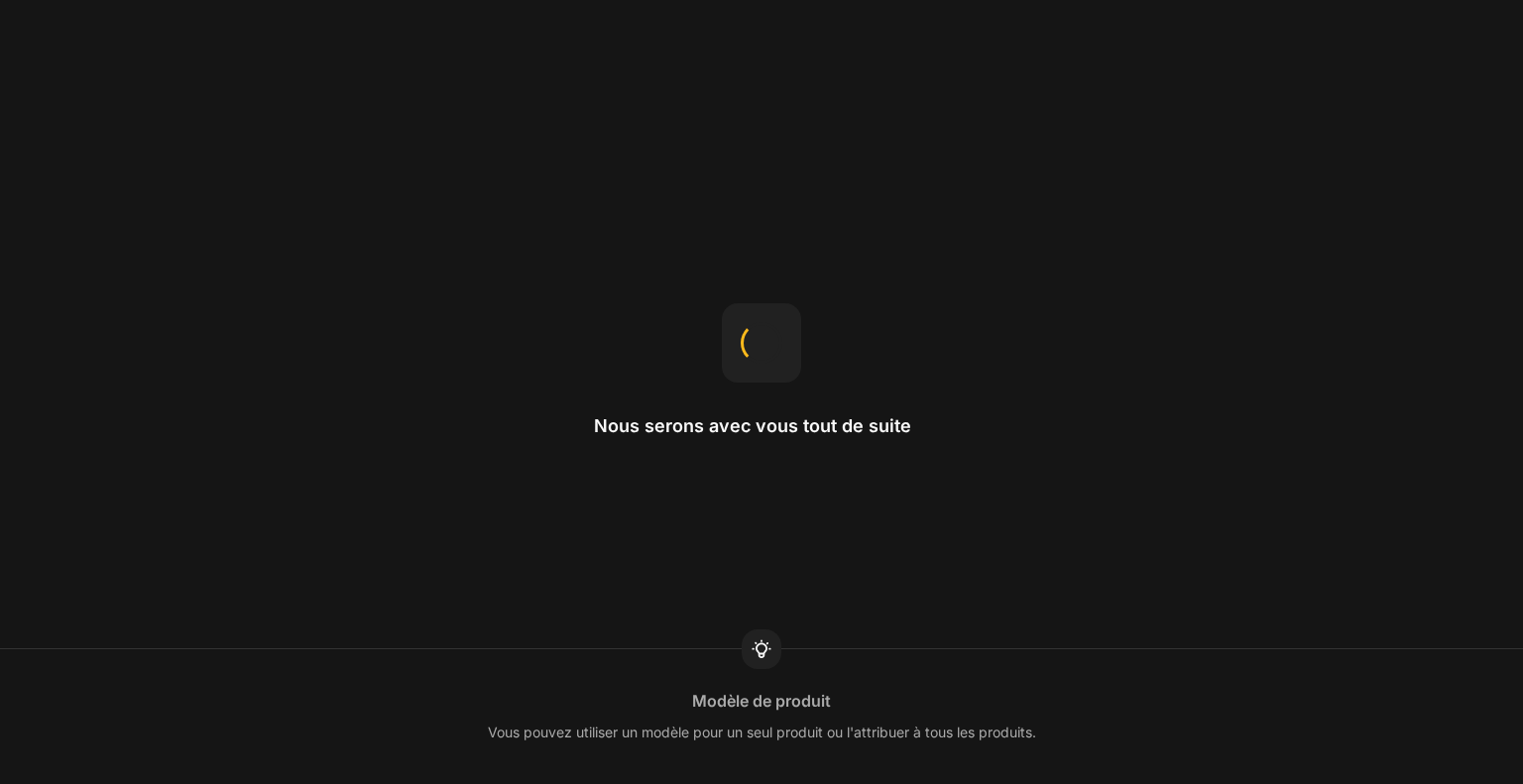 scroll, scrollTop: 0, scrollLeft: 0, axis: both 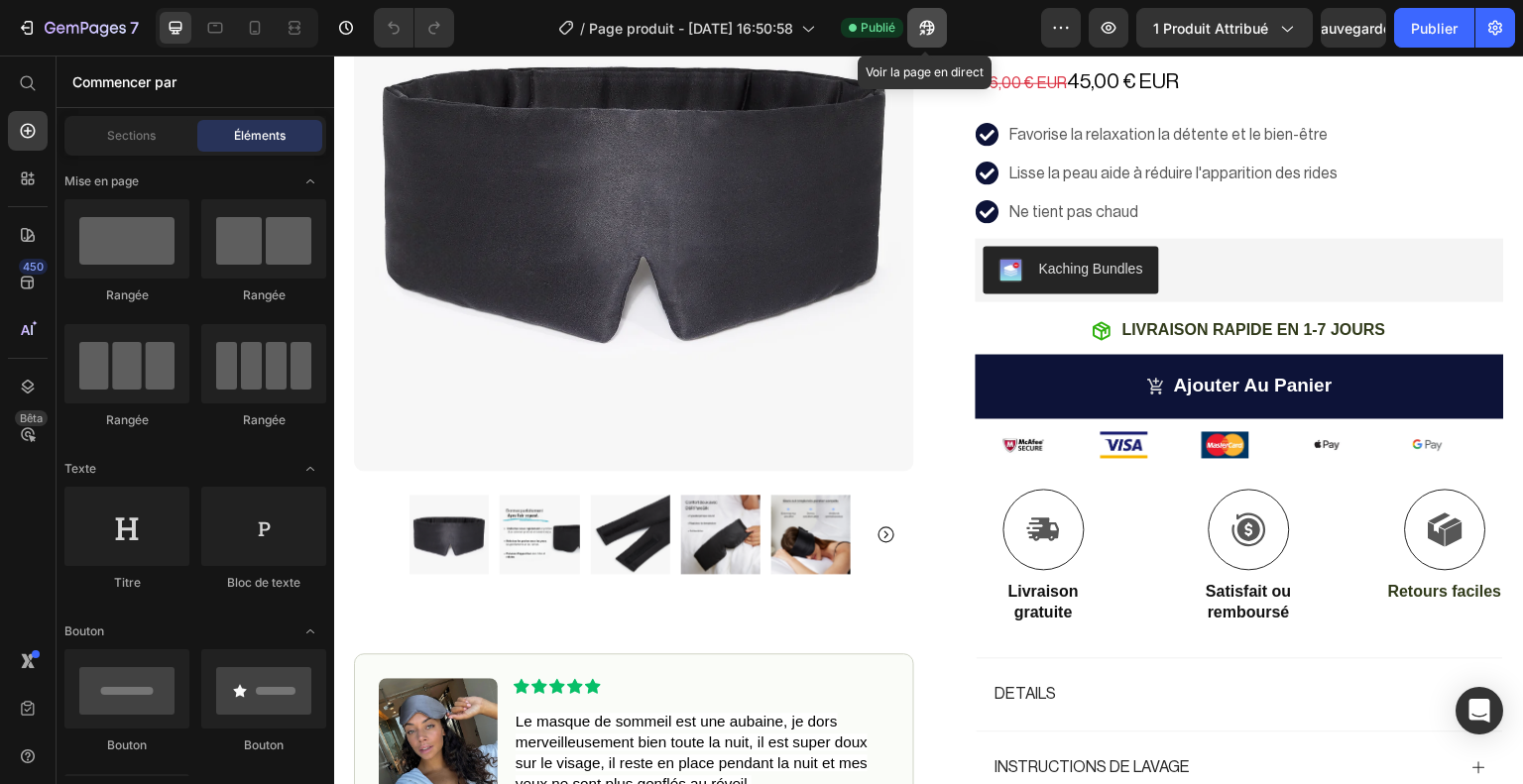 click 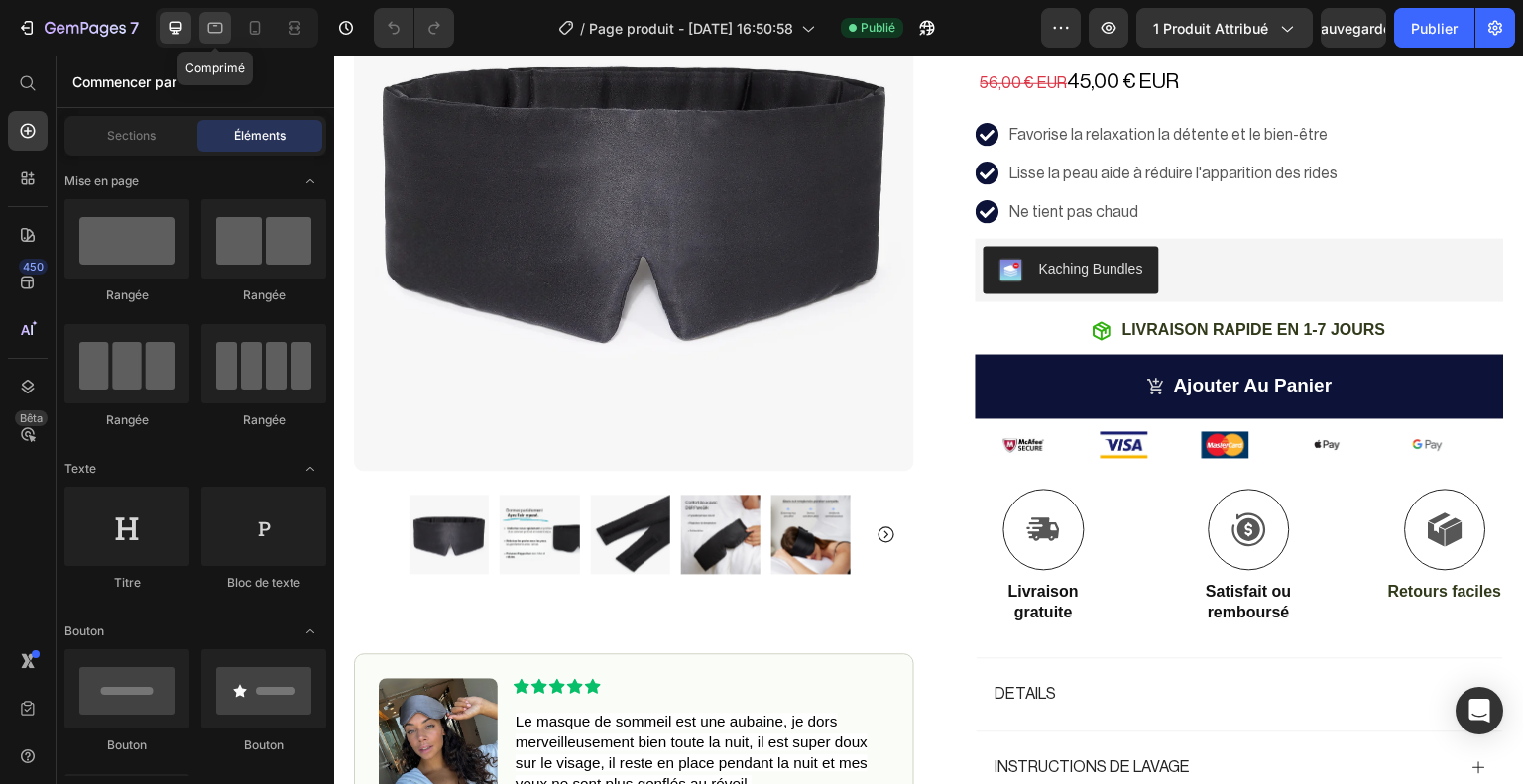 click 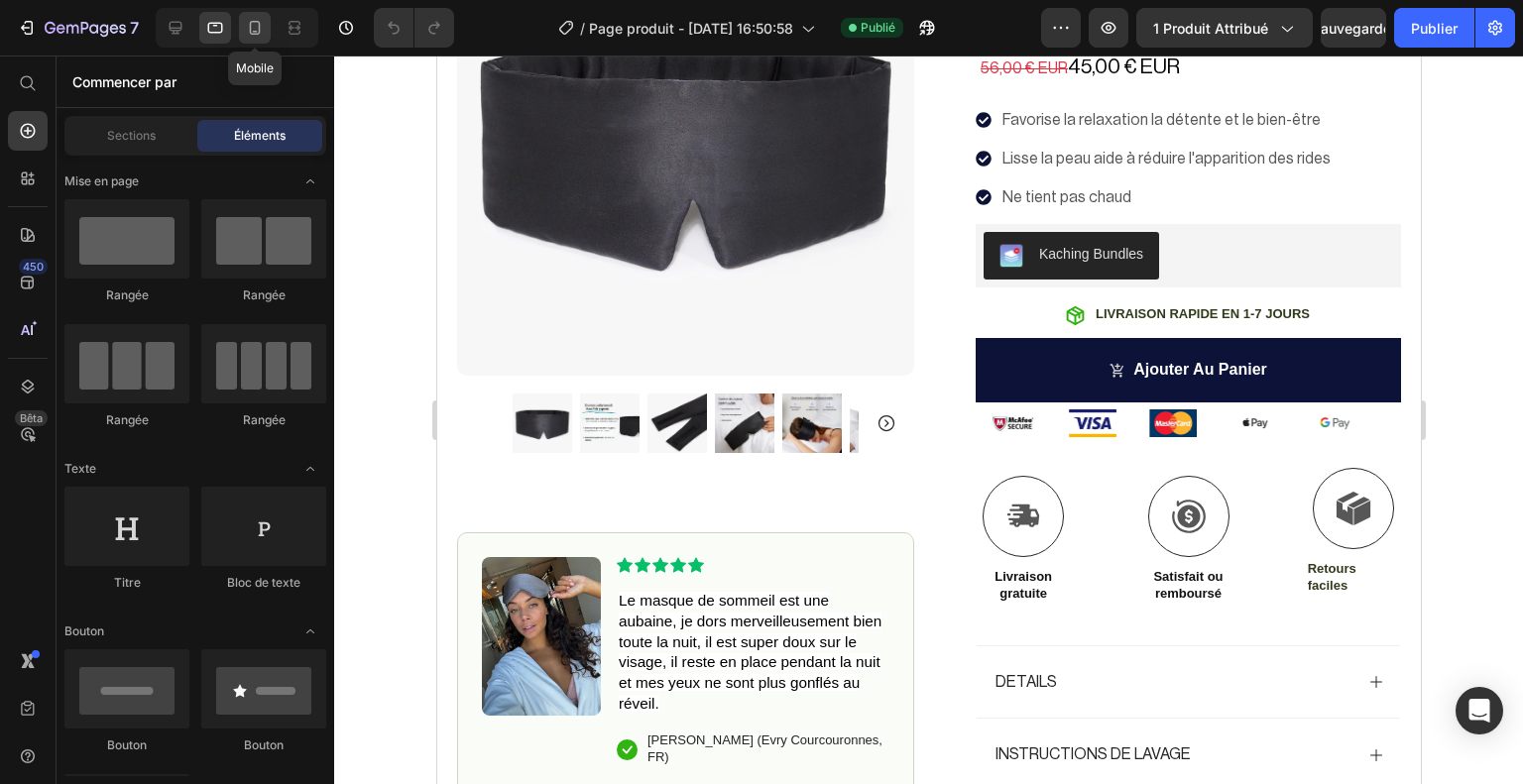 click 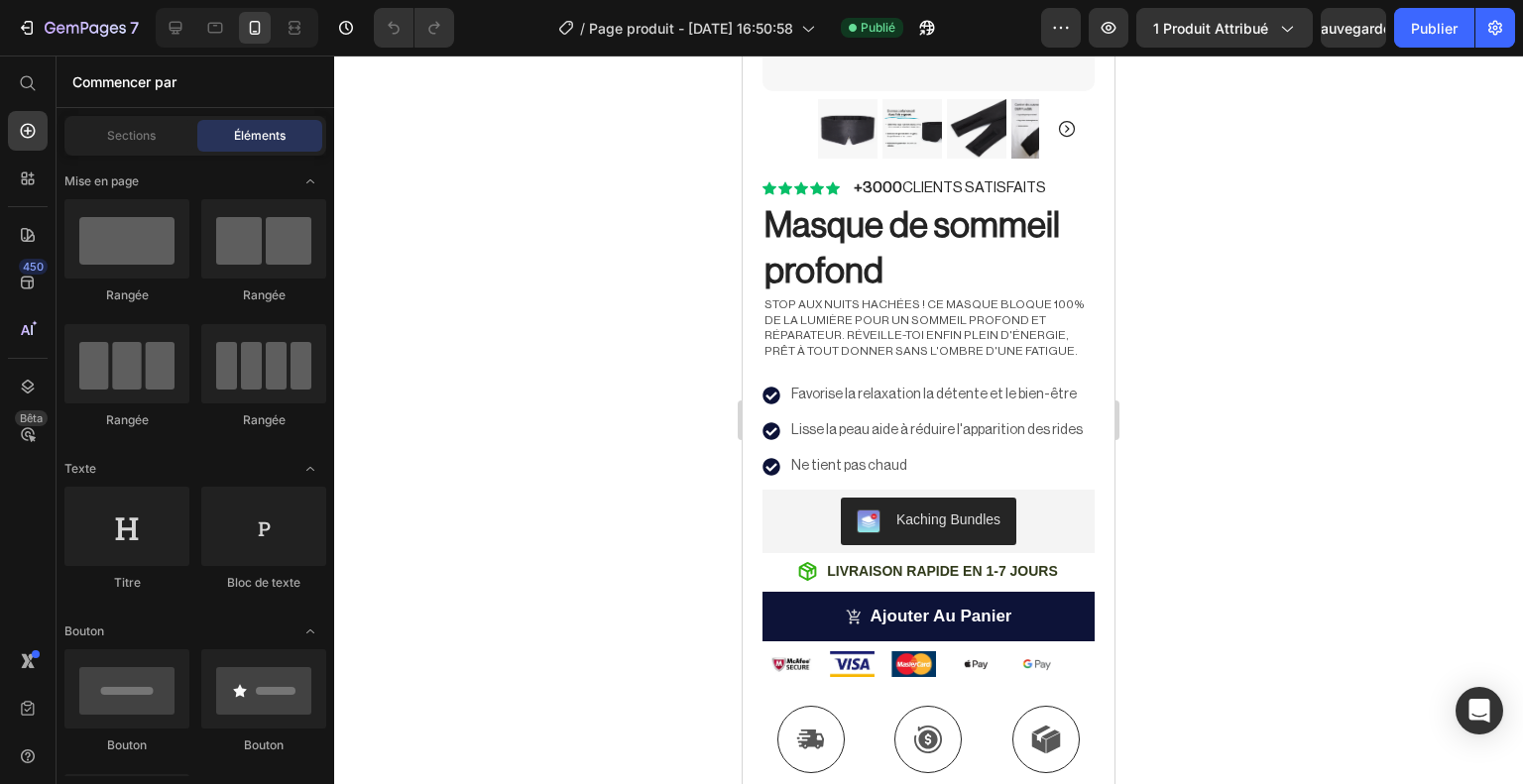scroll, scrollTop: 476, scrollLeft: 0, axis: vertical 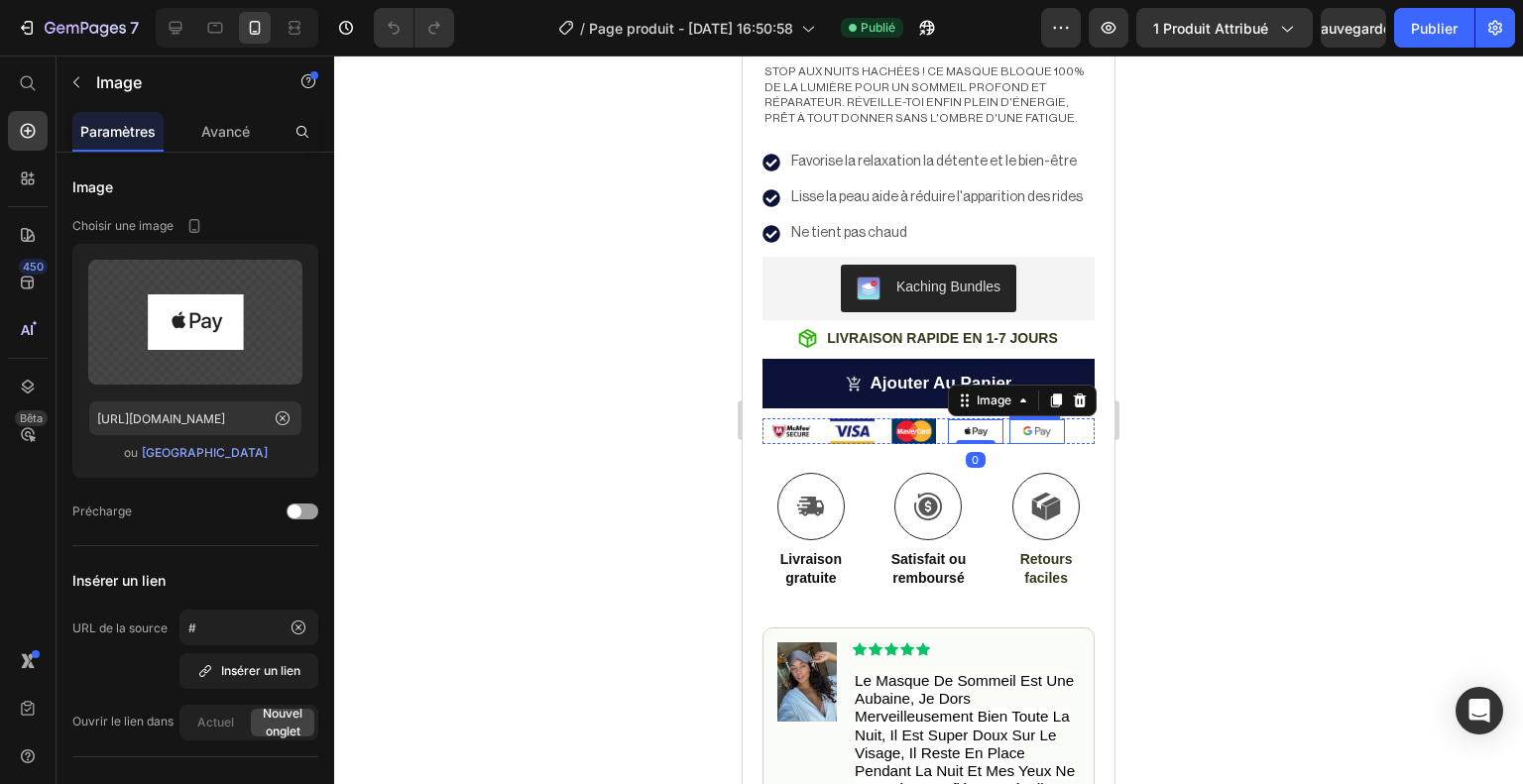 click at bounding box center [1037, 432] 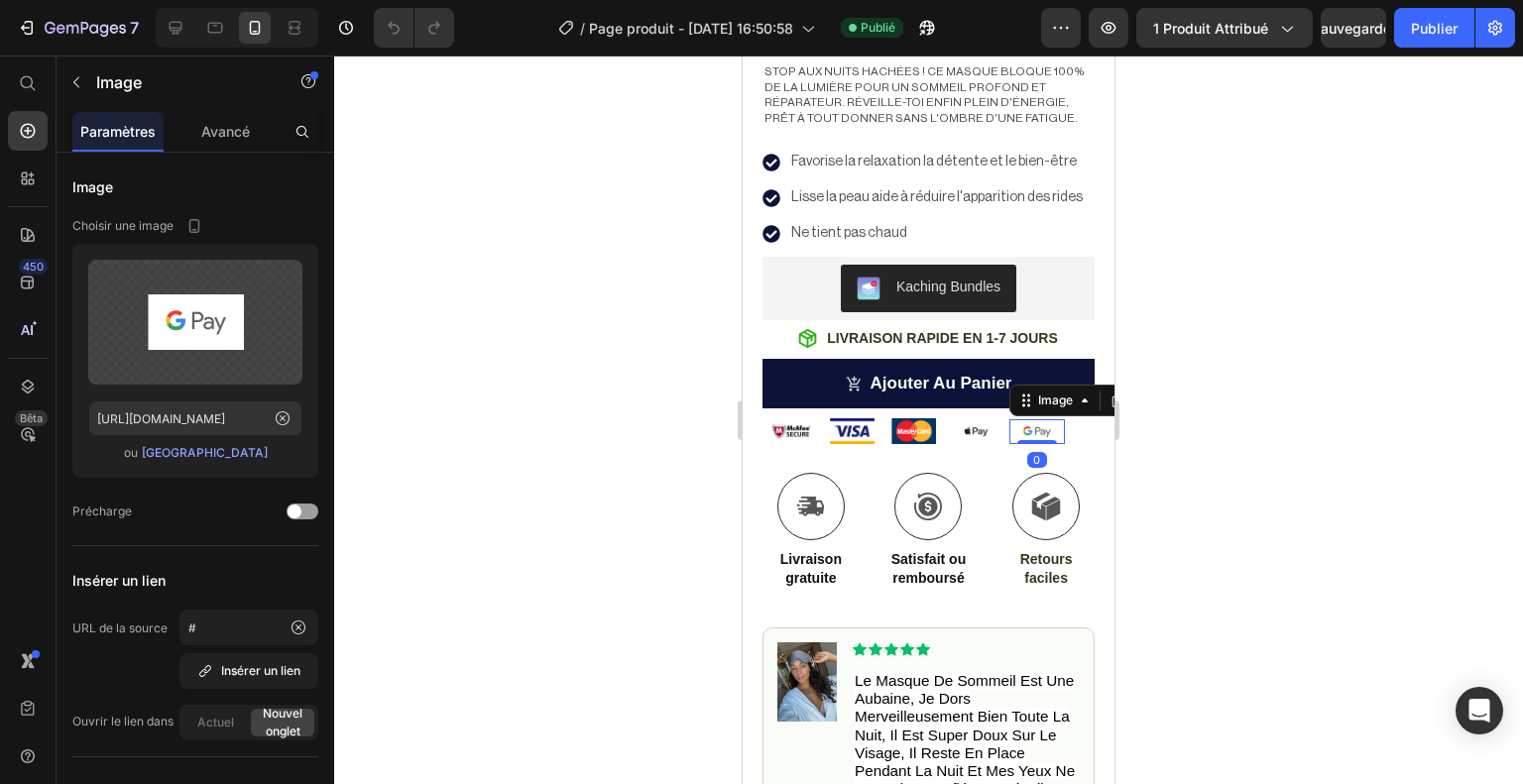 click at bounding box center (1037, 432) 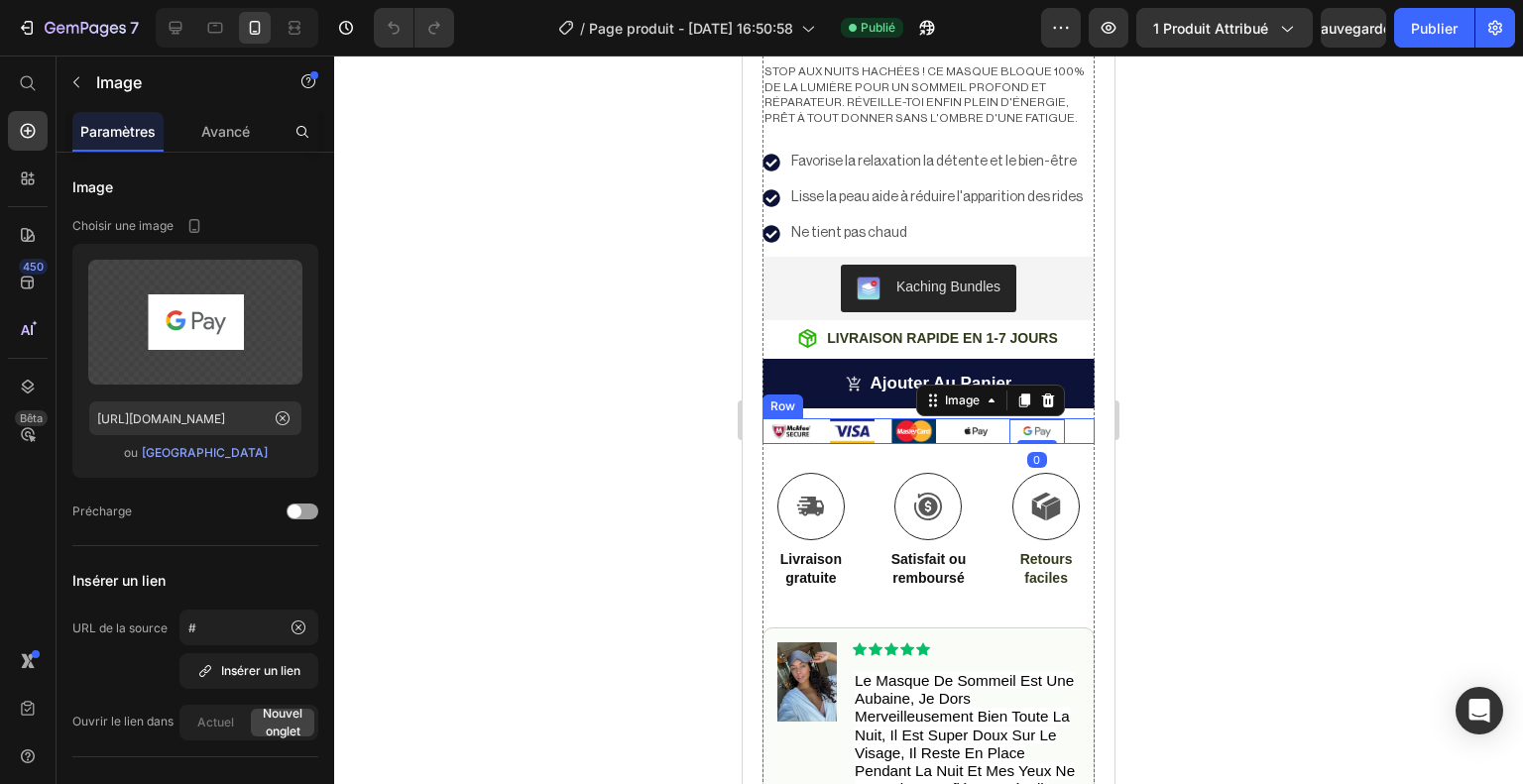 click on "Image Image Image Image Image   0 Row" at bounding box center [928, 431] 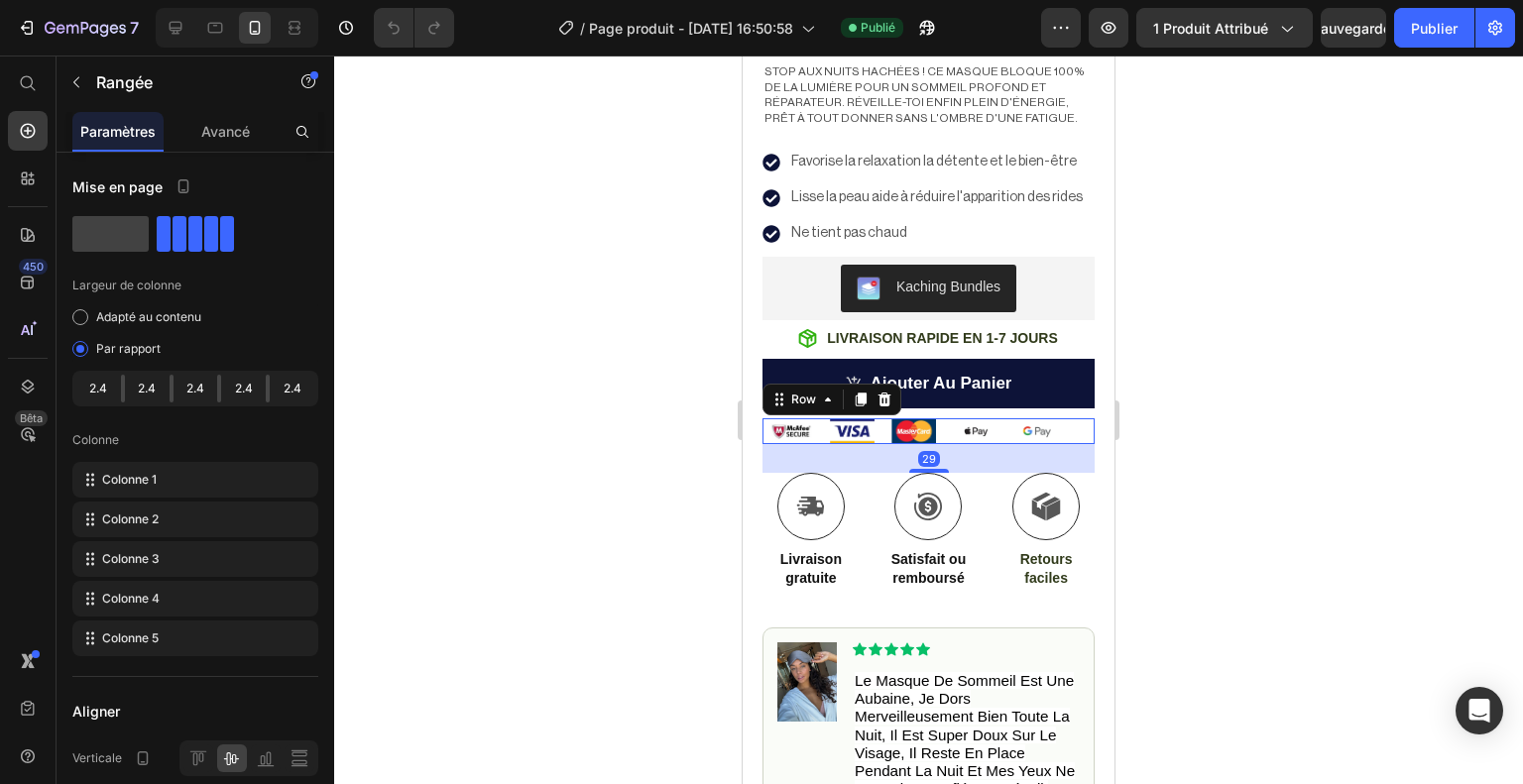 click on "Image Image Image Image Image Row   29" at bounding box center (928, 431) 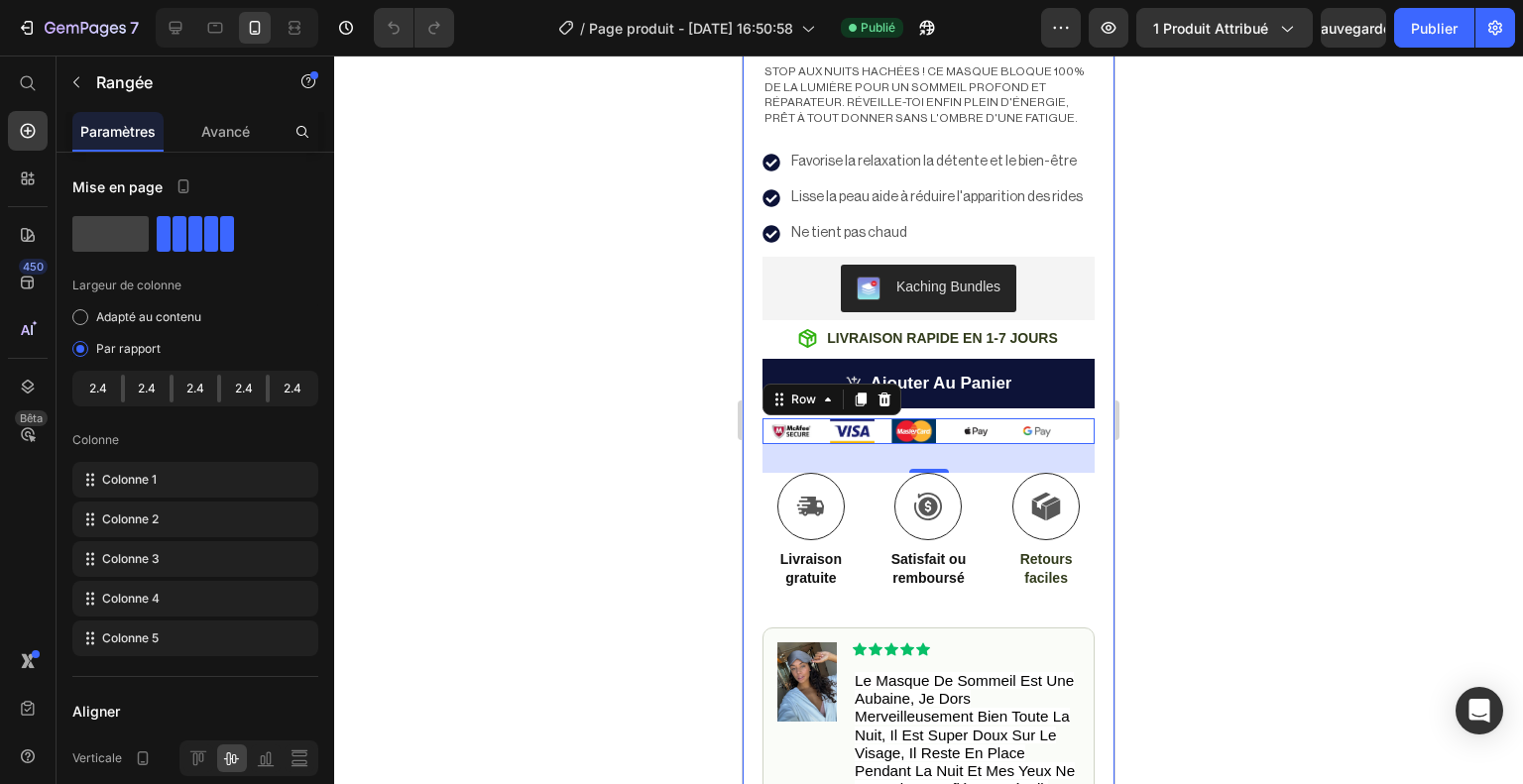click 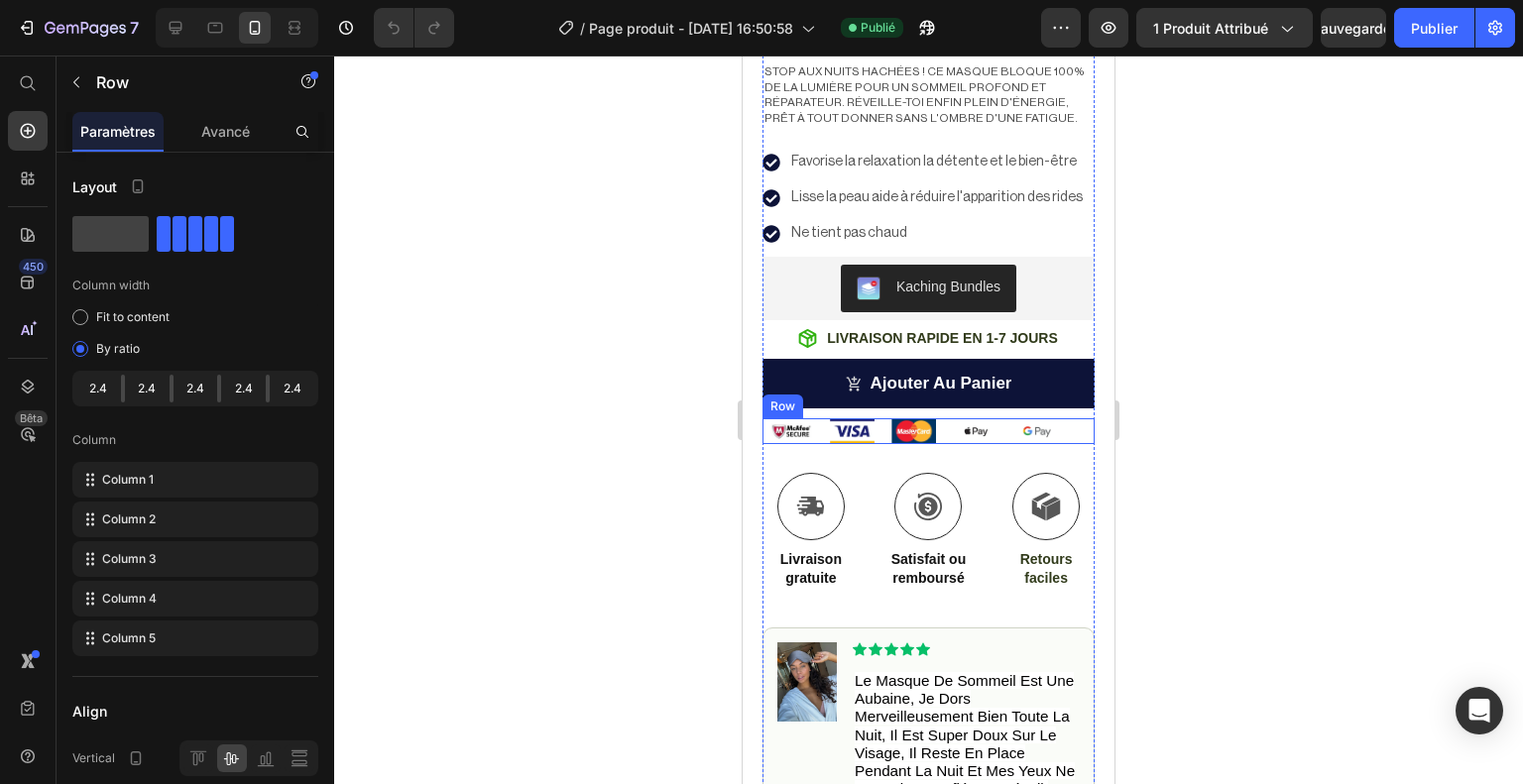 click on "Image Image Image Image Image Row" at bounding box center (928, 431) 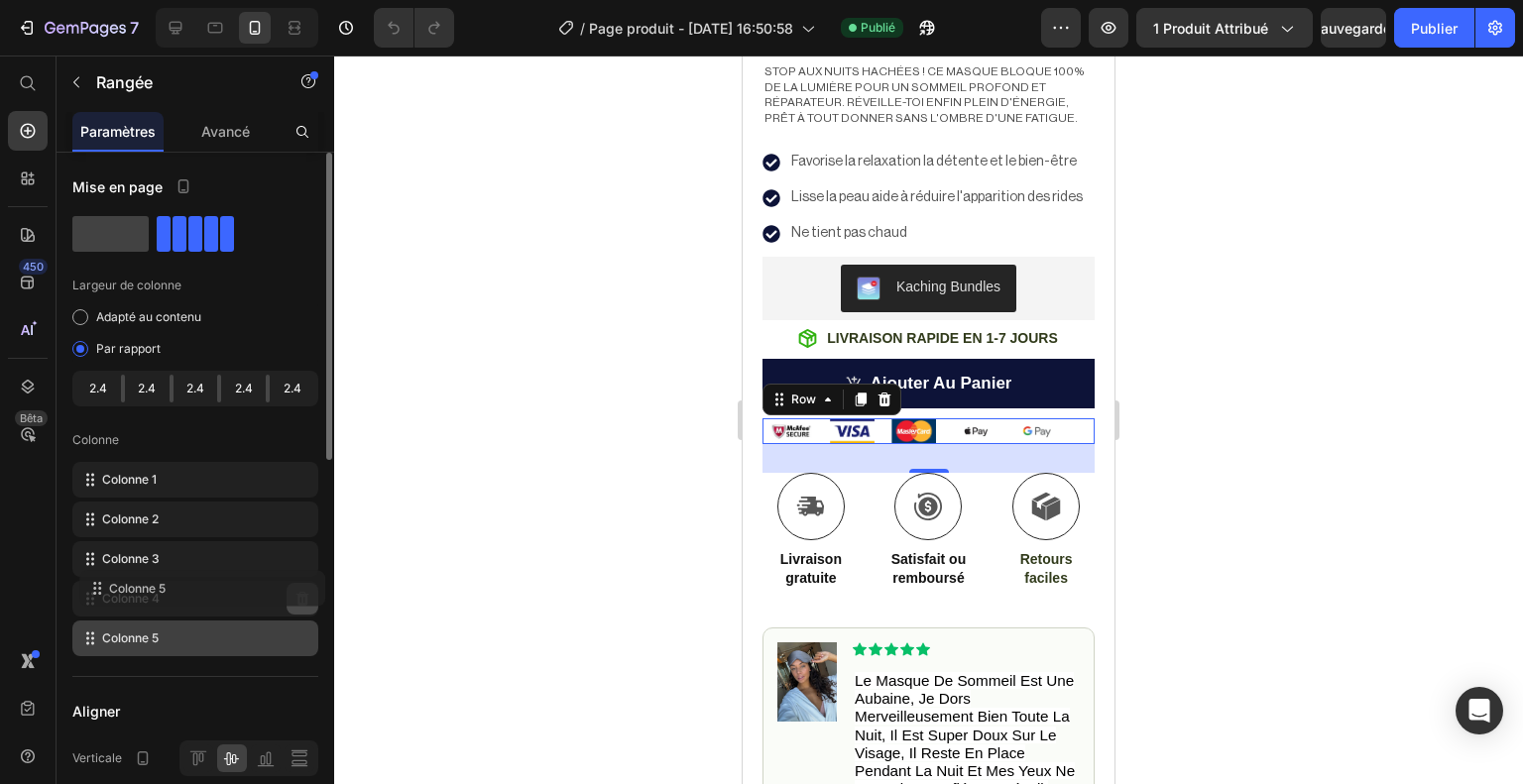 type 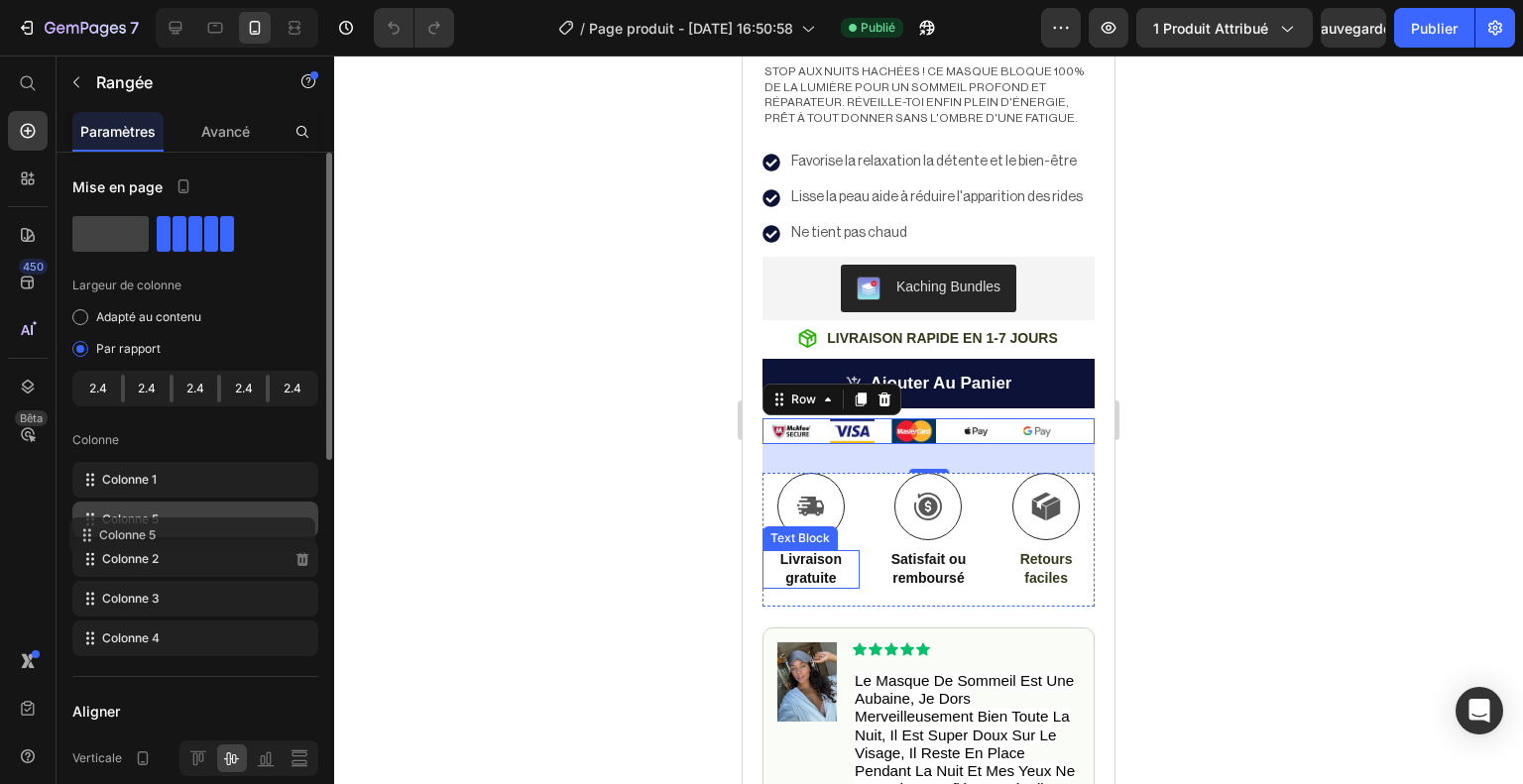 click at bounding box center [302, 559] 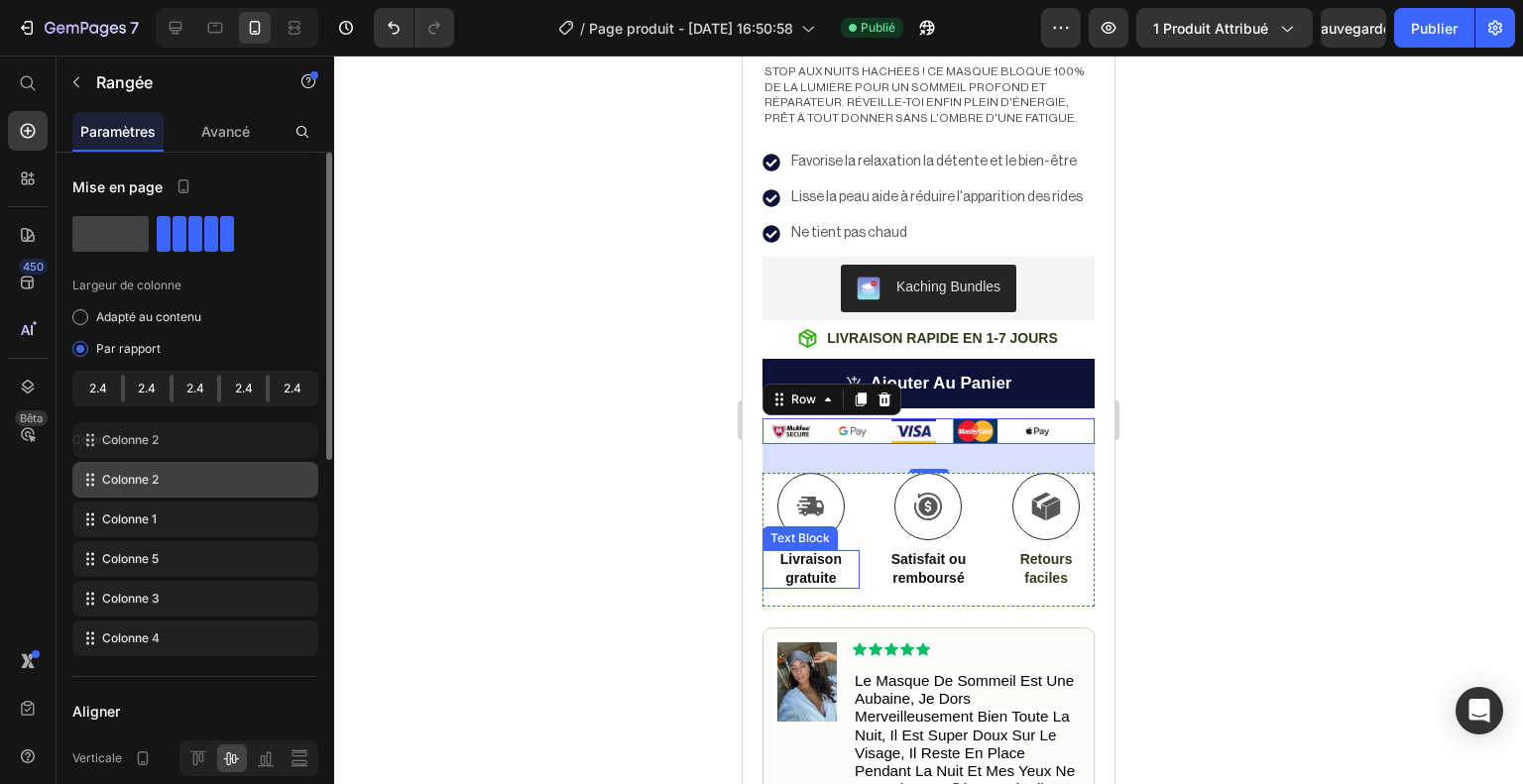 drag, startPoint x: 293, startPoint y: 540, endPoint x: 316, endPoint y: 388, distance: 153.73028 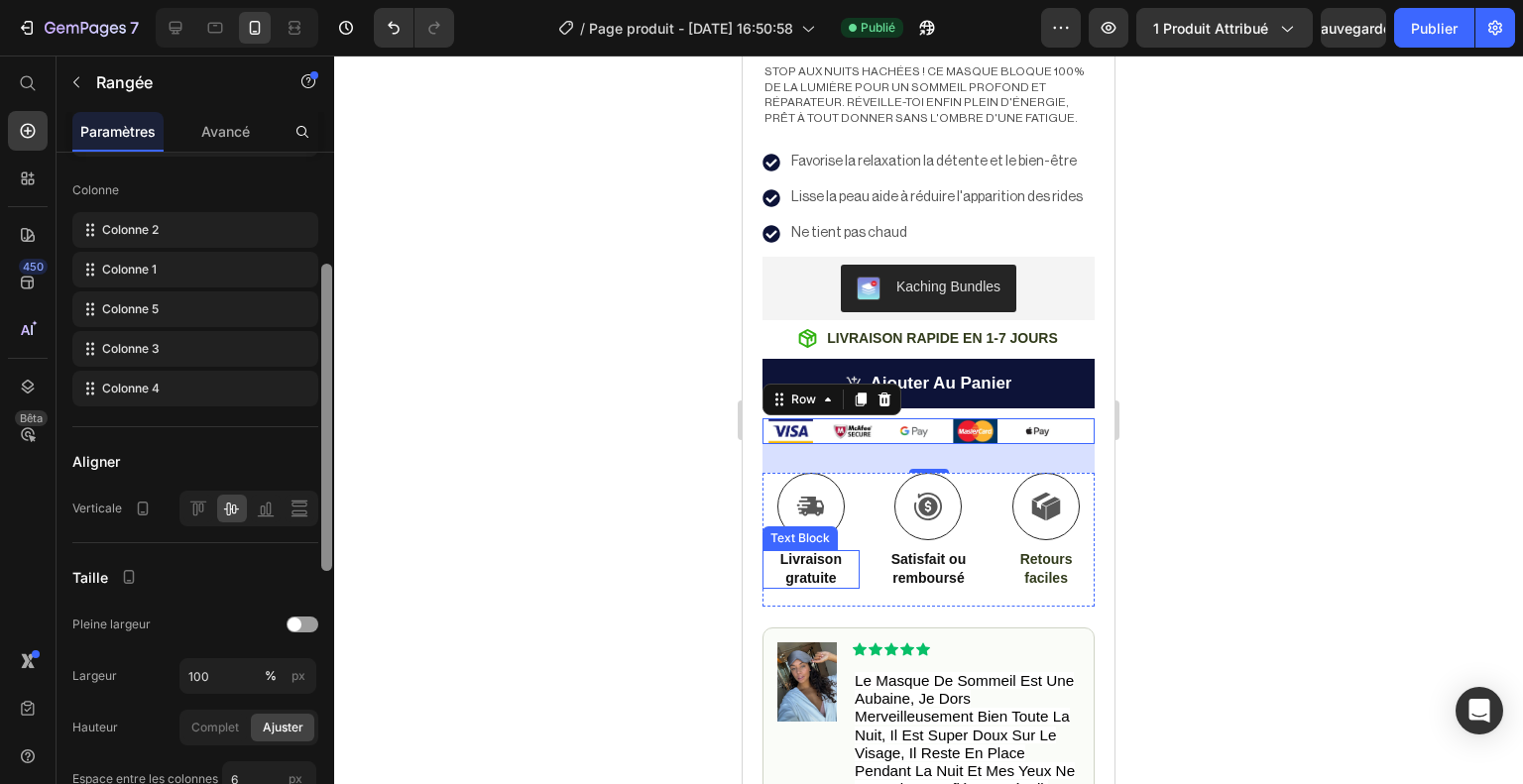 scroll, scrollTop: 263, scrollLeft: 0, axis: vertical 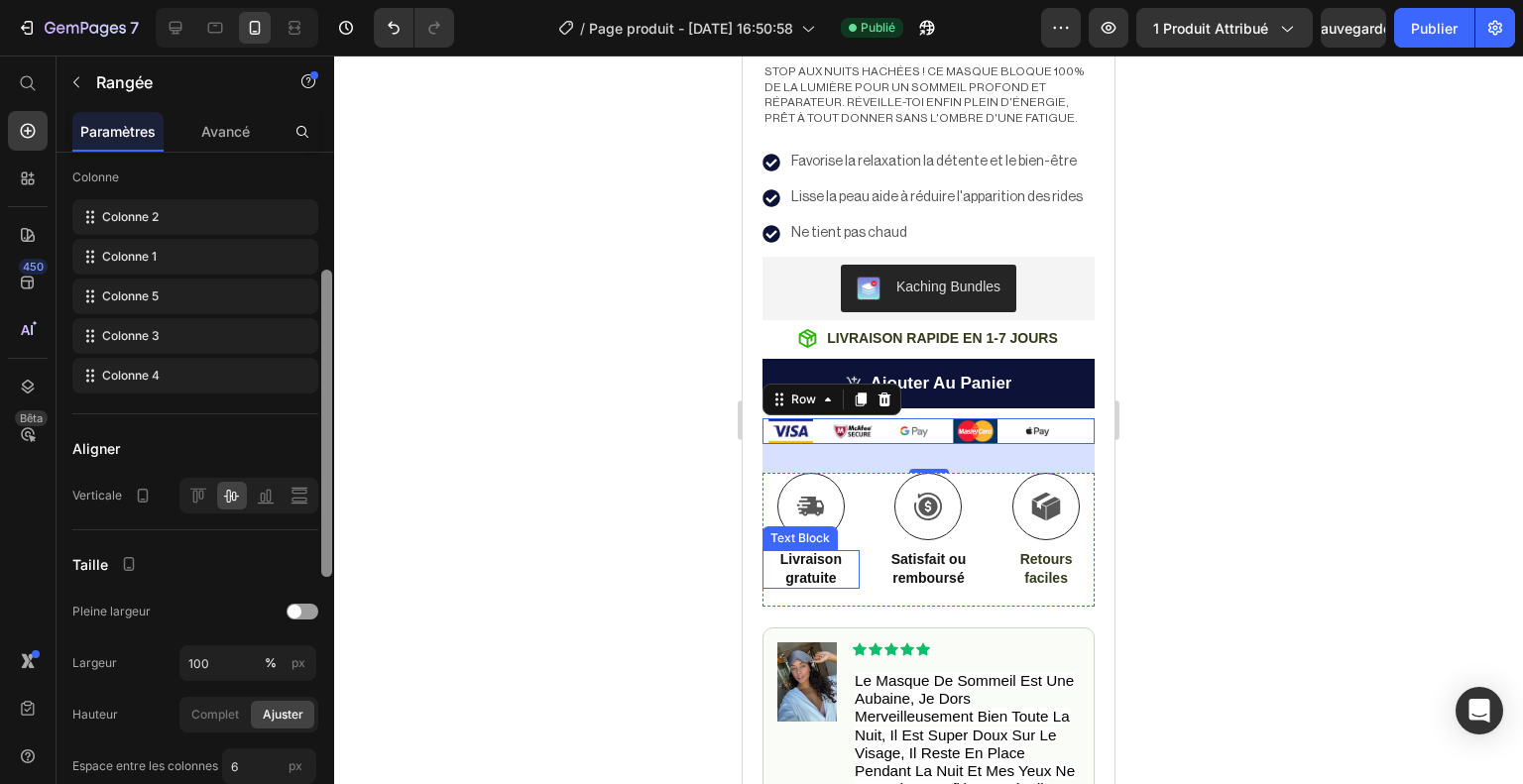 drag, startPoint x: 329, startPoint y: 439, endPoint x: 334, endPoint y: 557, distance: 118.105885 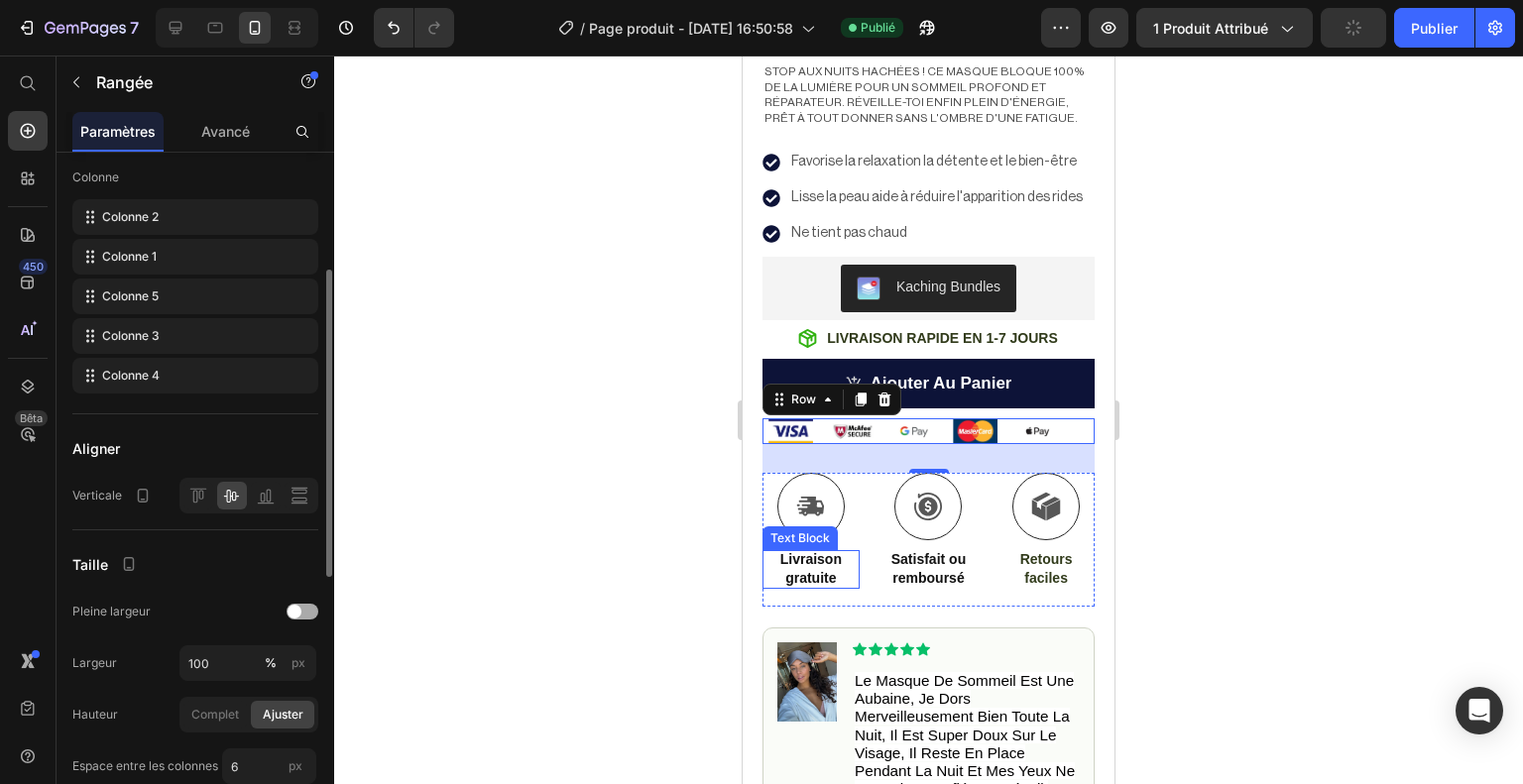click at bounding box center [294, 612] 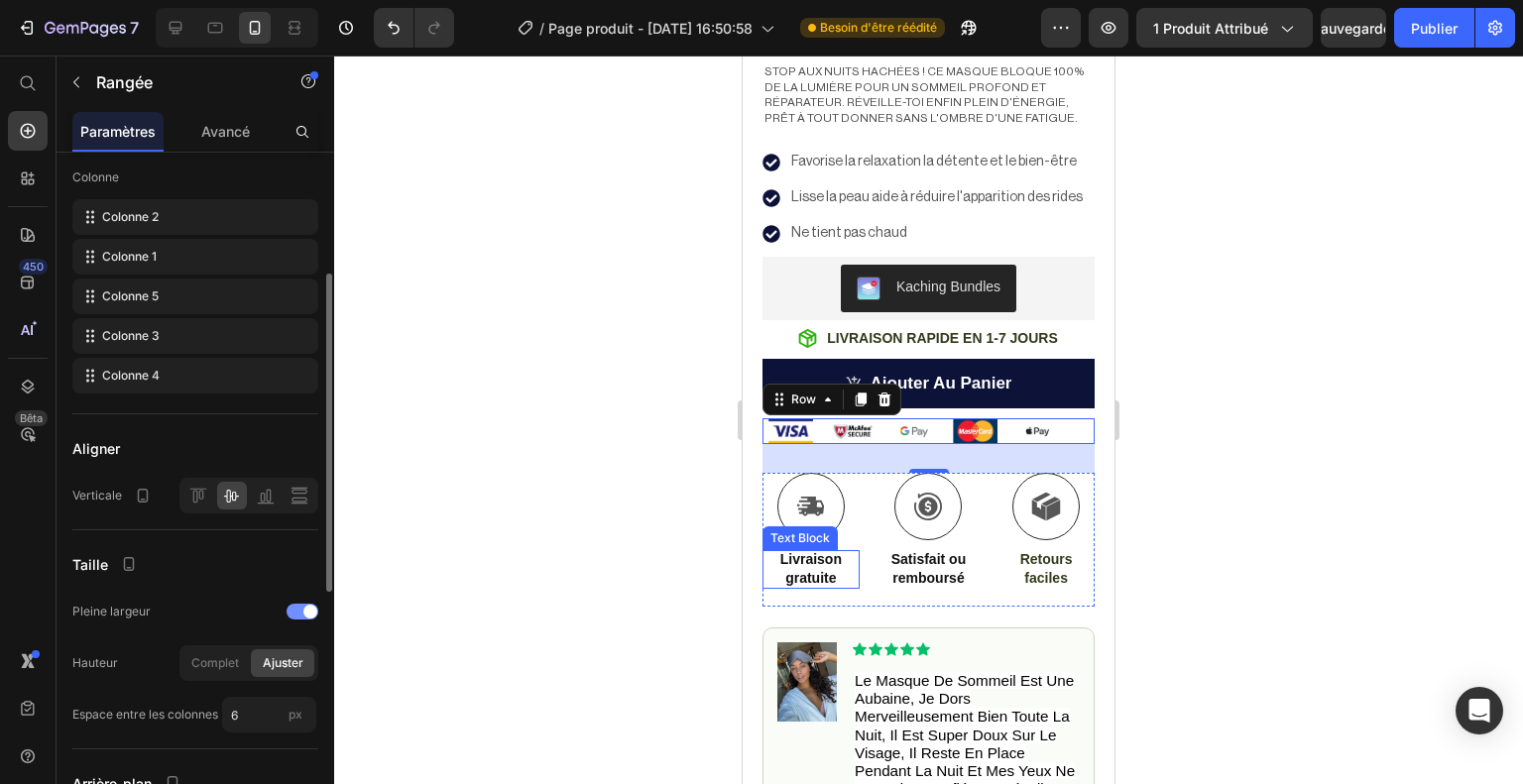 click at bounding box center [302, 612] 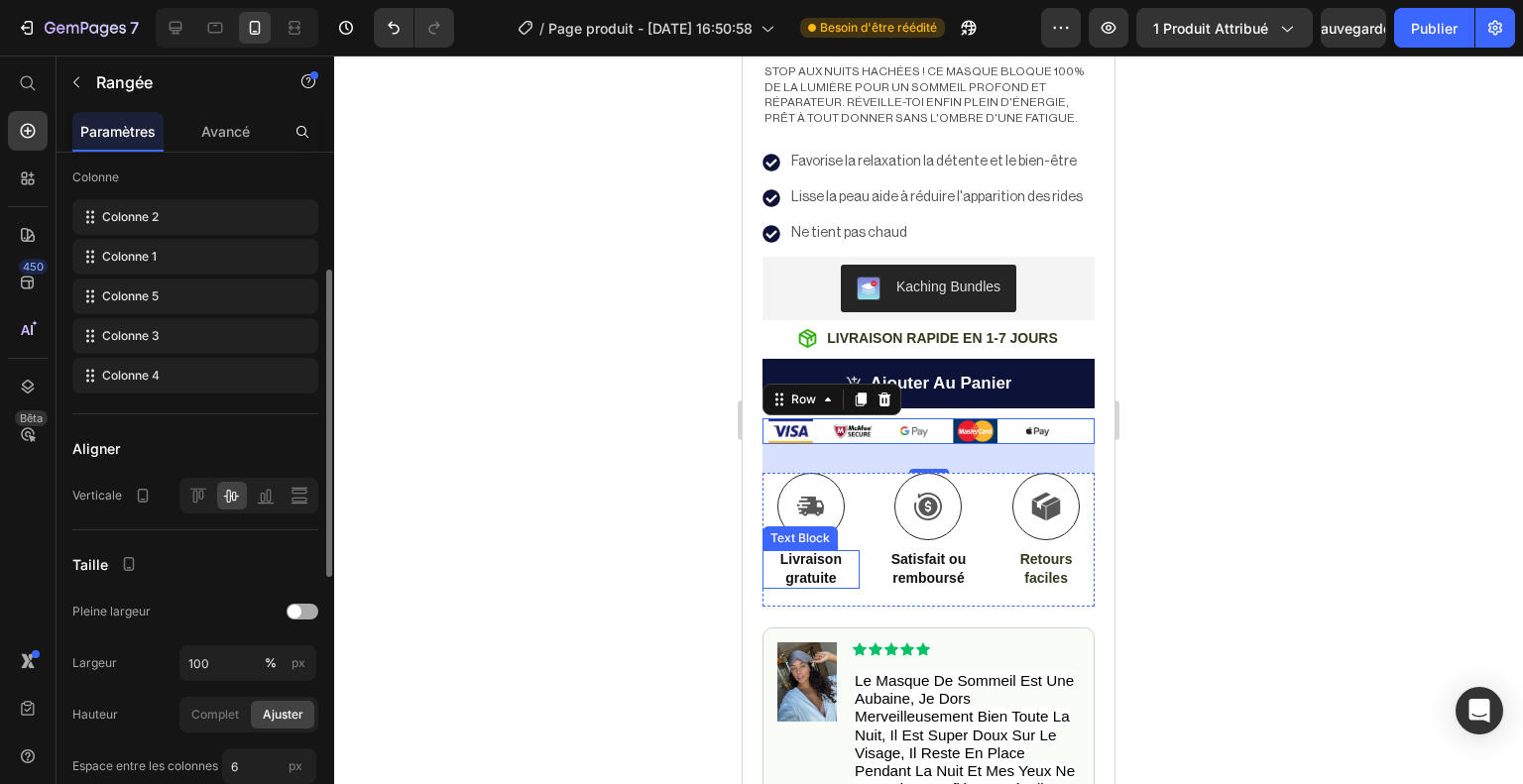 click at bounding box center [294, 612] 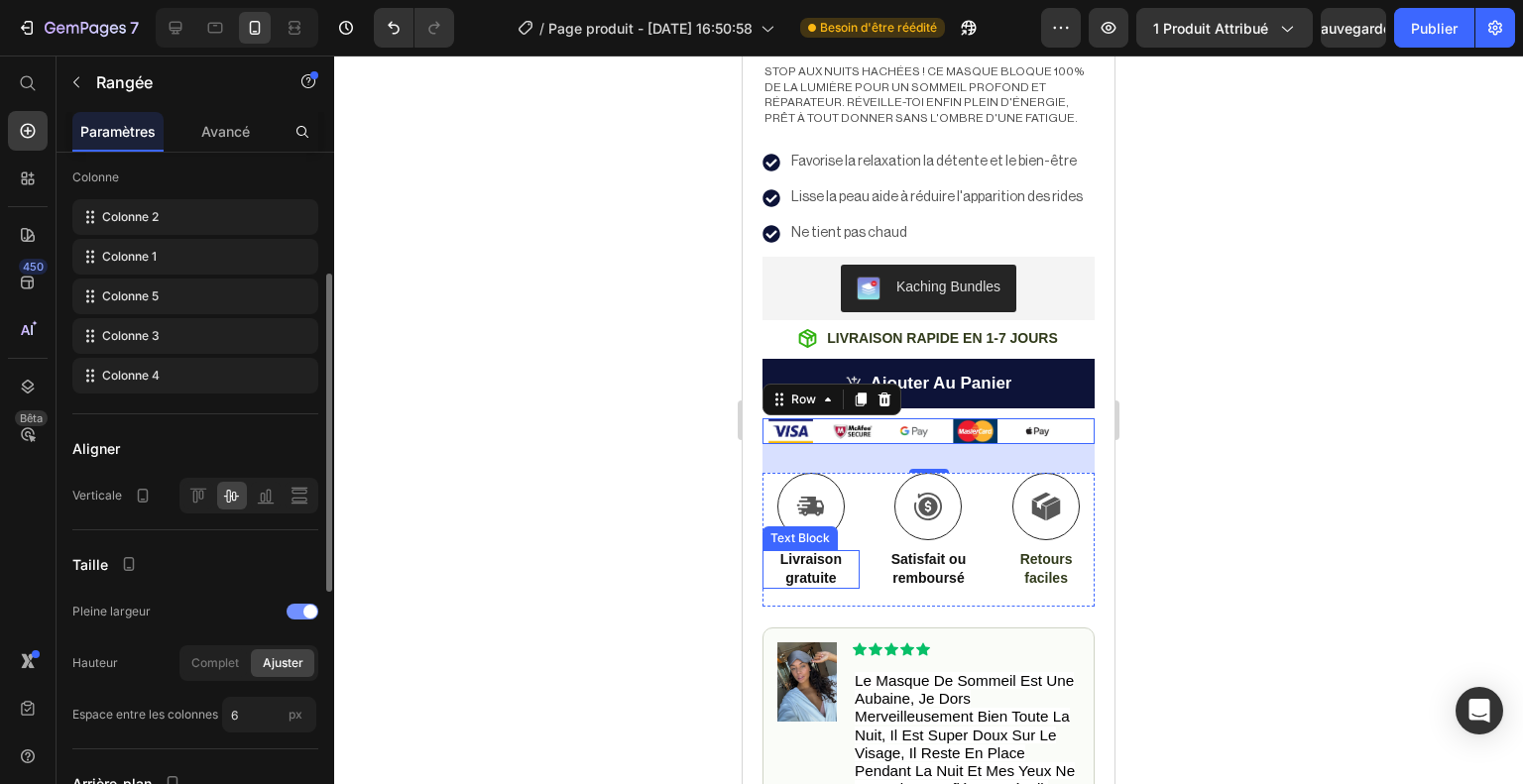 click at bounding box center [302, 612] 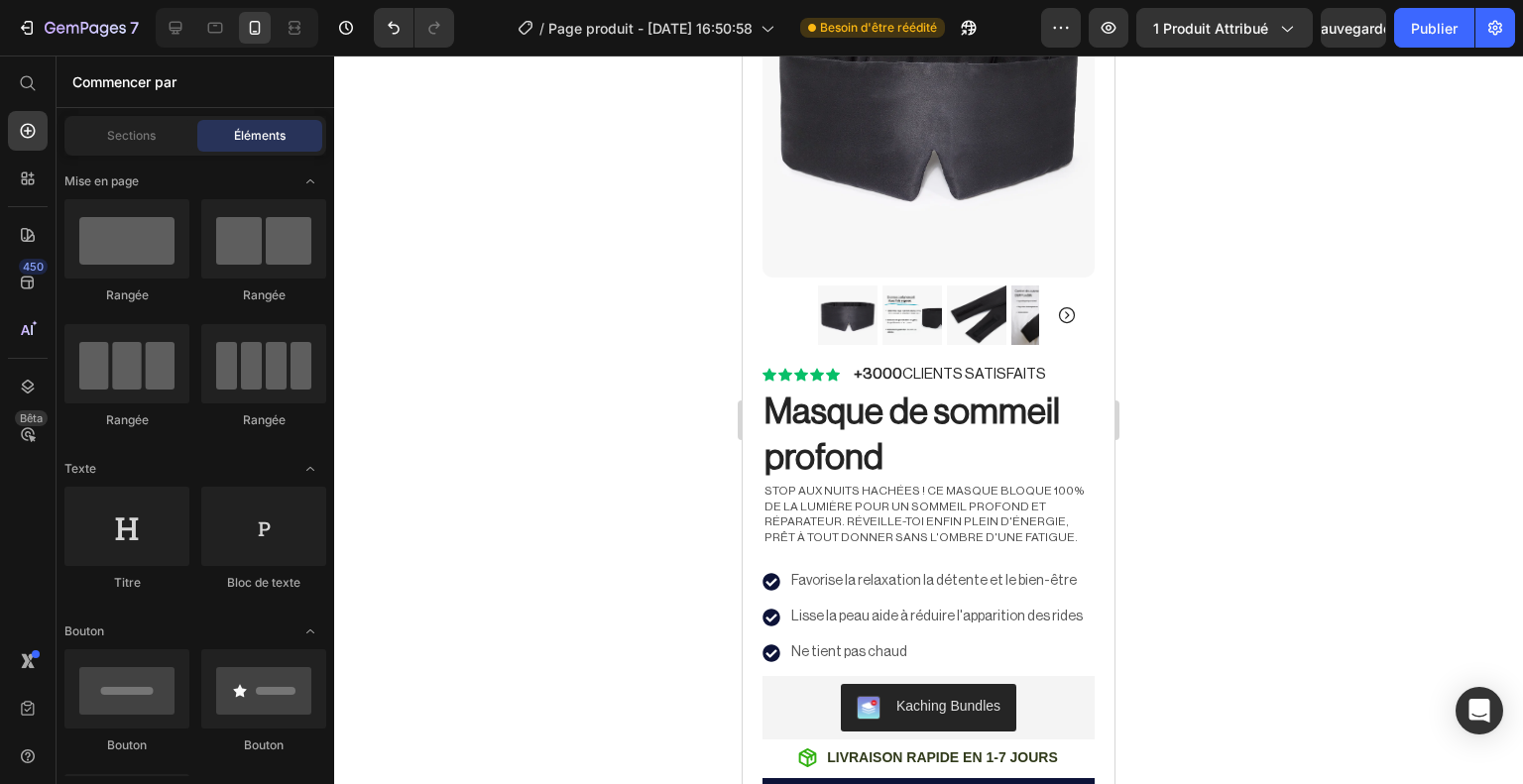 scroll, scrollTop: 85, scrollLeft: 0, axis: vertical 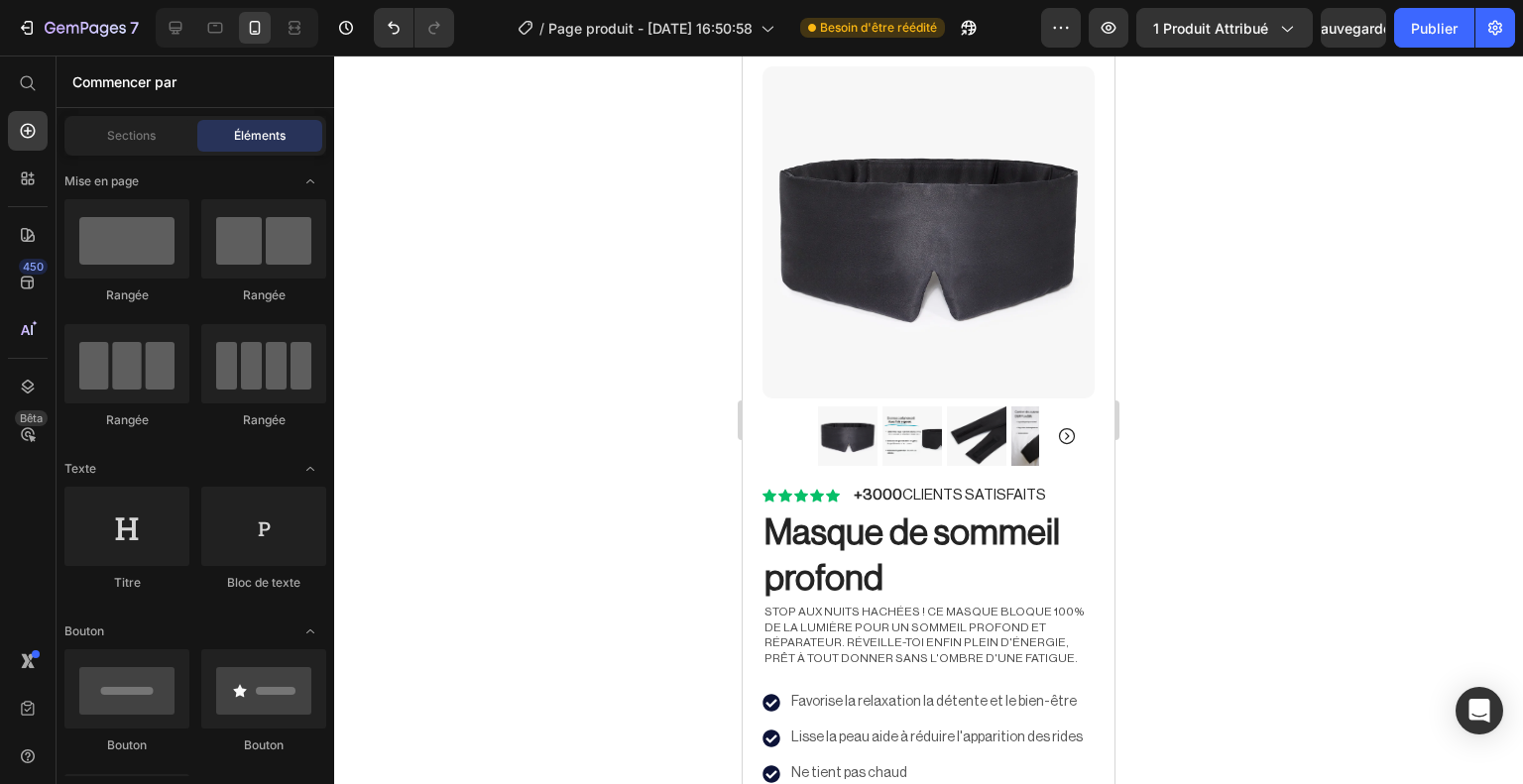 drag, startPoint x: 1111, startPoint y: 310, endPoint x: 1858, endPoint y: 220, distance: 752.4022 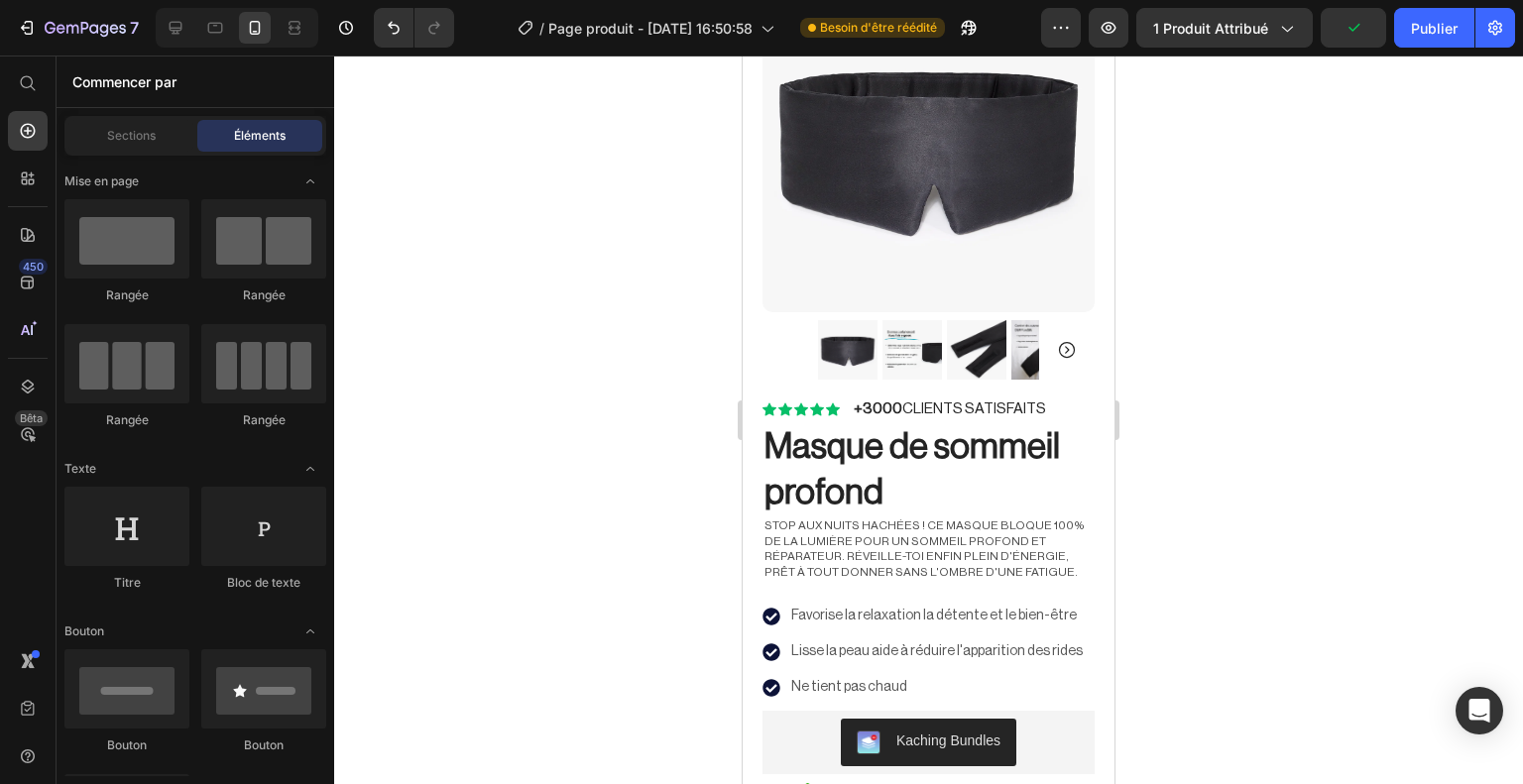 scroll, scrollTop: 175, scrollLeft: 0, axis: vertical 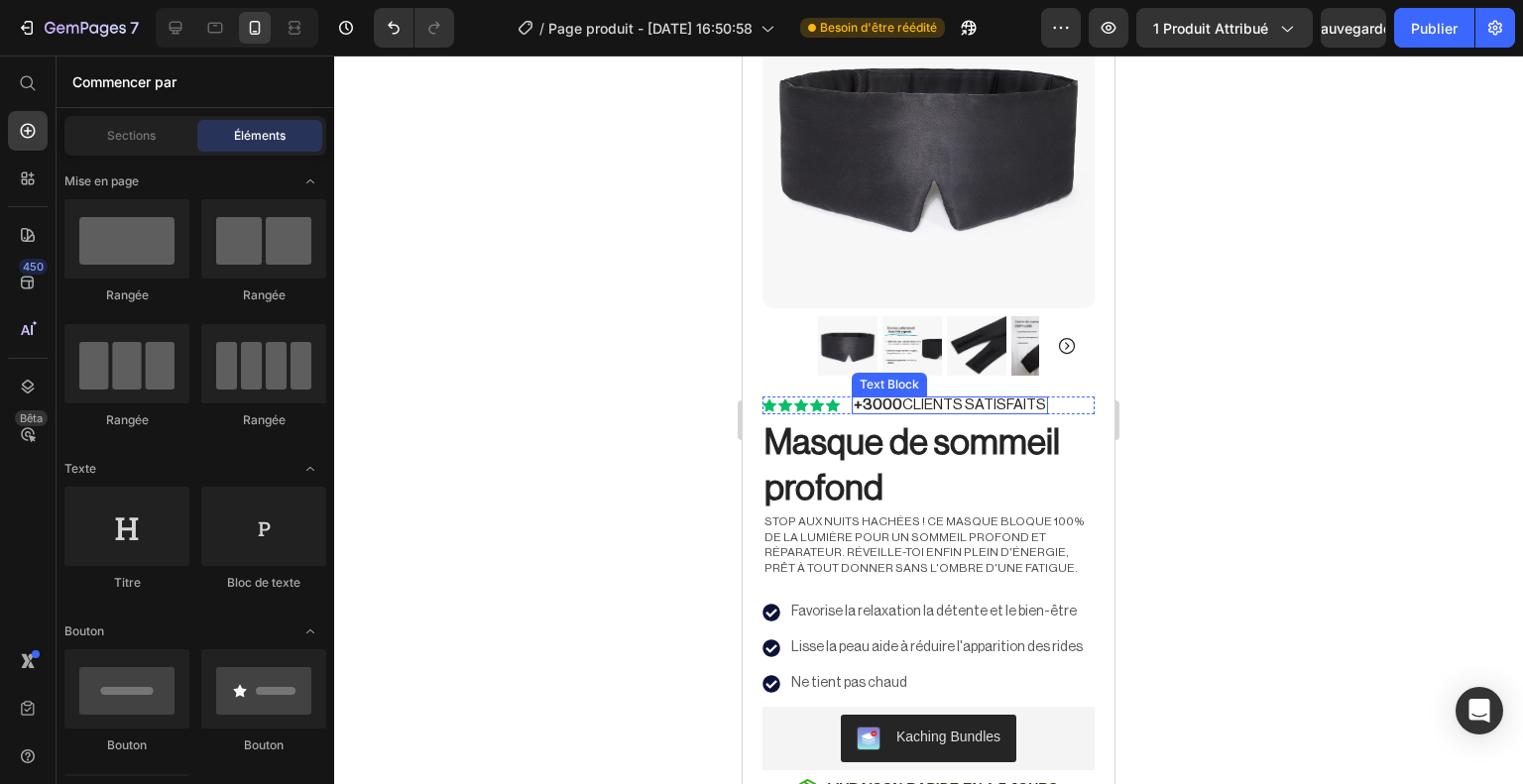 click on "+3000  CLIENTS SATISFAITS" at bounding box center [950, 404] 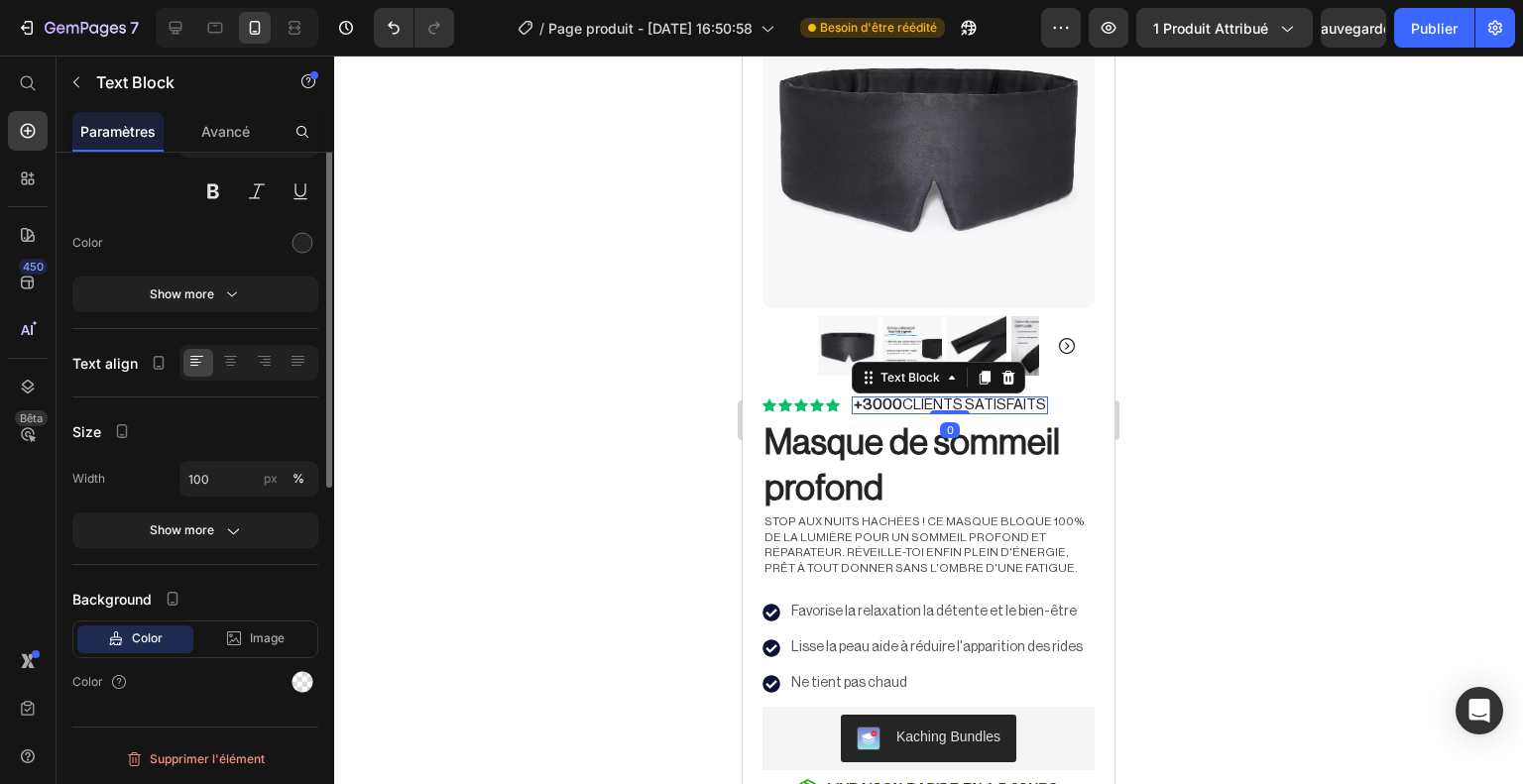 scroll, scrollTop: 0, scrollLeft: 0, axis: both 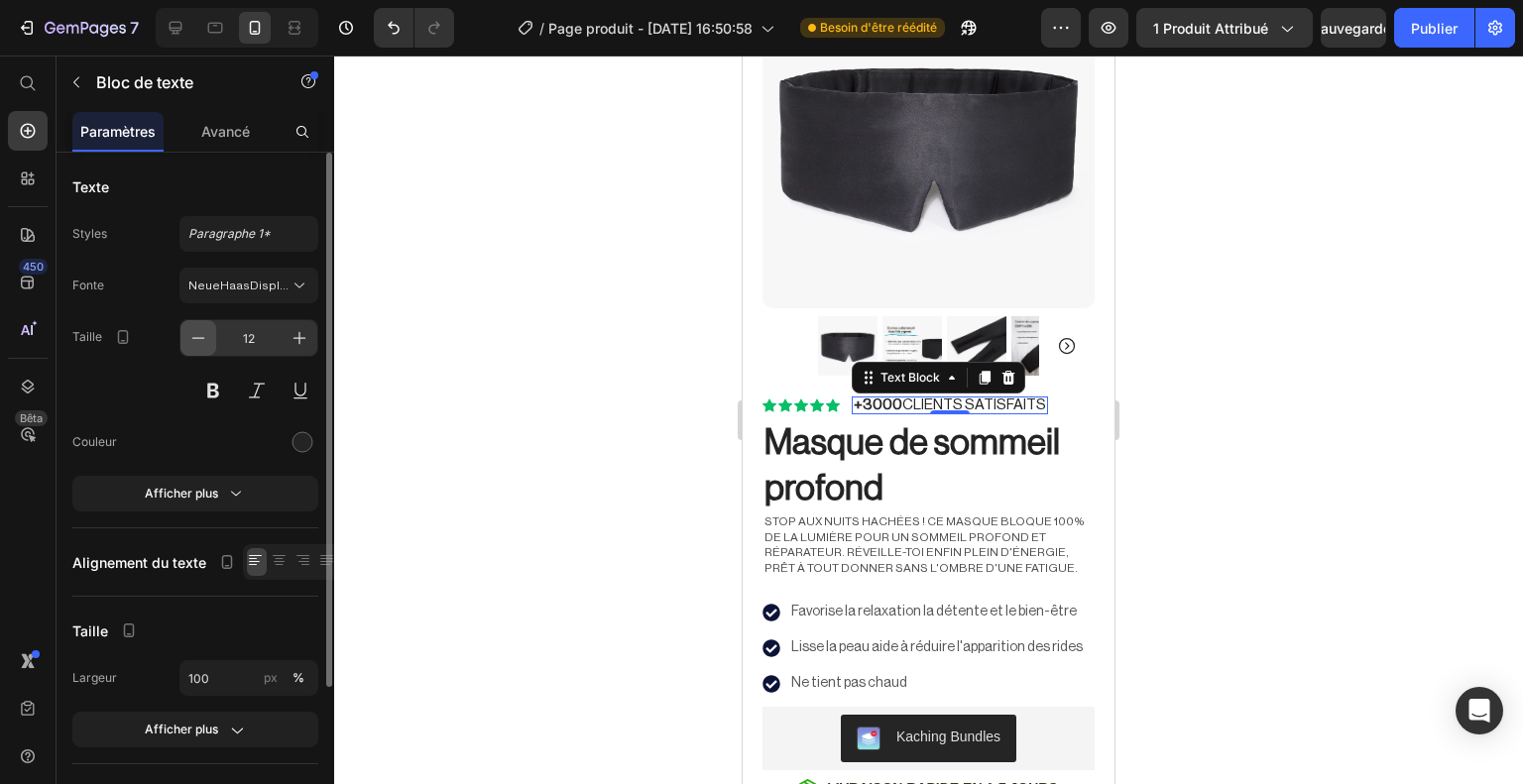 click 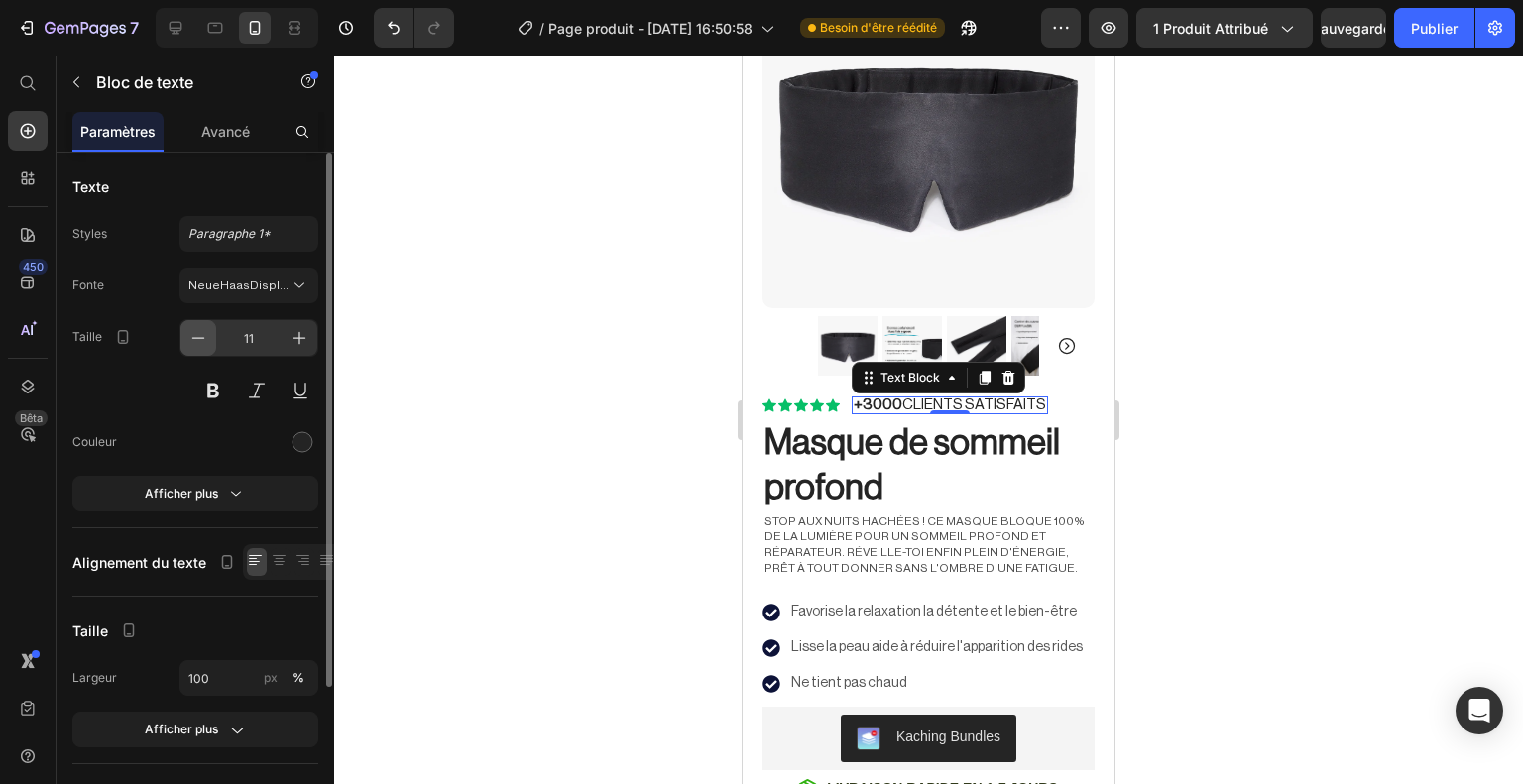 click 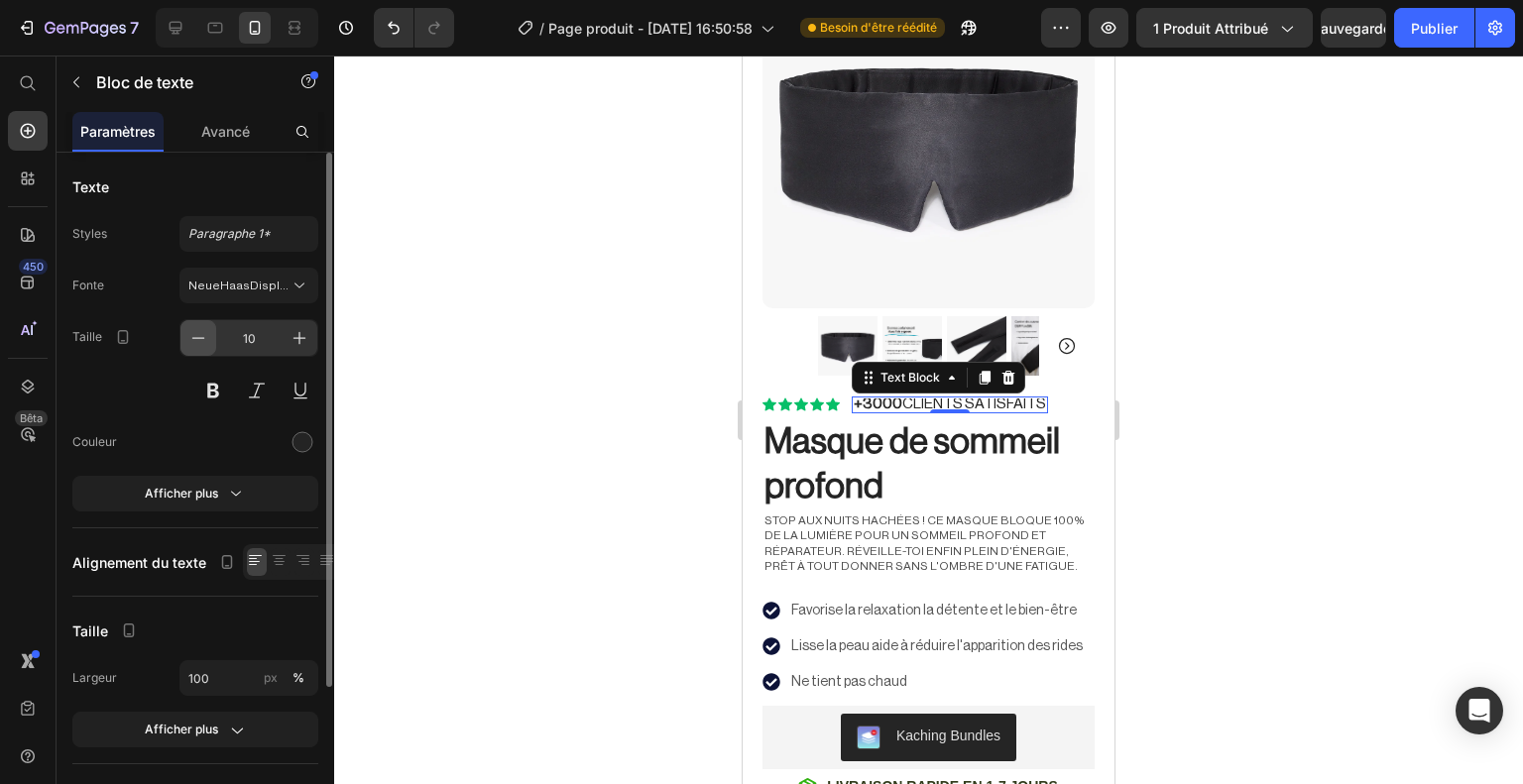 click 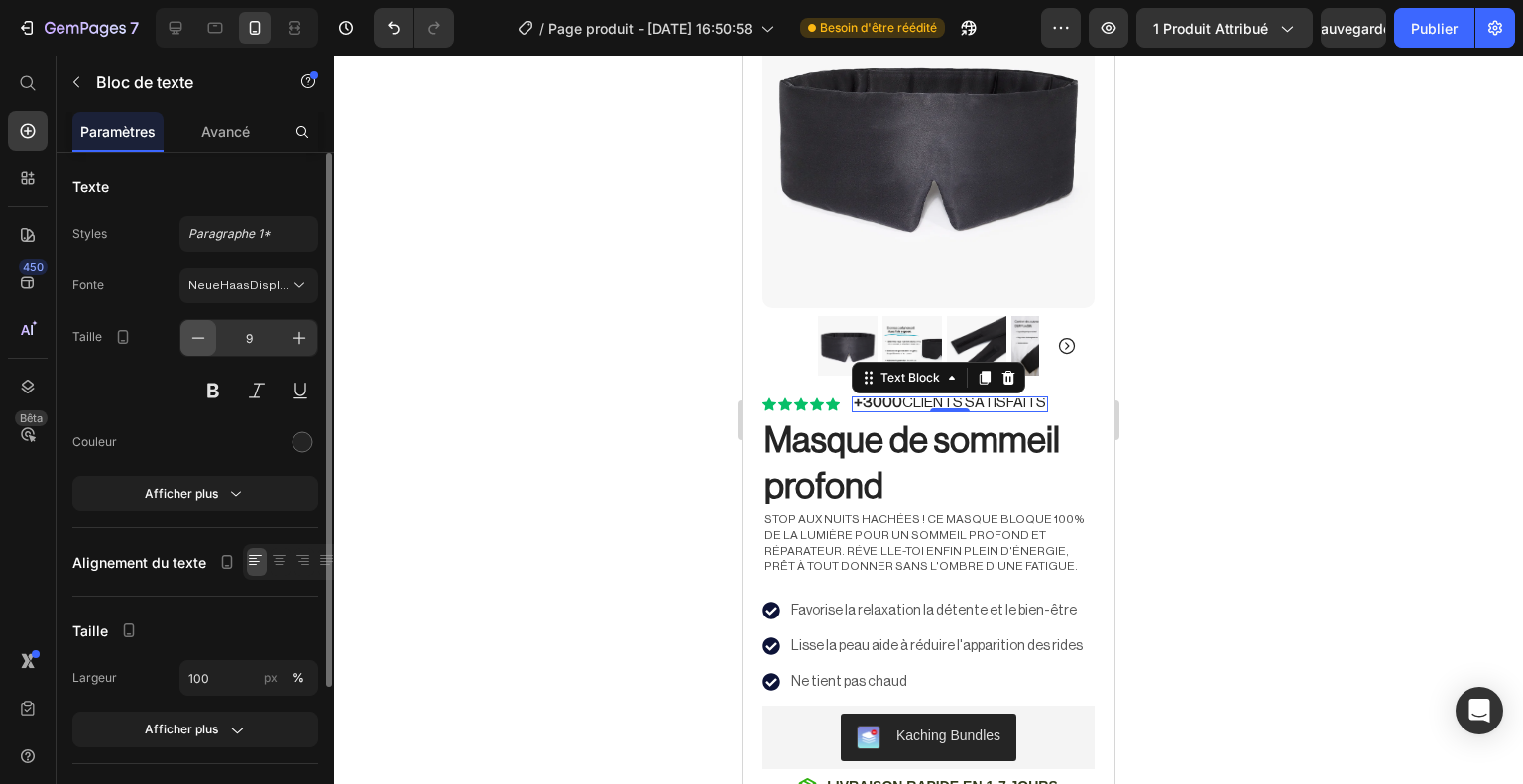 click 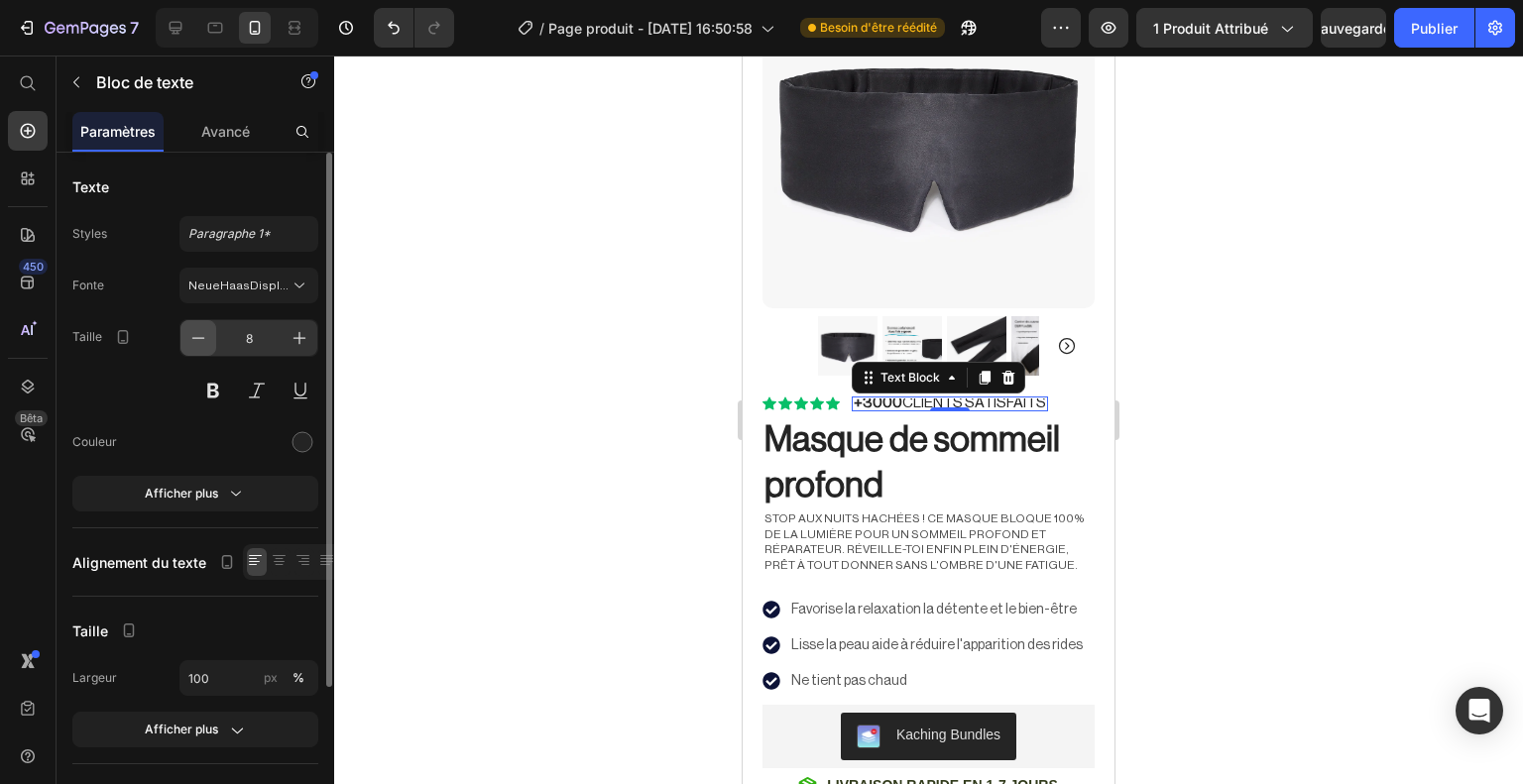 click 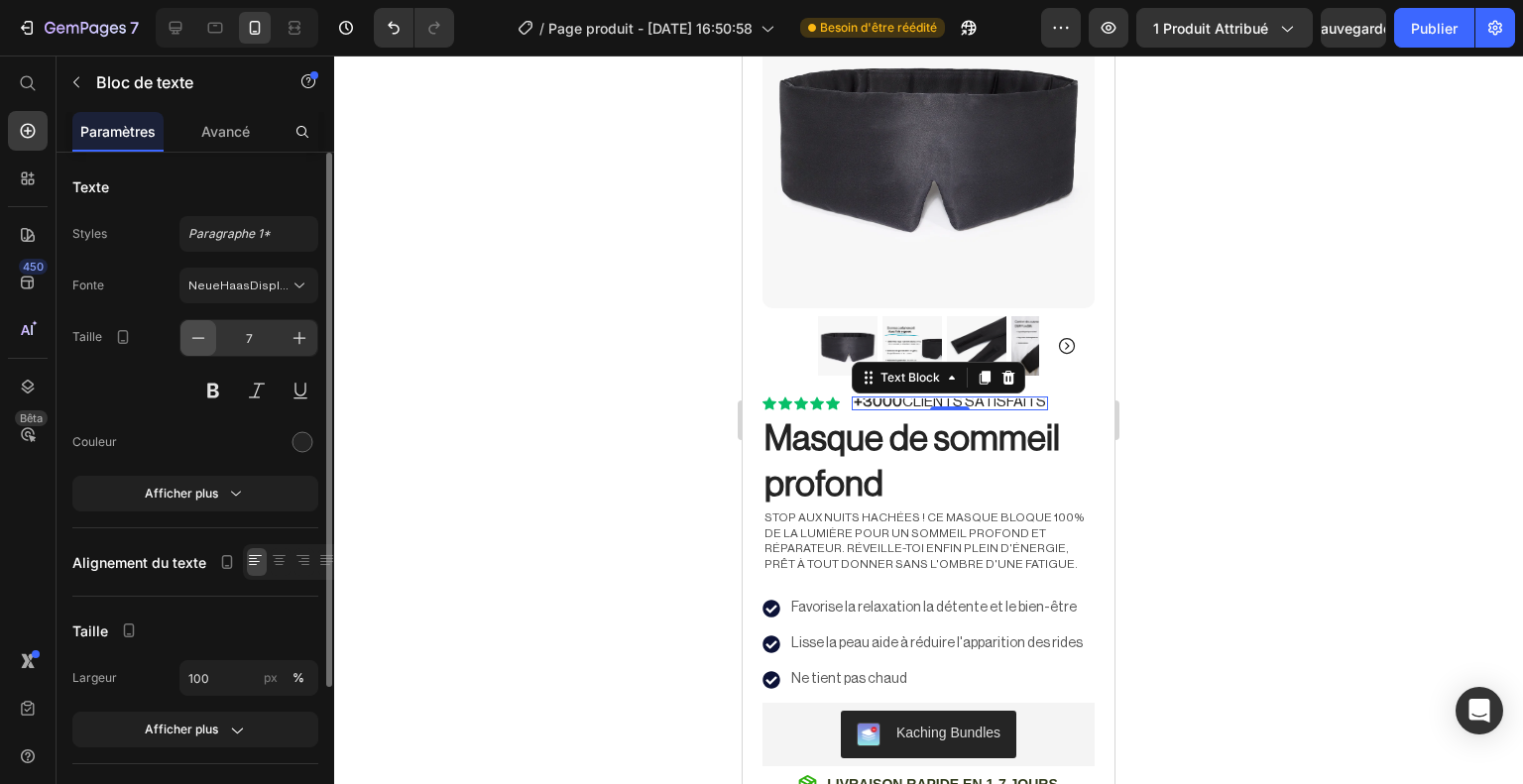 click 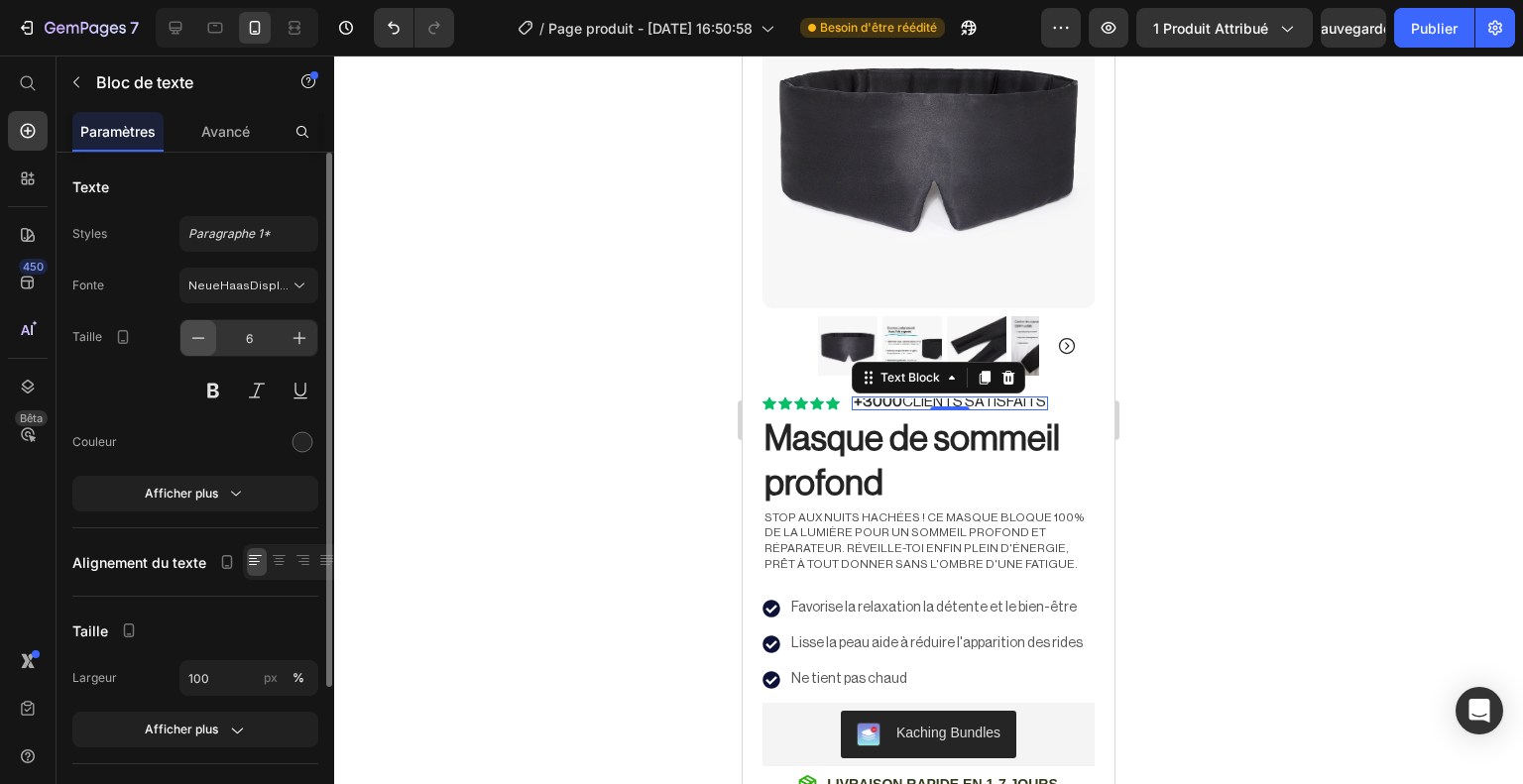 click 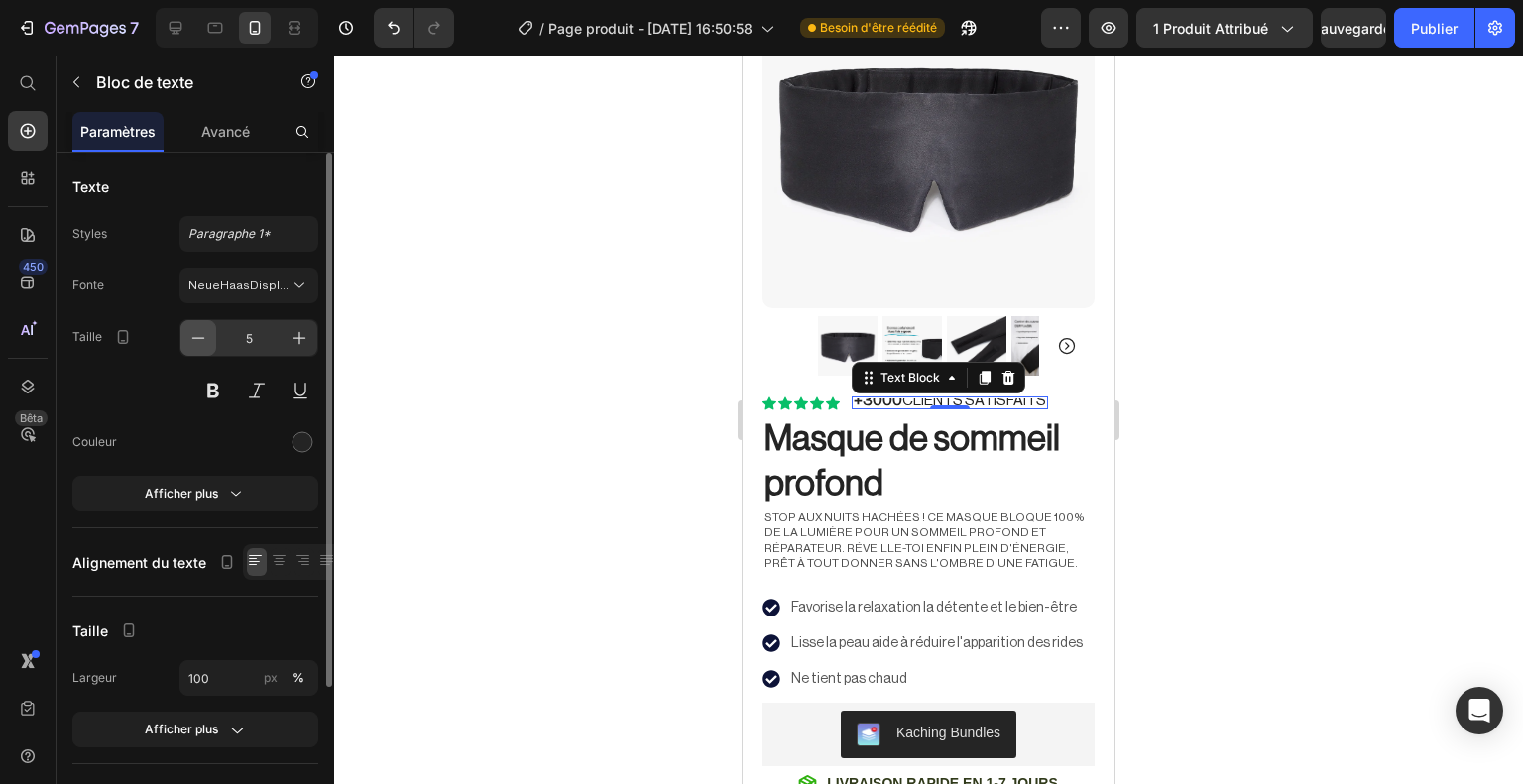 click 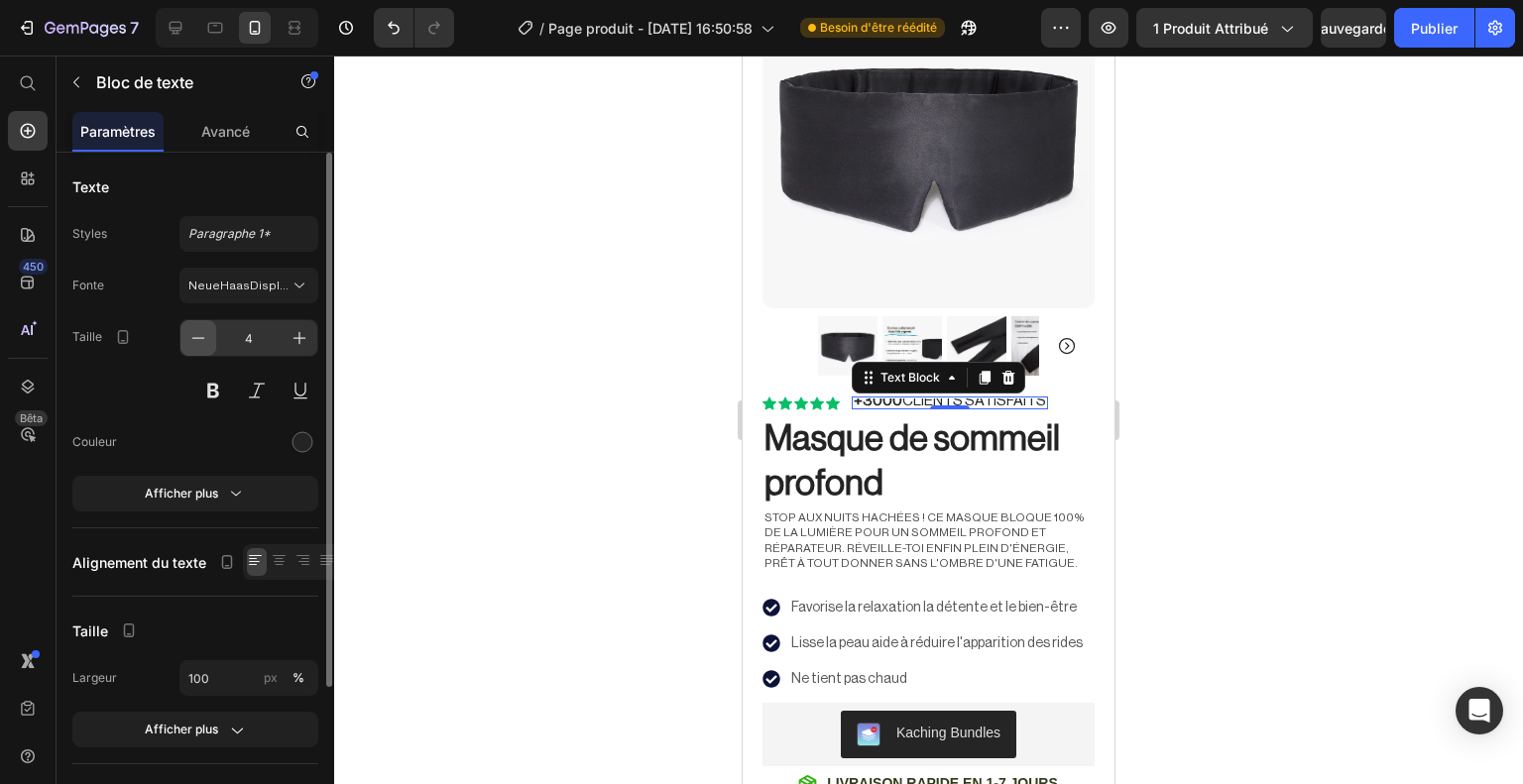 click 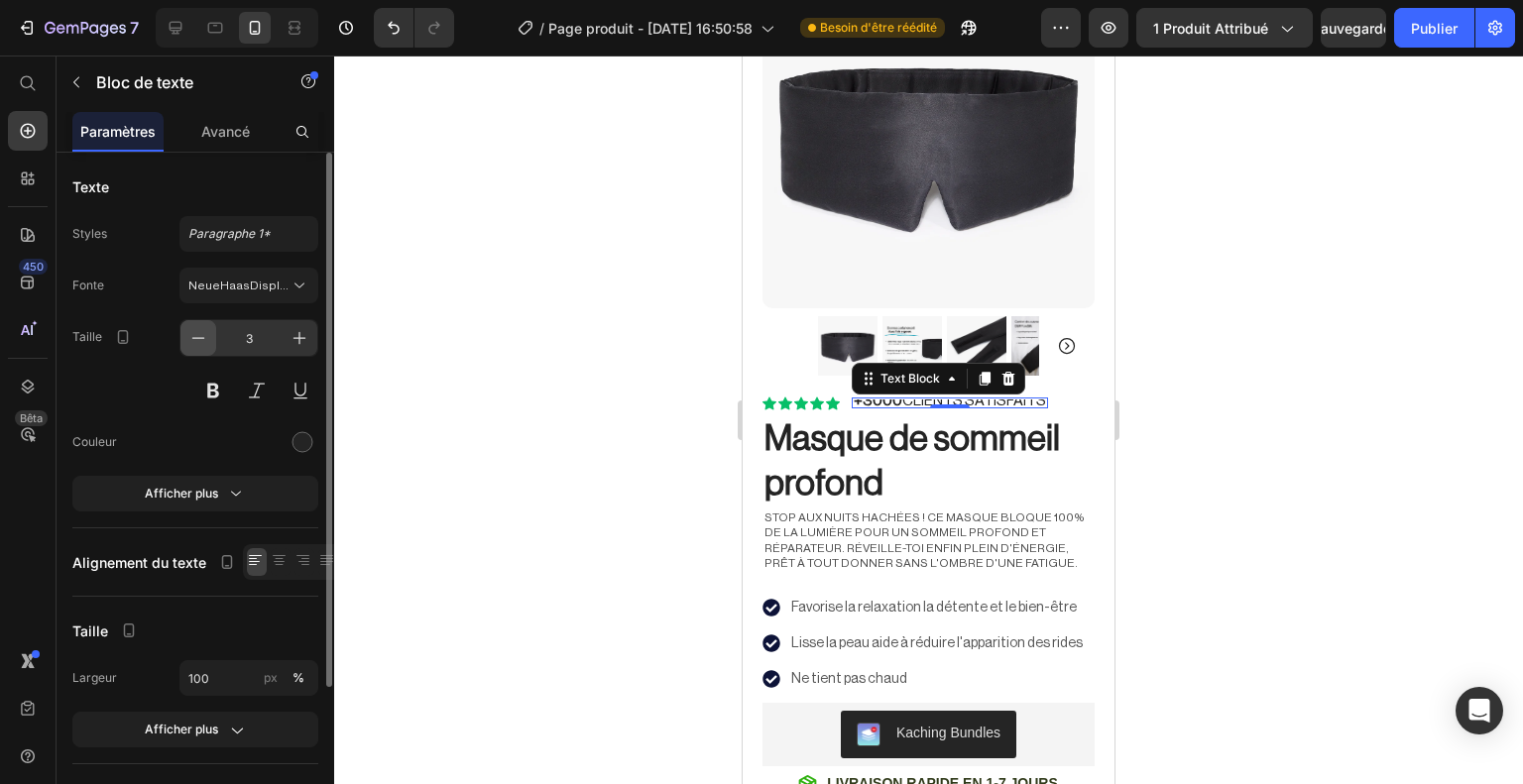 click 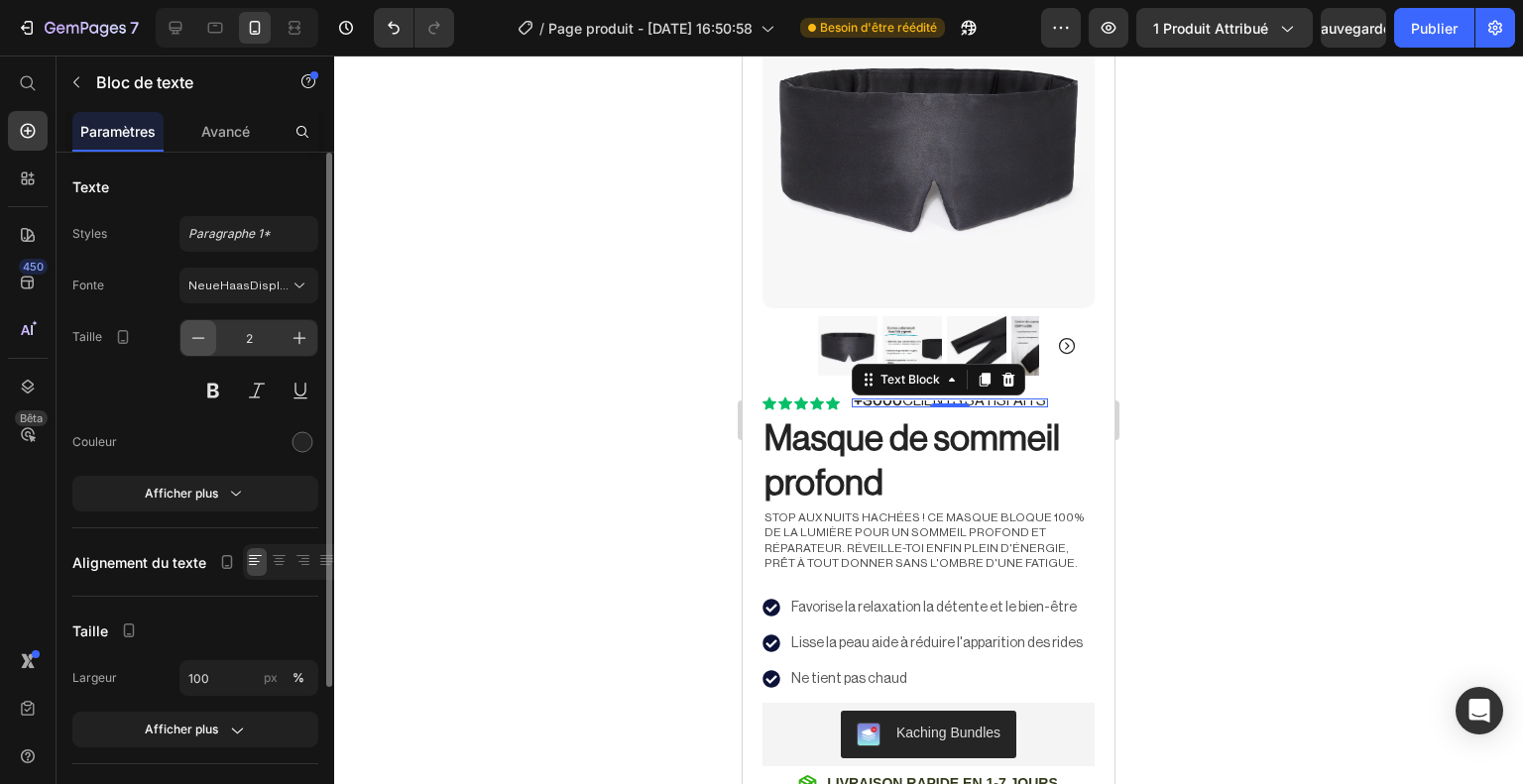 click 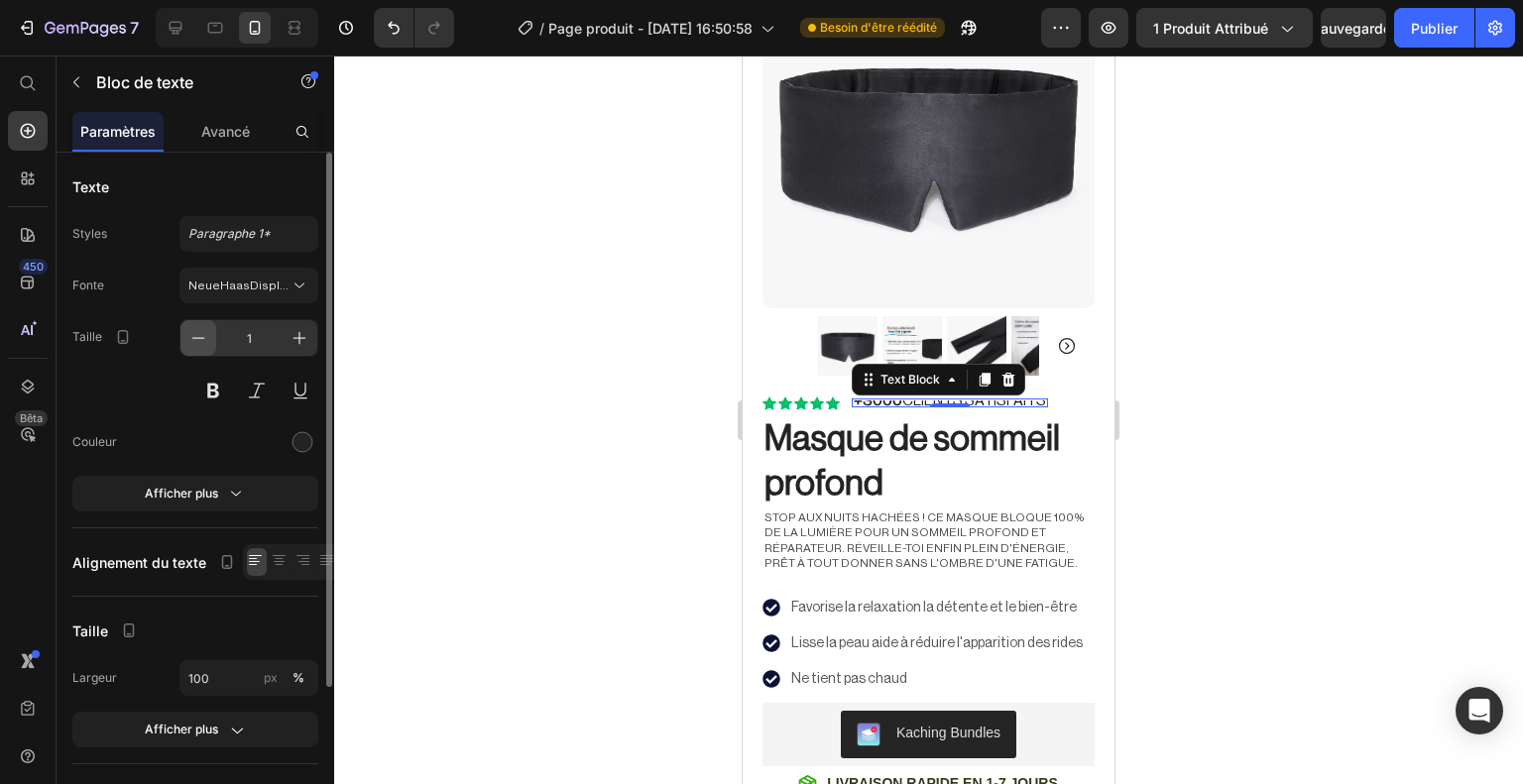 click 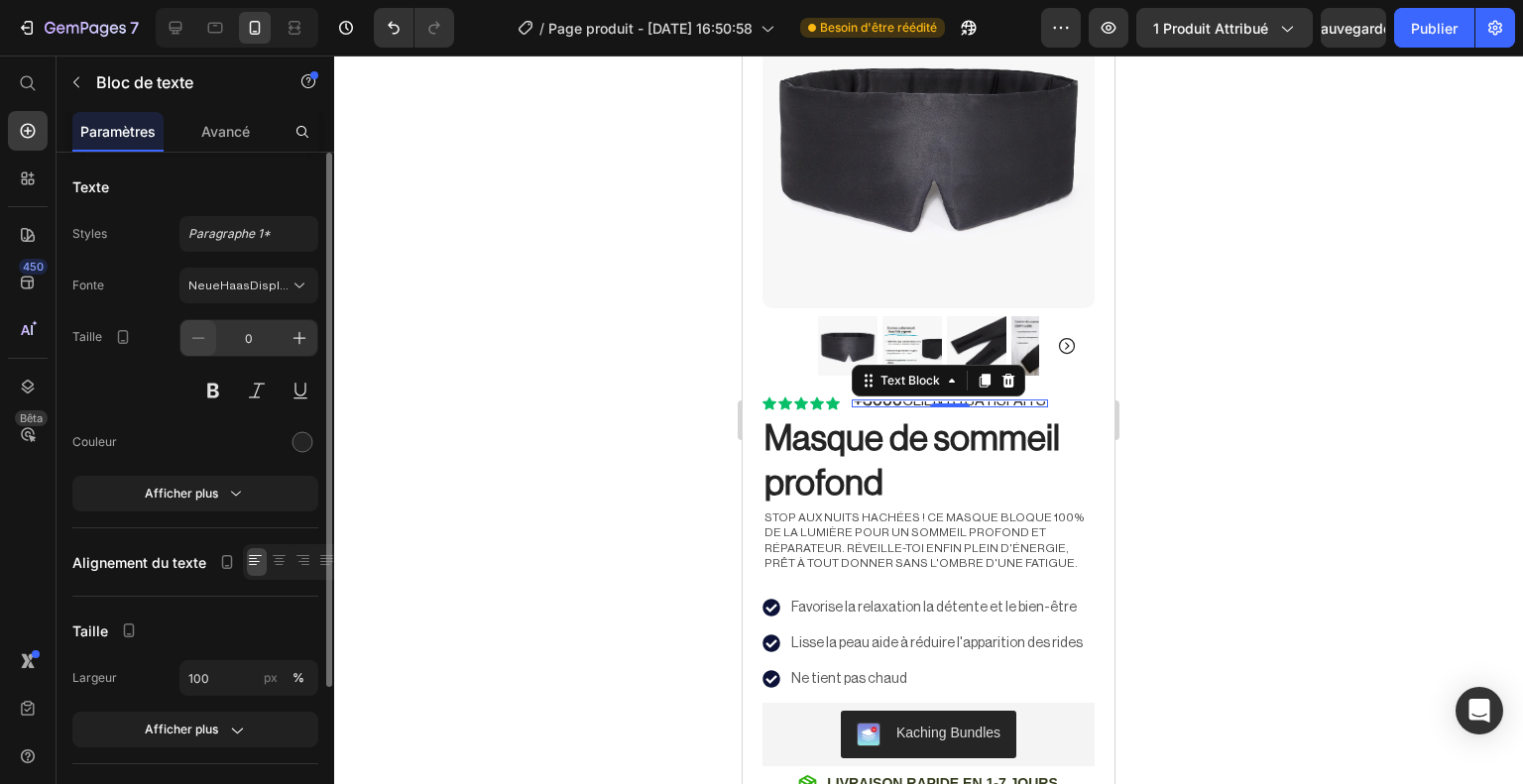 click 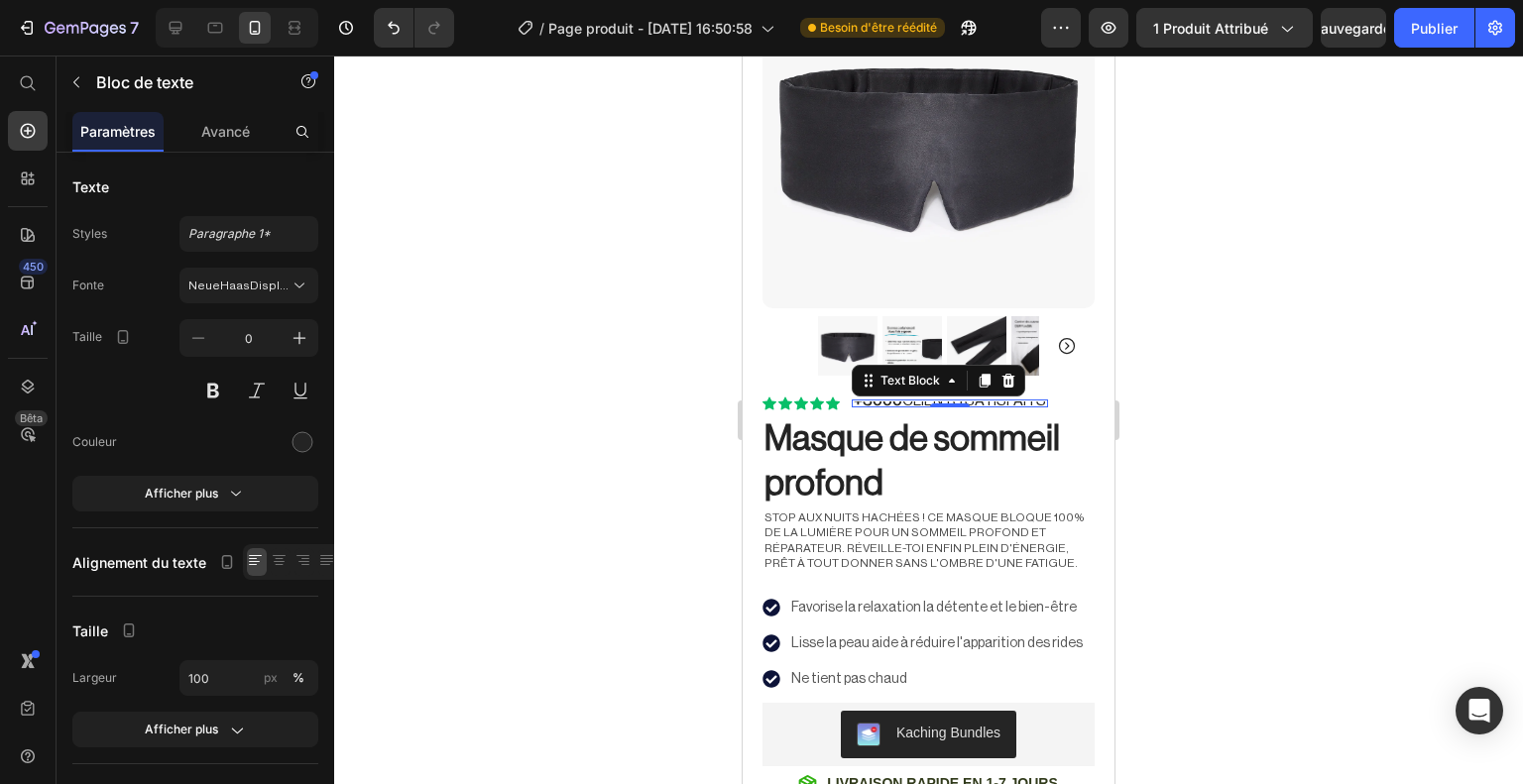 drag, startPoint x: 197, startPoint y: 332, endPoint x: 668, endPoint y: 361, distance: 471.89194 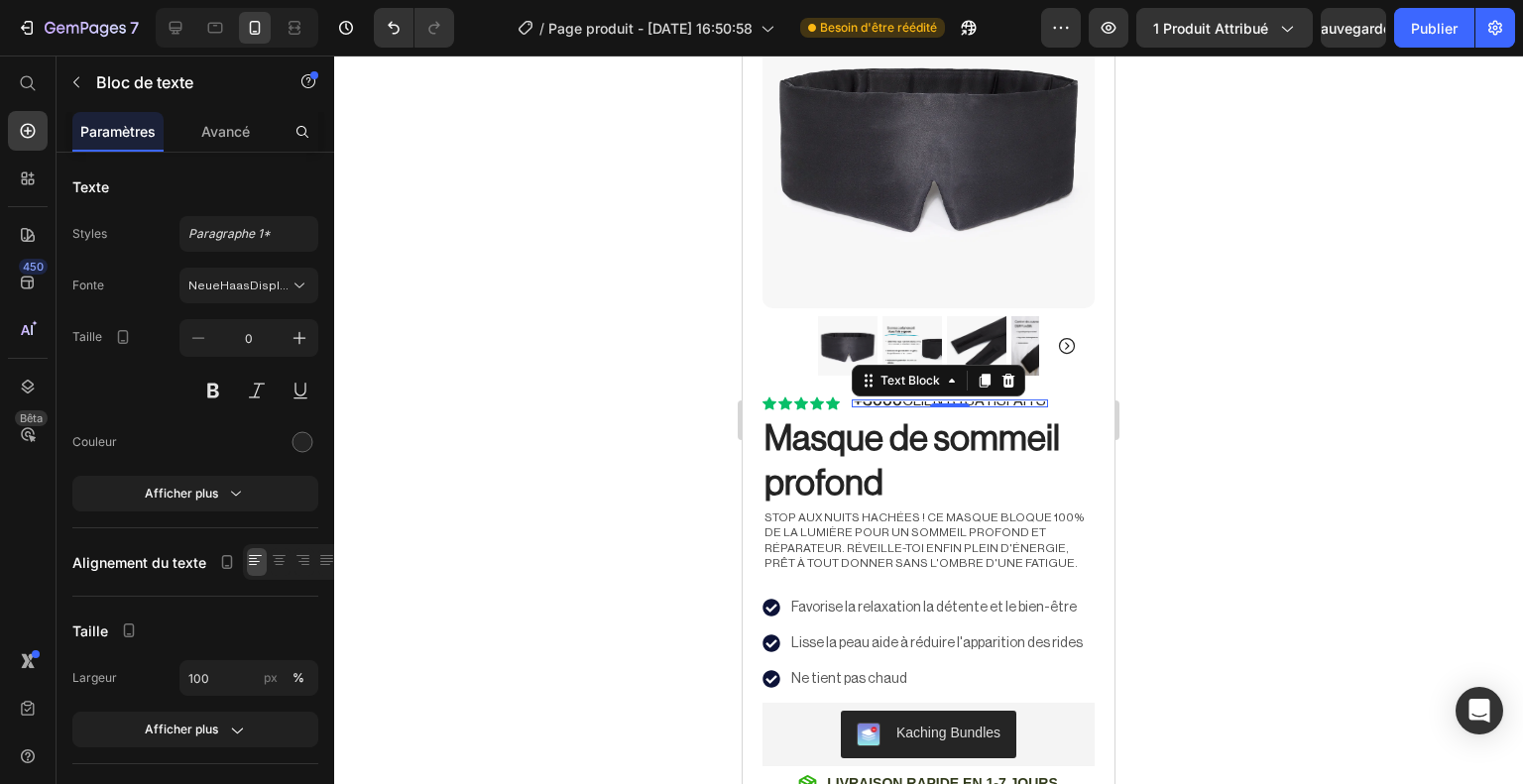 scroll, scrollTop: 172, scrollLeft: 0, axis: vertical 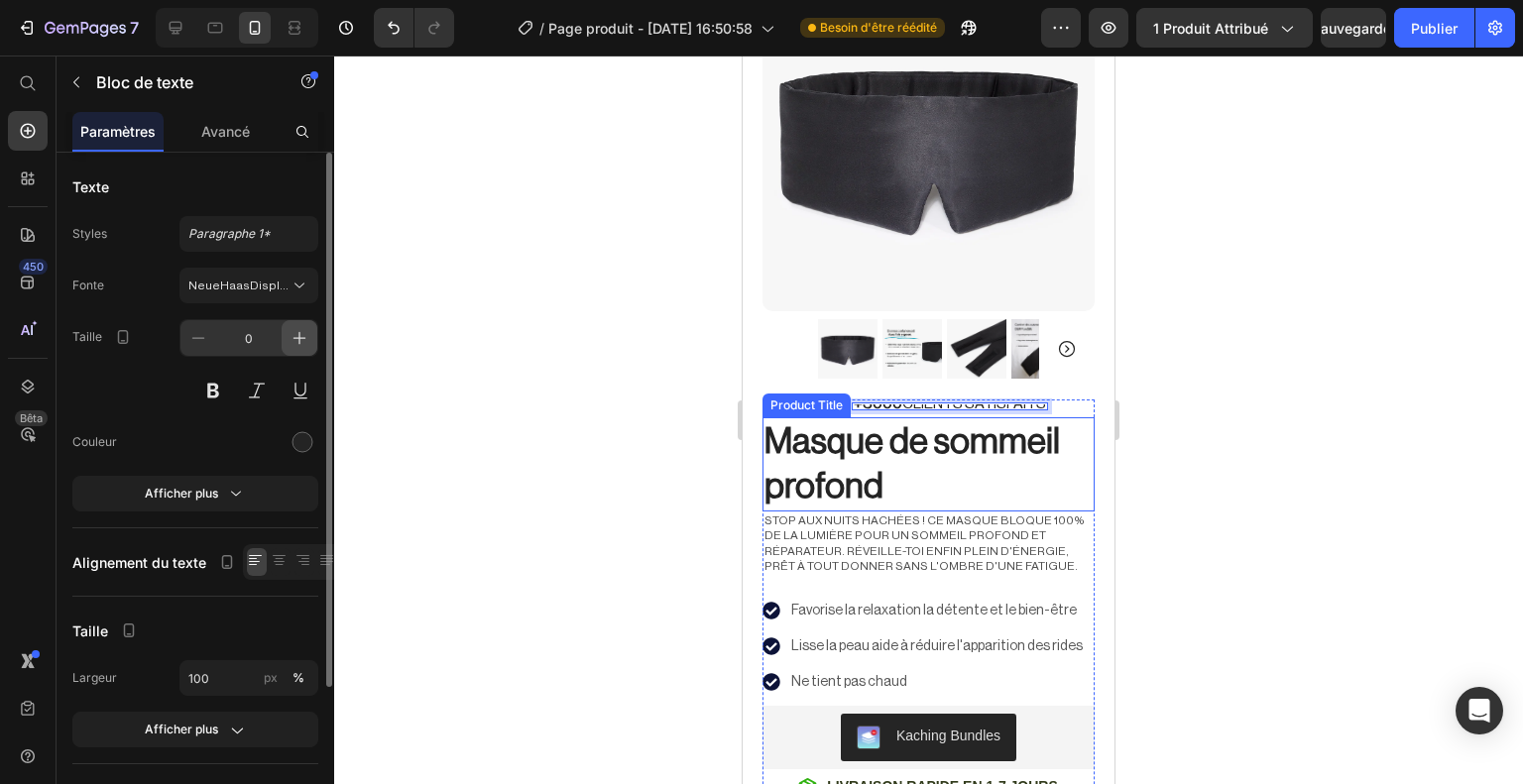 click 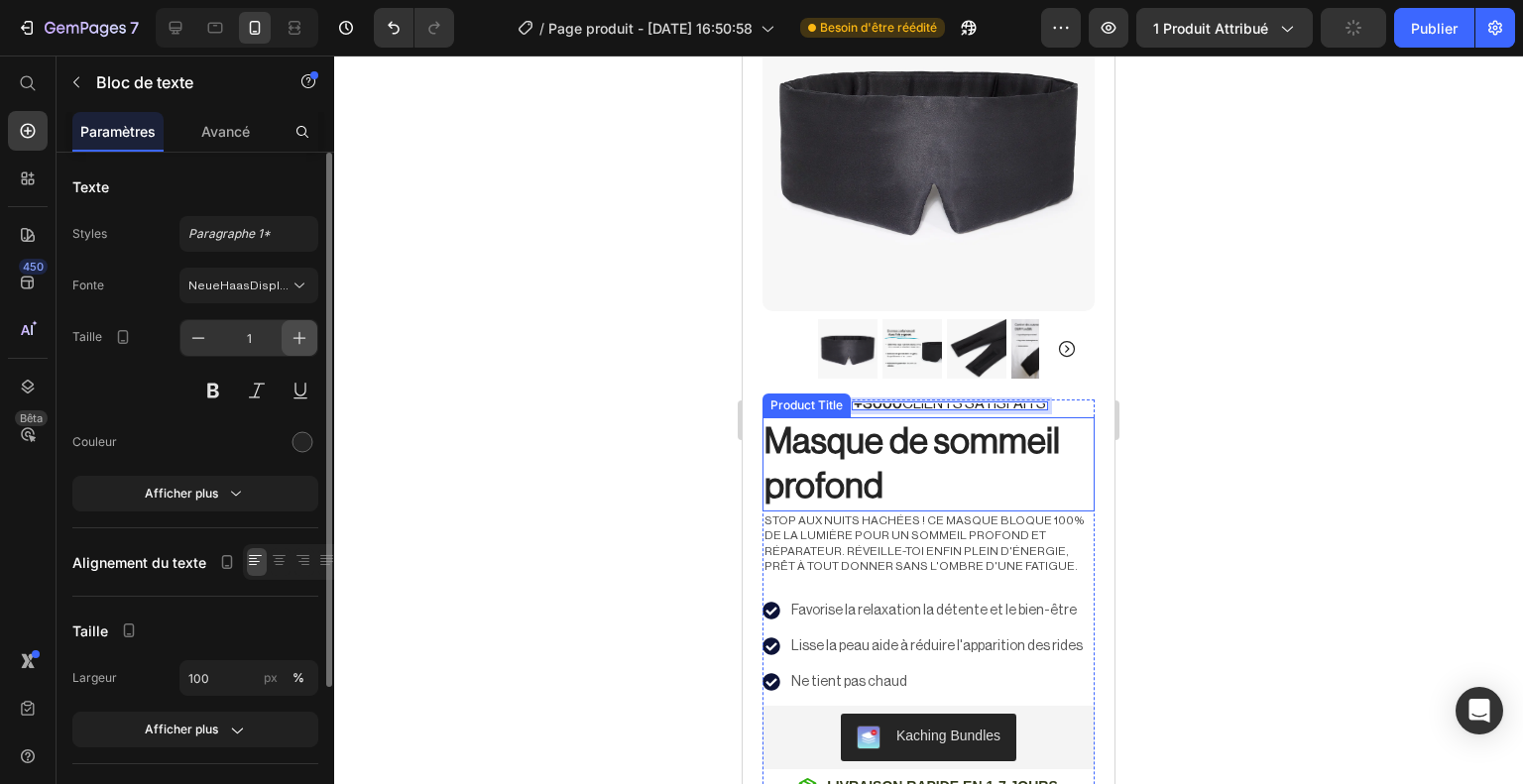 click 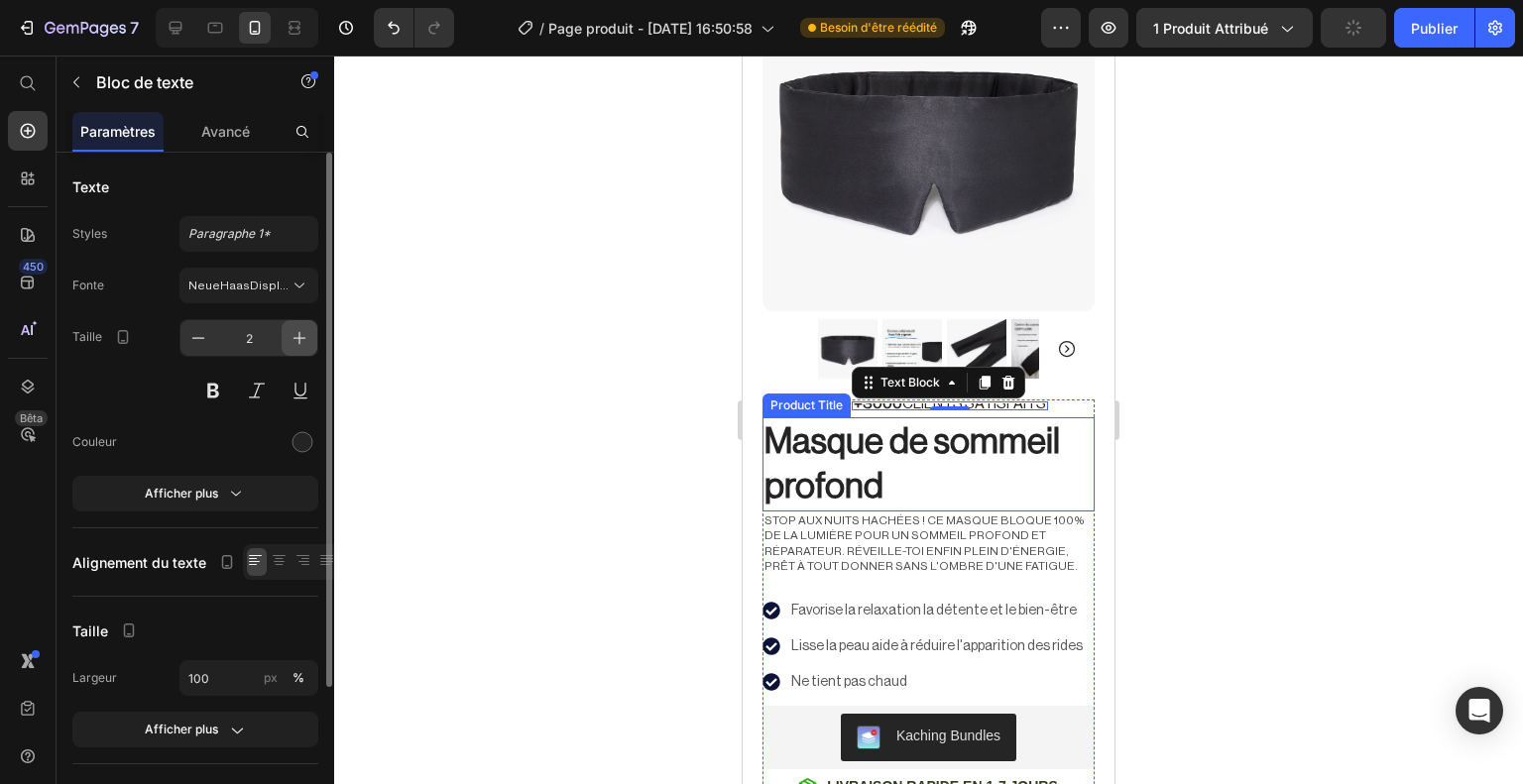 click 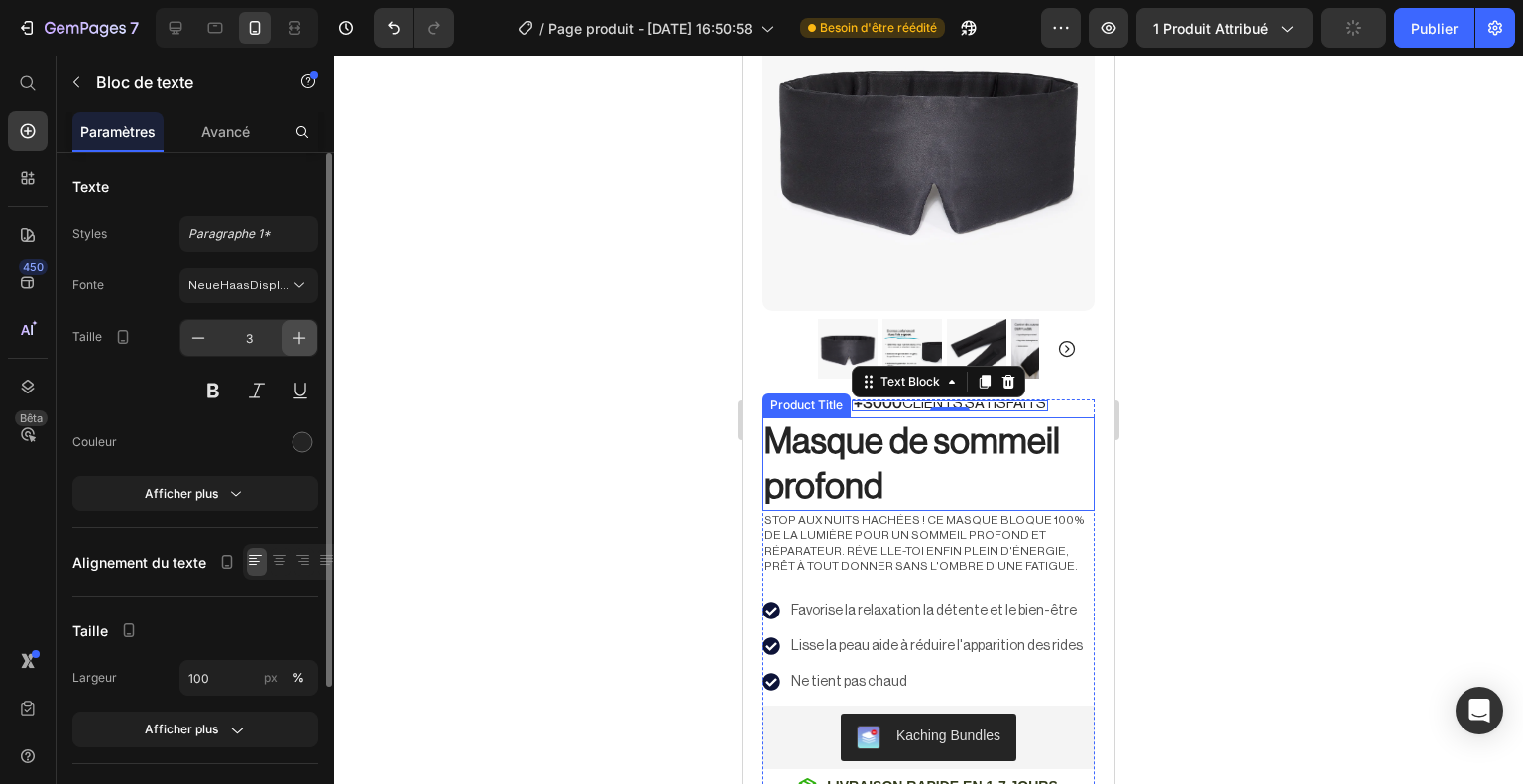 click 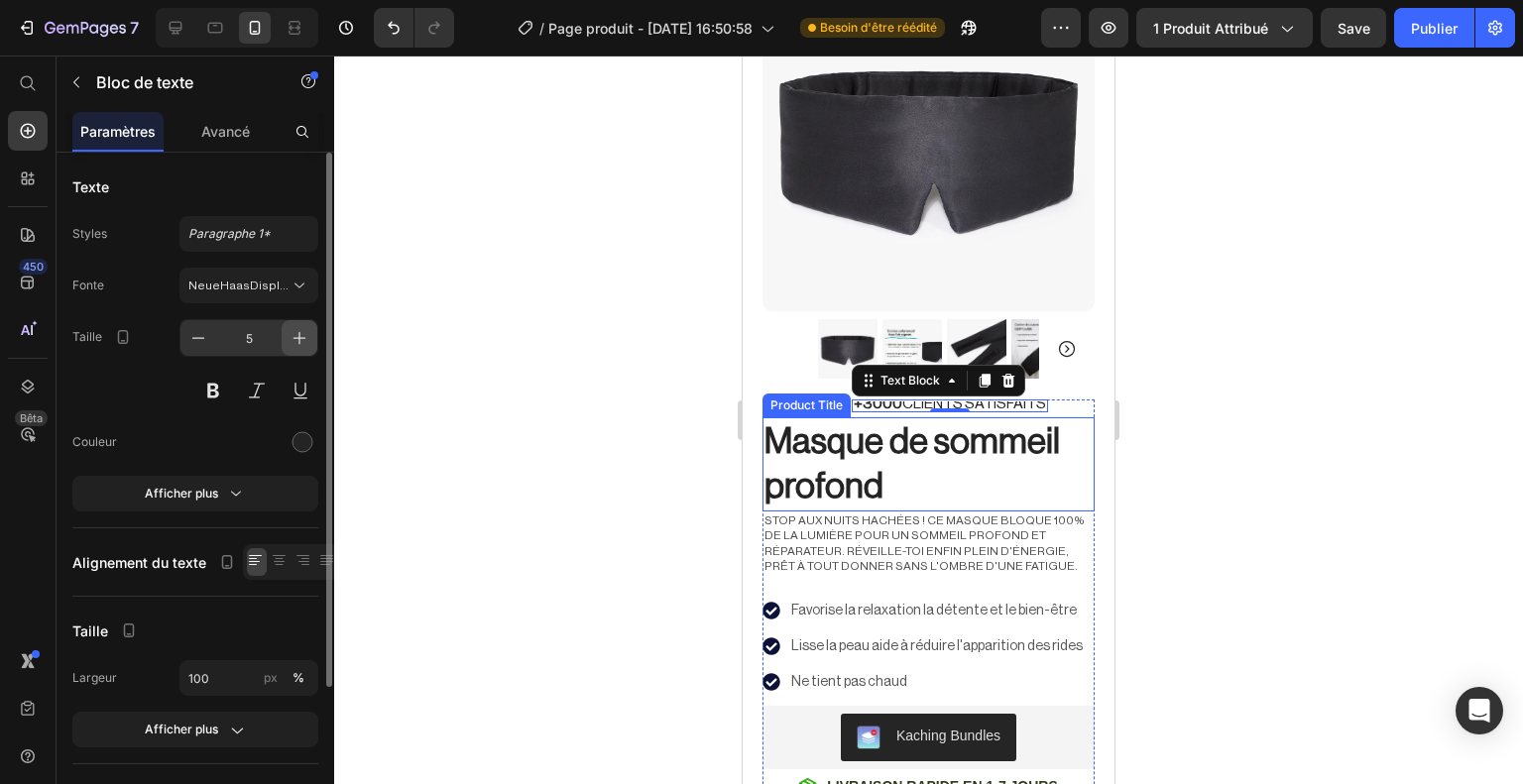 click 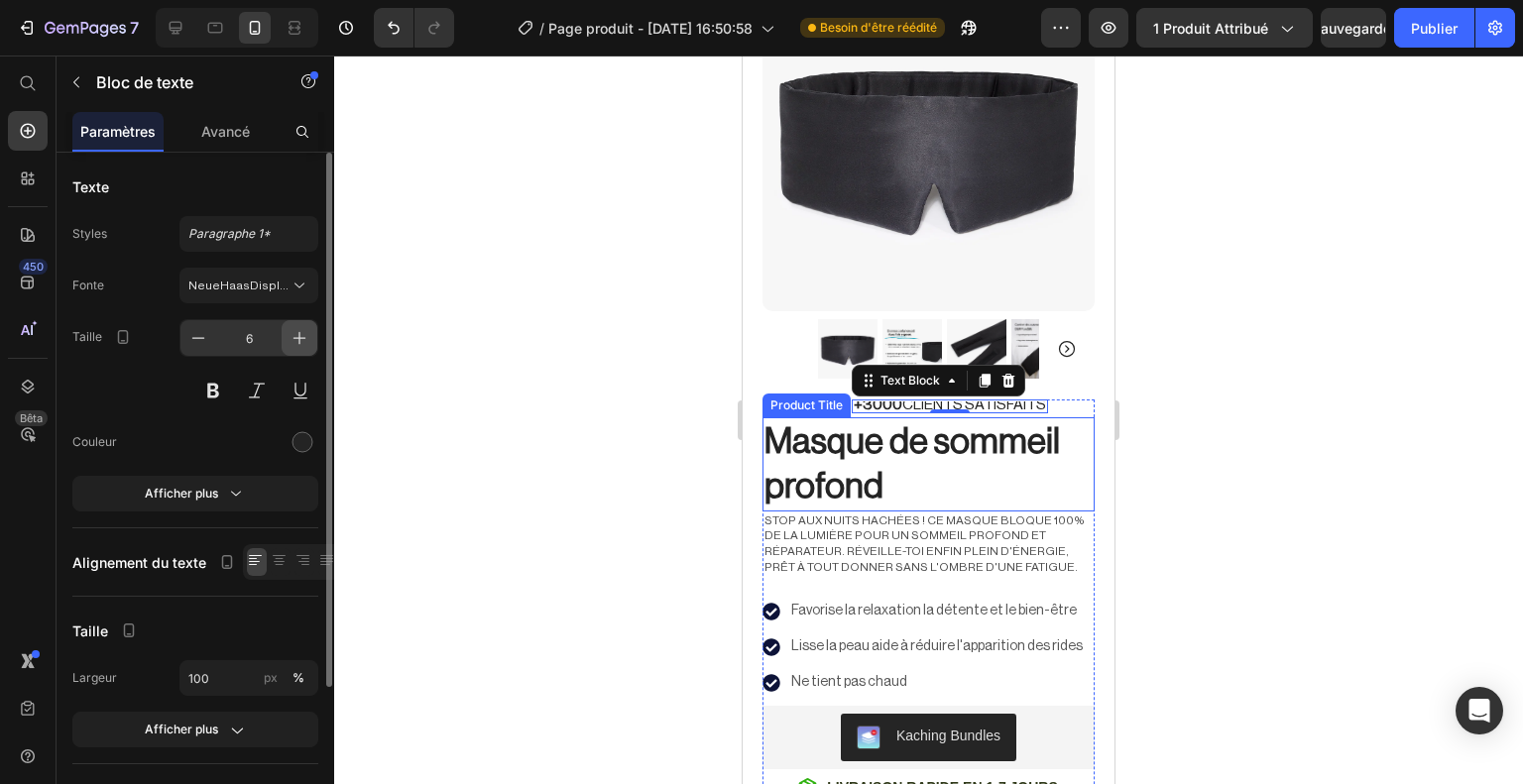 click 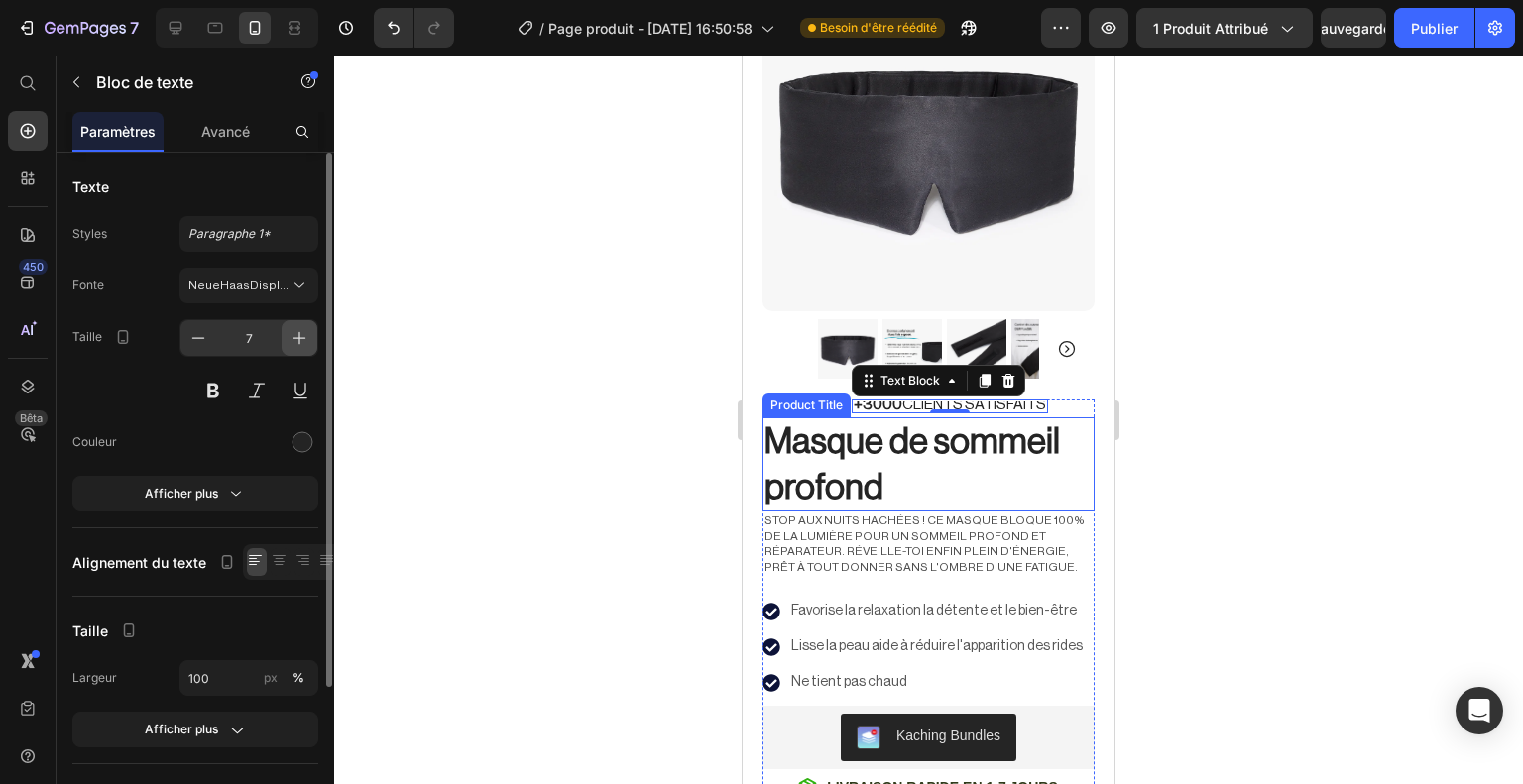 click 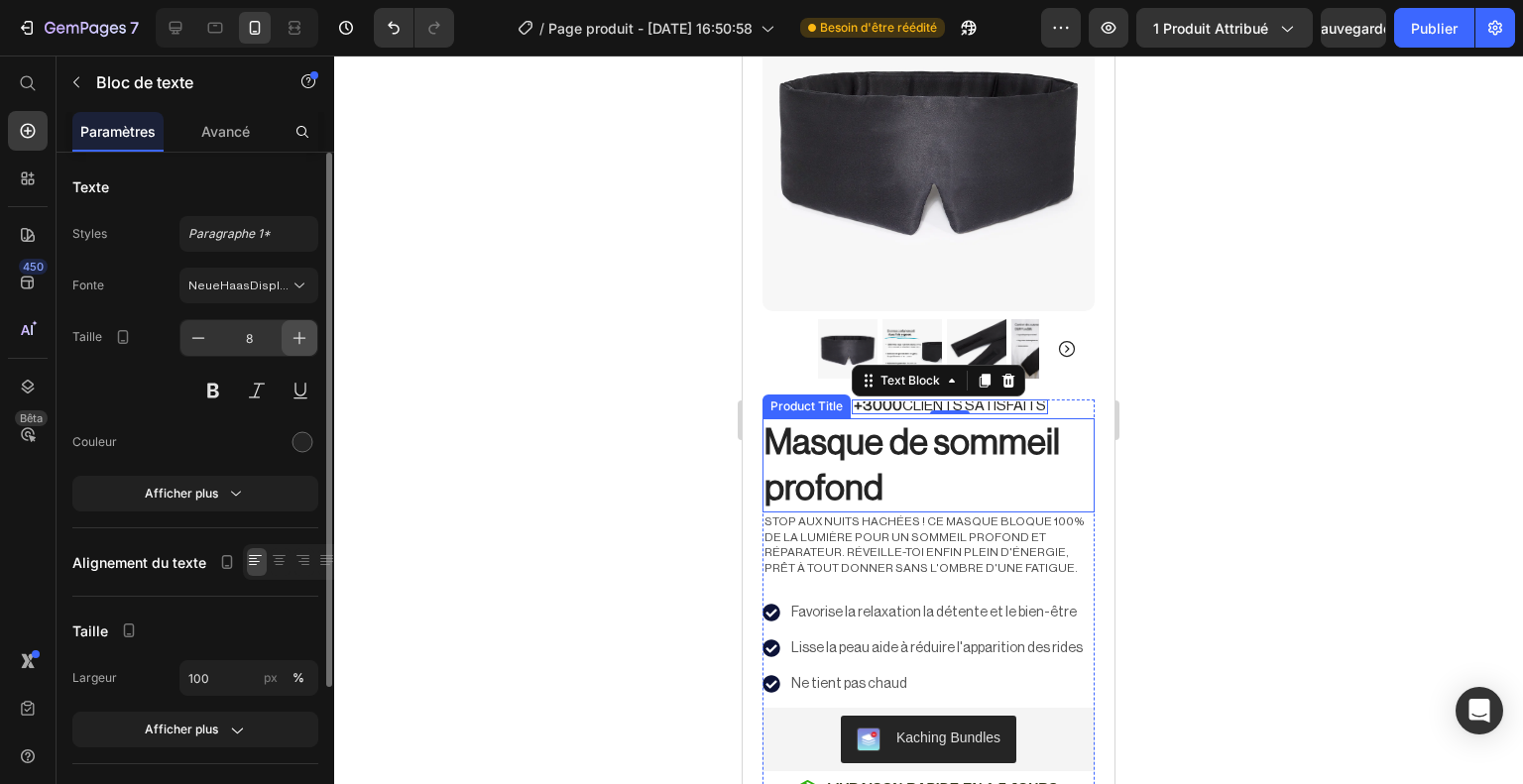 click 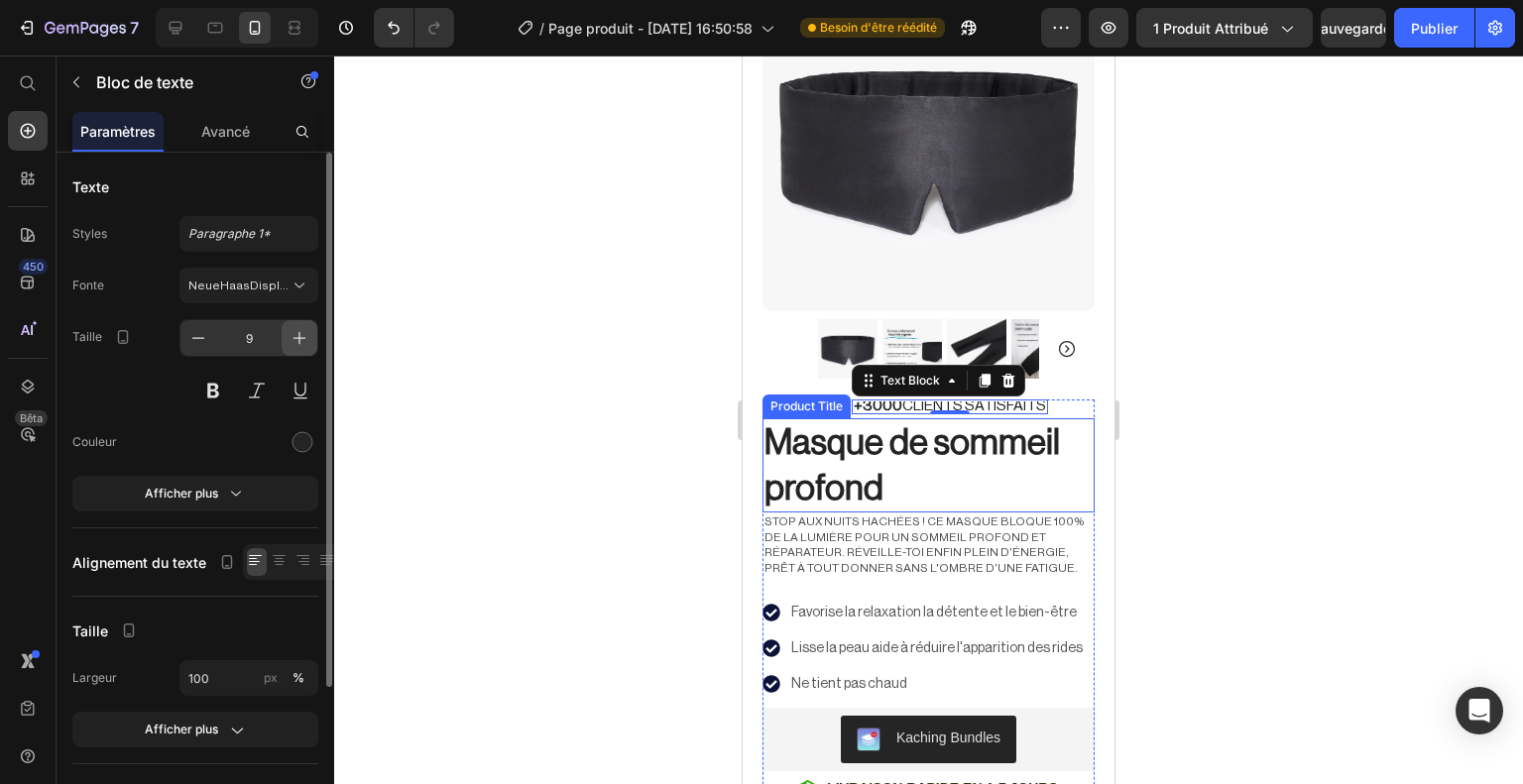 click 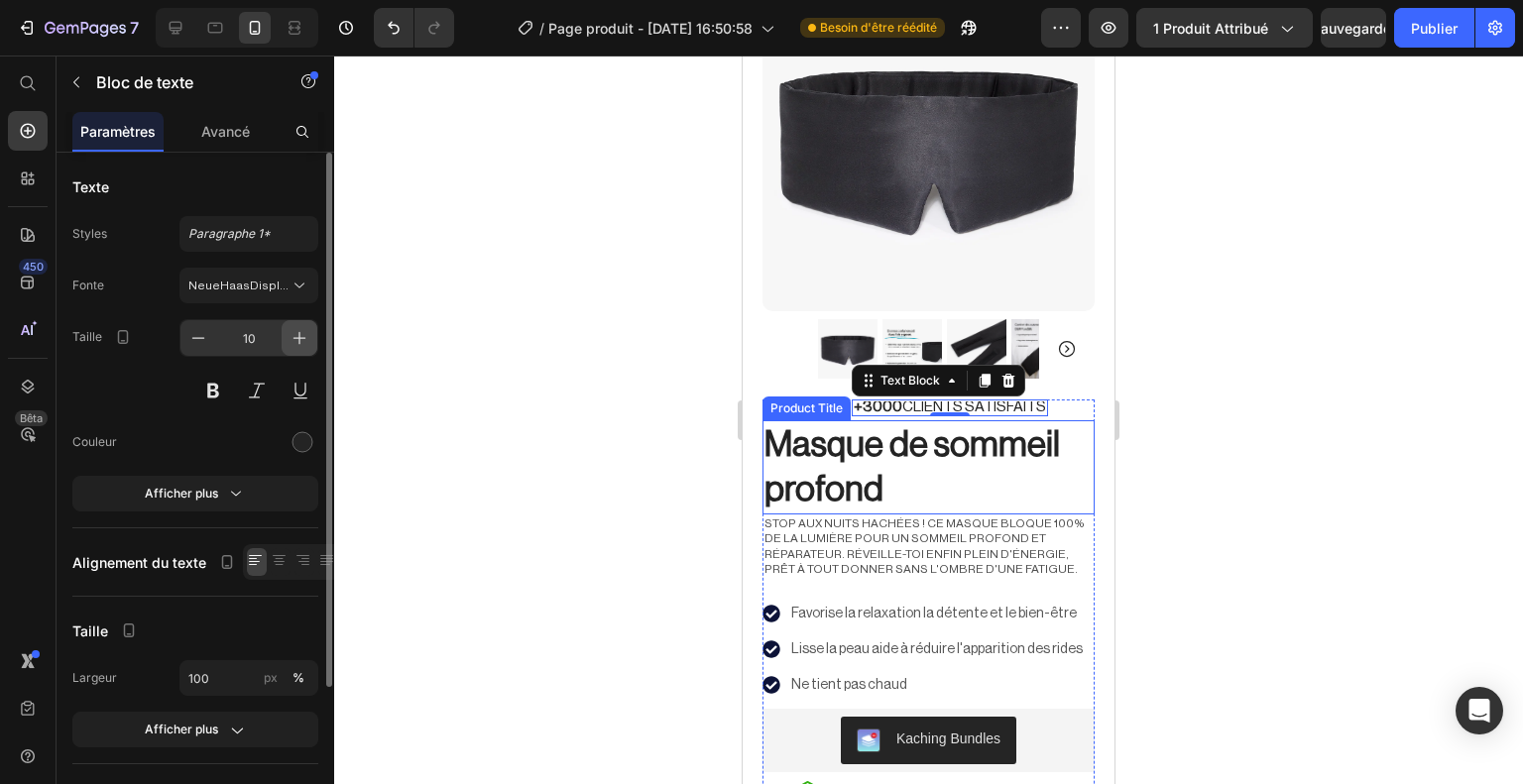 click 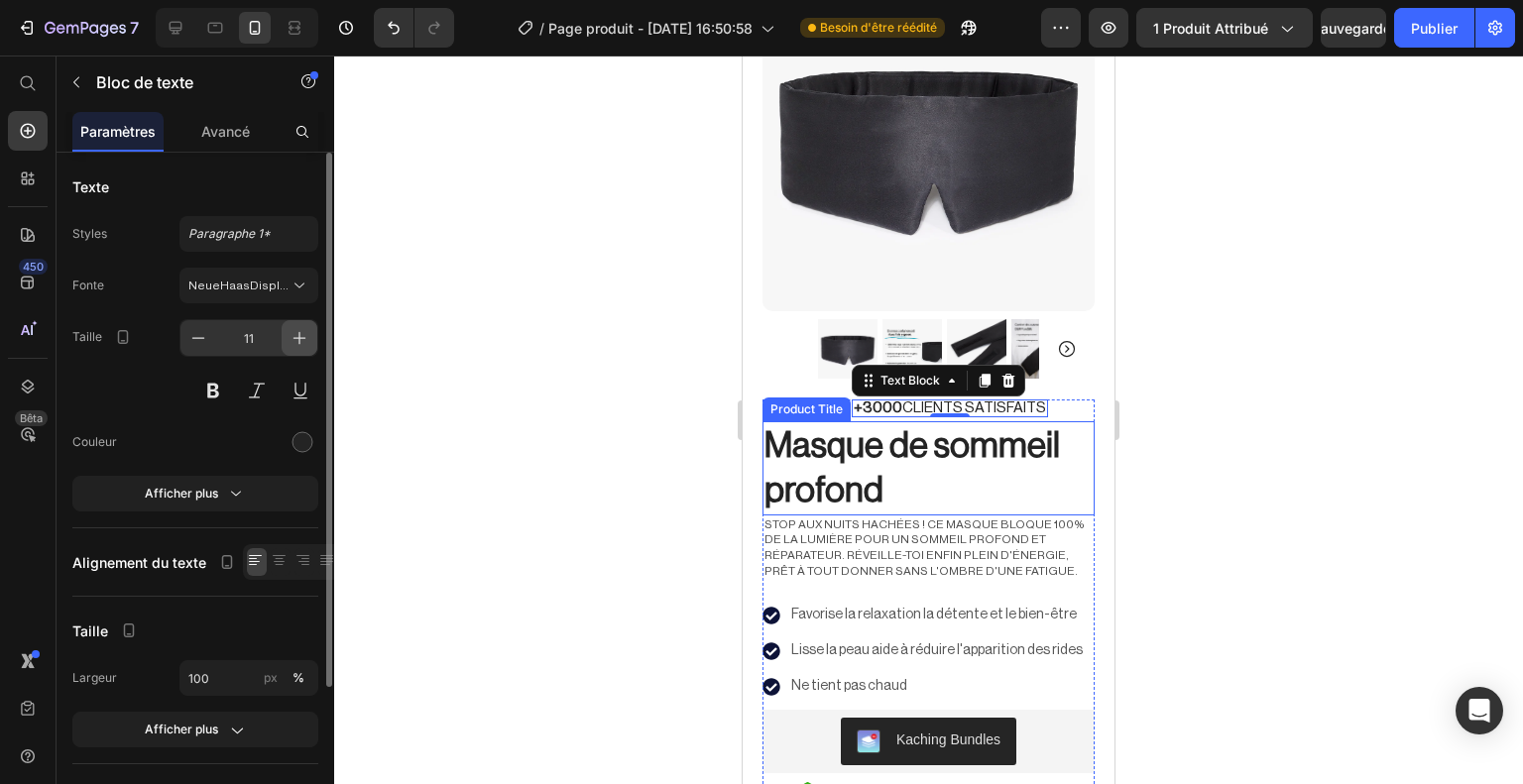 click 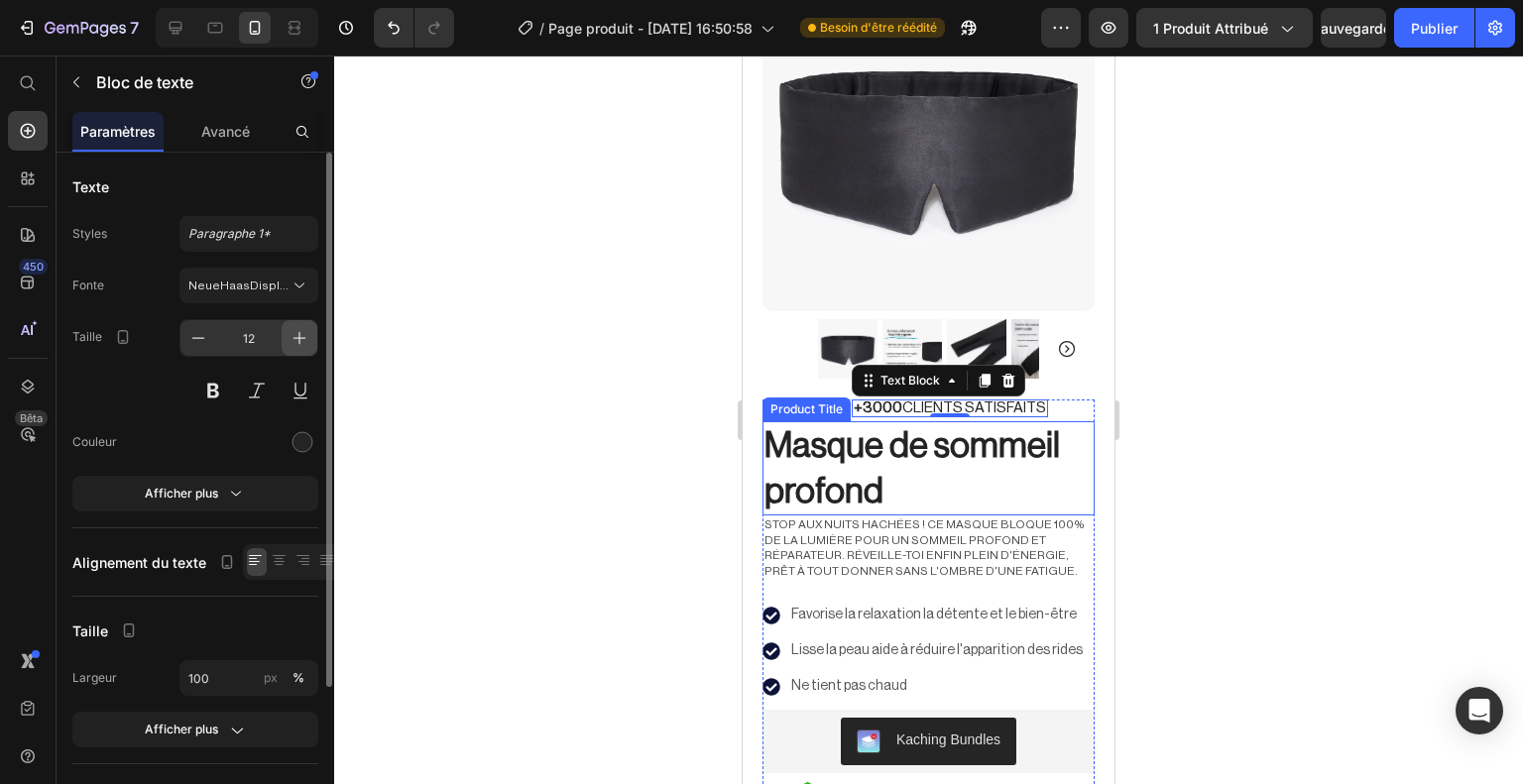 click 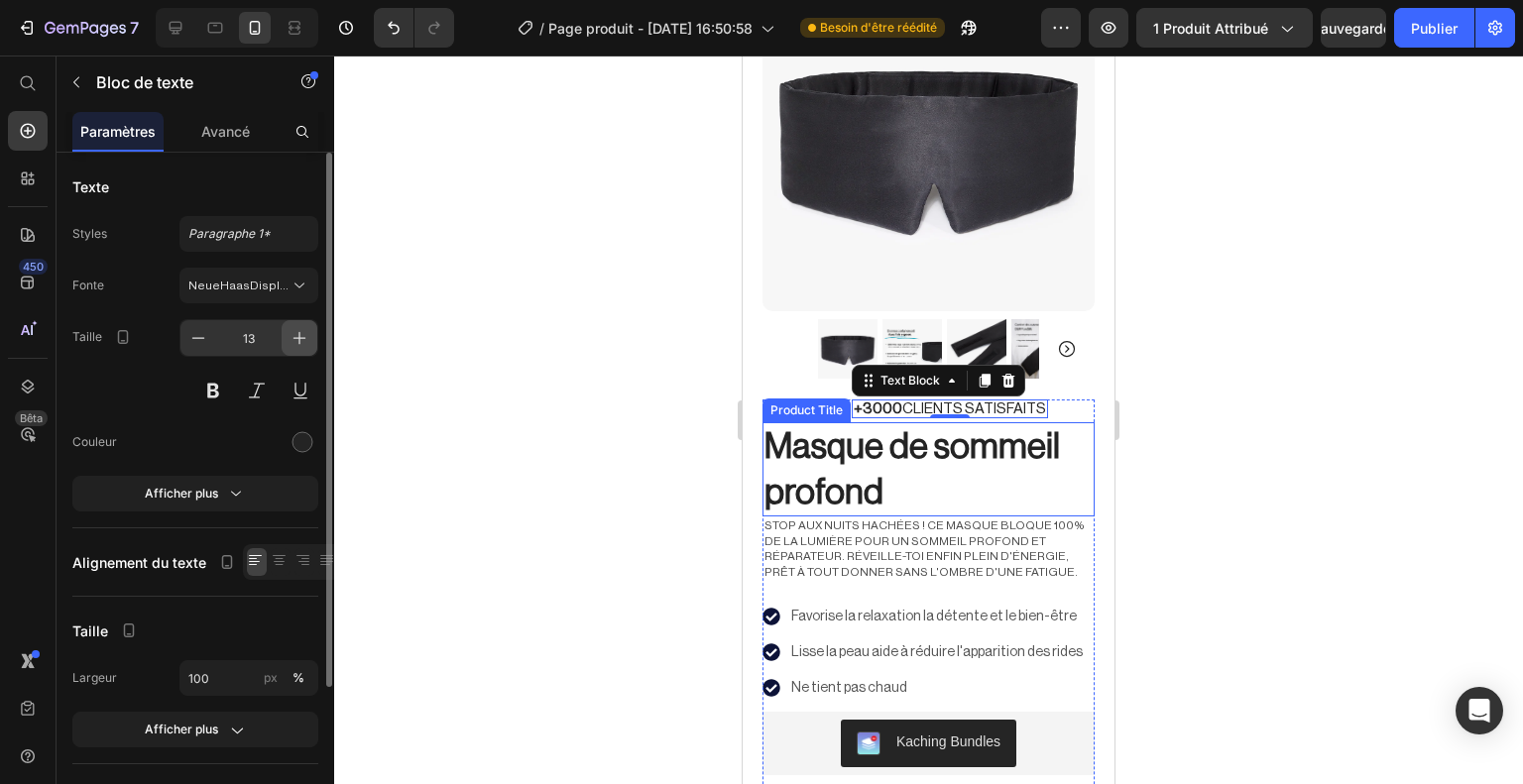 click 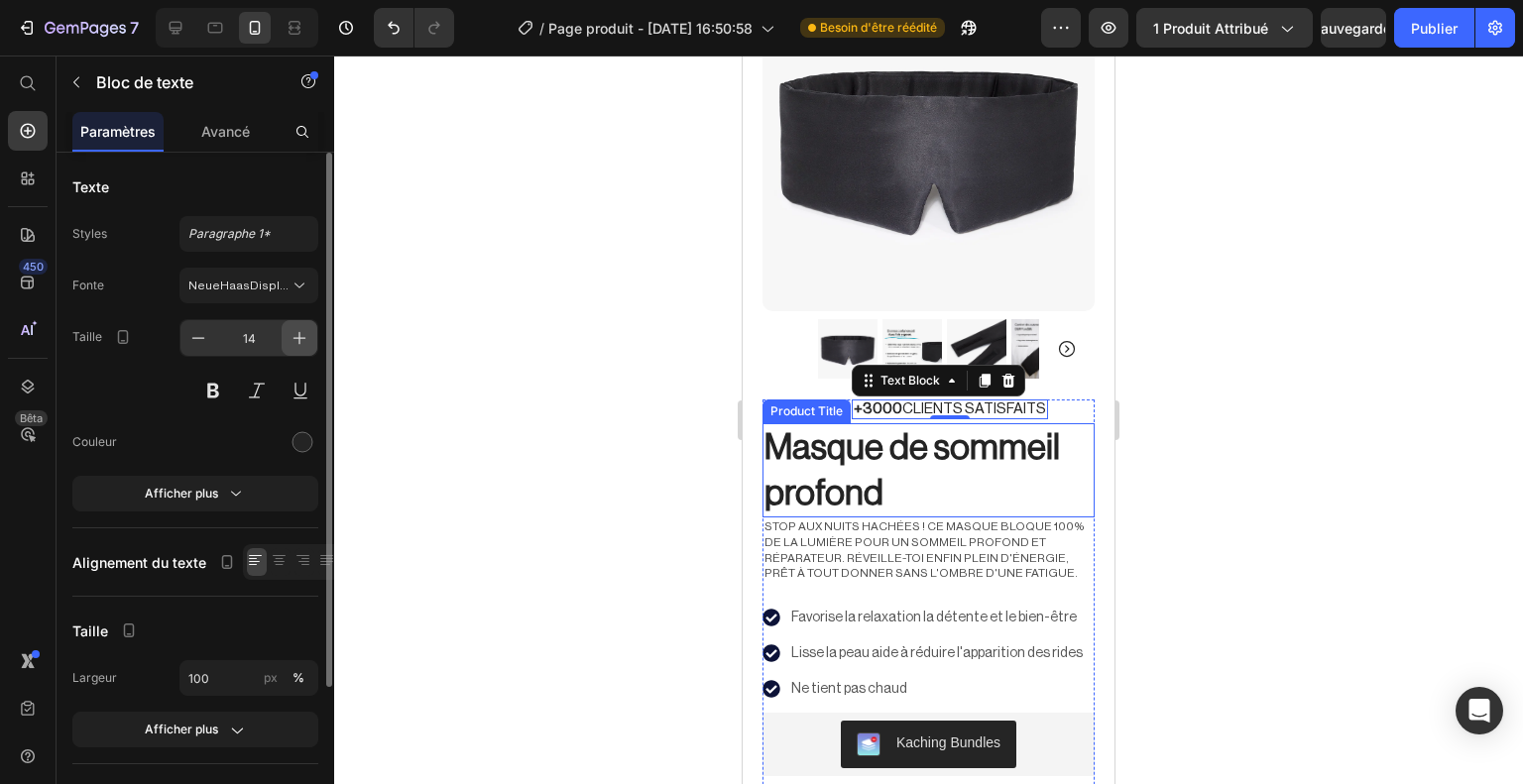 click 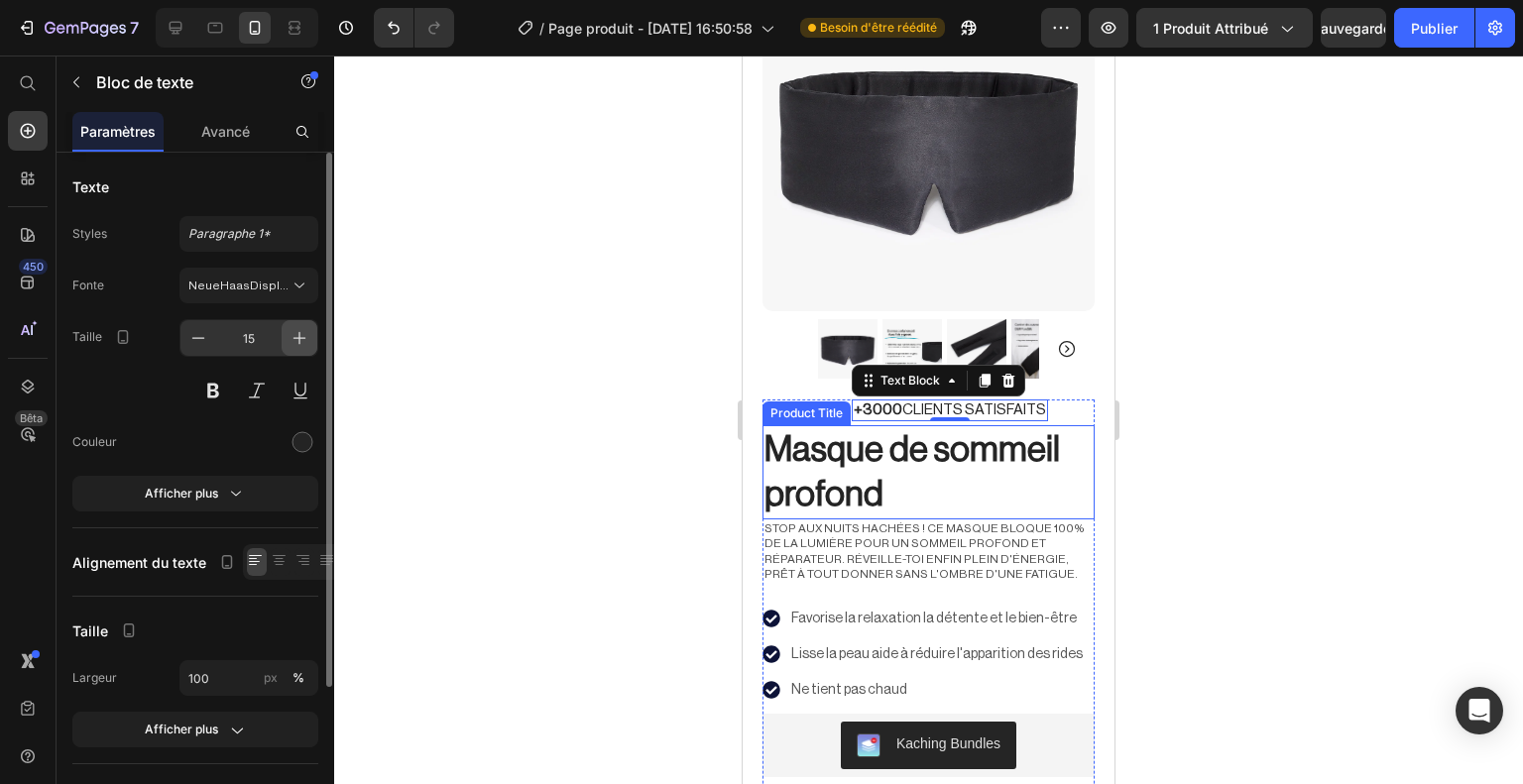 click 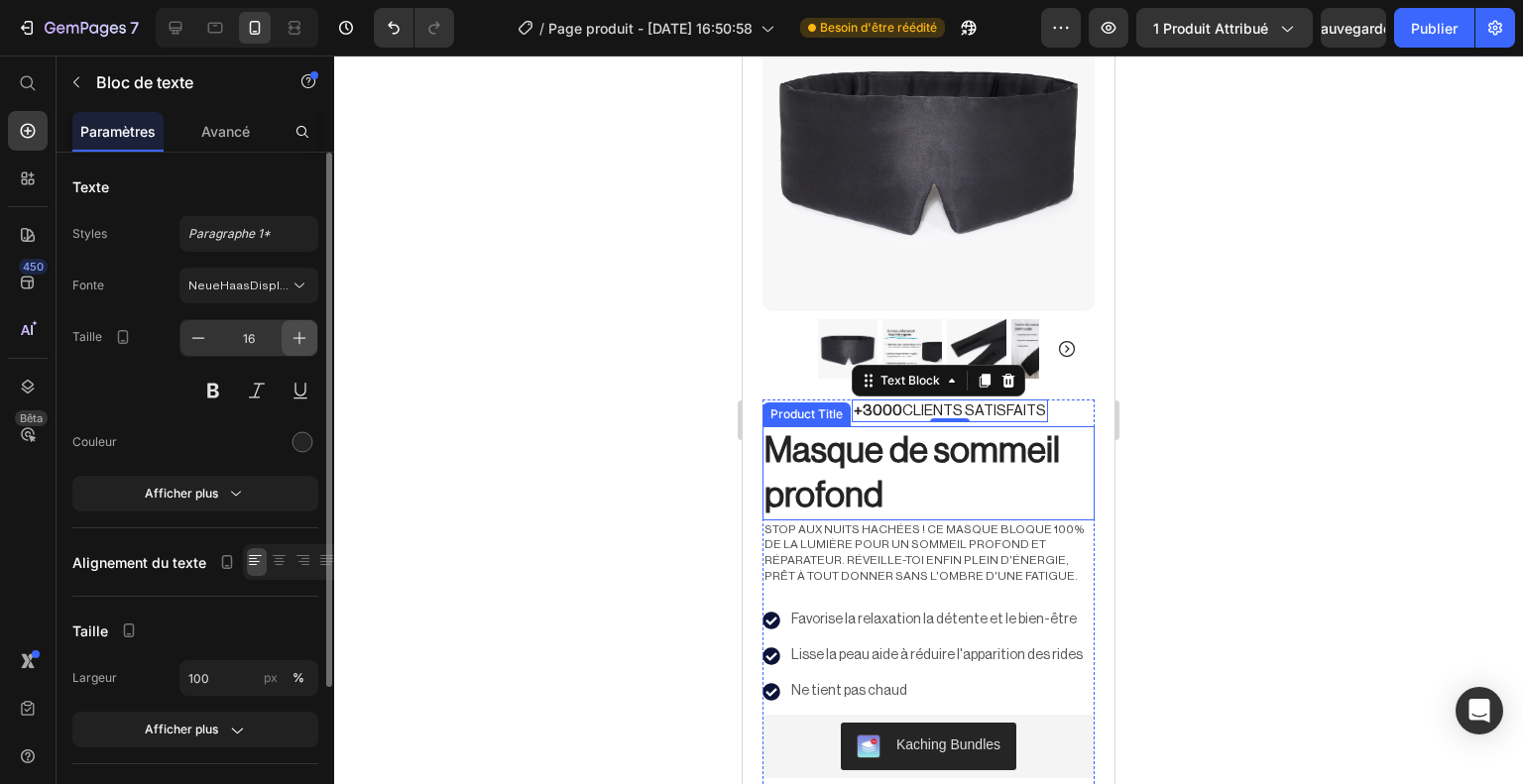 click 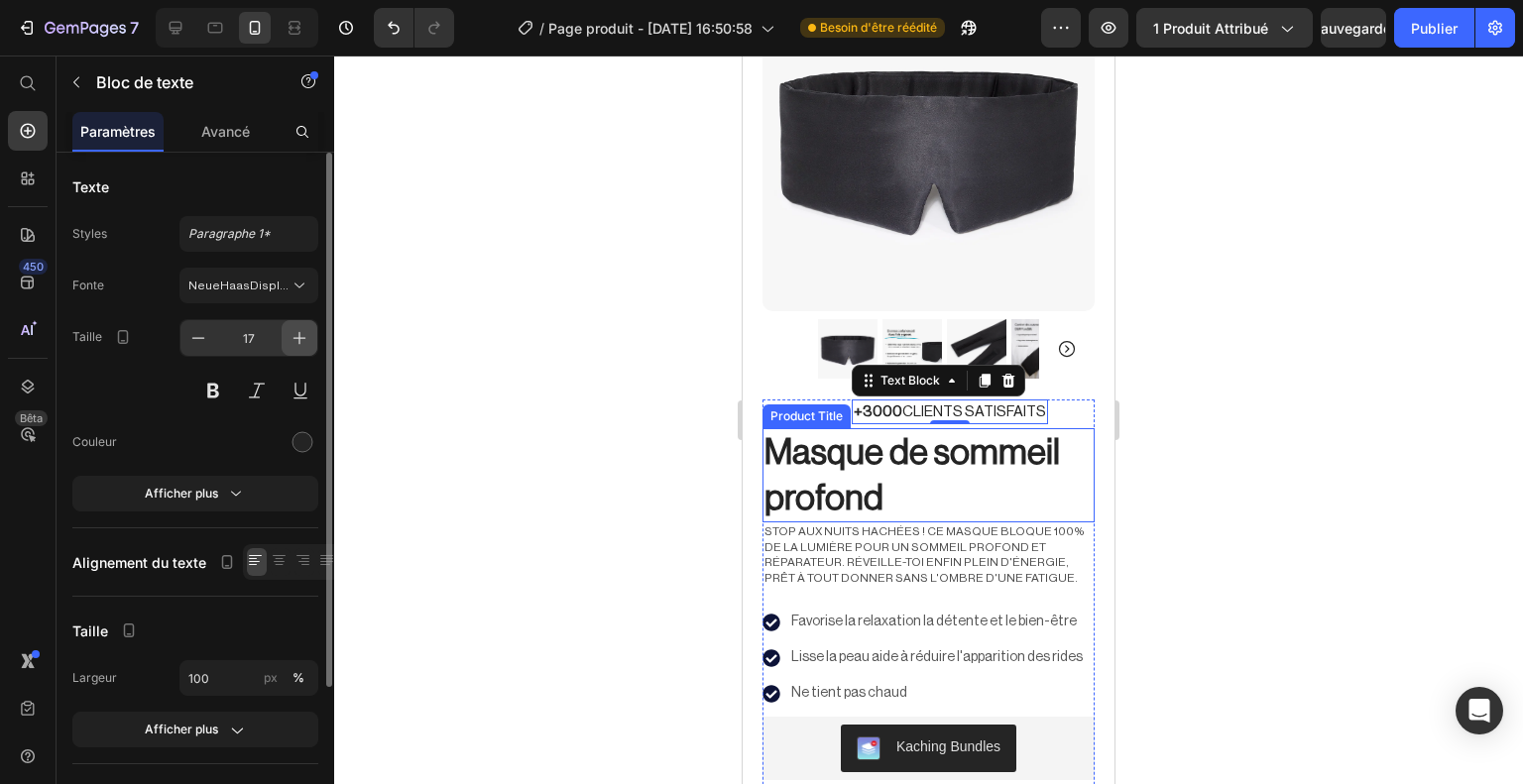click 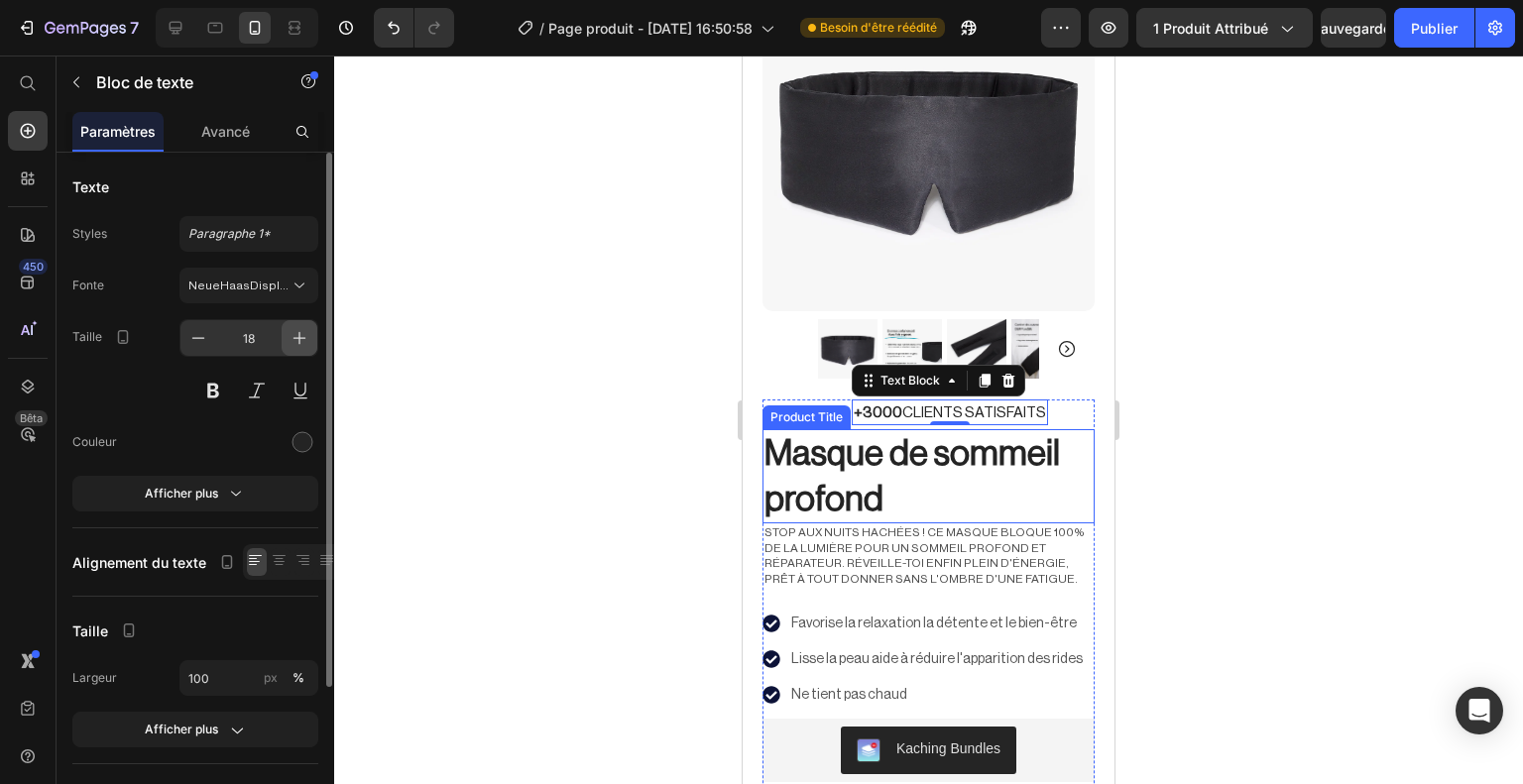 click 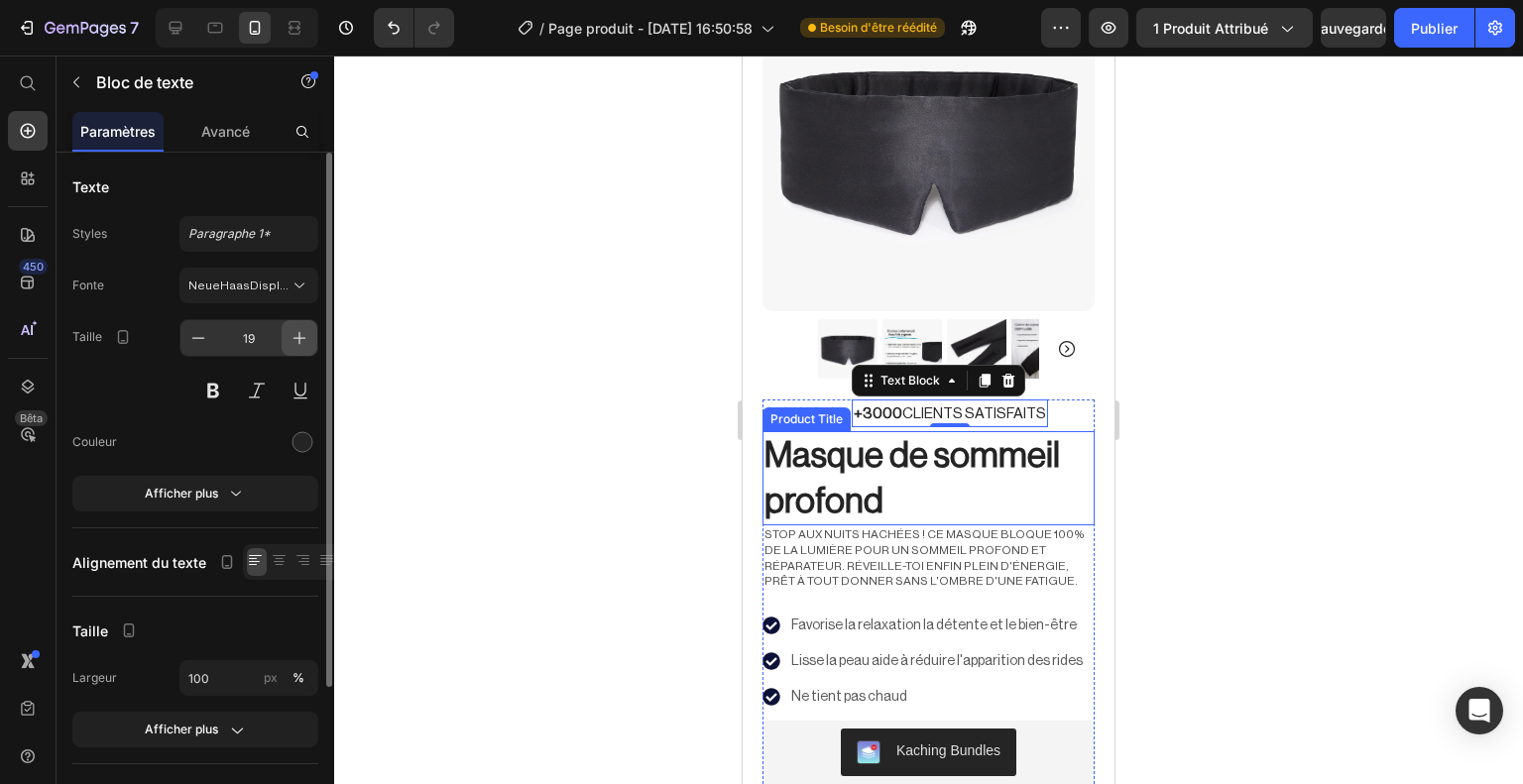 click 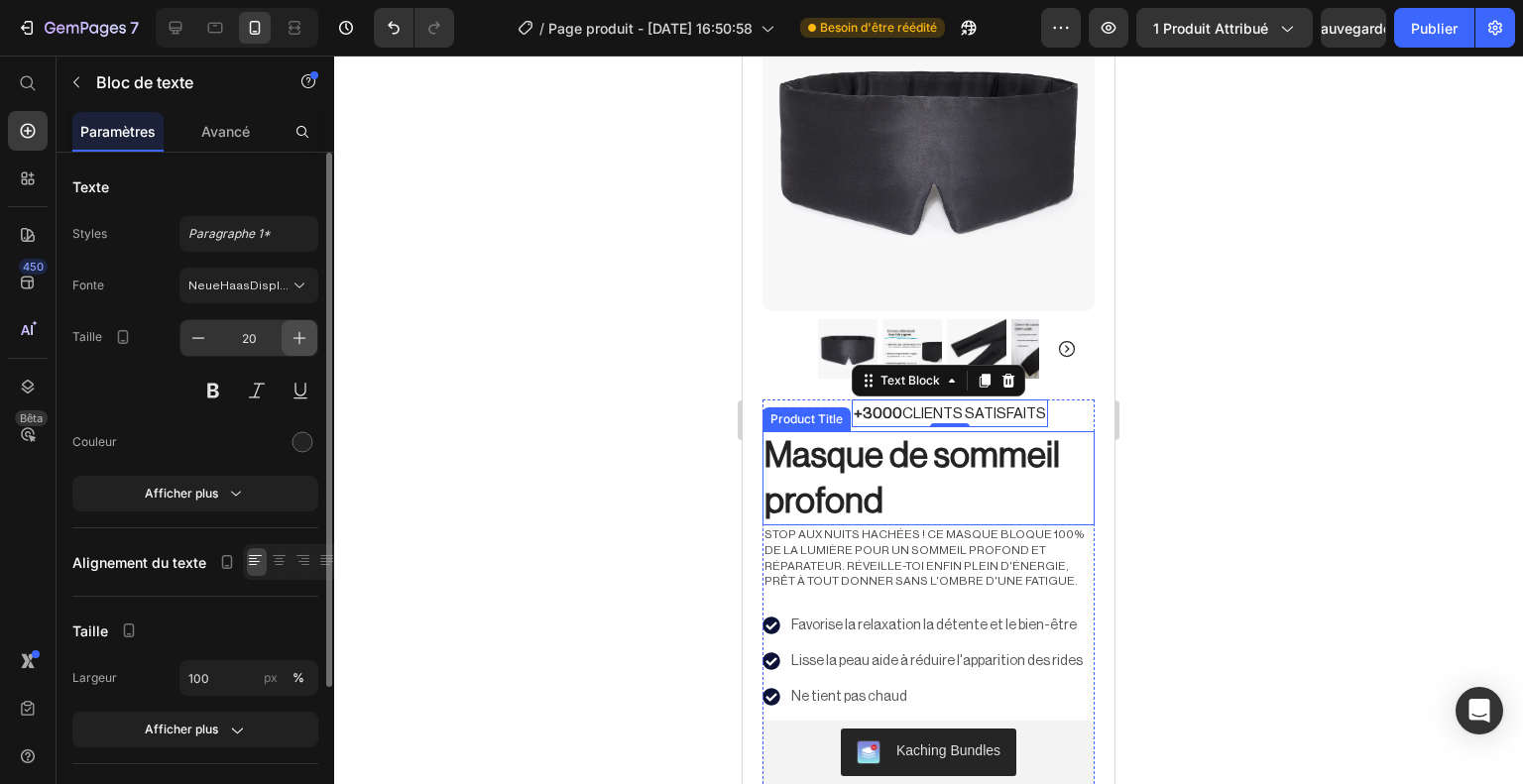 click 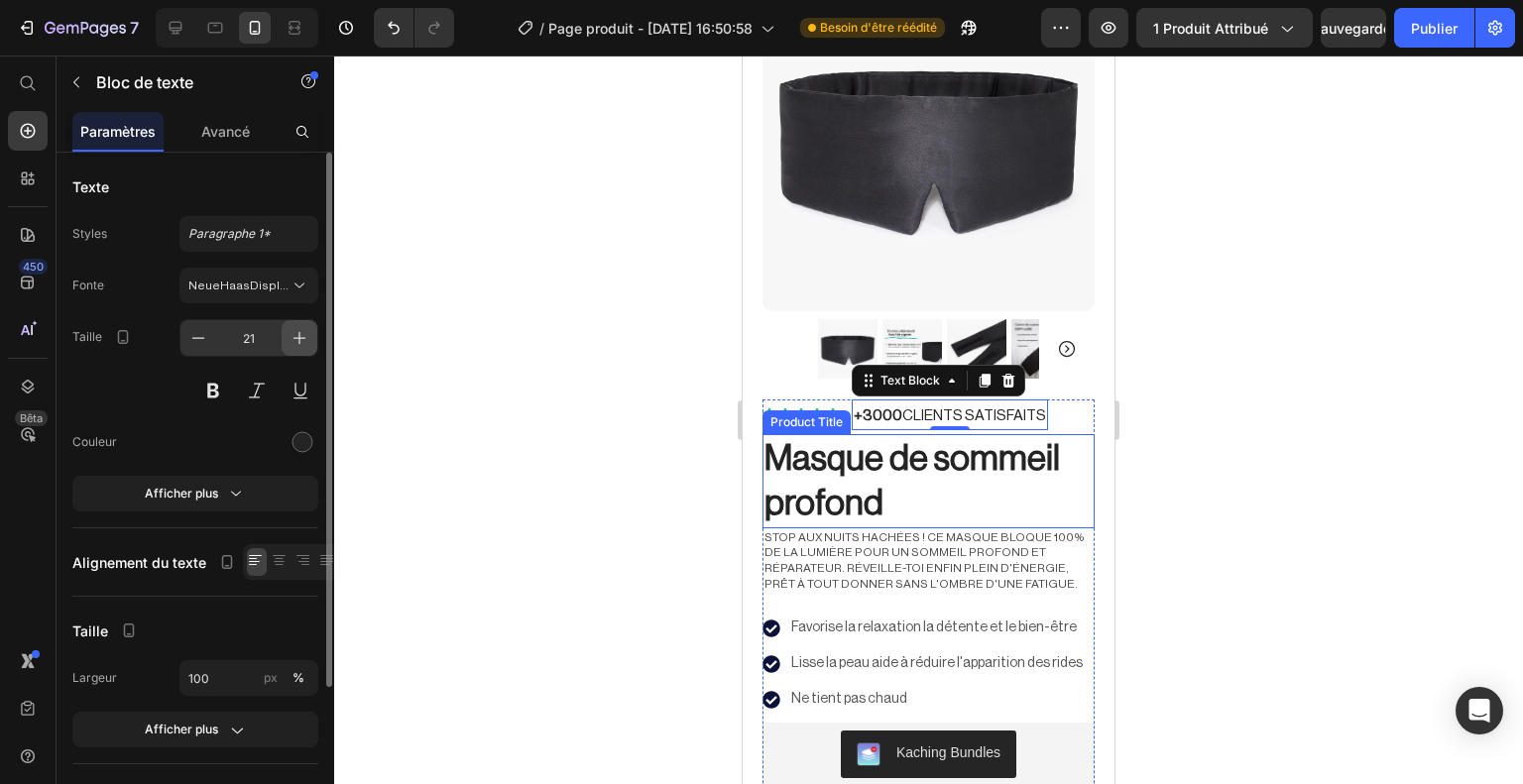 click 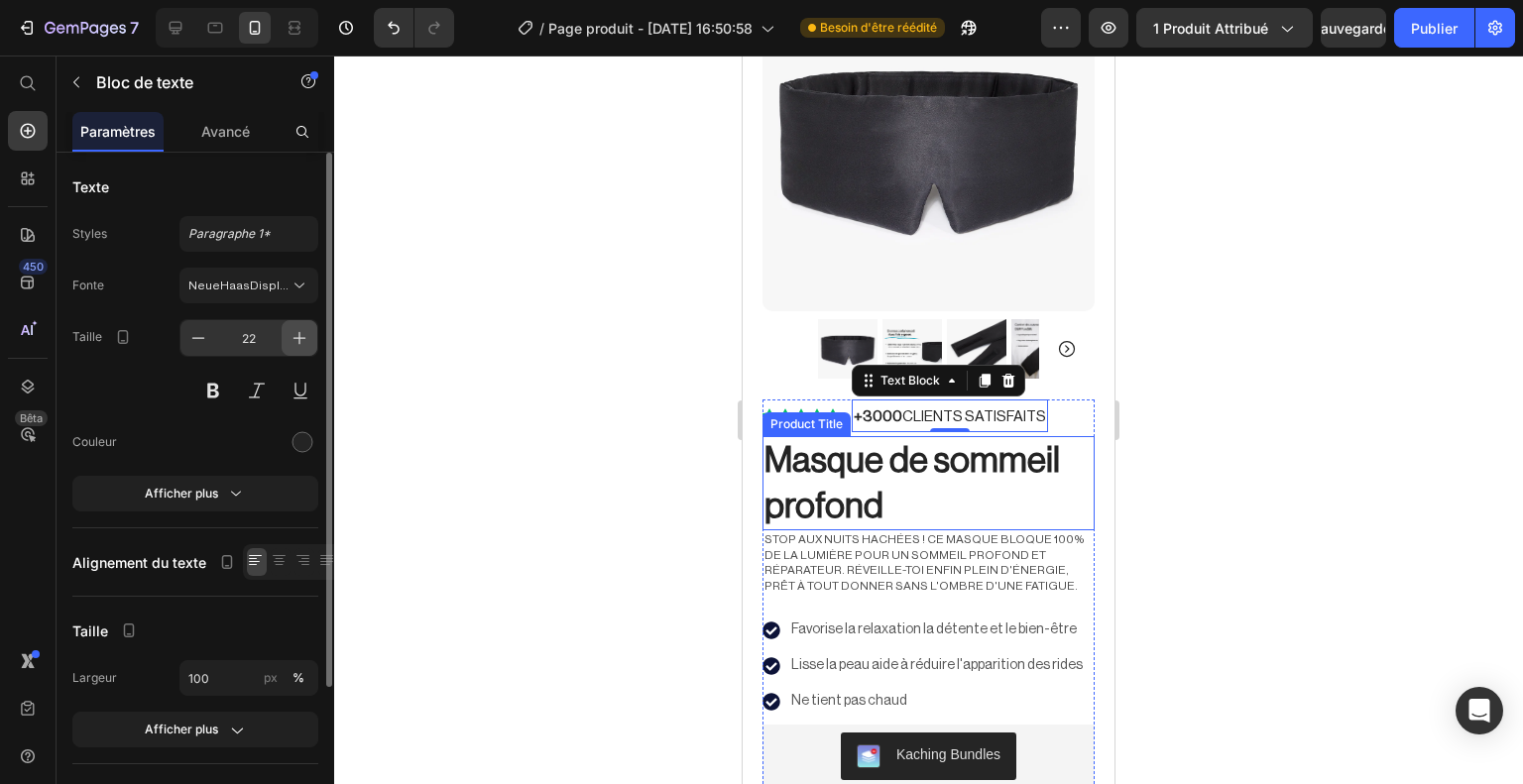 click 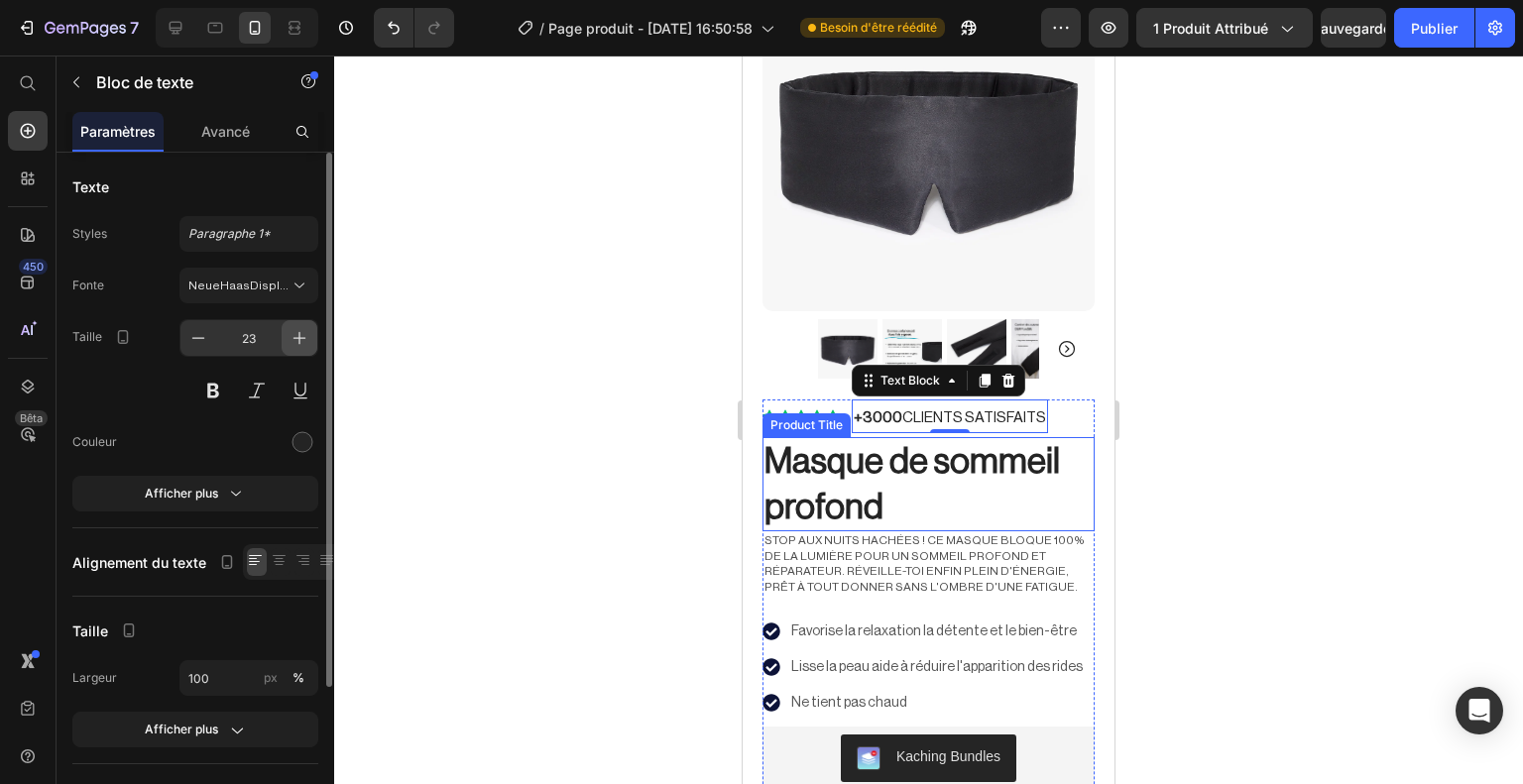 click 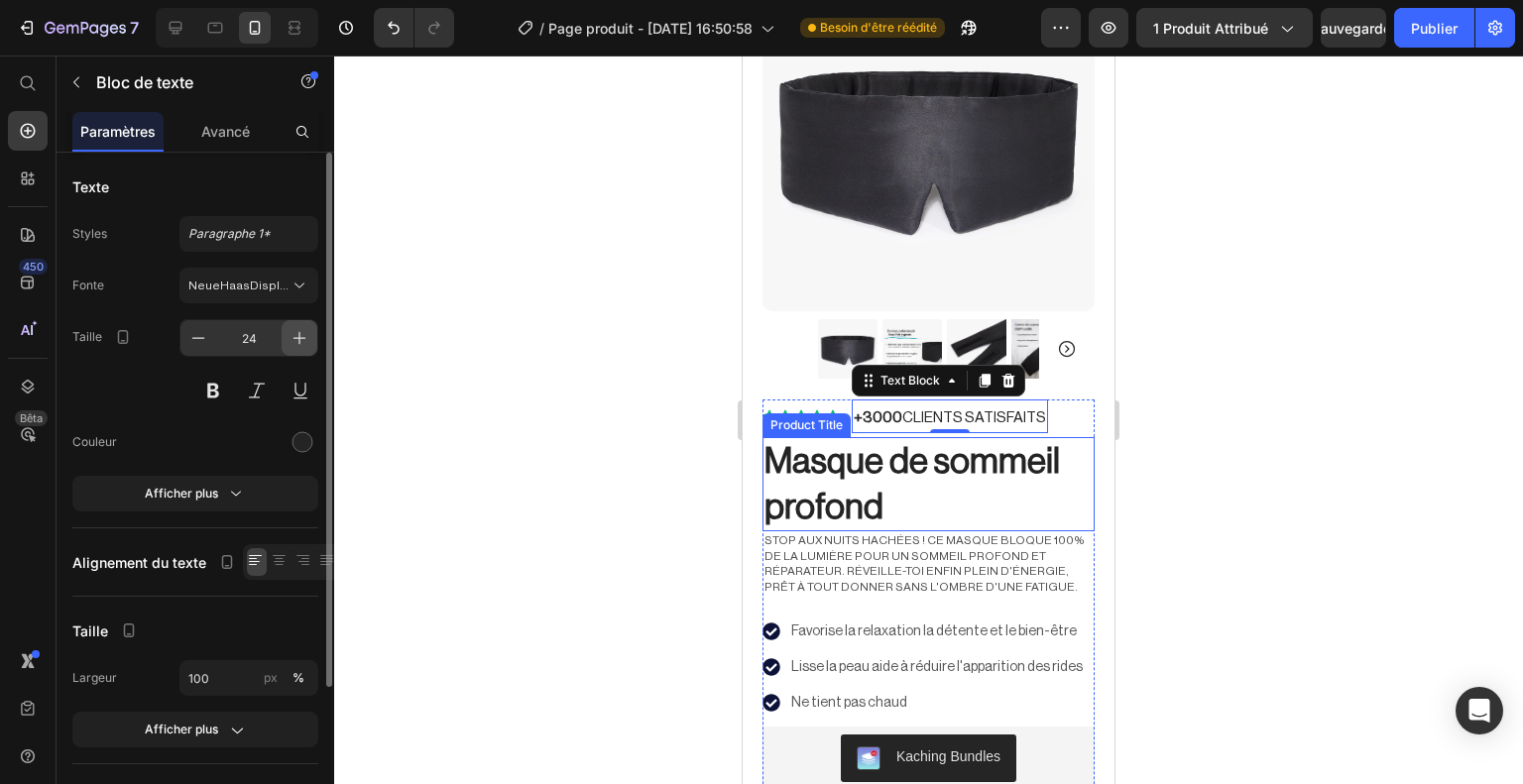 click 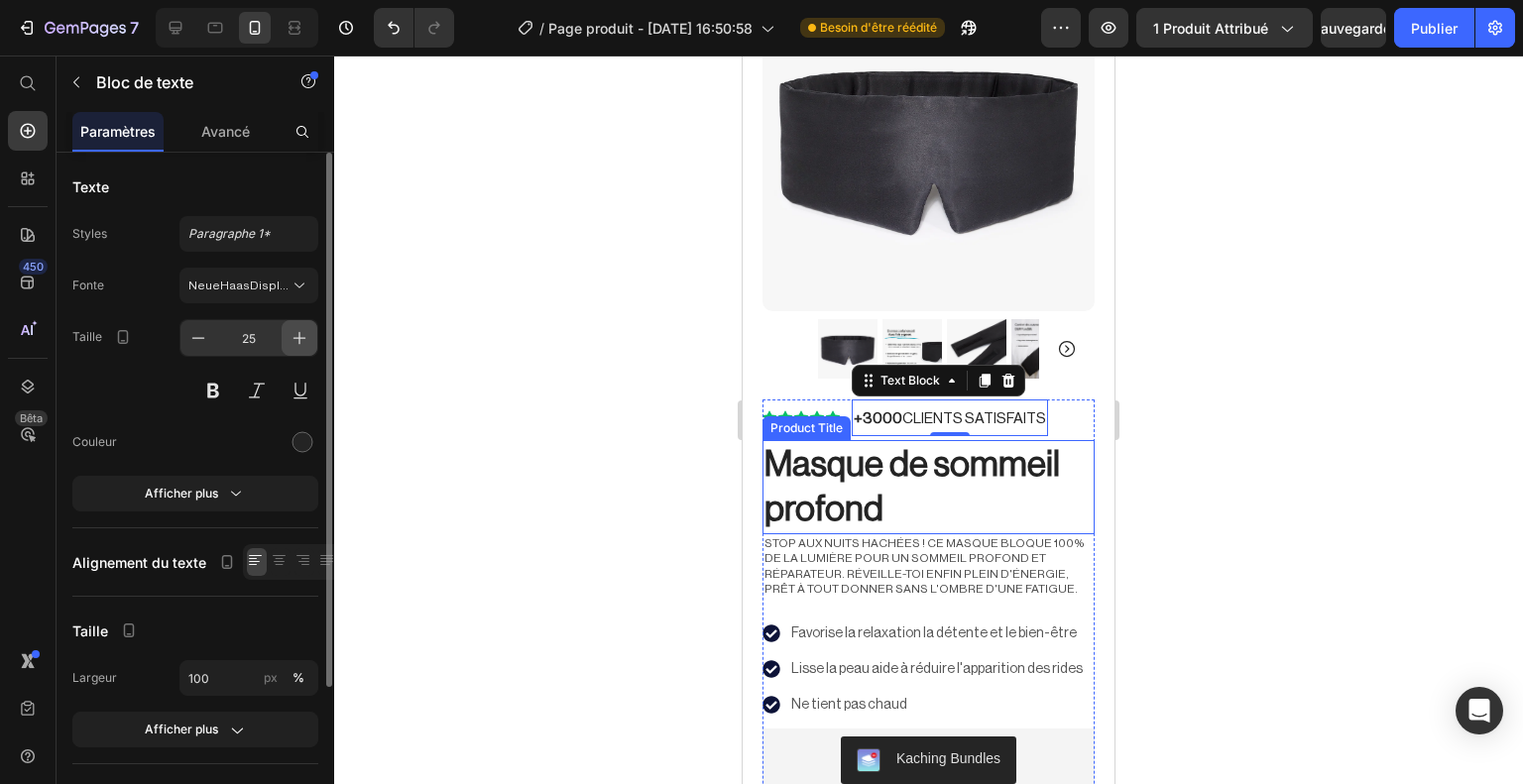 click 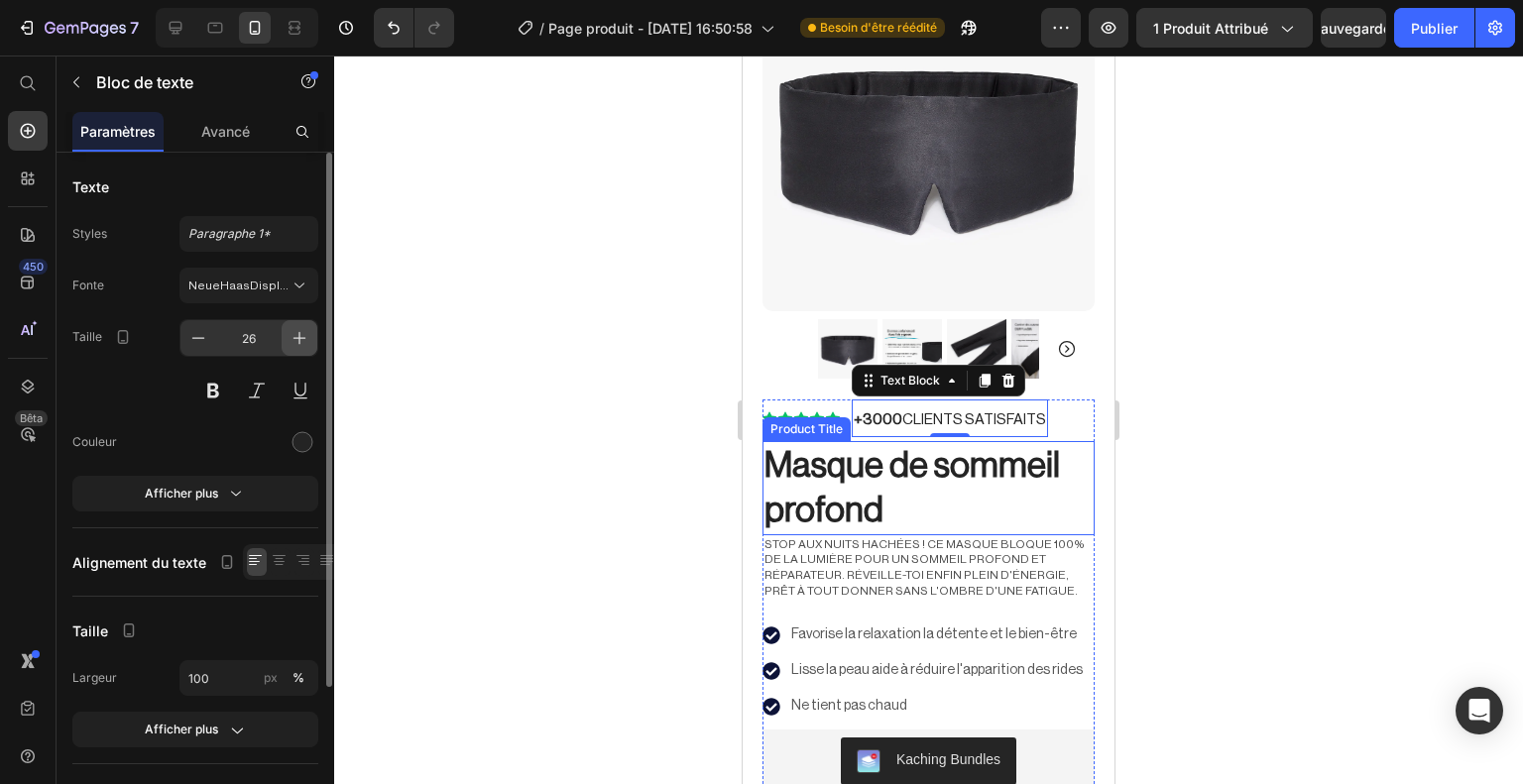click 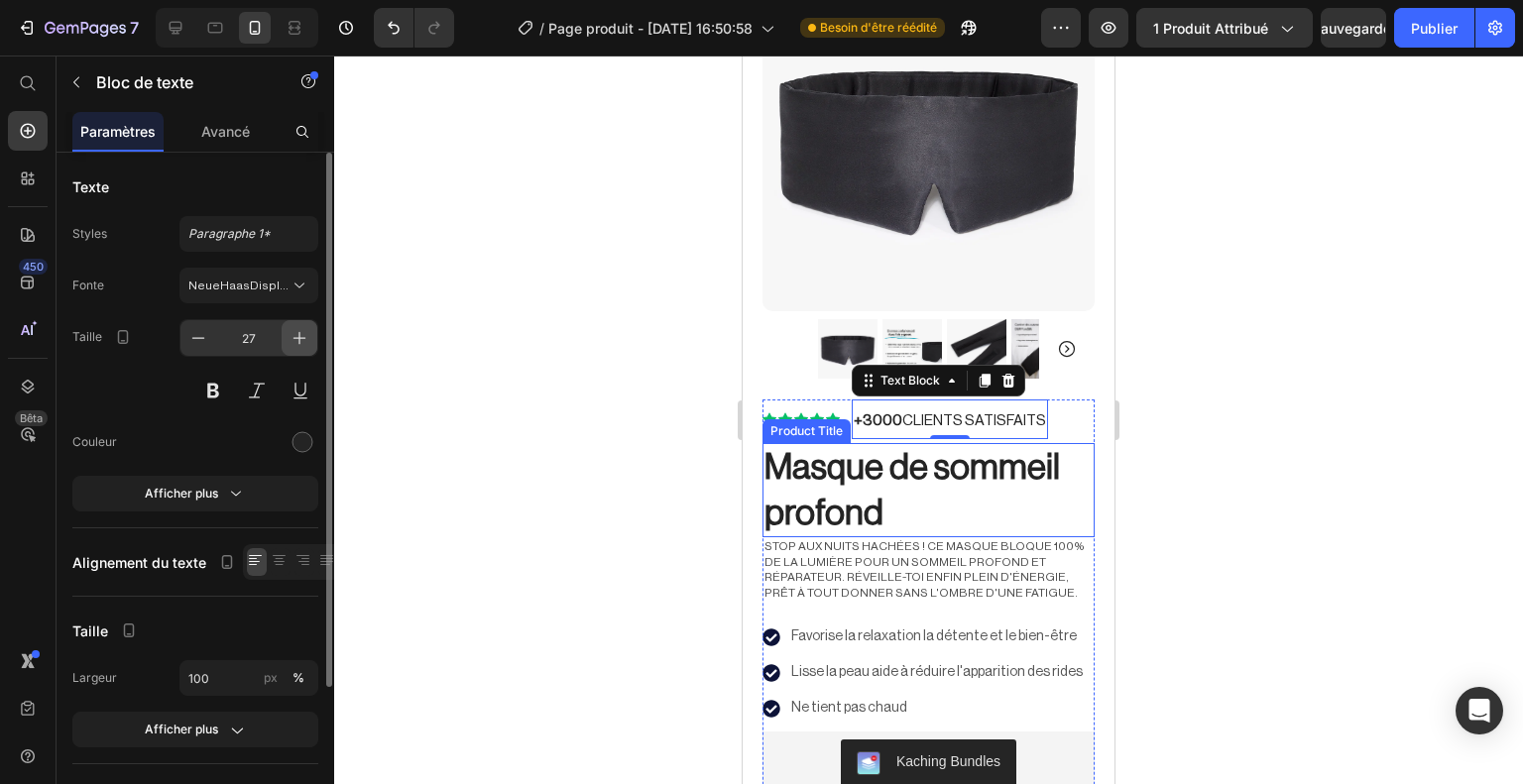 click 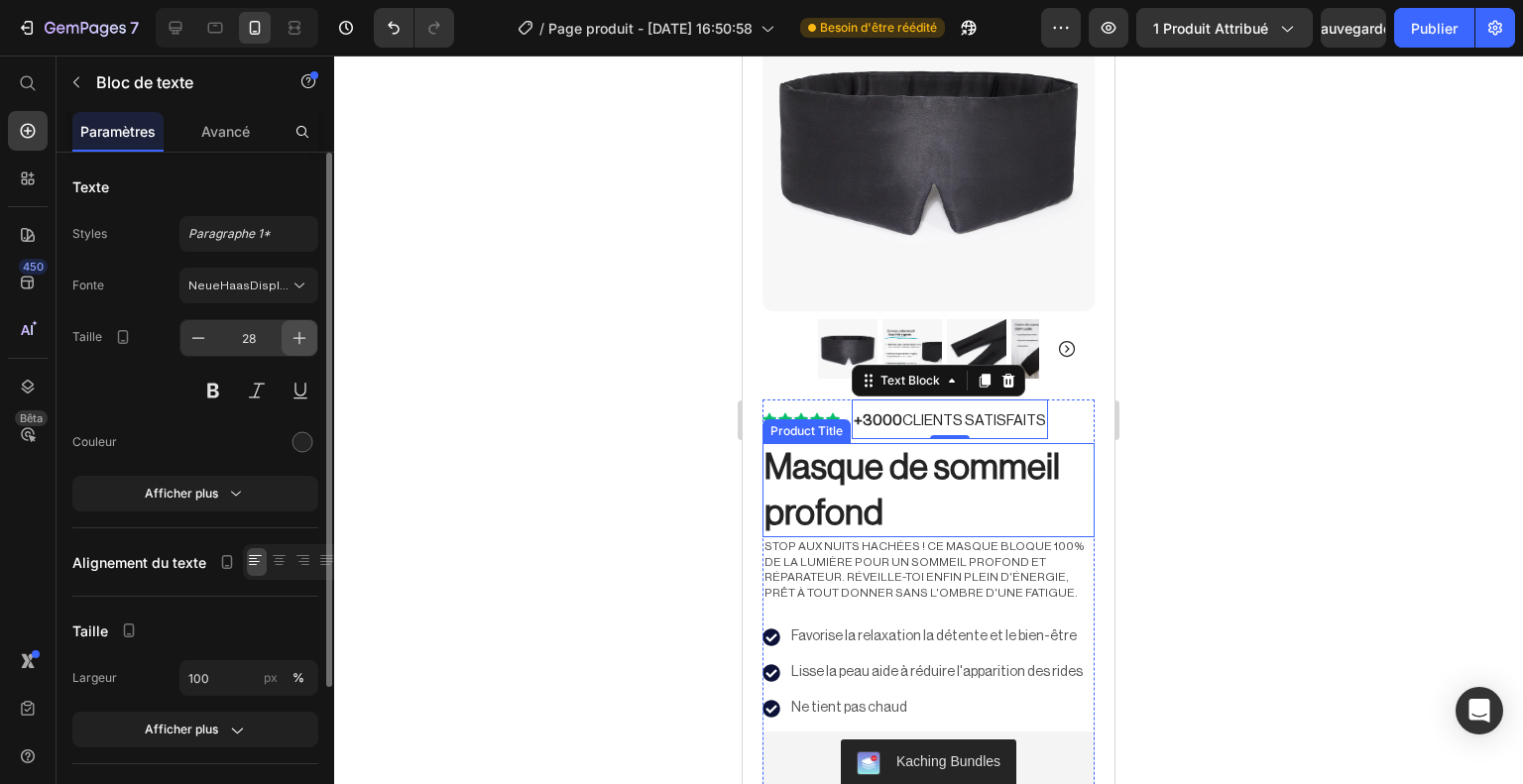 click 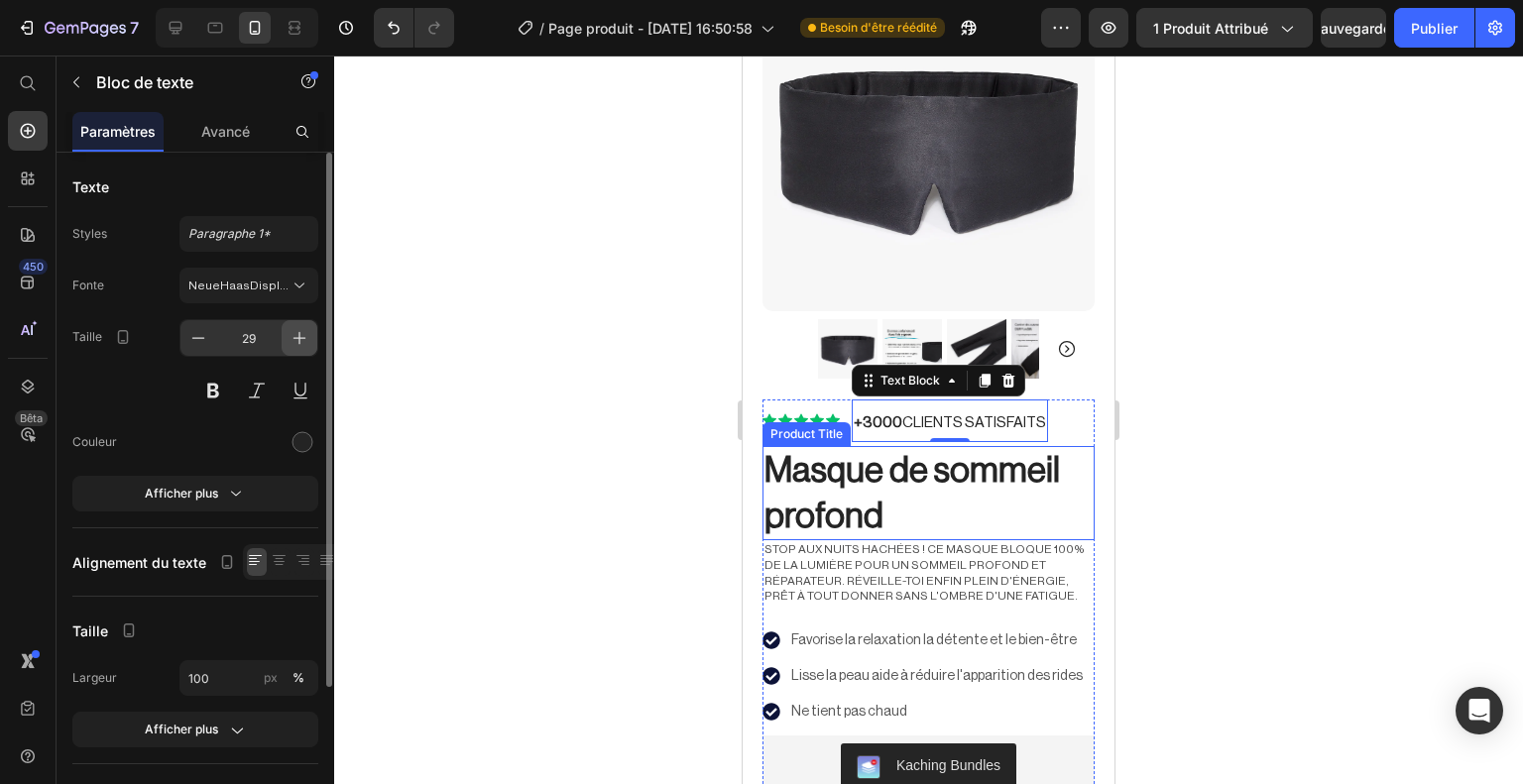 click 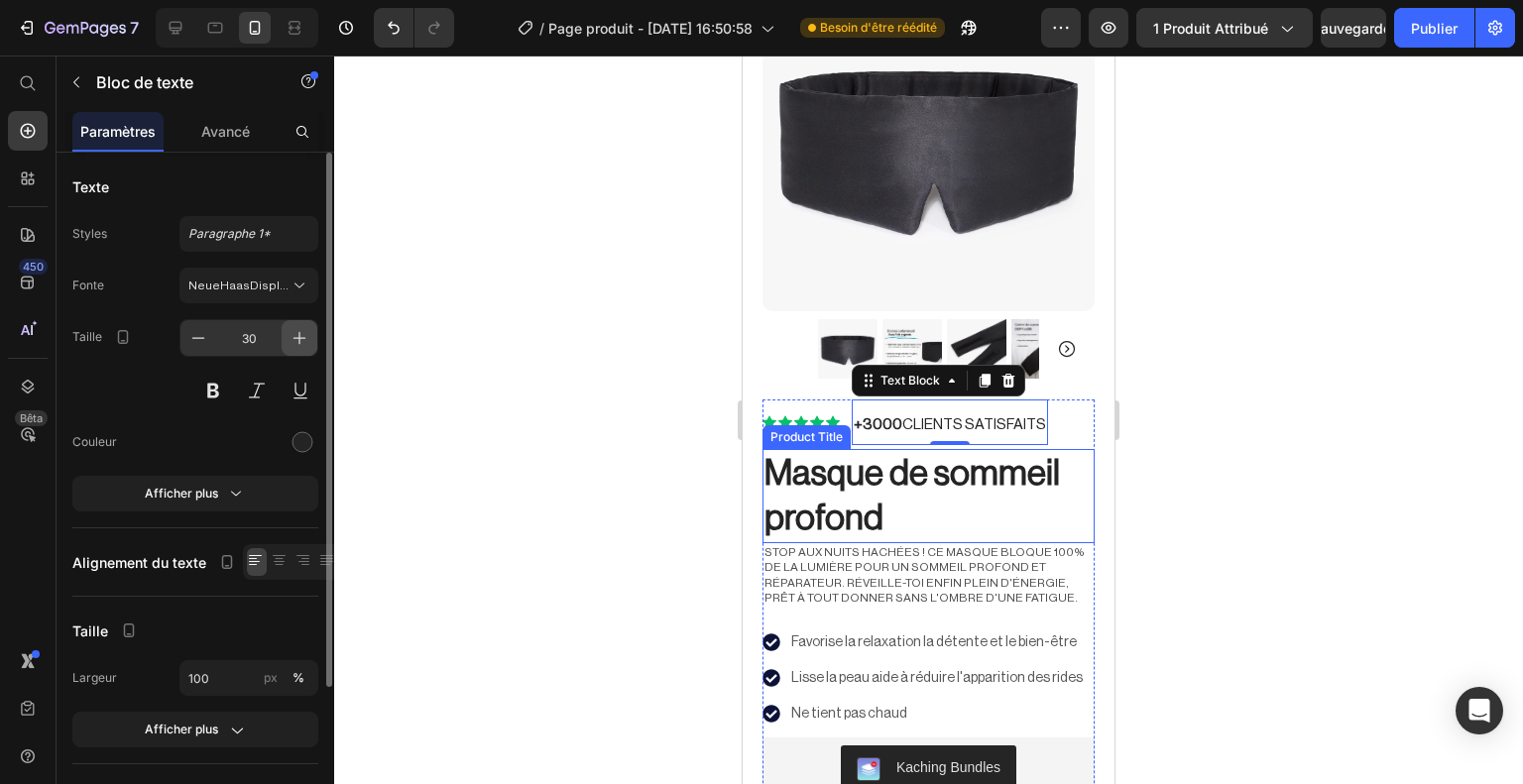 click 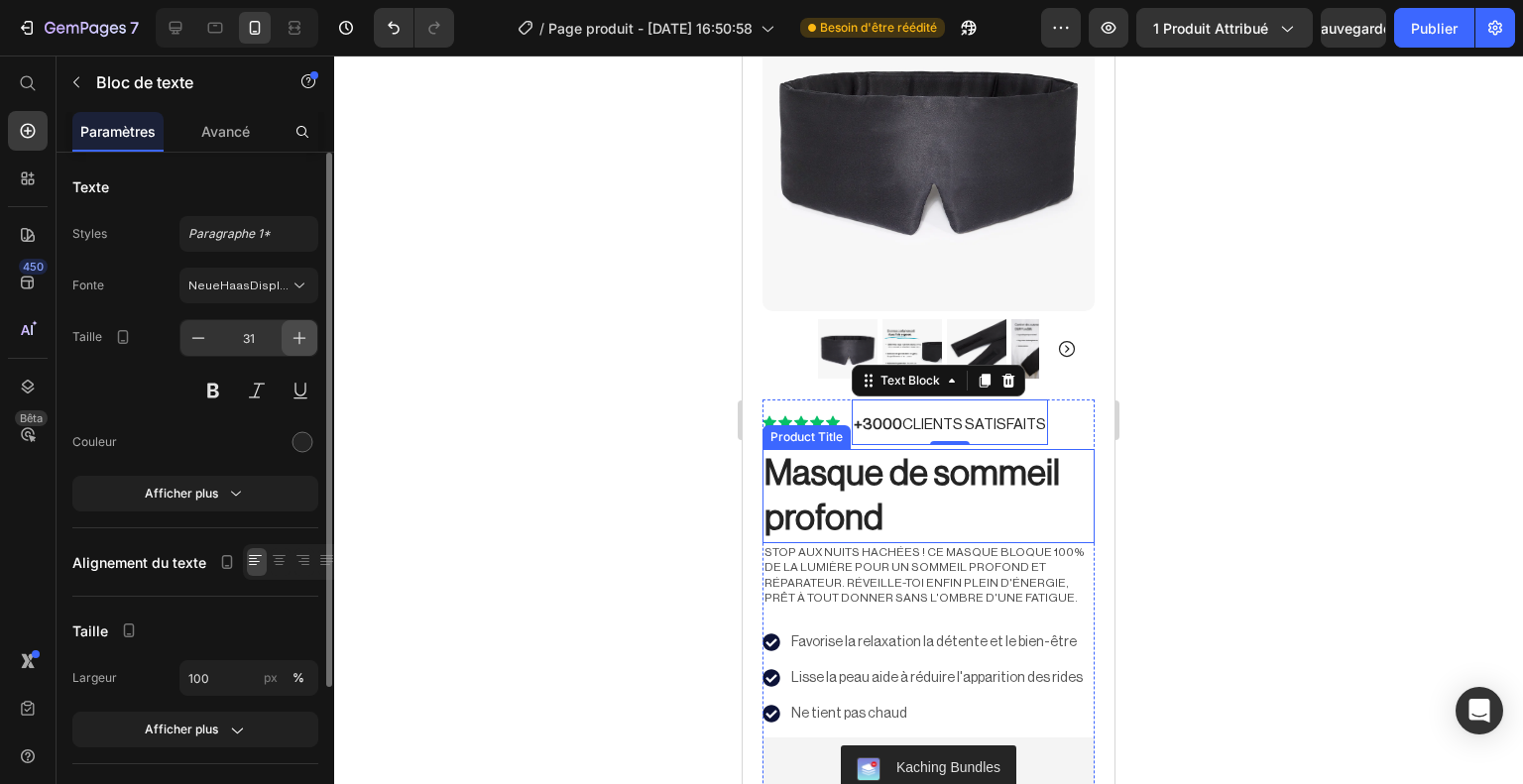 click 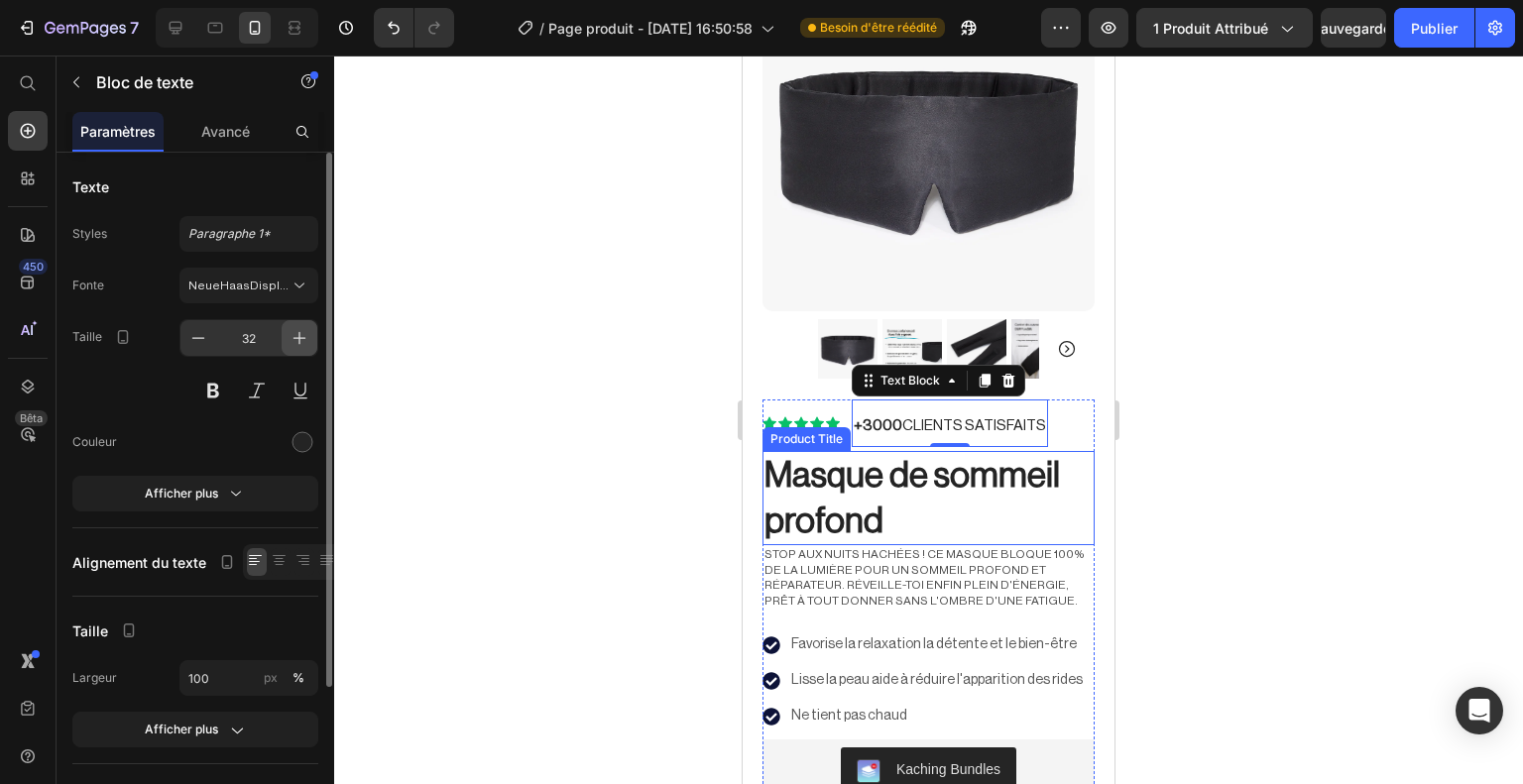 click 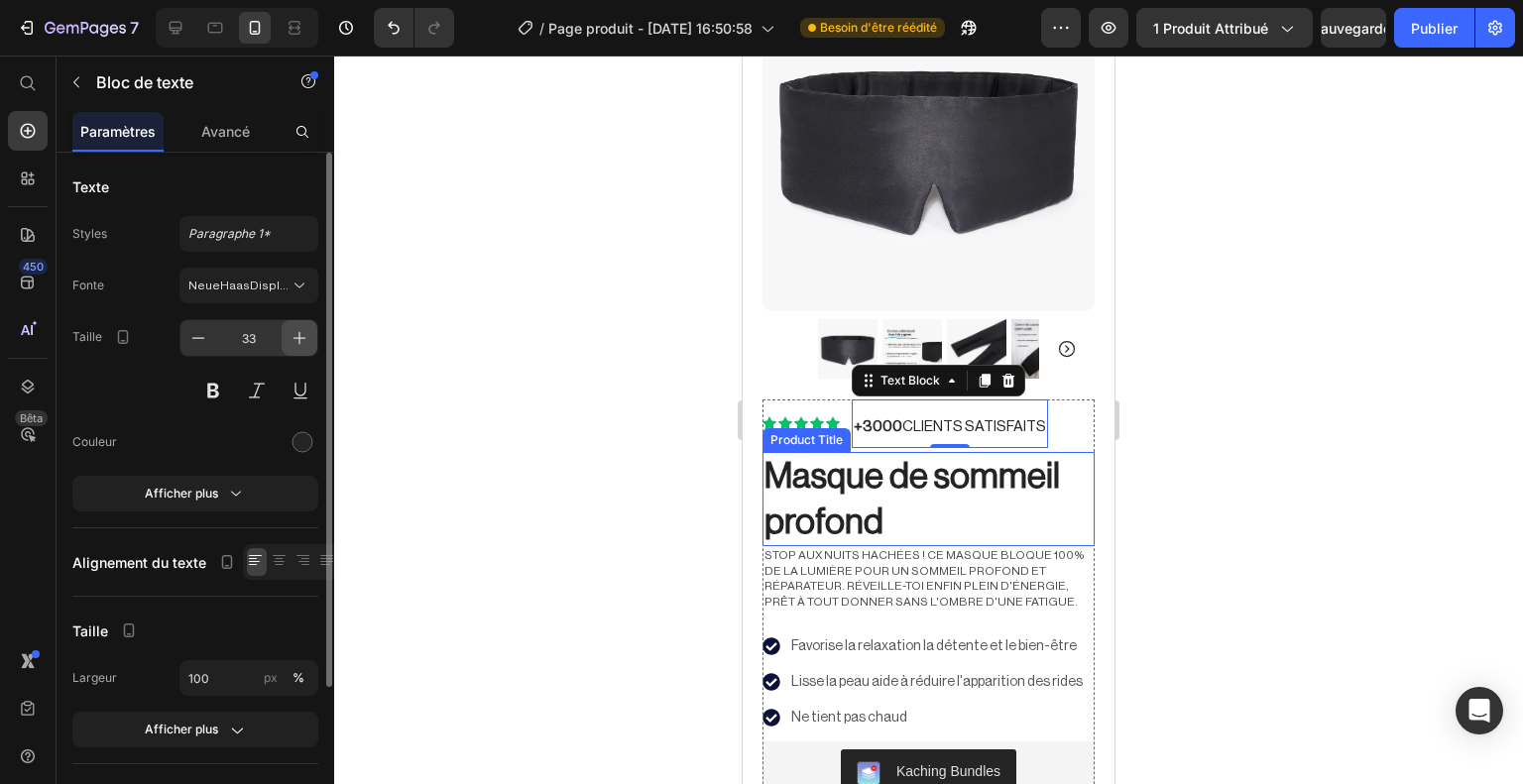 click 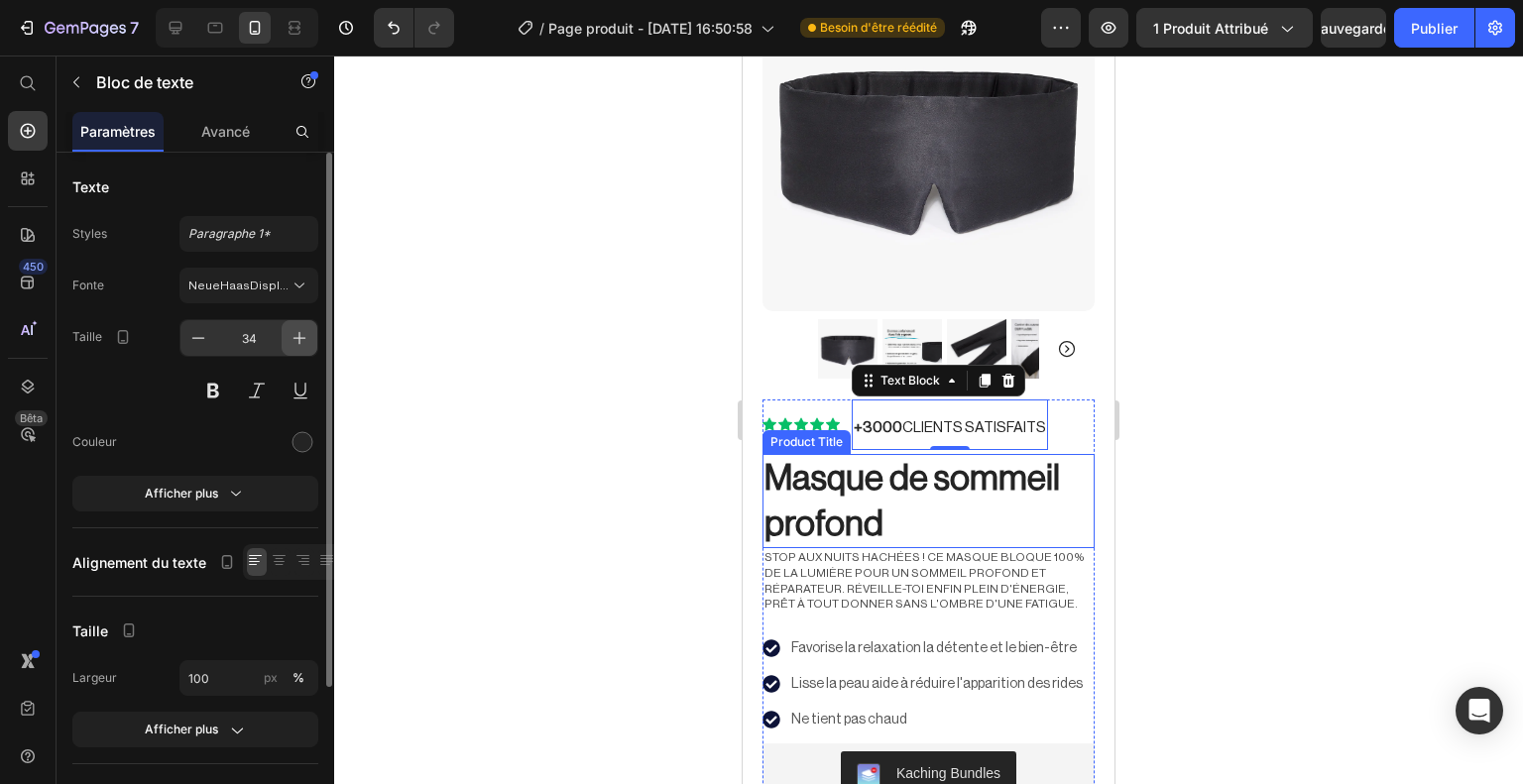 click 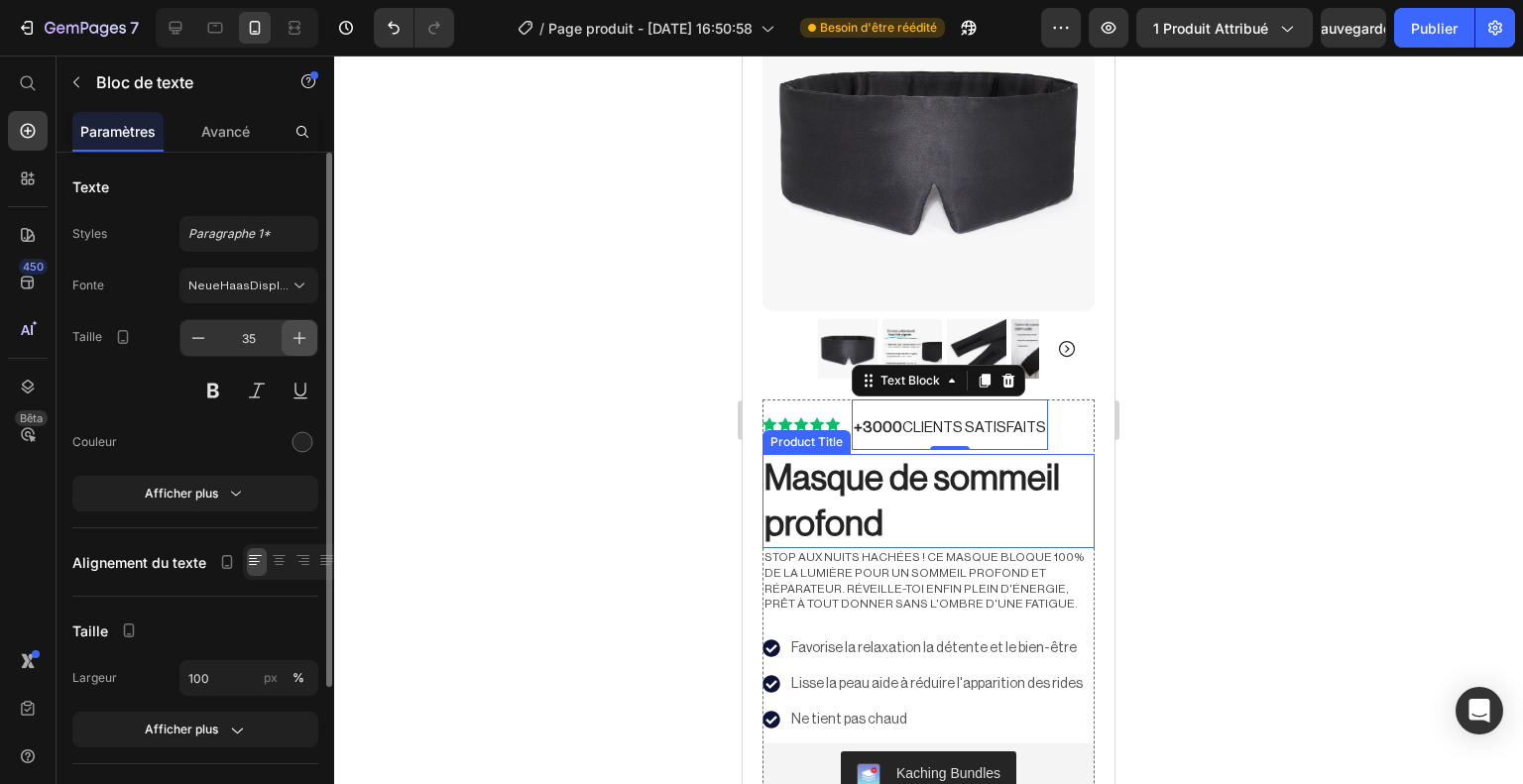 click 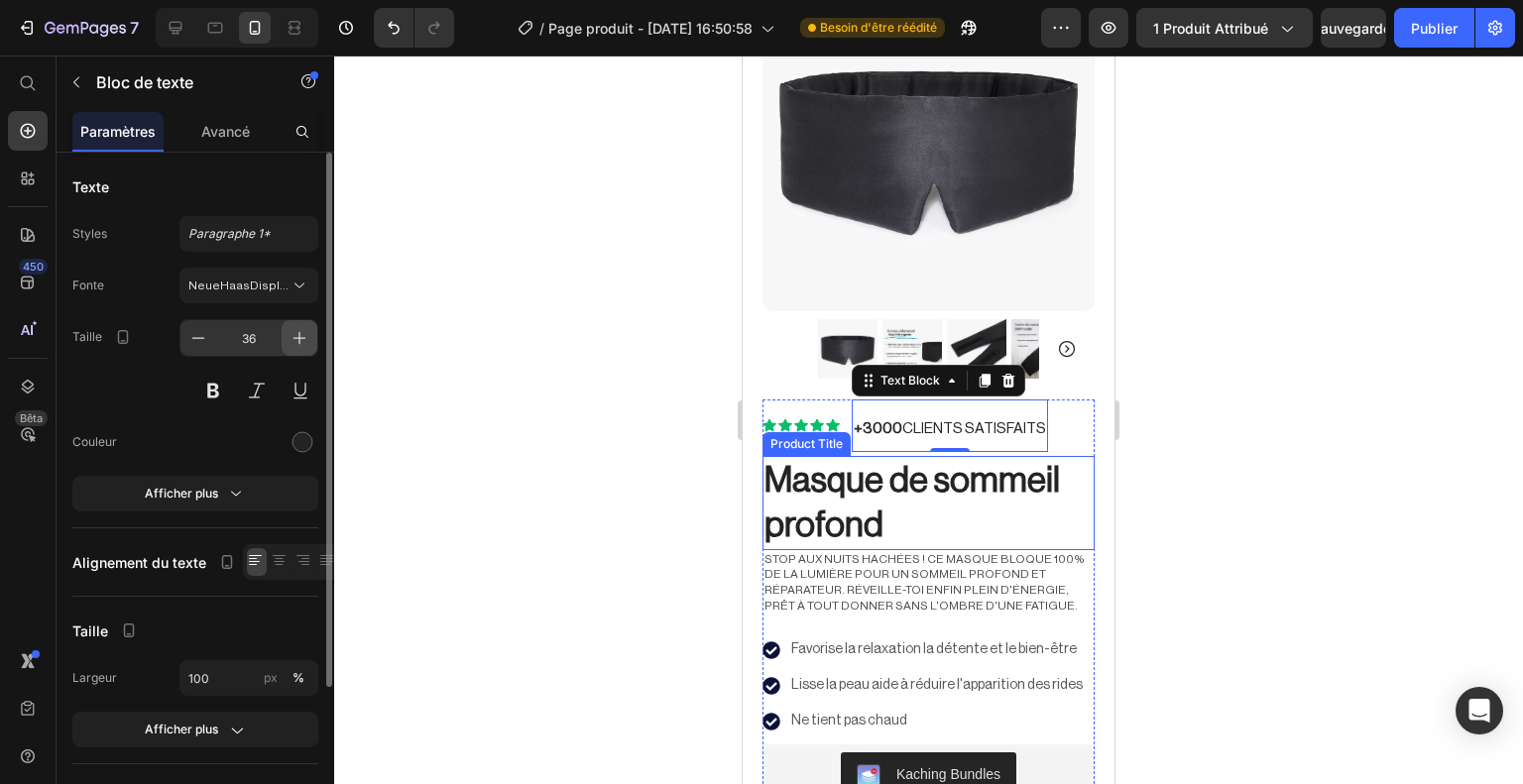 click 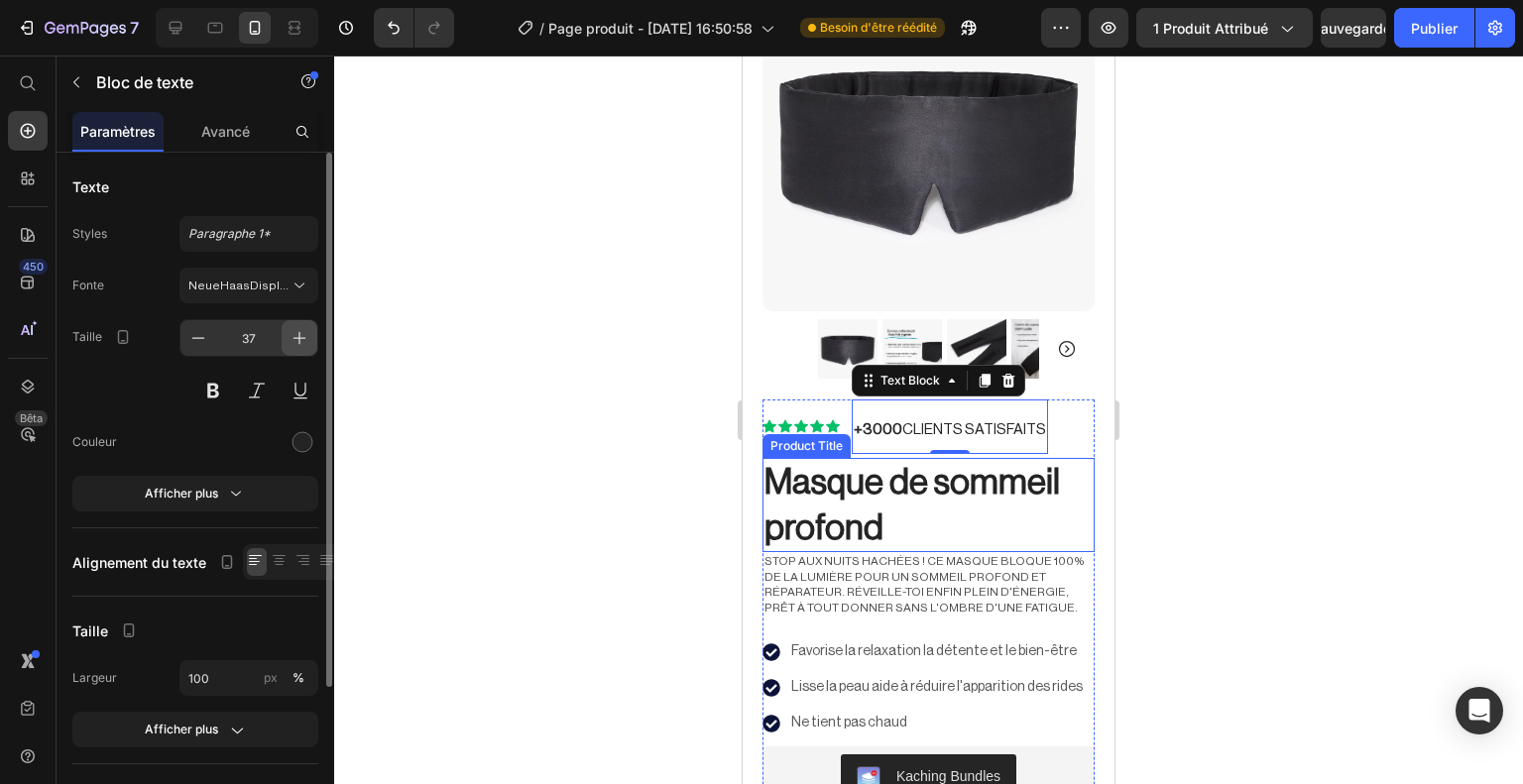 click 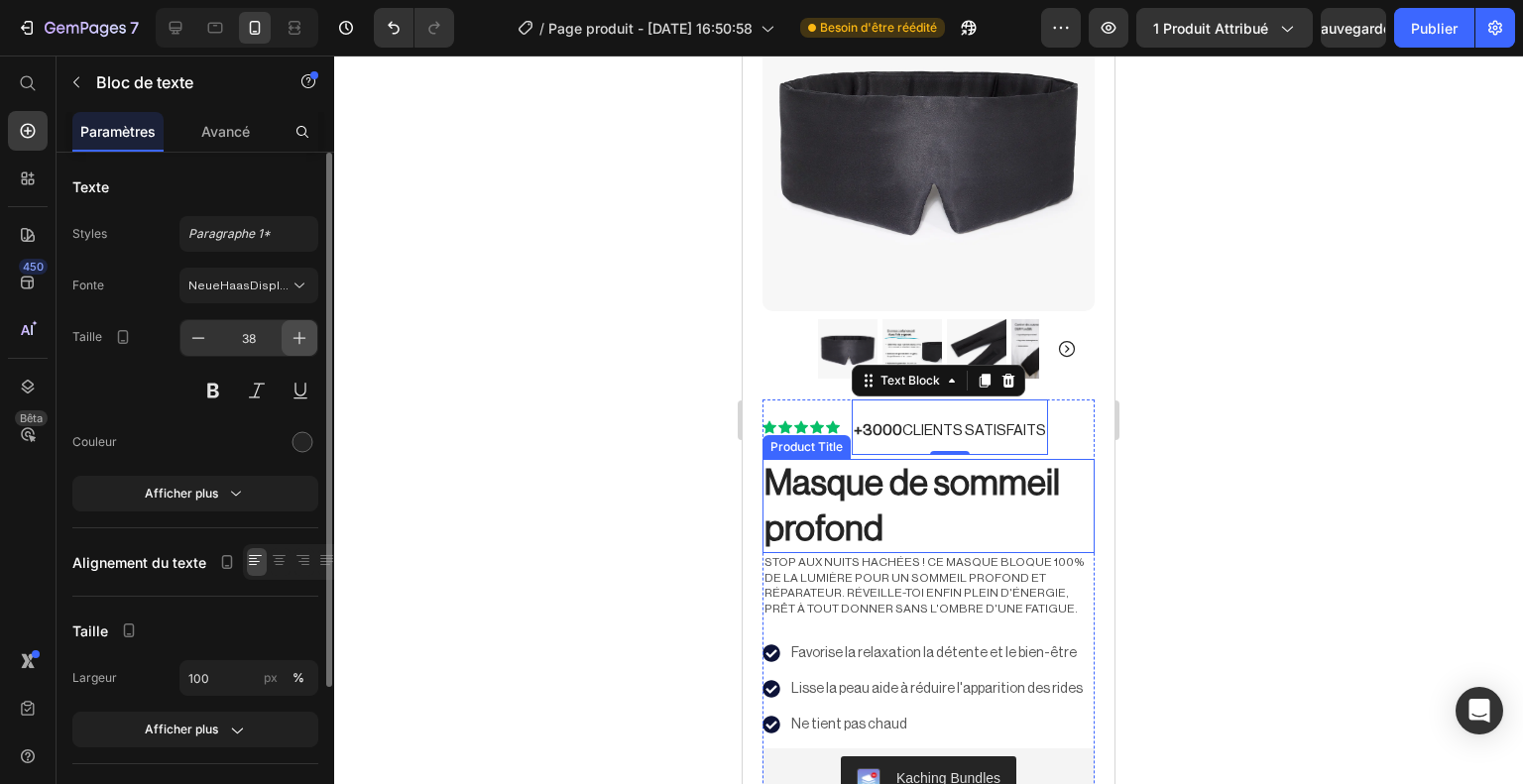 click 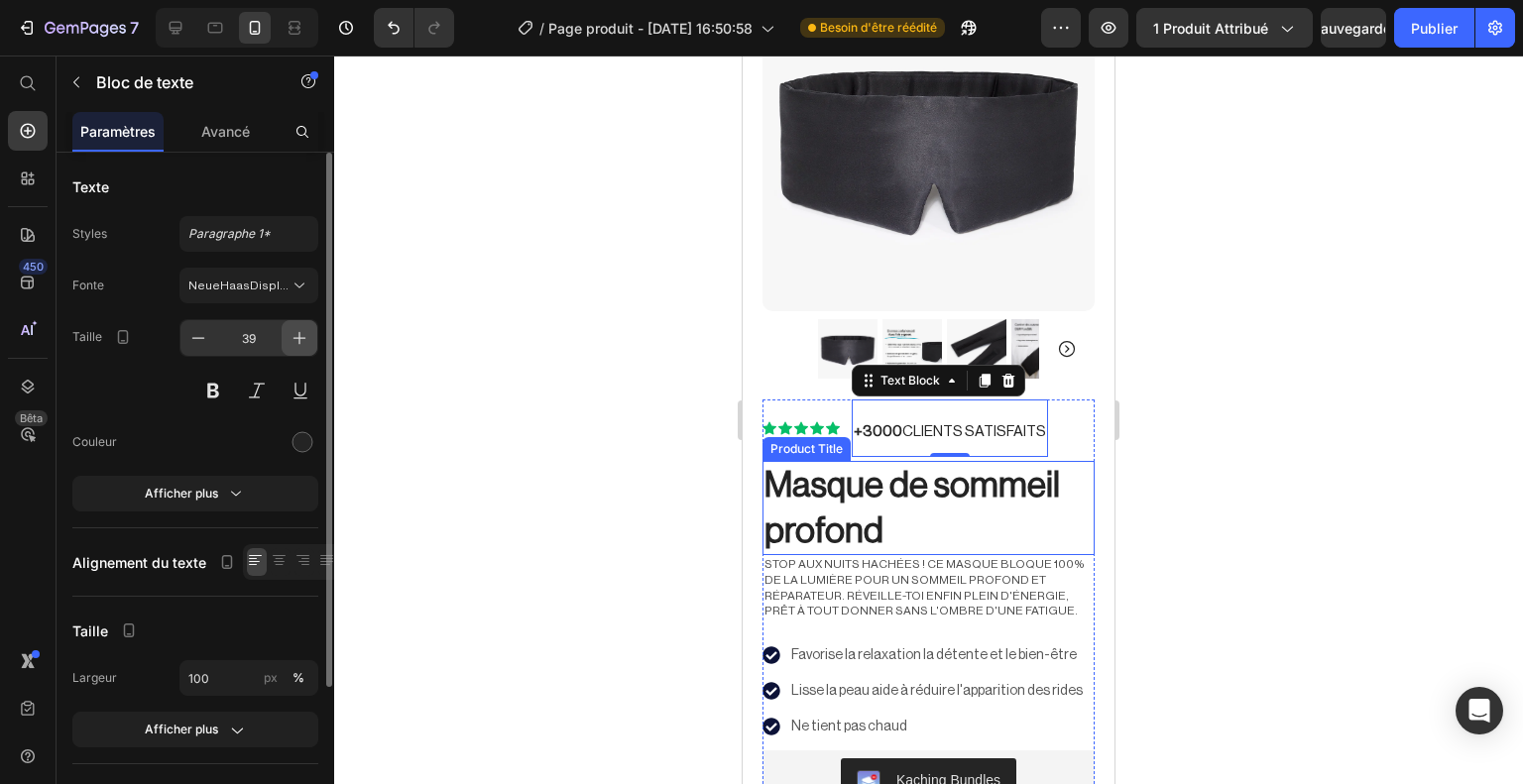 click 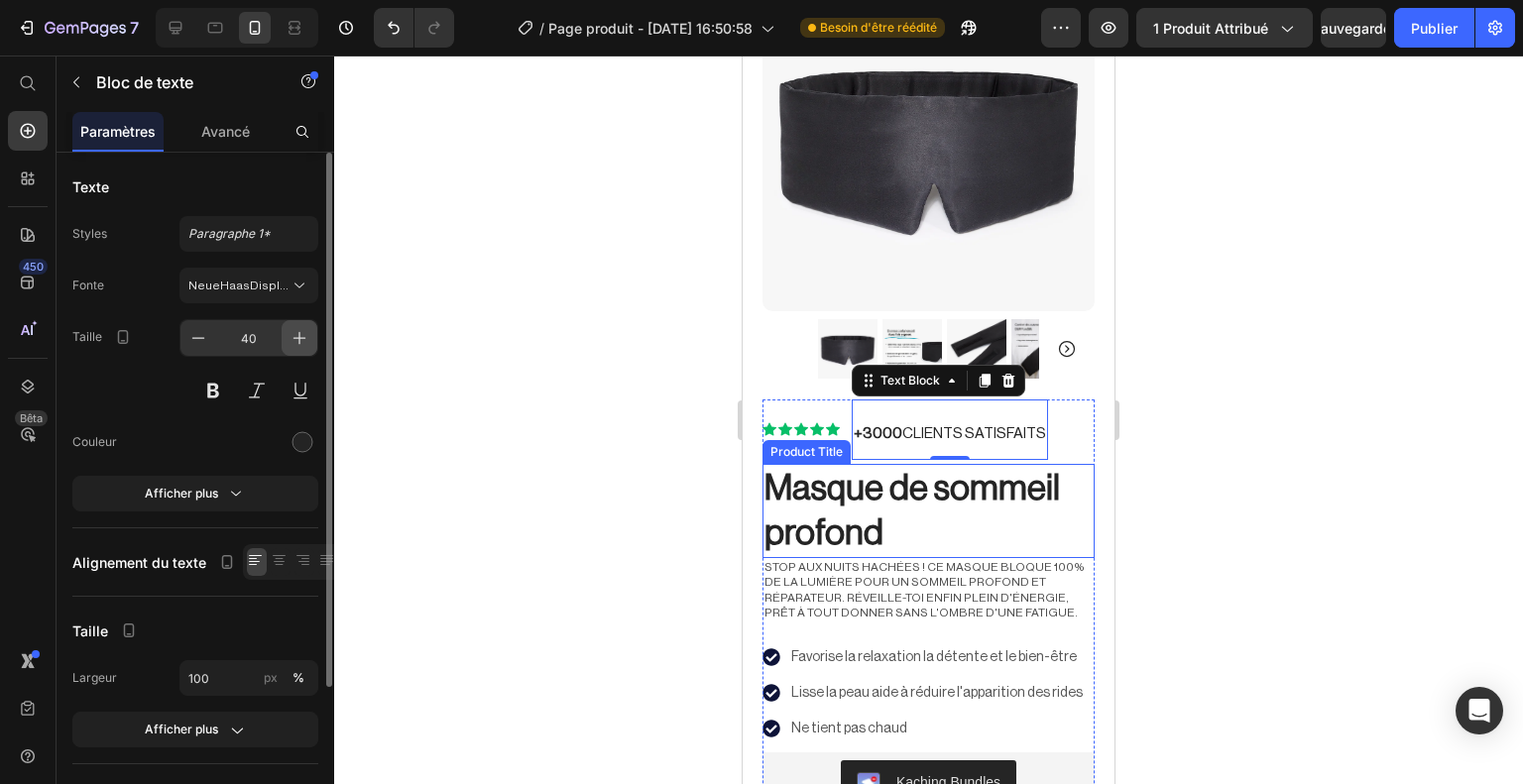 click 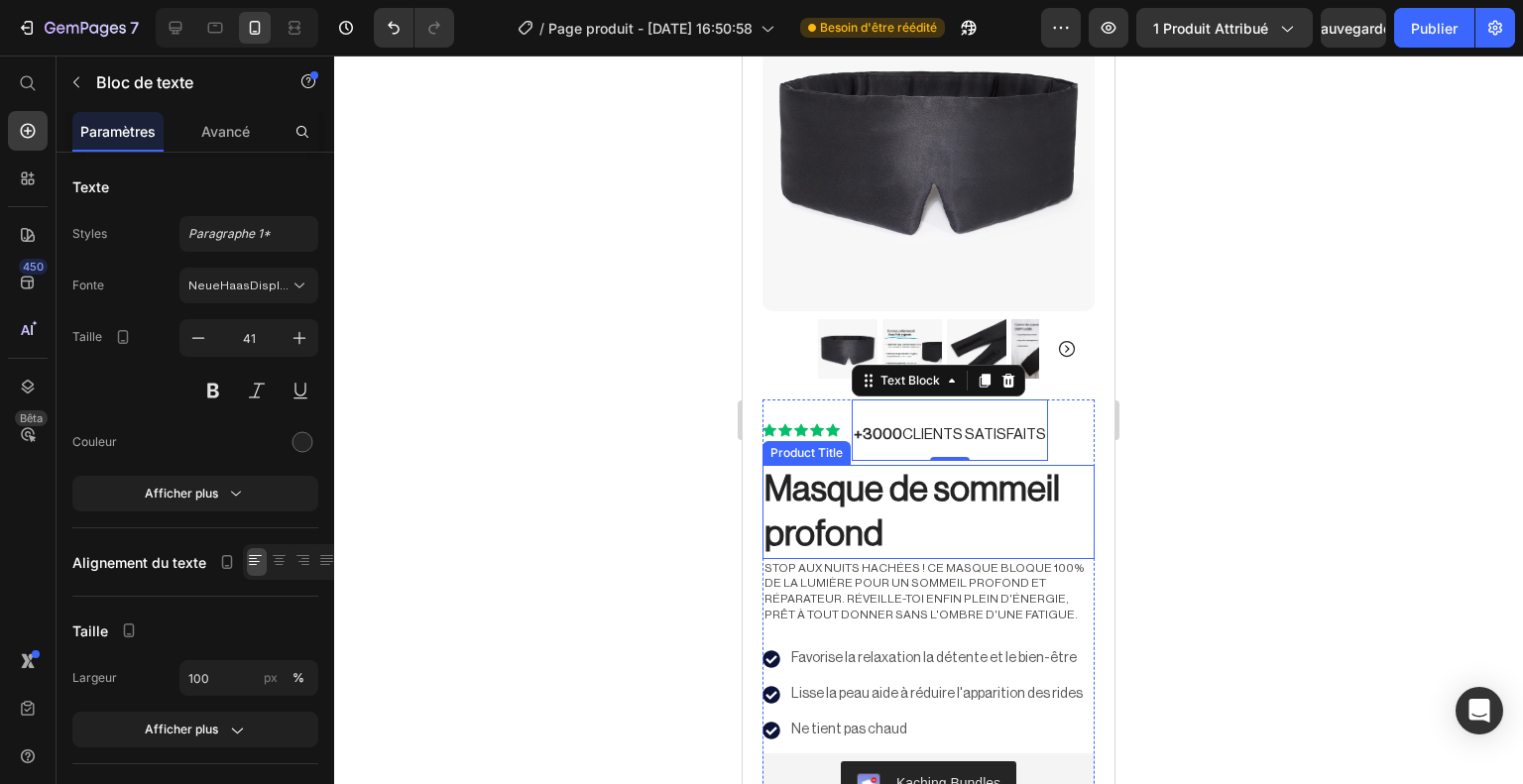 drag, startPoint x: 1052, startPoint y: 396, endPoint x: 842, endPoint y: 399, distance: 210.02143 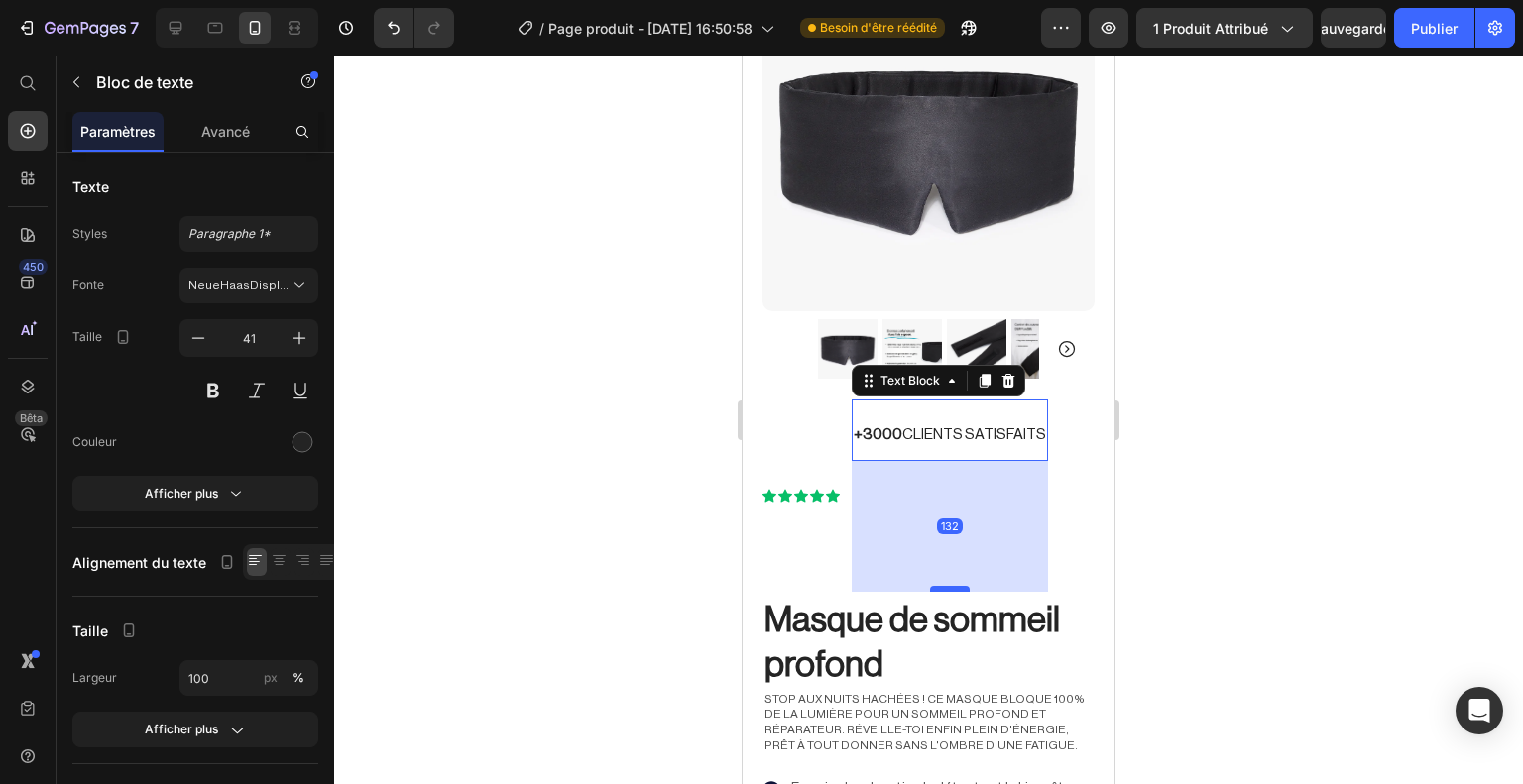 drag, startPoint x: 949, startPoint y: 443, endPoint x: 964, endPoint y: 574, distance: 131.85598 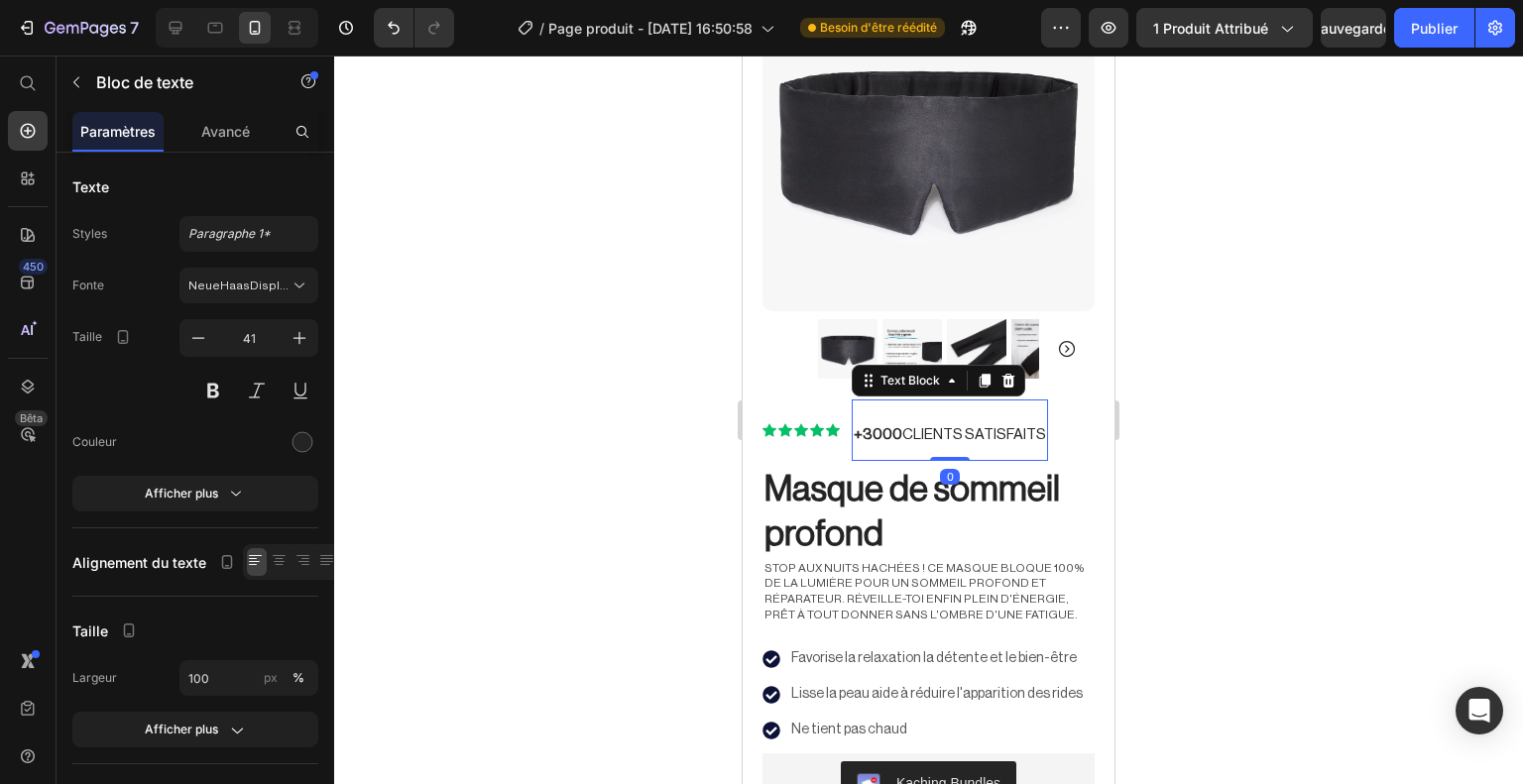 drag, startPoint x: 964, startPoint y: 574, endPoint x: 936, endPoint y: 384, distance: 192.05208 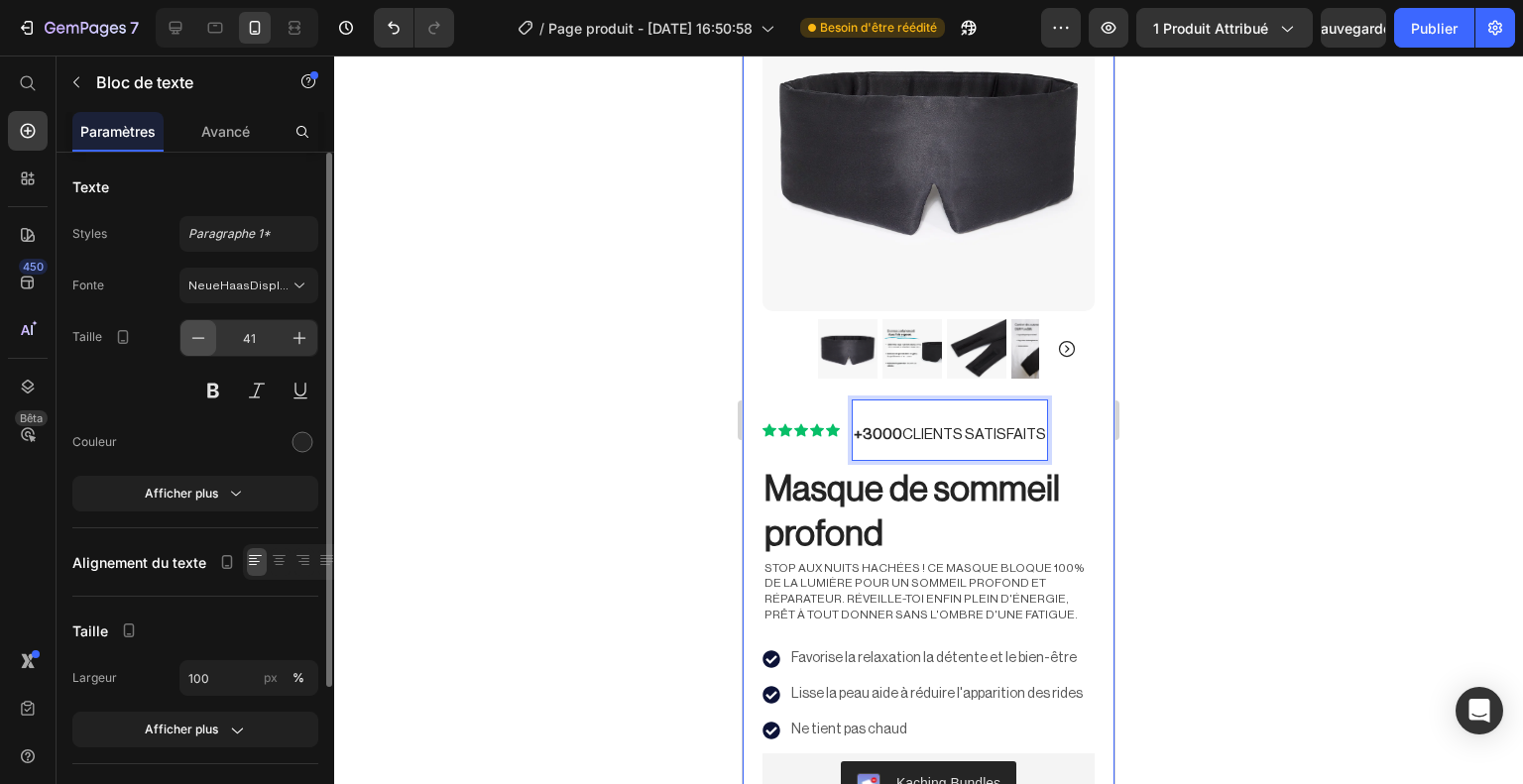 click at bounding box center [198, 338] 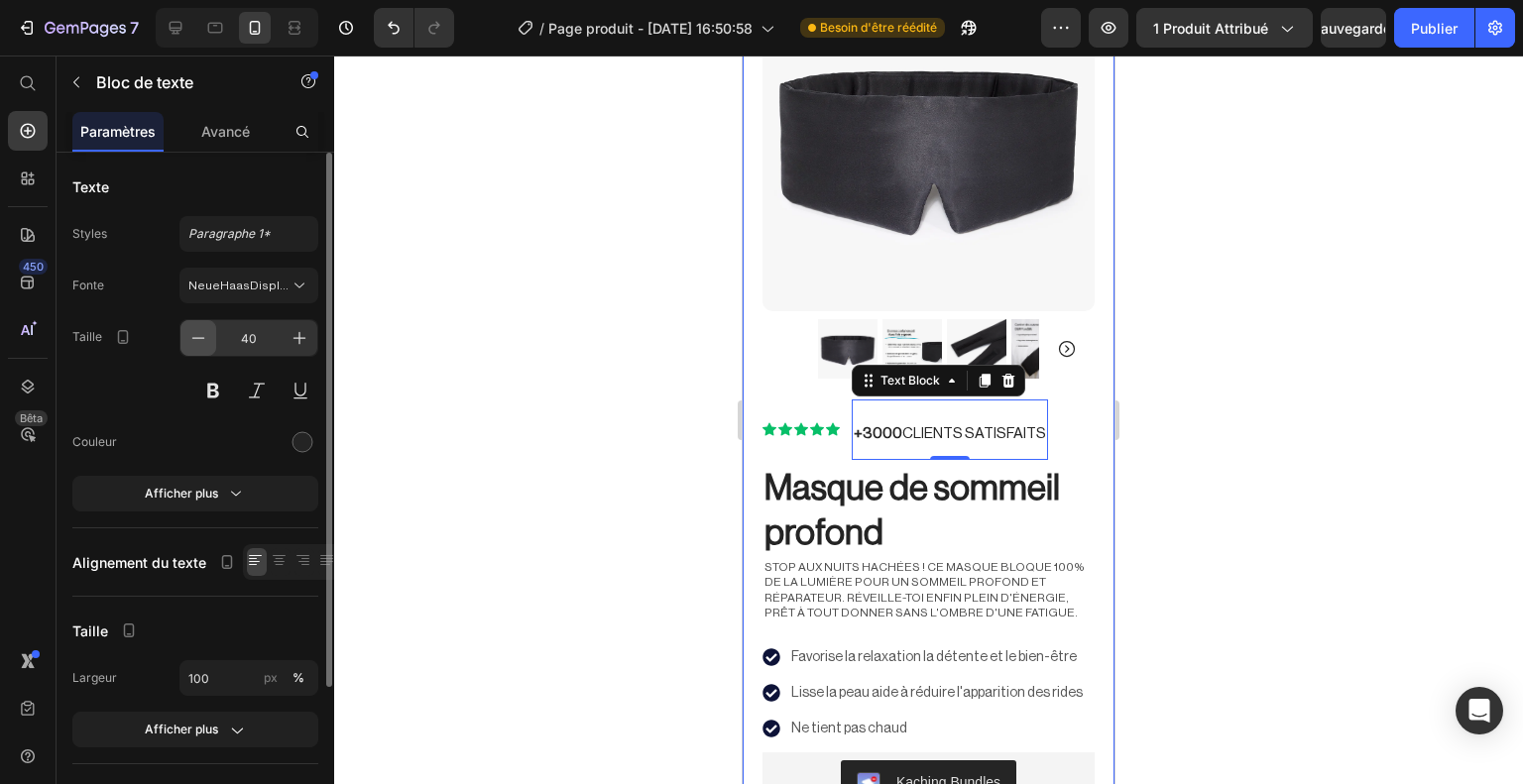 click at bounding box center [198, 338] 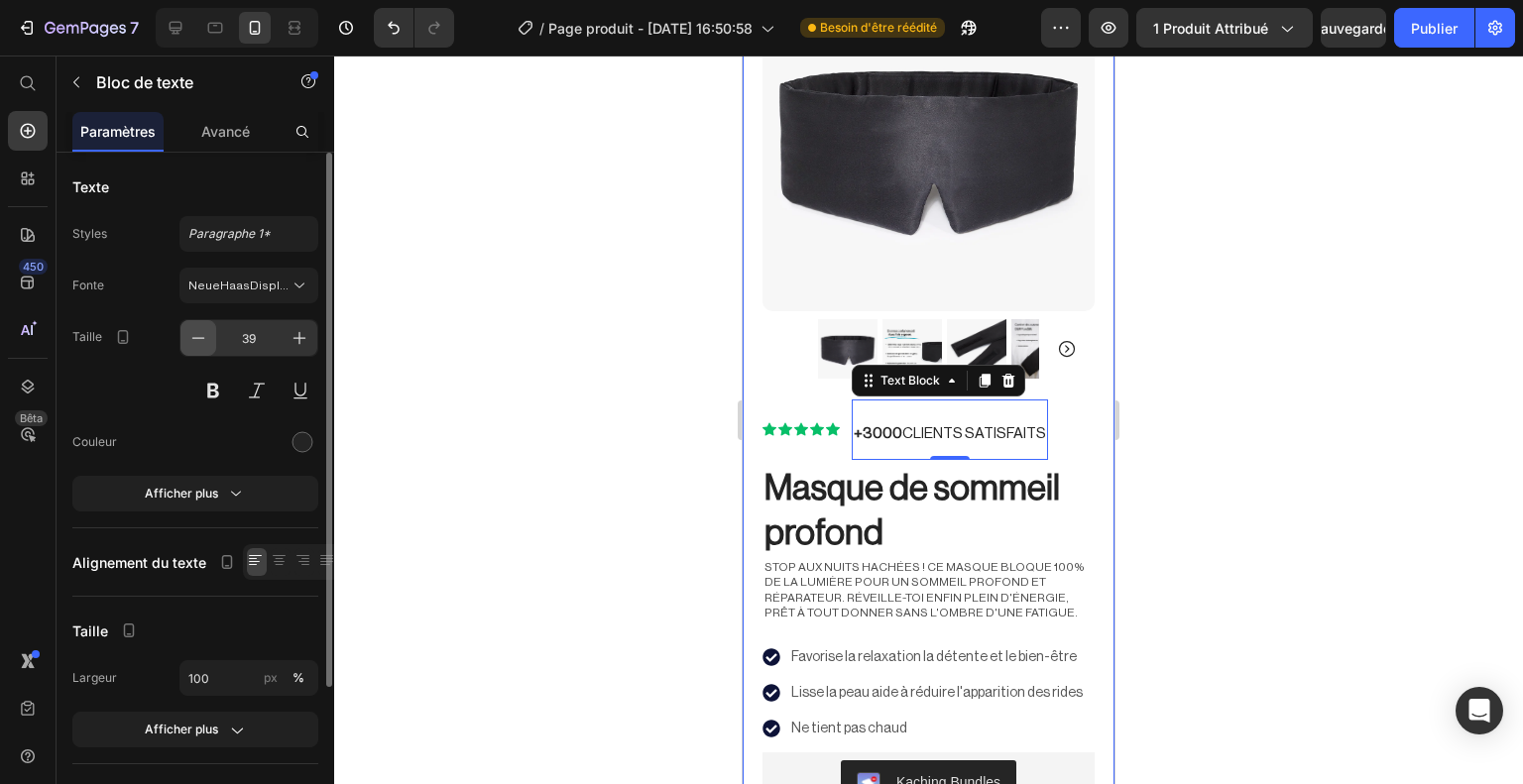 click at bounding box center [198, 338] 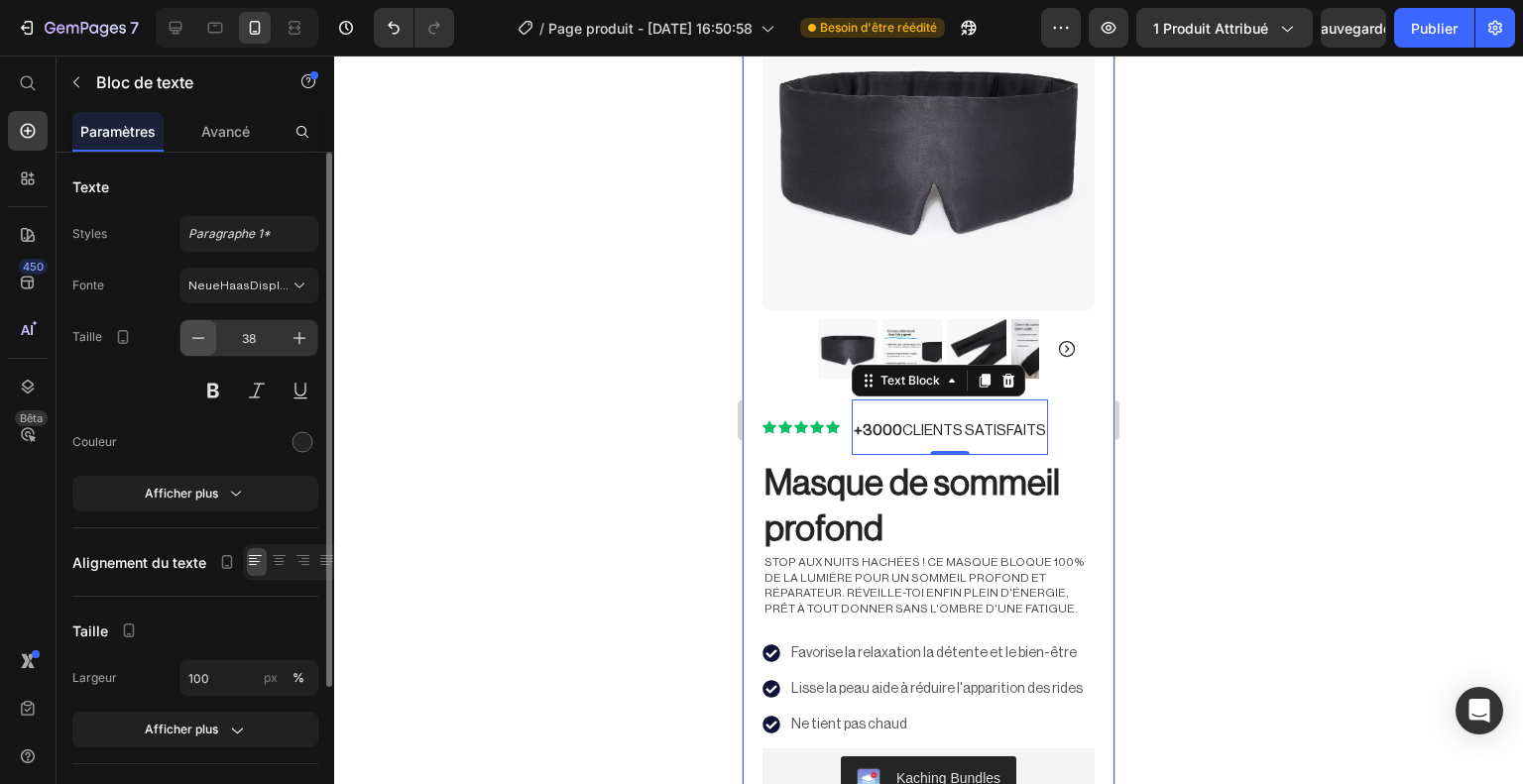 click at bounding box center (198, 338) 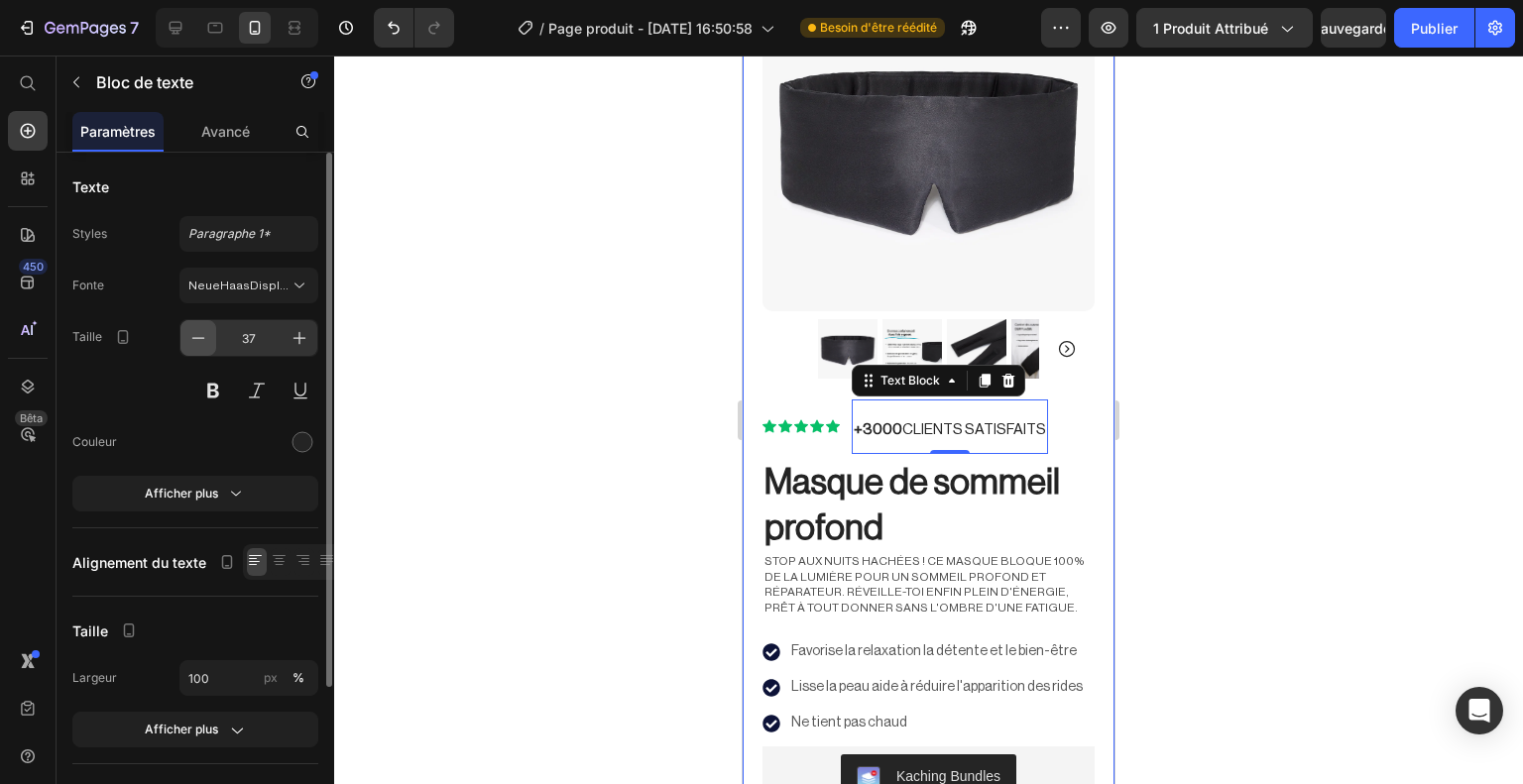 click at bounding box center [198, 338] 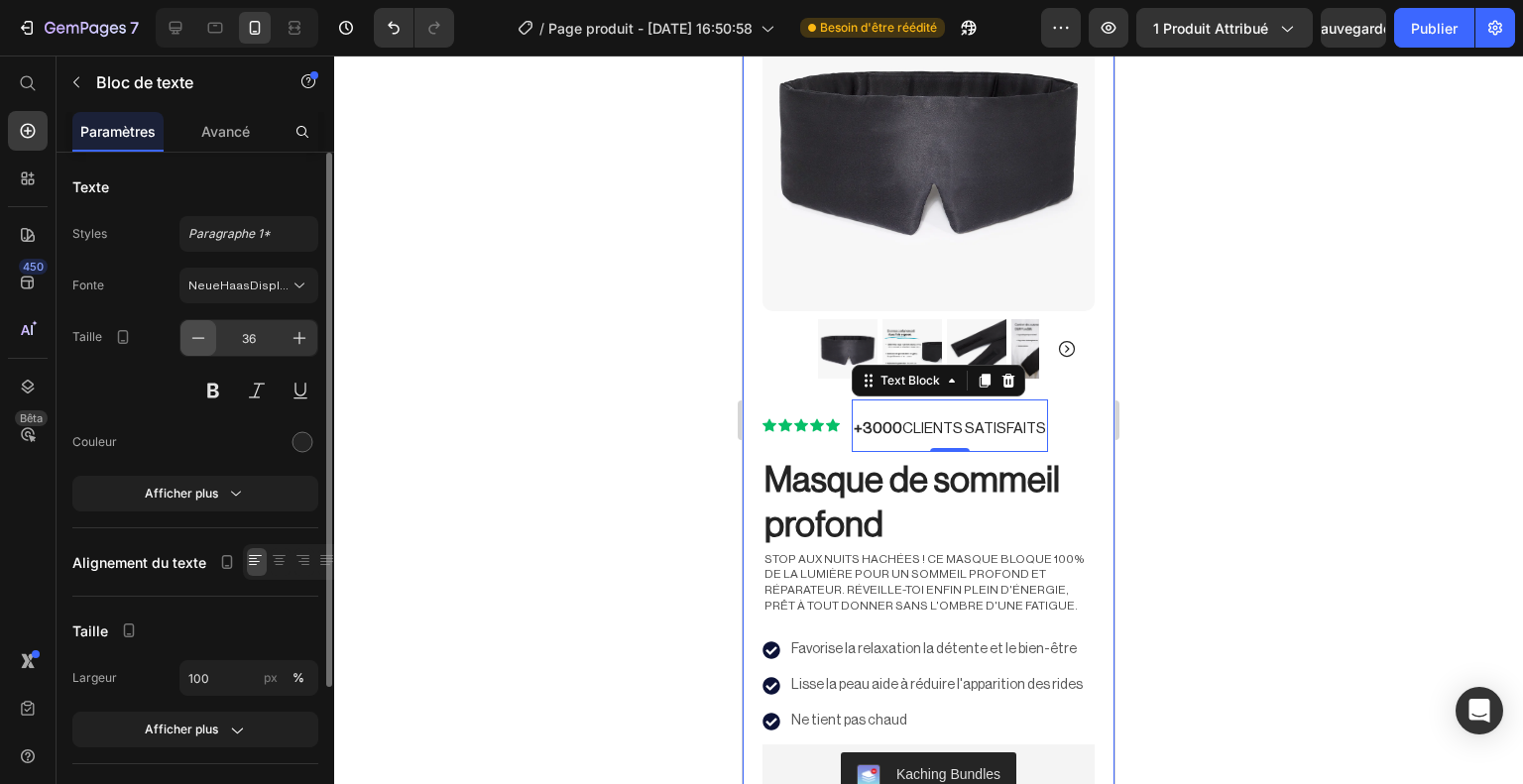 click at bounding box center (198, 338) 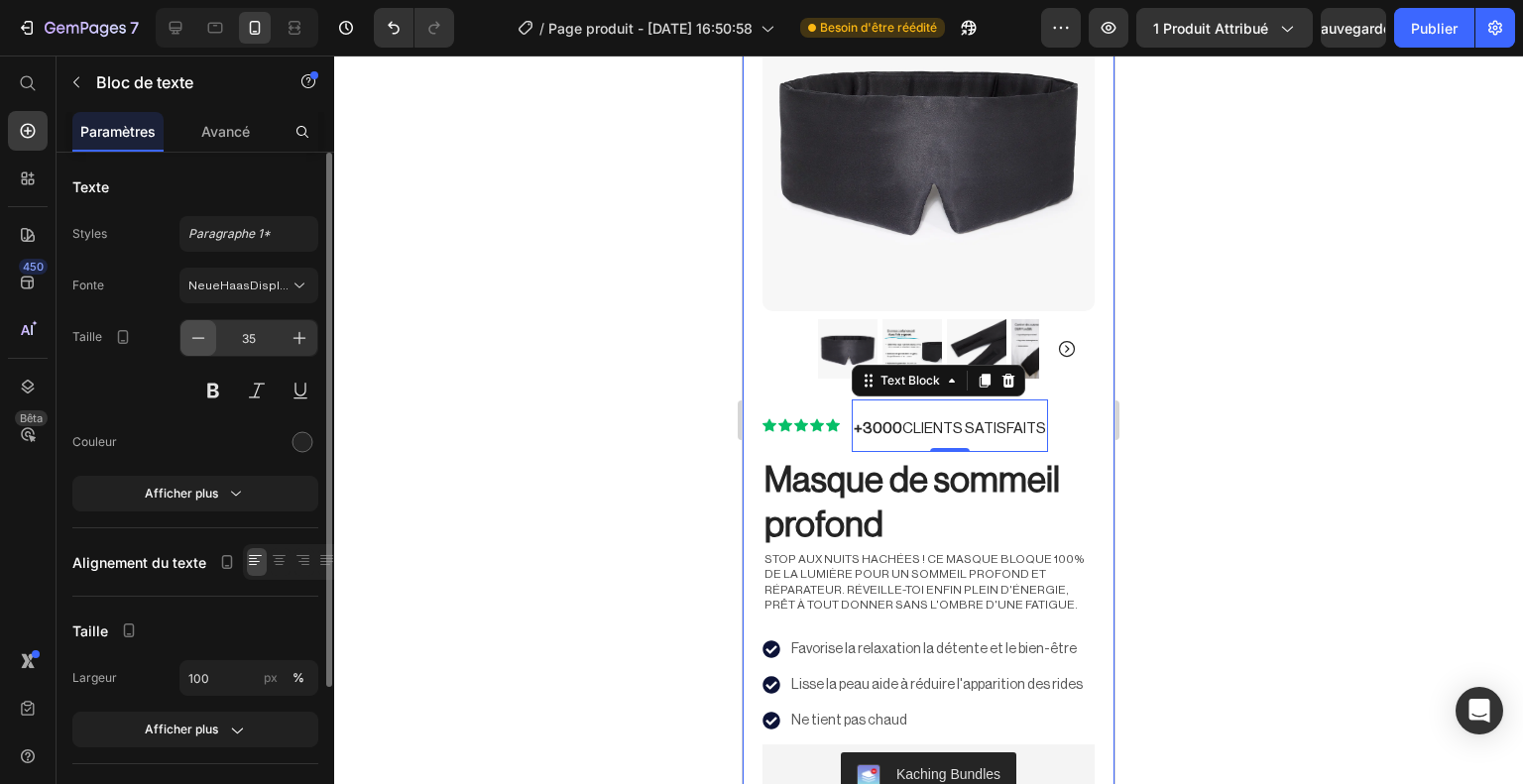 click at bounding box center (198, 338) 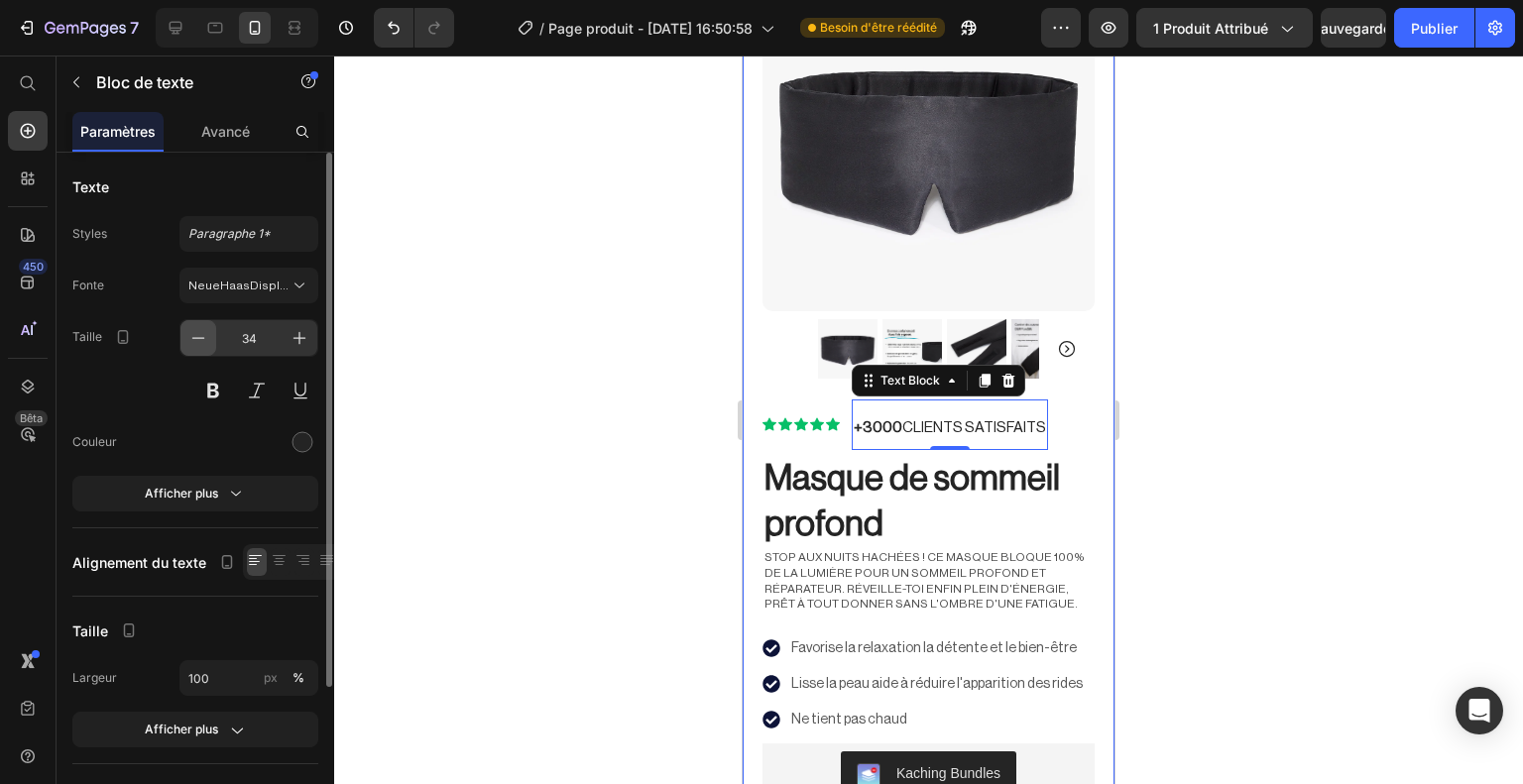 click at bounding box center (198, 338) 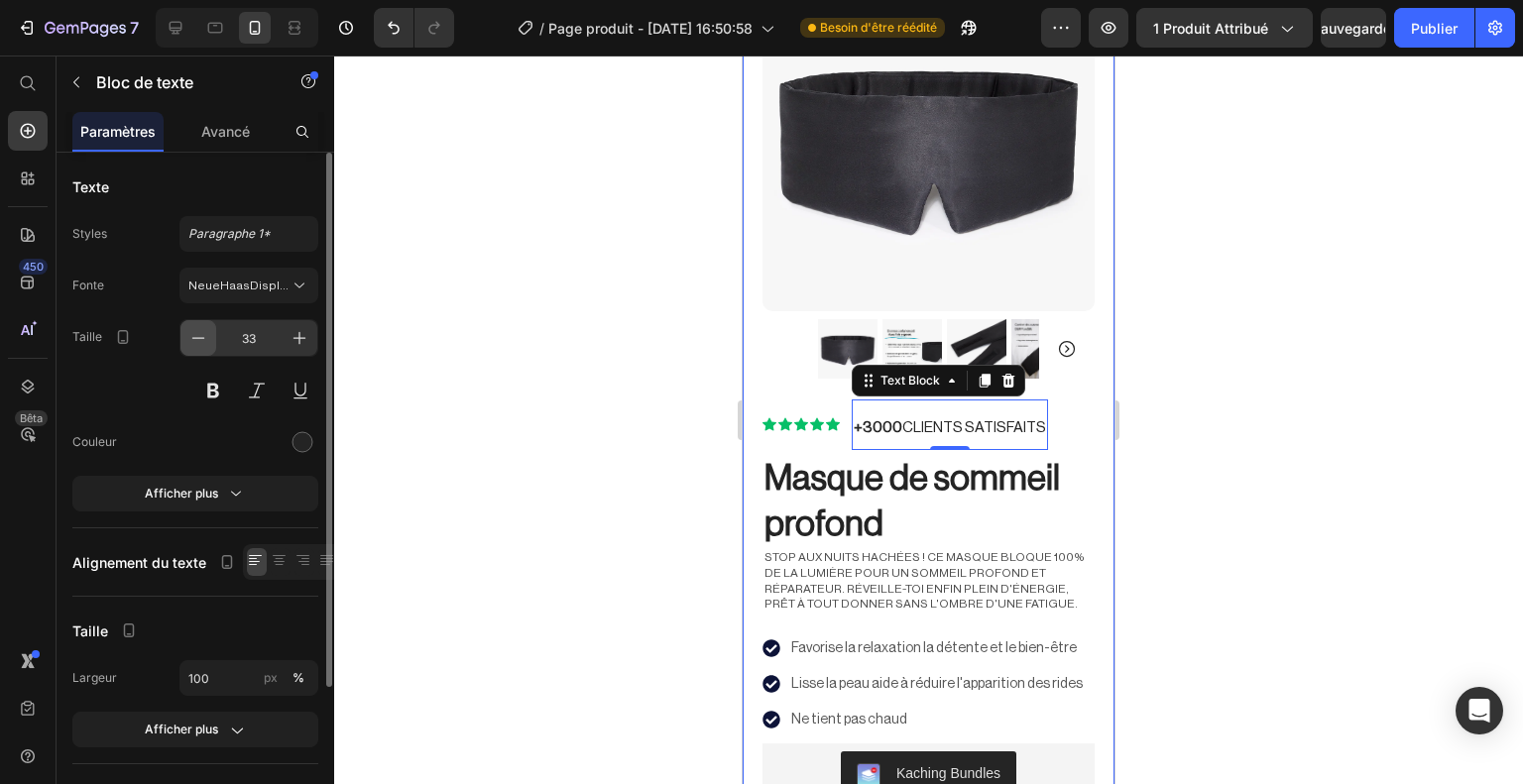 click at bounding box center [198, 338] 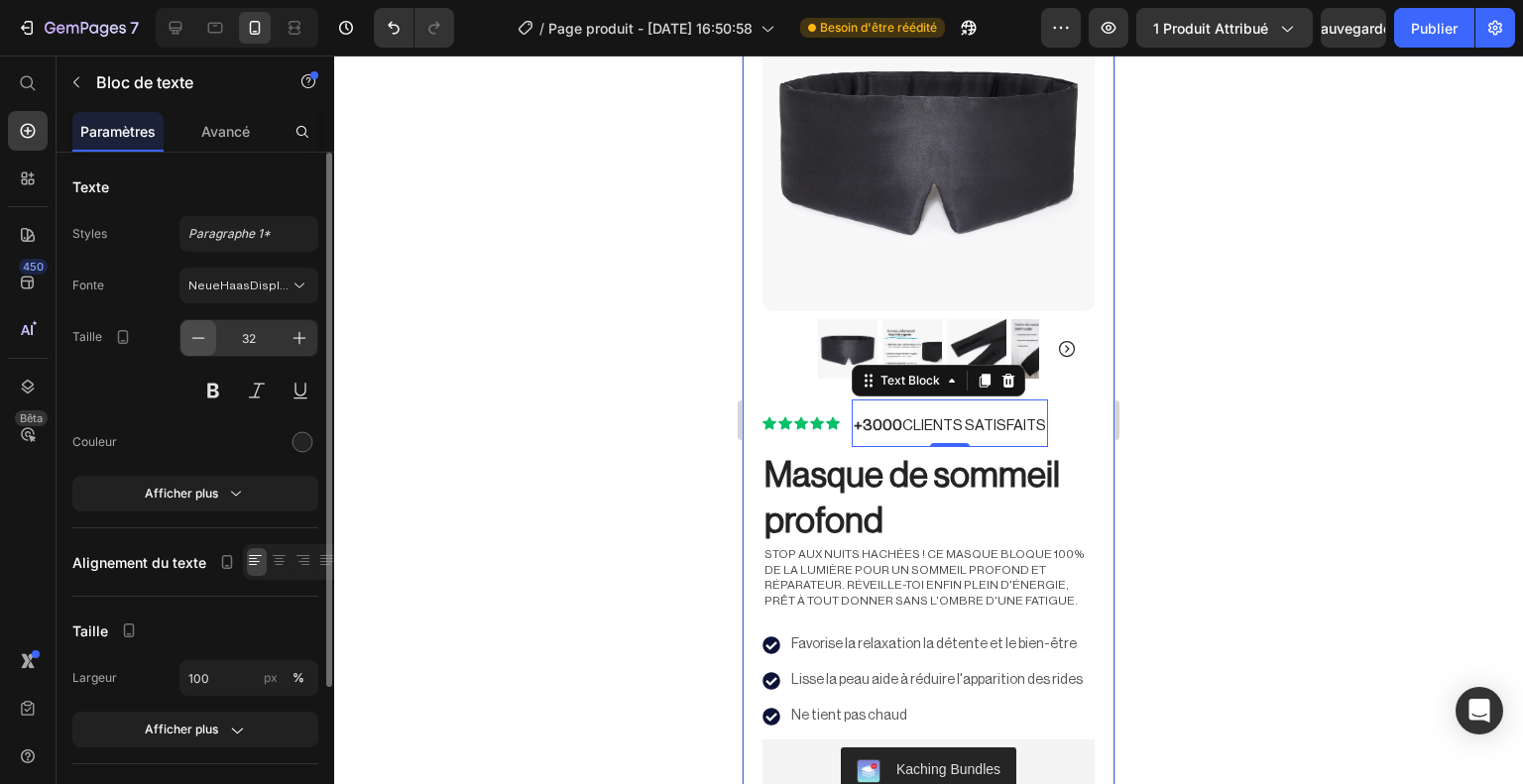 click at bounding box center (198, 338) 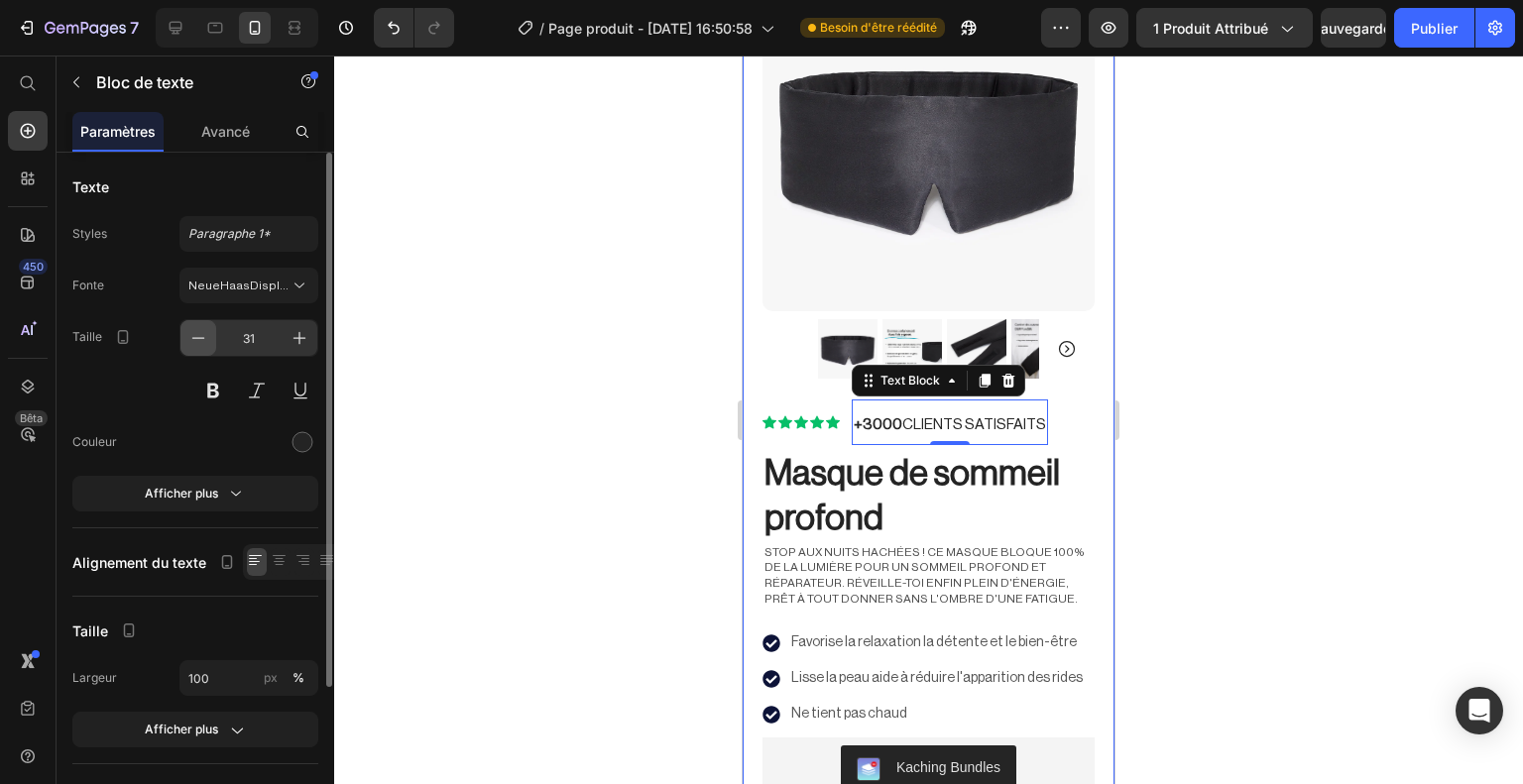 click at bounding box center [198, 338] 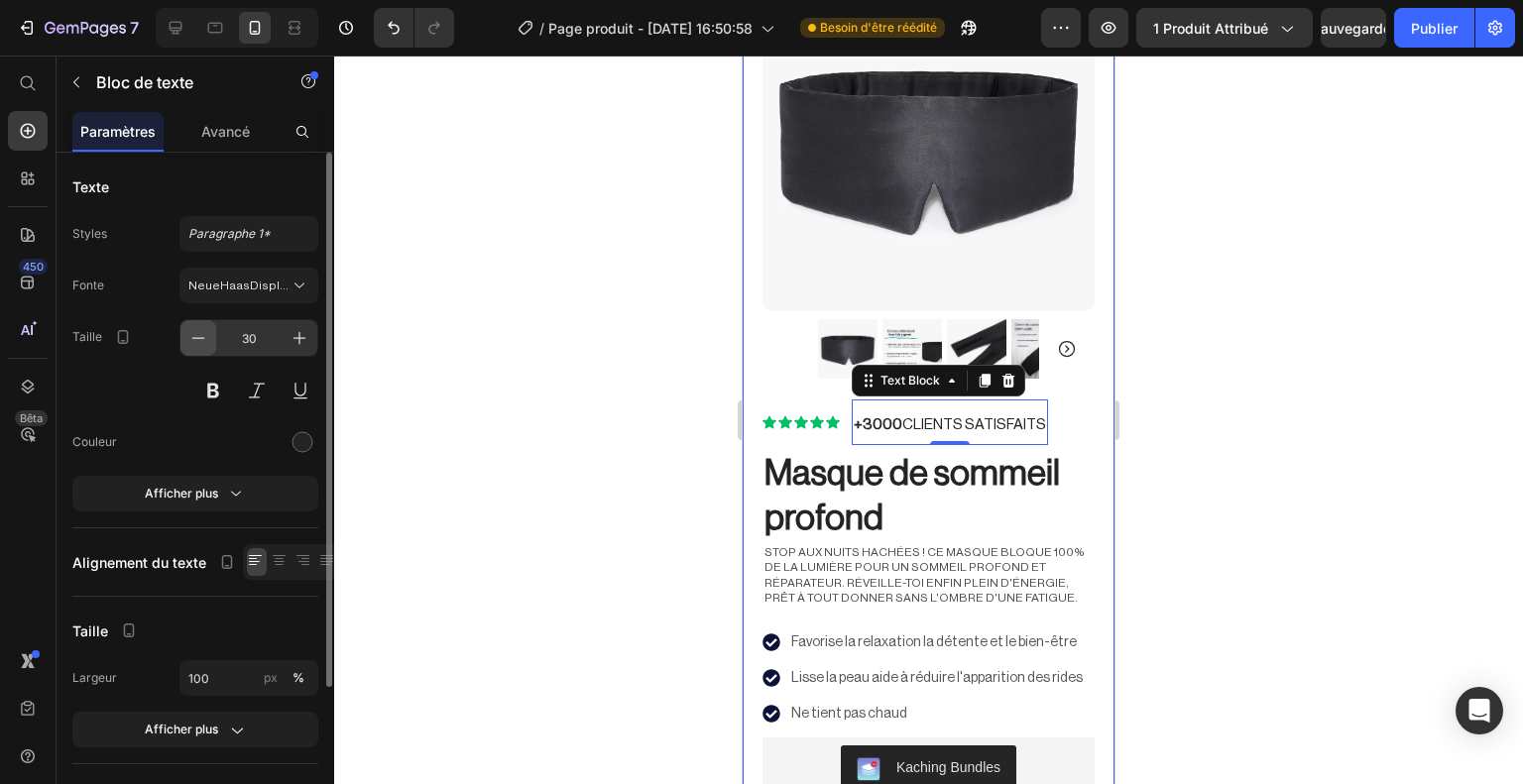 click at bounding box center [198, 338] 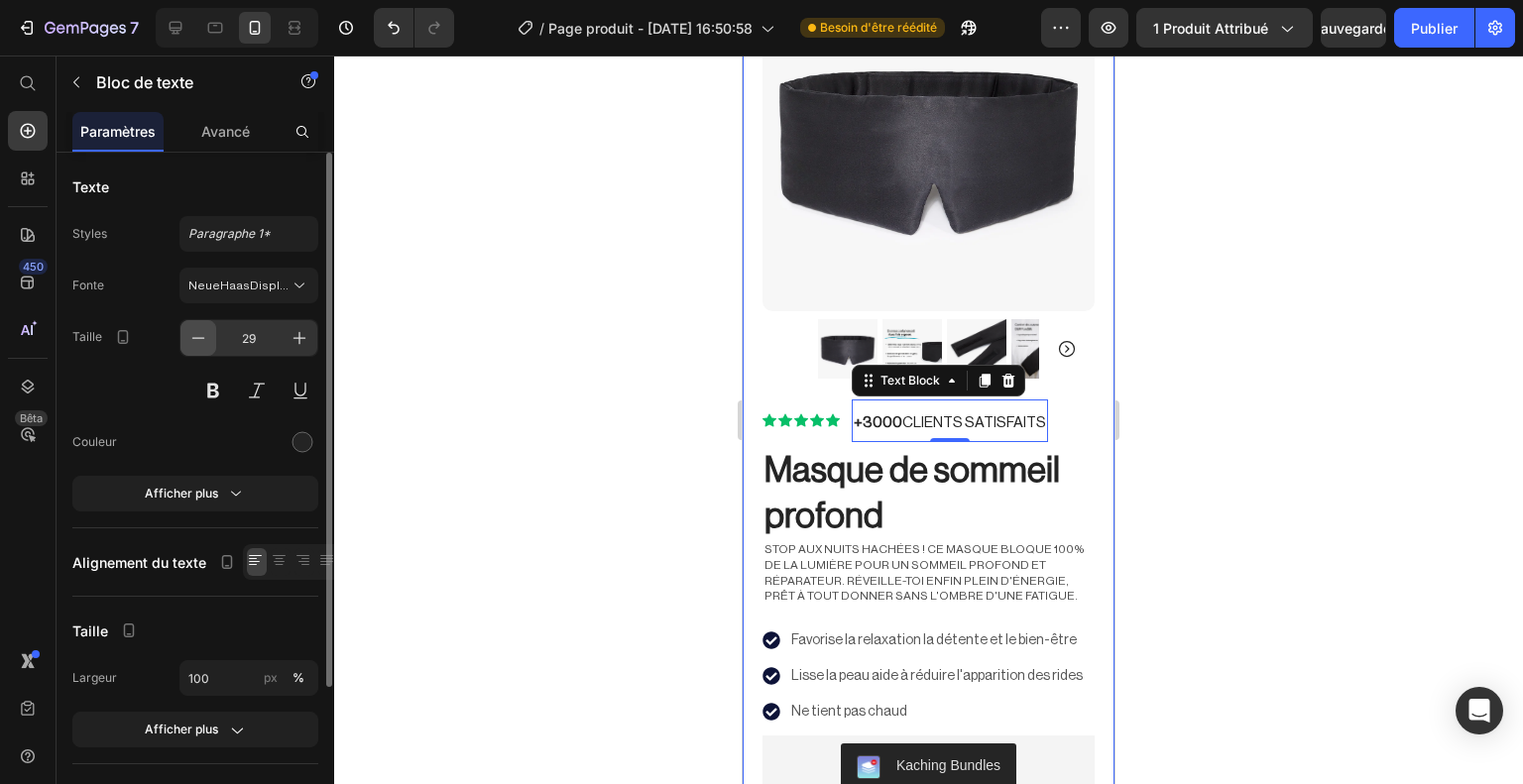 click at bounding box center (198, 338) 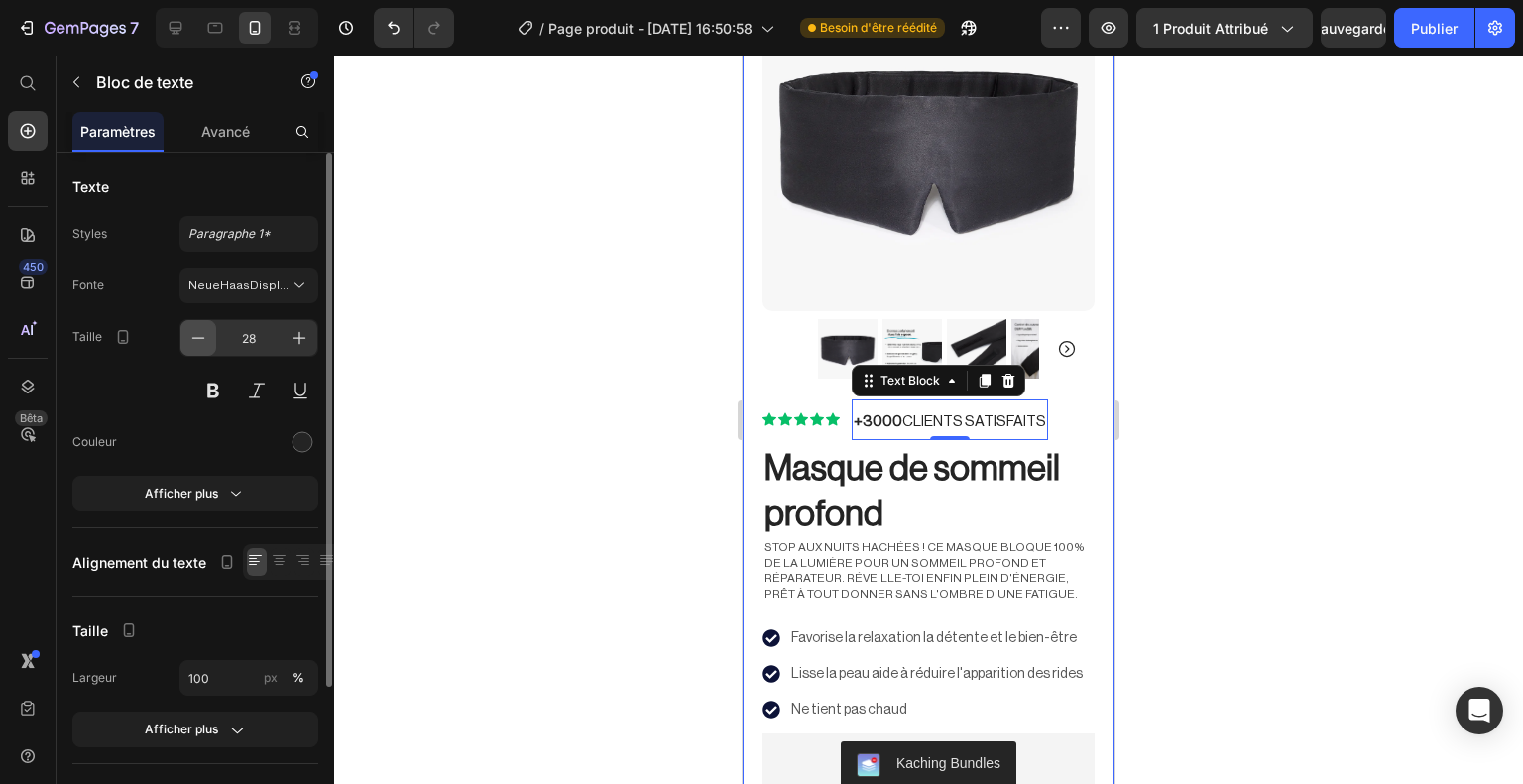 click at bounding box center [198, 338] 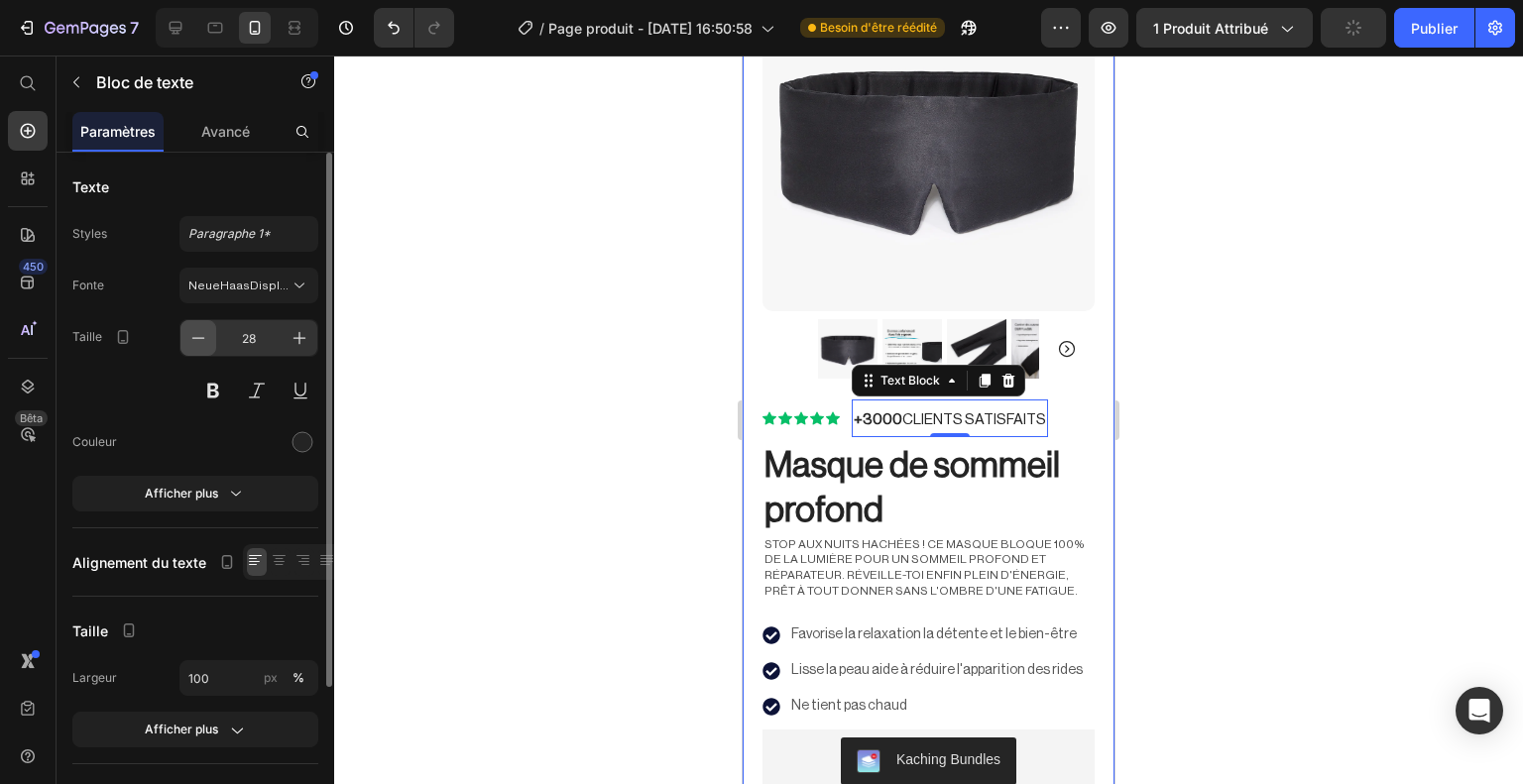 click at bounding box center (198, 338) 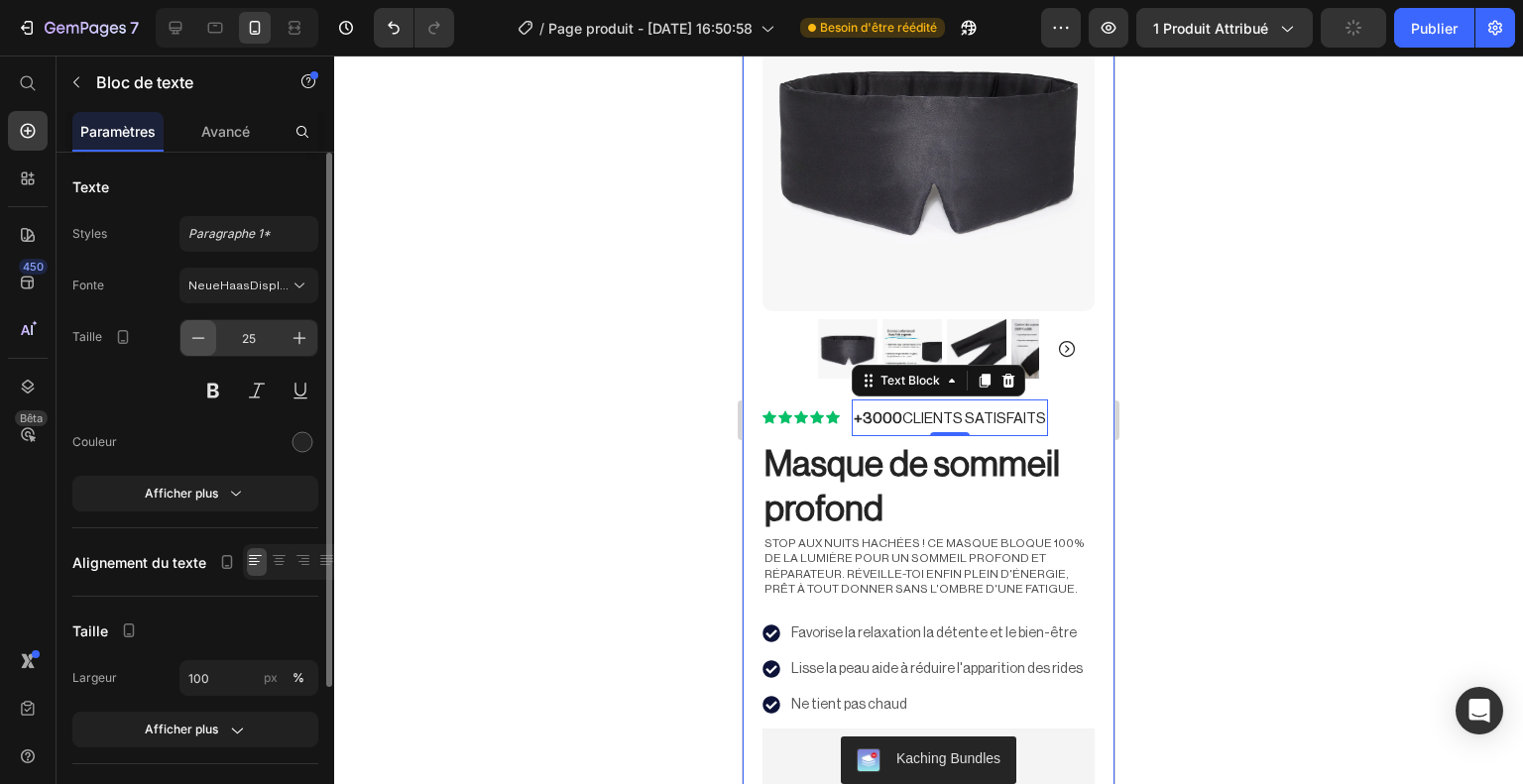 click at bounding box center (198, 338) 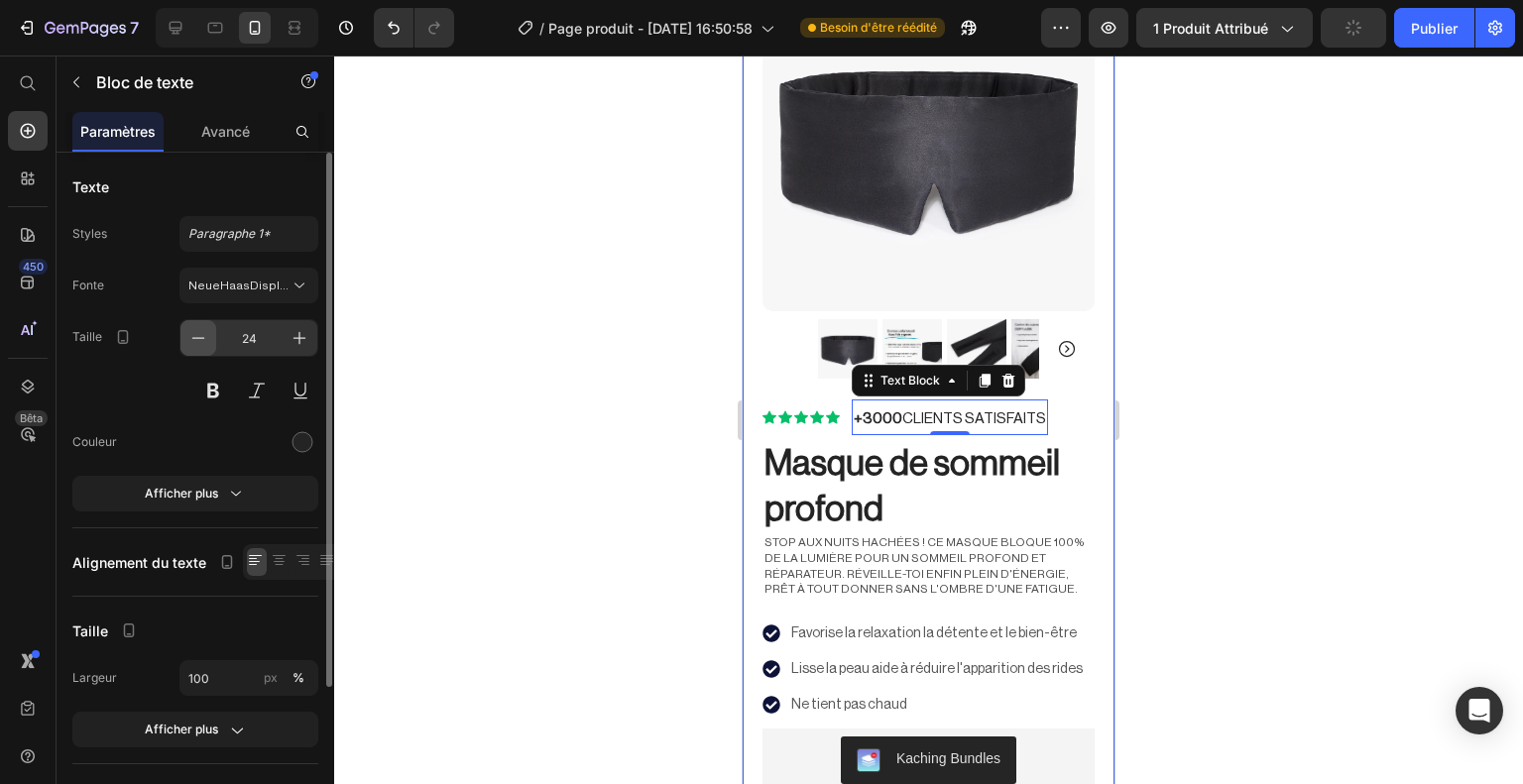 click at bounding box center (198, 338) 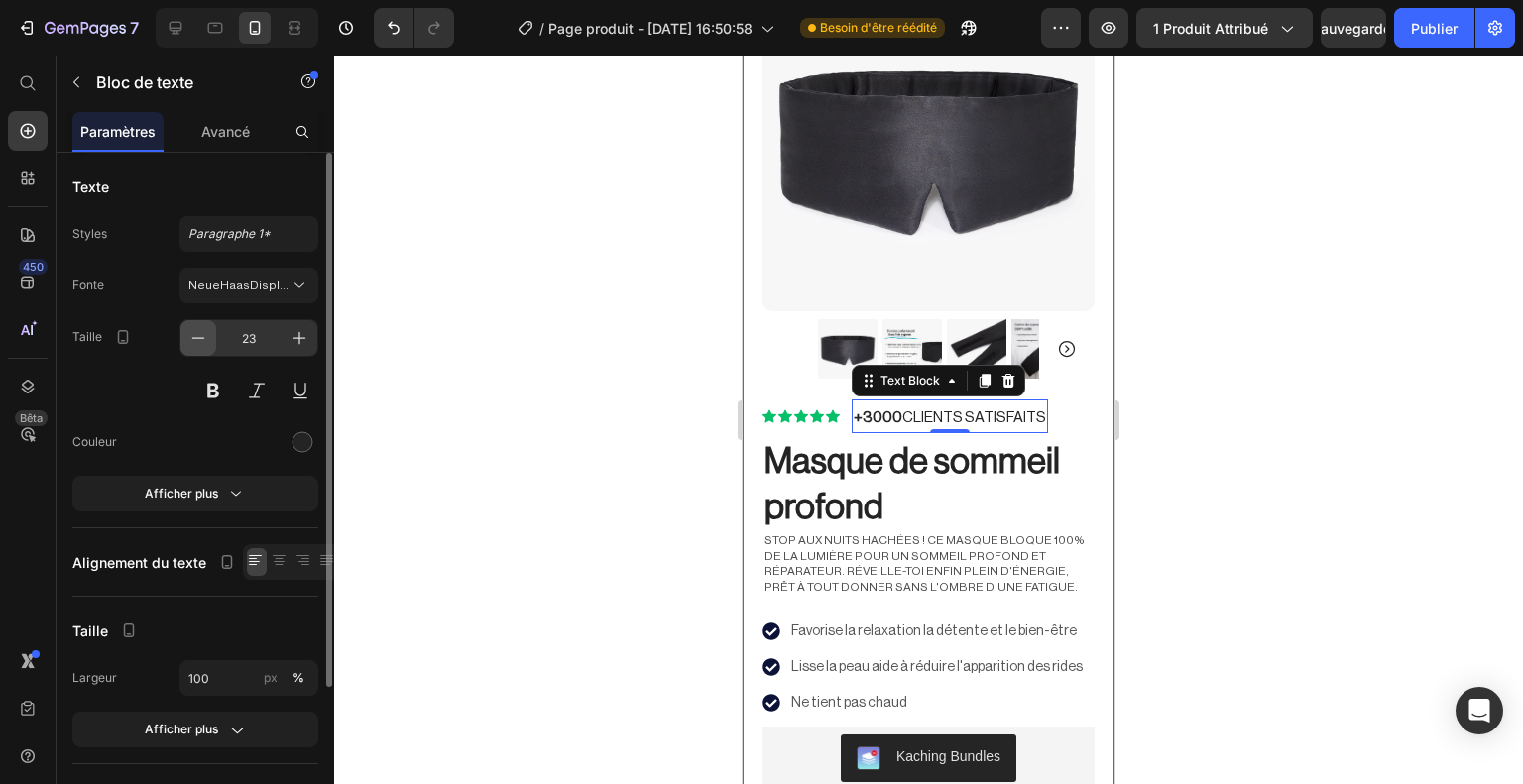 click at bounding box center [198, 338] 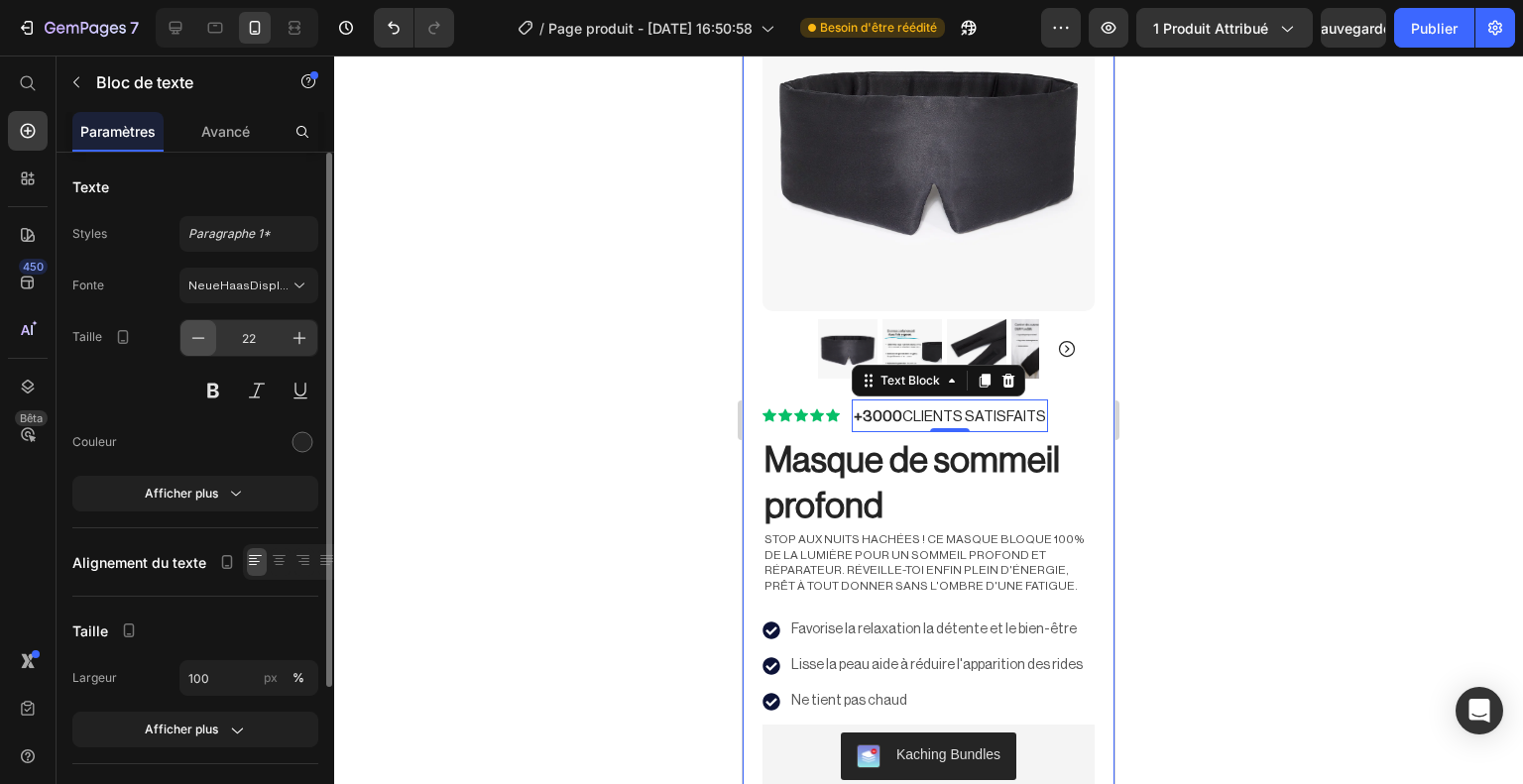 click at bounding box center [198, 338] 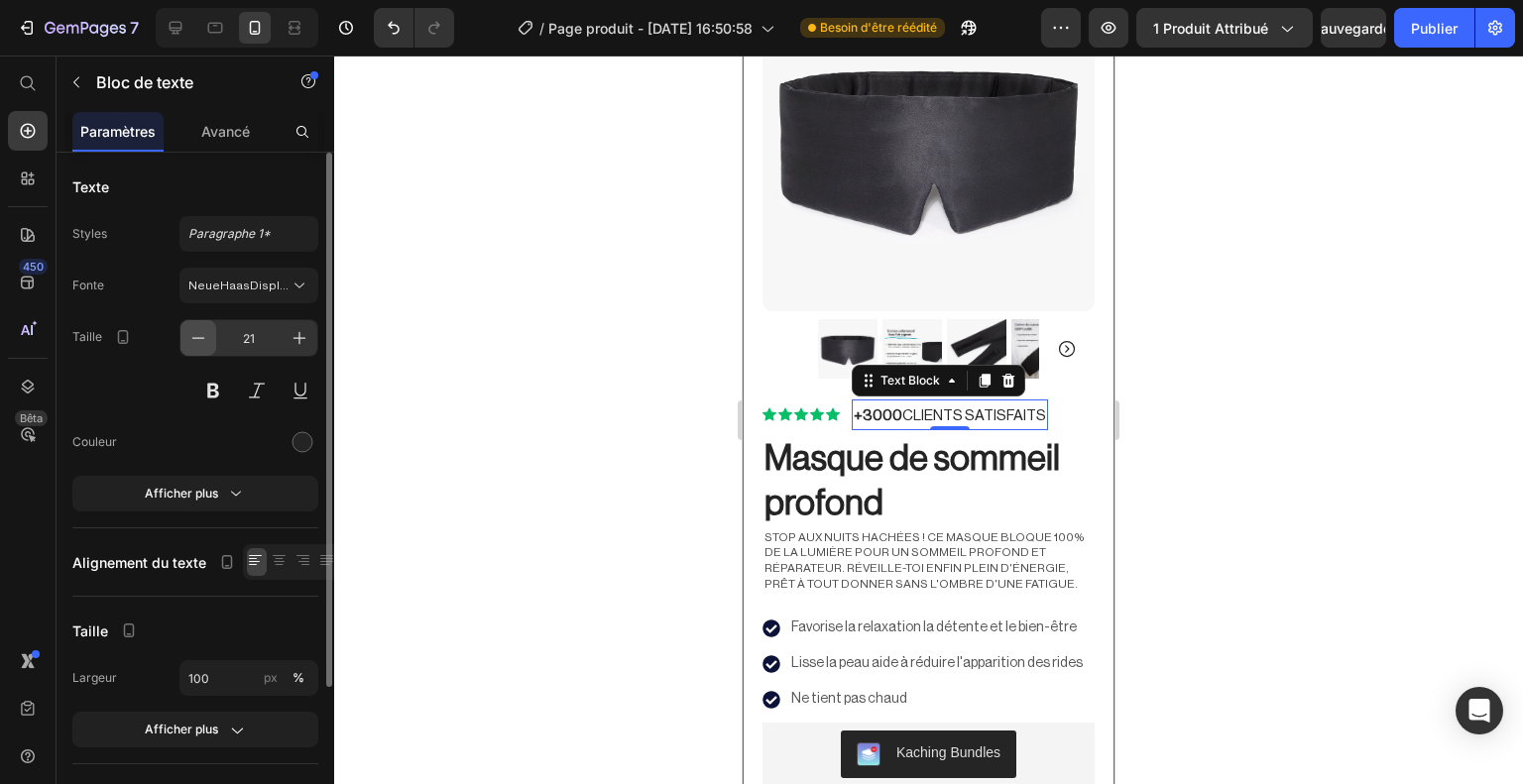 click at bounding box center [198, 338] 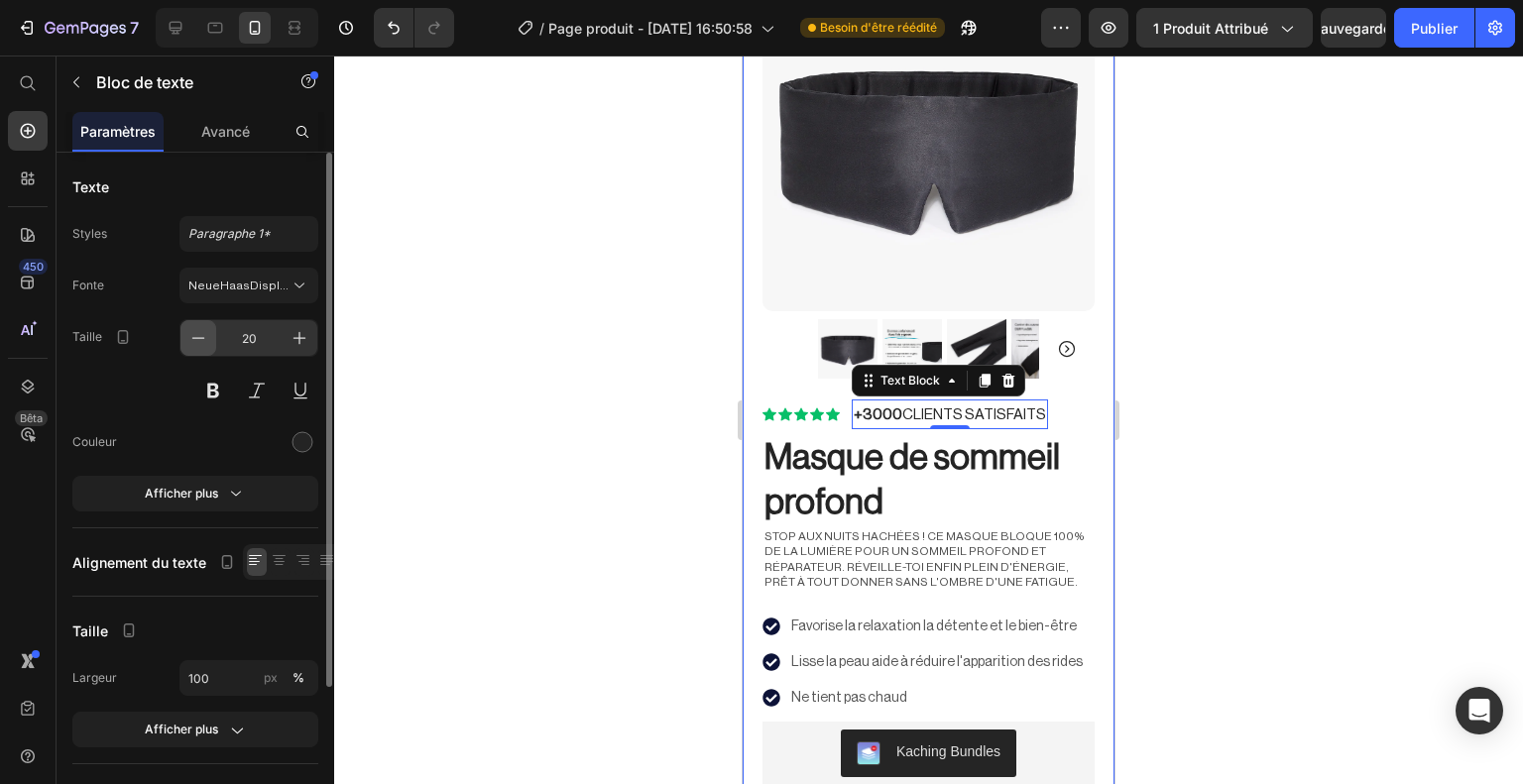 click at bounding box center [198, 338] 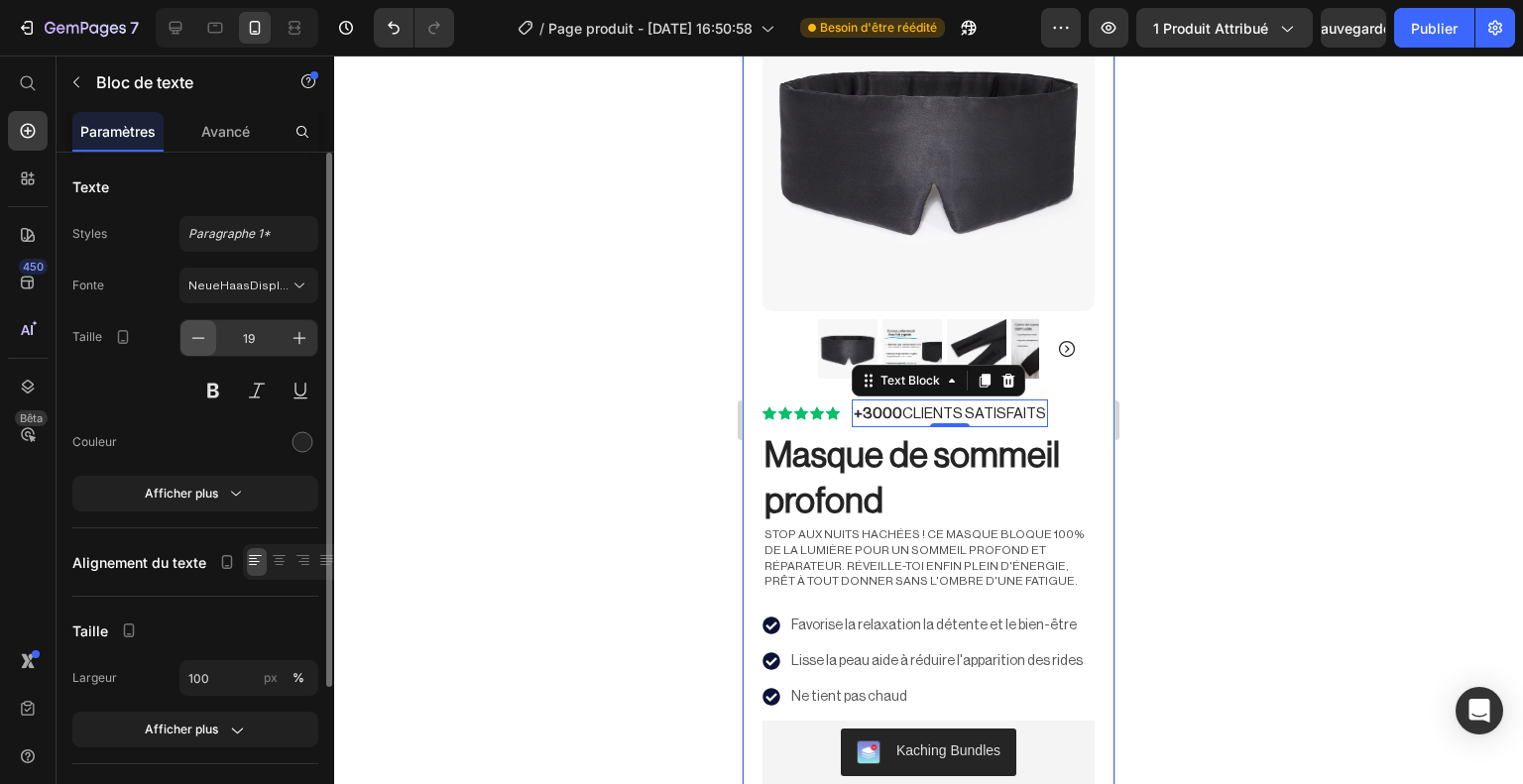 click at bounding box center (198, 338) 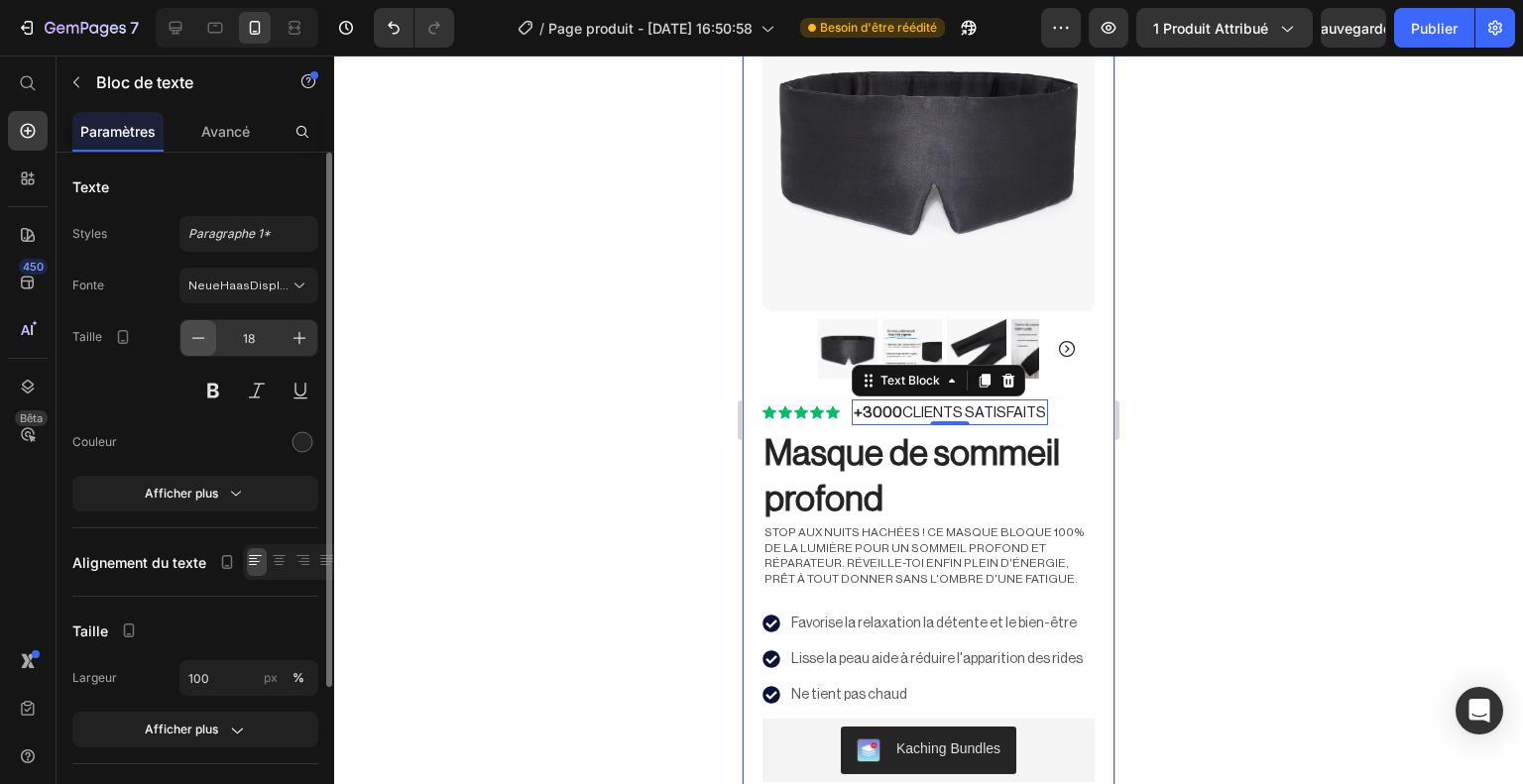 click at bounding box center [198, 338] 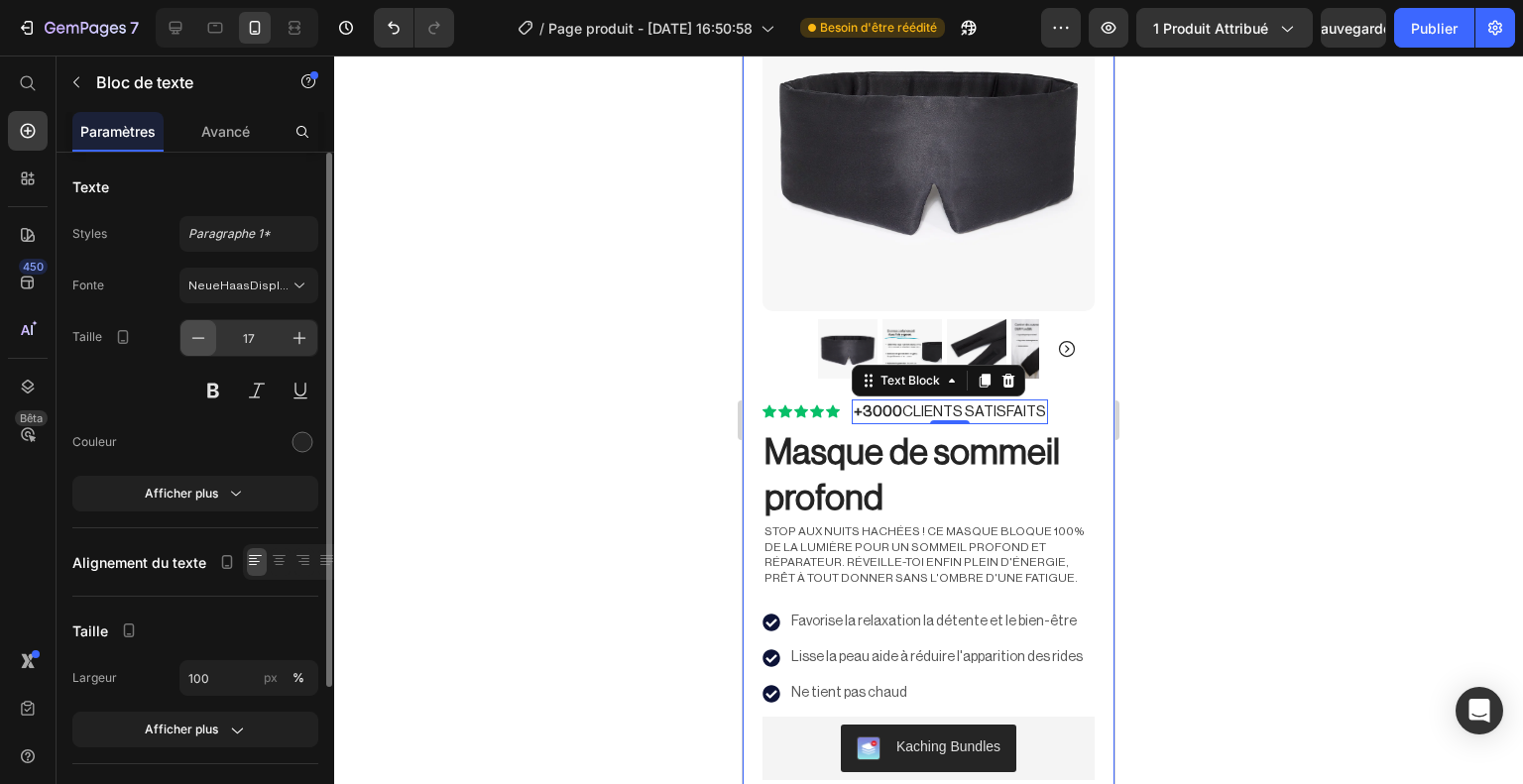 click at bounding box center [198, 338] 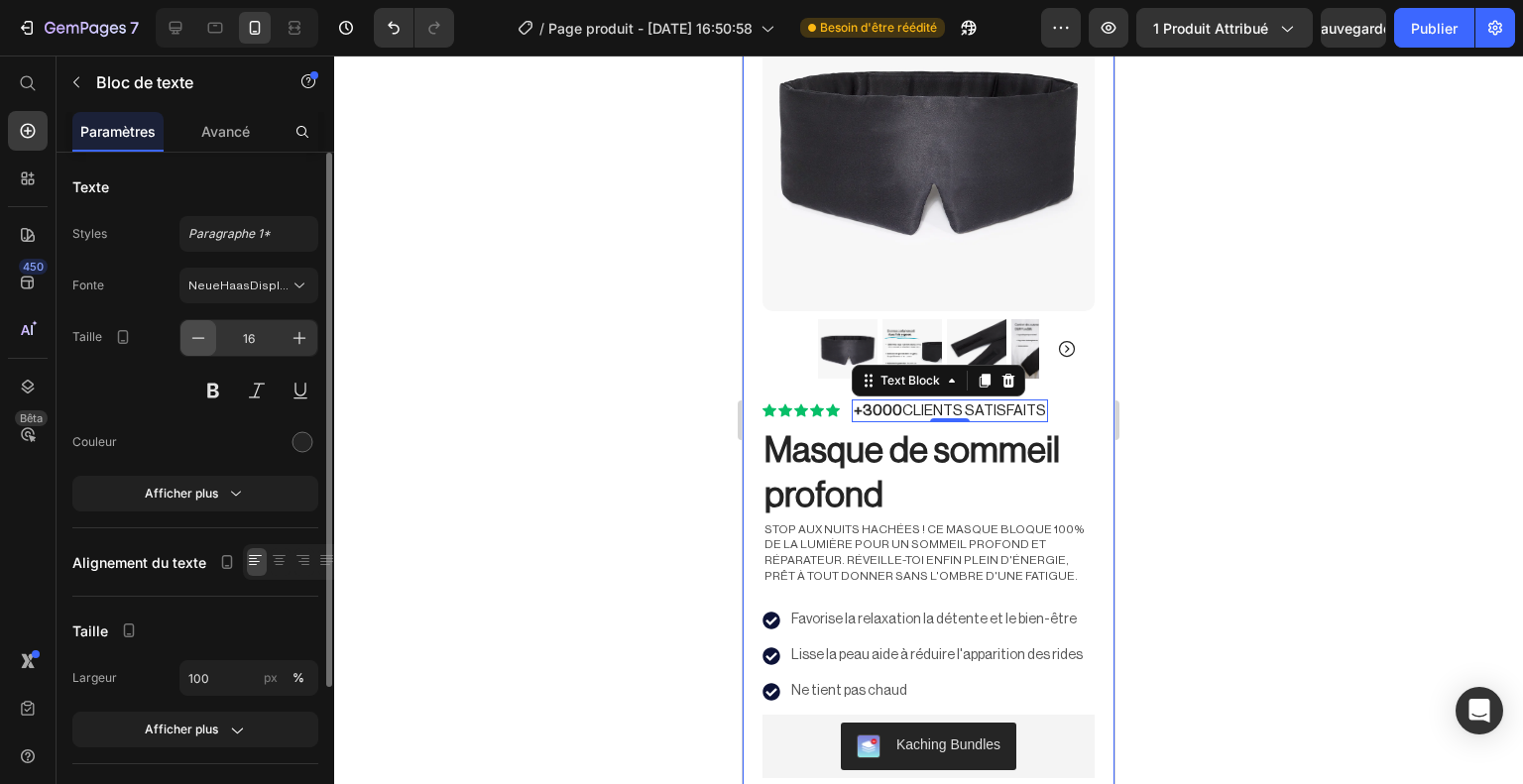 click at bounding box center [198, 338] 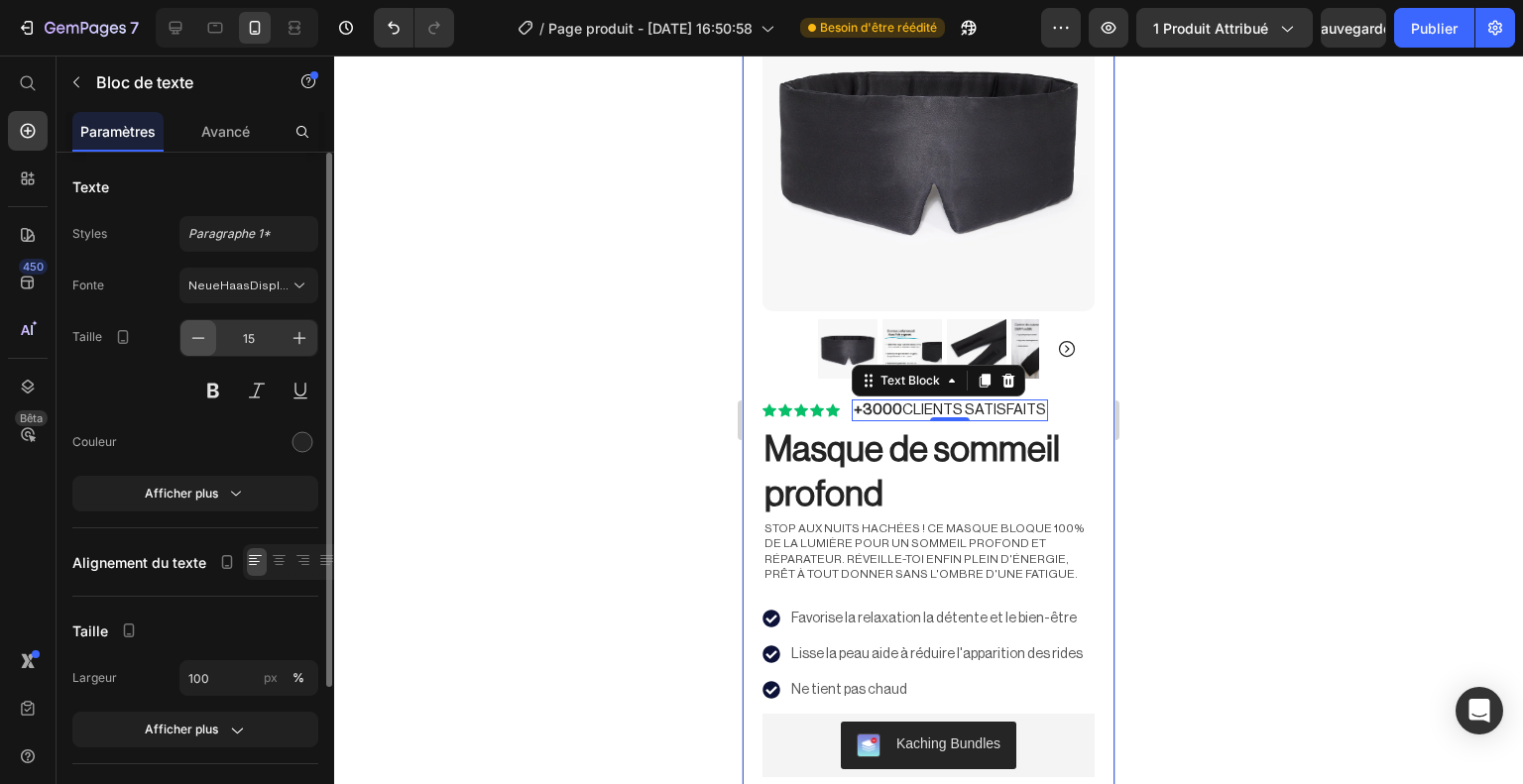 click at bounding box center (198, 338) 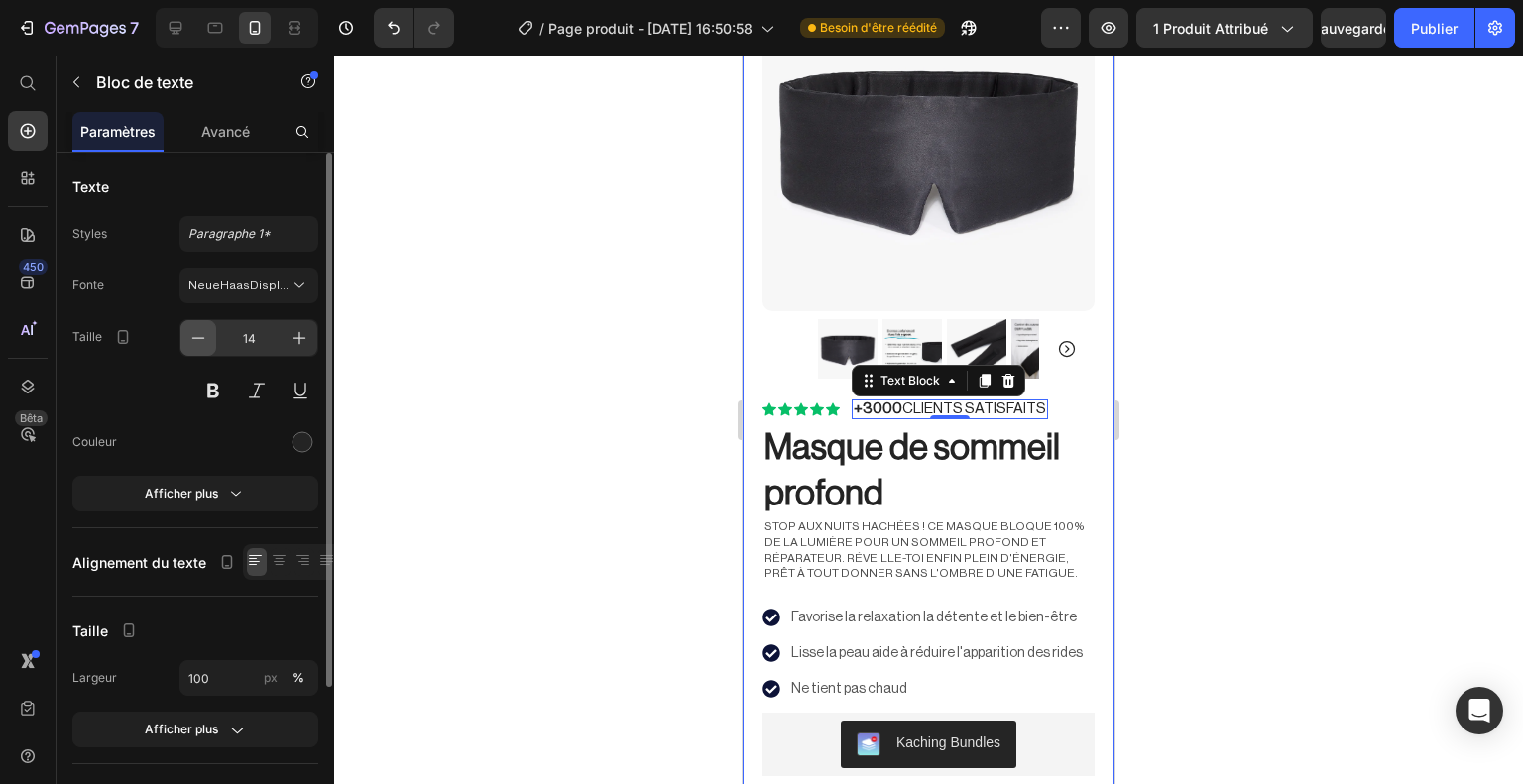 click at bounding box center [198, 338] 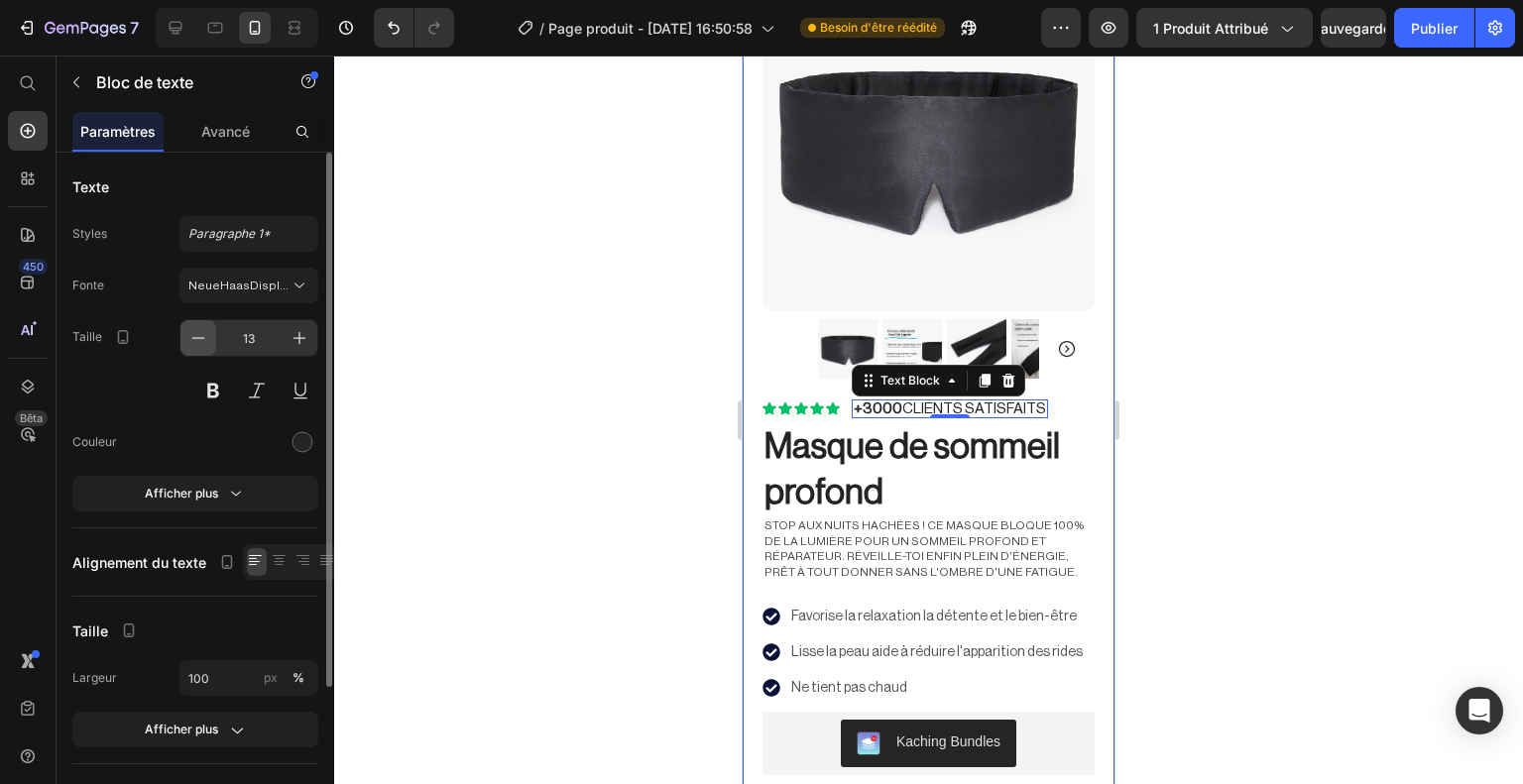 click at bounding box center [198, 338] 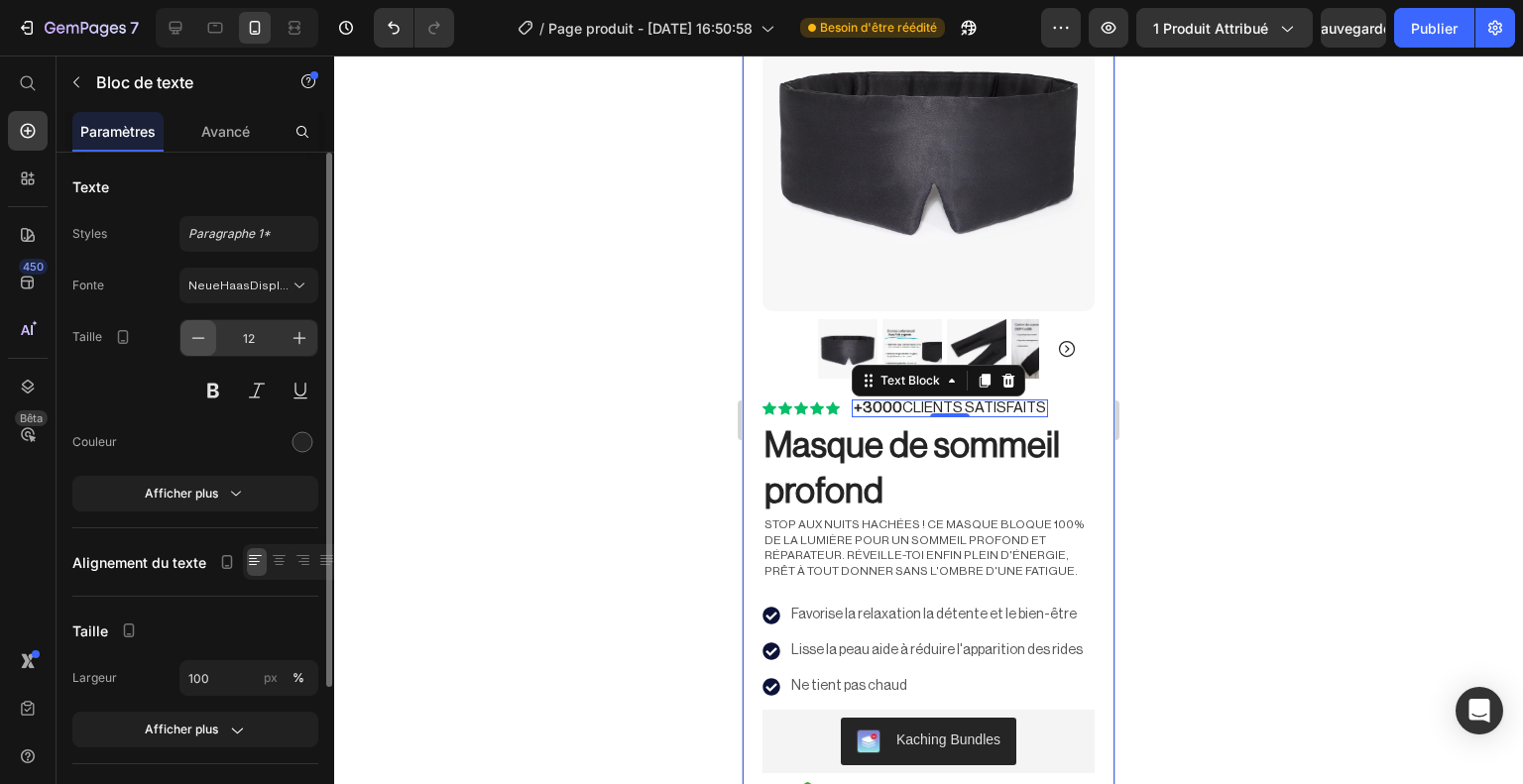 click at bounding box center (198, 338) 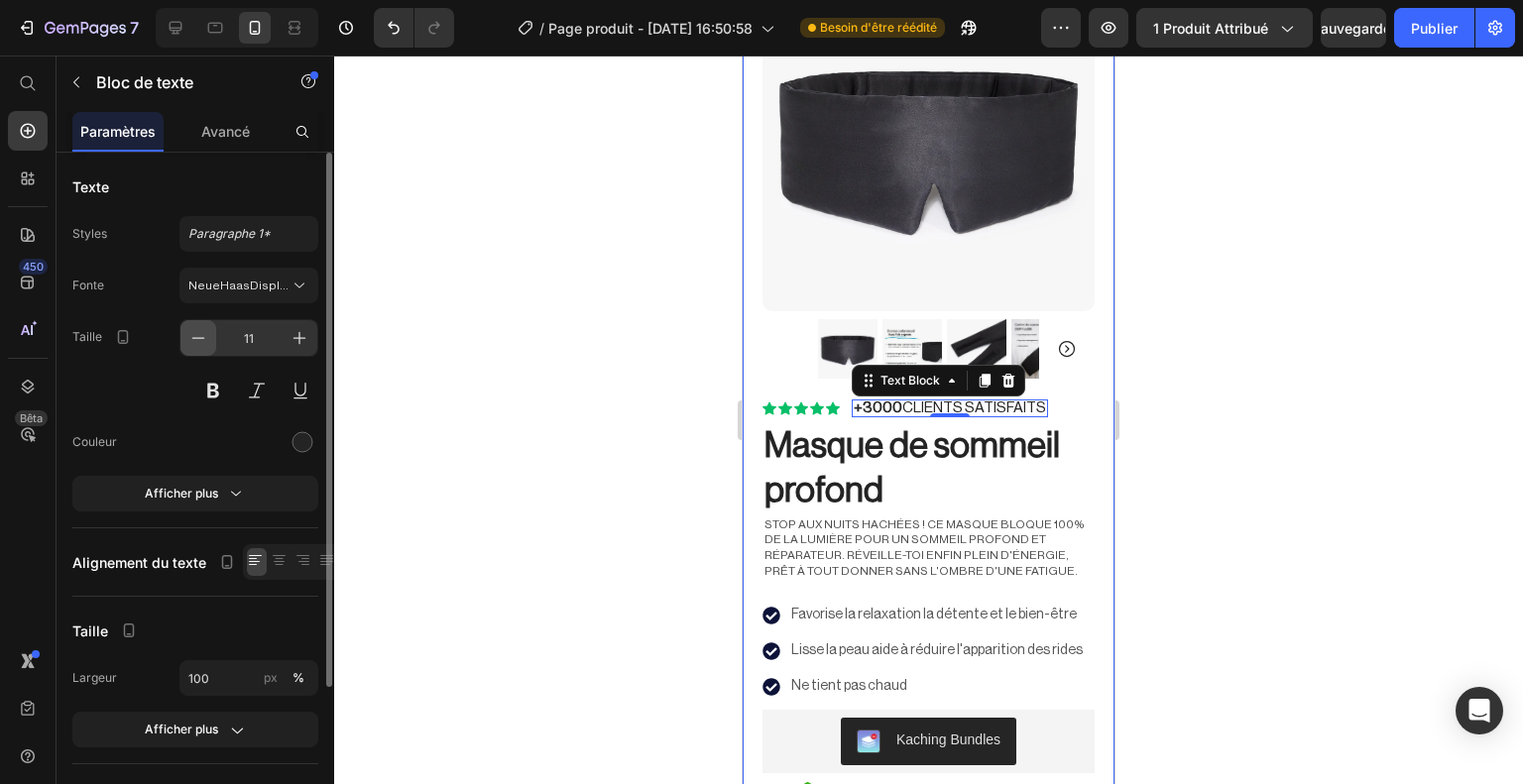 click at bounding box center (198, 338) 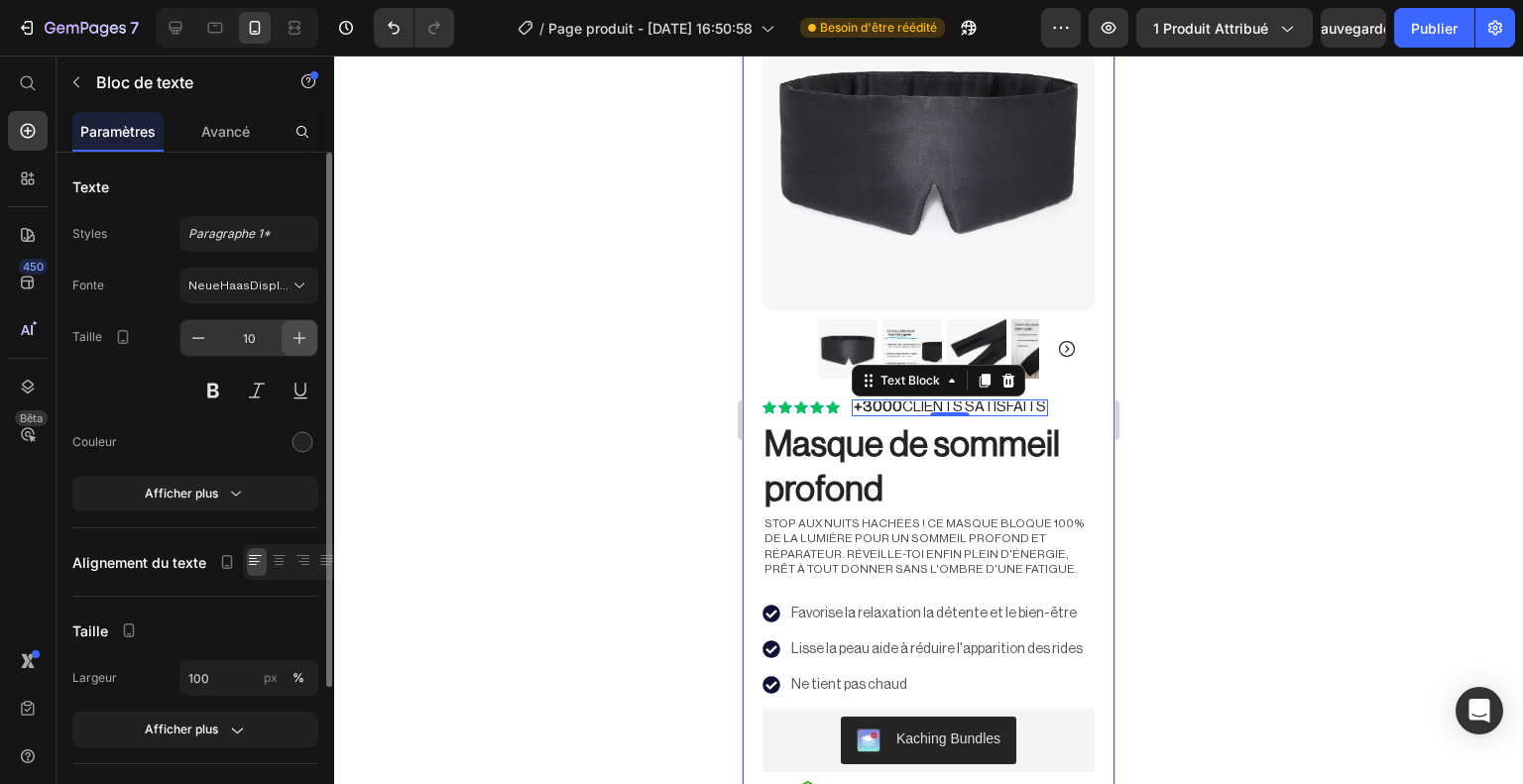 click 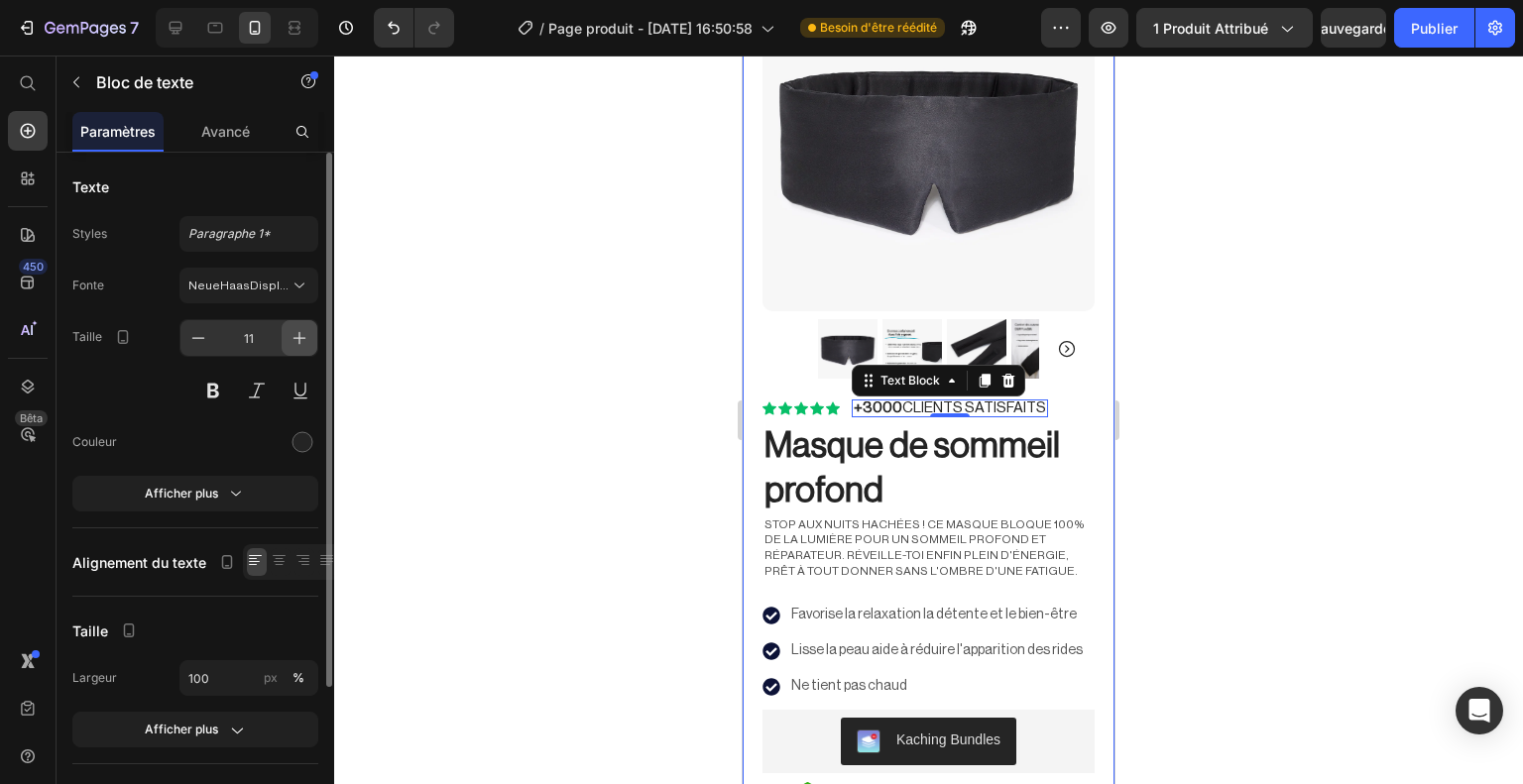 click 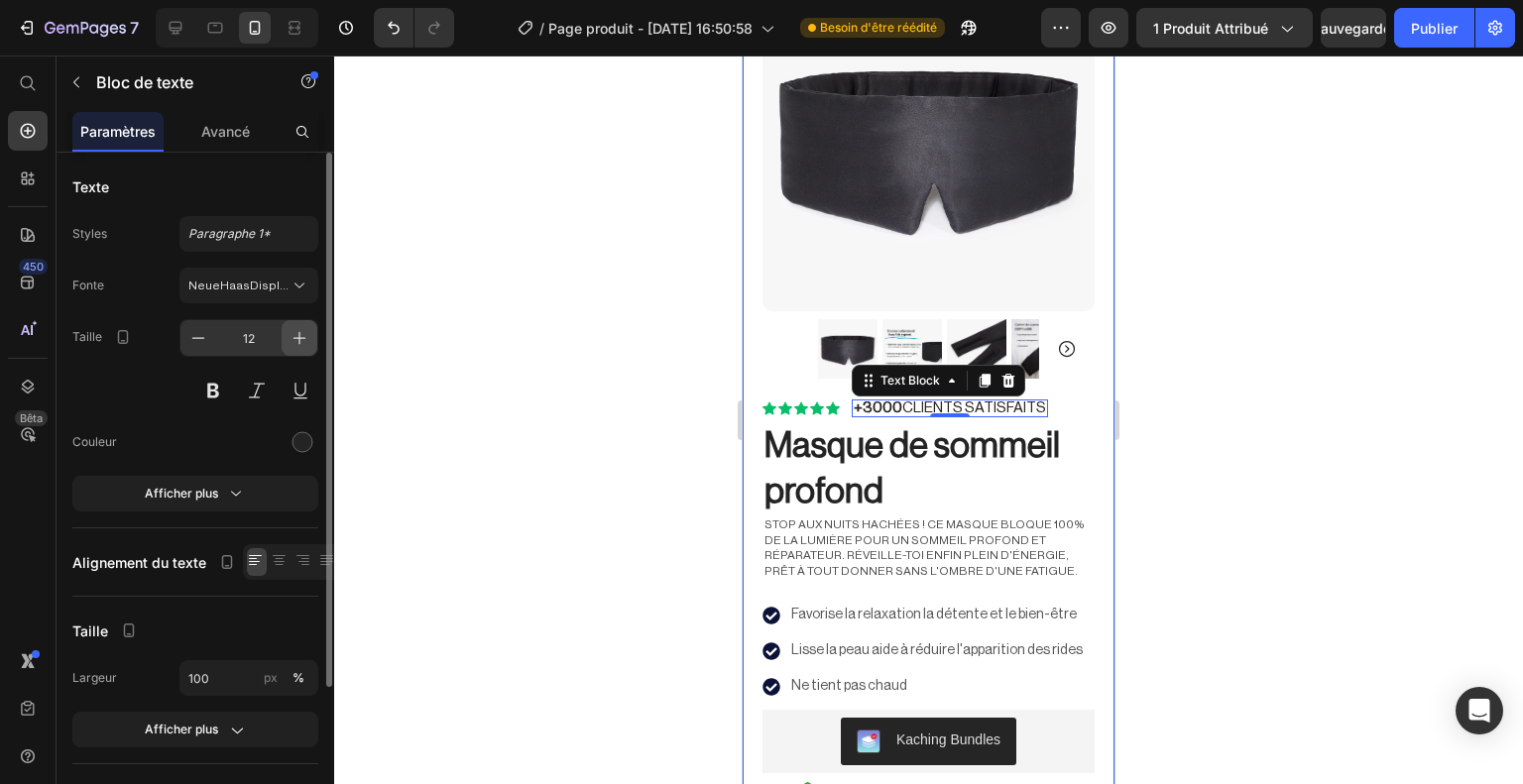 click 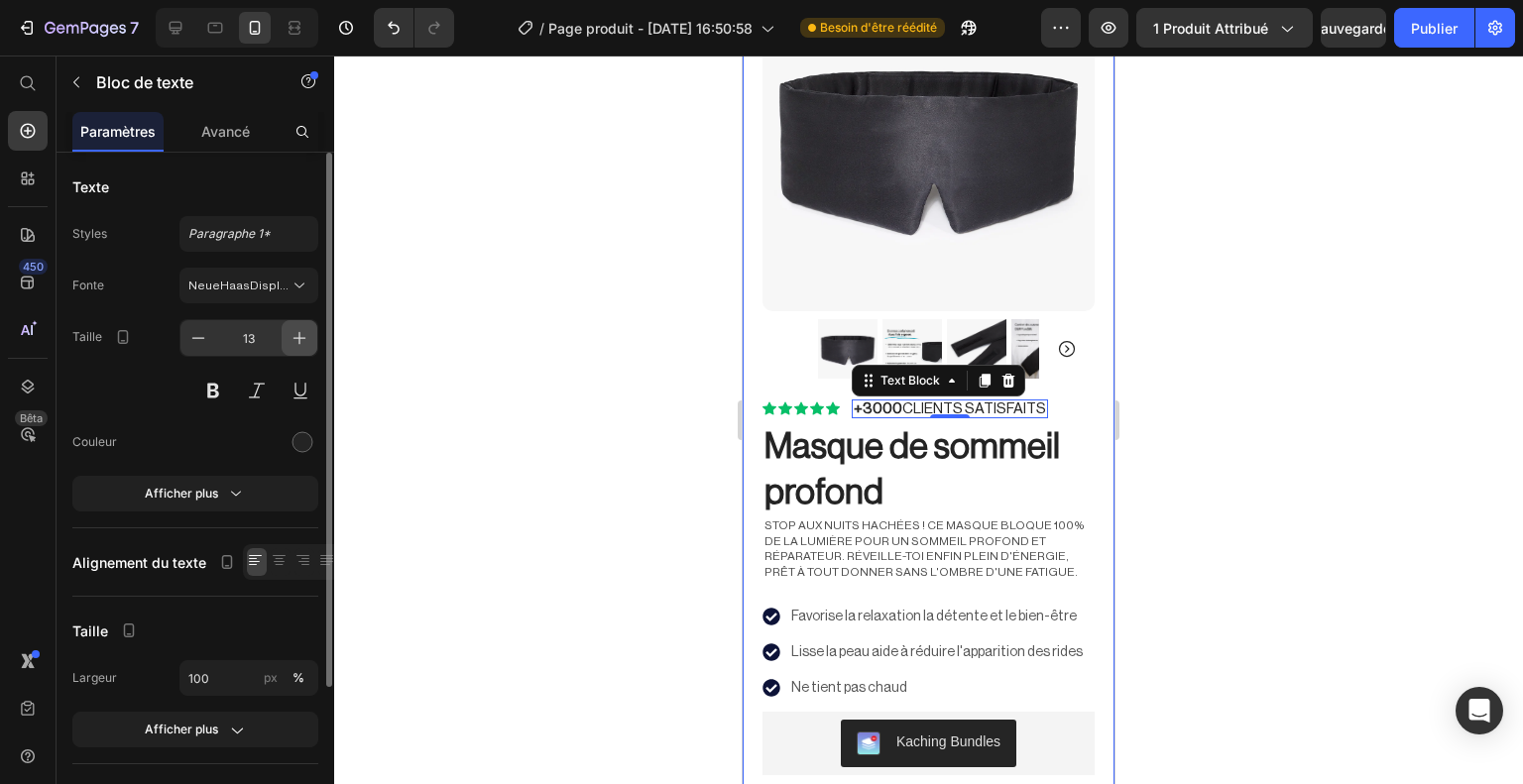 click 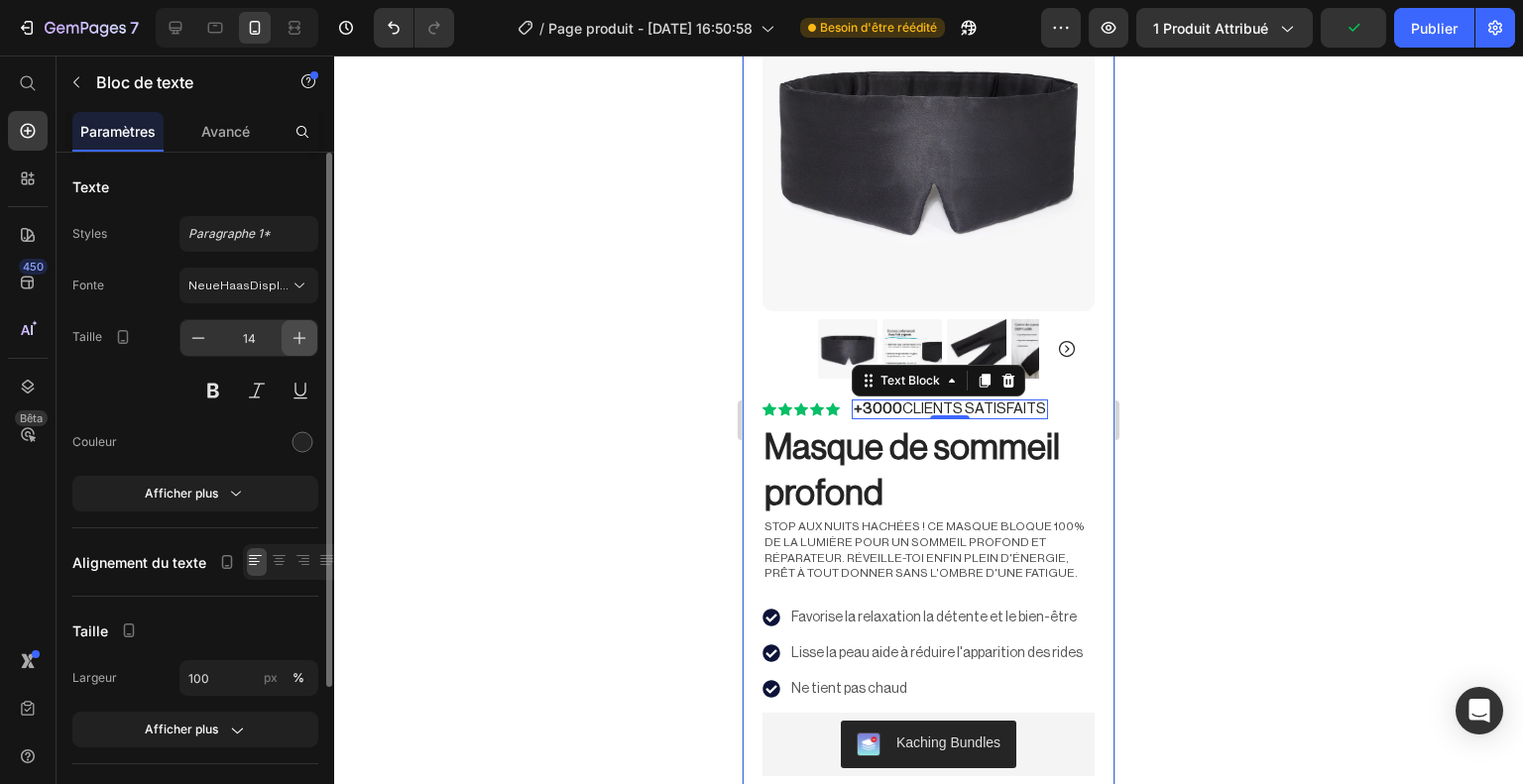 click at bounding box center (299, 338) 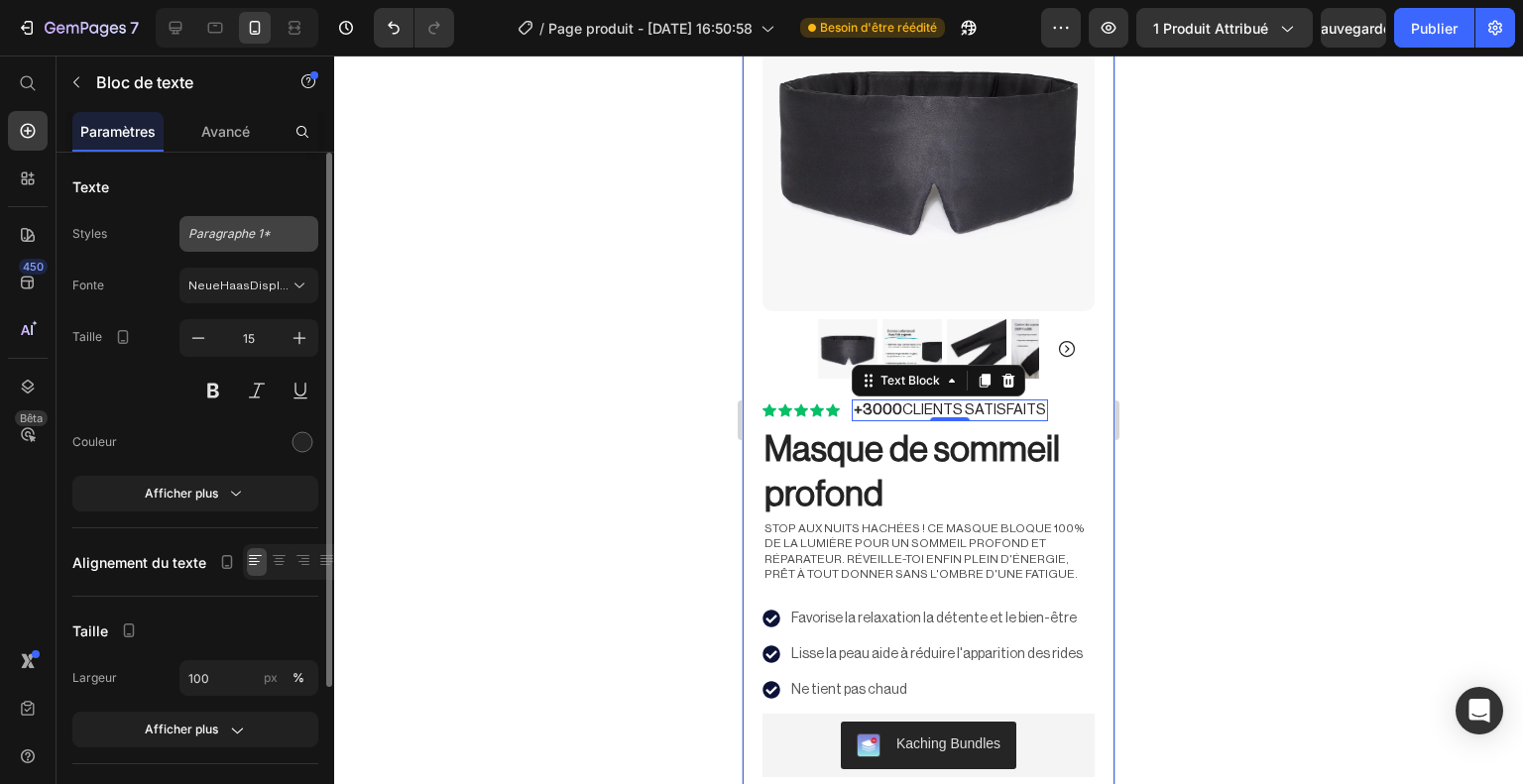 click on "Paragraphe 1*" at bounding box center (249, 234) 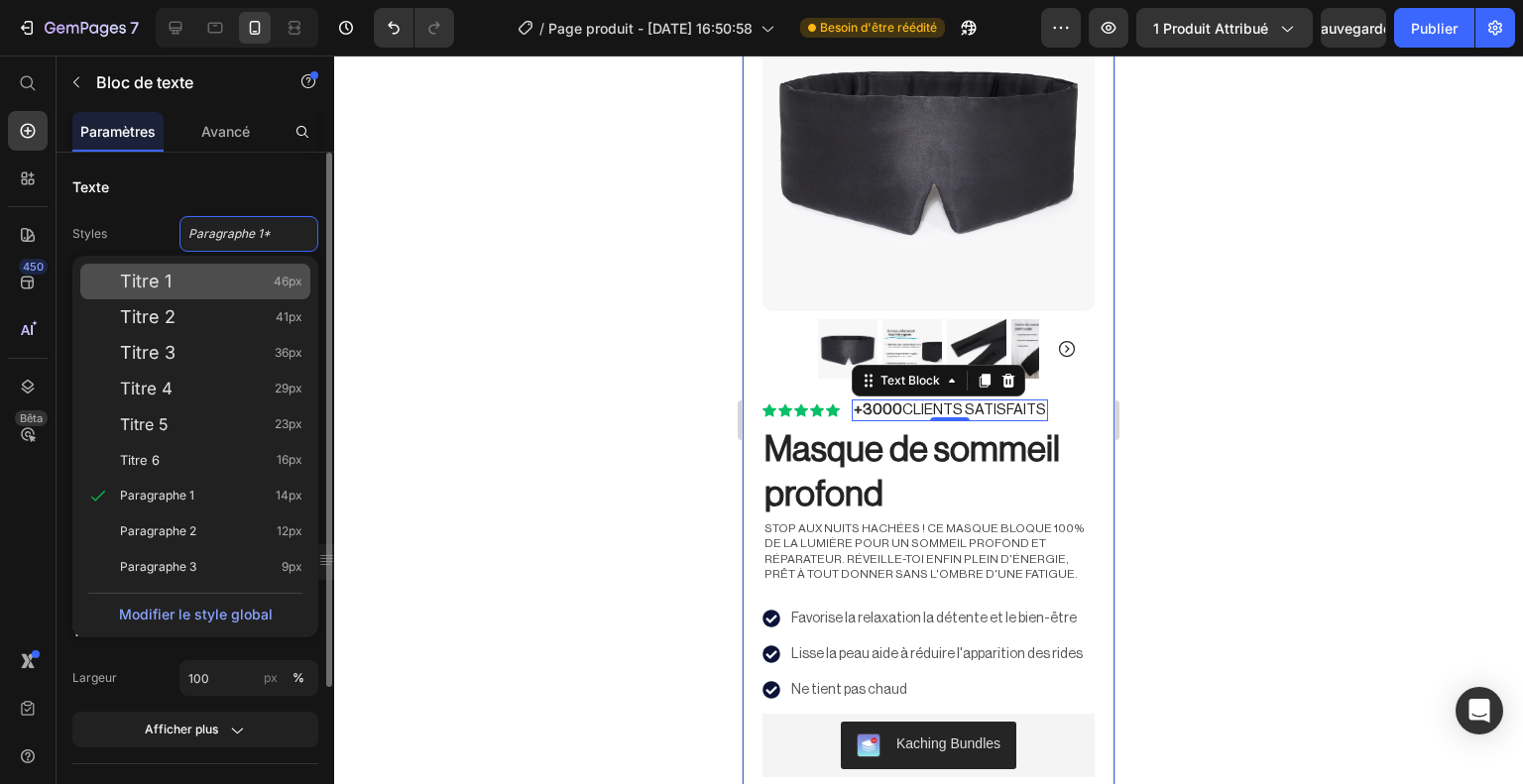 click on "46px" at bounding box center [288, 281] 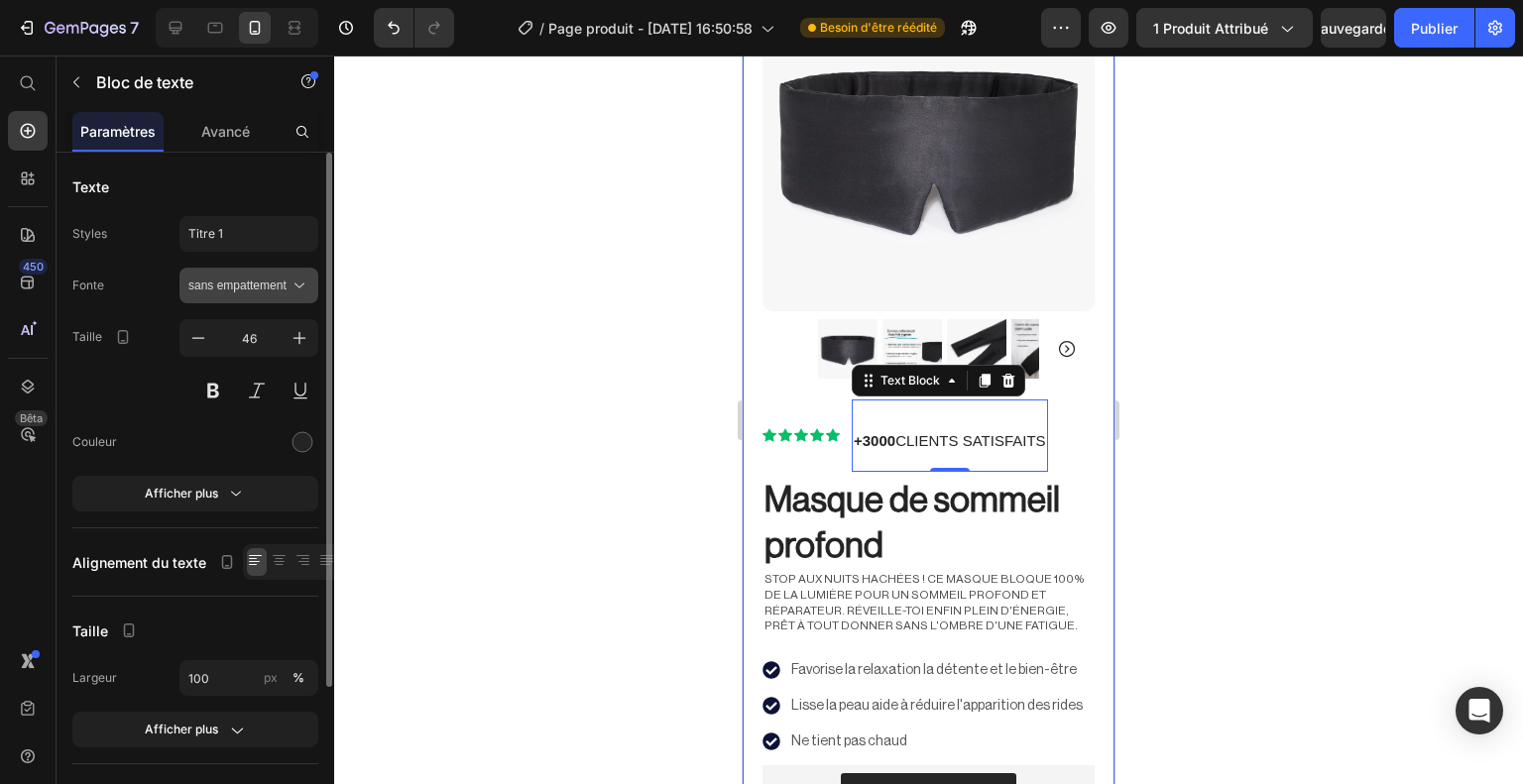 click on "sans empattement" at bounding box center (237, 285) 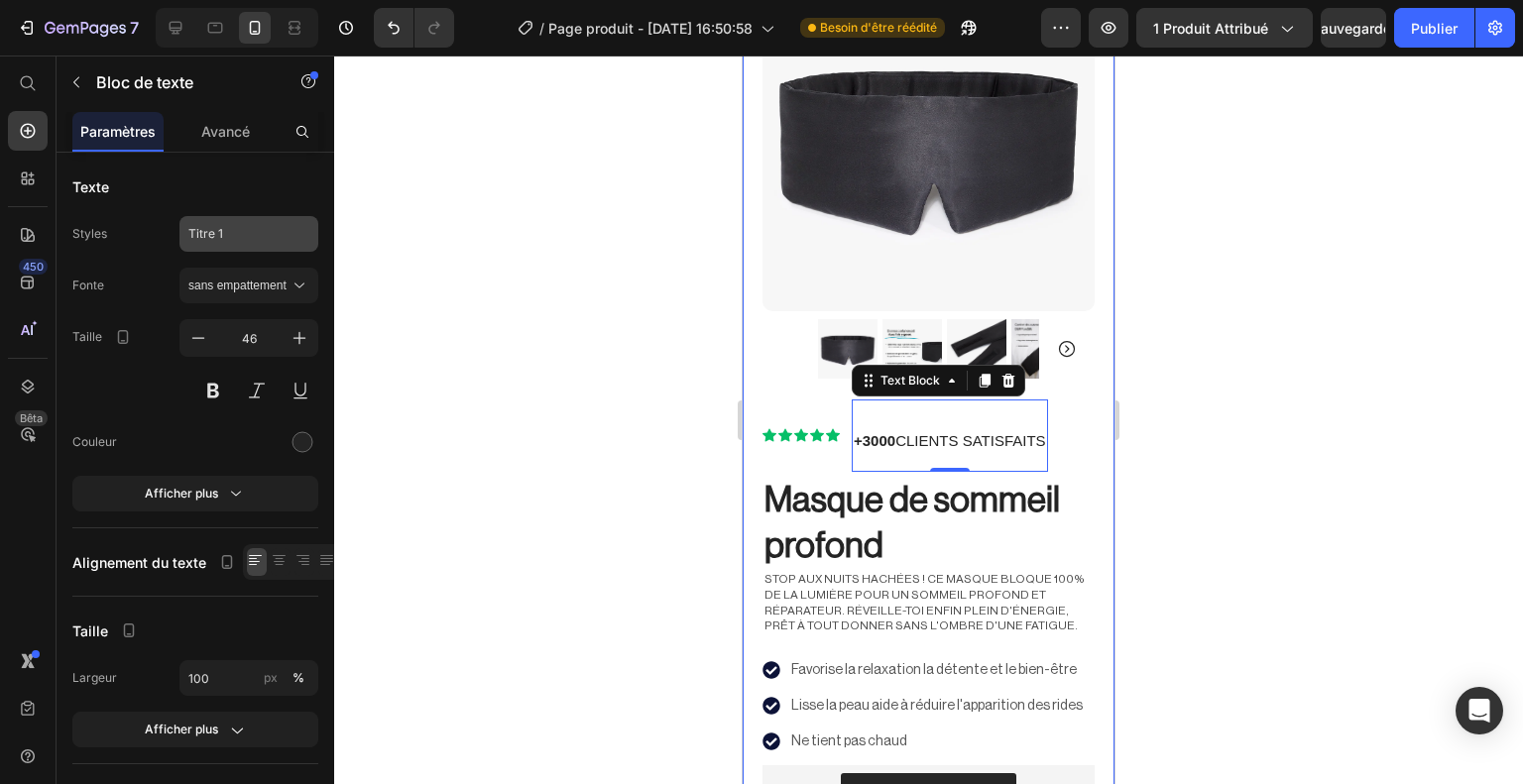 click on "Titre 1" at bounding box center [237, 234] 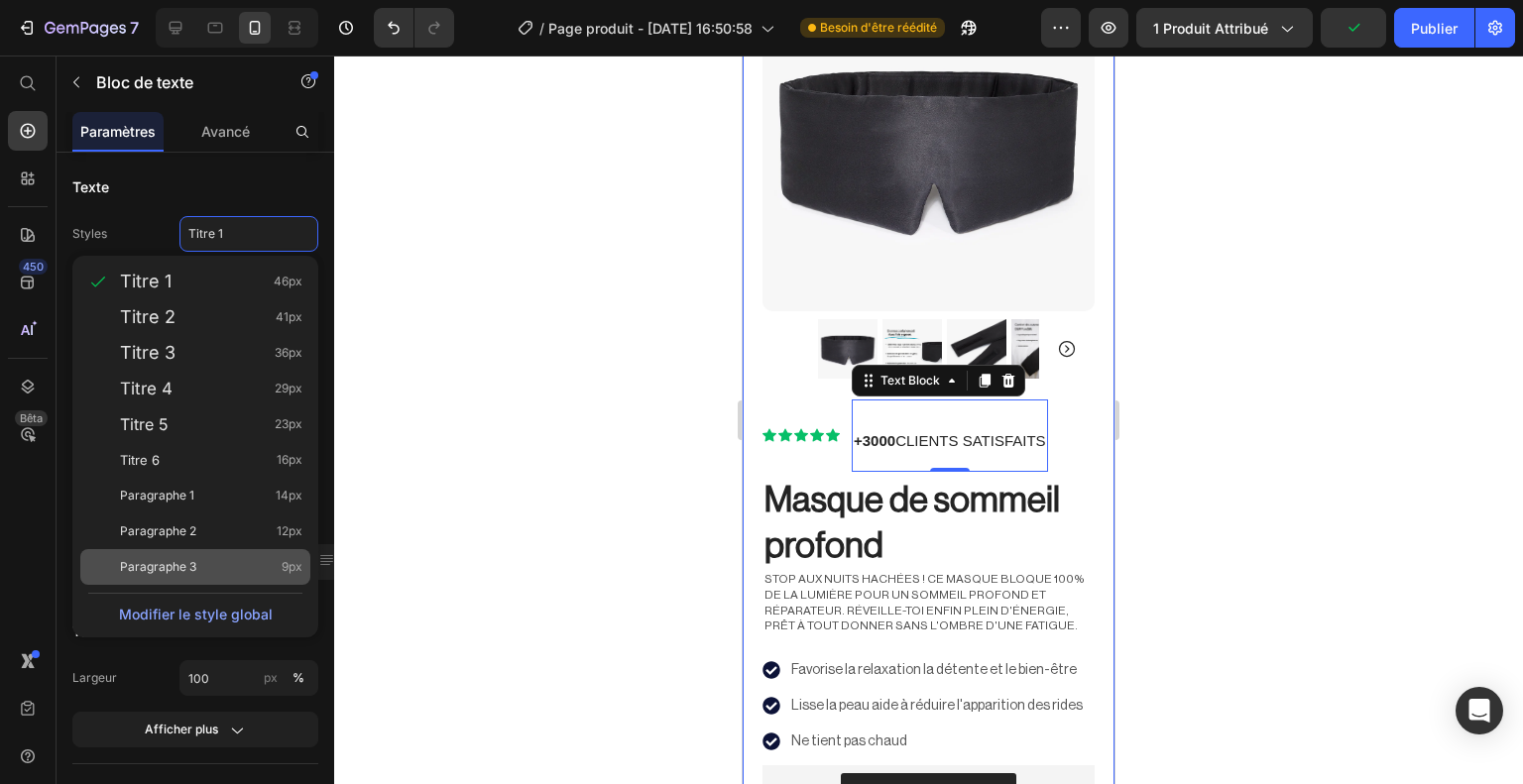 click on "Paragraphe 3 9px" 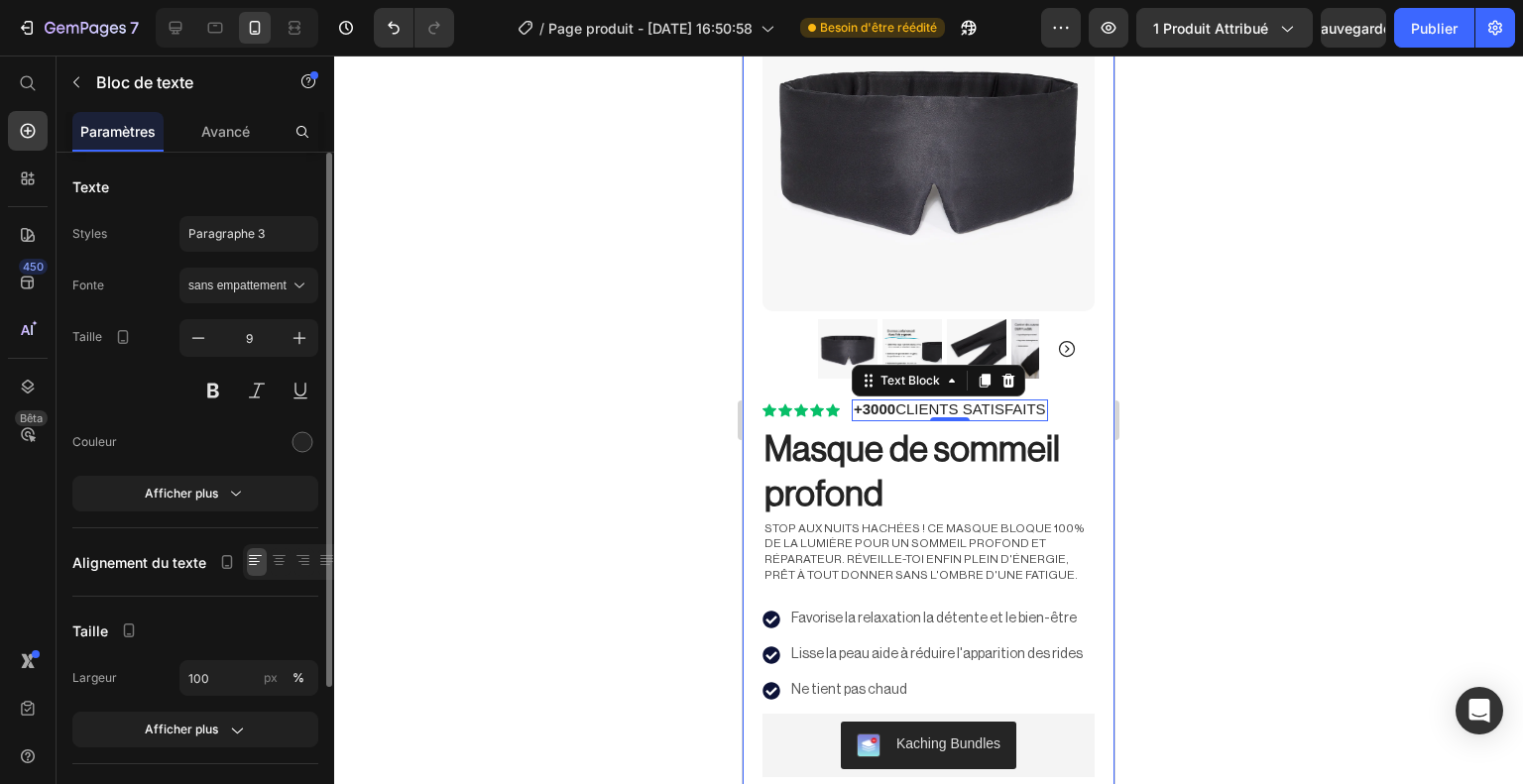 click on "Styles Paragraphe 3 Fonte sans empattement Taille 9 Couleur Afficher plus" 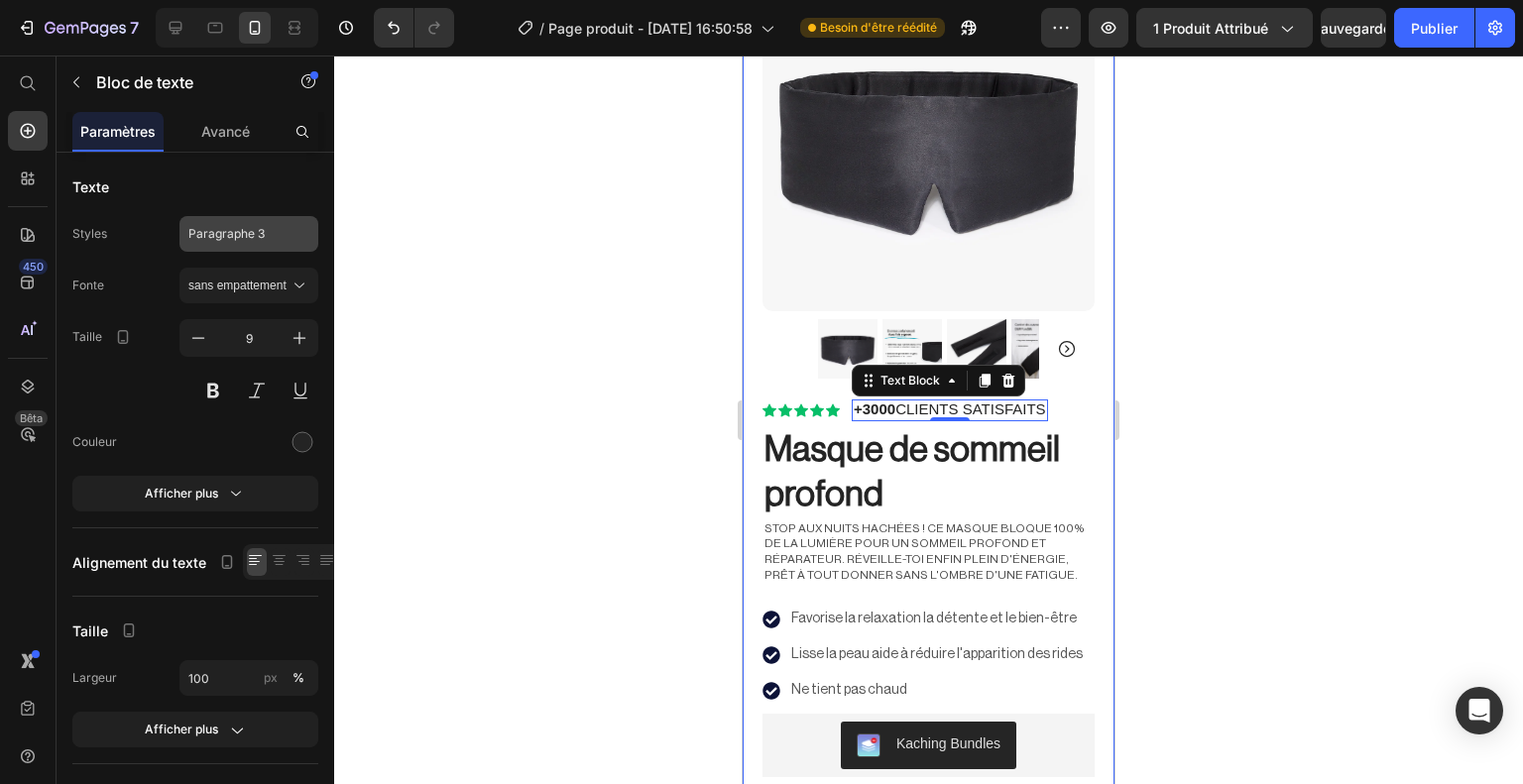 click on "Paragraphe 3" at bounding box center (249, 234) 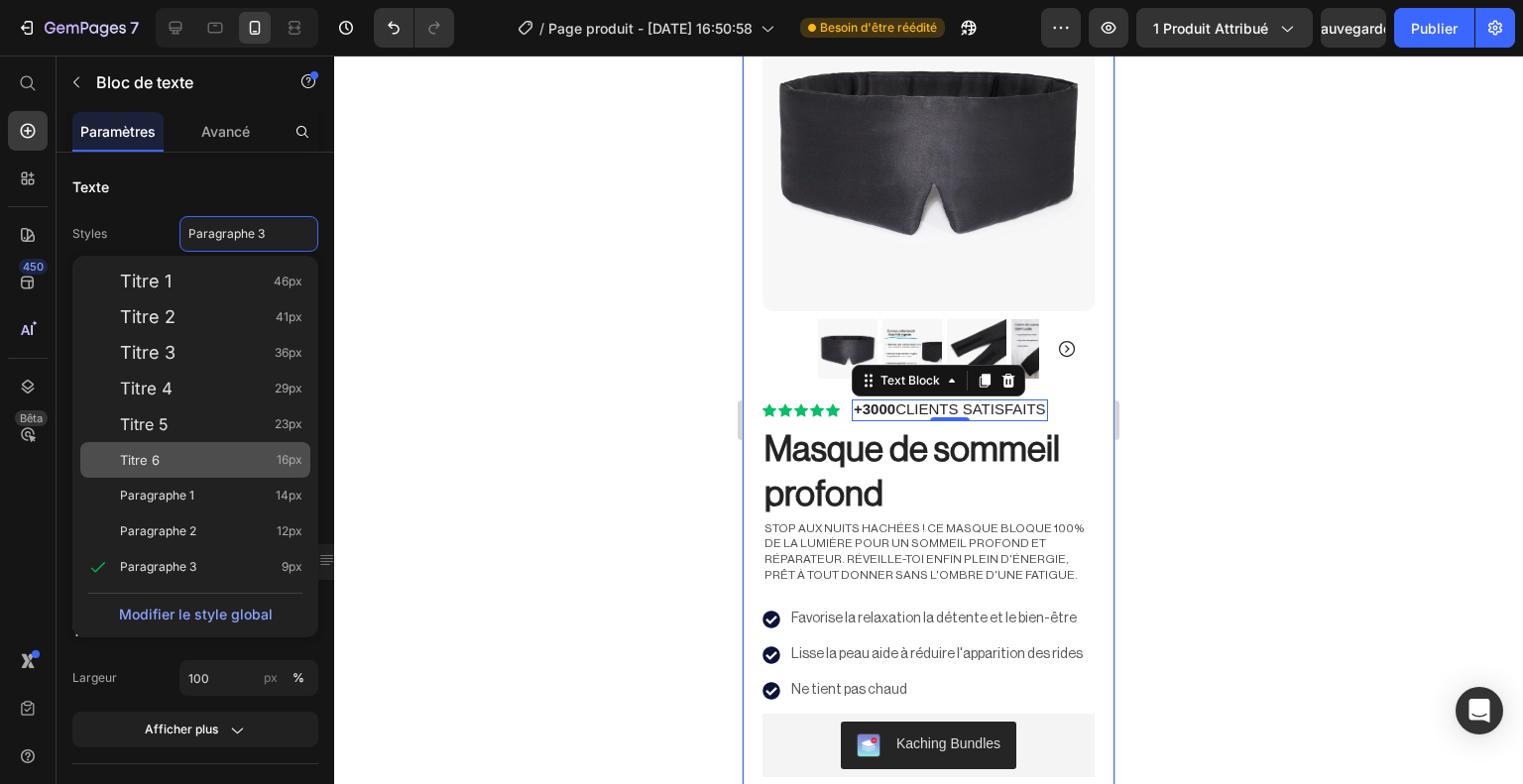 click on "Titre 6 16px" at bounding box center [211, 460] 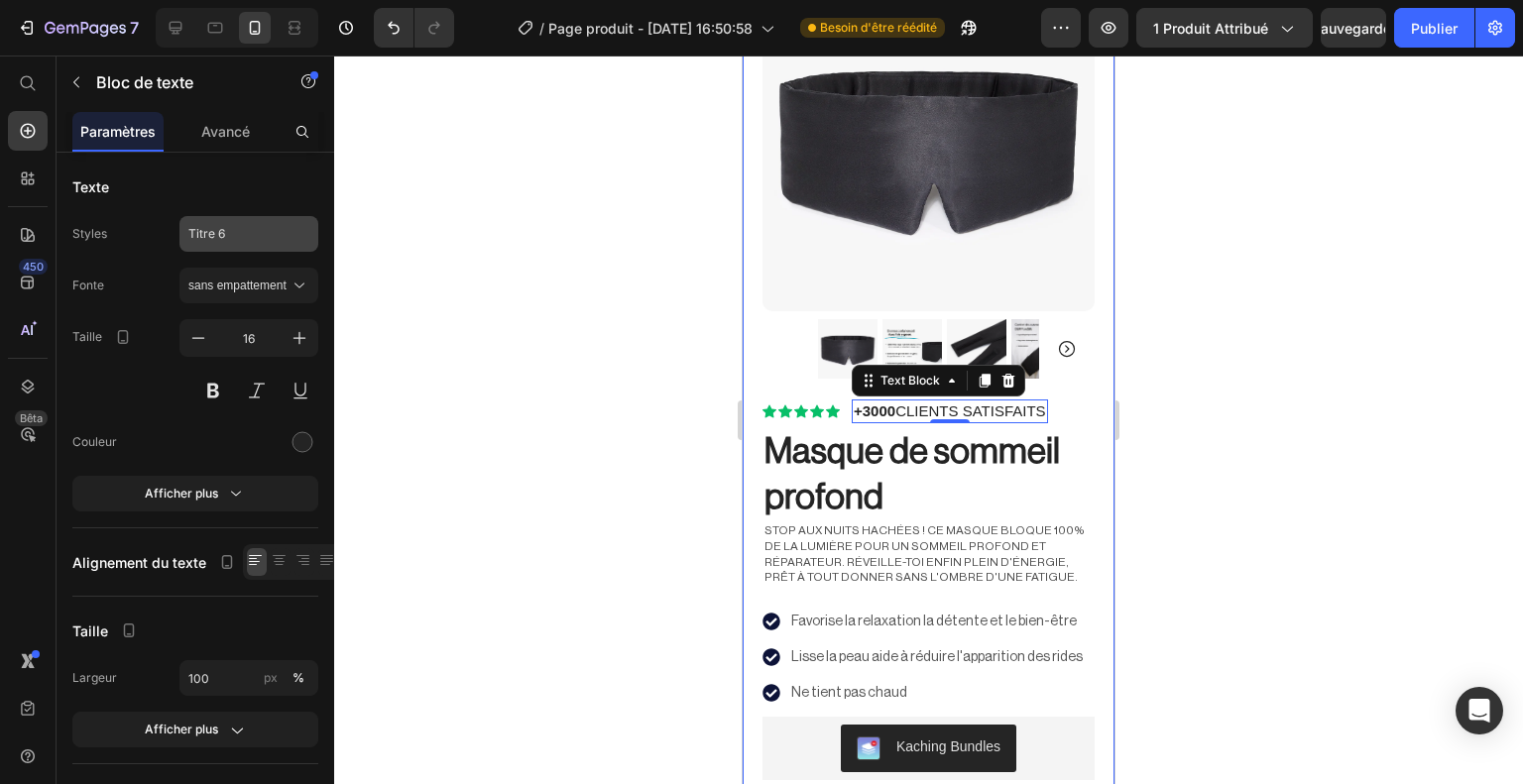 click on "Titre 6" at bounding box center (237, 234) 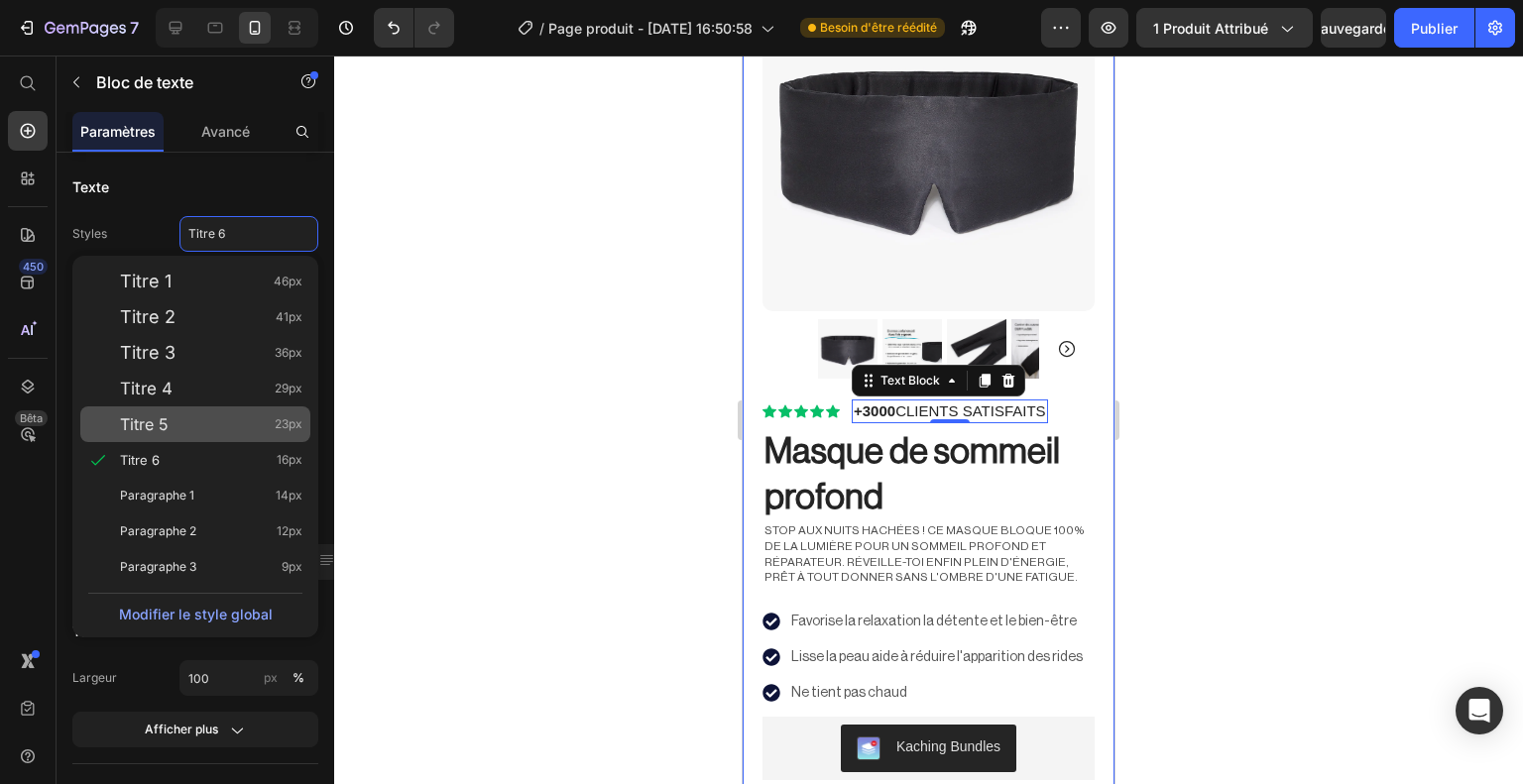 click on "Titre 5 23px" at bounding box center (211, 424) 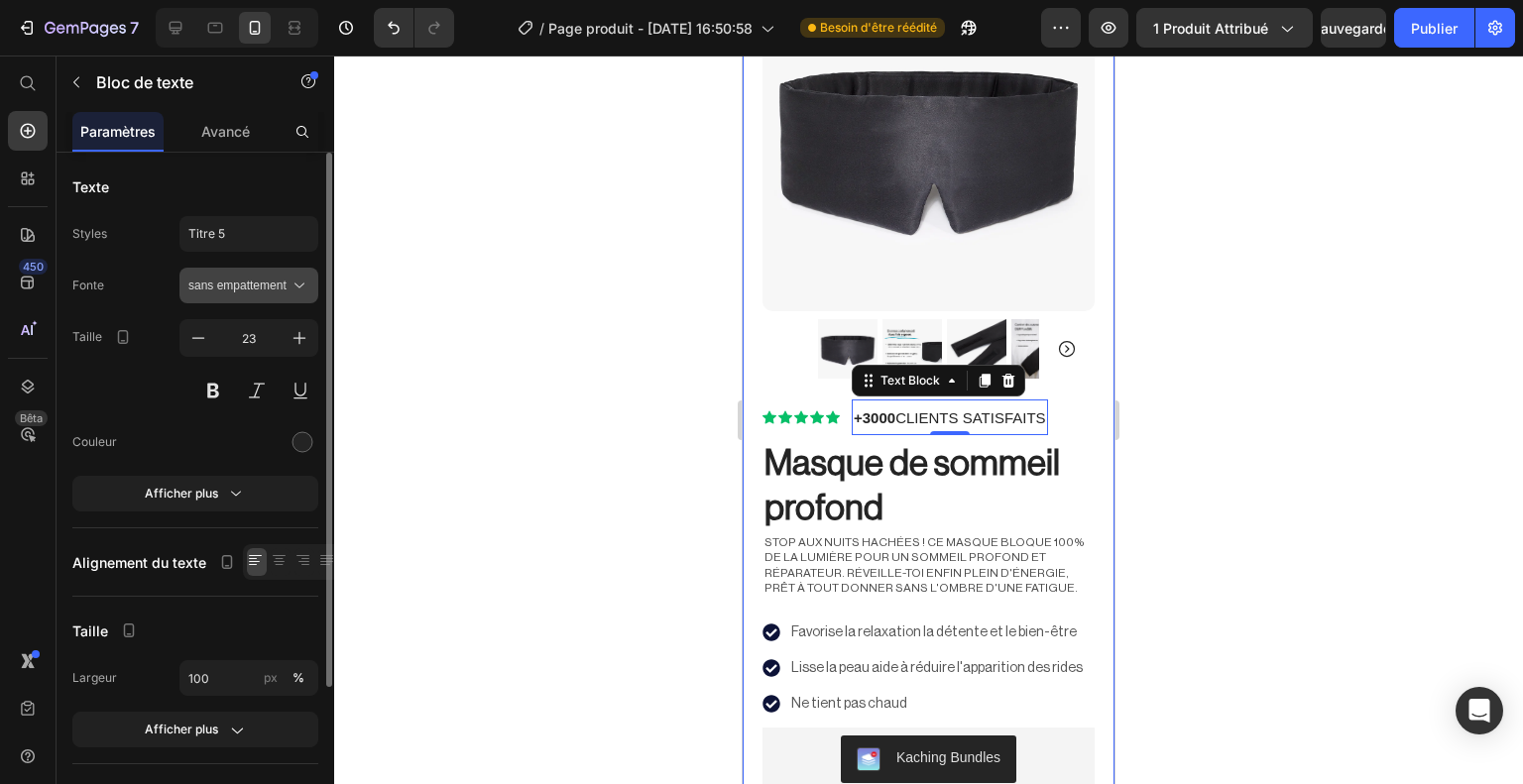 click on "sans empattement" at bounding box center [237, 285] 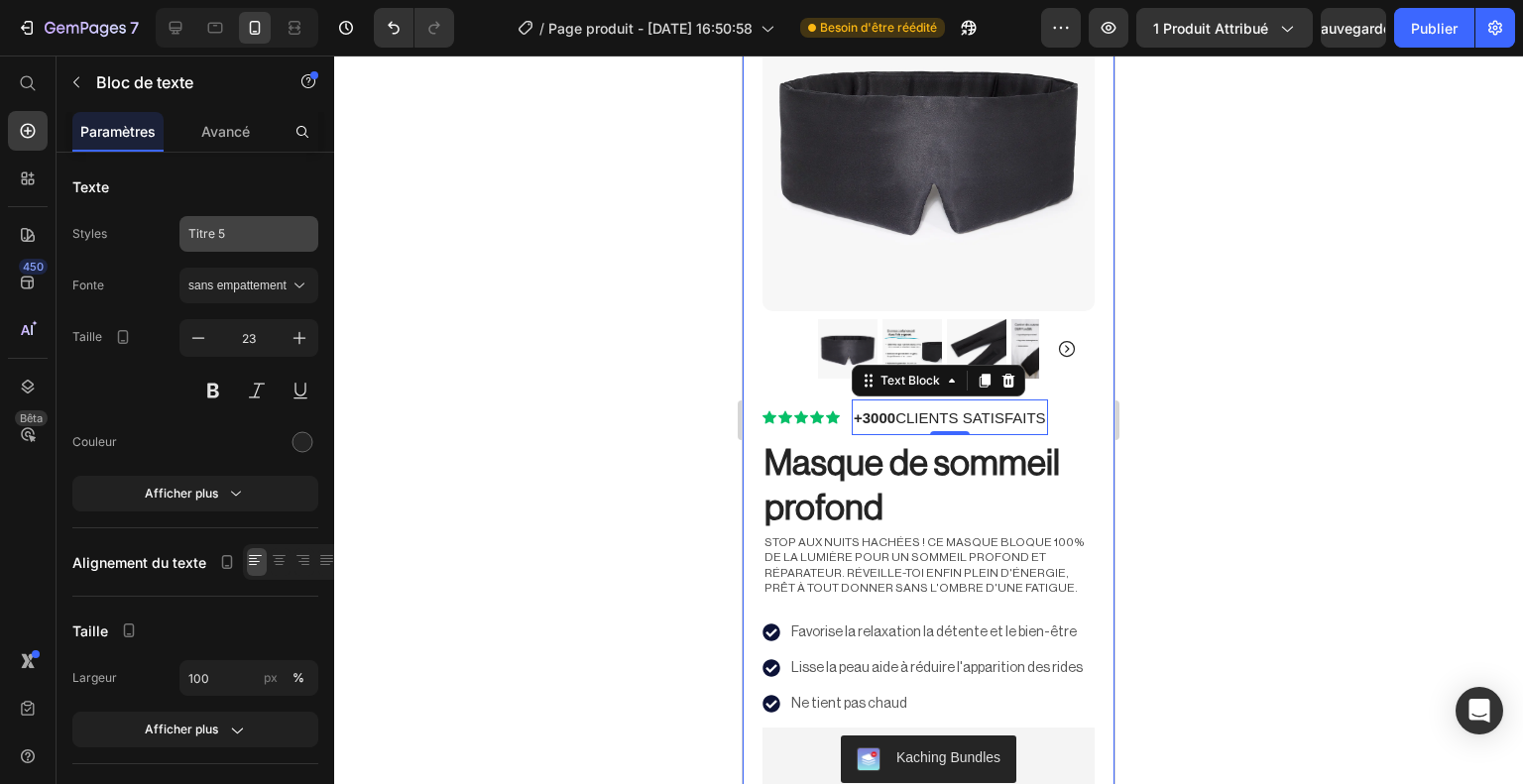 click on "Titre 5" at bounding box center [237, 234] 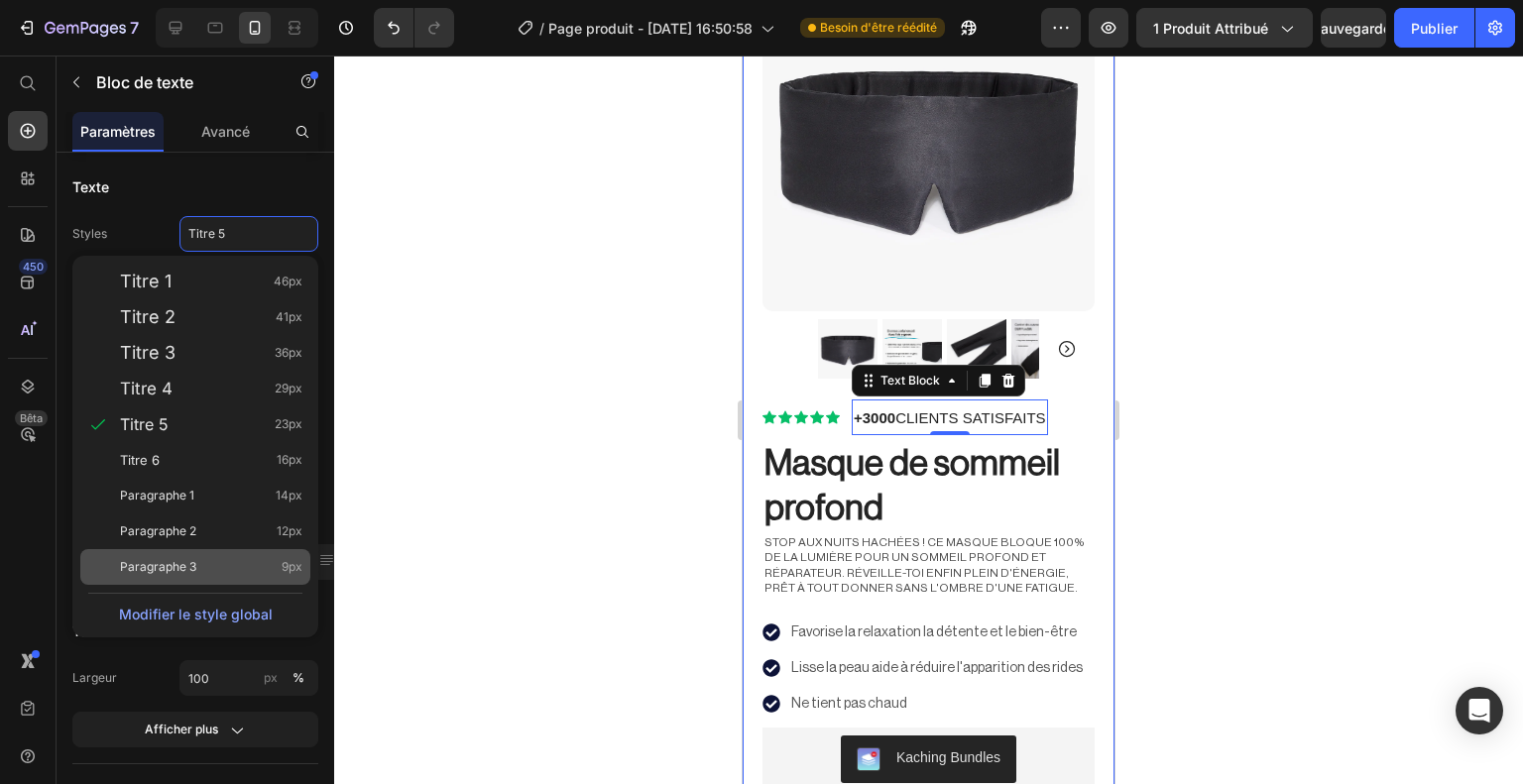 click on "Paragraphe 3 9px" at bounding box center (211, 567) 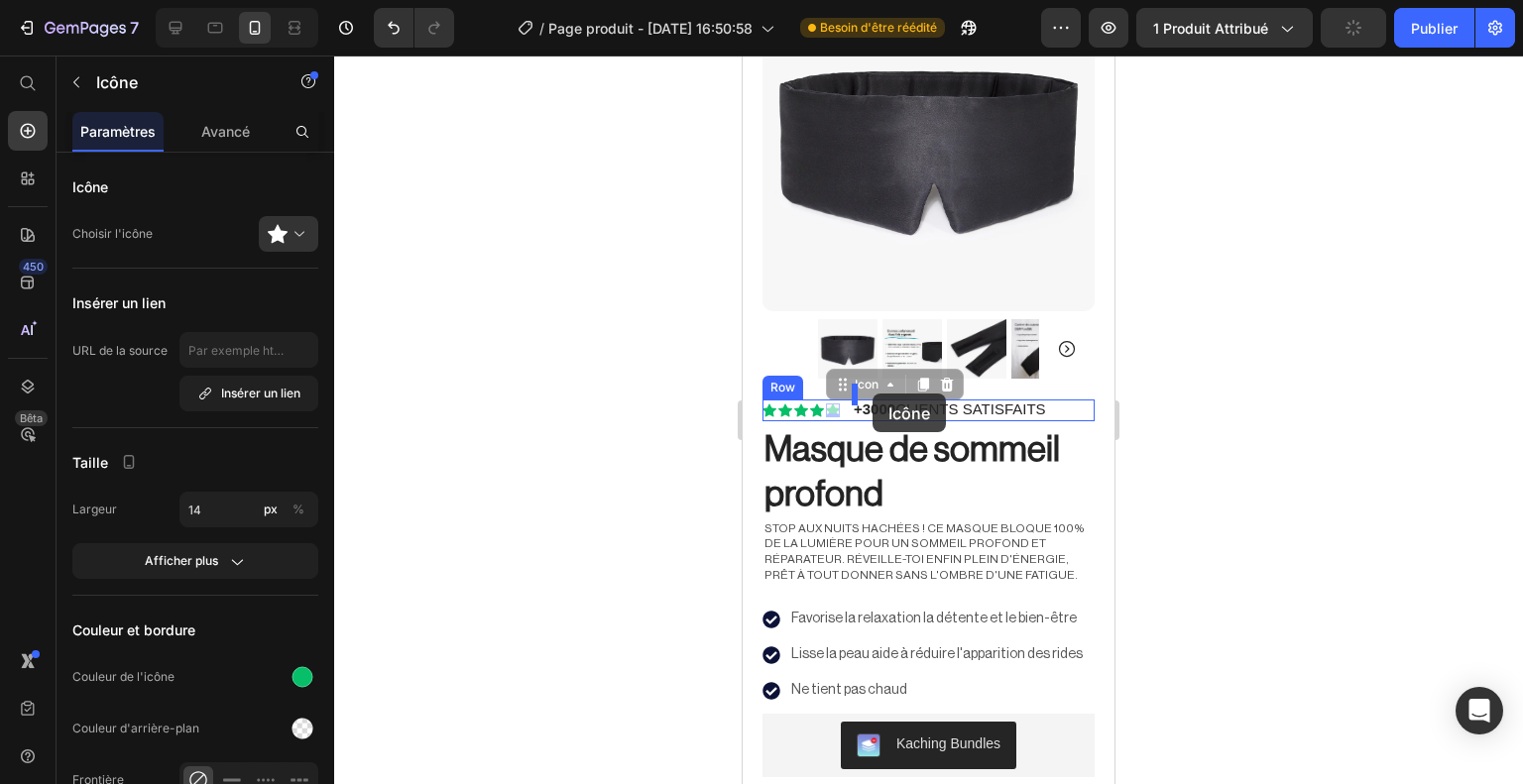 drag, startPoint x: 825, startPoint y: 392, endPoint x: 874, endPoint y: 392, distance: 49 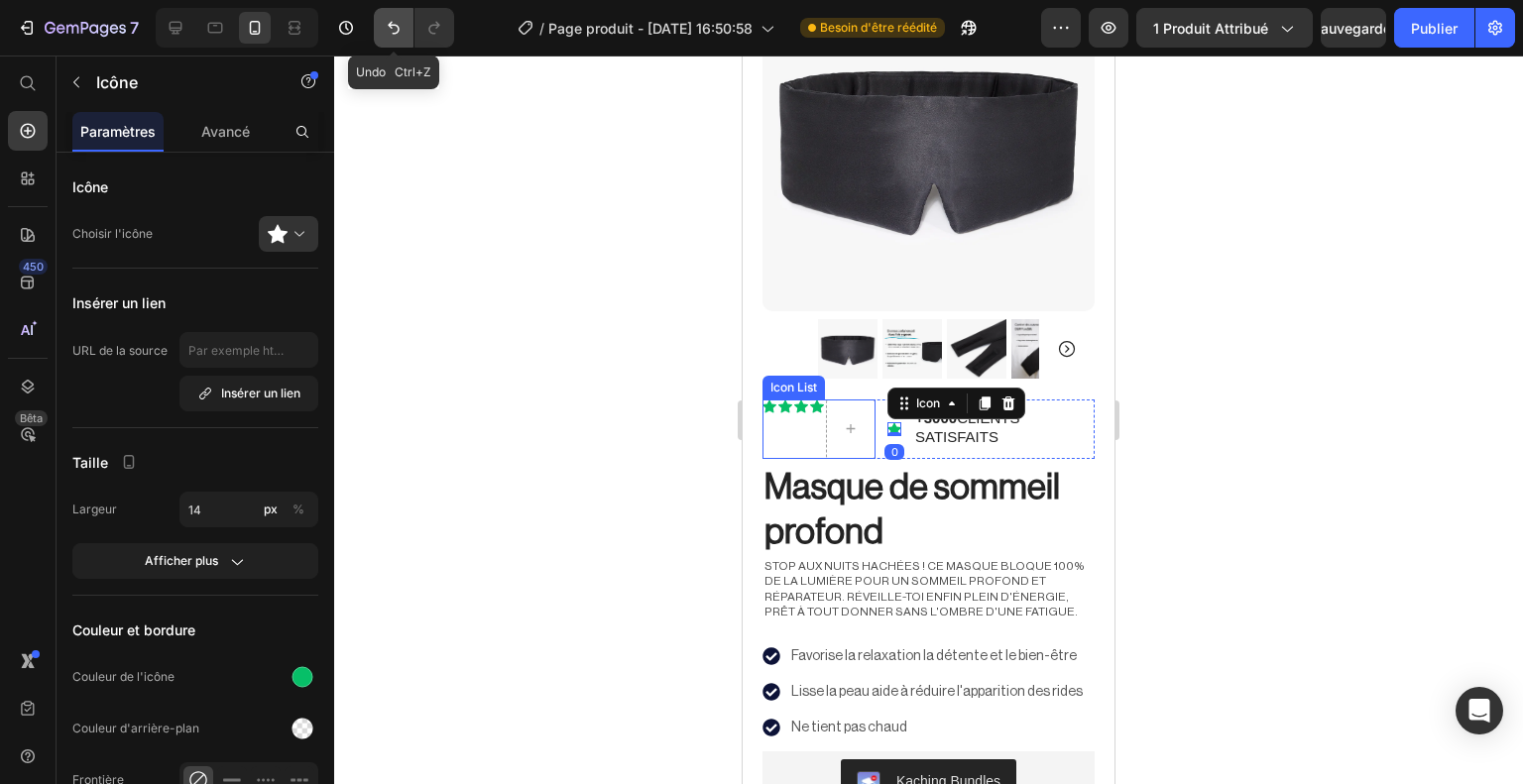 click 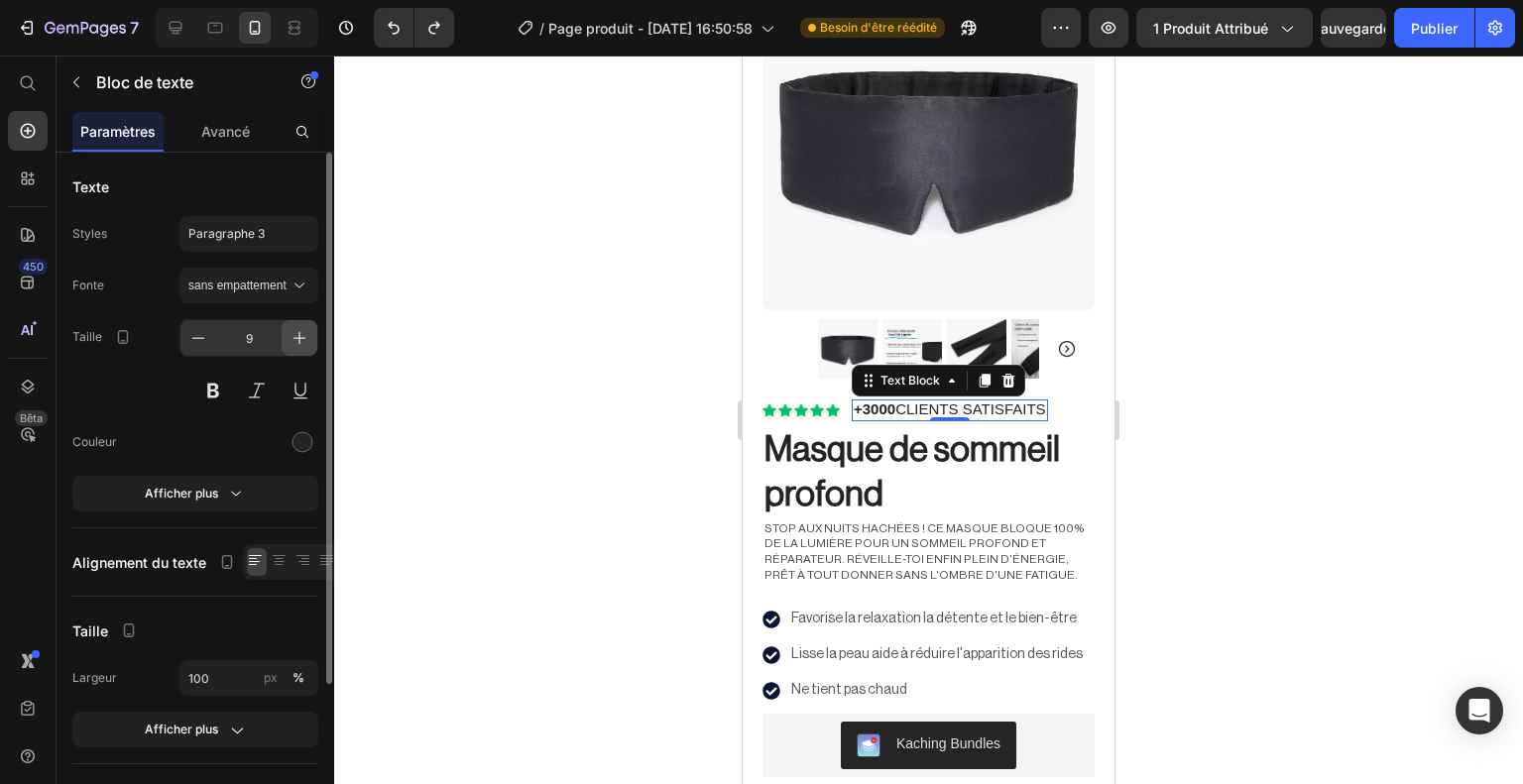 click at bounding box center [299, 338] 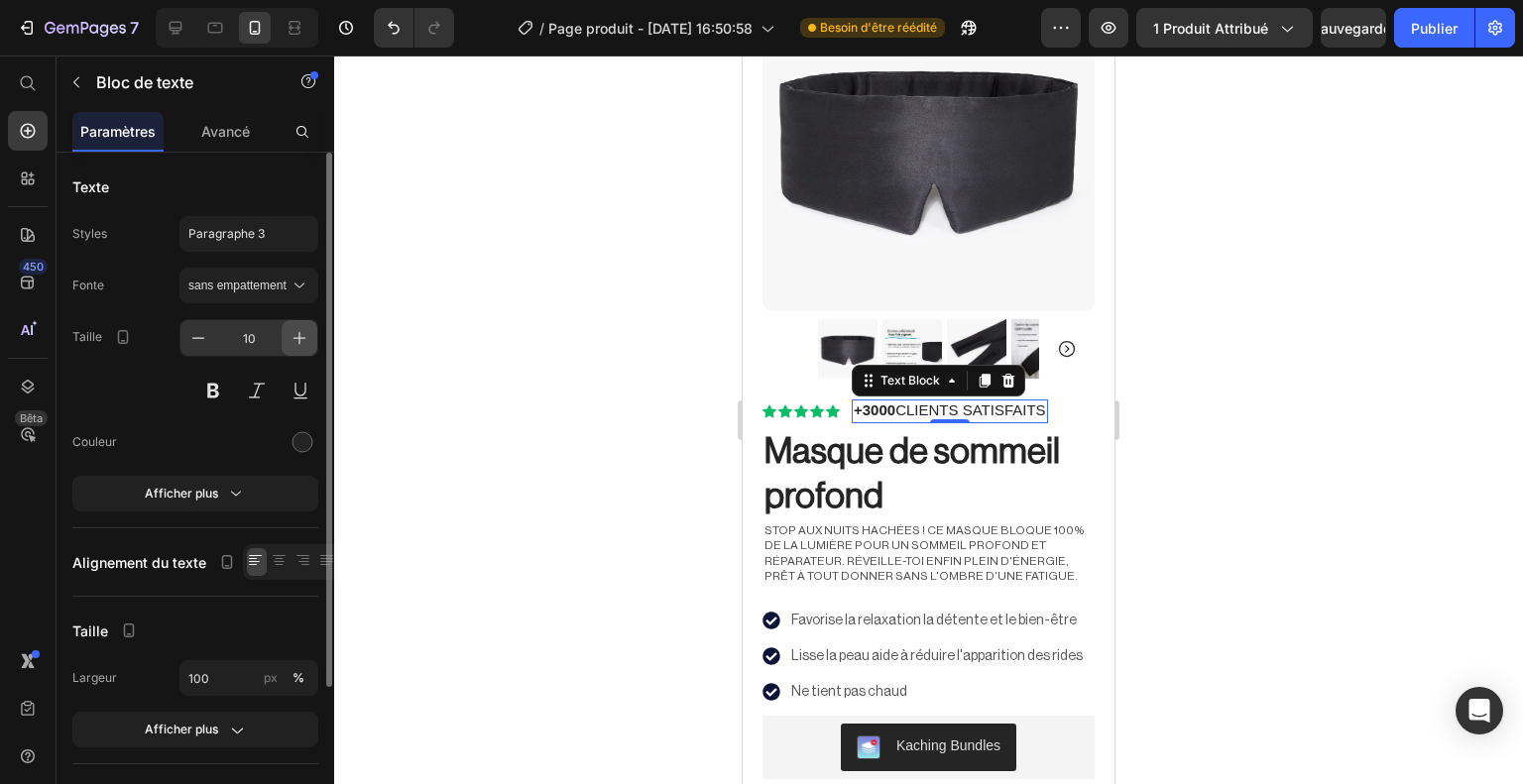 click at bounding box center [299, 338] 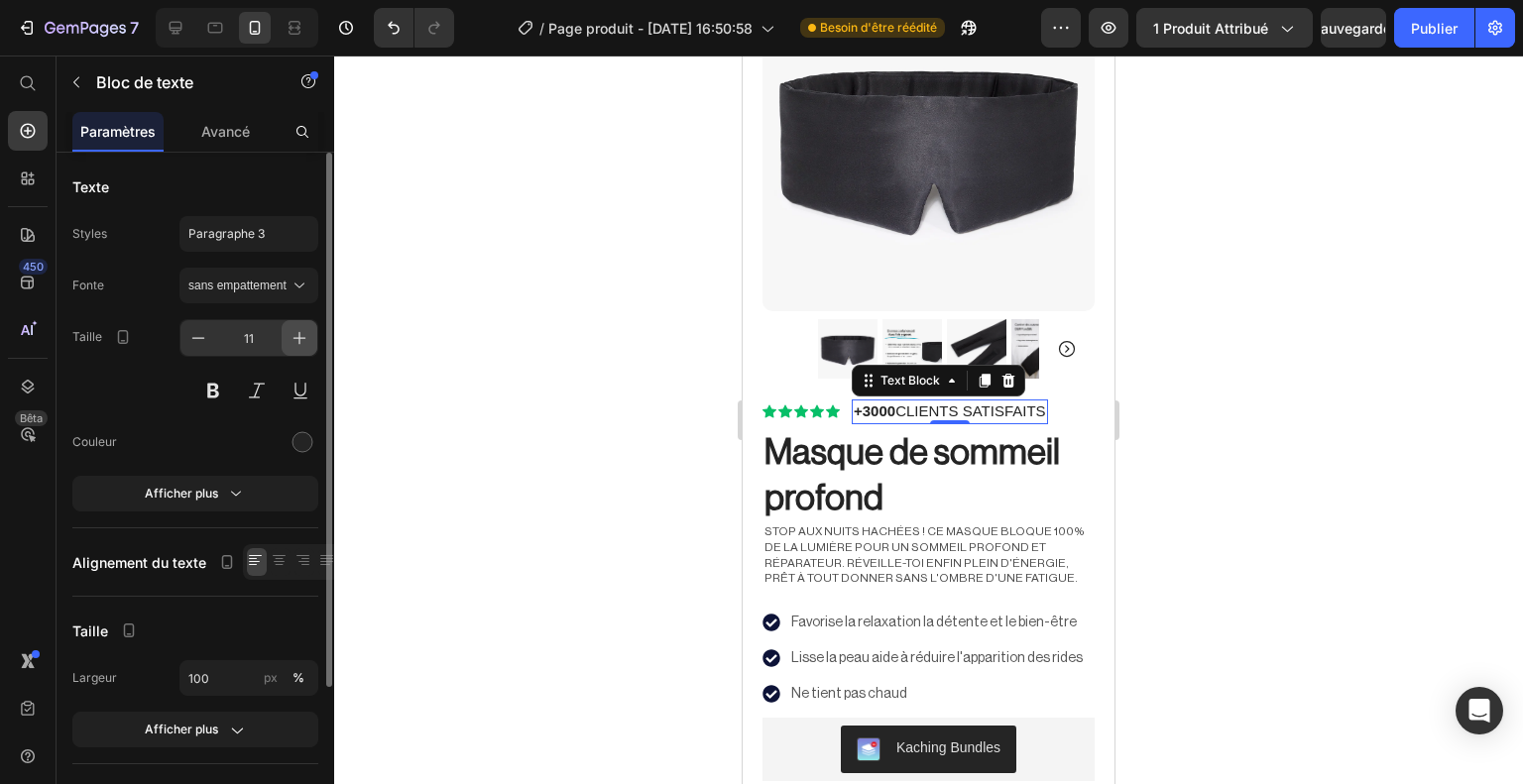 click at bounding box center (299, 338) 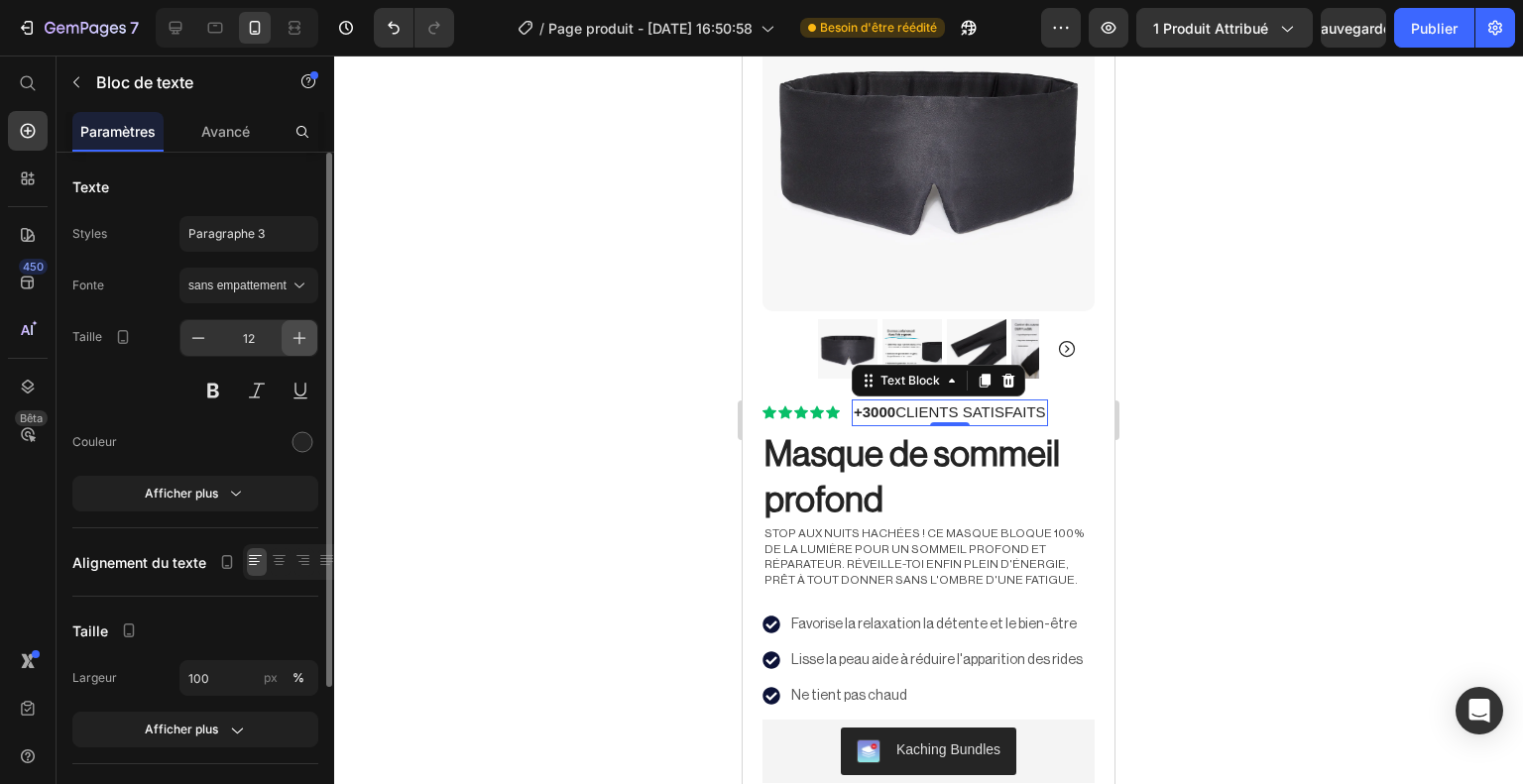 click at bounding box center (299, 338) 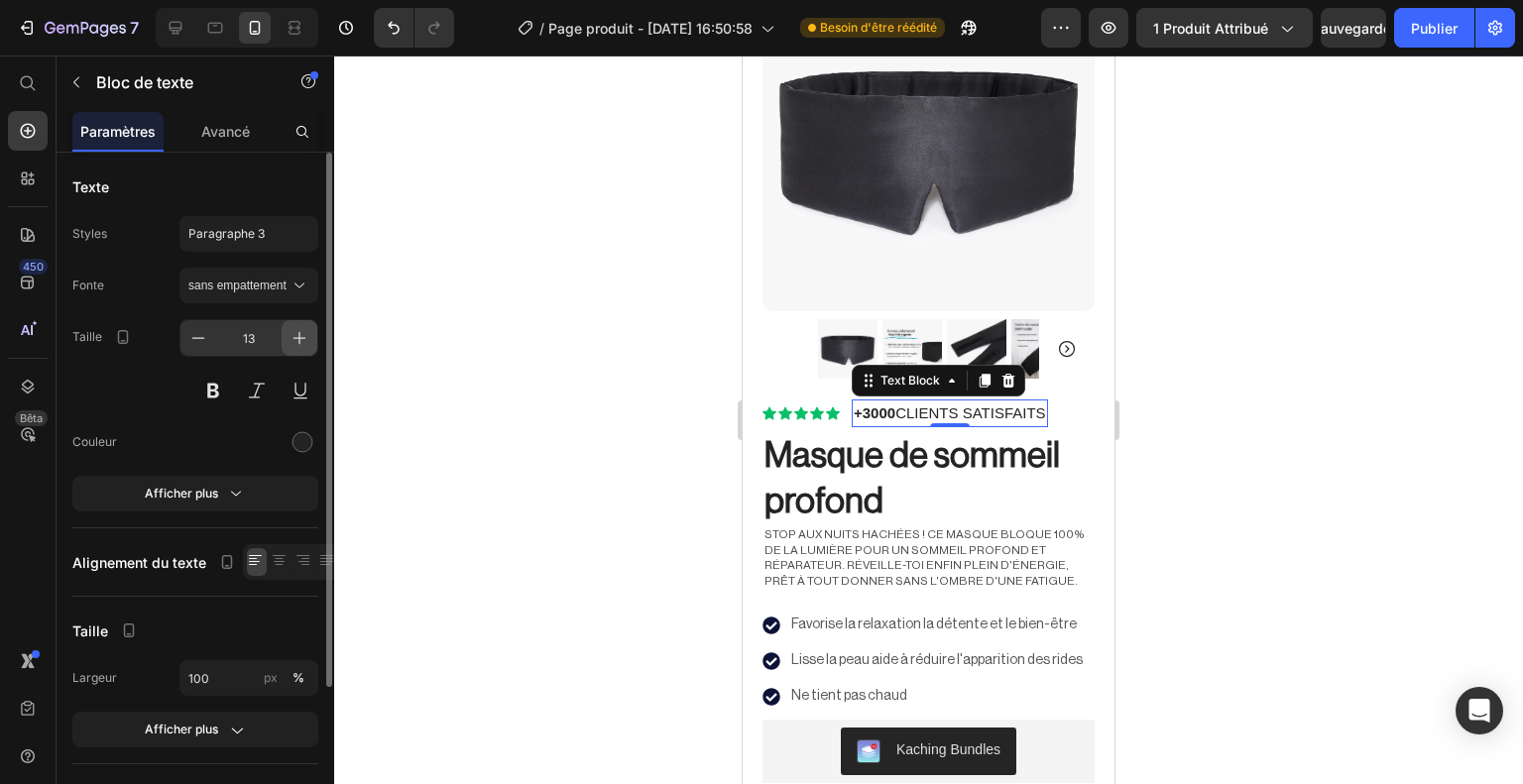 click at bounding box center [299, 338] 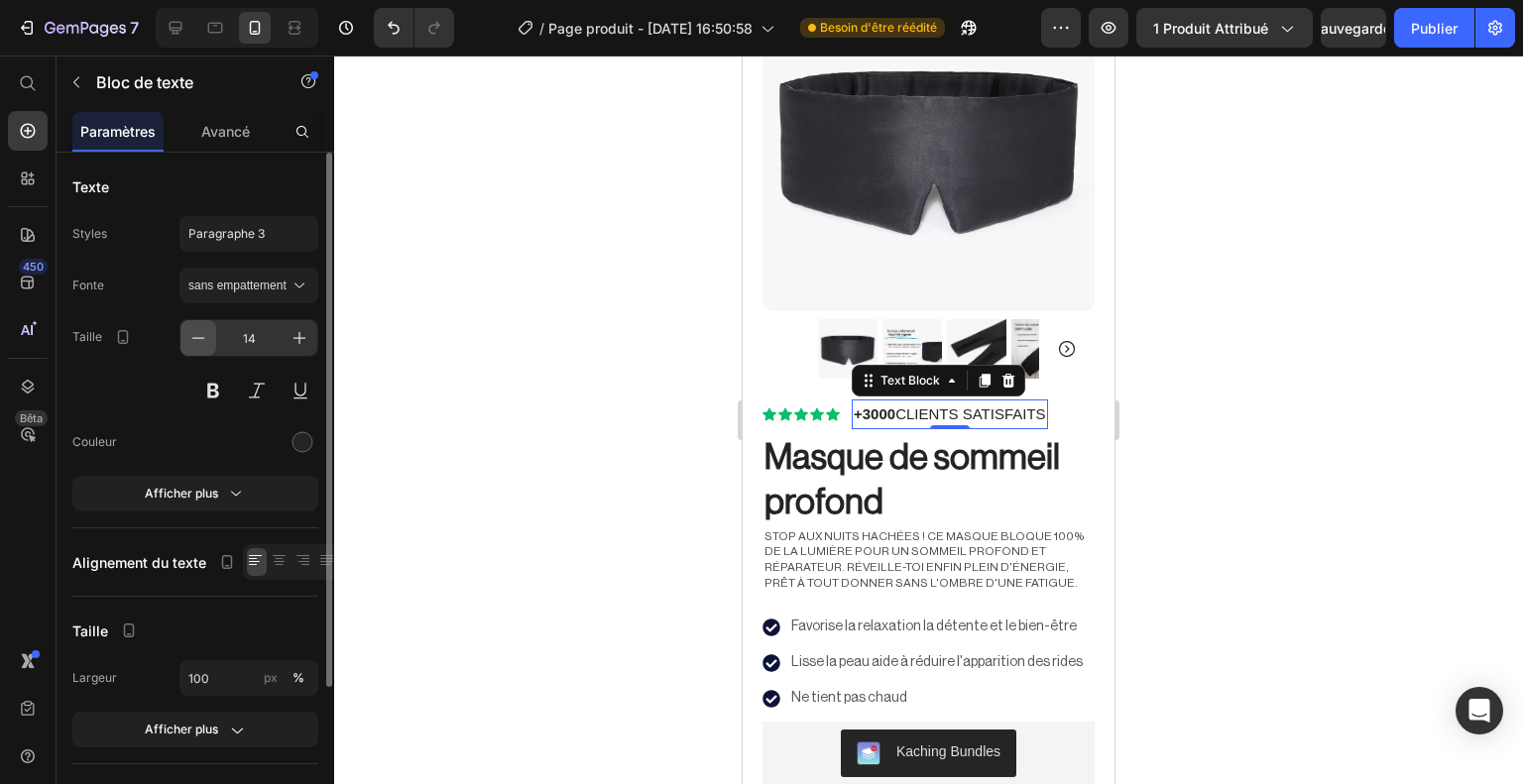 click 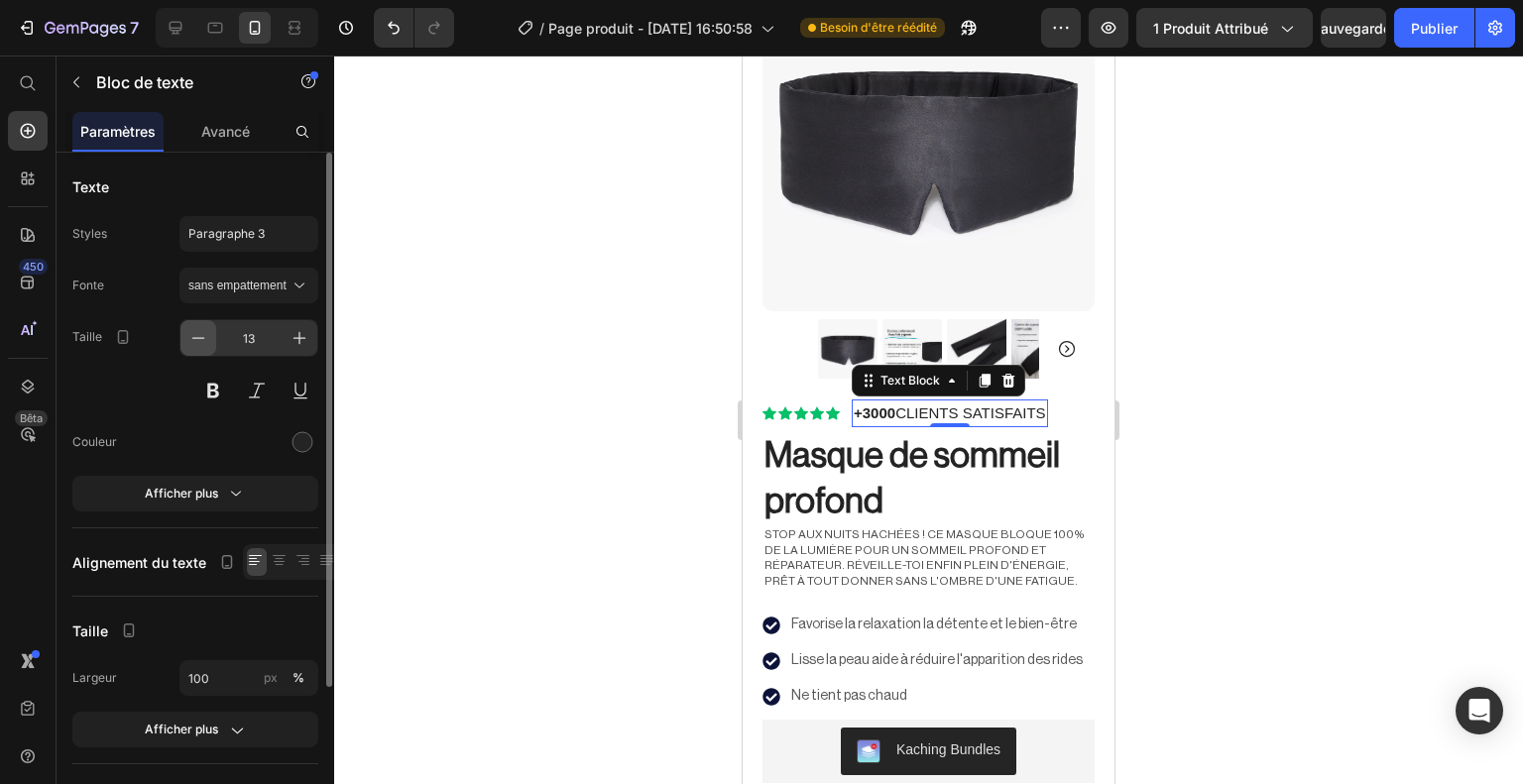 click 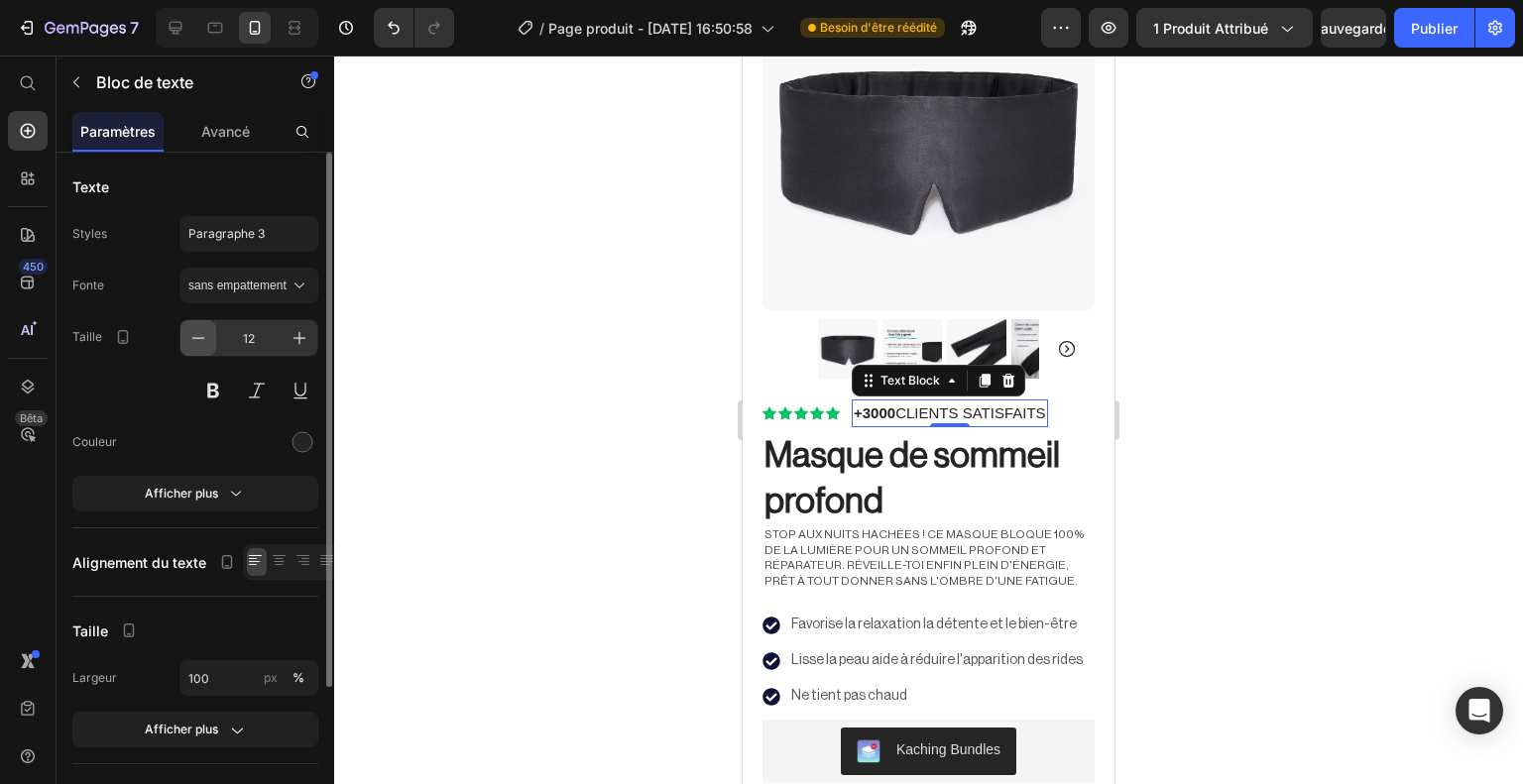 click 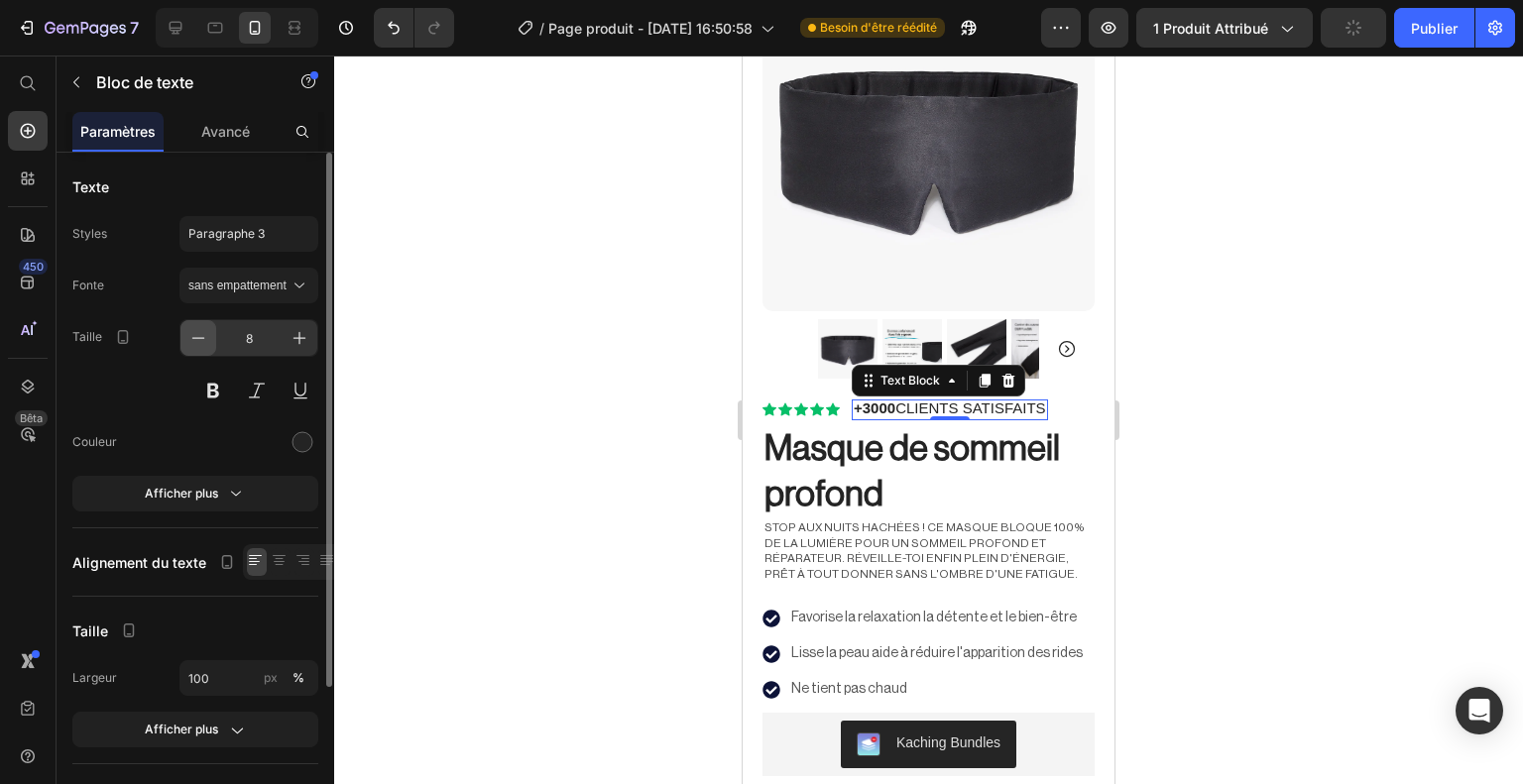 click 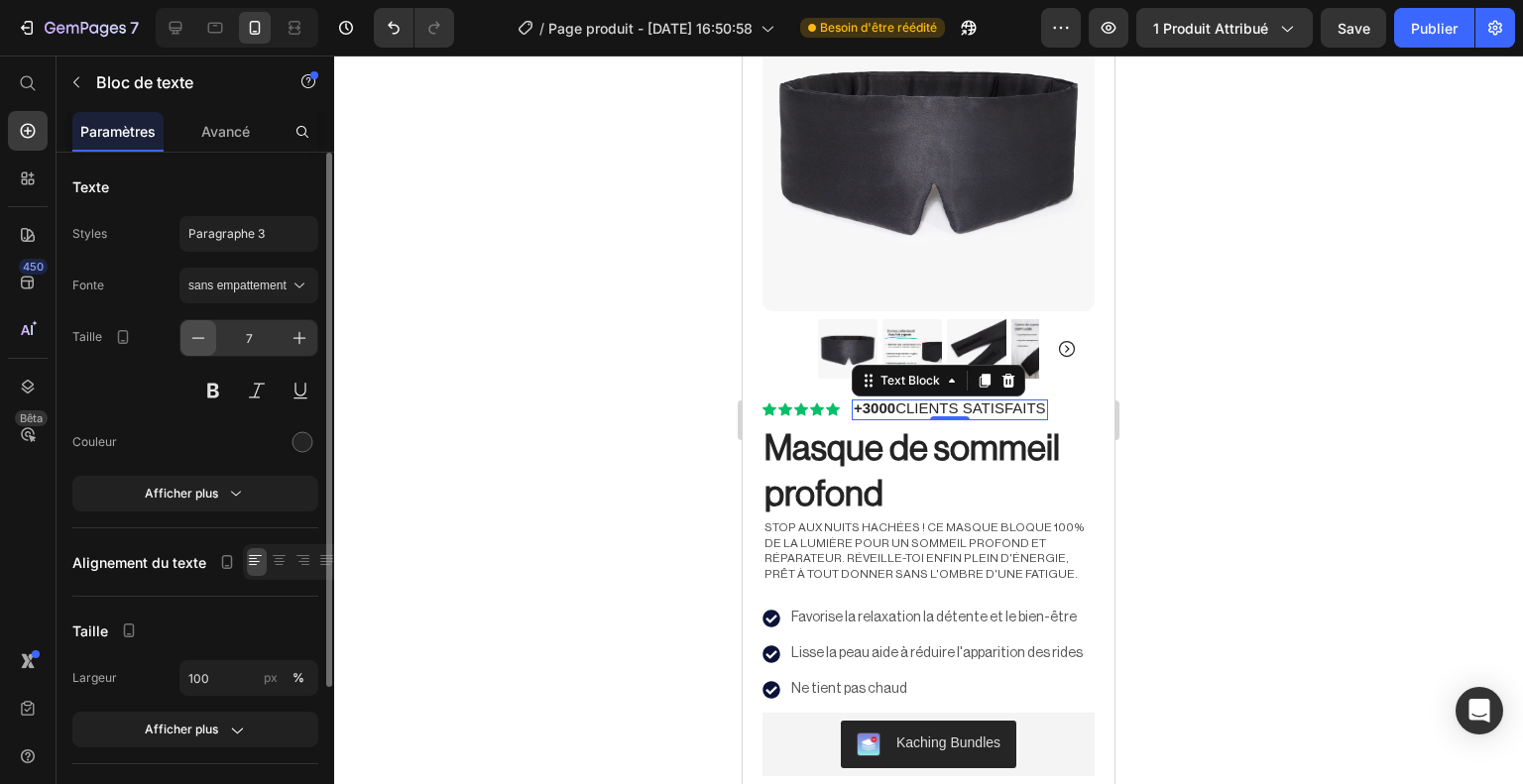 click 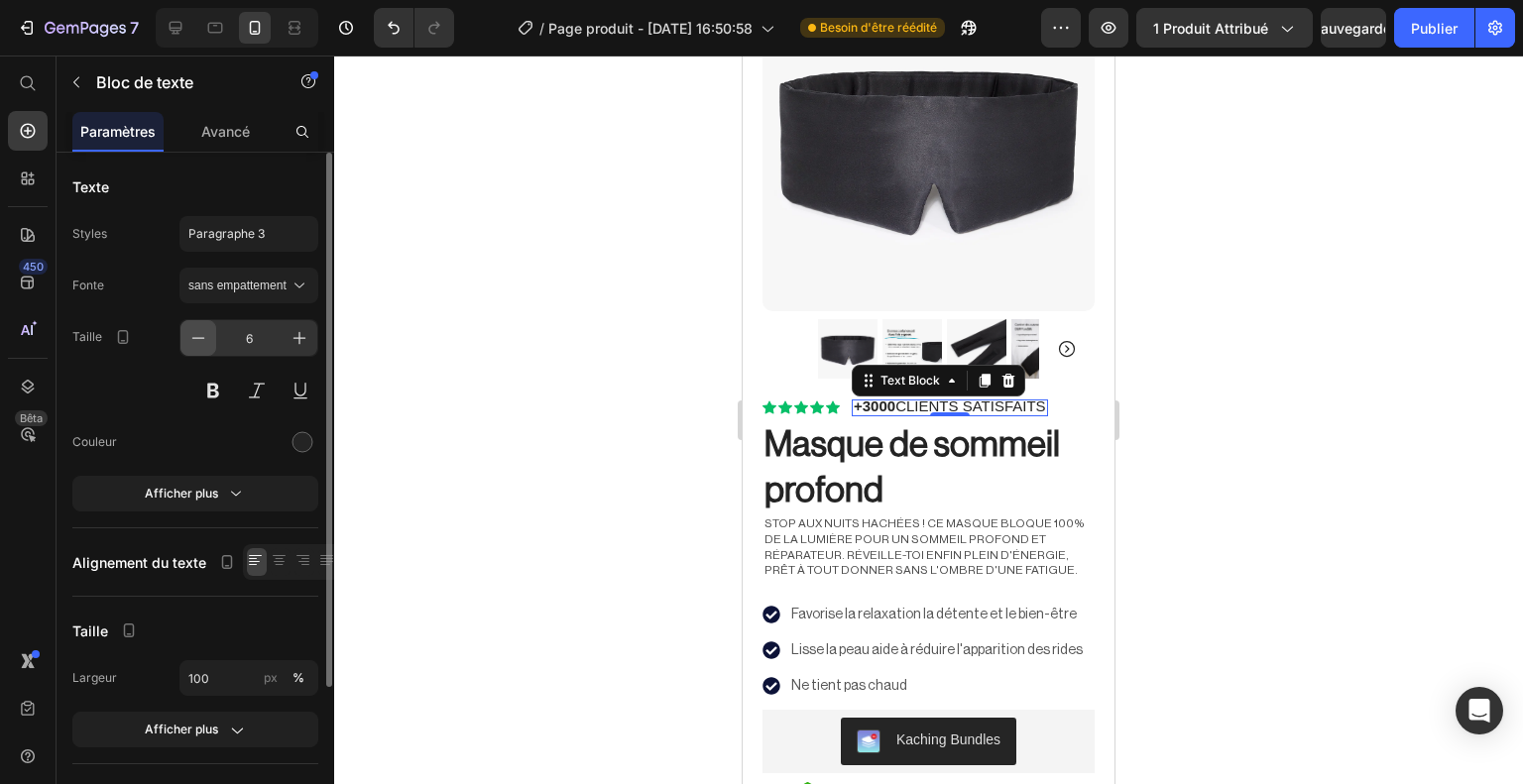 click 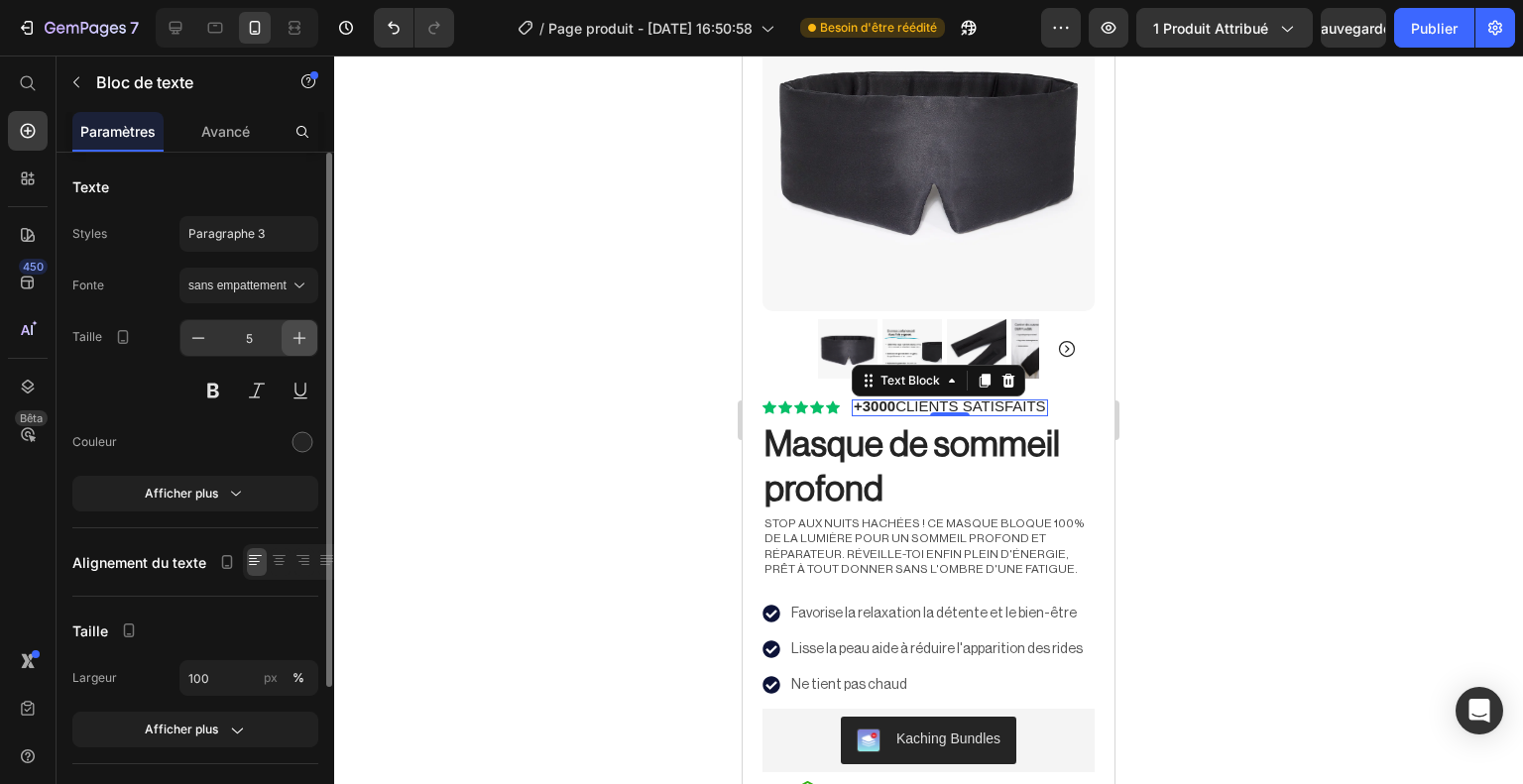 click at bounding box center [299, 338] 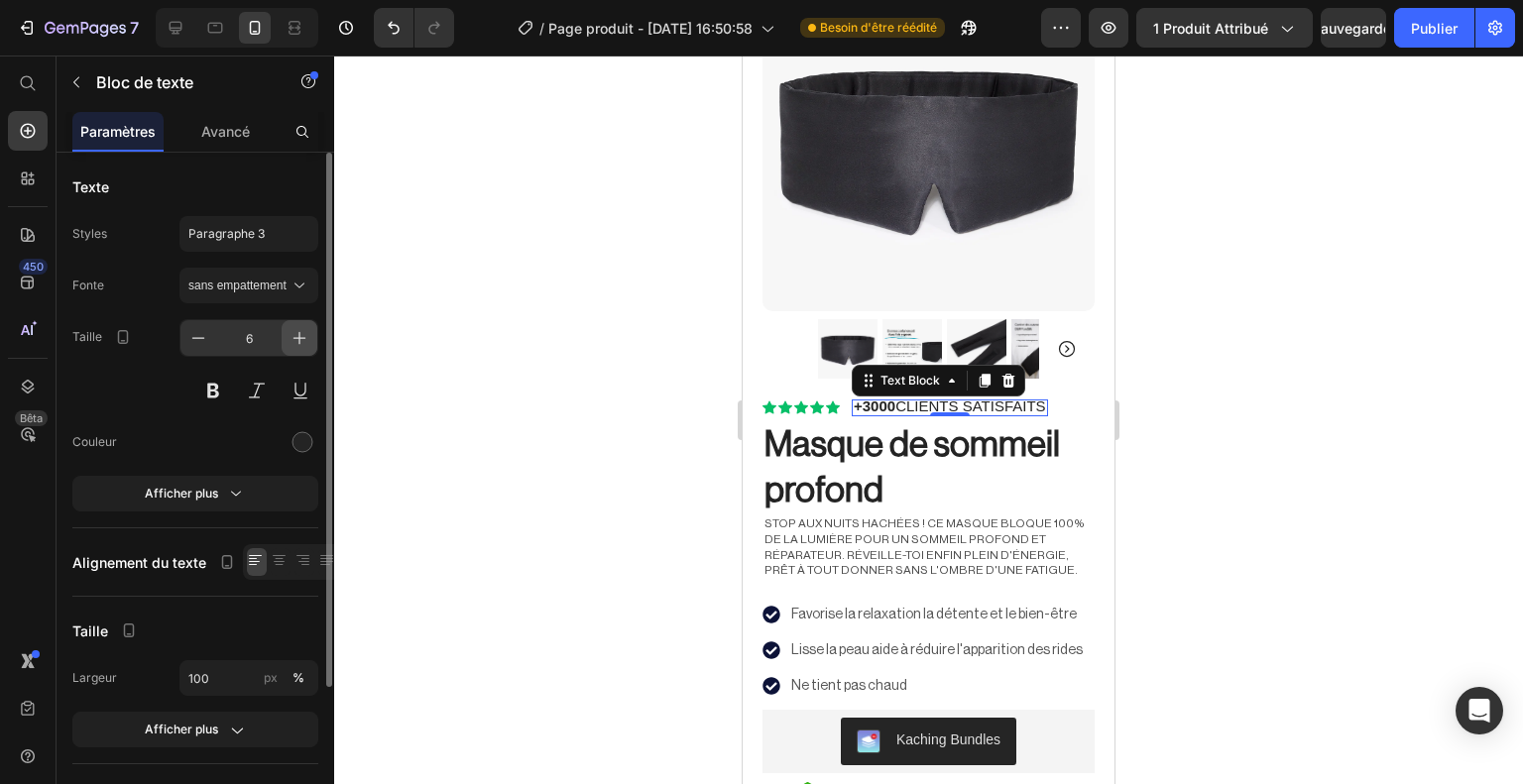 click at bounding box center (299, 338) 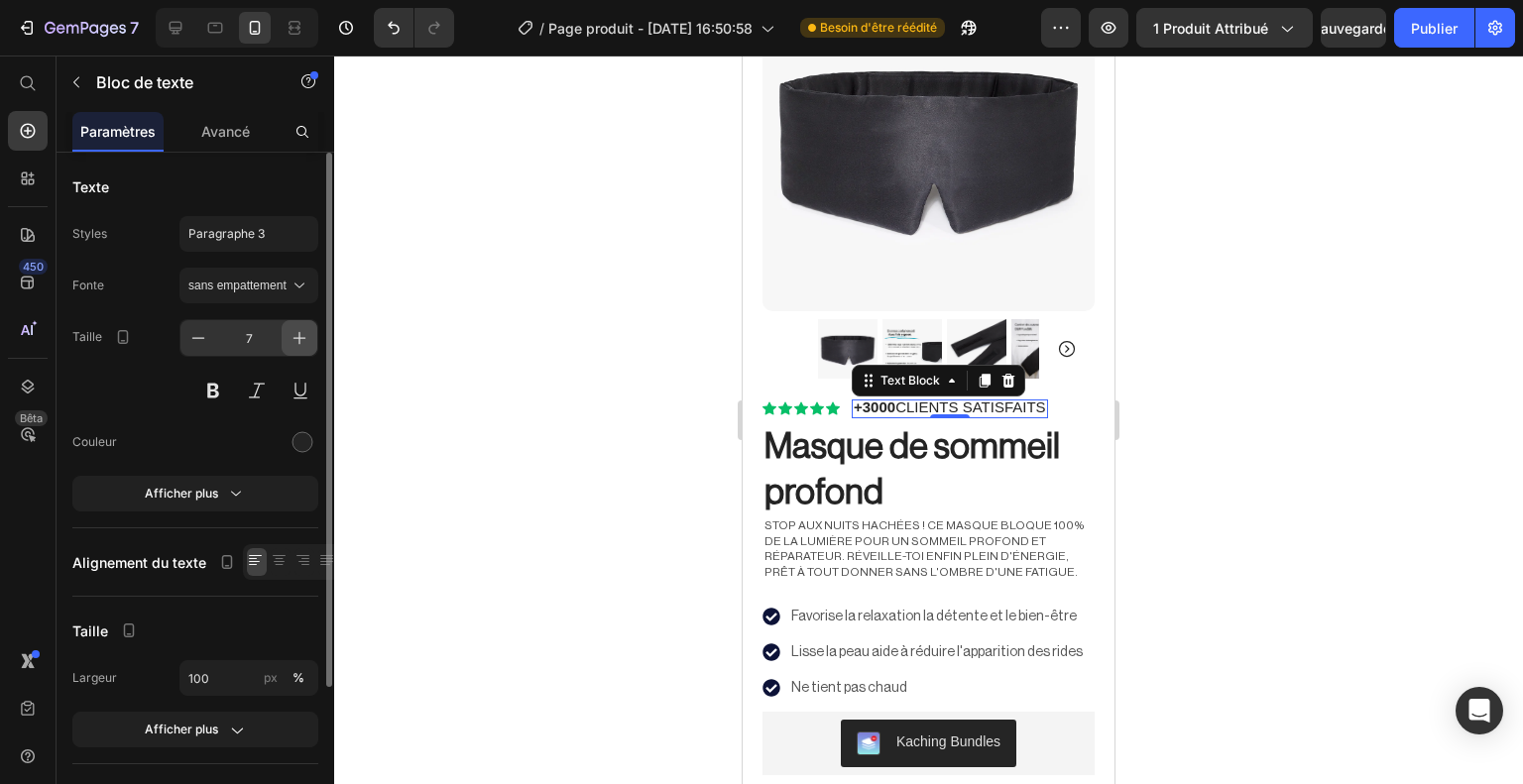 click at bounding box center (299, 338) 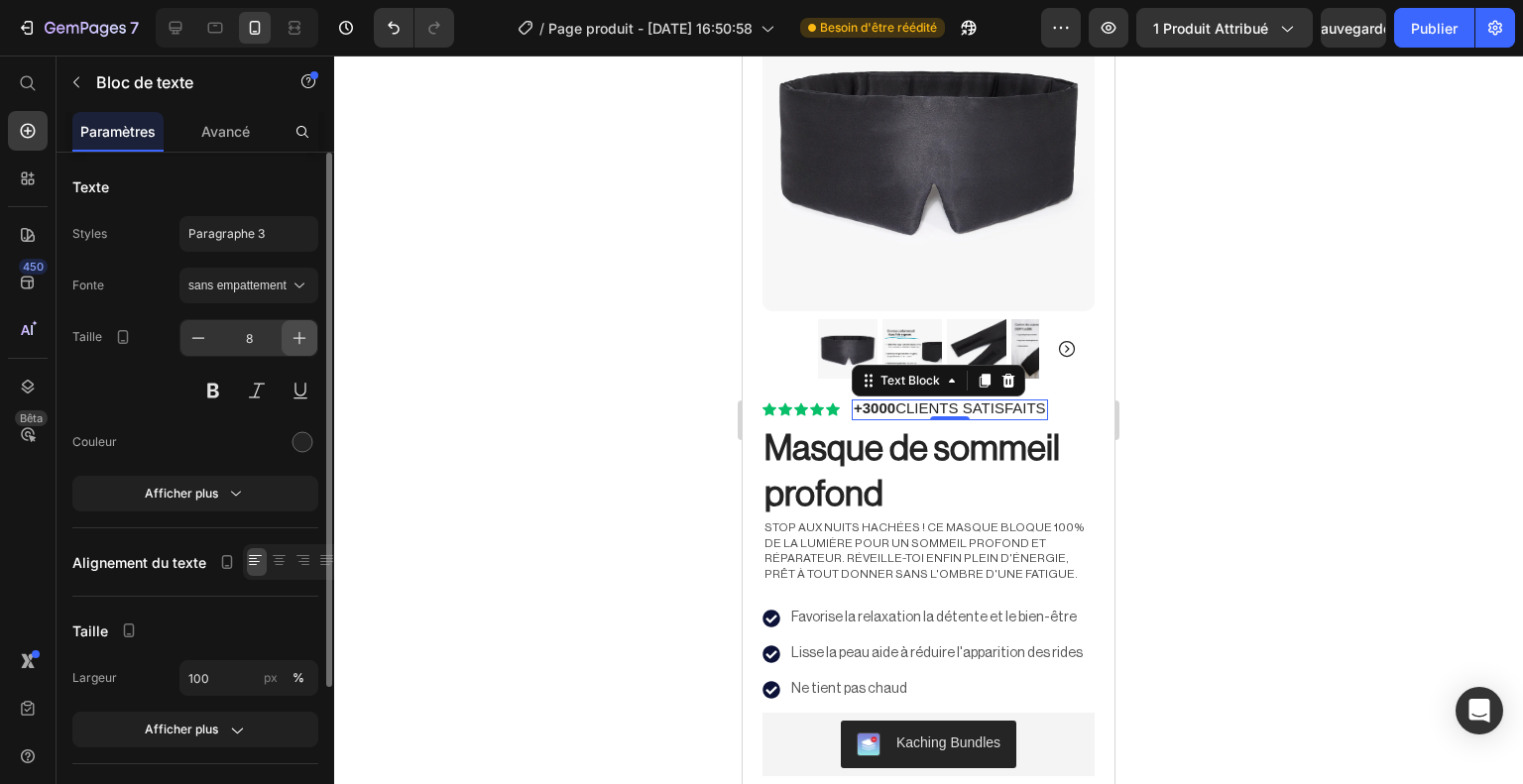click at bounding box center (299, 338) 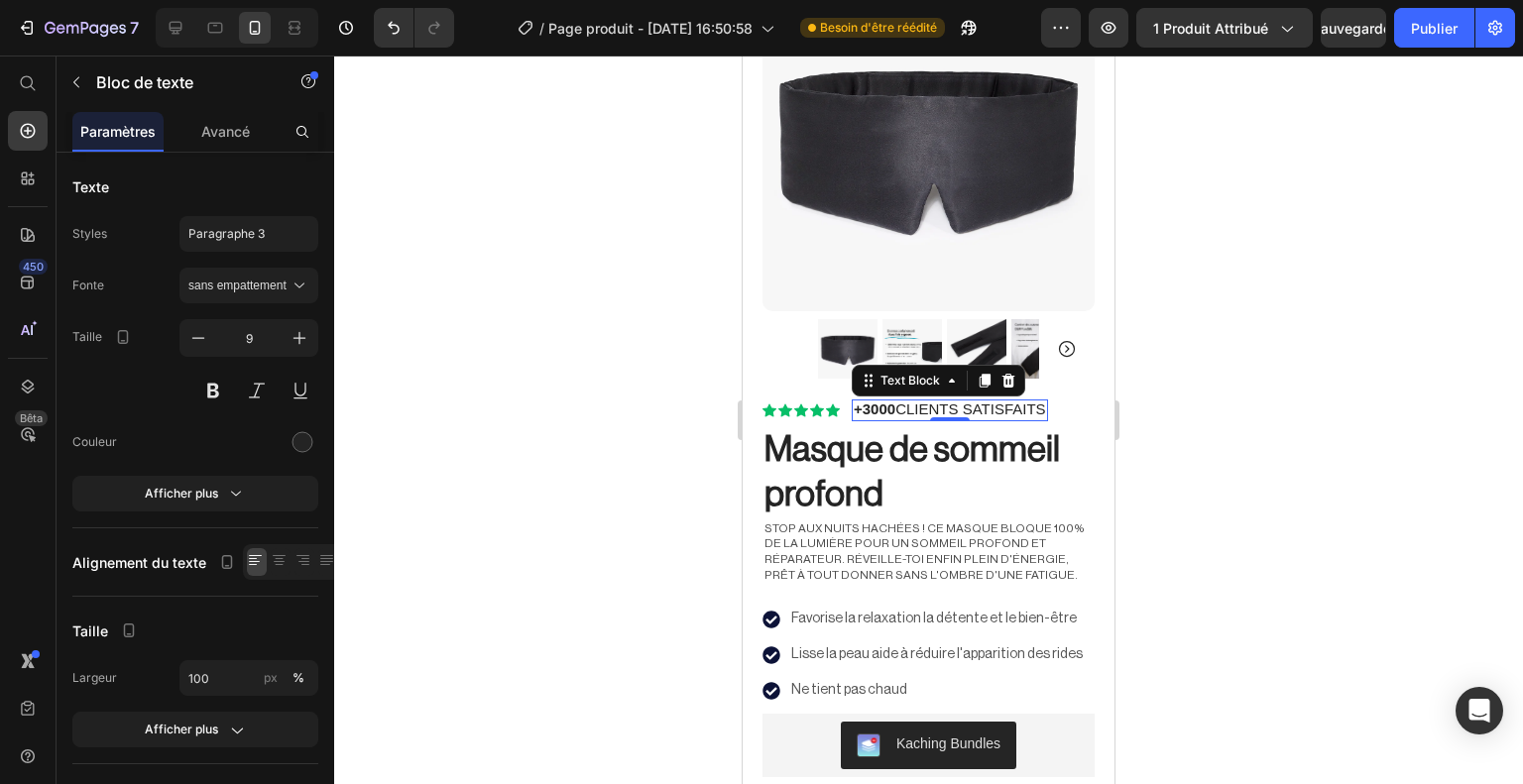 click 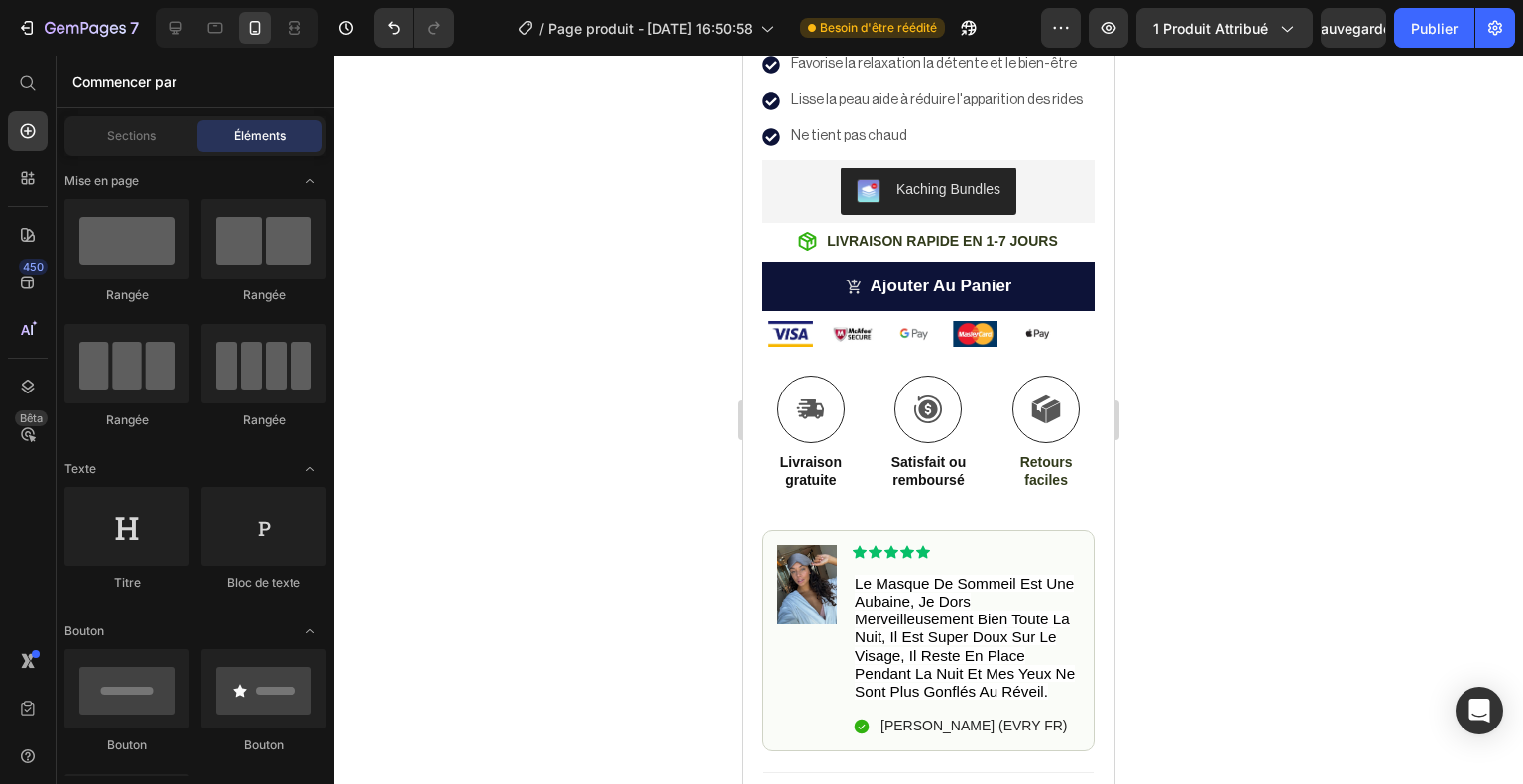 scroll, scrollTop: 716, scrollLeft: 0, axis: vertical 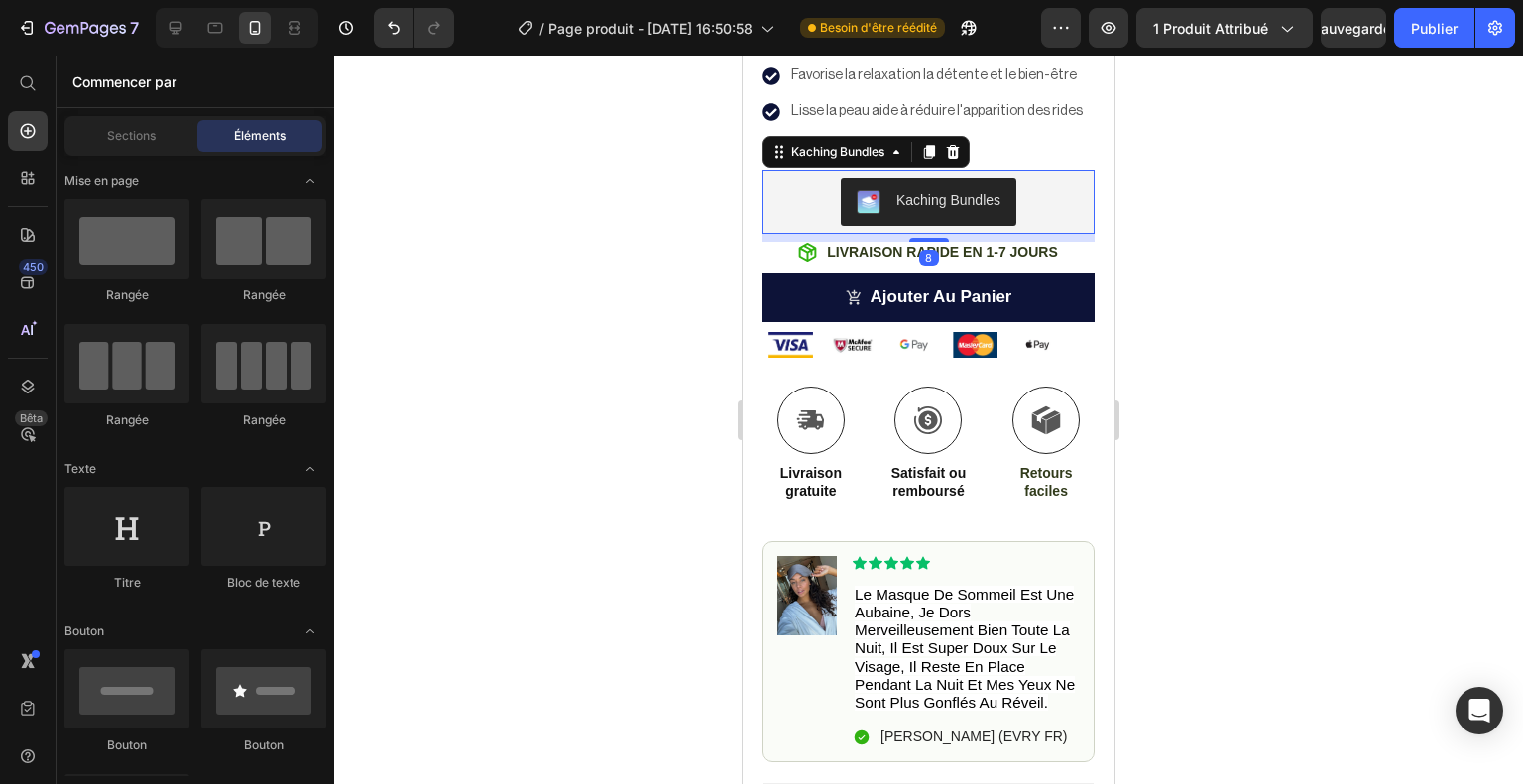 click on "Kaching Bundles" at bounding box center [928, 202] 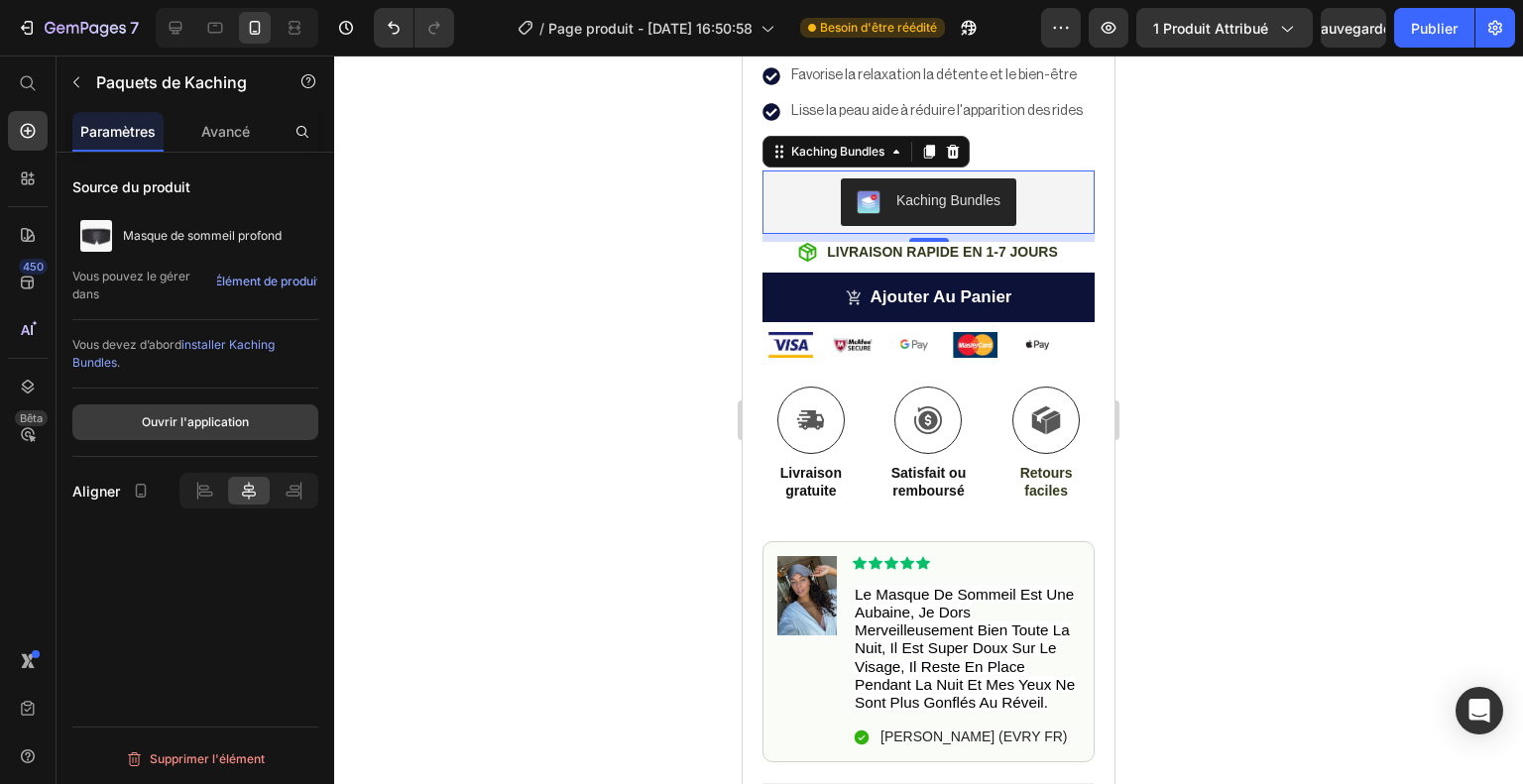 click on "Ouvrir l'application" at bounding box center [195, 421] 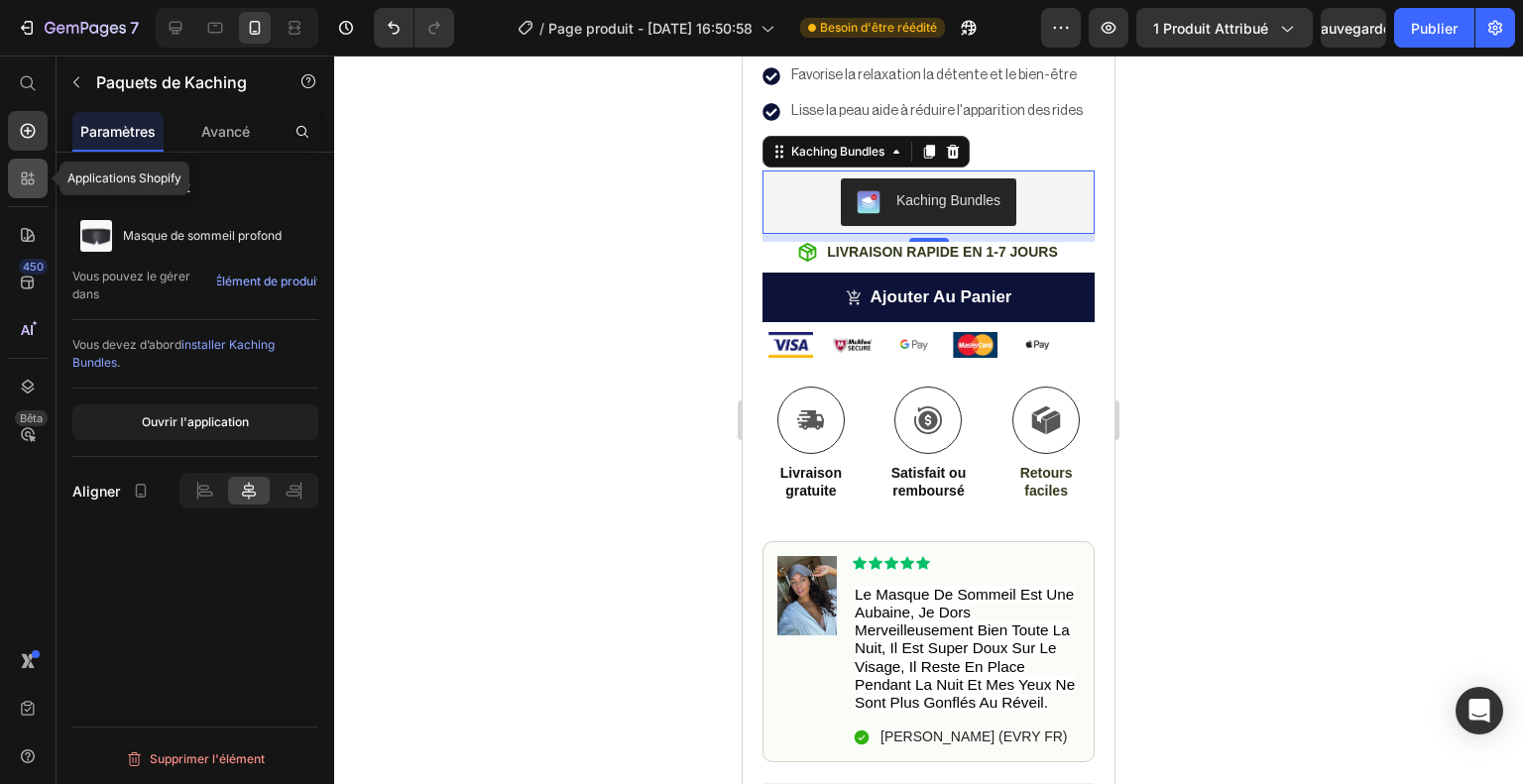 click 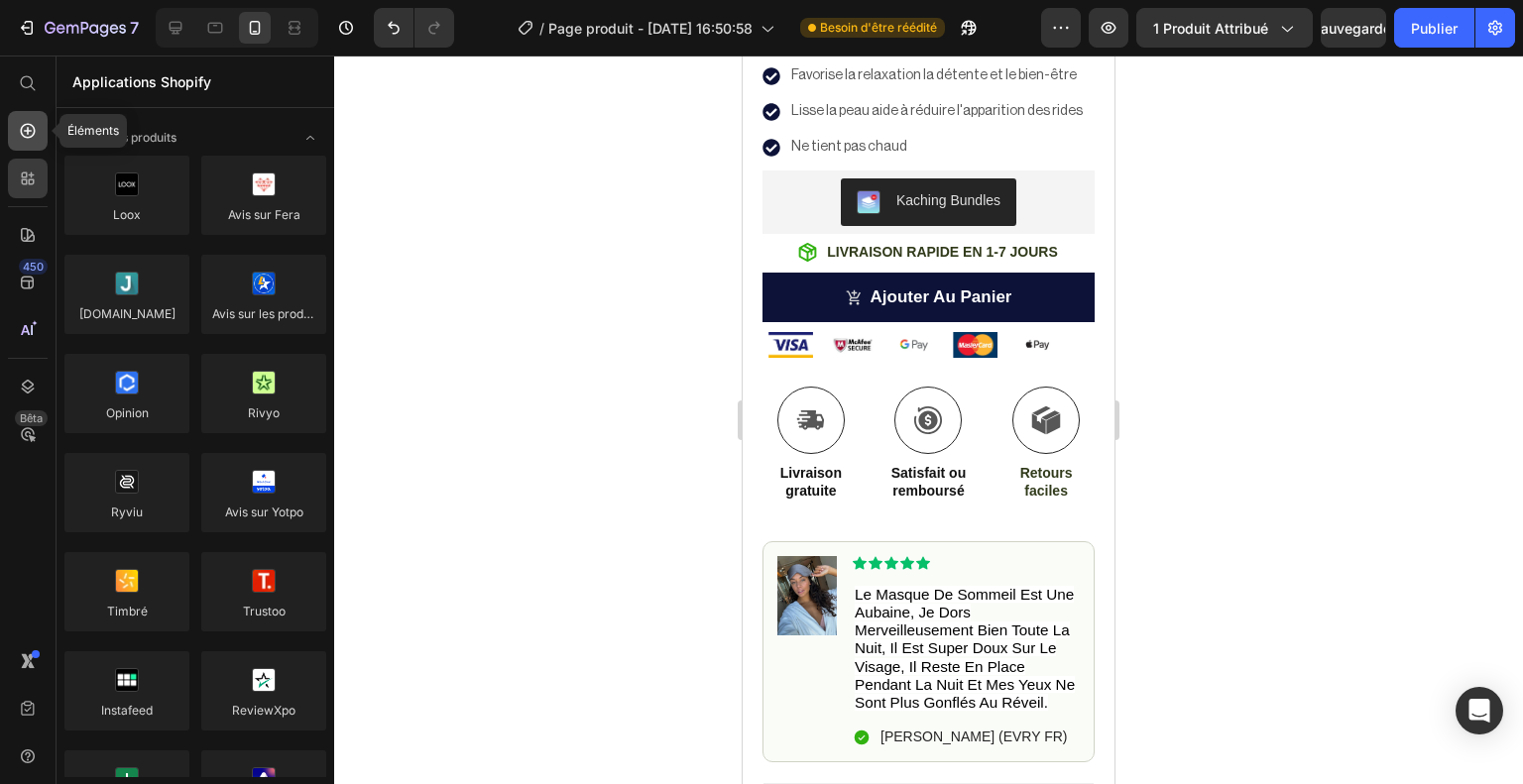 click 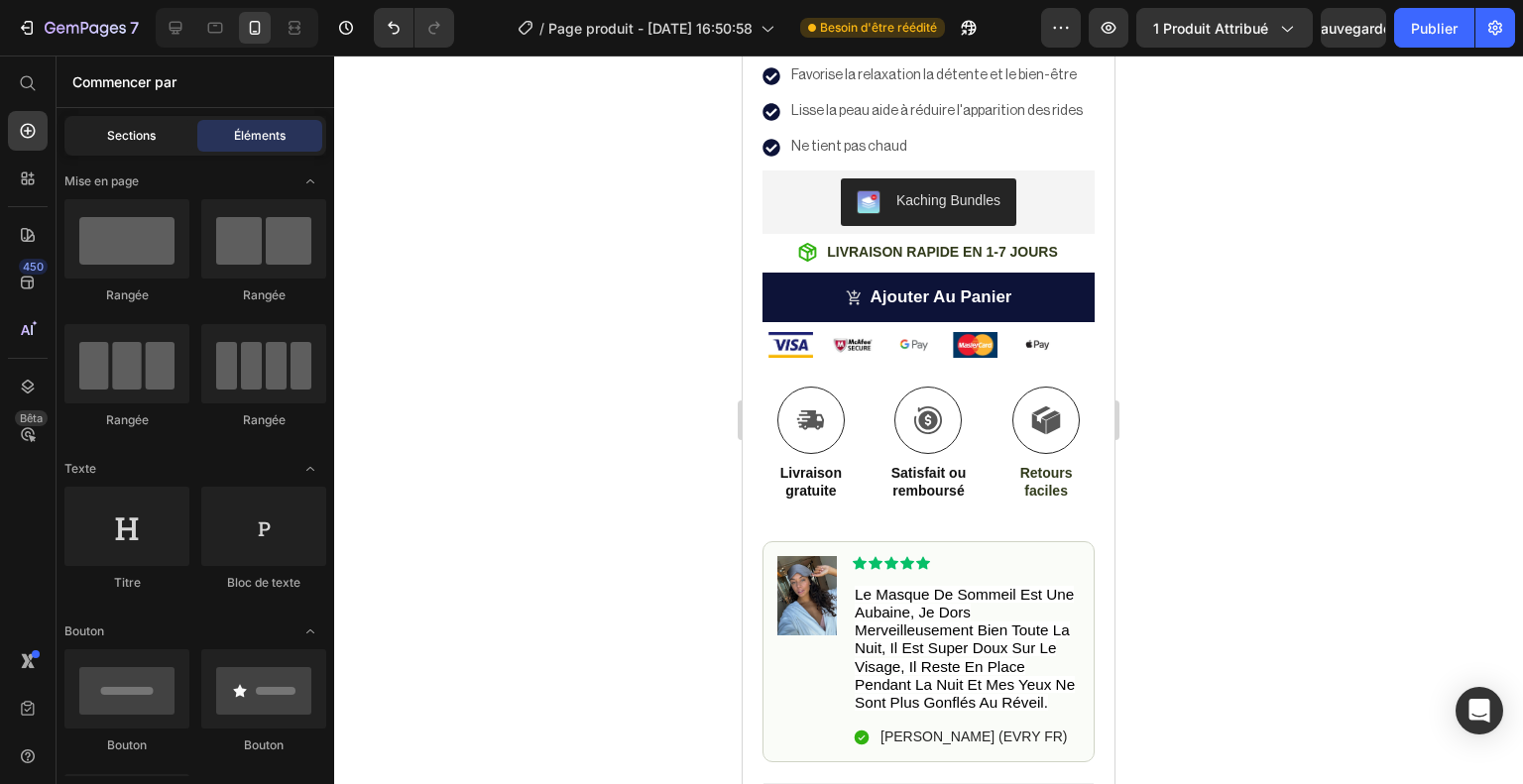 click on "Sections" at bounding box center [131, 135] 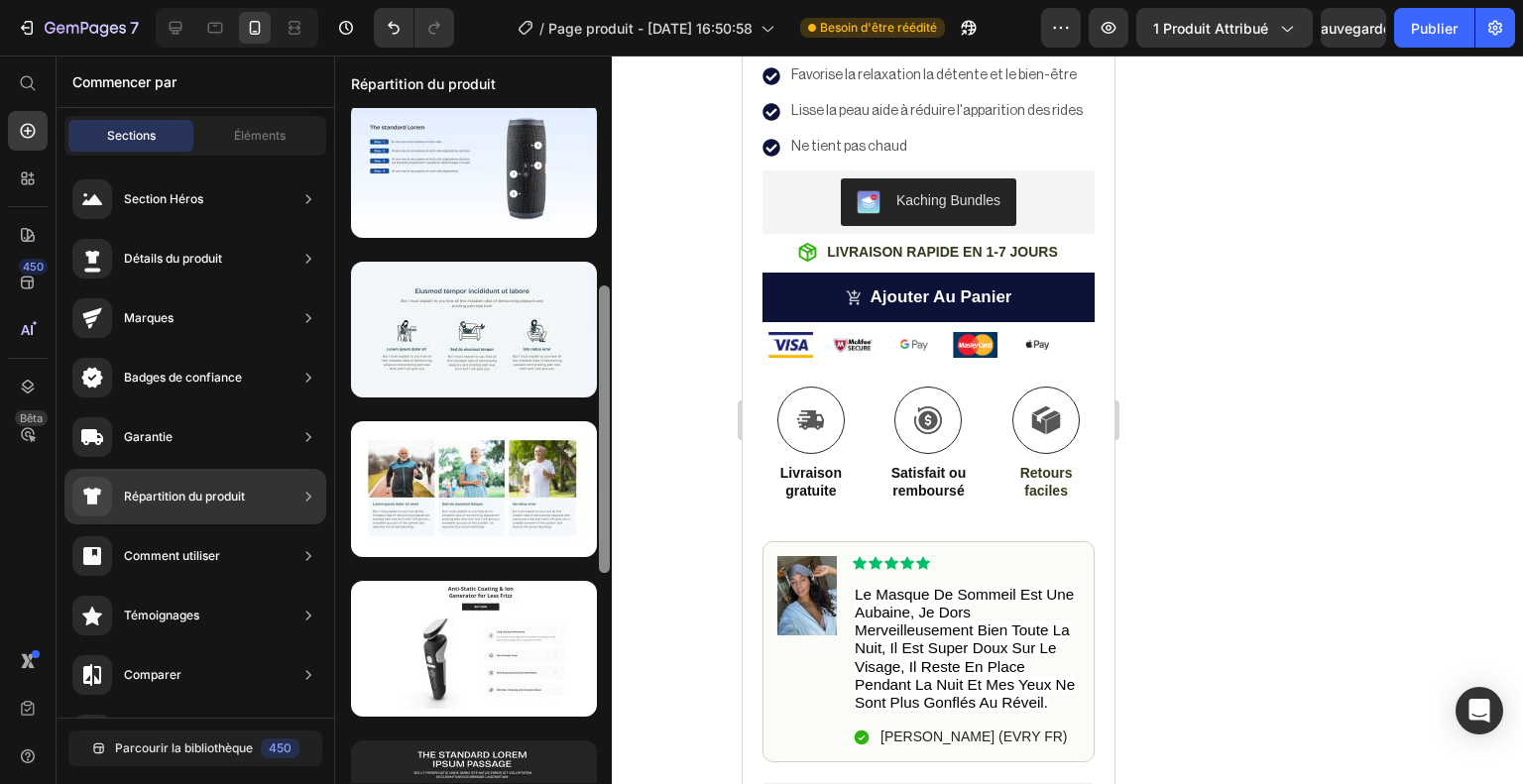 scroll, scrollTop: 110, scrollLeft: 0, axis: vertical 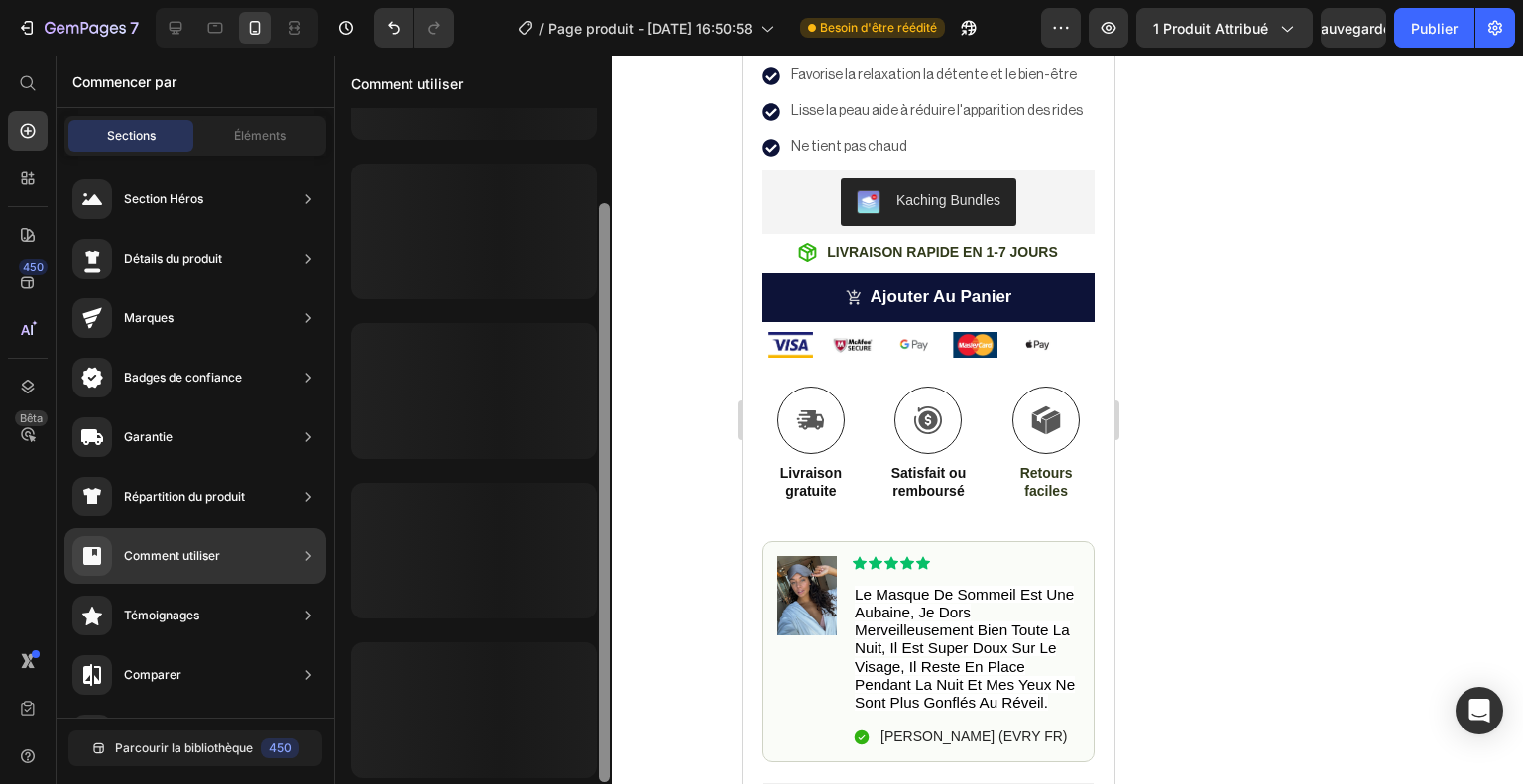 drag, startPoint x: 603, startPoint y: 392, endPoint x: 275, endPoint y: 558, distance: 367.61393 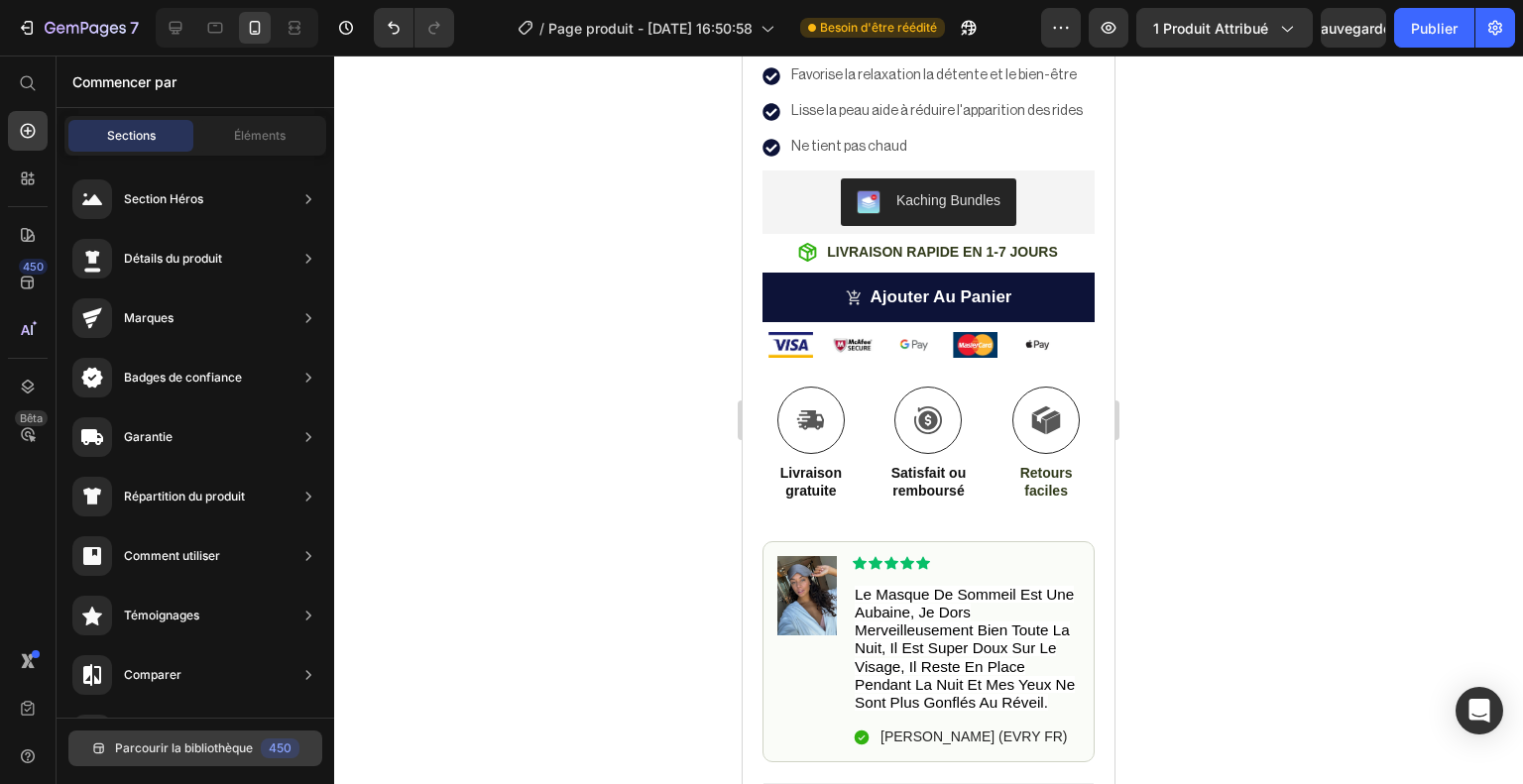 click on "Parcourir la bibliothèque 450" at bounding box center (195, 748) 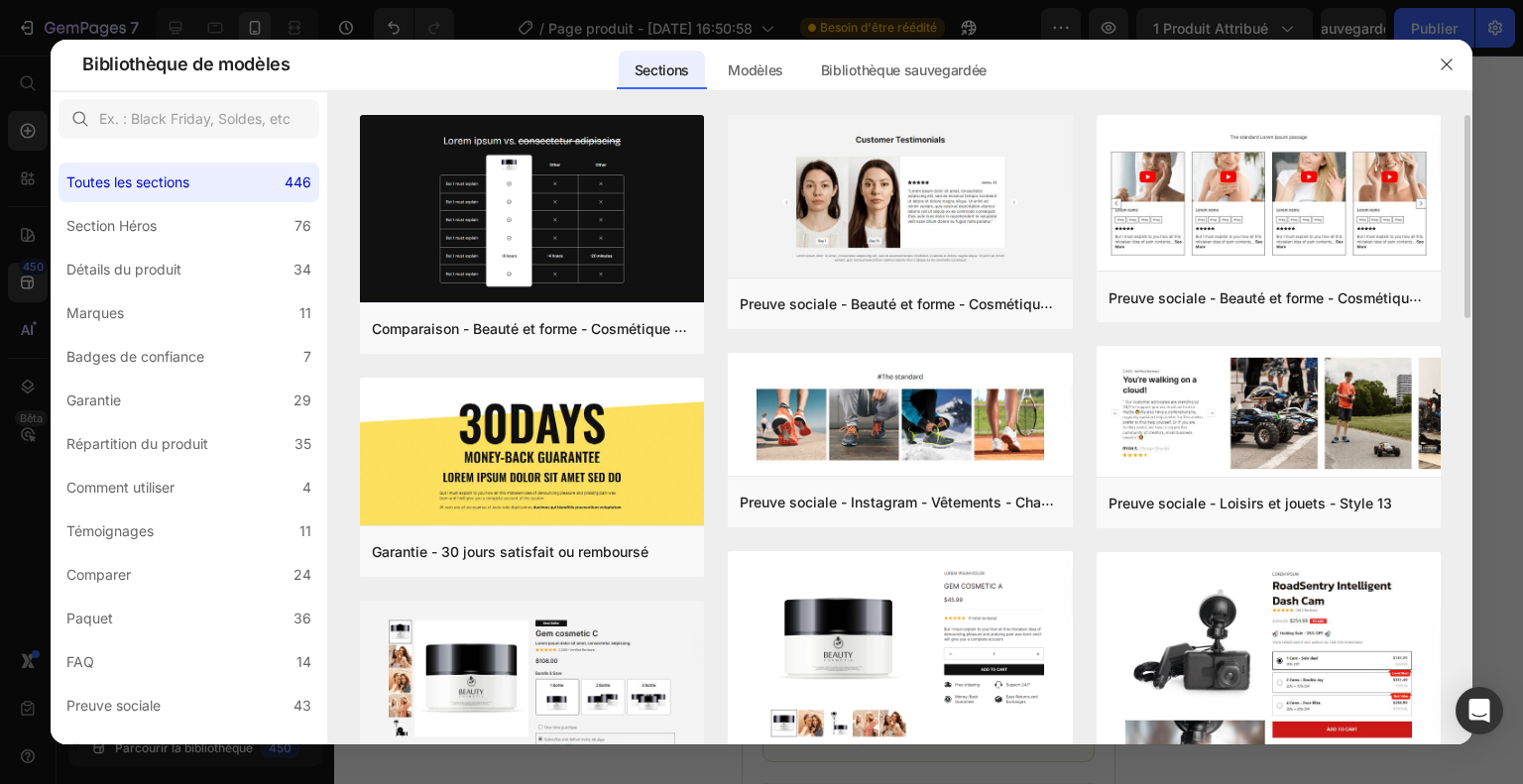 type 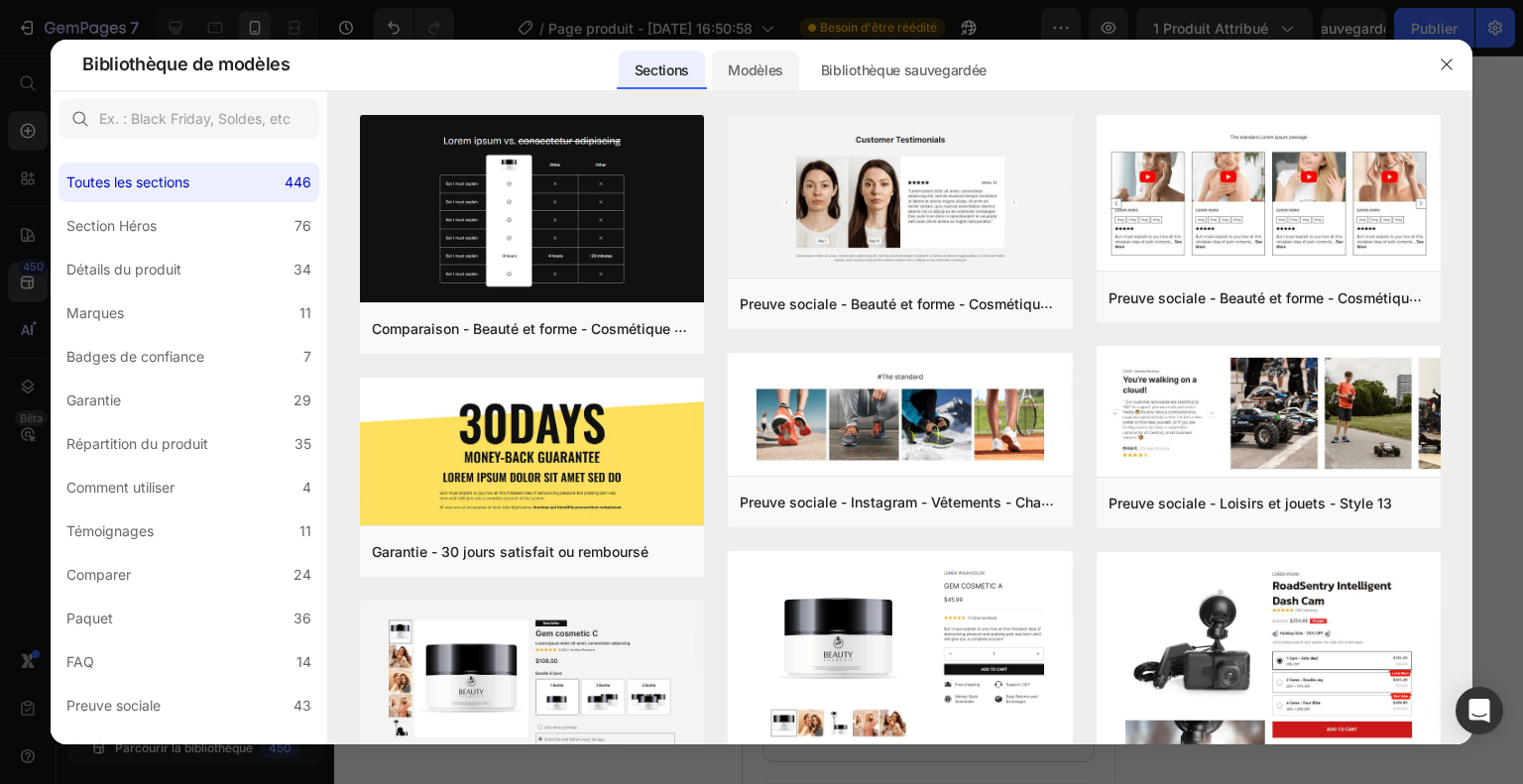 click on "Modèles" 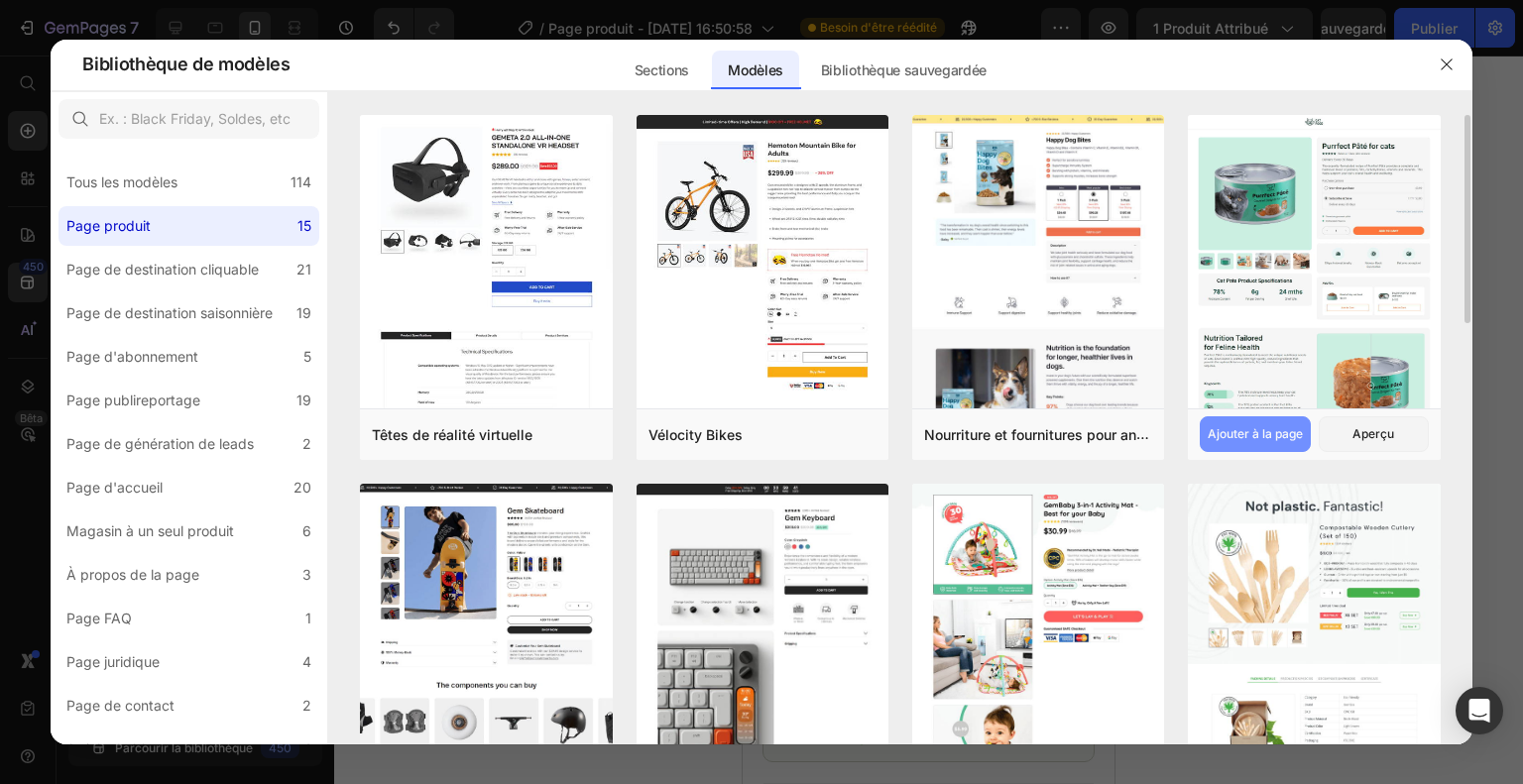 click on "Ajouter à la page" at bounding box center (1255, 433) 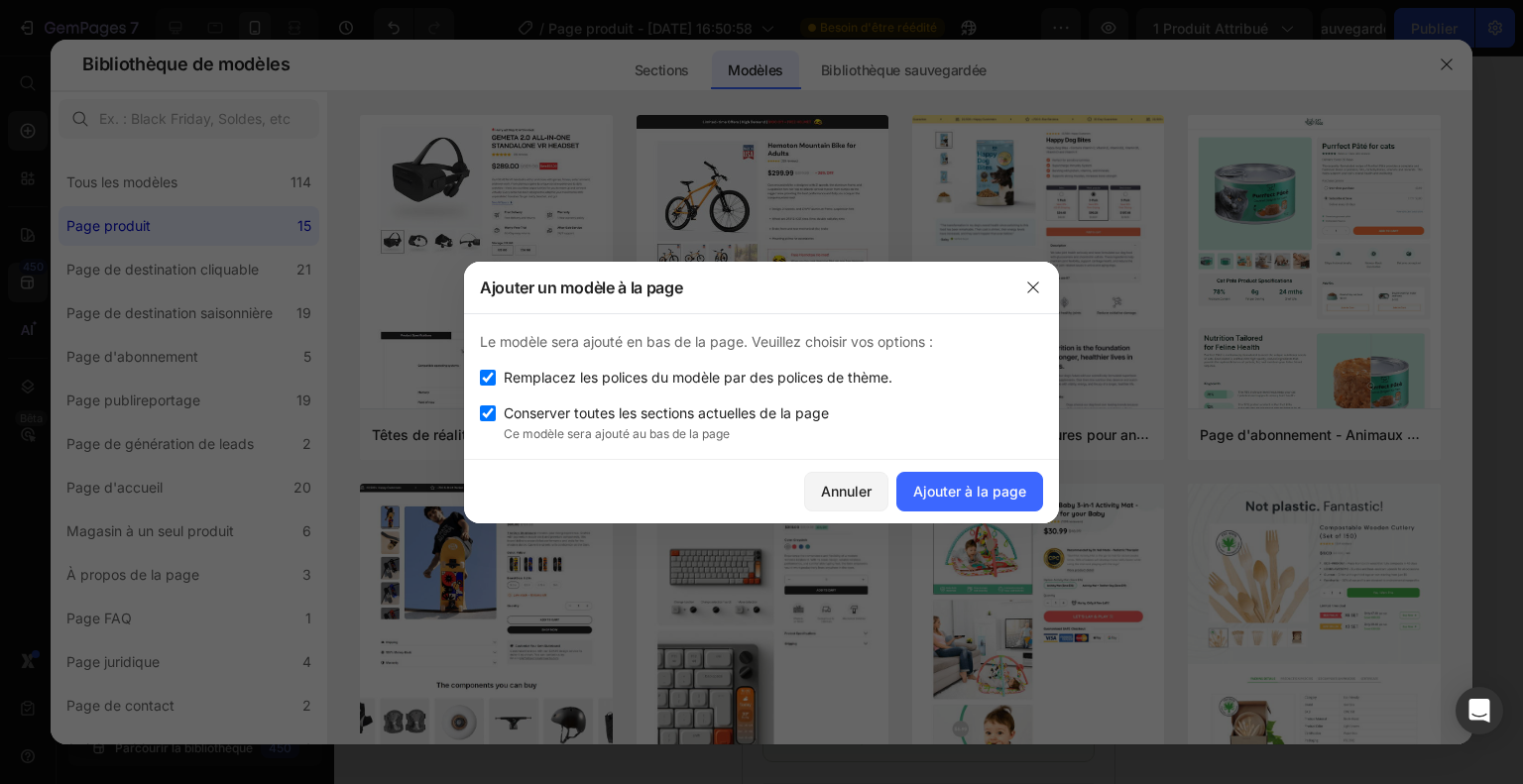 click at bounding box center (488, 378) 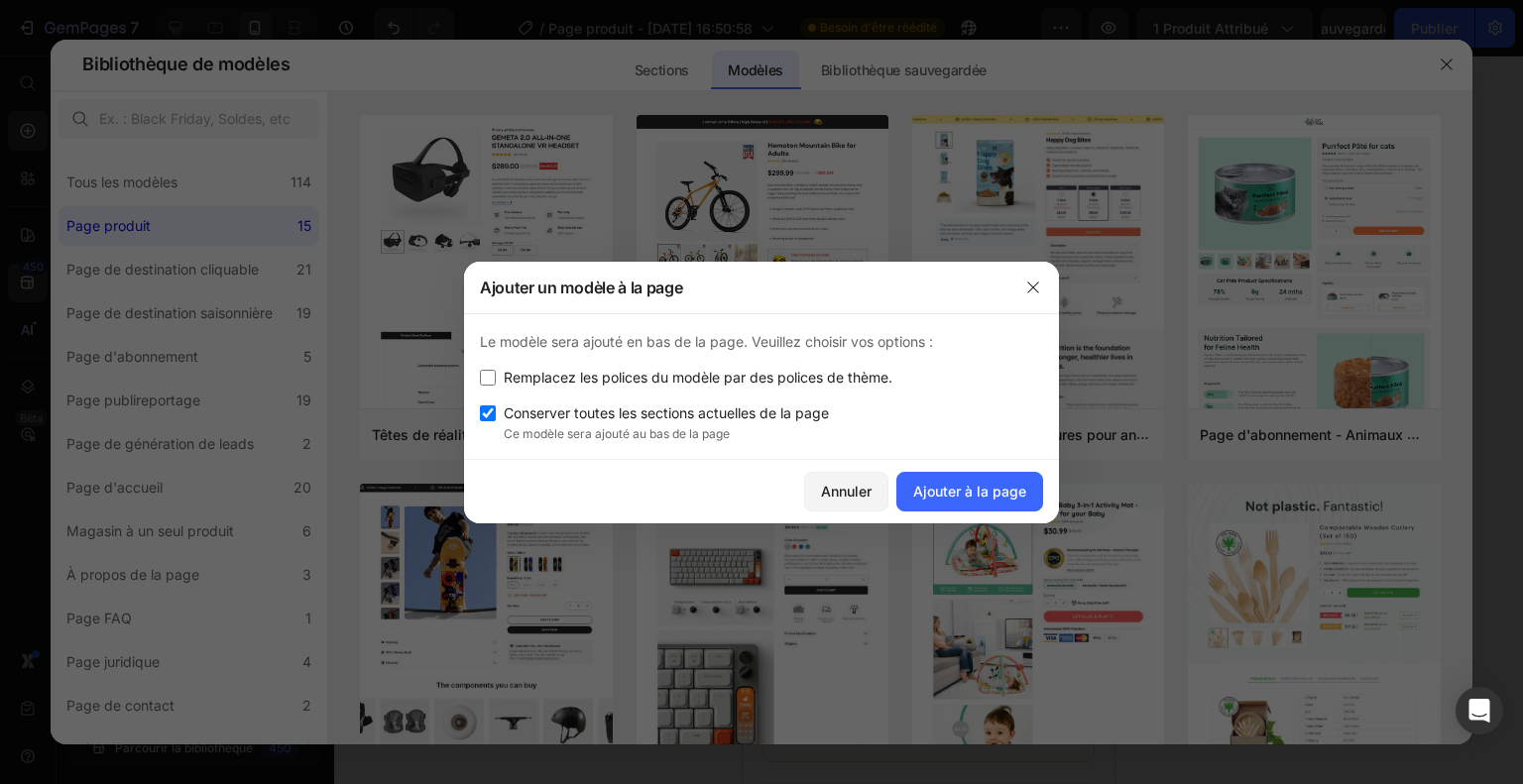 checkbox on "false" 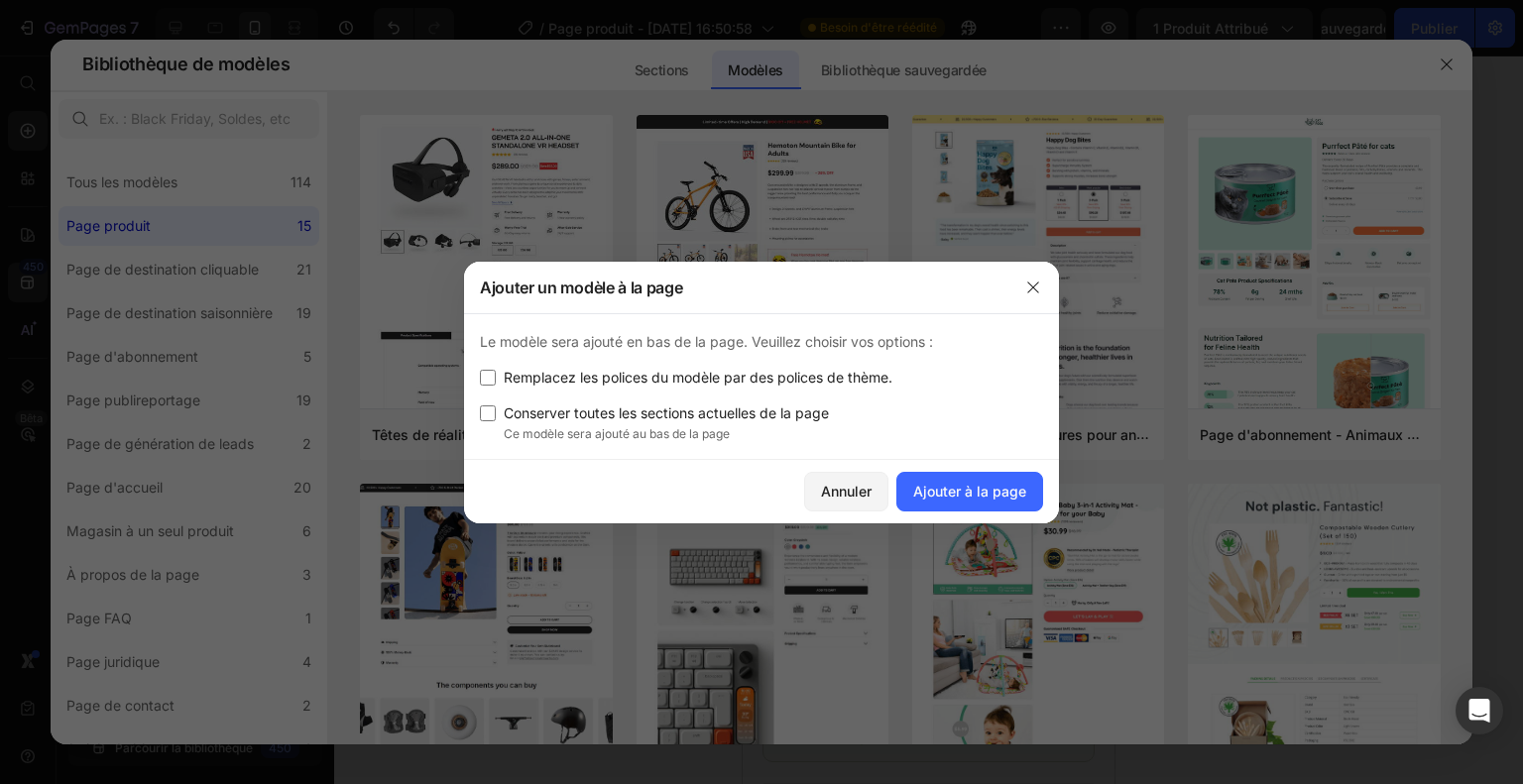 checkbox on "false" 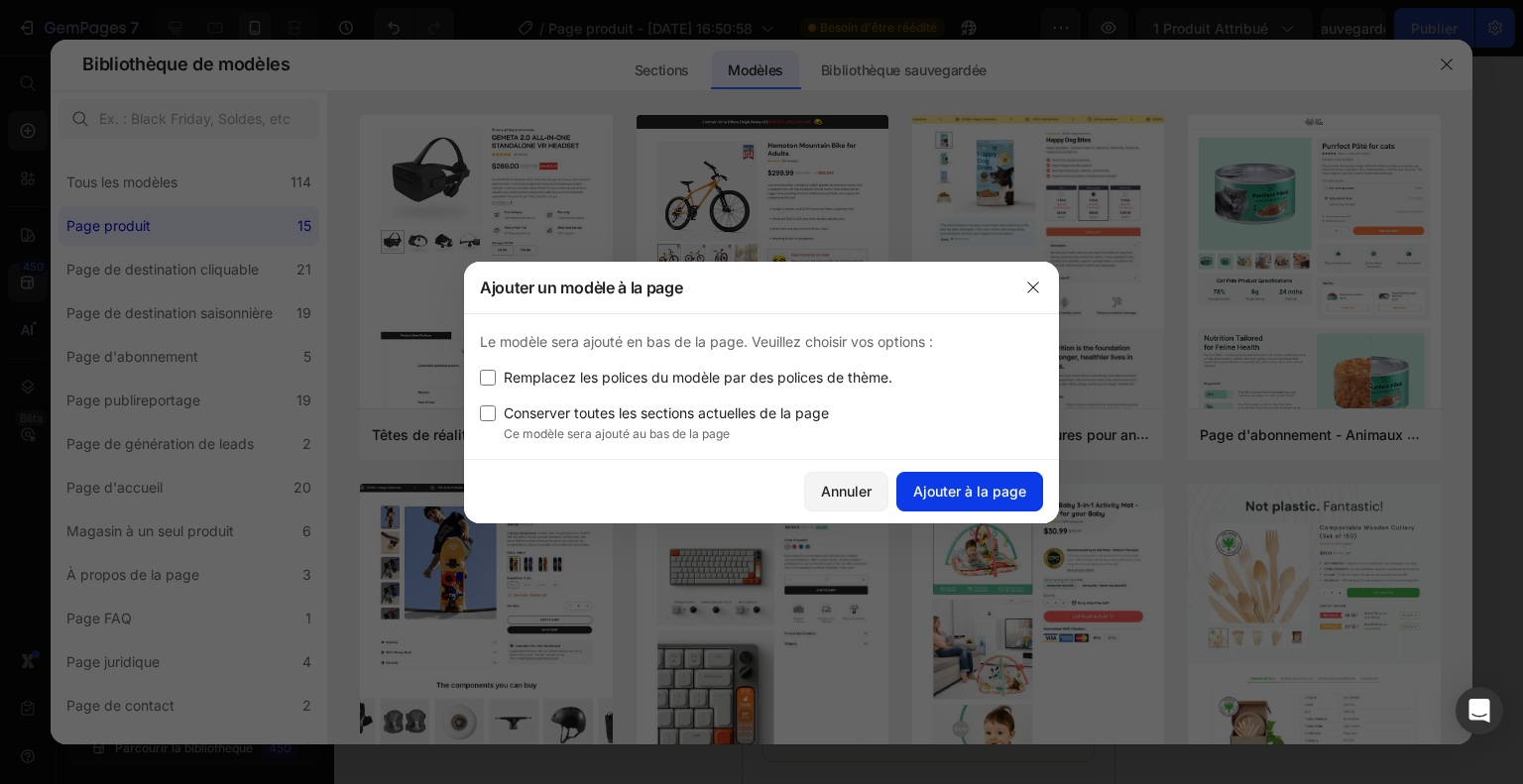 click on "Ajouter à la page" 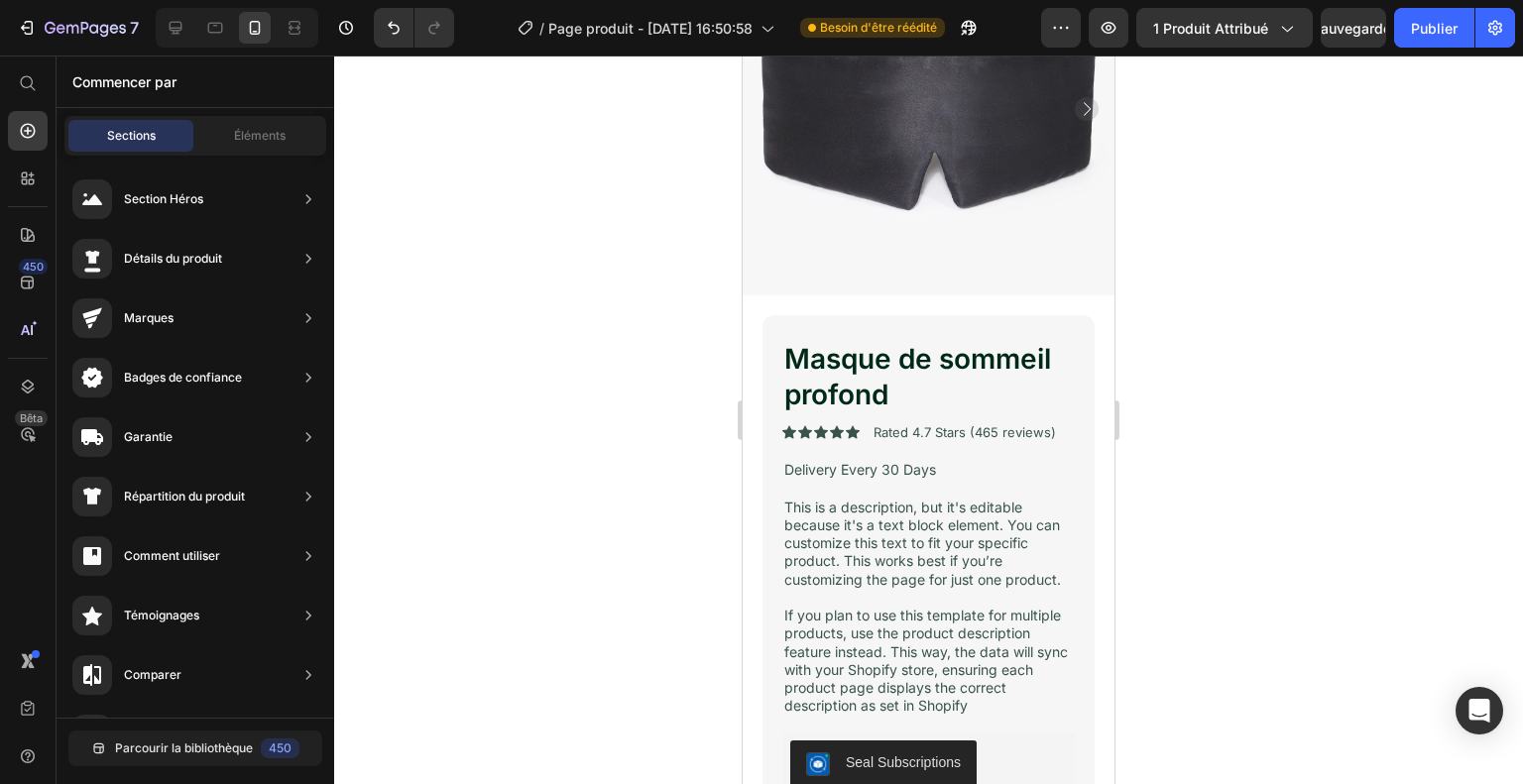 scroll, scrollTop: 348, scrollLeft: 0, axis: vertical 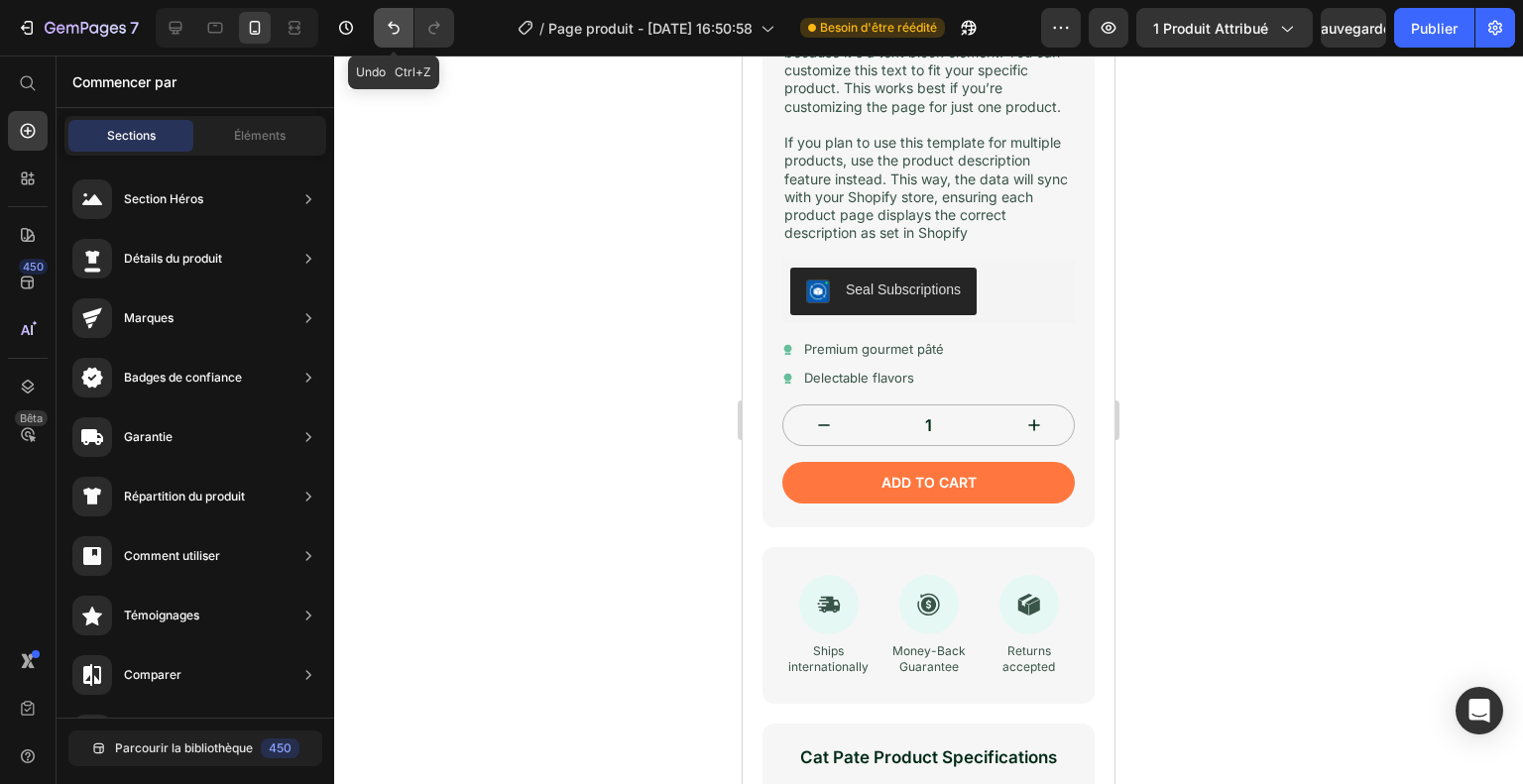 click 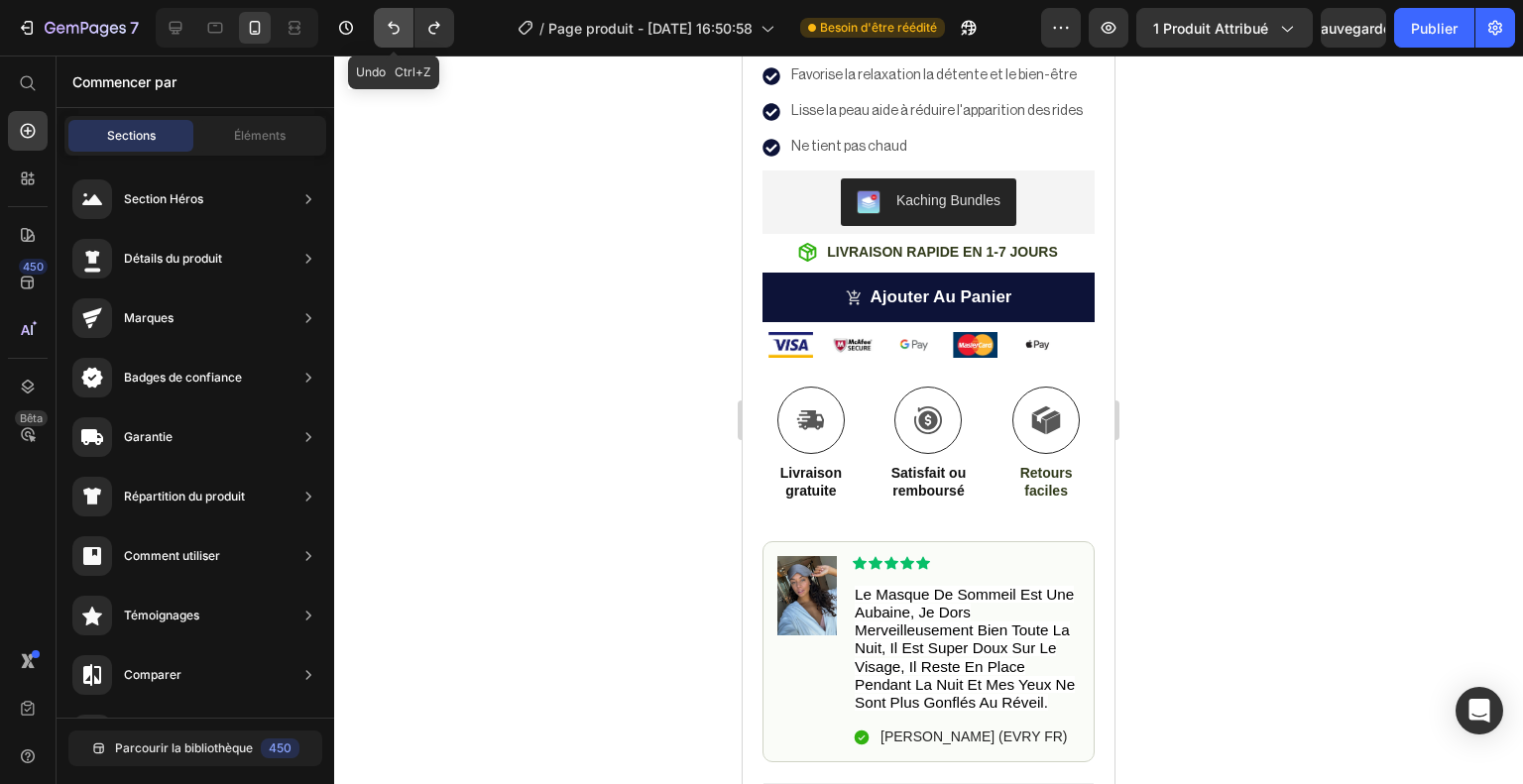 click 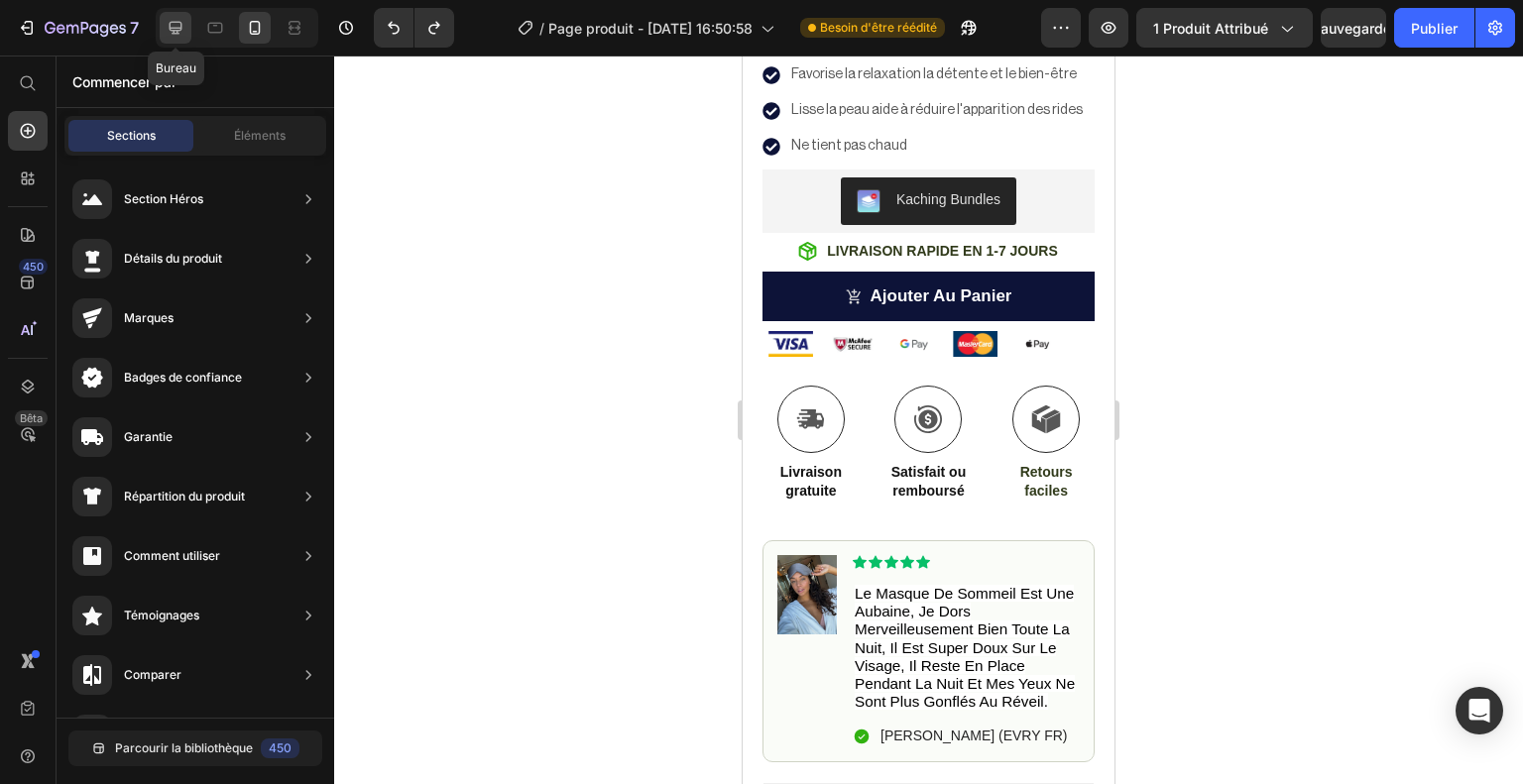 click 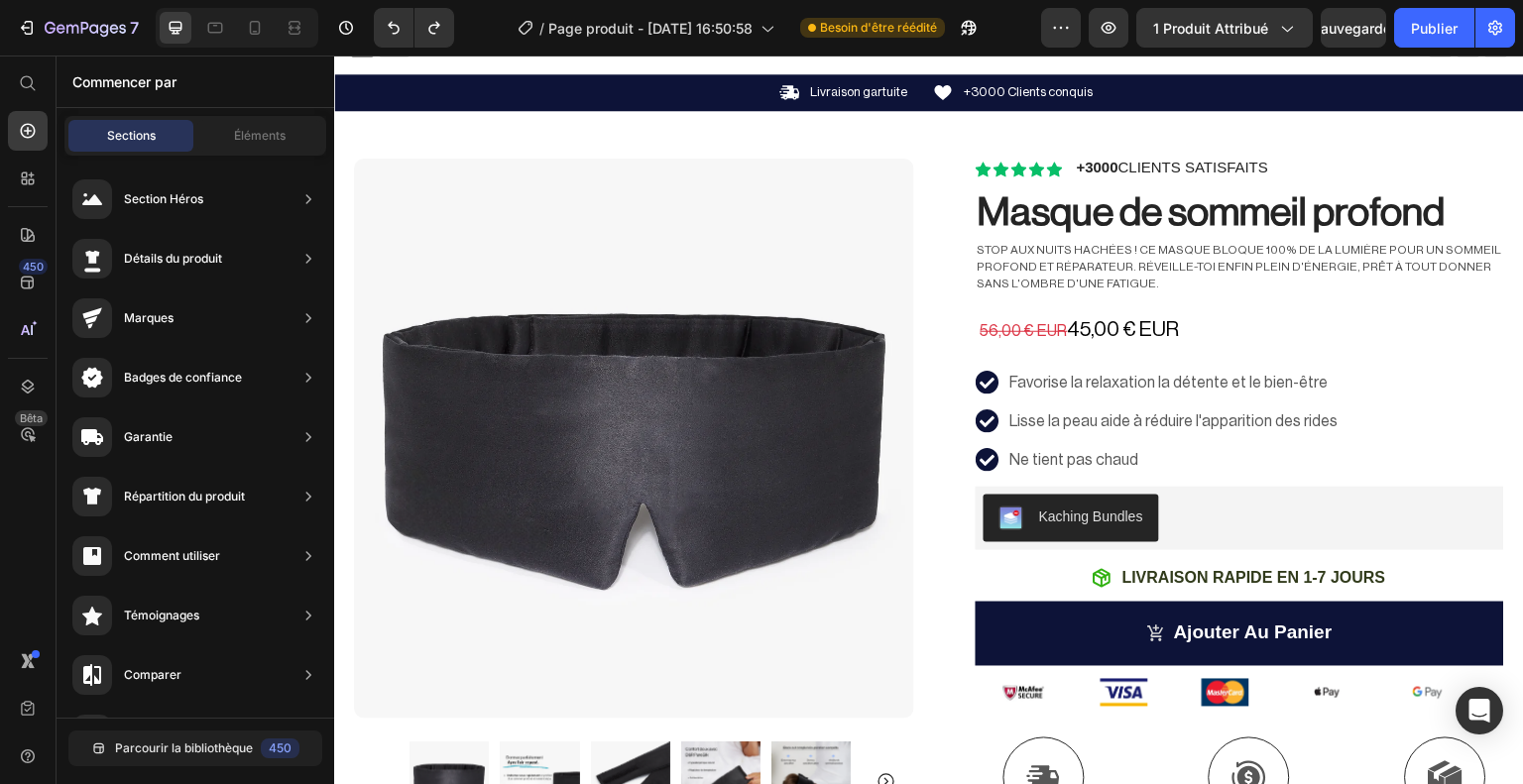 scroll, scrollTop: 0, scrollLeft: 0, axis: both 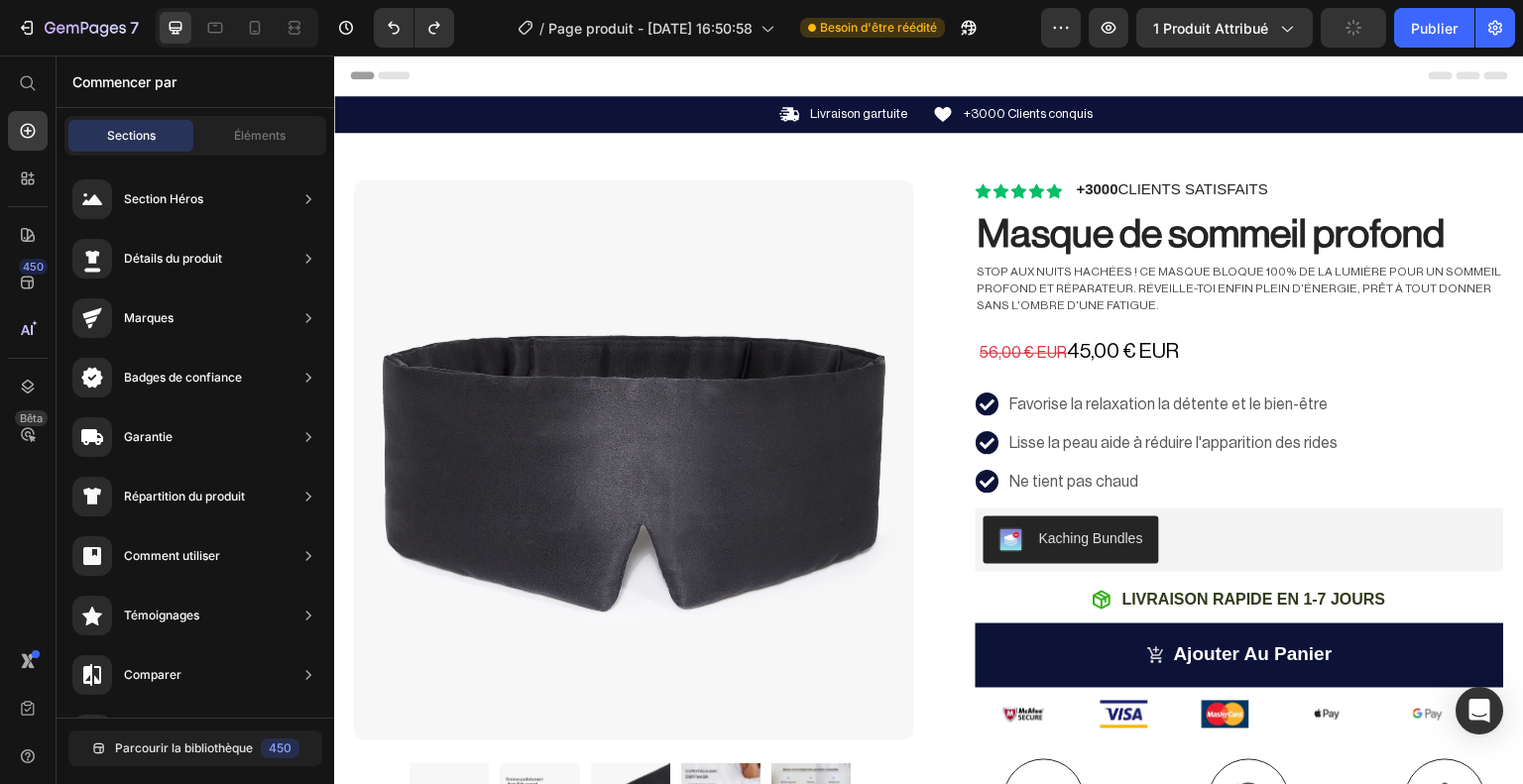 click on "Parcourir la bibliothèque 450" at bounding box center (195, 747) 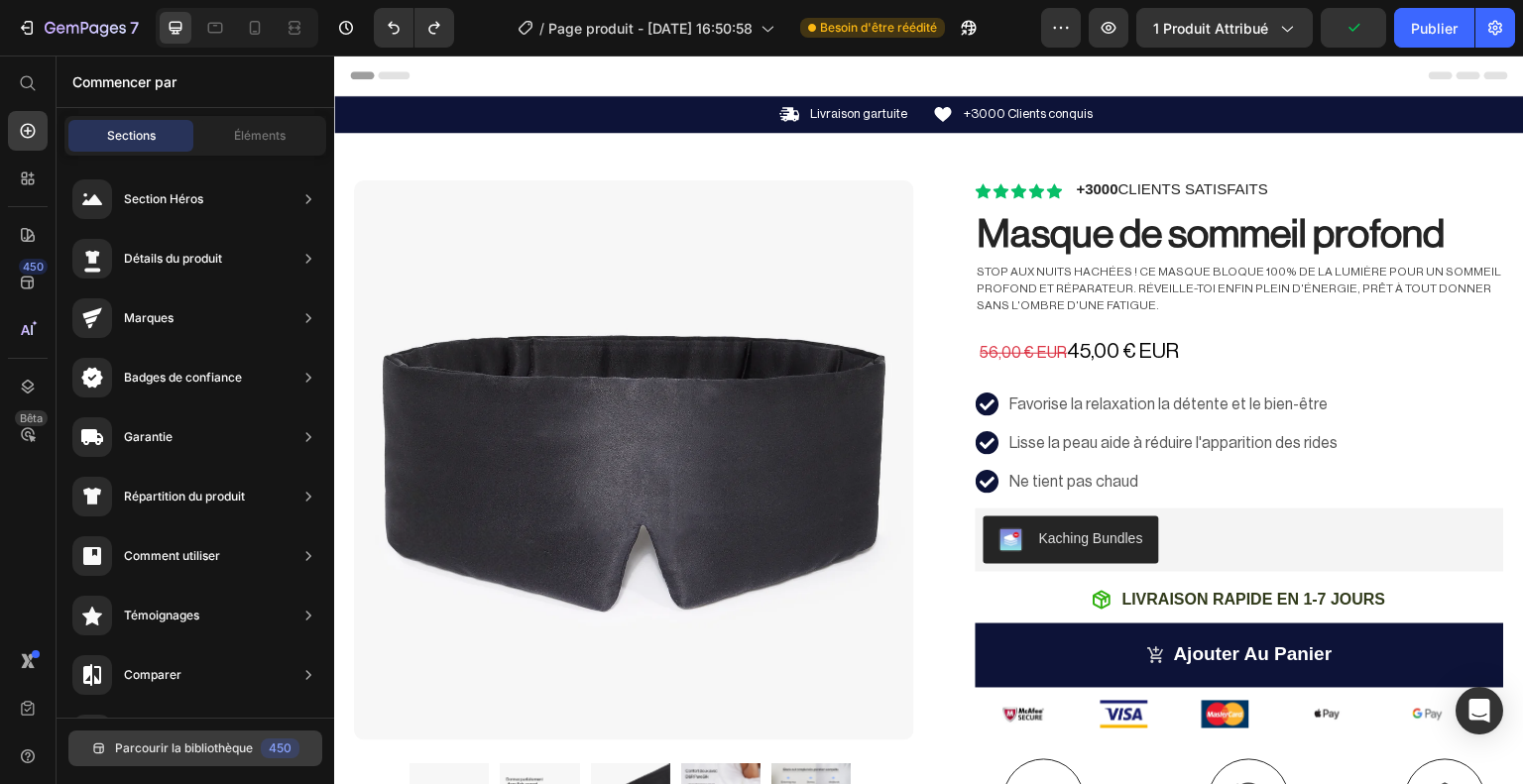 click on "Parcourir la bibliothèque" at bounding box center (183, 747) 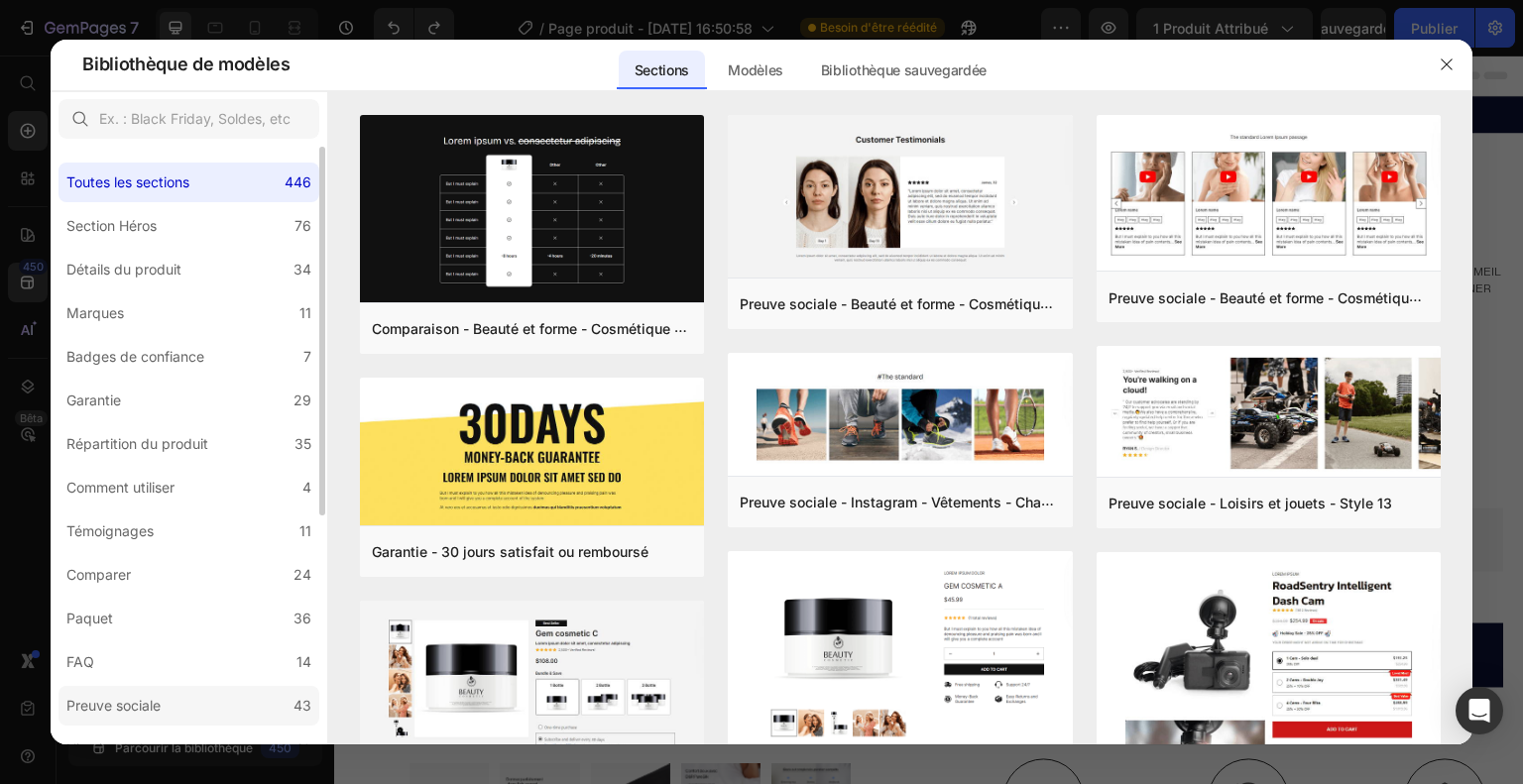 click on "Preuve sociale 43" 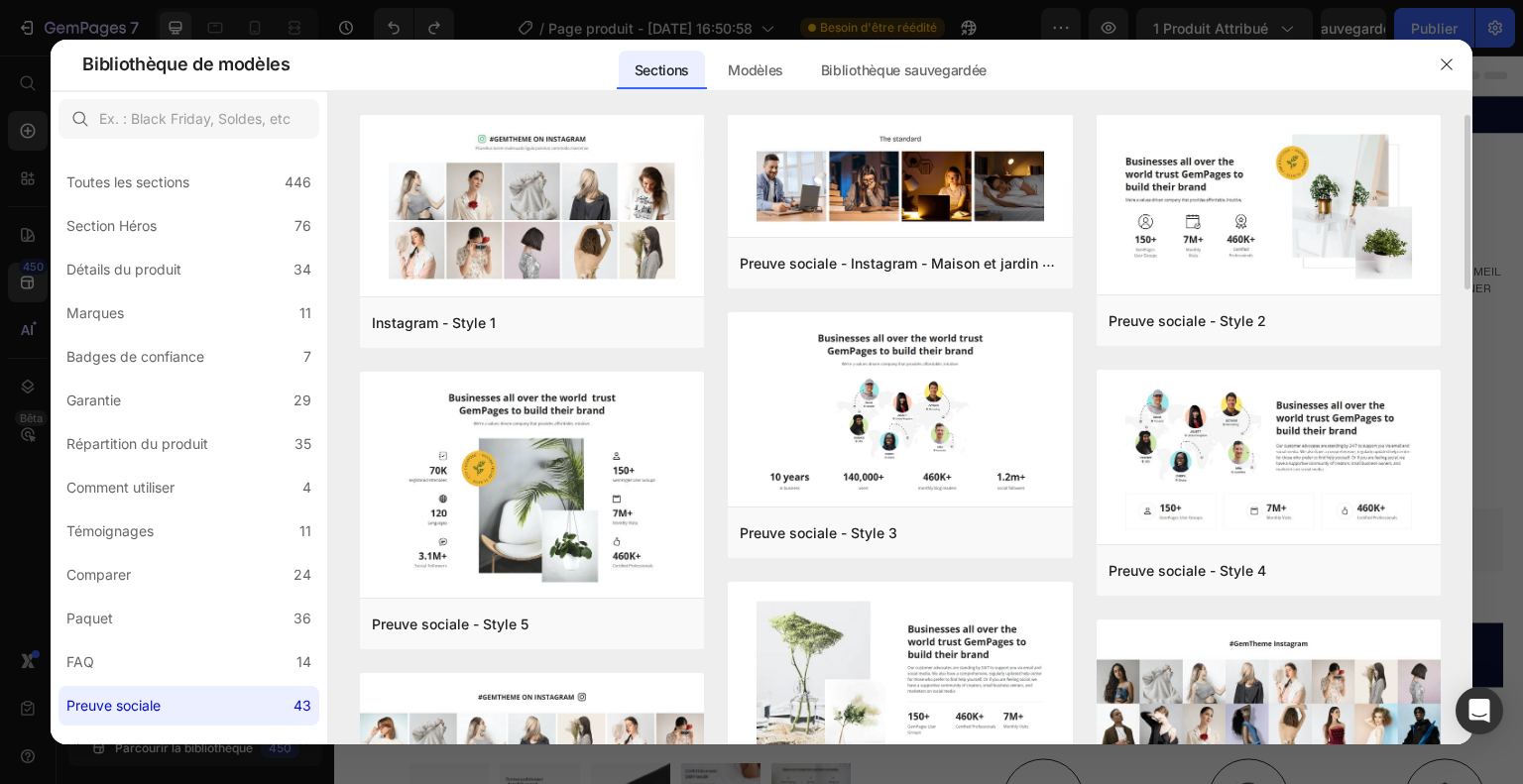 click on "Instagram - Style 1 Ajouter à la page Aperçu Preuve sociale - Style 5 Ajouter à la page Aperçu Instagram - Style 3 Ajouter à la page Aperçu Instagram - Style 6 Ajouter à la page Aperçu Preuve sociale - Sport - Vélo - Style 9 Ajouter à la page Aperçu Preuve sociale - Style 10 Ajouter à la page Aperçu Preuve sociale - Instagram - Maison et jardin - Lampe - Style 30 Ajouter à la page Aperçu Preuve sociale - Style 3 Ajouter à la page Aperçu Preuve sociale - Style 6 Ajouter à la page Aperçu Instagram - Style 5 Ajouter à la page Aperçu Preuve sociale - Beauté et forme - Cosmétique - Style 7 Ajouter à la page Aperçu Preuve sociale - Alimentation et boissons - Style 19 Ajouter à la page Aperçu Preuve sociale - Style 2 Ajouter à la page Aperçu Preuve sociale - Style 4 Ajouter à la page Aperçu Instagram - Style 2 Ajouter à la page Aperçu Instagram - Style 4 Ajouter à la page Aperçu Instagram - Style 7 Ajouter à la page Aperçu Preuve sociale - Instagram - Sports - Vélo - Style 9" at bounding box center (900, 430) 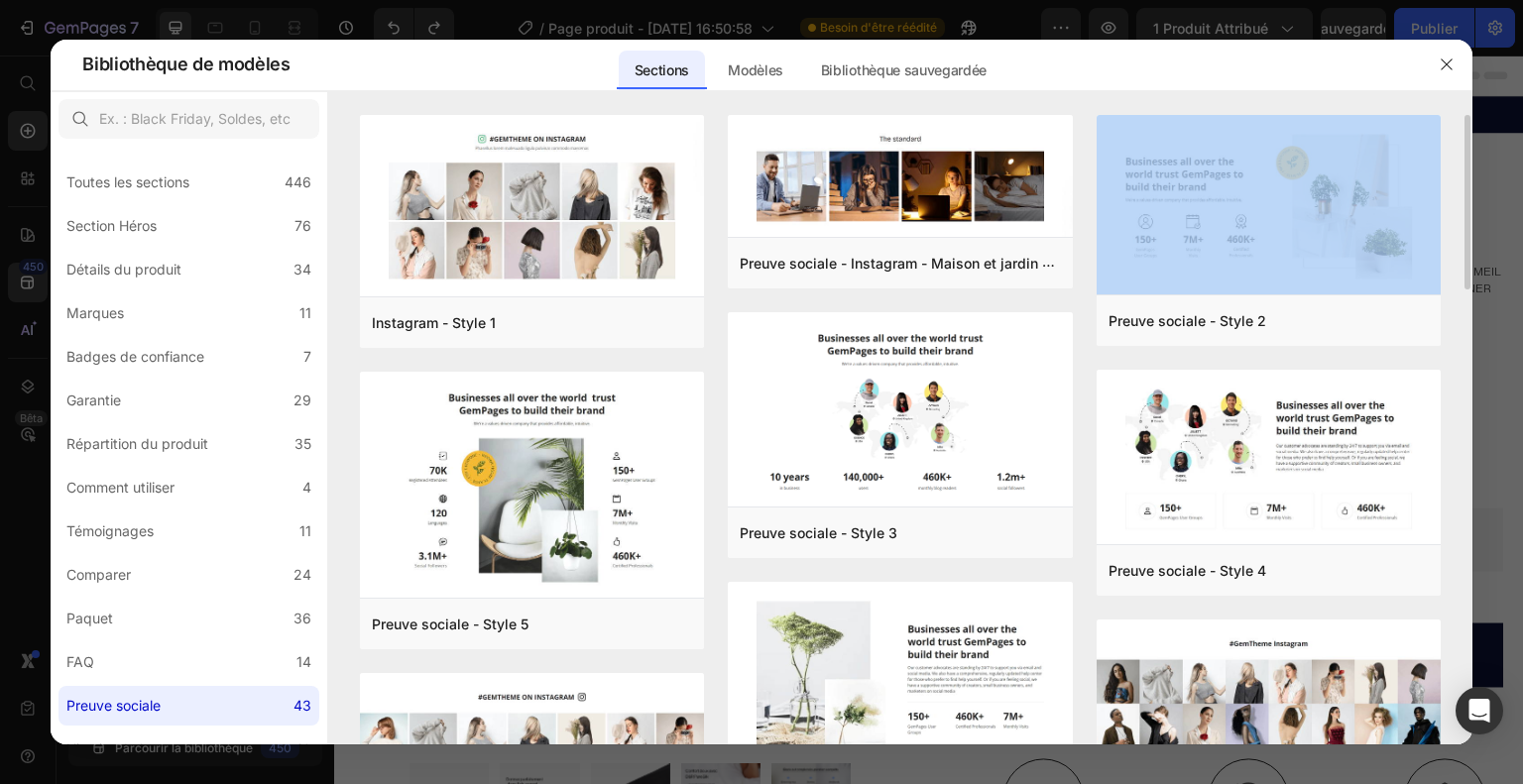 drag, startPoint x: 1463, startPoint y: 169, endPoint x: 1467, endPoint y: 185, distance: 16.492423 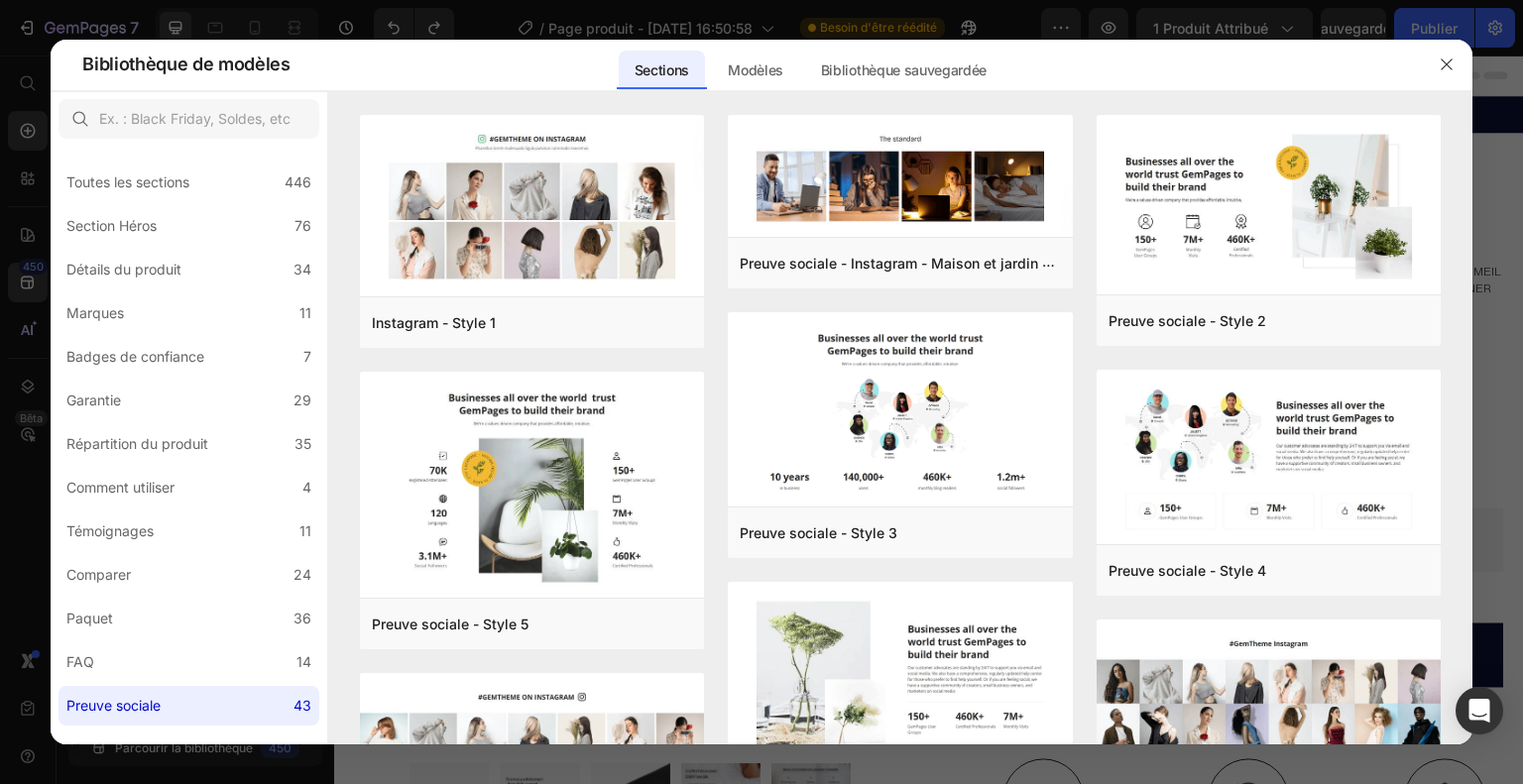 drag, startPoint x: 1476, startPoint y: 196, endPoint x: 1480, endPoint y: 241, distance: 45.17743 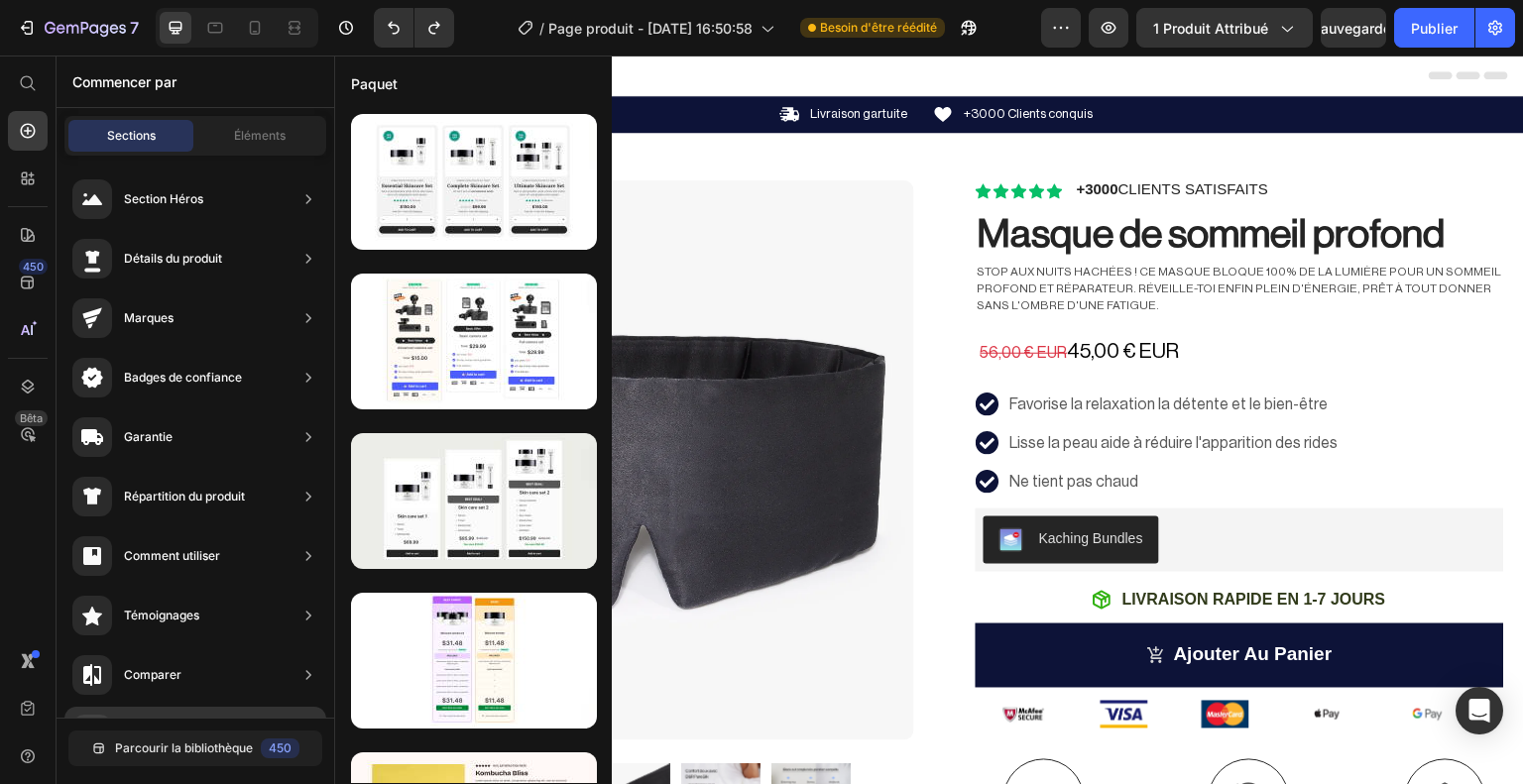 click on "Répartition du produit" 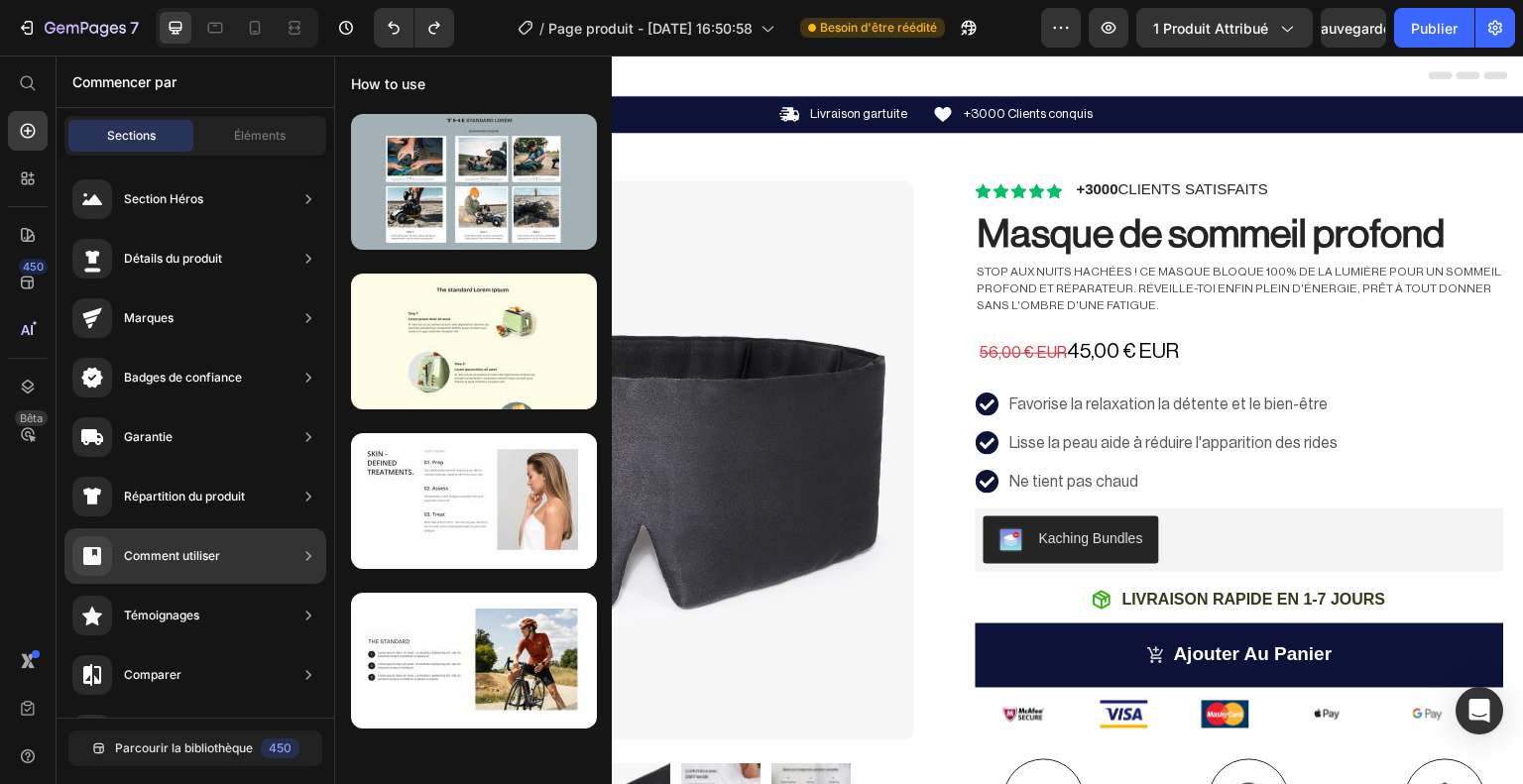 scroll, scrollTop: 0, scrollLeft: 0, axis: both 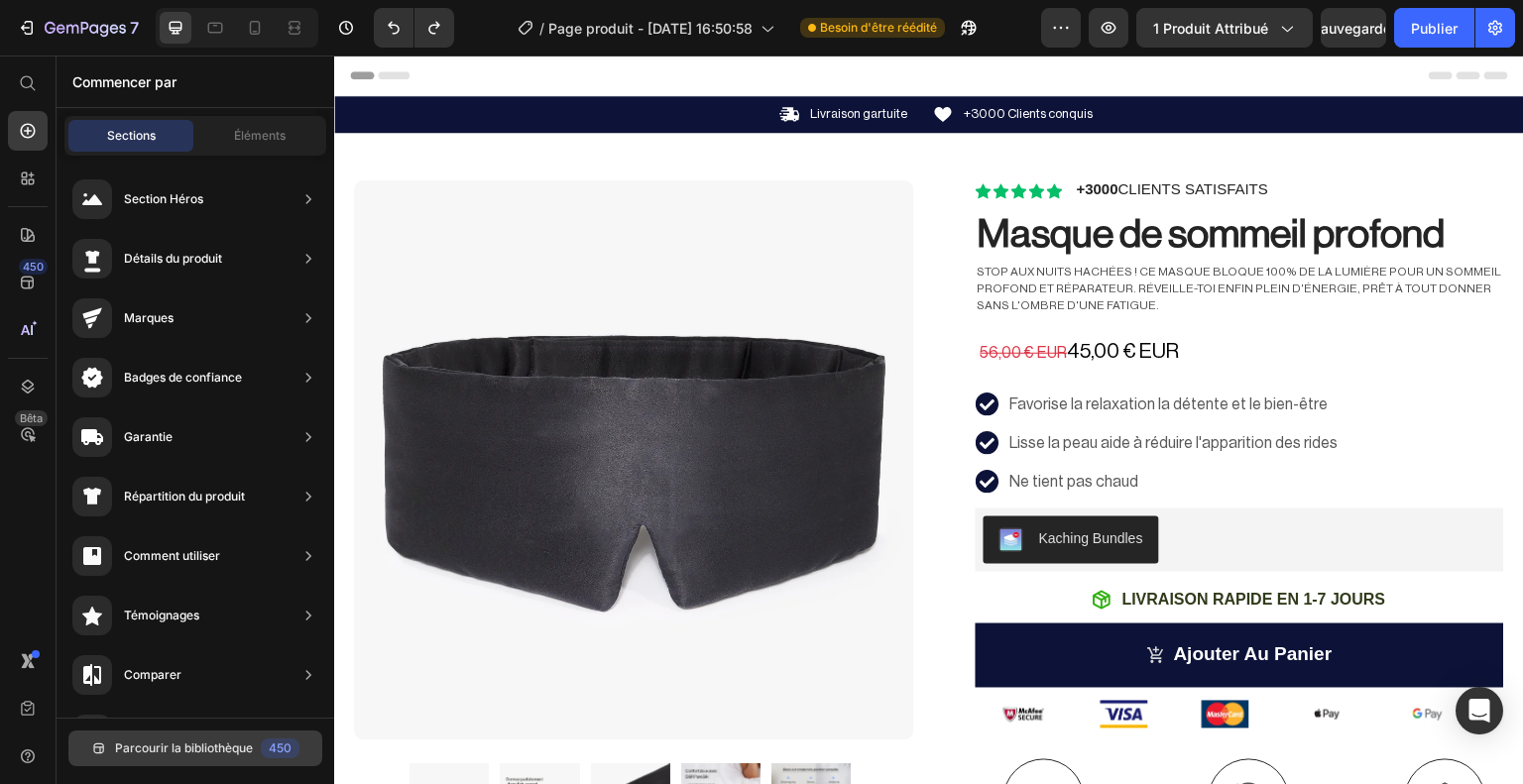 click on "Parcourir la bibliothèque 450" at bounding box center [195, 748] 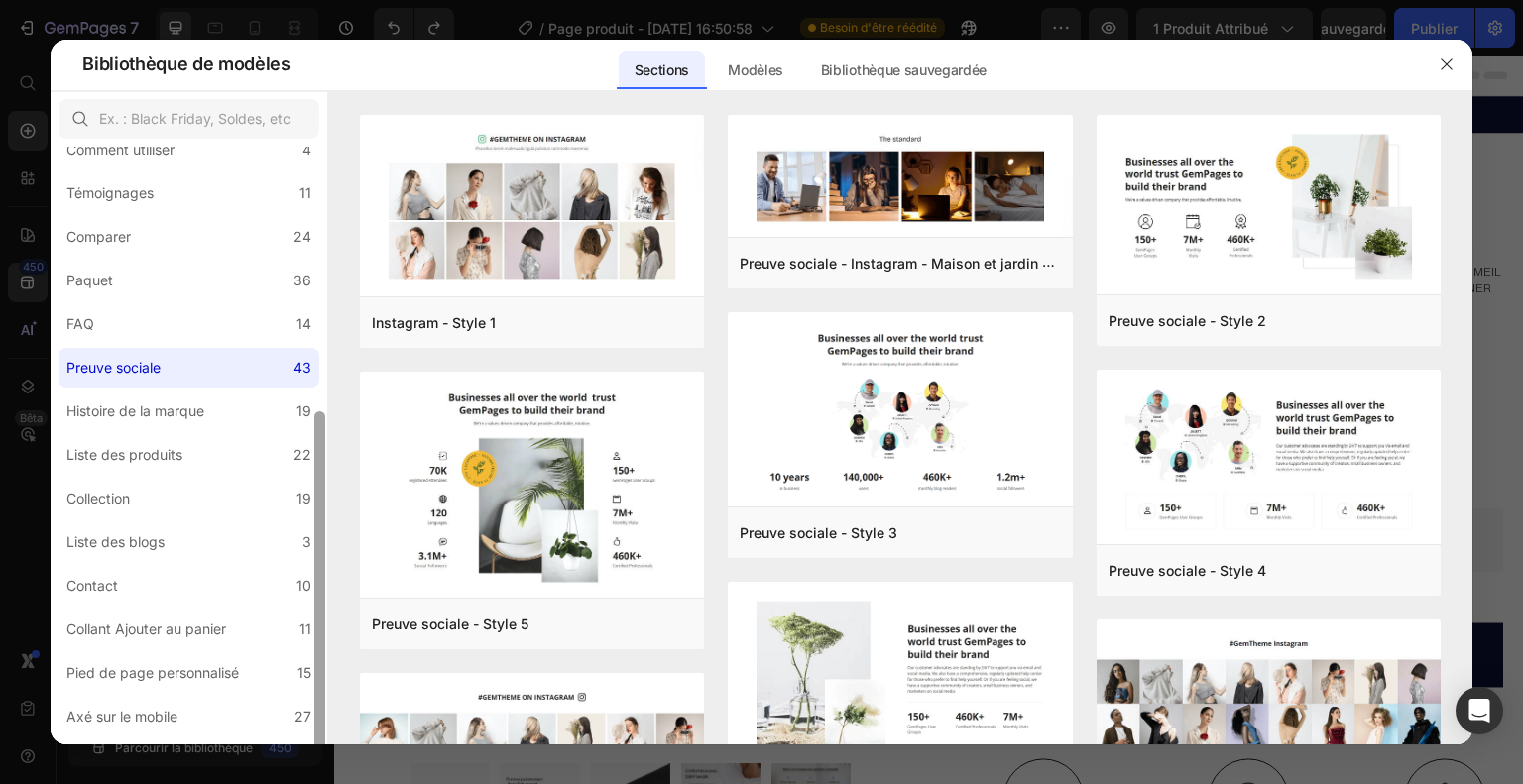 scroll, scrollTop: 373, scrollLeft: 0, axis: vertical 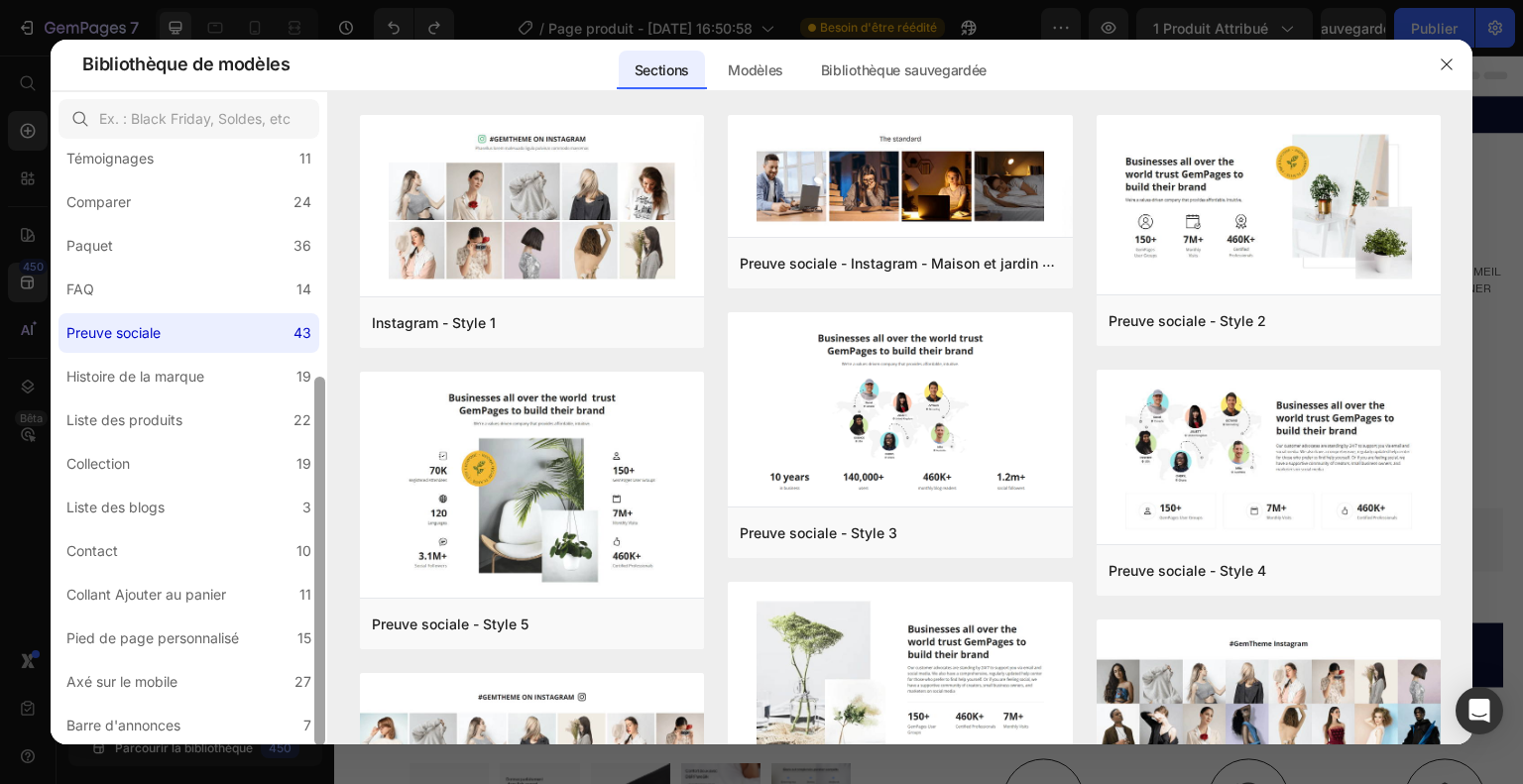 drag, startPoint x: 316, startPoint y: 483, endPoint x: 322, endPoint y: 727, distance: 244.07376 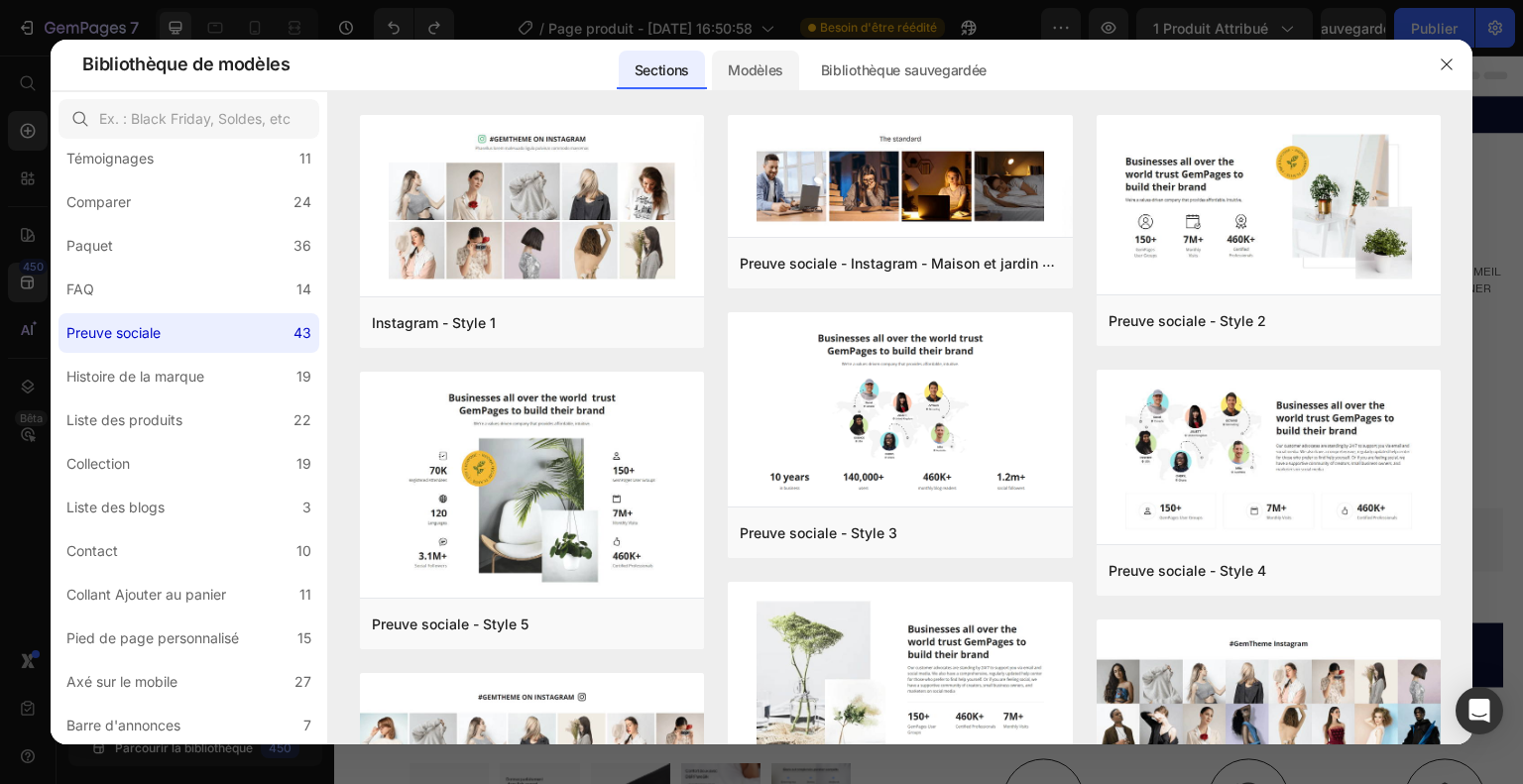 click on "Modèles" 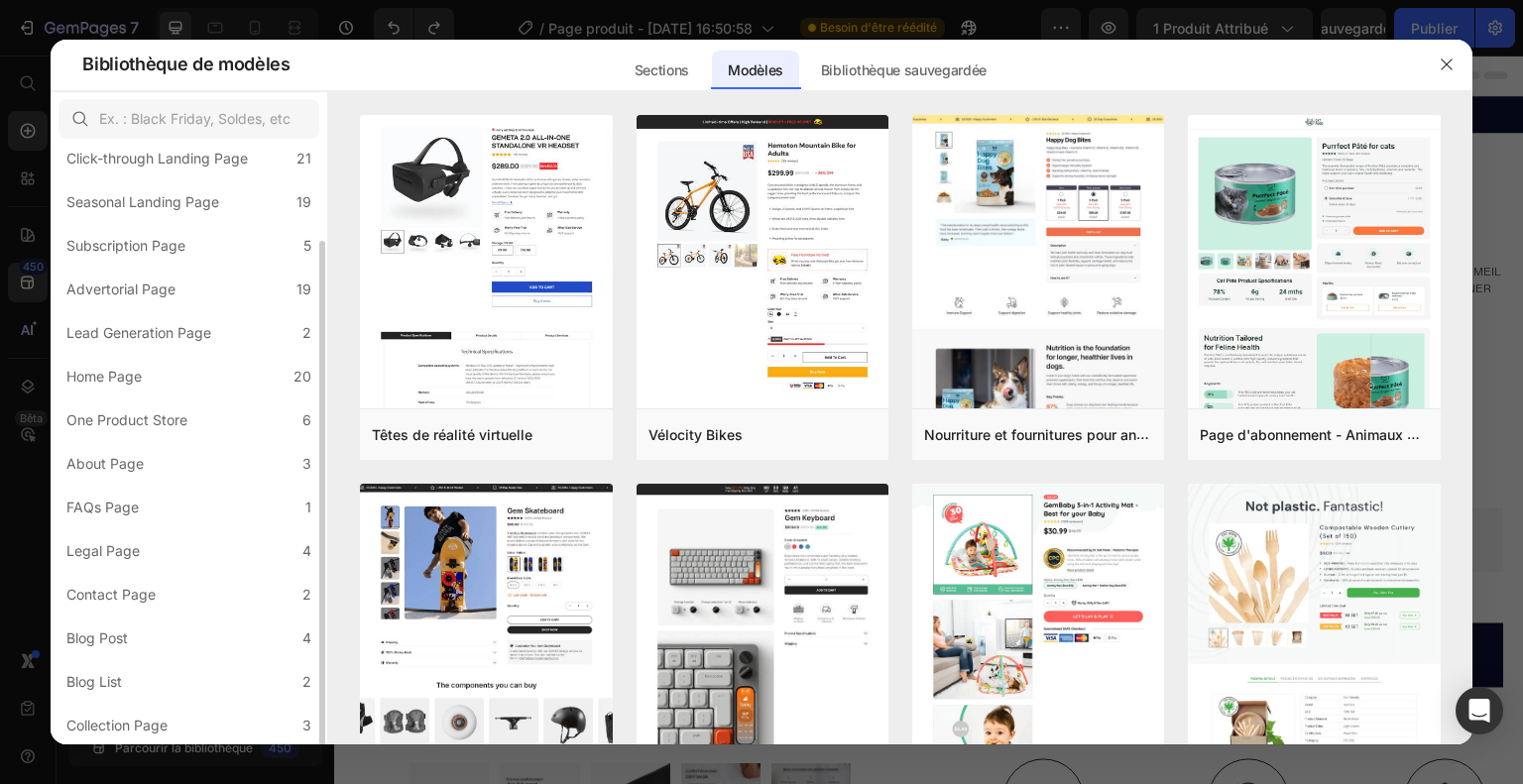 scroll, scrollTop: 111, scrollLeft: 0, axis: vertical 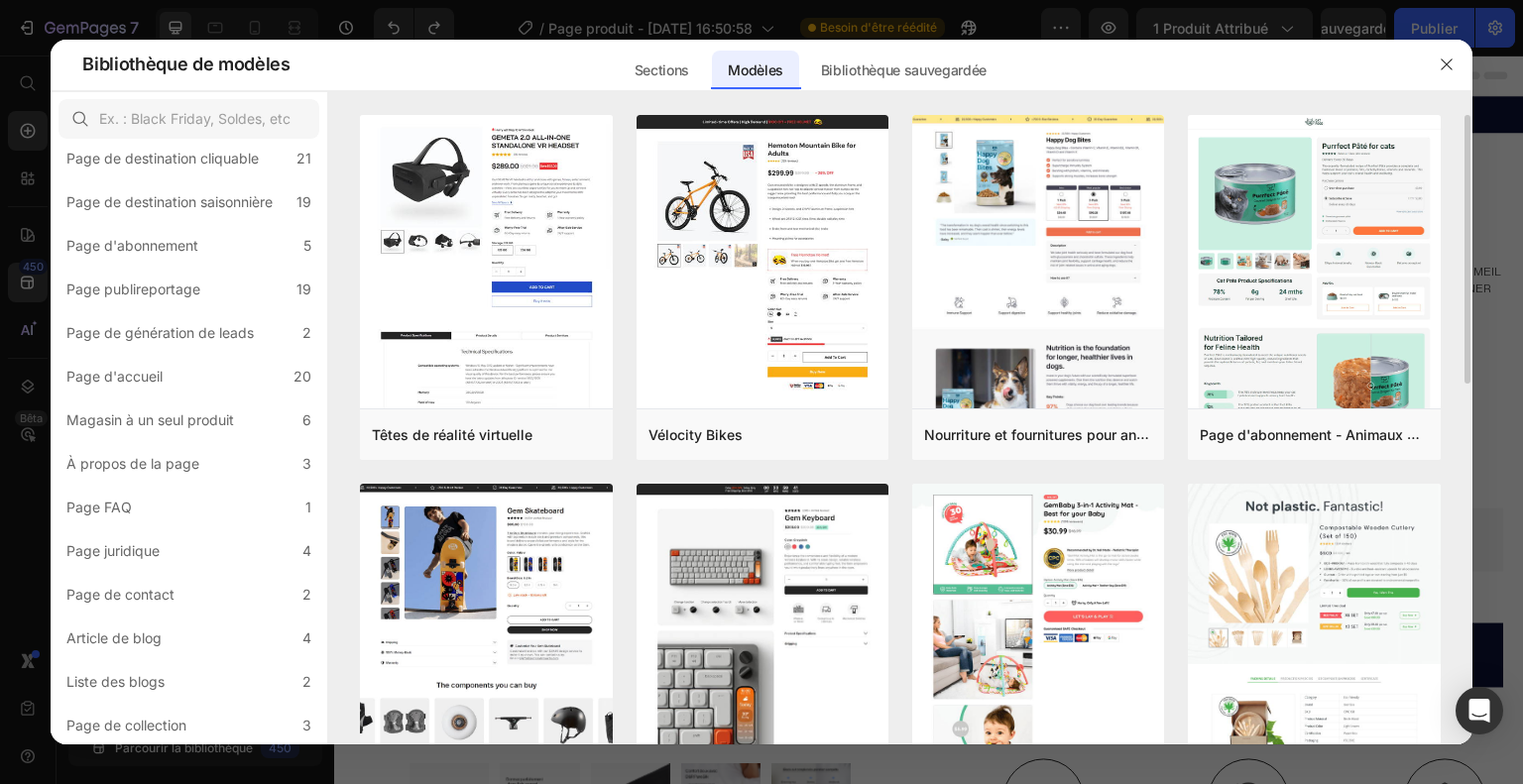 drag, startPoint x: 1468, startPoint y: 237, endPoint x: 1460, endPoint y: 345, distance: 108.295891 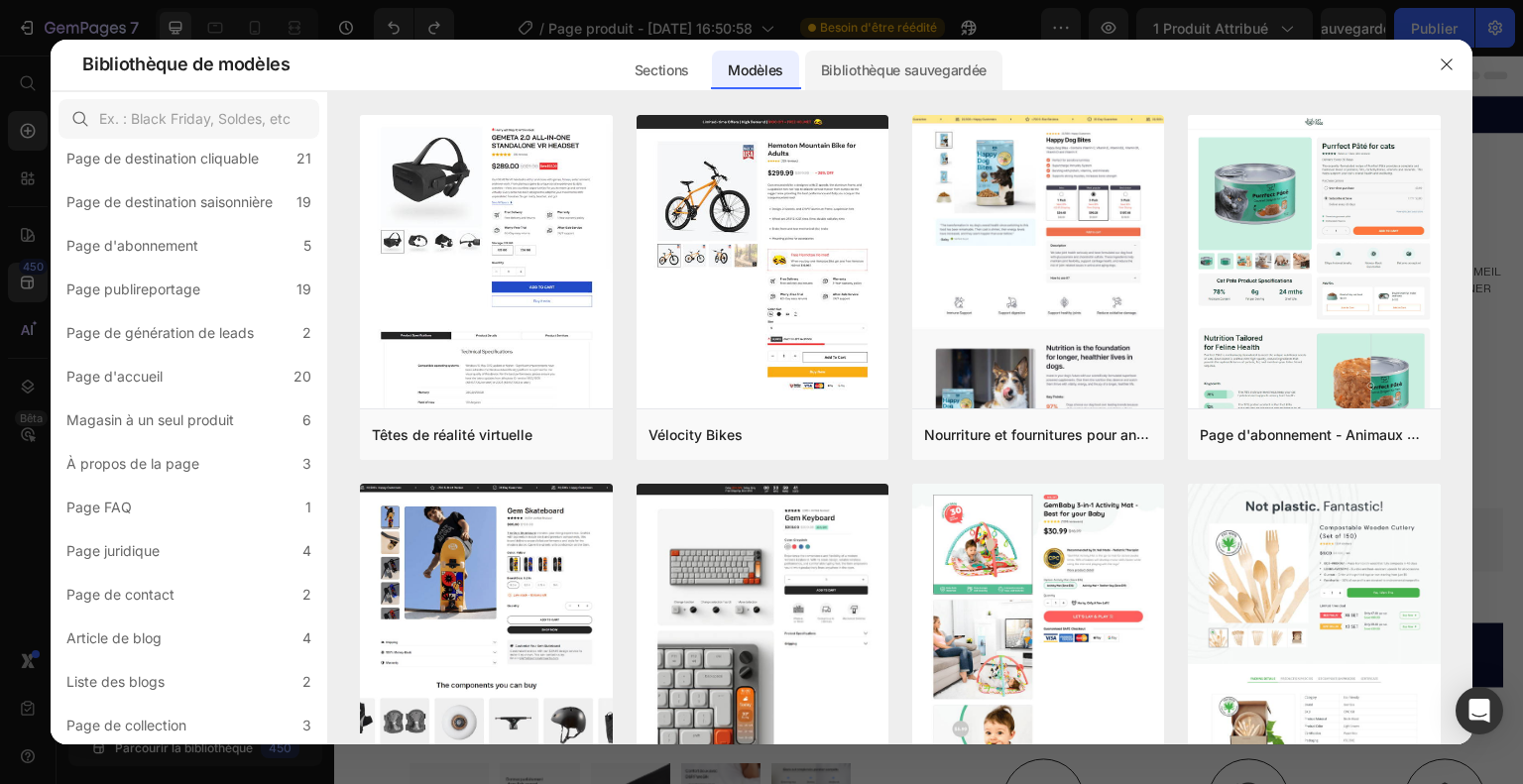 click on "Bibliothèque sauvegardée" 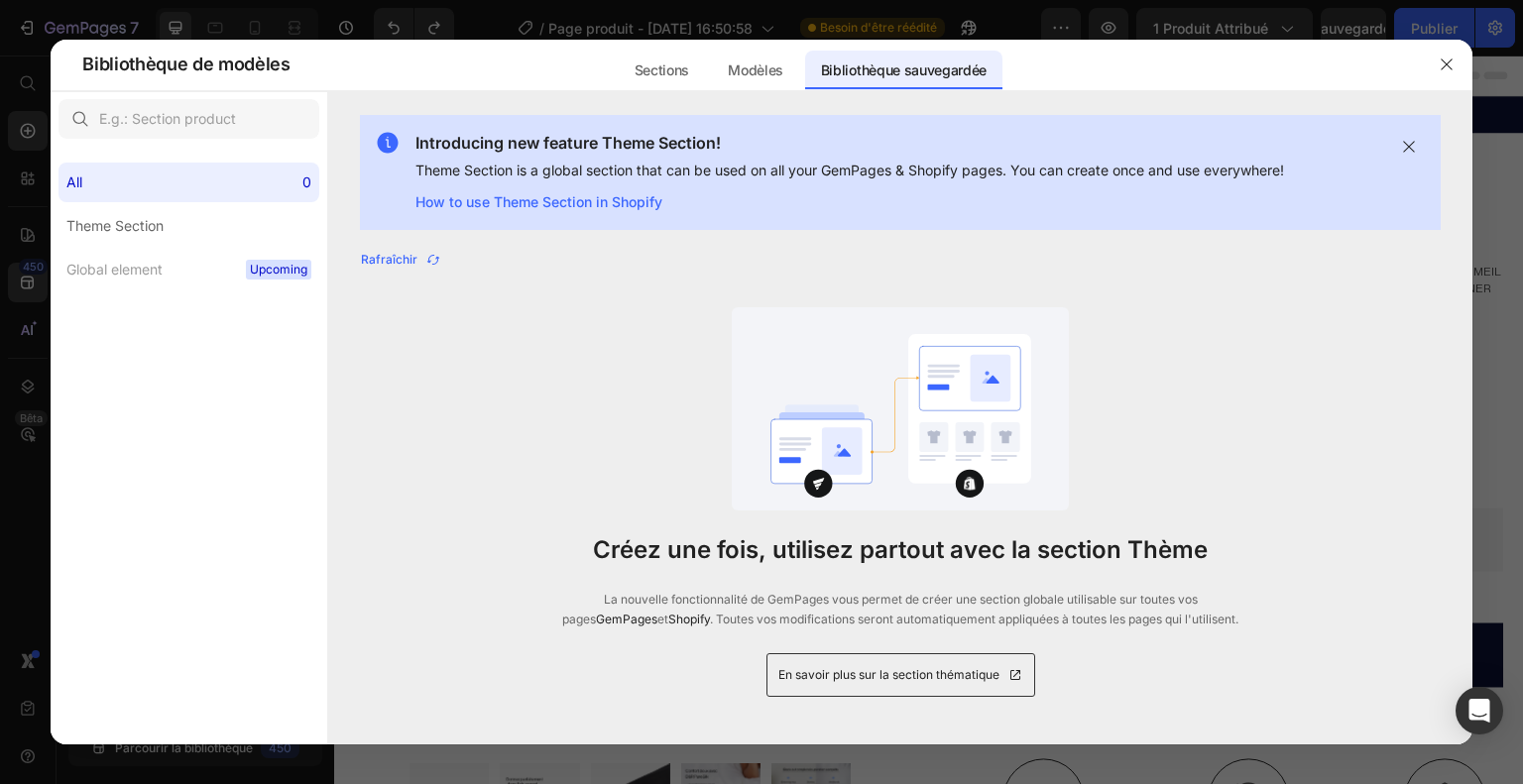 scroll, scrollTop: 0, scrollLeft: 0, axis: both 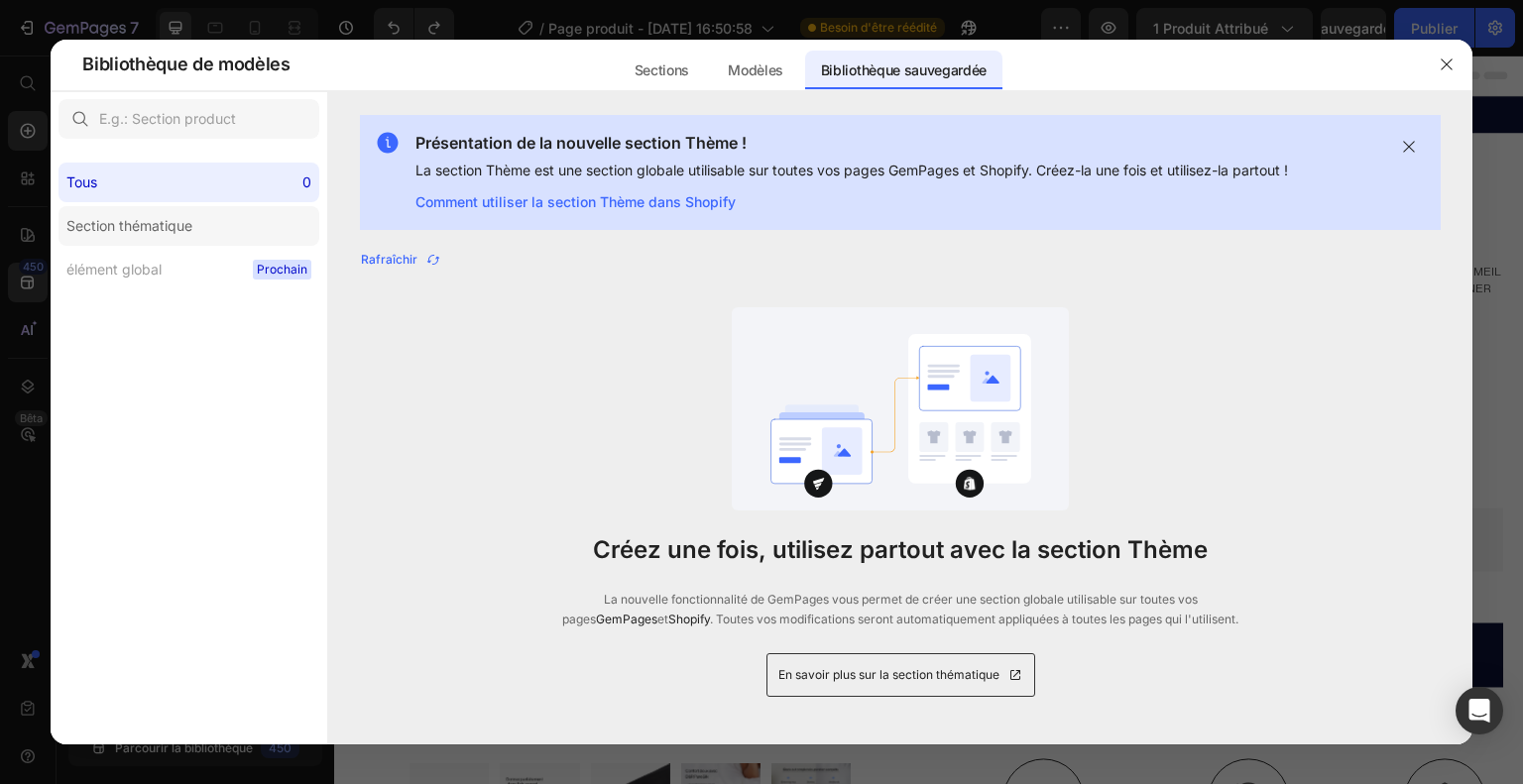 click on "Section thématique" 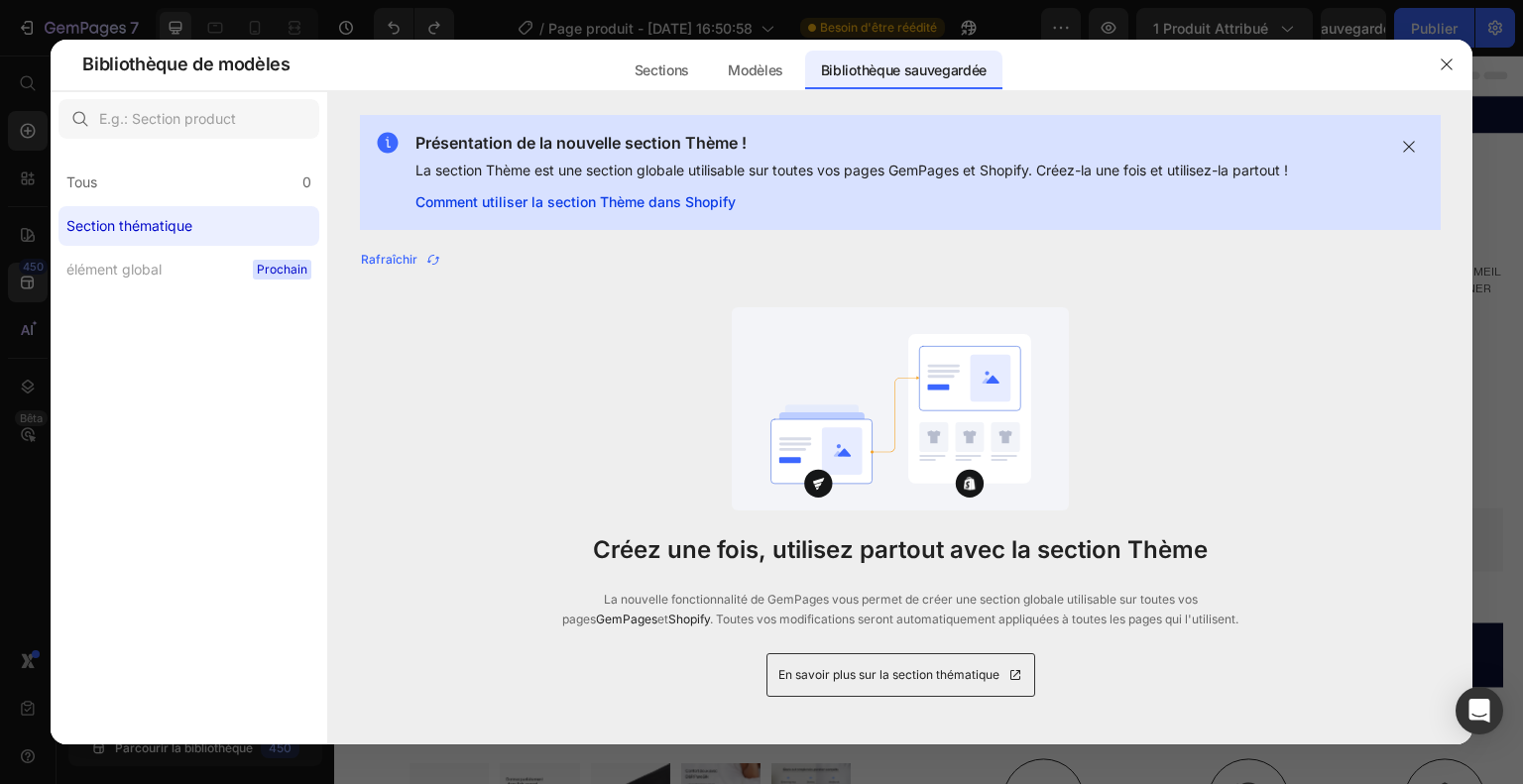 click on "Comment utiliser la section Thème dans Shopify" at bounding box center [575, 201] 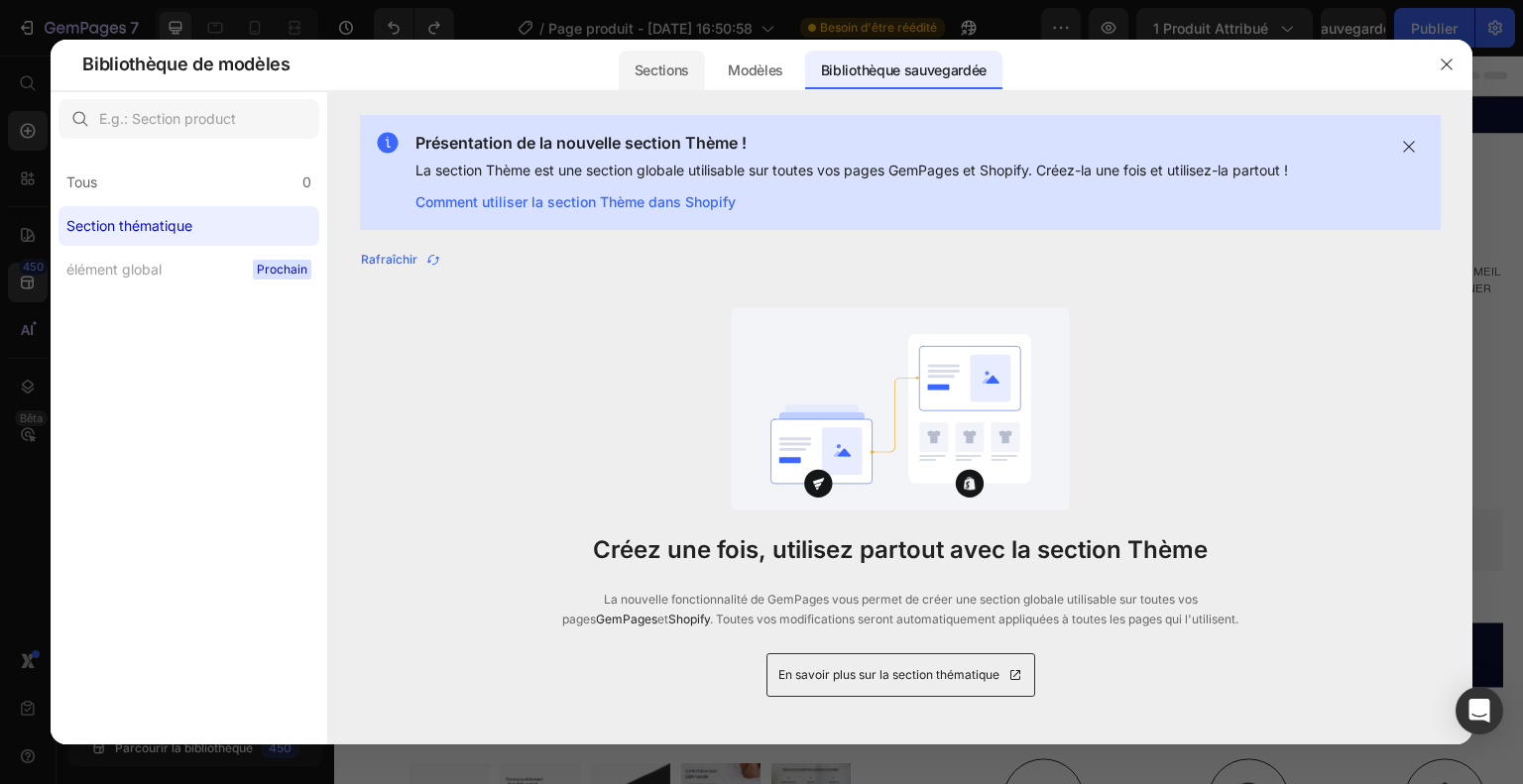 click on "Sections" at bounding box center (661, 69) 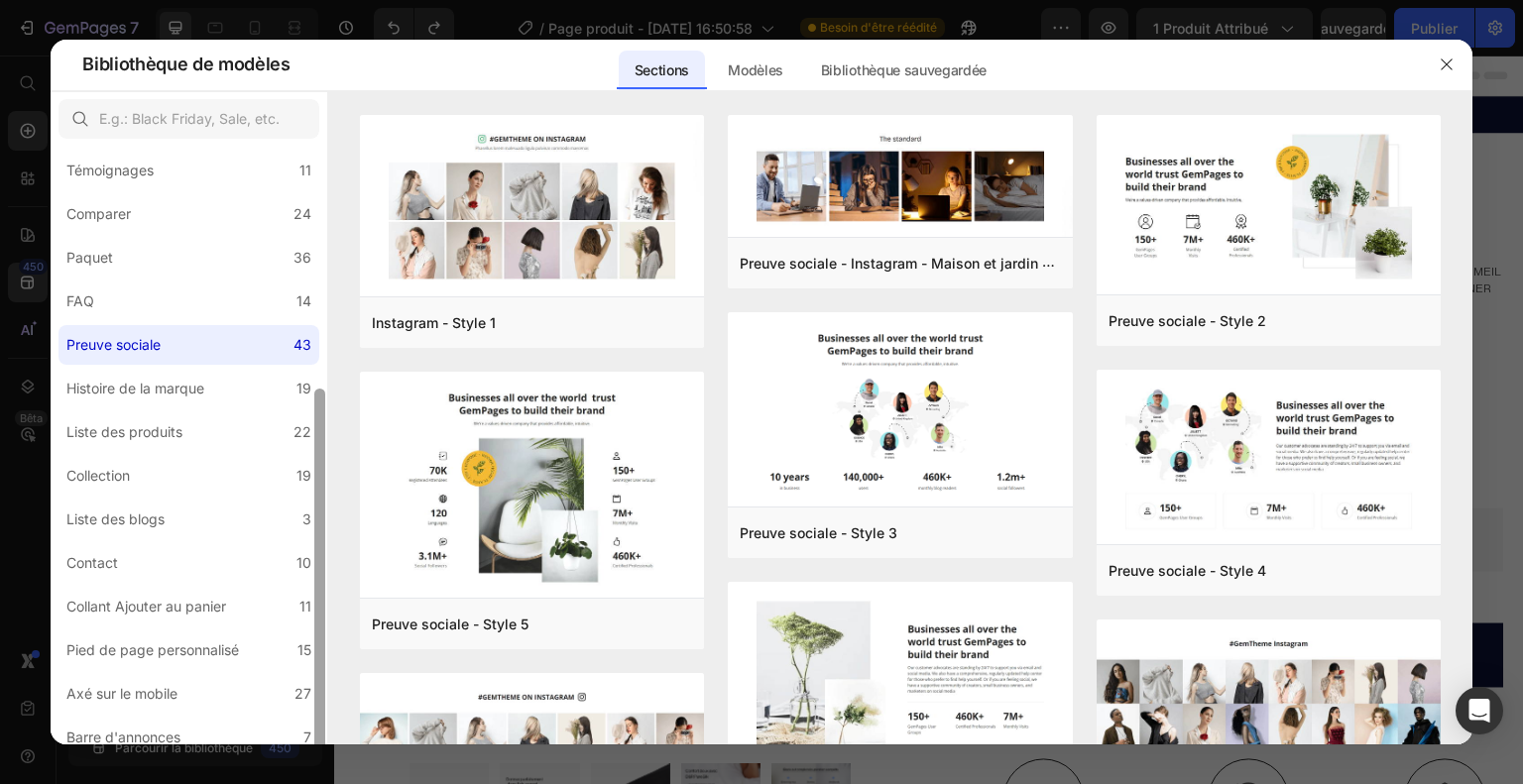 scroll, scrollTop: 373, scrollLeft: 0, axis: vertical 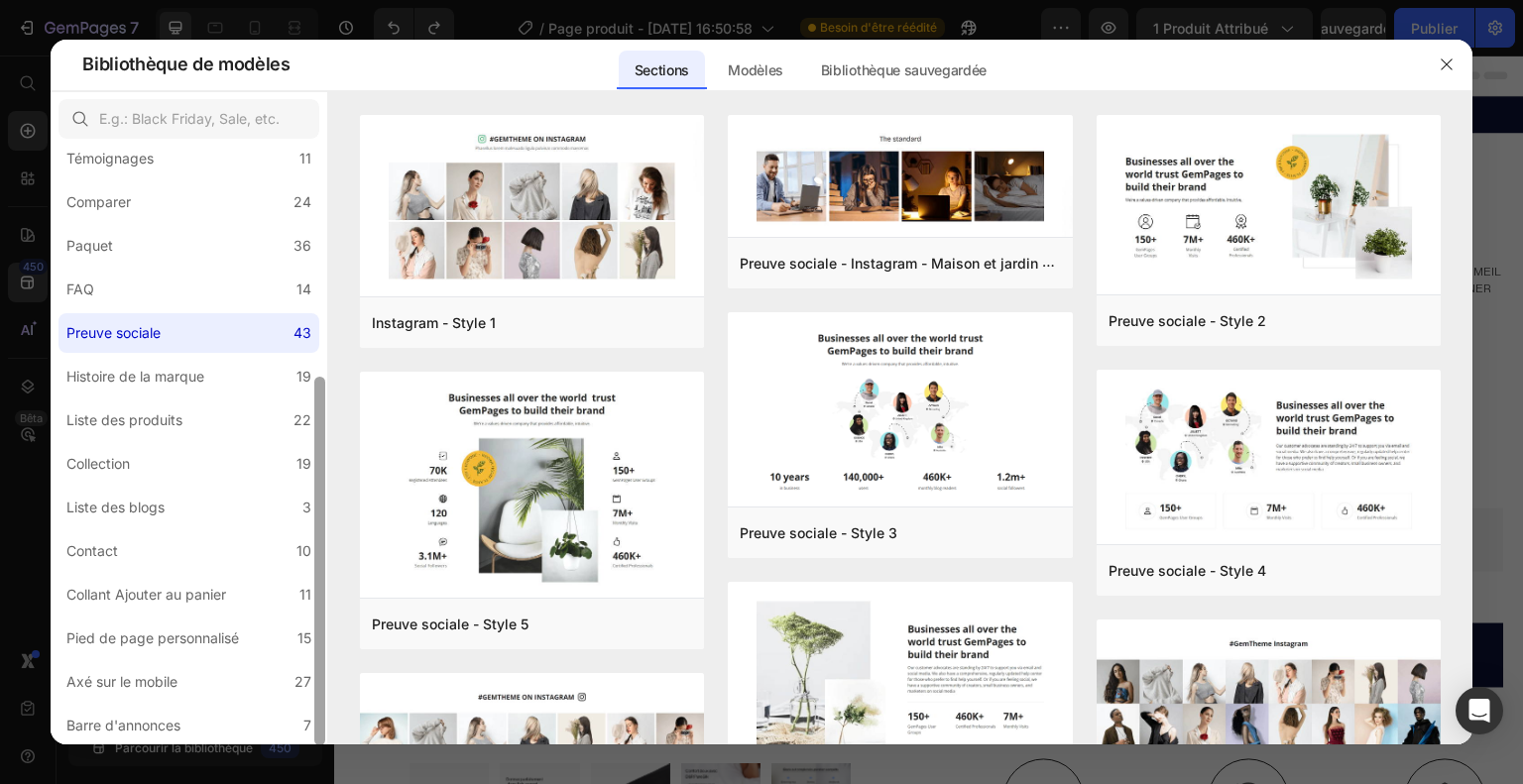 drag, startPoint x: 319, startPoint y: 332, endPoint x: 325, endPoint y: 633, distance: 301.0598 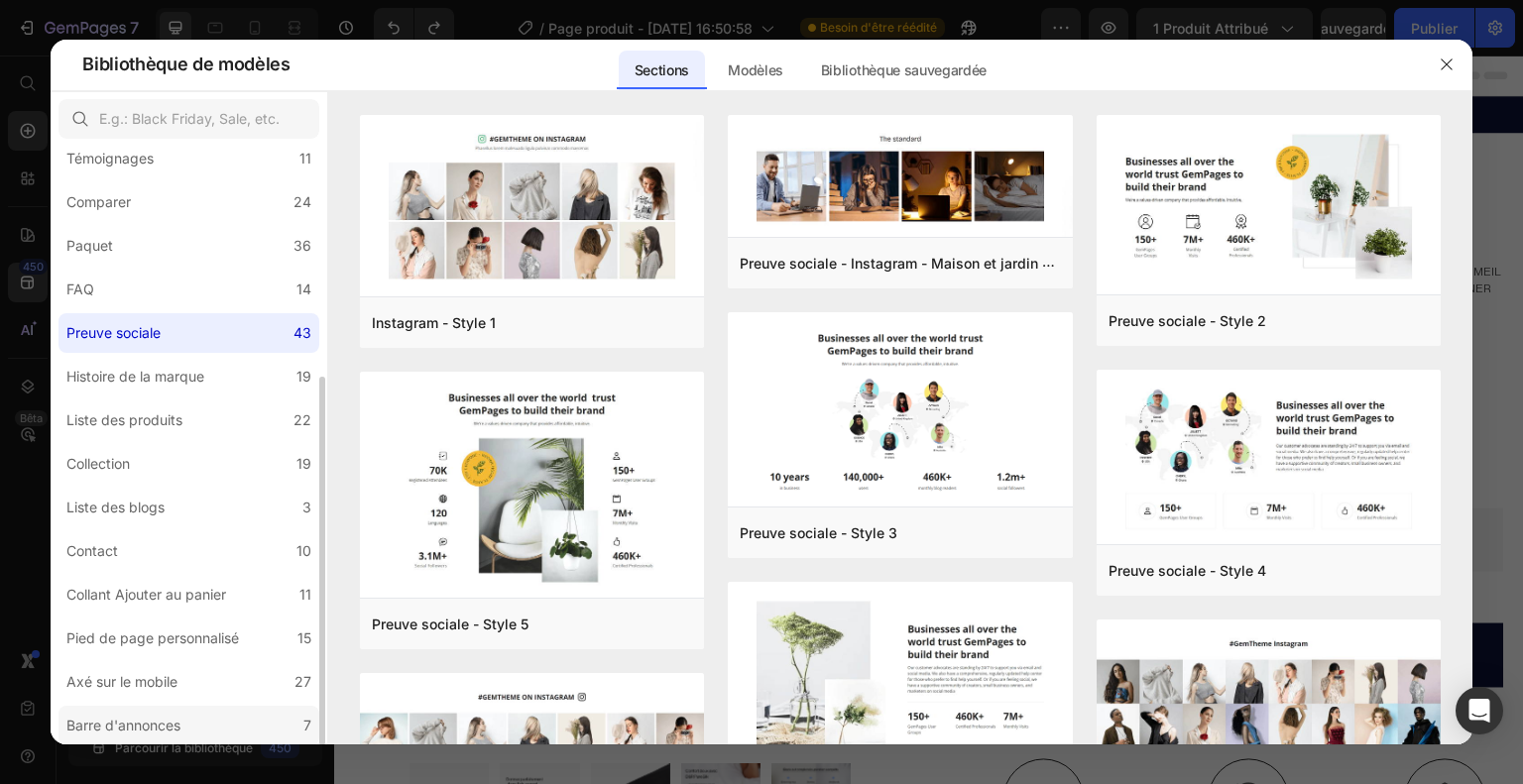 click on "Barre d'annonces 7" 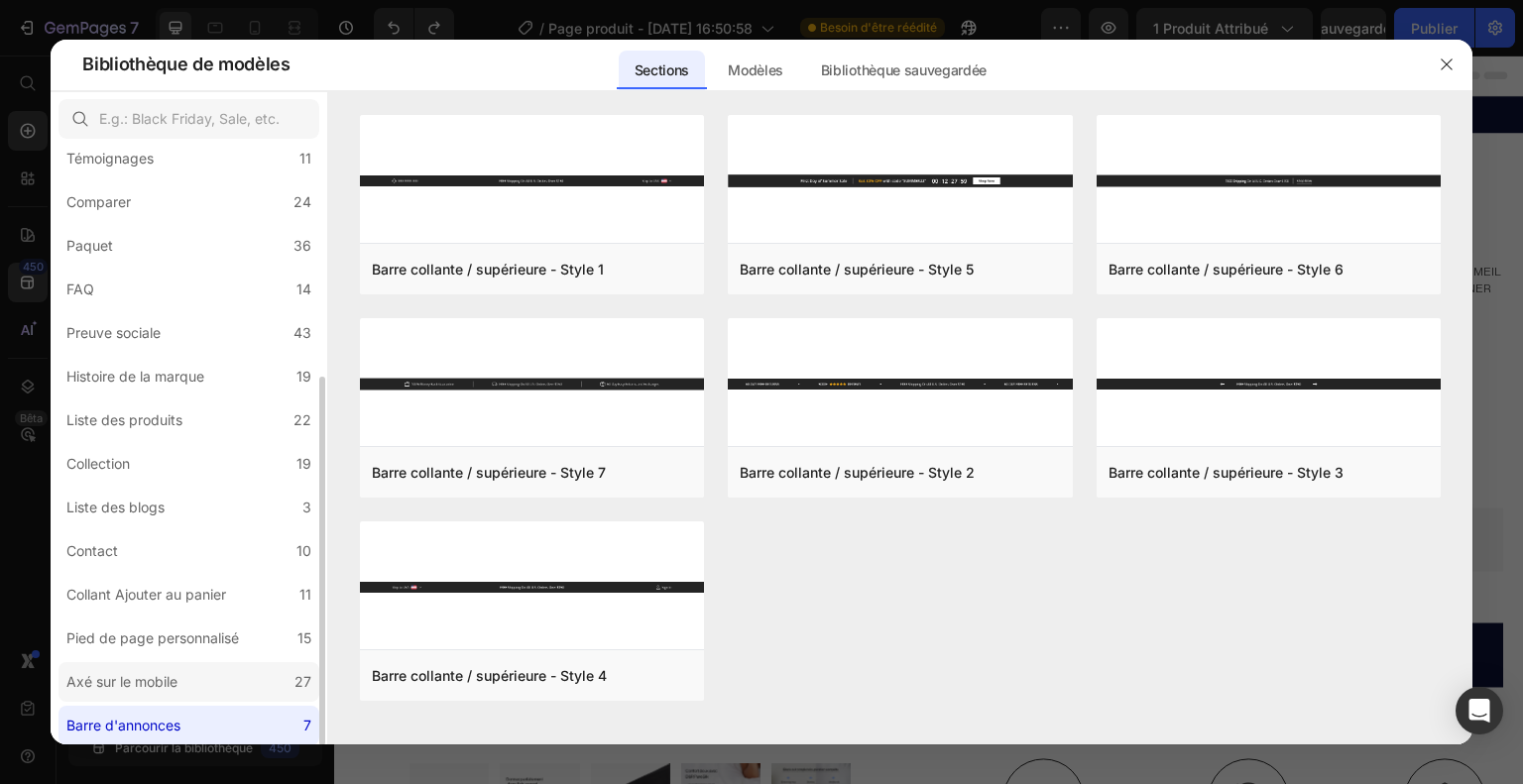 click on "Axé sur le mobile 27" 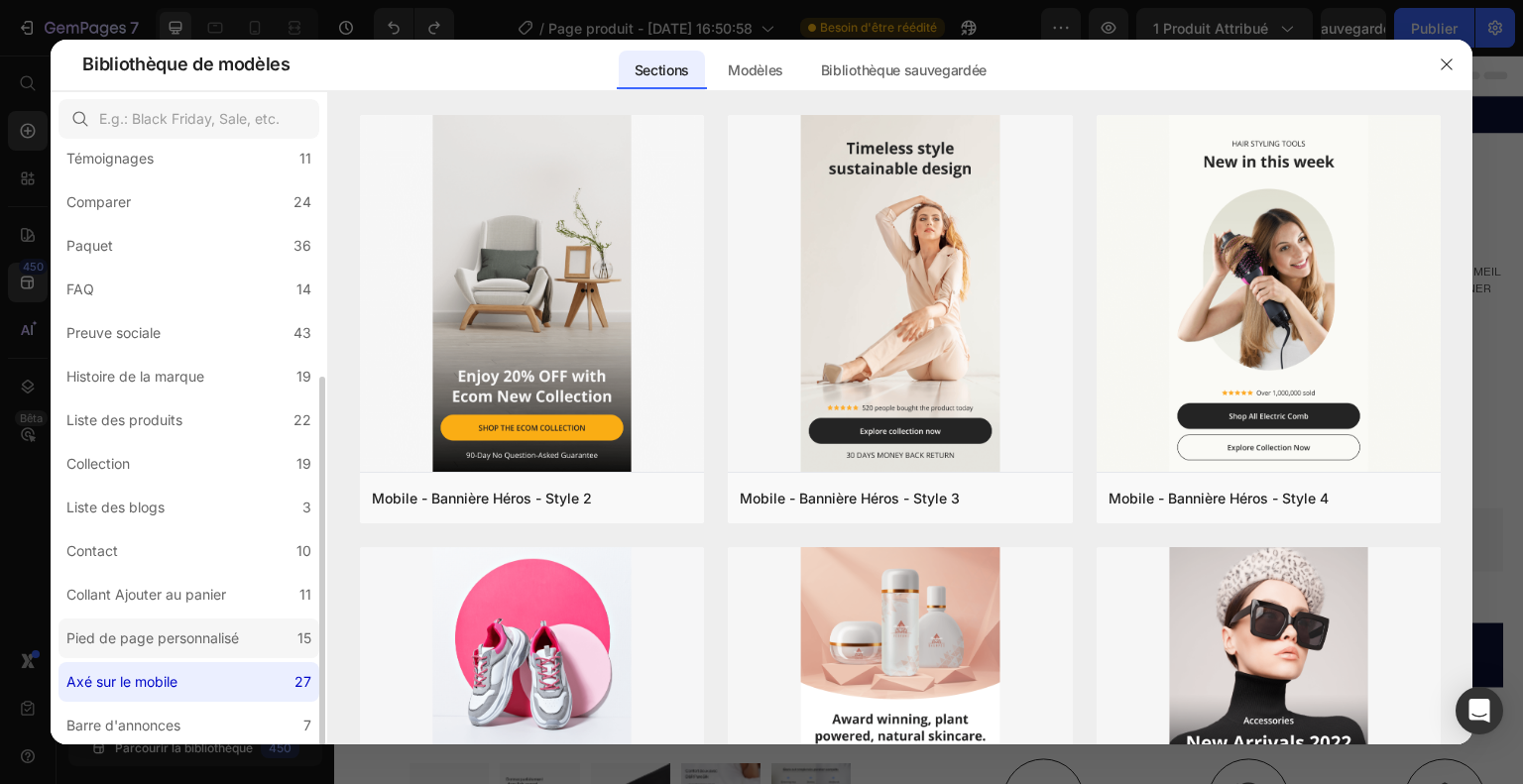 click on "Pied de page personnalisé 15" 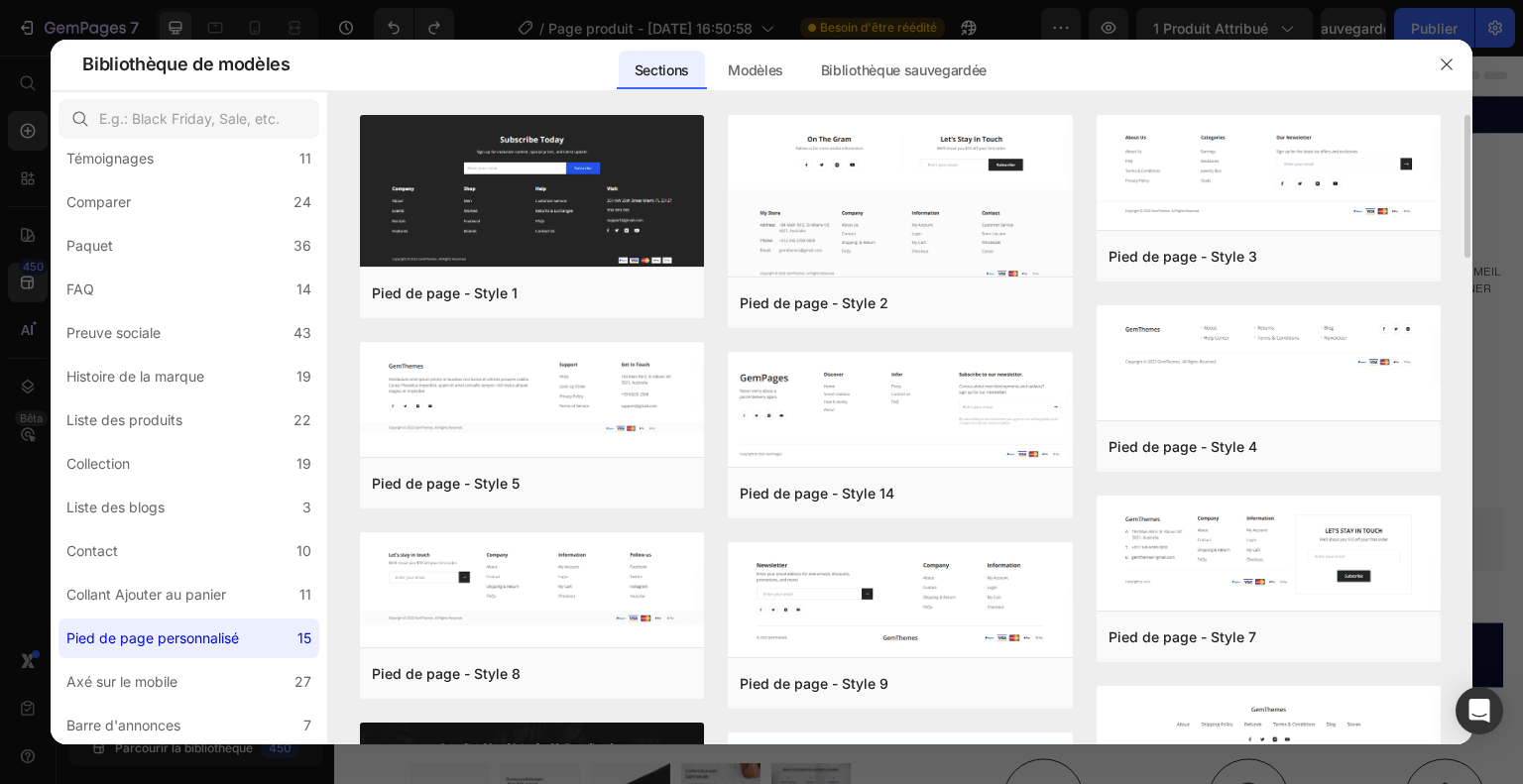 drag, startPoint x: 1457, startPoint y: 241, endPoint x: 1461, endPoint y: 274, distance: 33.24154 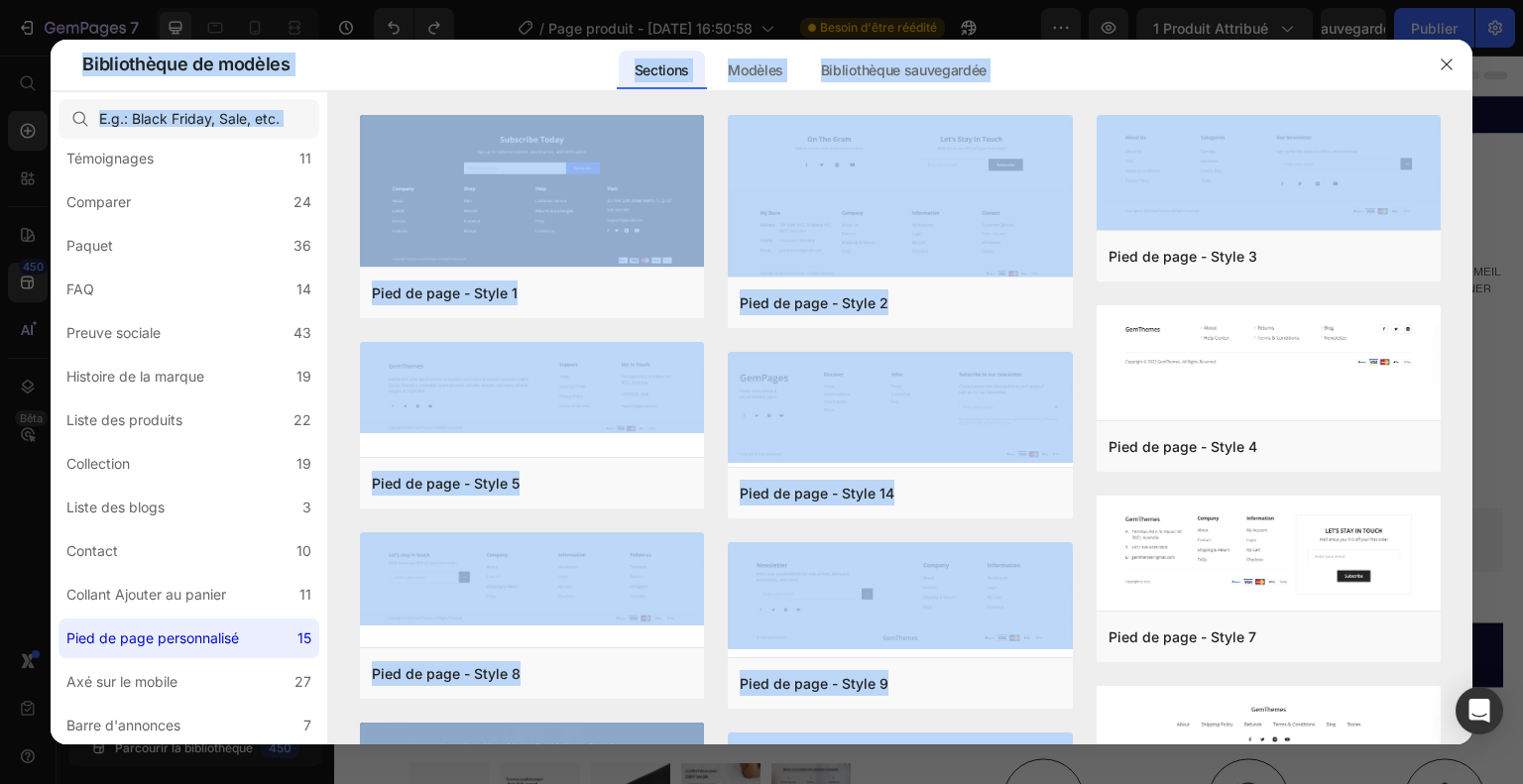 drag, startPoint x: 1468, startPoint y: 234, endPoint x: 1474, endPoint y: 225, distance: 10.816654 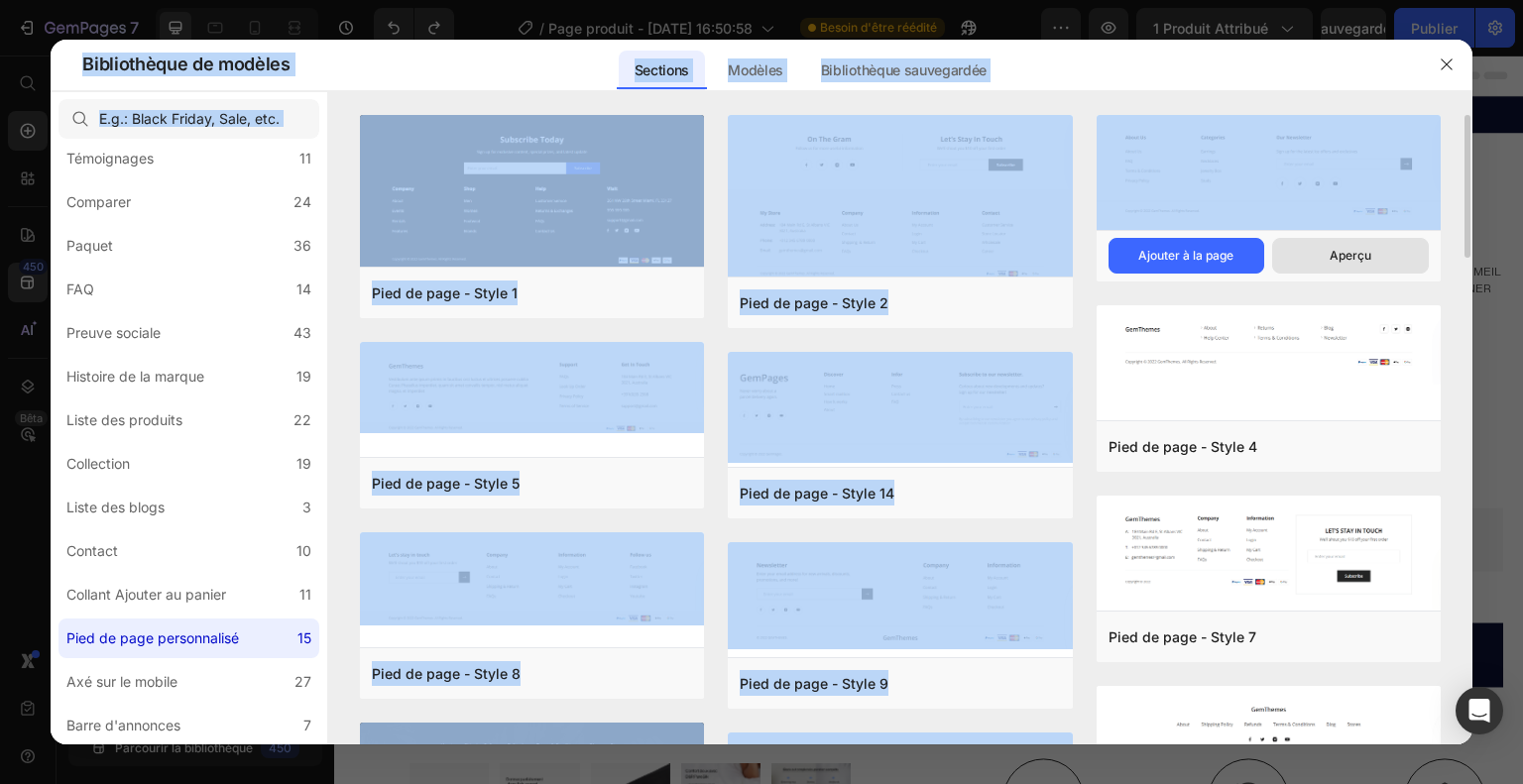 click on "Aperçu" at bounding box center (1350, 256) 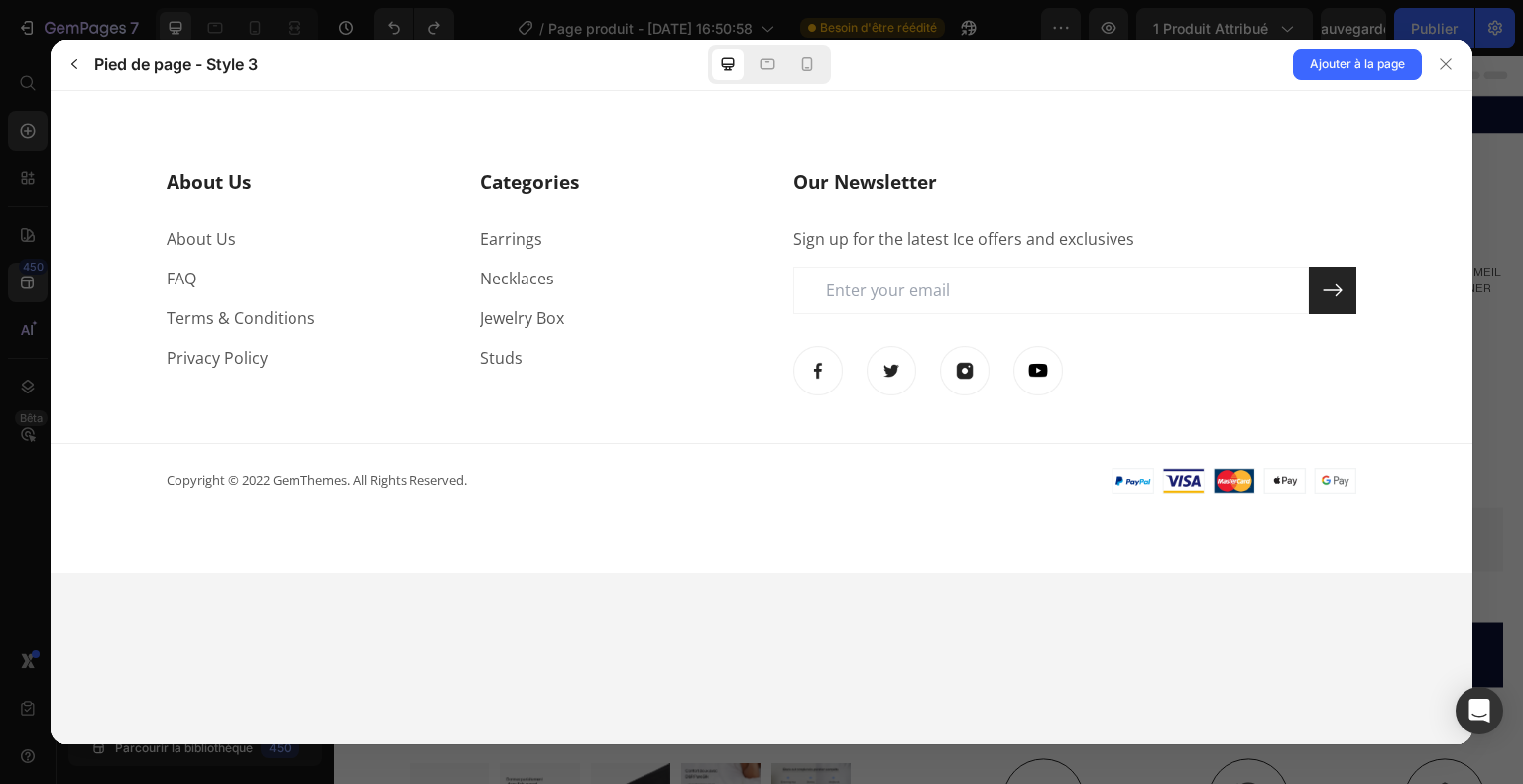 scroll, scrollTop: 0, scrollLeft: 0, axis: both 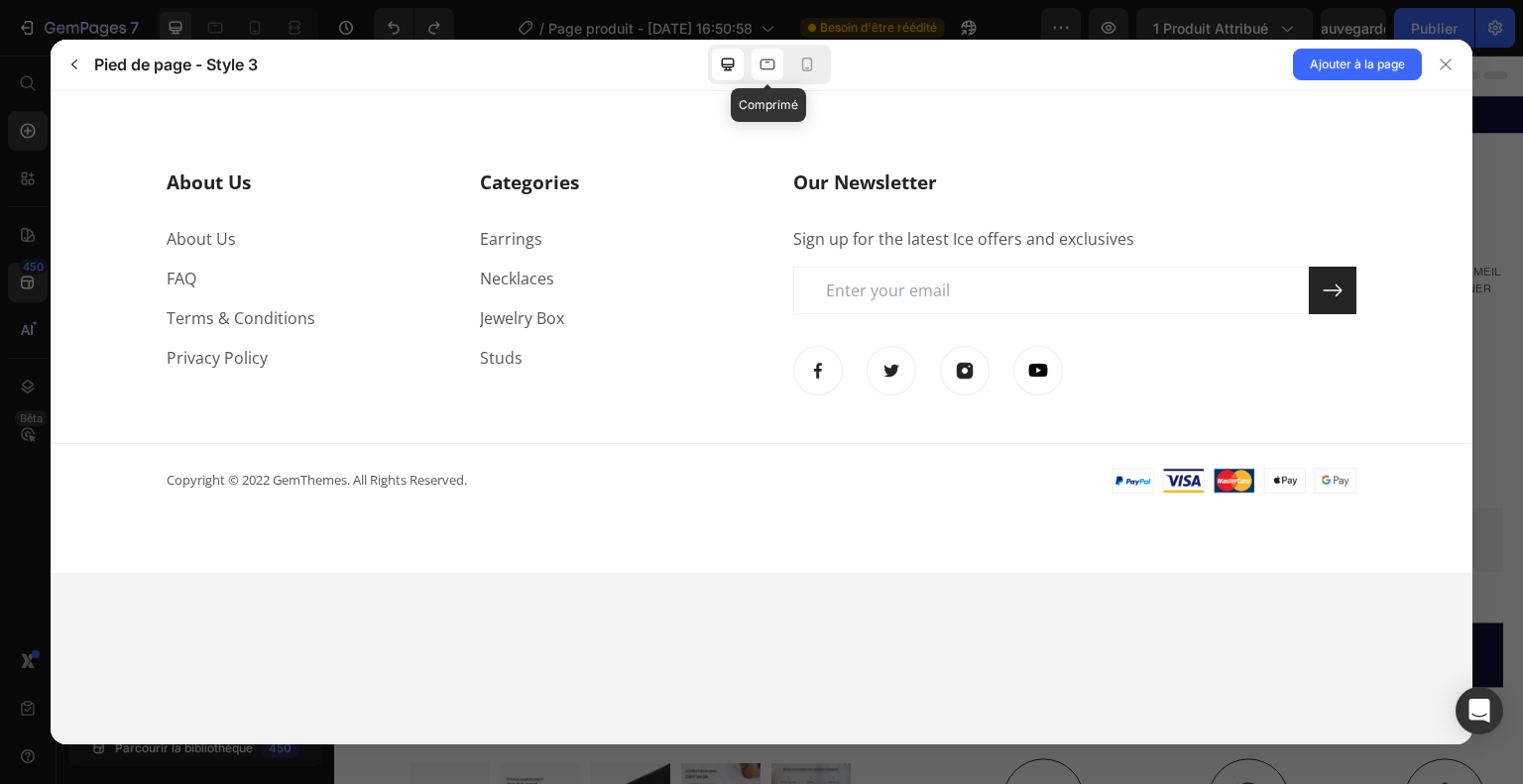 click 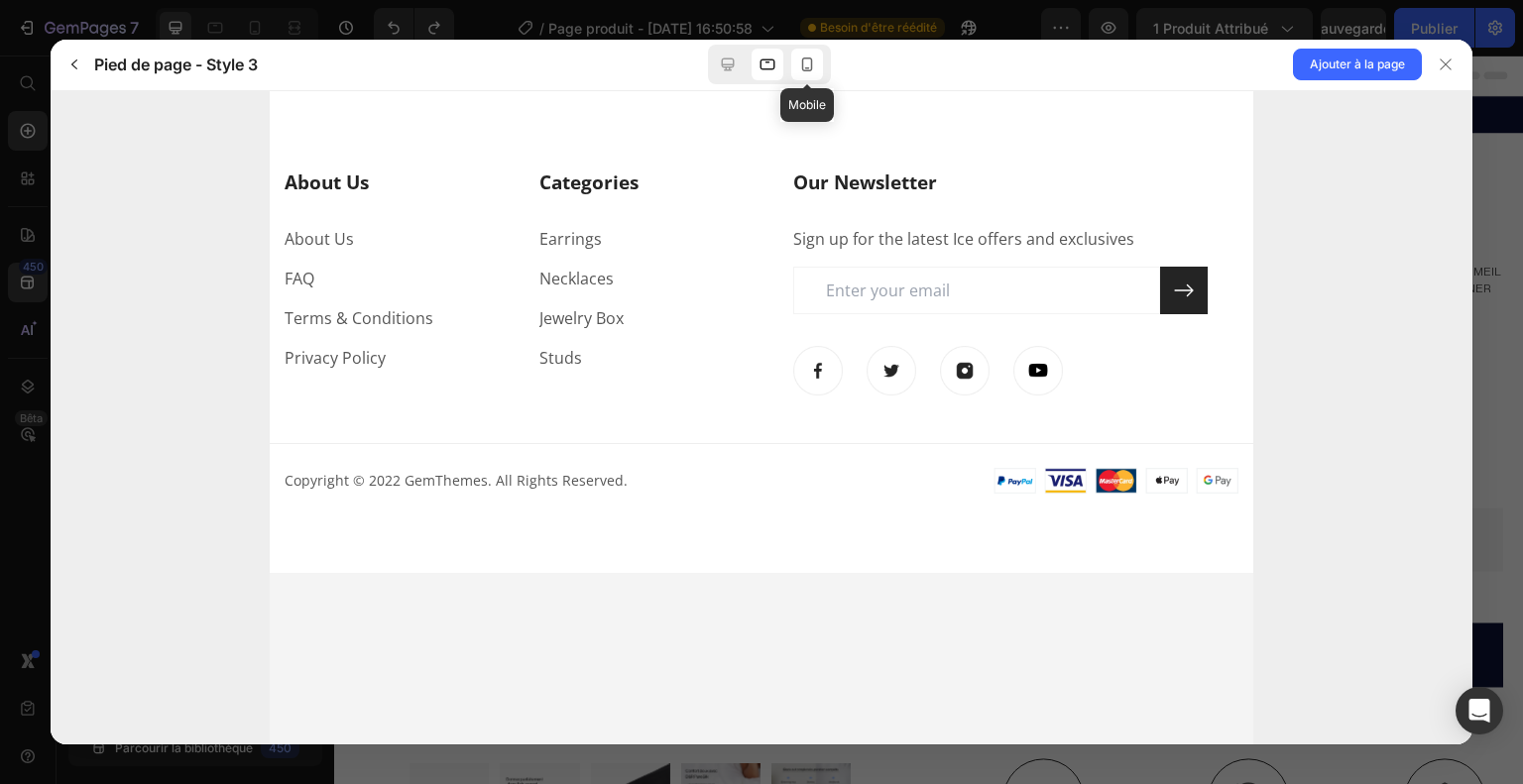 click 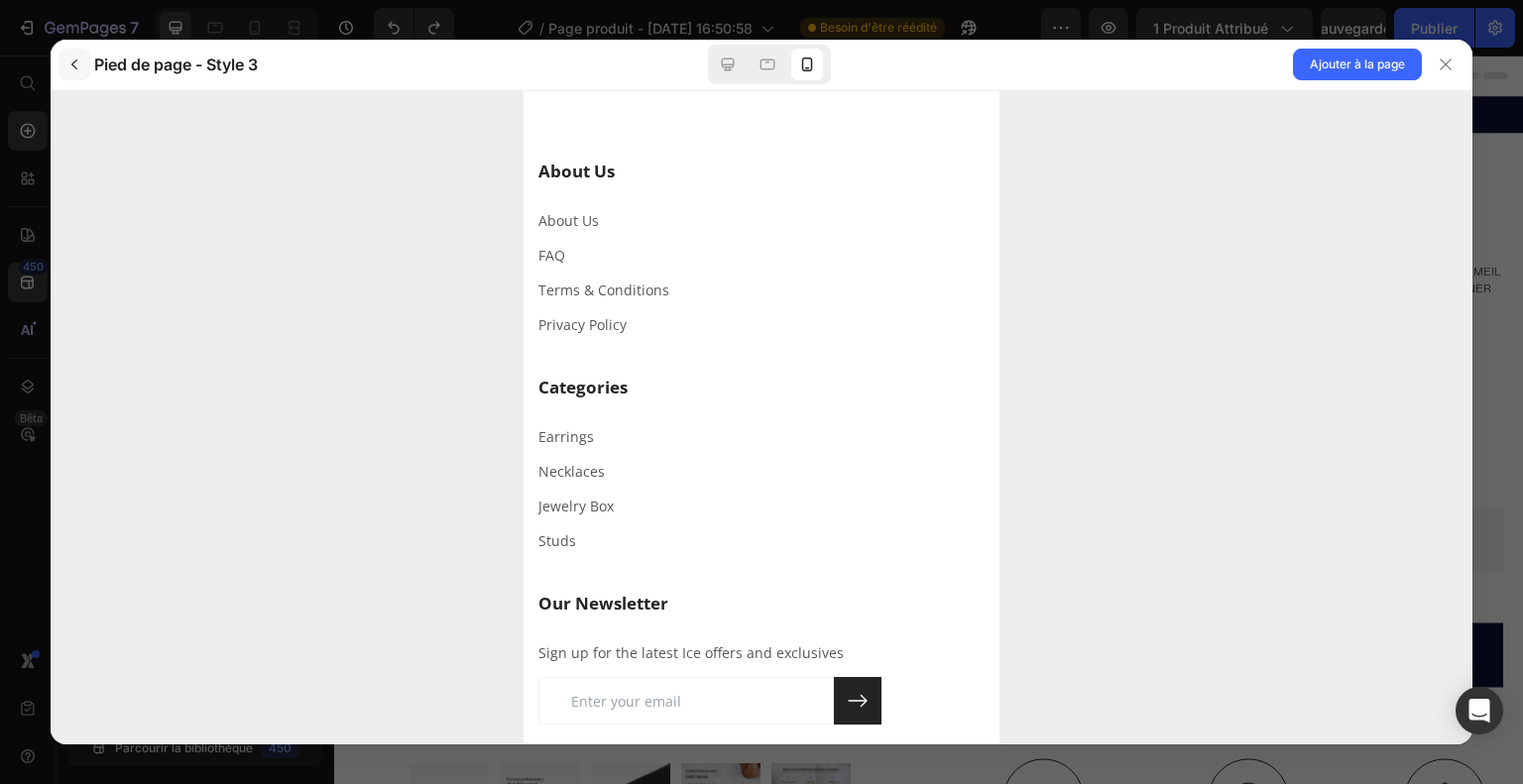 click 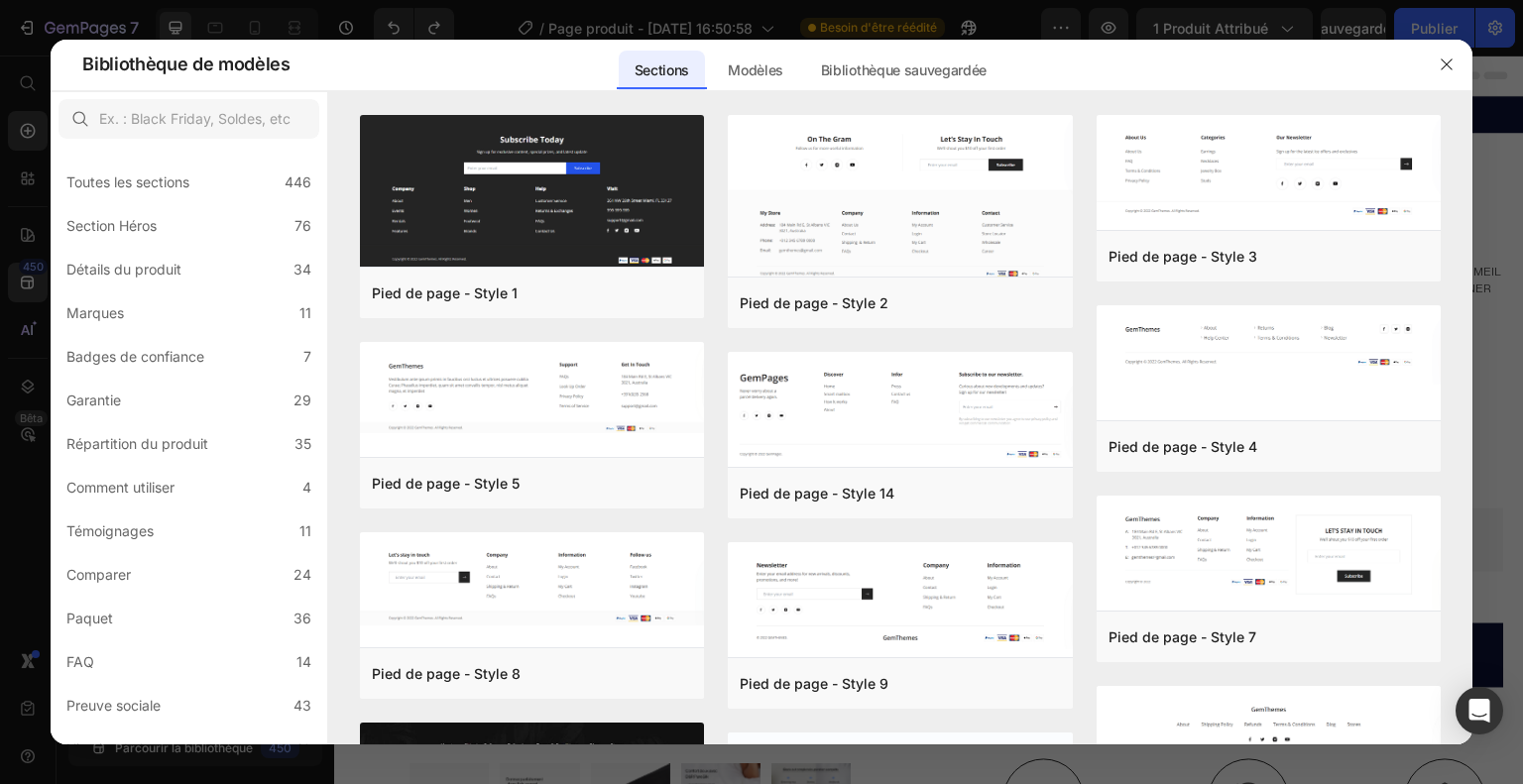 click at bounding box center [762, 392] 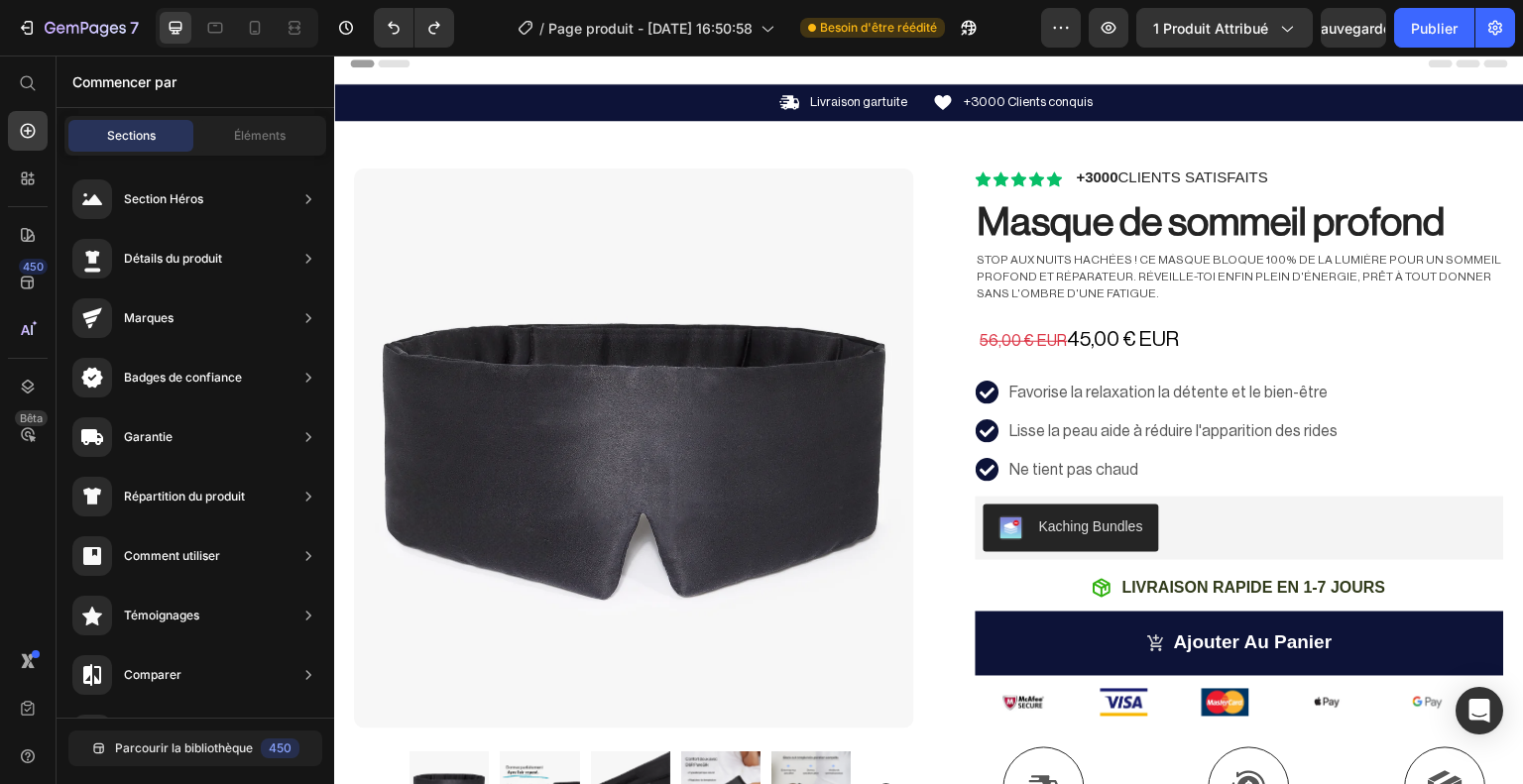 scroll, scrollTop: 13, scrollLeft: 0, axis: vertical 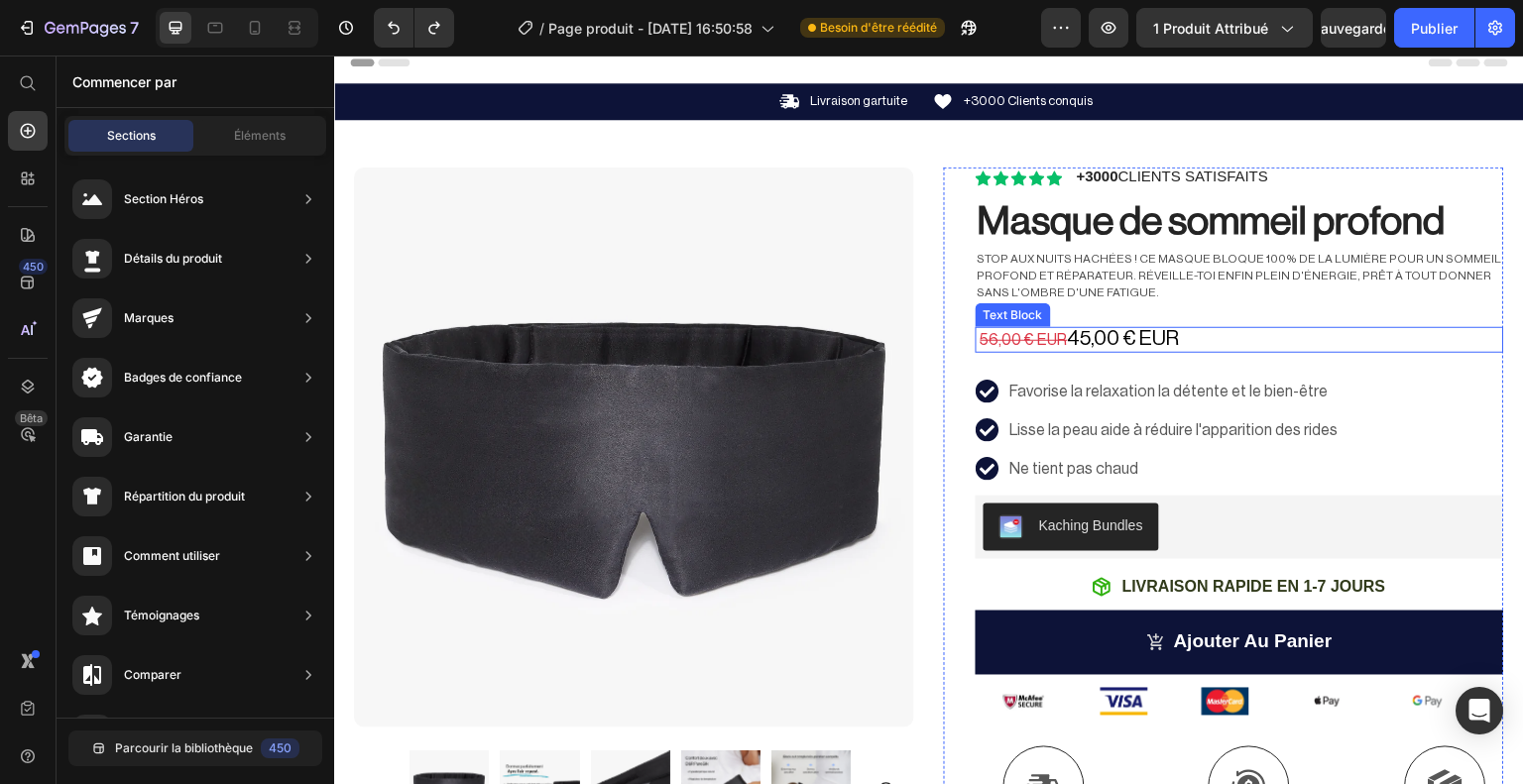 click on "56,00 € EUR   45,00 € EUR" at bounding box center (1239, 340) 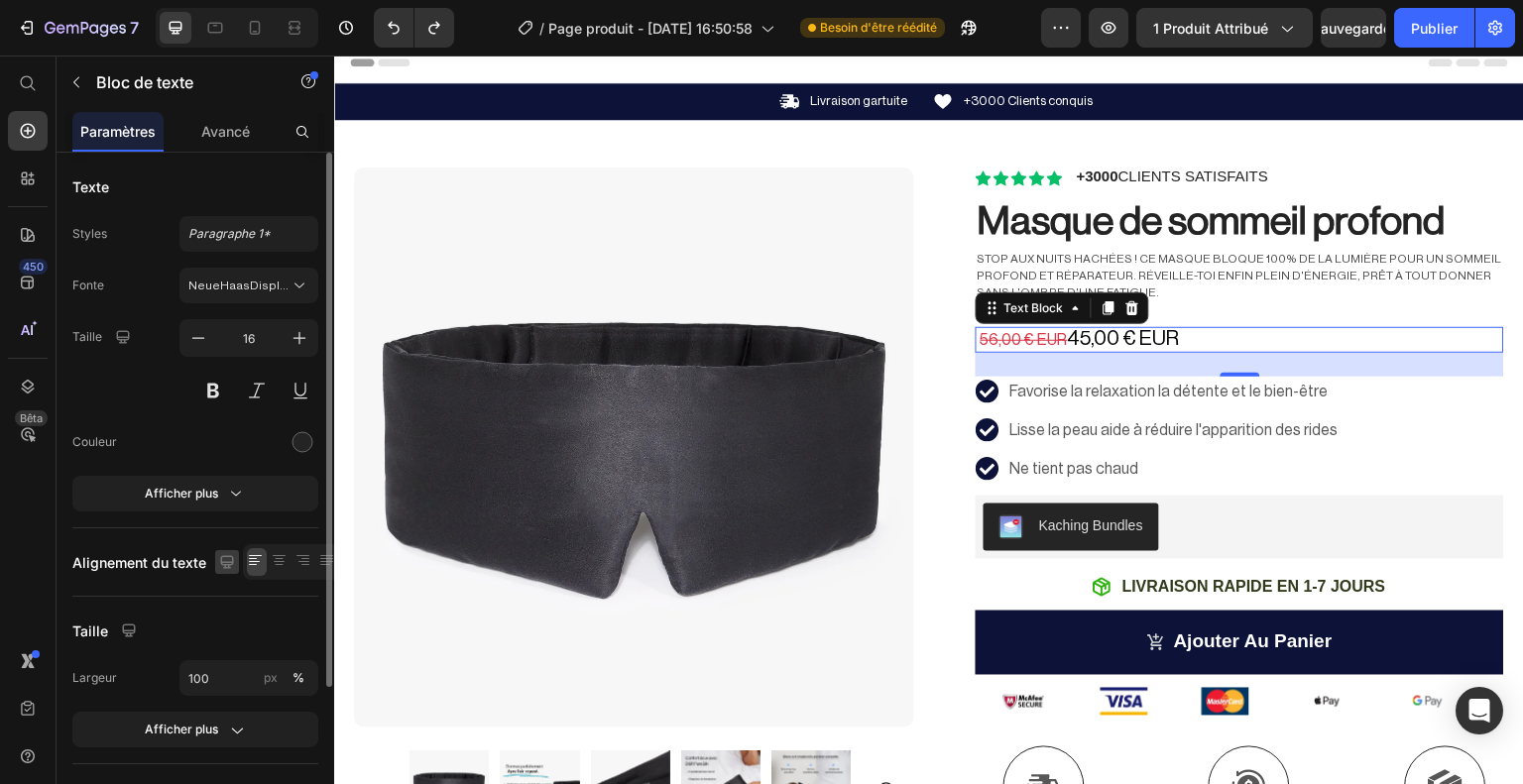 click 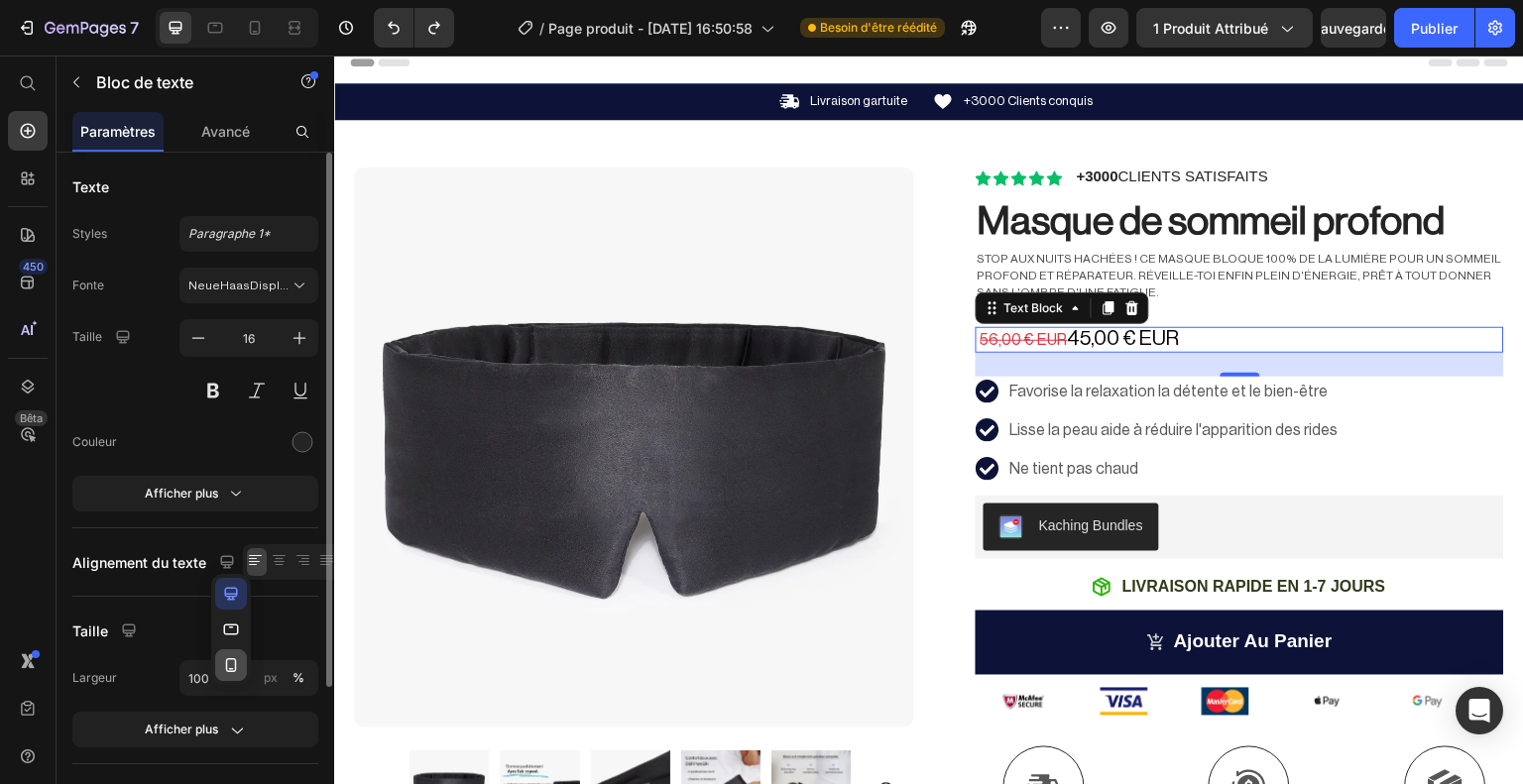 click 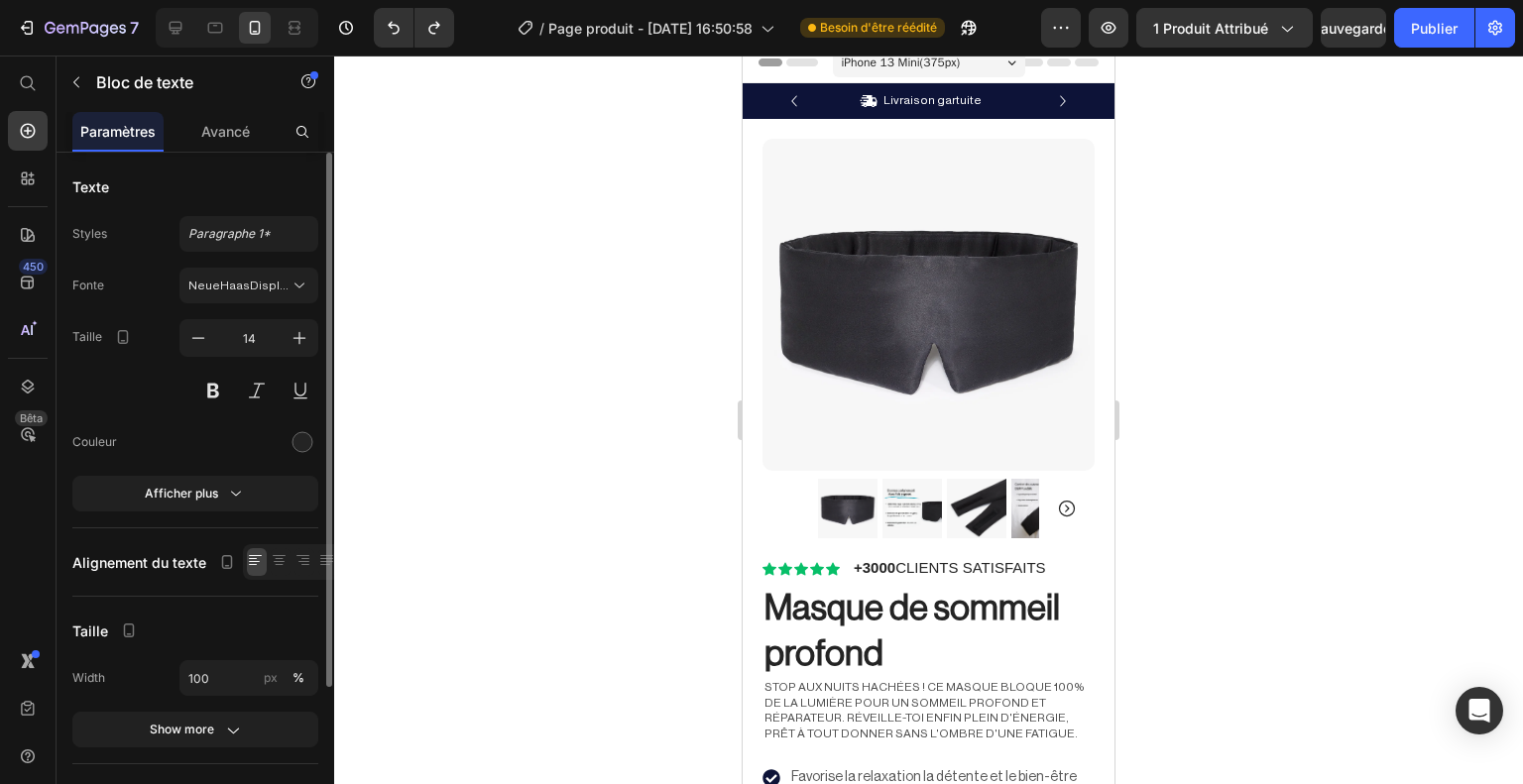 scroll, scrollTop: 0, scrollLeft: 0, axis: both 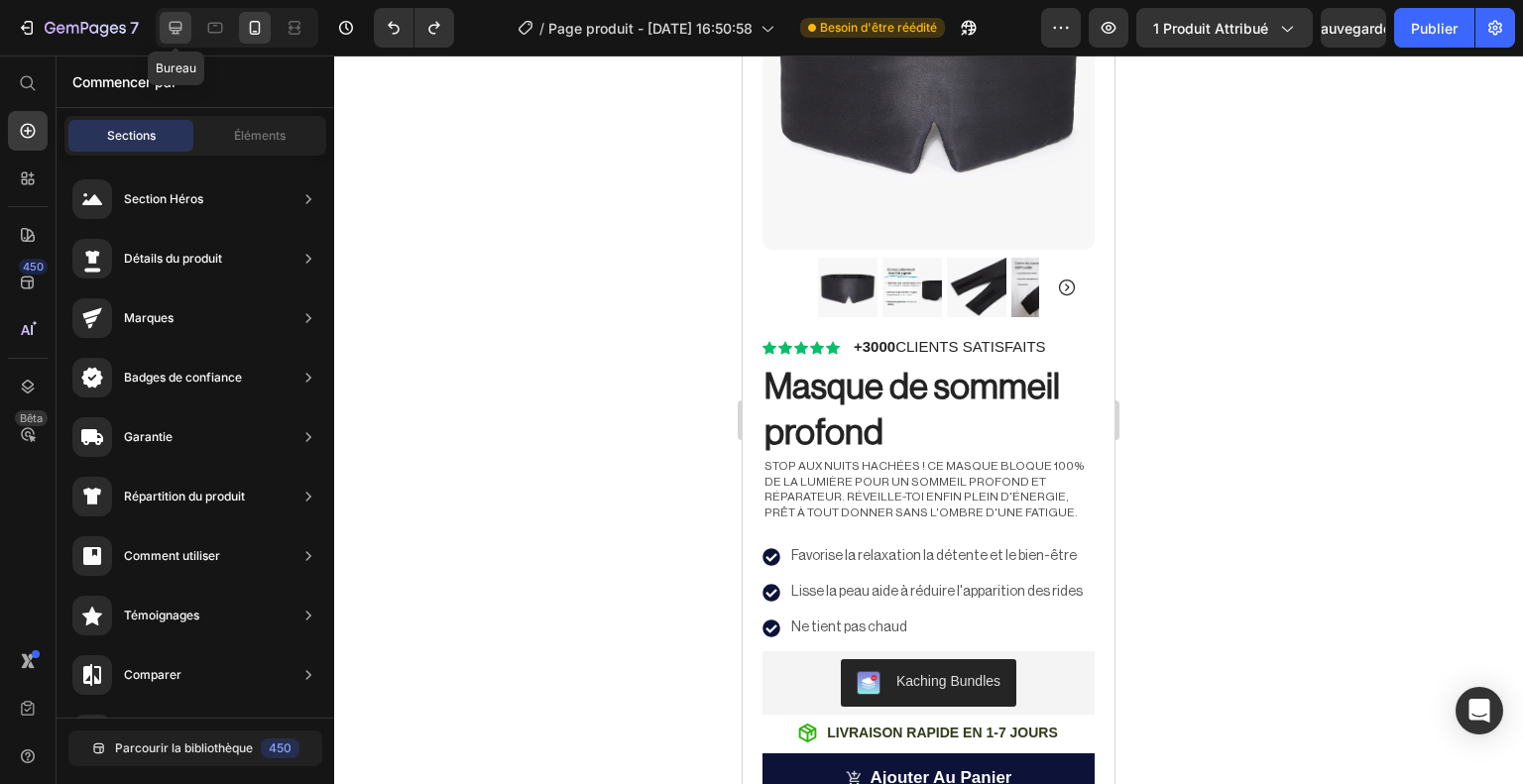 click 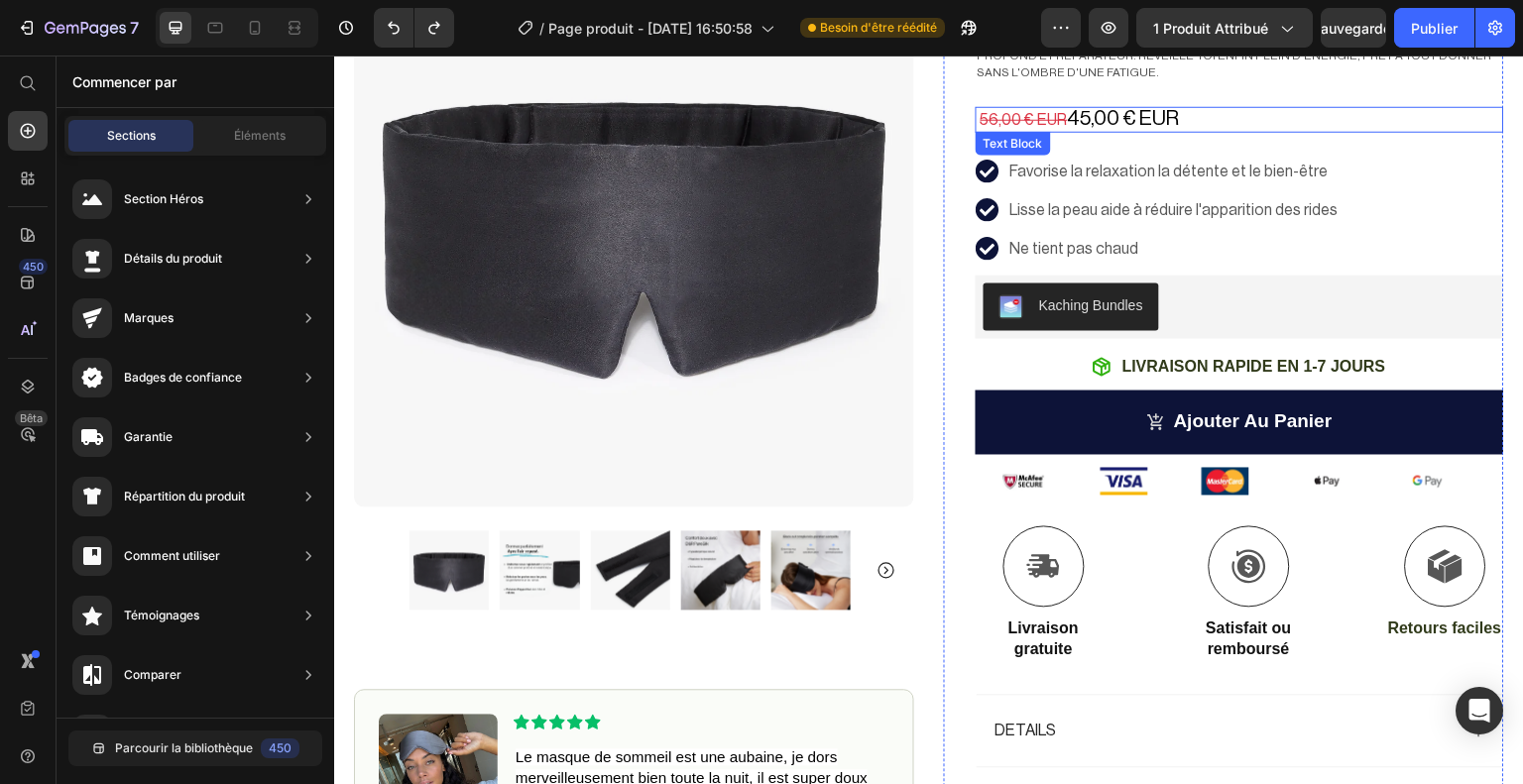 click on "56,00 € EUR" at bounding box center [1024, 119] 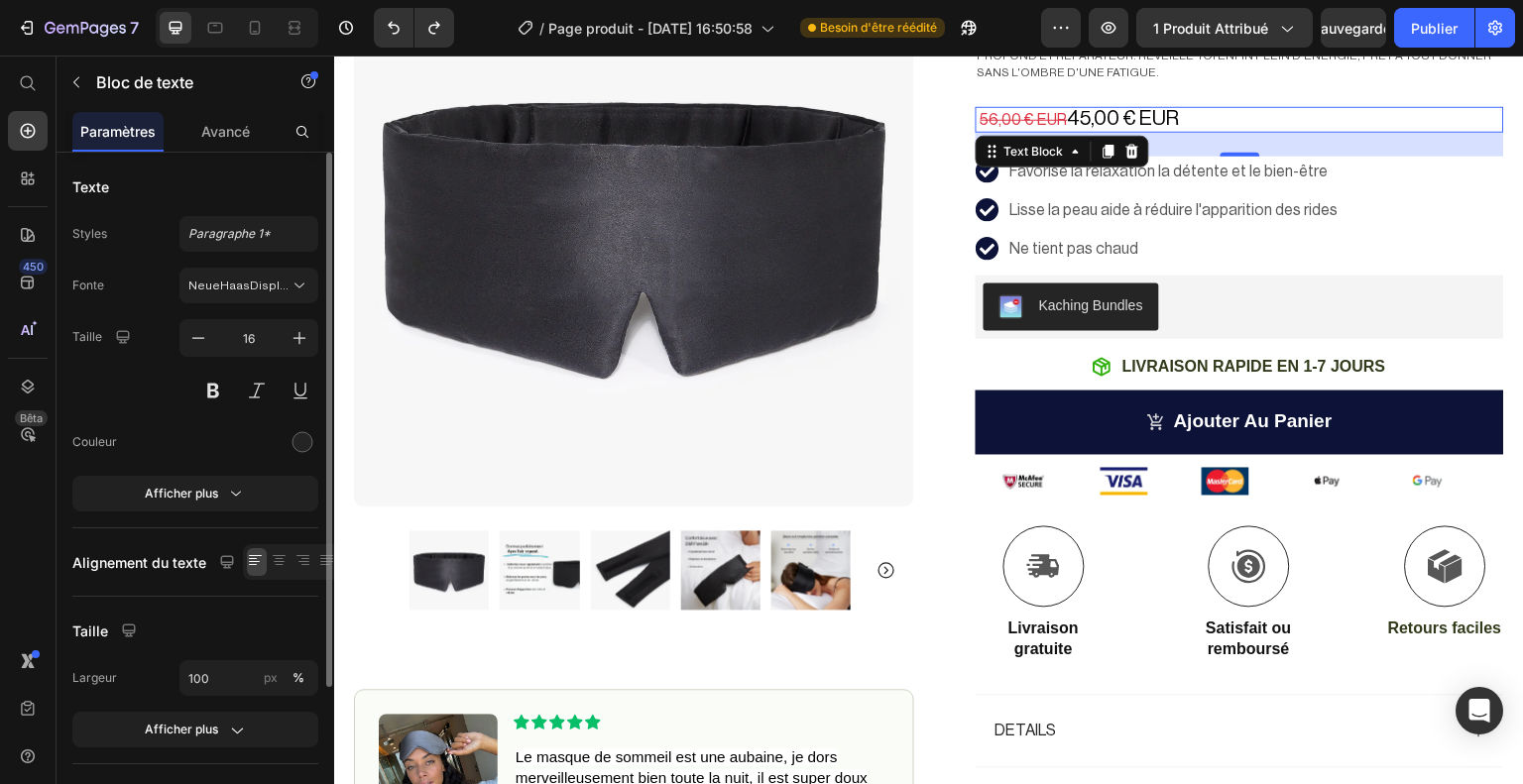 click on "56,00 € EUR   45,00 € EUR" at bounding box center (1239, 119) 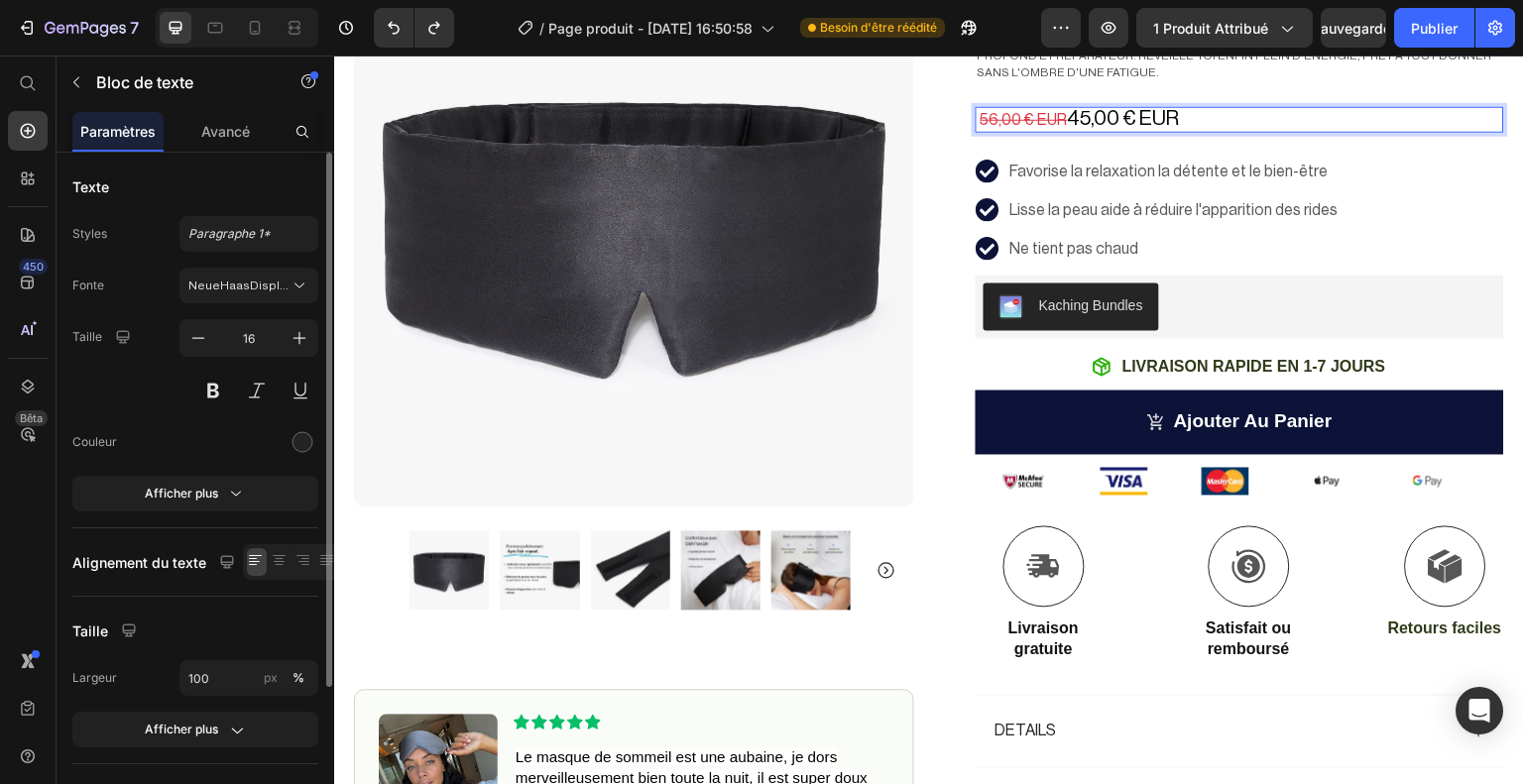 click on "56,00 € EUR   45,00 € EUR" at bounding box center [1239, 119] 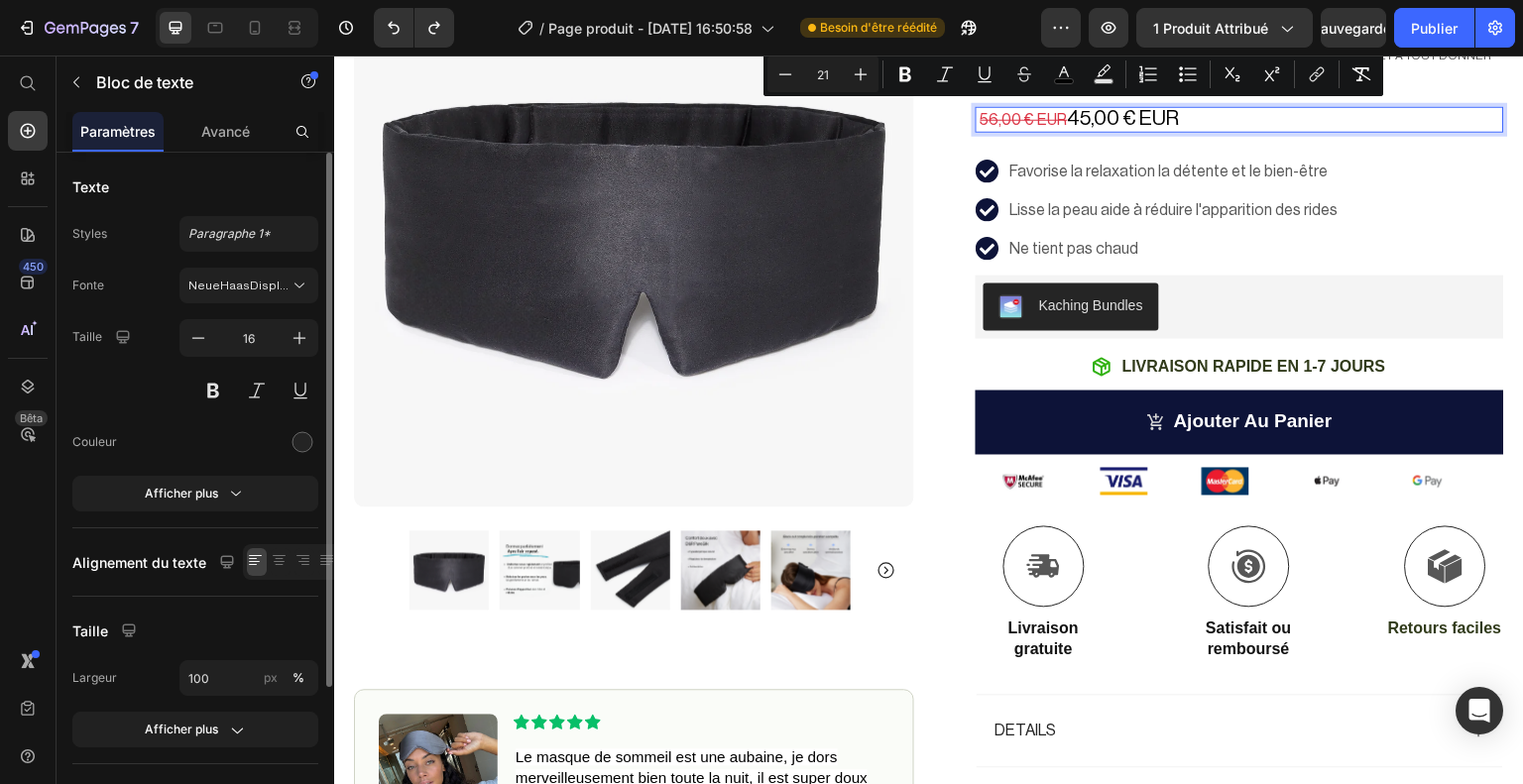 click on "56,00 € EUR   45,00 € EUR" at bounding box center [1239, 119] 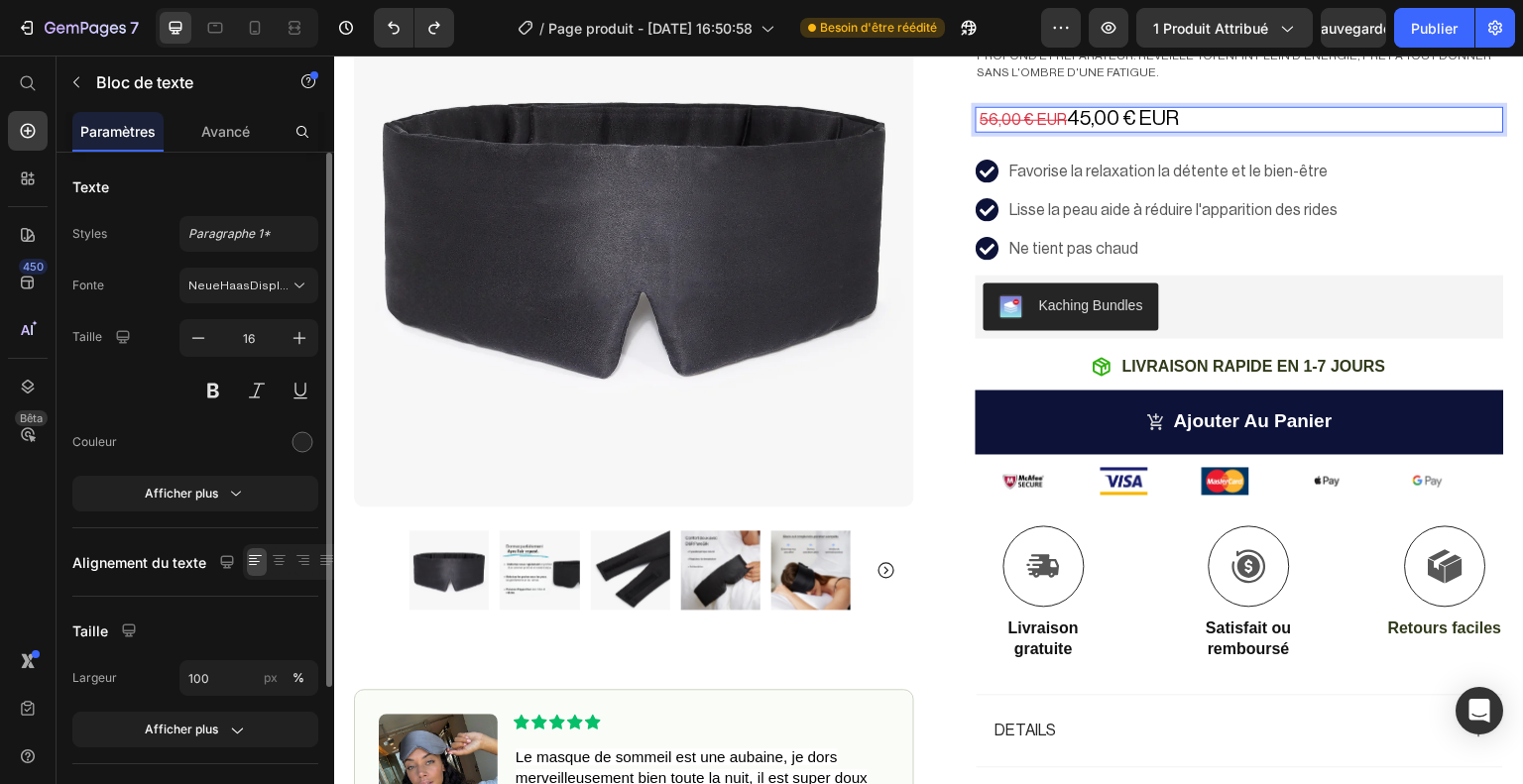 click on "56,00 € EUR   45,00 € EUR" at bounding box center (1239, 119) 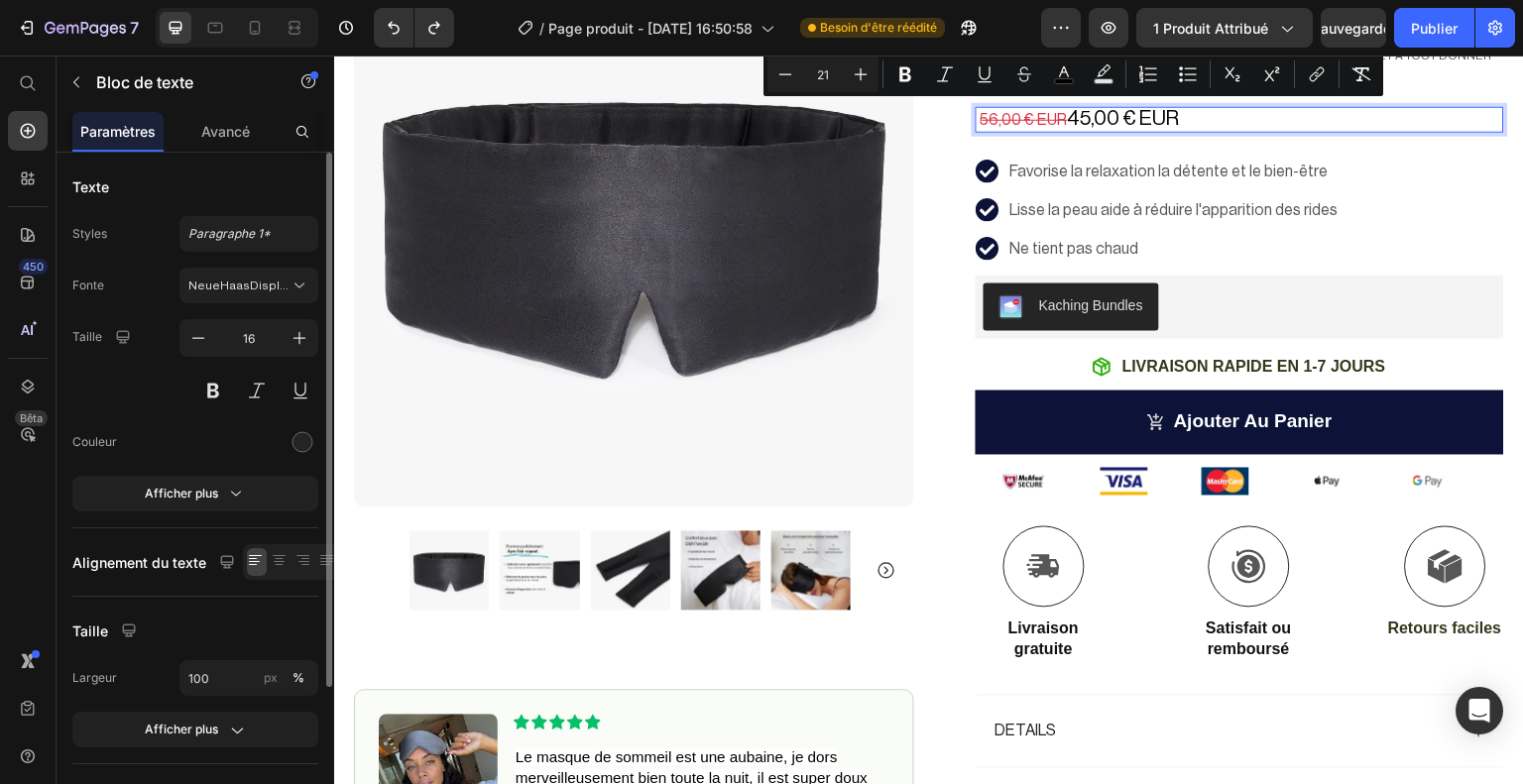 click on "56,00 € EUR   45,00 € EUR" at bounding box center [1239, 119] 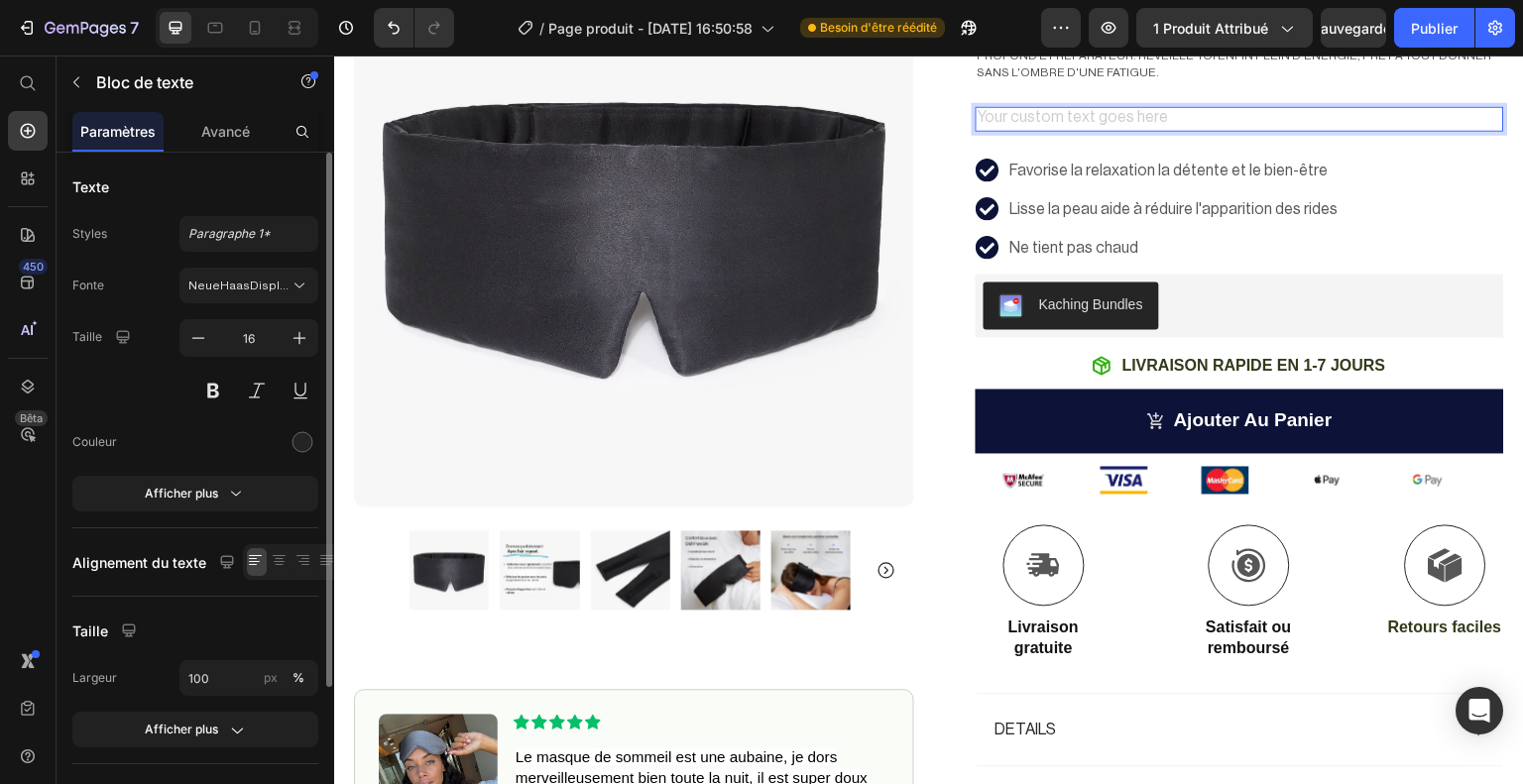 click at bounding box center [1239, 118] 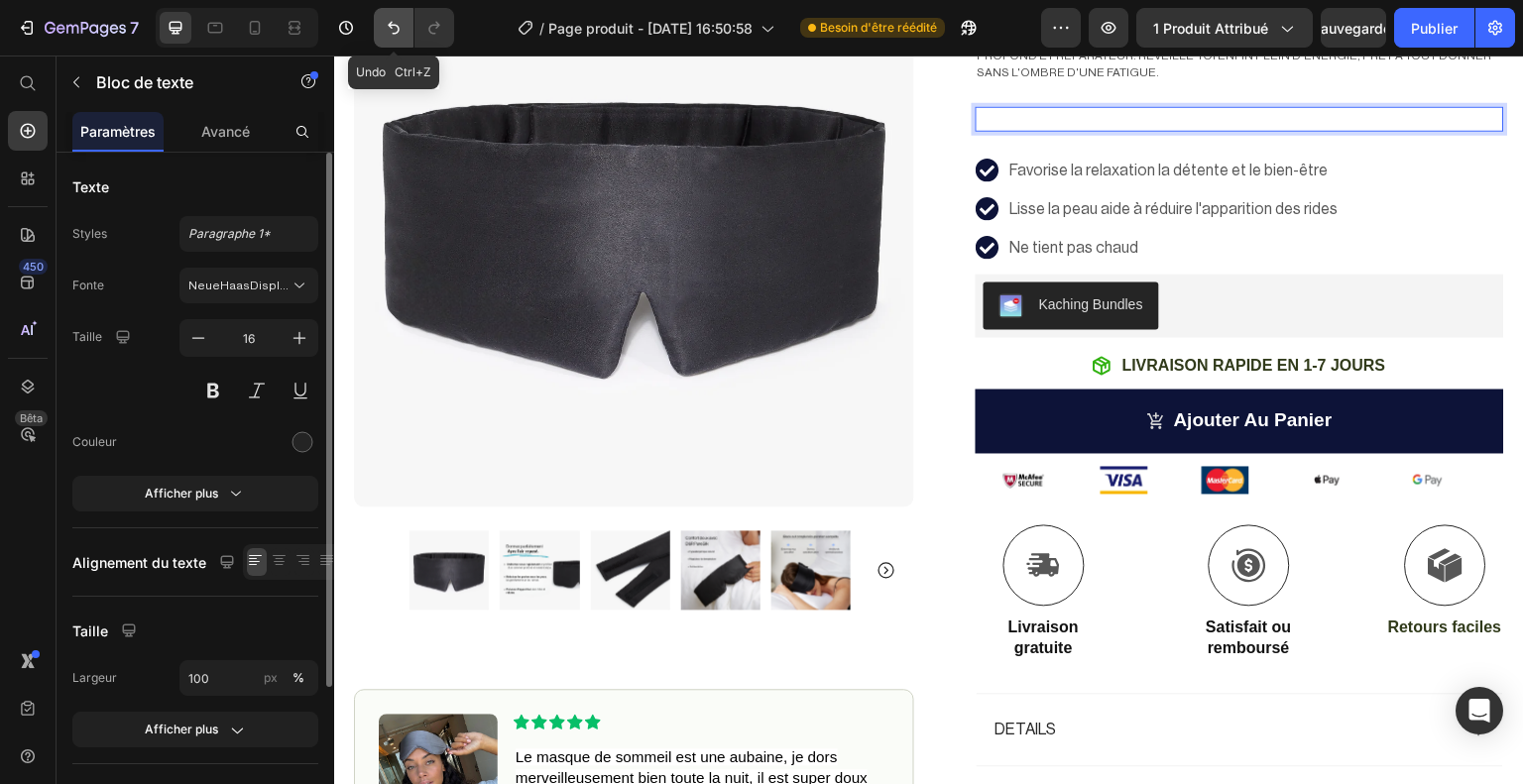 click 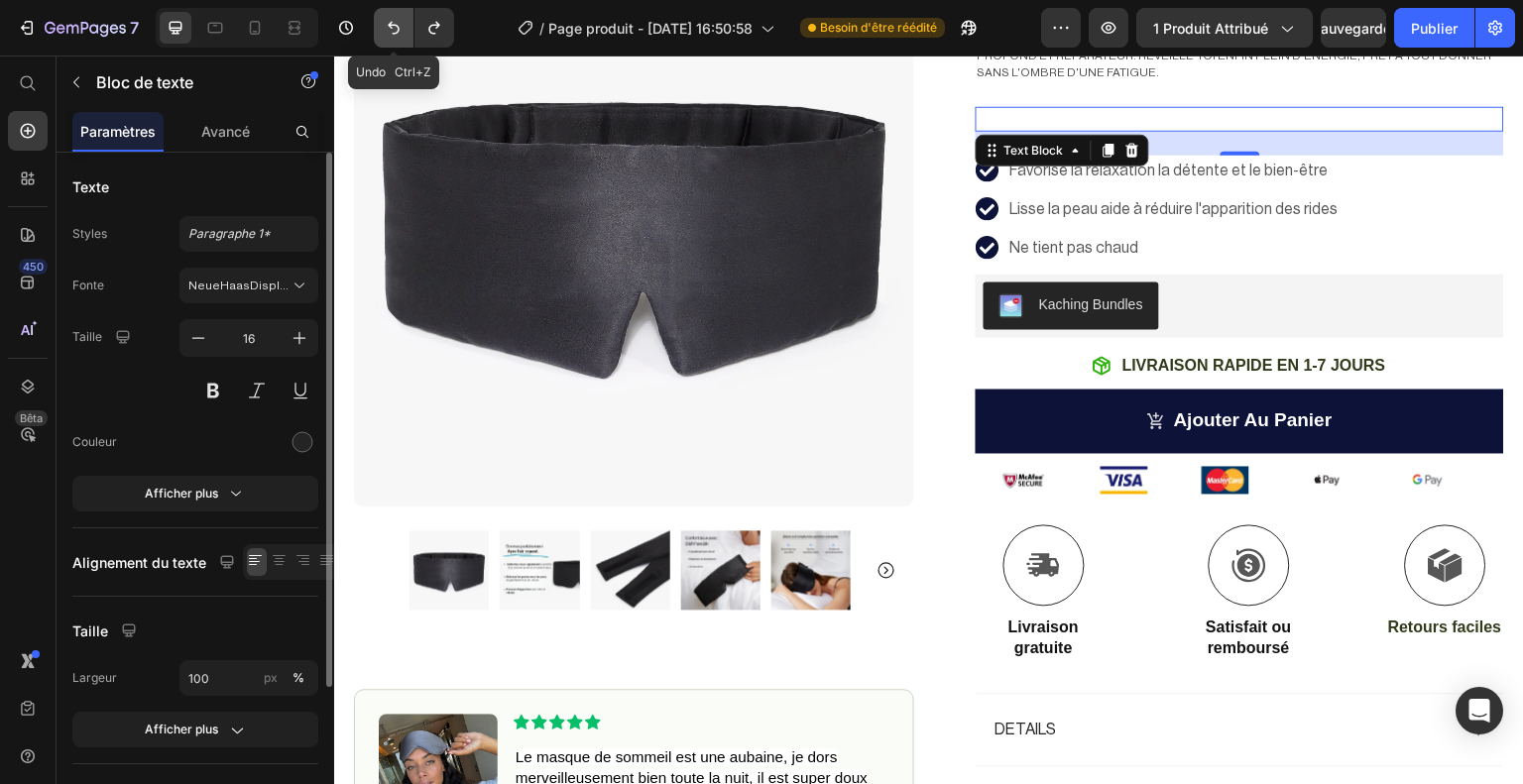 click 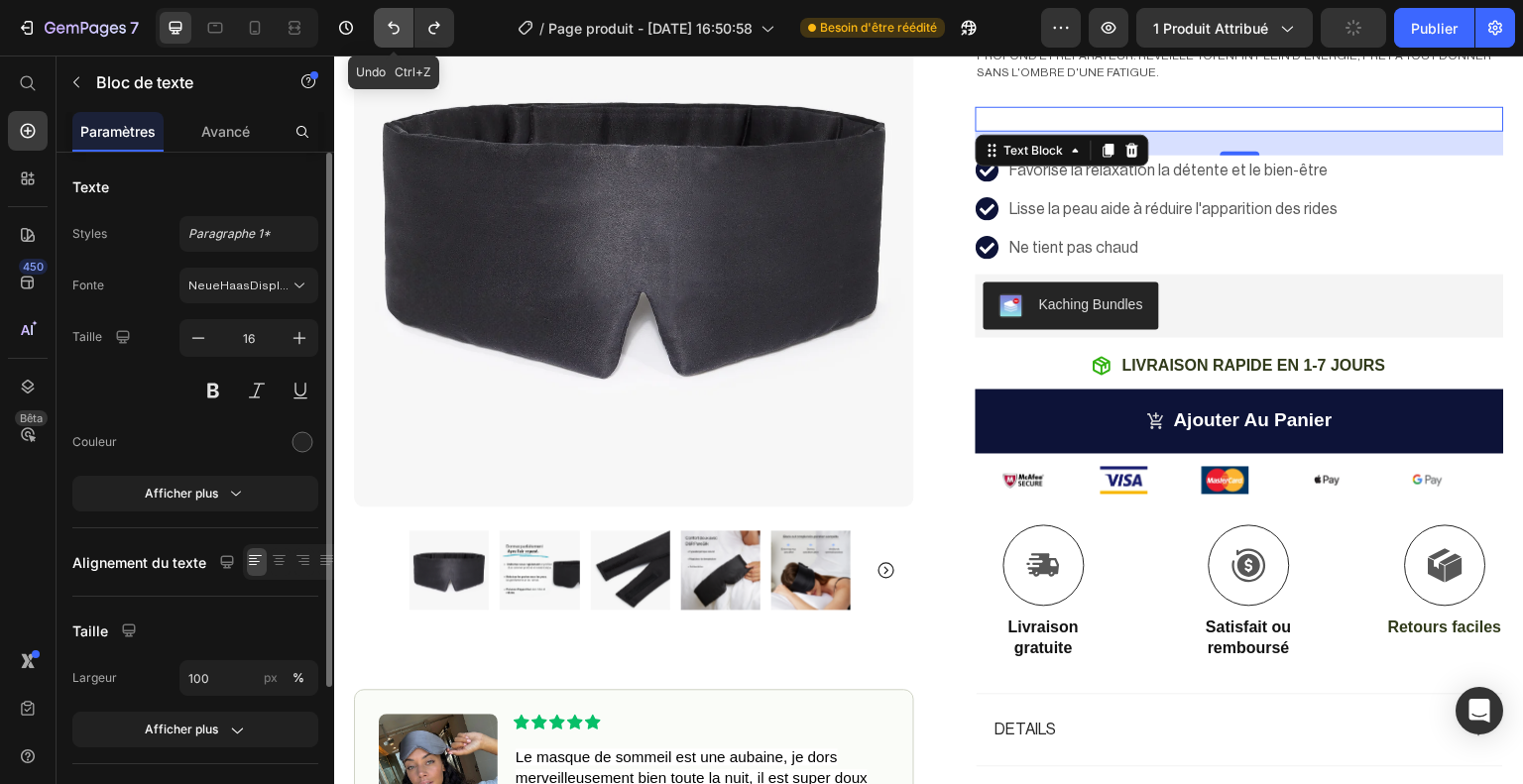 click 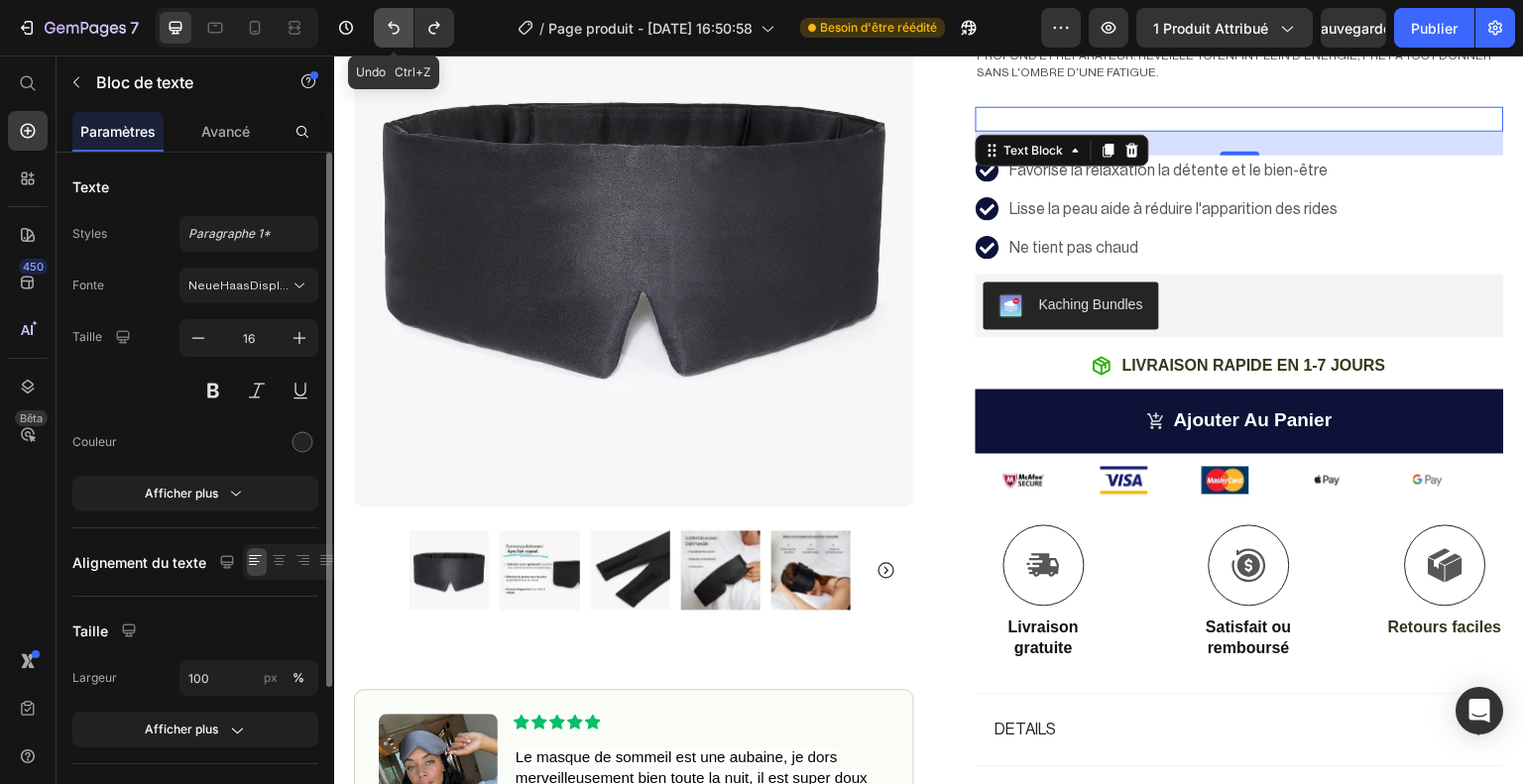 click 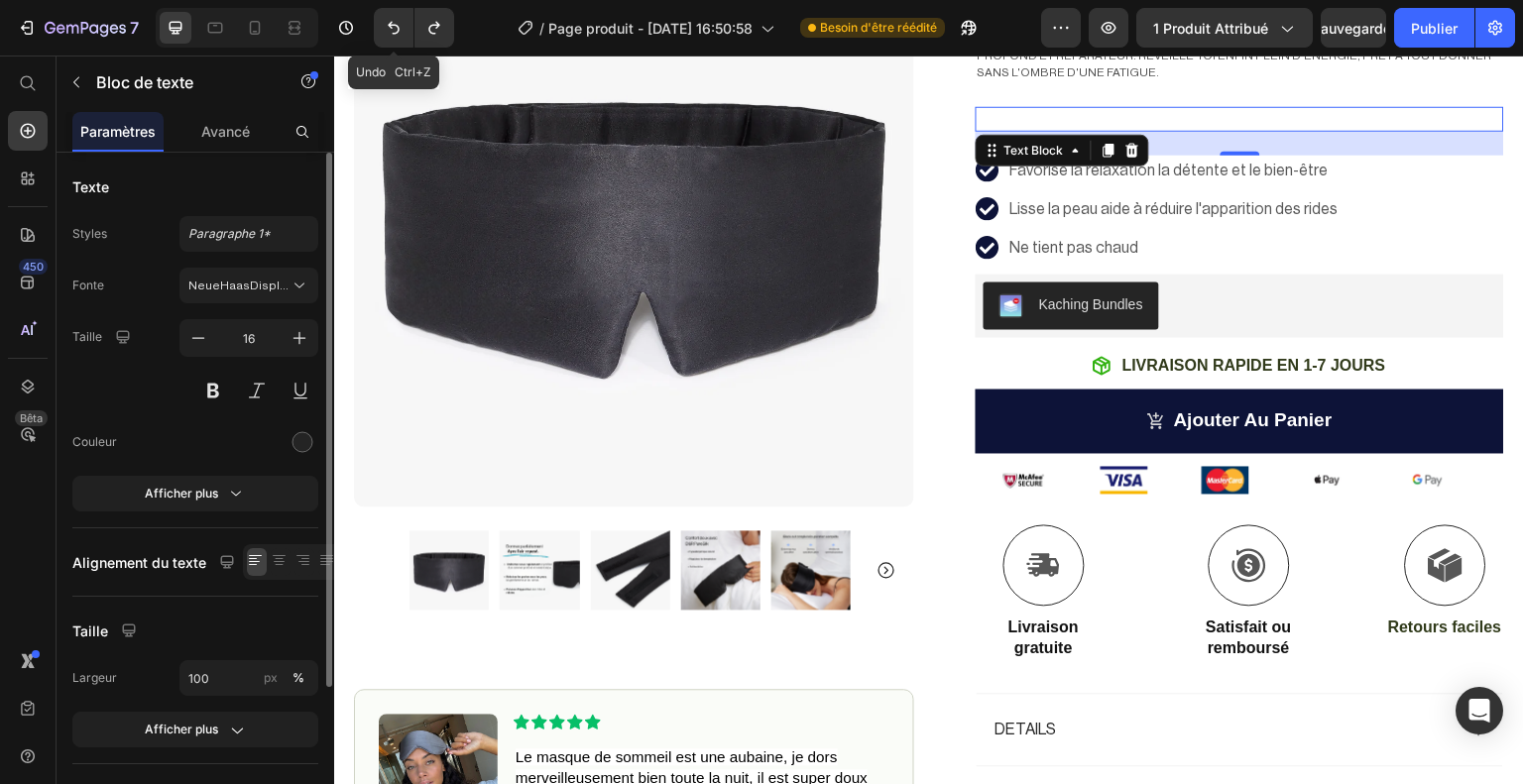 drag, startPoint x: 719, startPoint y: 81, endPoint x: 890, endPoint y: 183, distance: 199.11052 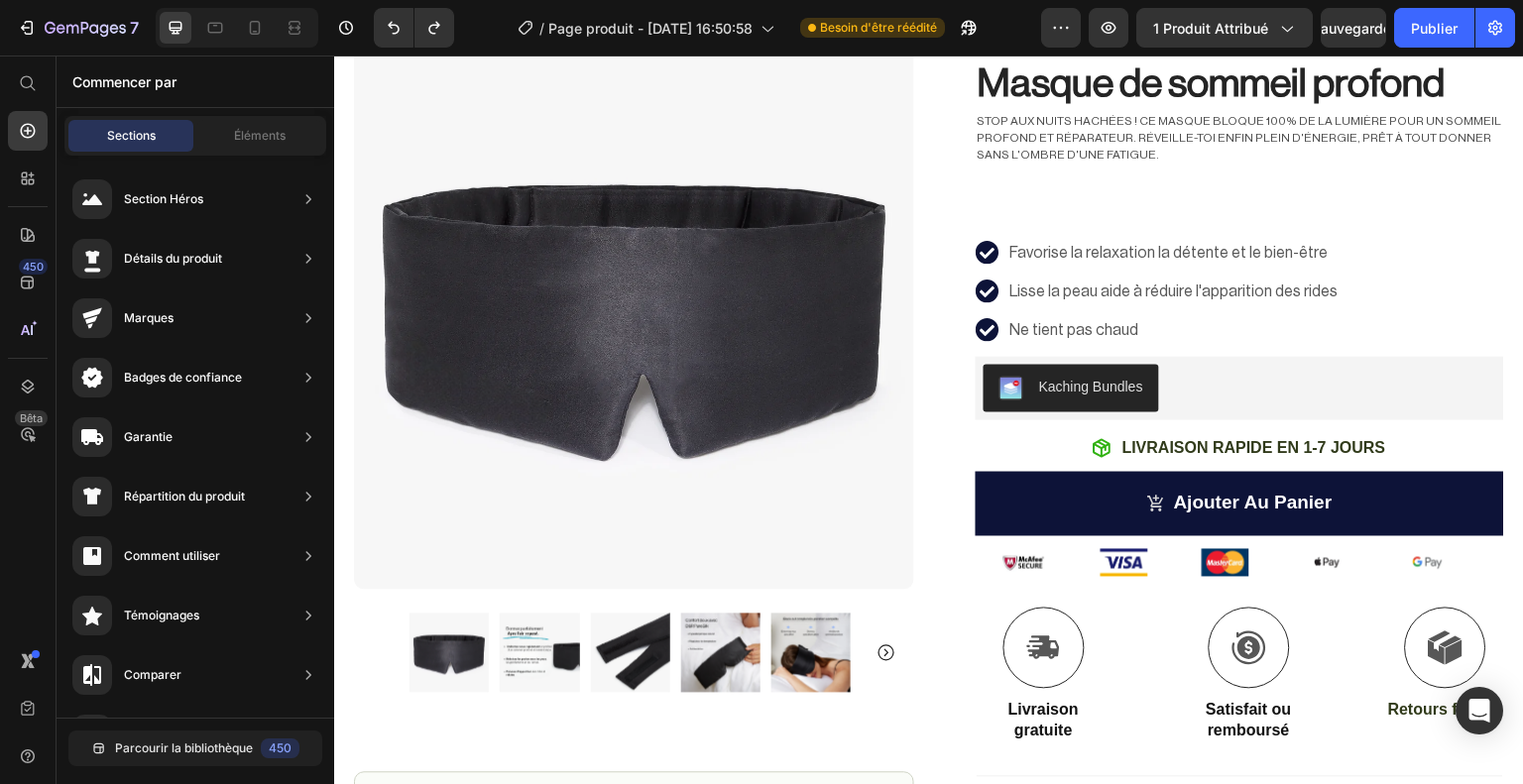 scroll, scrollTop: 147, scrollLeft: 0, axis: vertical 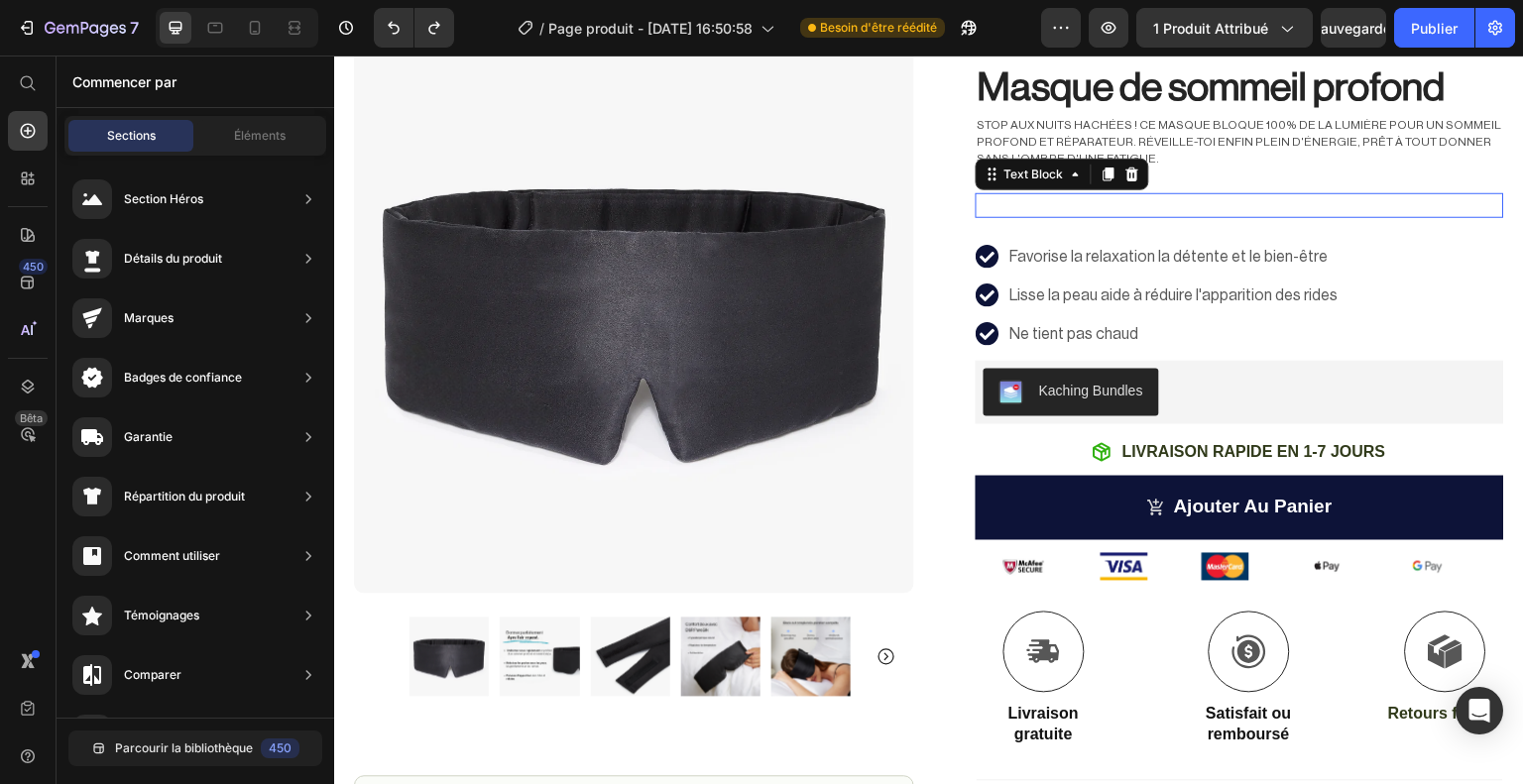 click at bounding box center [1239, 205] 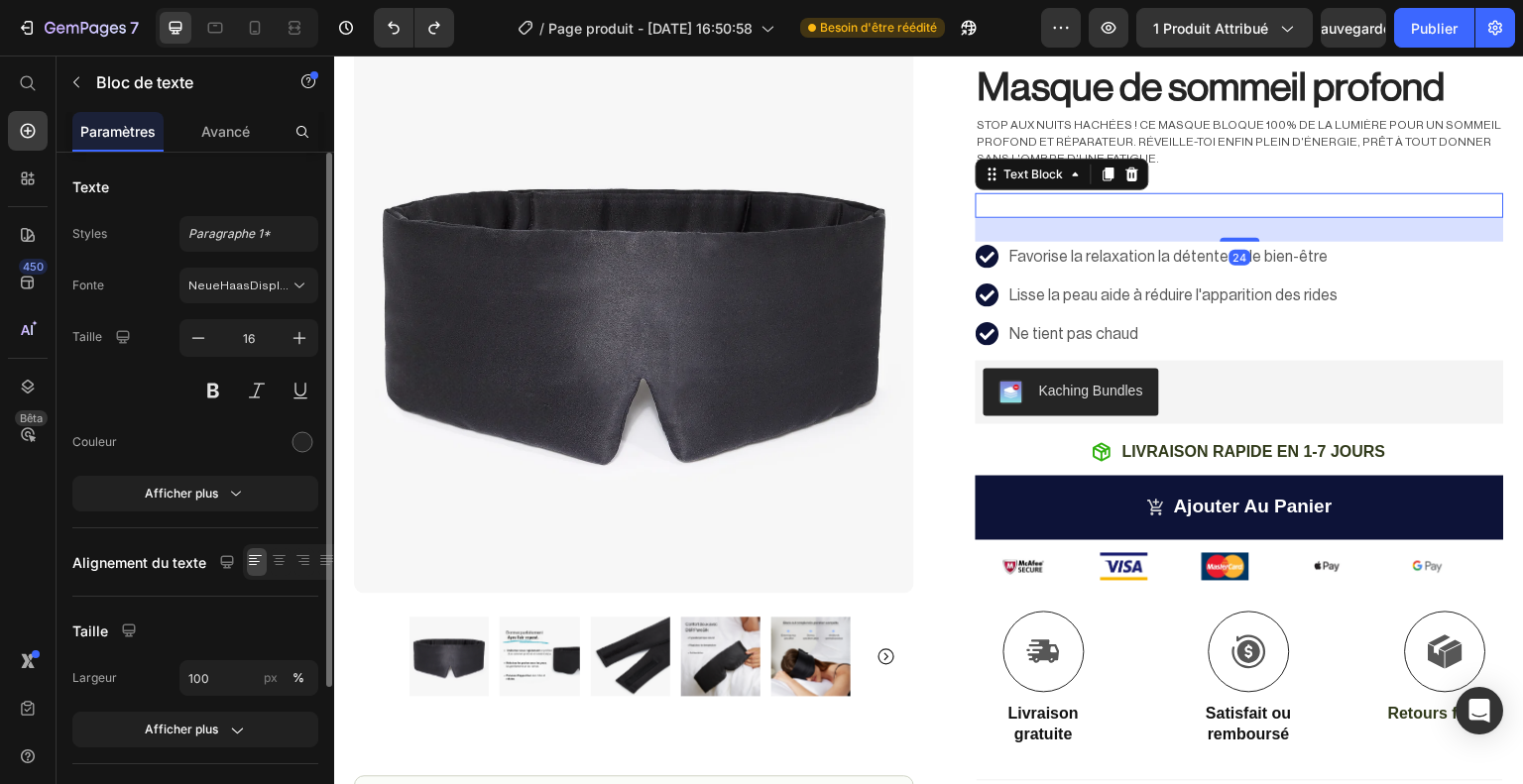 click at bounding box center [1239, 205] 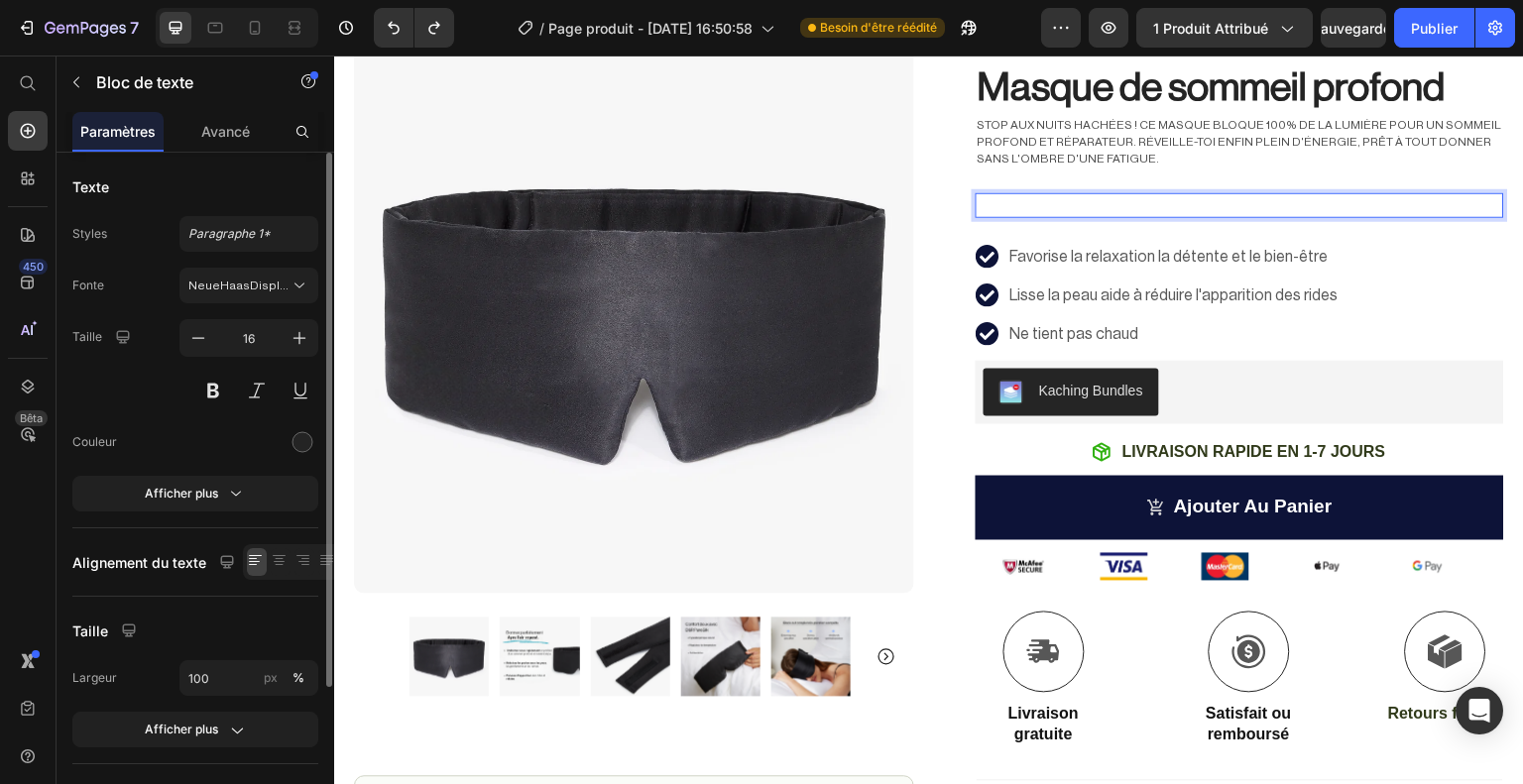 click at bounding box center (1239, 205) 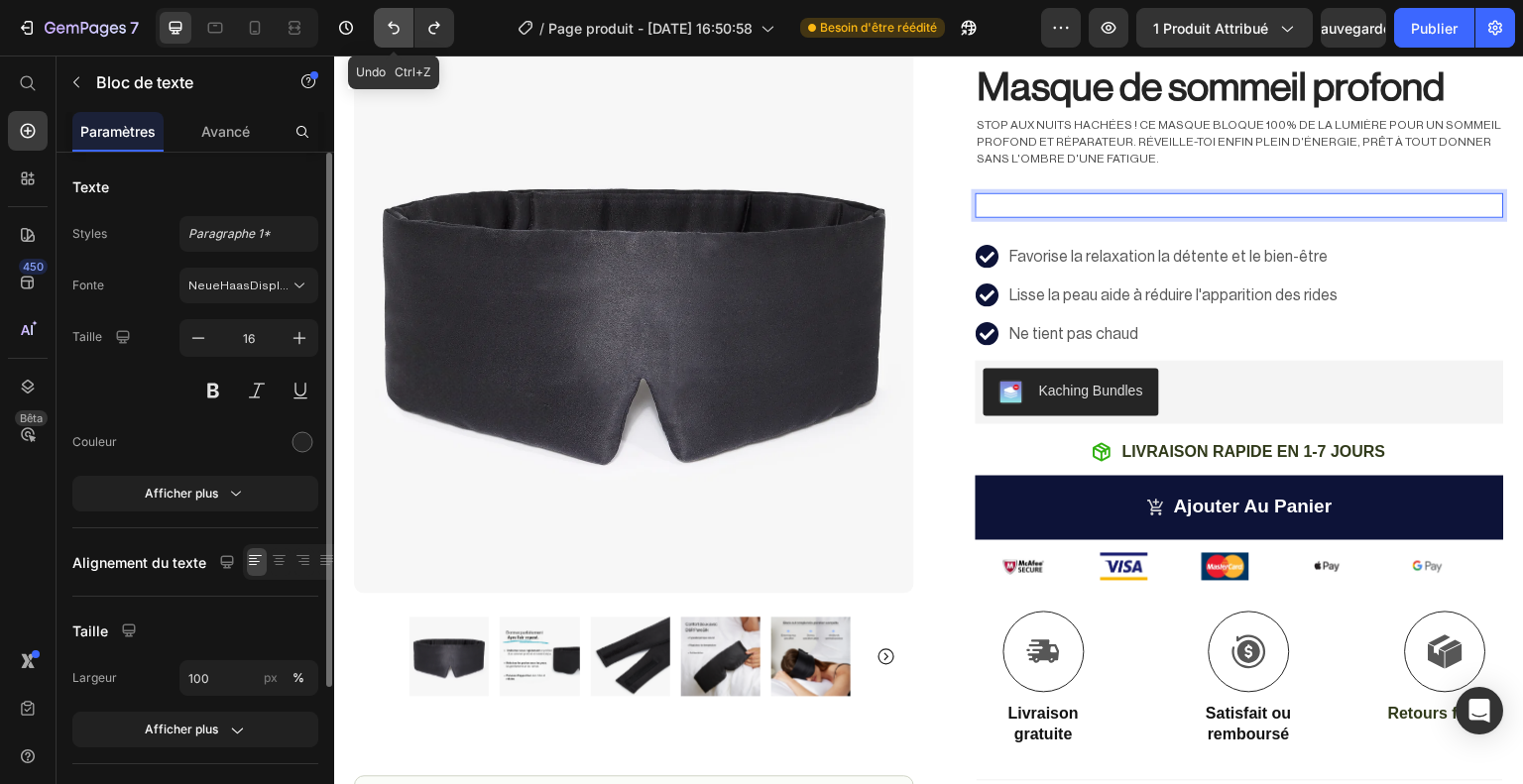 click 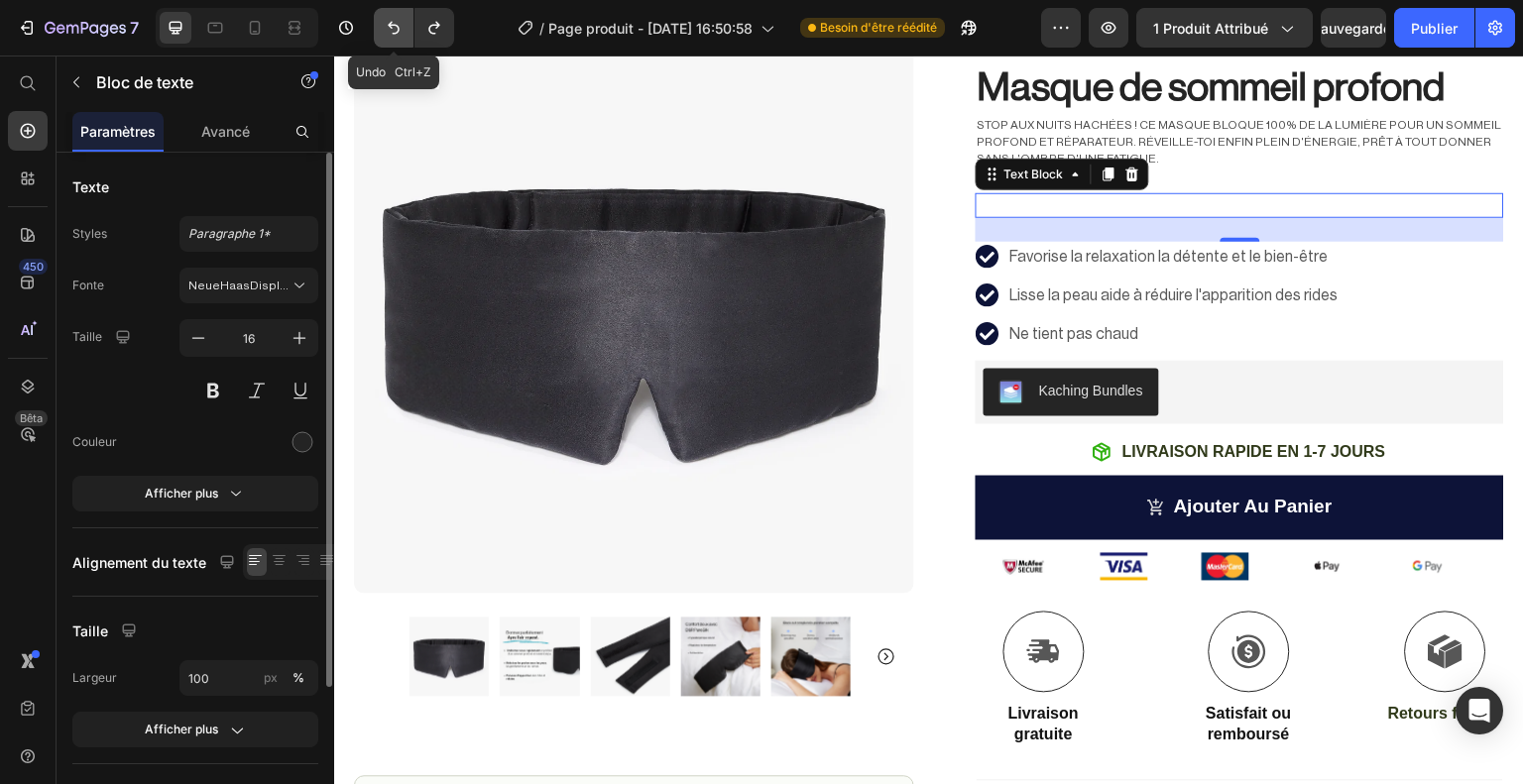 click 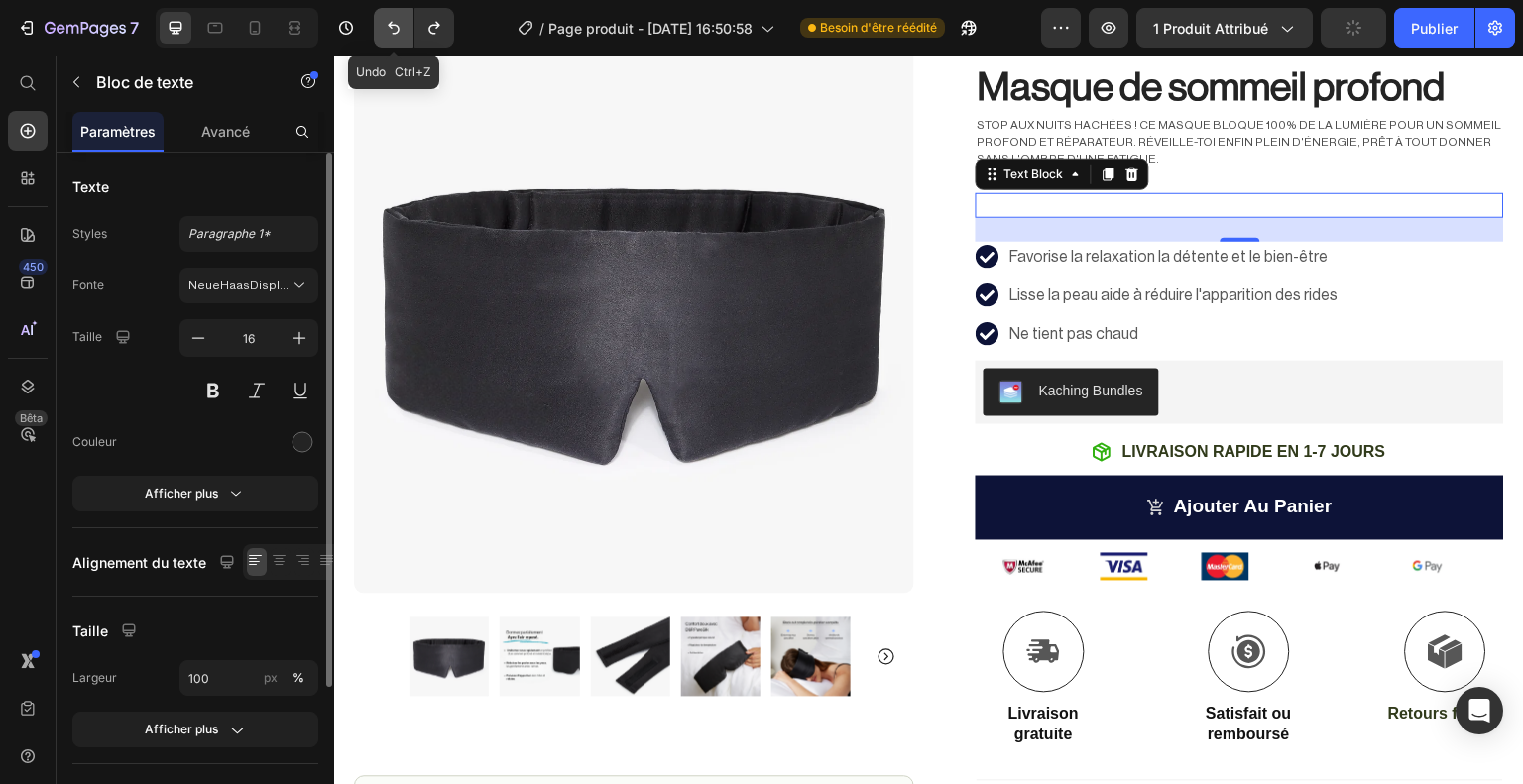 click 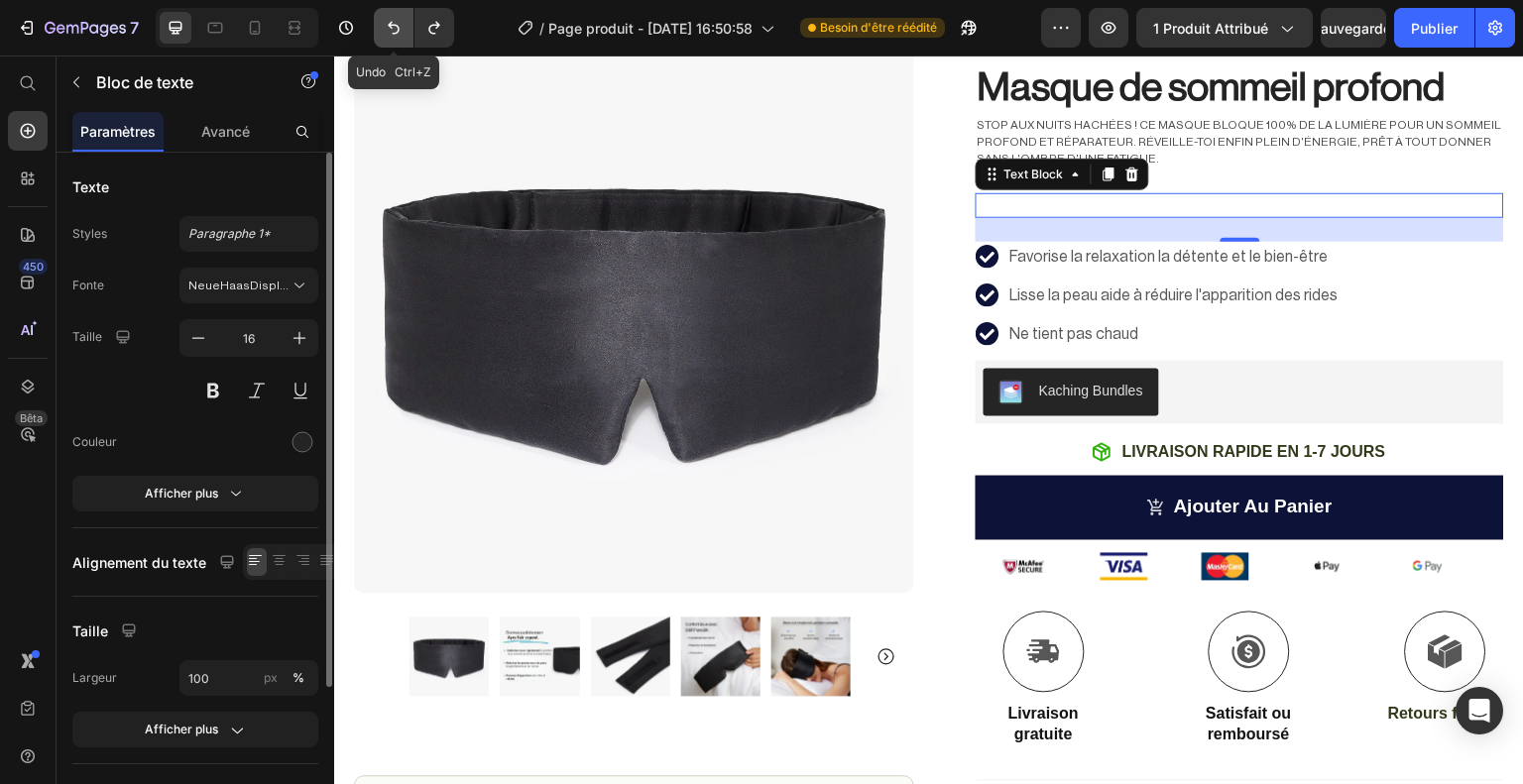click 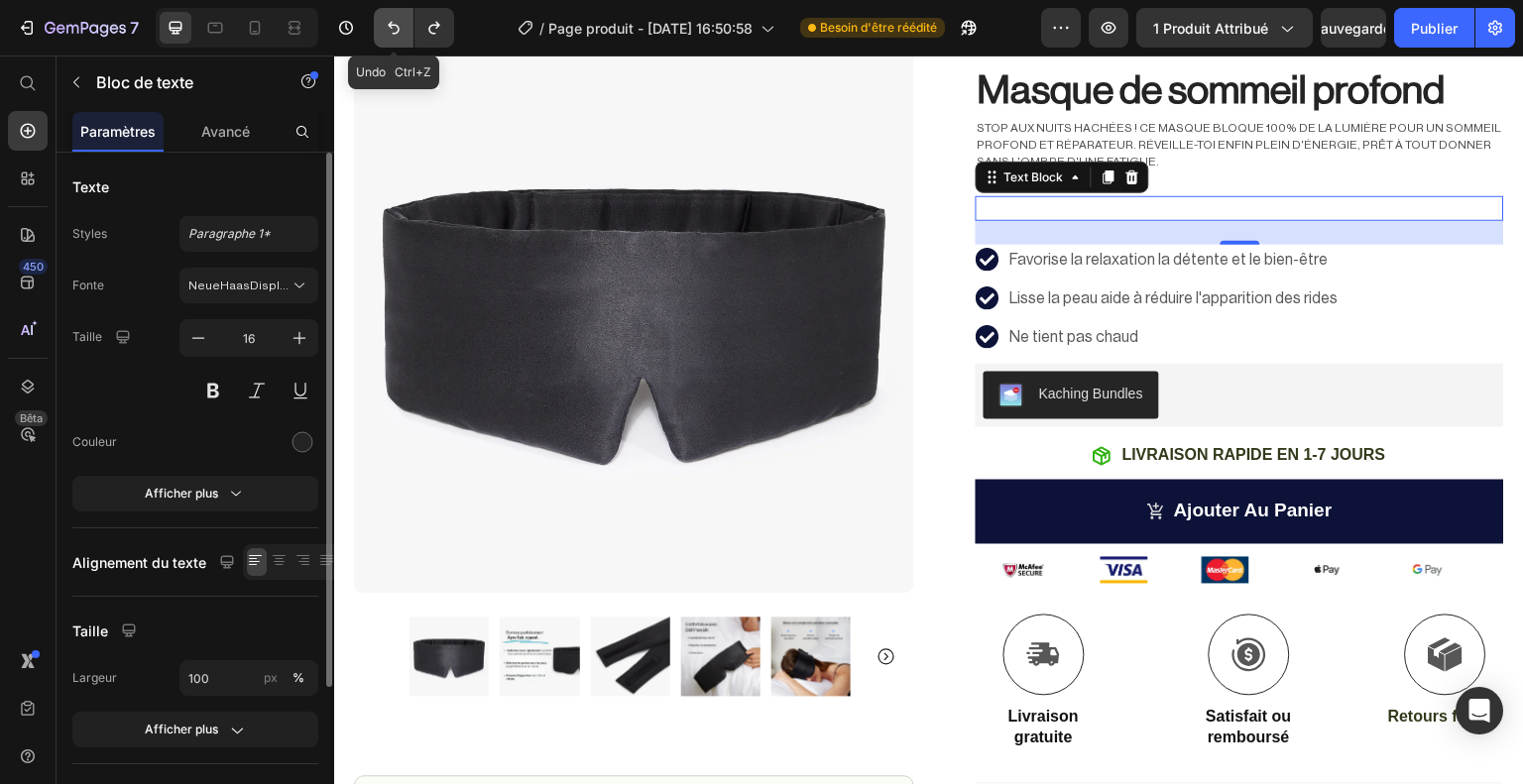 click 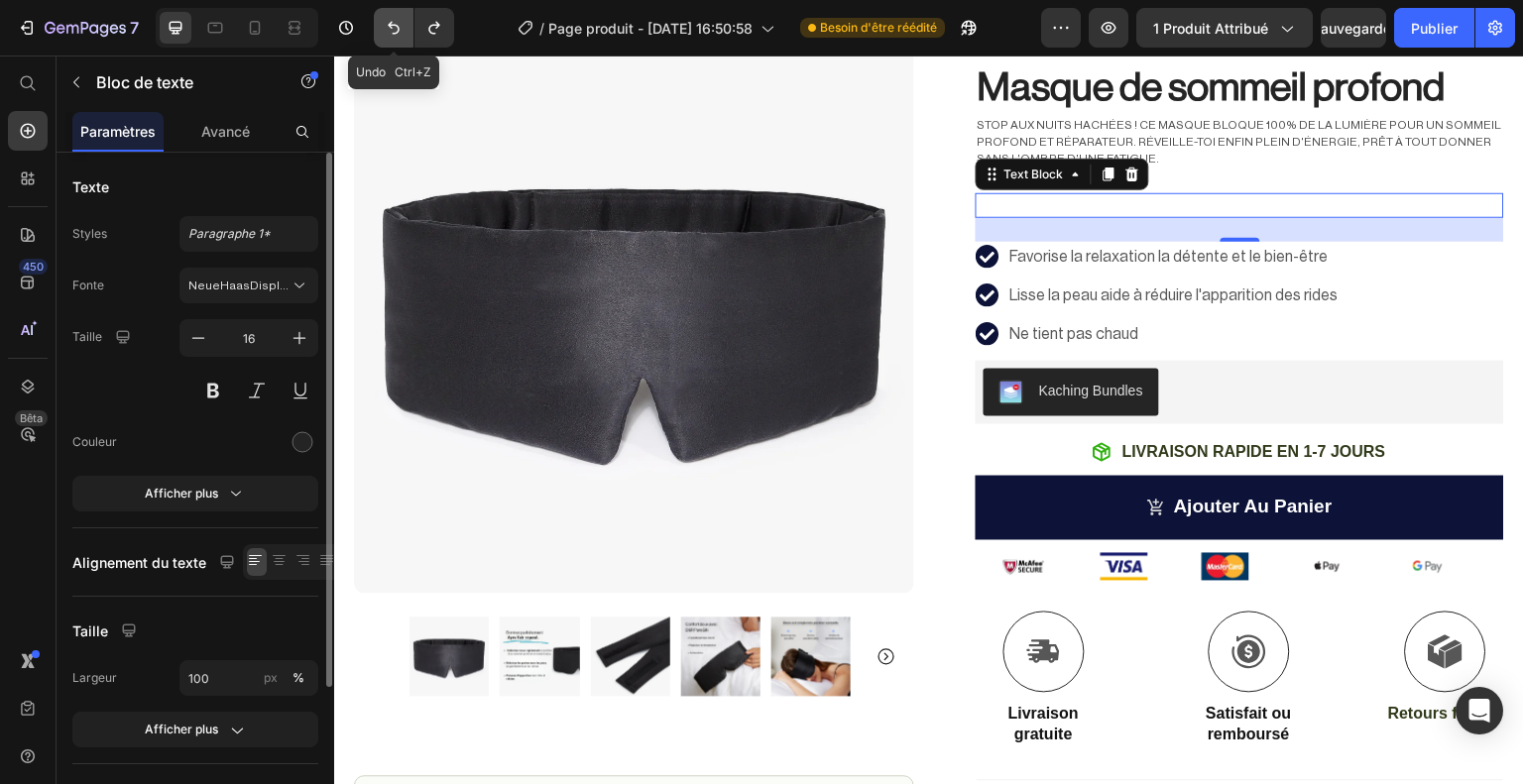 click 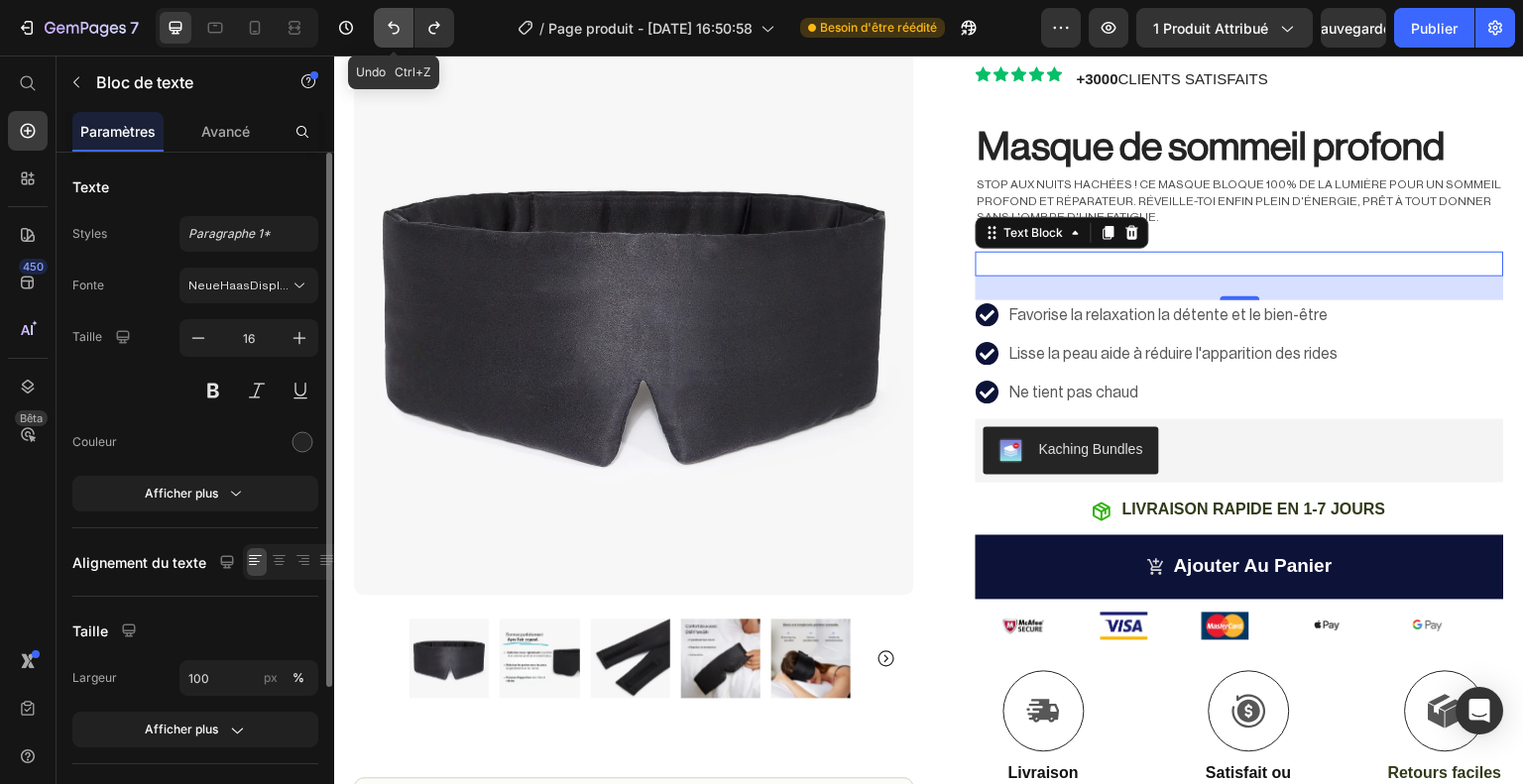 click 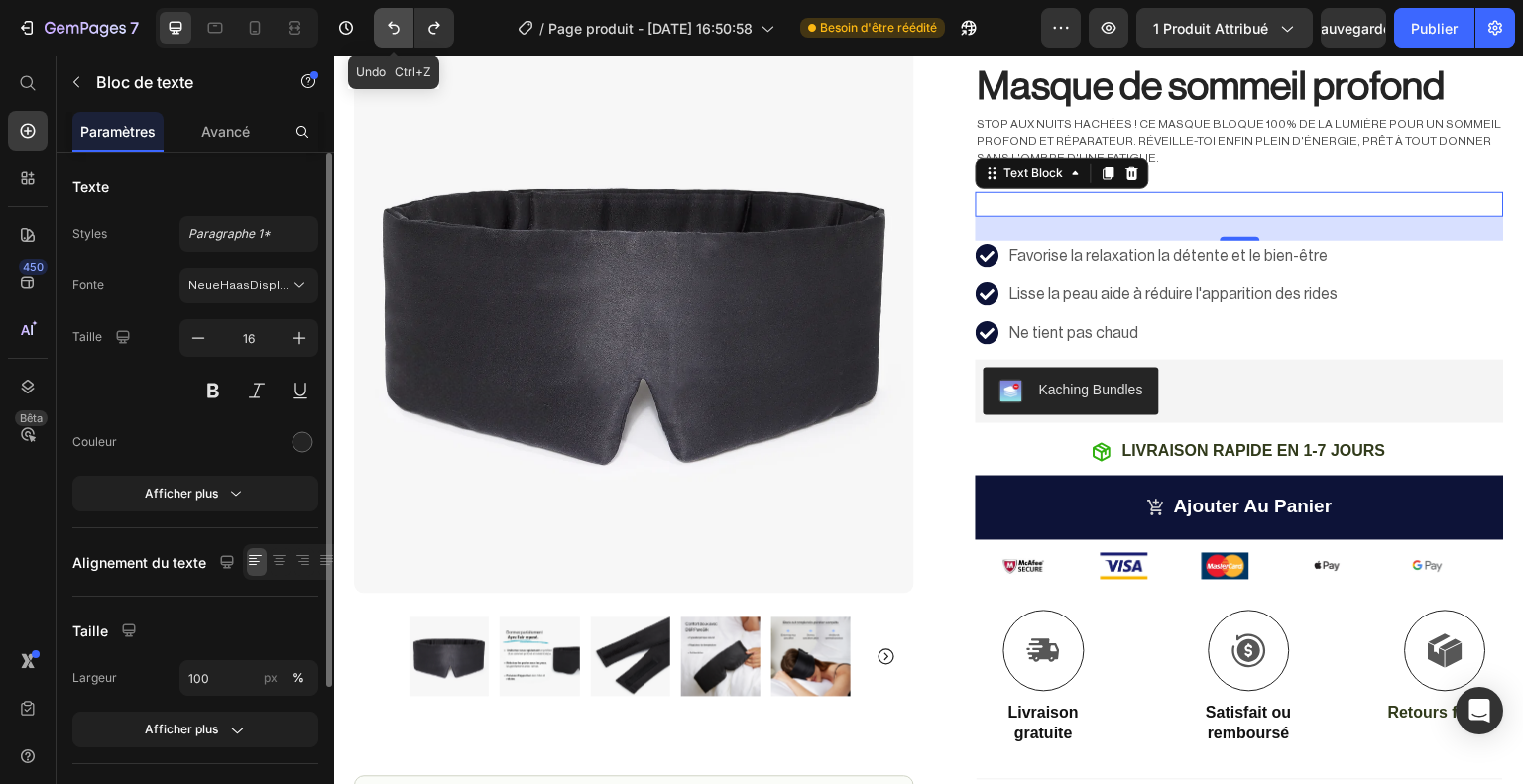 click 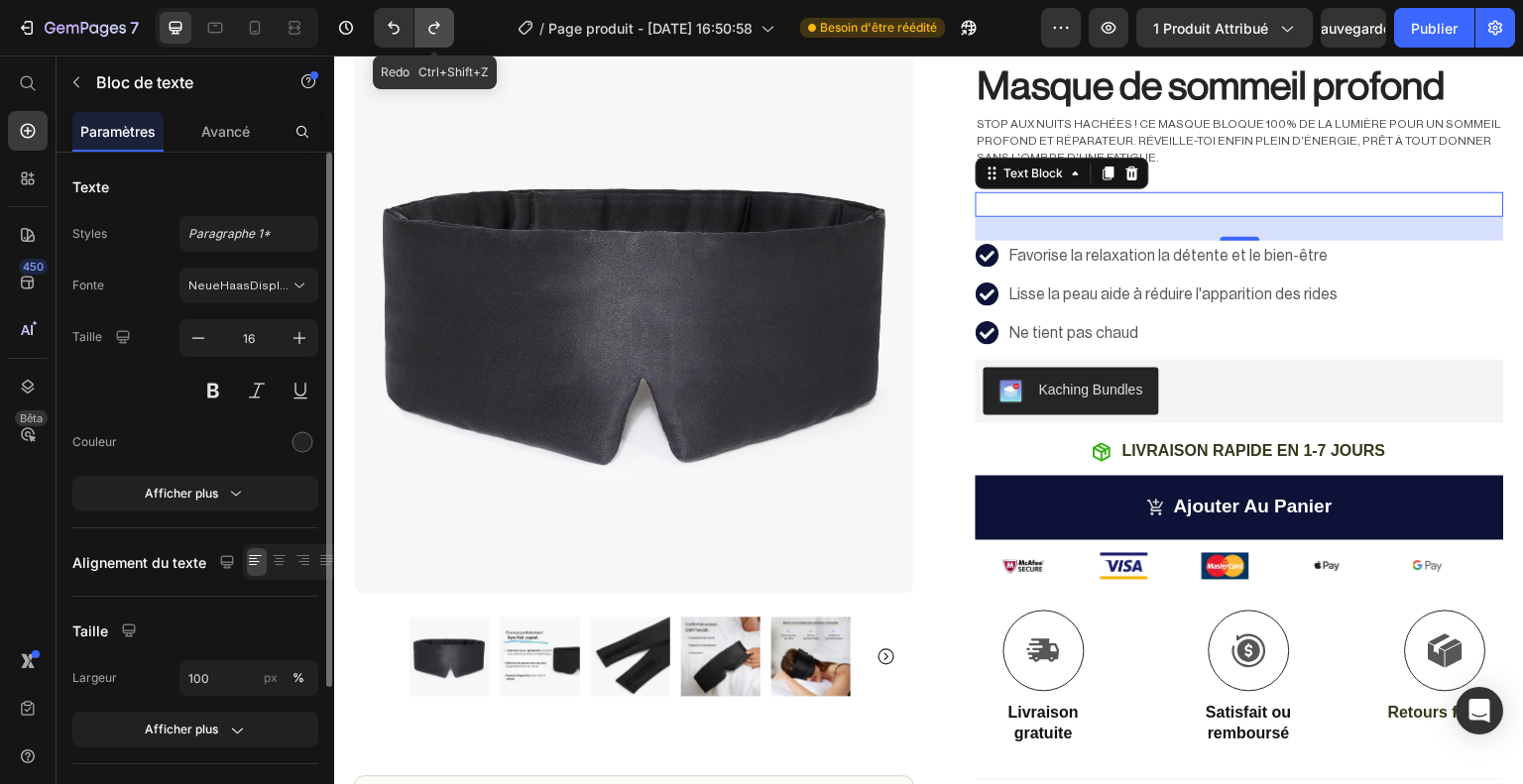 click 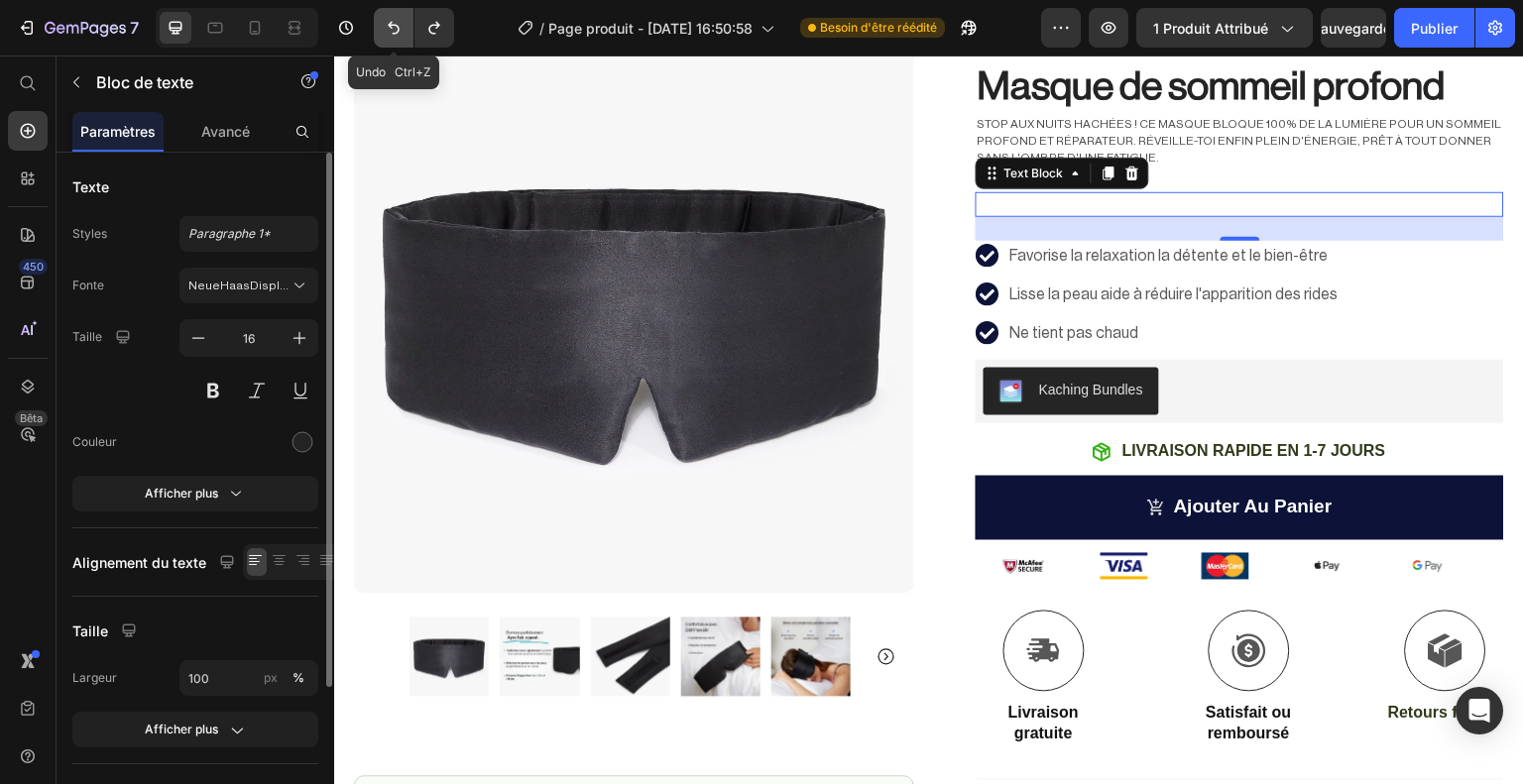 click 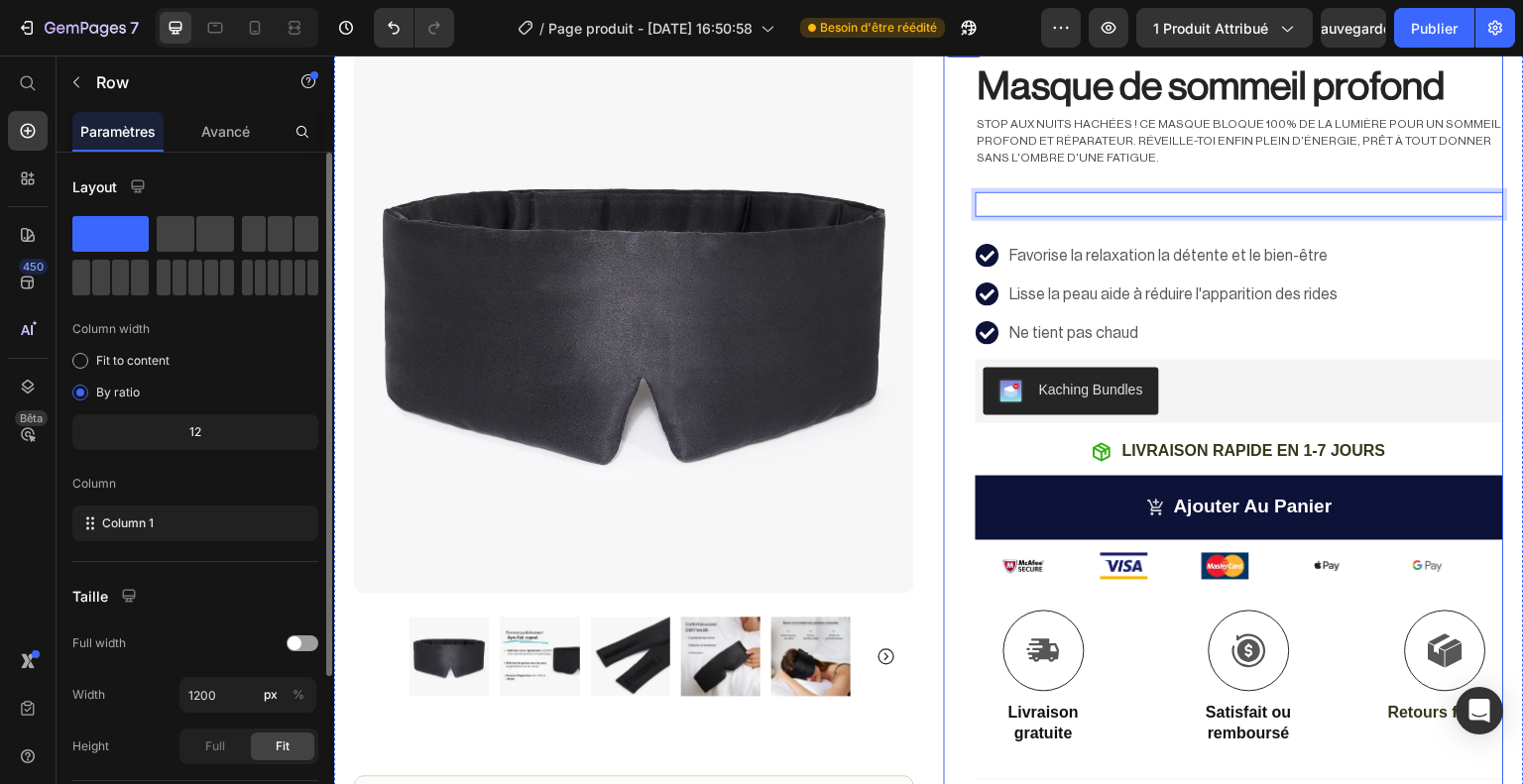 click on "Icon Icon Icon Icon Icon Icon List +3000  CLIENTS SATISFAITS Text Block Row Masque de sommeil profond Product Title Stop aux nuits hachées ! Ce masque bloque 100% de la lumière pour un sommeil profond et réparateur. Réveille-toi ENFIN plein d'énergie, prêt à tout donner sans l'ombre d'une fatigue. Text Block Text Block   24 Favorise la relaxation la détente et le bien-être Lisse la peau aide à réduire l'apparition des rides Ne tient pas chaud Item List Kaching Bundles Kaching Bundles
Icon LIVRAISON RAPIDE EN 1-7 JOURS Text Block Row
ajouter au panier Add to Cart Image Image Image Image Image Row
Icon Livraison gratuite Text Block
Icon Satisfait ou remboursé Text Block
Icon Retours faciles   Text Block Row Image Icon Icon Icon Icon Icon Icon List Text Block
Icon [PERSON_NAME] (EVRY FR) Text Block Row Row
DETAILS
Accordion" at bounding box center (1239, 480) 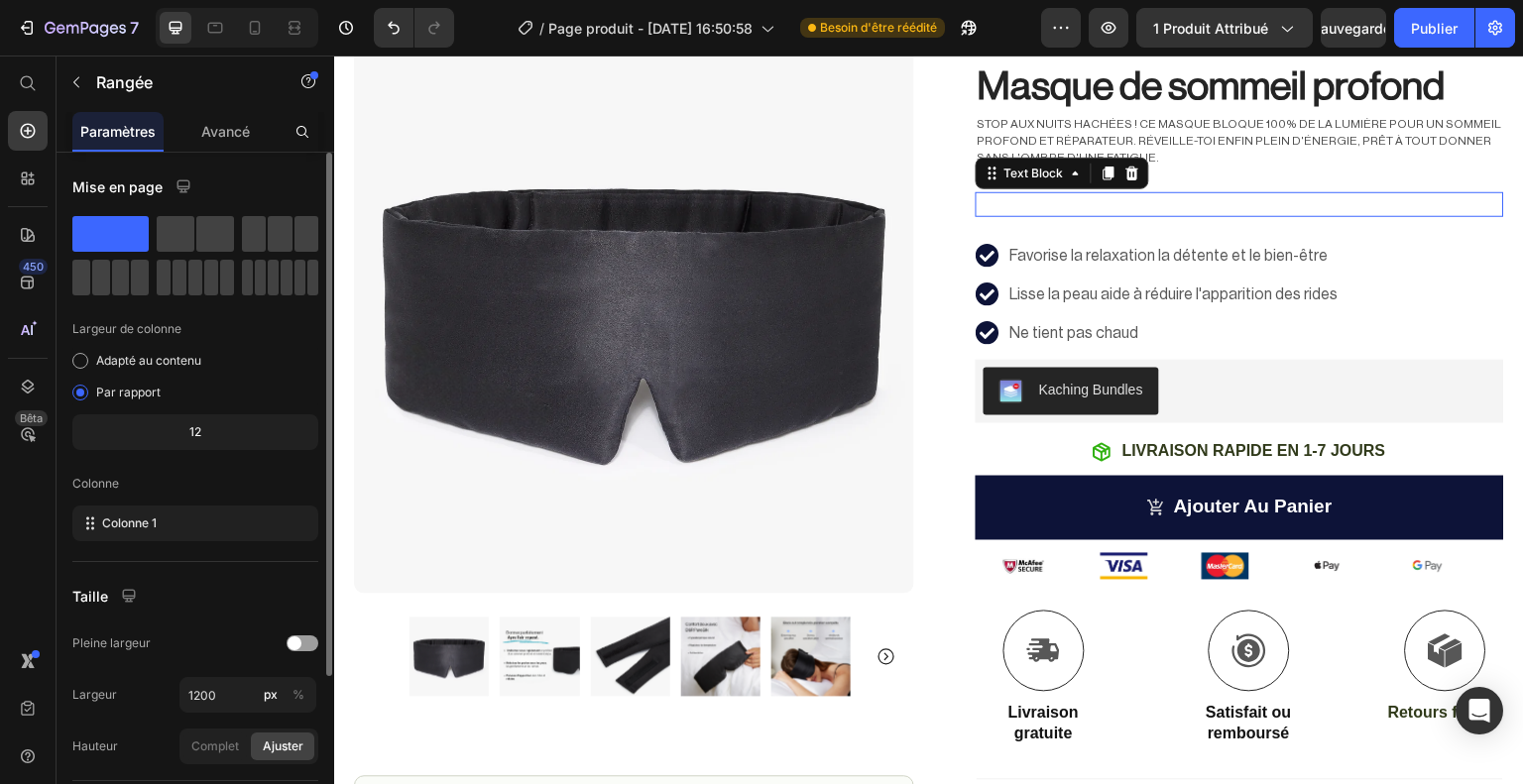 click at bounding box center (1239, 204) 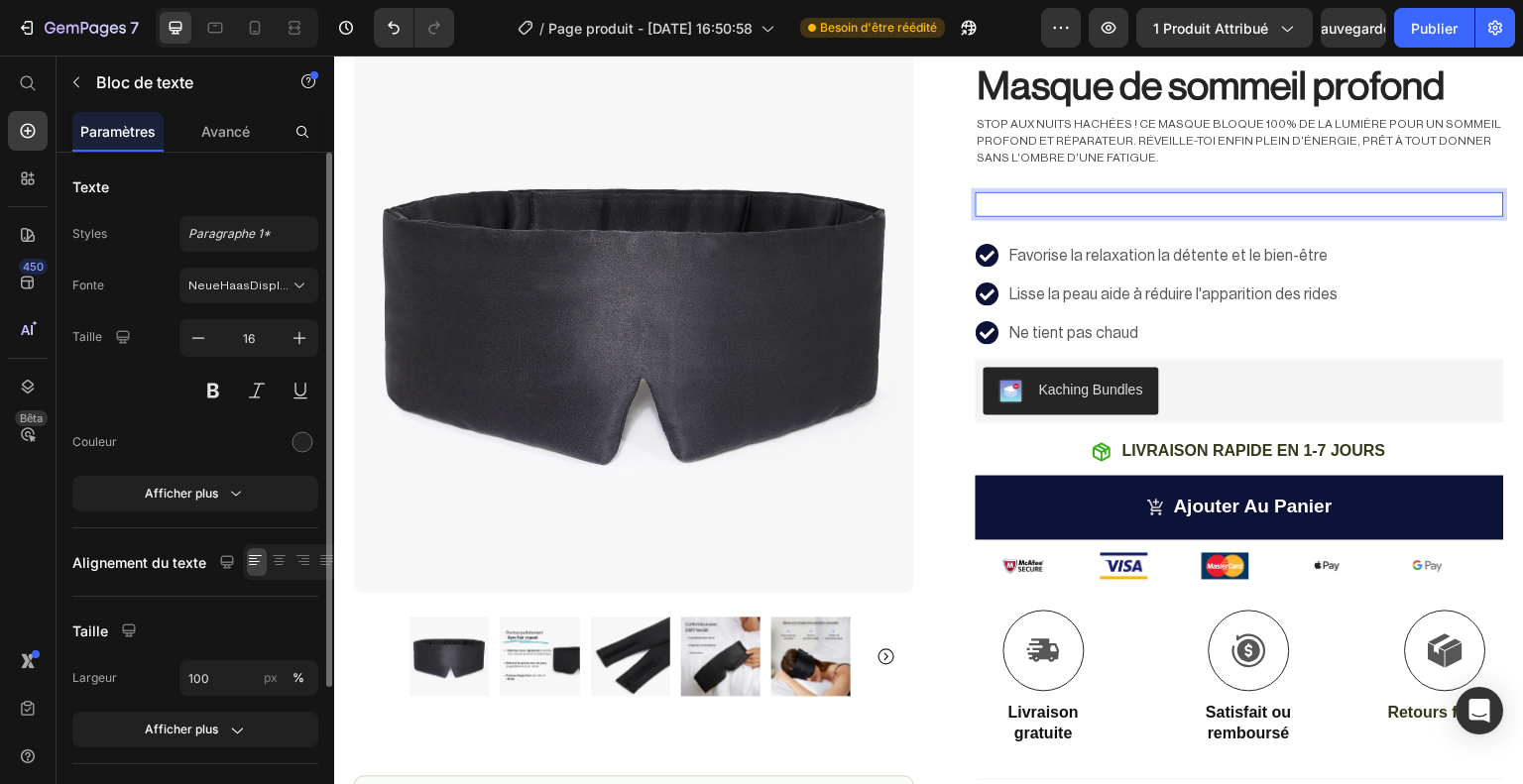 click at bounding box center (1239, 204) 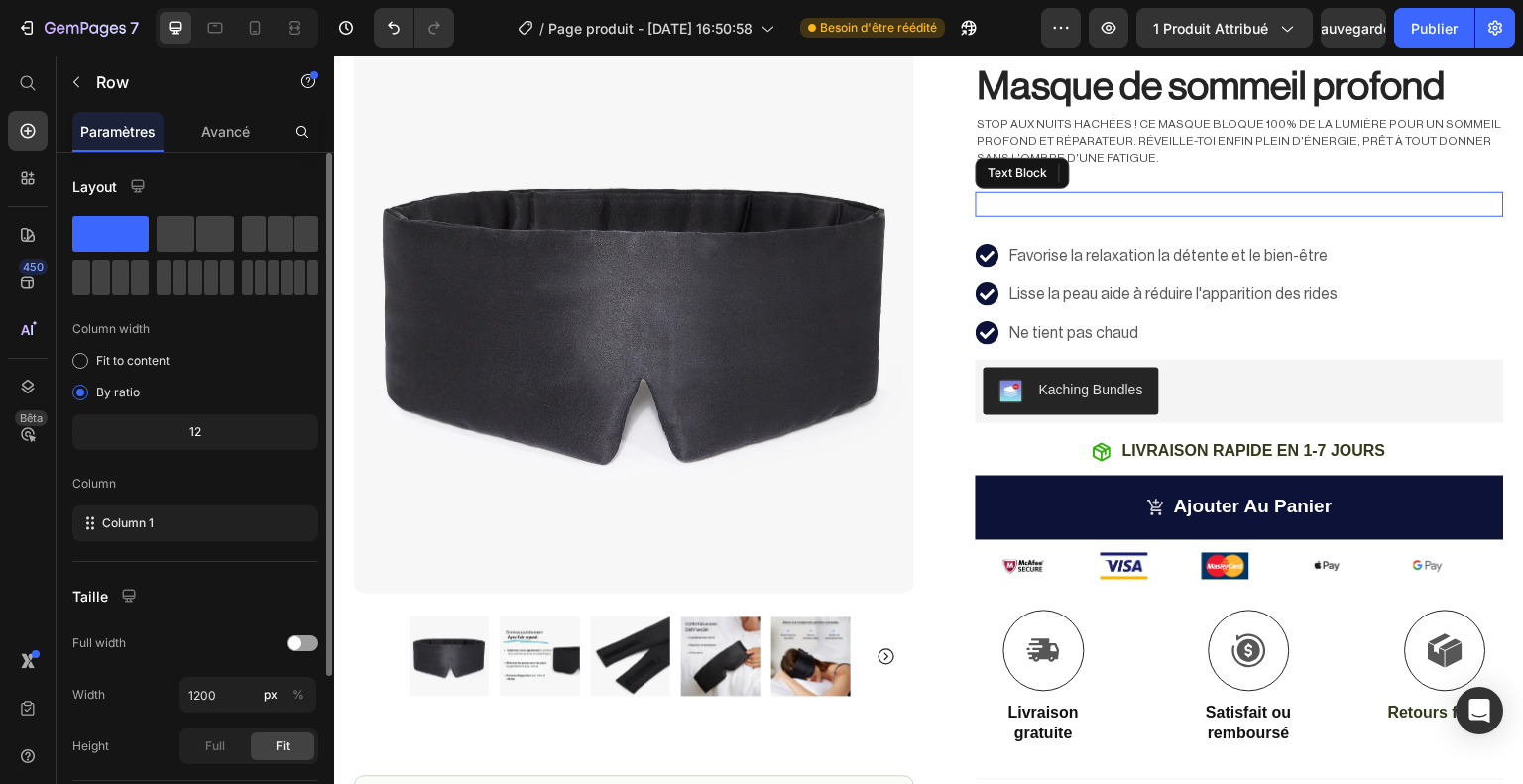 click at bounding box center [1239, 204] 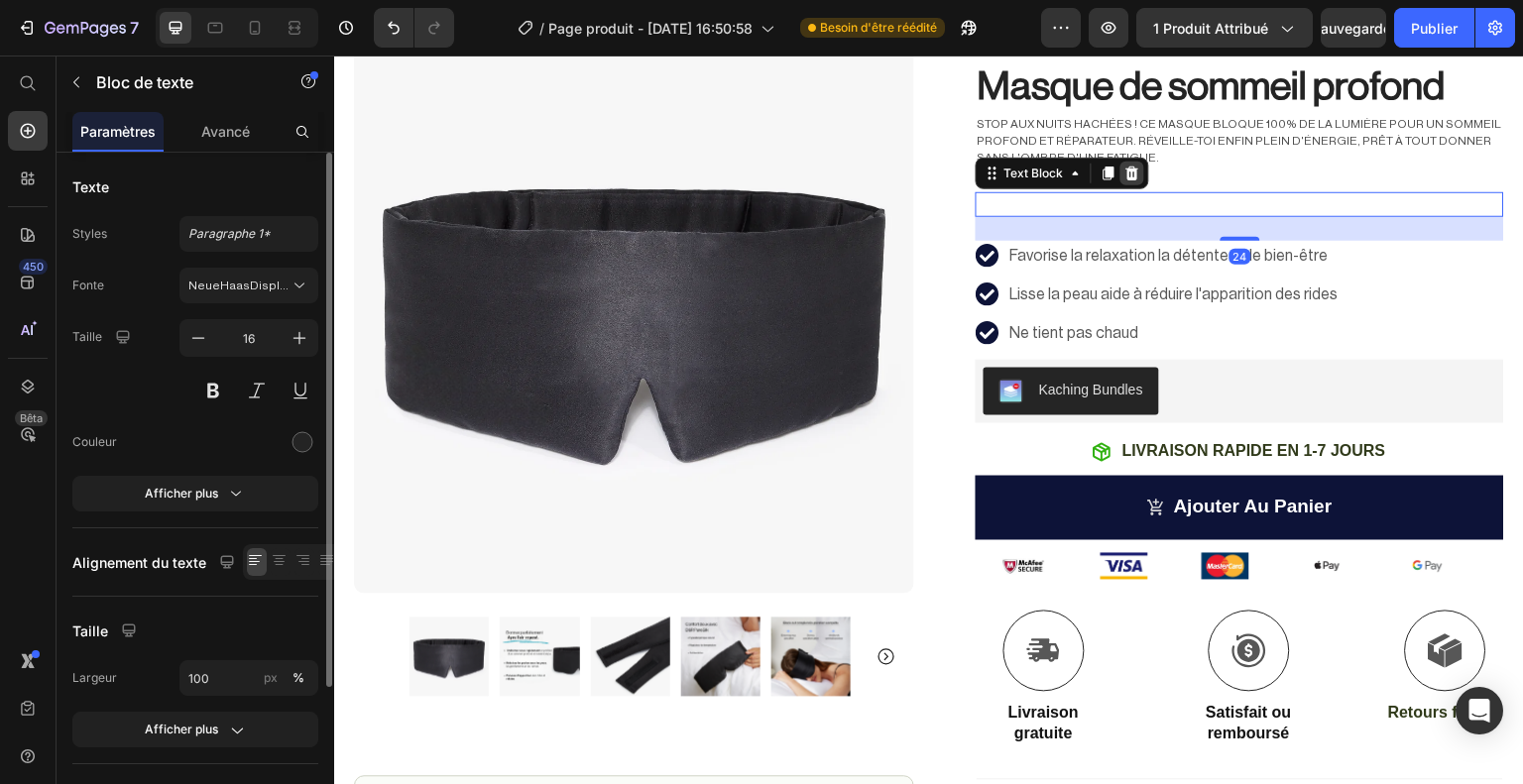 click 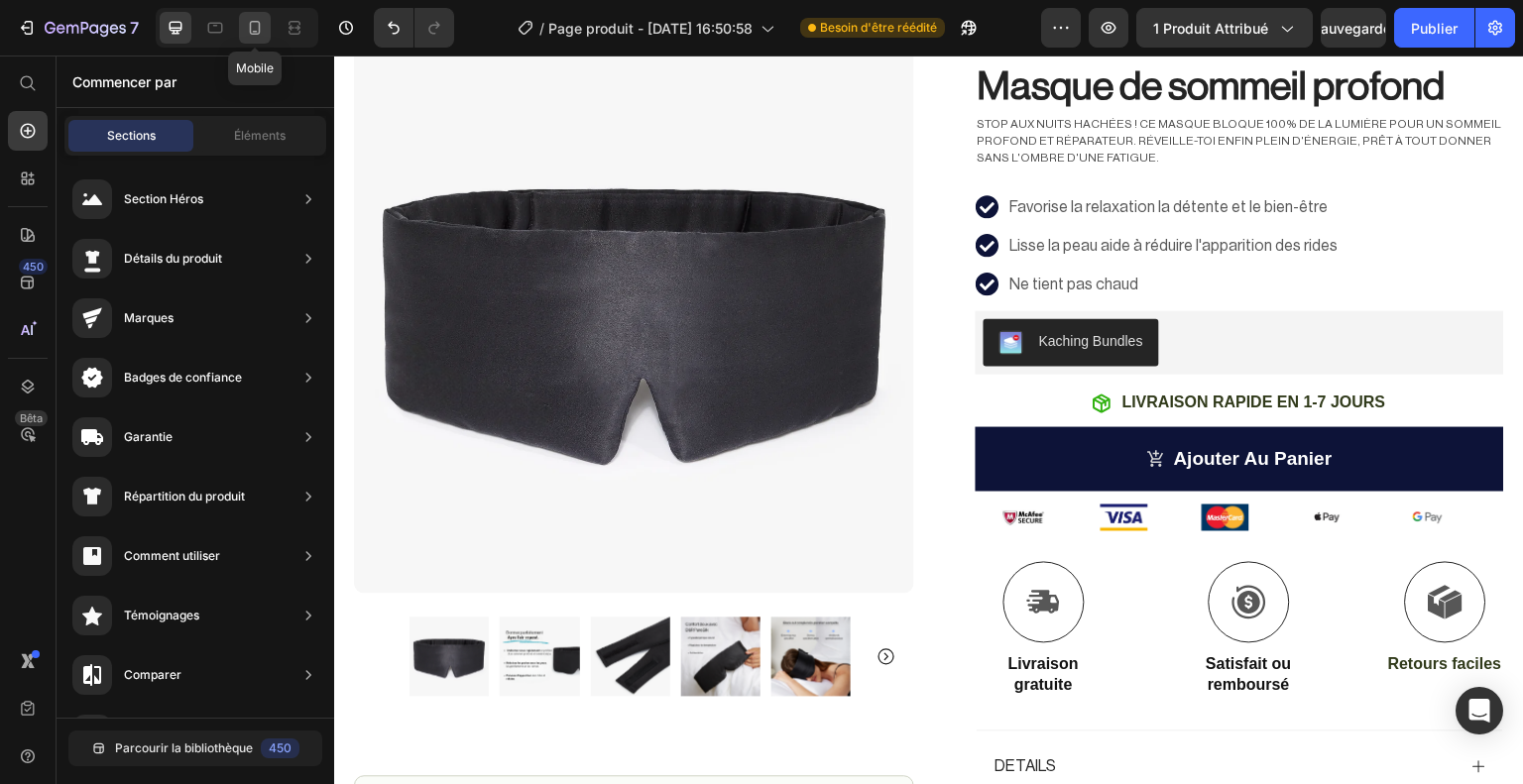click 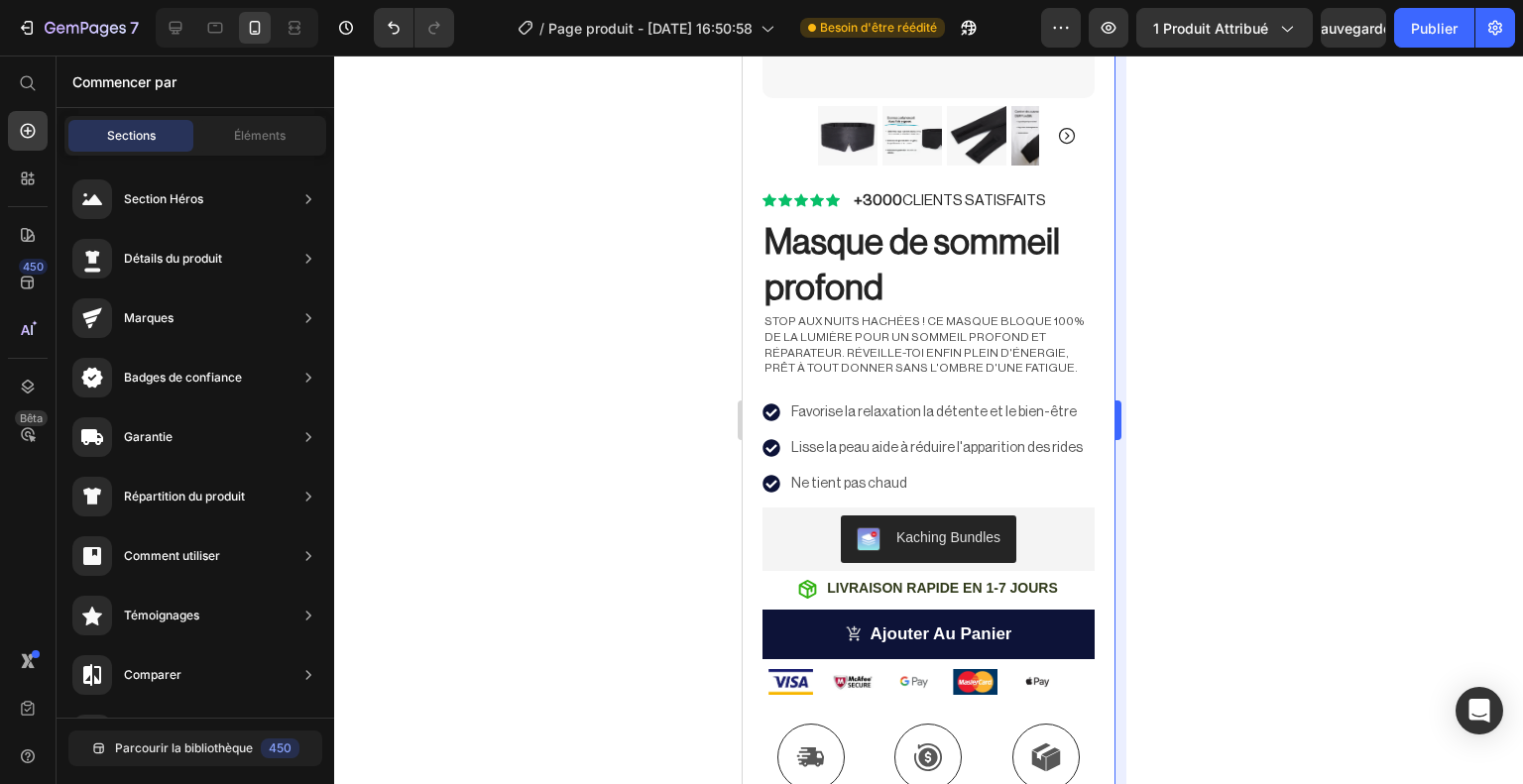 scroll, scrollTop: 457, scrollLeft: 0, axis: vertical 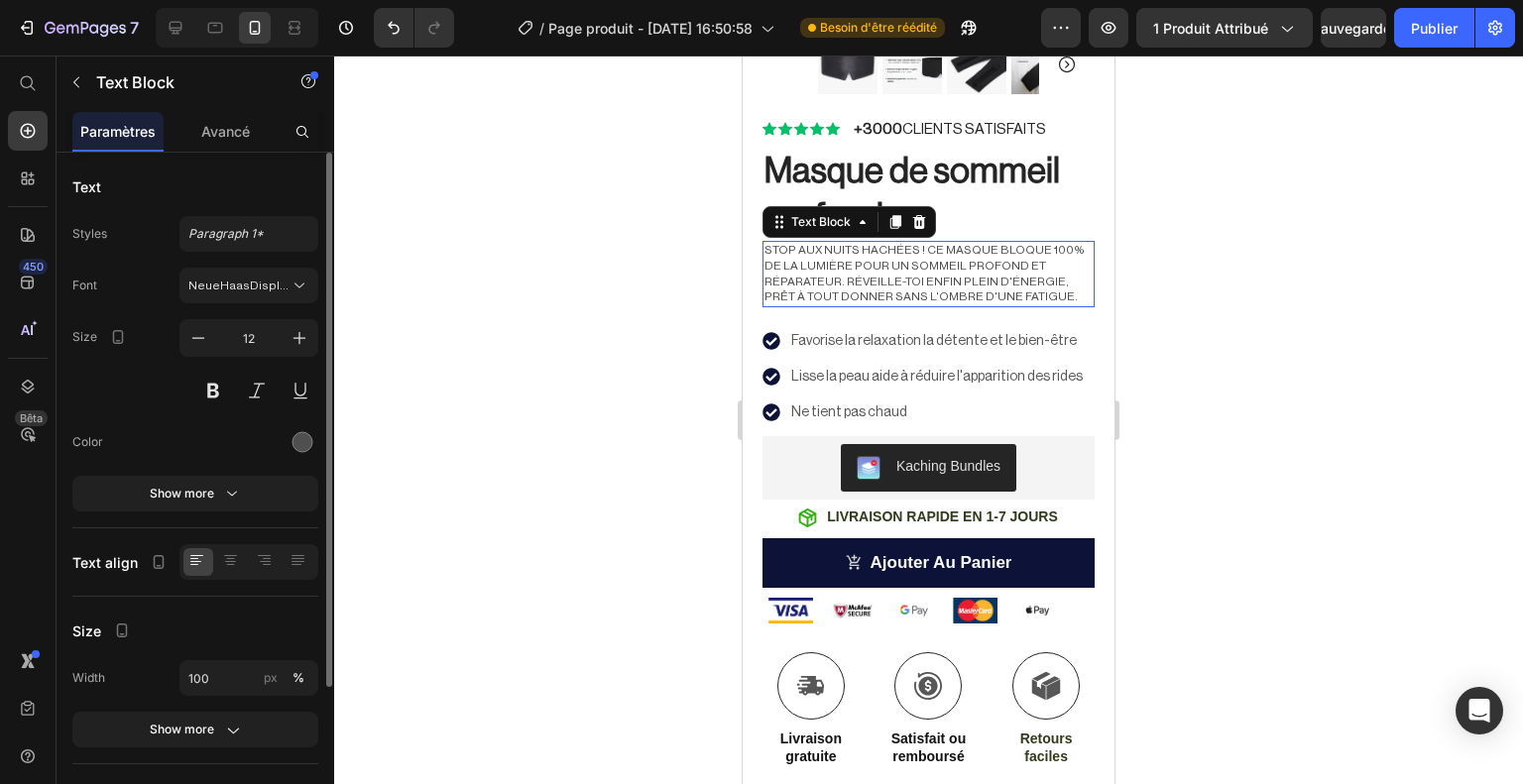 click on "Stop aux nuits hachées ! Ce masque bloque 100% de la lumière pour un sommeil profond et réparateur. Réveille-toi ENFIN plein d'énergie, prêt à tout donner sans l'ombre d'une fatigue." at bounding box center [924, 273] 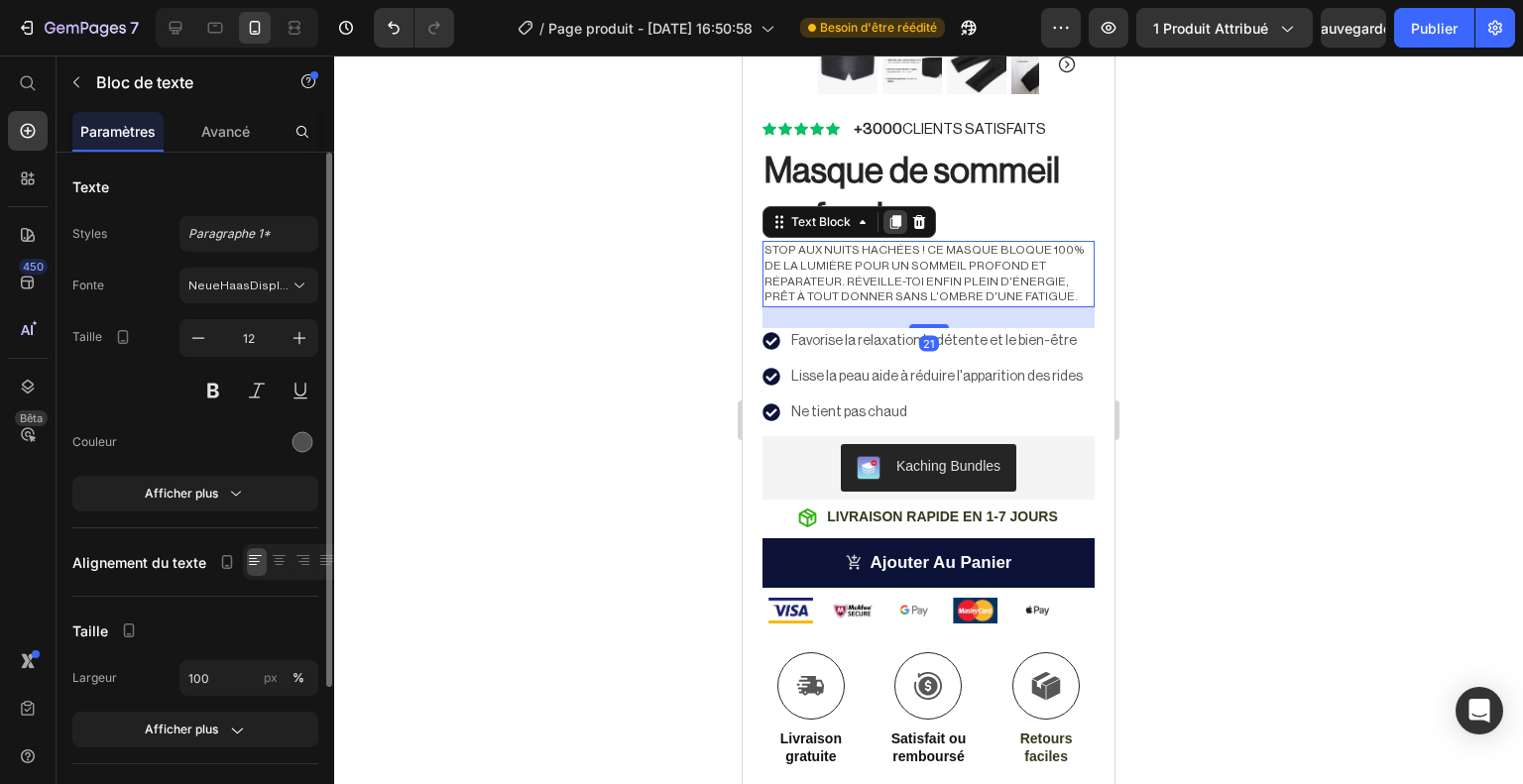 click 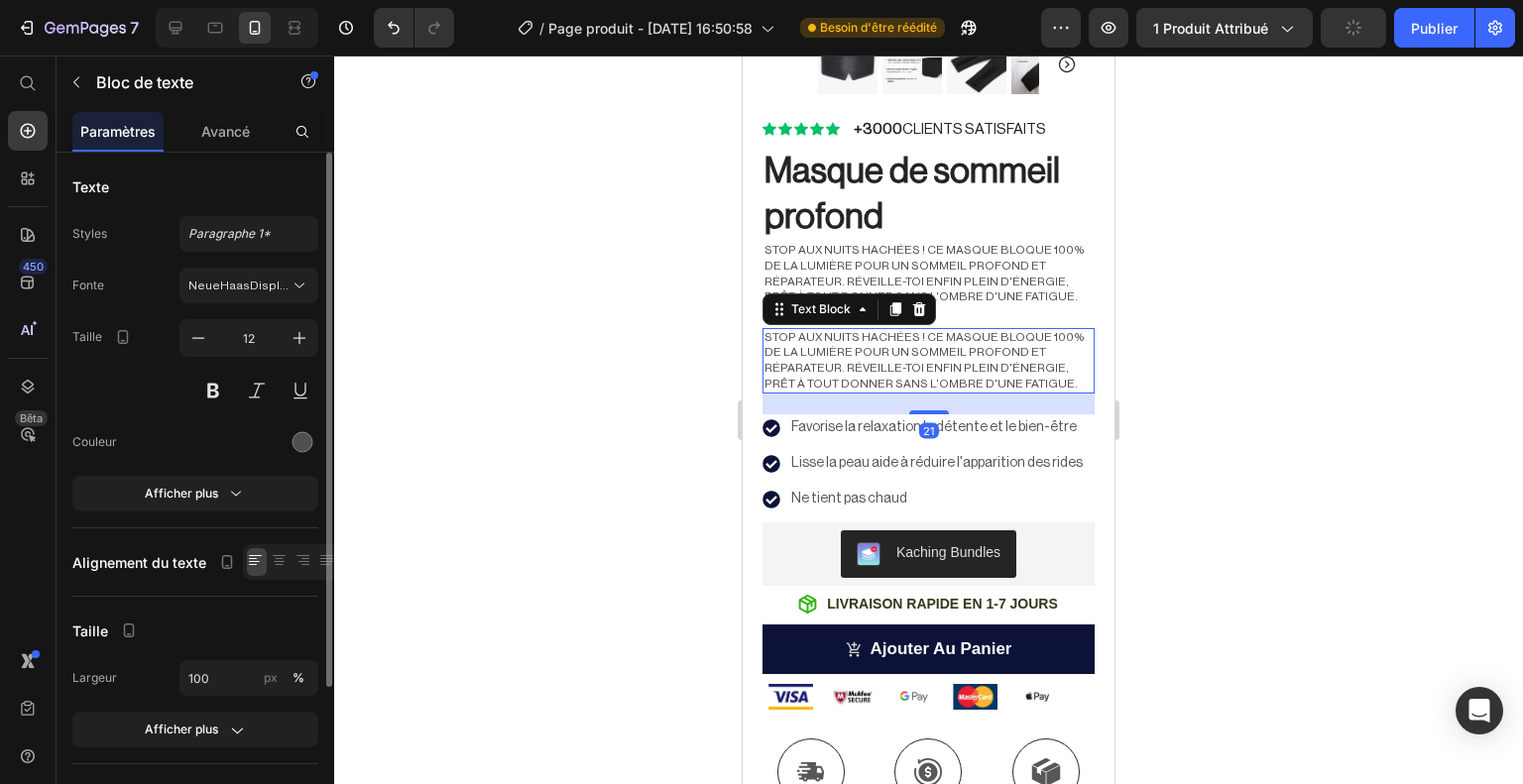 click on "Stop aux nuits hachées ! Ce masque bloque 100% de la lumière pour un sommeil profond et réparateur. Réveille-toi ENFIN plein d'énergie, prêt à tout donner sans l'ombre d'une fatigue." at bounding box center (924, 360) 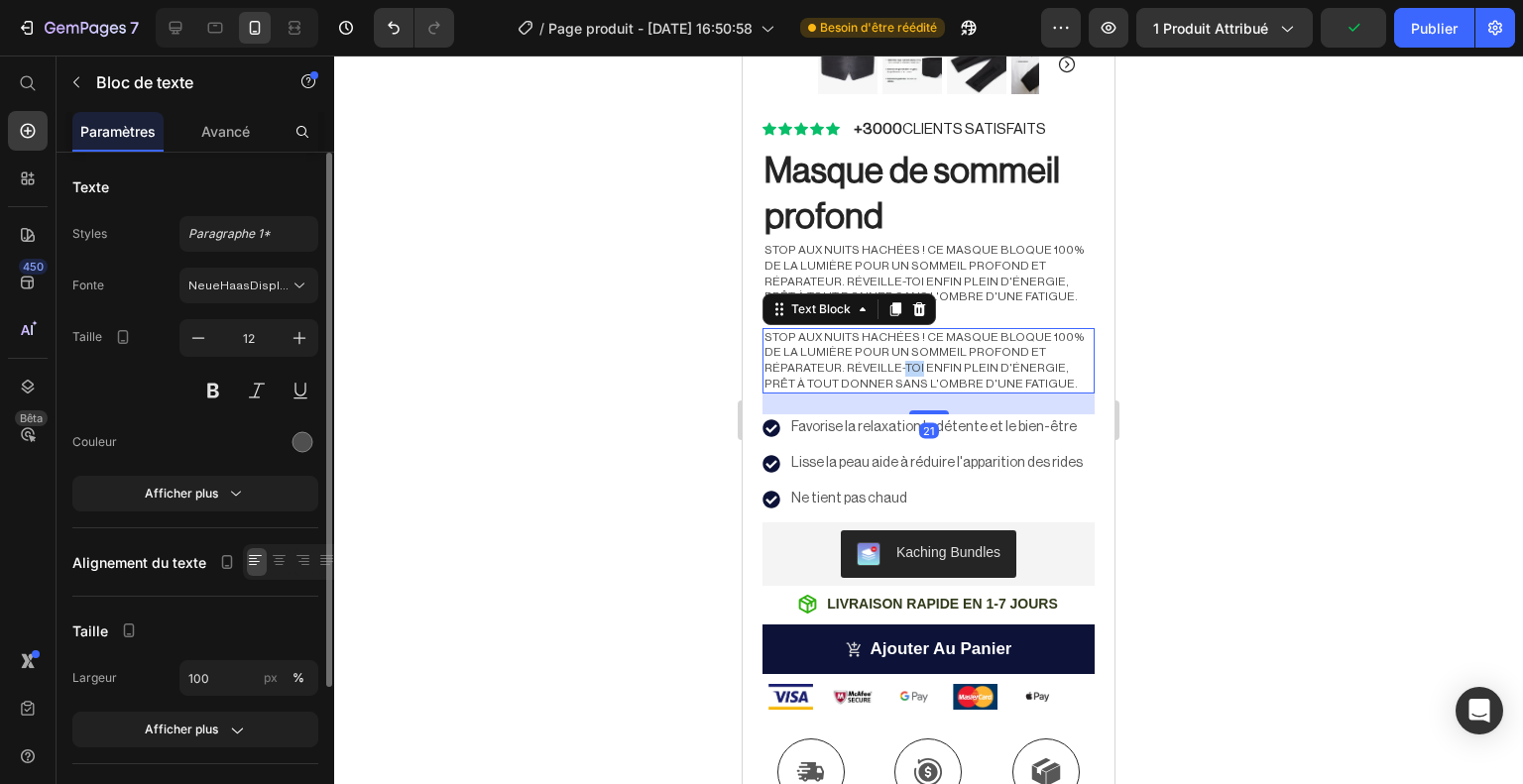 click on "Stop aux nuits hachées ! Ce masque bloque 100% de la lumière pour un sommeil profond et réparateur. Réveille-toi ENFIN plein d'énergie, prêt à tout donner sans l'ombre d'une fatigue." at bounding box center (924, 360) 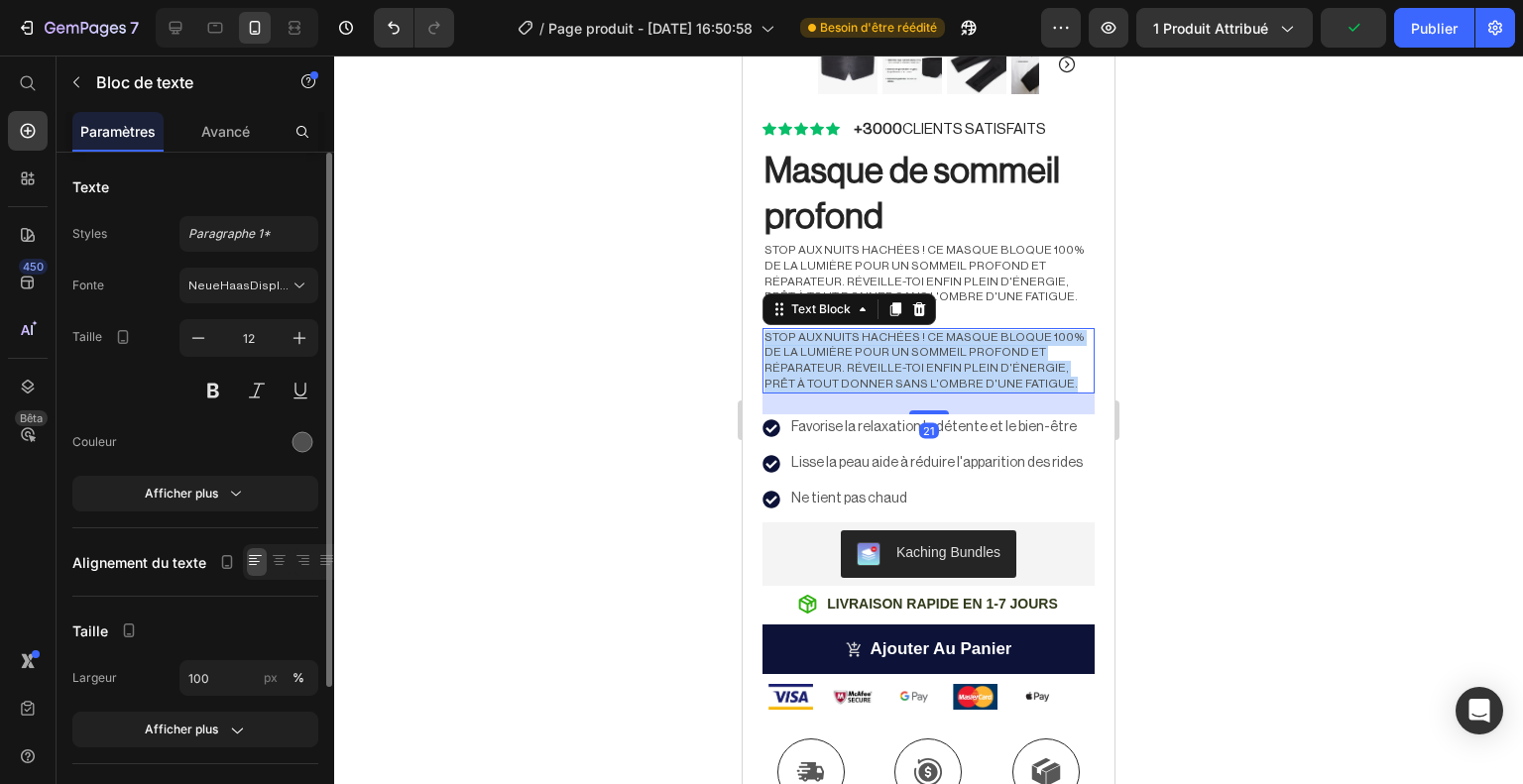click on "Stop aux nuits hachées ! Ce masque bloque 100% de la lumière pour un sommeil profond et réparateur. Réveille-toi ENFIN plein d'énergie, prêt à tout donner sans l'ombre d'une fatigue." at bounding box center [924, 360] 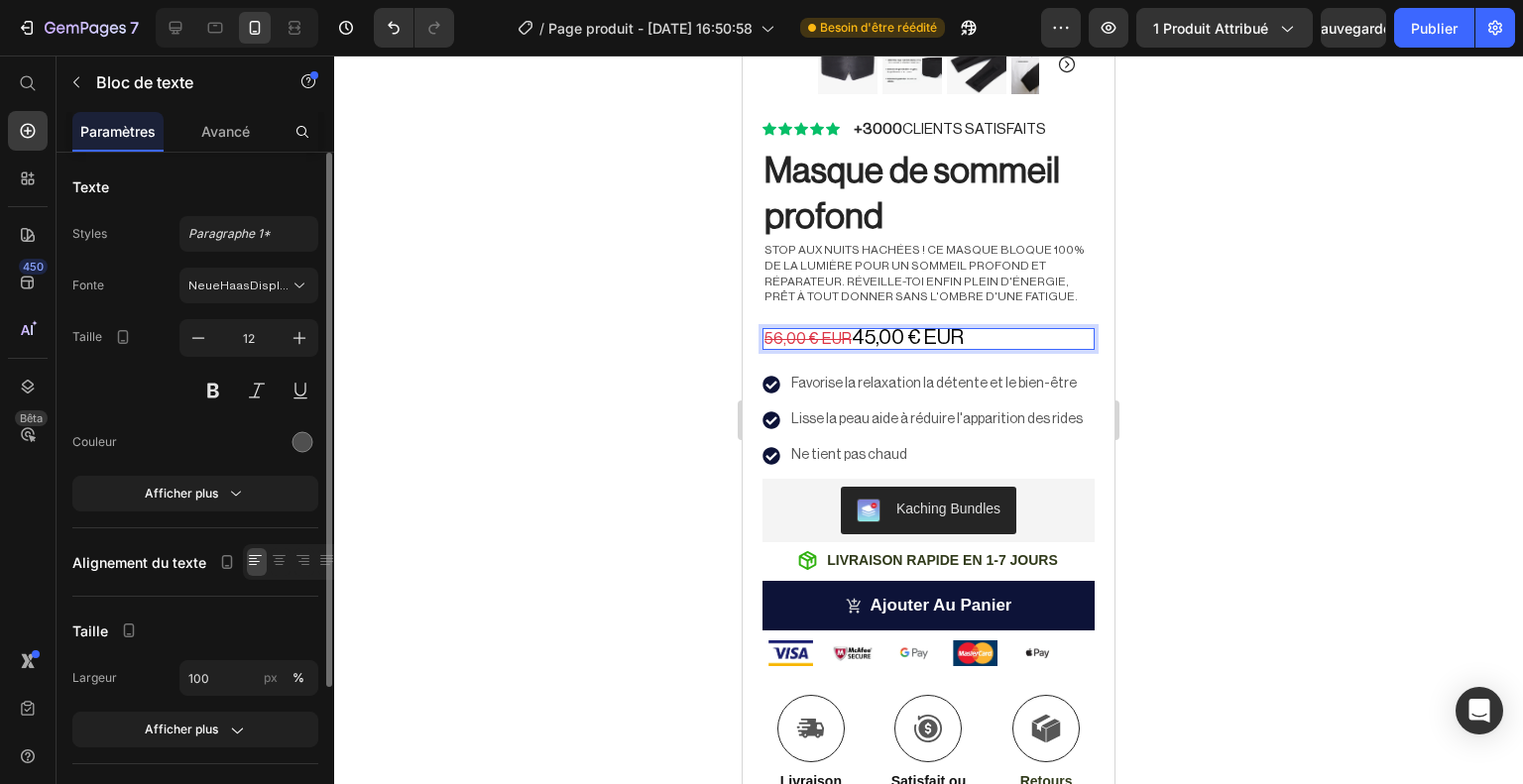 click on "45,00 € EUR" at bounding box center (907, 337) 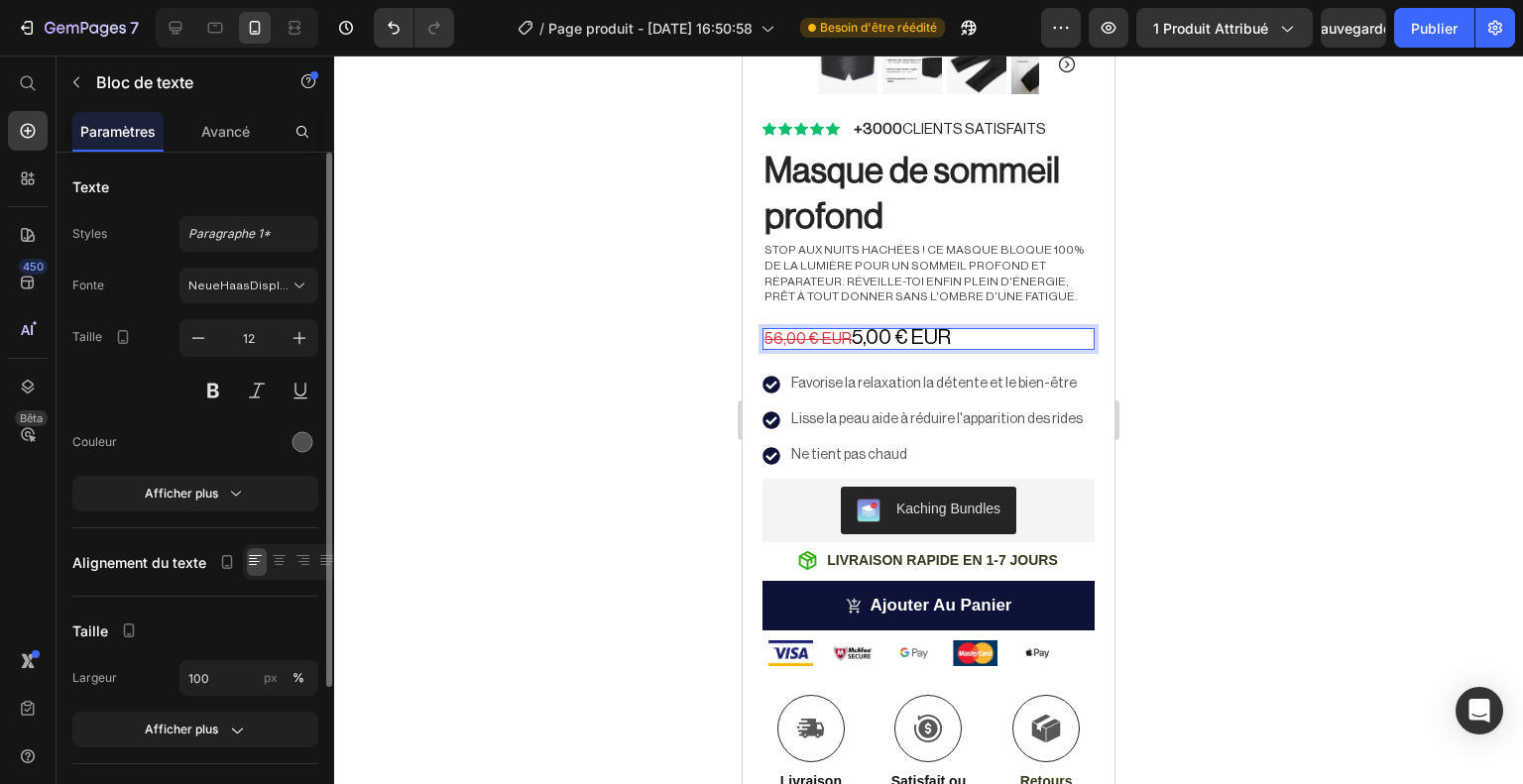 click on "56,00 € EUR  5,00 € EUR" at bounding box center [928, 339] 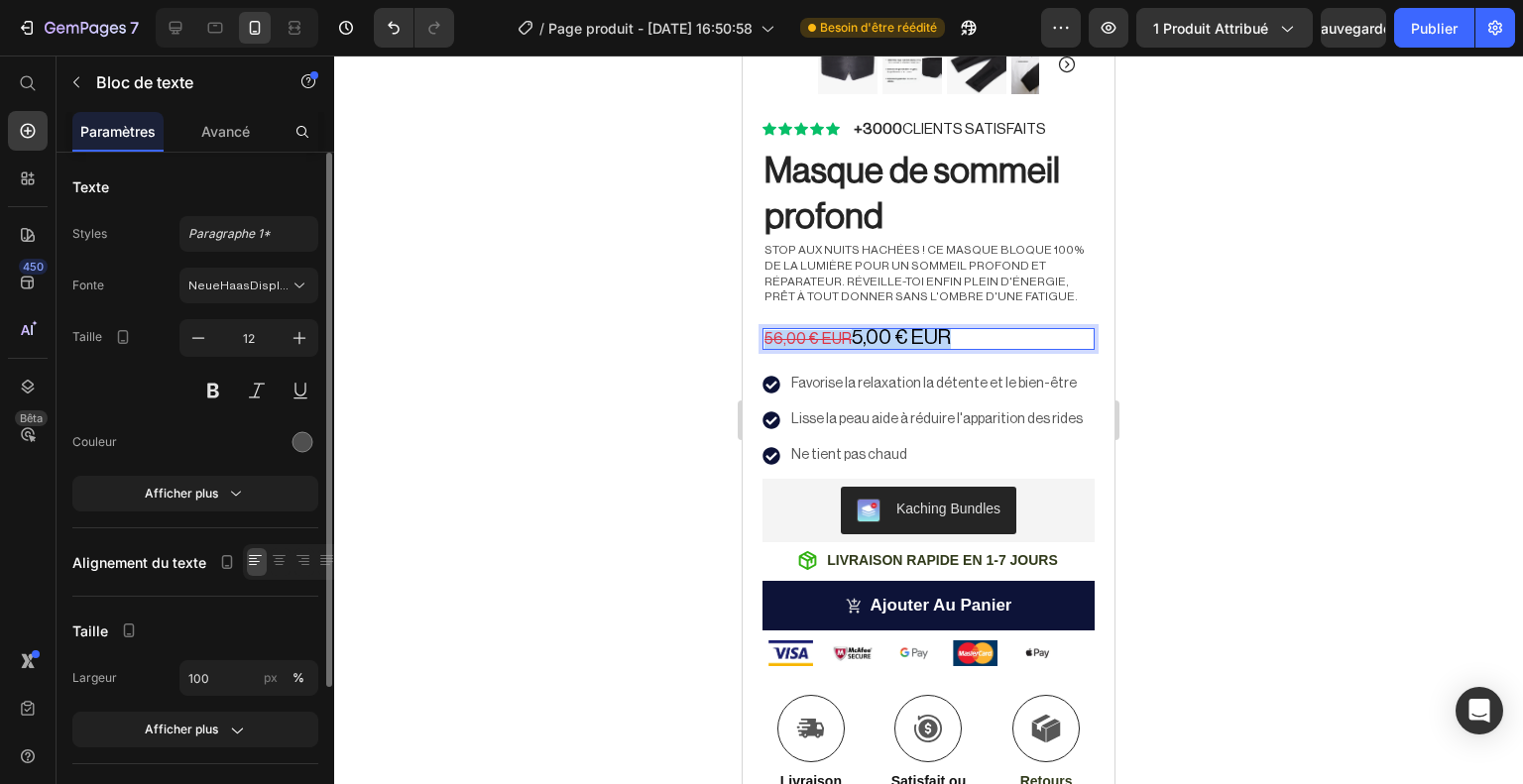 click on "56,00 € EUR  5,00 € EUR" at bounding box center (928, 339) 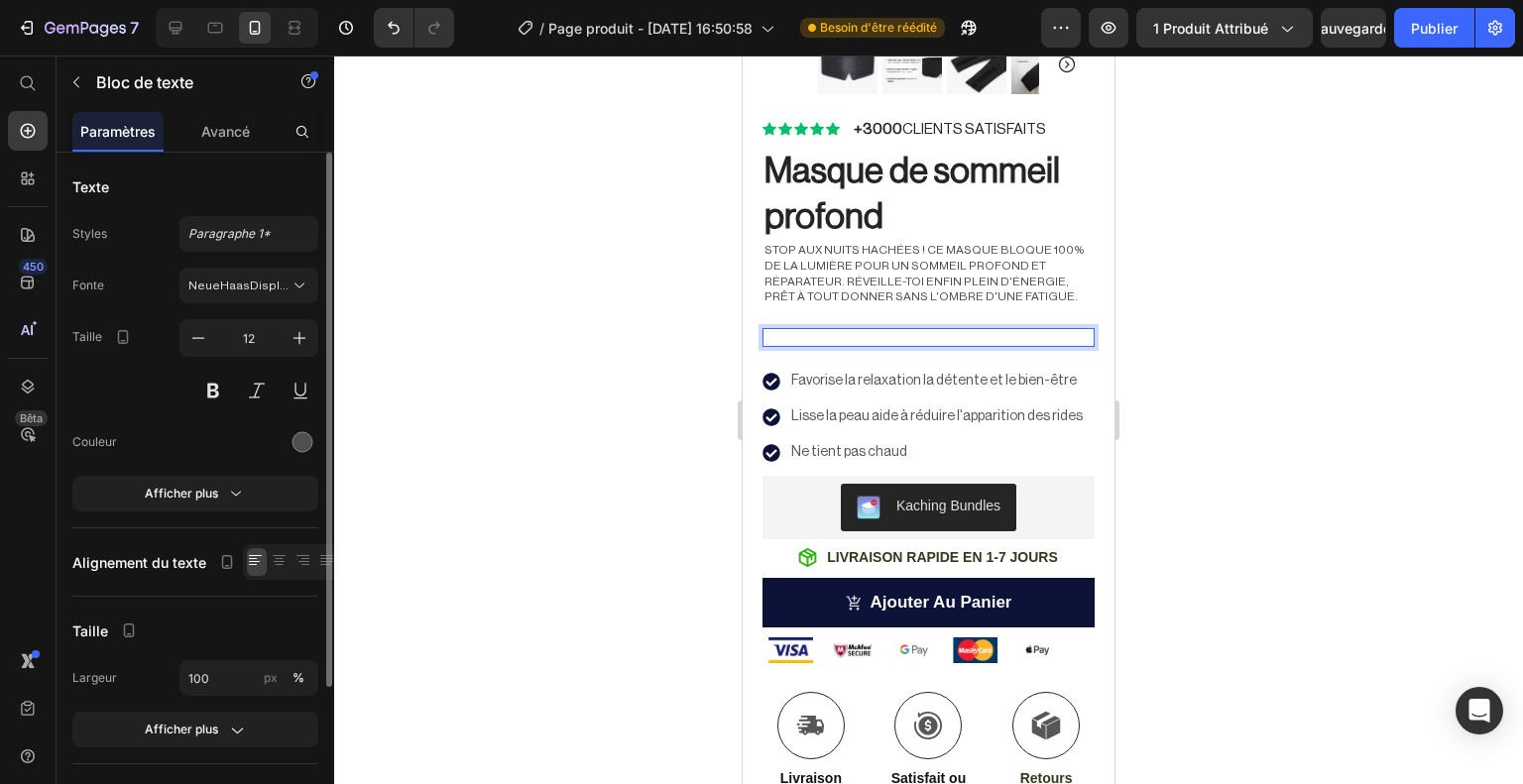 click at bounding box center (928, 338) 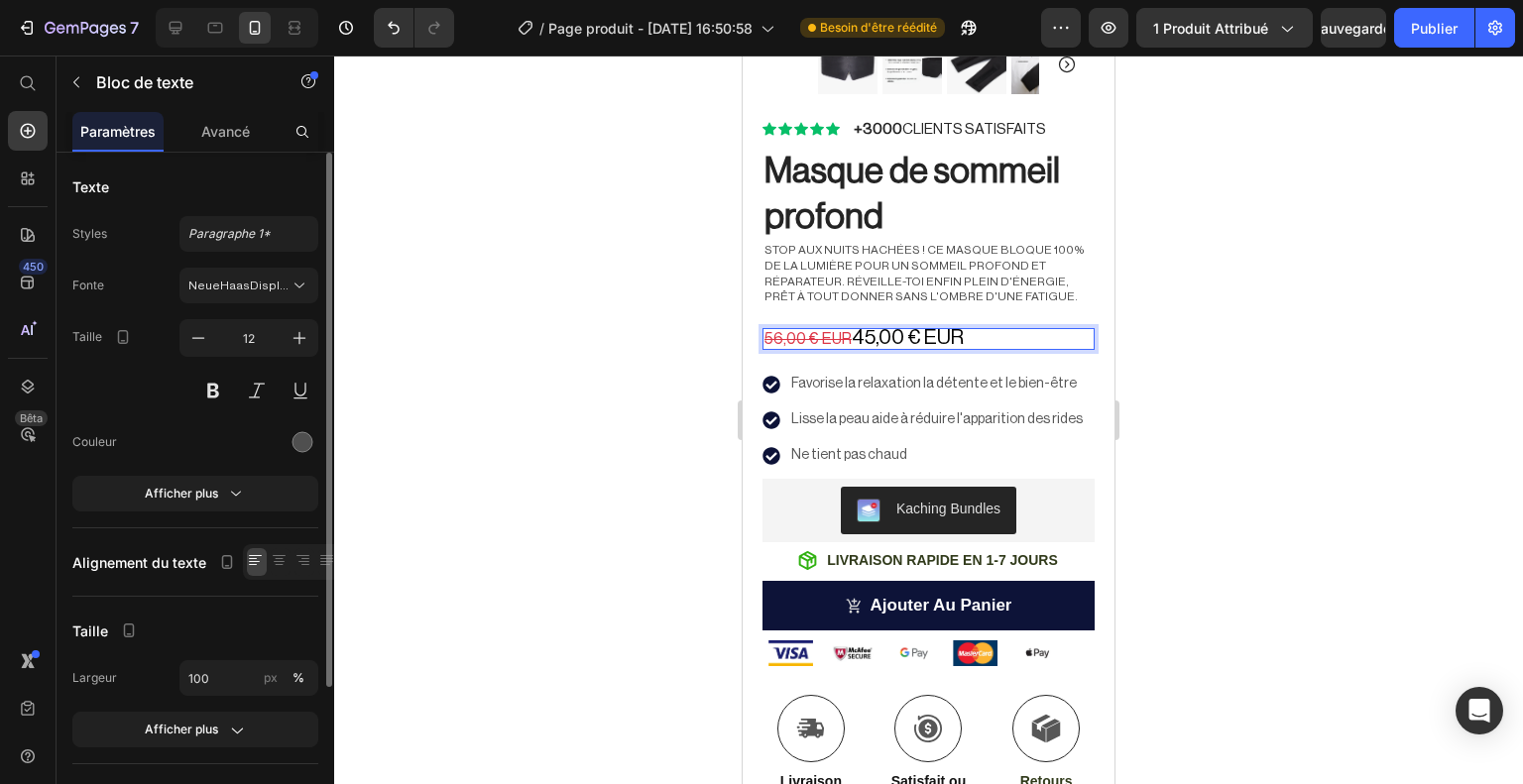 click on "45,00 € EUR" at bounding box center (907, 337) 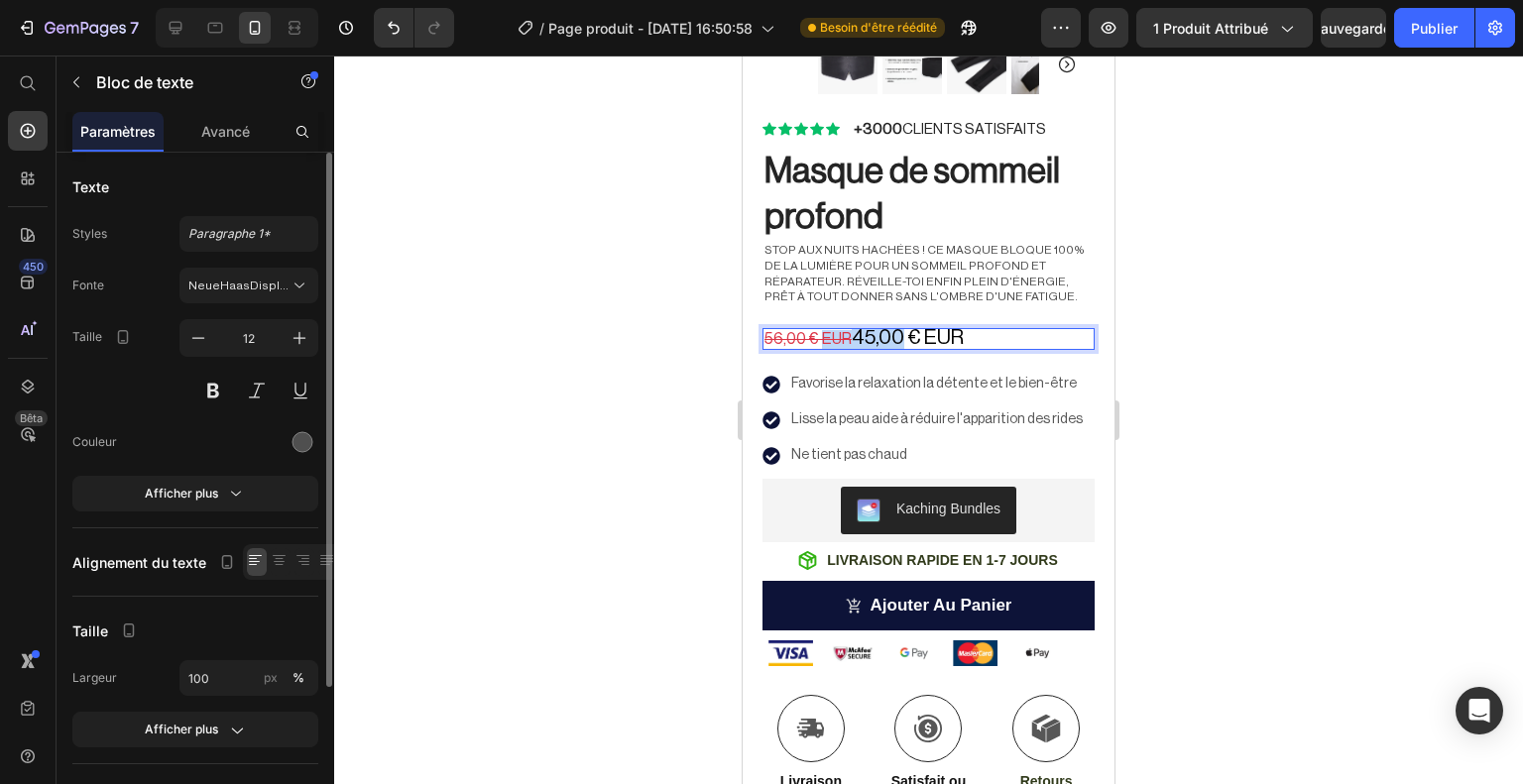click on "45,00 € EUR" at bounding box center (907, 337) 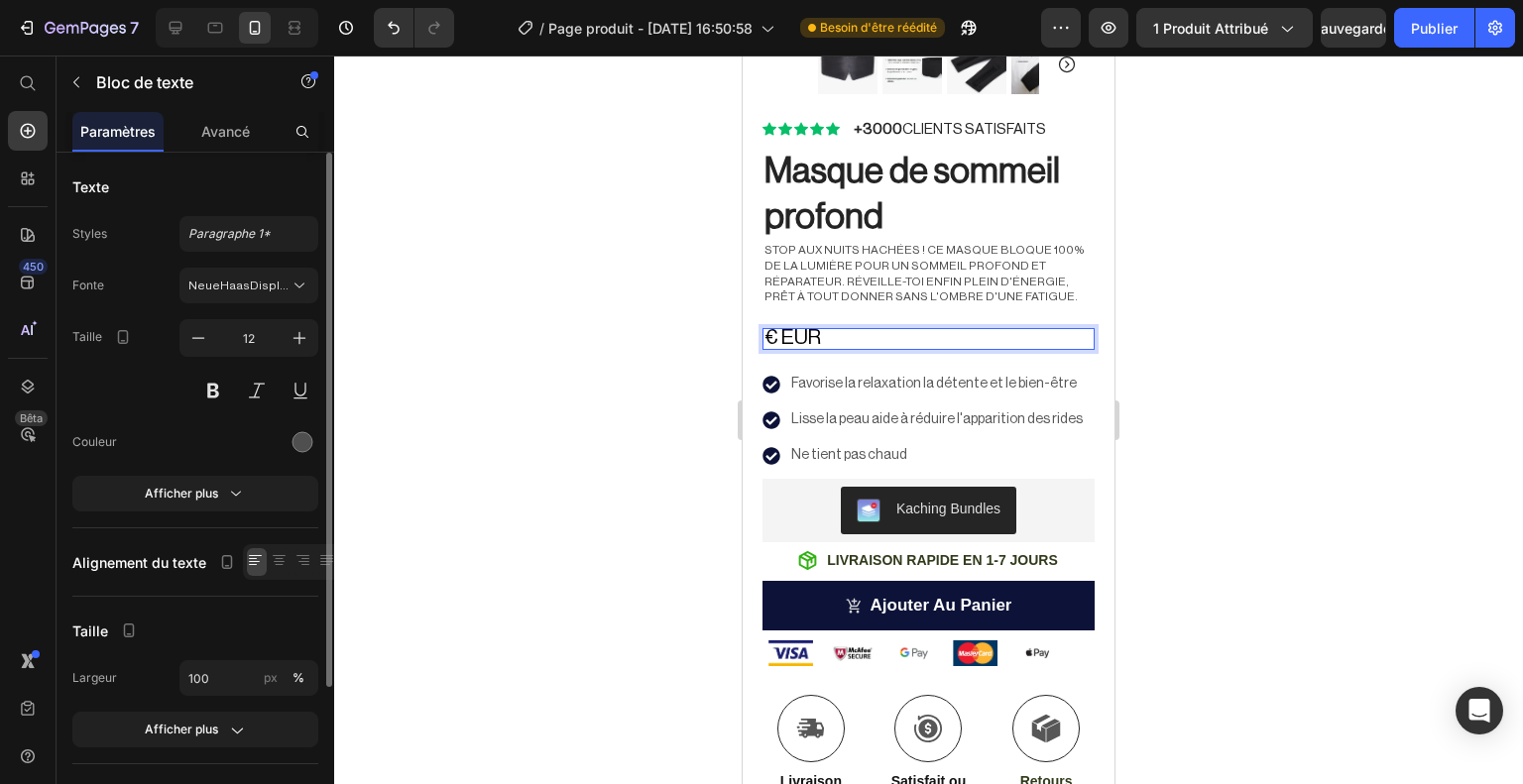 click on "€ EUR" at bounding box center (928, 339) 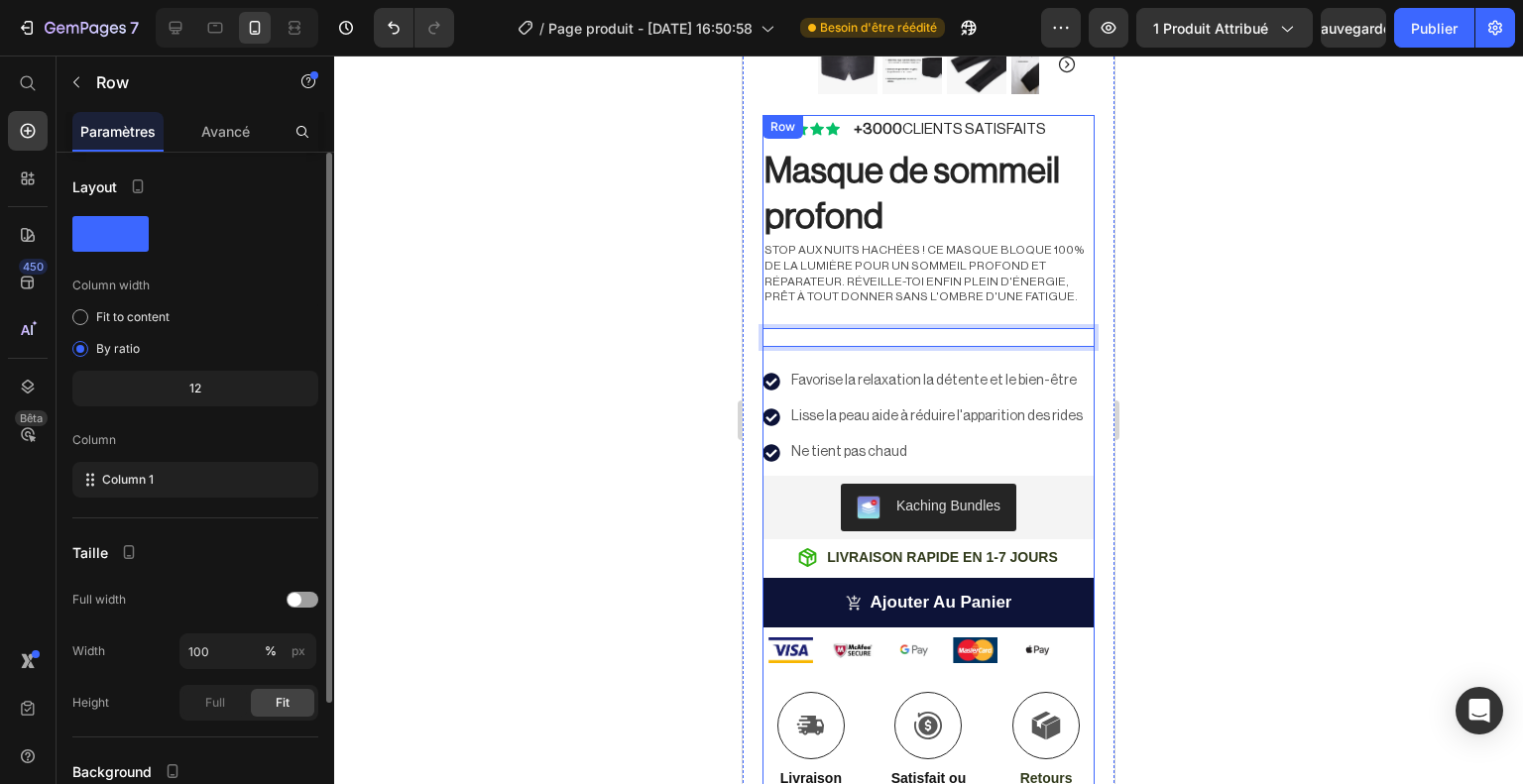 click on "Icon Icon Icon Icon Icon Icon List +3000  CLIENTS SATISFAITS Text Block Row Masque de sommeil profond Product Title Stop aux nuits hachées ! Ce masque bloque 100% de la lumière pour un sommeil profond et réparateur. Réveille-toi ENFIN plein d'énergie, prêt à tout donner sans l'ombre d'une fatigue. Text Block Text Block   21 Favorise la relaxation la détente et le bien-être Lisse la peau aide à réduire l'apparition des rides Ne tient pas chaud Item List Kaching Bundles Kaching Bundles
Icon LIVRAISON RAPIDE EN 1-7 JOURS Text Block Row
ajouter au panier Add to Cart Image Image Image Image Image Row
Icon Livraison gratuite Text Block
Icon Satisfait ou remboursé Text Block
Icon Retours faciles   Text Block Row Image Icon Icon Icon Icon Icon Icon List Text Block
Icon [PERSON_NAME] (EVRY FR) Text Block Row Row
DETAILS
Accordion" at bounding box center (928, 667) 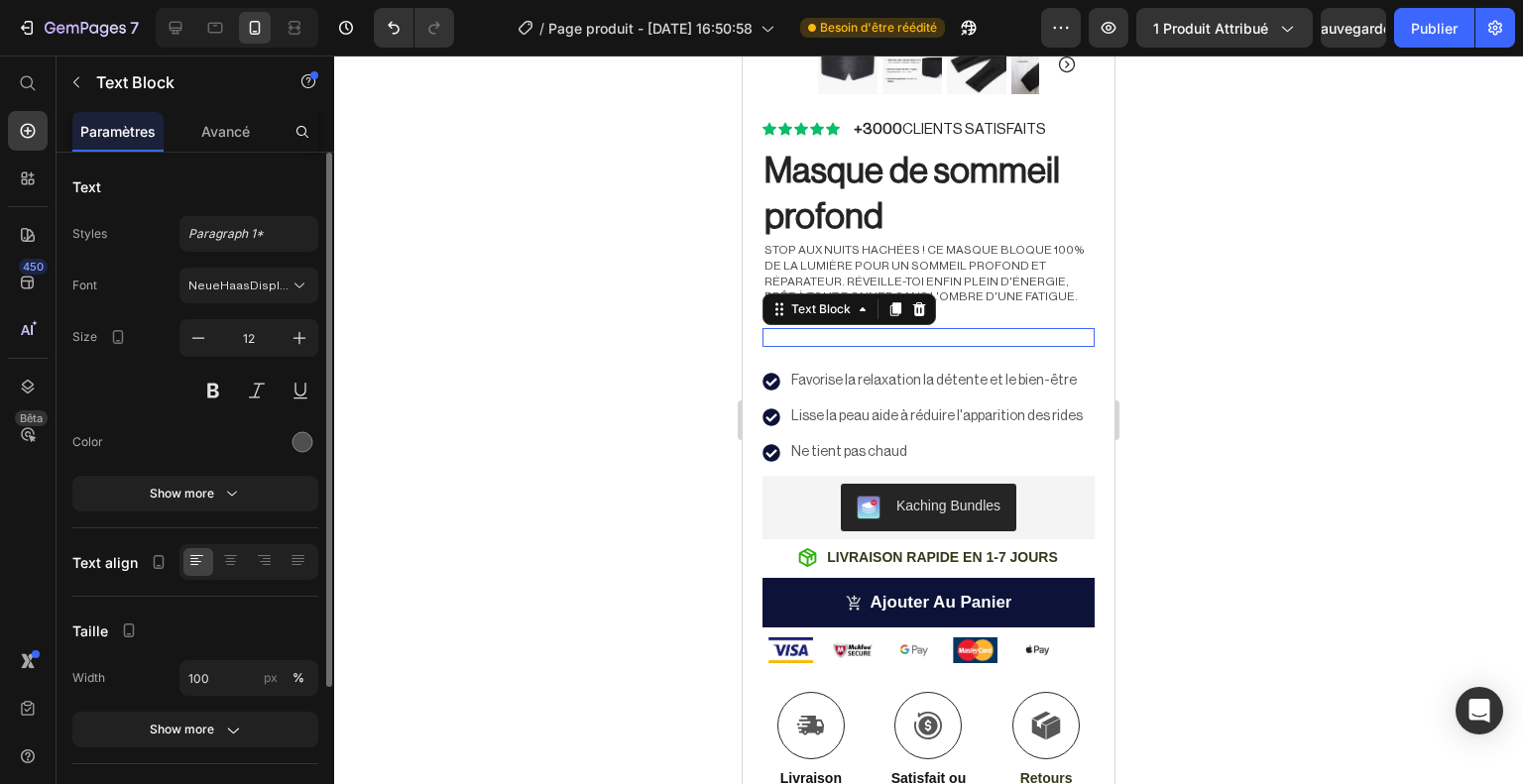 click at bounding box center (928, 338) 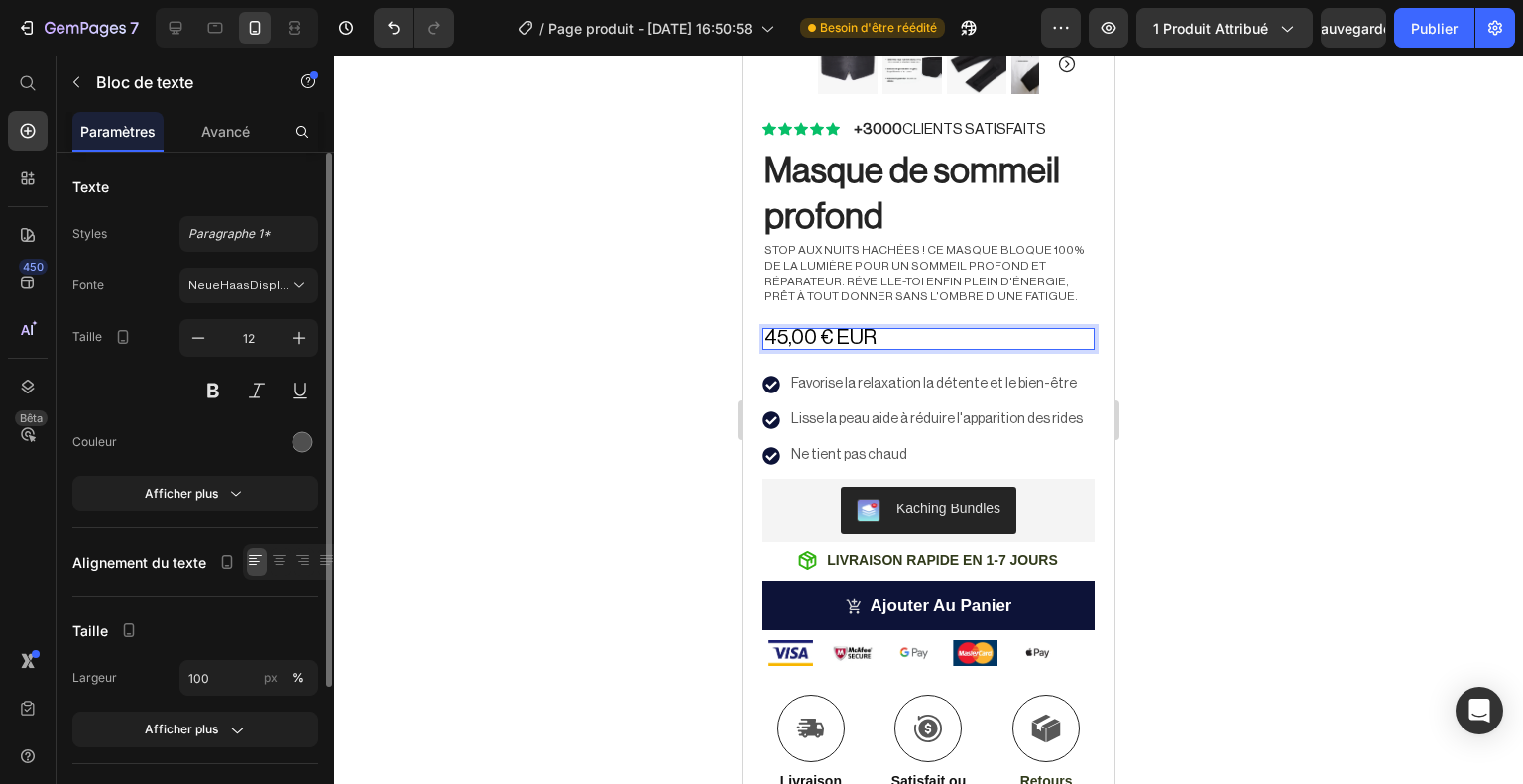 click on "45,00 € EUR" at bounding box center [928, 339] 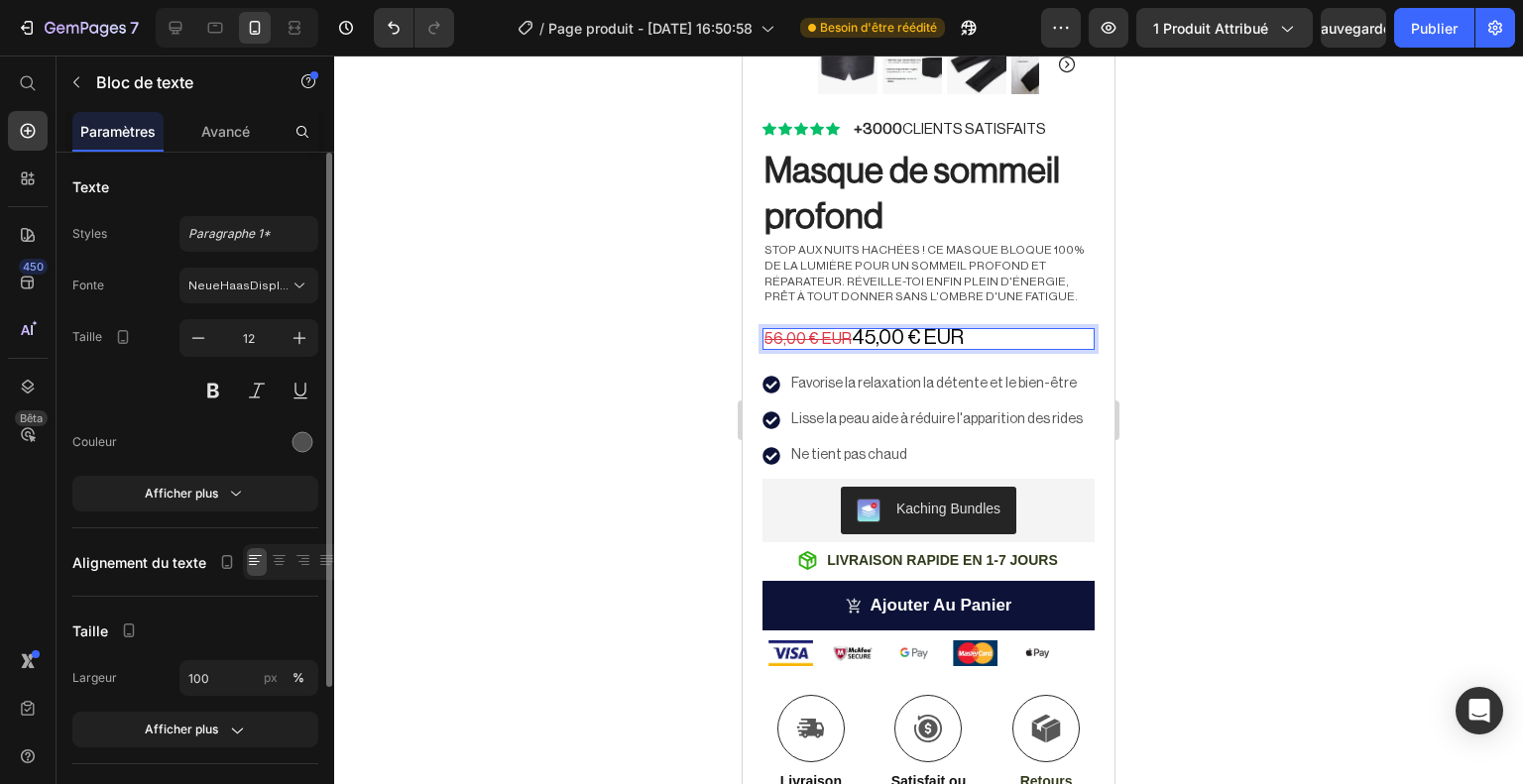 click on "56,00 € EUR  45,00 € EUR" at bounding box center (928, 339) 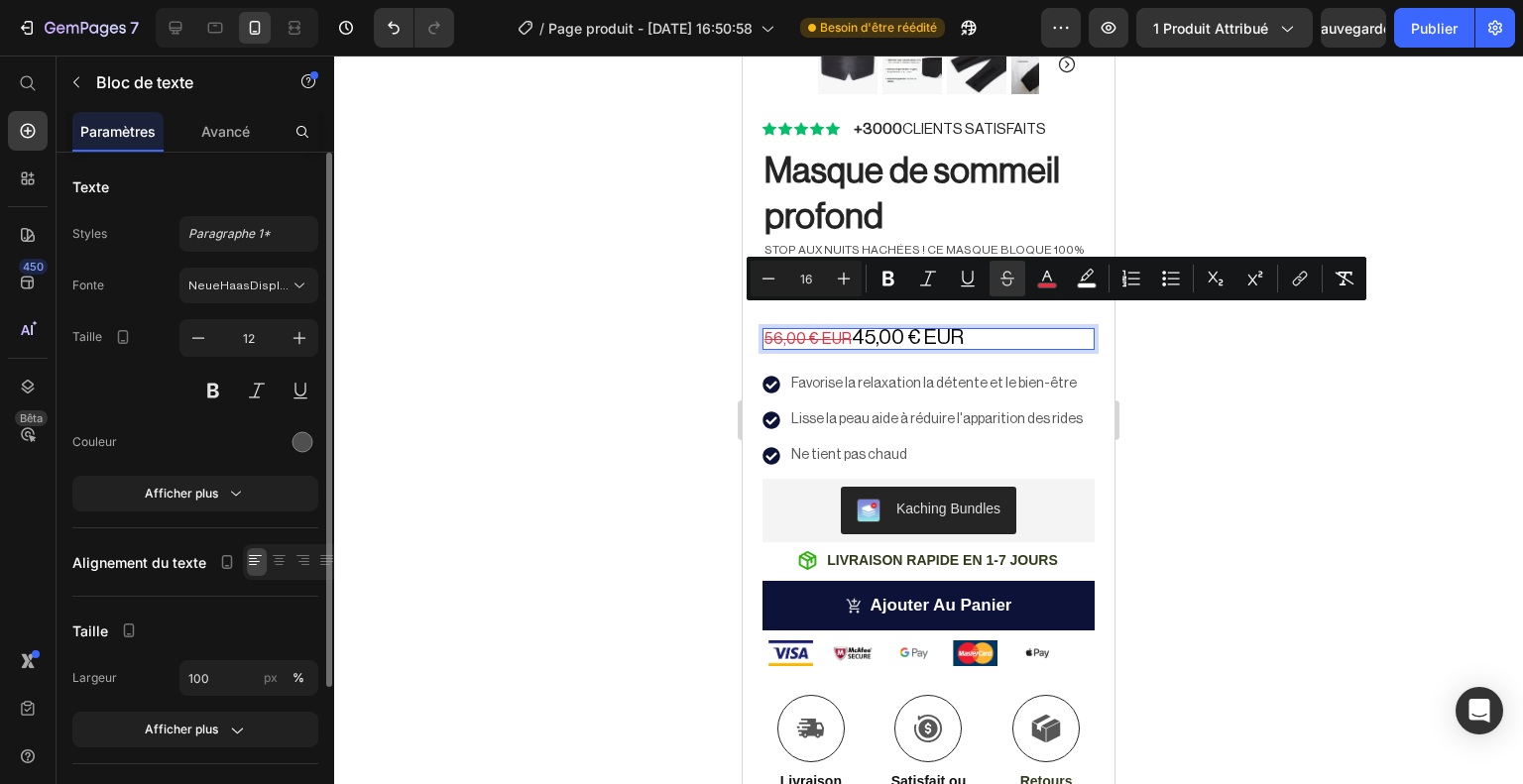click on "56,00 € EUR  45,00 € EUR" at bounding box center [928, 339] 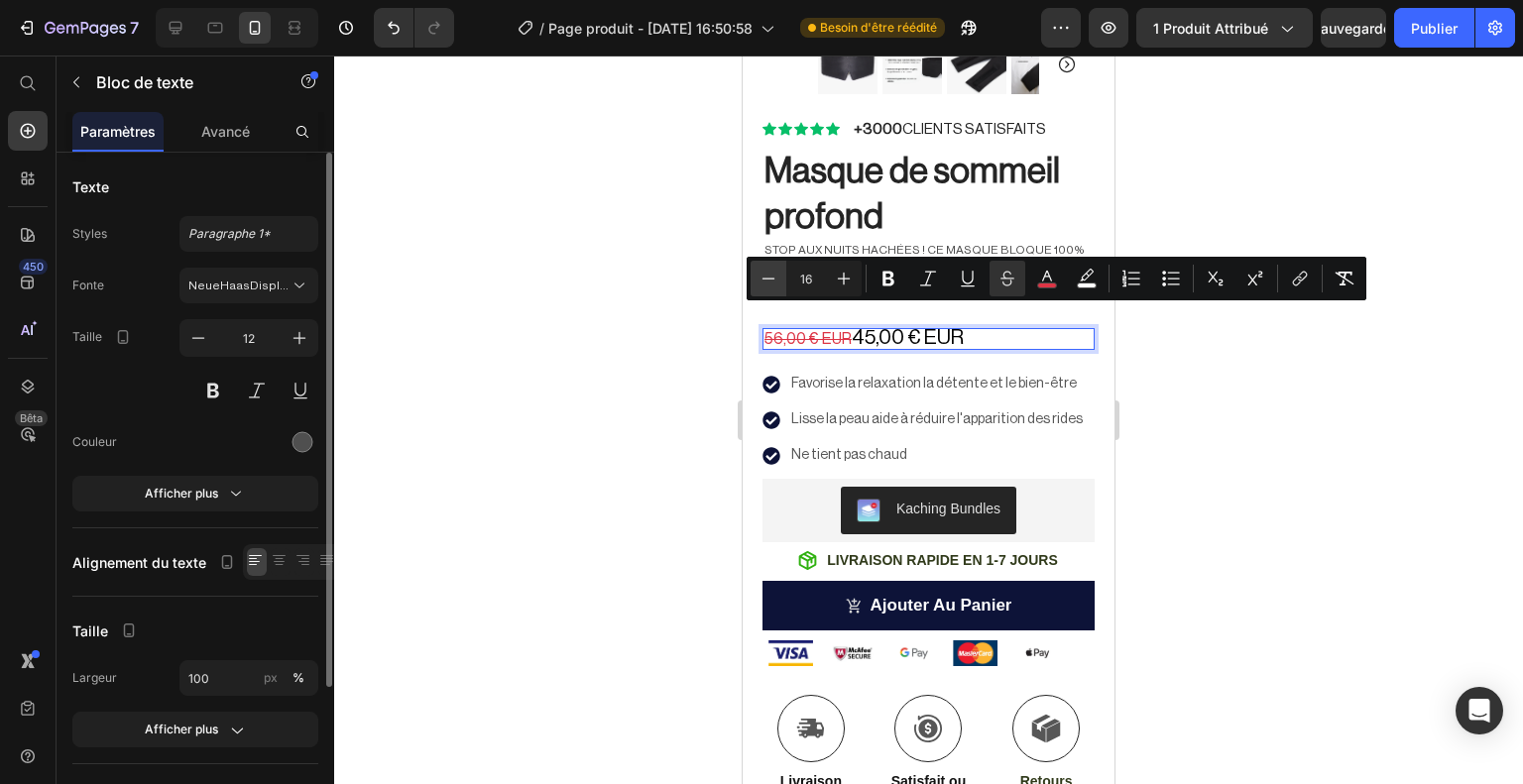 click on "Moins" at bounding box center (768, 279) 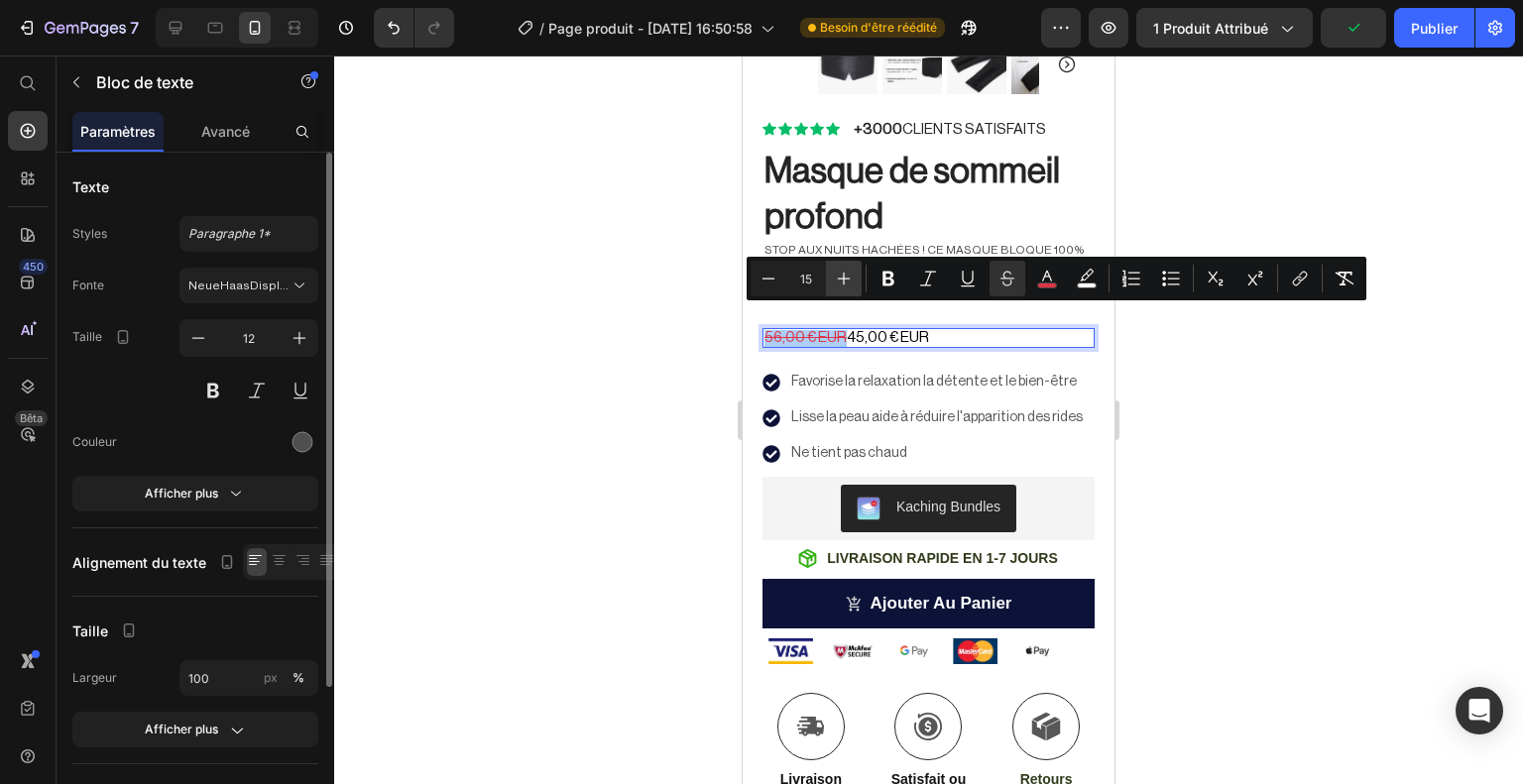 click 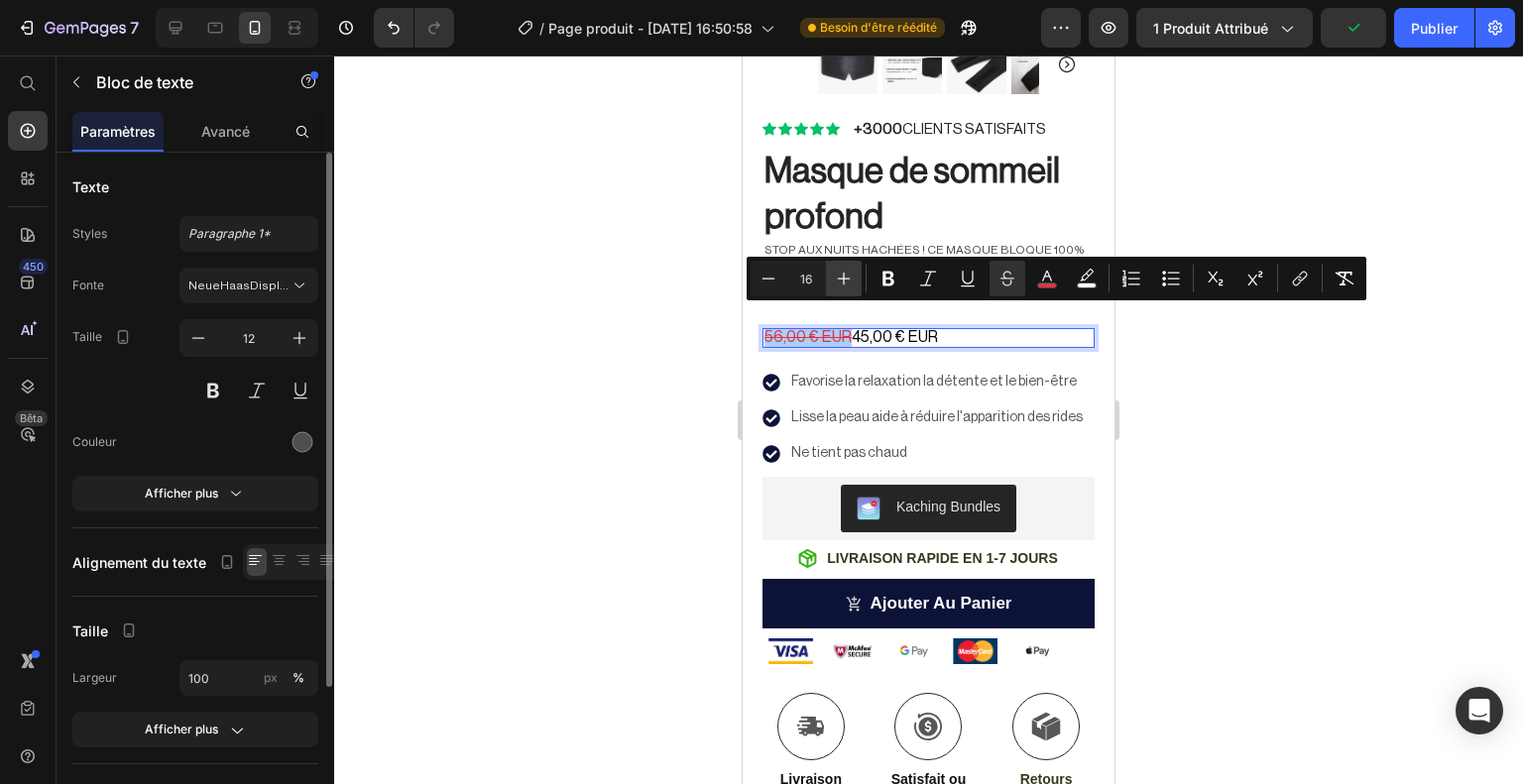 click 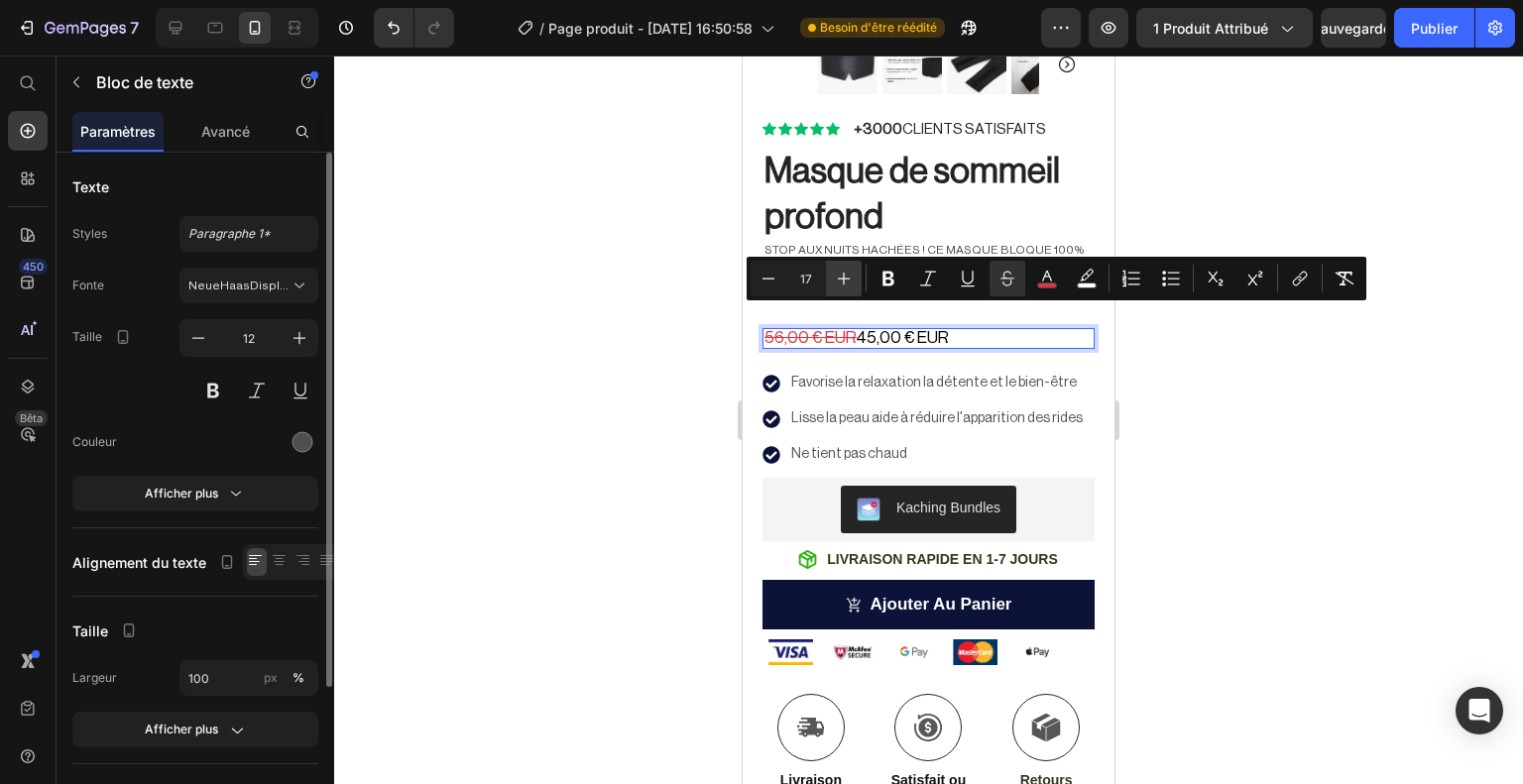 click 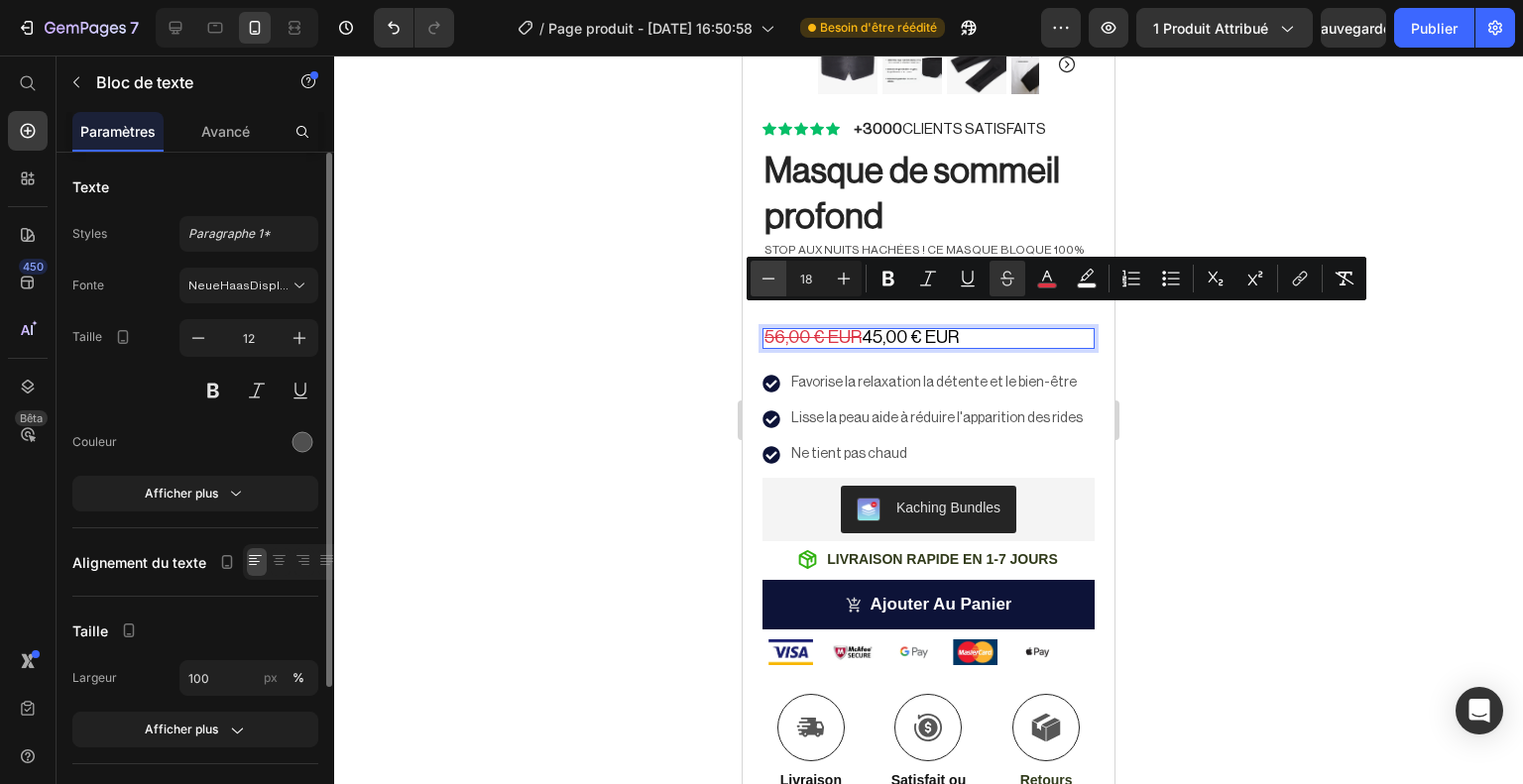 click 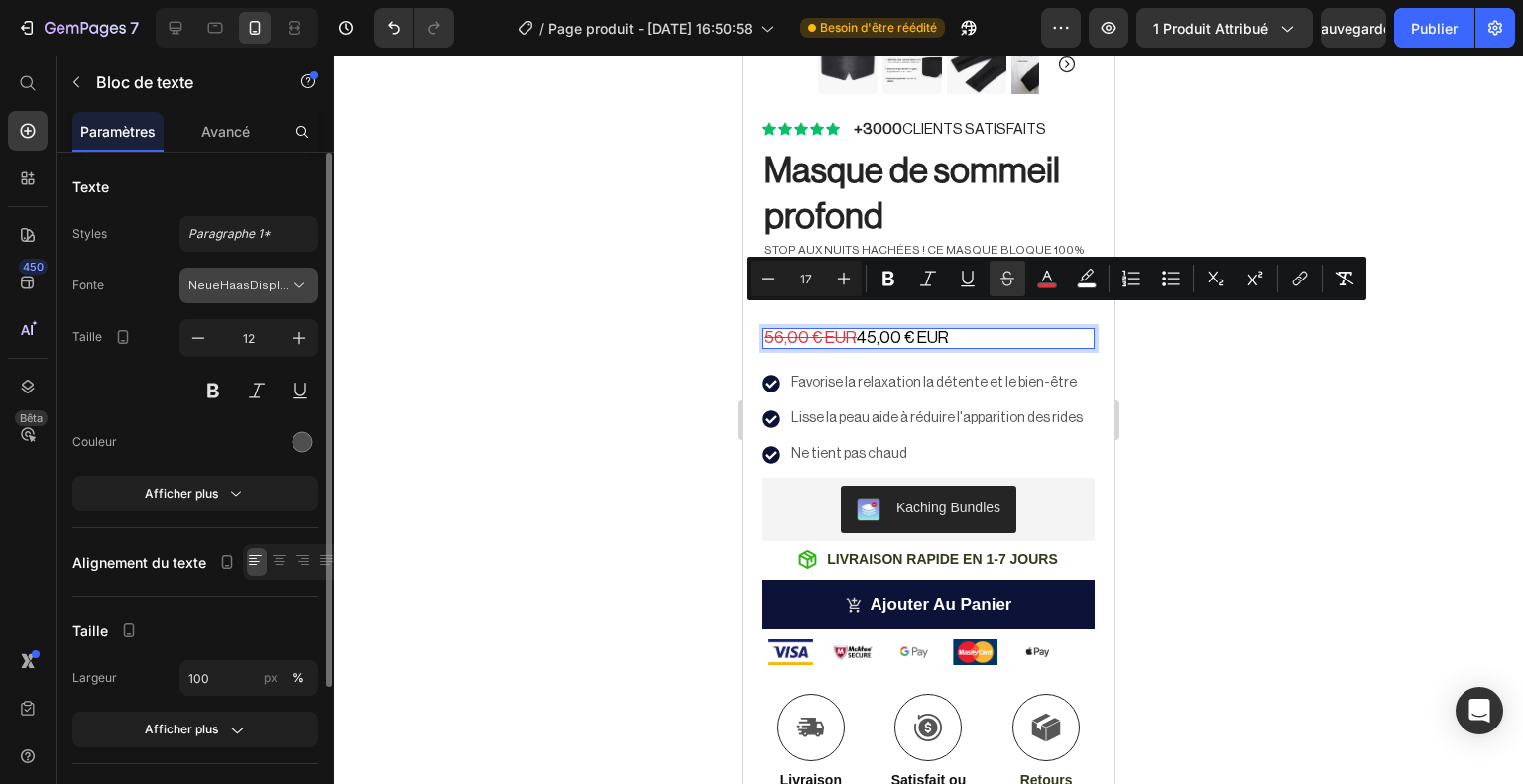 click on "NeueHaasDisplay-Roman" at bounding box center (263, 285) 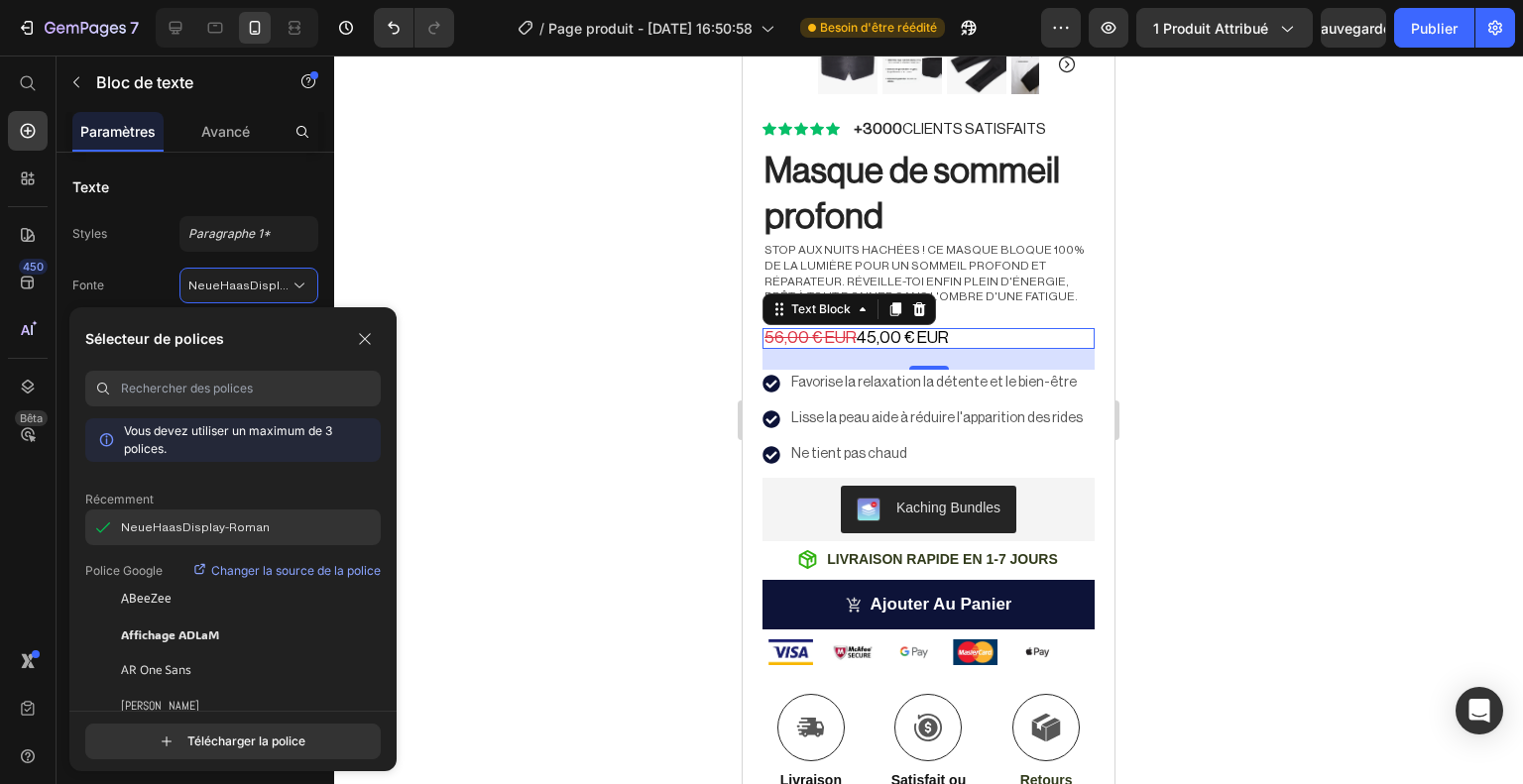click on "NeueHaasDisplay-Roman" 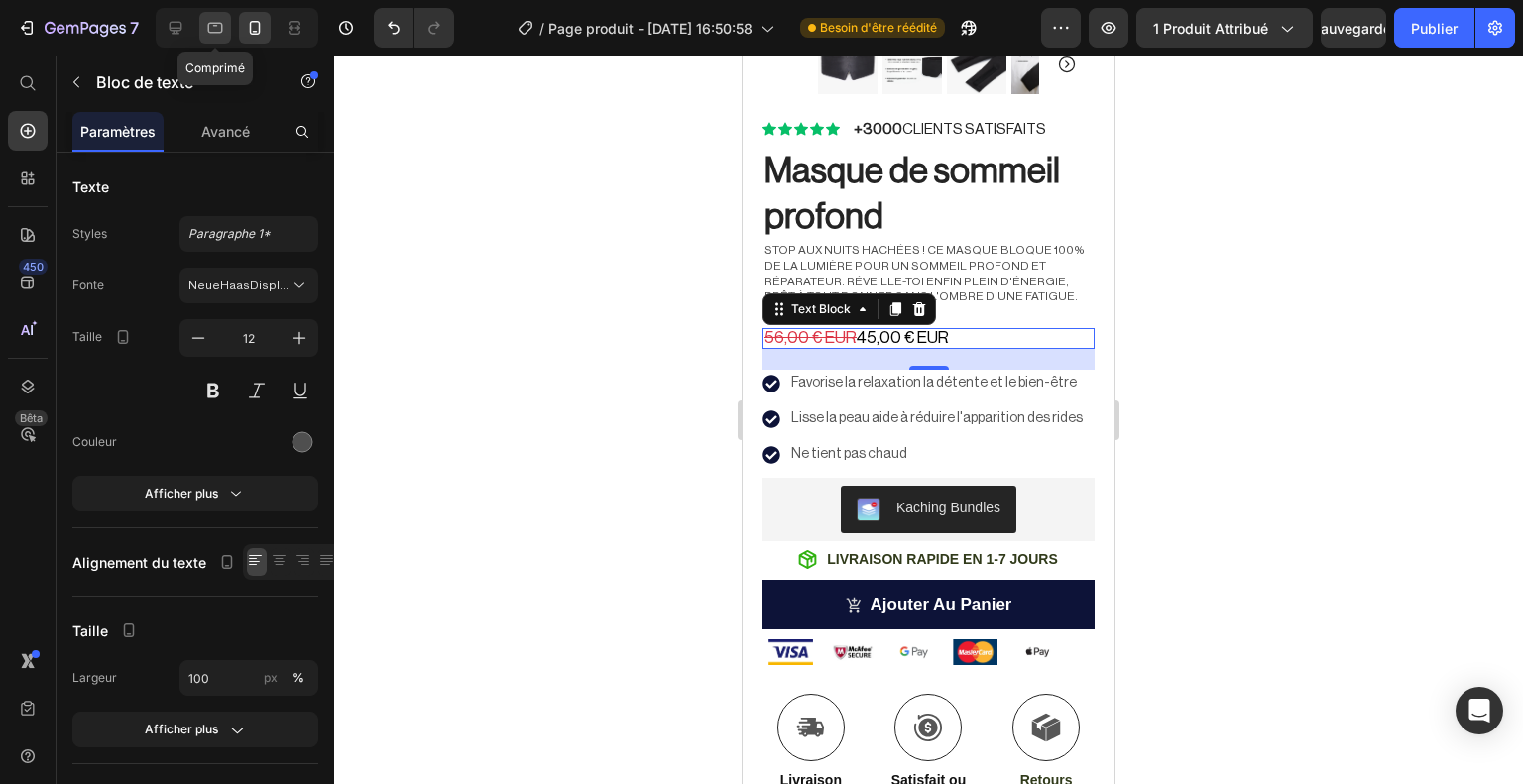 click 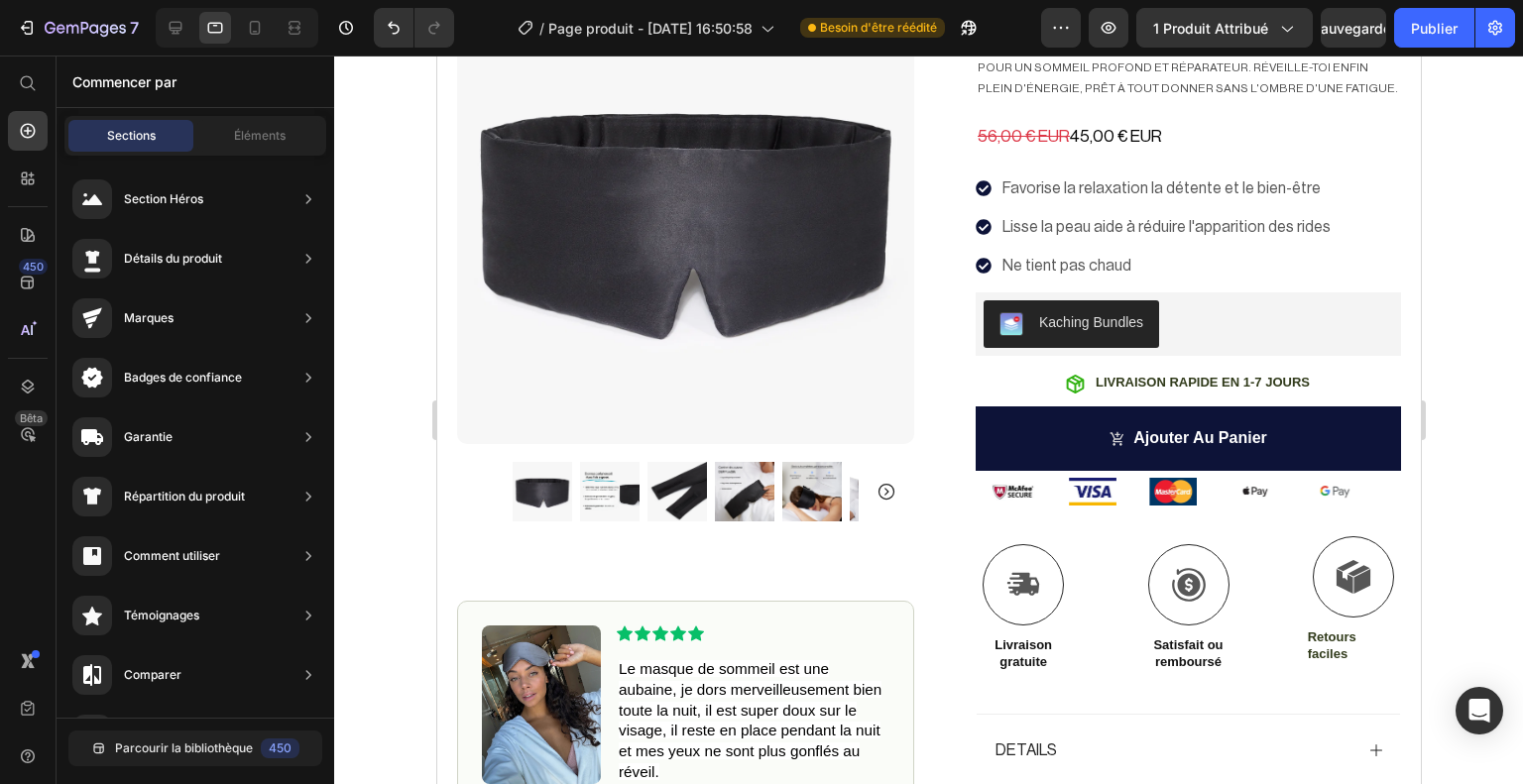 scroll, scrollTop: 90, scrollLeft: 0, axis: vertical 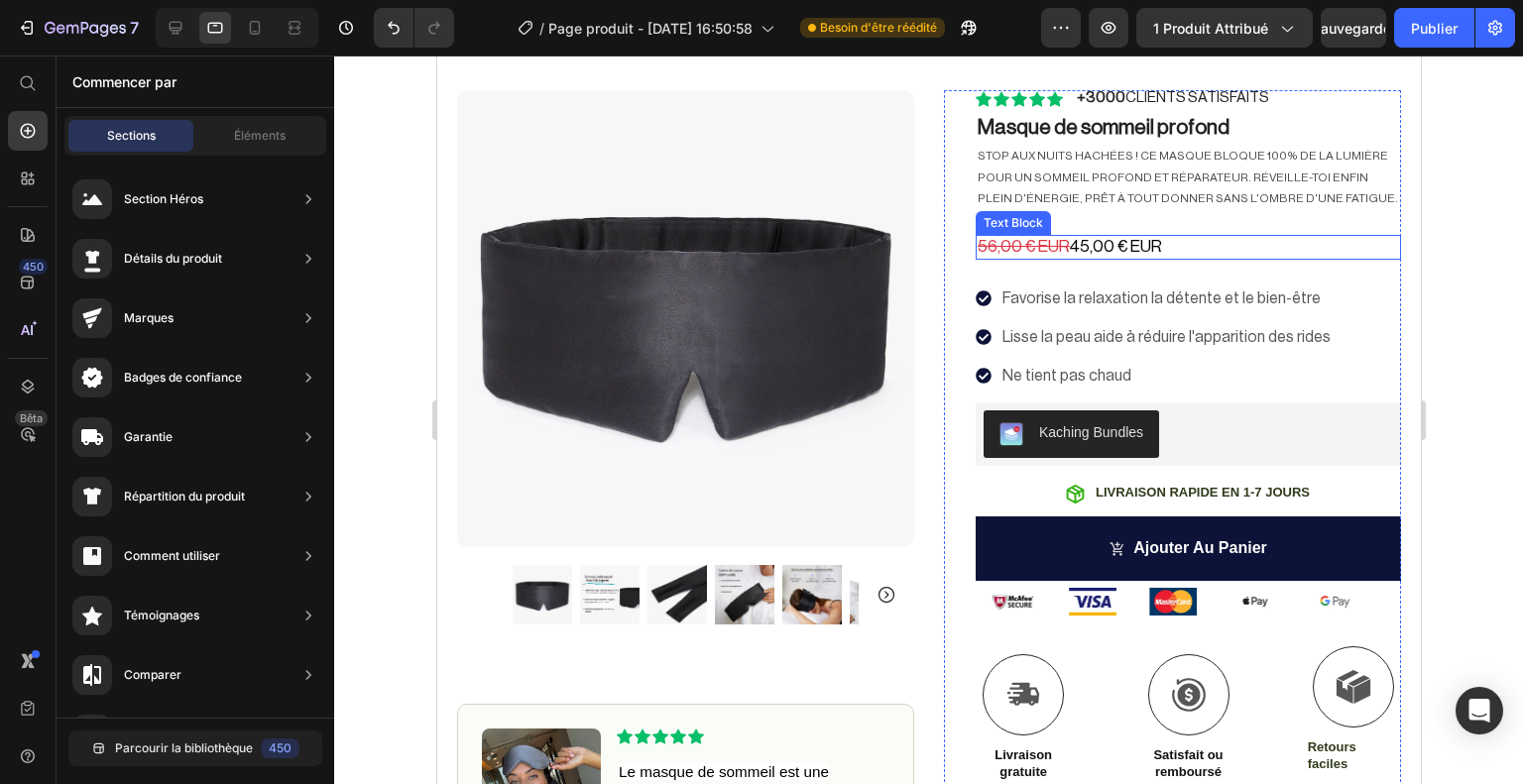 click on "45,00 € EUR" at bounding box center (1114, 246) 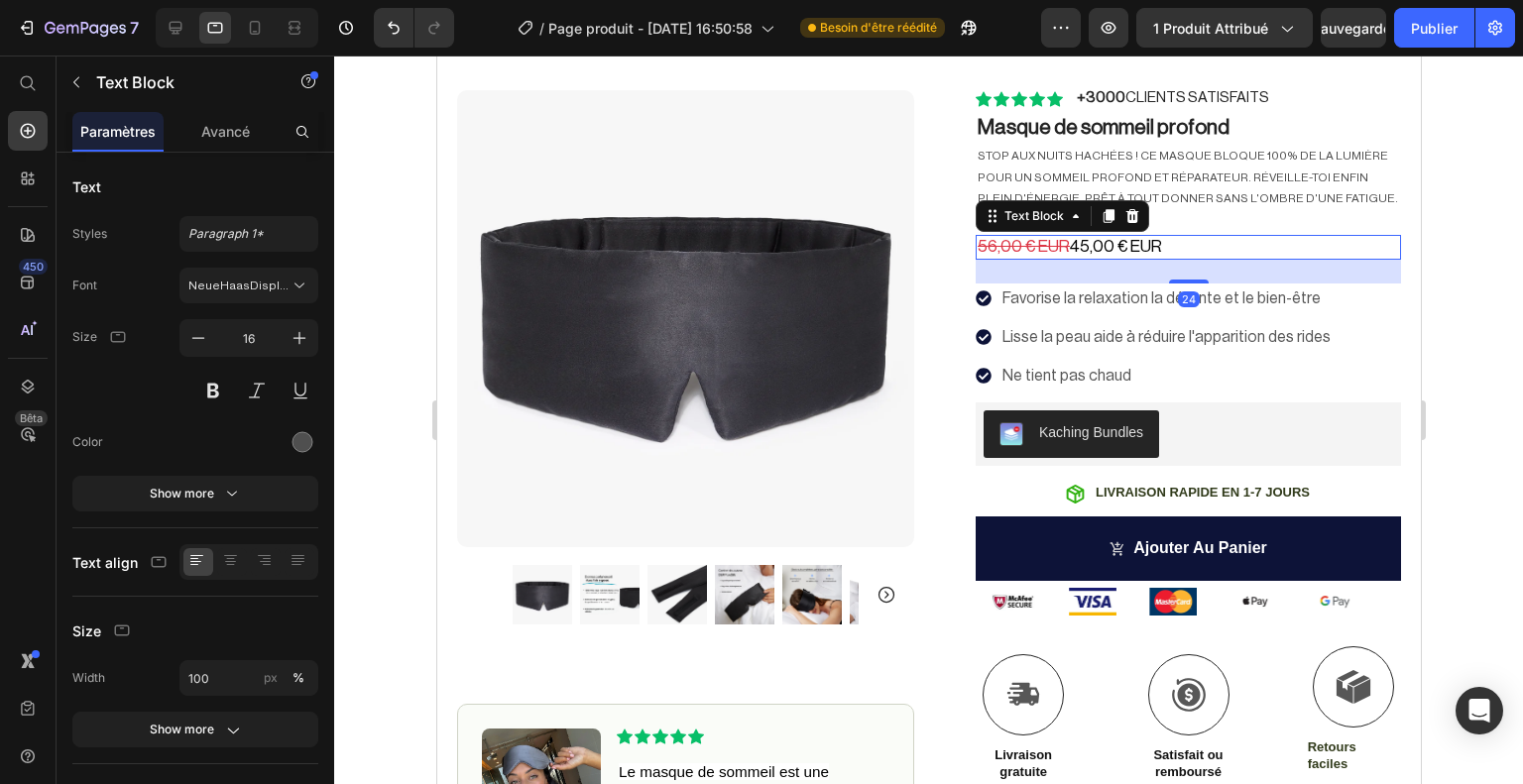 click on "45,00 € EUR" at bounding box center (1114, 246) 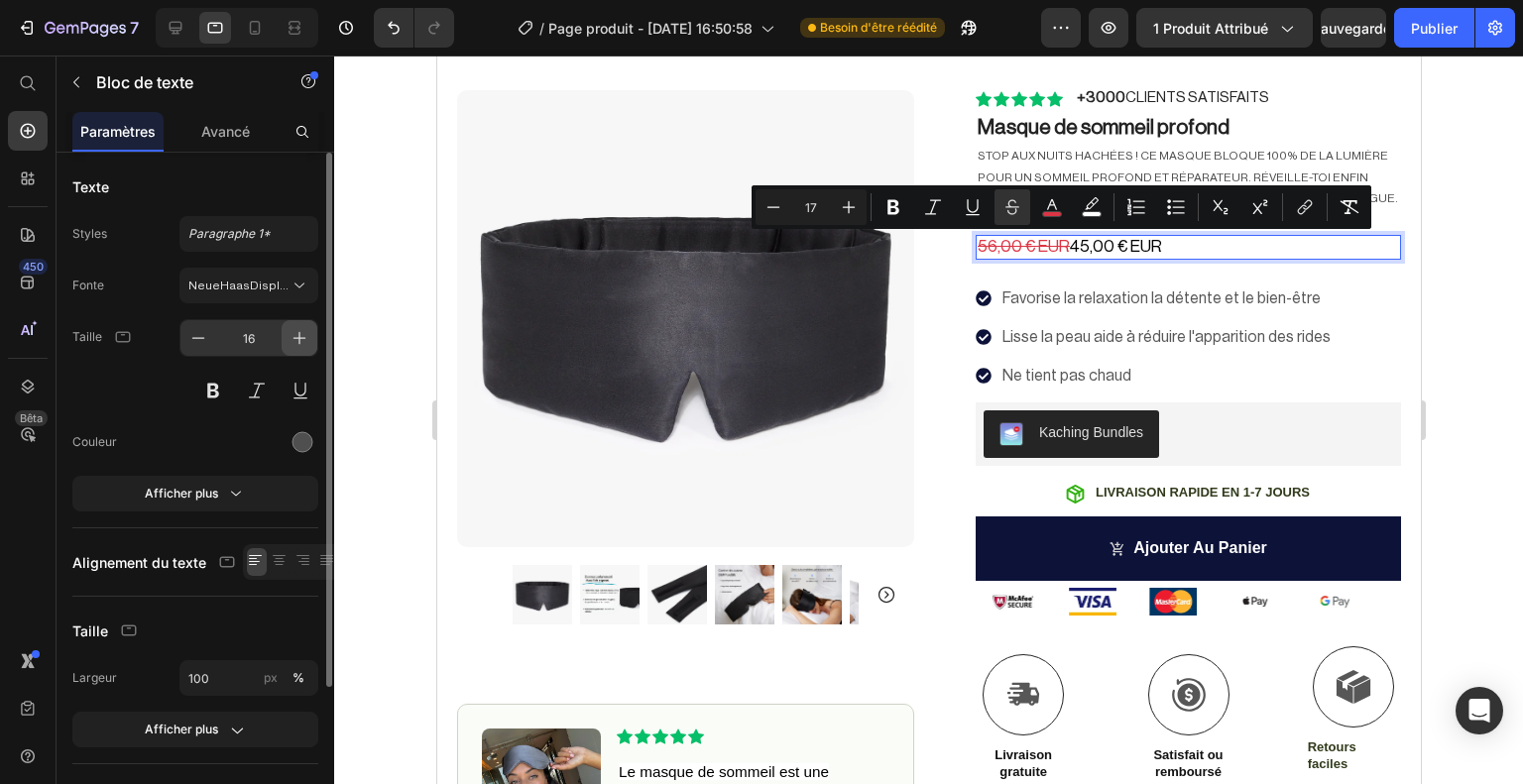 click at bounding box center [299, 338] 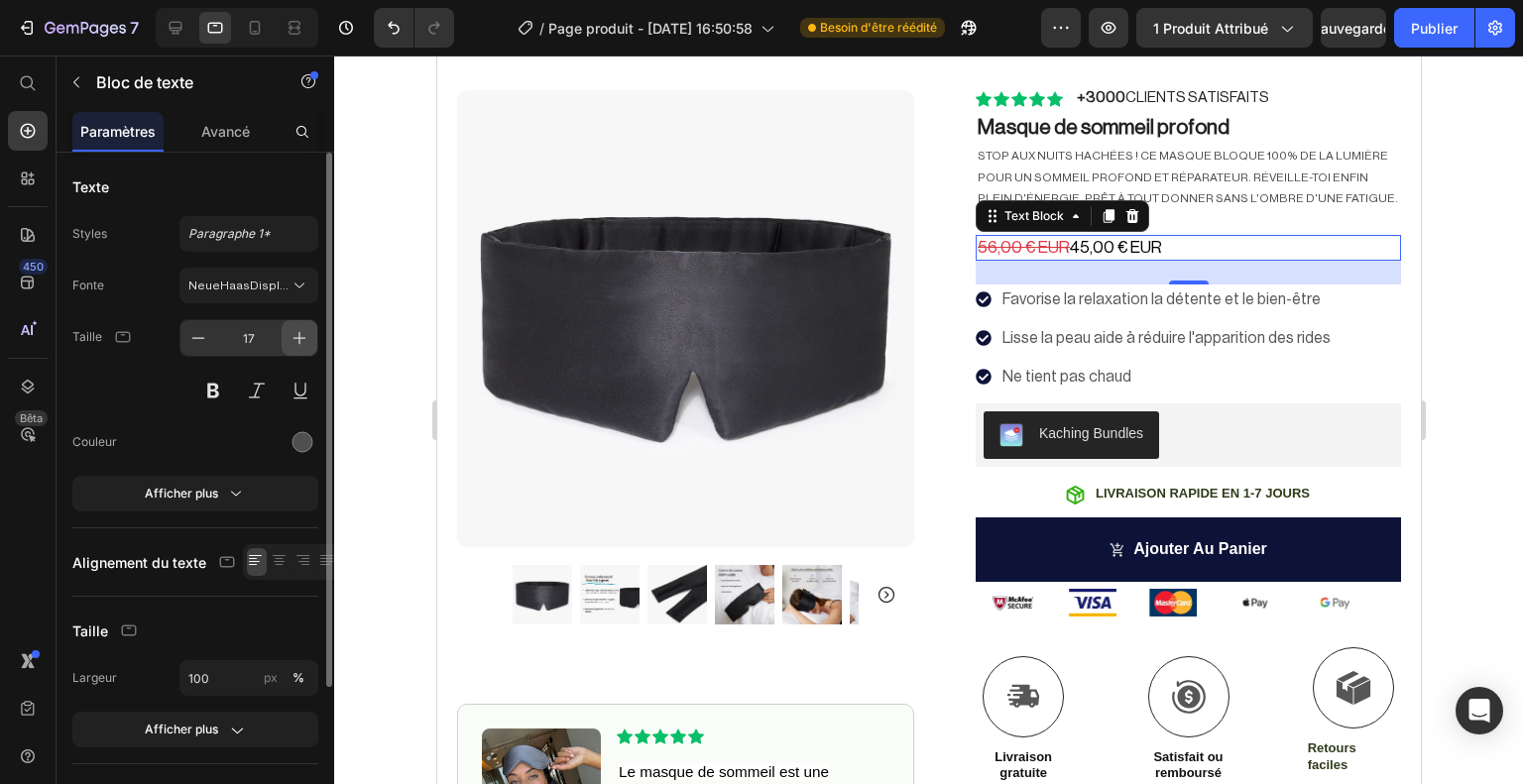 click at bounding box center (299, 338) 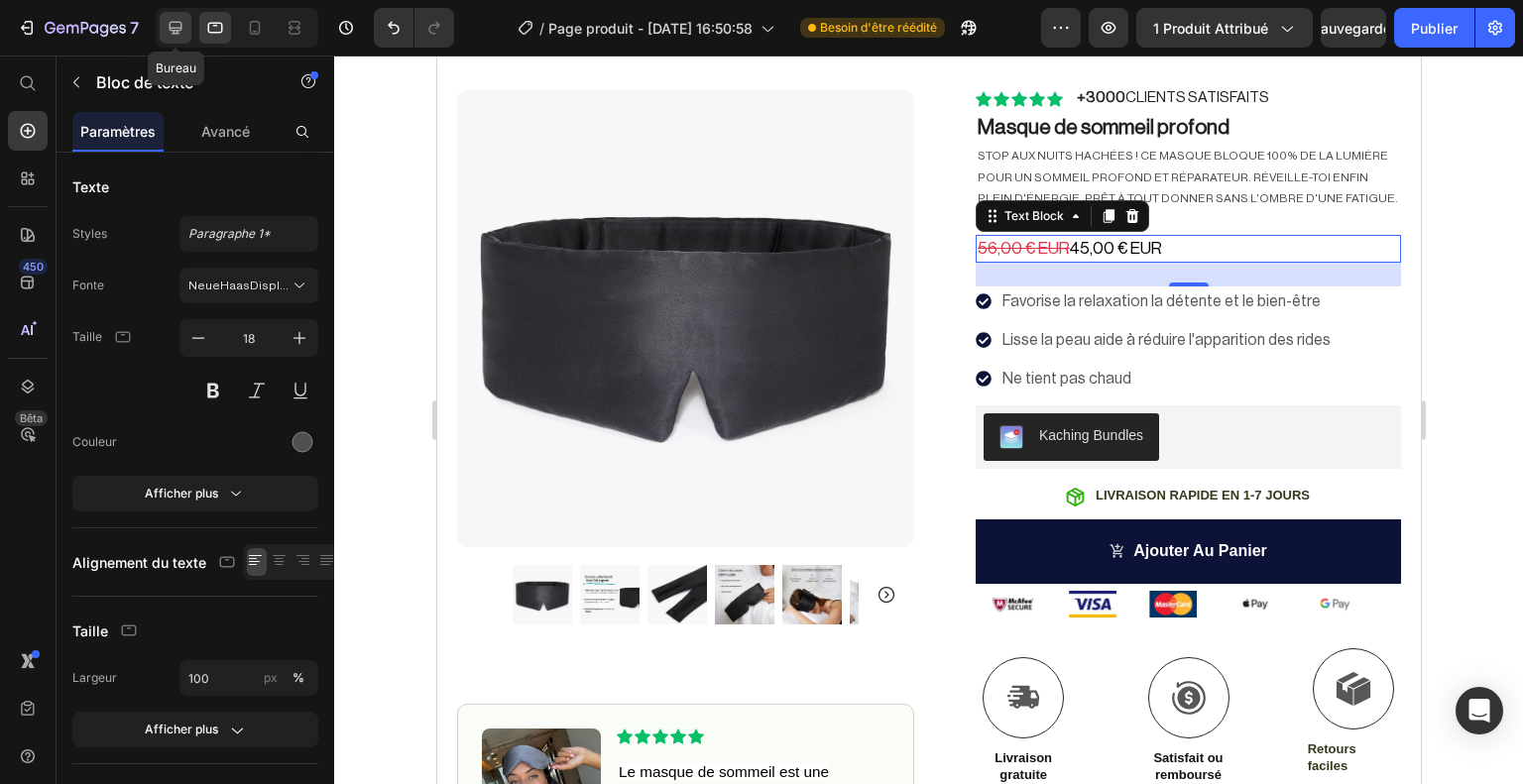 click 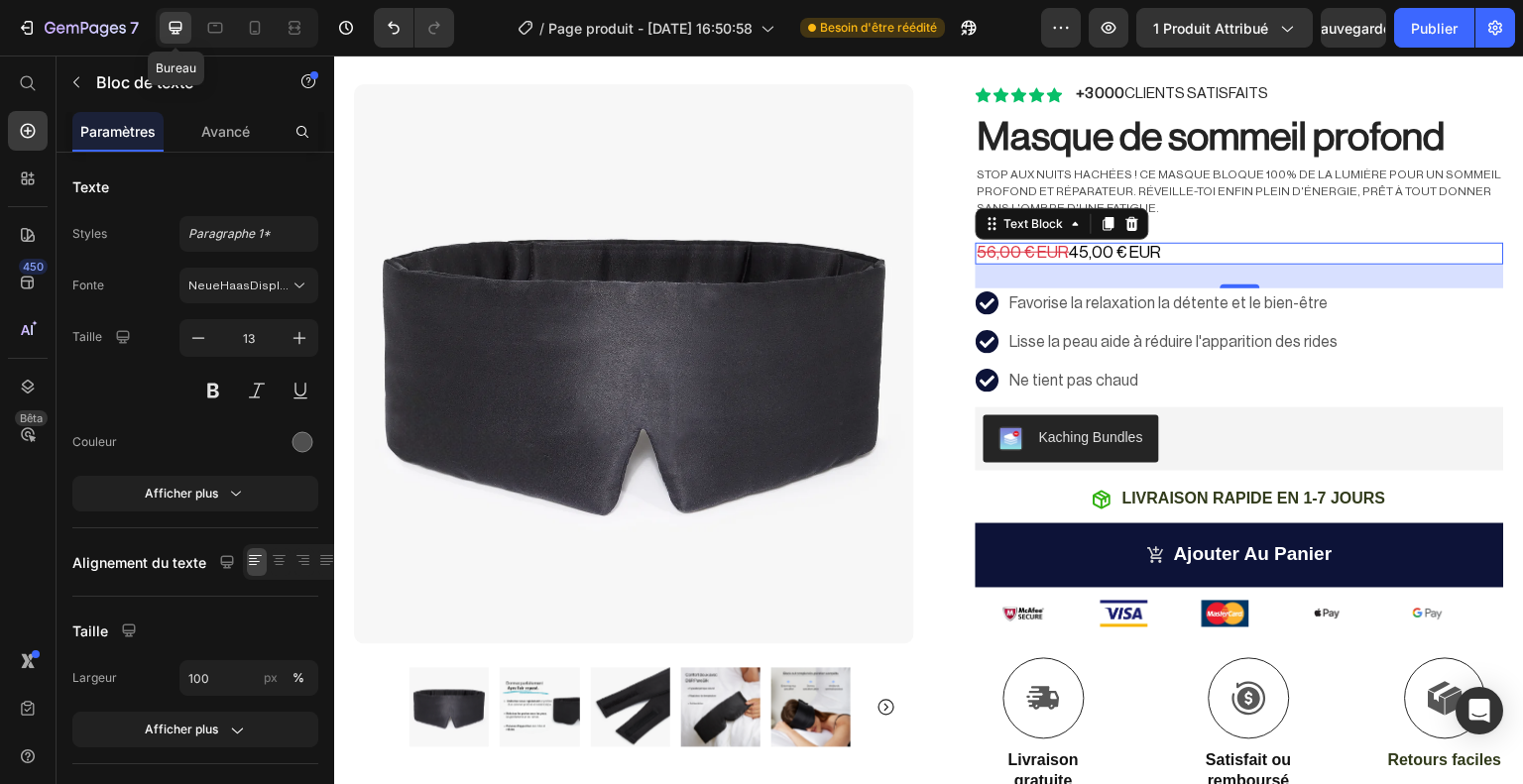 scroll, scrollTop: 214, scrollLeft: 0, axis: vertical 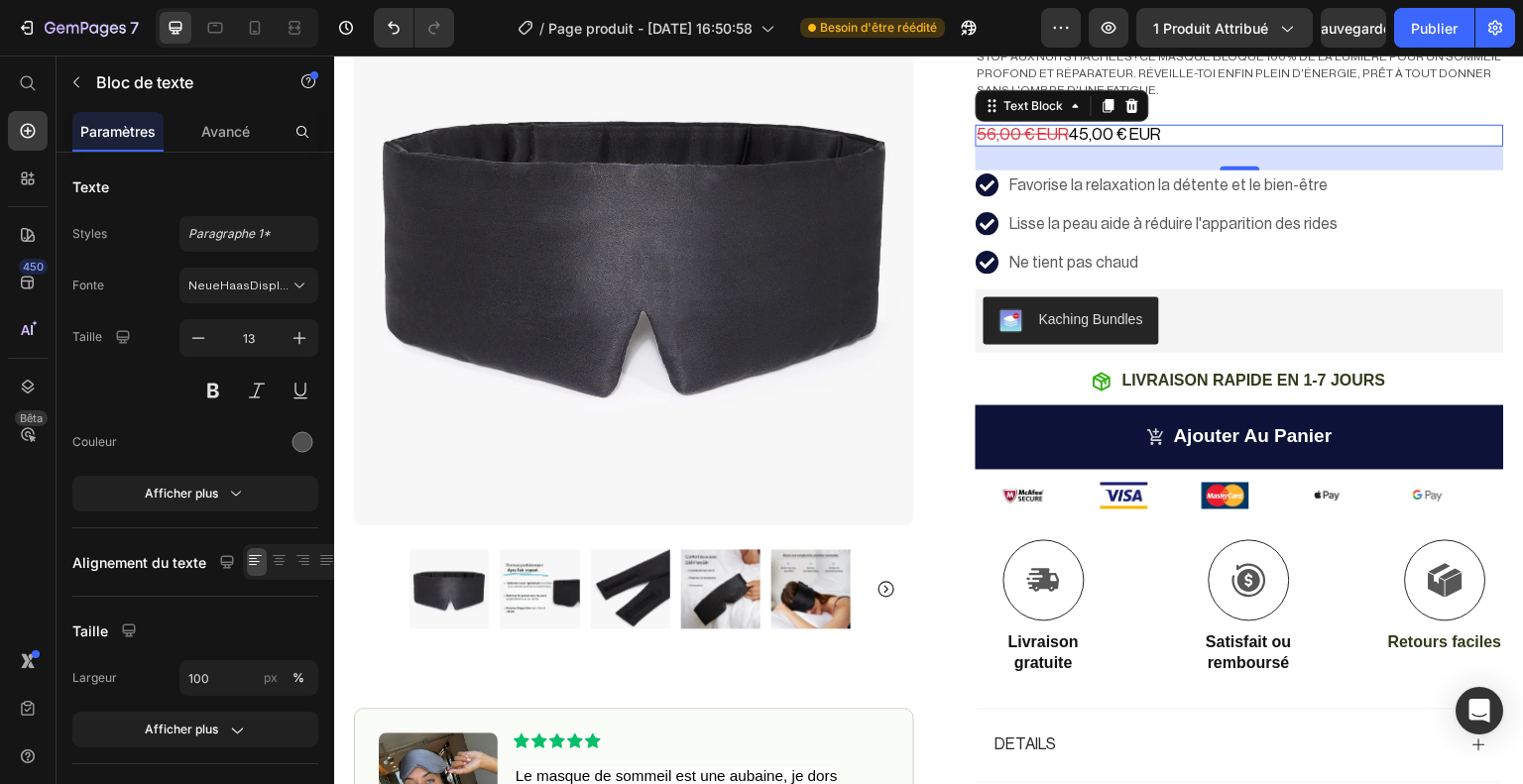 click on "24" at bounding box center (1239, 159) 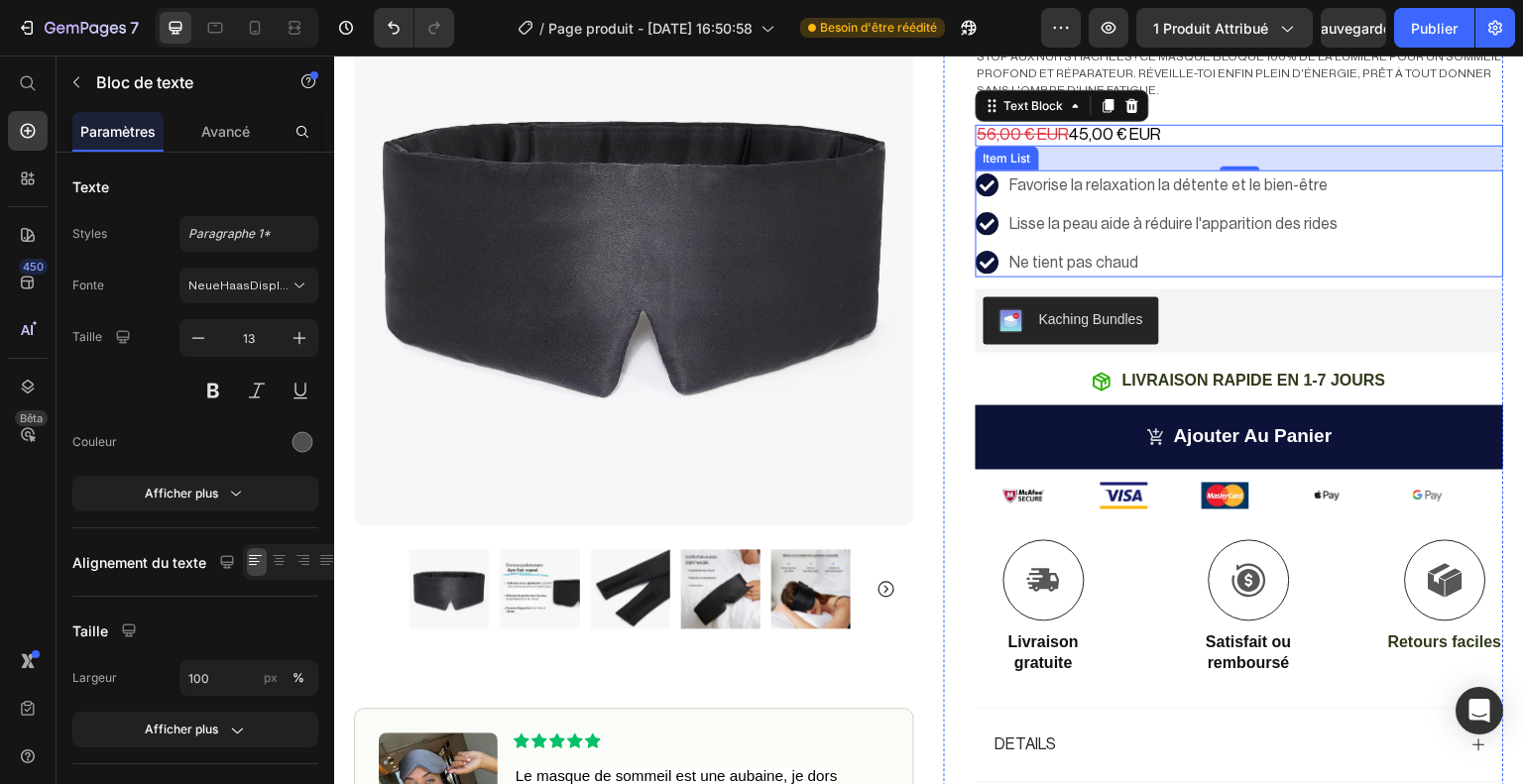 click on "Favorise la relaxation la détente et le bien-être Lisse la peau aide à réduire l'apparition des rides Ne tient pas chaud" at bounding box center [1239, 224] 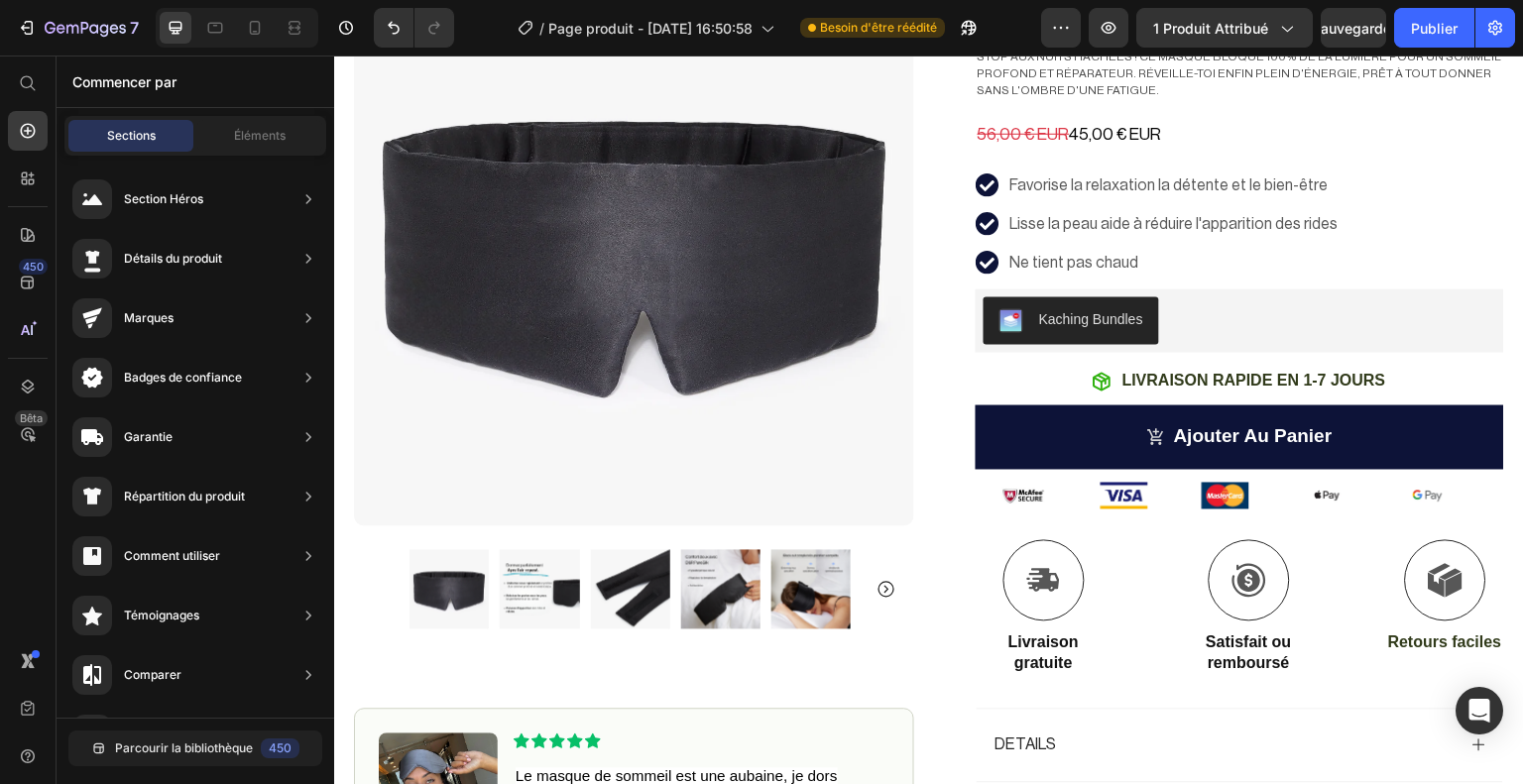 scroll, scrollTop: 0, scrollLeft: 0, axis: both 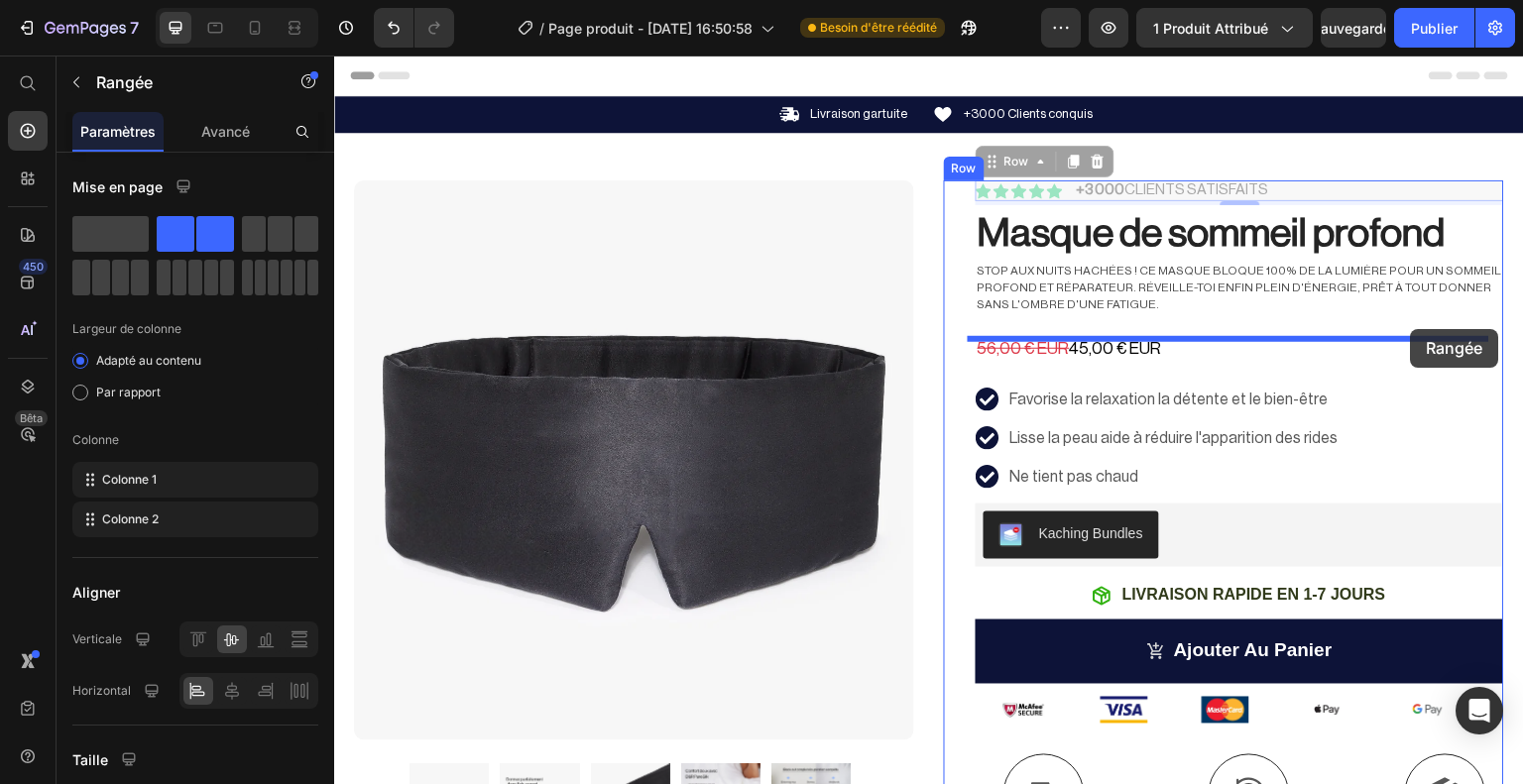 drag, startPoint x: 1432, startPoint y: 180, endPoint x: 1409, endPoint y: 325, distance: 146.81281 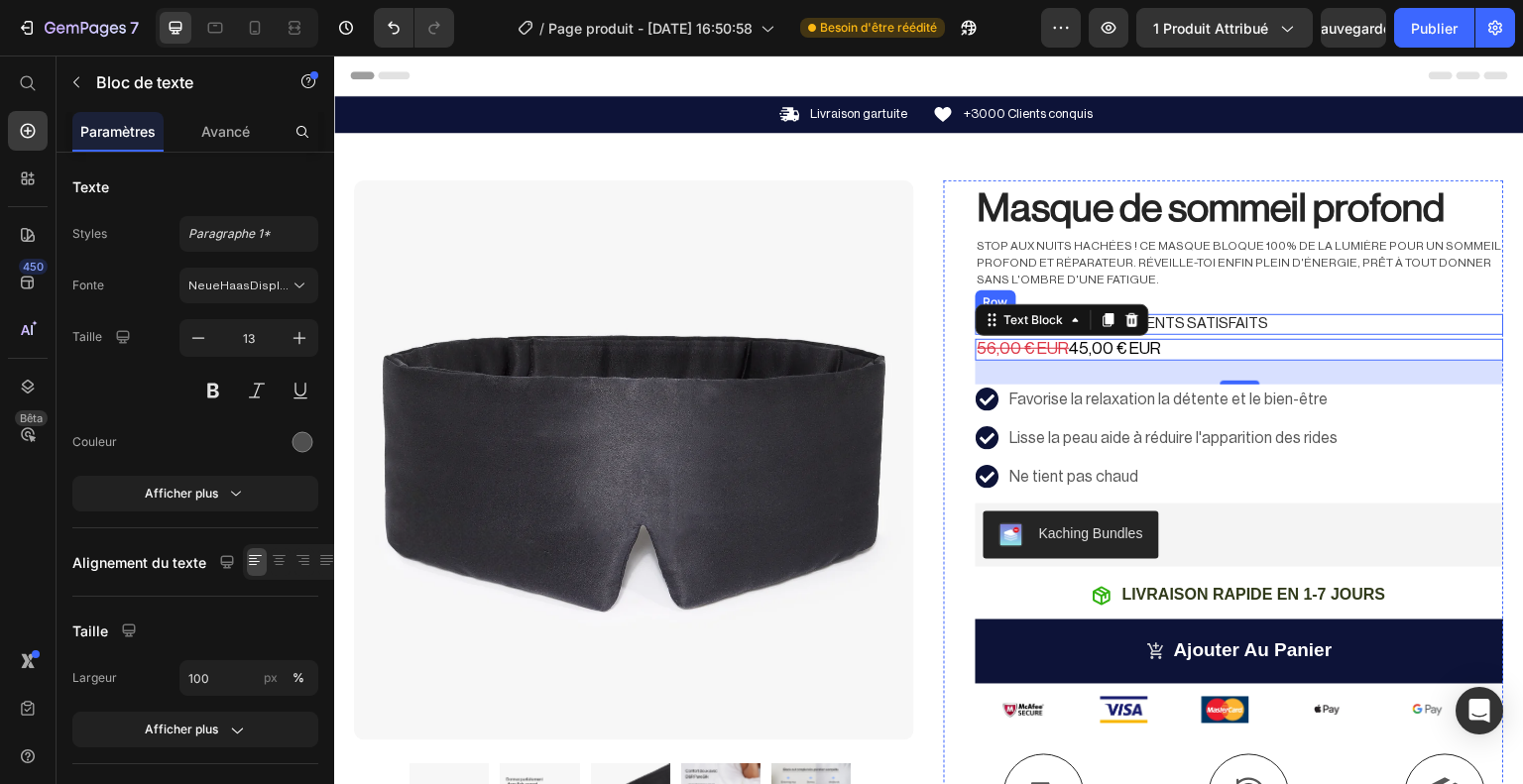click on "Icon Icon Icon Icon Icon Icon List +3000  CLIENTS SATISFAITS Text Block Row" at bounding box center (1239, 324) 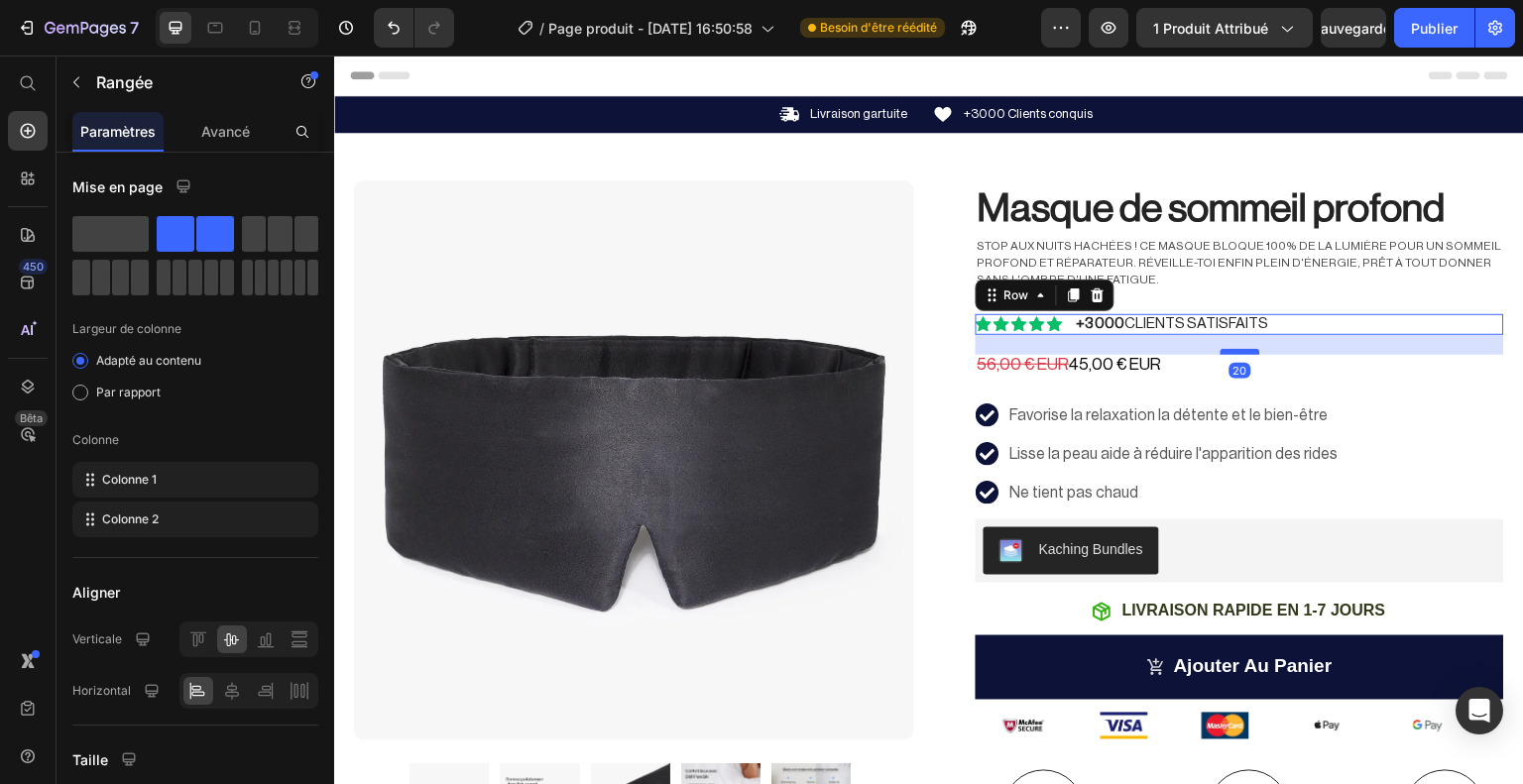 drag, startPoint x: 1230, startPoint y: 337, endPoint x: 1234, endPoint y: 349, distance: 12.649111 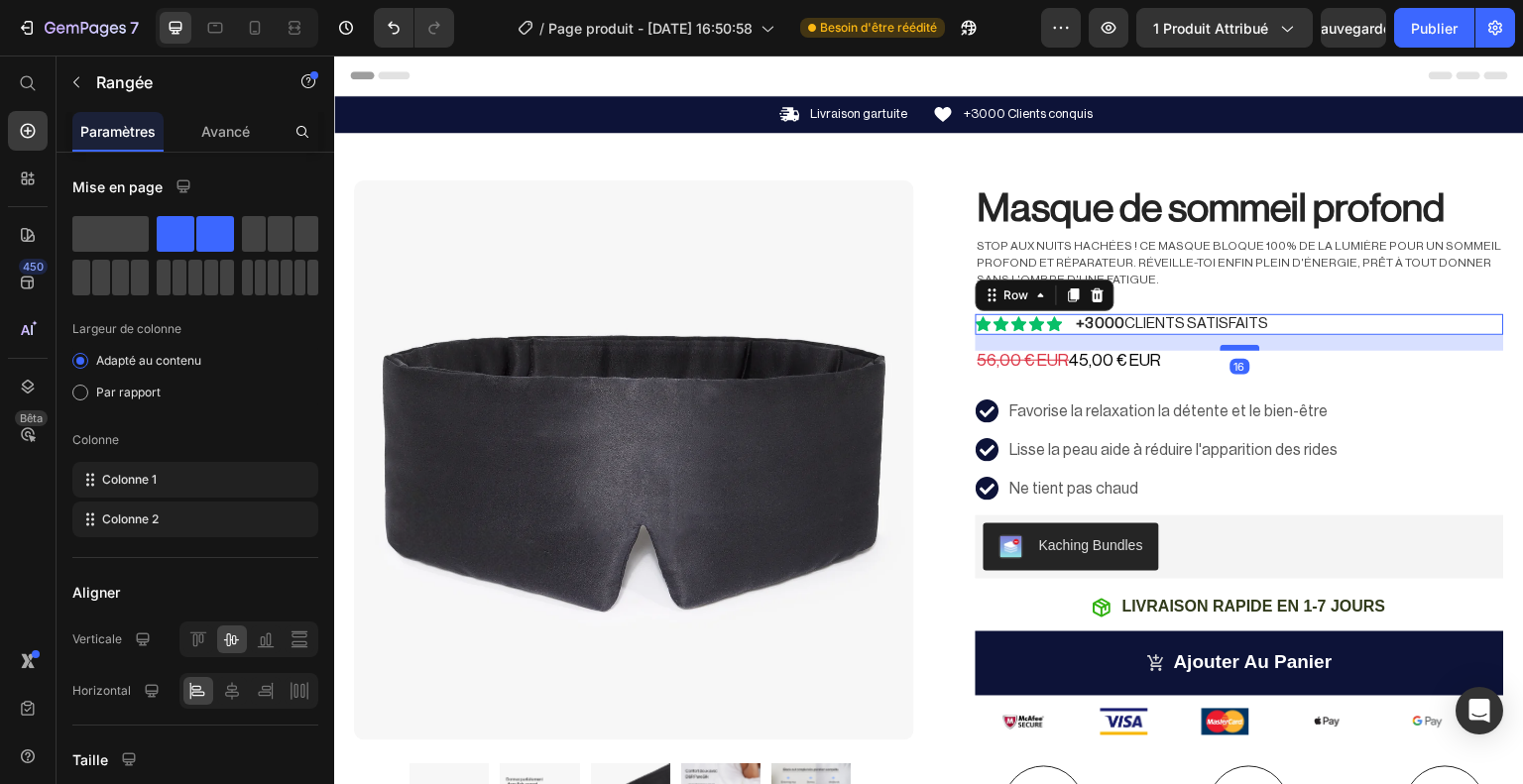 click at bounding box center [1240, 348] 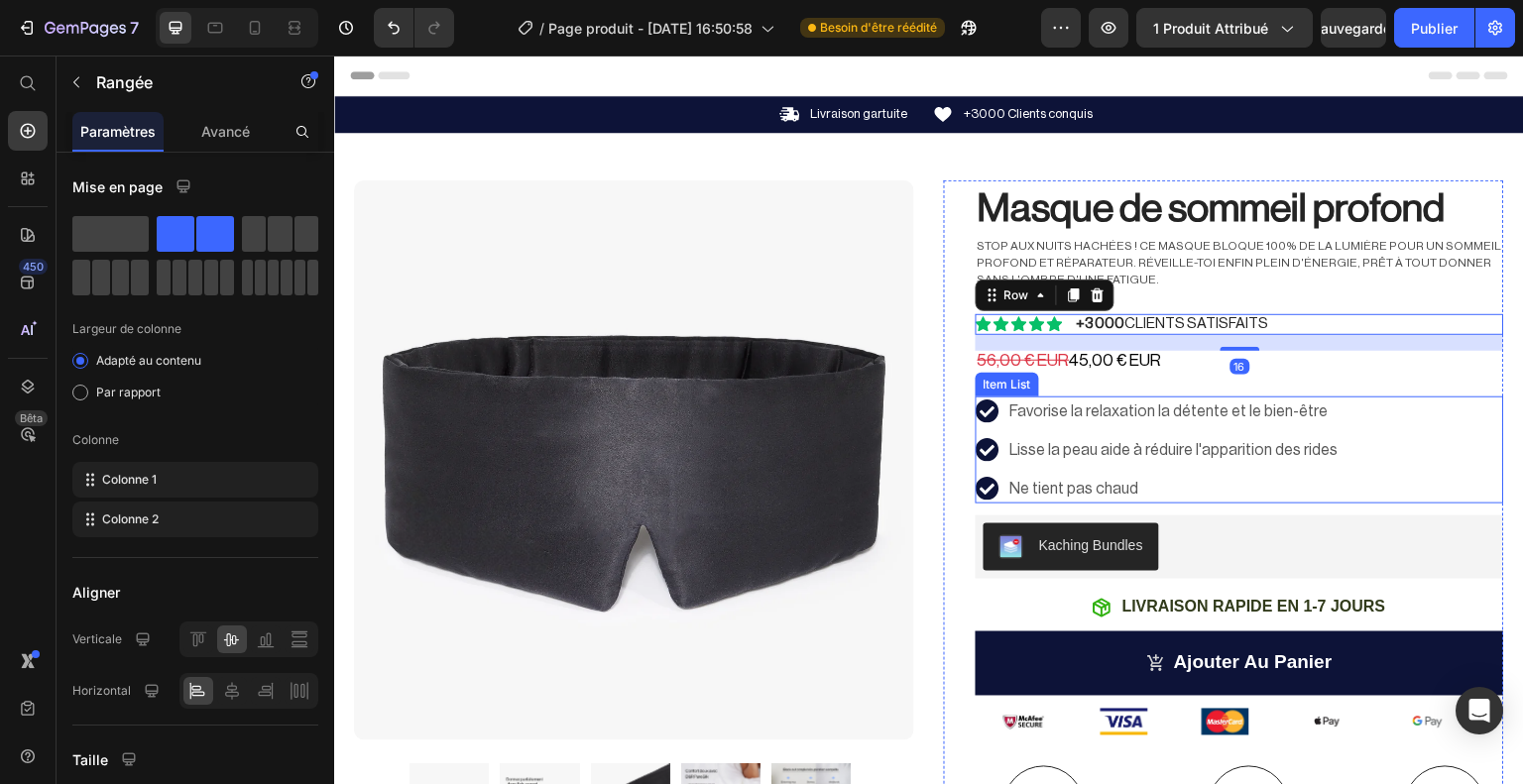 click on "Favorise la relaxation la détente et le bien-être Lisse la peau aide à réduire l'apparition des rides Ne tient pas chaud" at bounding box center (1239, 450) 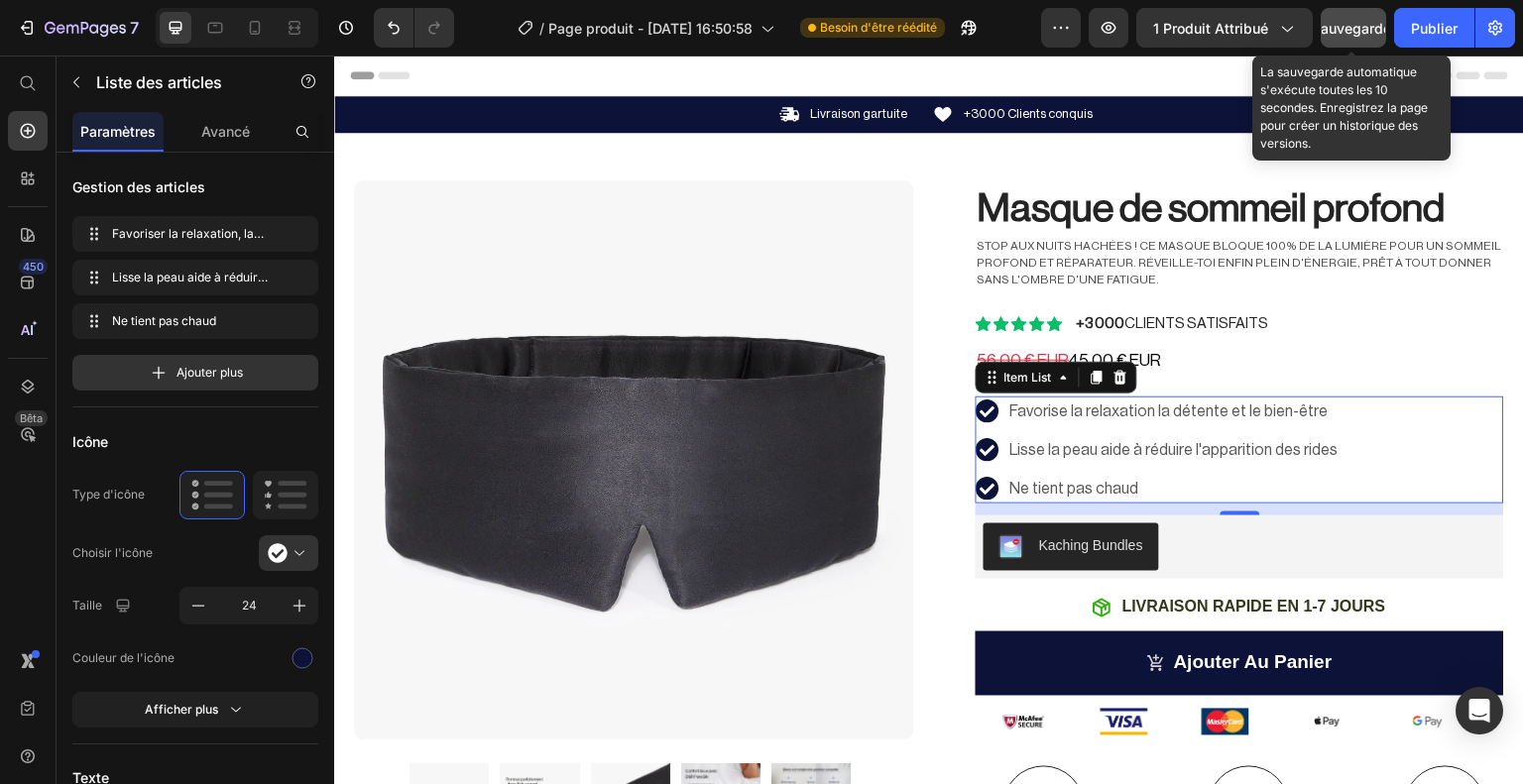 click on "Sauvegarder" 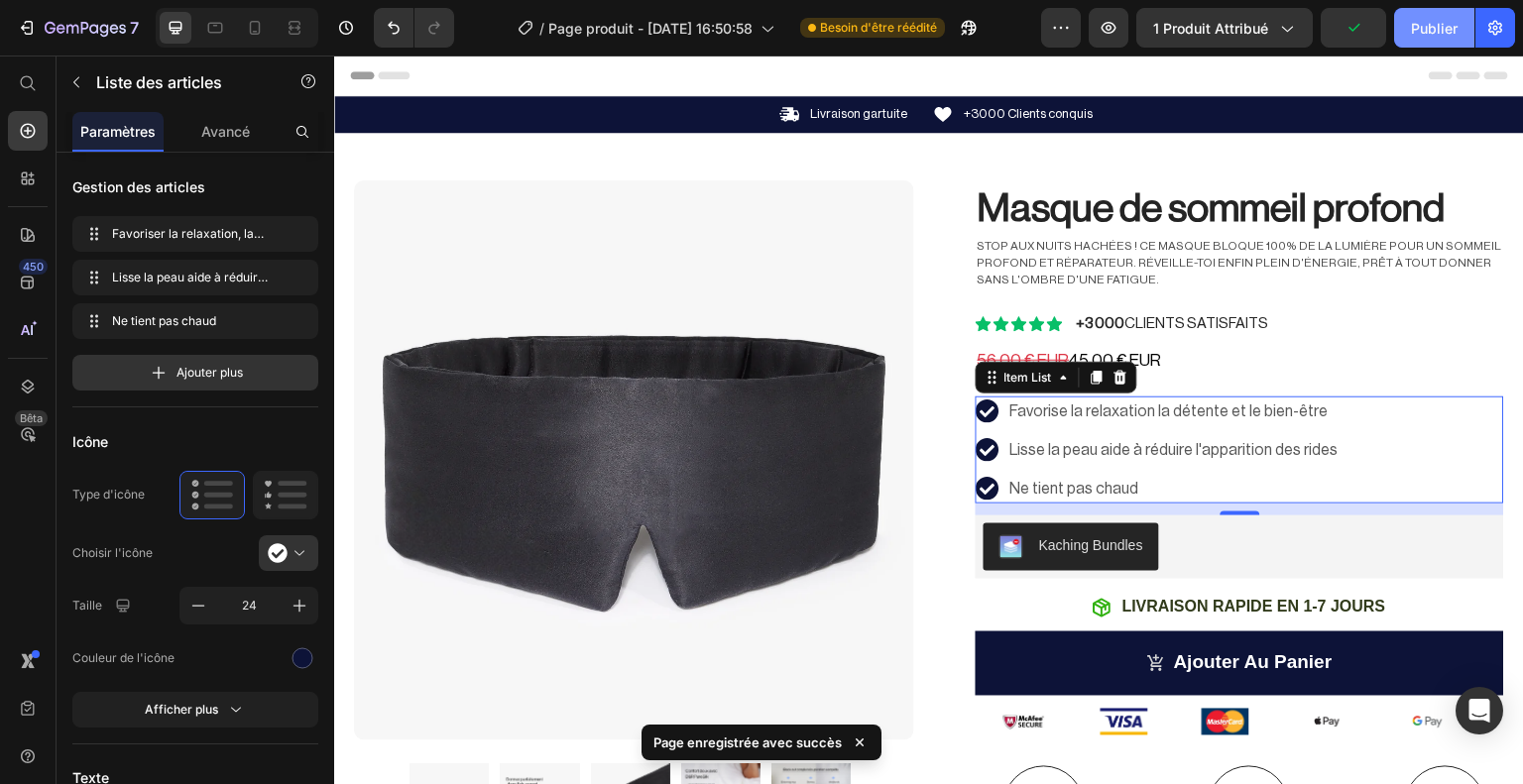 click on "Publier" 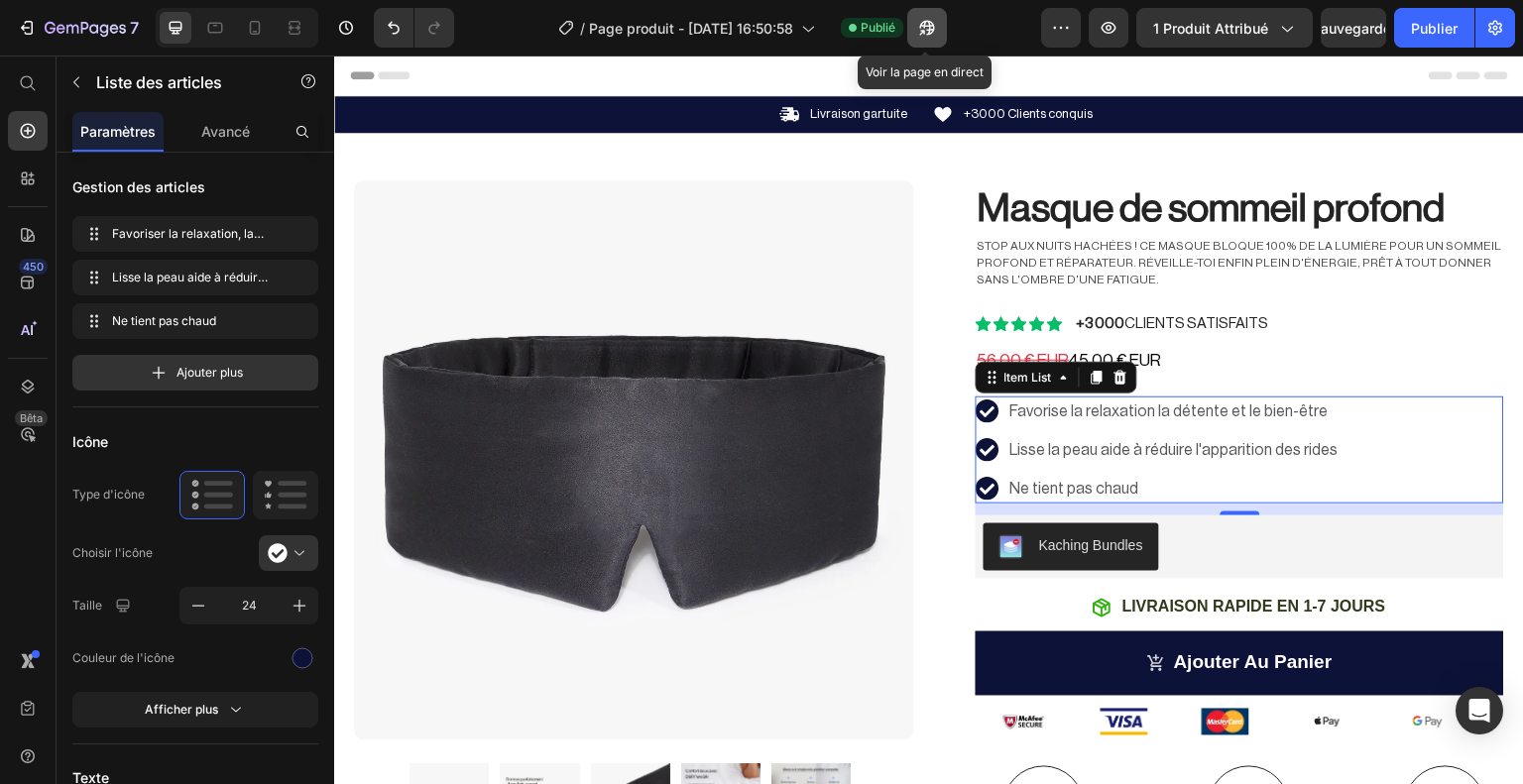 click 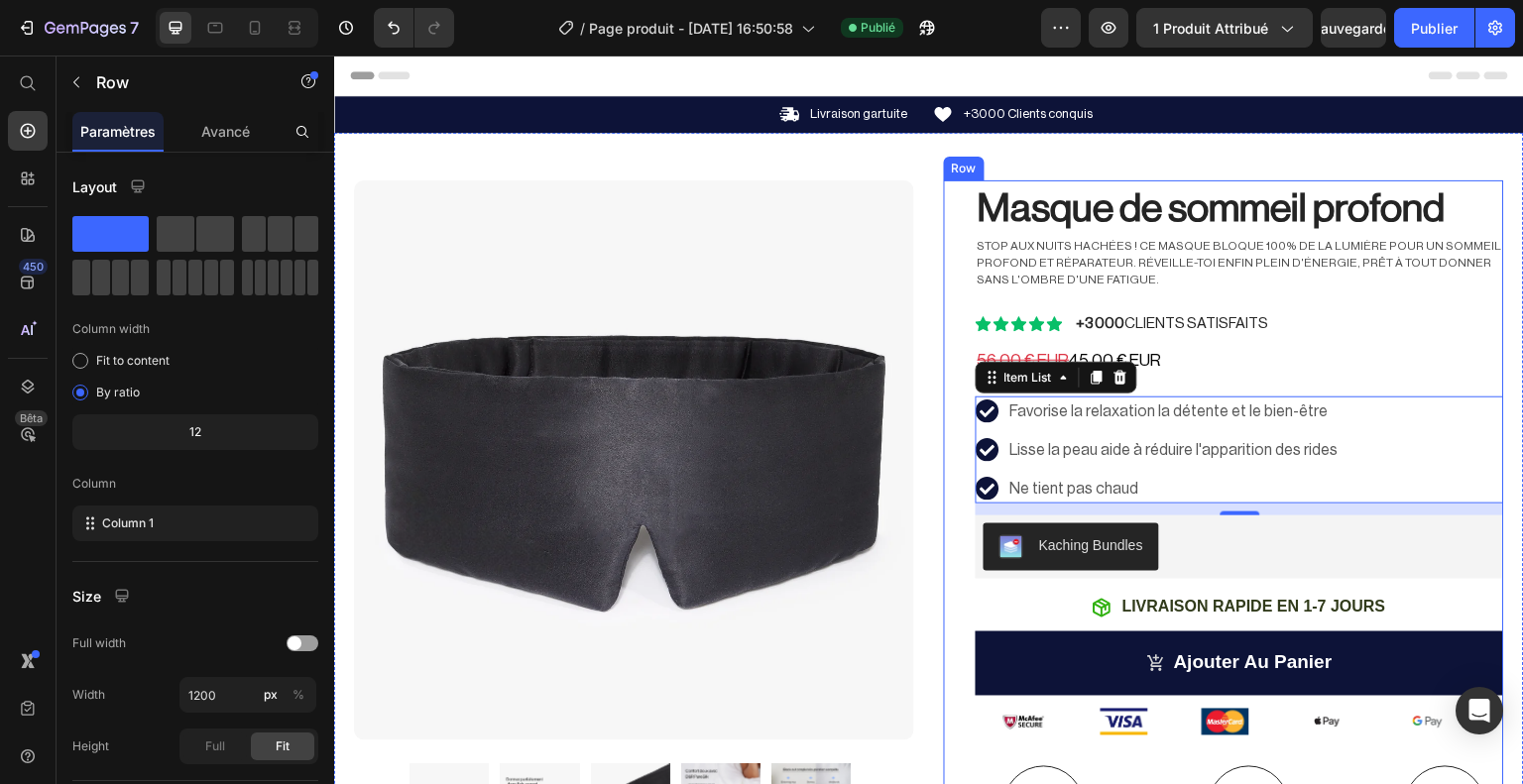 click on "Masque de sommeil profond Product Title Stop aux nuits hachées ! Ce masque bloque 100% de la lumière pour un sommeil profond et réparateur. Réveille-toi ENFIN plein d'énergie, prêt à tout donner sans l'ombre d'une fatigue. Text Block Icon Icon Icon Icon Icon Icon List +3000  CLIENTS SATISFAITS Text Block Row 56,00 € EUR  45,00 € EUR Text Block Favorise la relaxation la détente et le bien-être Lisse la peau aide à réduire l'apparition des rides Ne tient pas chaud Item List   12 Kaching Bundles Kaching Bundles
Icon LIVRAISON RAPIDE EN 1-7 JOURS Text Block Row
ajouter au panier Add to Cart Image Image Image Image Image Row
Icon Livraison gratuite Text Block
Icon Satisfait ou remboursé Text Block
Icon Retours faciles   Text Block Row Image Icon Icon Icon Icon Icon Icon List Text Block
Icon [PERSON_NAME] (EVRY FR) Text Block Row Row
DETAILS" at bounding box center (1239, 631) 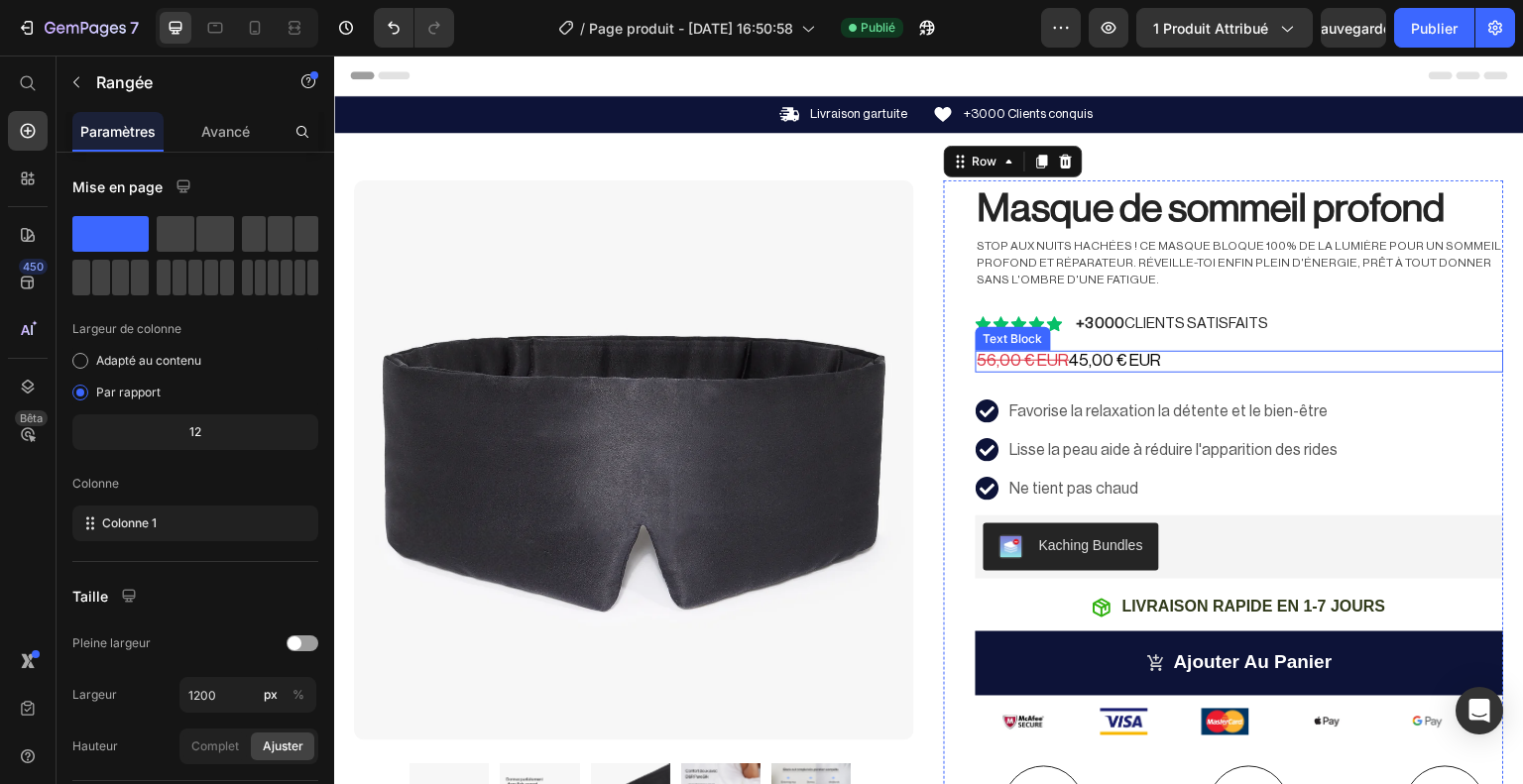 click on "45,00 € EUR" at bounding box center (1115, 360) 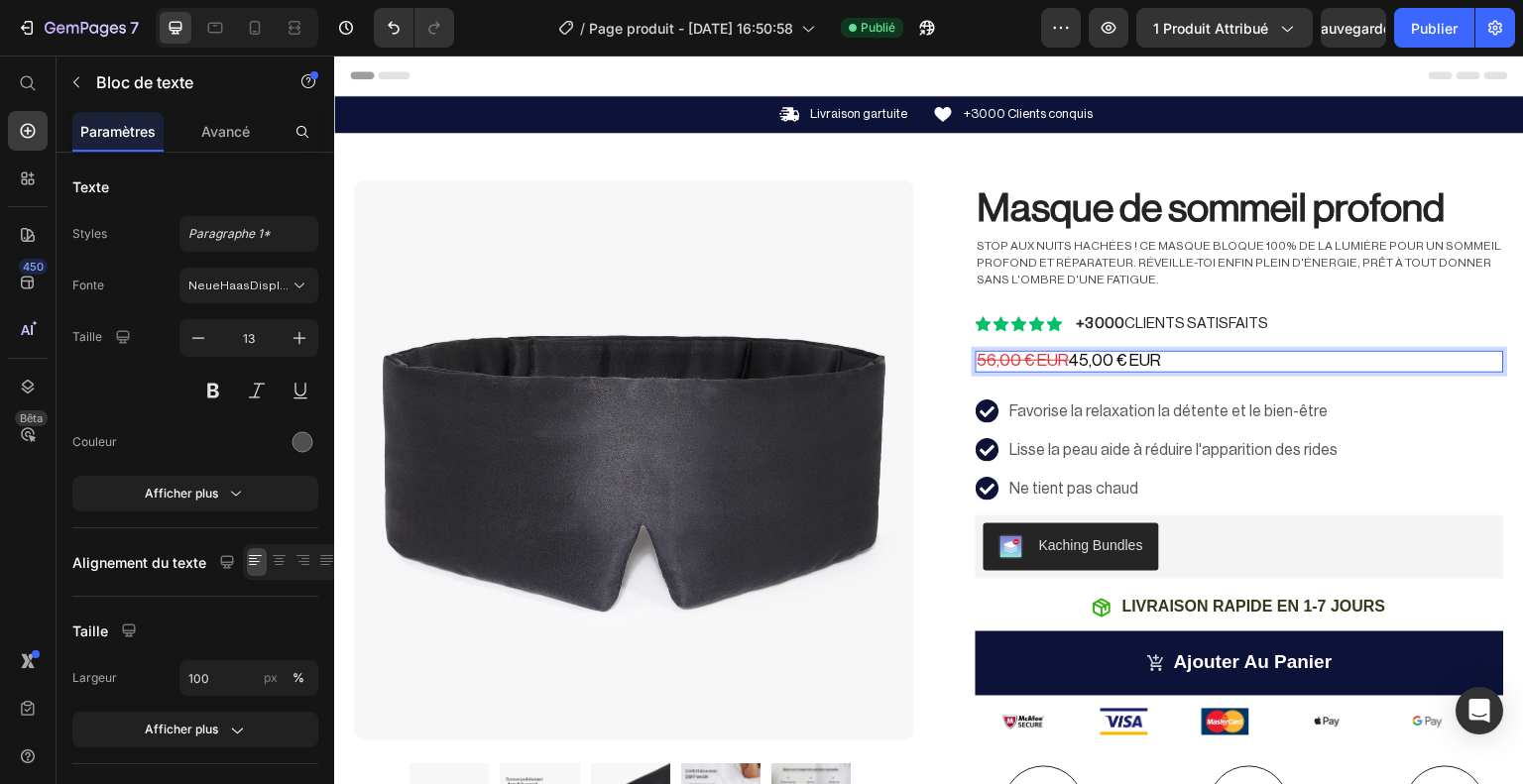 click on "45,00 € EUR" at bounding box center (1115, 360) 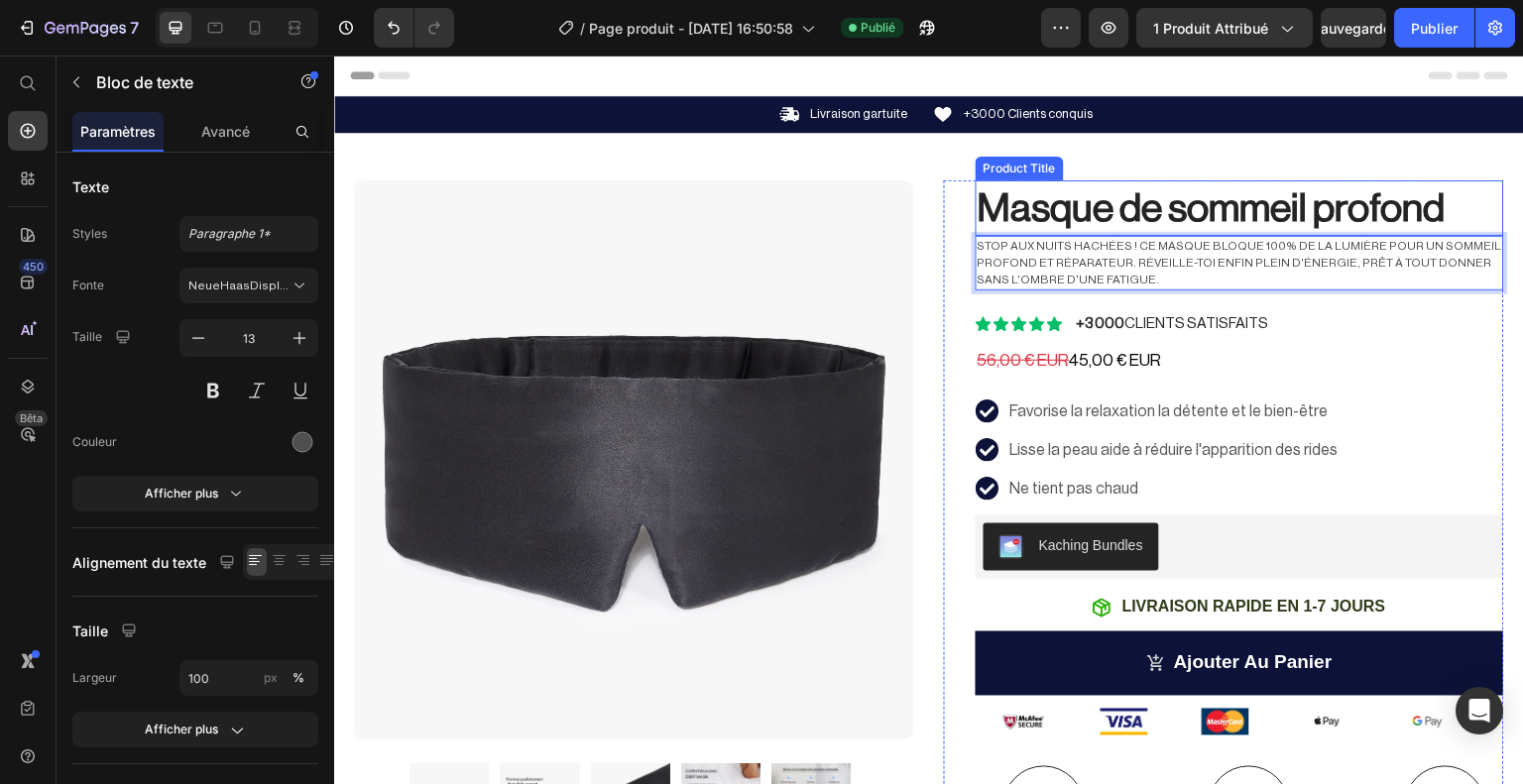 click on "Masque de sommeil profond" at bounding box center (1239, 208) 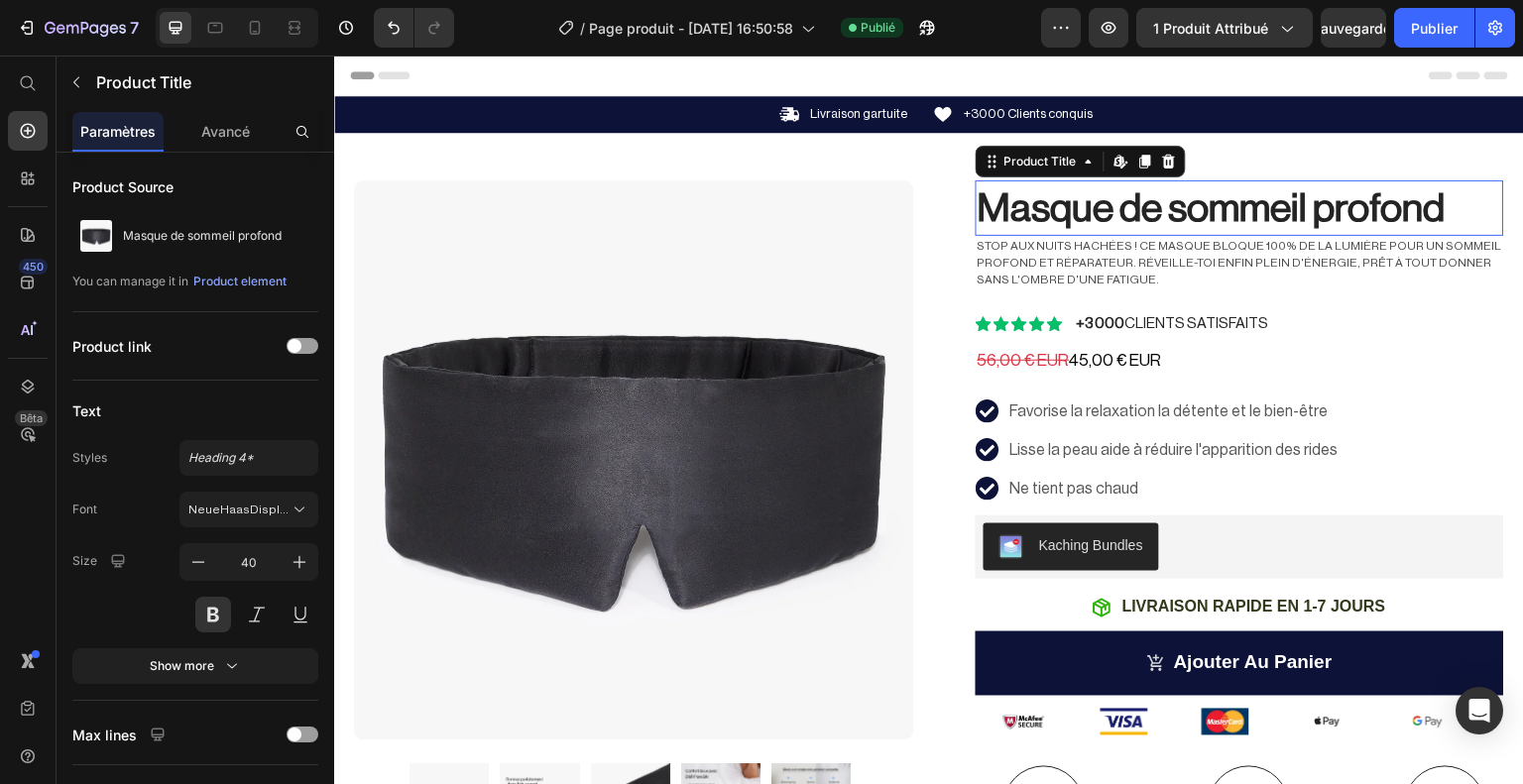 click on "Masque de sommeil profond" at bounding box center [1239, 208] 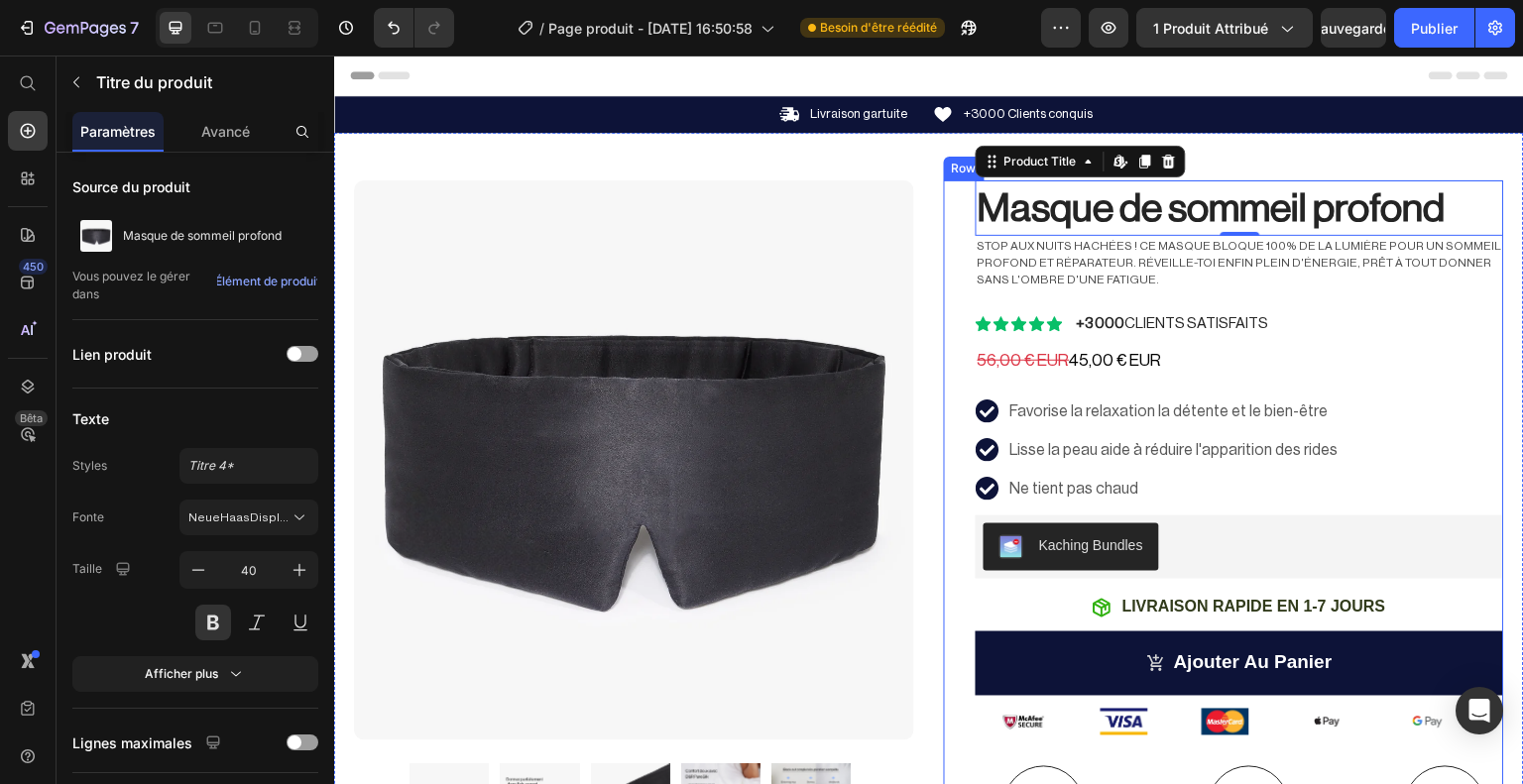 click on "Masque de sommeil profond Product Title   Edit content in Shopify 0 Stop aux nuits hachées ! Ce masque bloque 100% de la lumière pour un sommeil profond et réparateur. Réveille-toi ENFIN plein d'énergie, prêt à tout donner sans l'ombre d'une fatigue. Text Block Icon Icon Icon Icon Icon Icon List +3000  CLIENTS SATISFAITS Text Block Row 56,00 € EUR   45,00 € EUR Text Block Favorise la relaxation la détente et le bien-être Lisse la peau aide à réduire l'apparition des rides Ne tient pas chaud Item List Kaching Bundles Kaching Bundles
Icon LIVRAISON RAPIDE EN 1-7 JOURS Text Block Row
ajouter au panier Add to Cart Image Image Image Image Image Row
Icon Livraison gratuite Text Block
Icon Satisfait ou remboursé Text Block
Icon Retours faciles   Text Block Row Image Icon Icon Icon Icon Icon Icon List Text Block
Icon [PERSON_NAME] (EVRY FR) Text Block Row Row
DETAILS" at bounding box center (1239, 631) 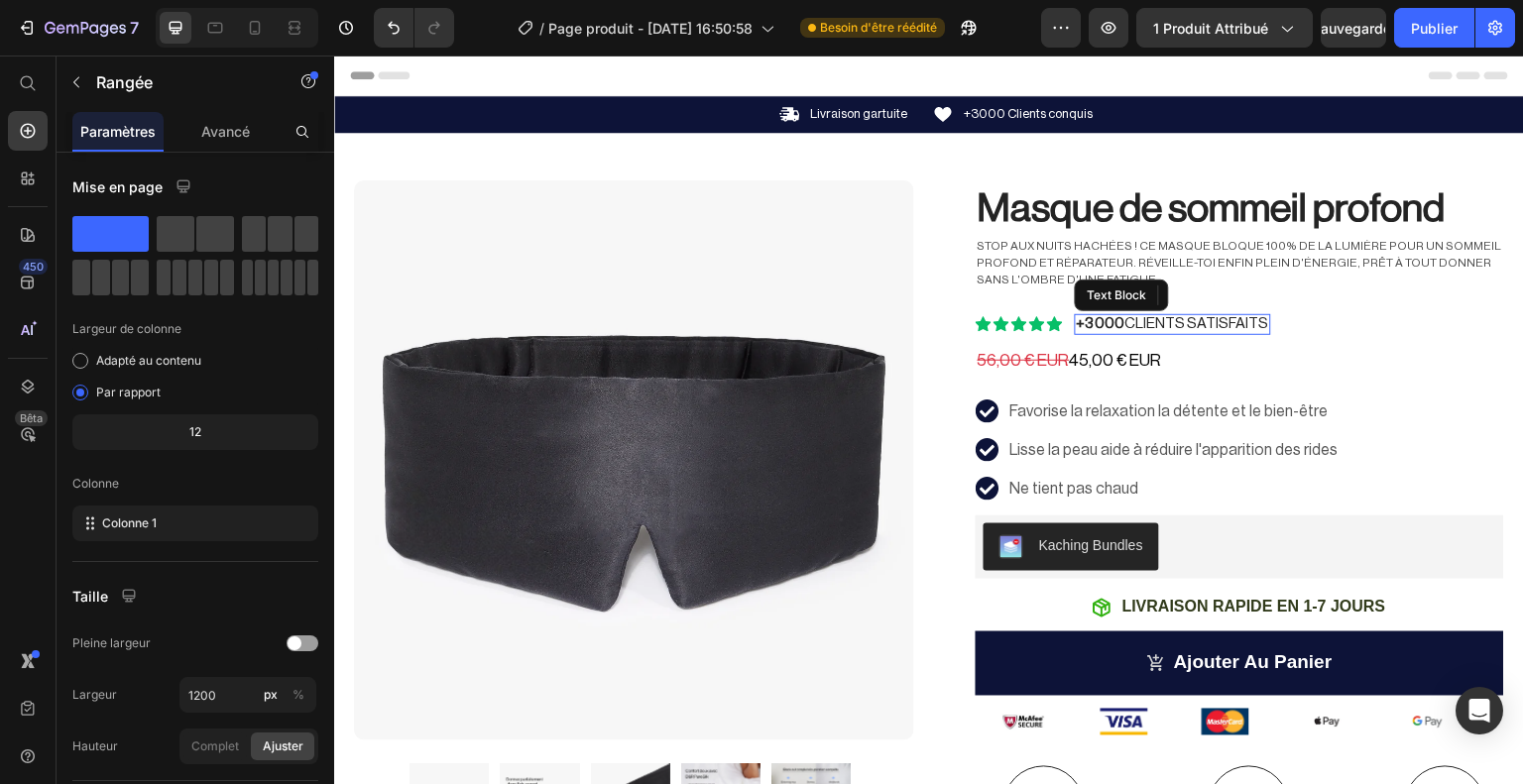 click on "+3000  CLIENTS SATISFAITS" at bounding box center [1173, 323] 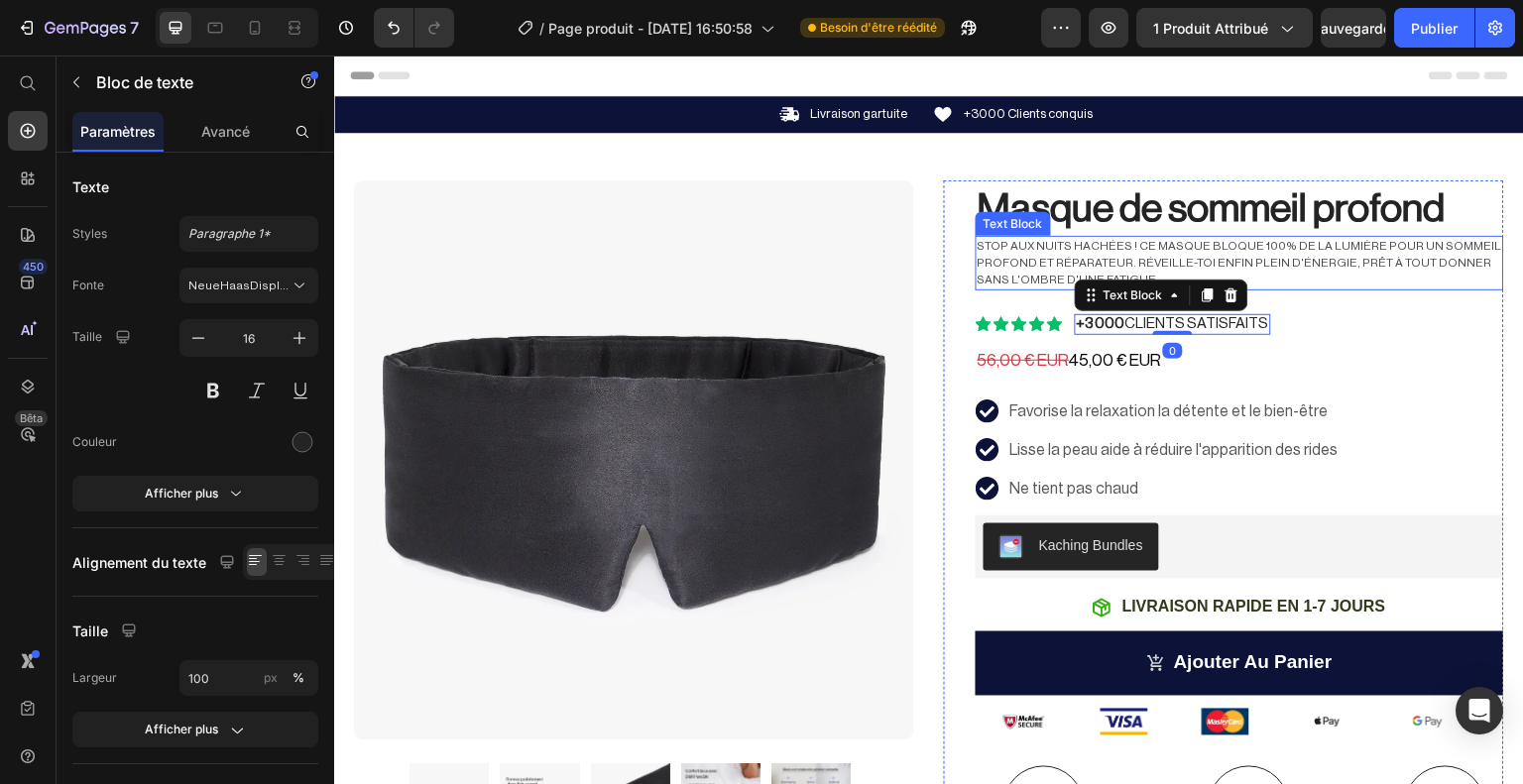 click on "Stop aux nuits hachées ! Ce masque bloque 100% de la lumière pour un sommeil profond et réparateur. Réveille-toi ENFIN plein d'énergie, prêt à tout donner sans l'ombre d'une fatigue." at bounding box center (1239, 263) 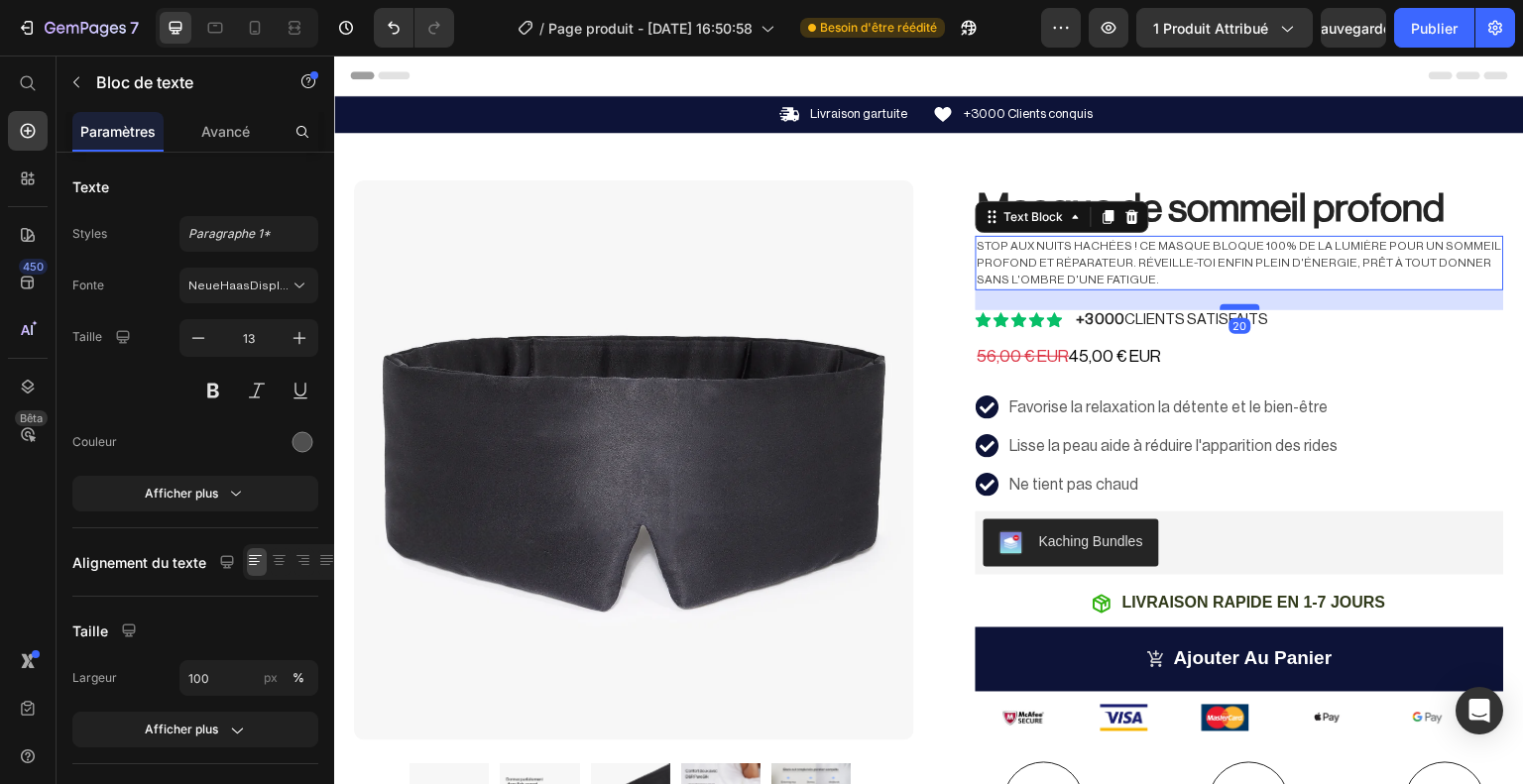 click at bounding box center (1240, 307) 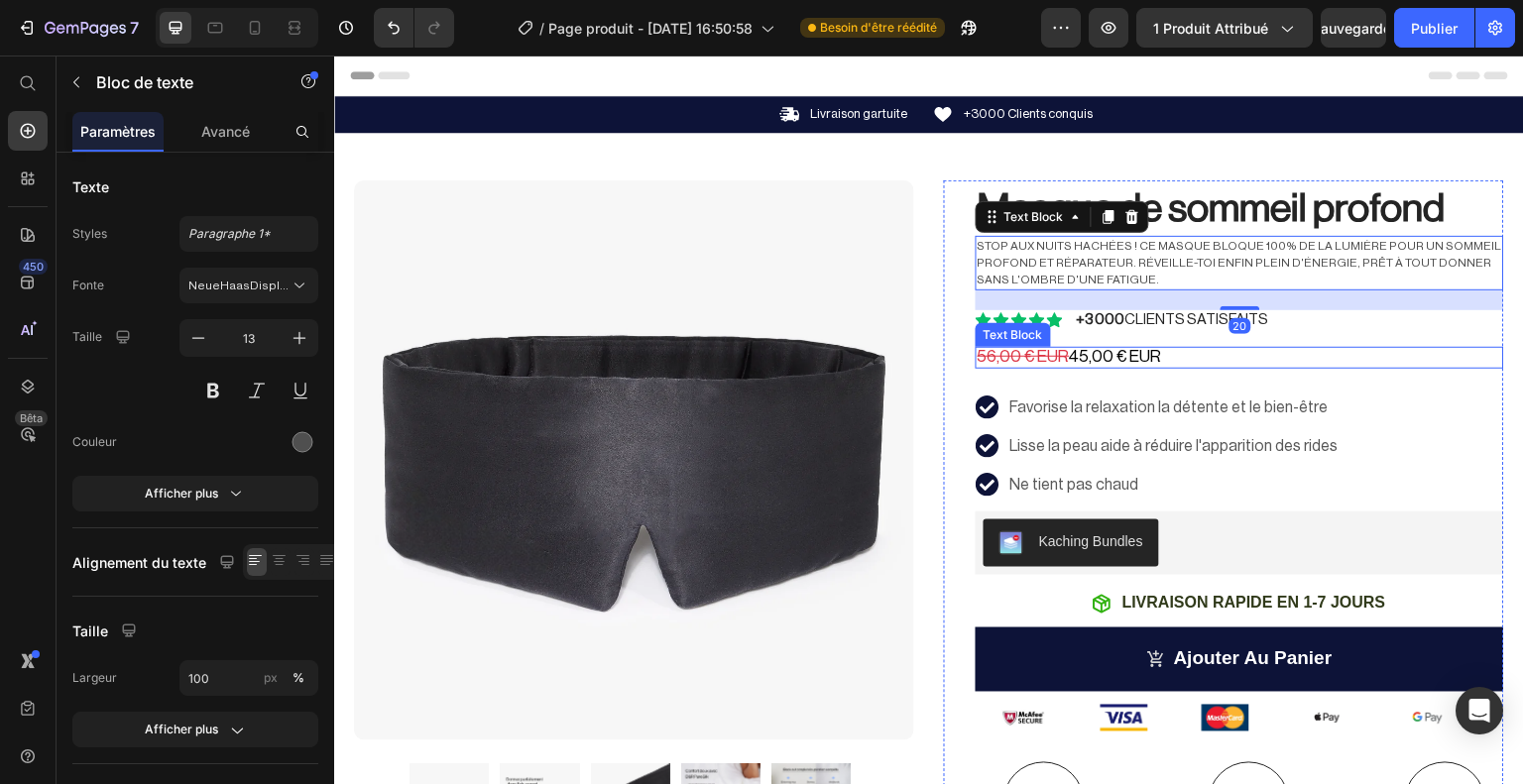 click on "45,00 € EUR" at bounding box center [1115, 356] 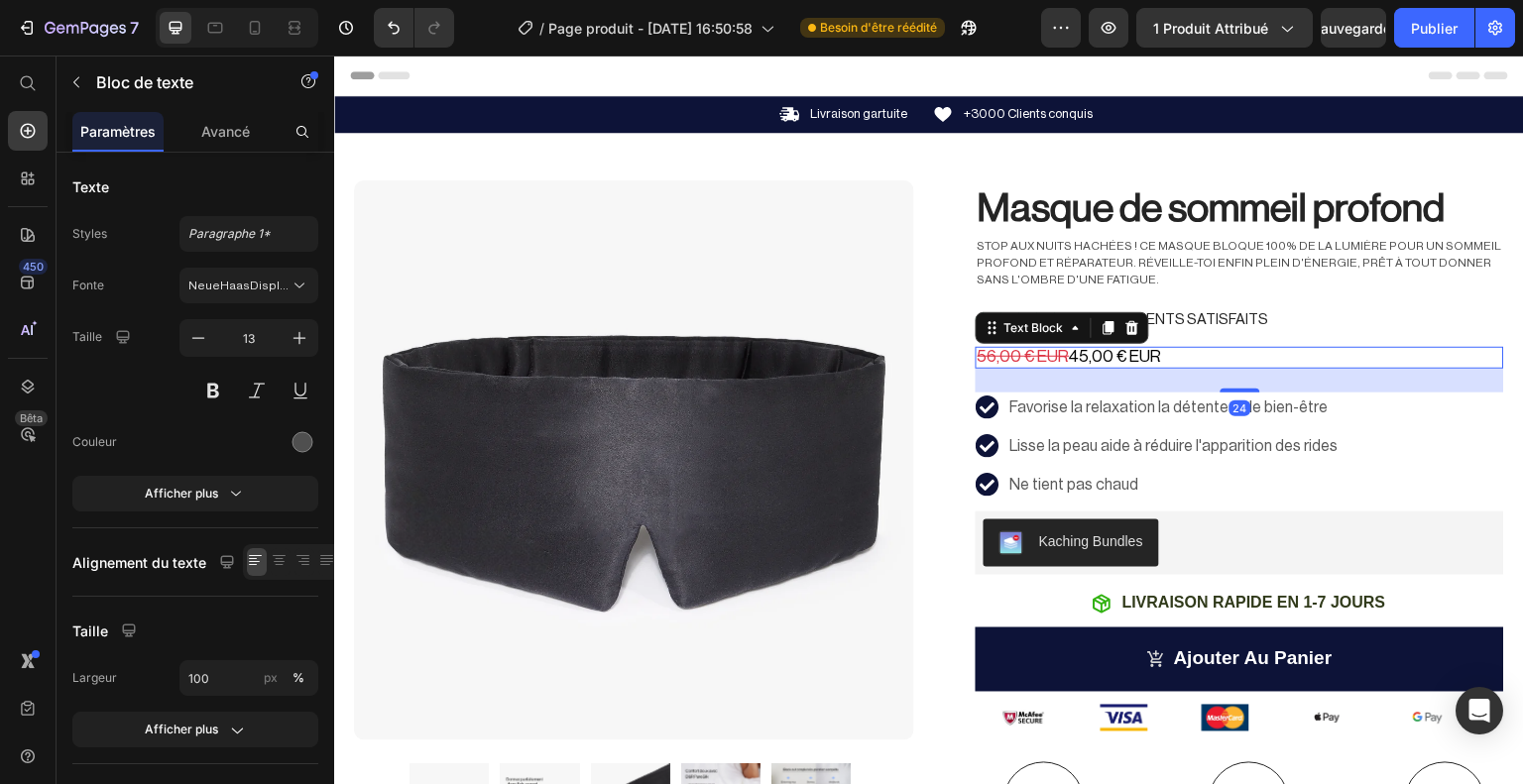 click on "24" at bounding box center (1239, 381) 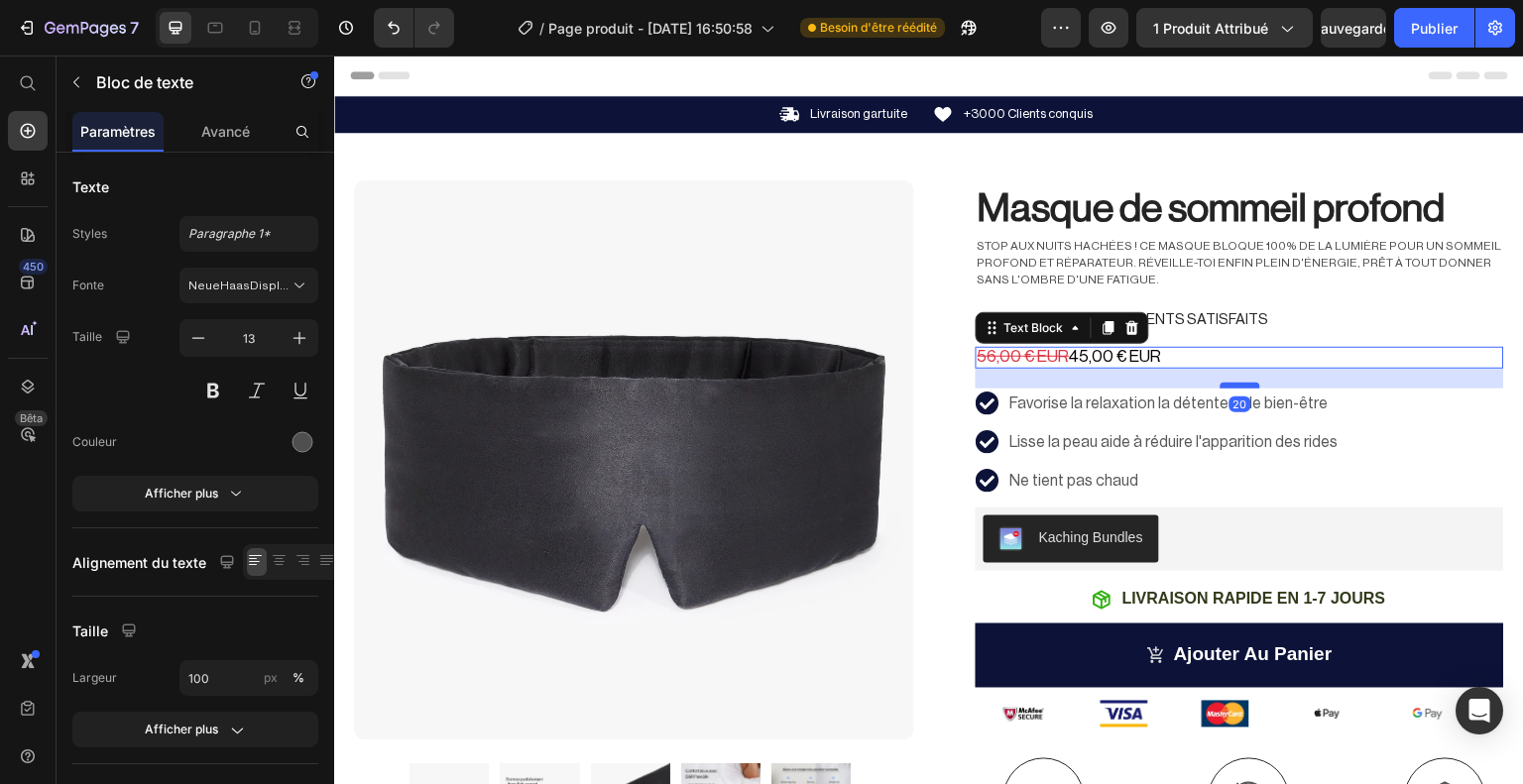 click at bounding box center (1240, 386) 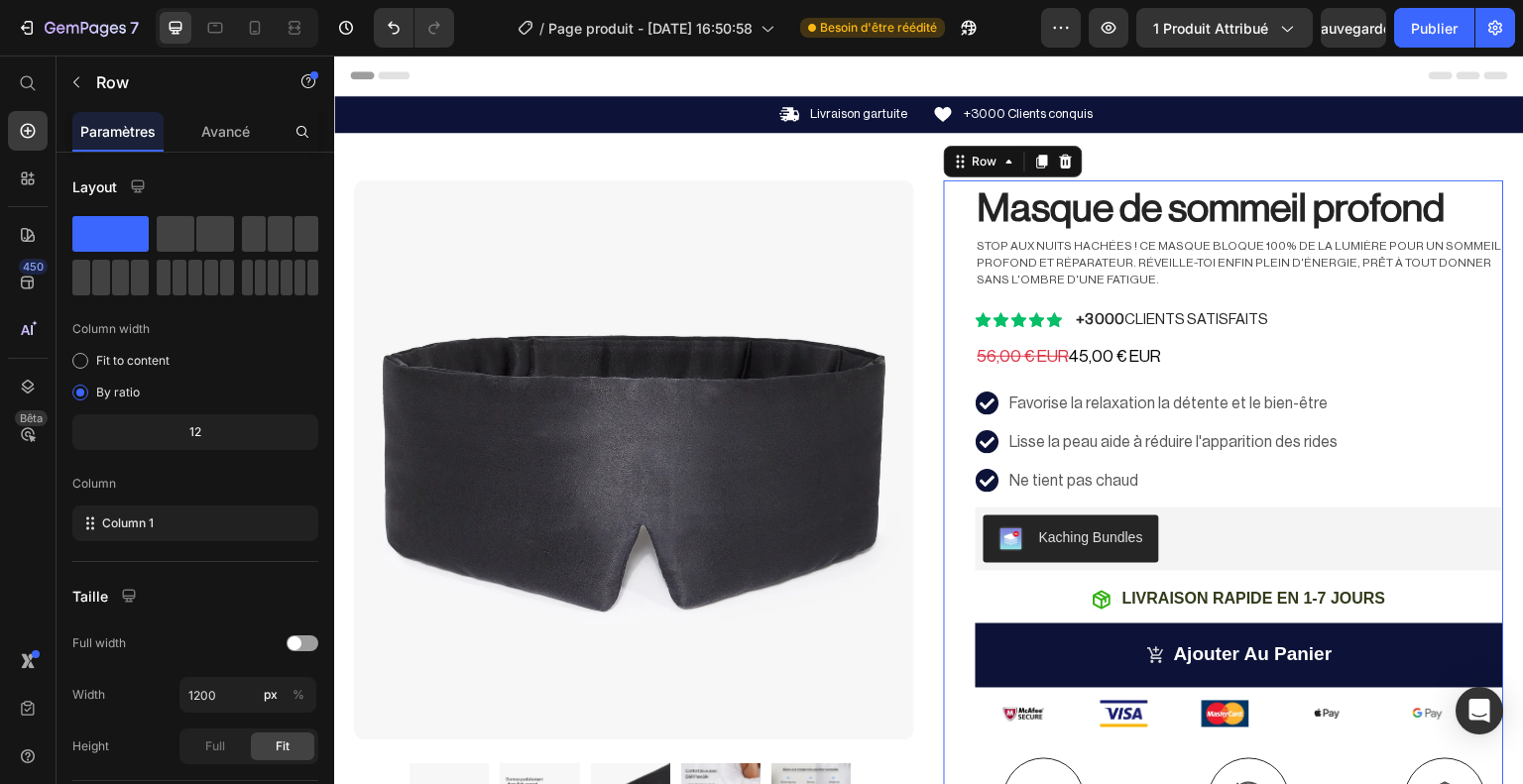click on "+3000  CLIENTS SATISFAITS" at bounding box center (1173, 319) 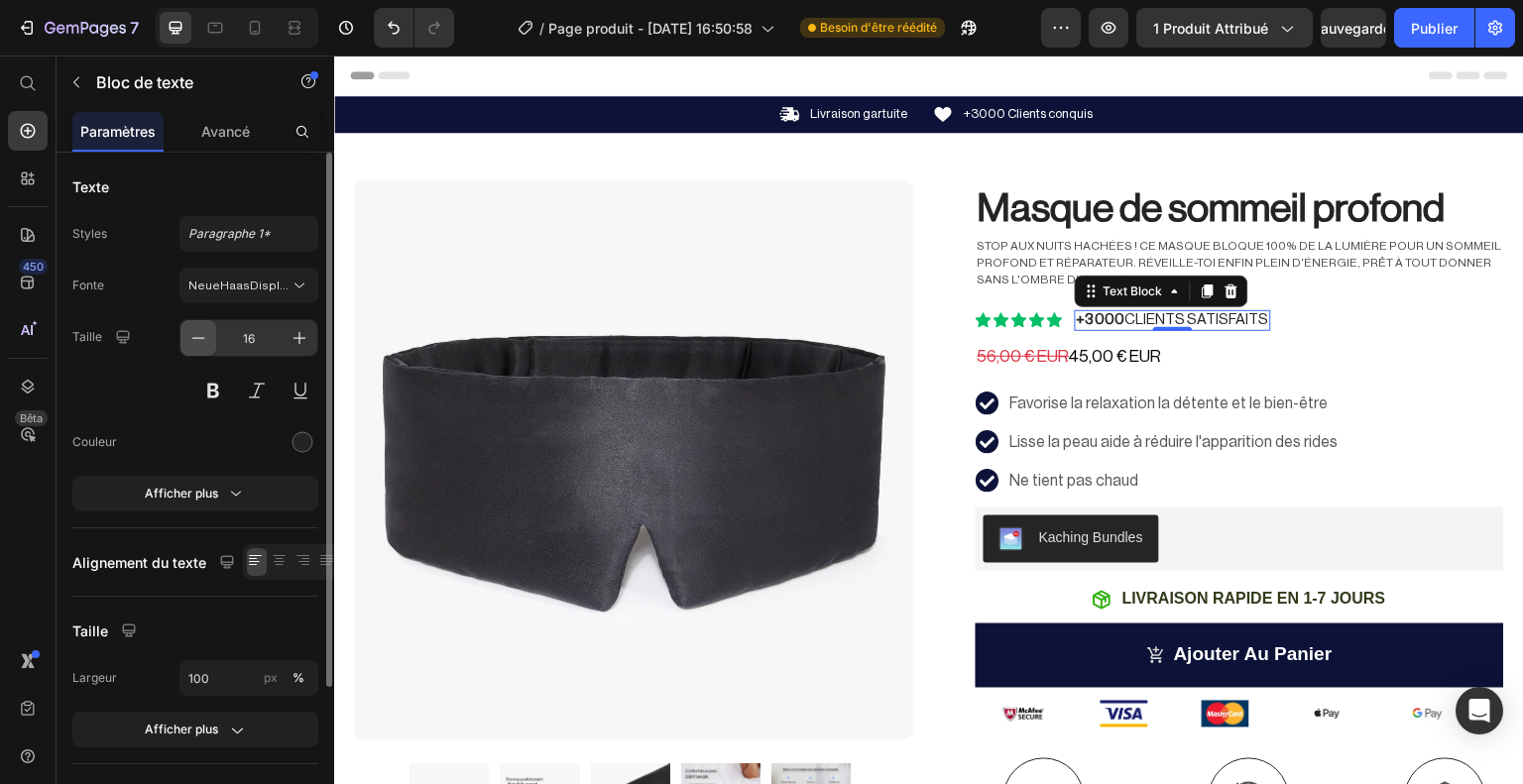 click 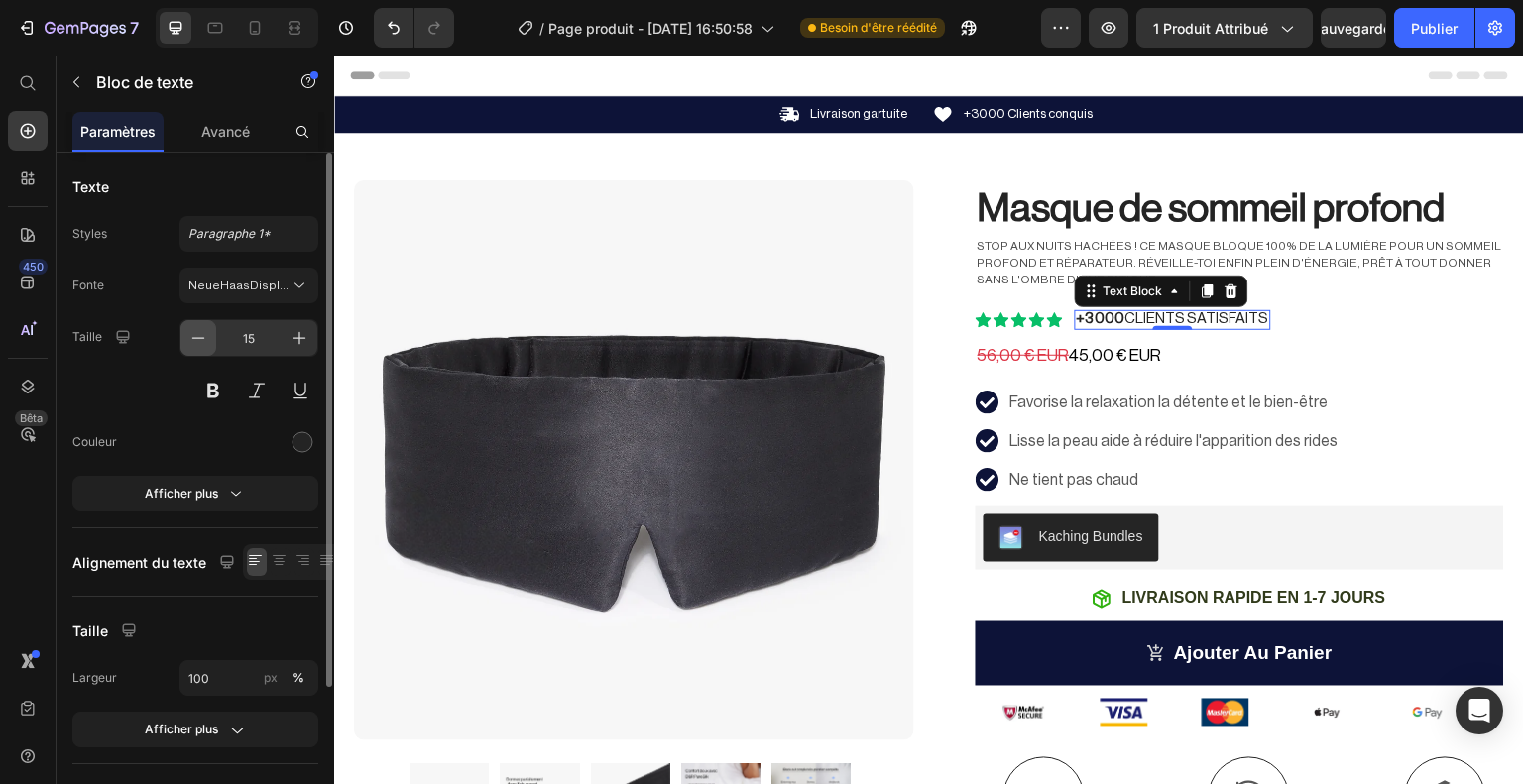 click 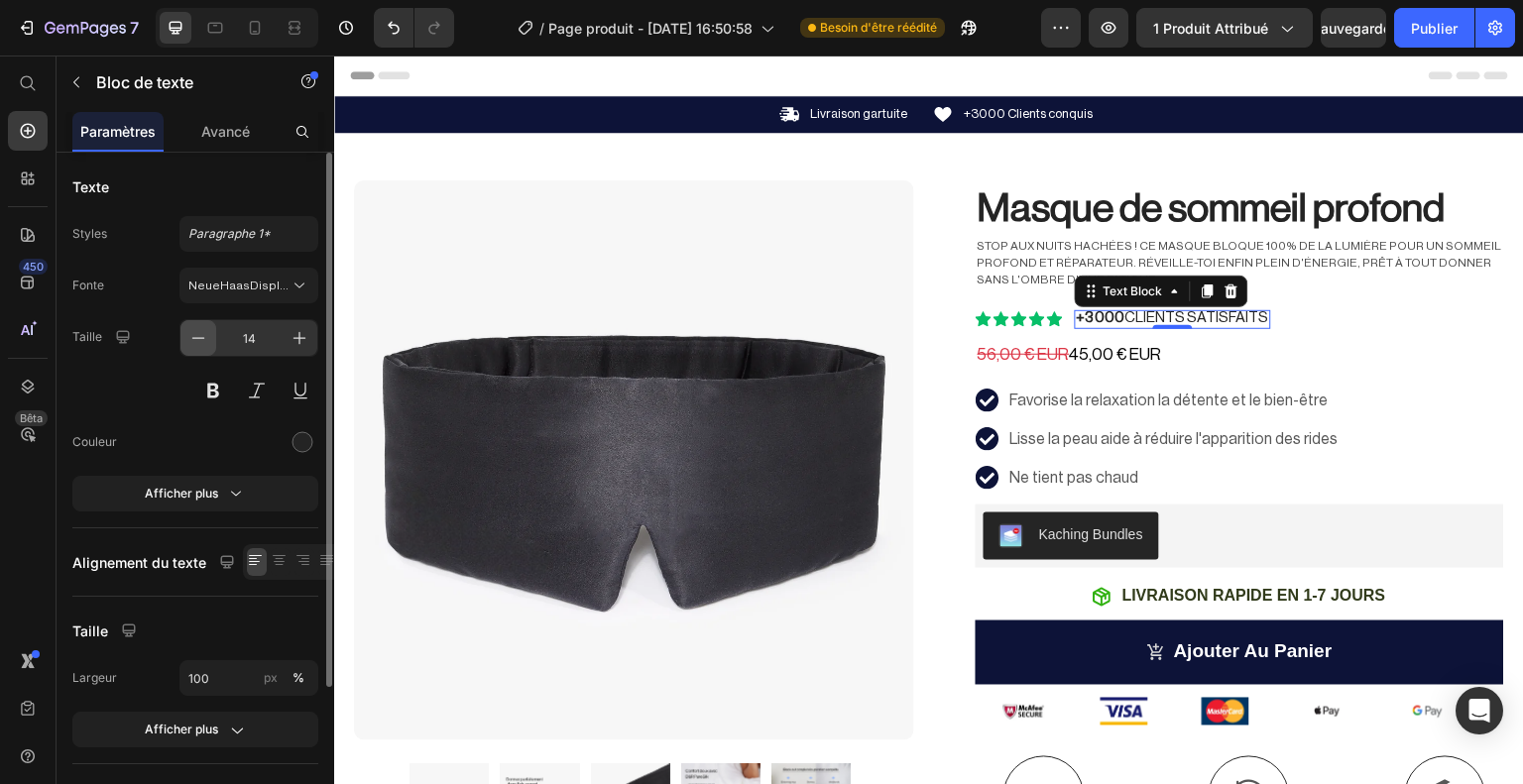 click 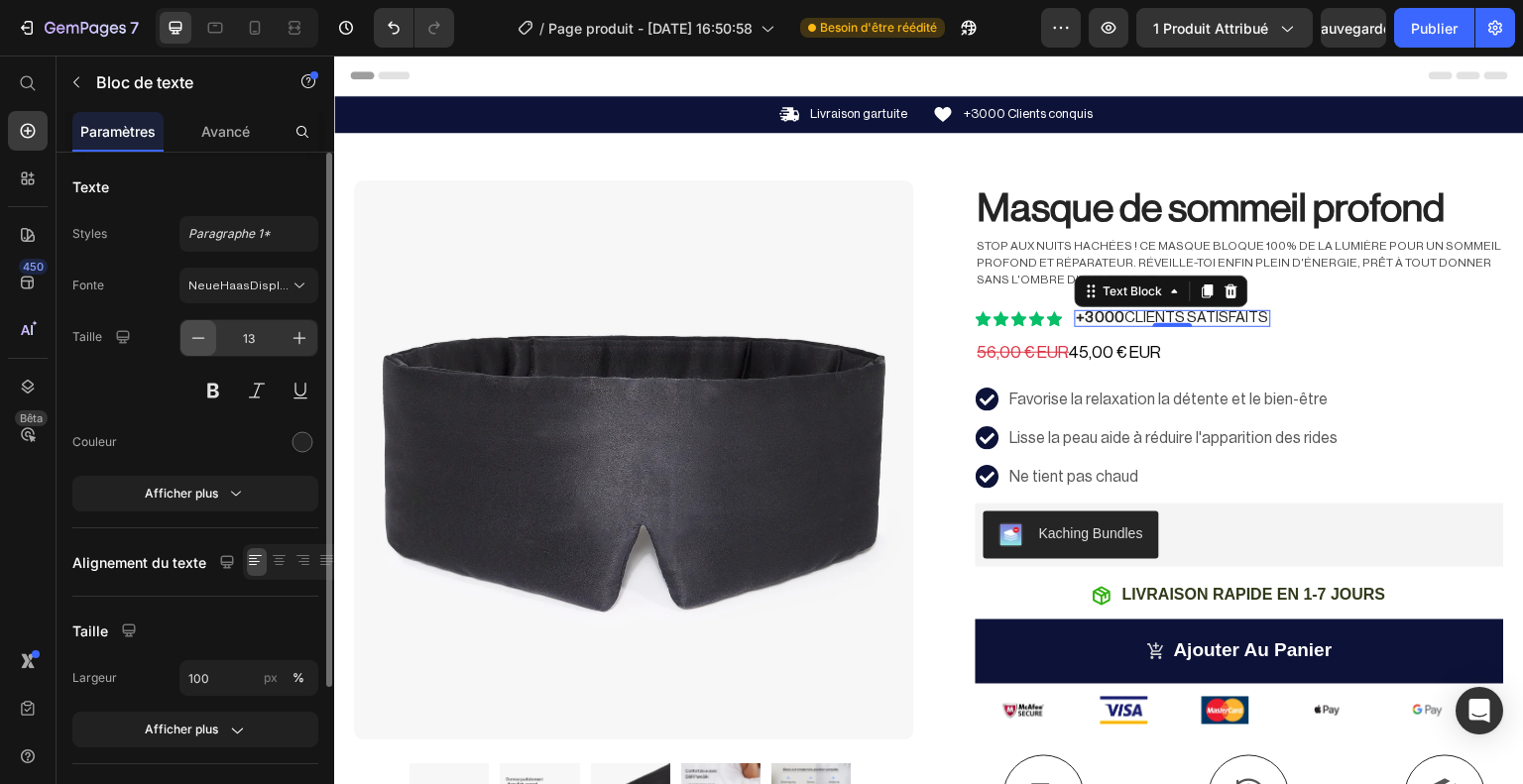 click 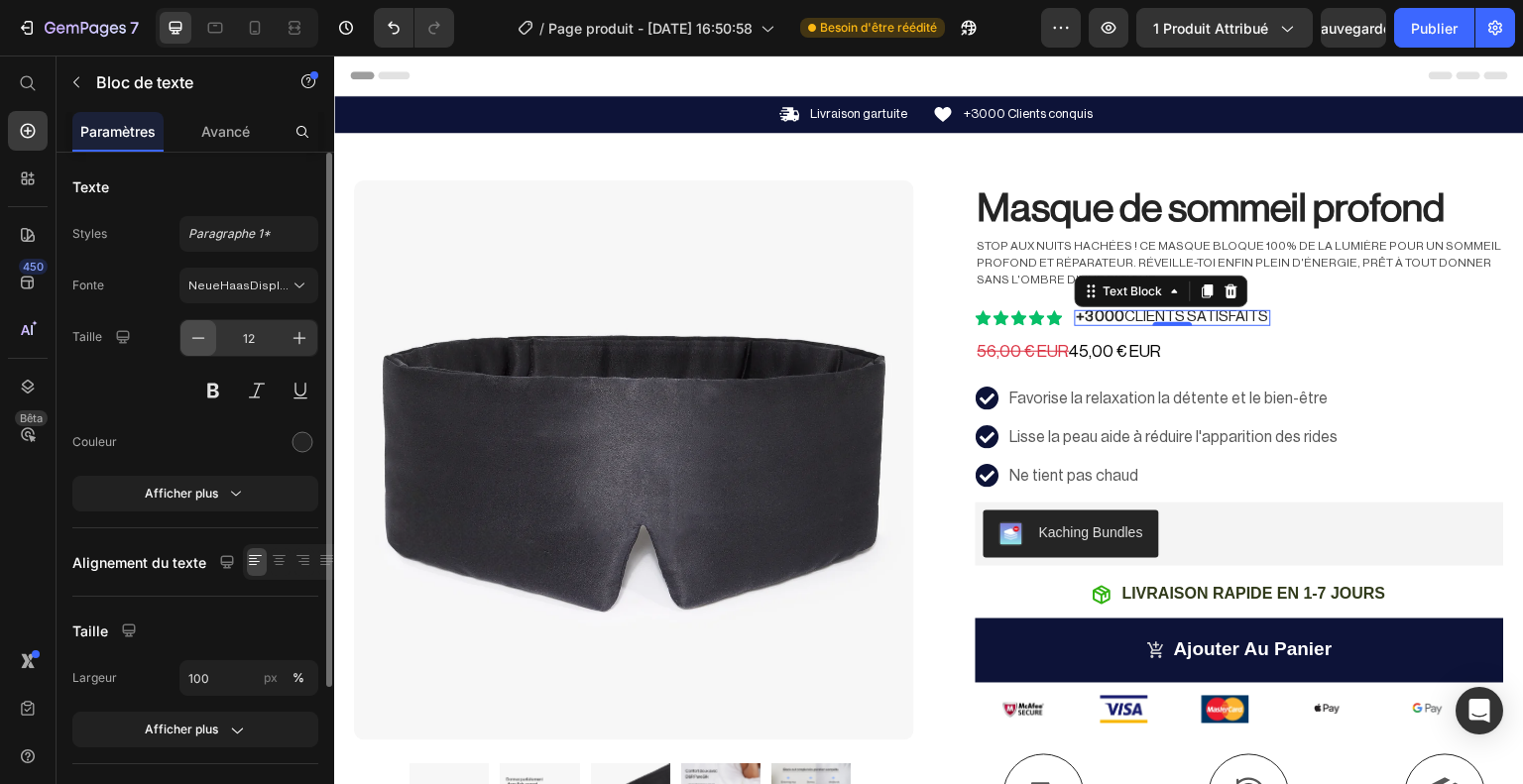 click 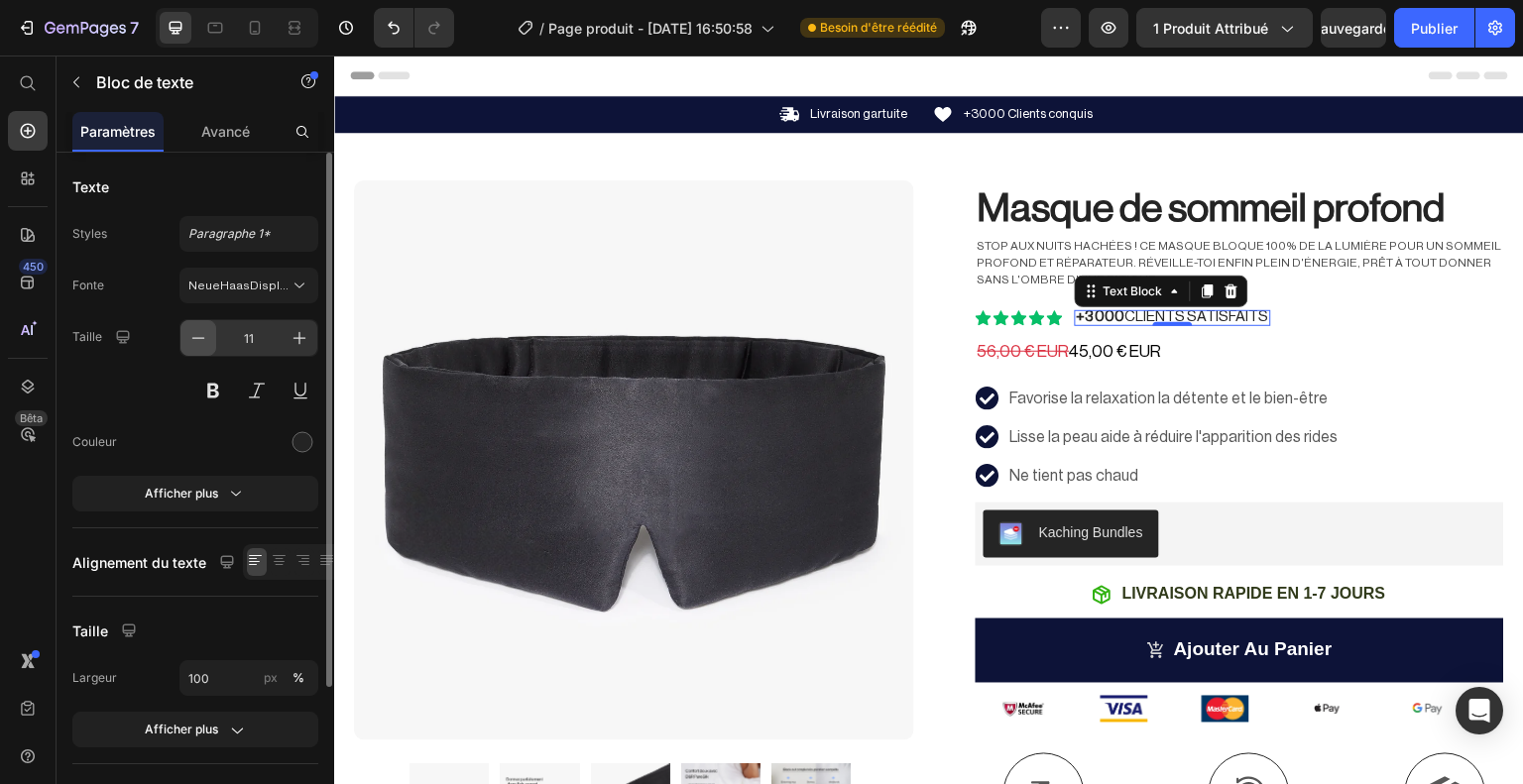 click 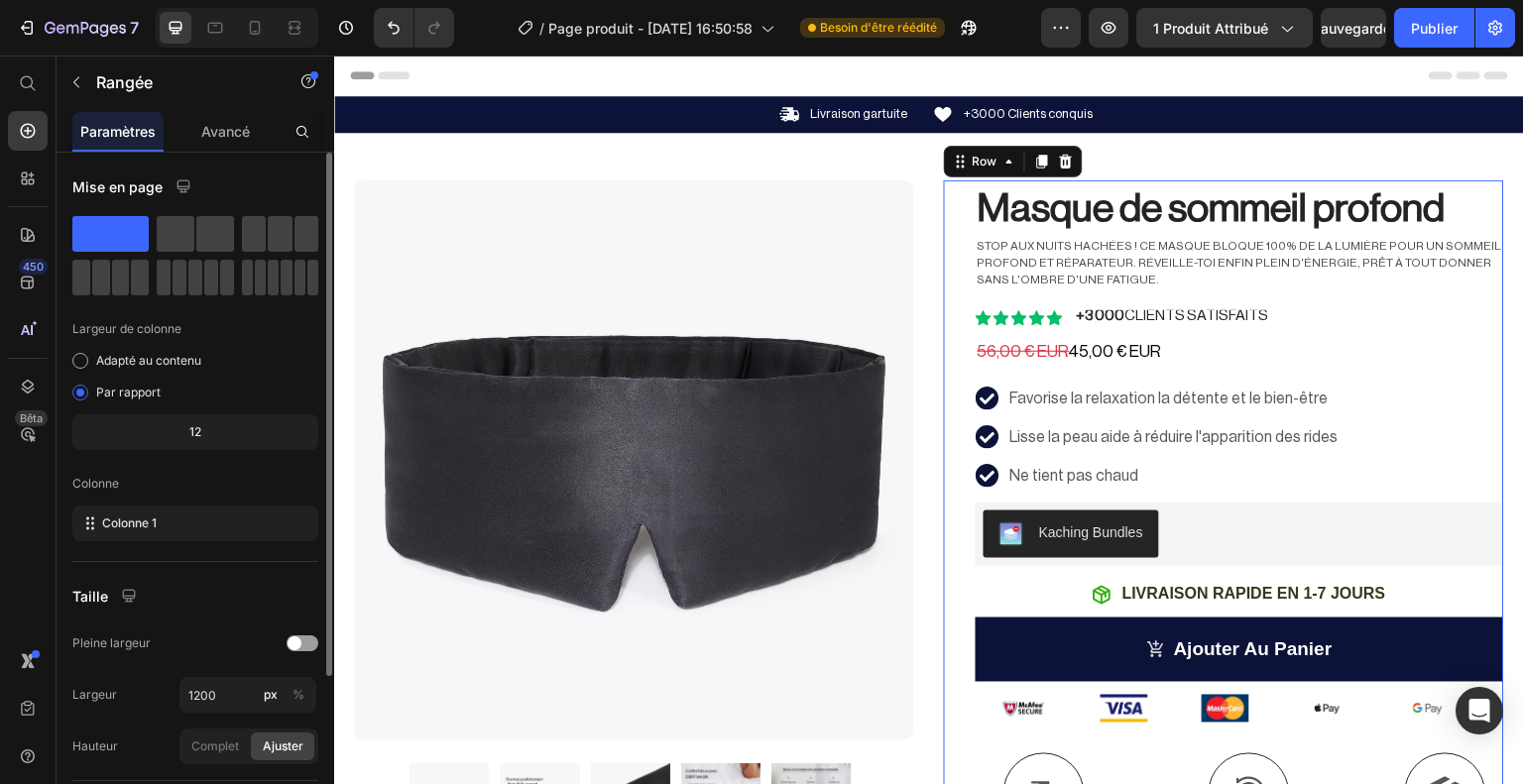 click on "+3000" at bounding box center [1101, 315] 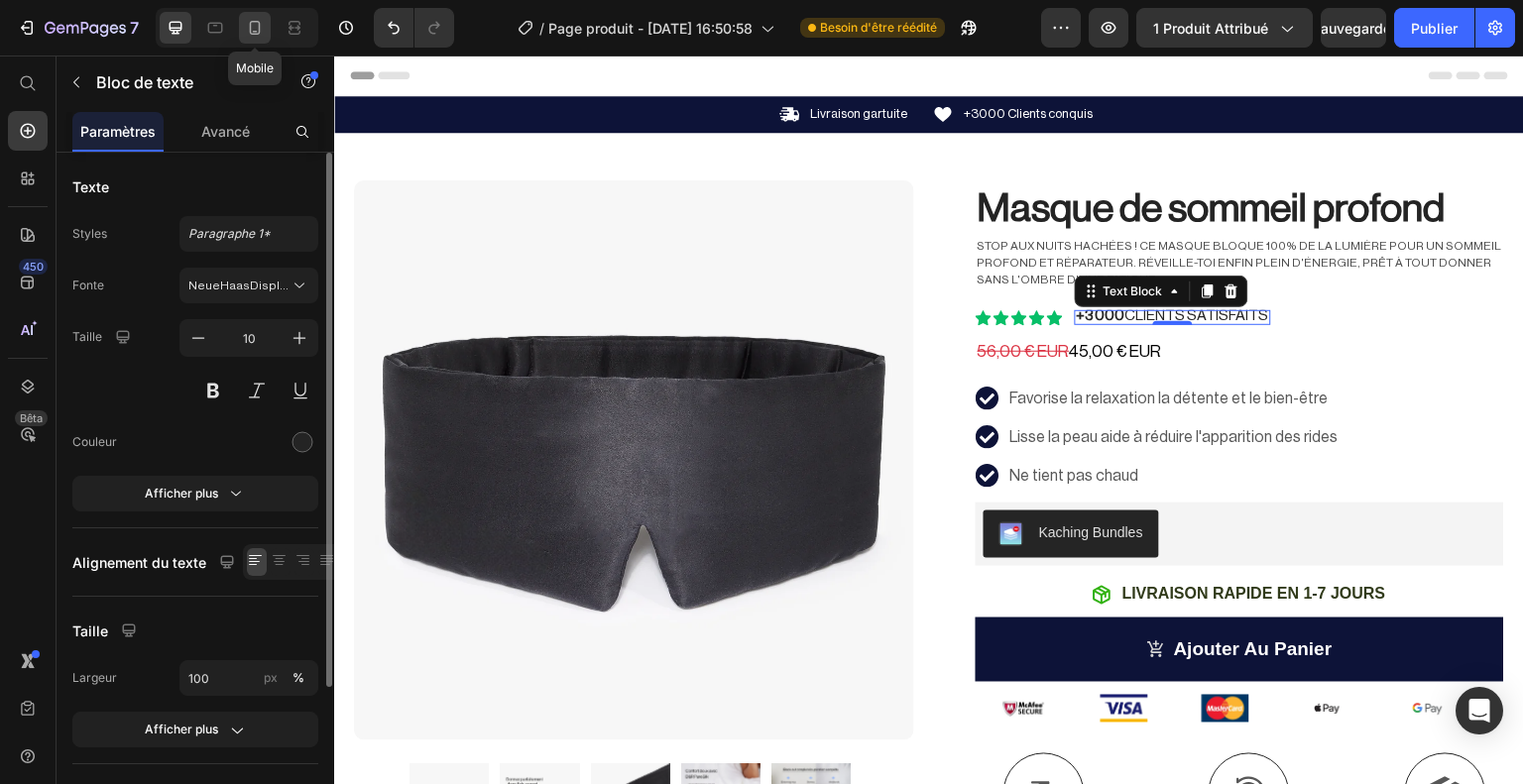 click 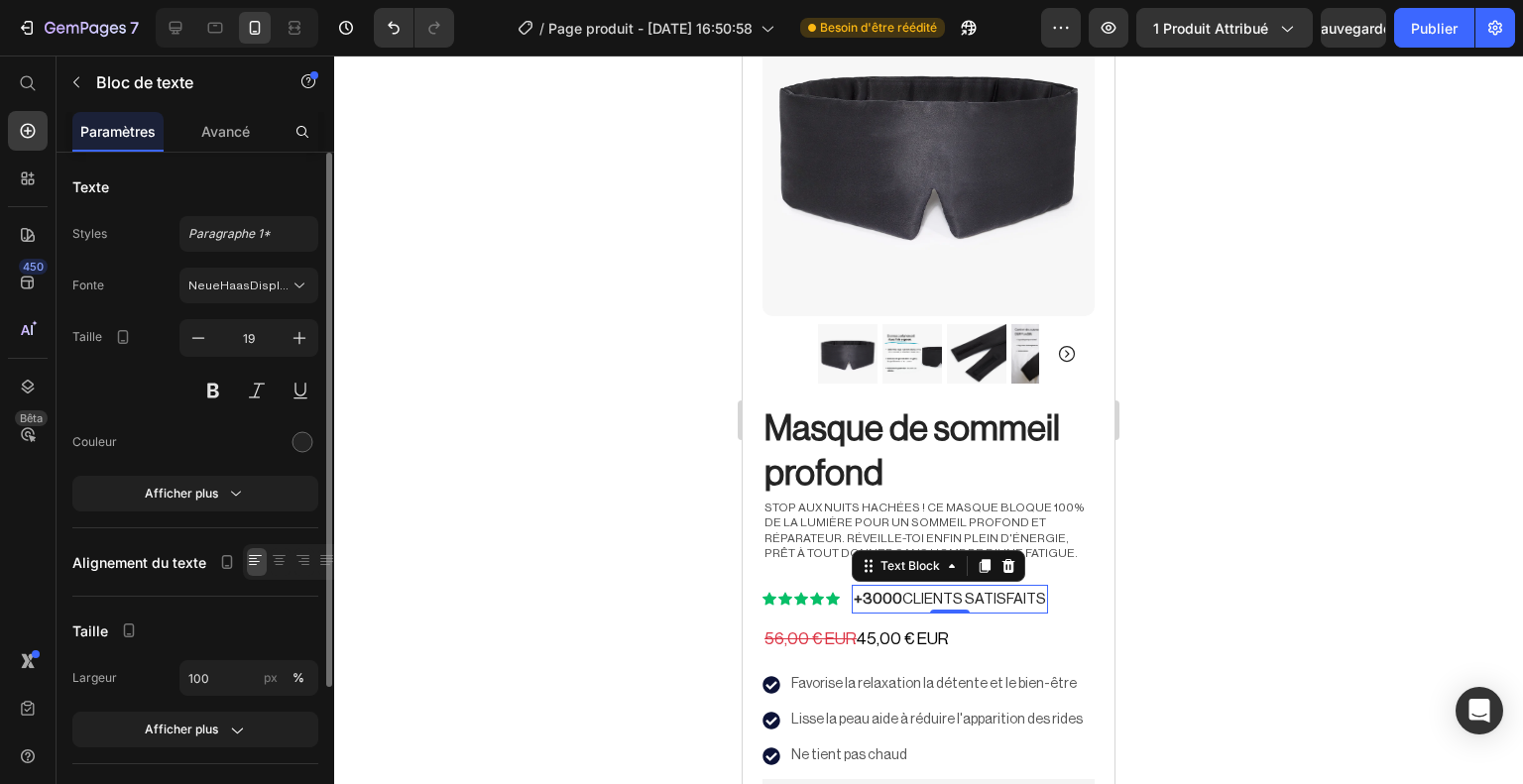 scroll, scrollTop: 612, scrollLeft: 0, axis: vertical 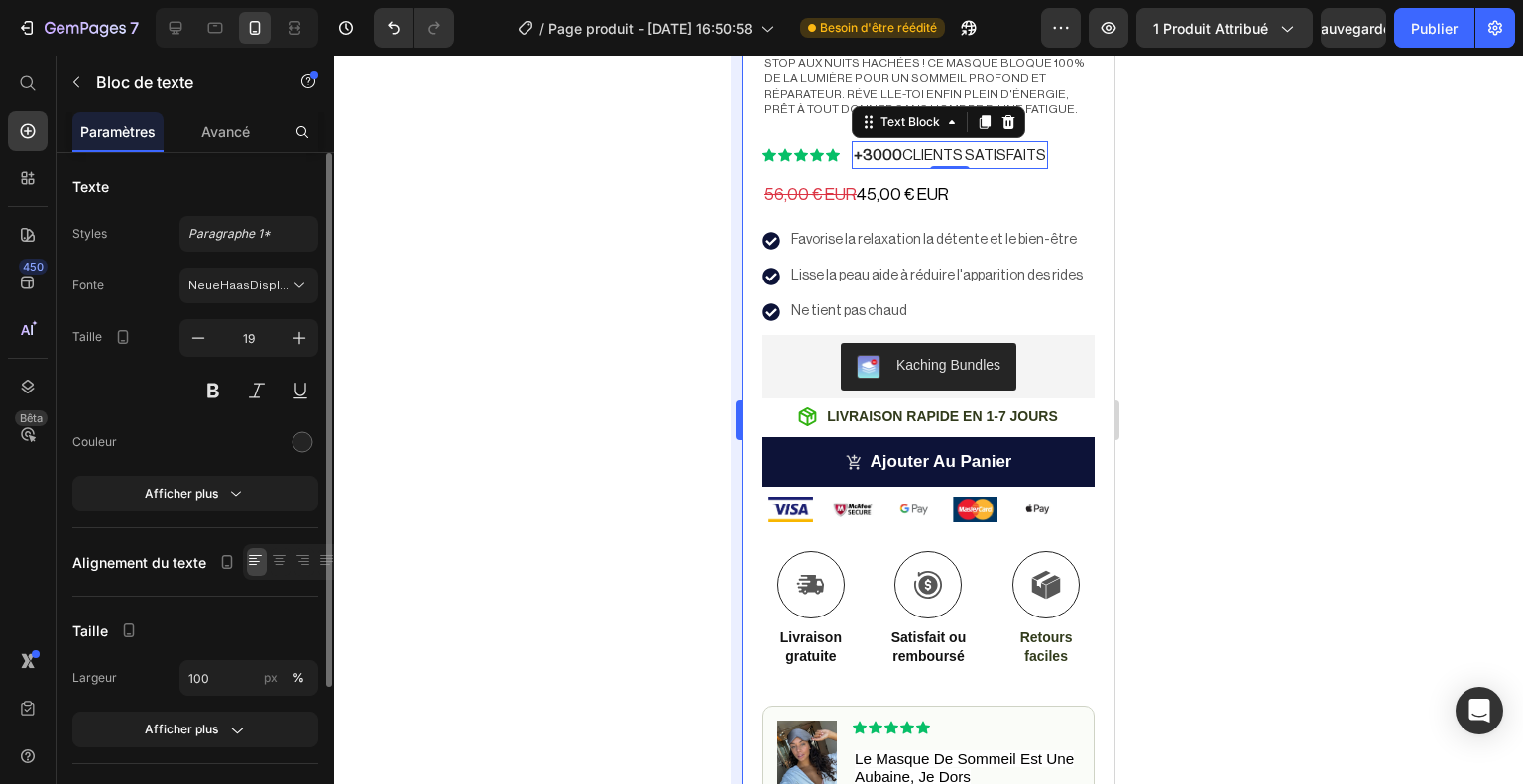 drag, startPoint x: 592, startPoint y: 189, endPoint x: 736, endPoint y: 225, distance: 148.4318 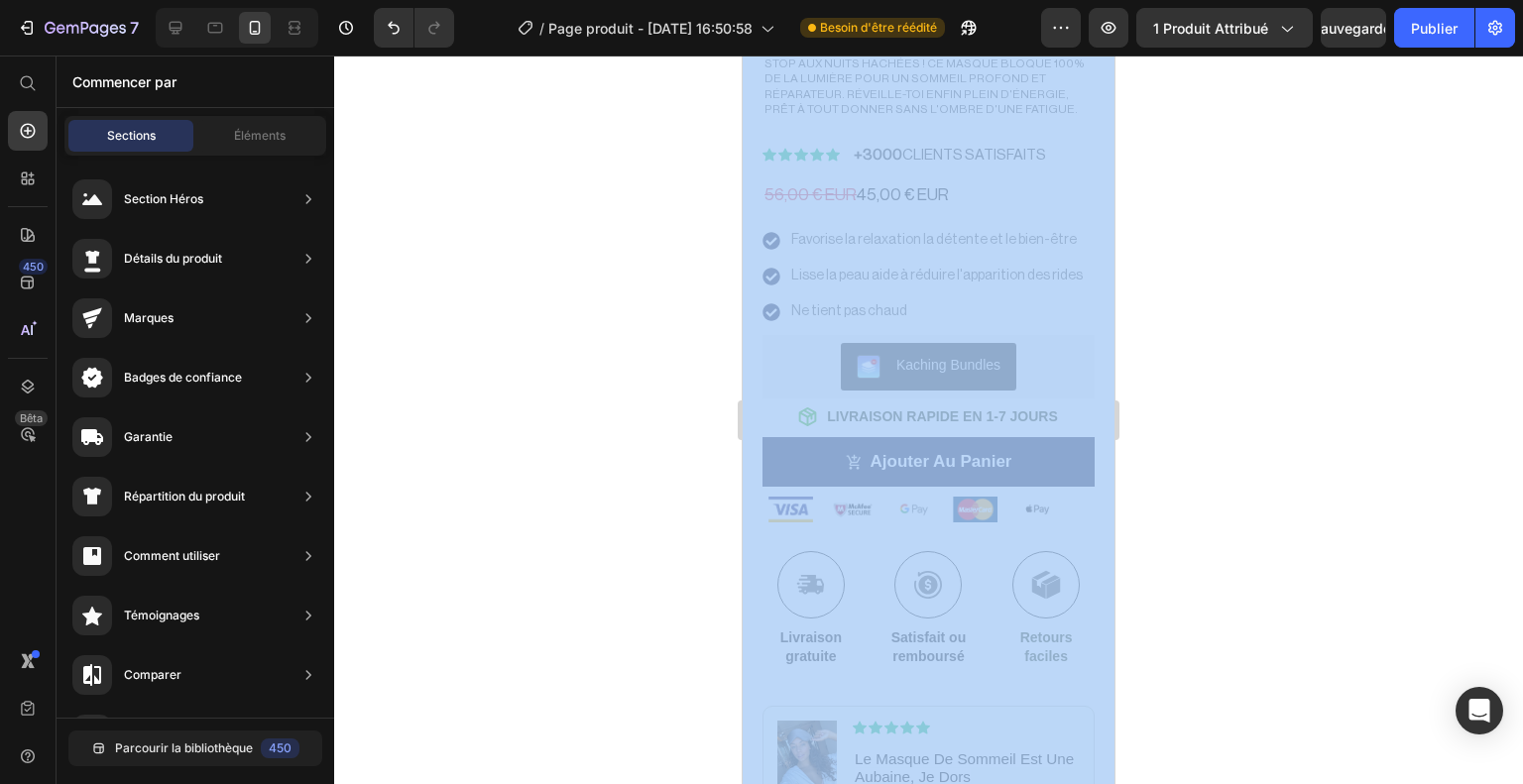 click 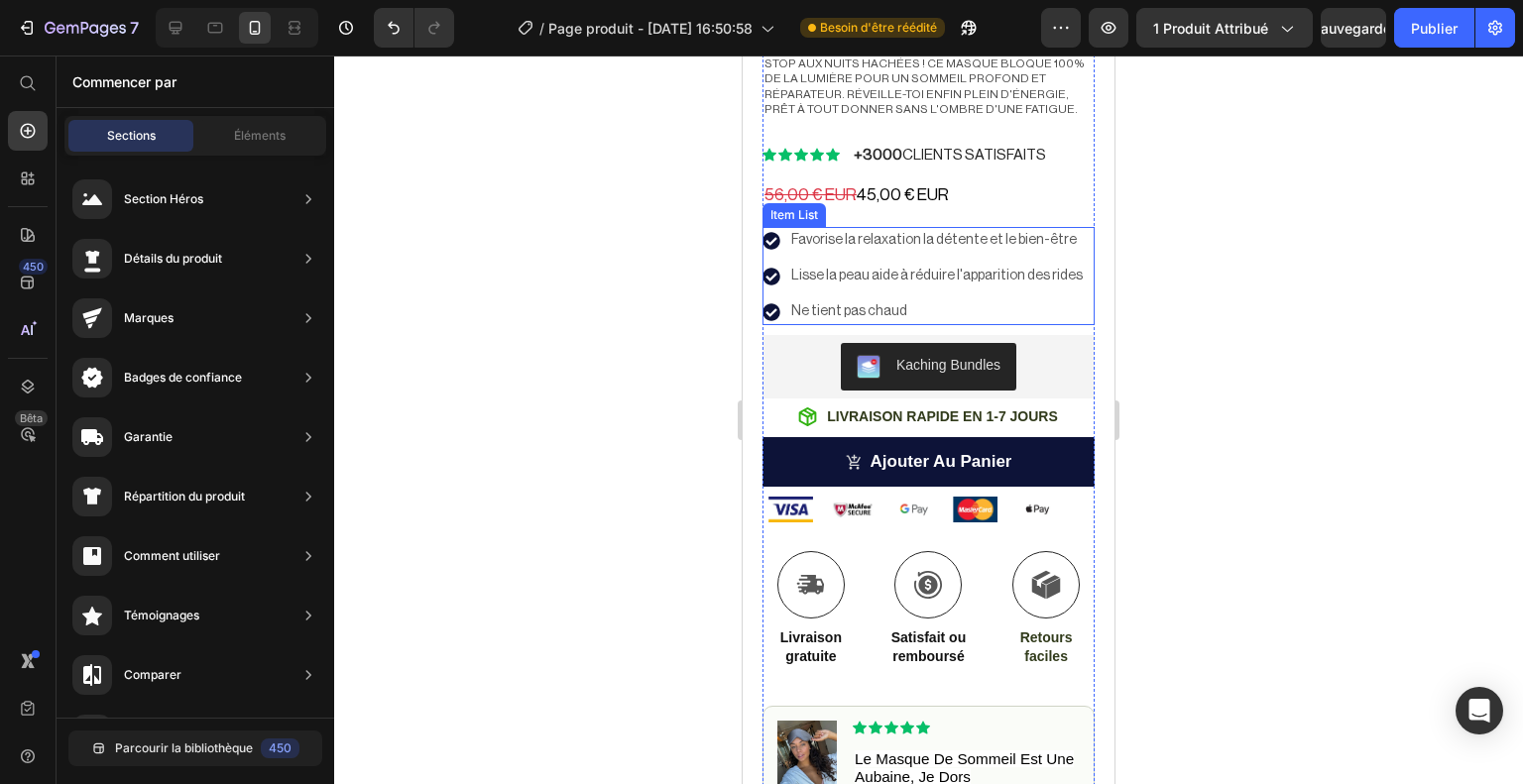 click on "Ne tient pas chaud" at bounding box center (937, 311) 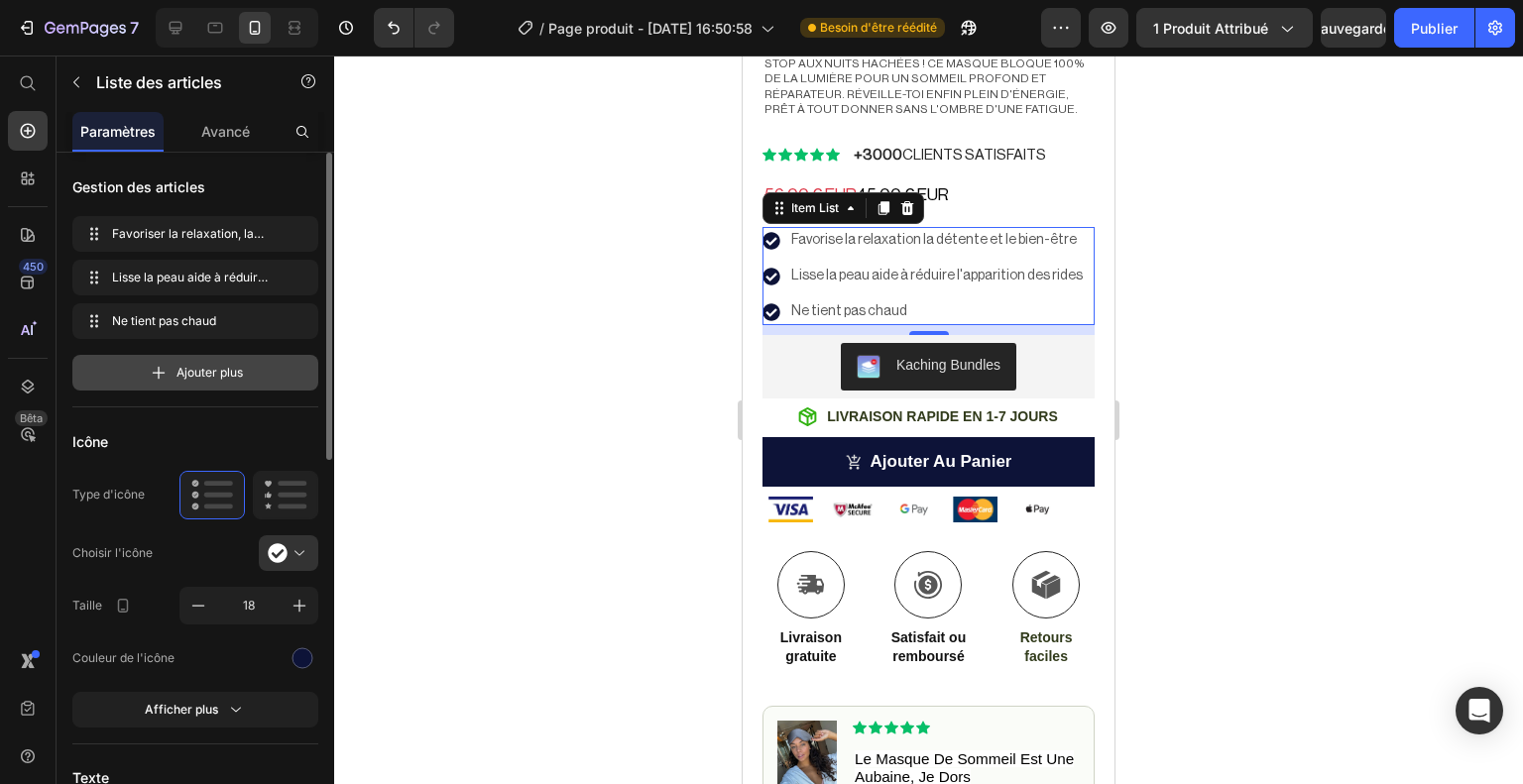 click on "Ajouter plus" at bounding box center [195, 373] 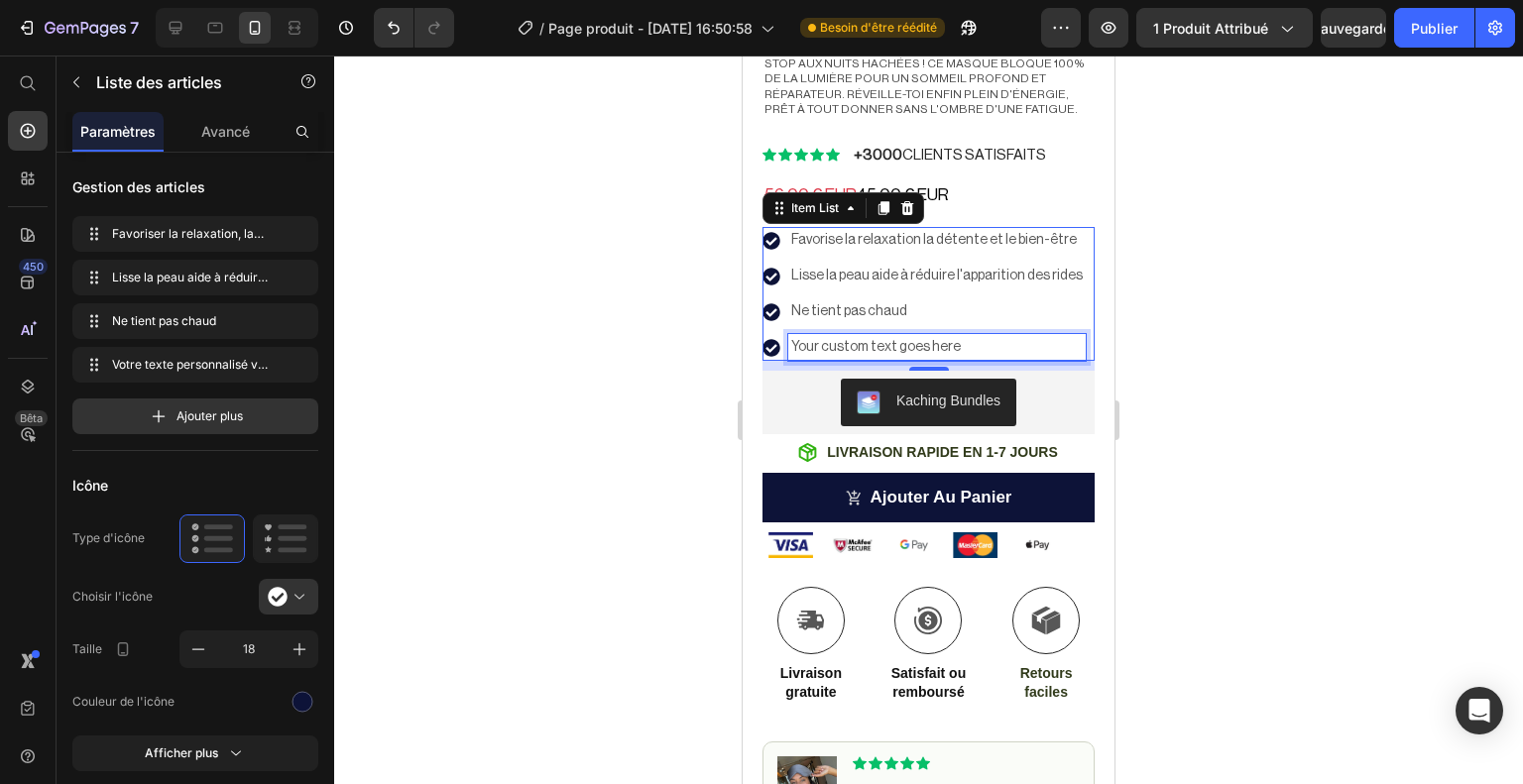 click on "Your custom text goes here" at bounding box center (937, 347) 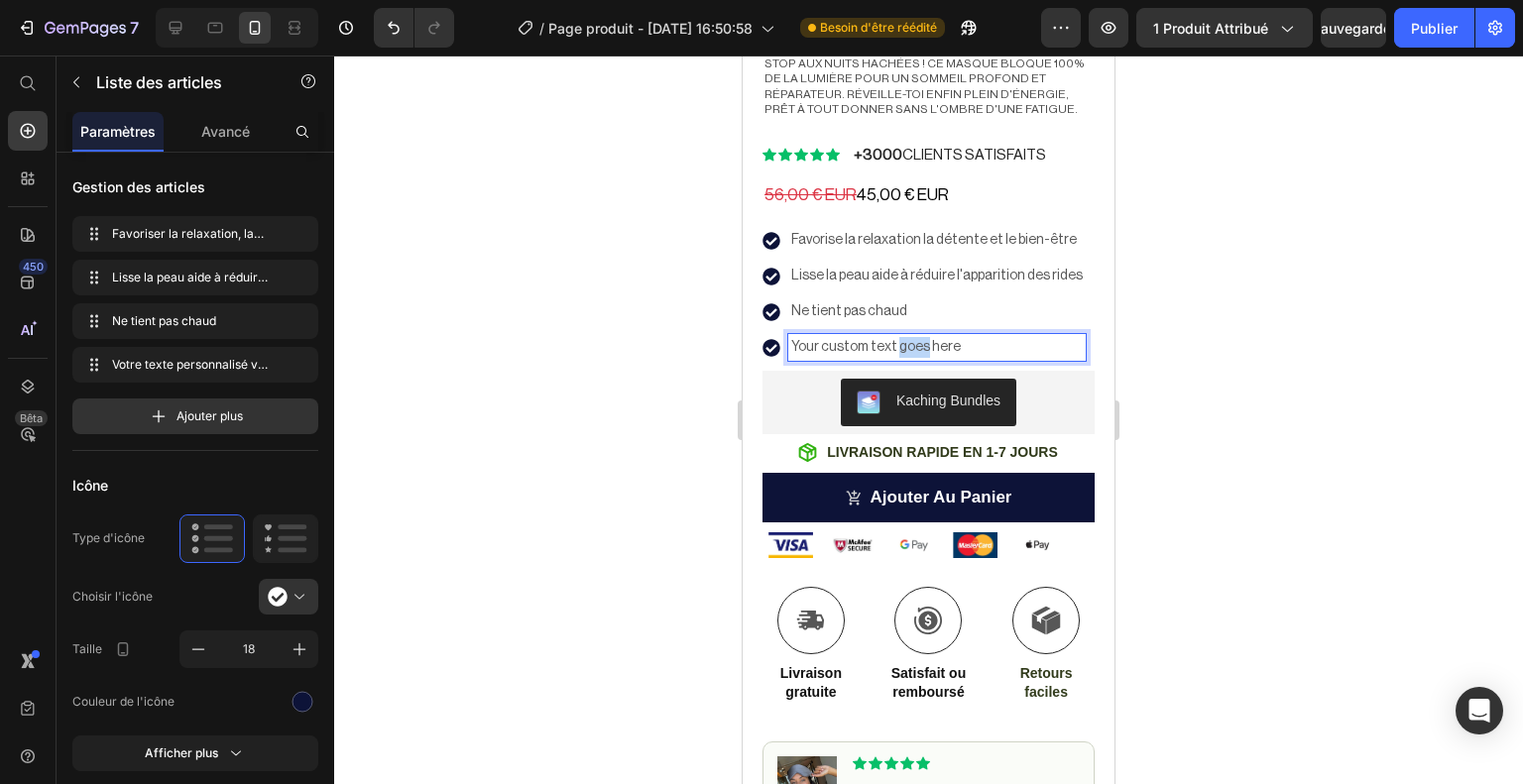 click on "Your custom text goes here" at bounding box center [937, 347] 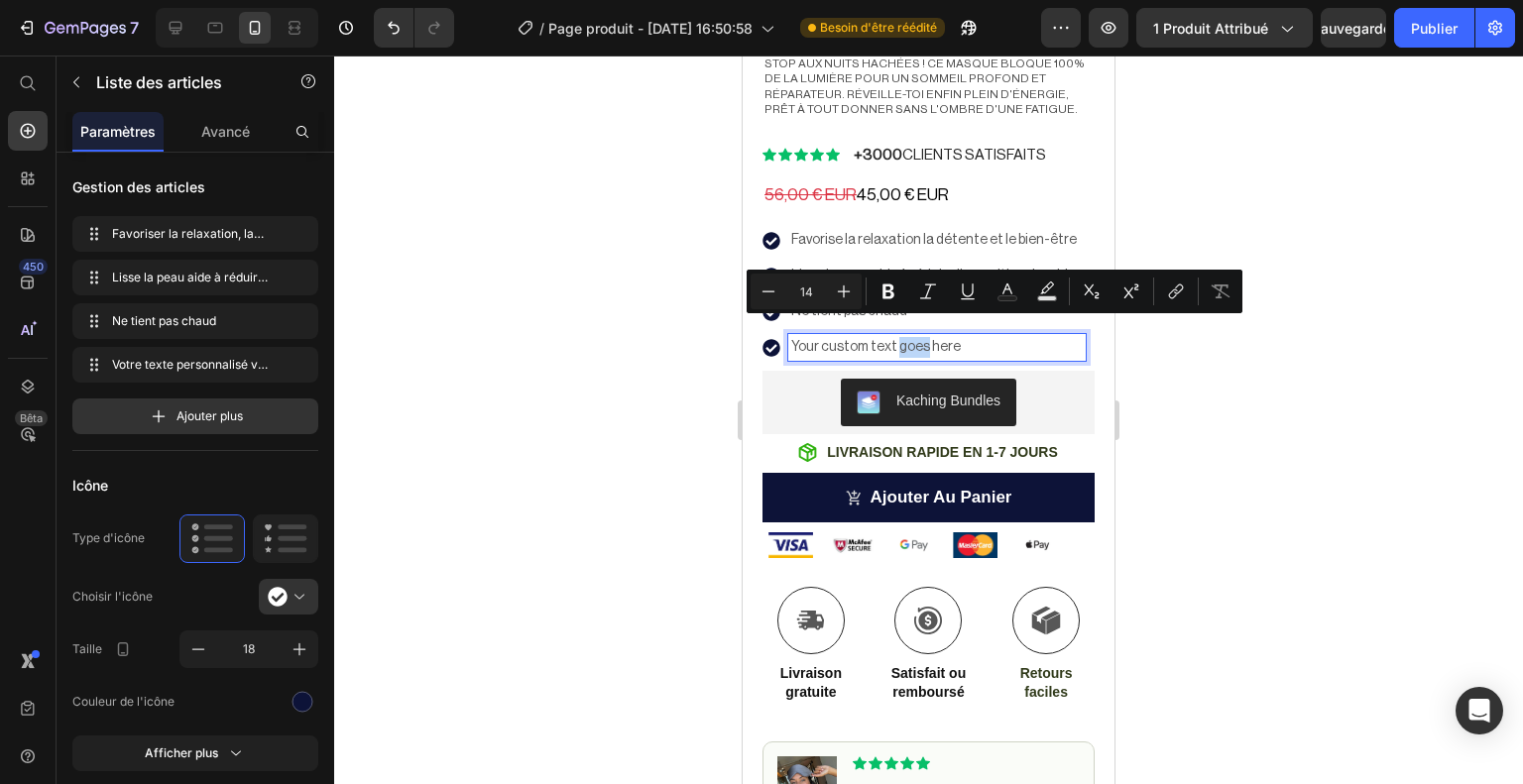 click on "Your custom text goes here" at bounding box center (937, 347) 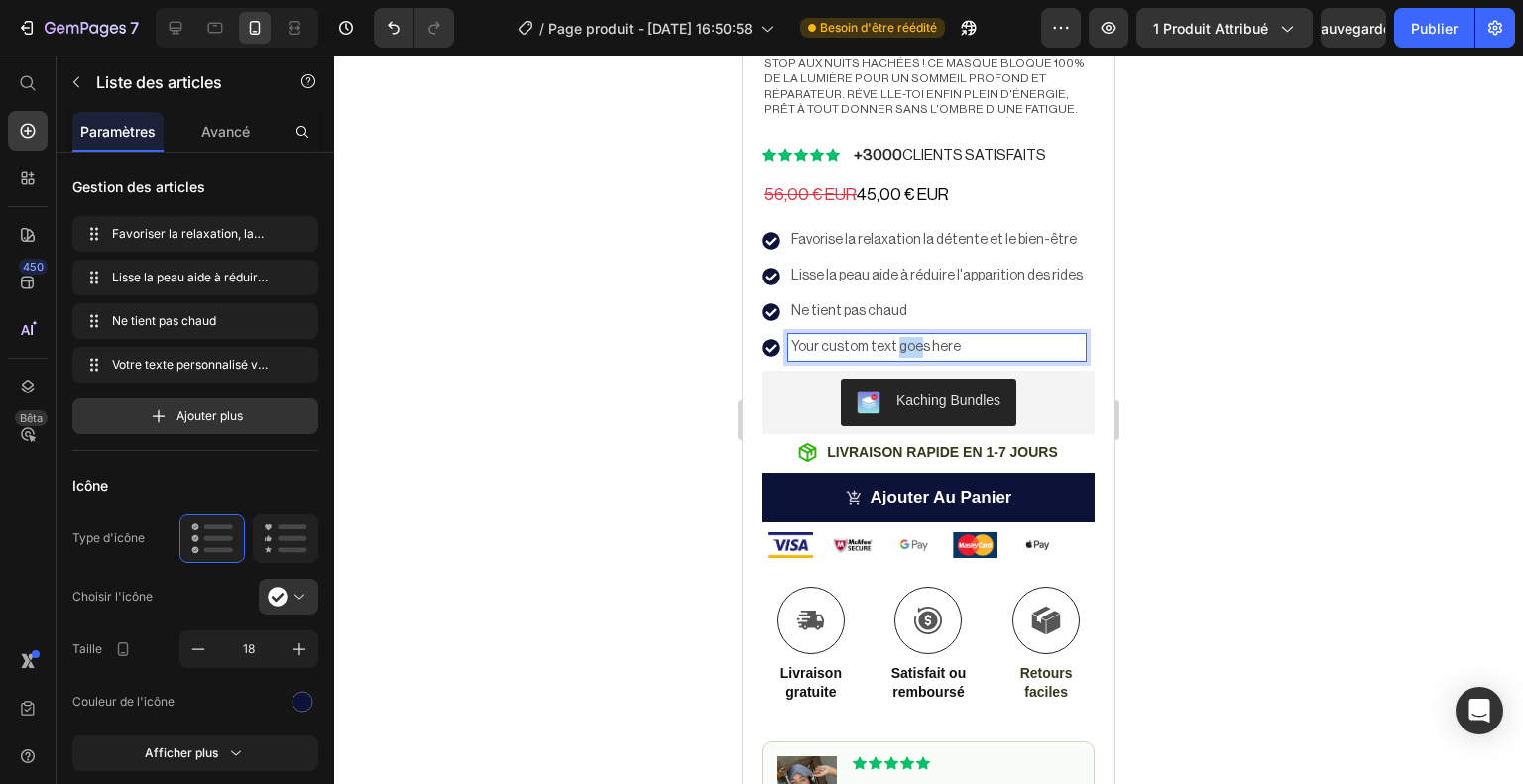 click on "Your custom text goes here" at bounding box center (937, 347) 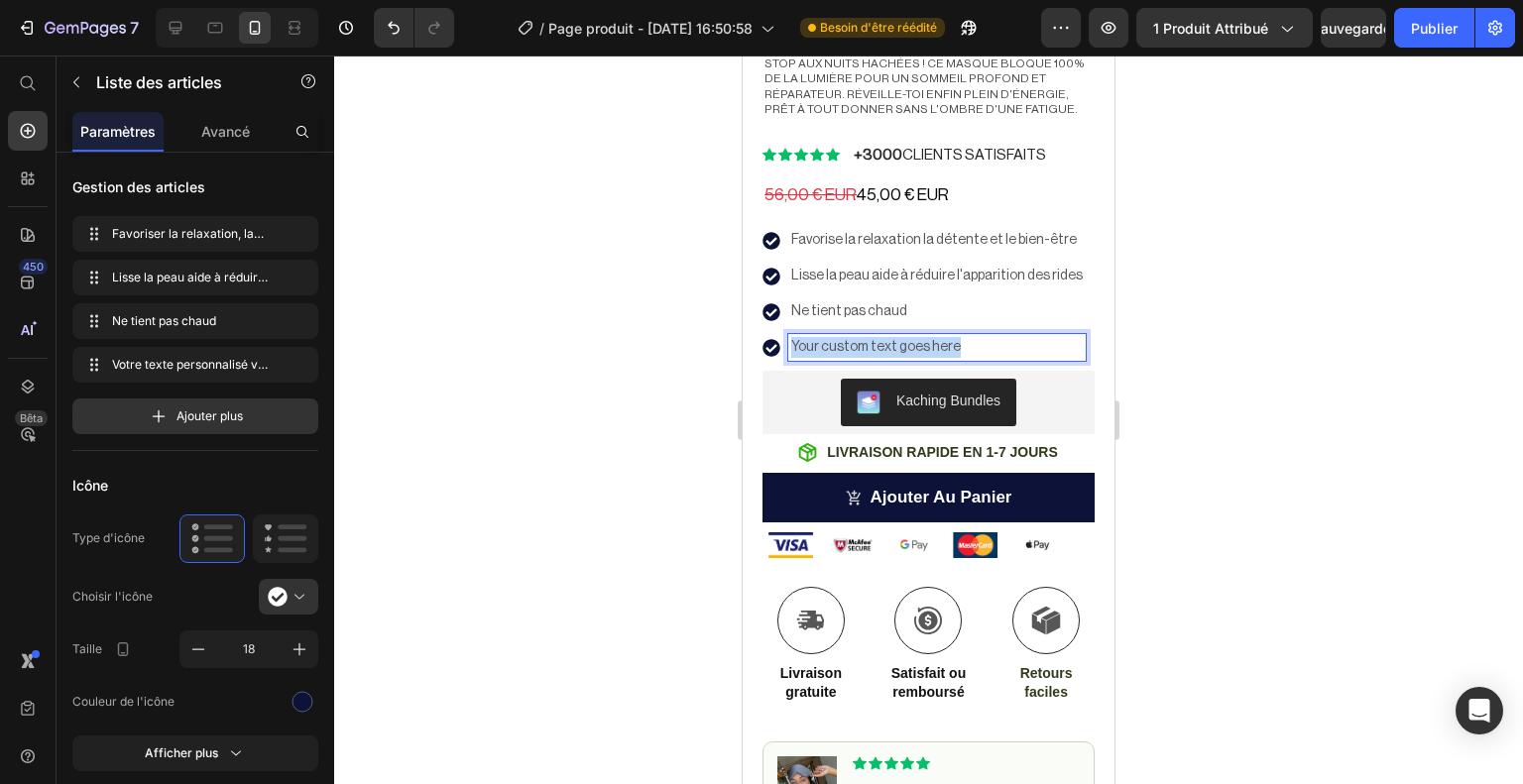 click on "Your custom text goes here" at bounding box center [937, 347] 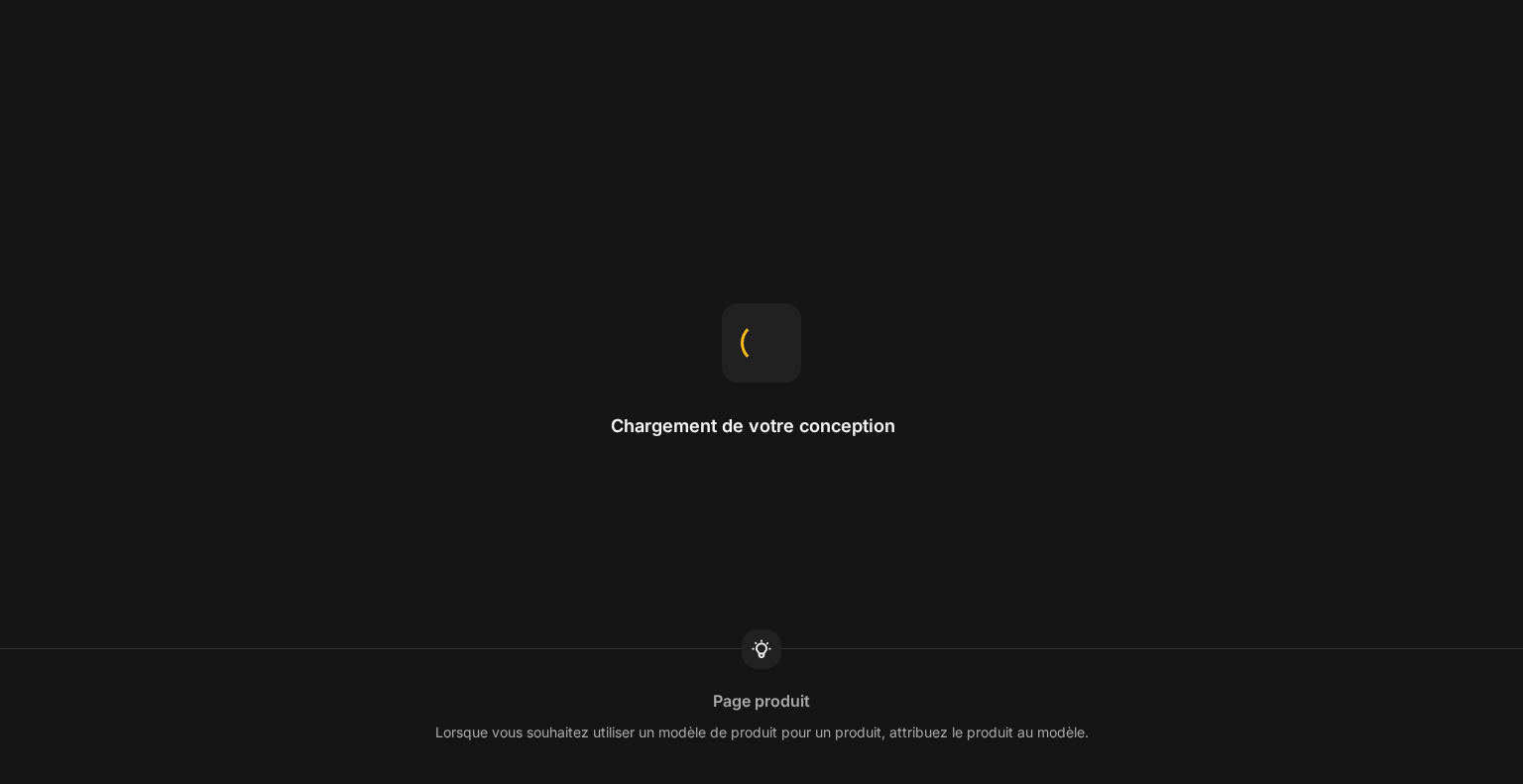 scroll, scrollTop: 0, scrollLeft: 0, axis: both 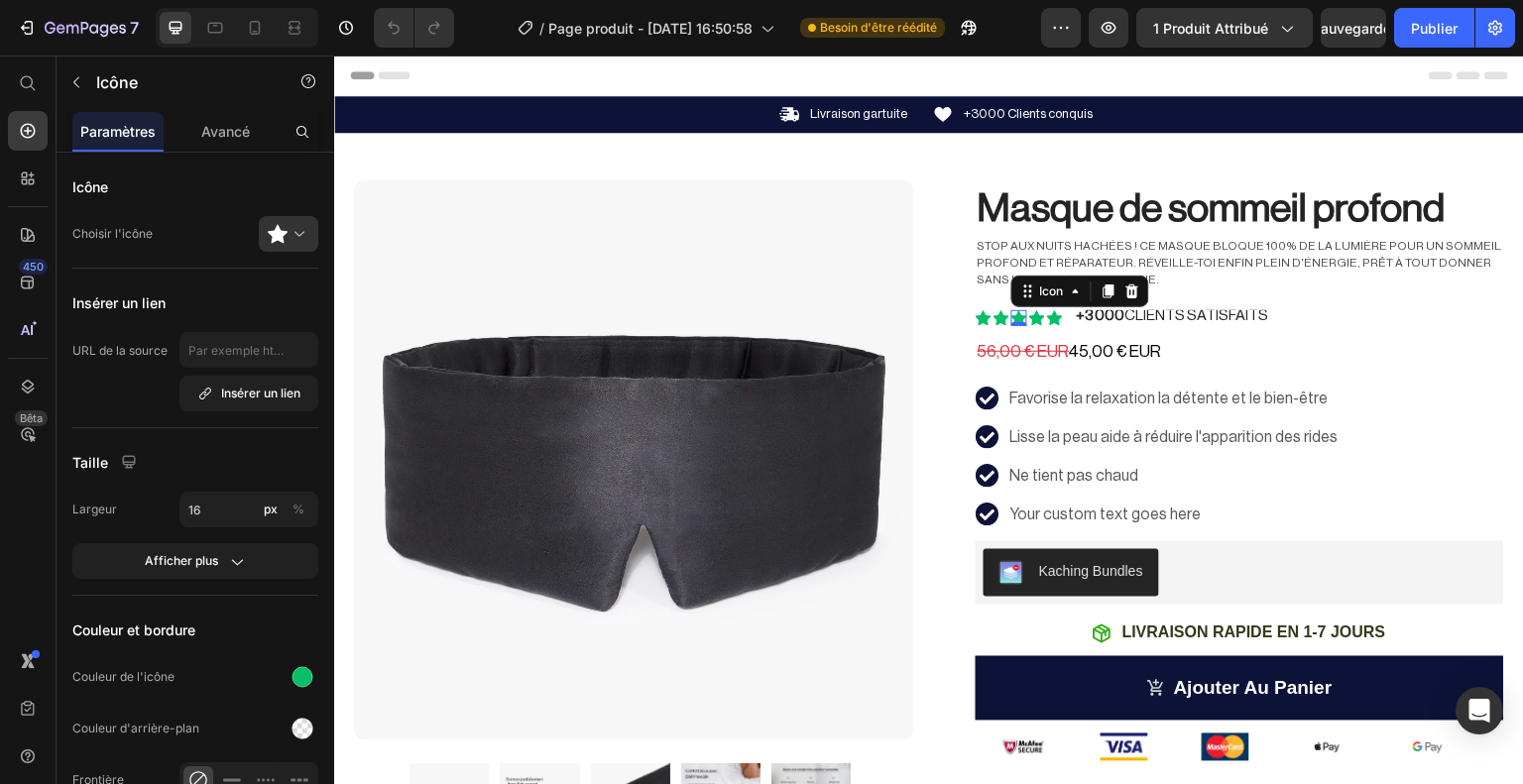 click on "0" at bounding box center (1019, 326) 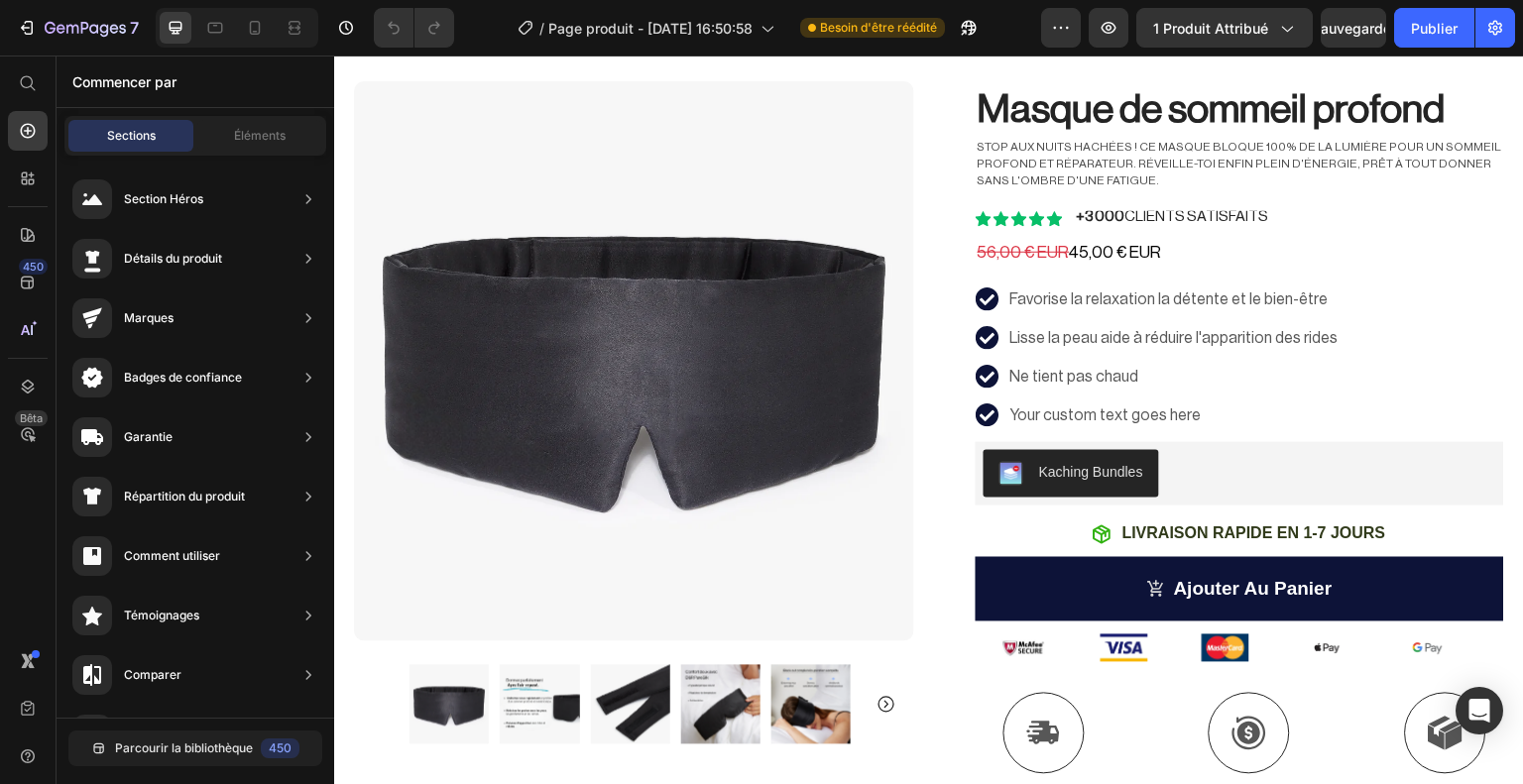 scroll, scrollTop: 123, scrollLeft: 0, axis: vertical 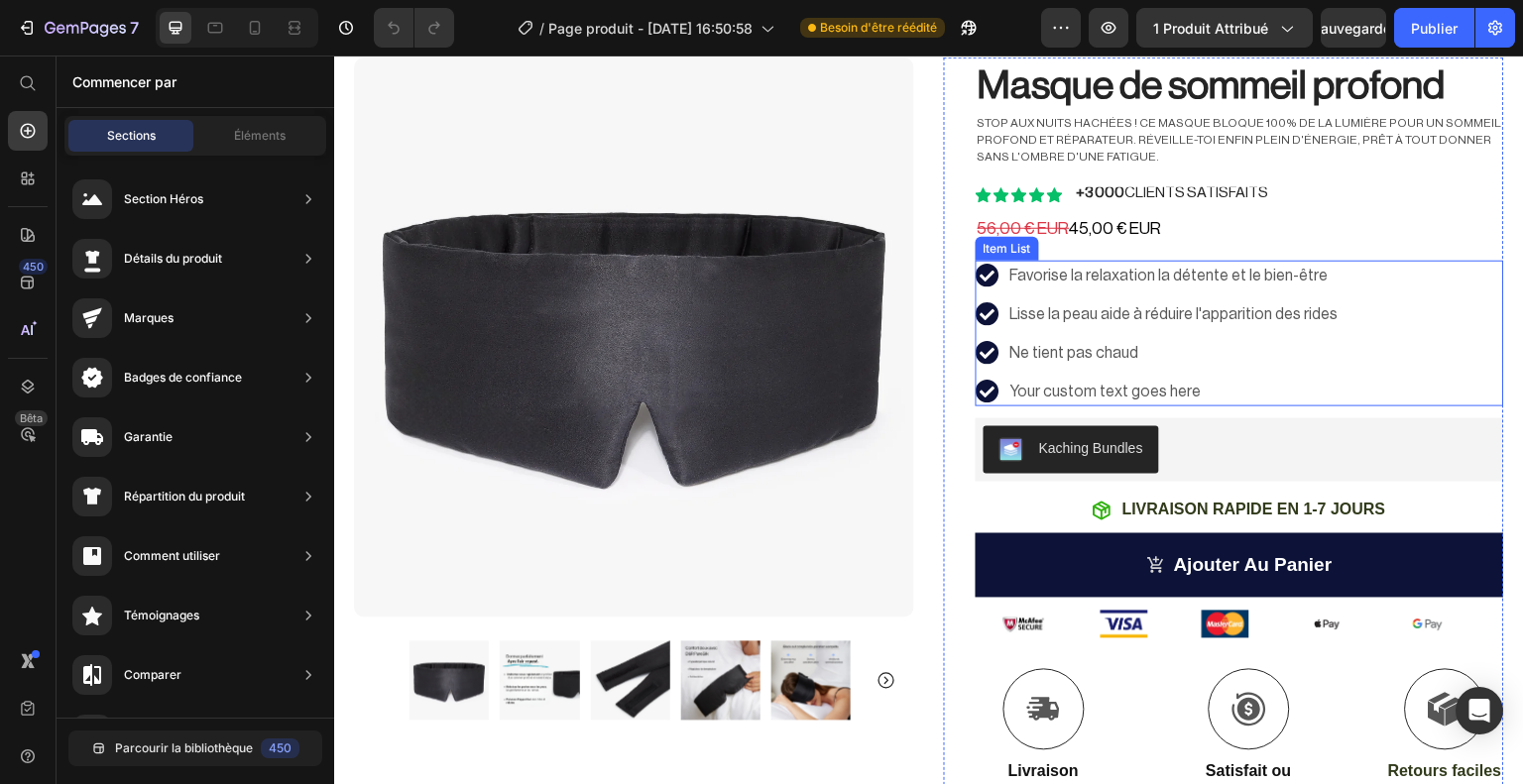 click on "Your custom text goes here" at bounding box center (1174, 392) 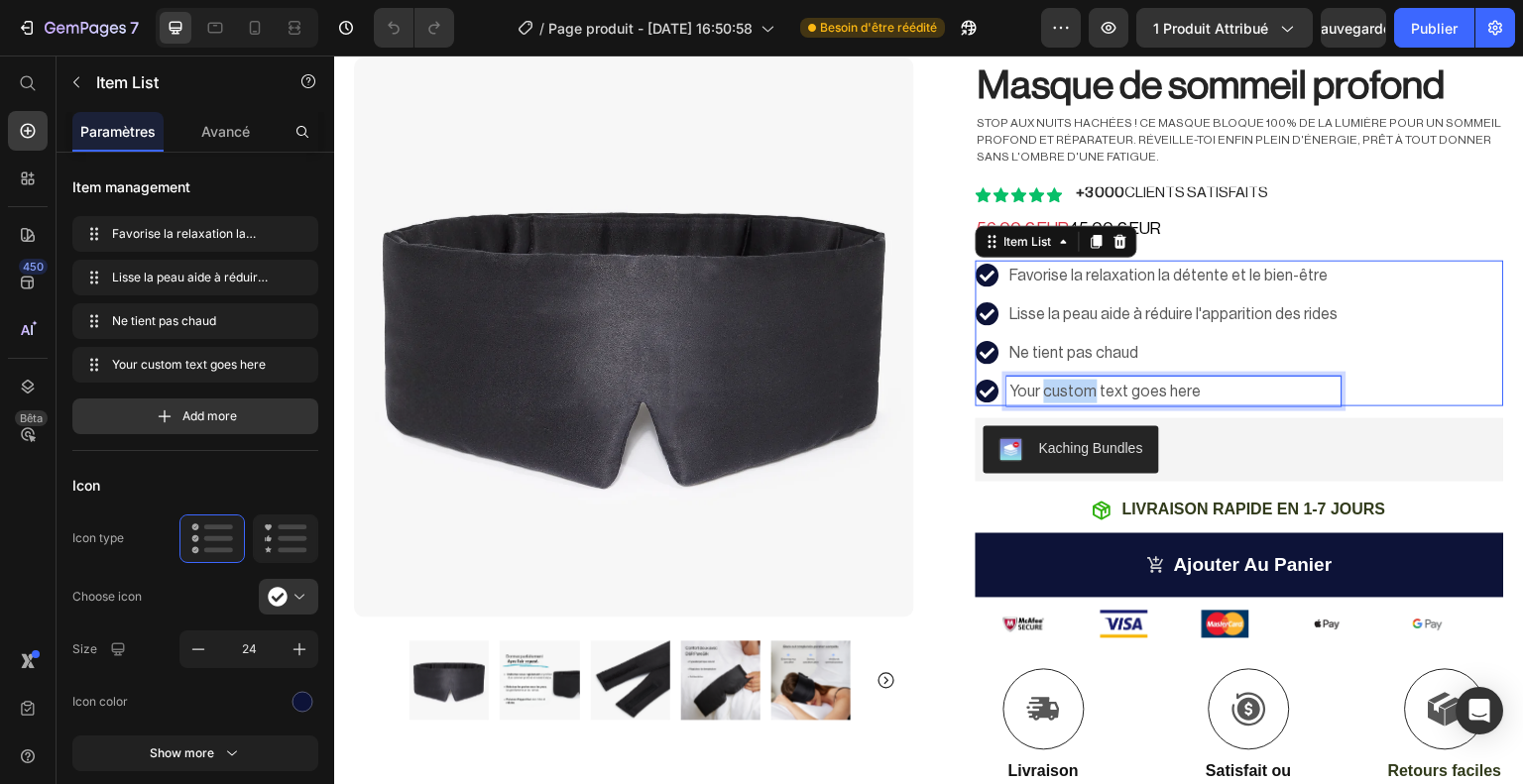 click on "Your custom text goes here" at bounding box center (1174, 392) 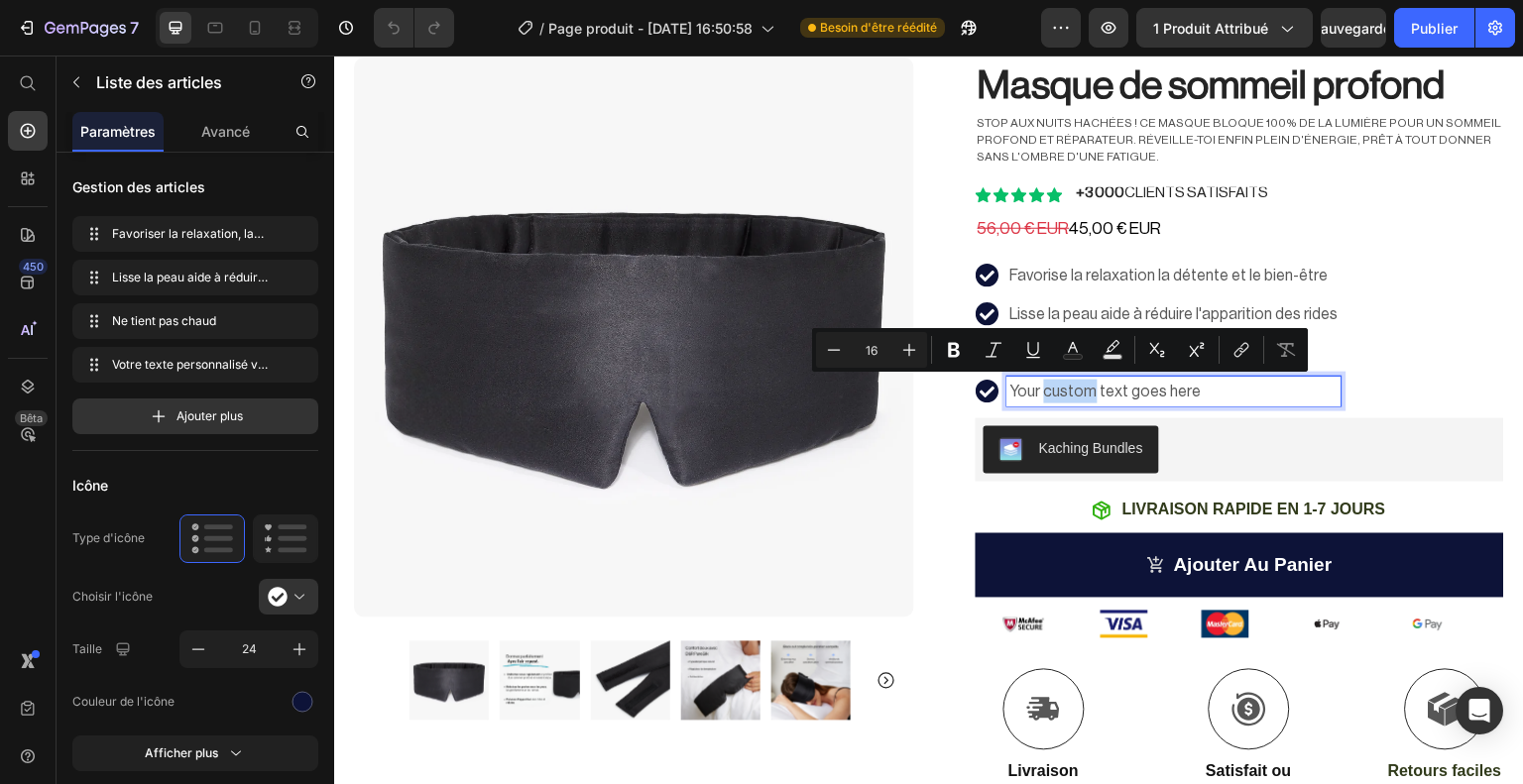 click on "Your custom text goes here" at bounding box center (1174, 392) 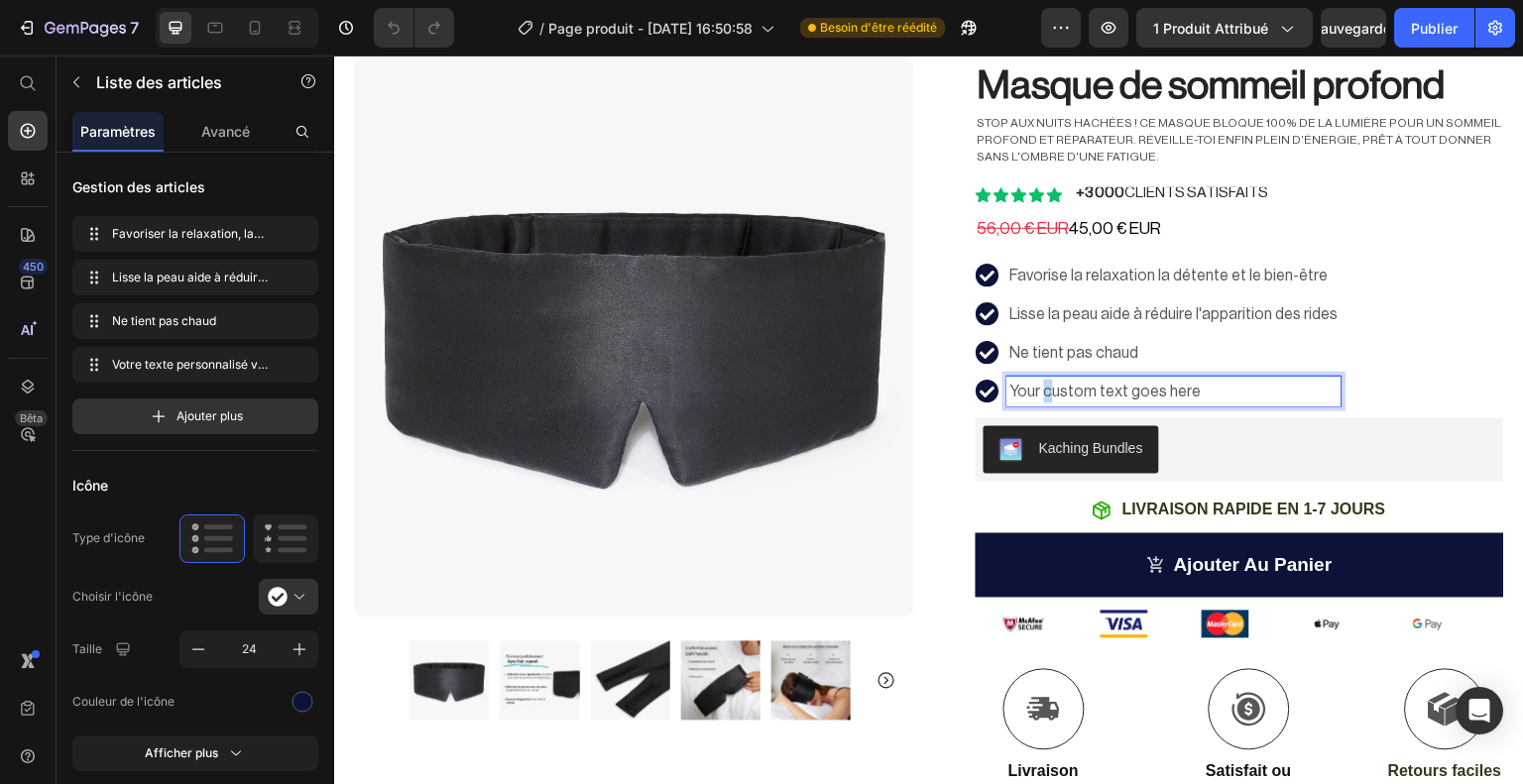 click on "Your custom text goes here" at bounding box center (1174, 392) 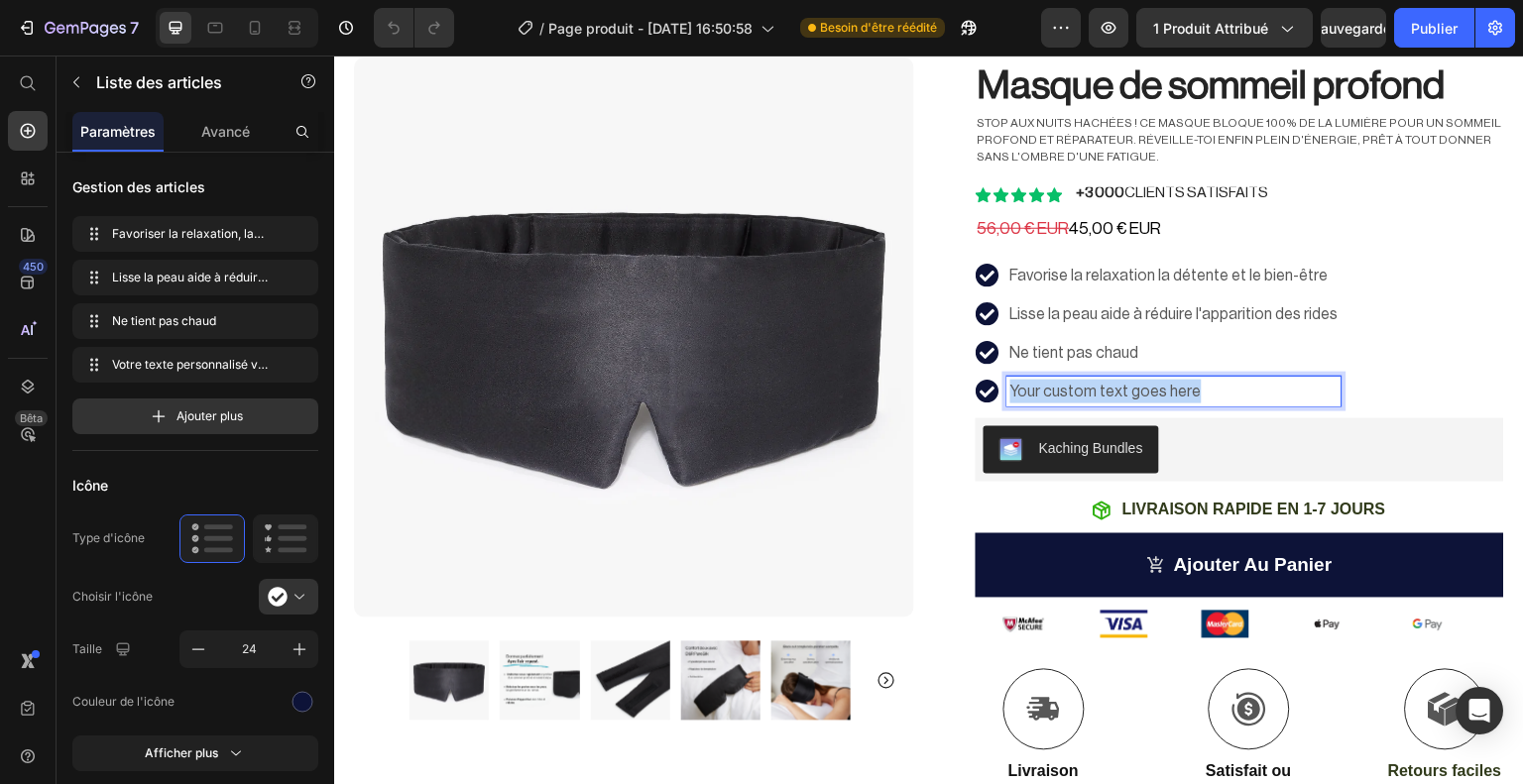 click on "Your custom text goes here" at bounding box center [1174, 392] 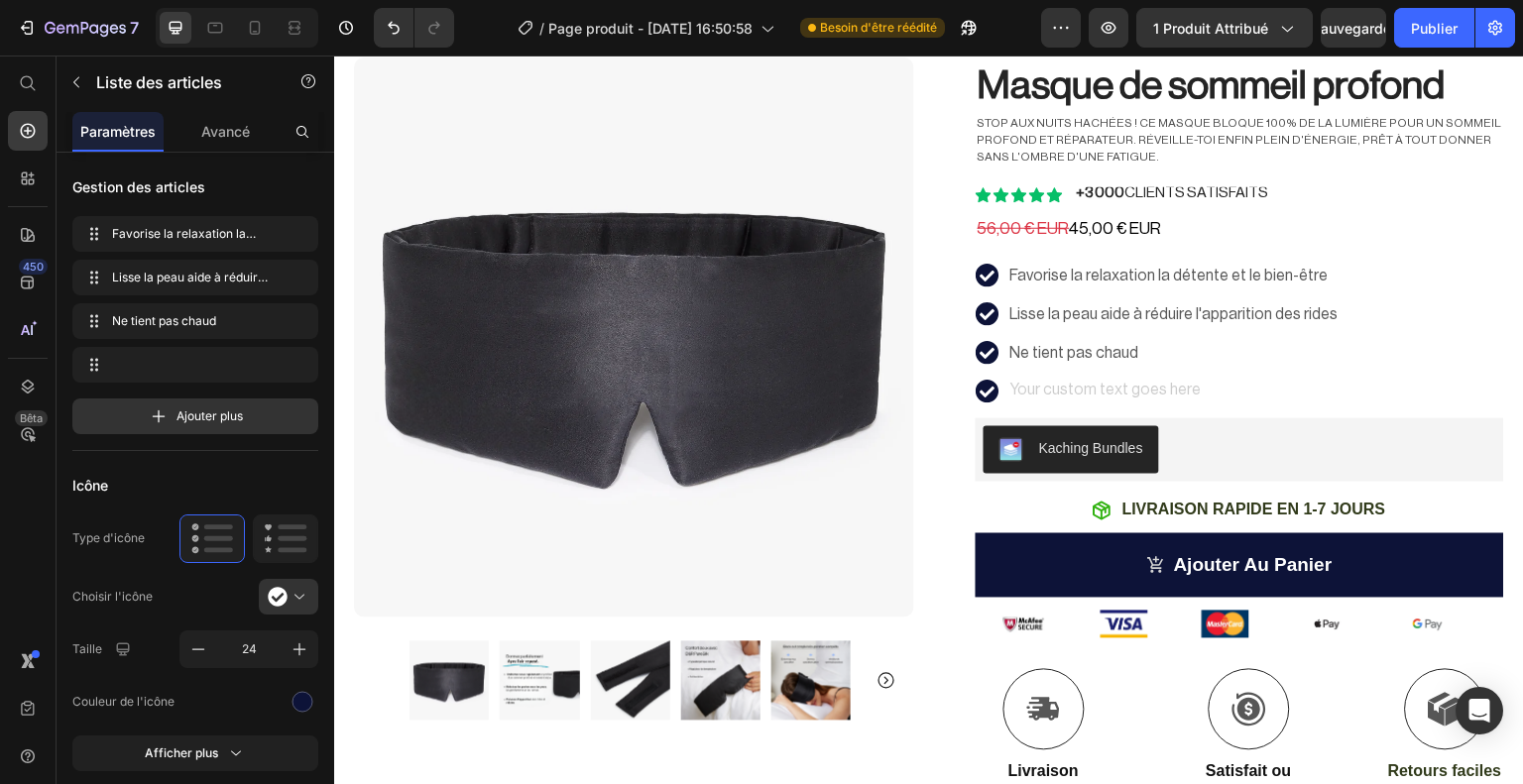 scroll, scrollTop: 113, scrollLeft: 0, axis: vertical 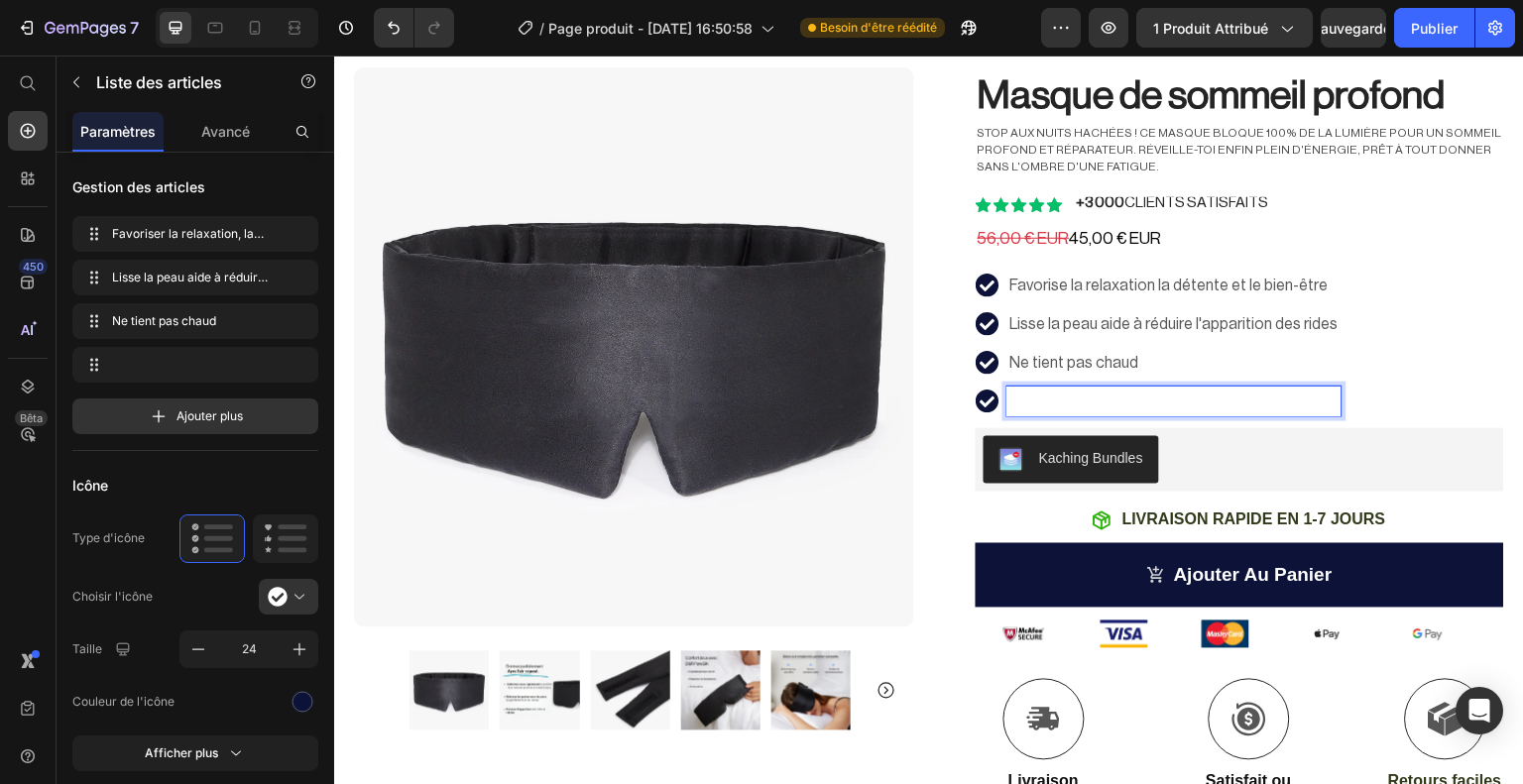 click at bounding box center [1174, 401] 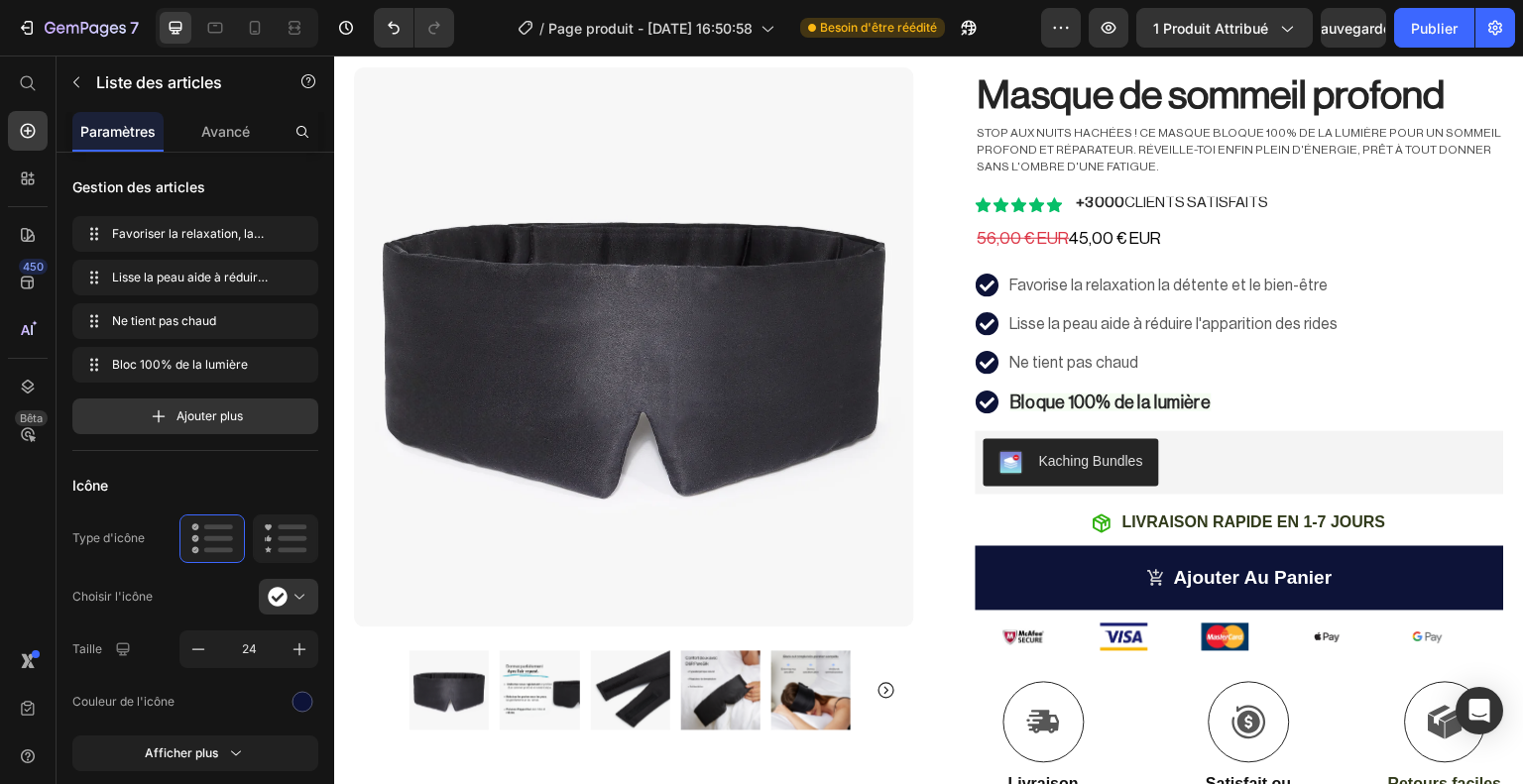click on "Bloque 100% de la lumière" at bounding box center (1174, 402) 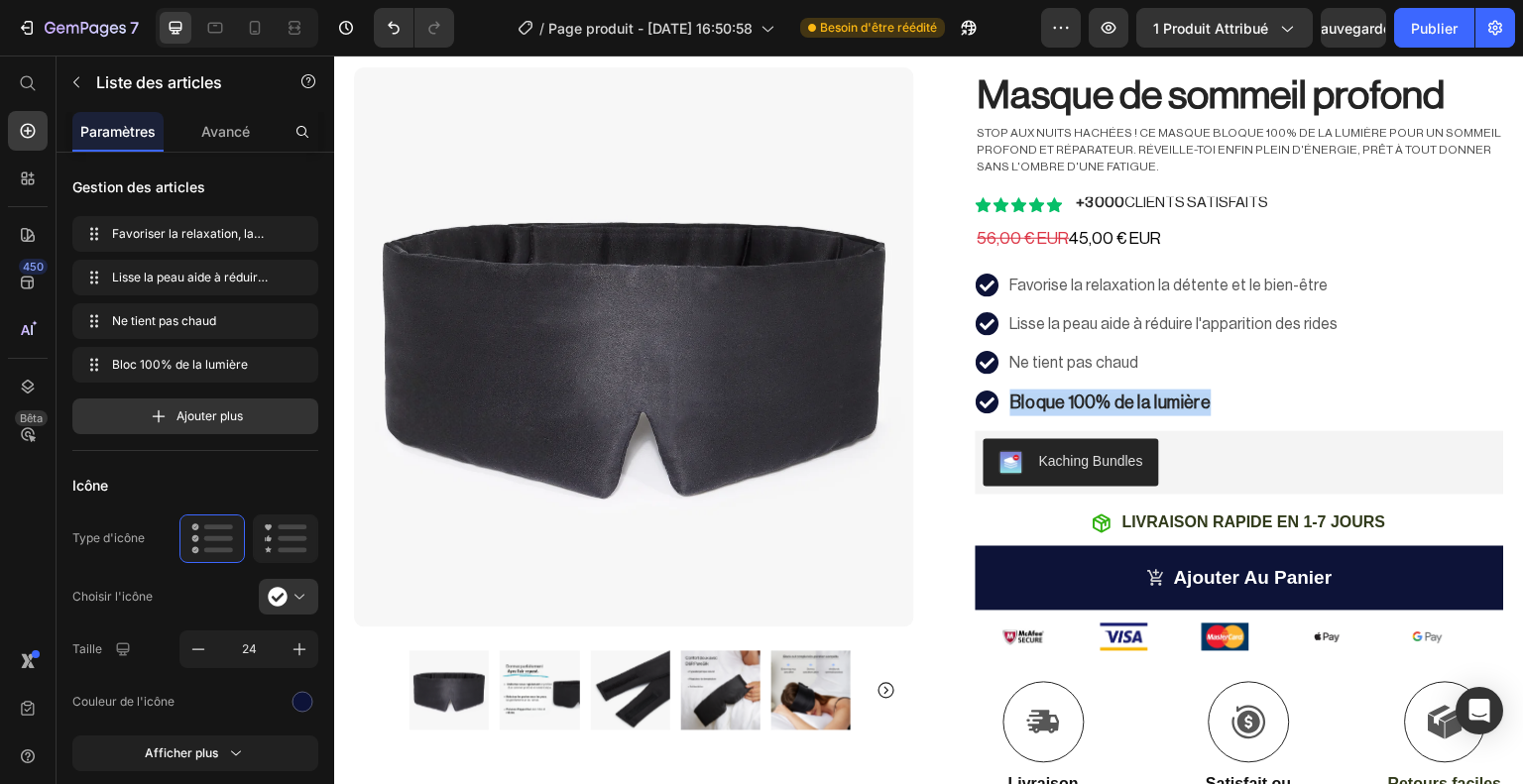 click on "Bloque 100% de la lumière" at bounding box center [1174, 402] 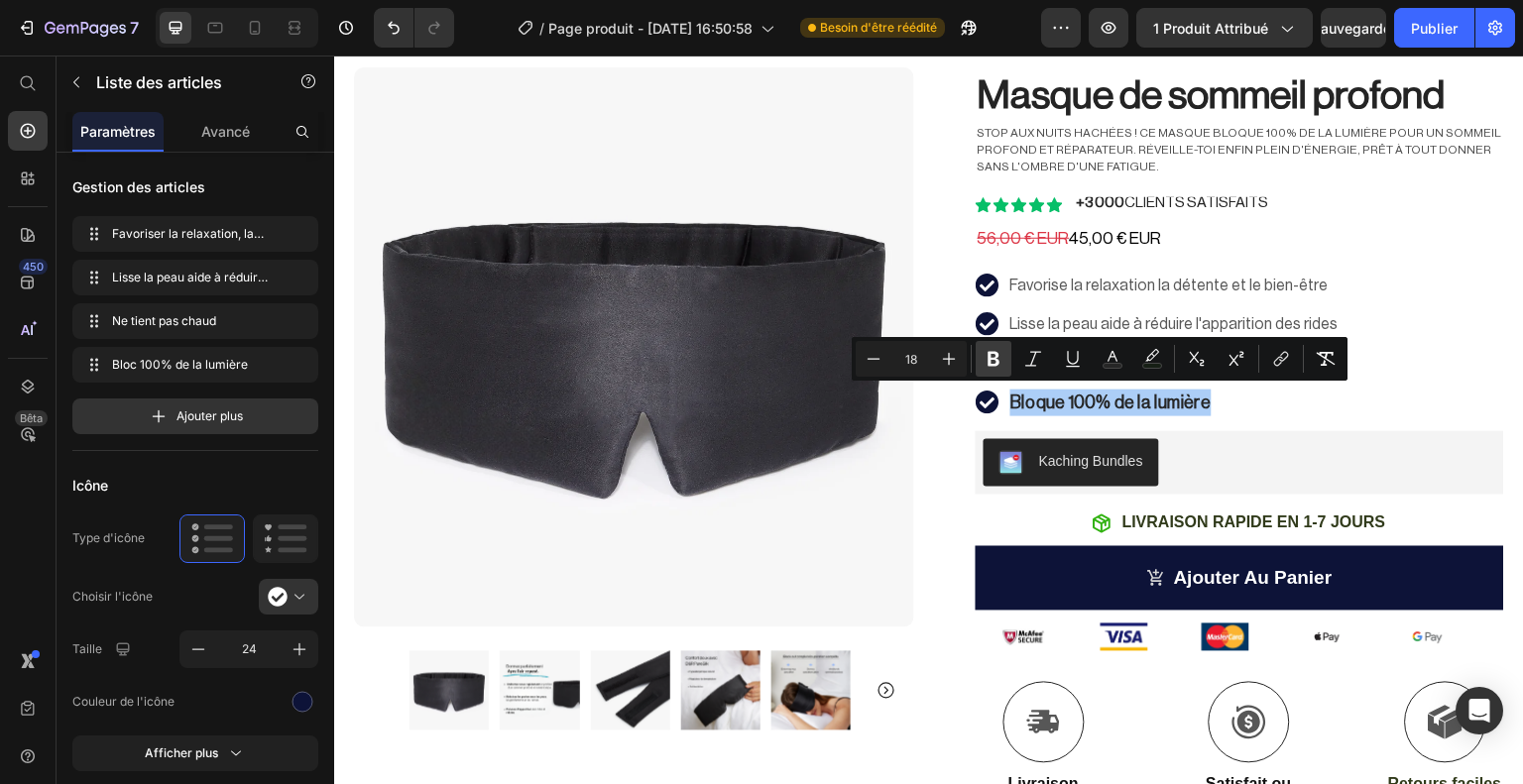 click 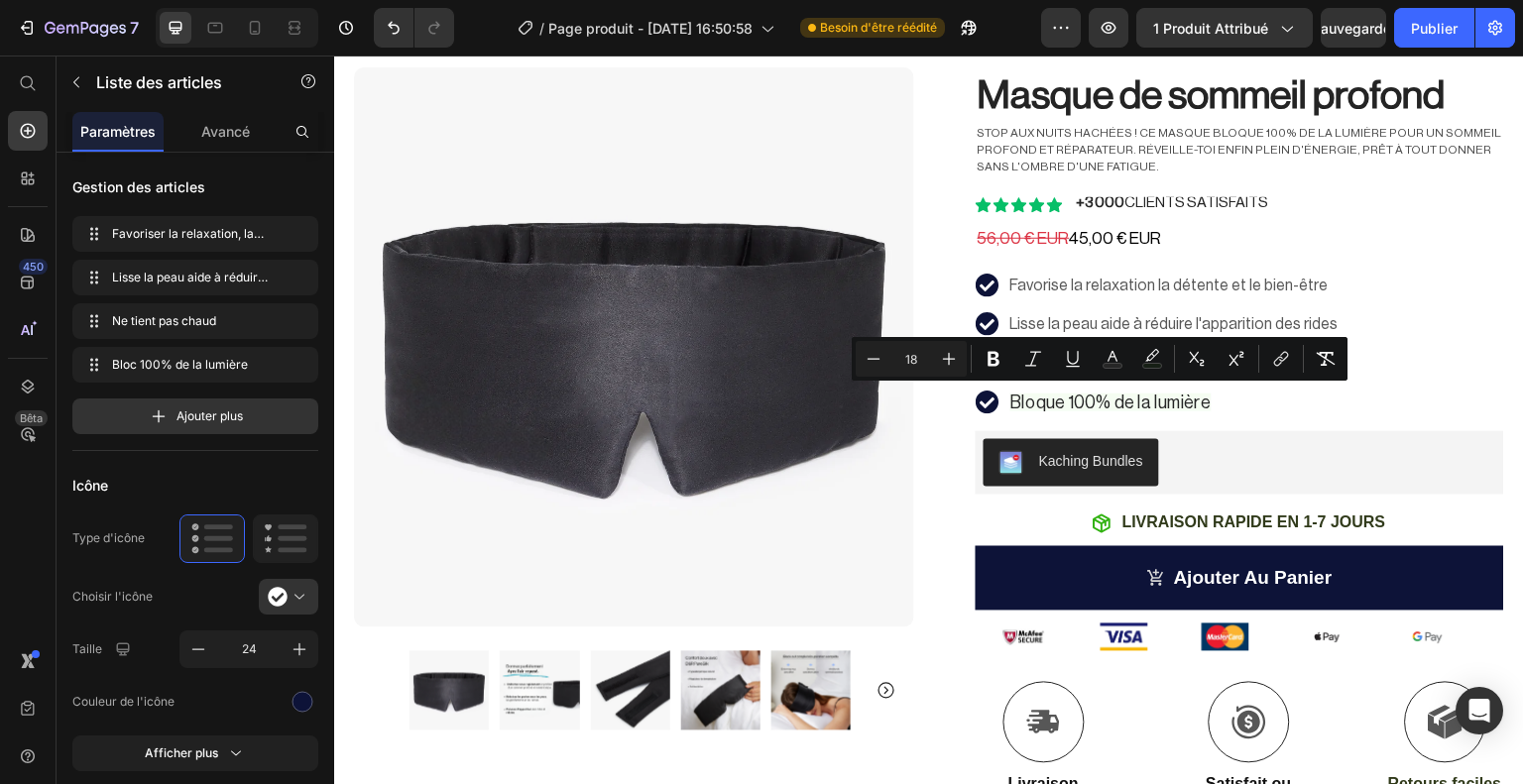 scroll, scrollTop: 688, scrollLeft: 0, axis: vertical 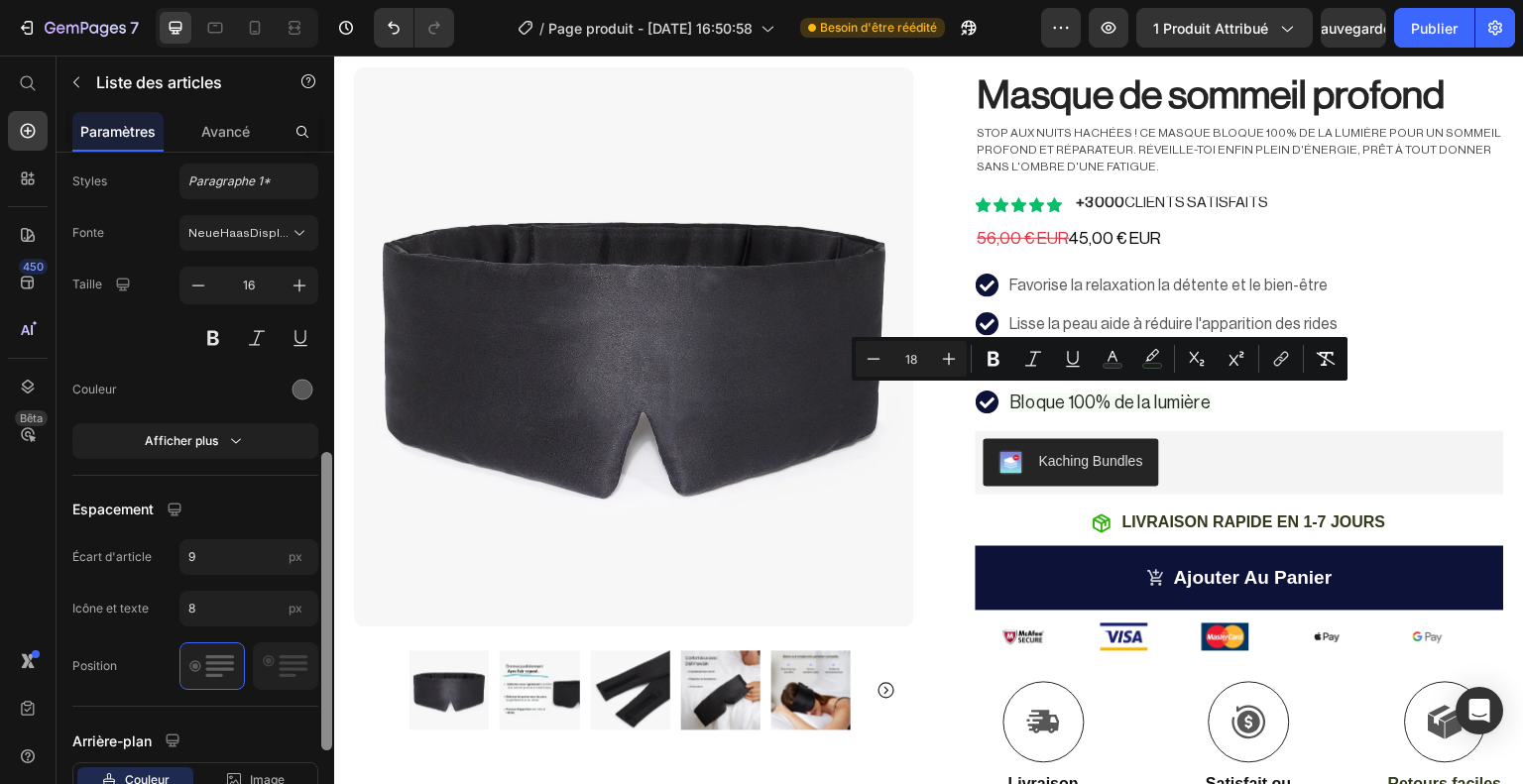 click at bounding box center (326, 497) 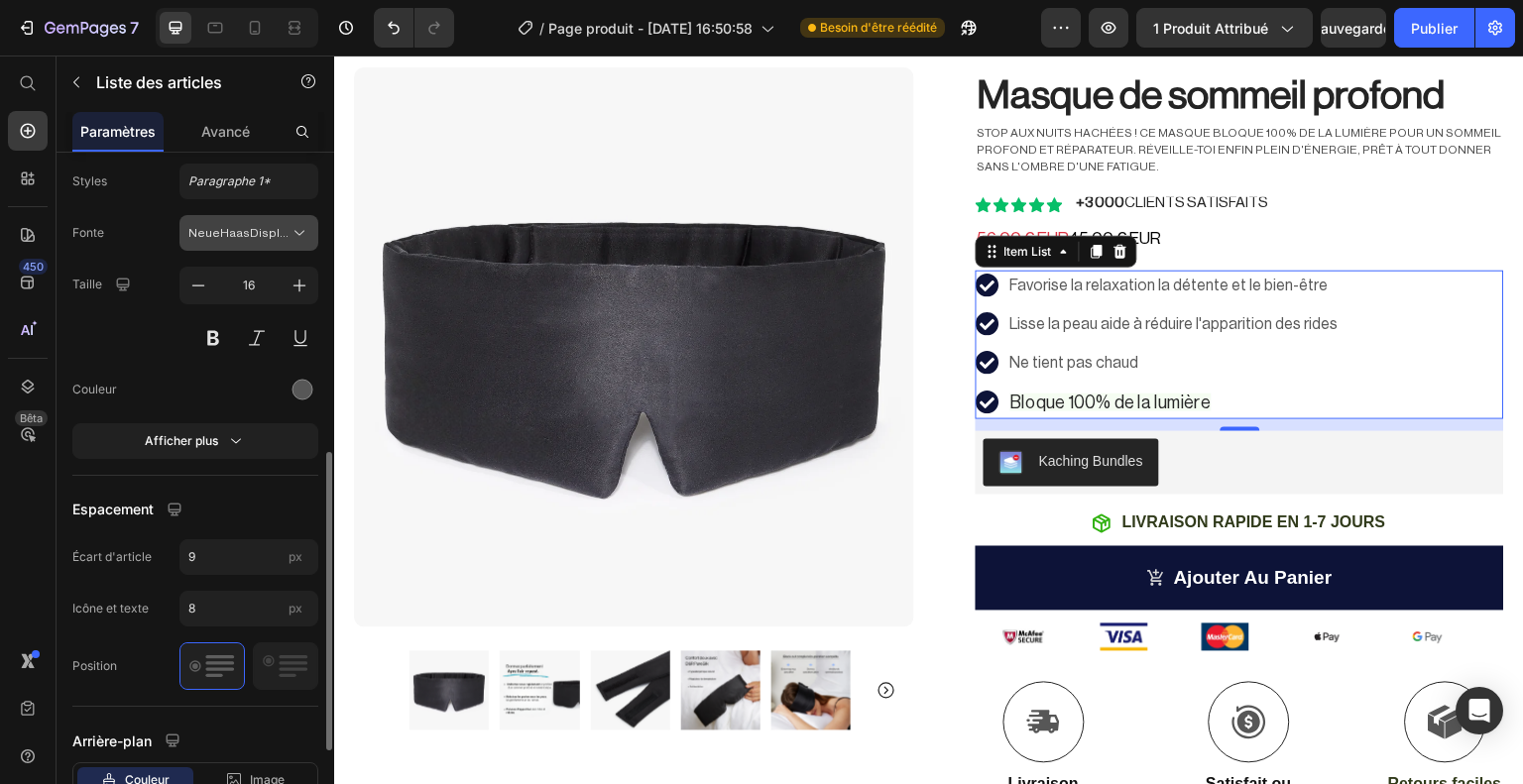 click on "NeueHaasDisplay-Roman" at bounding box center [263, 233] 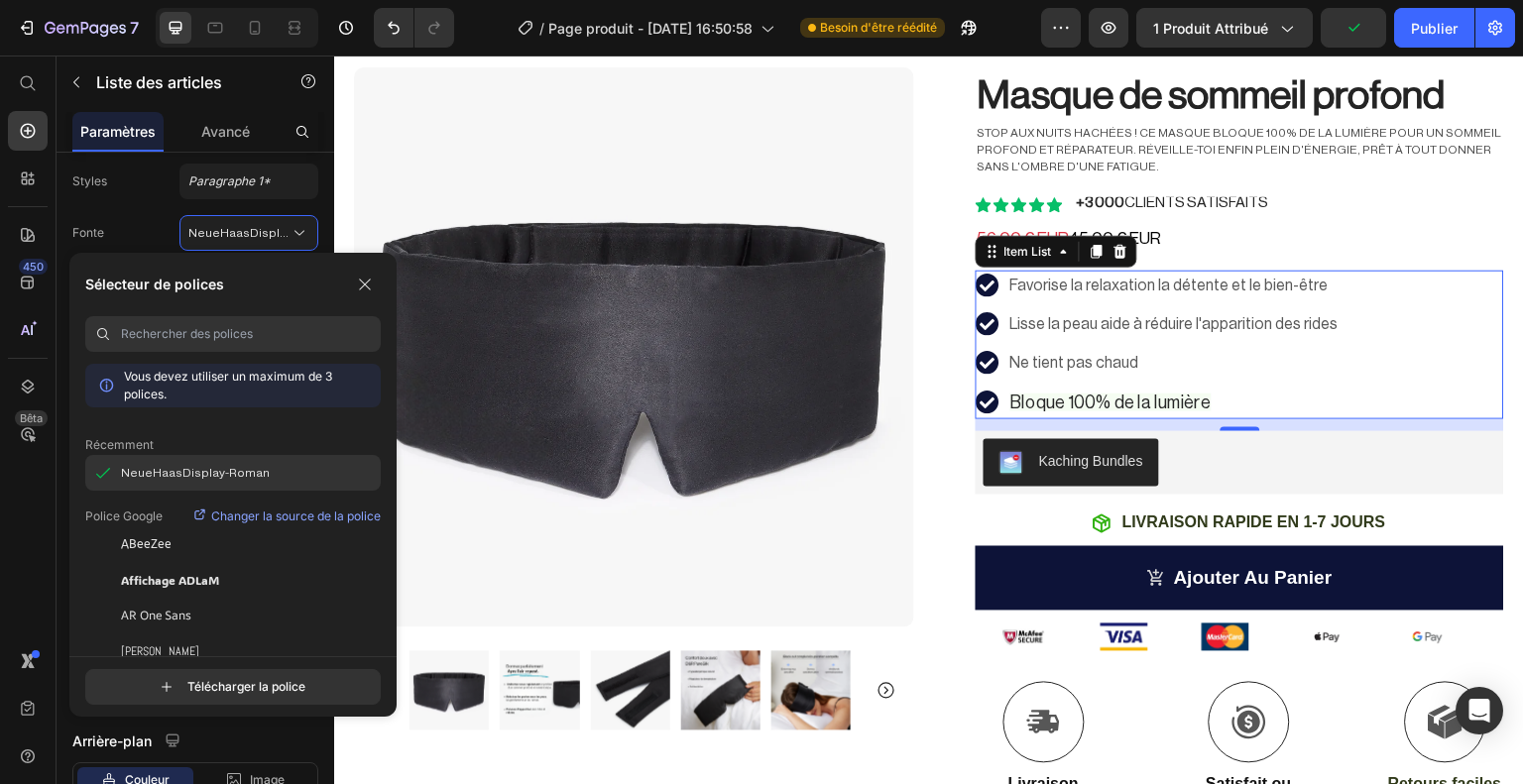 click on "NeueHaasDisplay-Roman" 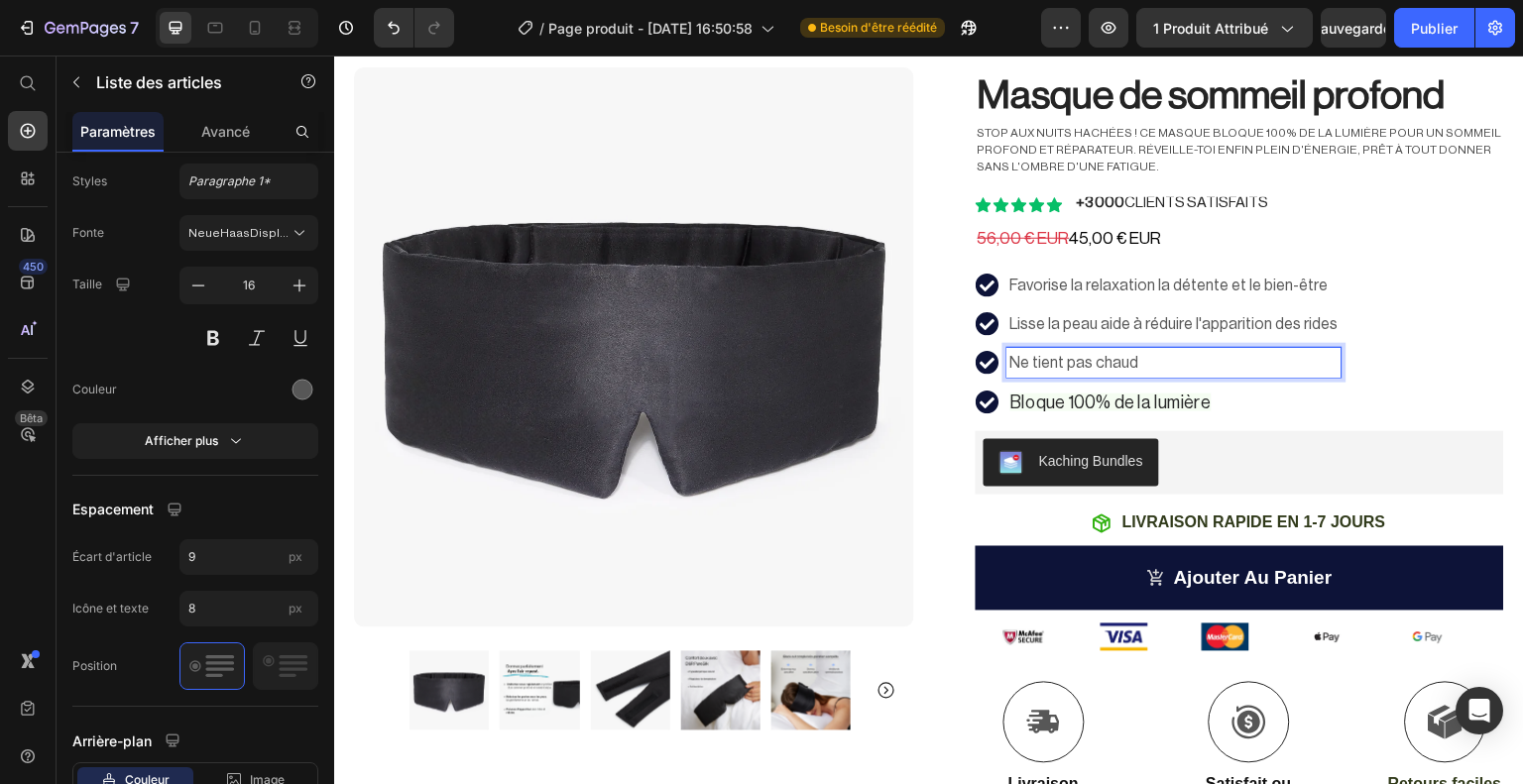click on "Ne tient pas chaud" at bounding box center [1174, 363] 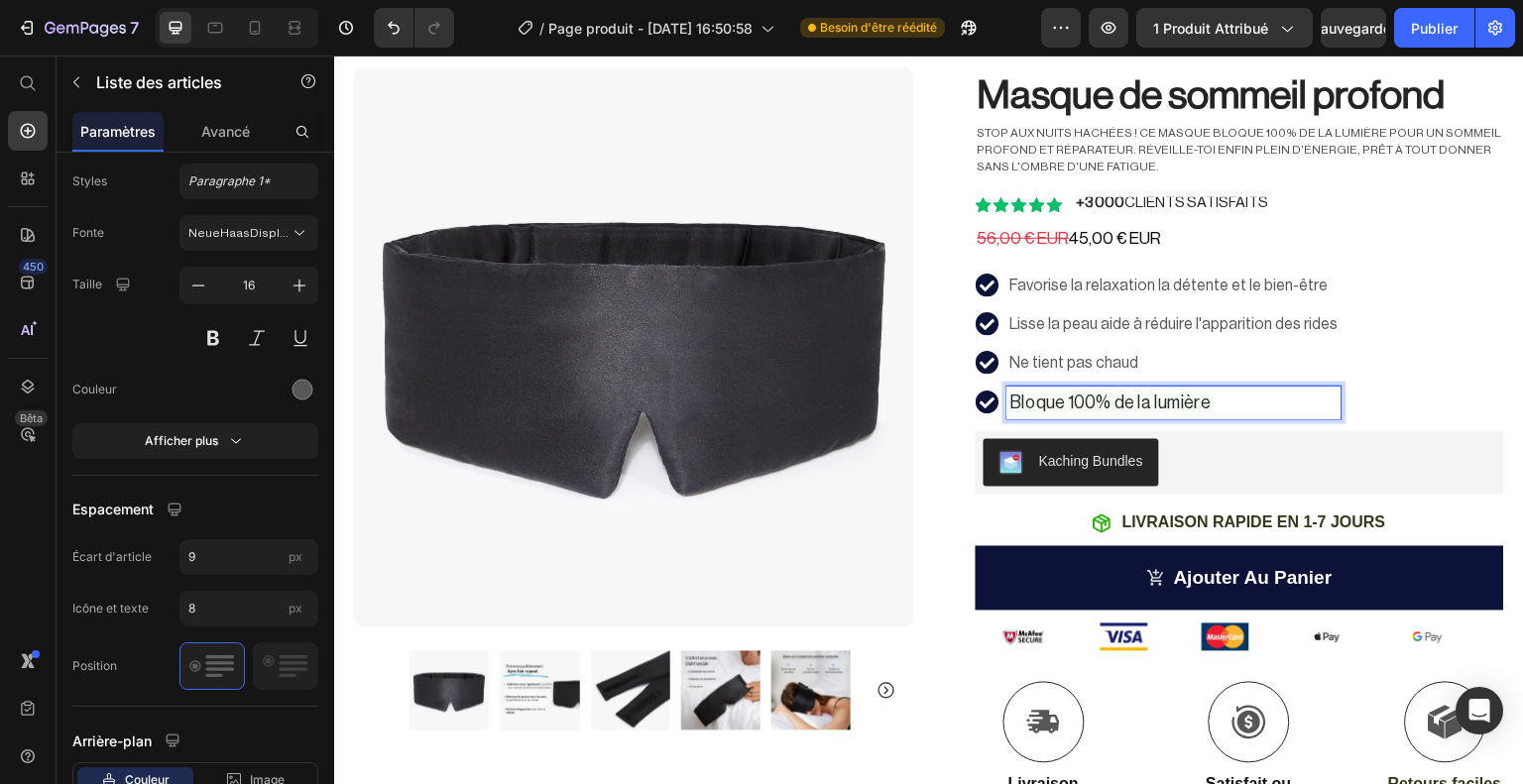 click on "Bloque 100% de la lumière" at bounding box center (1111, 402) 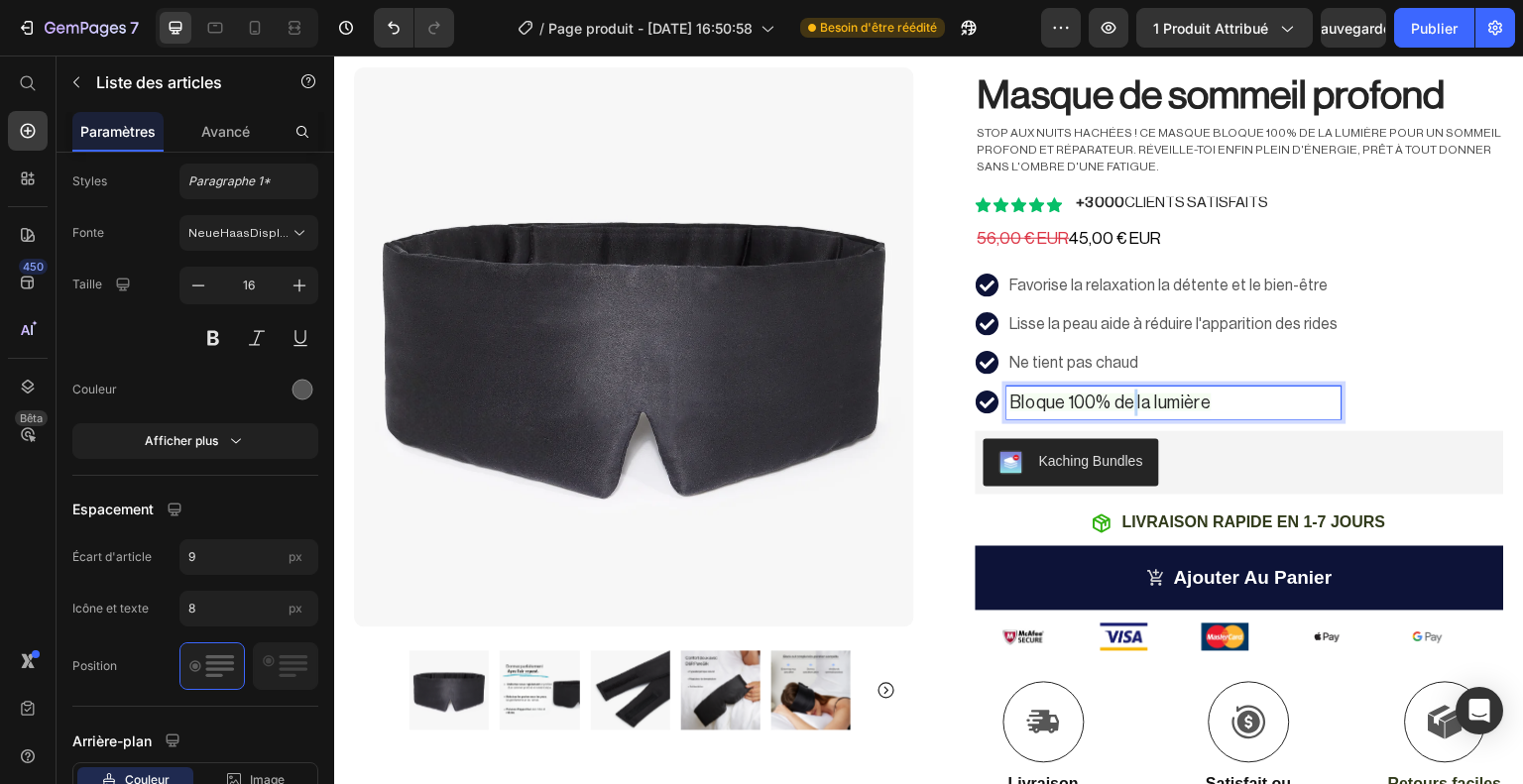 click on "Bloque 100% de la lumière" at bounding box center [1111, 402] 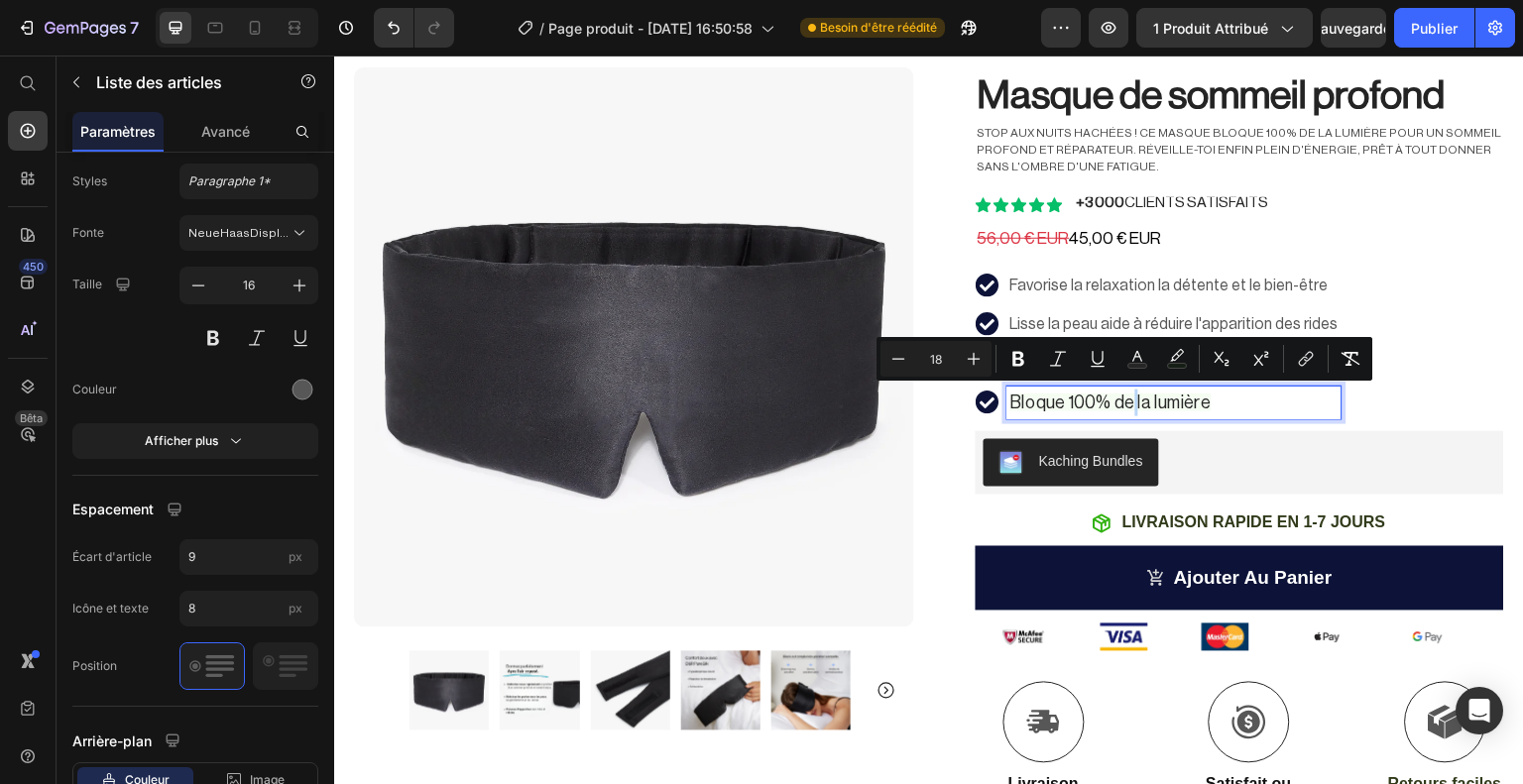 click on "Bloque 100% de la lumière" at bounding box center (1111, 402) 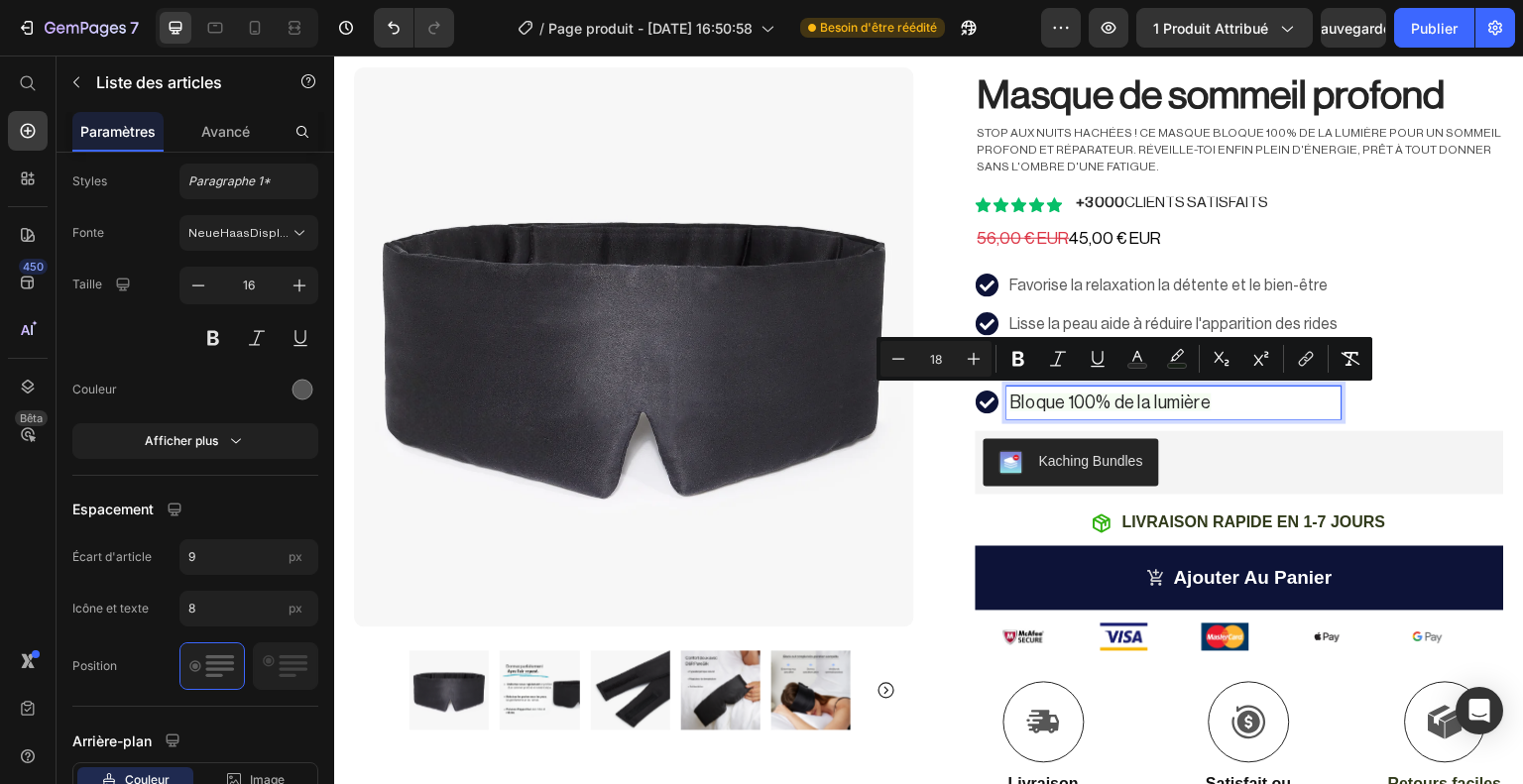 click on "Bloque 100% de la lumière" at bounding box center (1111, 402) 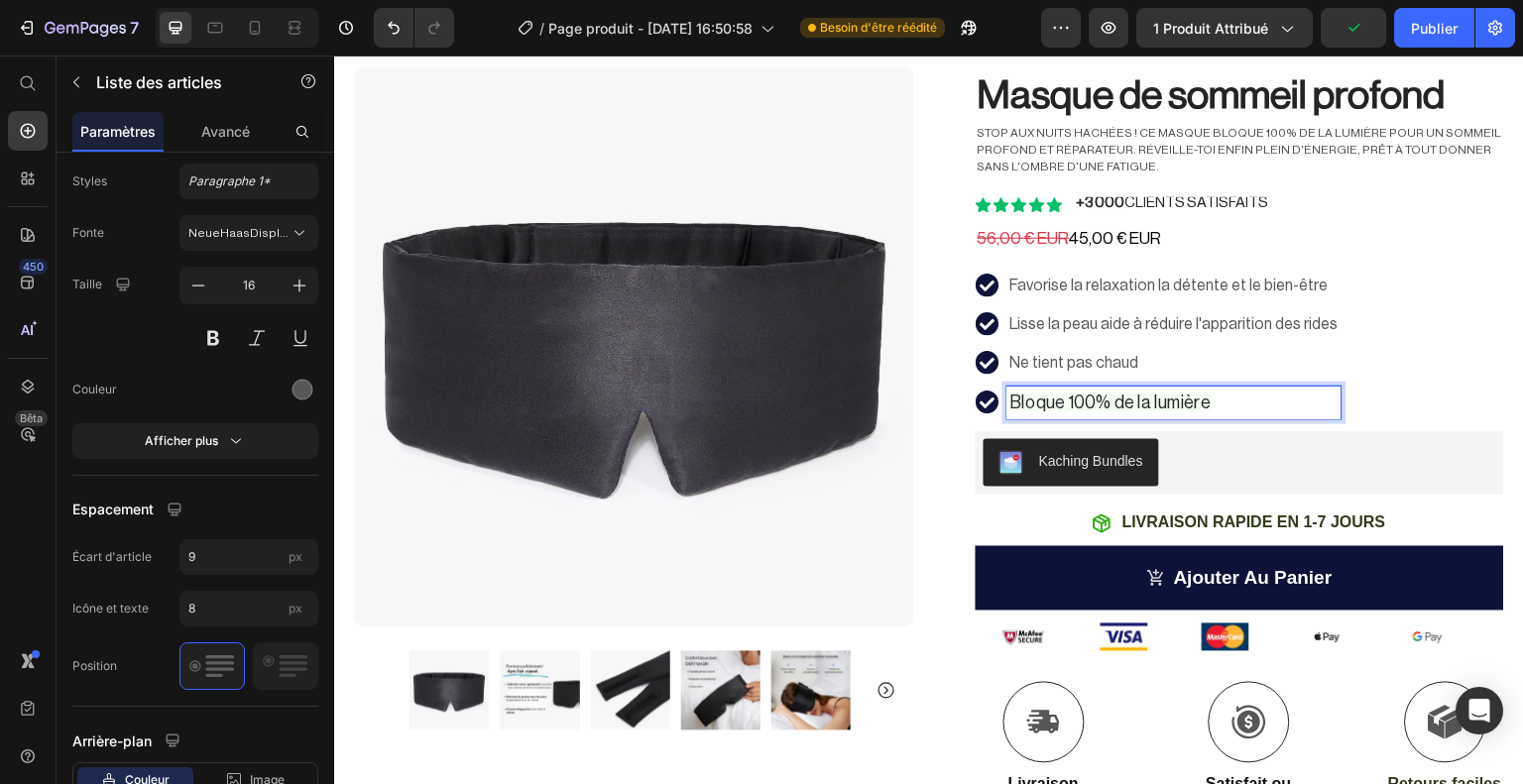 click on "Bloque 100% de la lumière" at bounding box center [1111, 402] 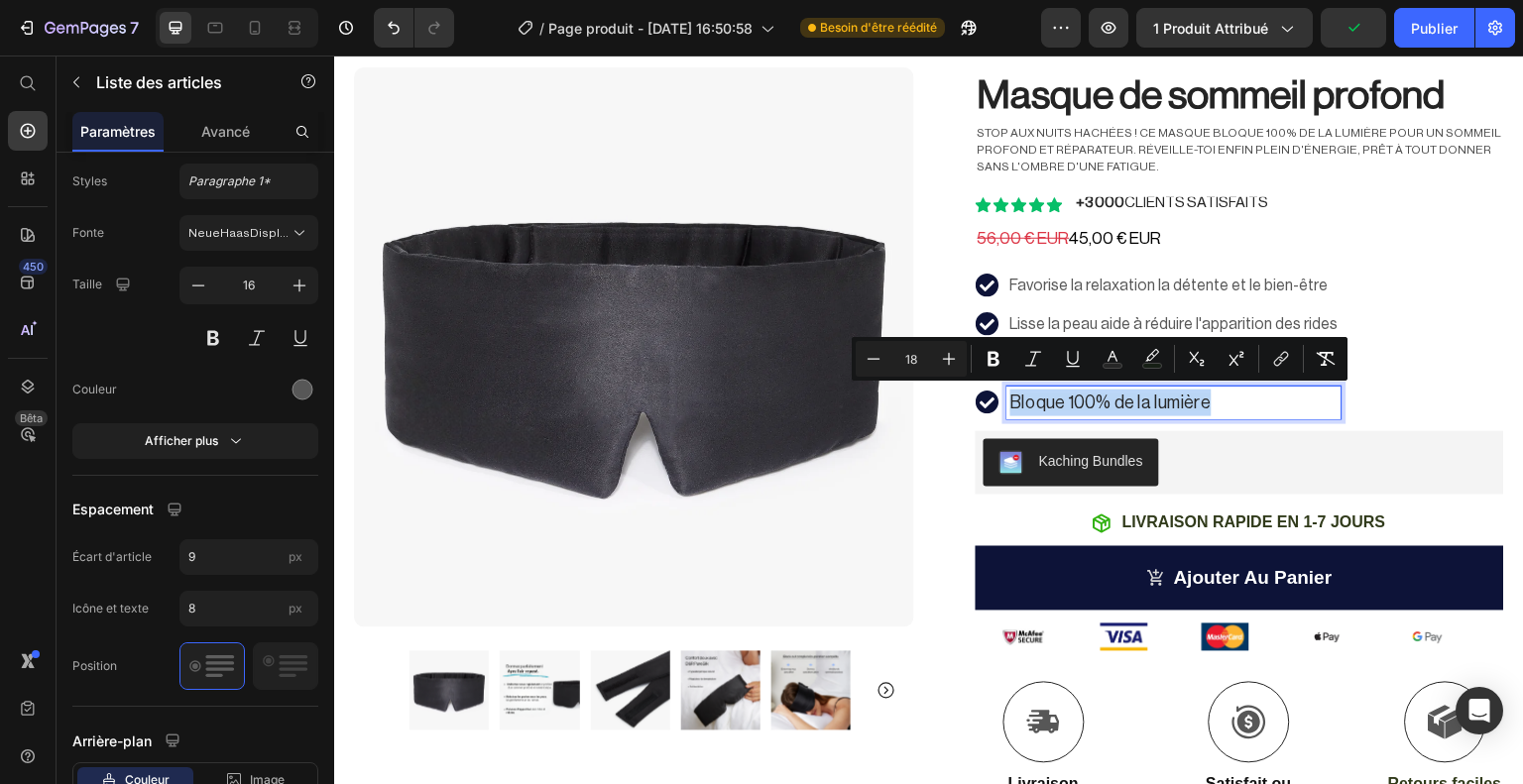 click on "Bloque 100% de la lumière" at bounding box center (1111, 402) 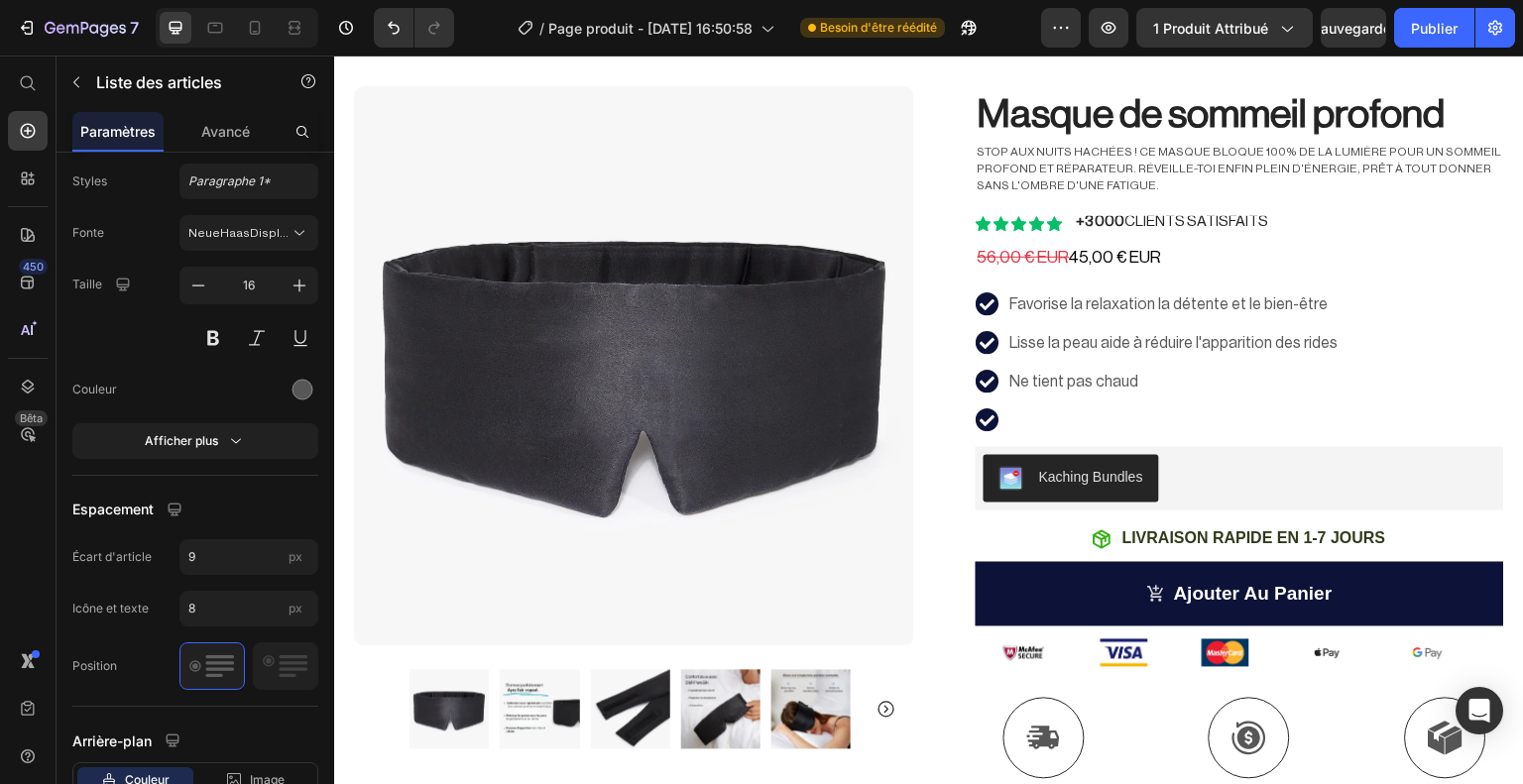 scroll, scrollTop: 84, scrollLeft: 0, axis: vertical 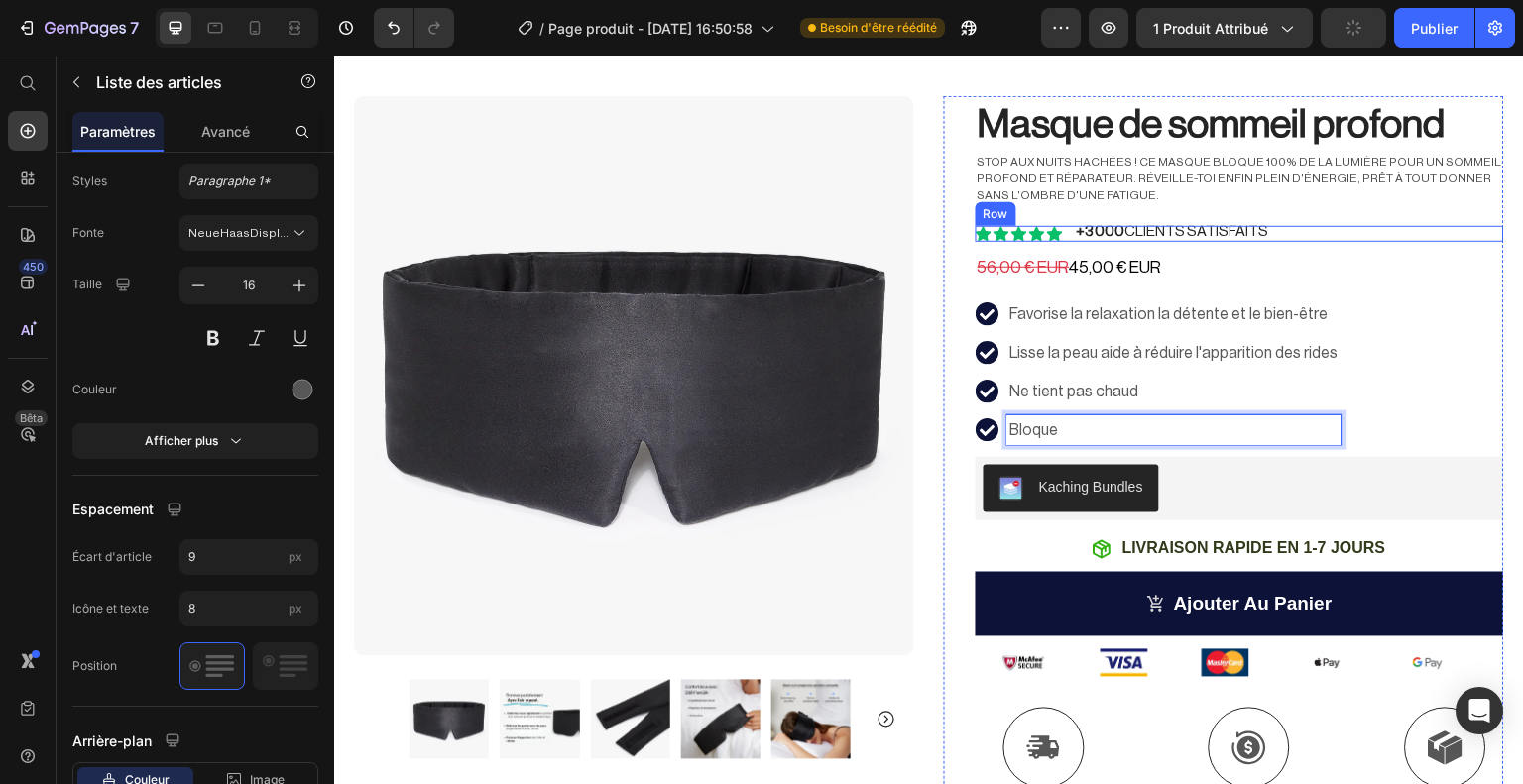 click on "Icon Icon Icon Icon Icon Icon List +3000  CLIENTS SATISFAITS Text Block Row" at bounding box center [1239, 234] 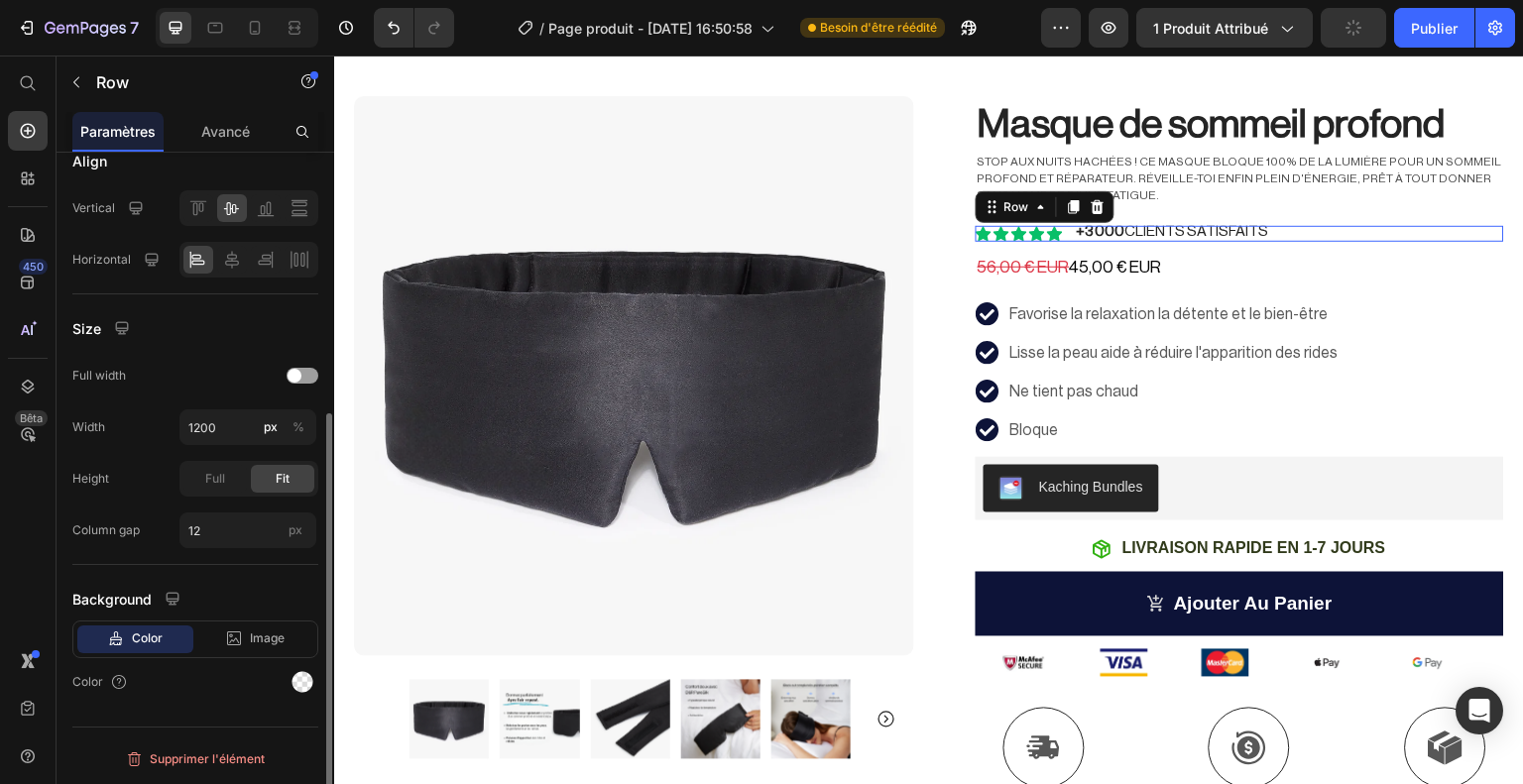 scroll, scrollTop: 0, scrollLeft: 0, axis: both 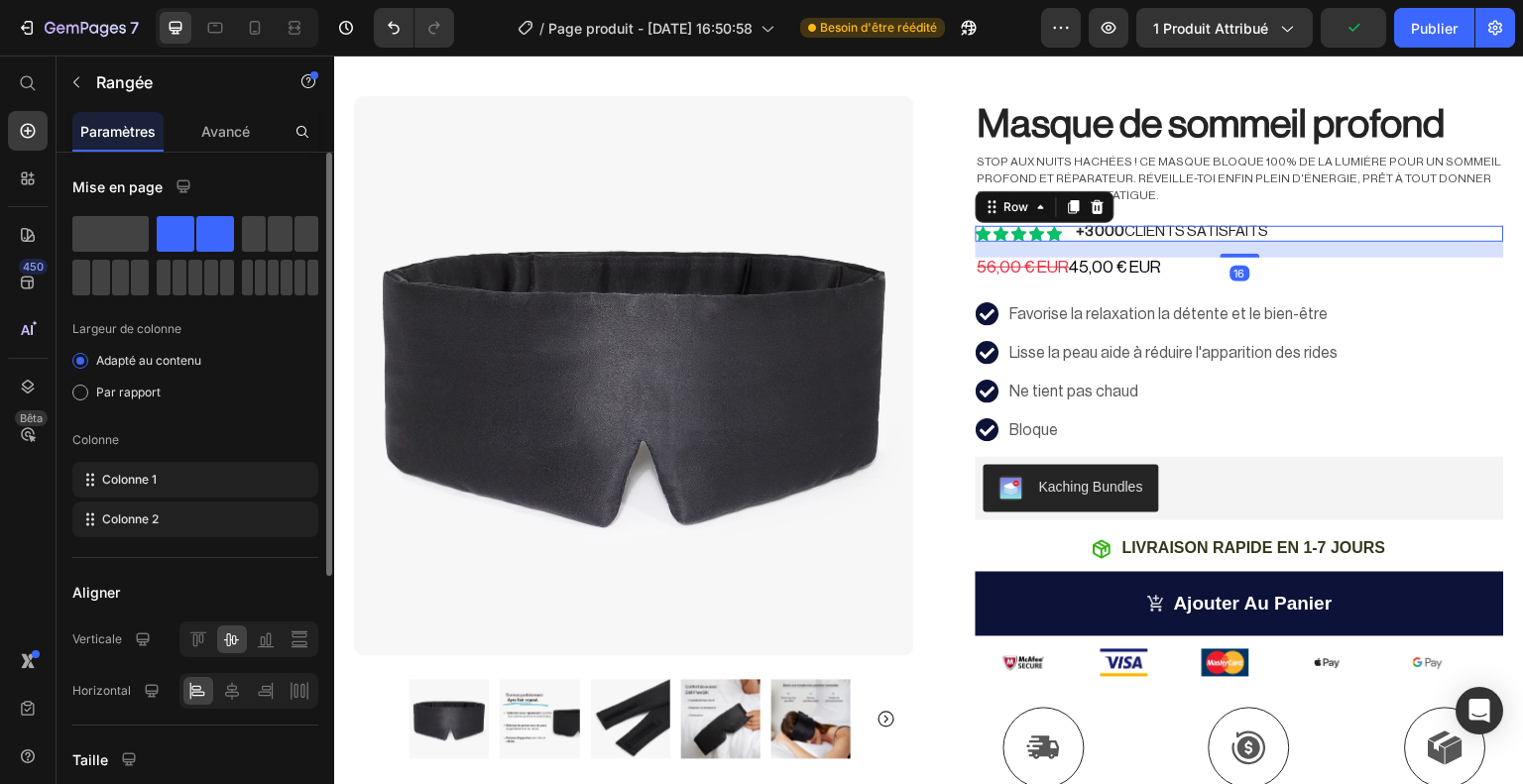 click on "Icon Icon Icon Icon Icon Icon List +3000  CLIENTS SATISFAITS Text Block Row   16" at bounding box center (1239, 234) 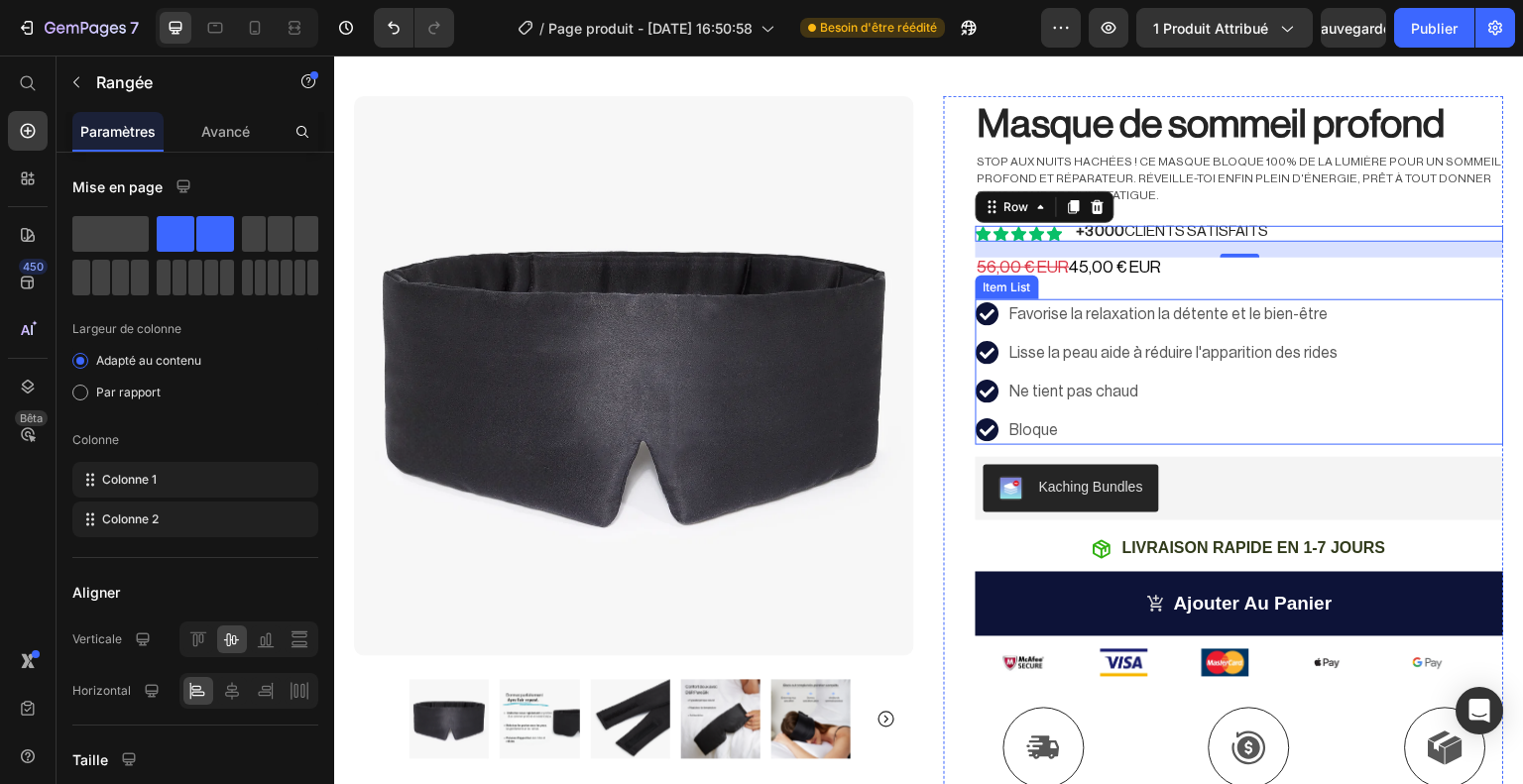 click on "Bloque" at bounding box center [1174, 430] 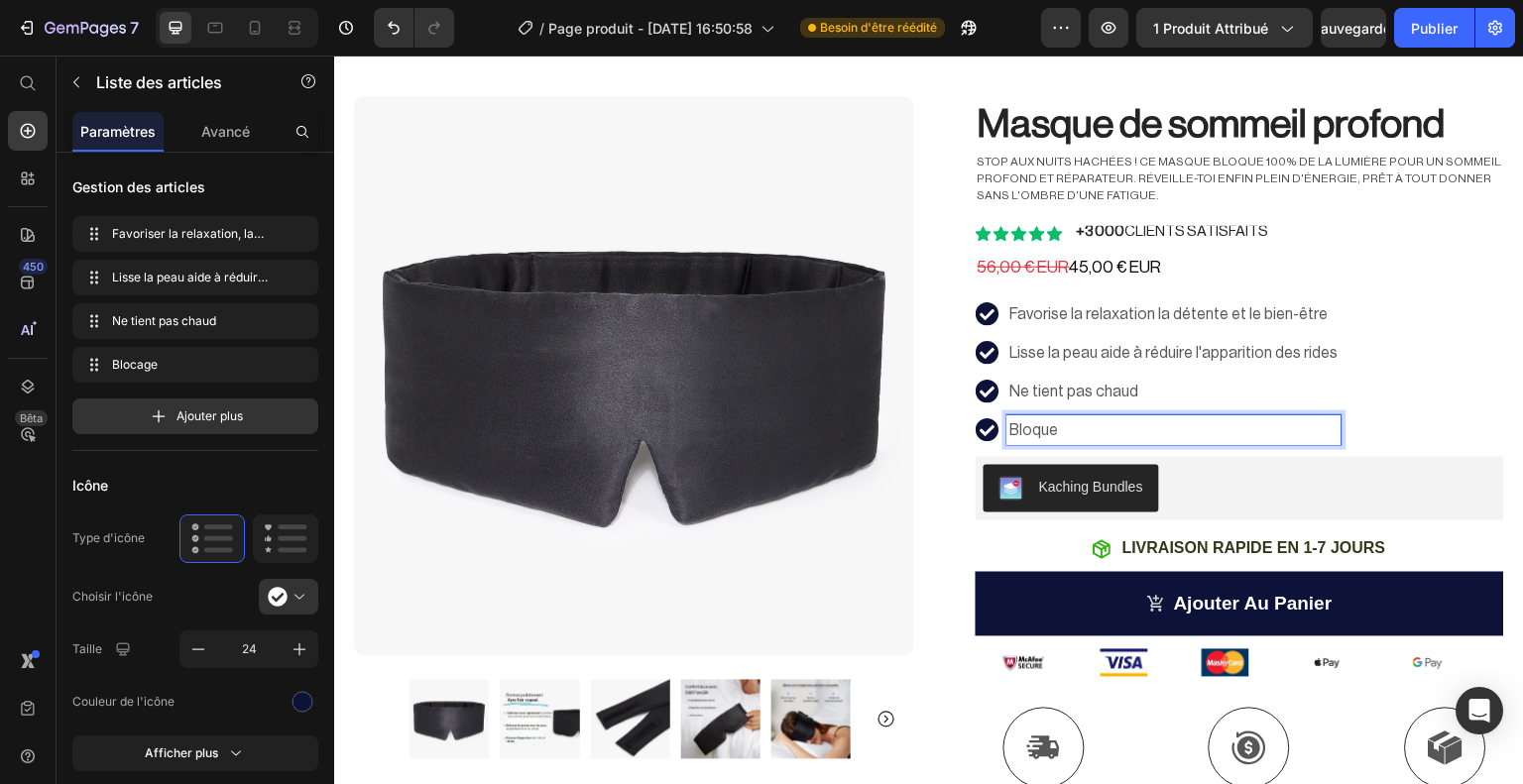 click on "Bloque" at bounding box center [1174, 430] 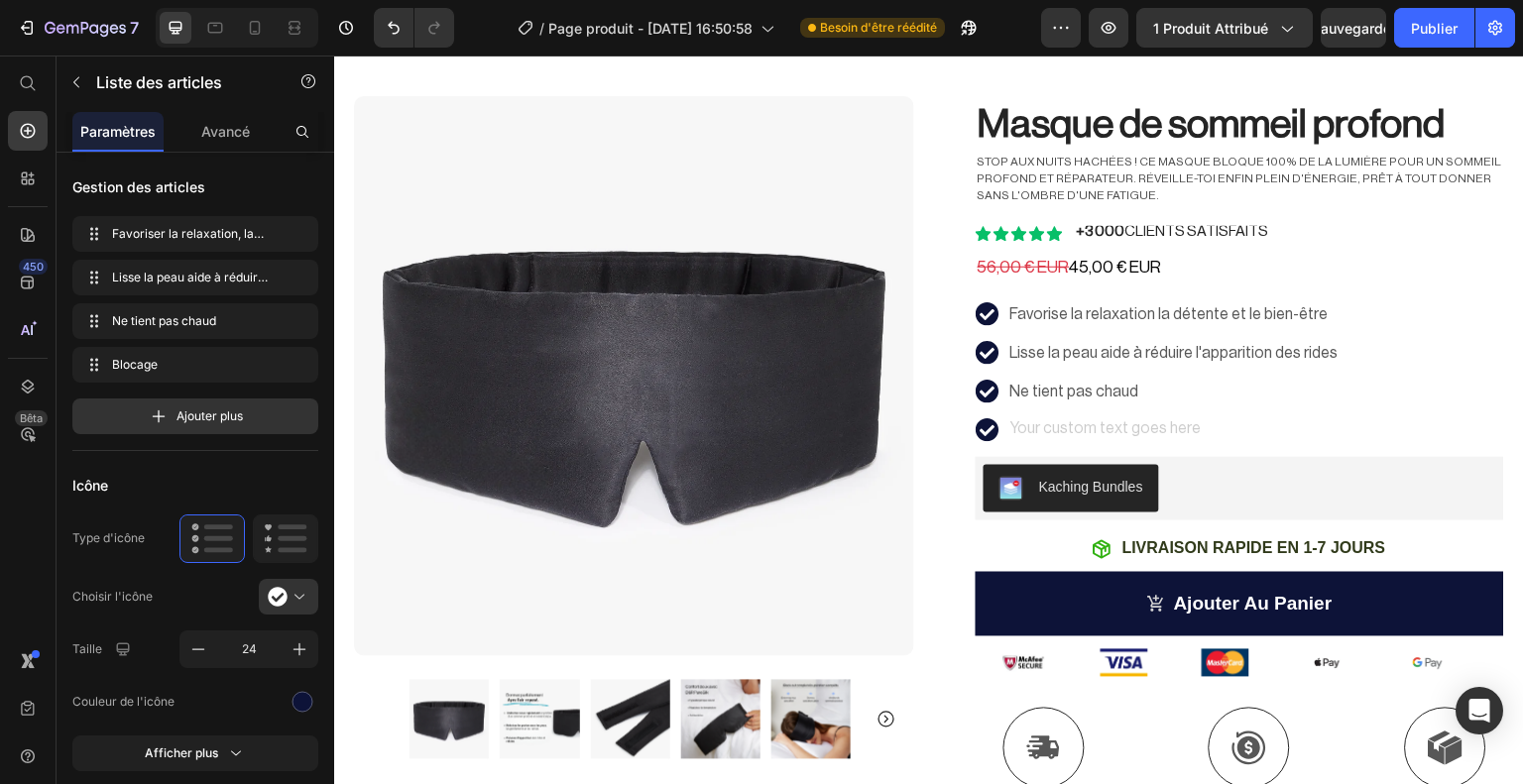 scroll, scrollTop: 75, scrollLeft: 0, axis: vertical 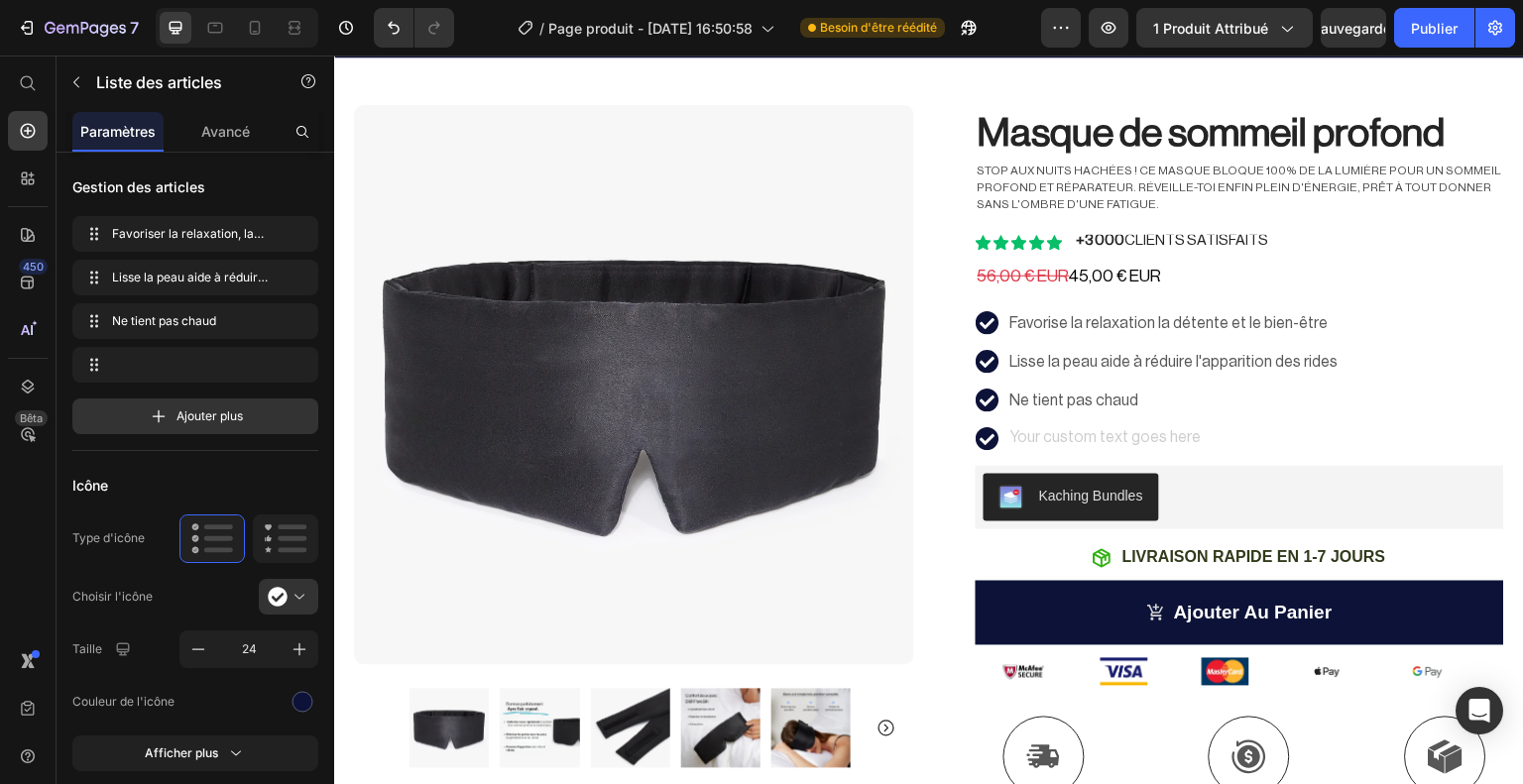 click at bounding box center (1174, 439) 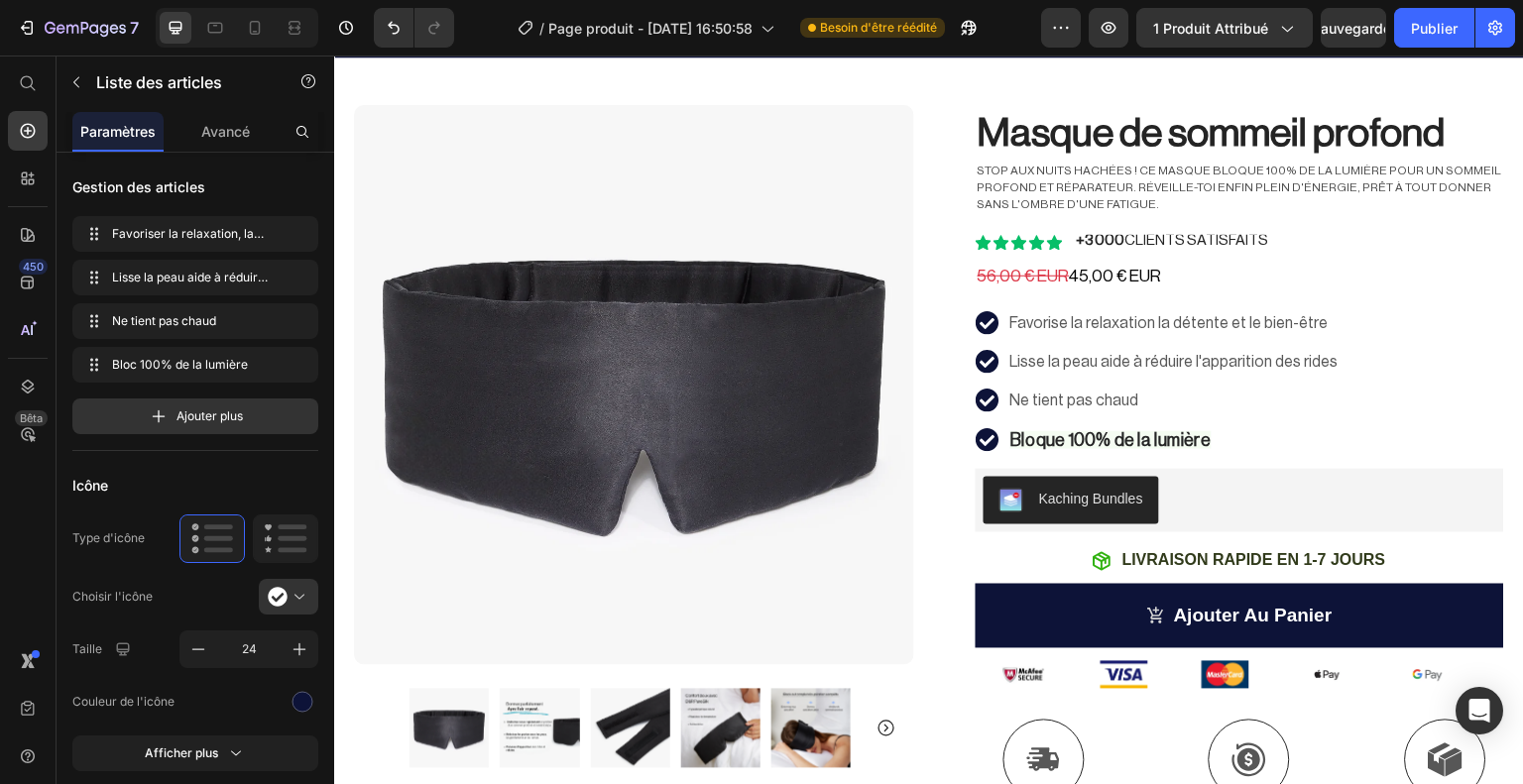 click on "Bloque 100% de la lumière" at bounding box center (1174, 440) 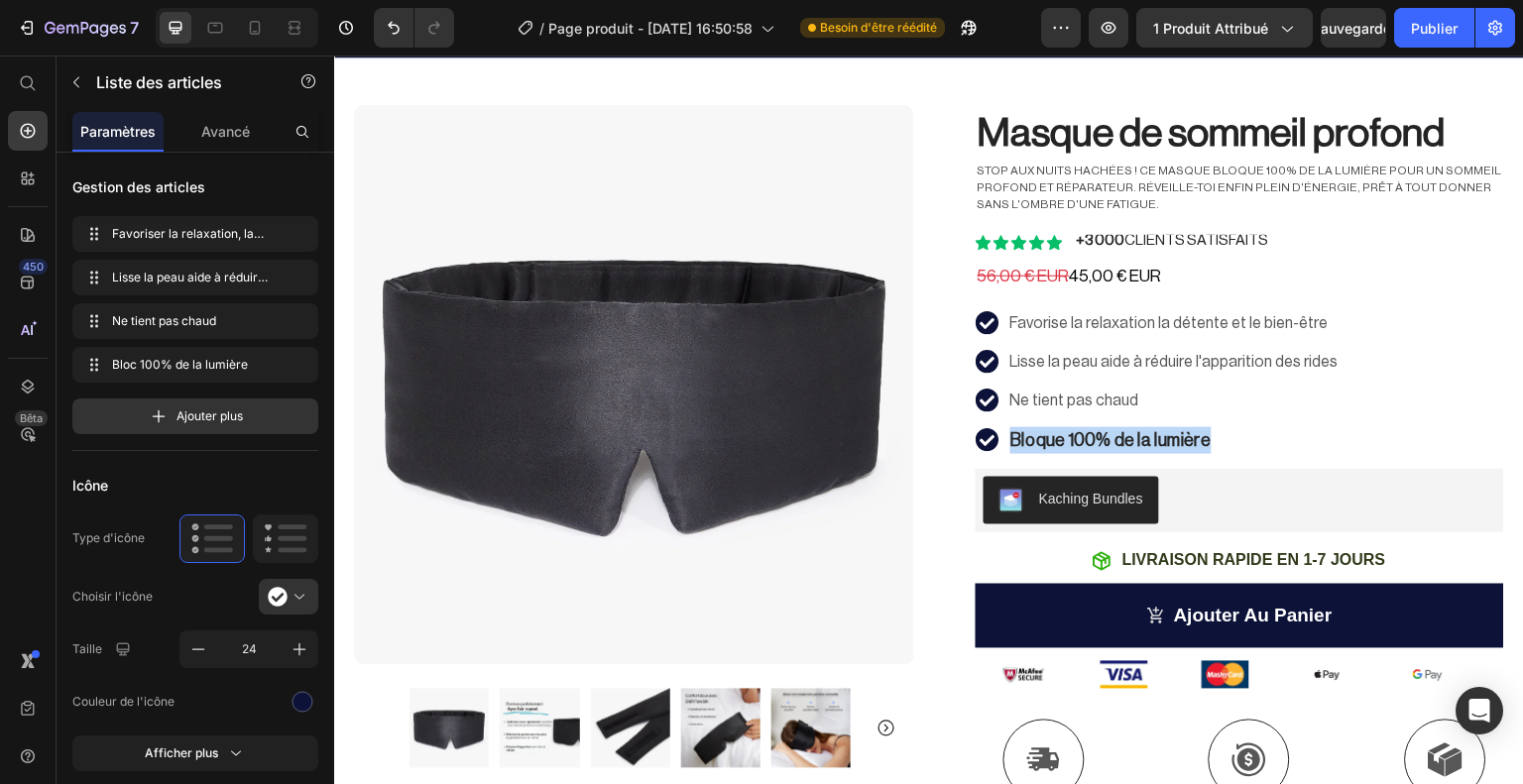 click on "Bloque 100% de la lumière" at bounding box center (1174, 440) 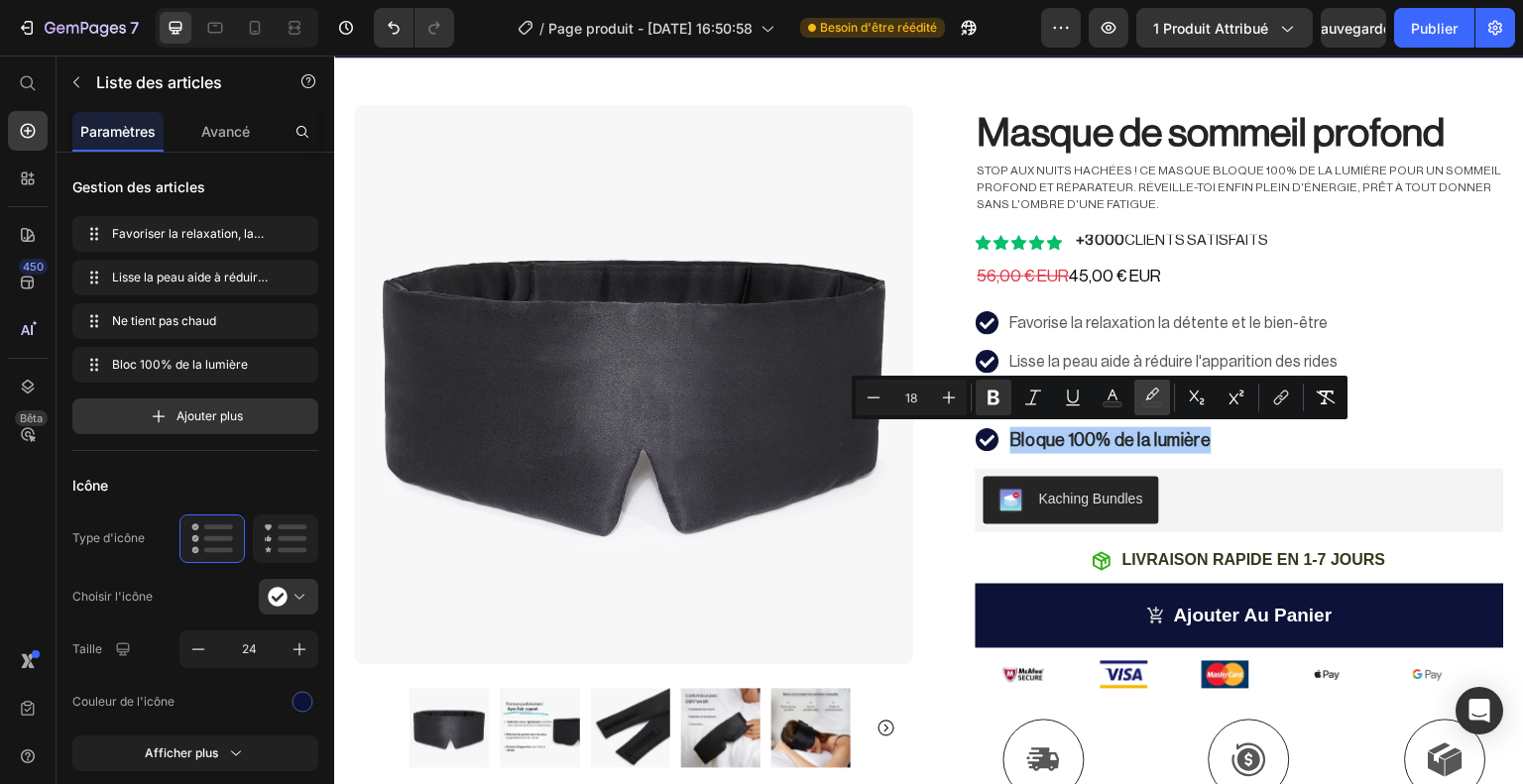 click 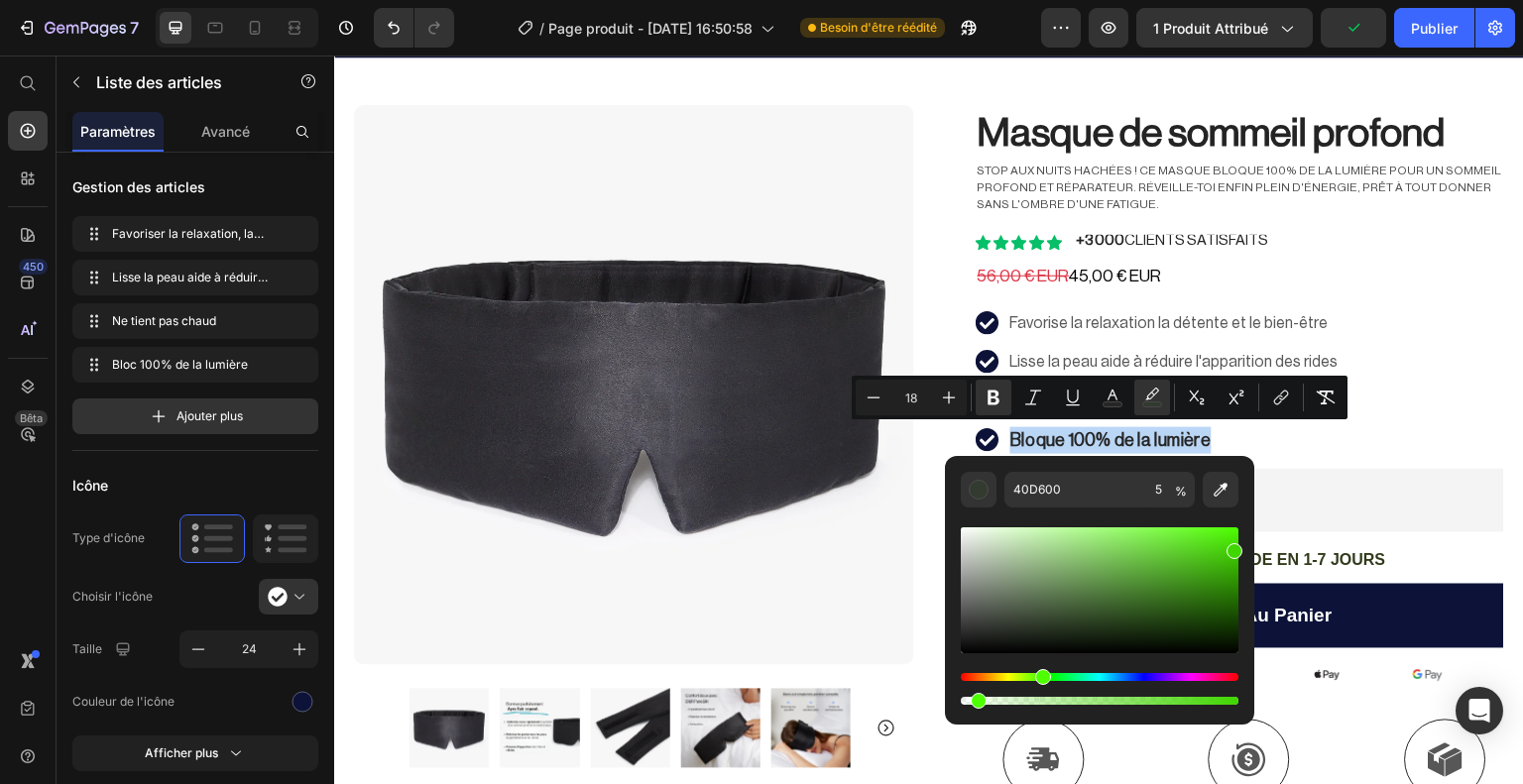 click at bounding box center (1100, 590) 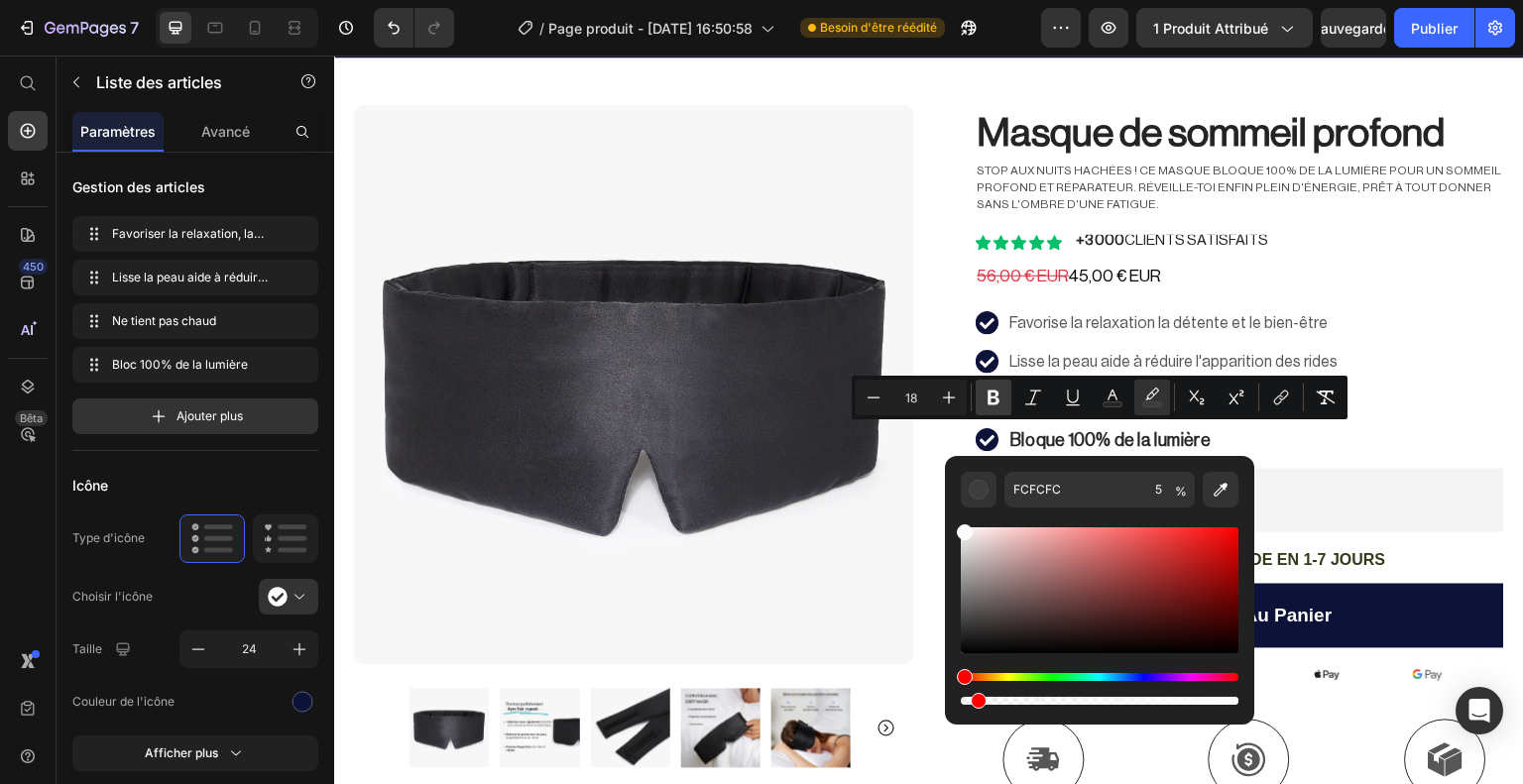 click 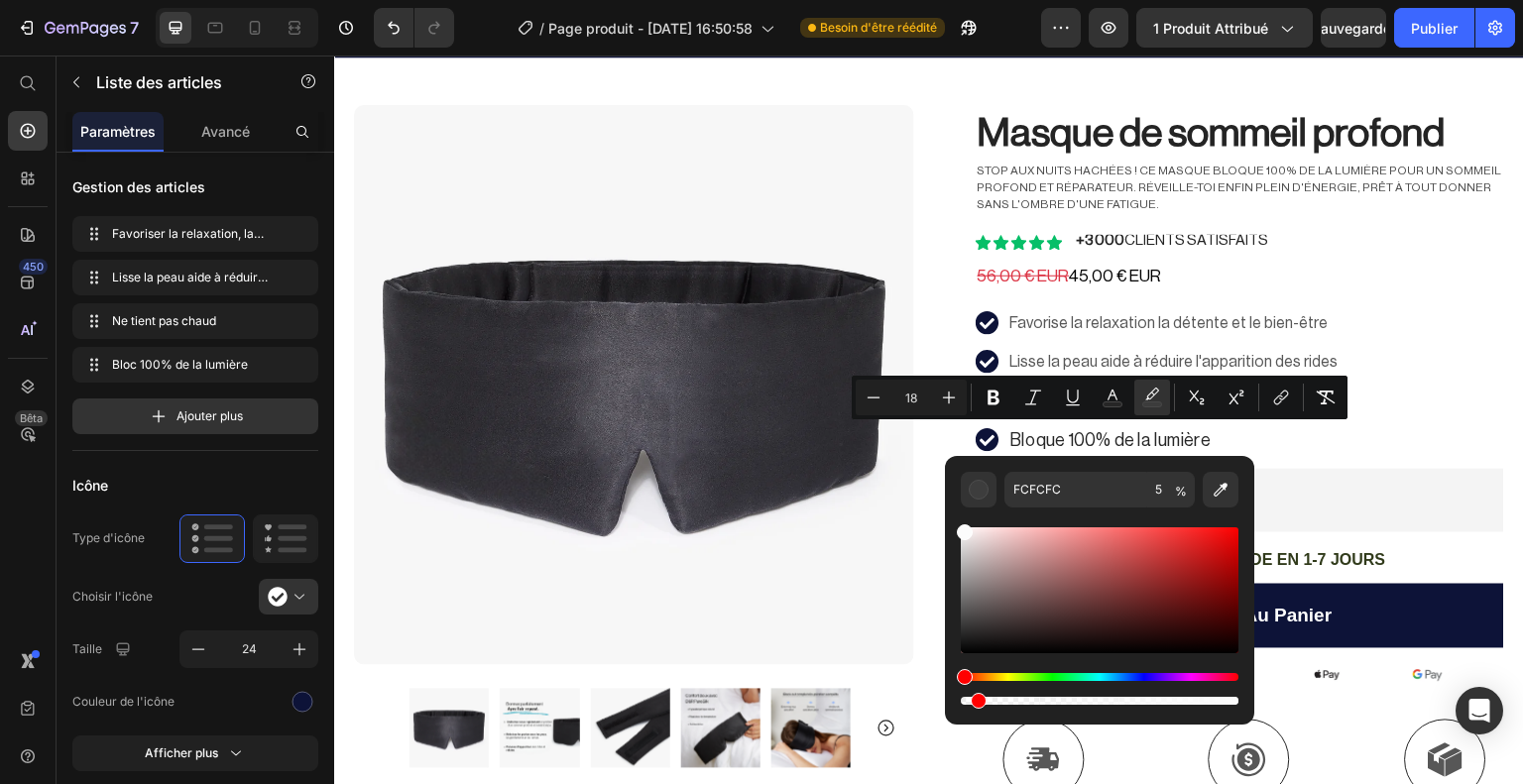 click on "Favorise la relaxation la détente et le bien-être Lisse la peau aide à réduire l'apparition des rides Ne tient pas chaud Bloque 100% de la lumière" at bounding box center [1239, 383] 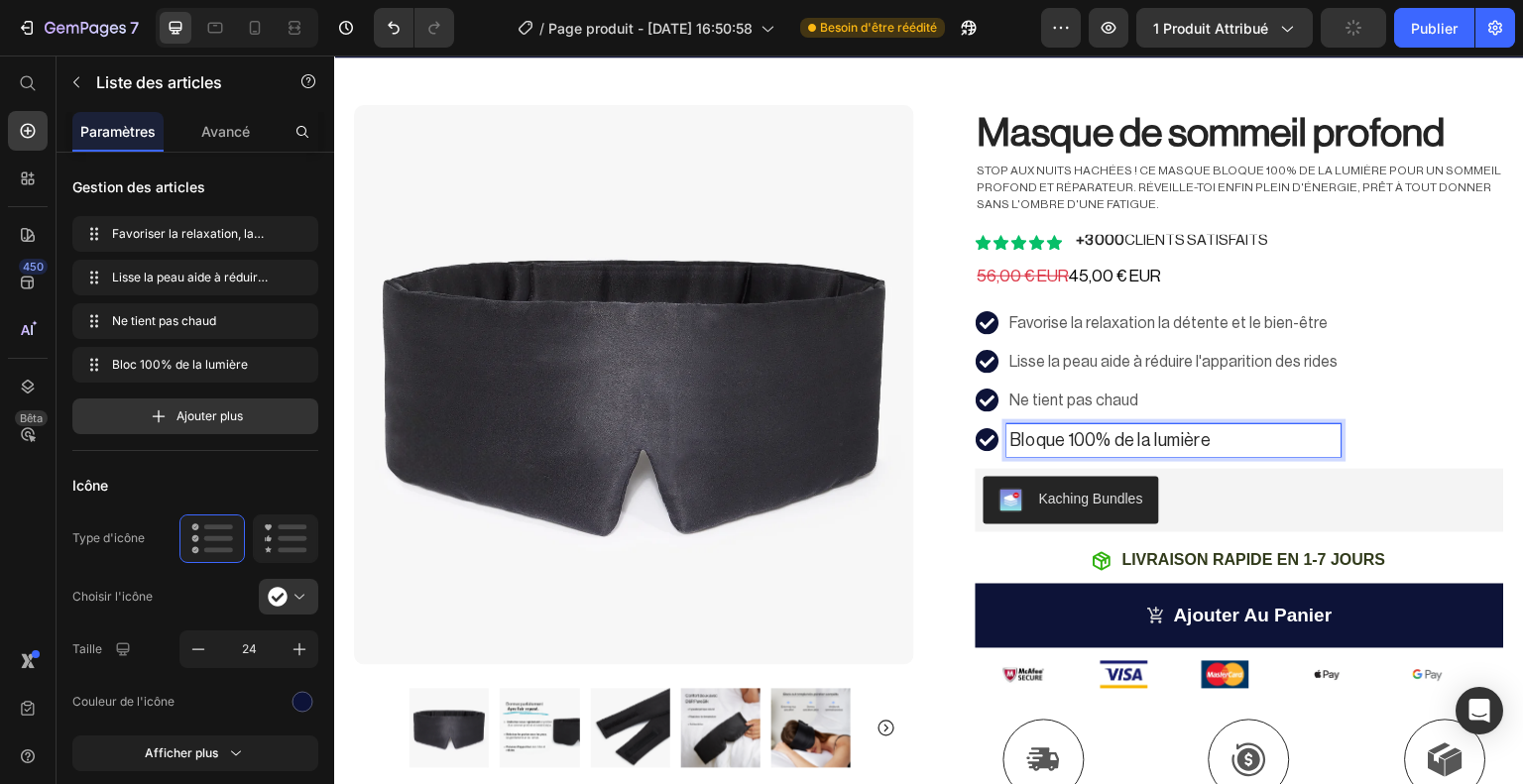 drag, startPoint x: 1234, startPoint y: 429, endPoint x: 1218, endPoint y: 388, distance: 44.011362 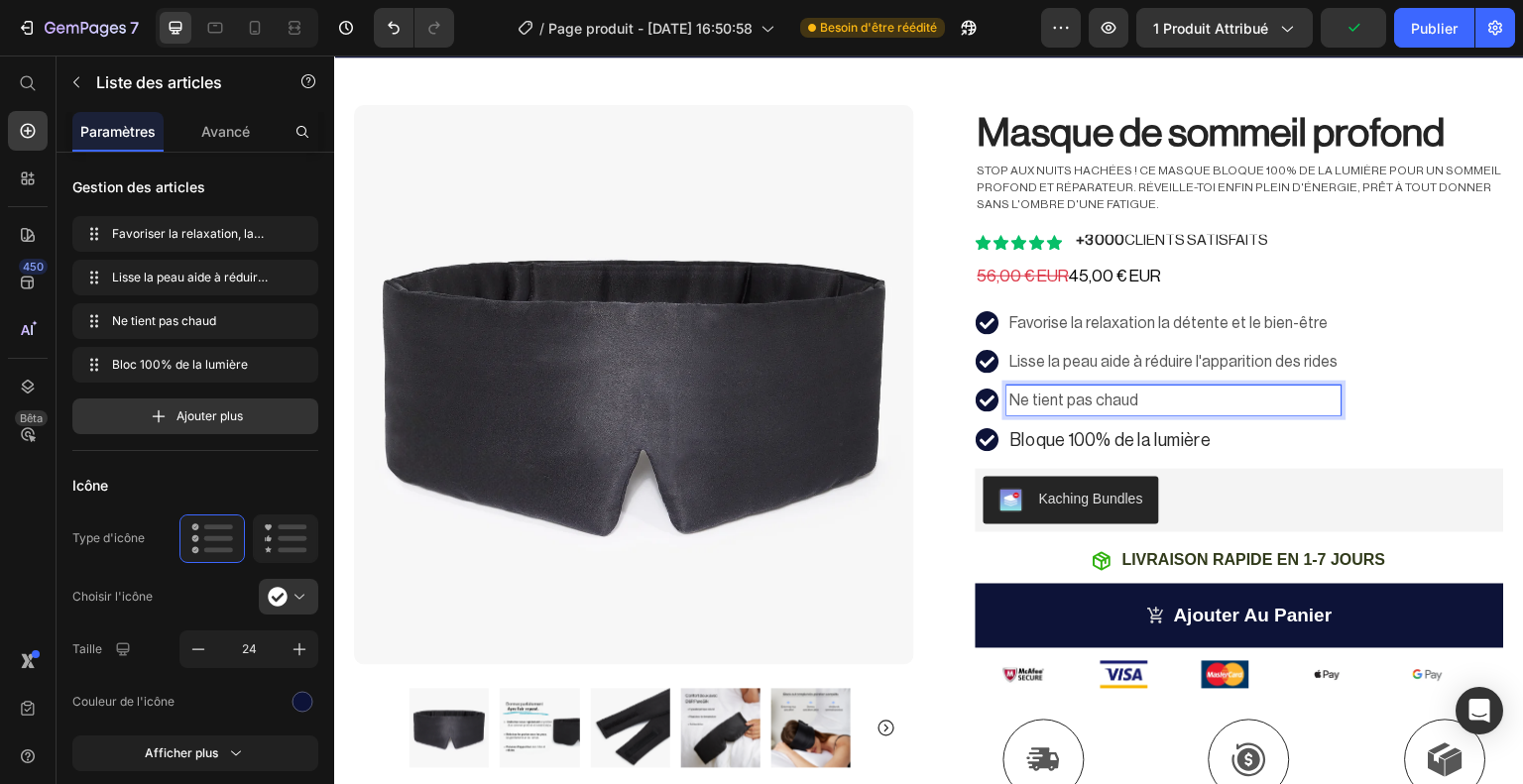 drag, startPoint x: 1218, startPoint y: 388, endPoint x: 1217, endPoint y: 453, distance: 65.007692 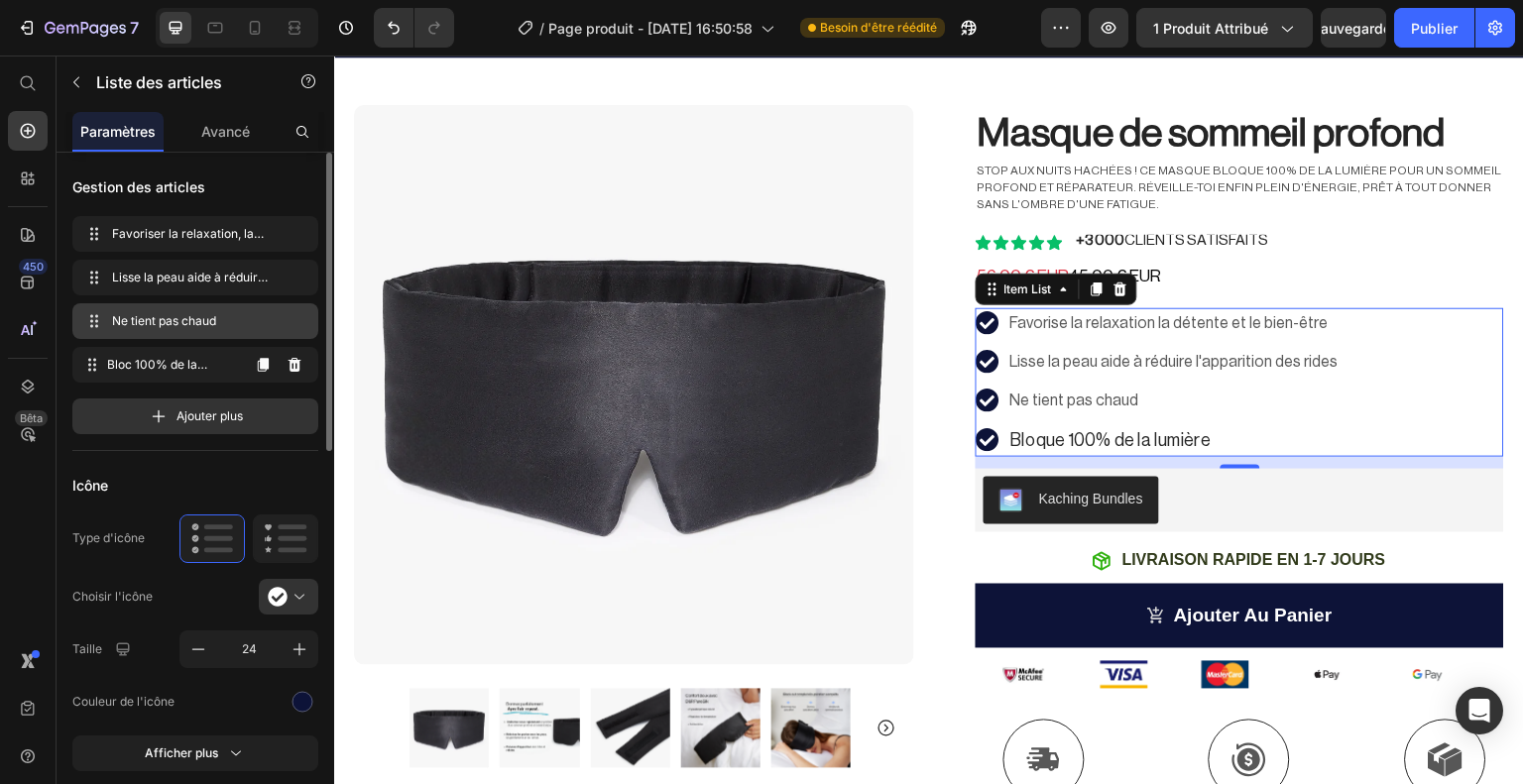 type 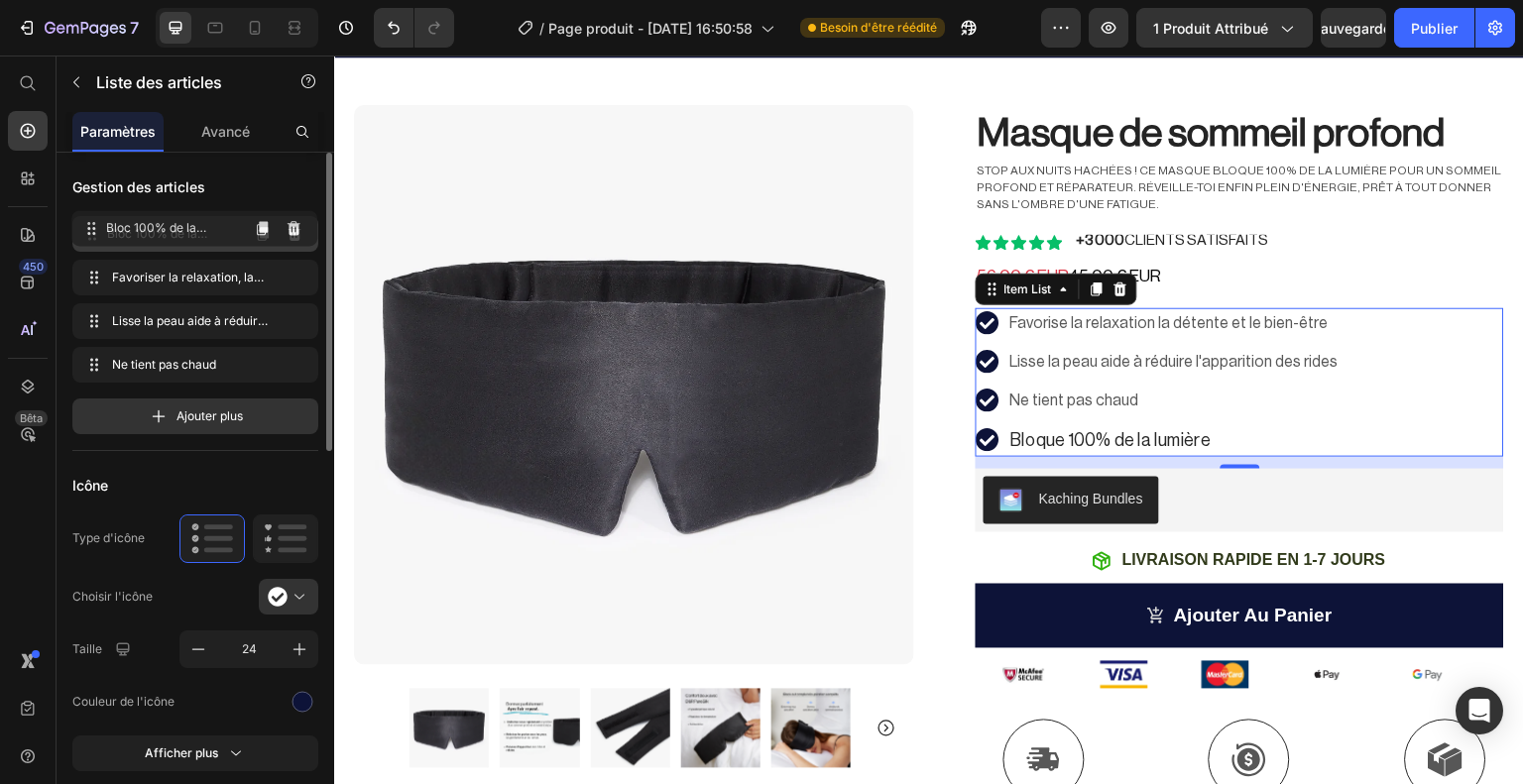 drag, startPoint x: 202, startPoint y: 370, endPoint x: 202, endPoint y: 233, distance: 137 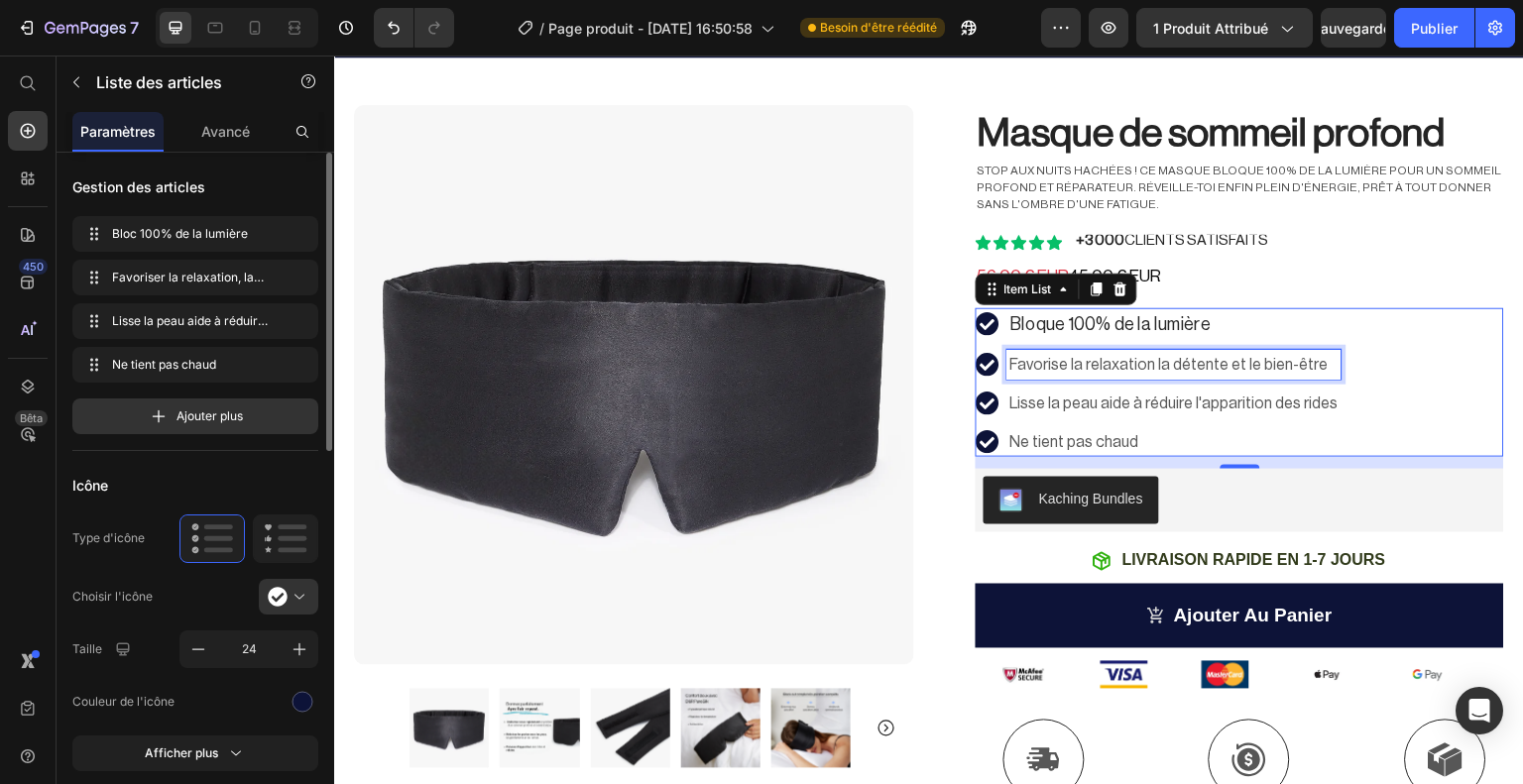 click on "Favorise la relaxation la détente et le bien-être" at bounding box center (1174, 365) 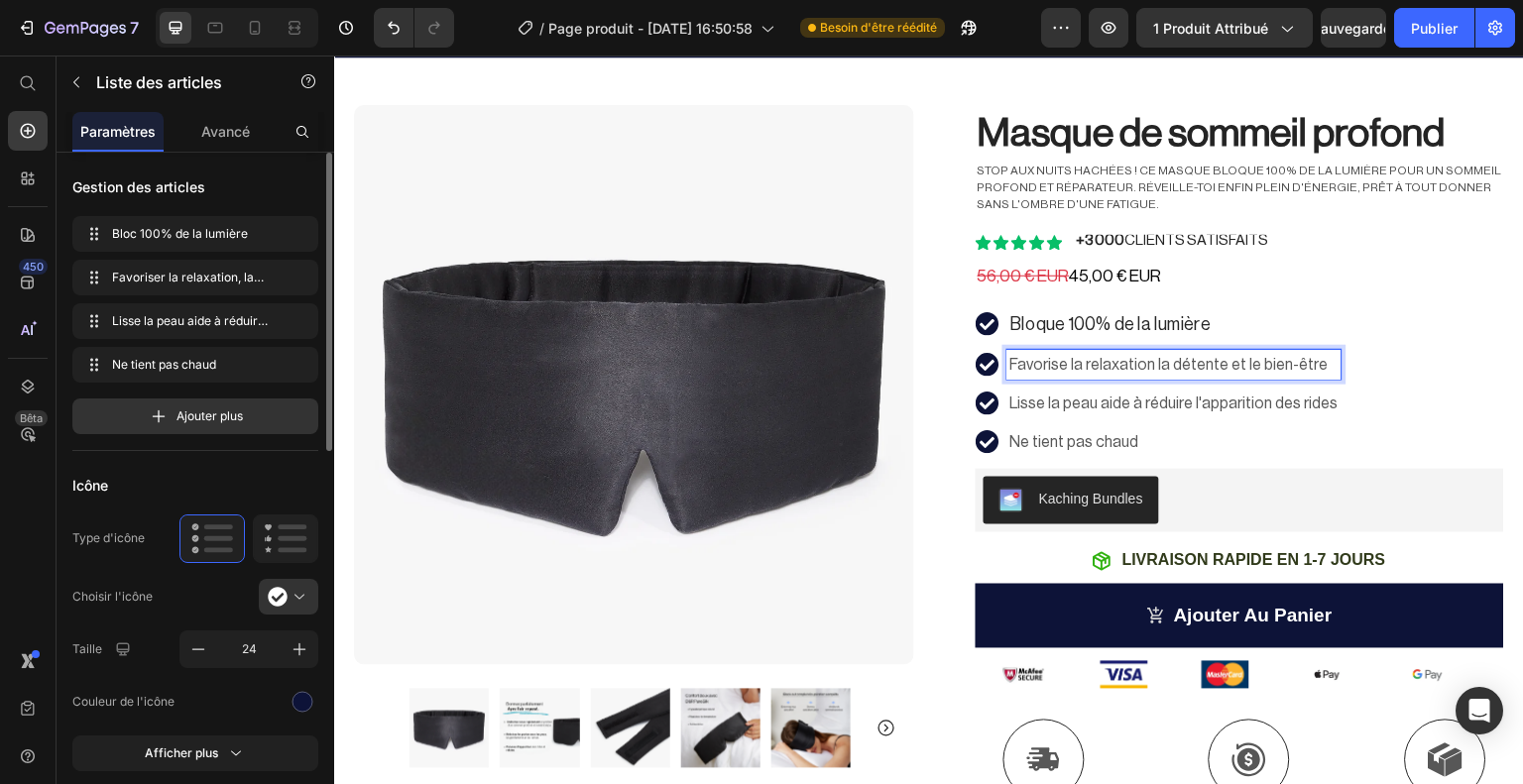 click on "Favorise la relaxation la détente et le bien-être" at bounding box center (1174, 365) 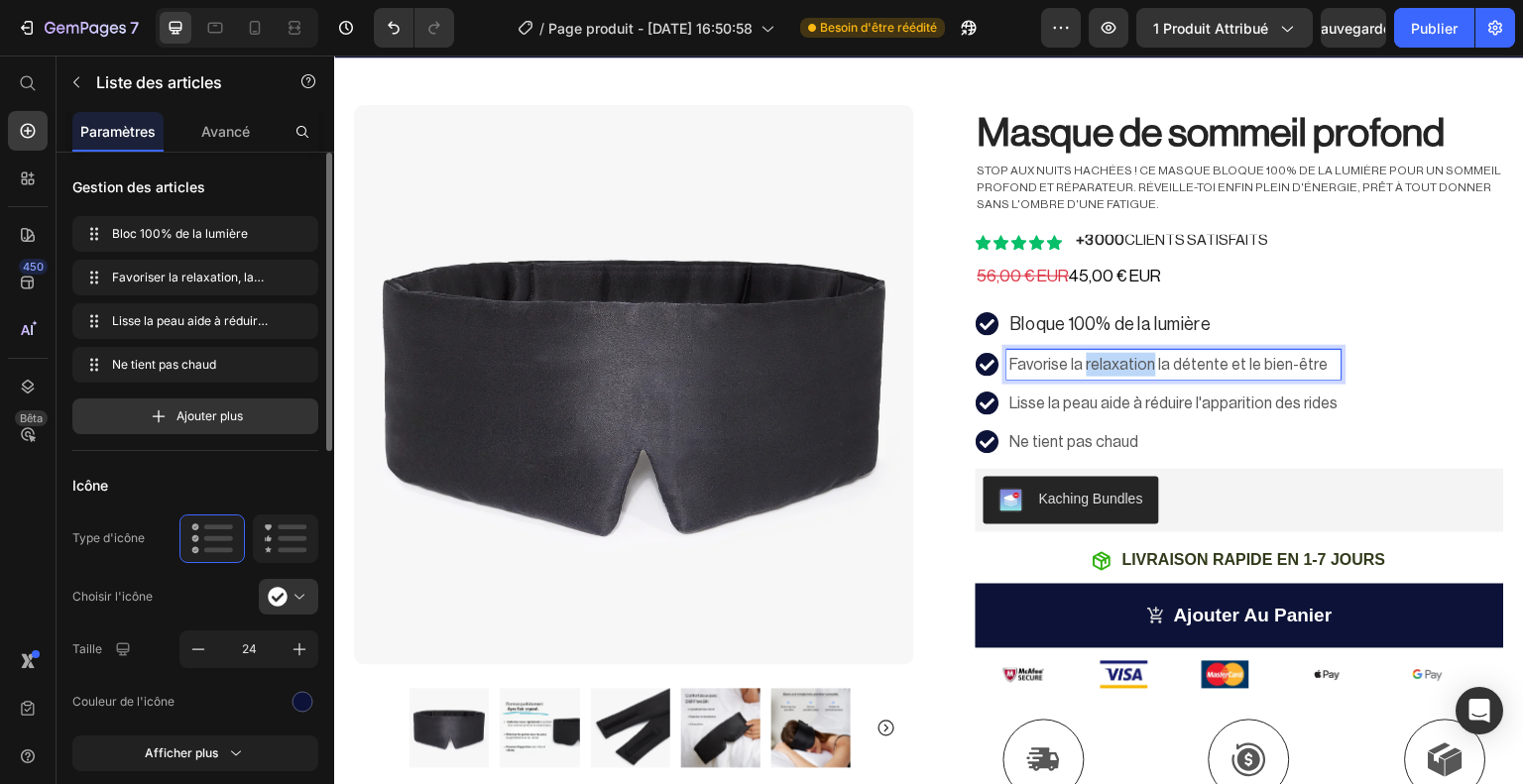click on "Favorise la relaxation la détente et le bien-être" at bounding box center (1174, 365) 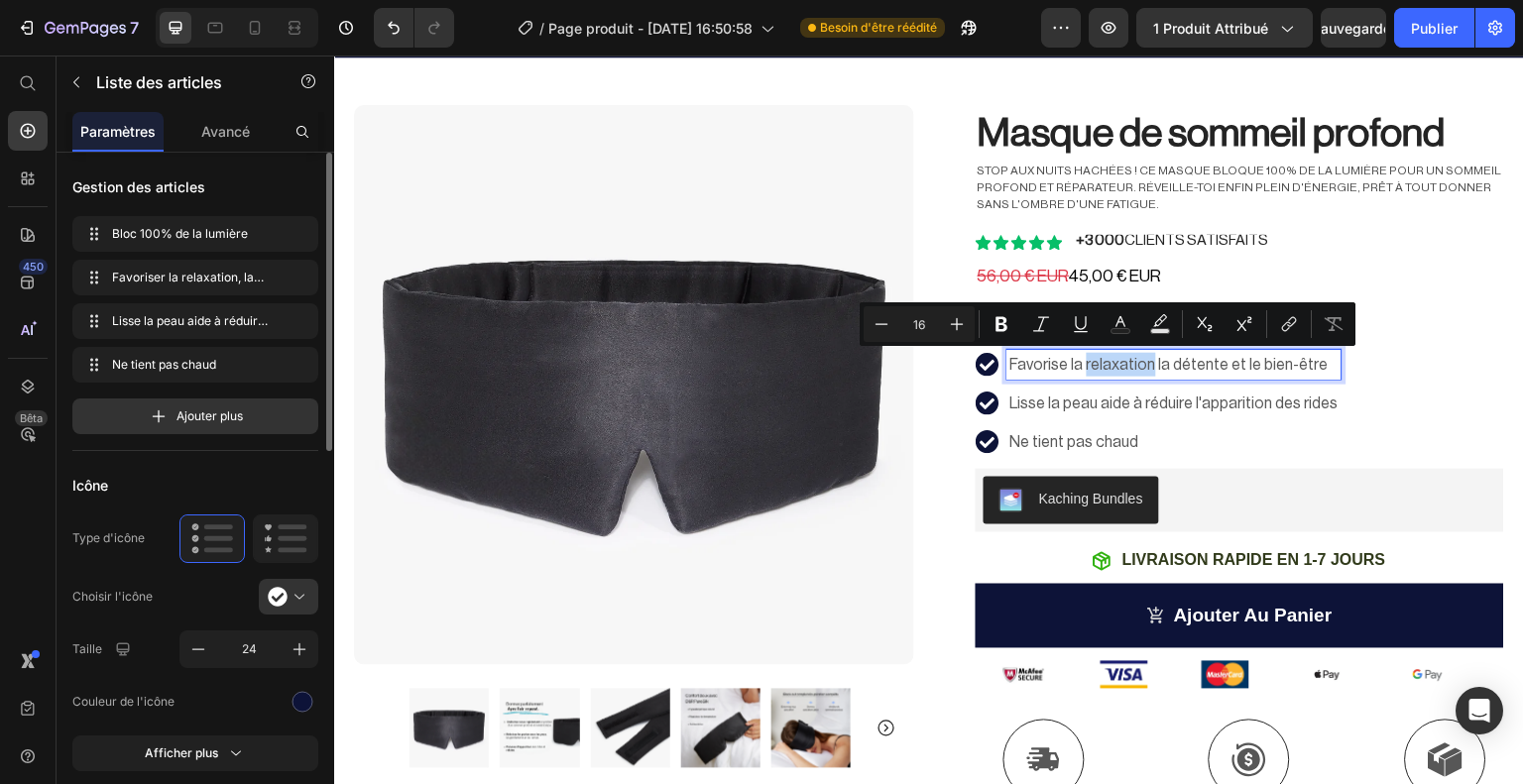 click on "Favorise la relaxation la détente et le bien-être" at bounding box center [1174, 365] 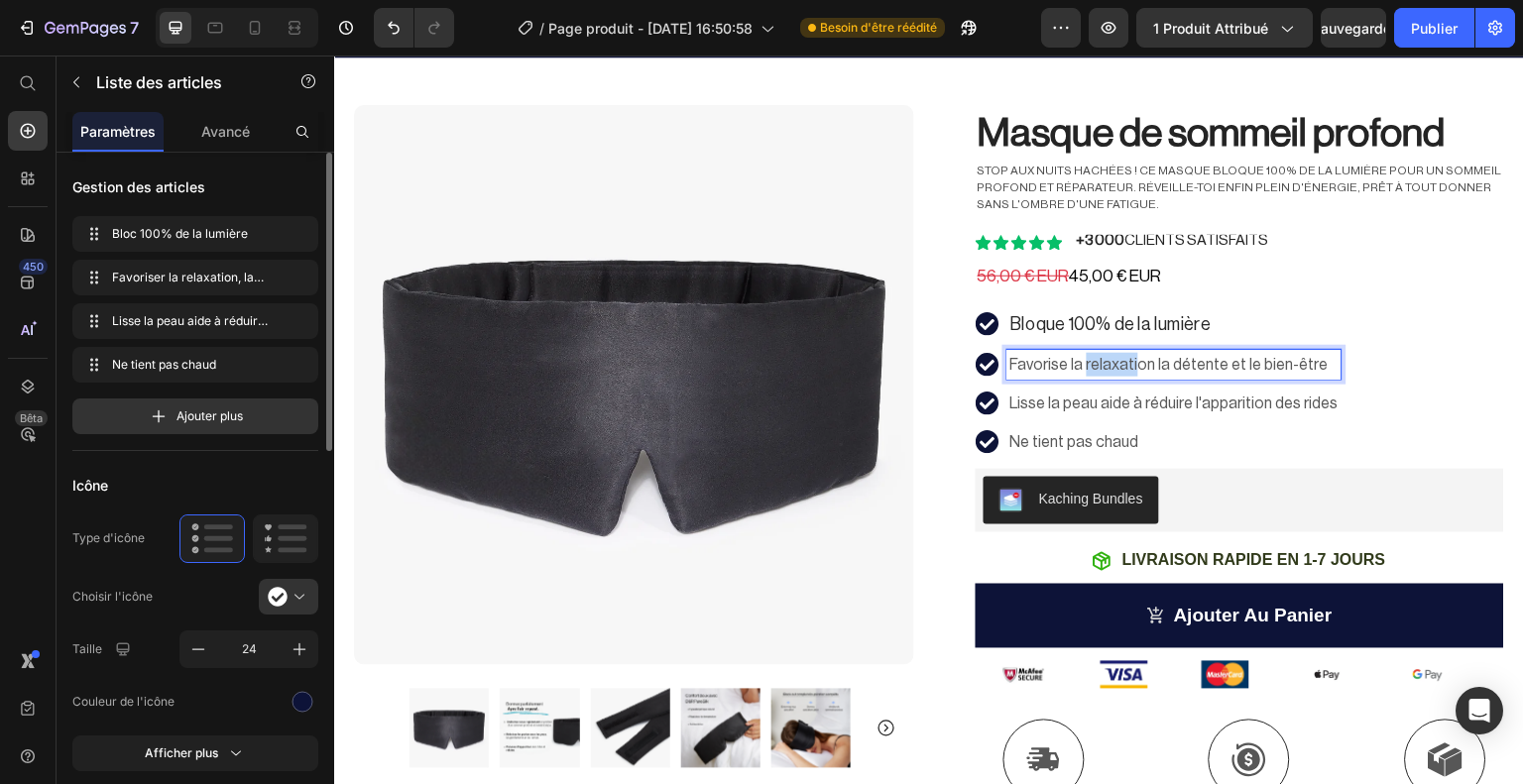 click on "Favorise la relaxation la détente et le bien-être" at bounding box center (1174, 365) 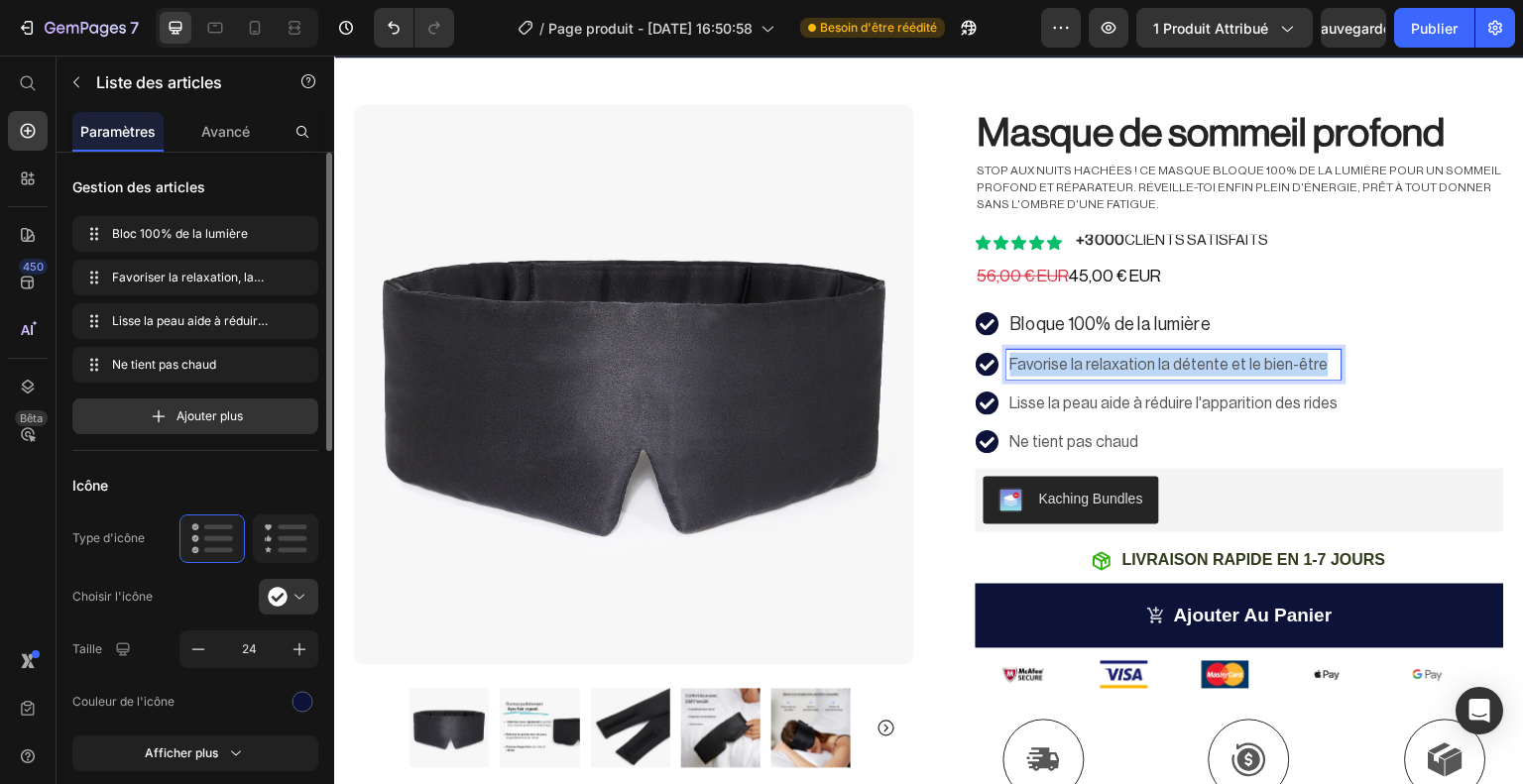 click on "Favorise la relaxation la détente et le bien-être" at bounding box center [1174, 365] 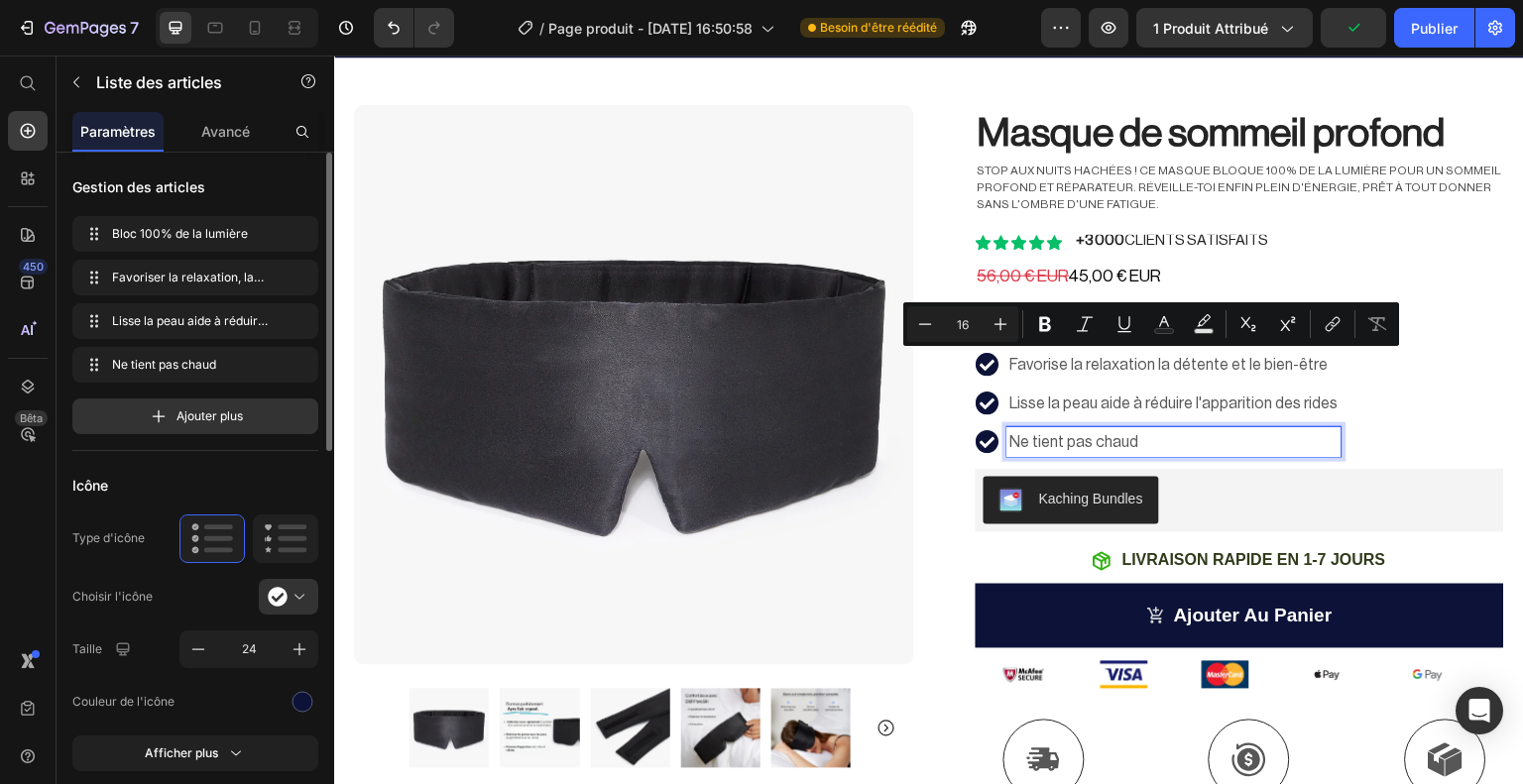 click on "Ne tient pas chaud" at bounding box center [1174, 442] 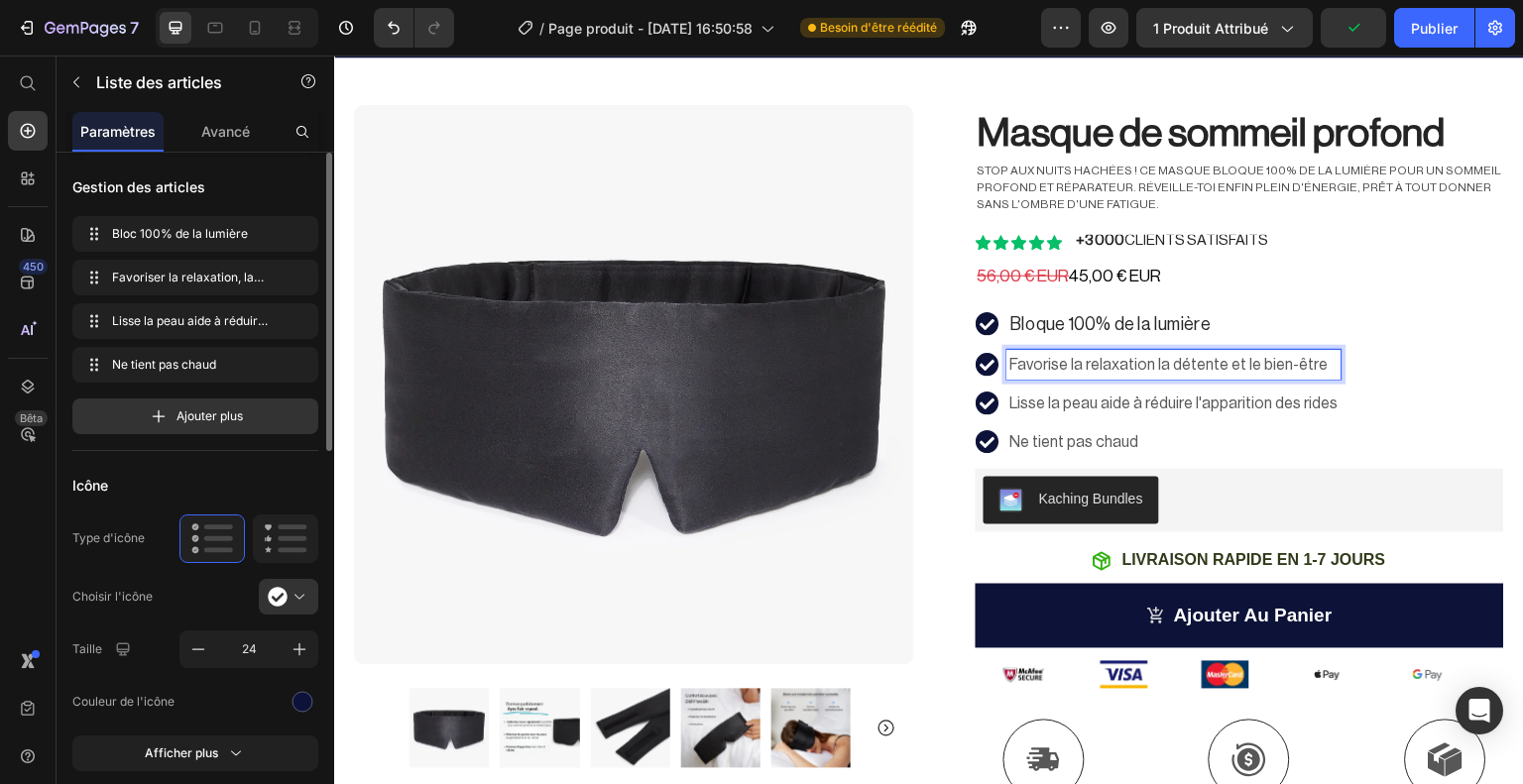 click on "Favorise la relaxation la détente et le bien-être" at bounding box center (1174, 365) 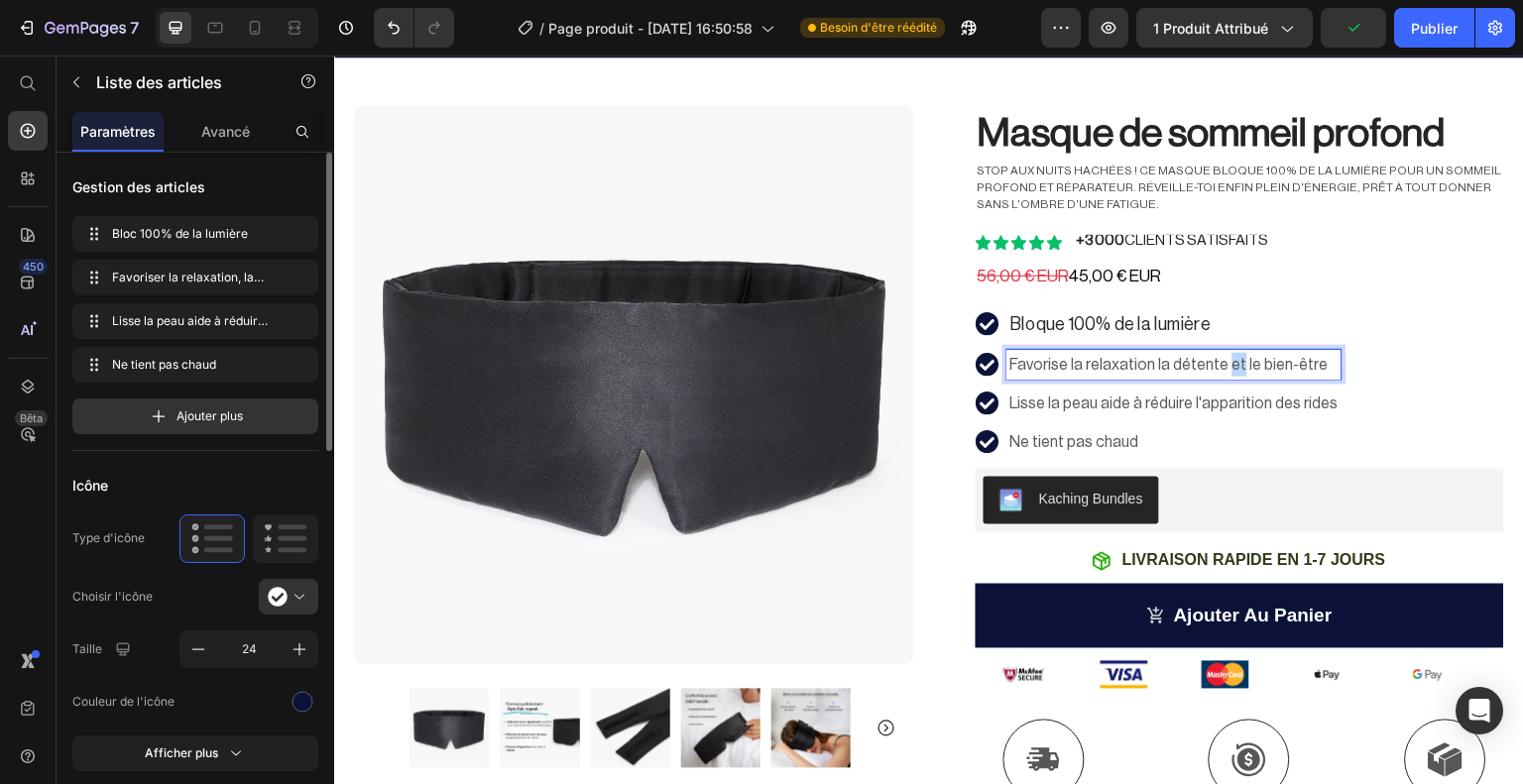 click on "Favorise la relaxation la détente et le bien-être" at bounding box center [1174, 365] 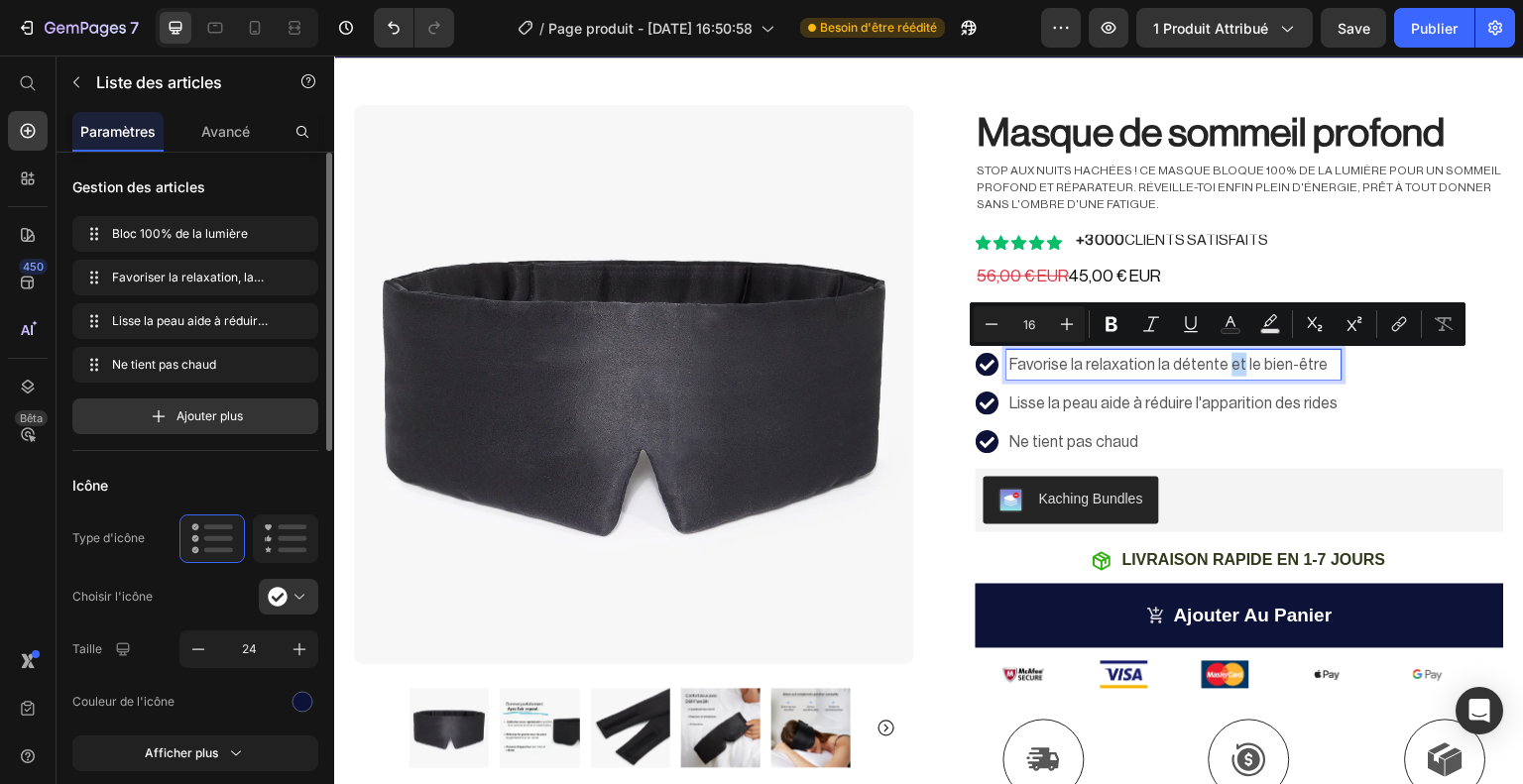 click on "Favorise la relaxation la détente et le bien-être" at bounding box center [1174, 365] 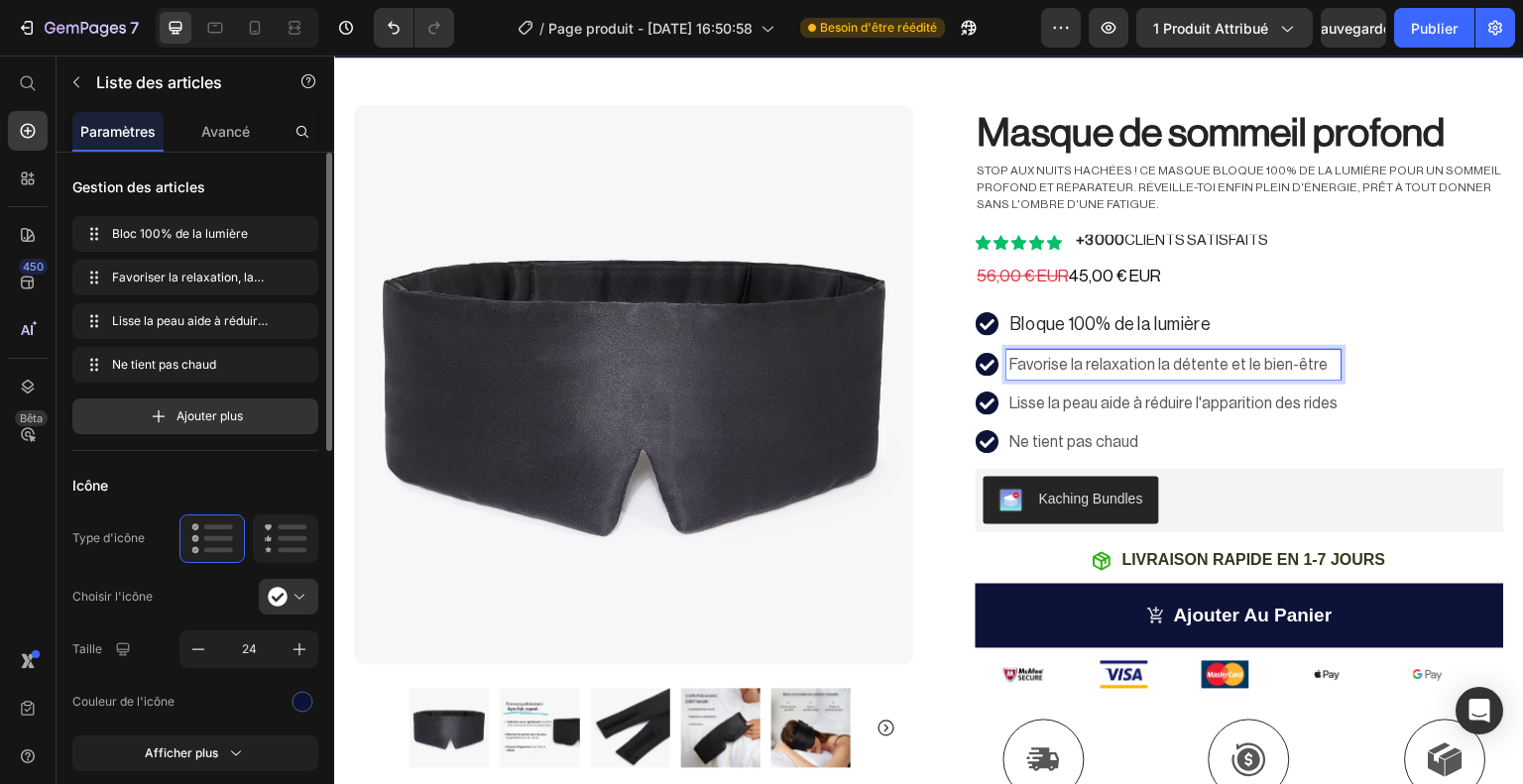 click on "Favorise la relaxation la détente et le bien-être" at bounding box center [1174, 365] 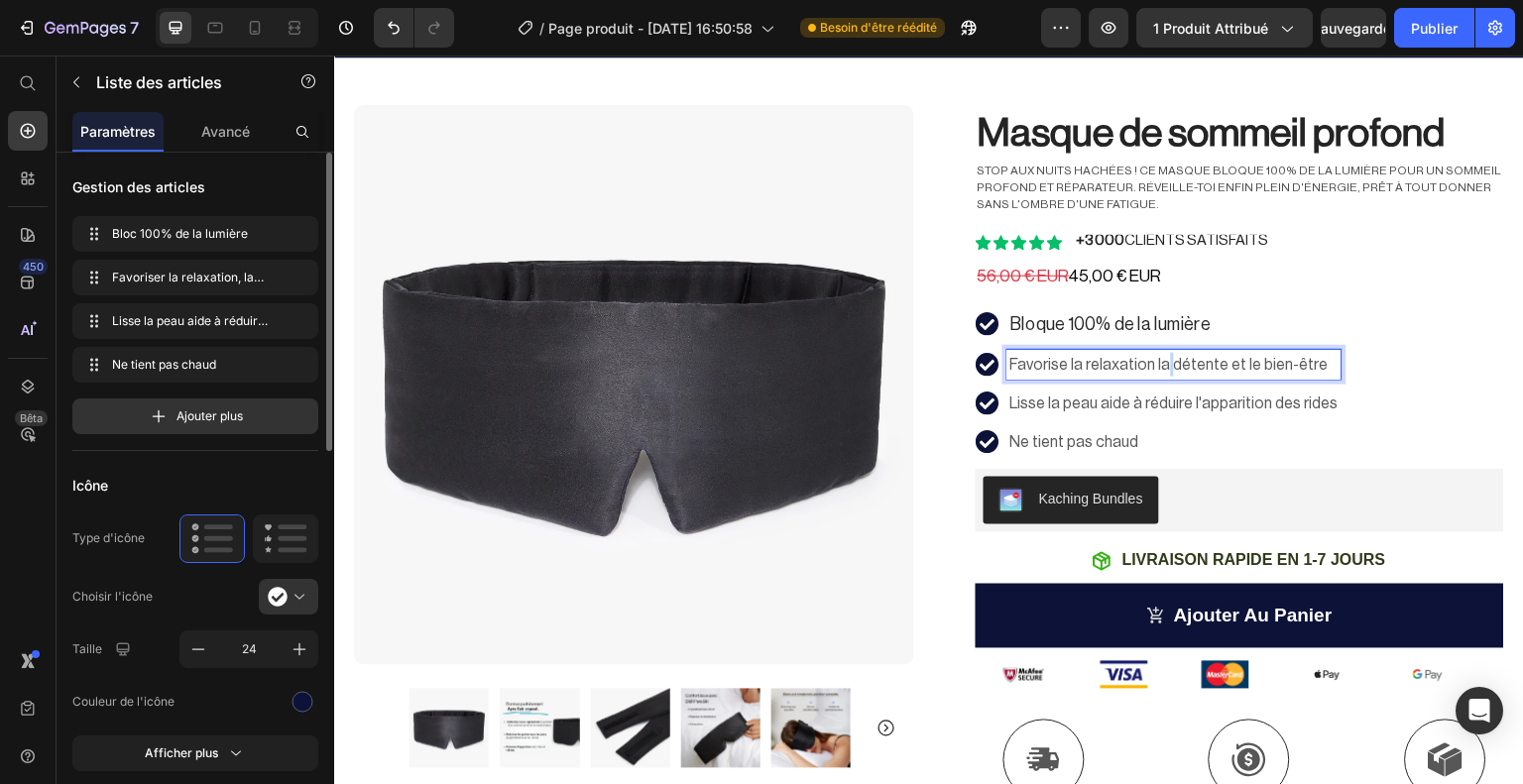 click on "Favorise la relaxation la détente et le bien-être" at bounding box center (1174, 365) 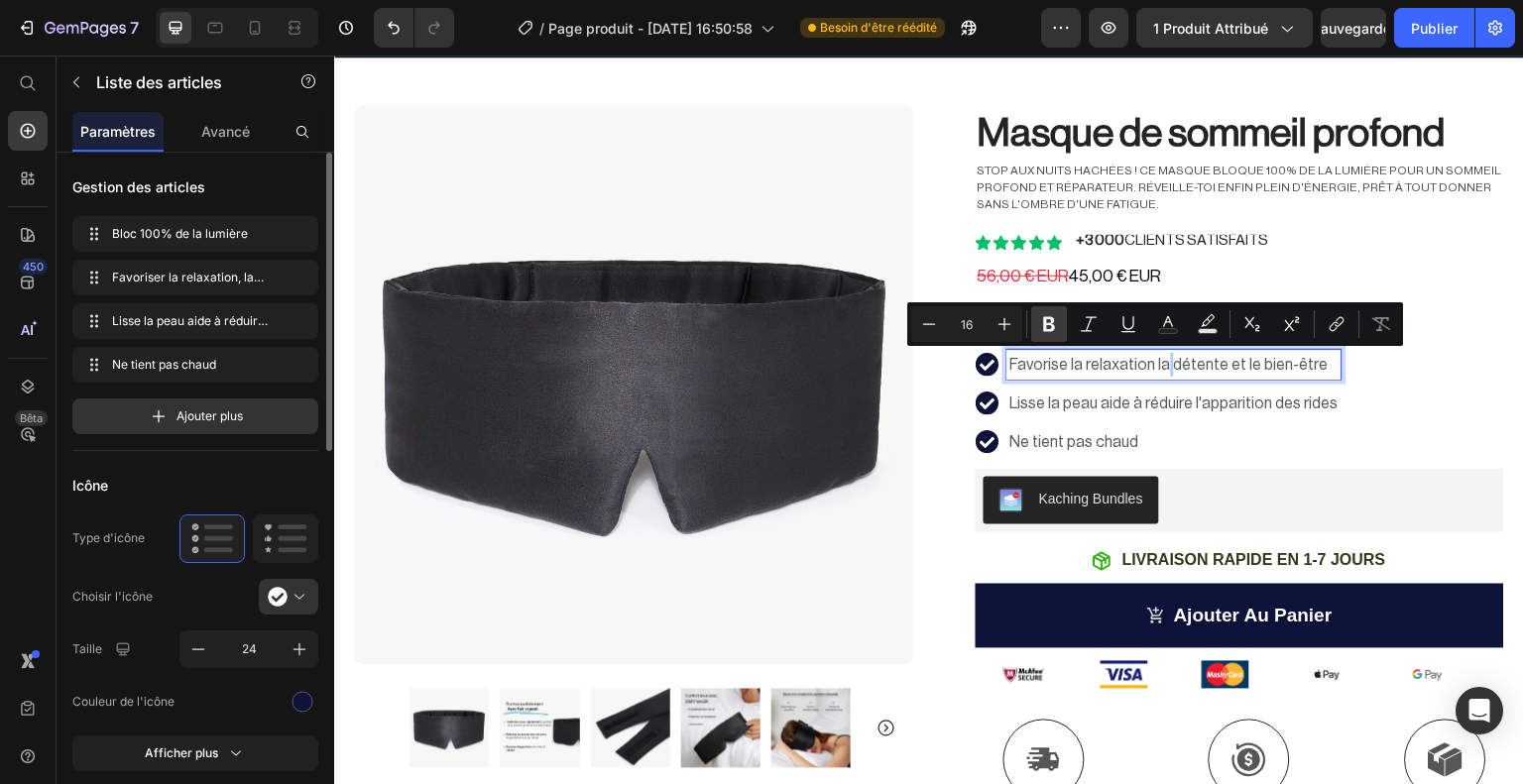 click 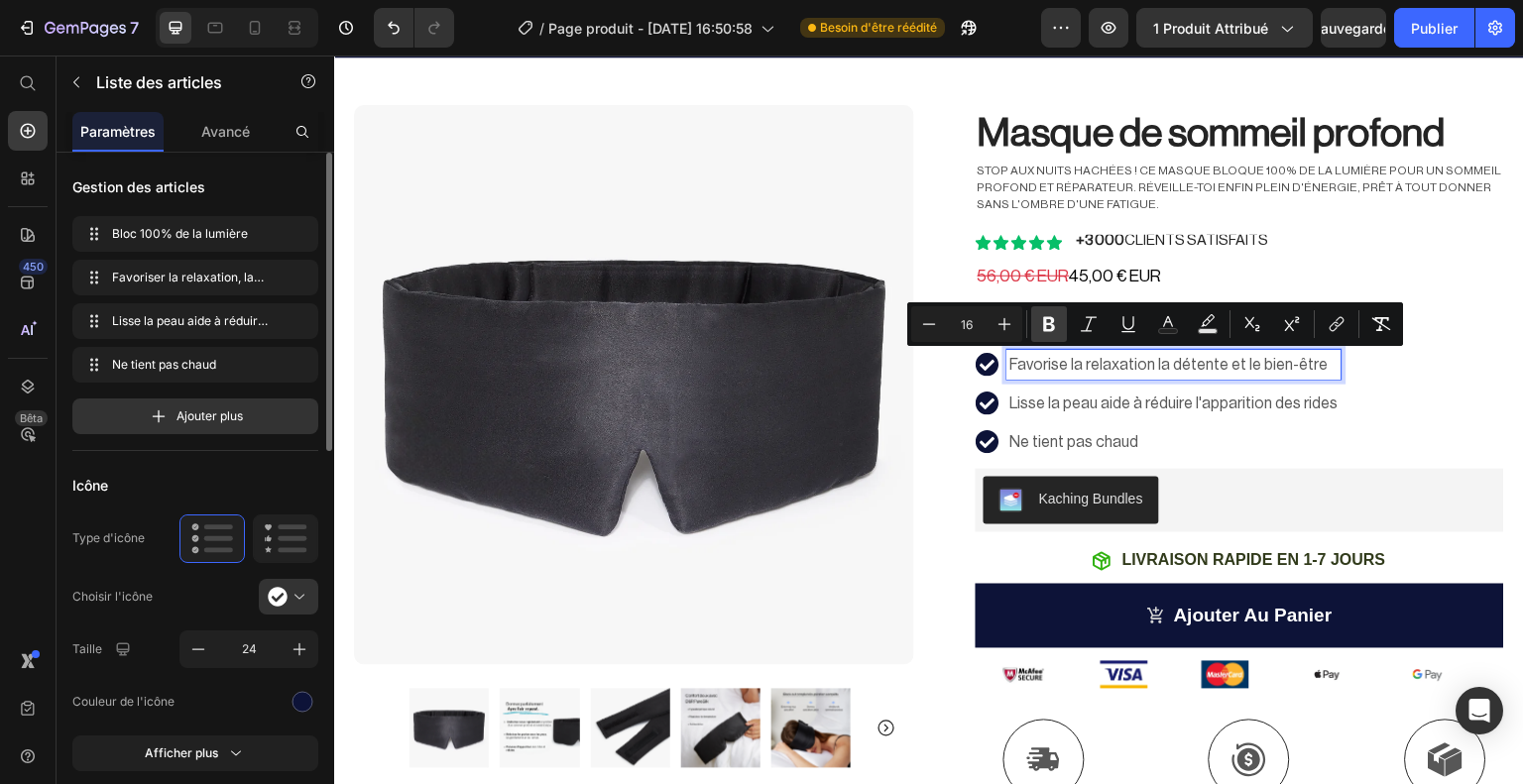 click 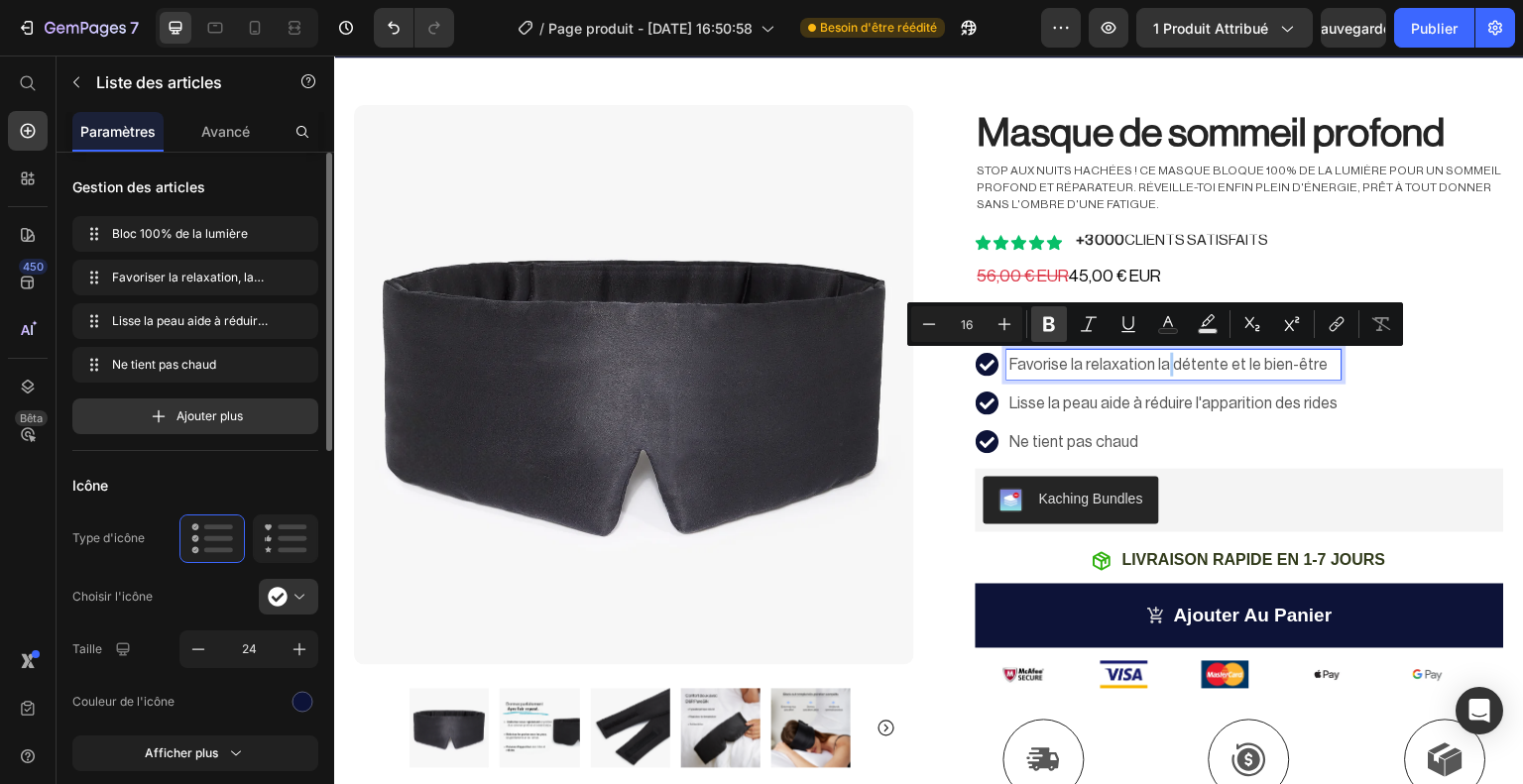 click 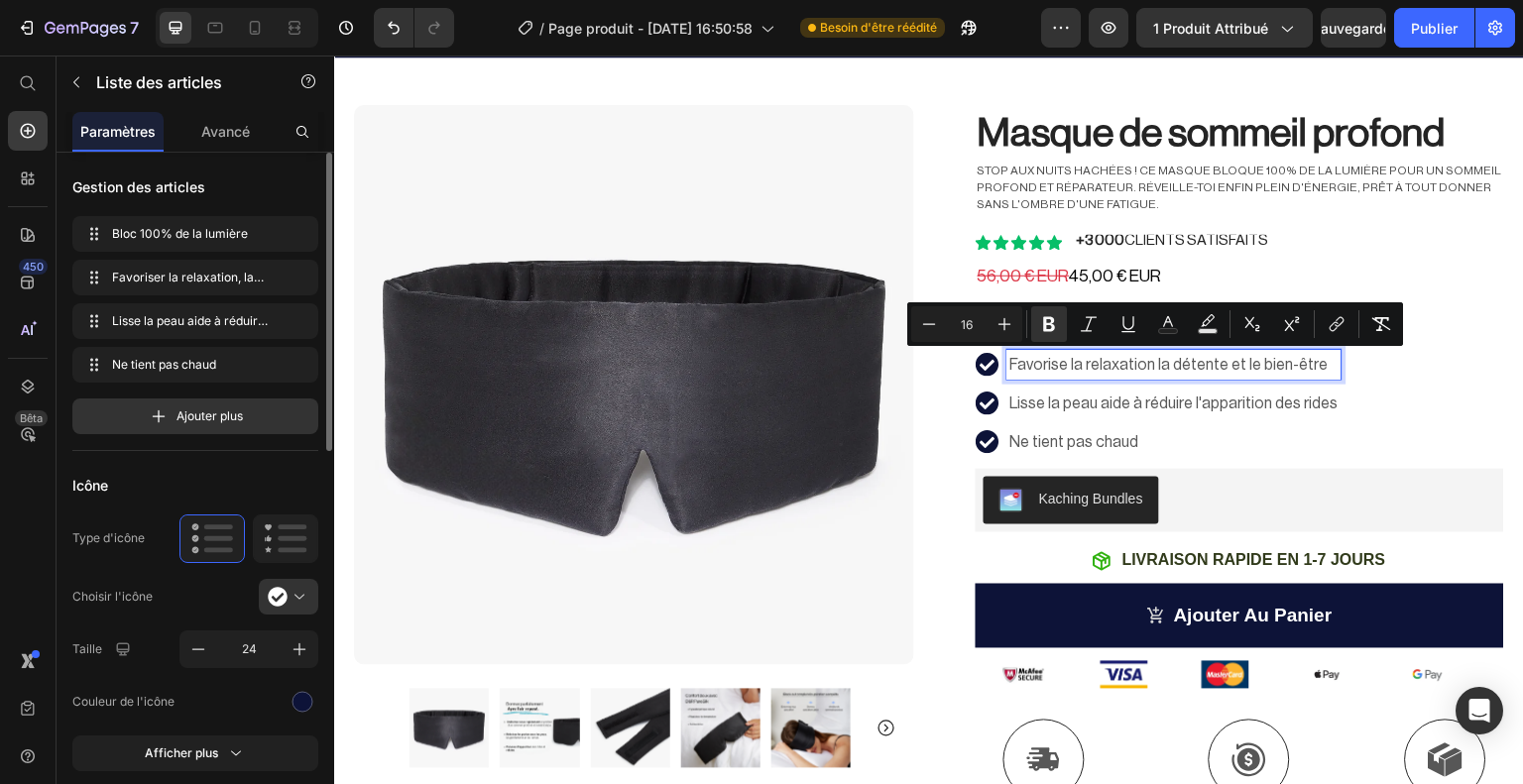 click on "Favorise la relaxation la   détente et le bien-être" at bounding box center (1174, 365) 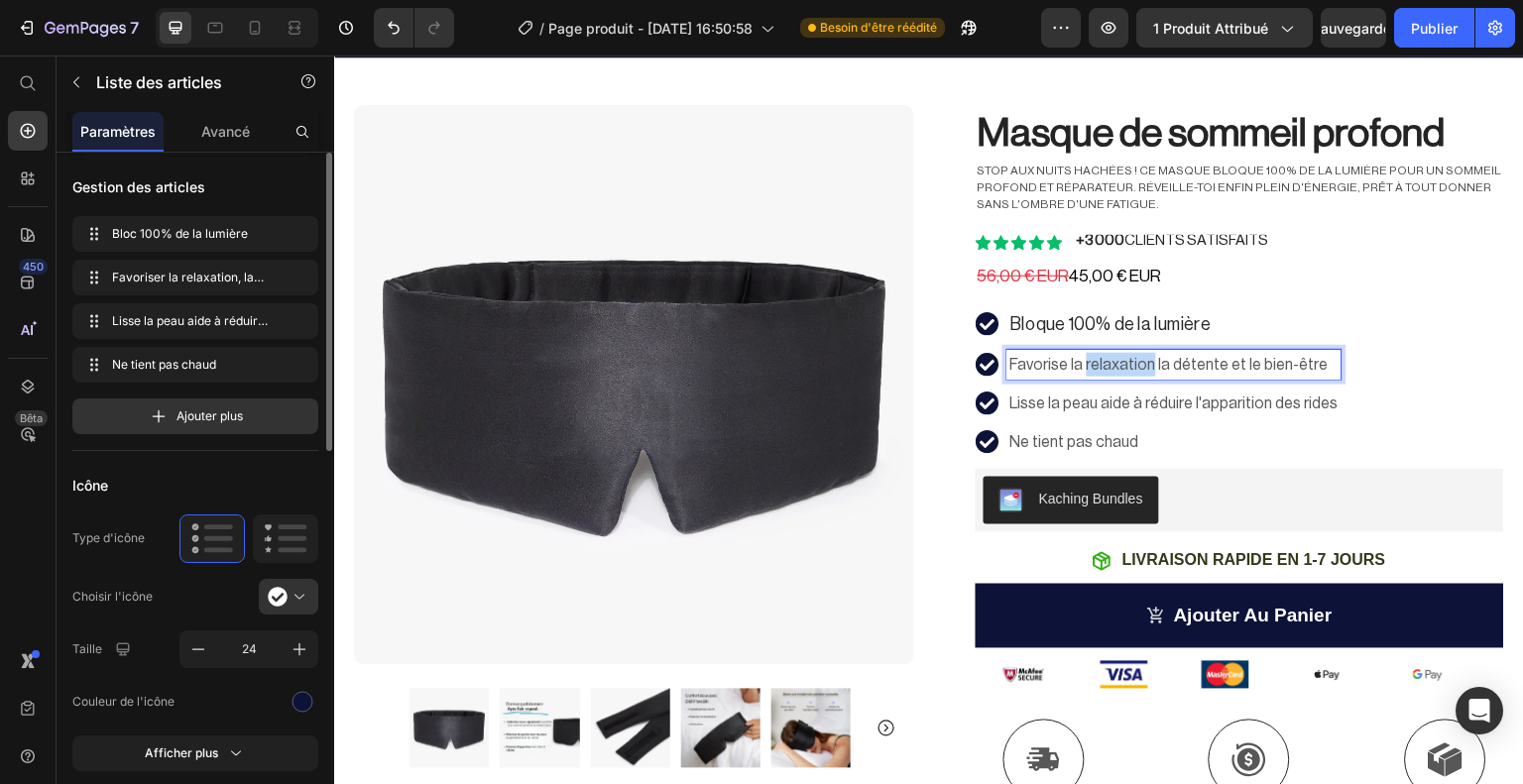 click on "Favorise la relaxation la   détente et le bien-être" at bounding box center [1174, 365] 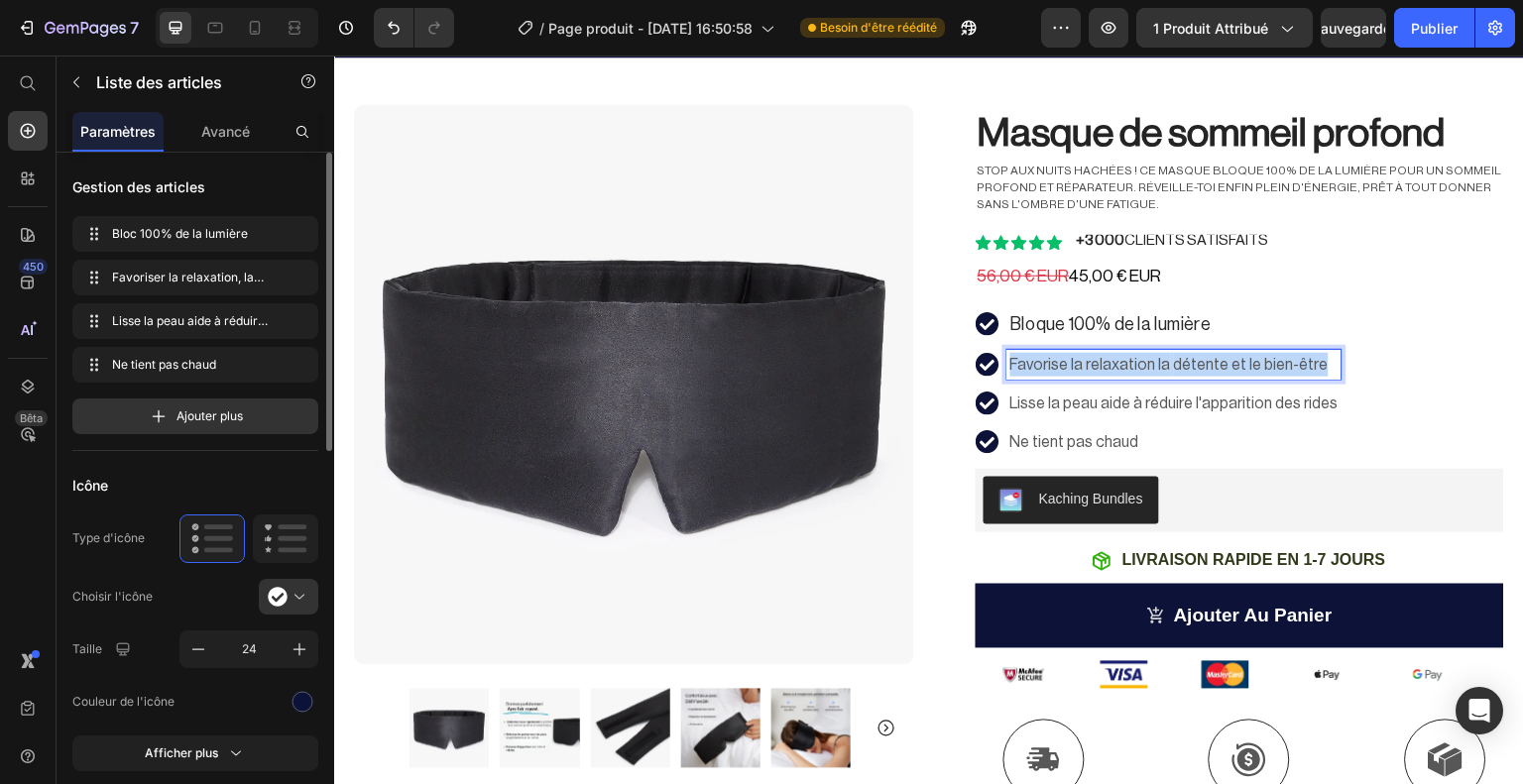 click on "Favorise la relaxation la   détente et le bien-être" at bounding box center (1174, 365) 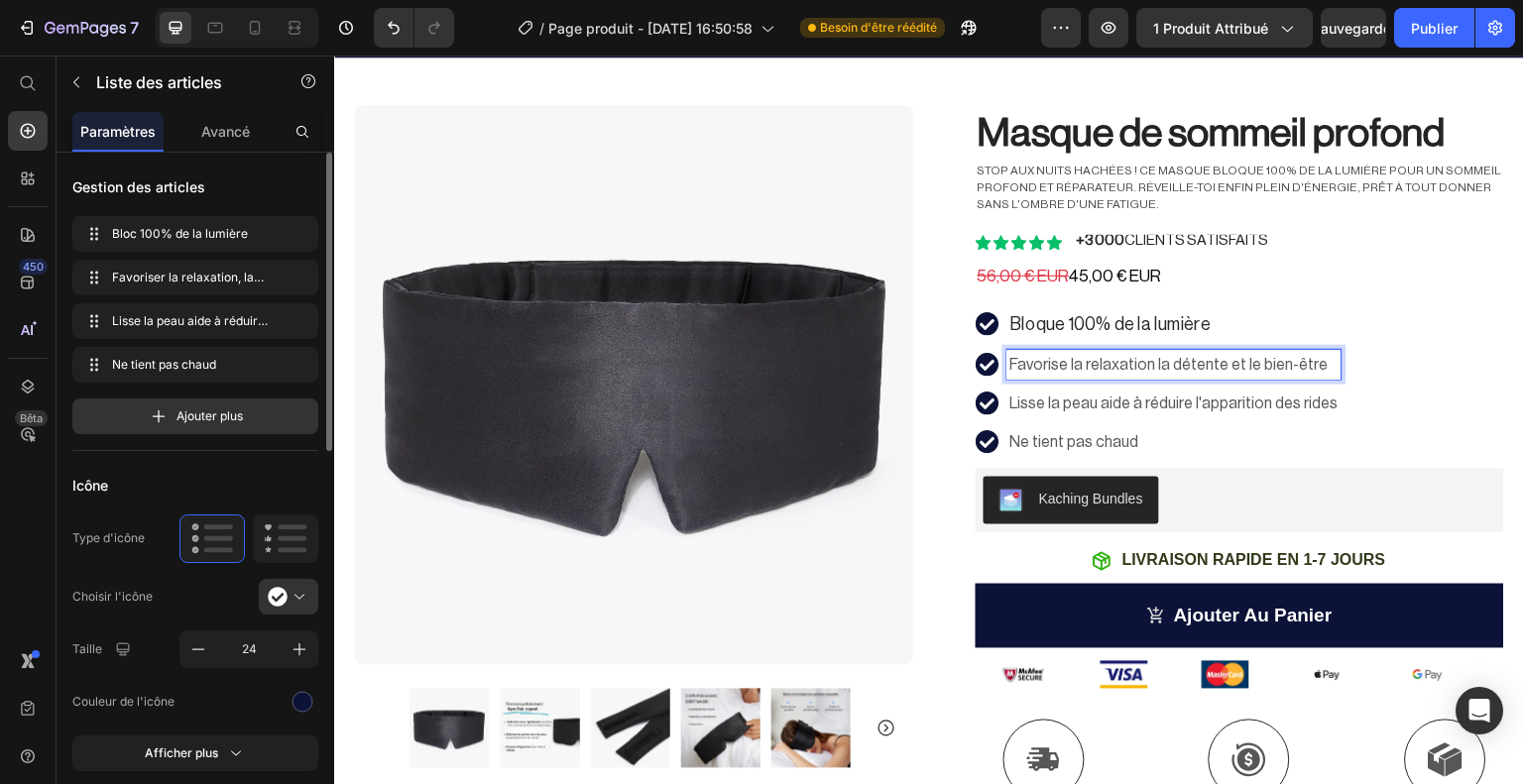 drag, startPoint x: 1078, startPoint y: 363, endPoint x: 1063, endPoint y: 363, distance: 15 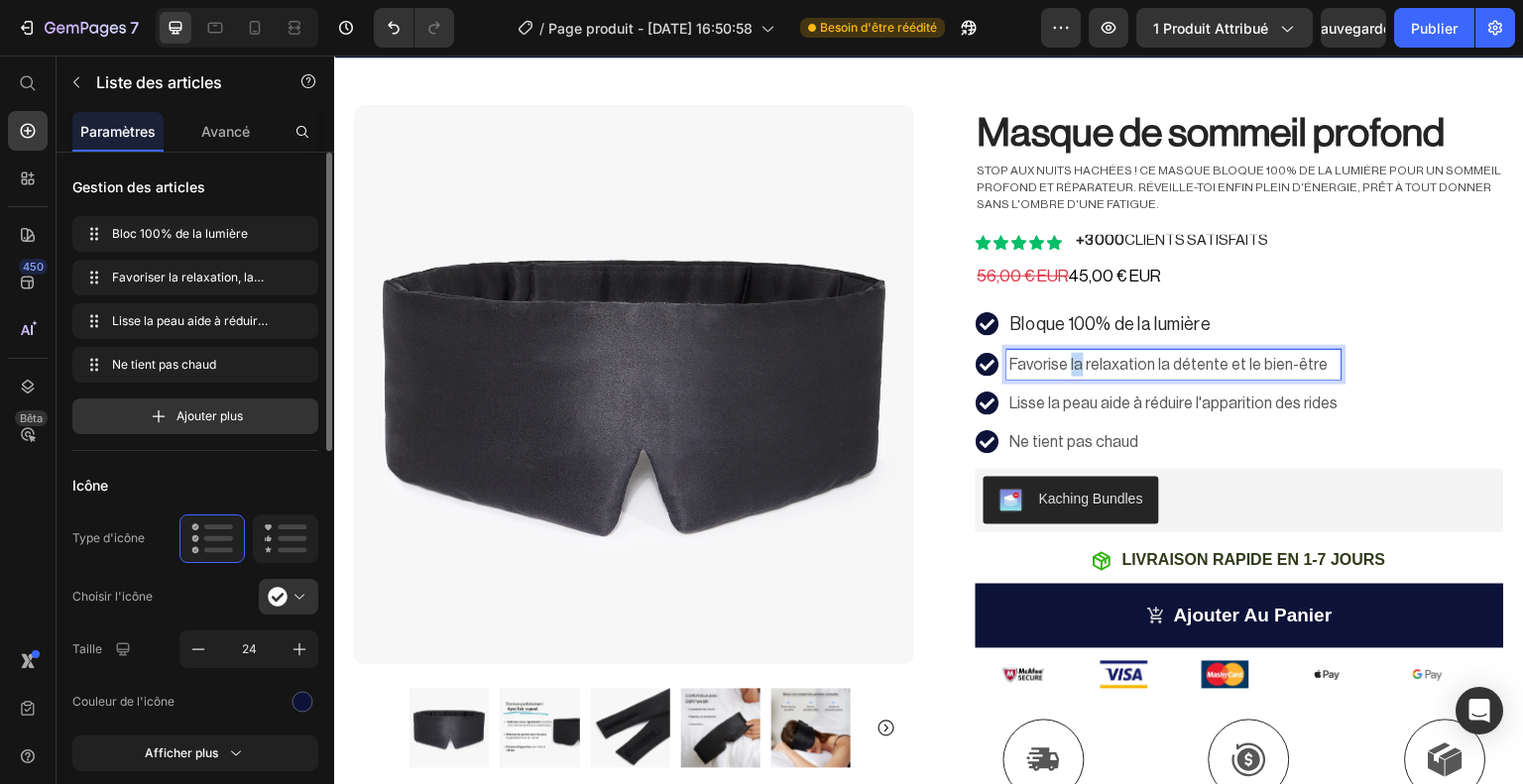 click on "Favorise la relaxation la   détente et le bien-être" at bounding box center [1174, 365] 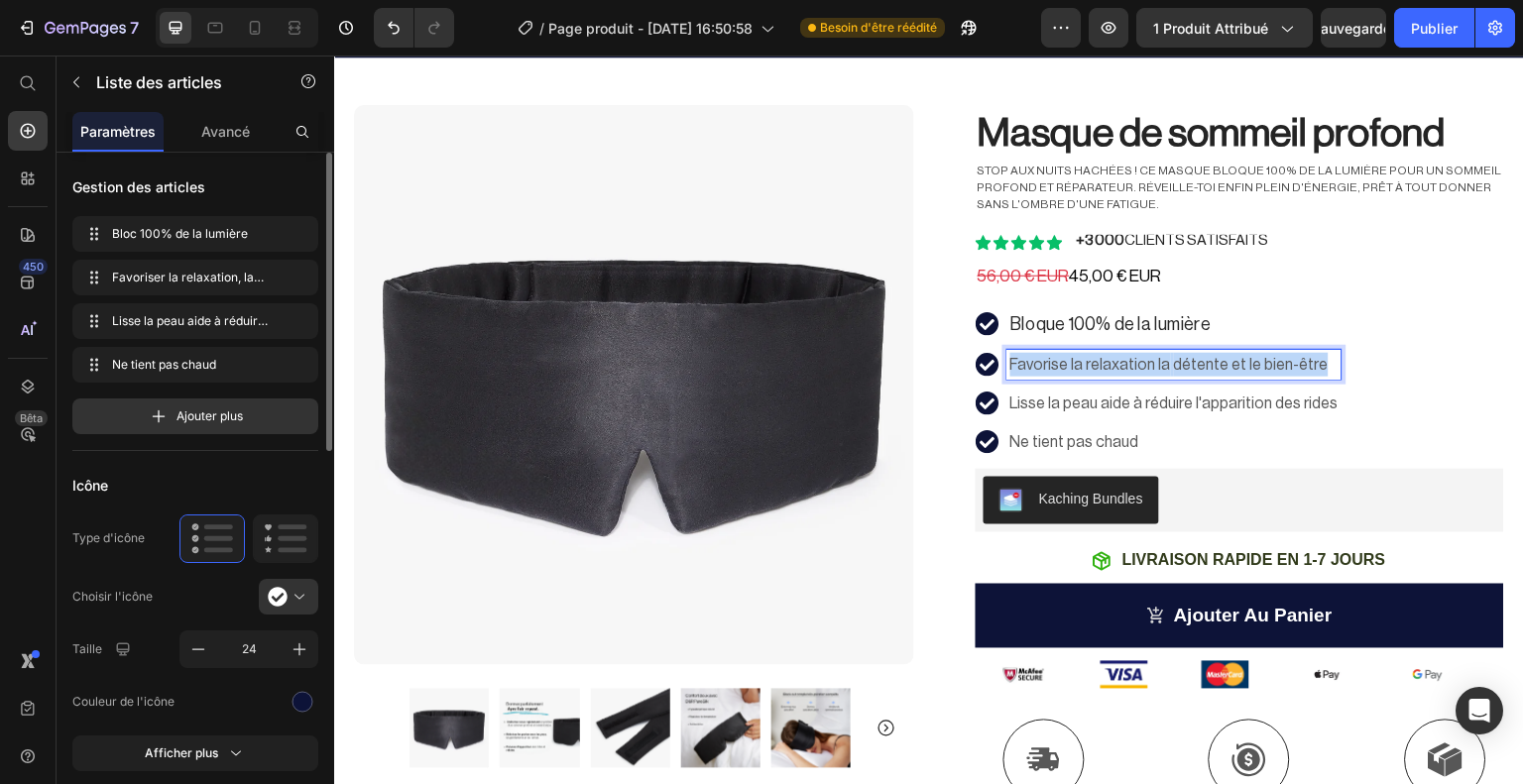 click on "Favorise la relaxation la   détente et le bien-être" at bounding box center (1174, 365) 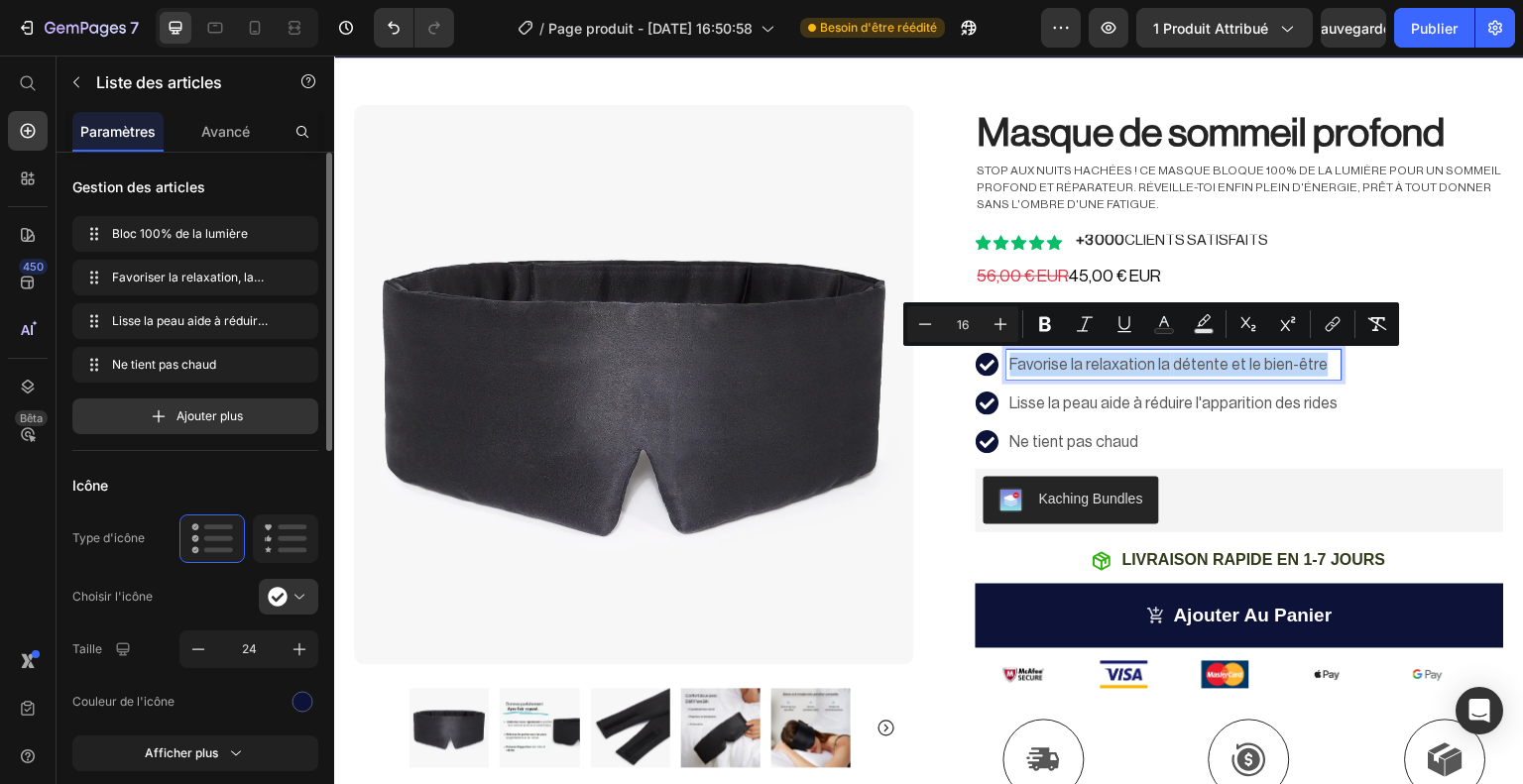 click on "Favorise la relaxation la   détente et le bien-être" at bounding box center (1174, 365) 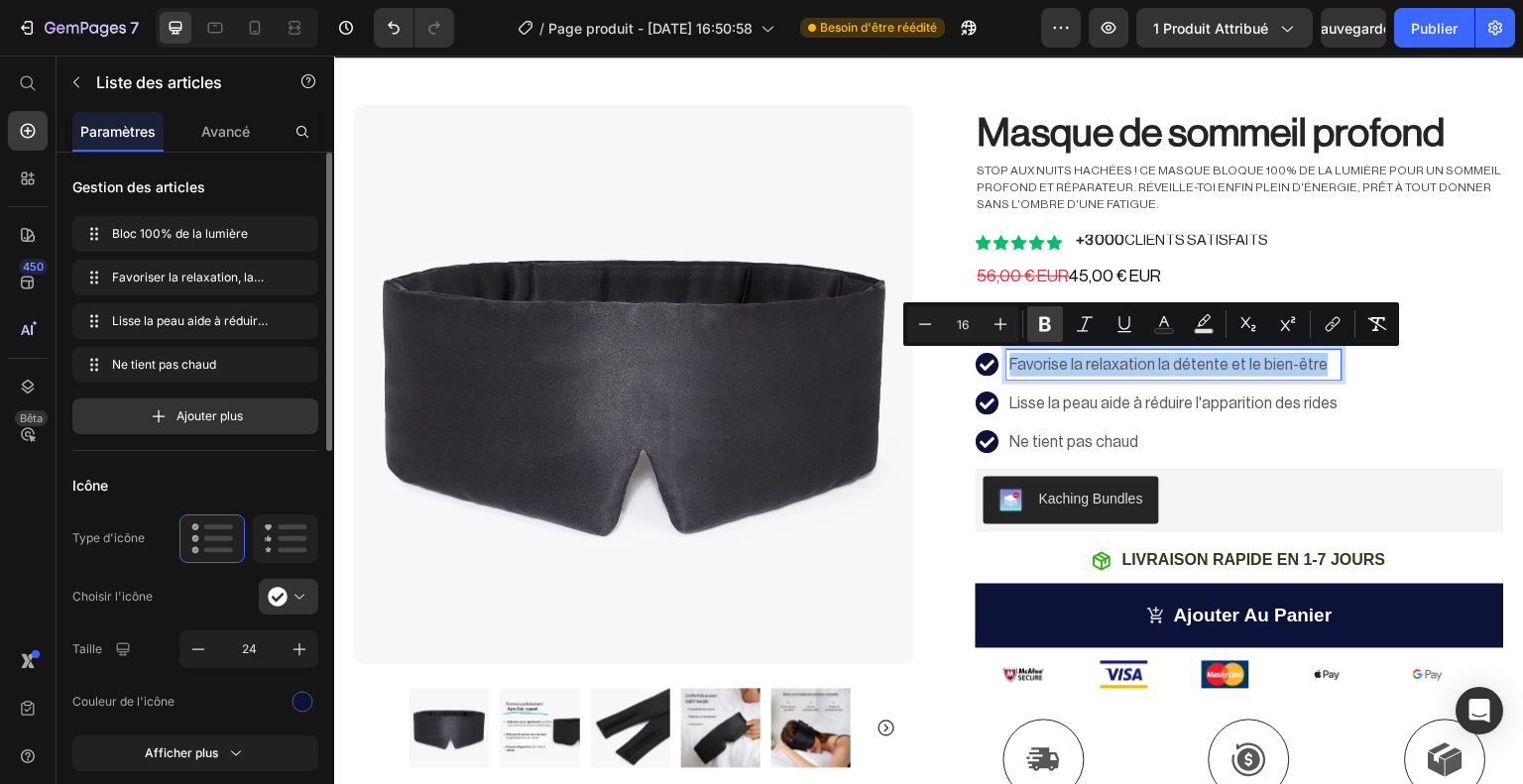 click 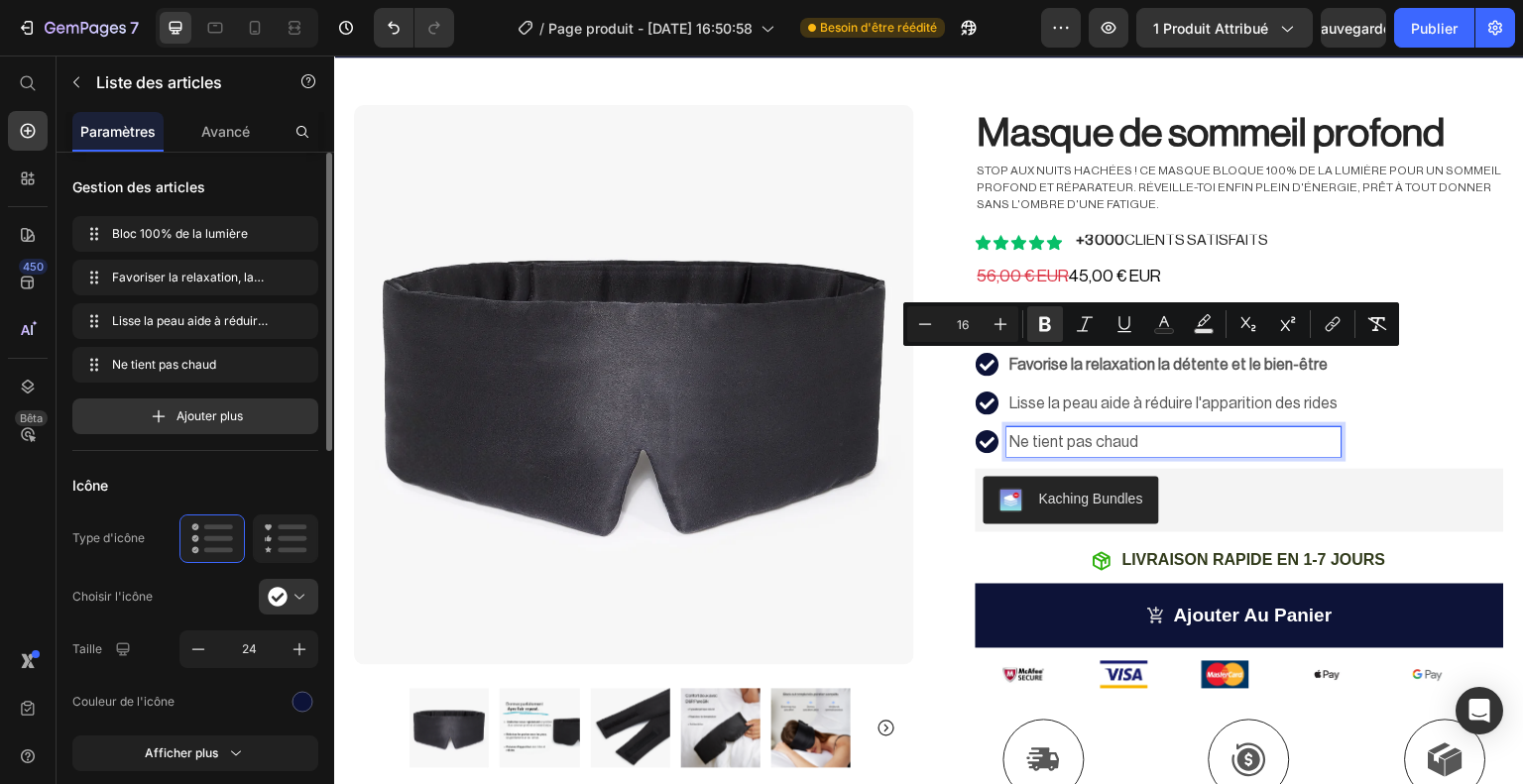 click on "Ne tient pas chaud" at bounding box center (1174, 442) 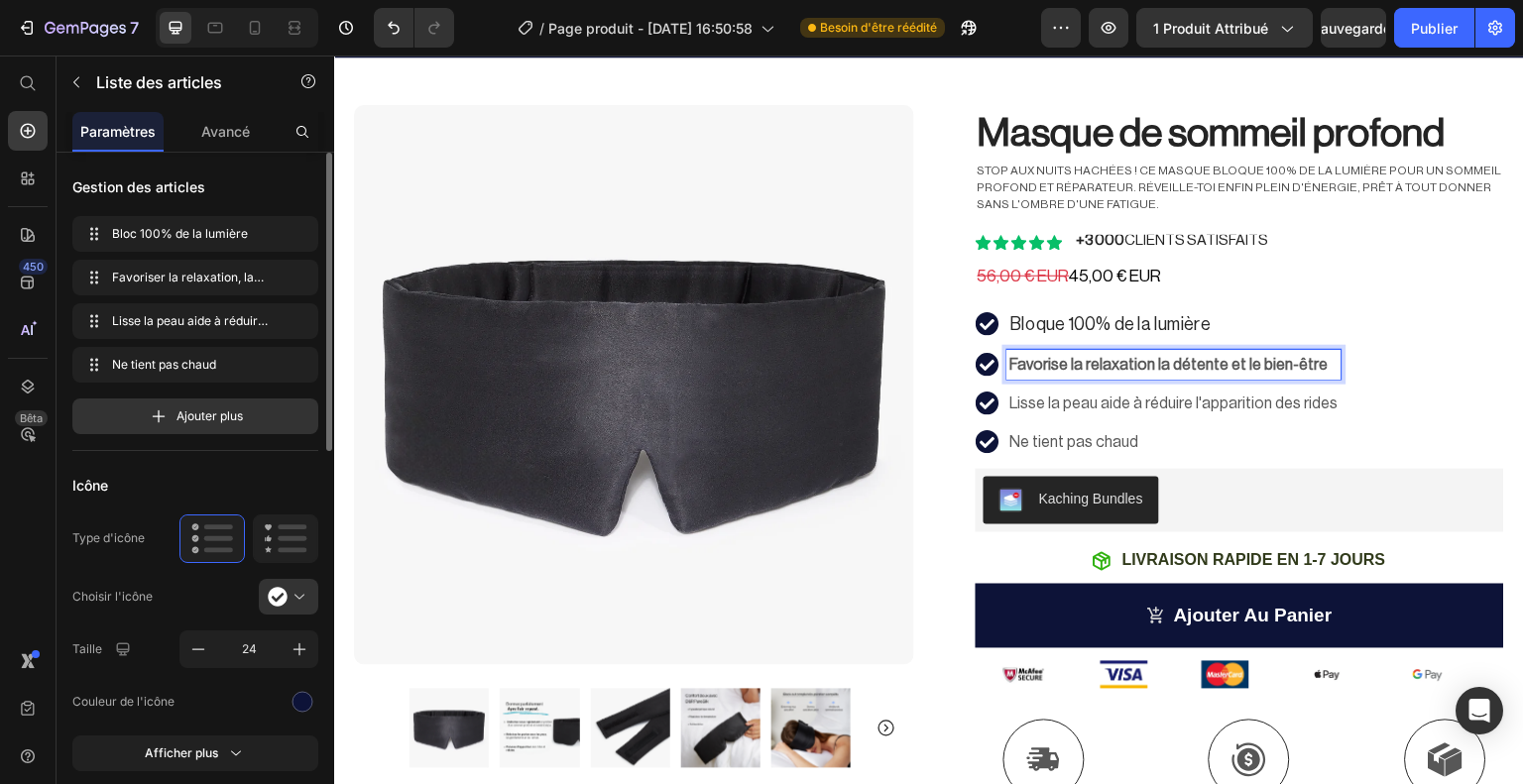 click on "Favorise la relaxation la détente et le bien-être" at bounding box center (1169, 365) 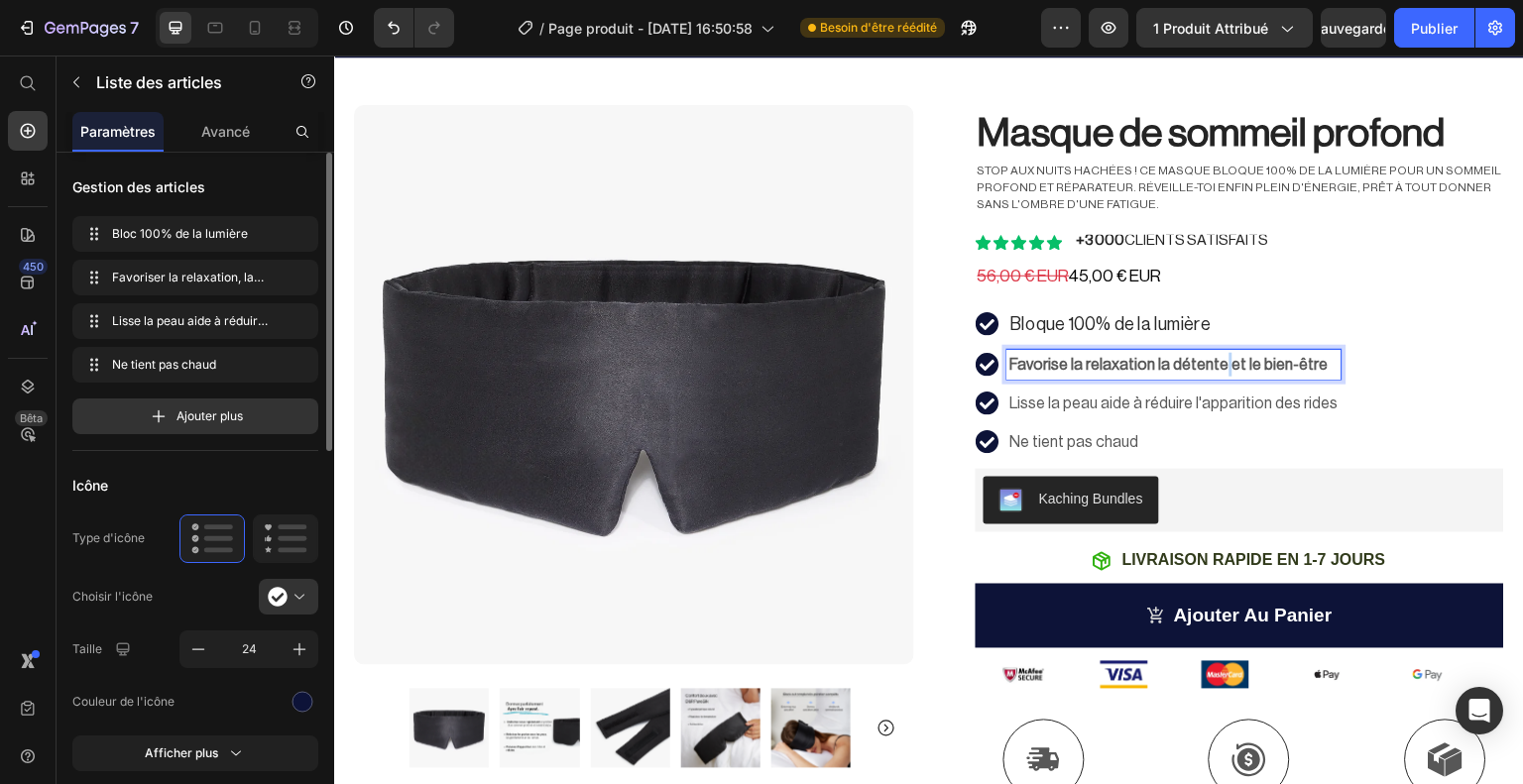 click on "Favorise la relaxation la détente et le bien-être" at bounding box center [1169, 365] 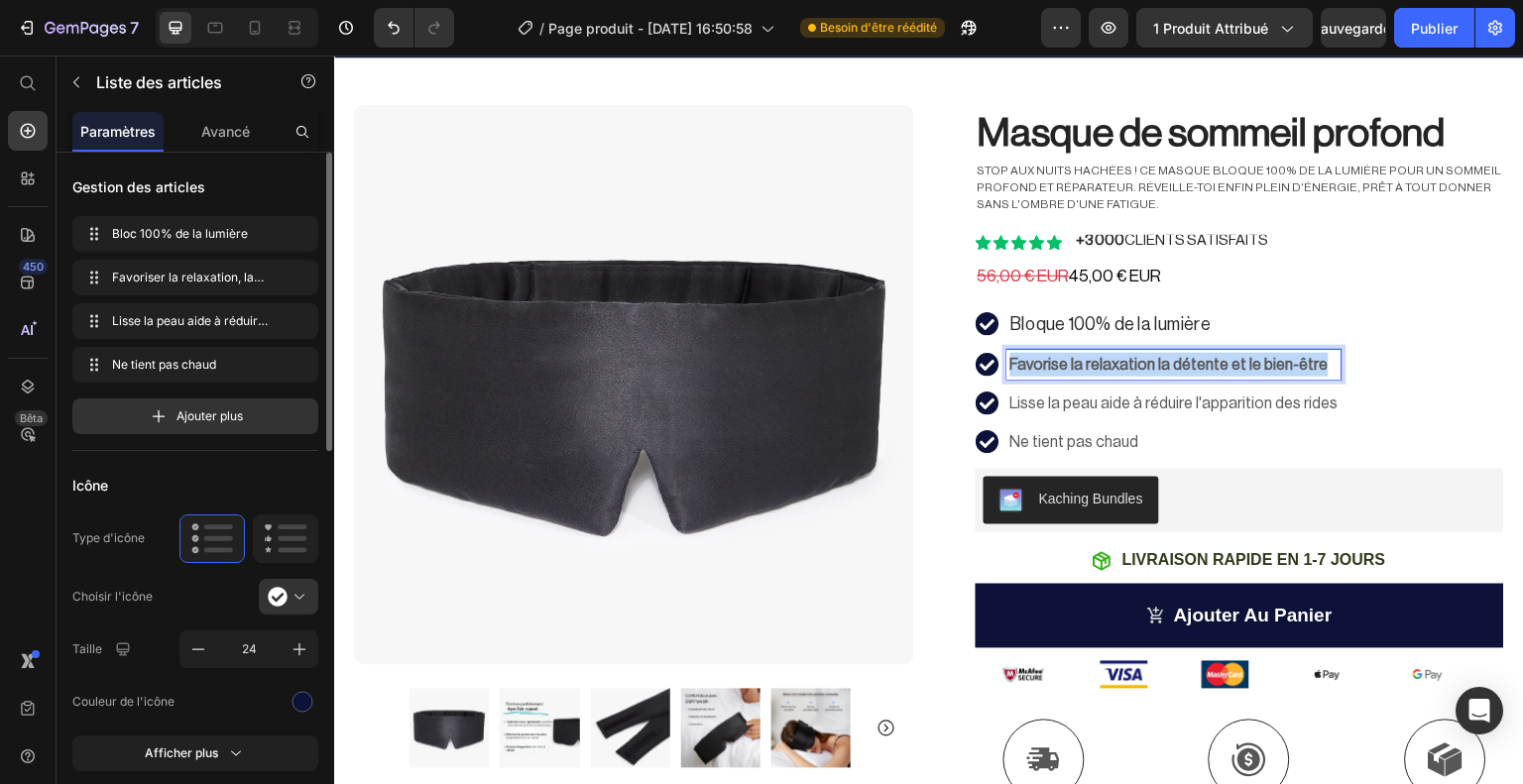 click on "Favorise la relaxation la détente et le bien-être" at bounding box center [1169, 365] 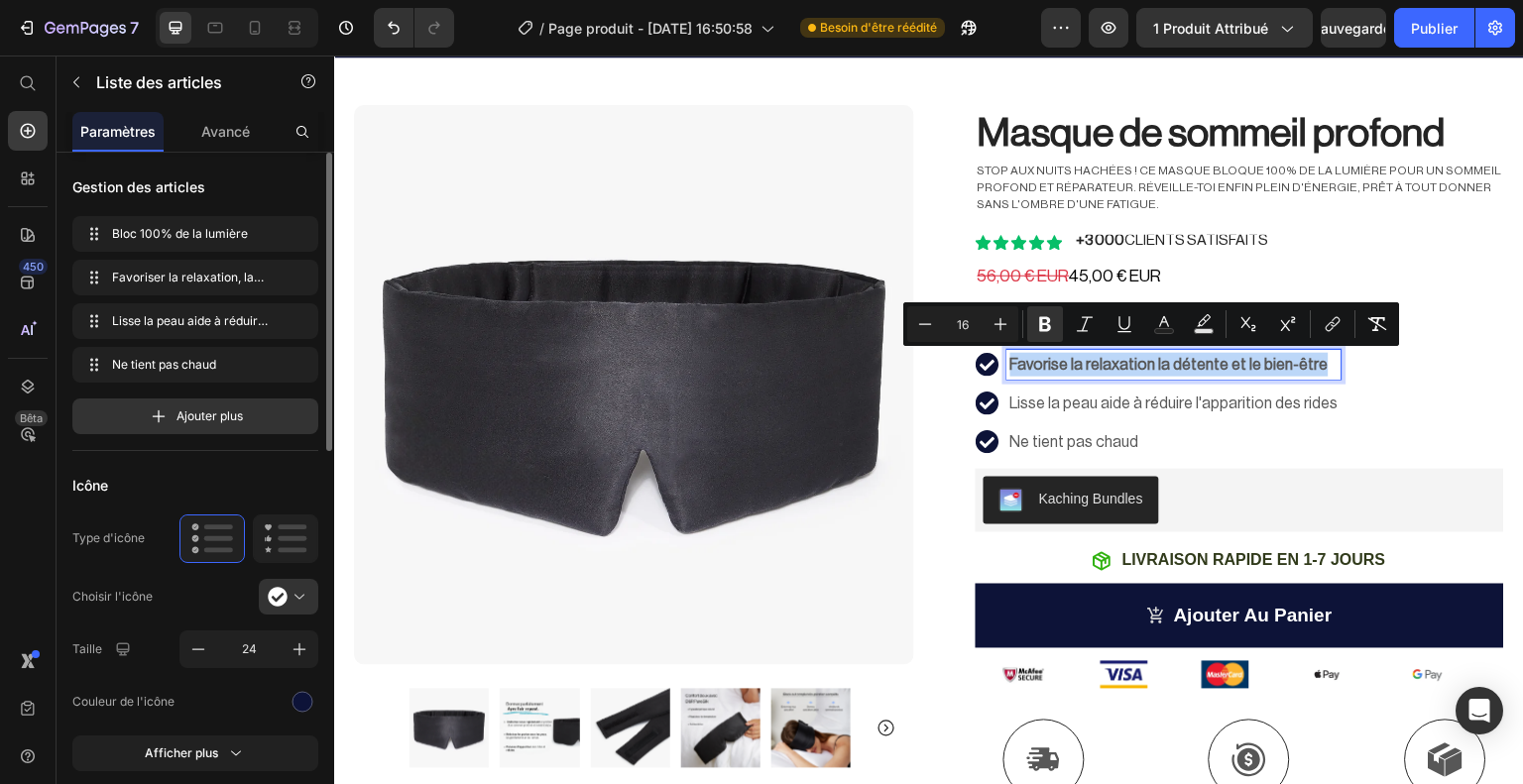 click on "Favorise la relaxation la détente et le bien-être" at bounding box center [1169, 365] 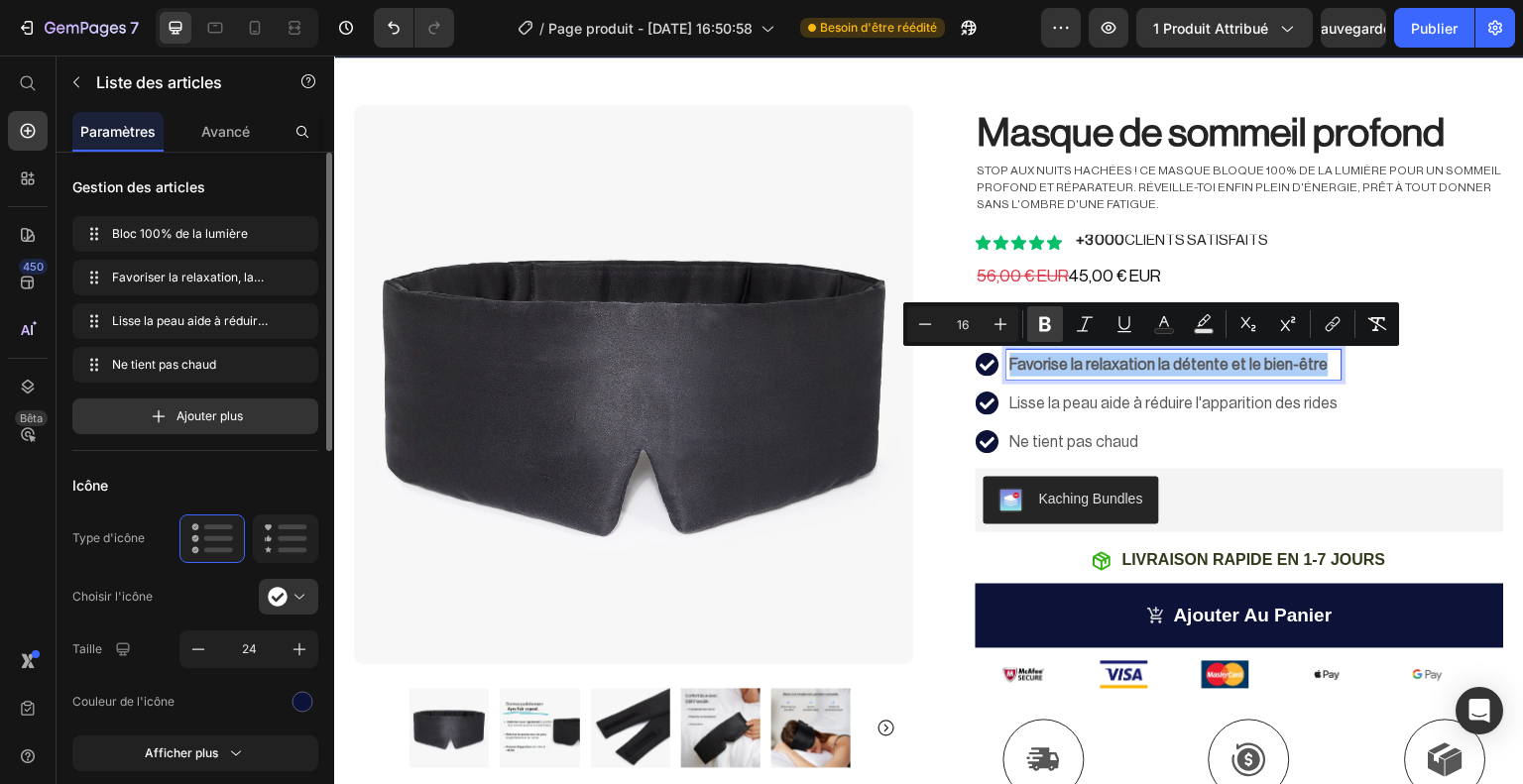 click 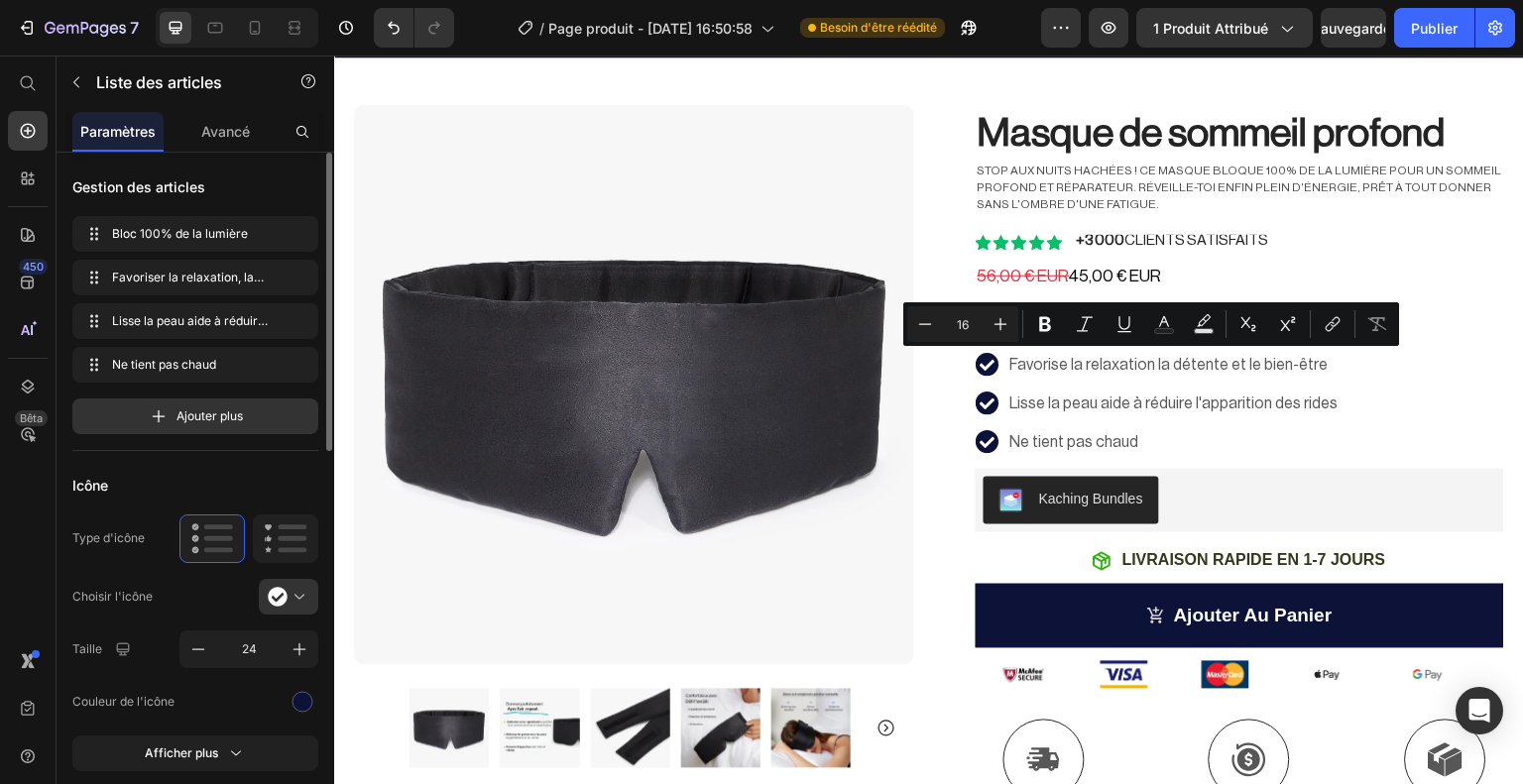 click on "Bloque 100% de la lumière Favorise la relaxation la détente et le bien-être Lisse la peau aide à réduire l'apparition des rides Ne tient pas chaud" at bounding box center [1239, 383] 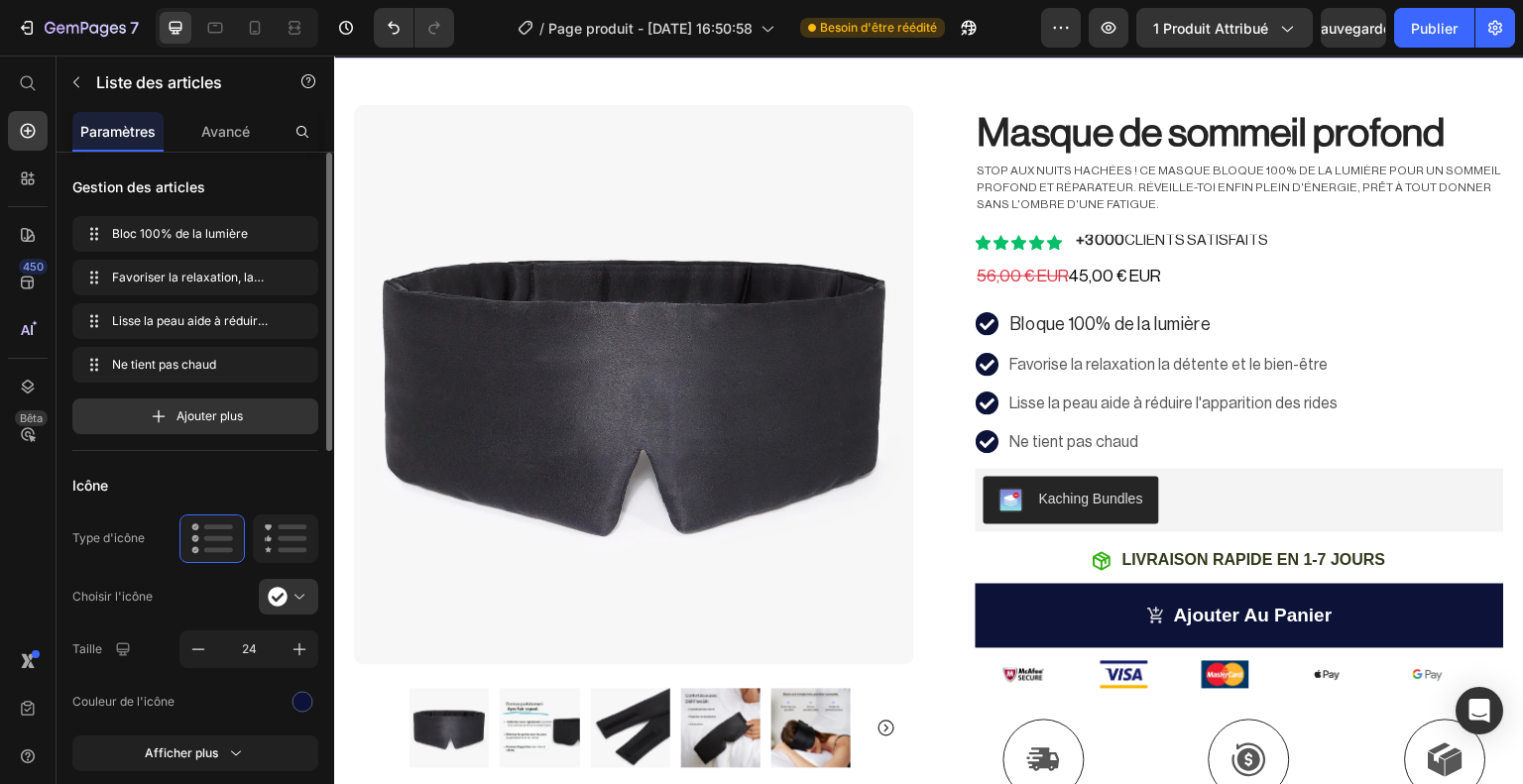 click on "Bloque 100% de la lumière Favorise la relaxation la détente et le bien-être Lisse la peau aide à réduire l'apparition des rides Ne tient pas chaud" at bounding box center (1239, 383) 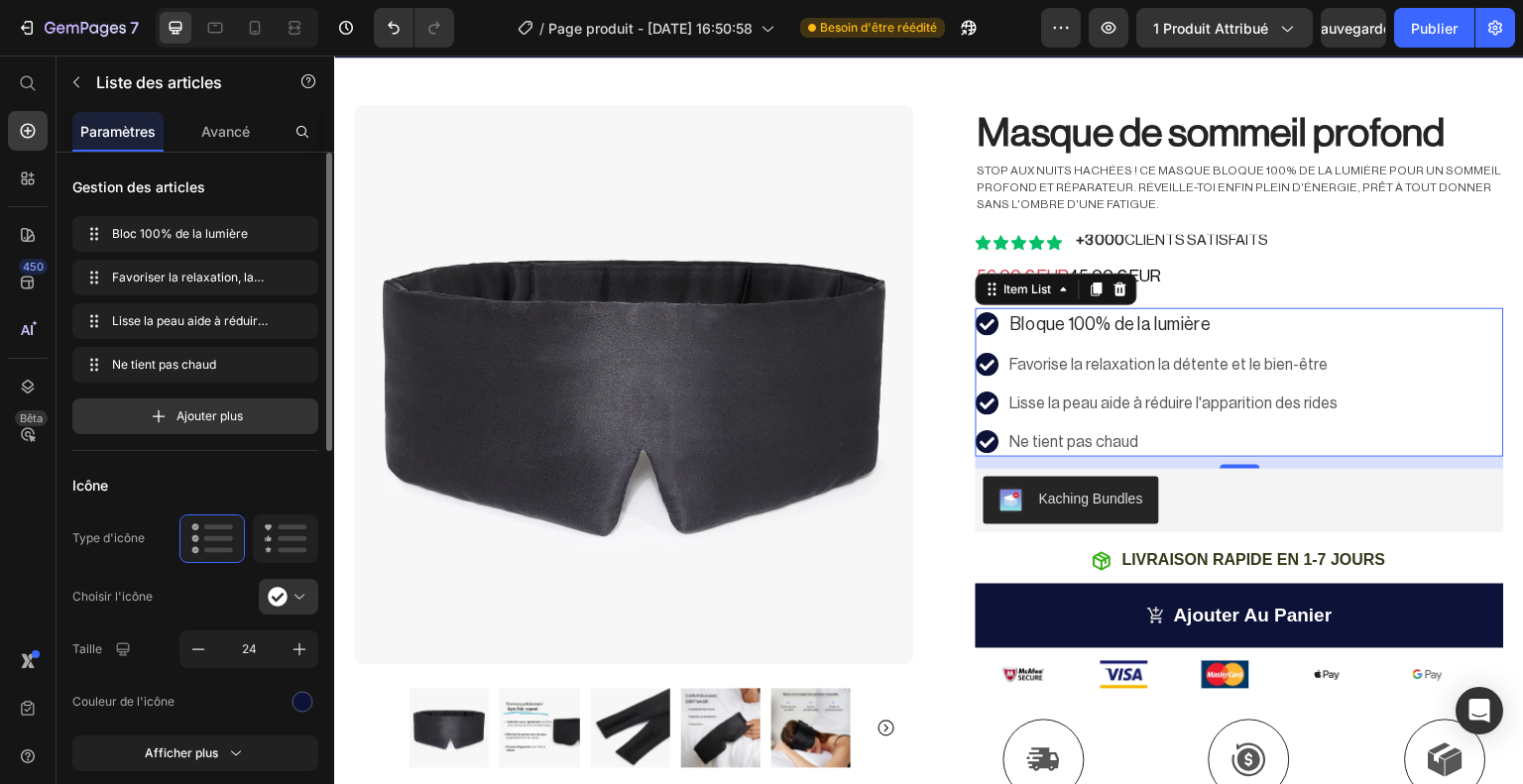 click on "Bloque 100% de la lumière Favorise la relaxation la détente et le bien-être Lisse la peau aide à réduire l'apparition des rides Ne tient pas chaud" at bounding box center [1239, 383] 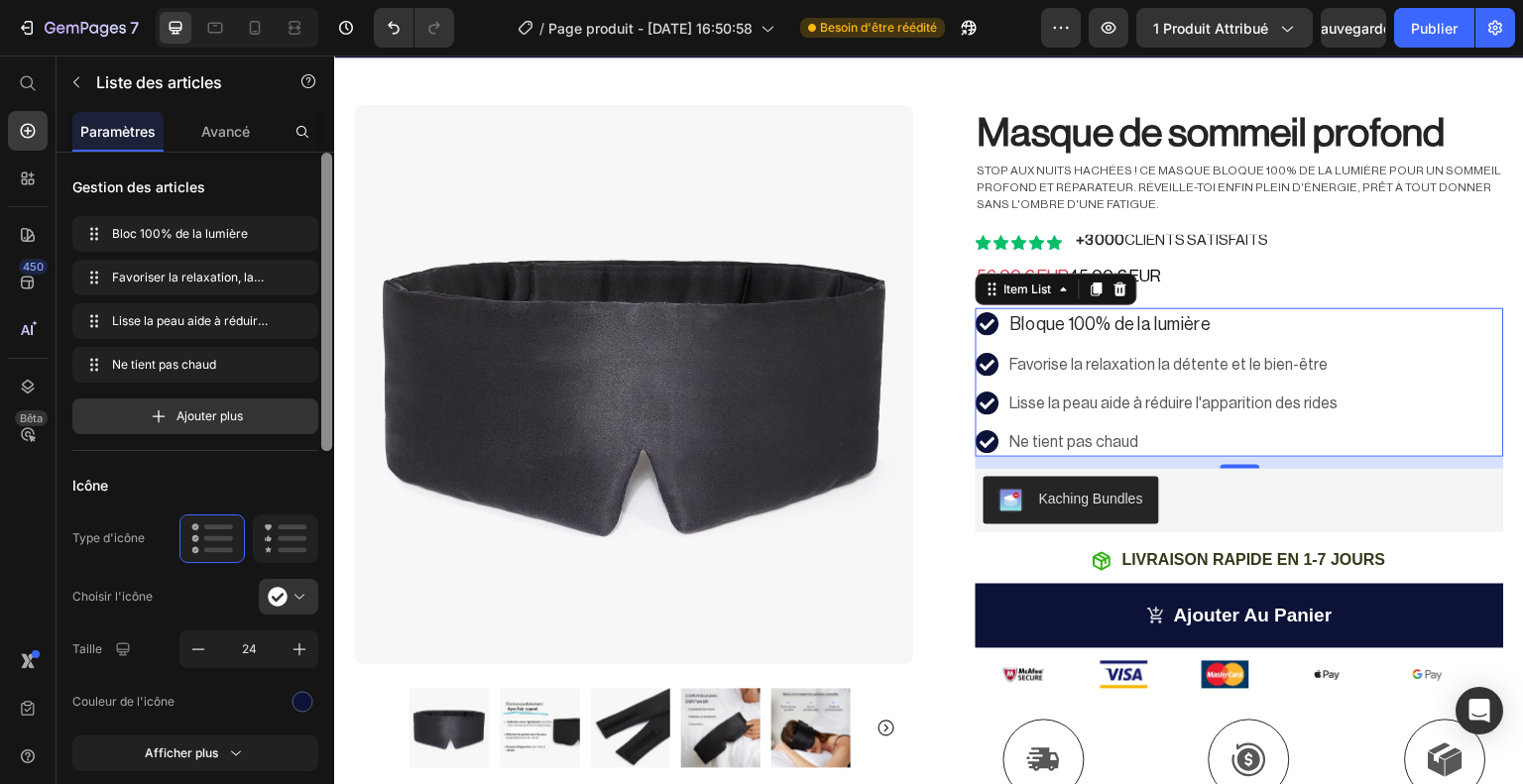 scroll, scrollTop: 688, scrollLeft: 0, axis: vertical 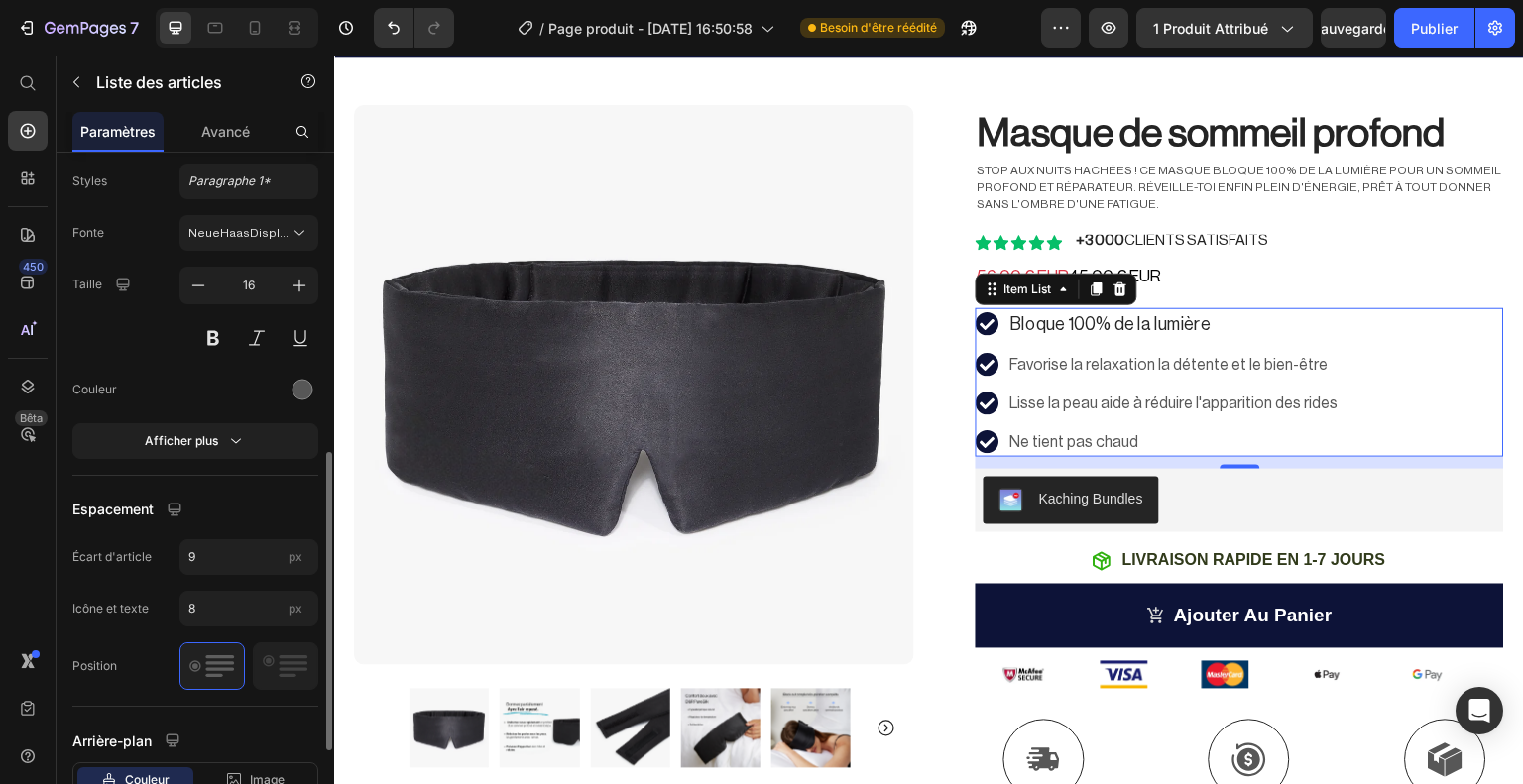 drag, startPoint x: 666, startPoint y: 499, endPoint x: 336, endPoint y: 452, distance: 333.33017 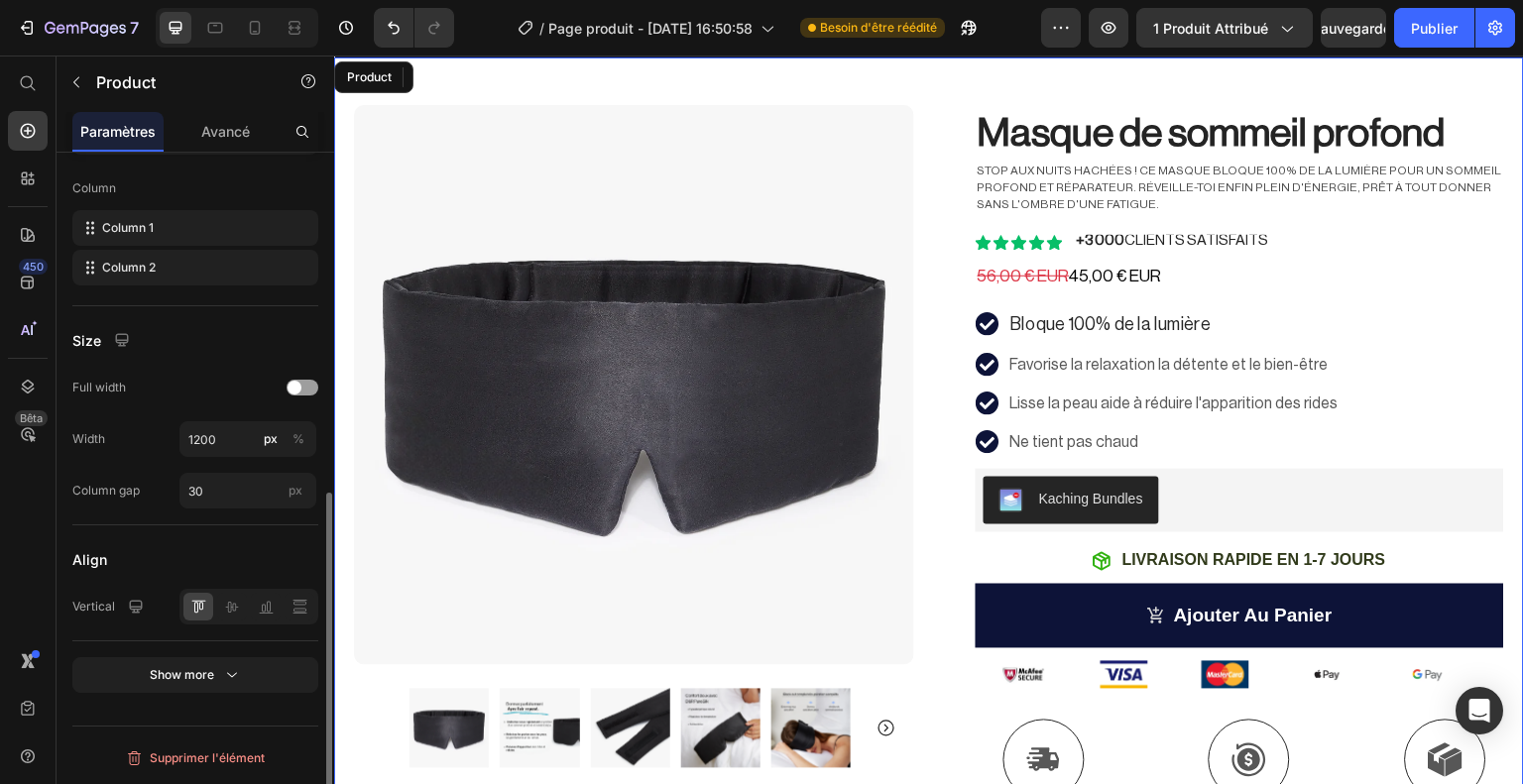 scroll, scrollTop: 0, scrollLeft: 0, axis: both 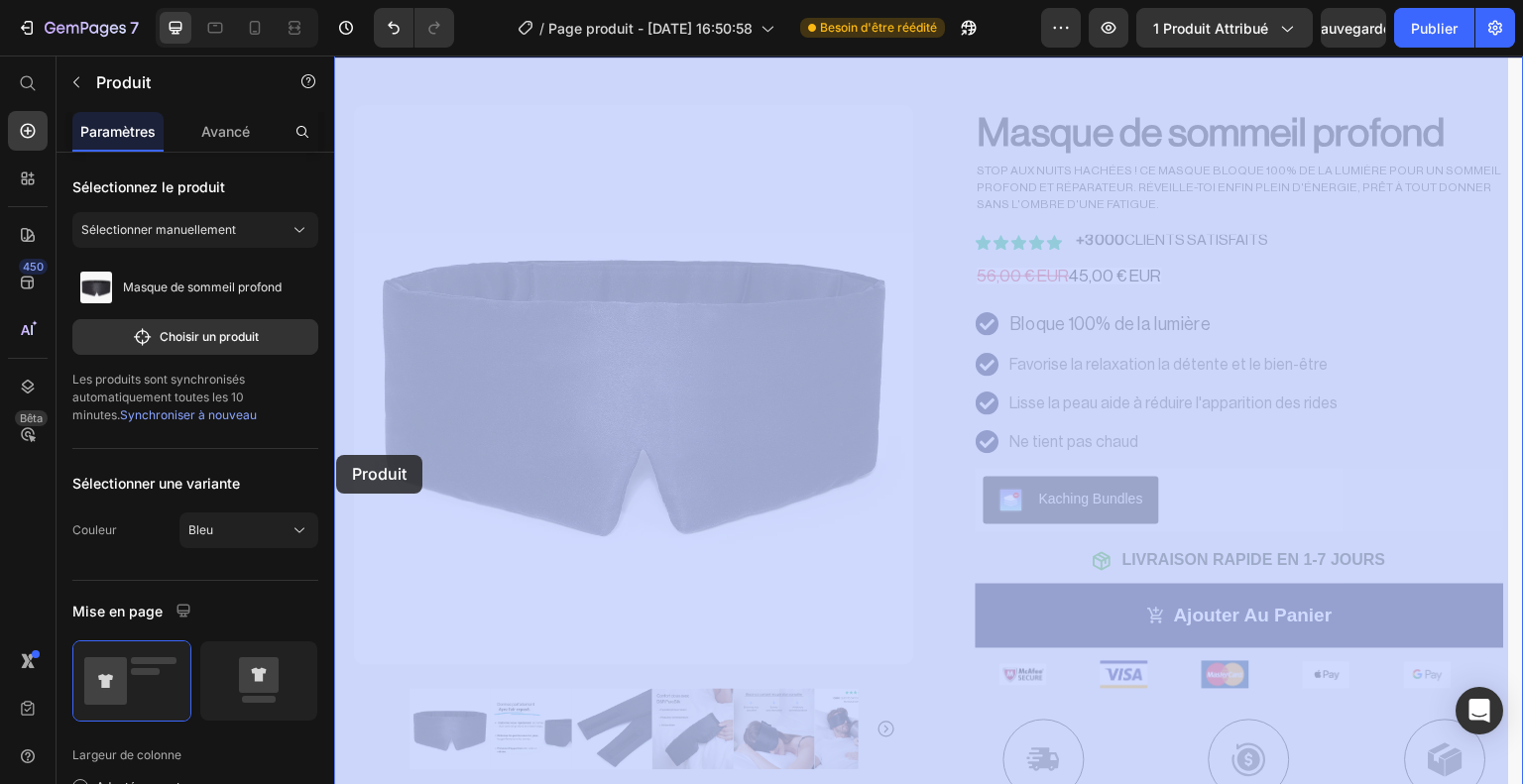 drag, startPoint x: 667, startPoint y: 506, endPoint x: 346, endPoint y: 448, distance: 326.1978 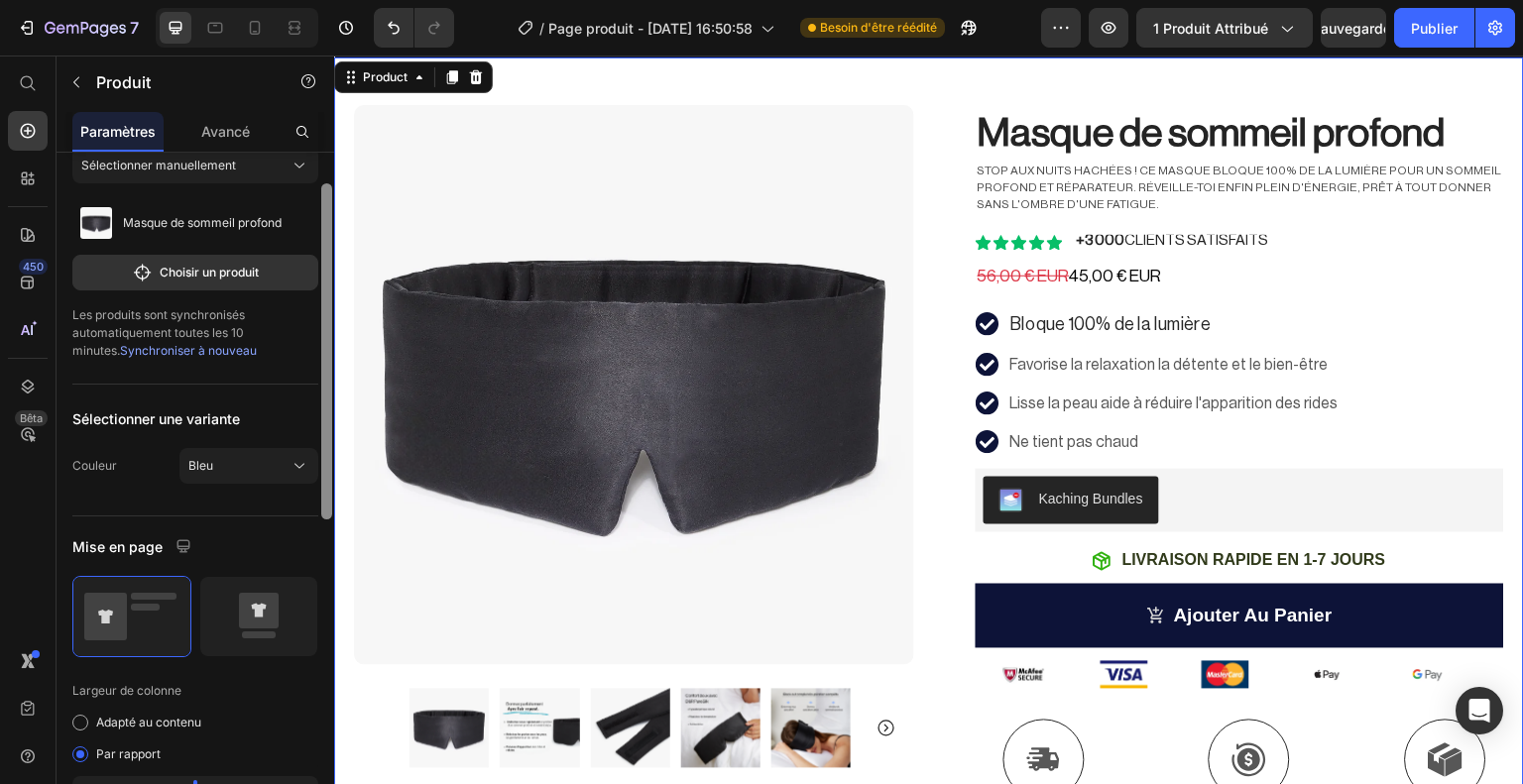 scroll, scrollTop: 87, scrollLeft: 0, axis: vertical 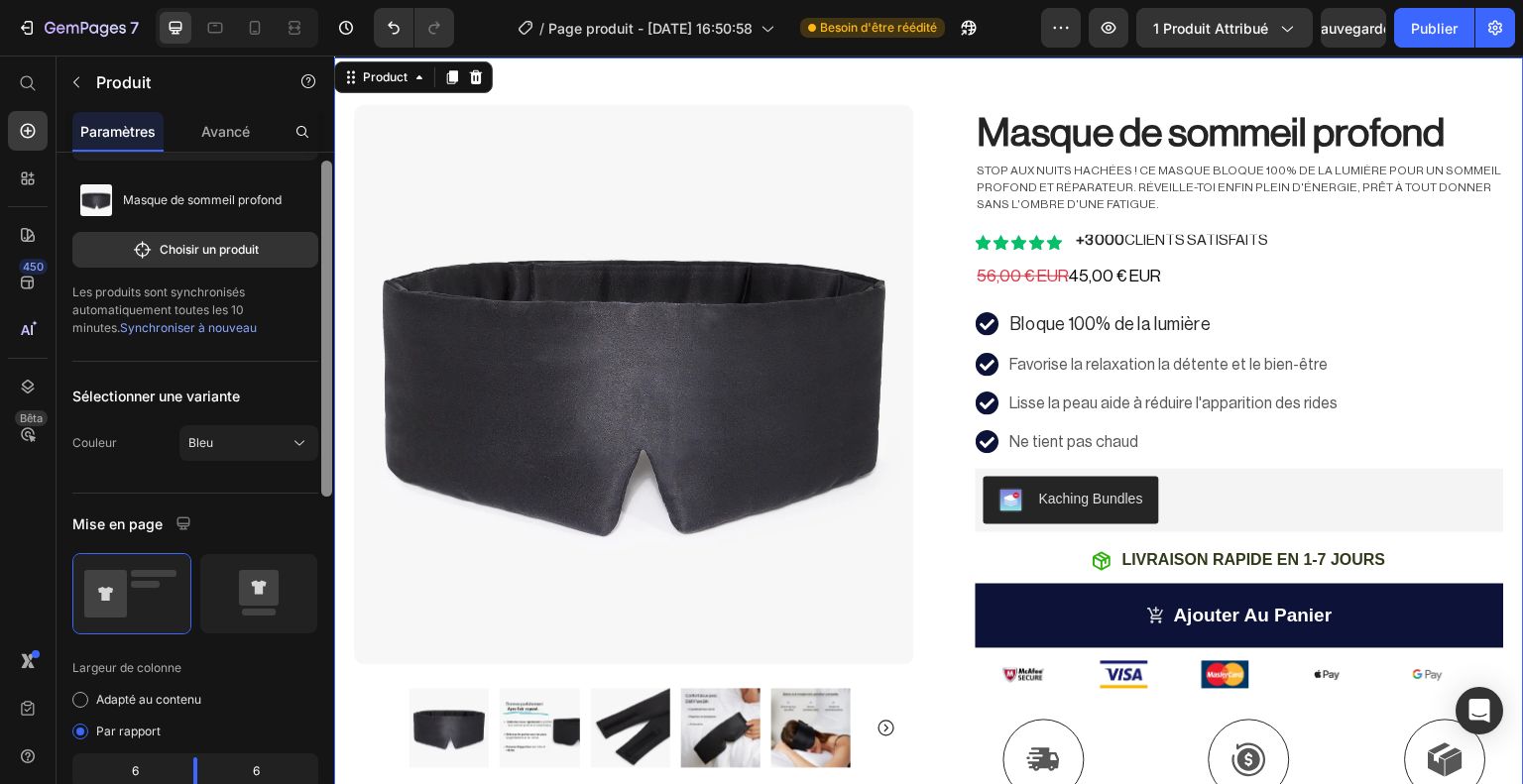 drag, startPoint x: 331, startPoint y: 403, endPoint x: 329, endPoint y: 446, distance: 43.046487 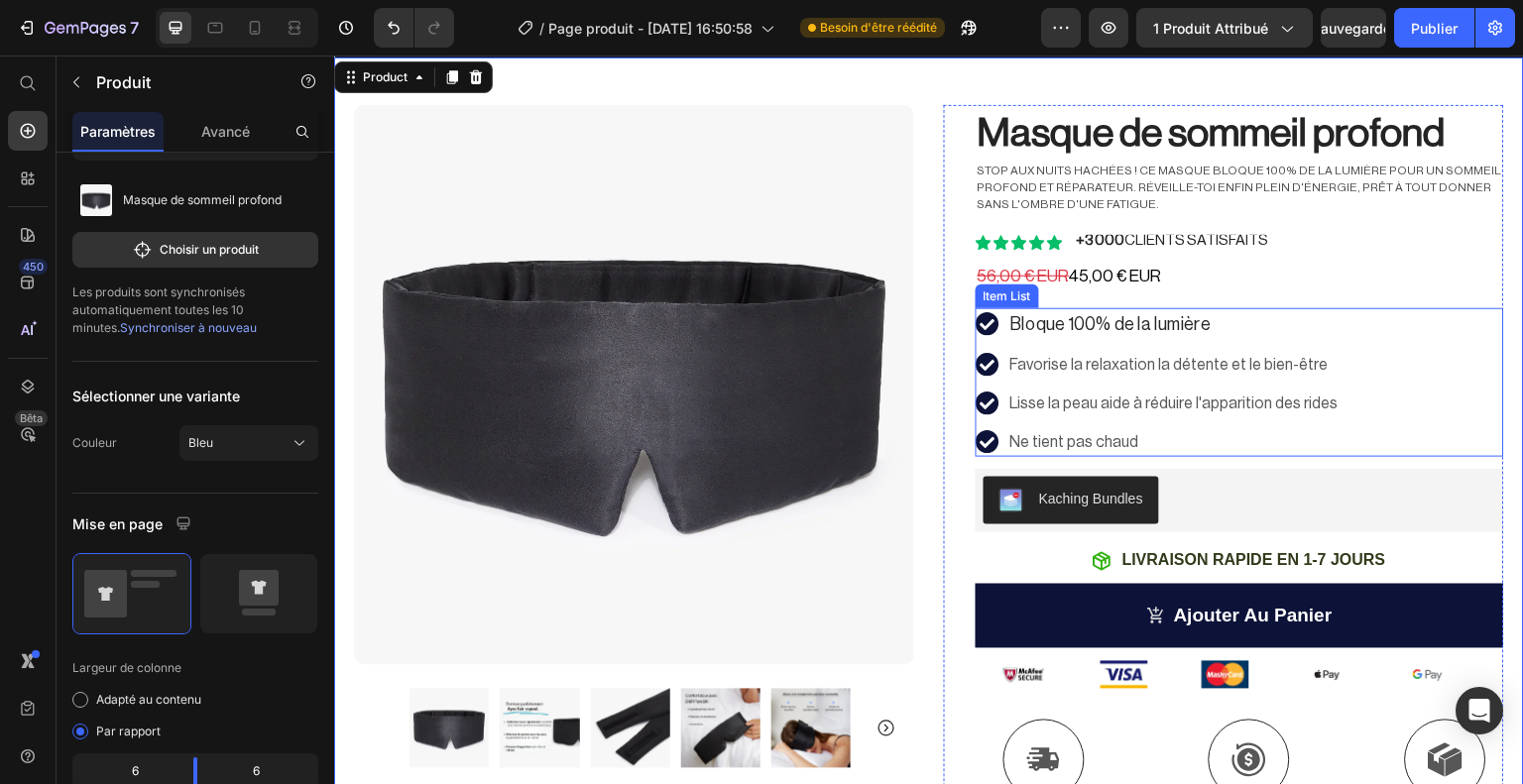 click on "Bloque 100% de la lumière Favorise la relaxation la détente et le bien-être Lisse la peau aide à réduire l'apparition des rides Ne tient pas chaud" at bounding box center [1239, 383] 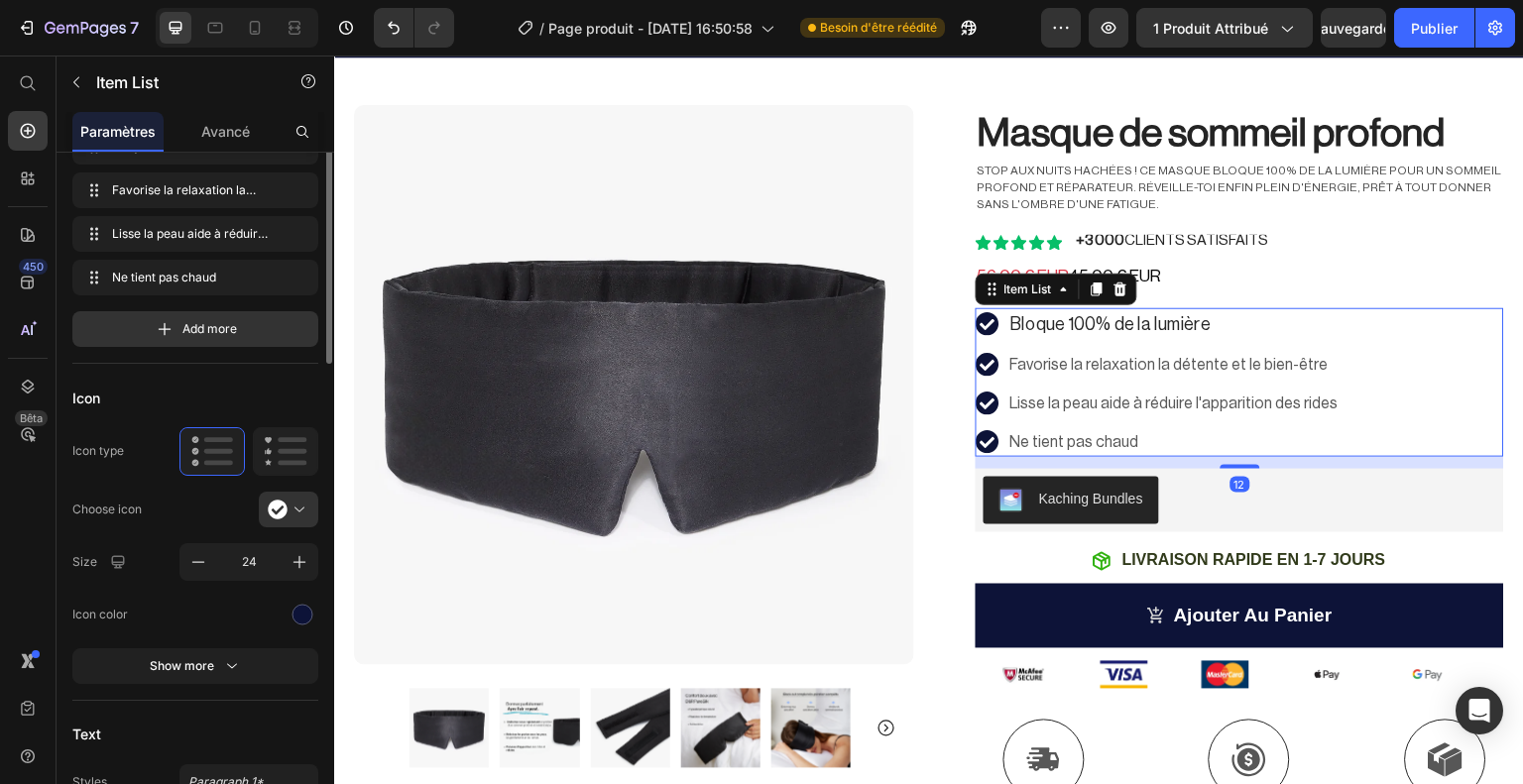 scroll, scrollTop: 0, scrollLeft: 0, axis: both 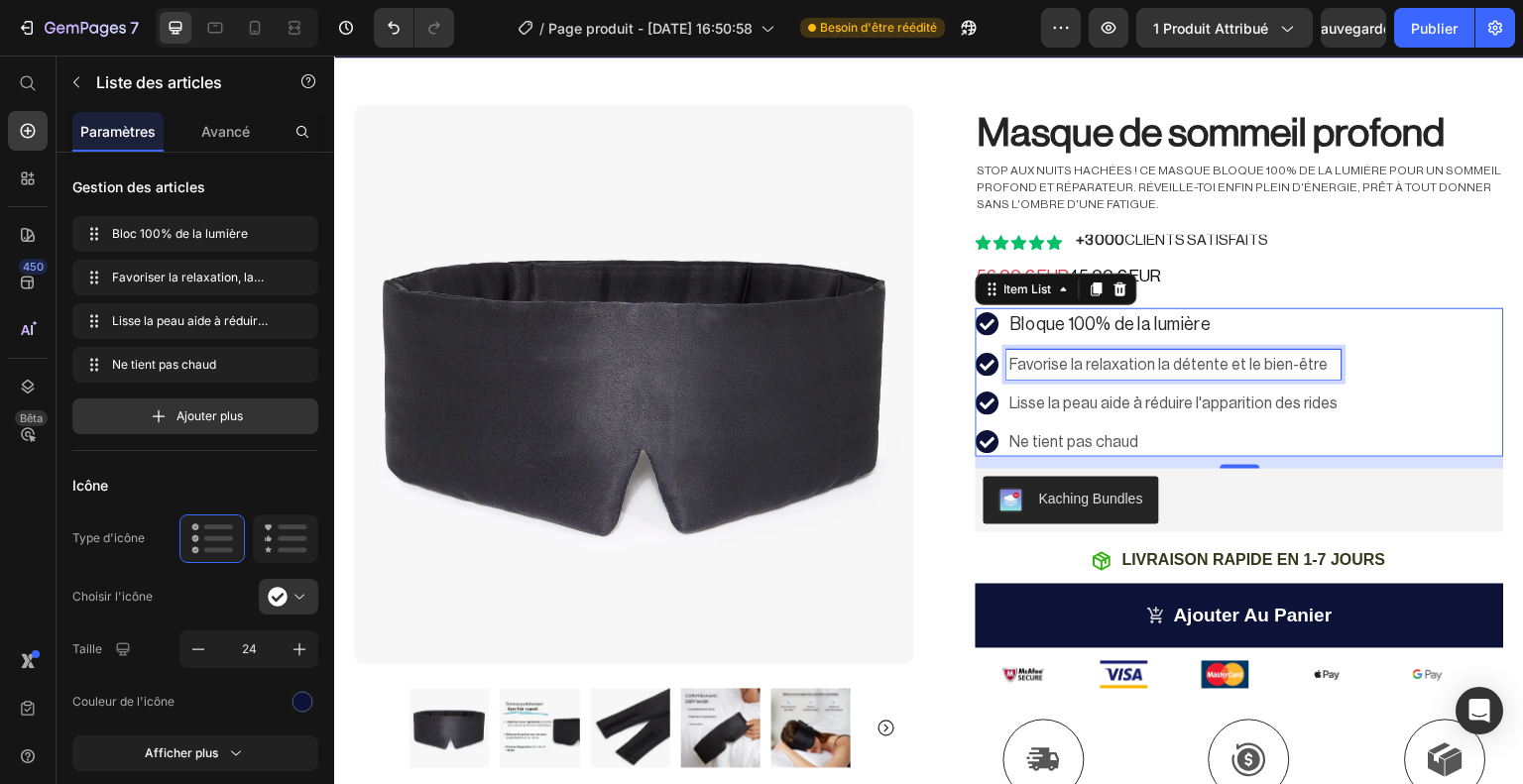 click on "Favorise la relaxation la détente et le bien-être" at bounding box center (1174, 365) 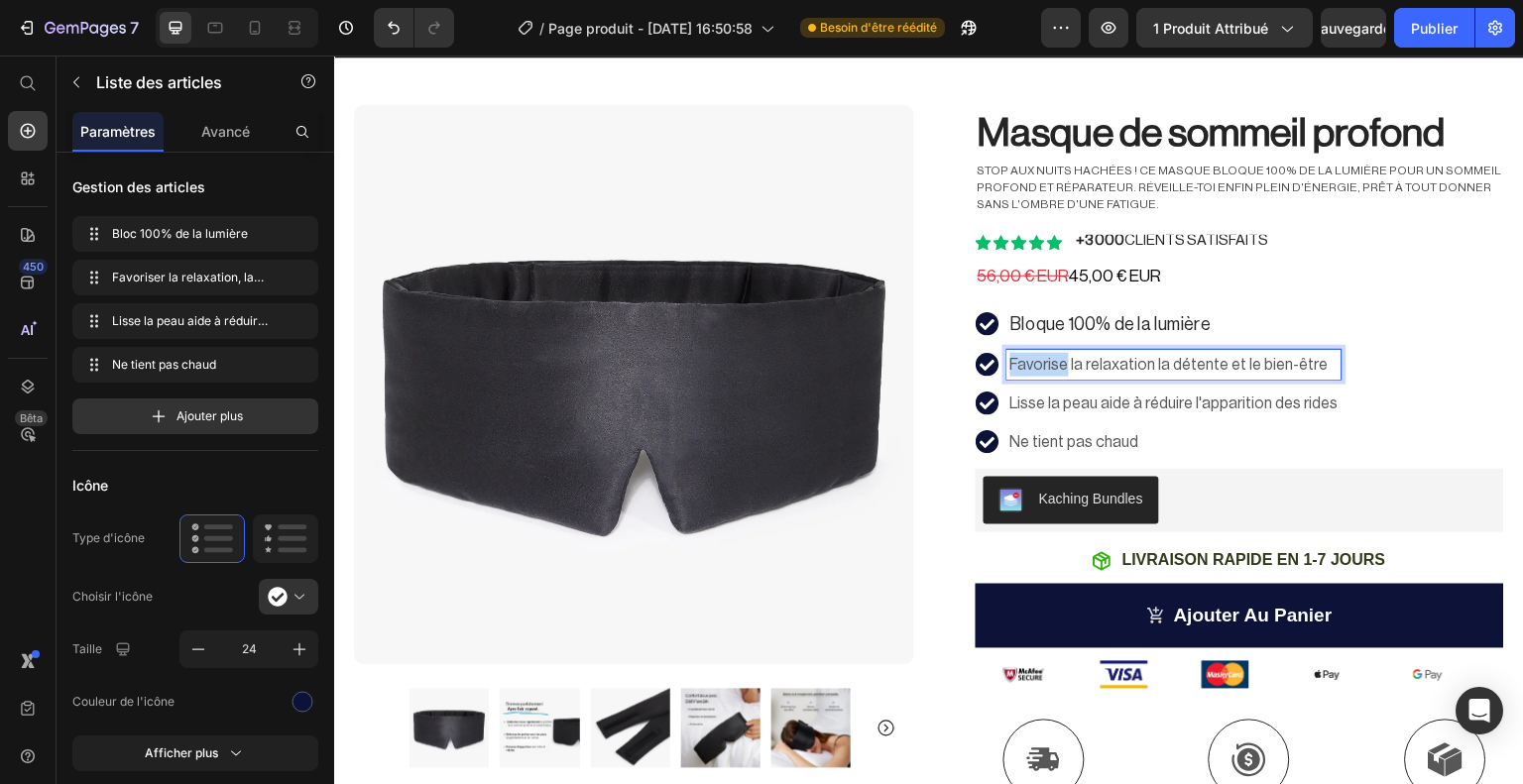 click on "Favorise la relaxation la détente et le bien-être" at bounding box center [1174, 365] 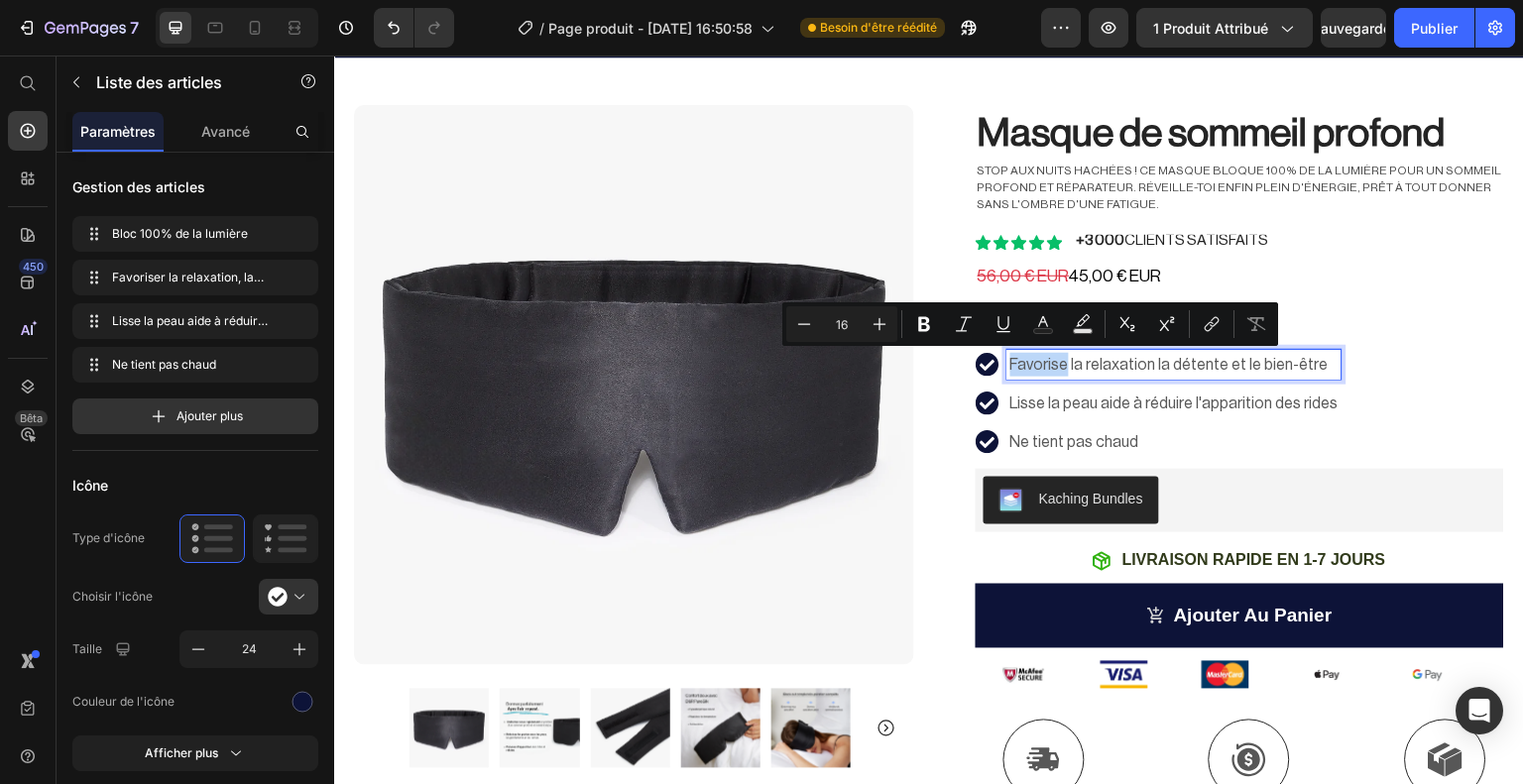 click on "Favorise la relaxation la détente et le bien-être" at bounding box center [1174, 365] 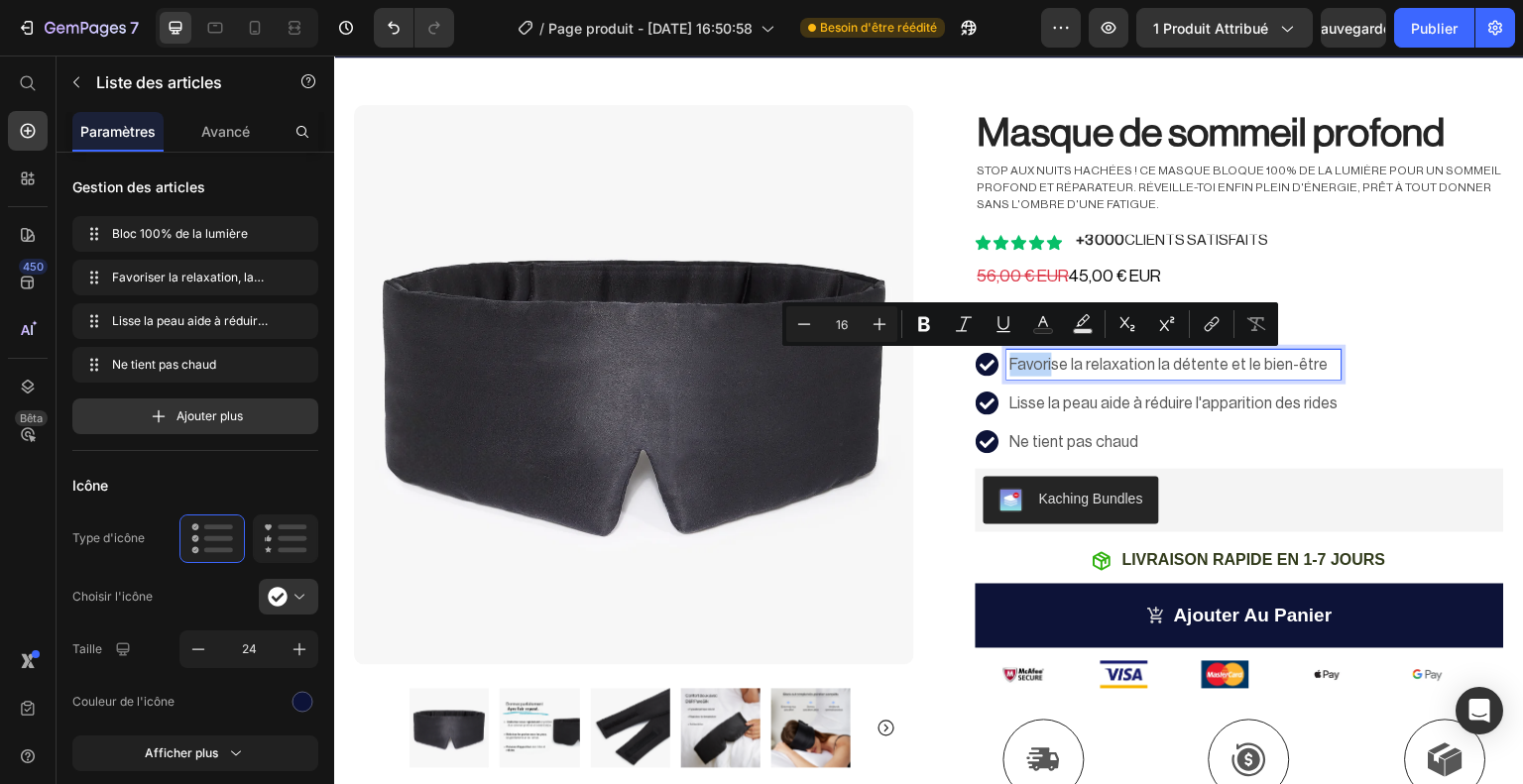 click on "Favorise la relaxation la détente et le bien-être" at bounding box center (1174, 365) 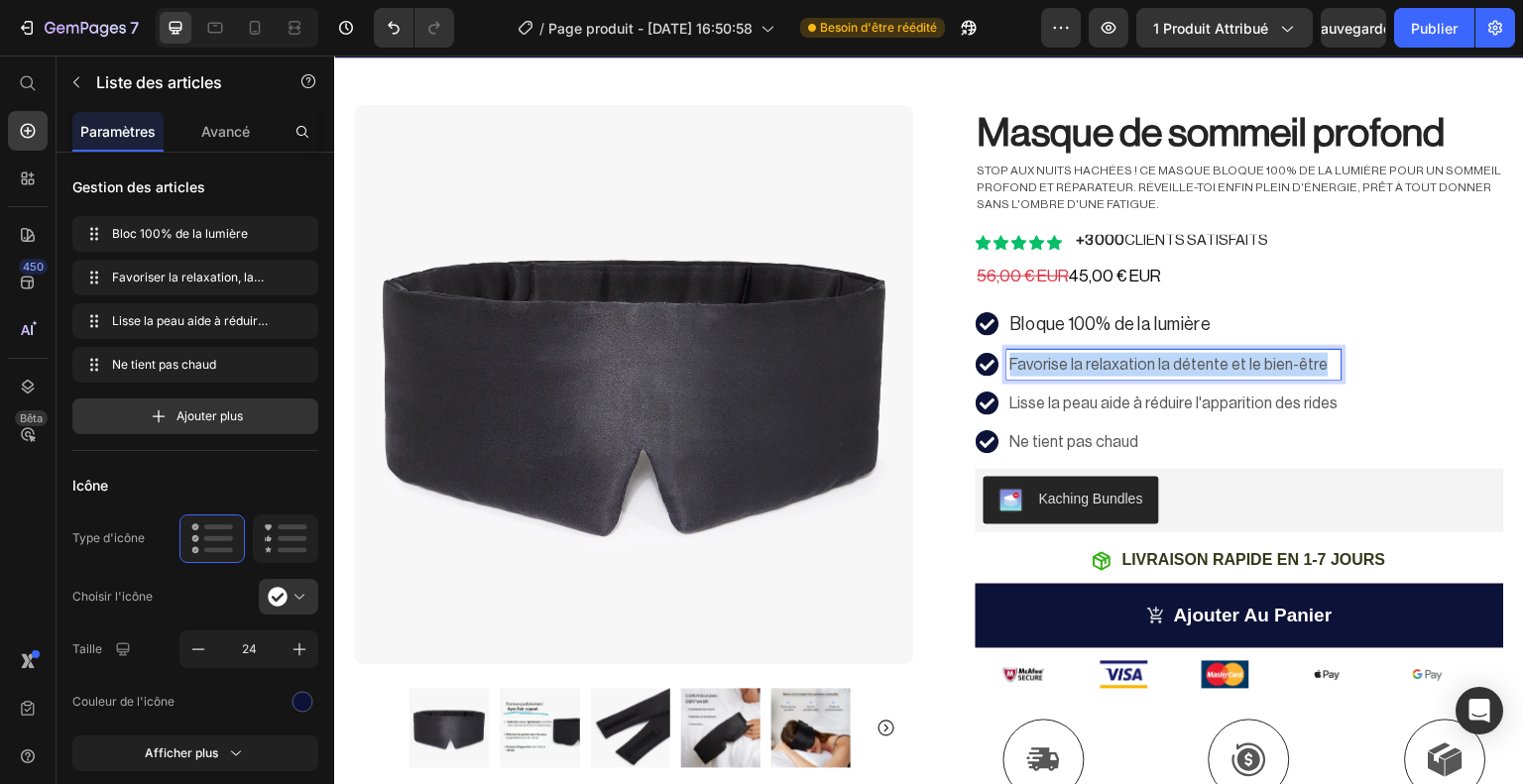 click on "Favorise la relaxation la détente et le bien-être" at bounding box center [1174, 365] 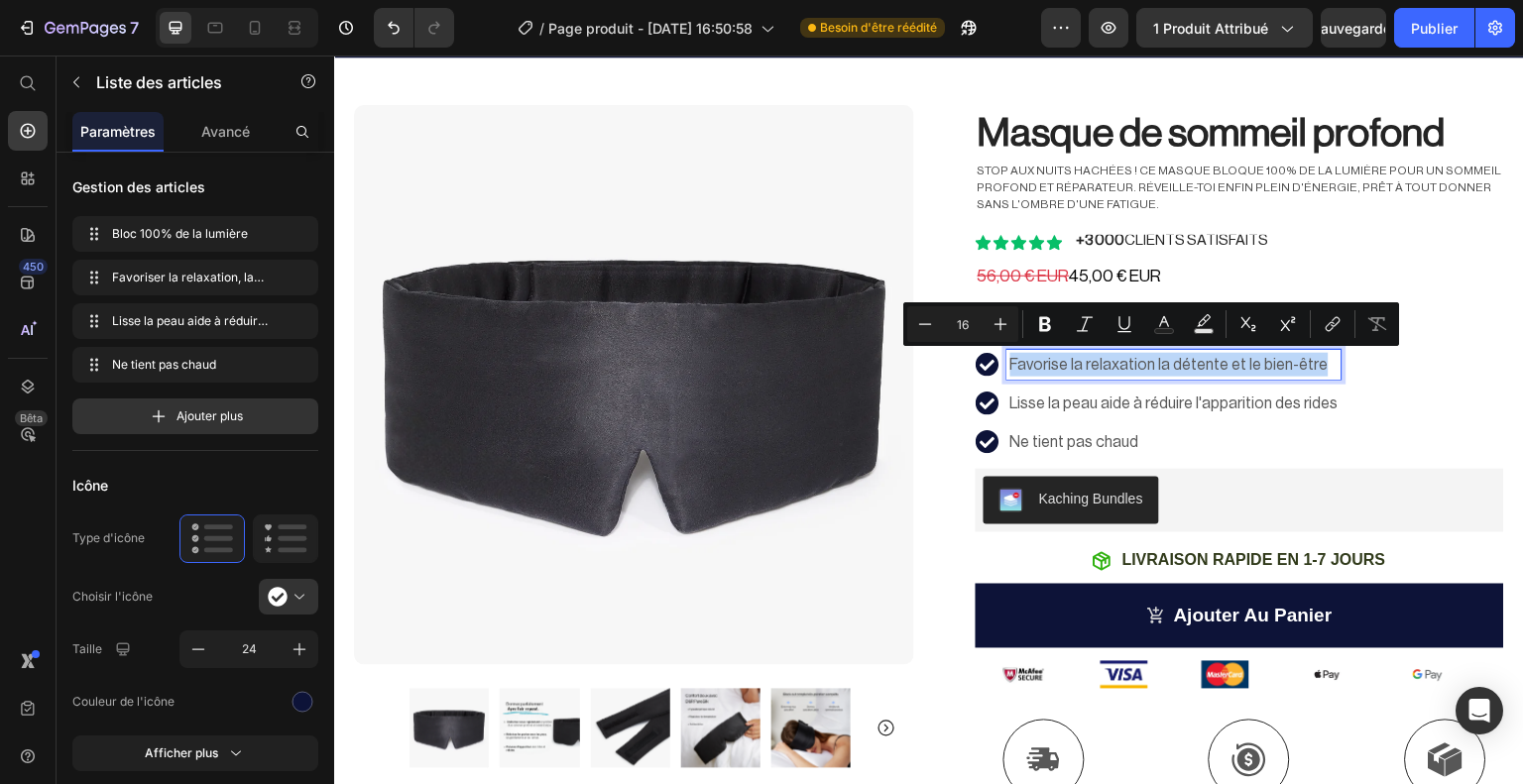 click on "Favorise la relaxation la détente et le bien-être" at bounding box center [1174, 365] 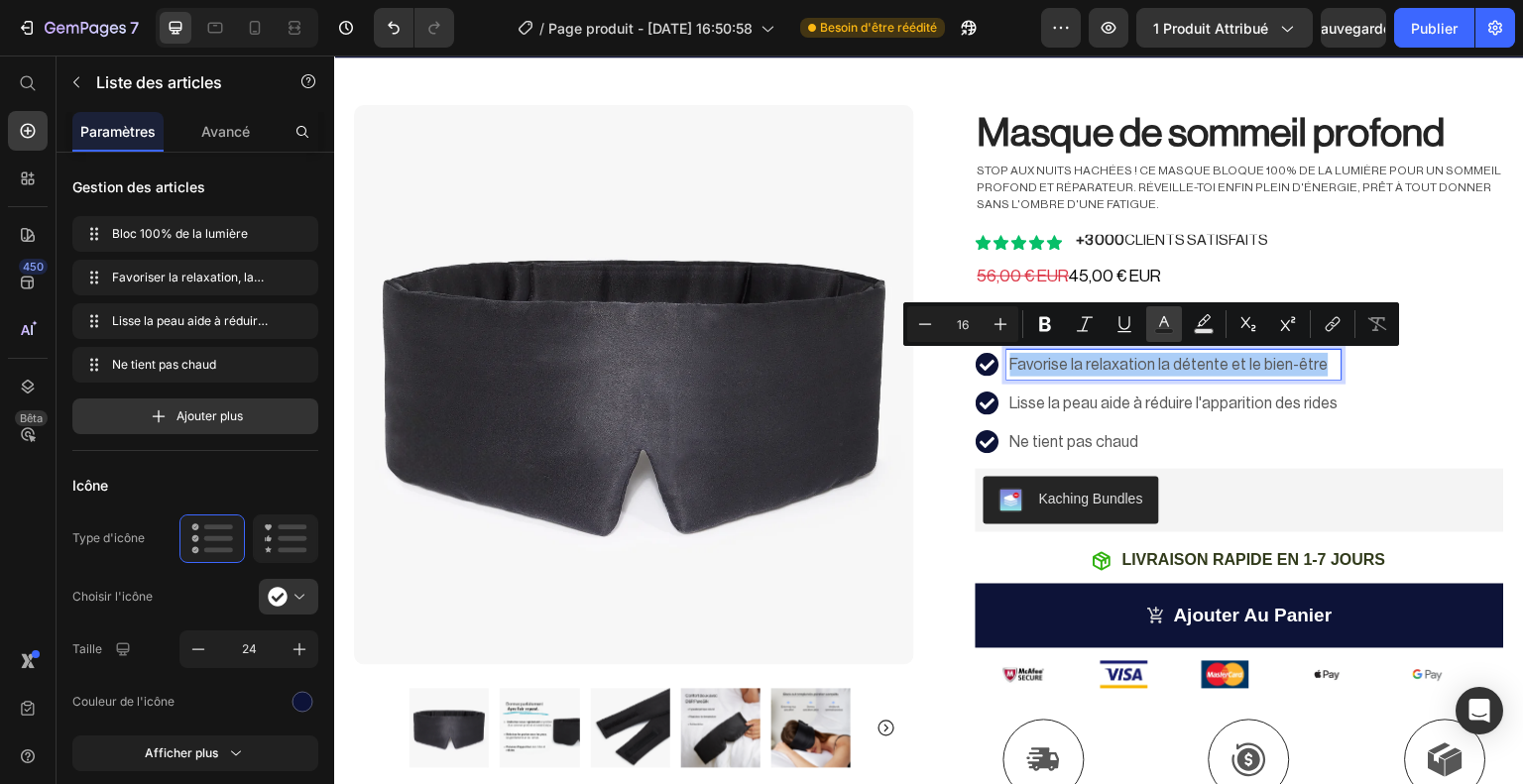 click 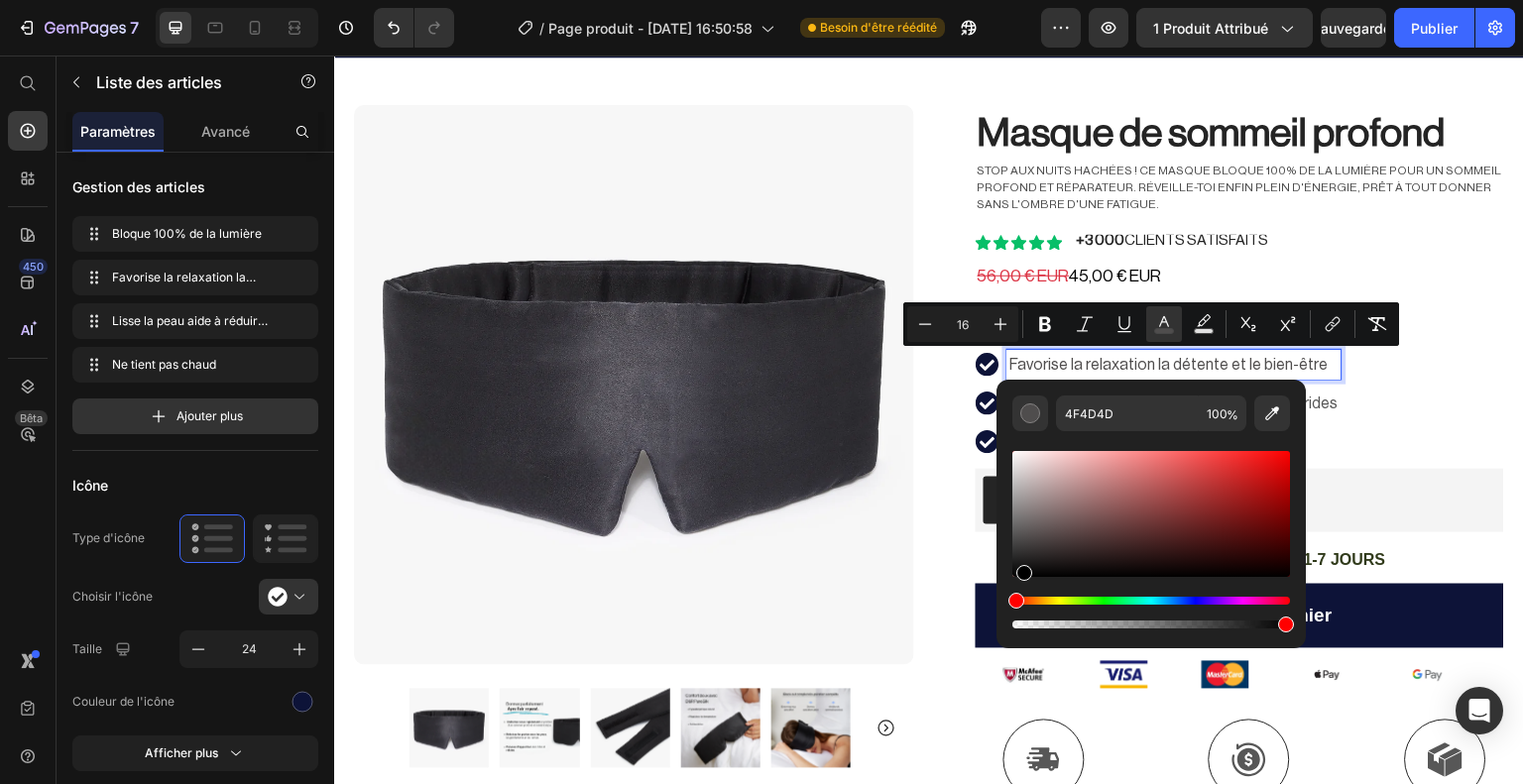 drag, startPoint x: 1019, startPoint y: 538, endPoint x: 1023, endPoint y: 583, distance: 45.17743 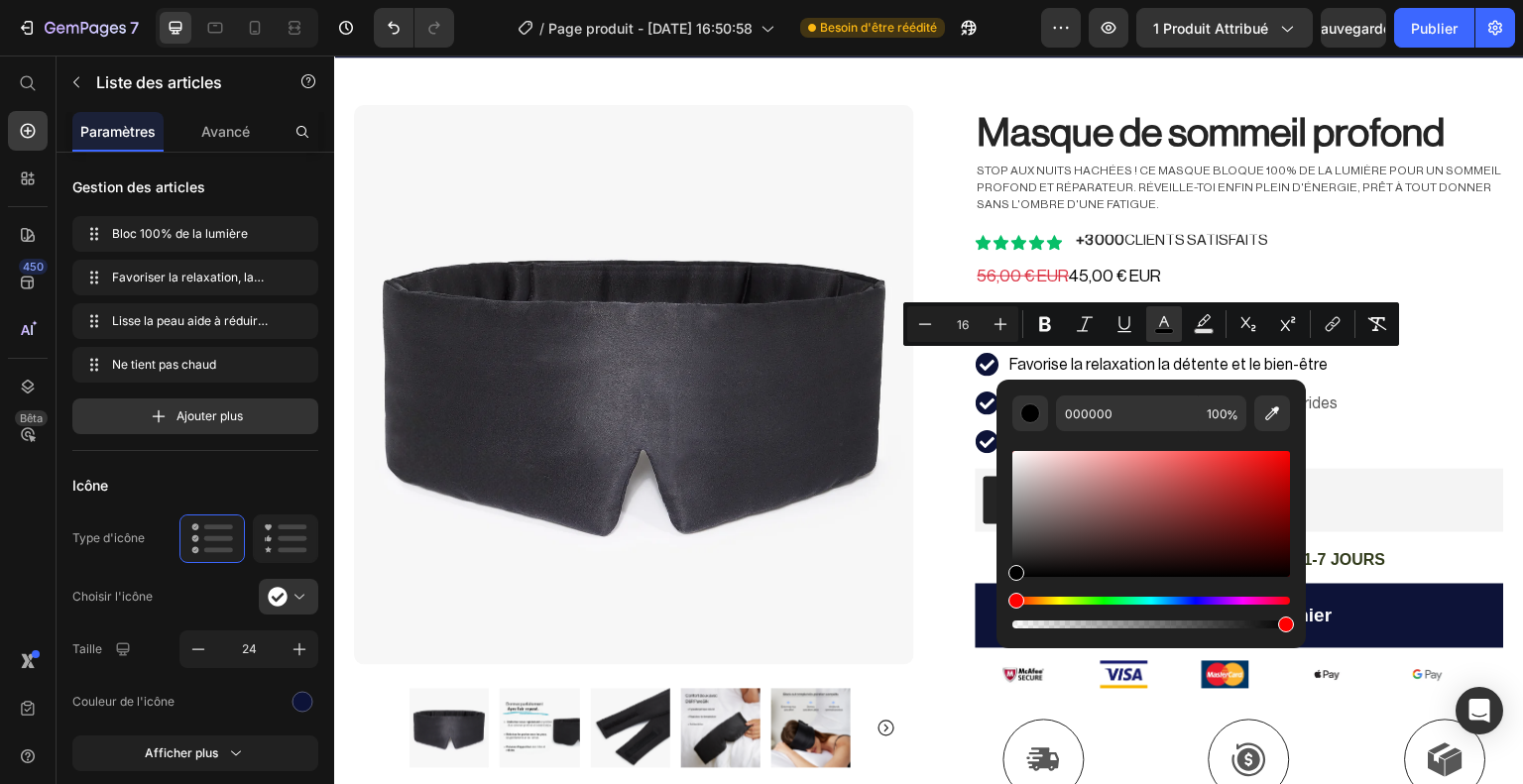 click on "Bloque 100% de la lumière Favorise la relaxation la détente et le bien-être Lisse la peau aide à réduire l'apparition des rides Ne tient pas chaud" at bounding box center [1239, 383] 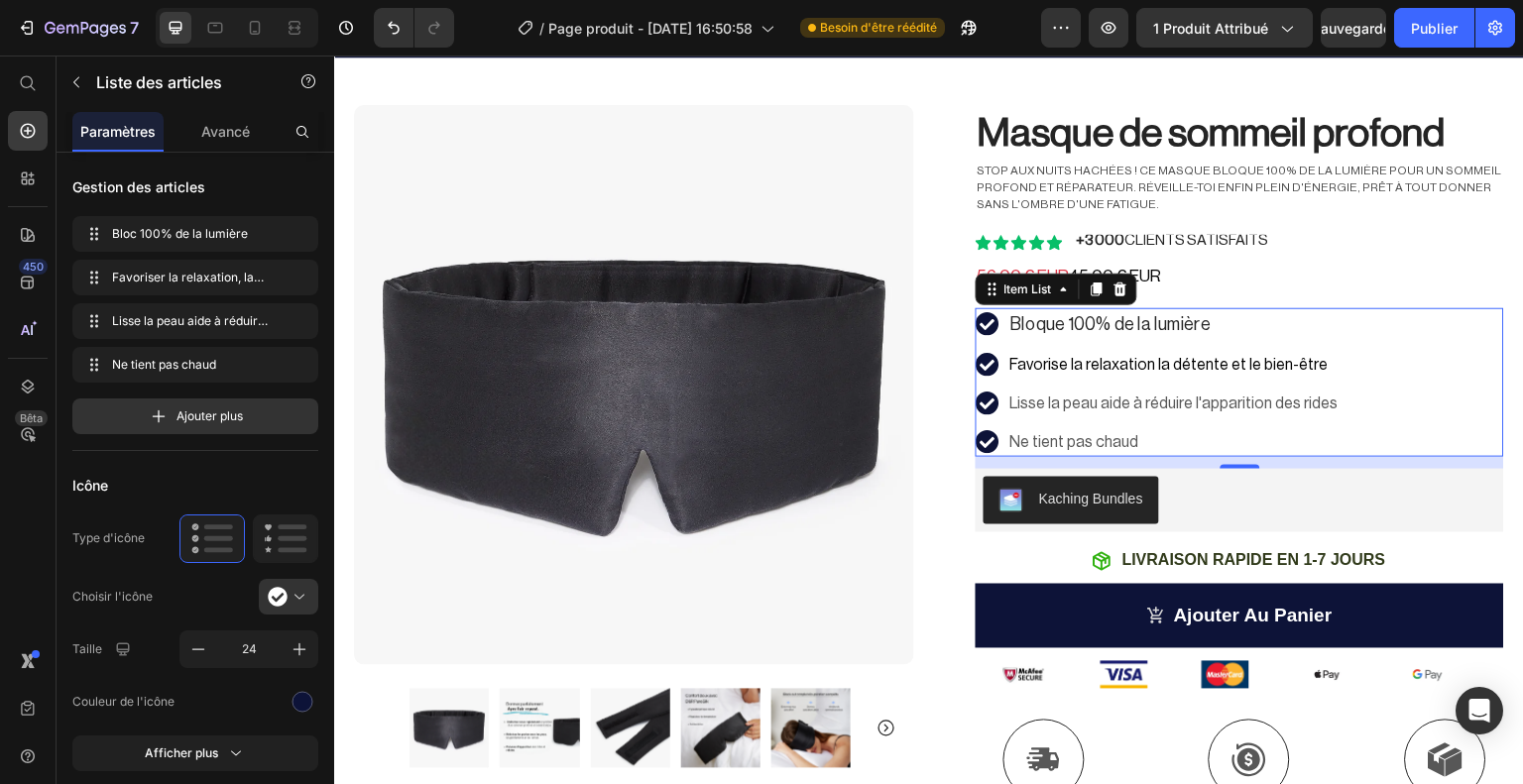 click on "Bloque 100% de la lumière Favorise la relaxation la détente et le bien-être Lisse la peau aide à réduire l'apparition des rides Ne tient pas chaud" at bounding box center [1239, 383] 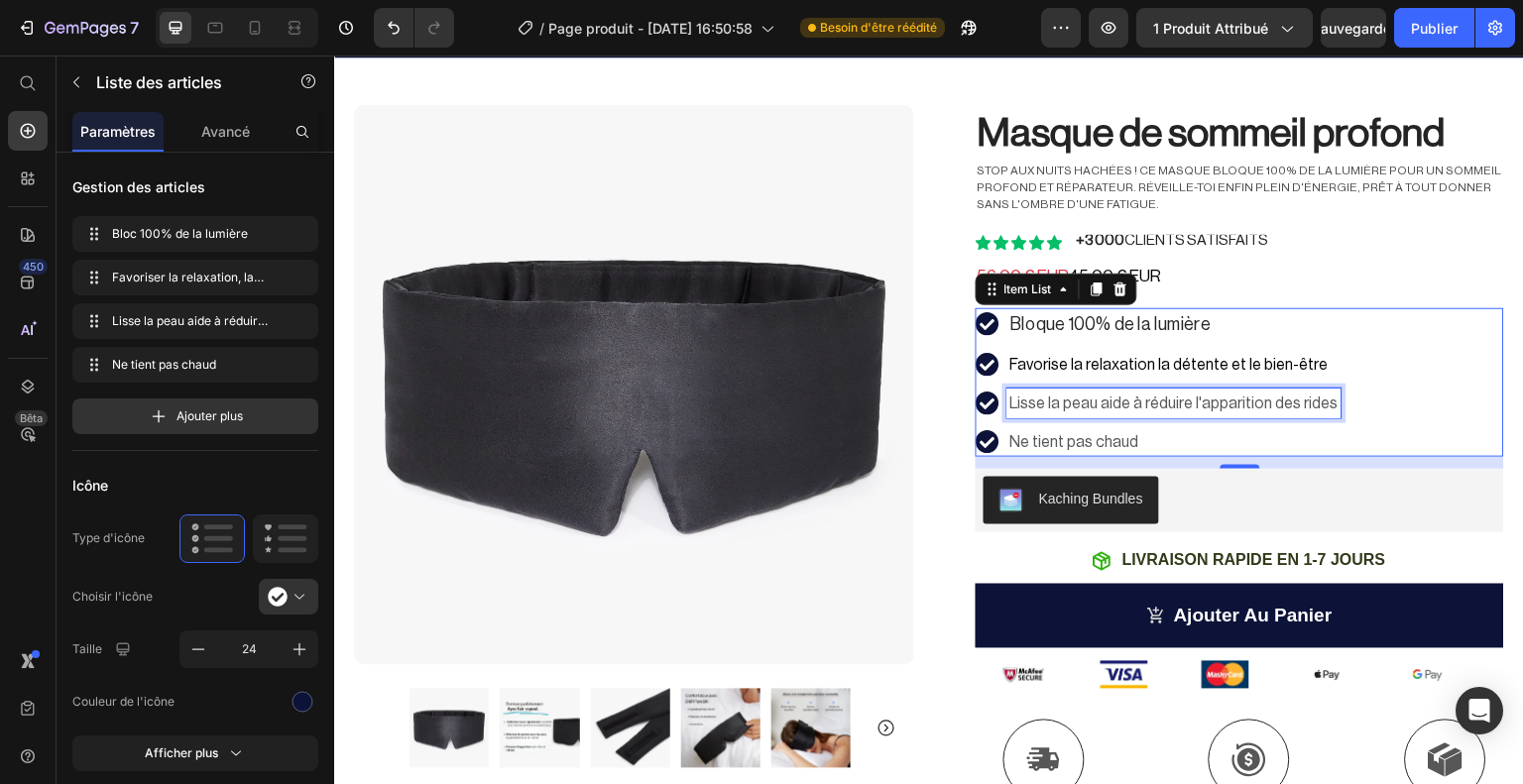 click on "Lisse la peau aide à réduire l'apparition des rides" at bounding box center [1174, 403] 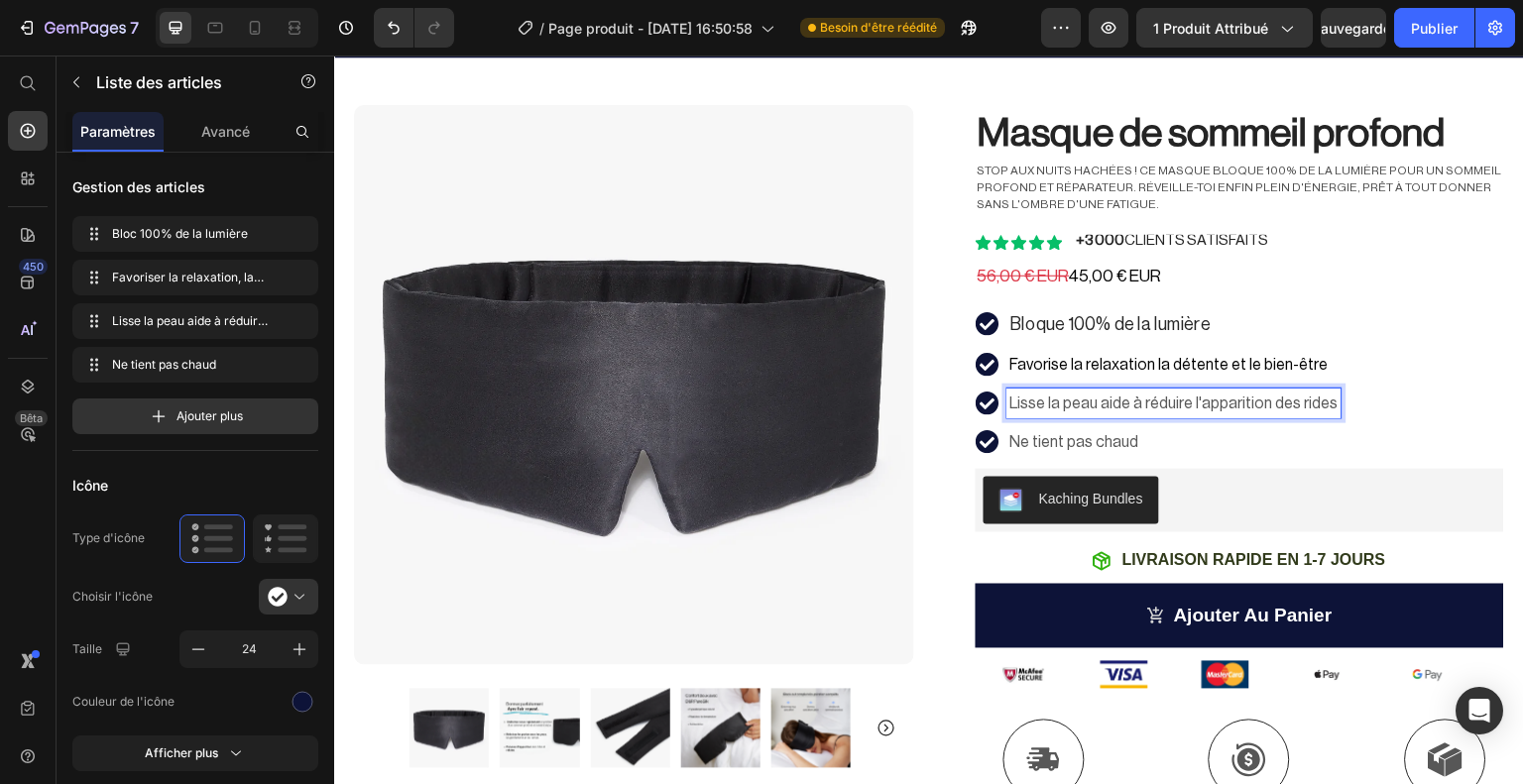 click on "Lisse la peau aide à réduire l'apparition des rides" at bounding box center [1174, 403] 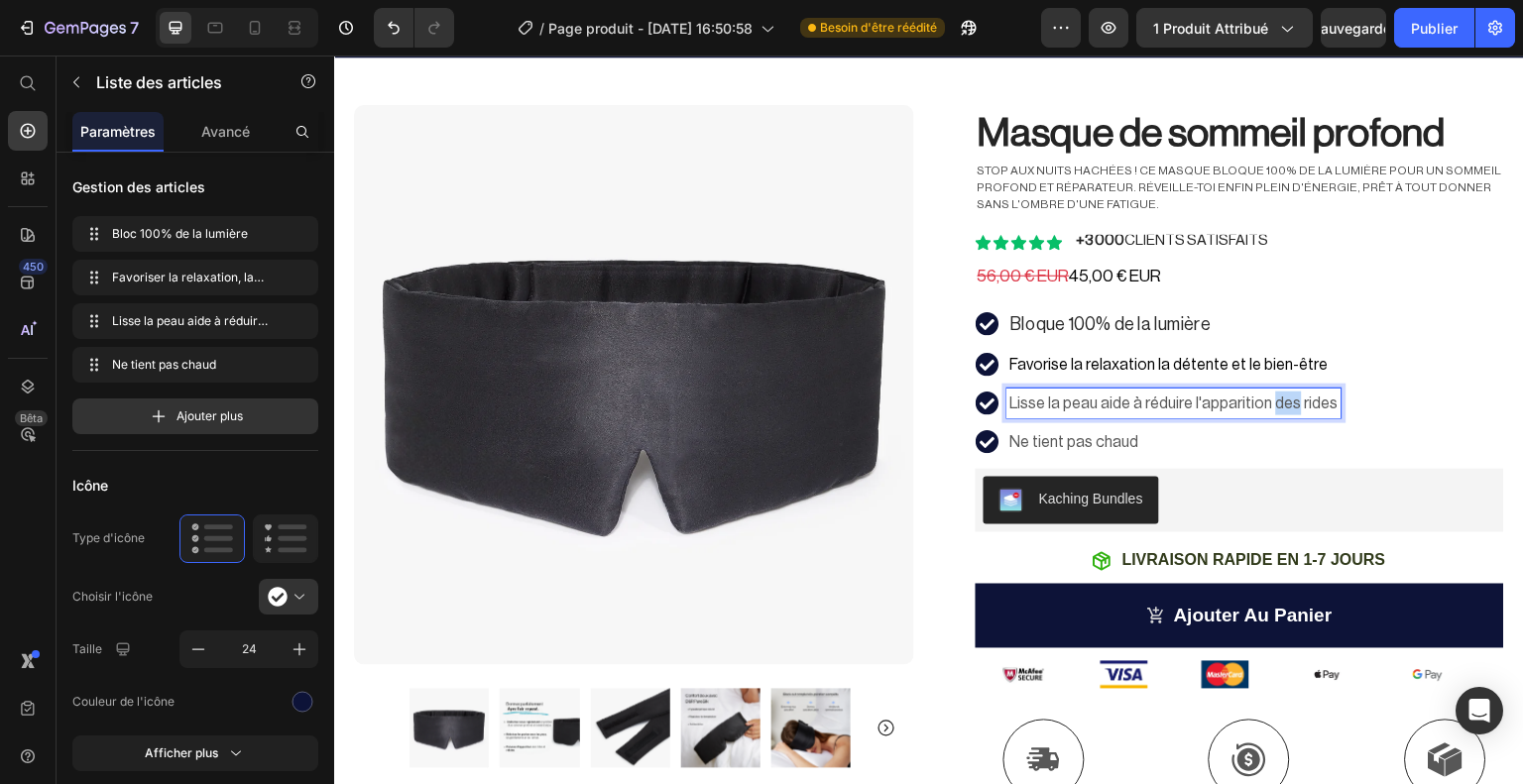 click on "Lisse la peau aide à réduire l'apparition des rides" at bounding box center (1174, 403) 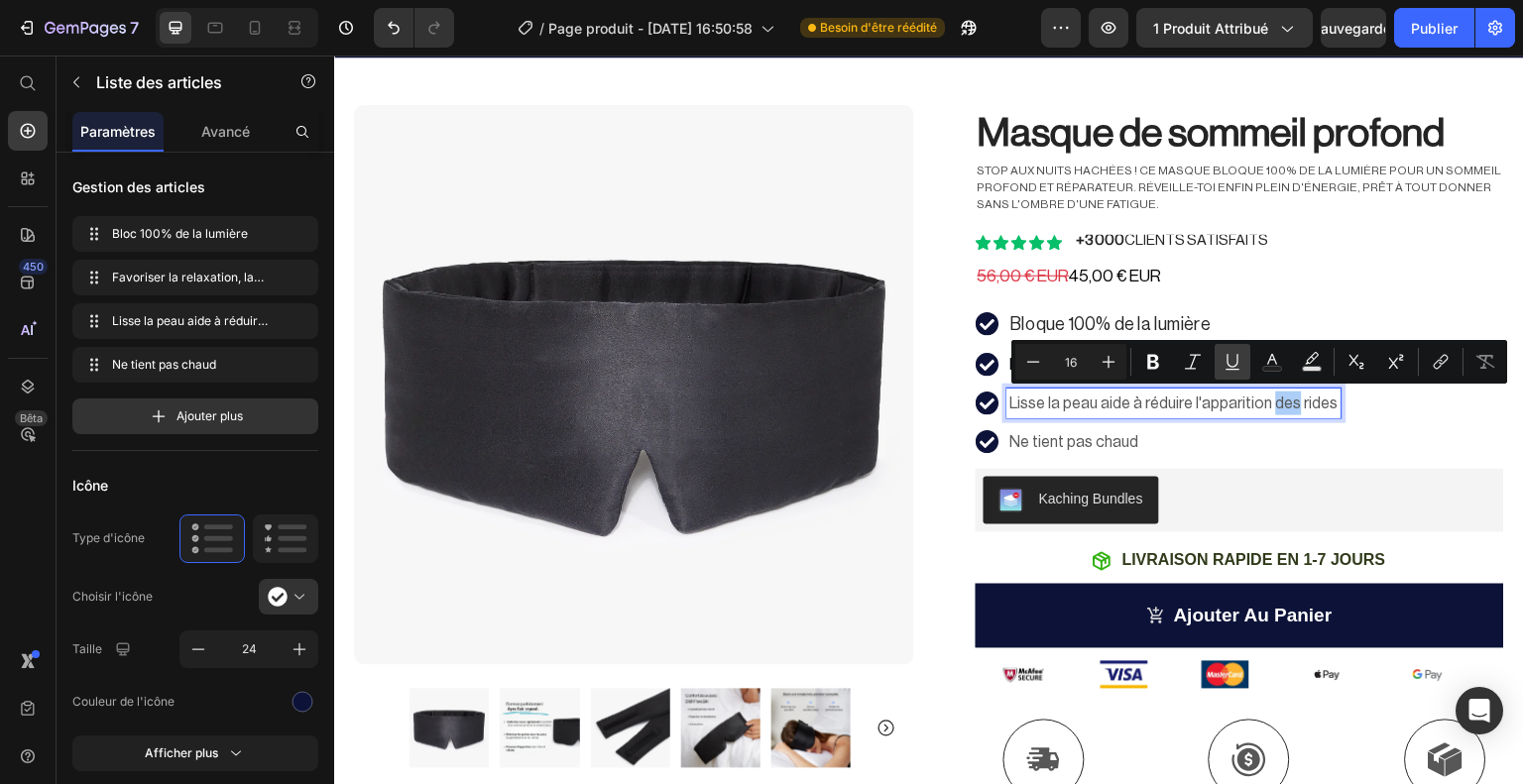 drag, startPoint x: 1246, startPoint y: 356, endPoint x: 1222, endPoint y: 361, distance: 24.515301 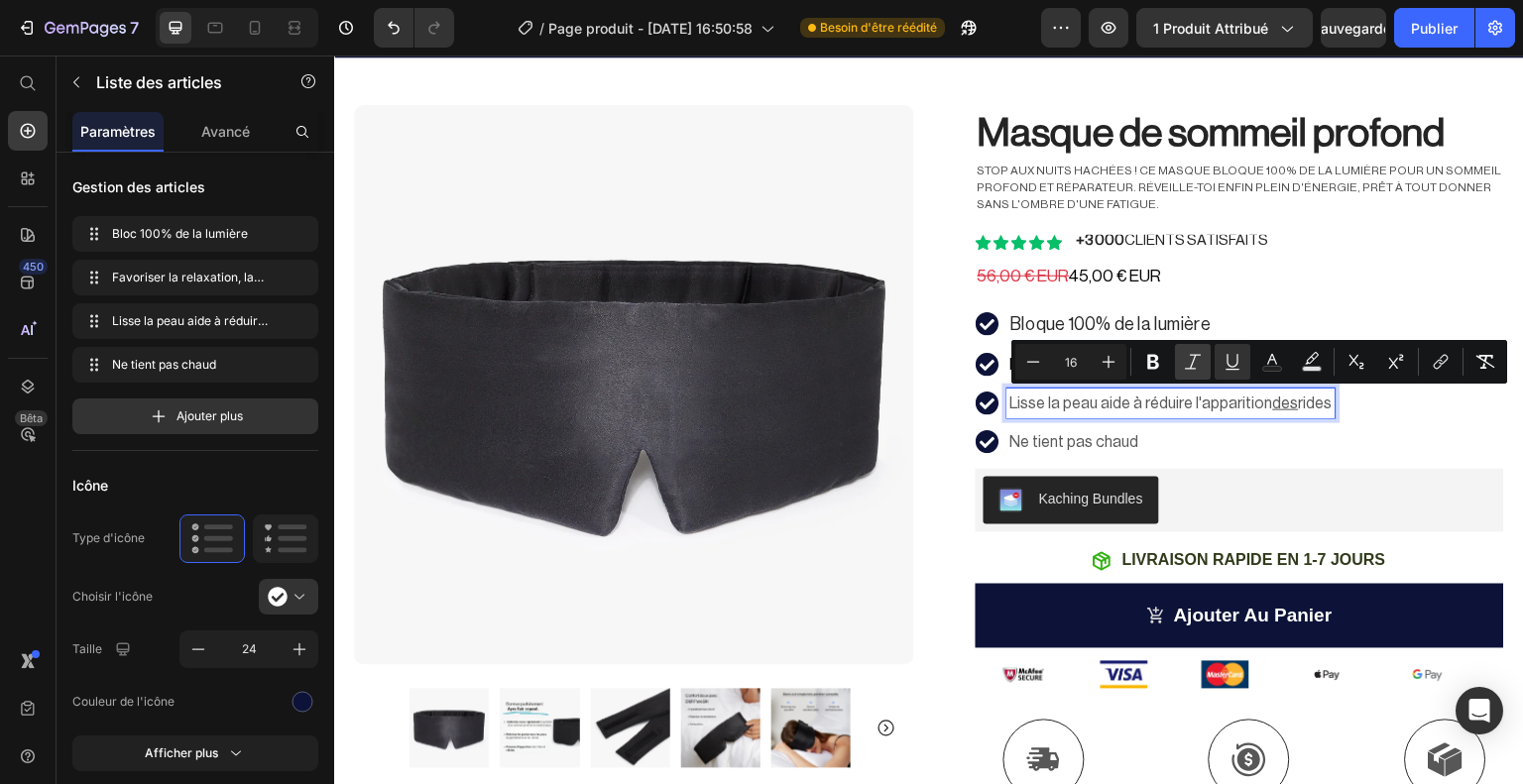 click on "Moins 16 Plus Audacieux Italique Souligner
Couleur du texte
Couleur d'arrière-plan du texte Indice Exposant       lien Supprimer le format" at bounding box center [1259, 362] 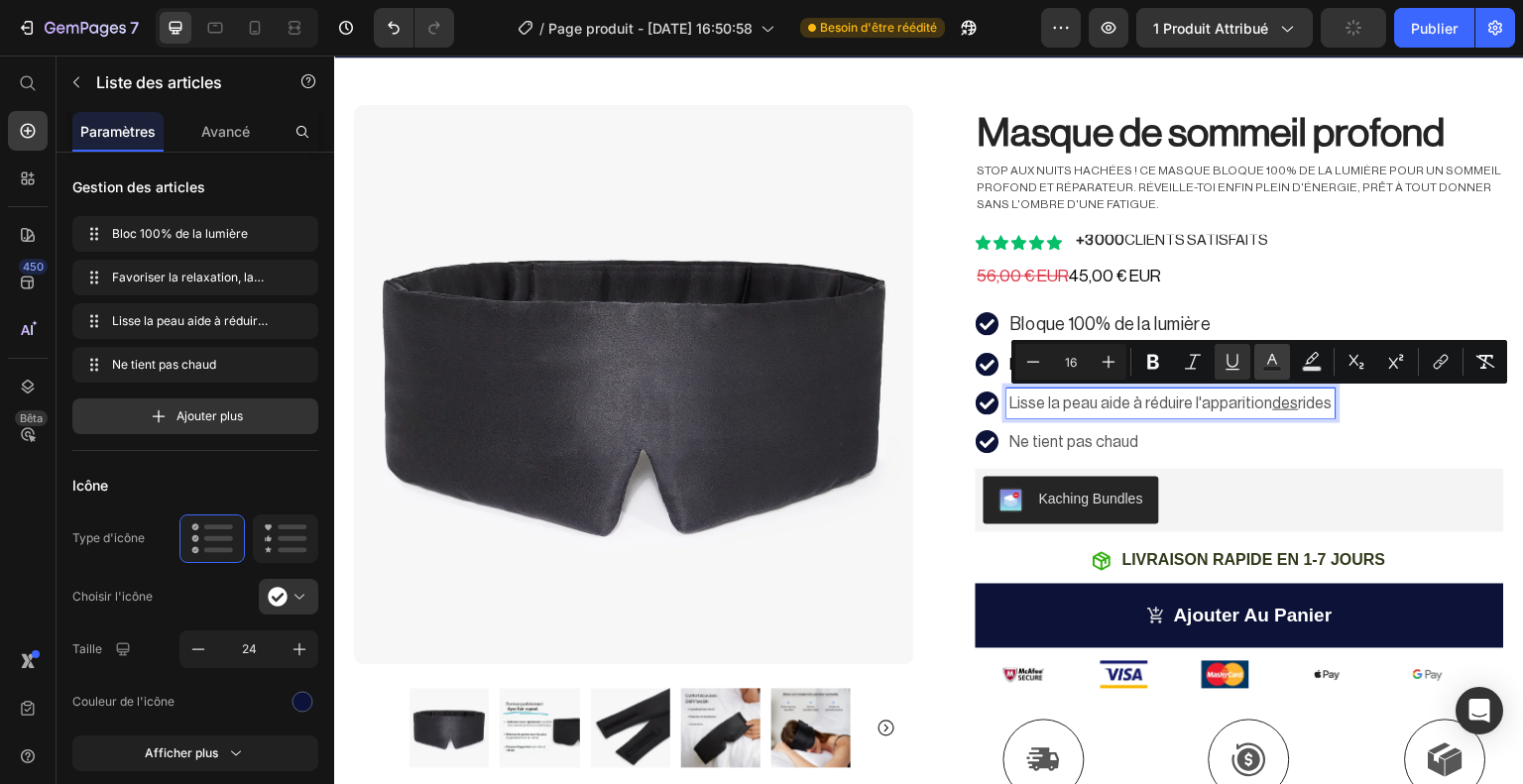 click 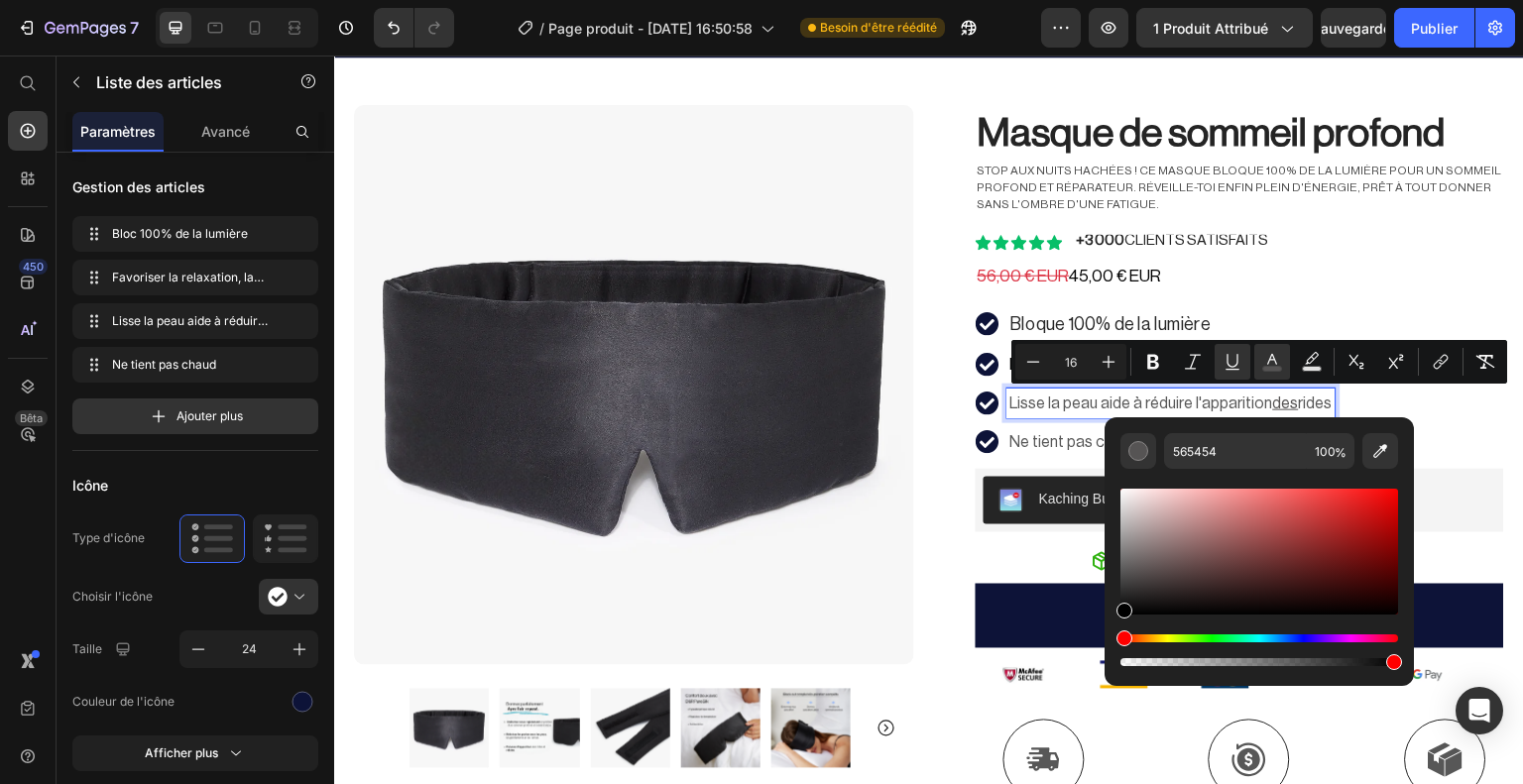 drag, startPoint x: 1129, startPoint y: 571, endPoint x: 1111, endPoint y: 631, distance: 62.64184 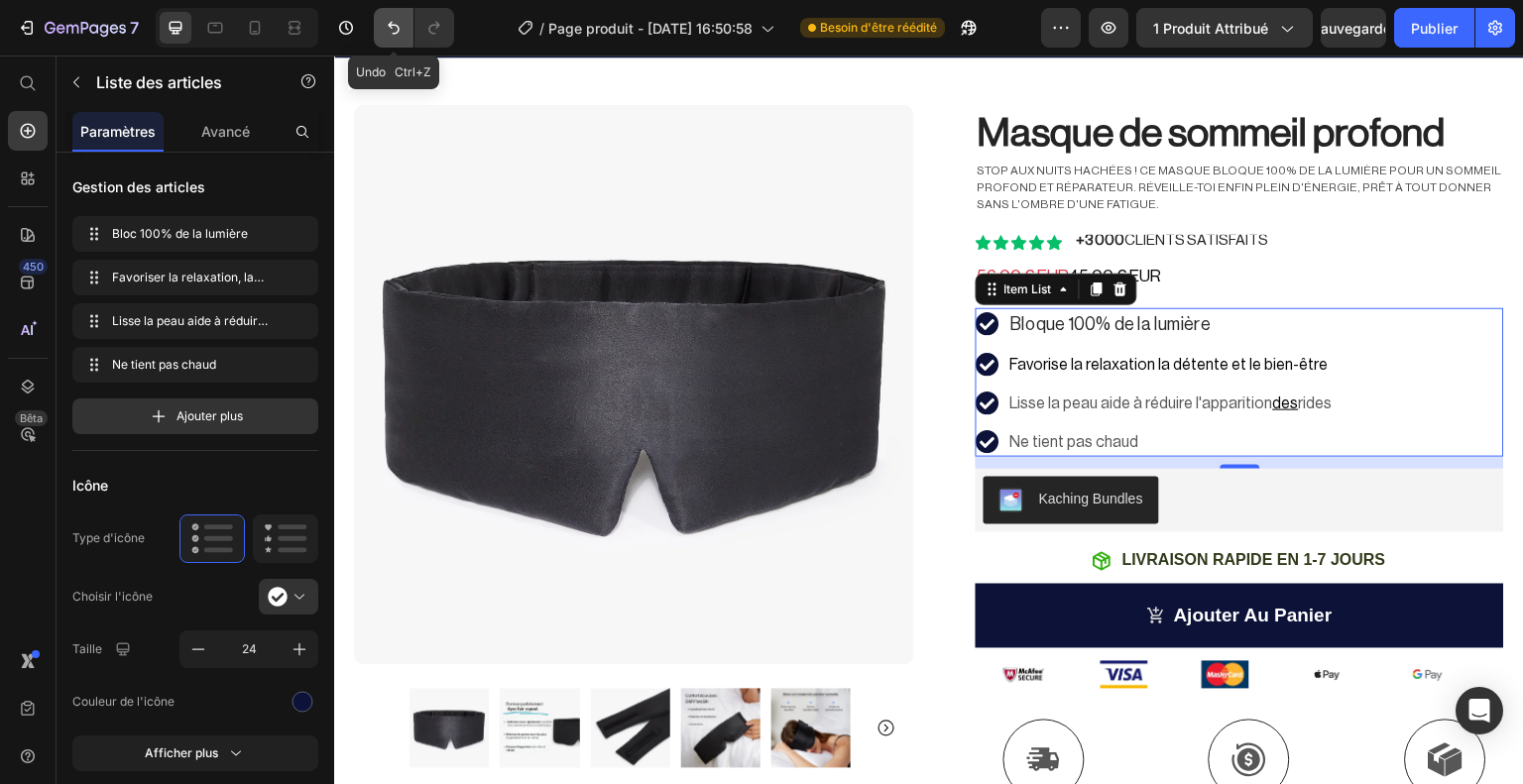 click 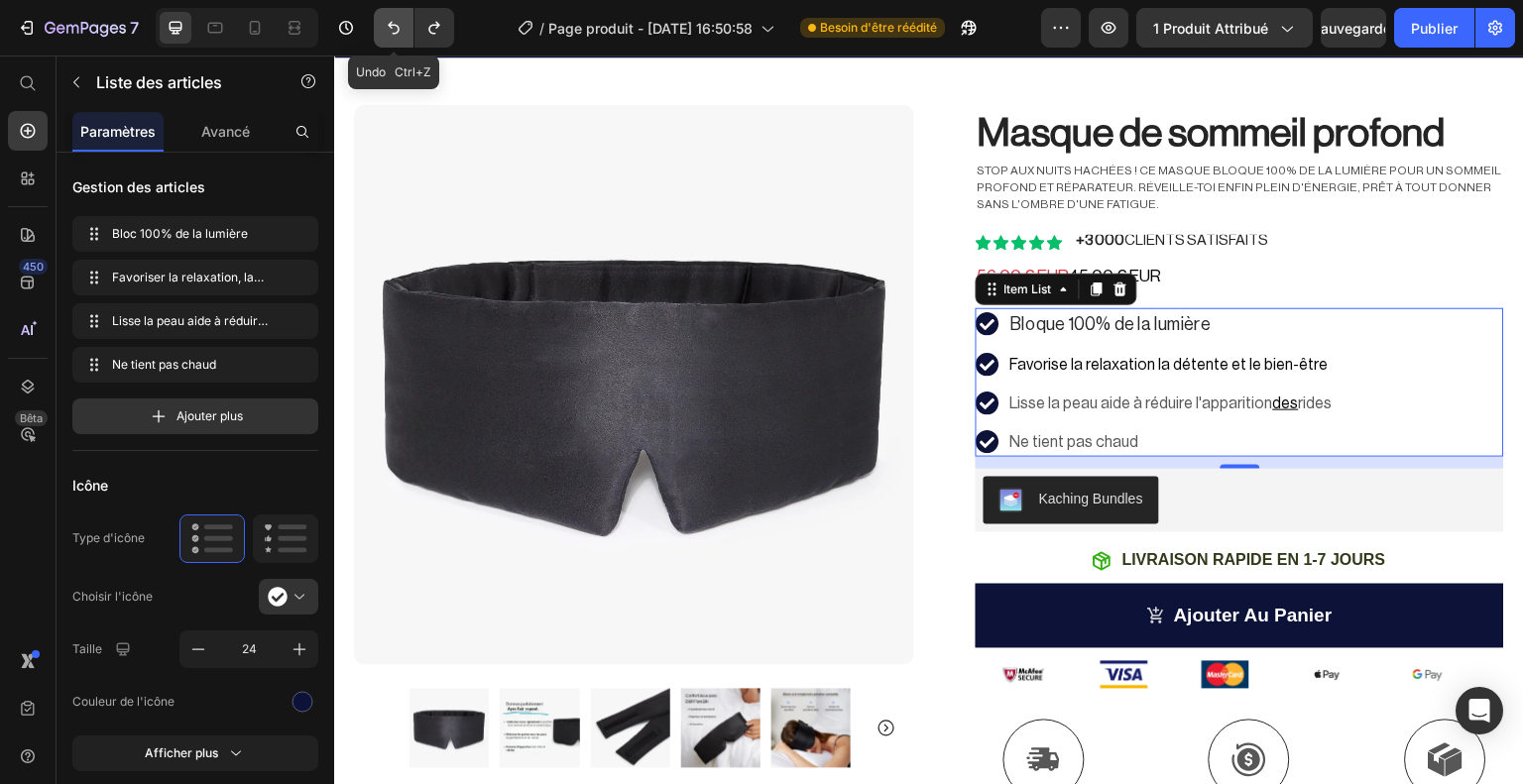 click 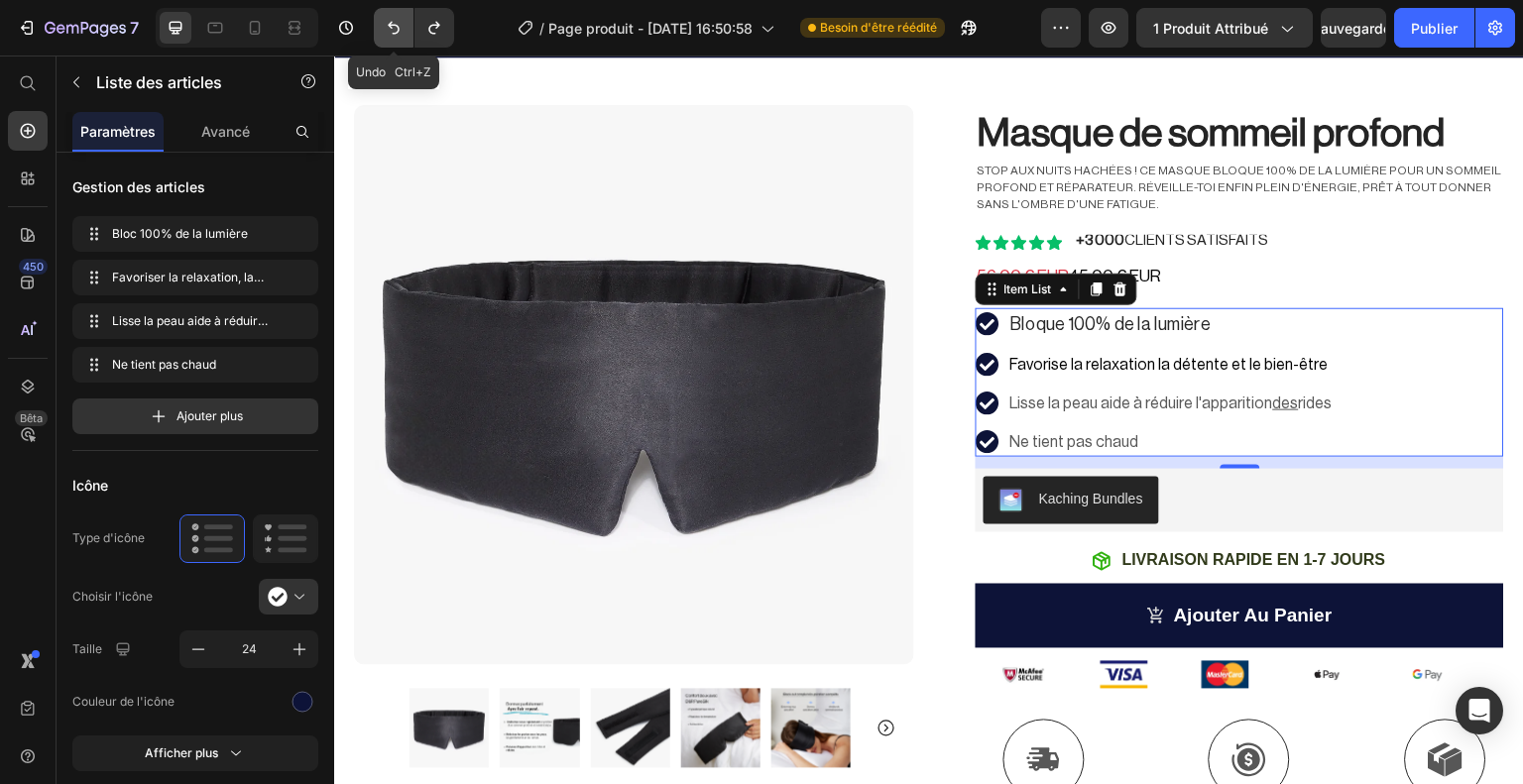 click 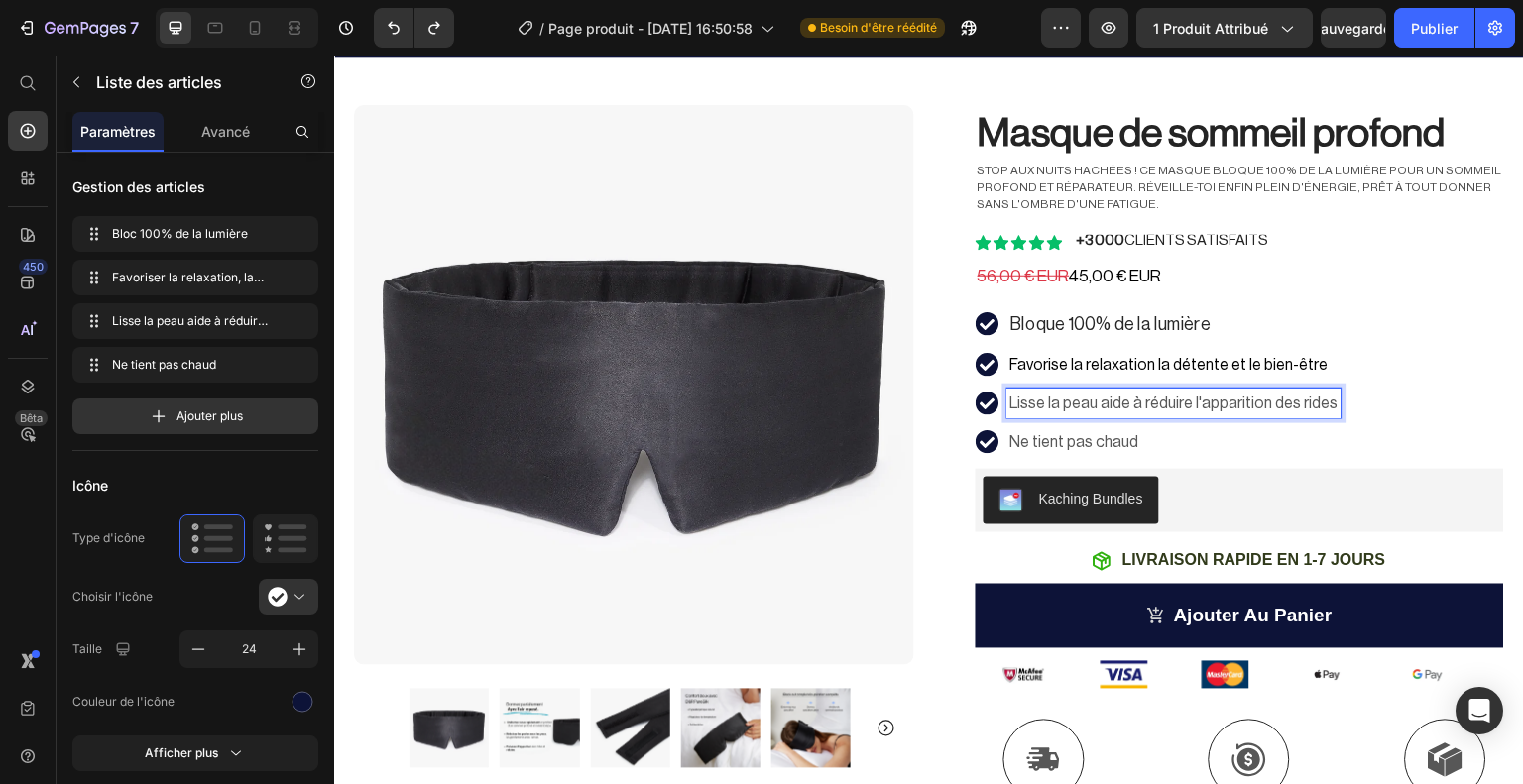 click on "Lisse la peau aide à réduire l'apparition des rides" at bounding box center (1174, 403) 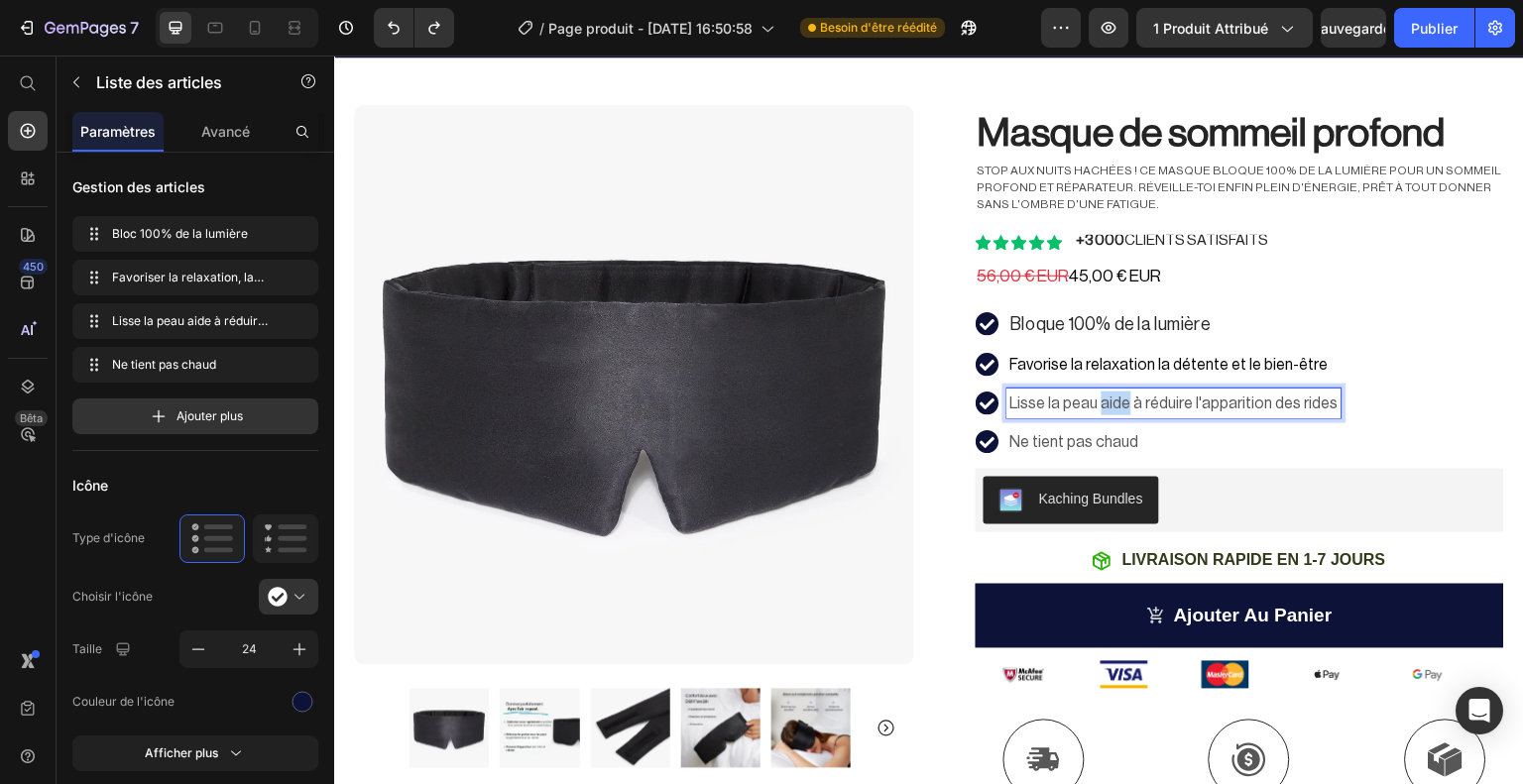 click on "Lisse la peau aide à réduire l'apparition des rides" at bounding box center [1174, 403] 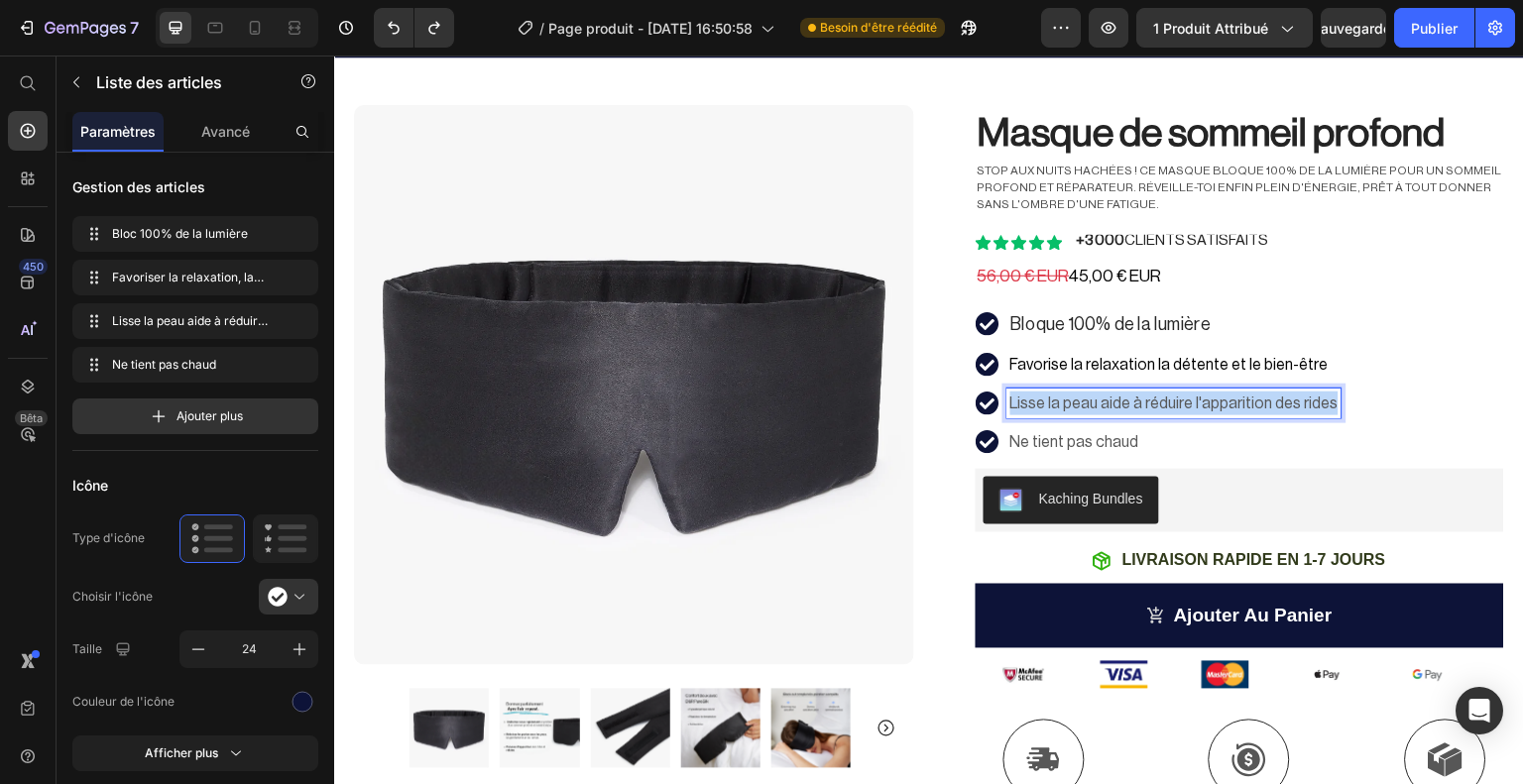 click on "Lisse la peau aide à réduire l'apparition des rides" at bounding box center [1174, 403] 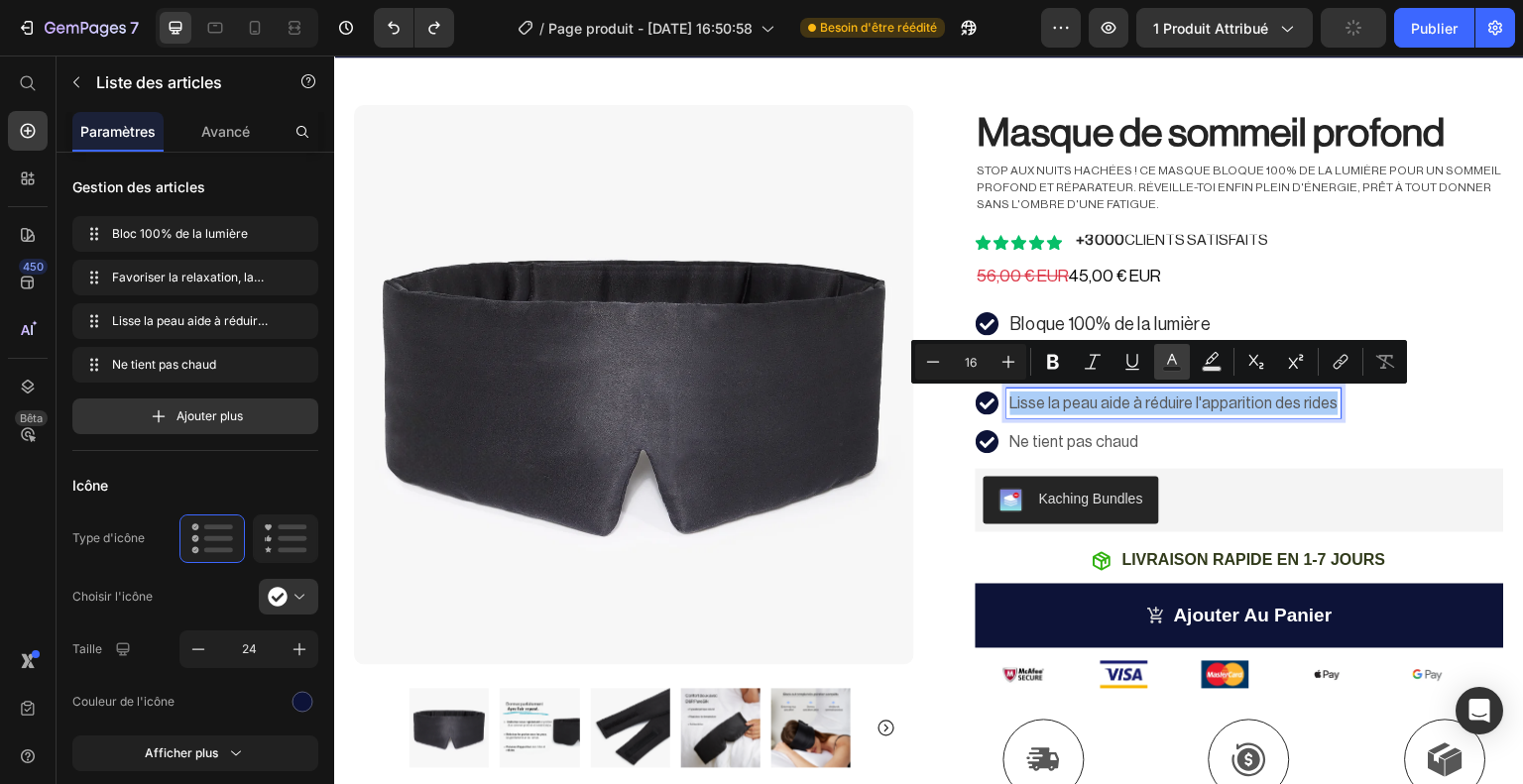 click 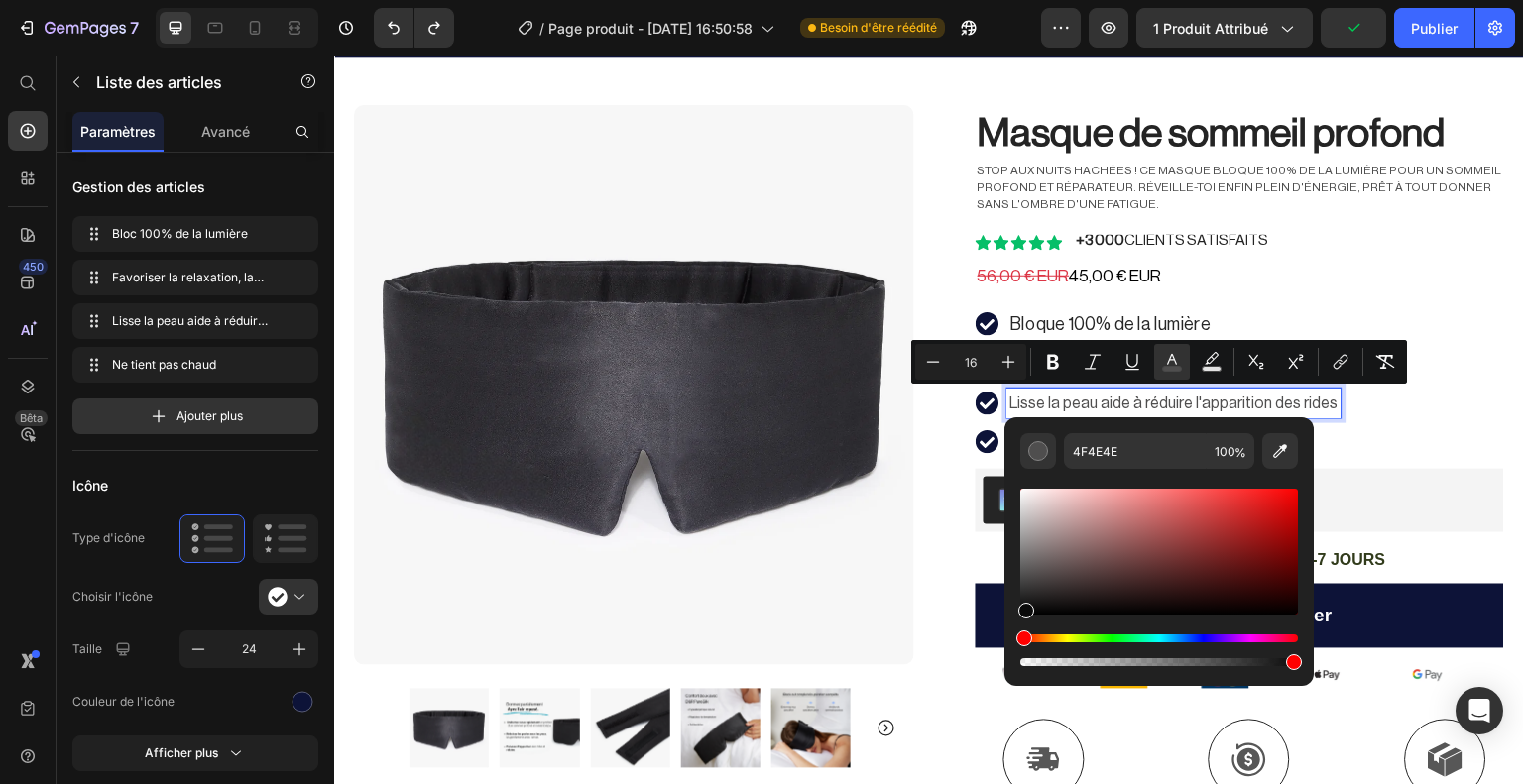 drag, startPoint x: 1023, startPoint y: 575, endPoint x: 1025, endPoint y: 629, distance: 54.03702 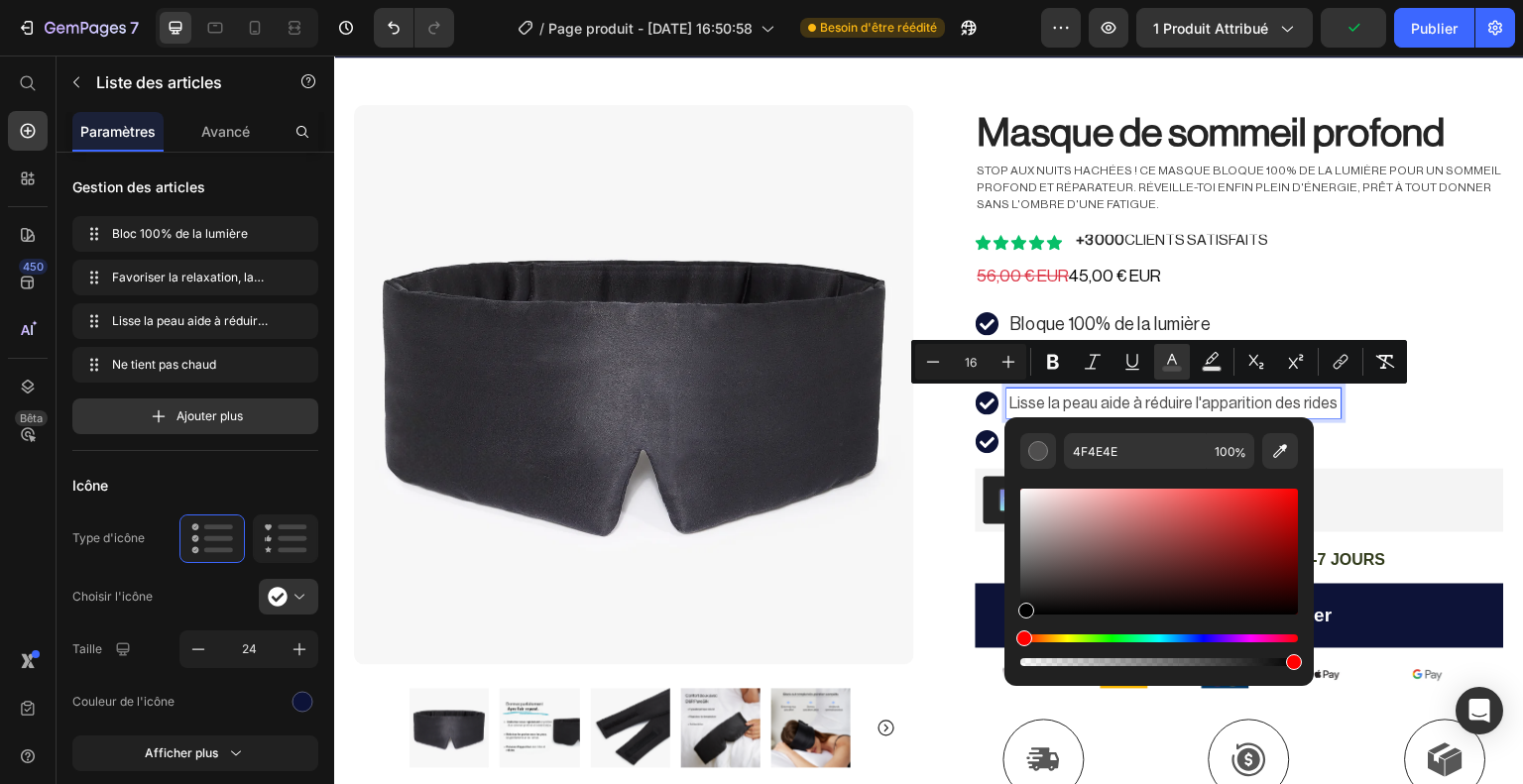 type on "000000" 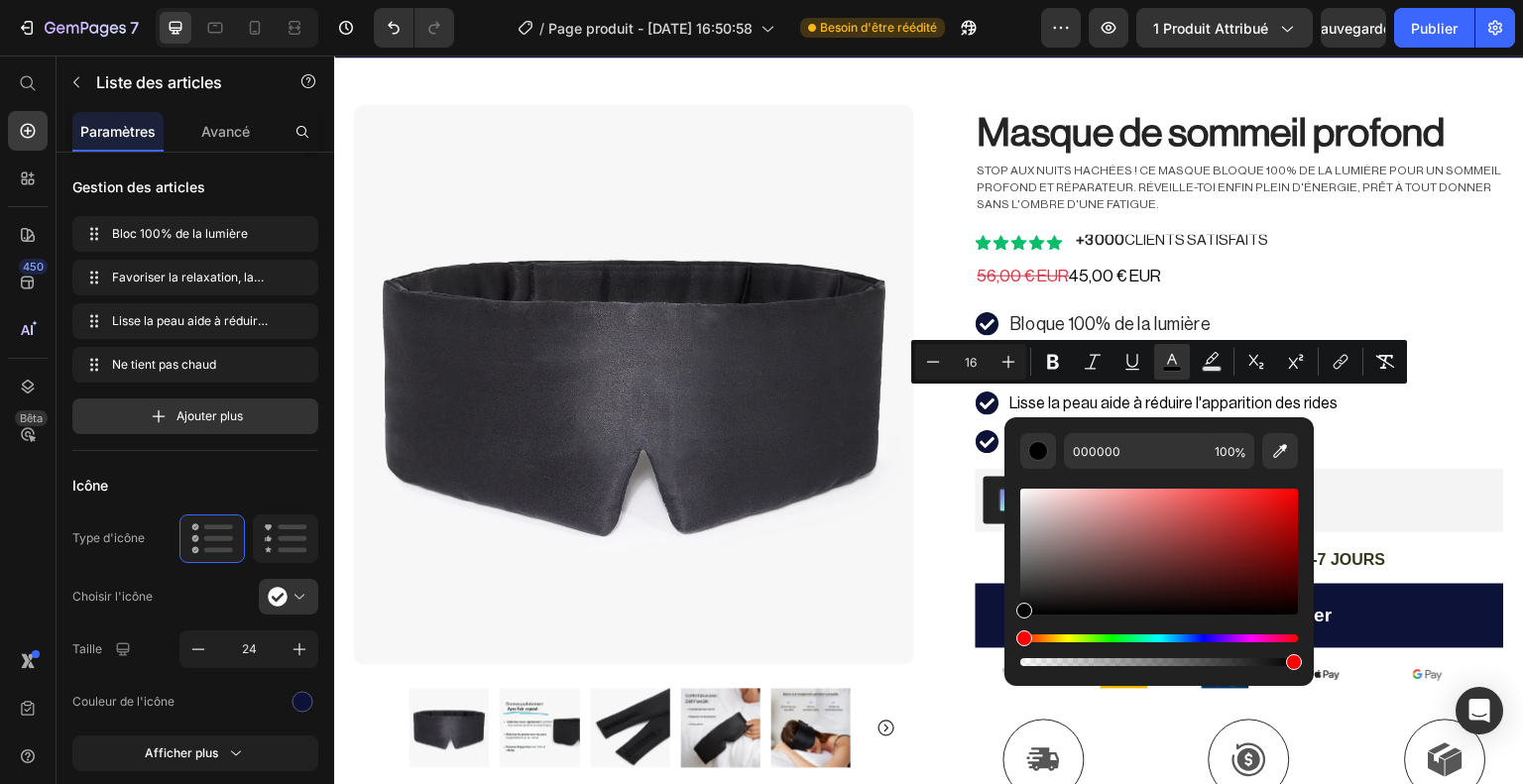click on "Bloque 100% de la lumière Favorise la relaxation la détente et le bien-être Lisse la peau aide à réduire l'apparition des rides Ne tient pas chaud" at bounding box center [1239, 383] 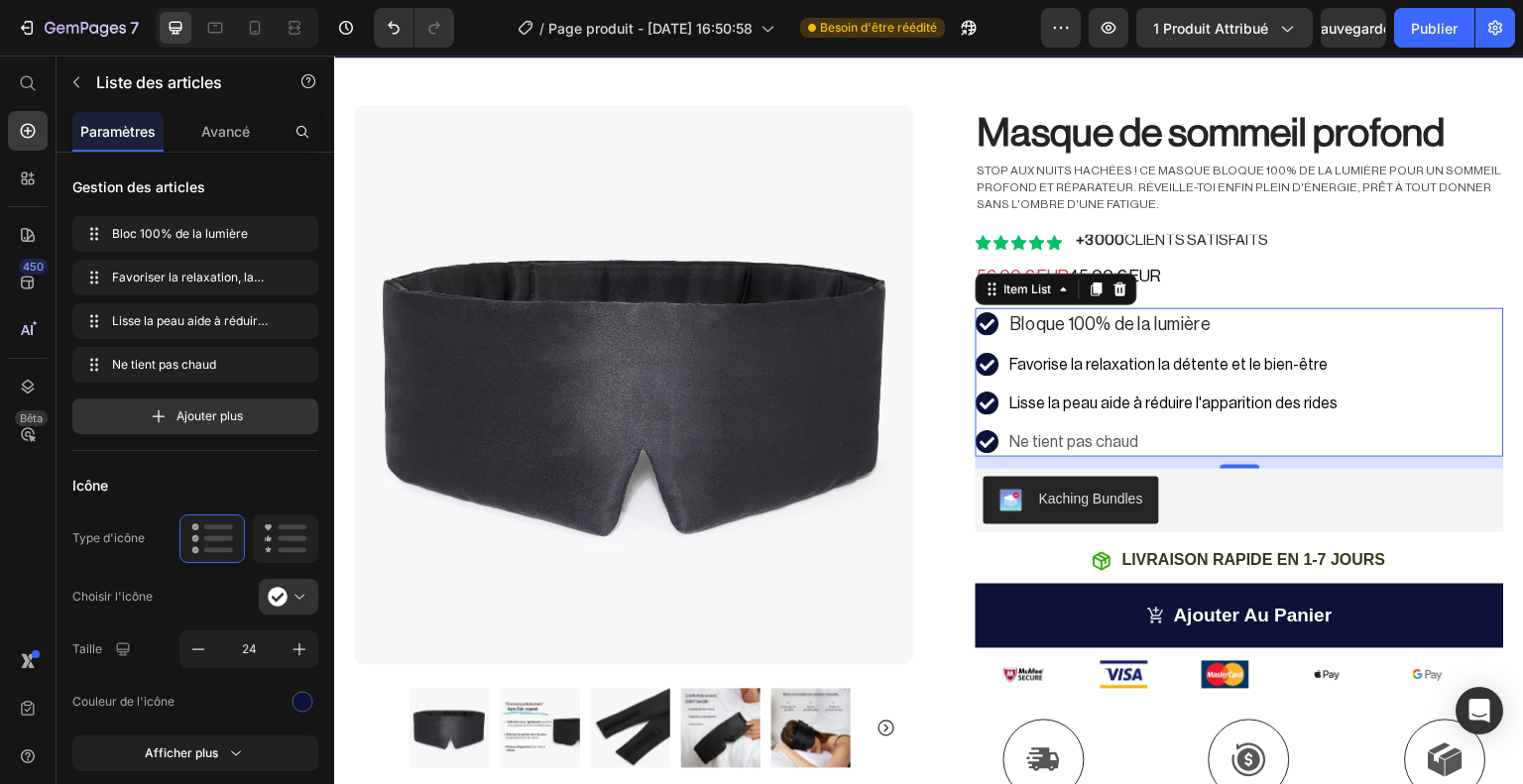 click on "Ne tient pas chaud" at bounding box center [1174, 442] 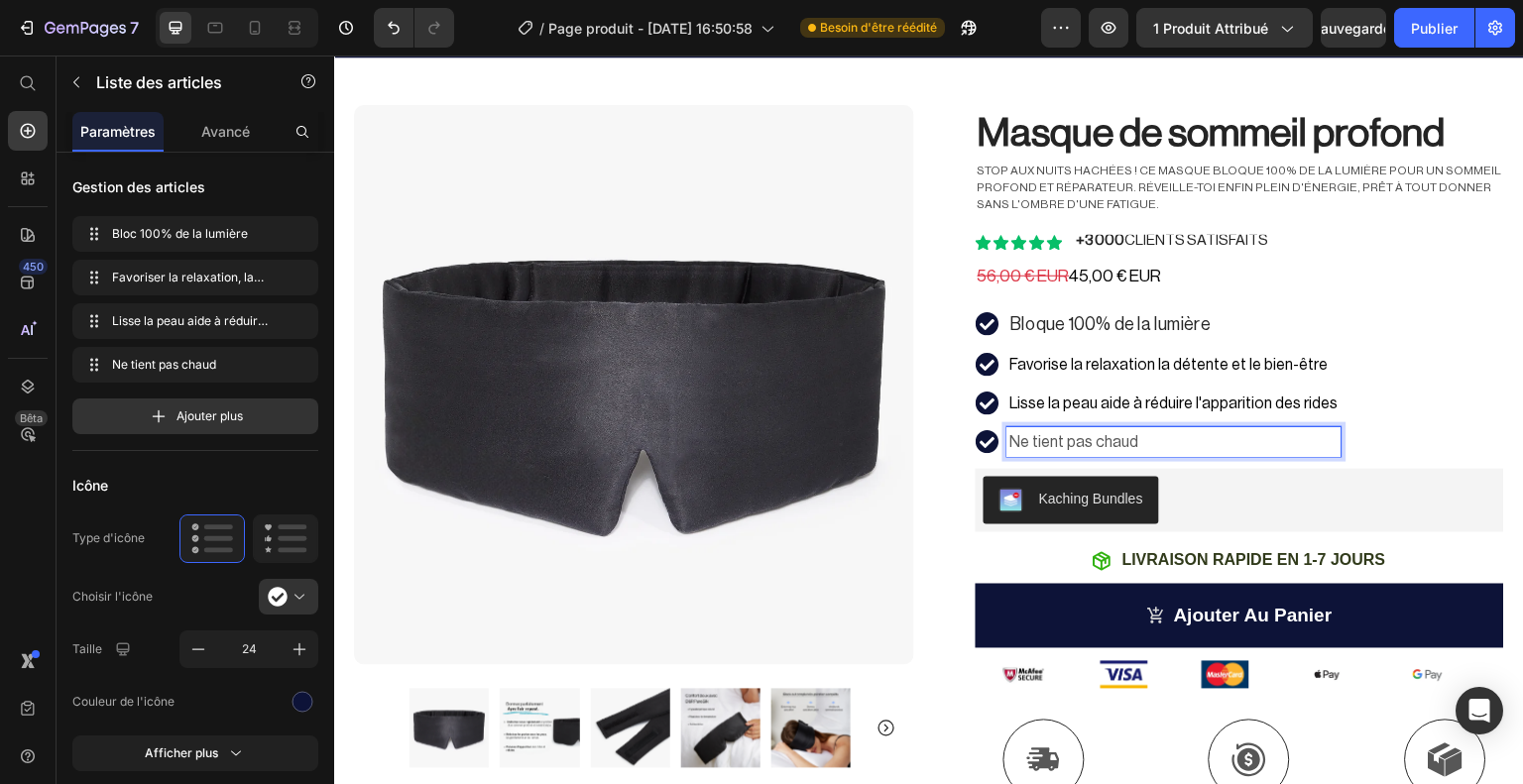 click on "Ne tient pas chaud" at bounding box center (1174, 442) 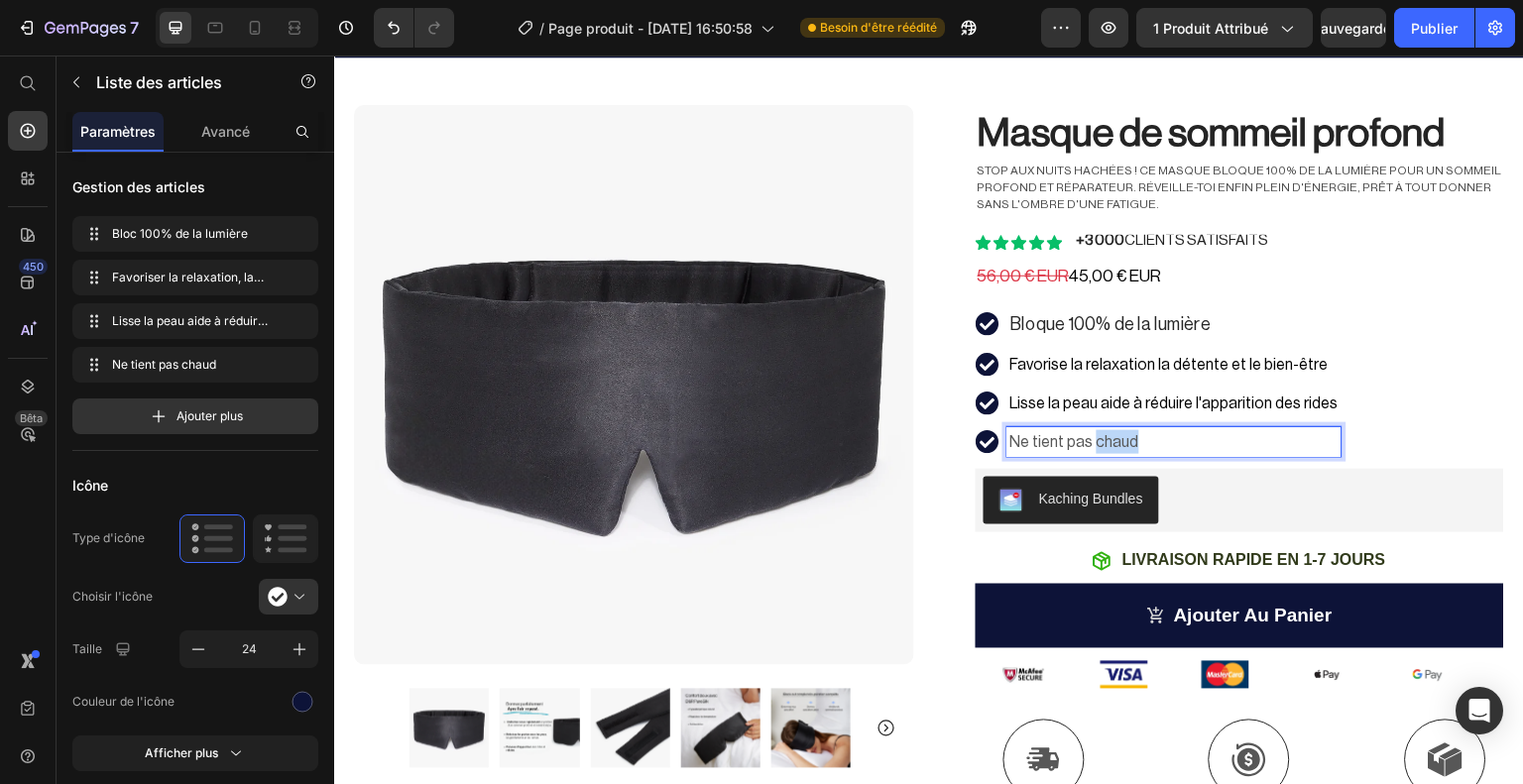 click on "Ne tient pas chaud" at bounding box center [1174, 442] 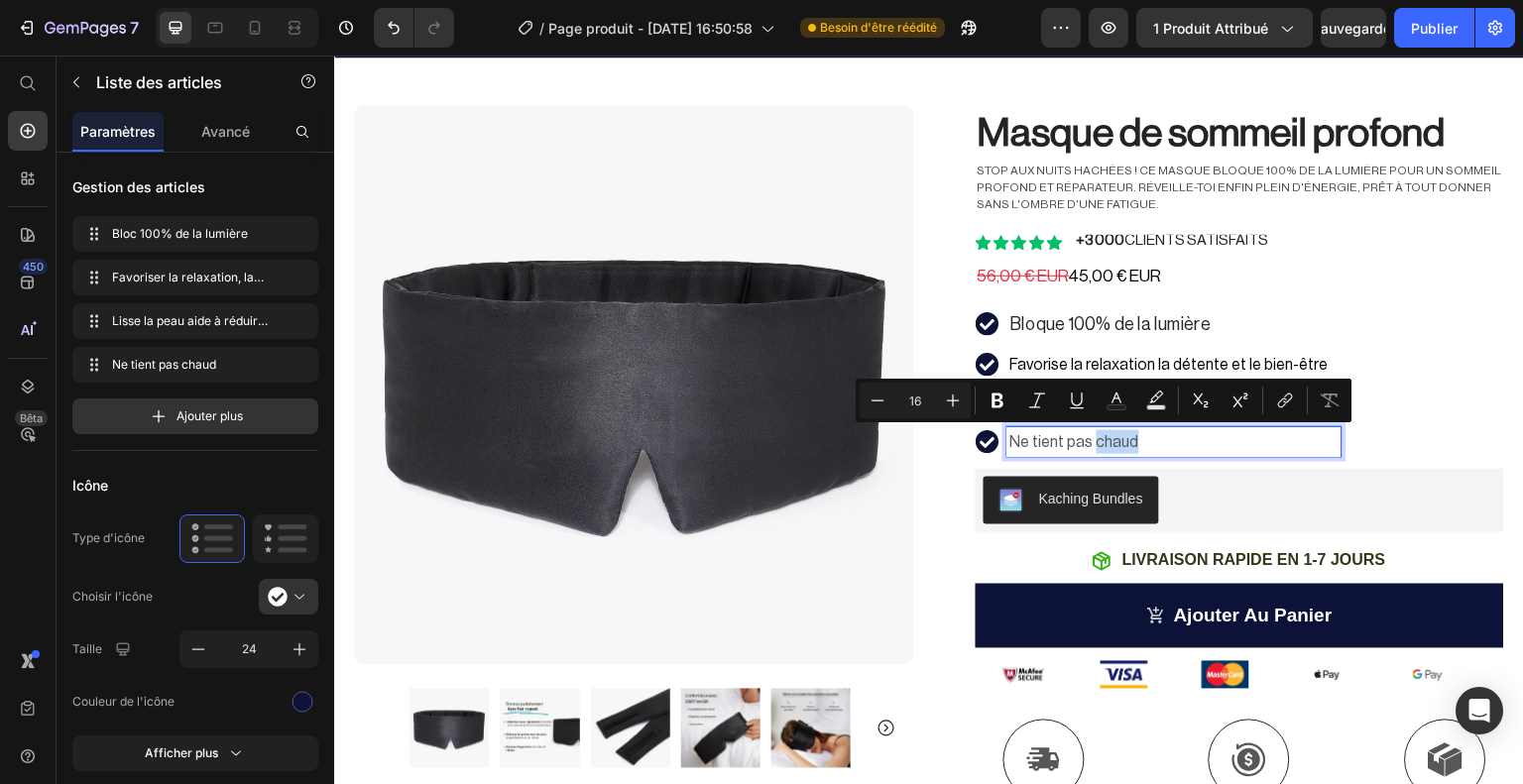 click on "Ne tient pas chaud" at bounding box center (1174, 442) 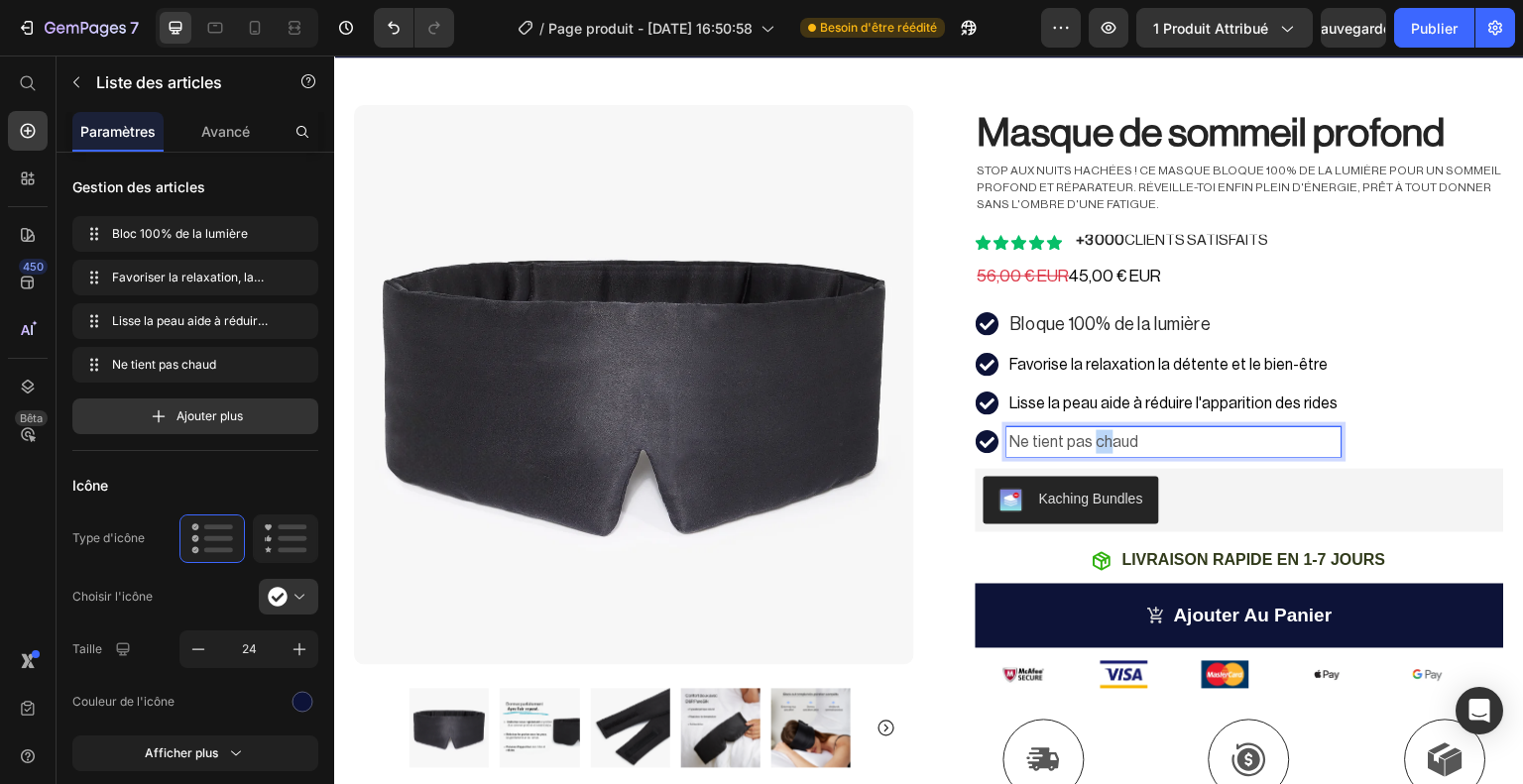 click on "Ne tient pas chaud" at bounding box center (1174, 442) 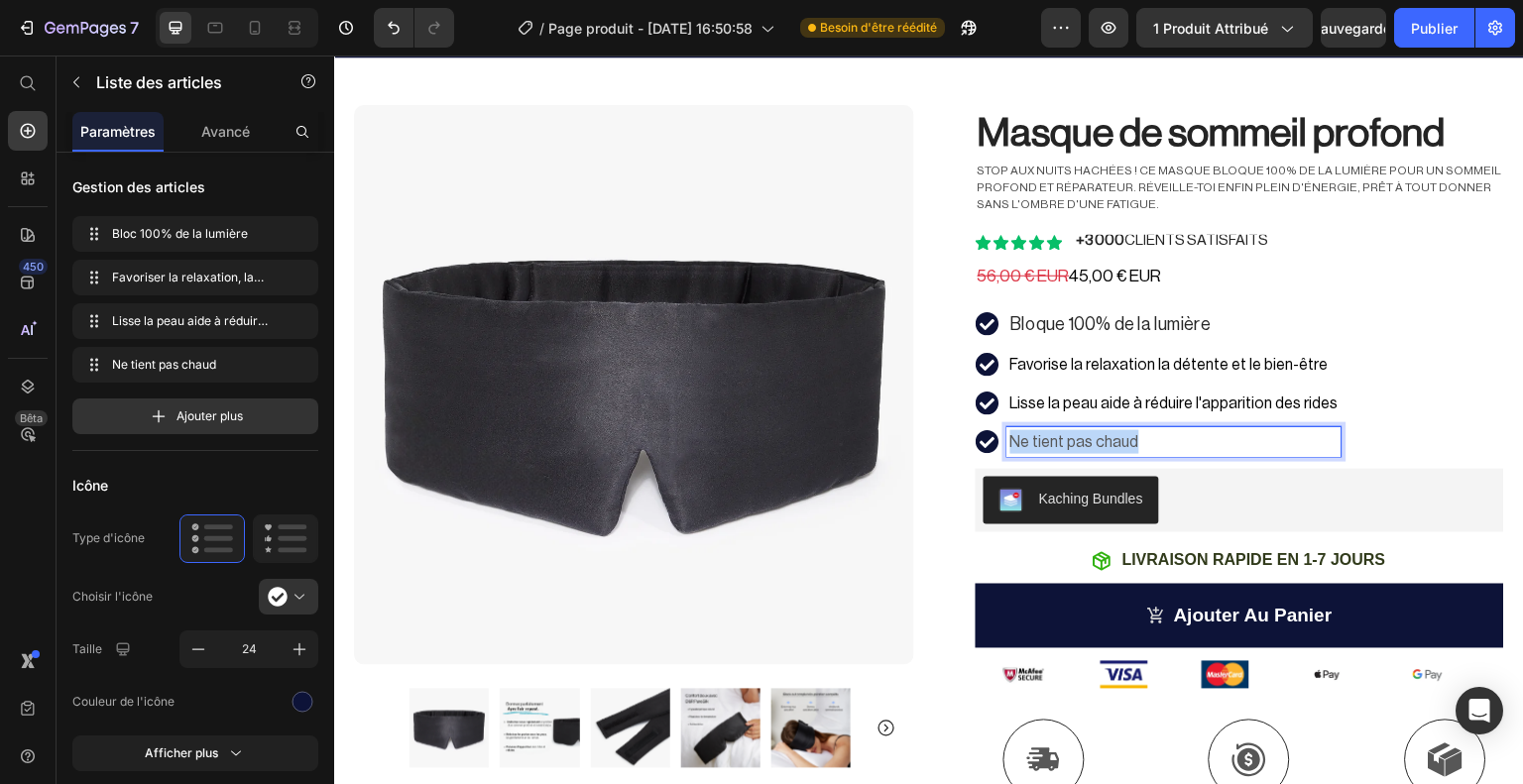 click on "Ne tient pas chaud" at bounding box center (1174, 442) 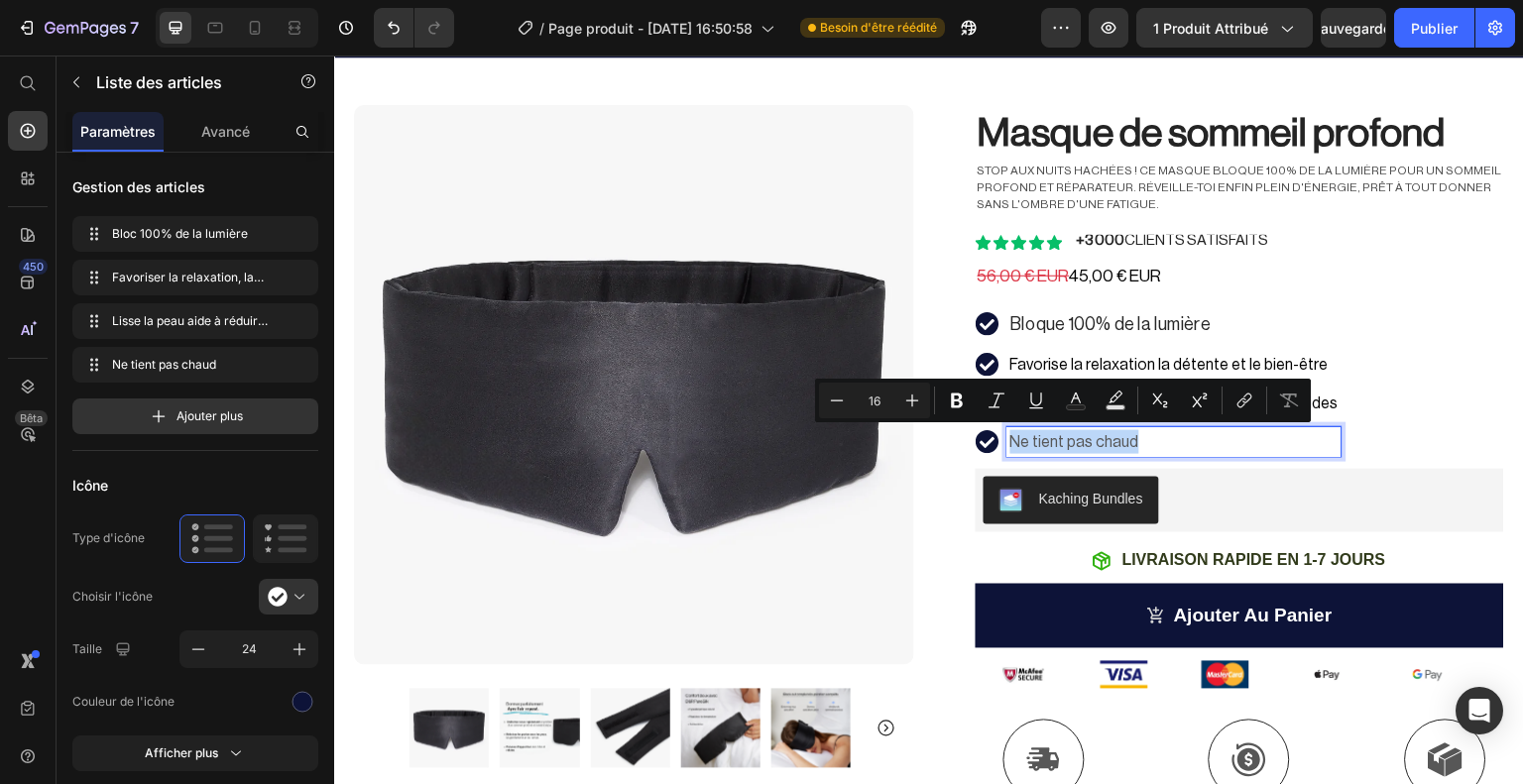 click on "Ne tient pas chaud" at bounding box center (1174, 442) 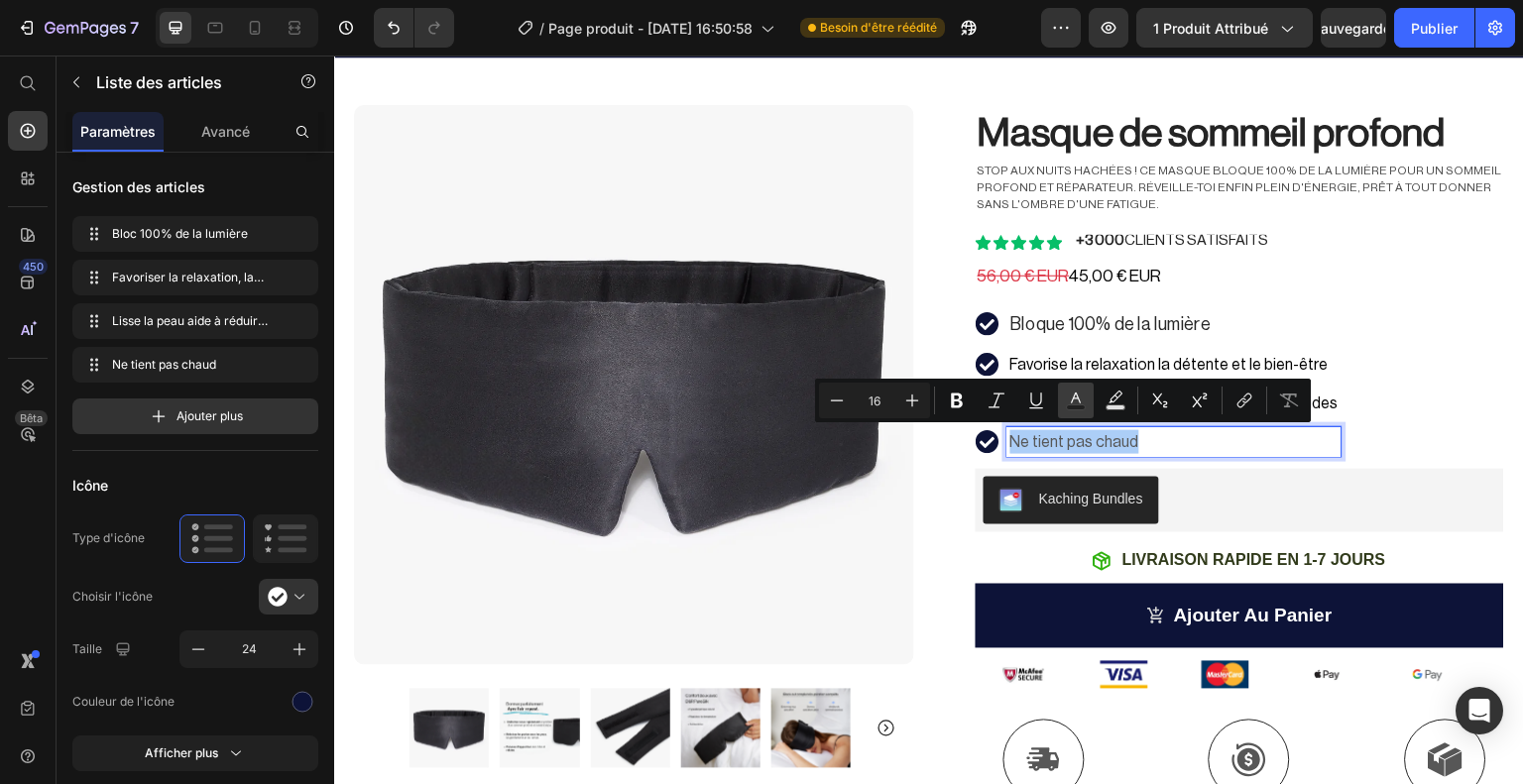 click 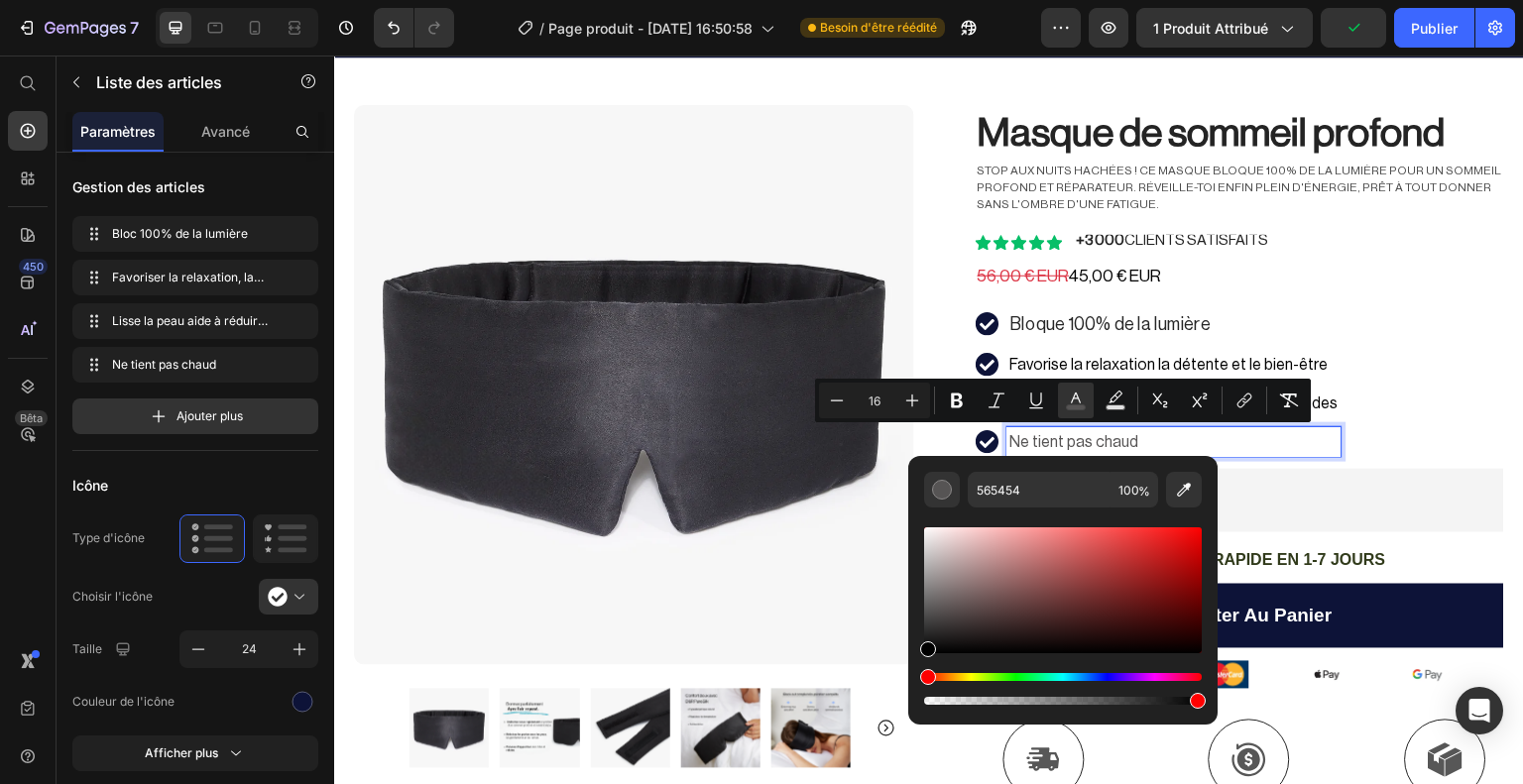 drag, startPoint x: 930, startPoint y: 610, endPoint x: 910, endPoint y: 689, distance: 81.49233 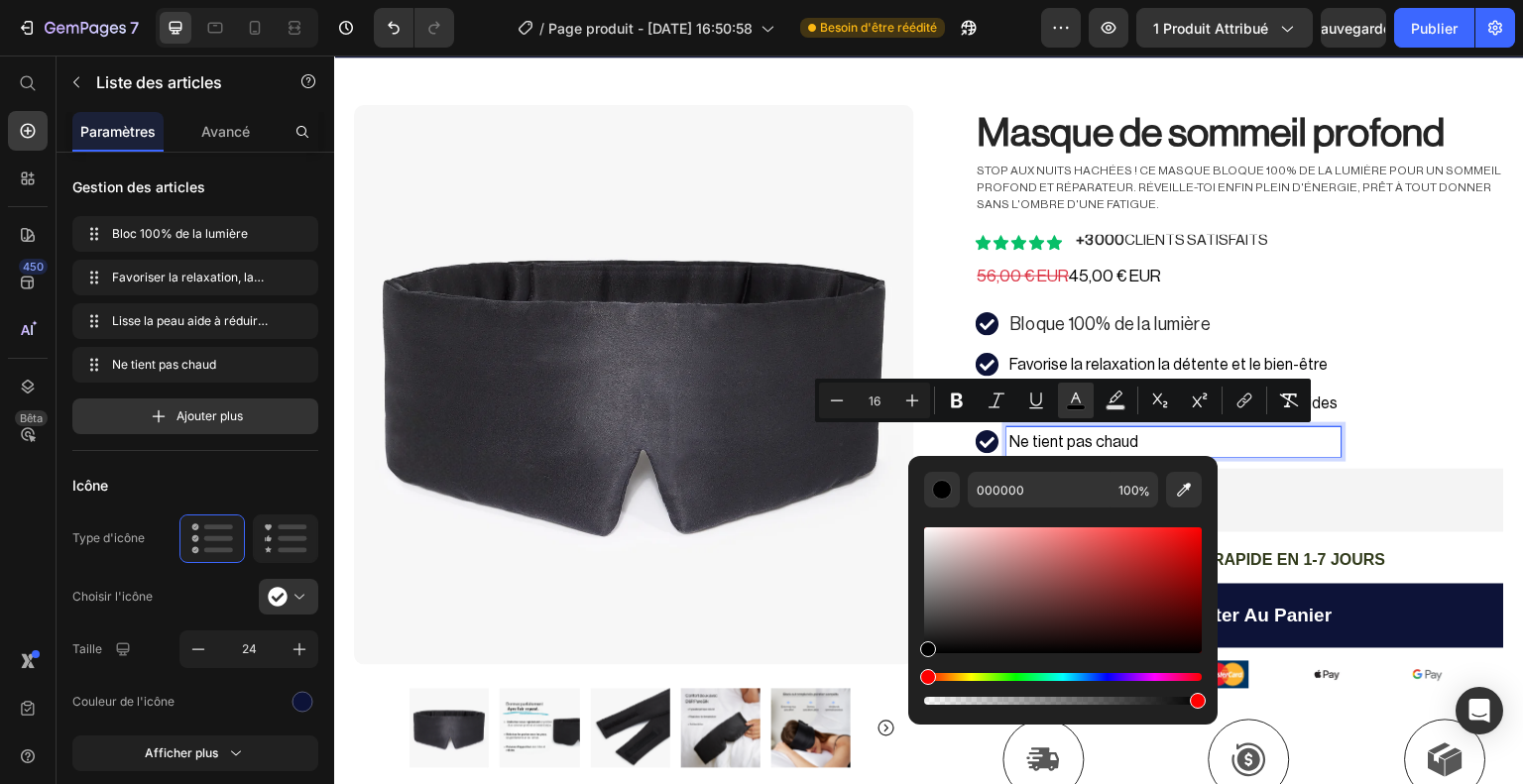 click on "Bloque 100% de la lumière Favorise la relaxation la détente et le bien-être Lisse la peau aide à réduire l'apparition des rides Ne tient pas chaud" at bounding box center (1239, 383) 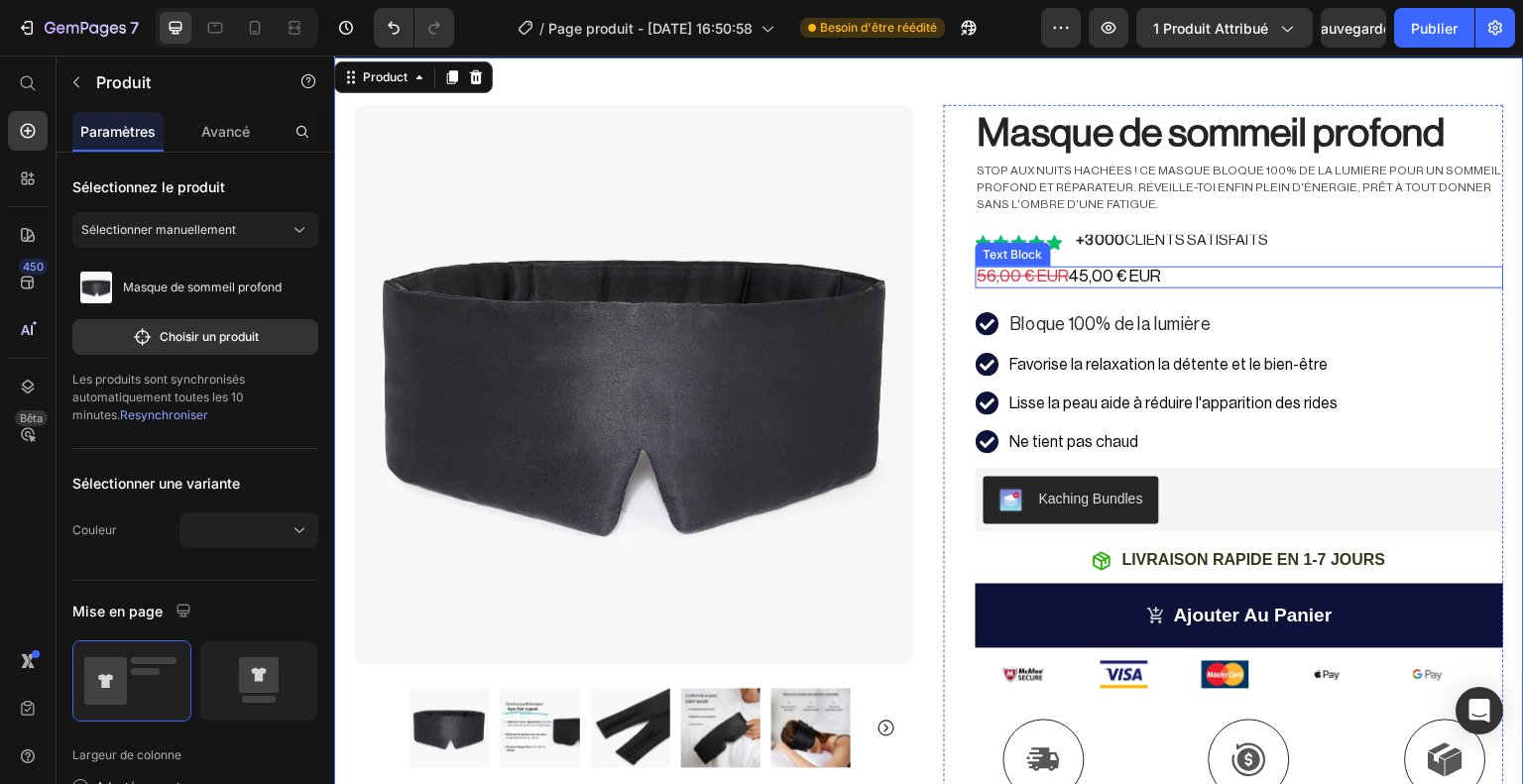 click on "56,00 € EUR   45,00 € EUR" at bounding box center [1239, 278] 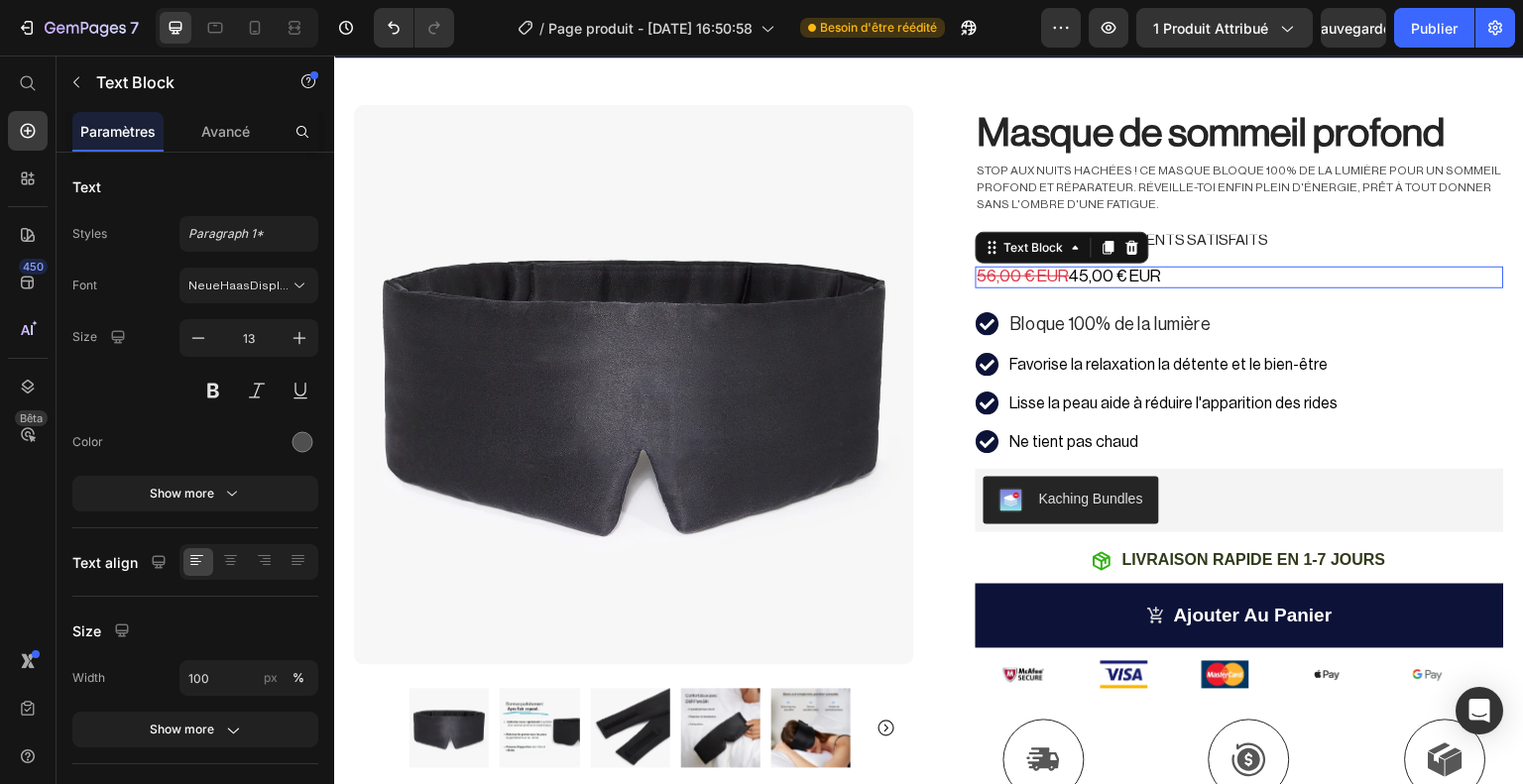 click on "56,00 € EUR   45,00 € EUR" at bounding box center (1239, 278) 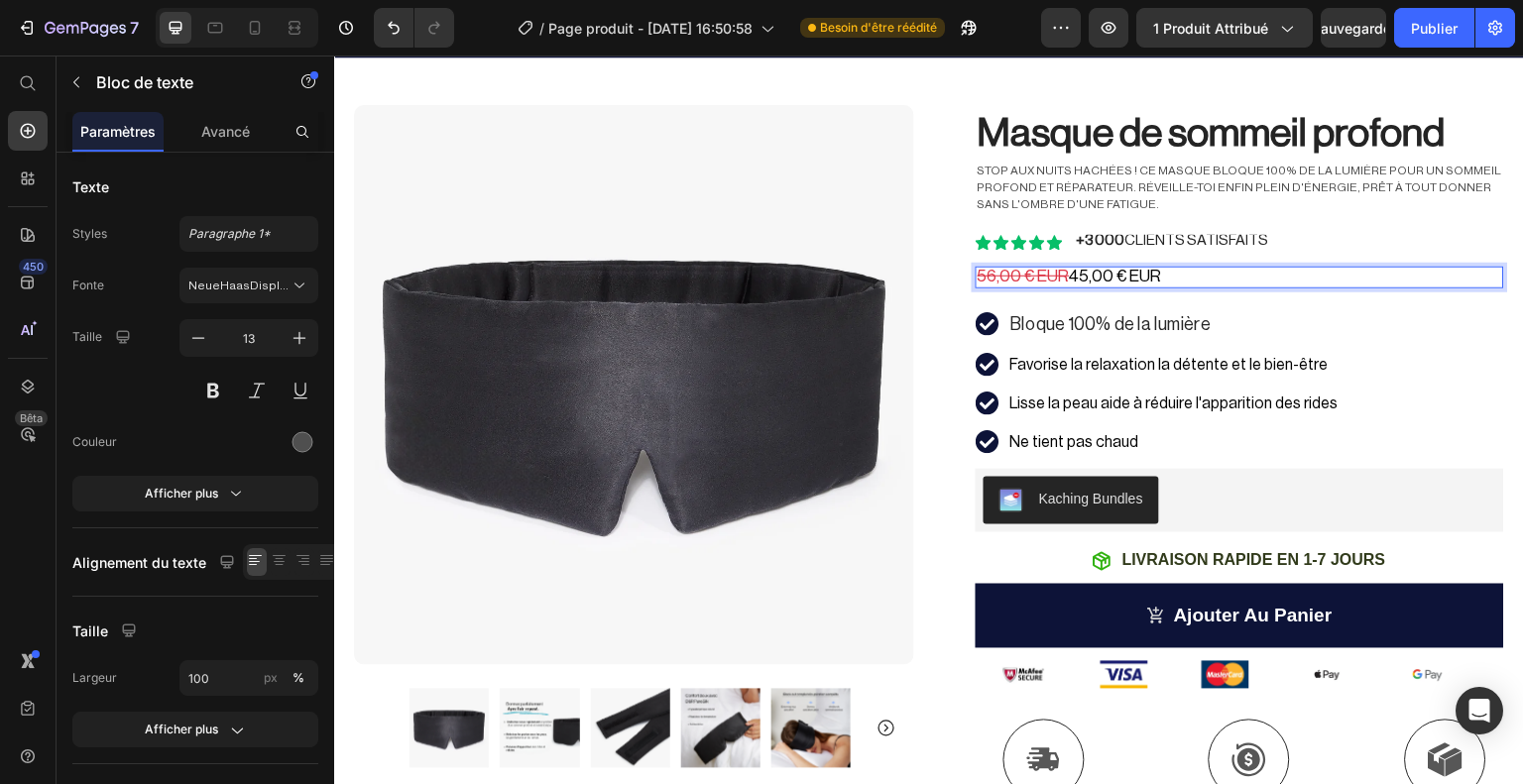 click on "56,00 € EUR   45,00 € EUR" at bounding box center [1239, 278] 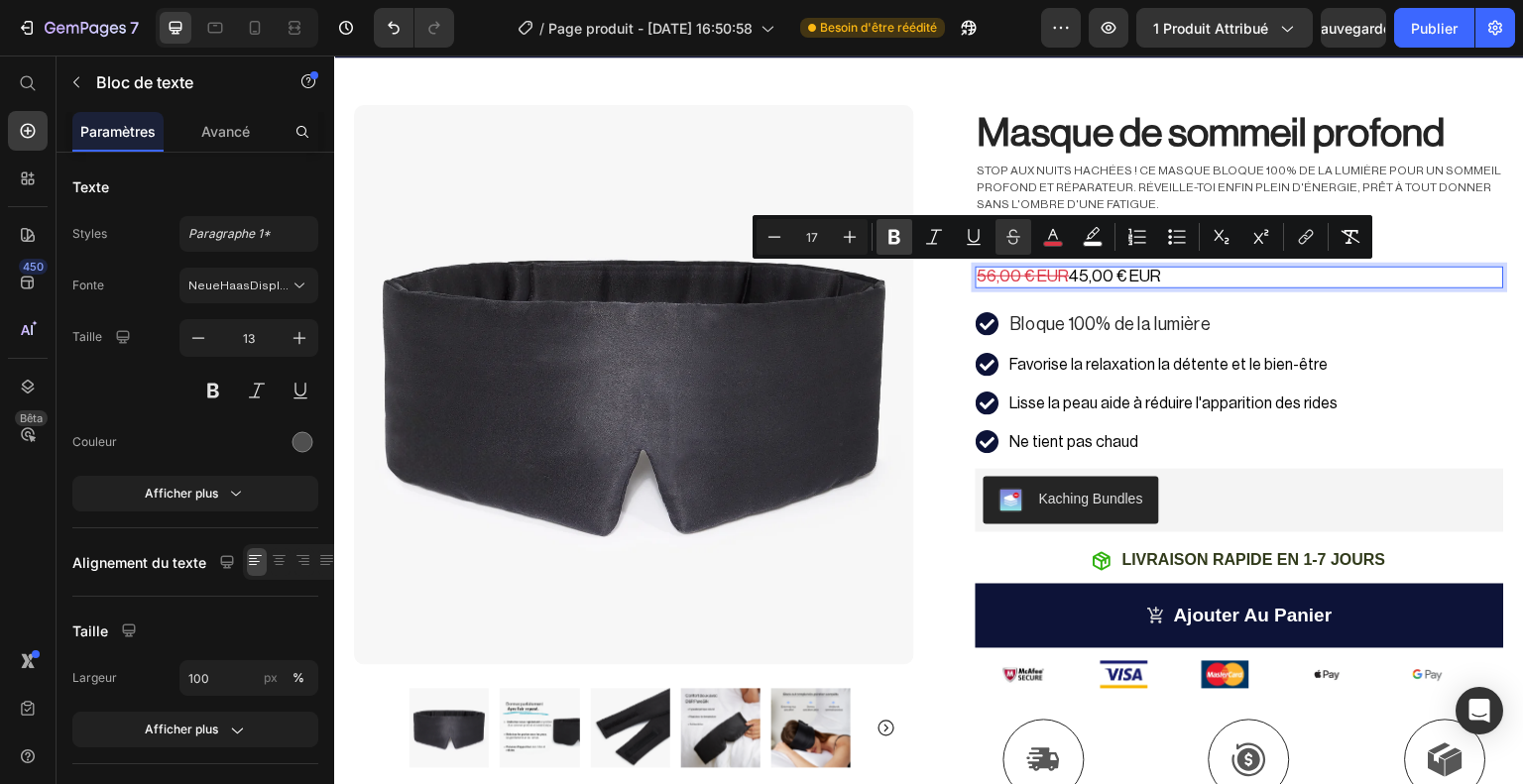 click 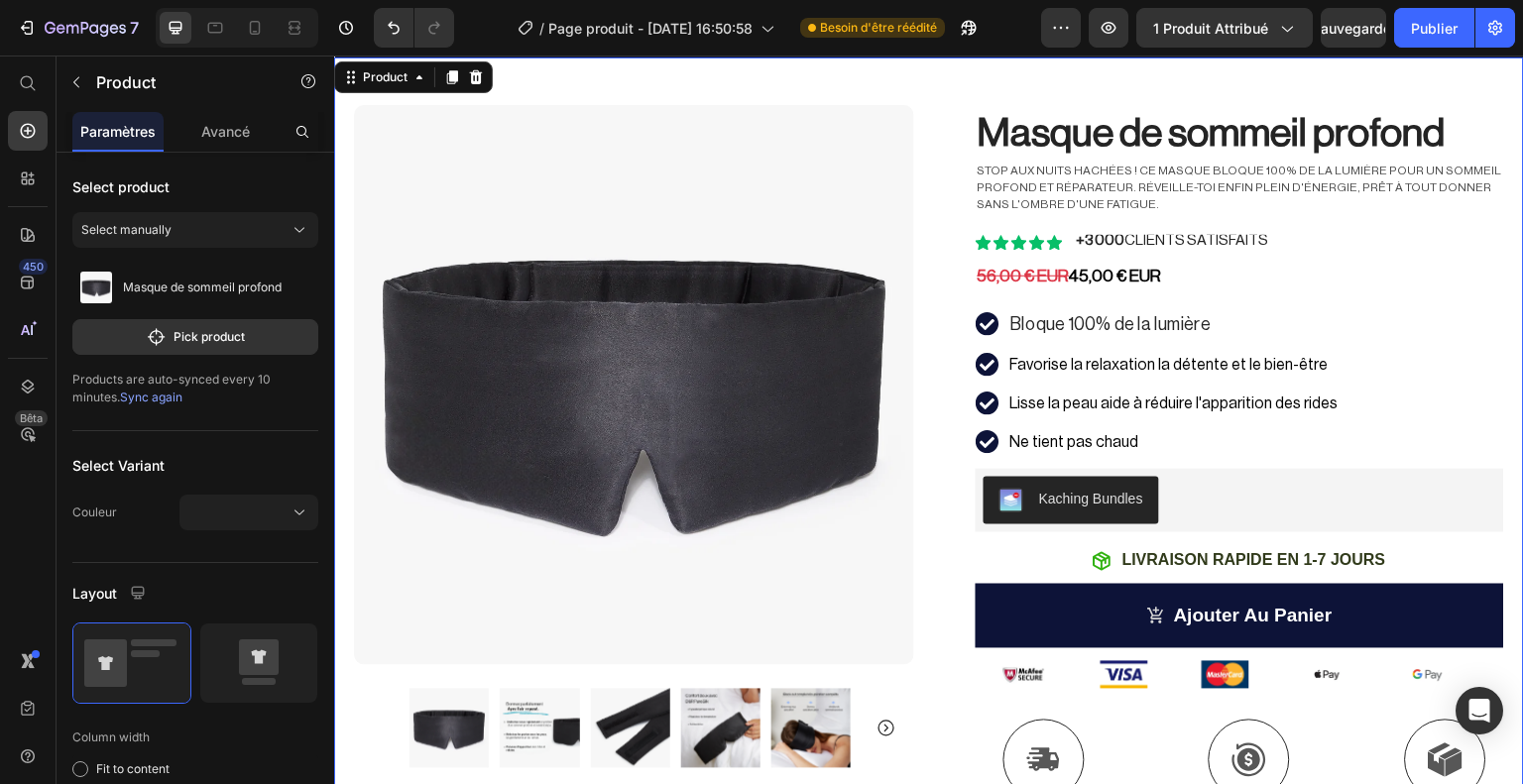 click on "Product Images Image Icon Icon Icon Icon Icon Icon List Le masque de sommeil est une aubaine, je dors merveilleusement bien toute la nuit, il est super doux sur le visage, il reste en place pendant la nuit et mes yeux ne sont plus gonflés au réveil. Text Block
Icon Hannah N. (Evry Courcouronnes, FR) Text Block Row Row Row Masque de sommeil profond Product Title Stop aux nuits hachées ! Ce masque bloque 100% de la lumière pour un sommeil profond et réparateur. Réveille-toi ENFIN plein d'énergie, prêt à tout donner sans l'ombre d'une fatigue. Text Block Icon Icon Icon Icon Icon Icon List +3000  CLIENTS SATISFAITS Text Block Row 56,00 € EUR   45,00 € EUR Text Block Bloque 100% de la lumière Favorise la relaxation la détente et le bien-être Lisse la peau aide à réduire l'apparition des rides Ne tient pas chaud Item List Kaching Bundles Kaching Bundles
Icon LIVRAISON RAPIDE EN 1-7 JOURS Text Block Row
ajouter au panier Add to Cart Image" at bounding box center (929, 555) 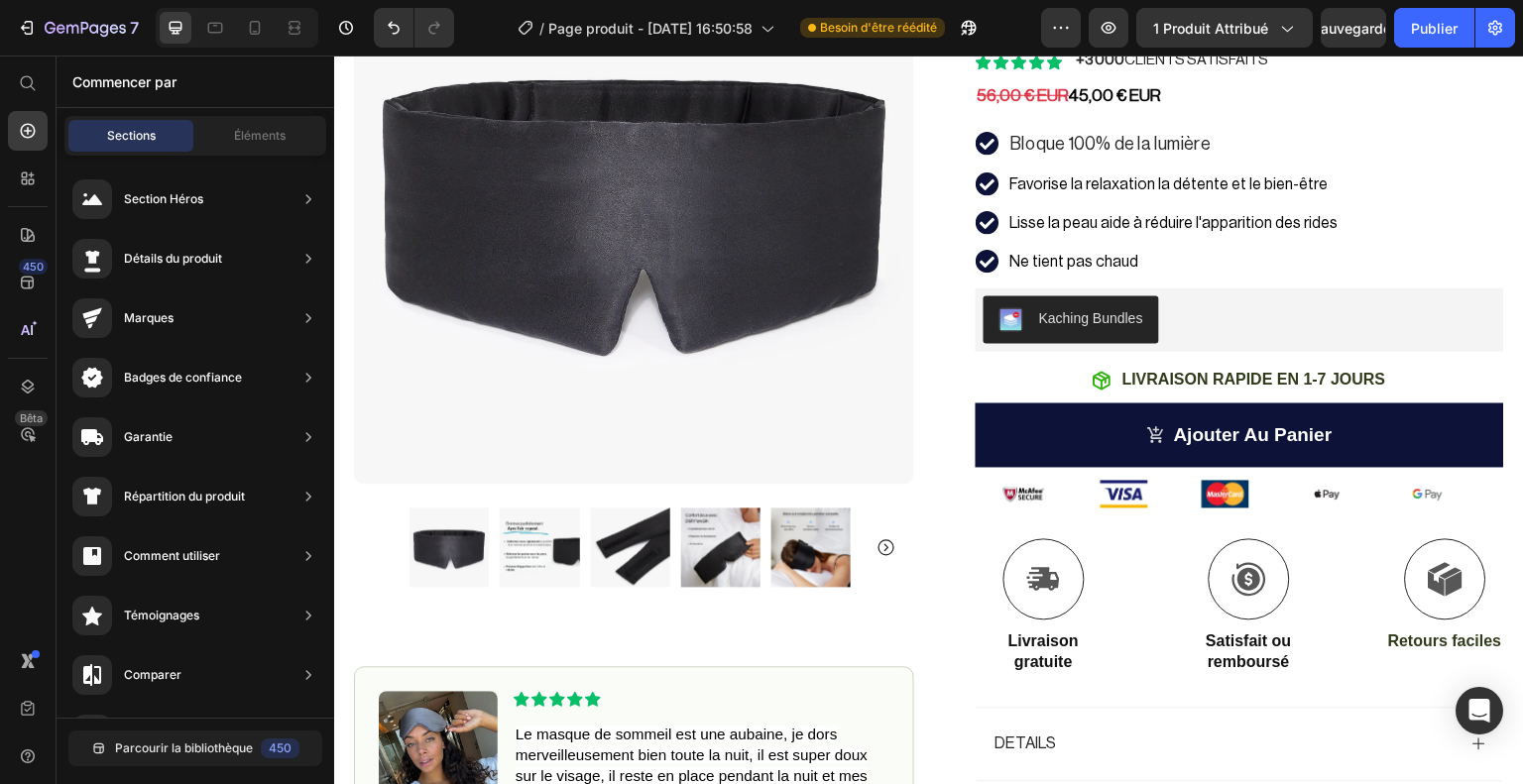 scroll, scrollTop: 379, scrollLeft: 0, axis: vertical 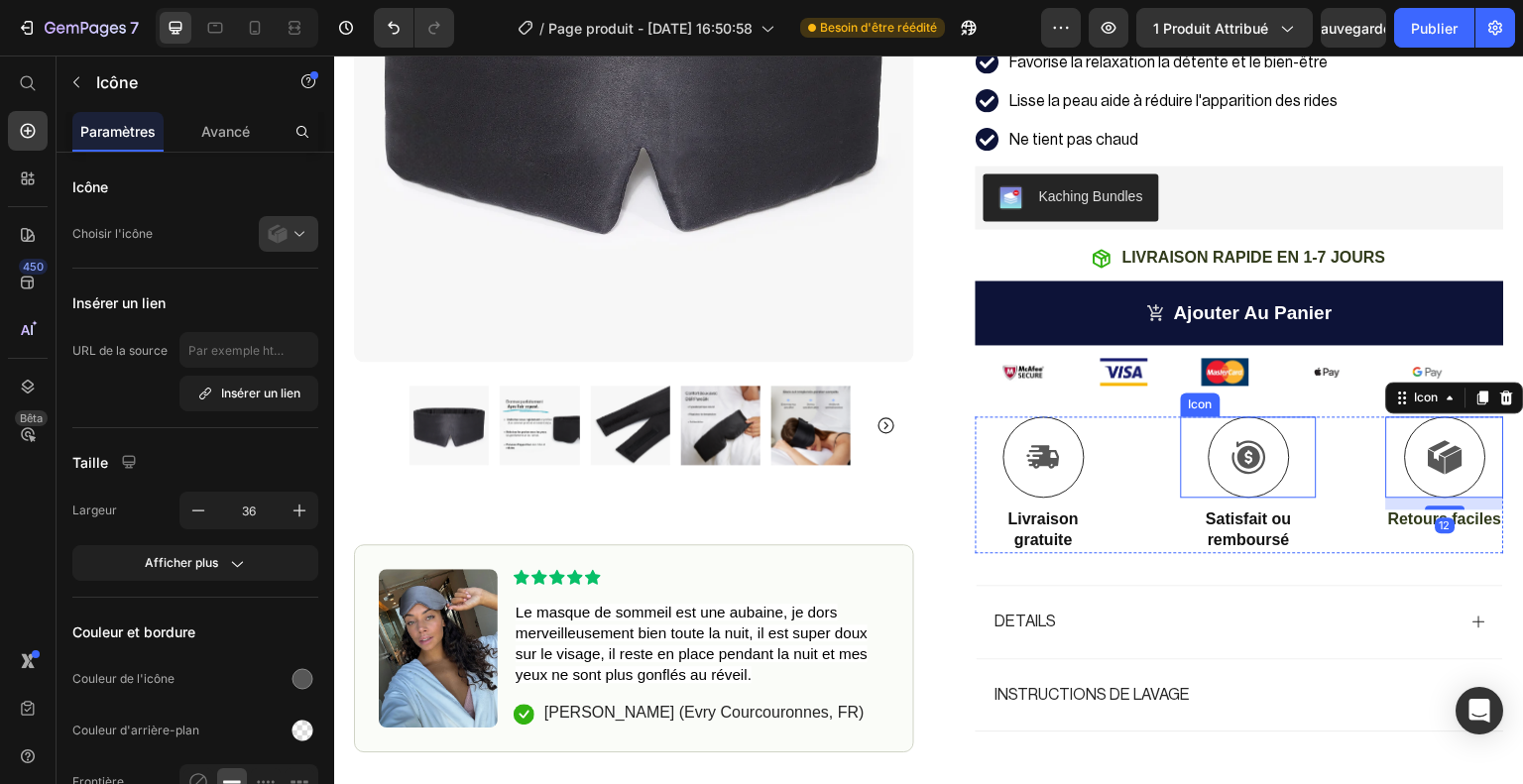 drag, startPoint x: 1458, startPoint y: 452, endPoint x: 1224, endPoint y: 472, distance: 234.85315 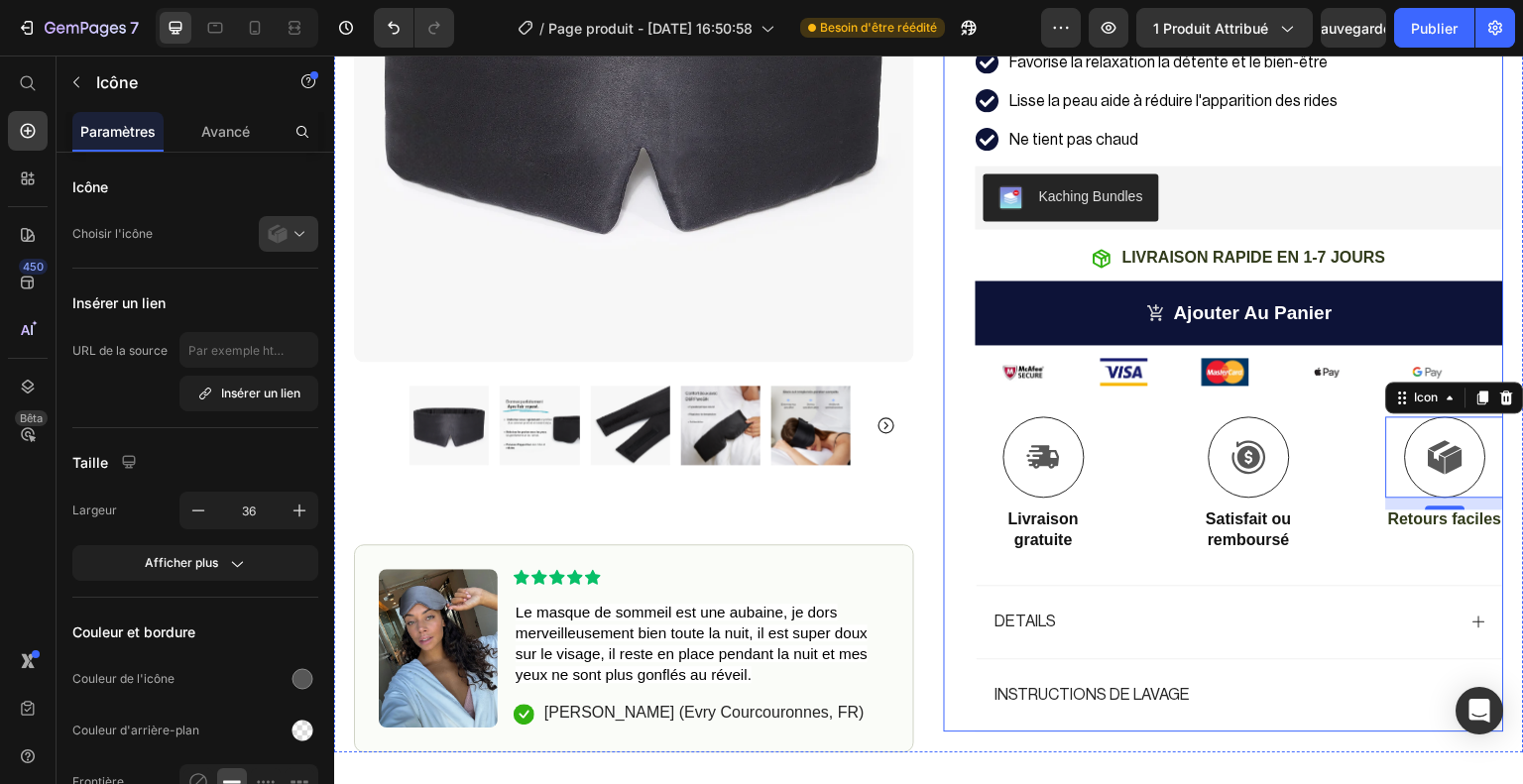 drag, startPoint x: 1481, startPoint y: 462, endPoint x: 1414, endPoint y: 504, distance: 79.075913 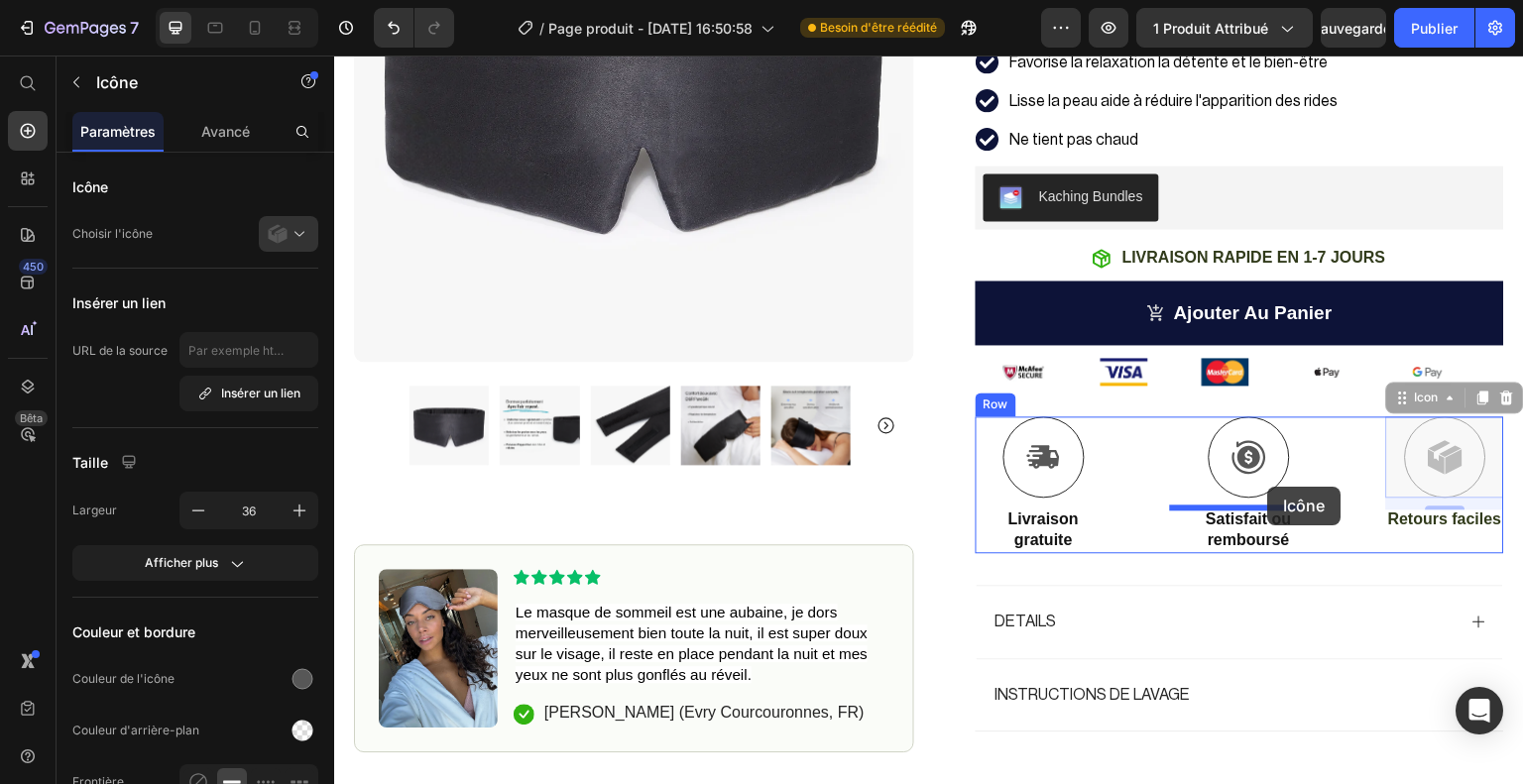 drag, startPoint x: 1461, startPoint y: 450, endPoint x: 1270, endPoint y: 488, distance: 194.74342 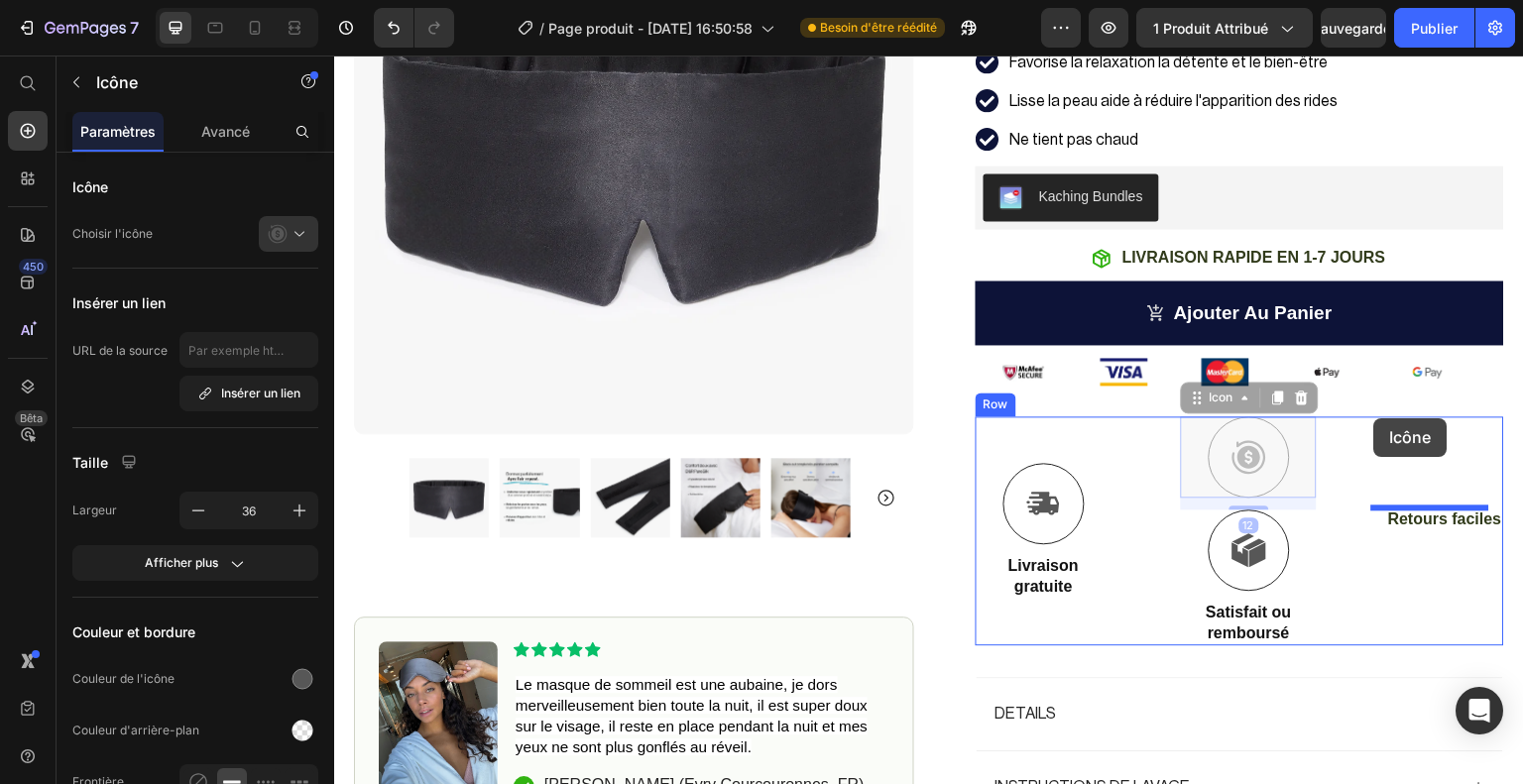 drag, startPoint x: 1230, startPoint y: 432, endPoint x: 1374, endPoint y: 418, distance: 144.679 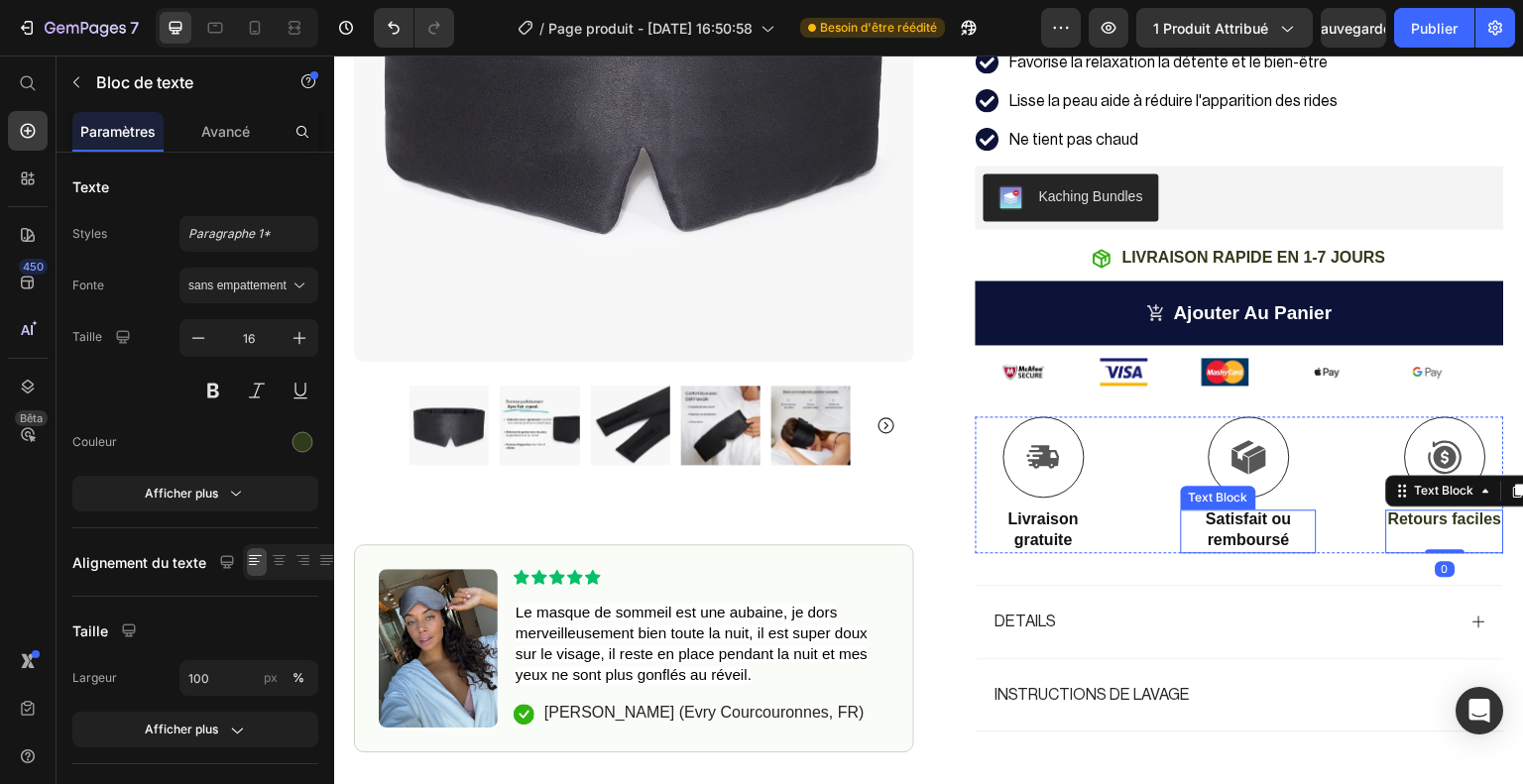 drag, startPoint x: 1395, startPoint y: 514, endPoint x: 1240, endPoint y: 518, distance: 155.0516 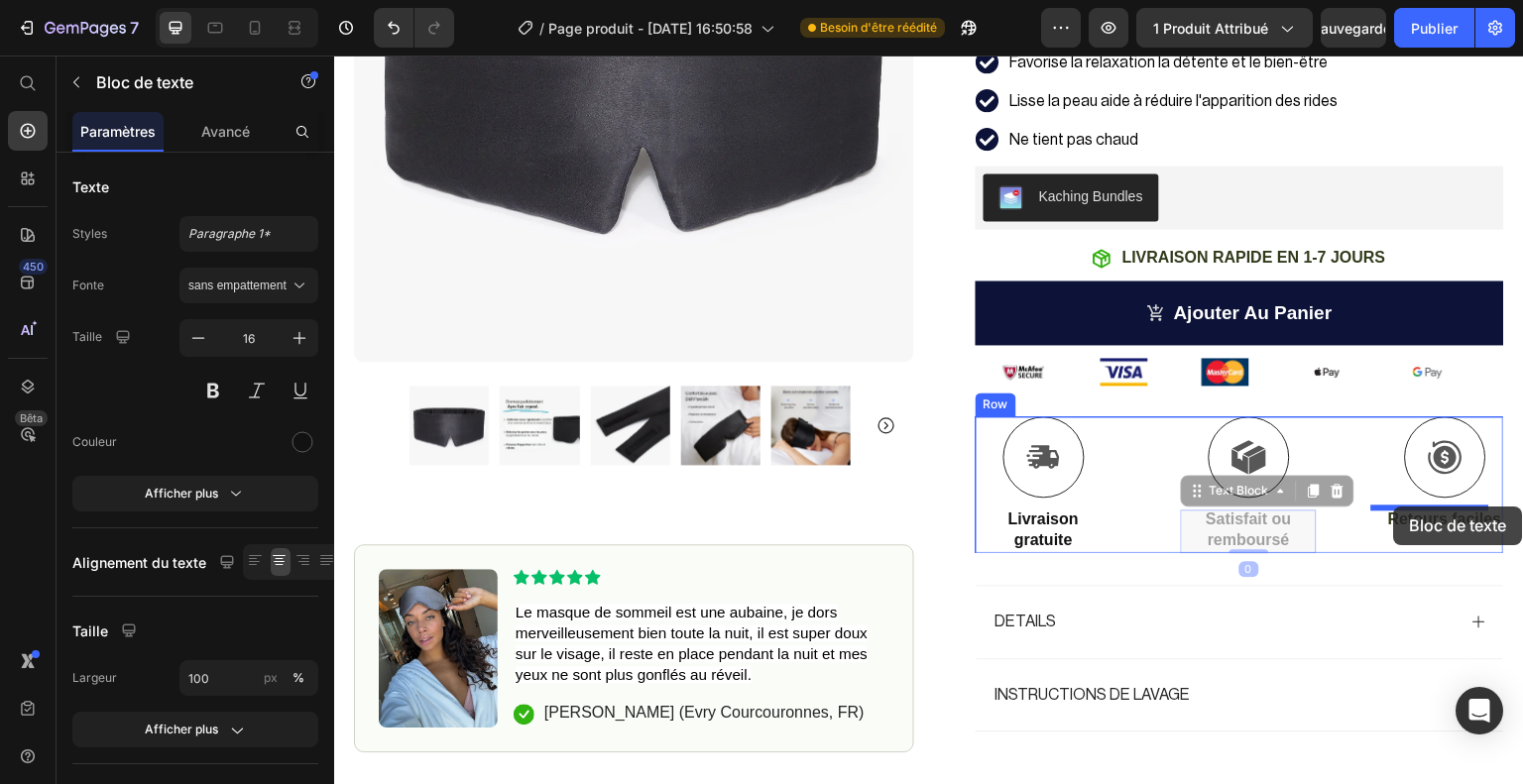 drag, startPoint x: 1240, startPoint y: 518, endPoint x: 1394, endPoint y: 506, distance: 154.46682 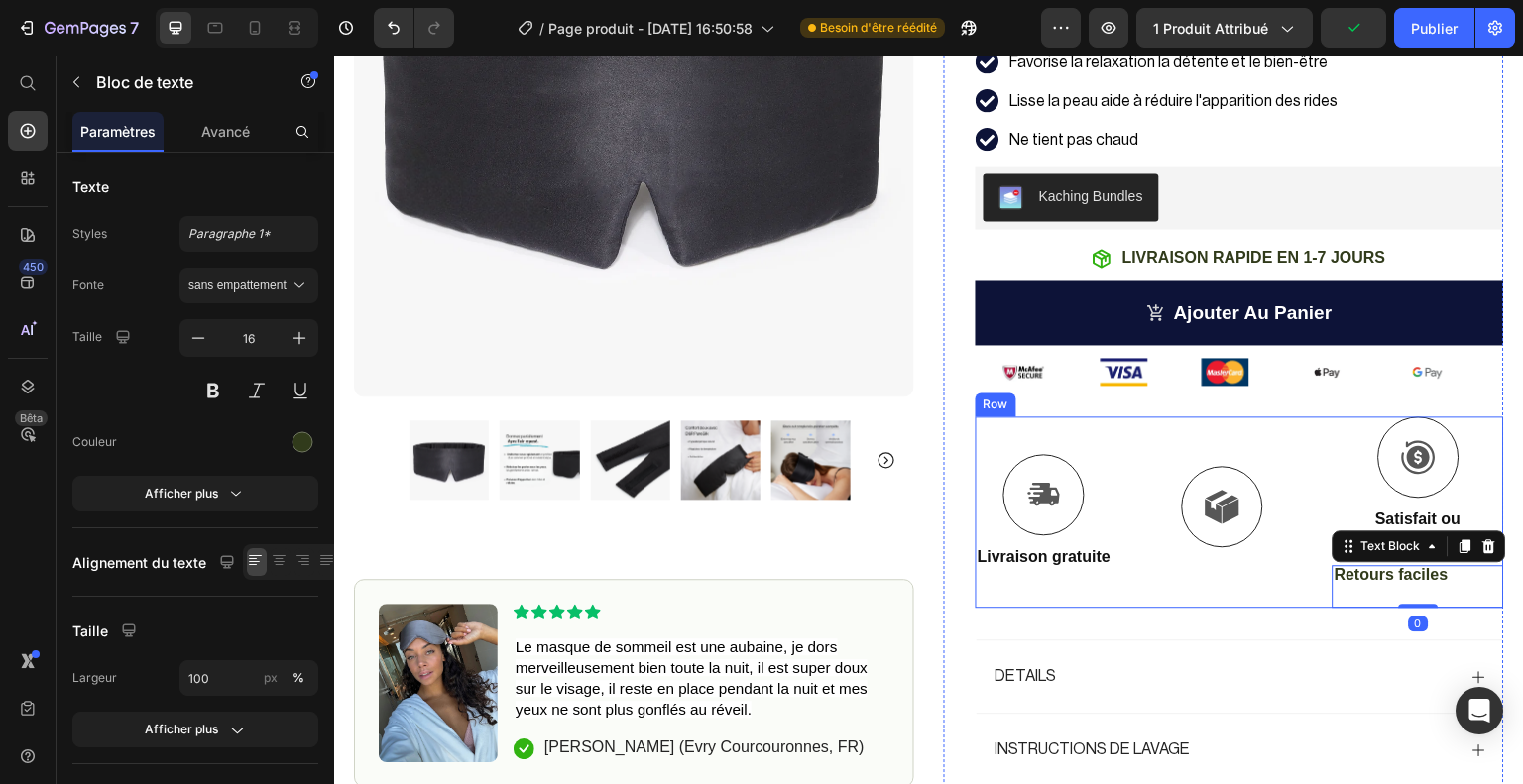 drag, startPoint x: 1352, startPoint y: 580, endPoint x: 1241, endPoint y: 572, distance: 111.28791 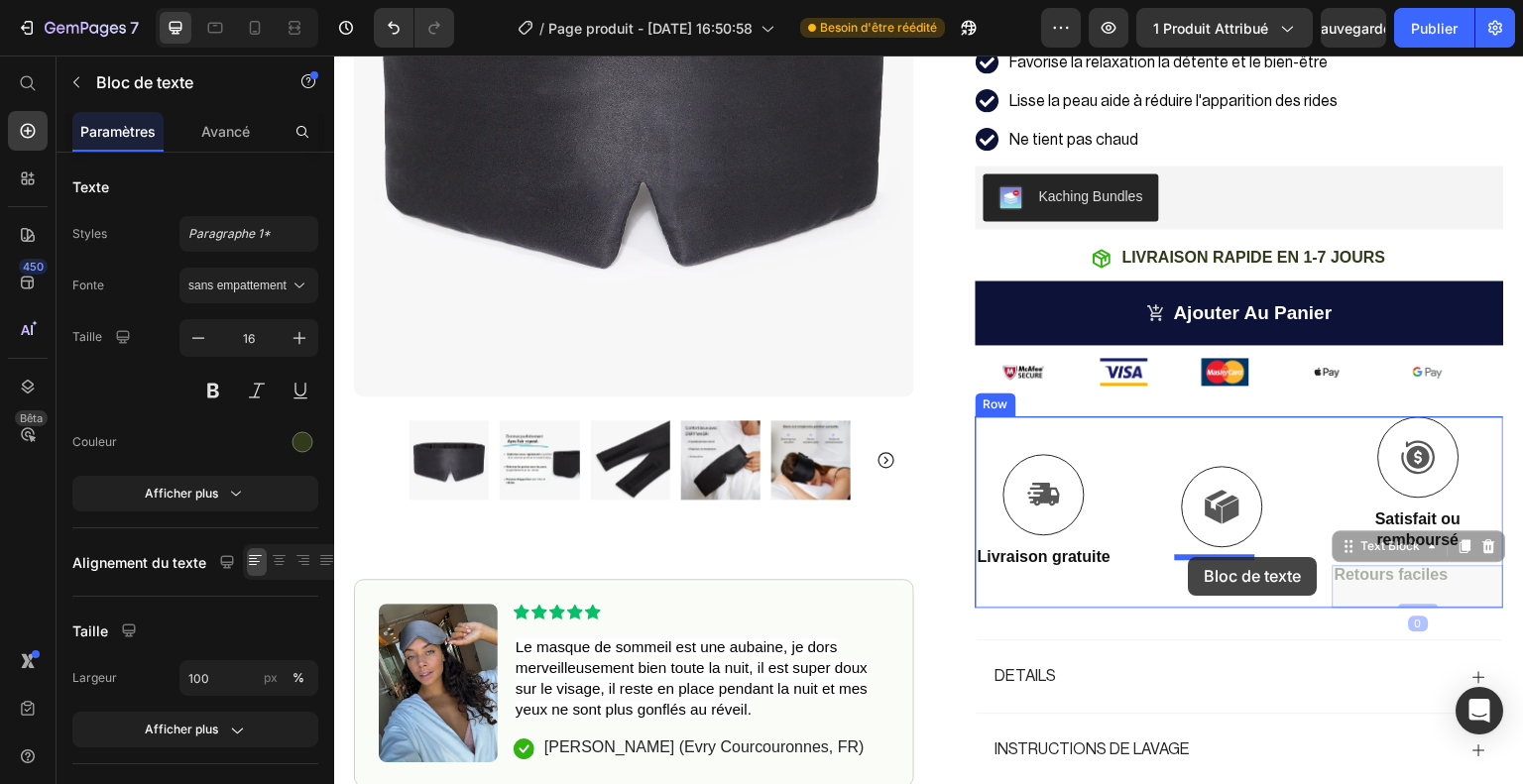 drag, startPoint x: 1361, startPoint y: 573, endPoint x: 1189, endPoint y: 557, distance: 172.74258 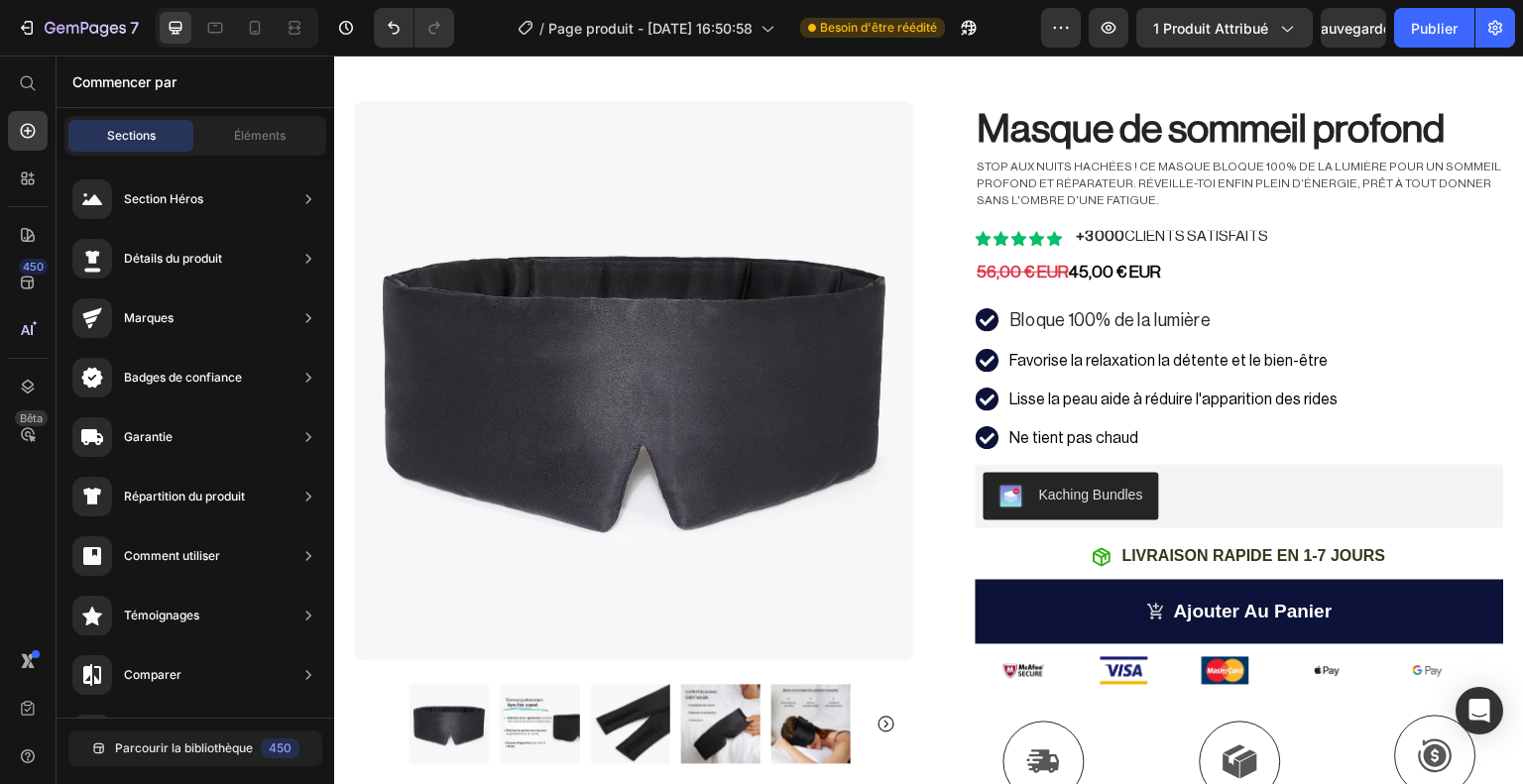 scroll, scrollTop: 49, scrollLeft: 0, axis: vertical 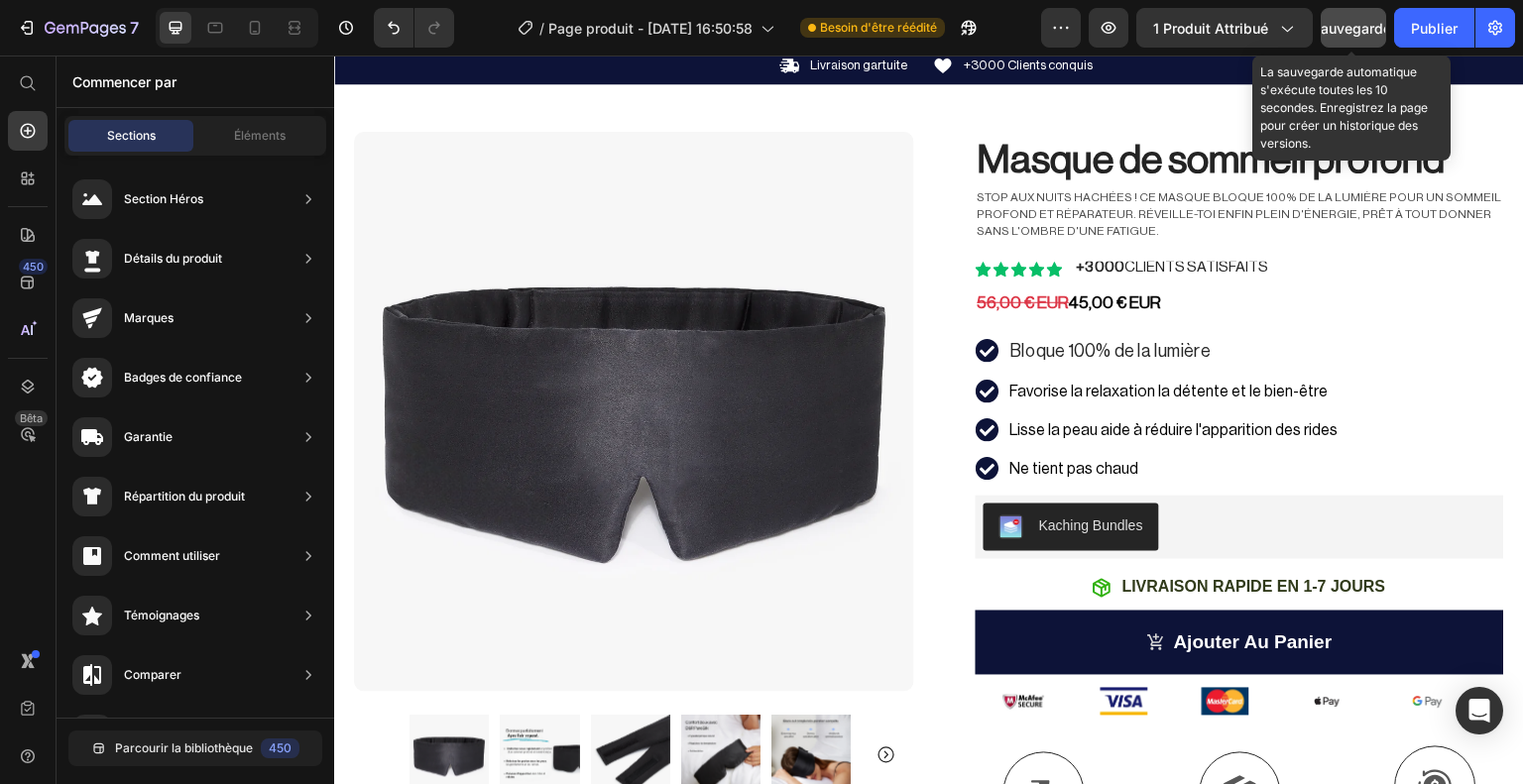 click on "Sauvegarder" 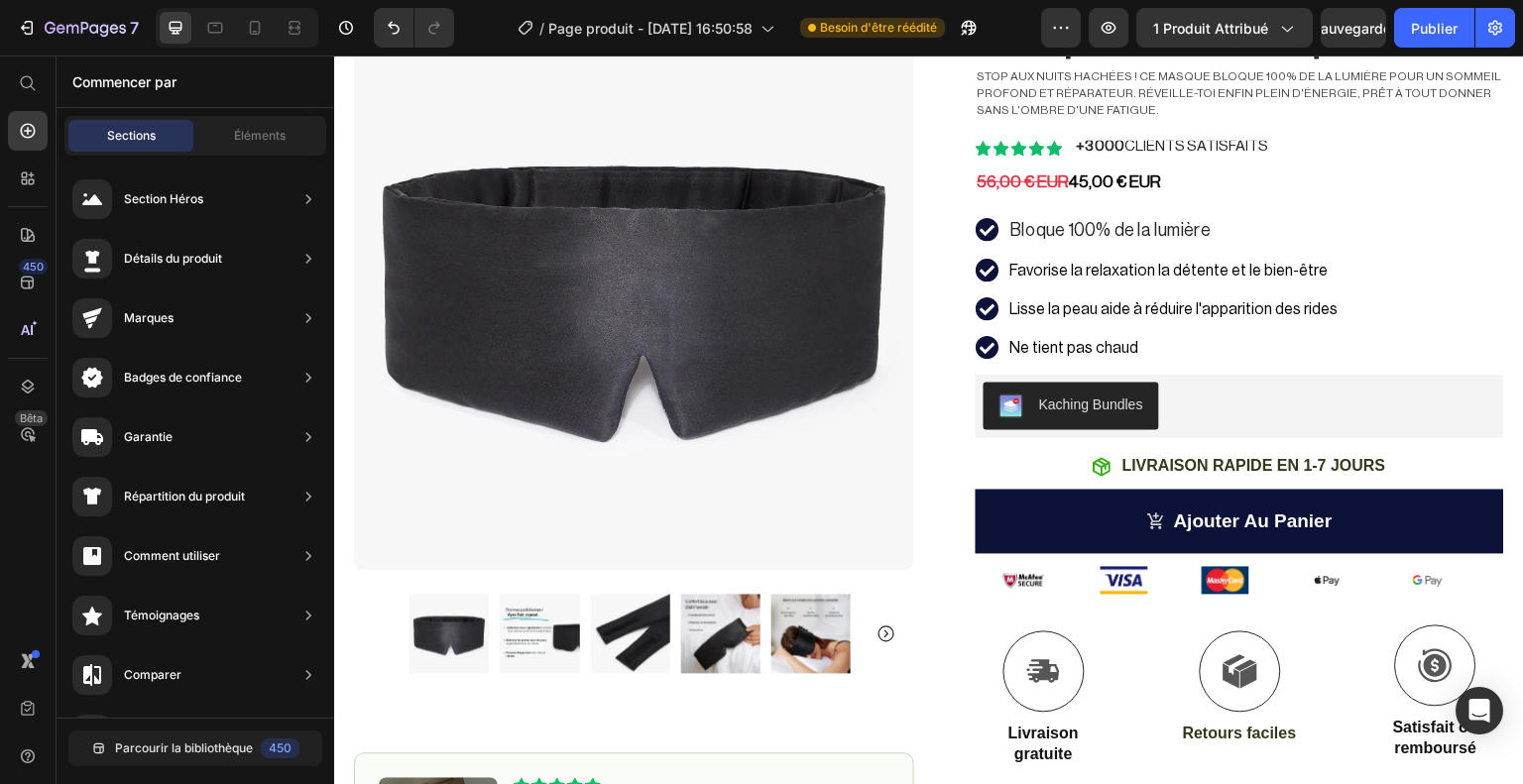 scroll, scrollTop: 192, scrollLeft: 0, axis: vertical 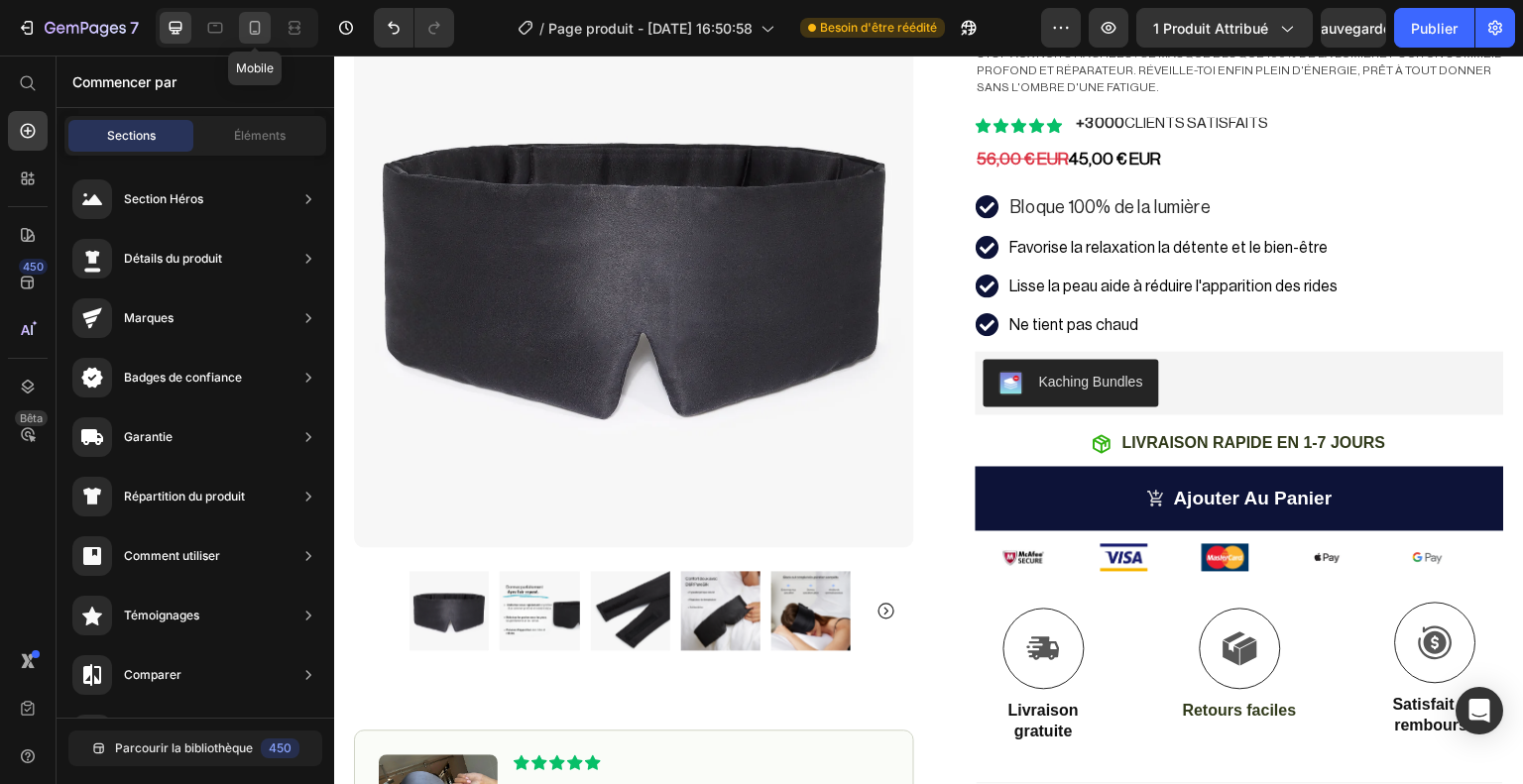 click 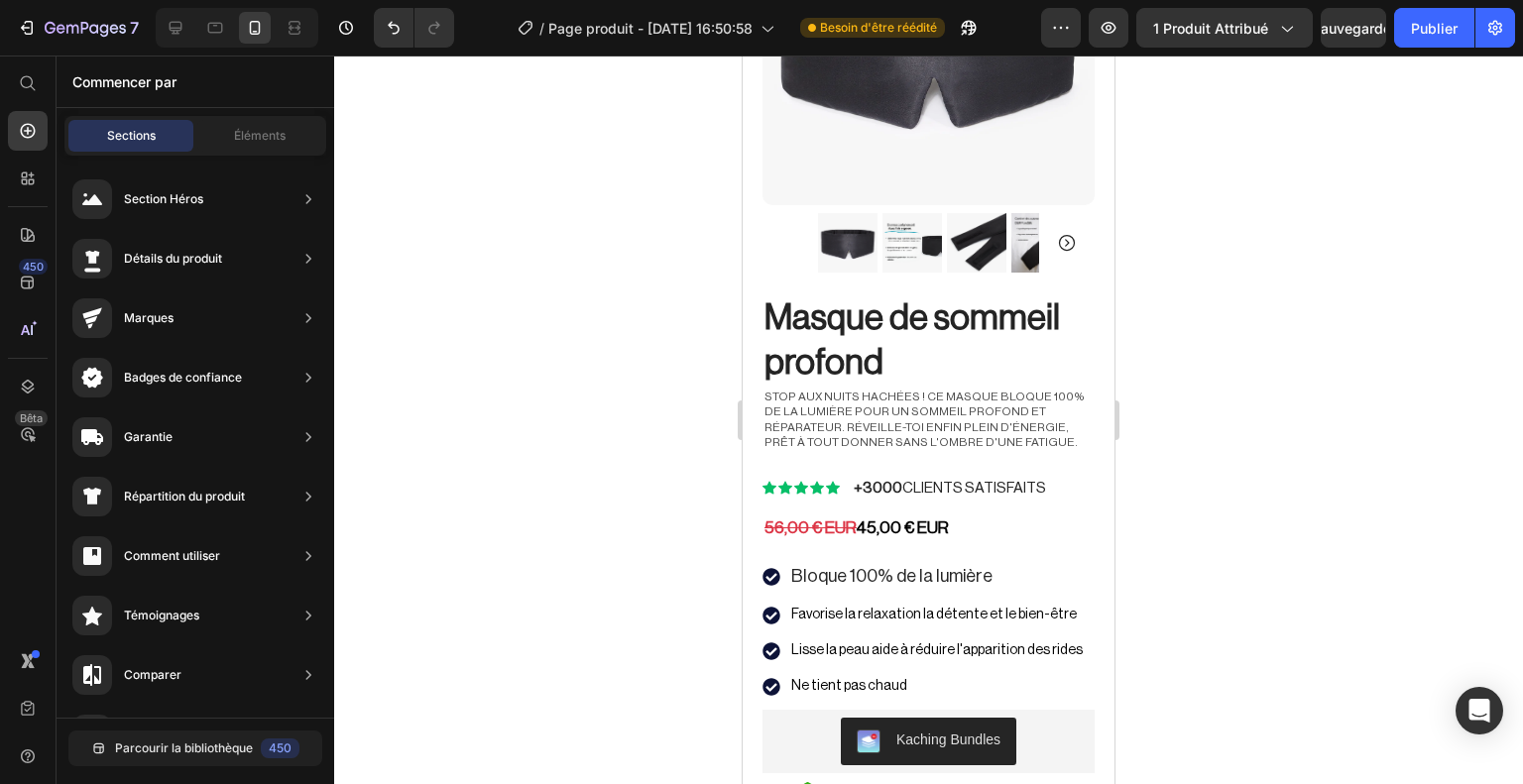 scroll, scrollTop: 276, scrollLeft: 0, axis: vertical 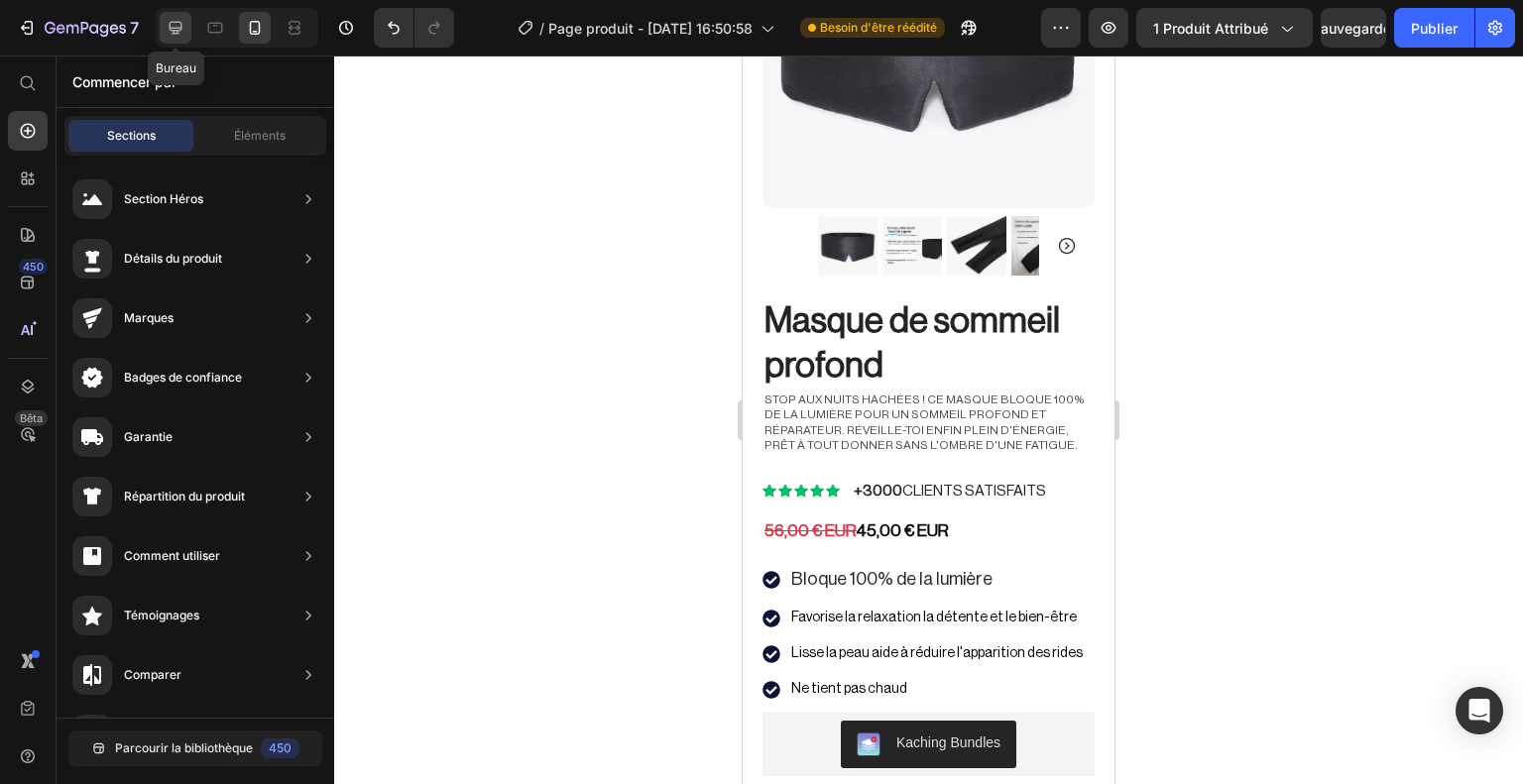 click 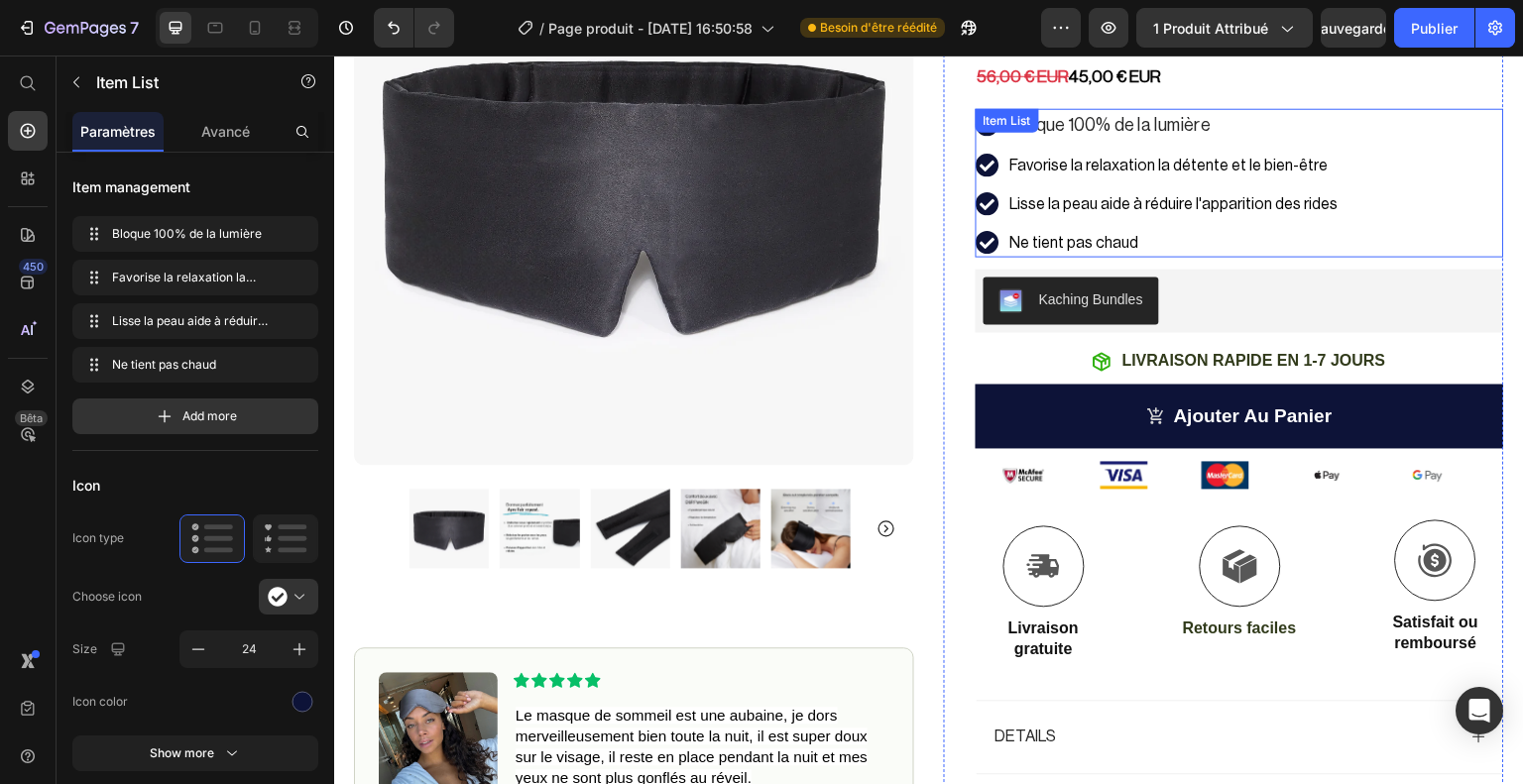 click on "Bloque 100% de la lumière Favorise la relaxation la détente et le bien-être Lisse la peau aide à réduire l'apparition des rides Ne tient pas chaud" at bounding box center (1239, 182) 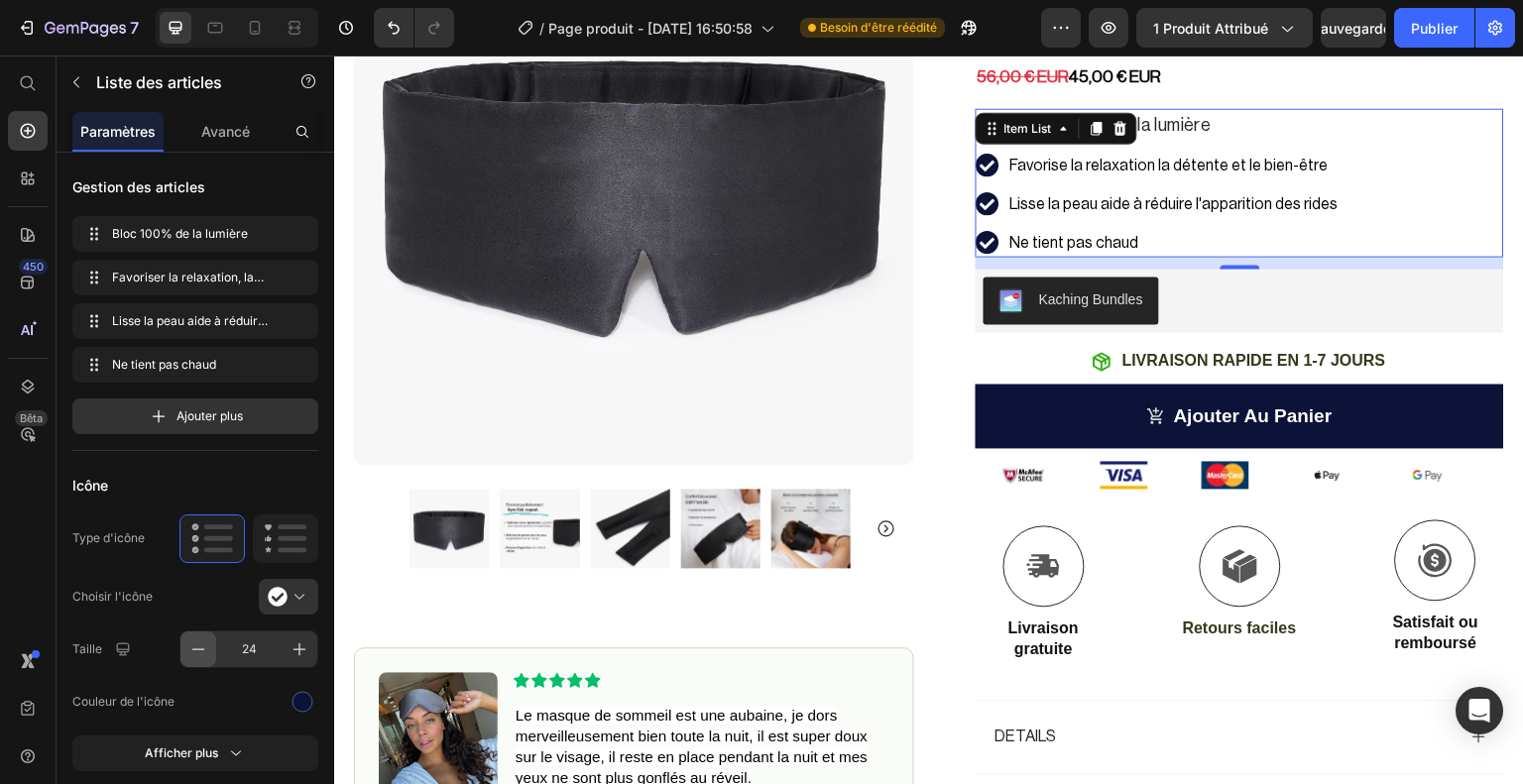 click at bounding box center [198, 649] 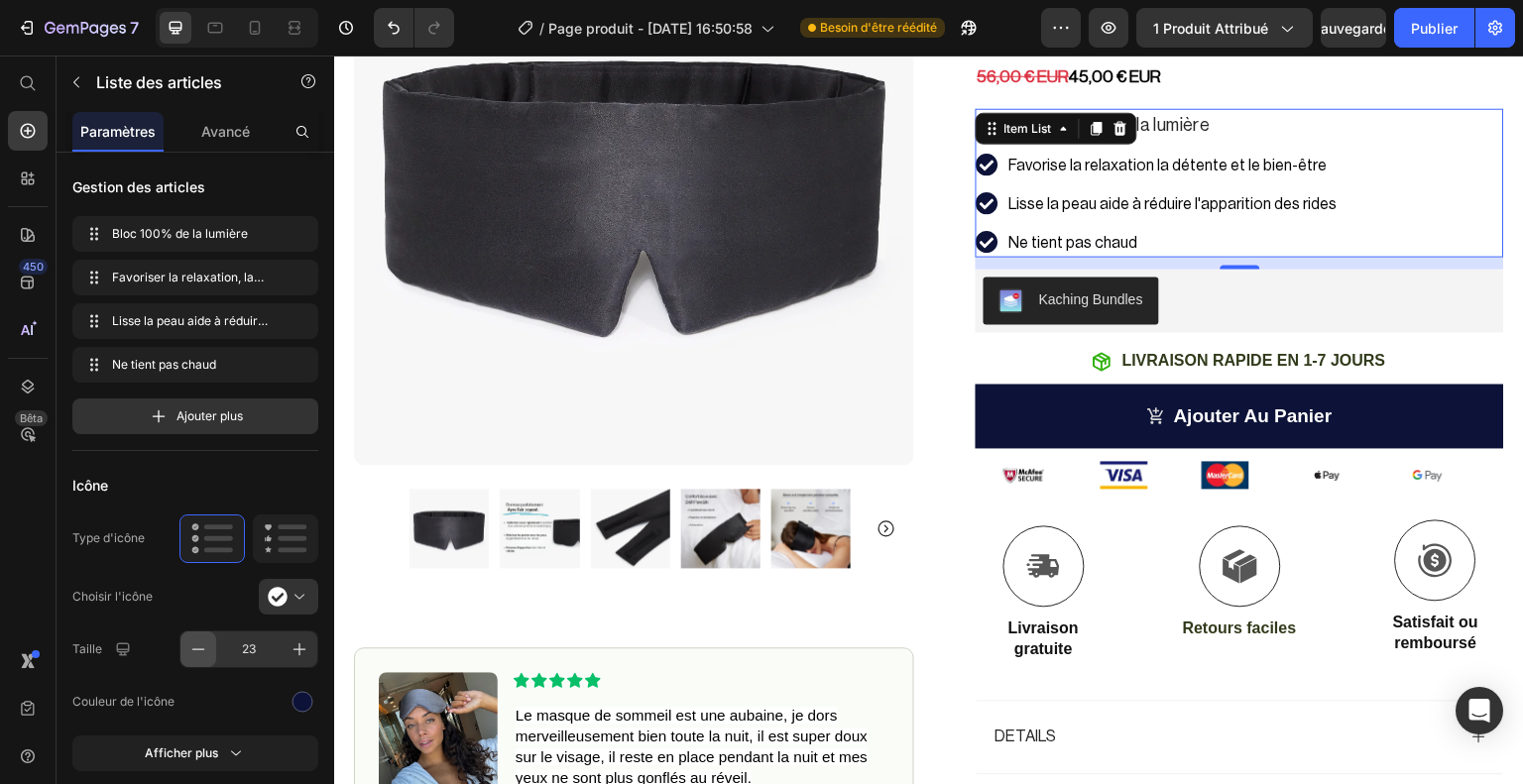 click at bounding box center (198, 649) 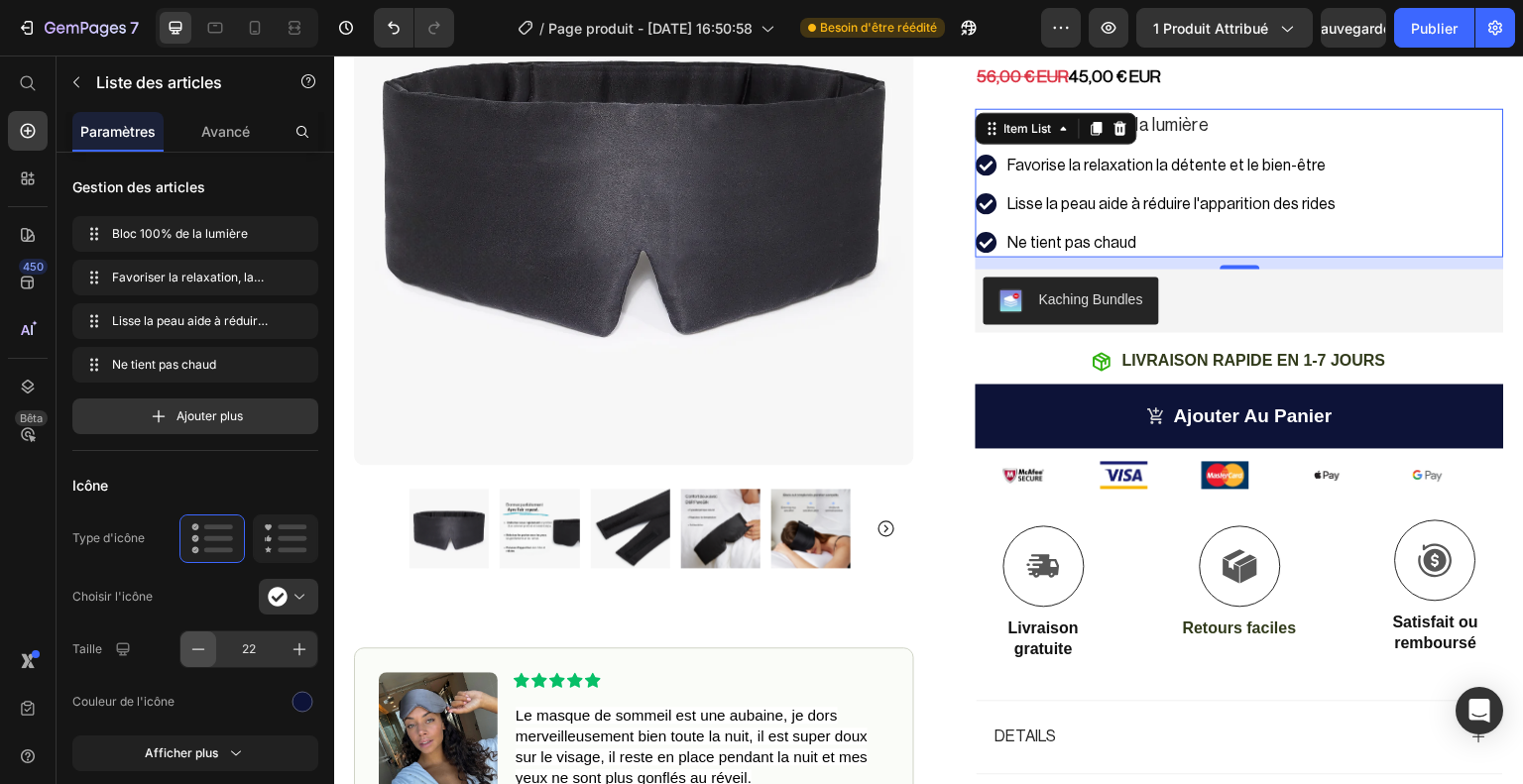 click at bounding box center [198, 649] 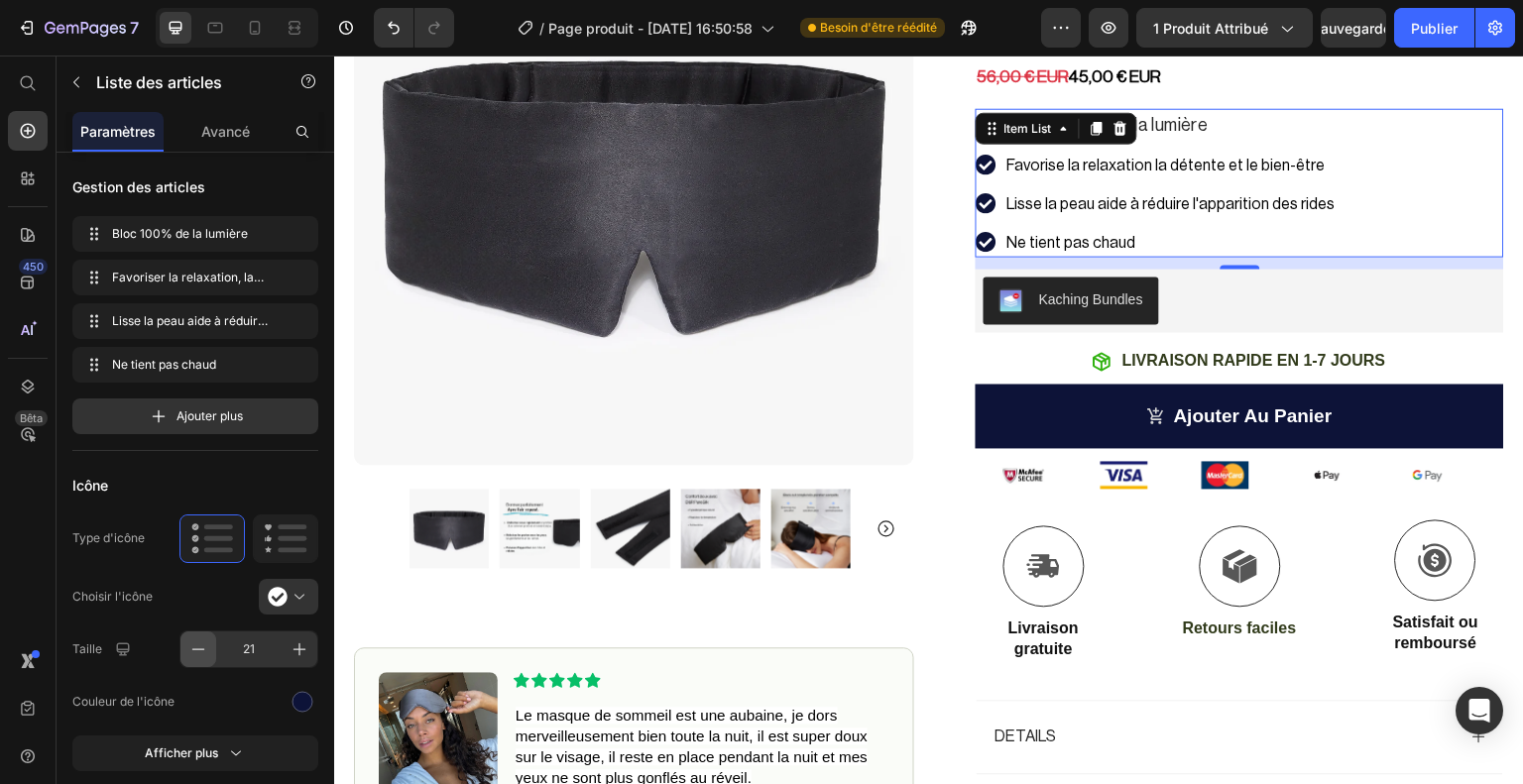 click at bounding box center (198, 649) 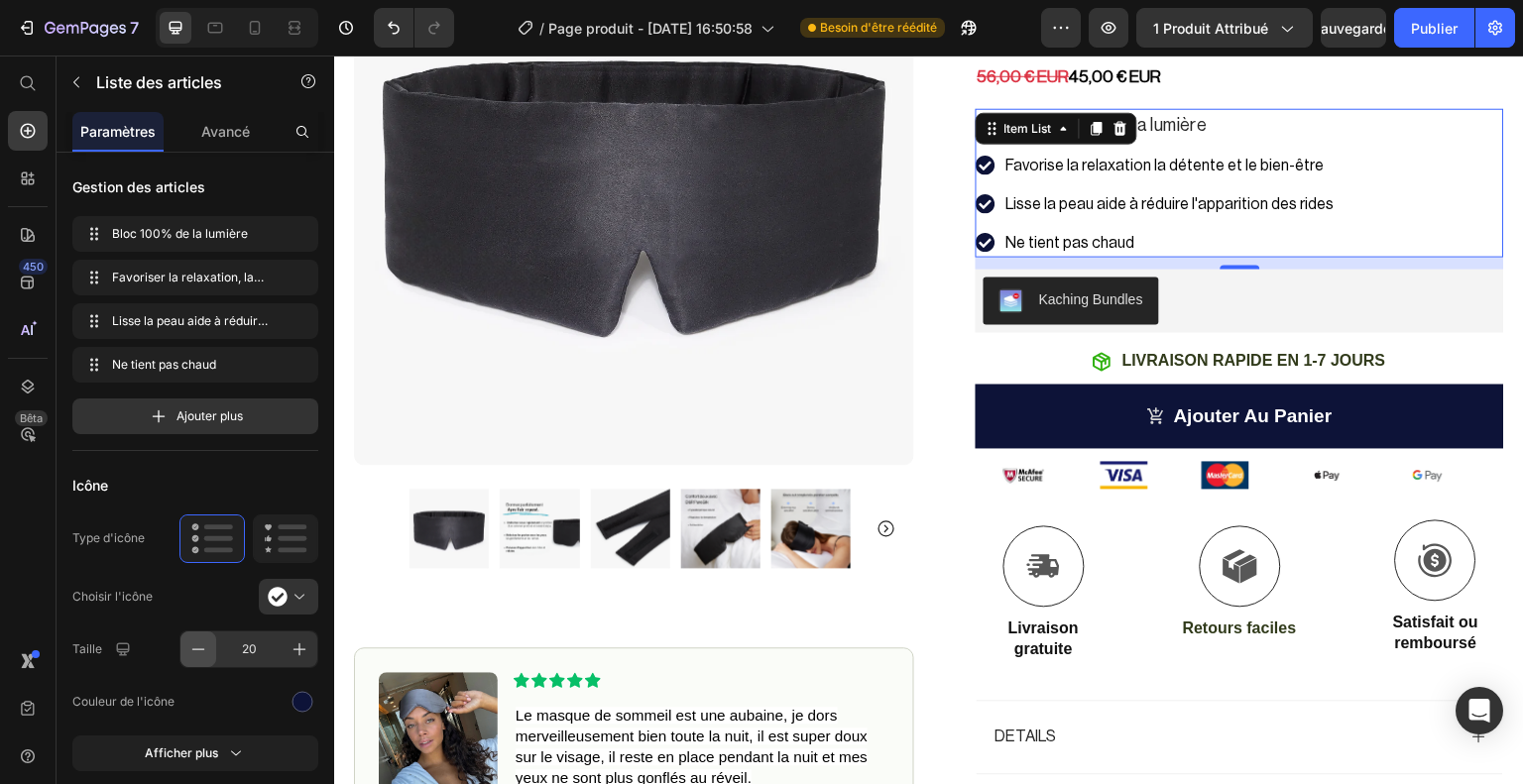 click at bounding box center [198, 649] 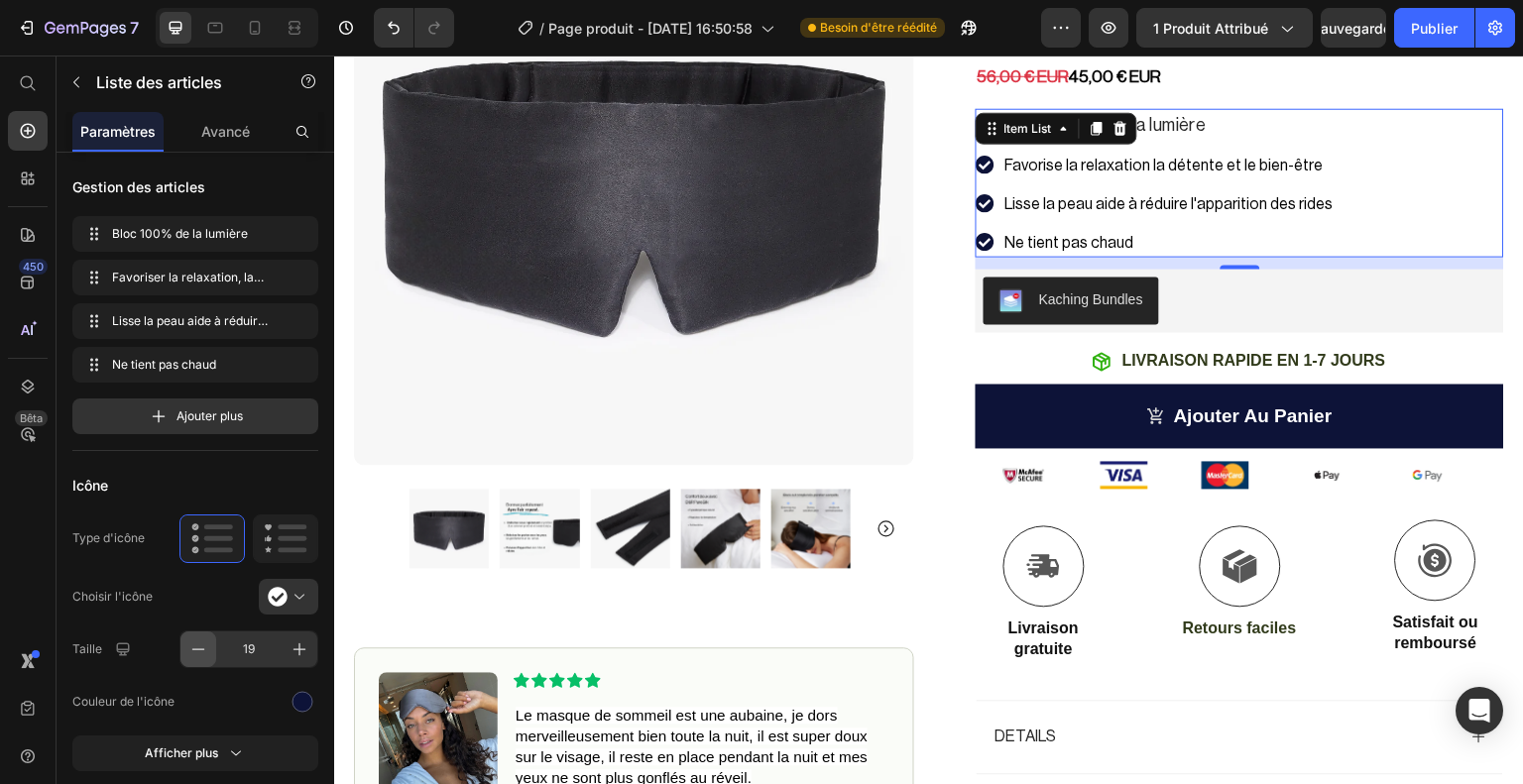 click at bounding box center (198, 649) 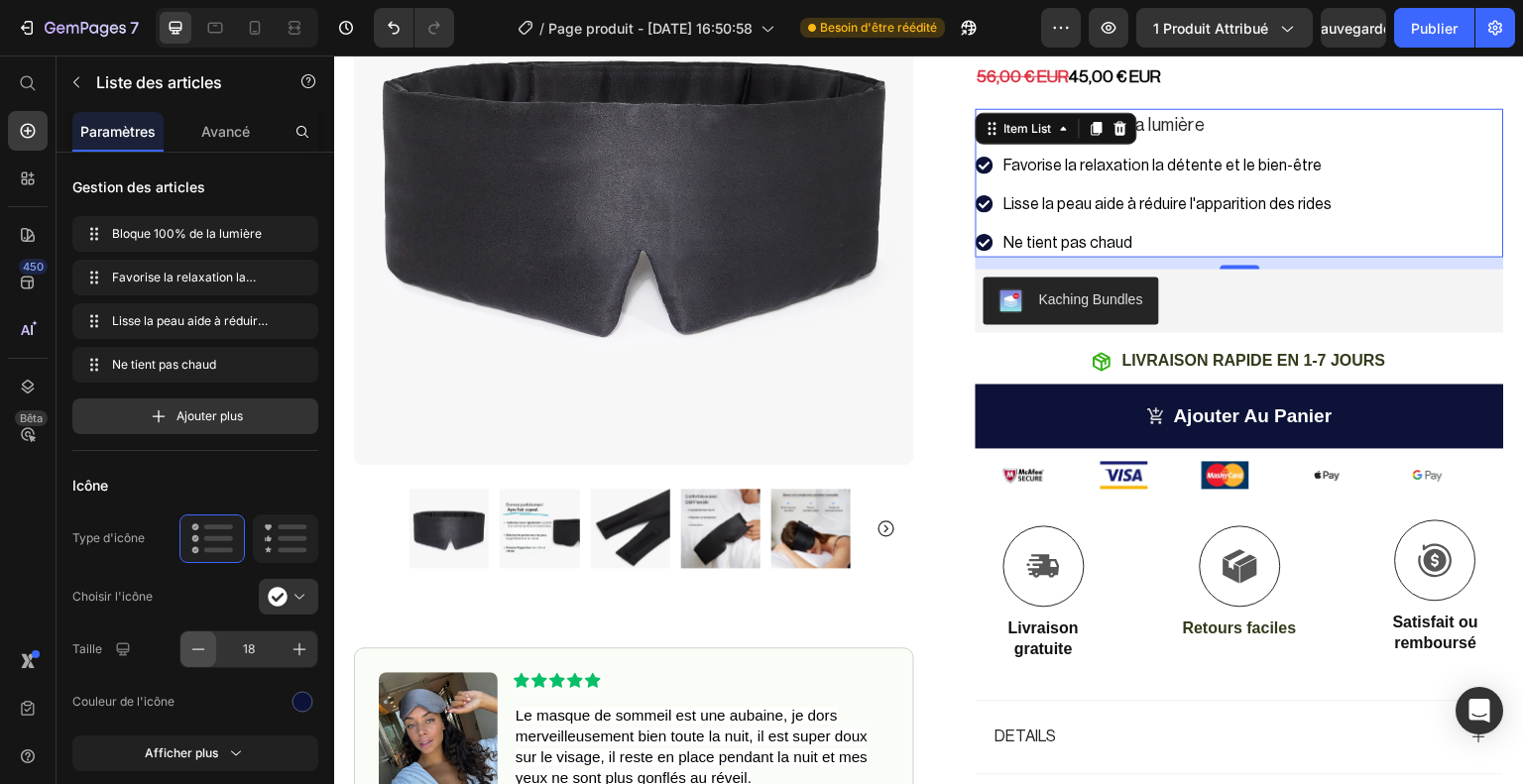 click at bounding box center [198, 649] 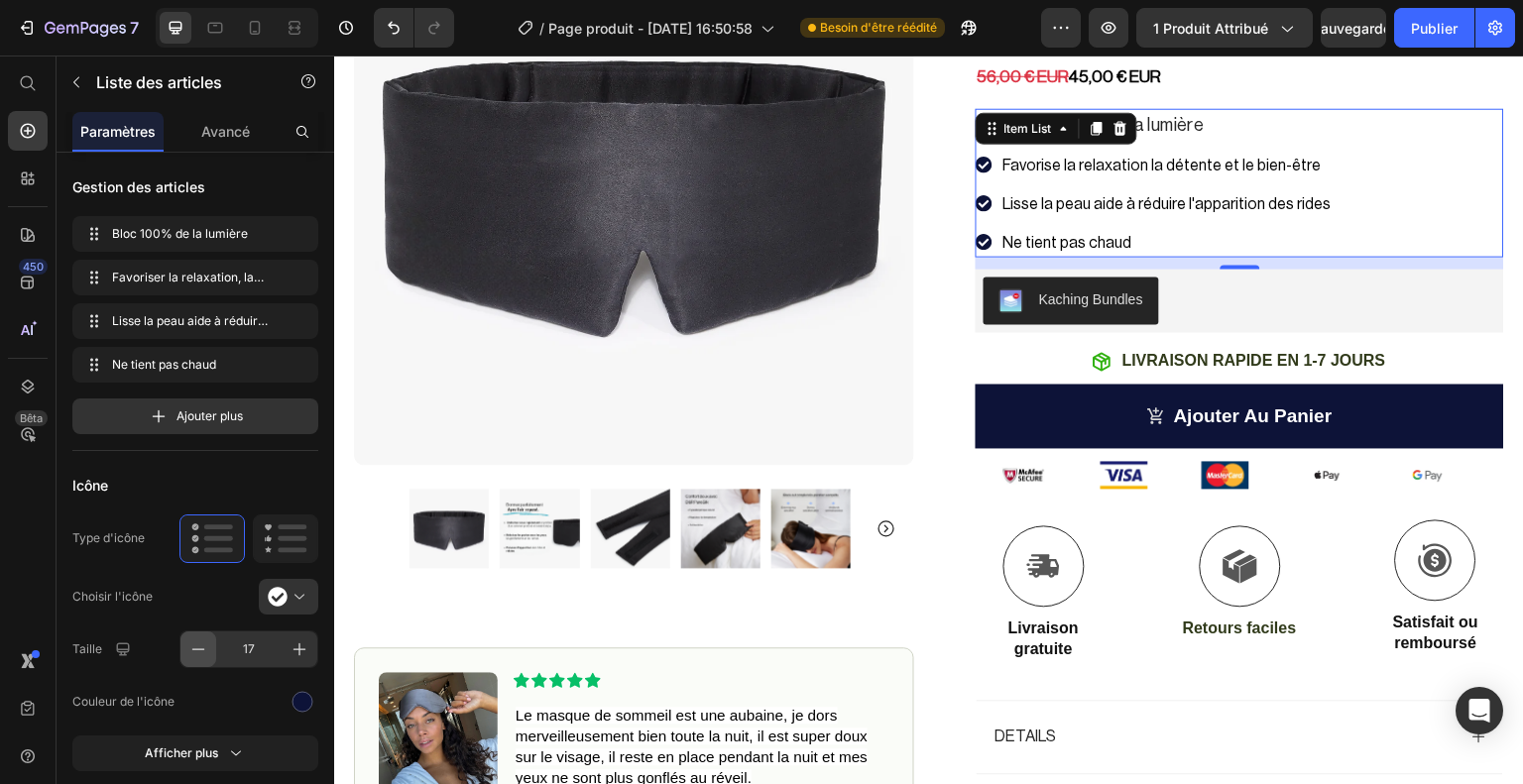 click at bounding box center (198, 649) 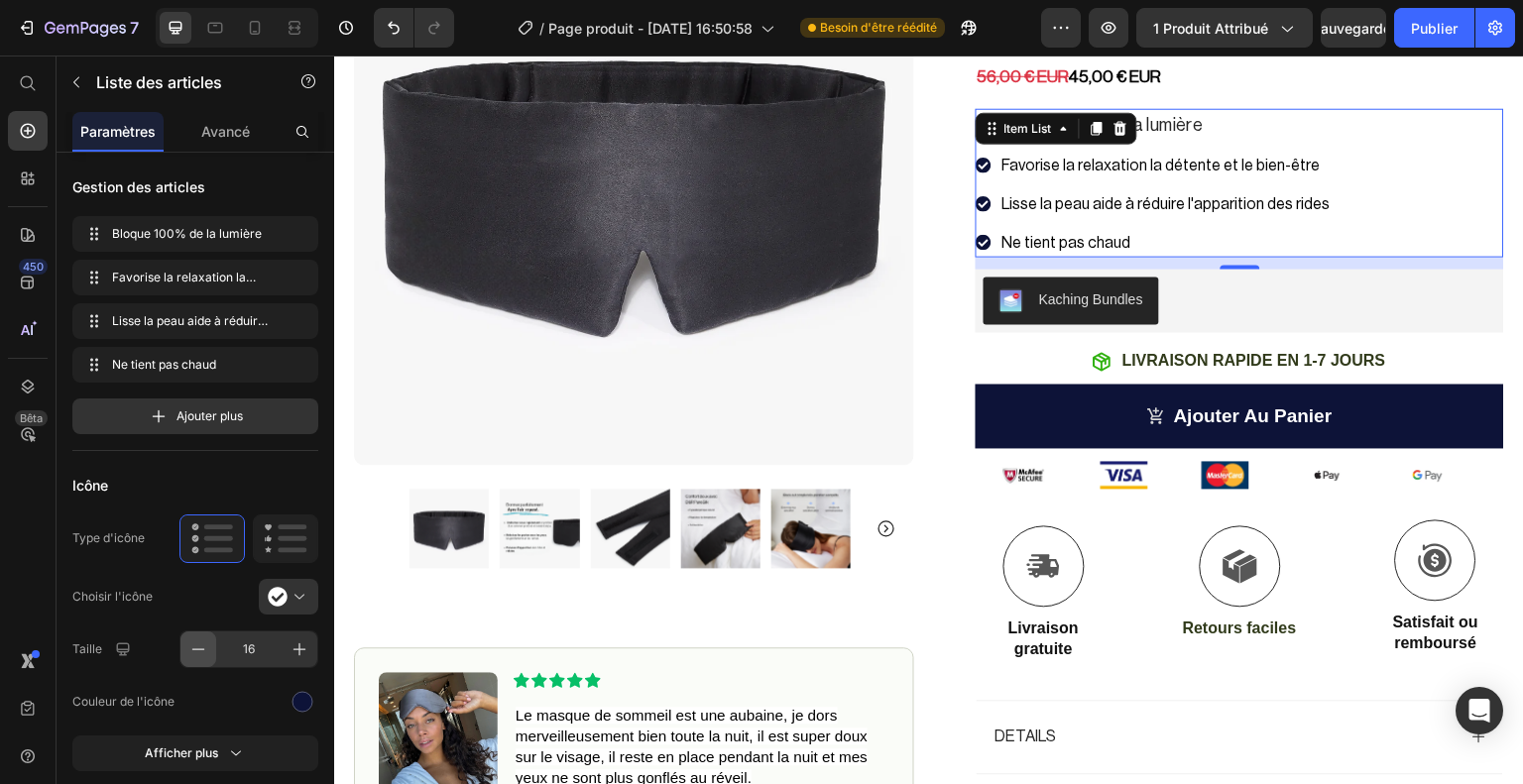 click at bounding box center (198, 649) 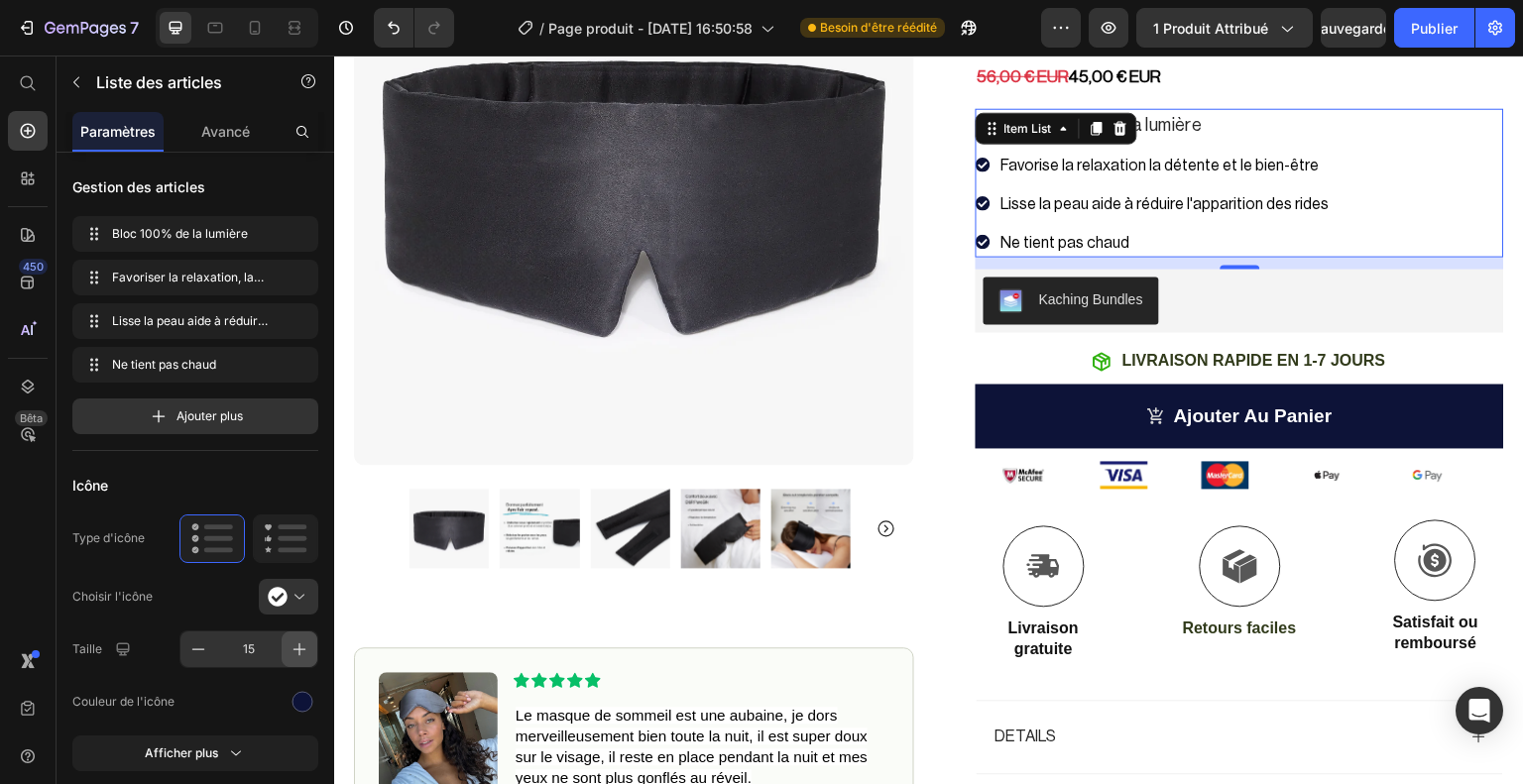 click 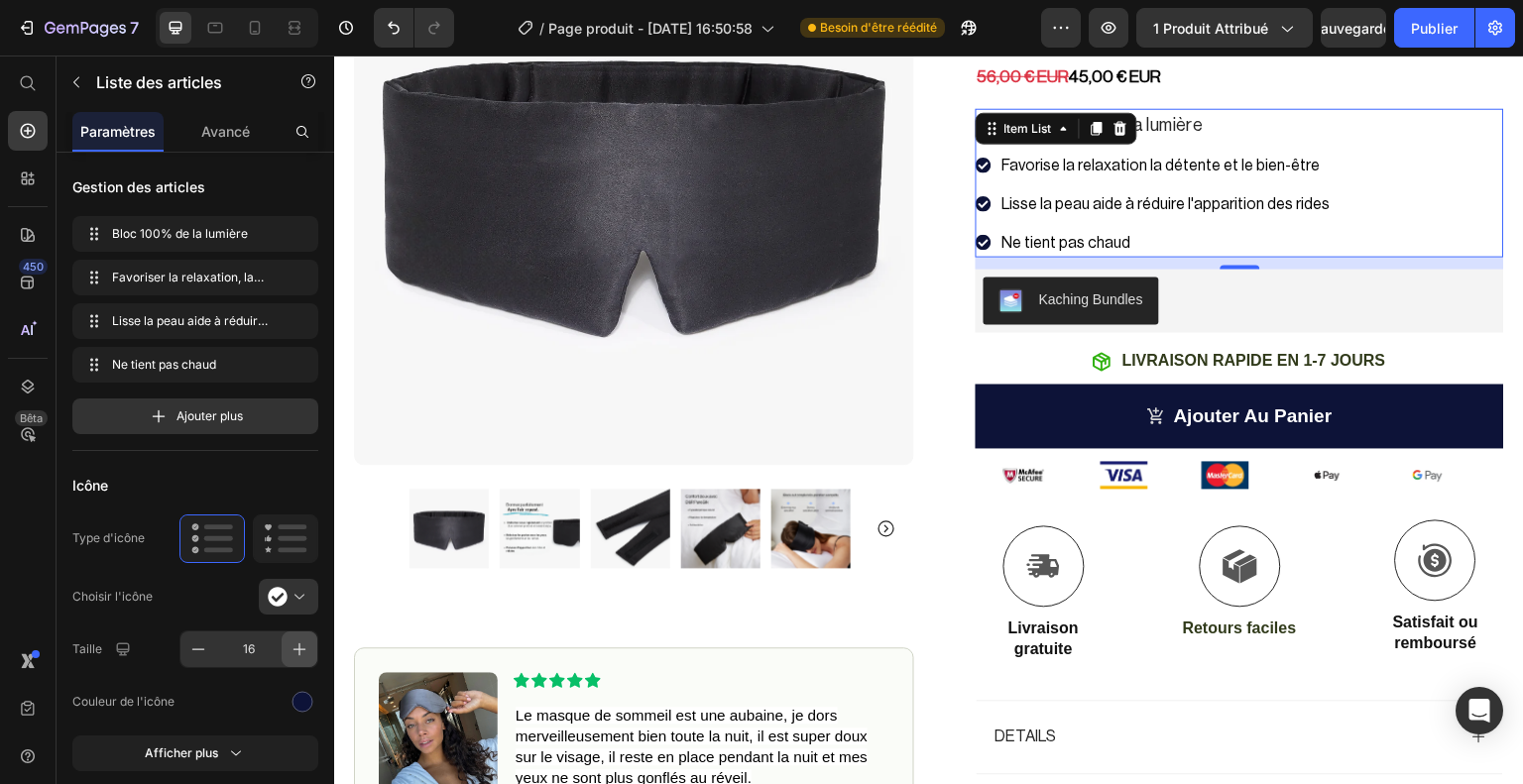 click 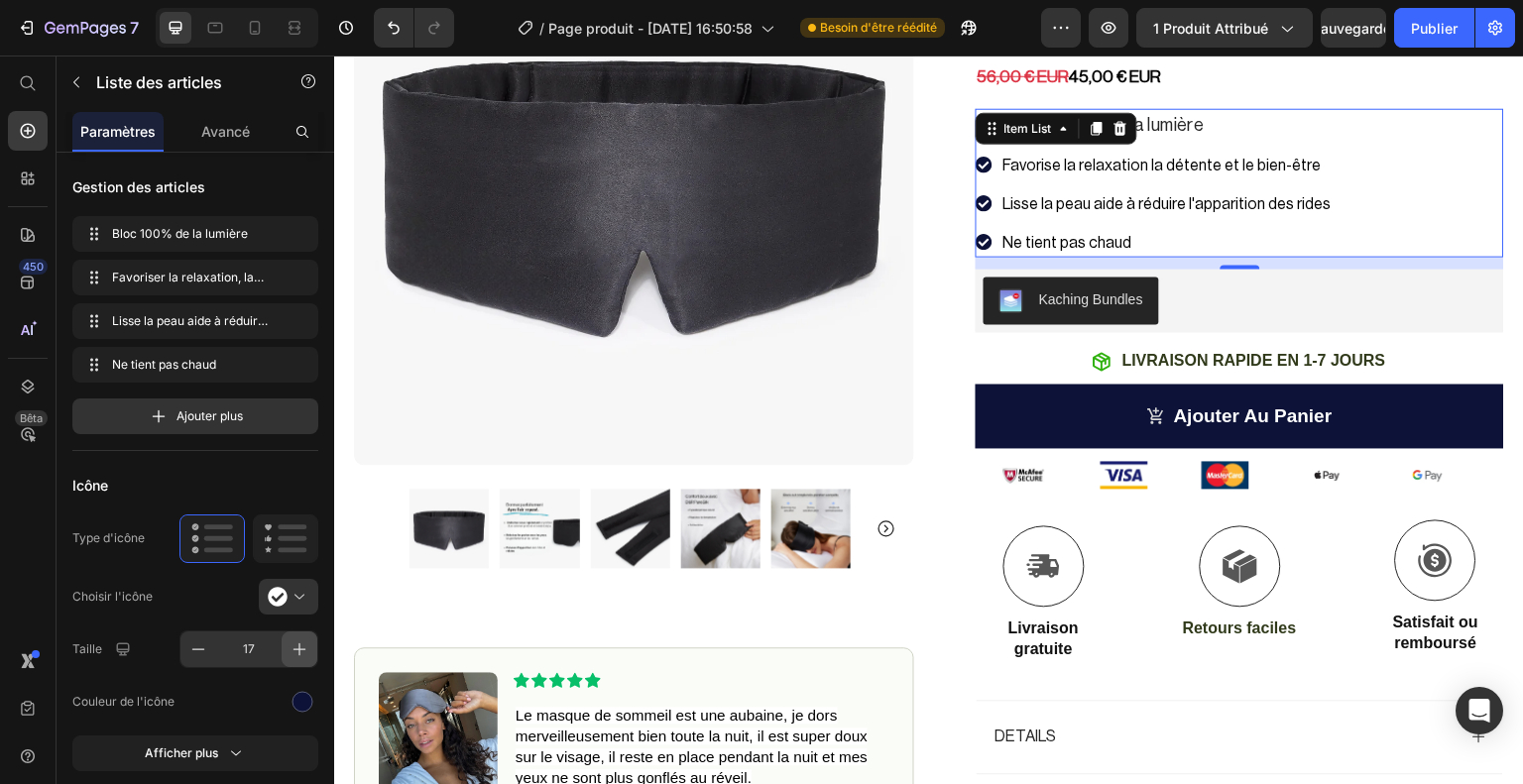 click 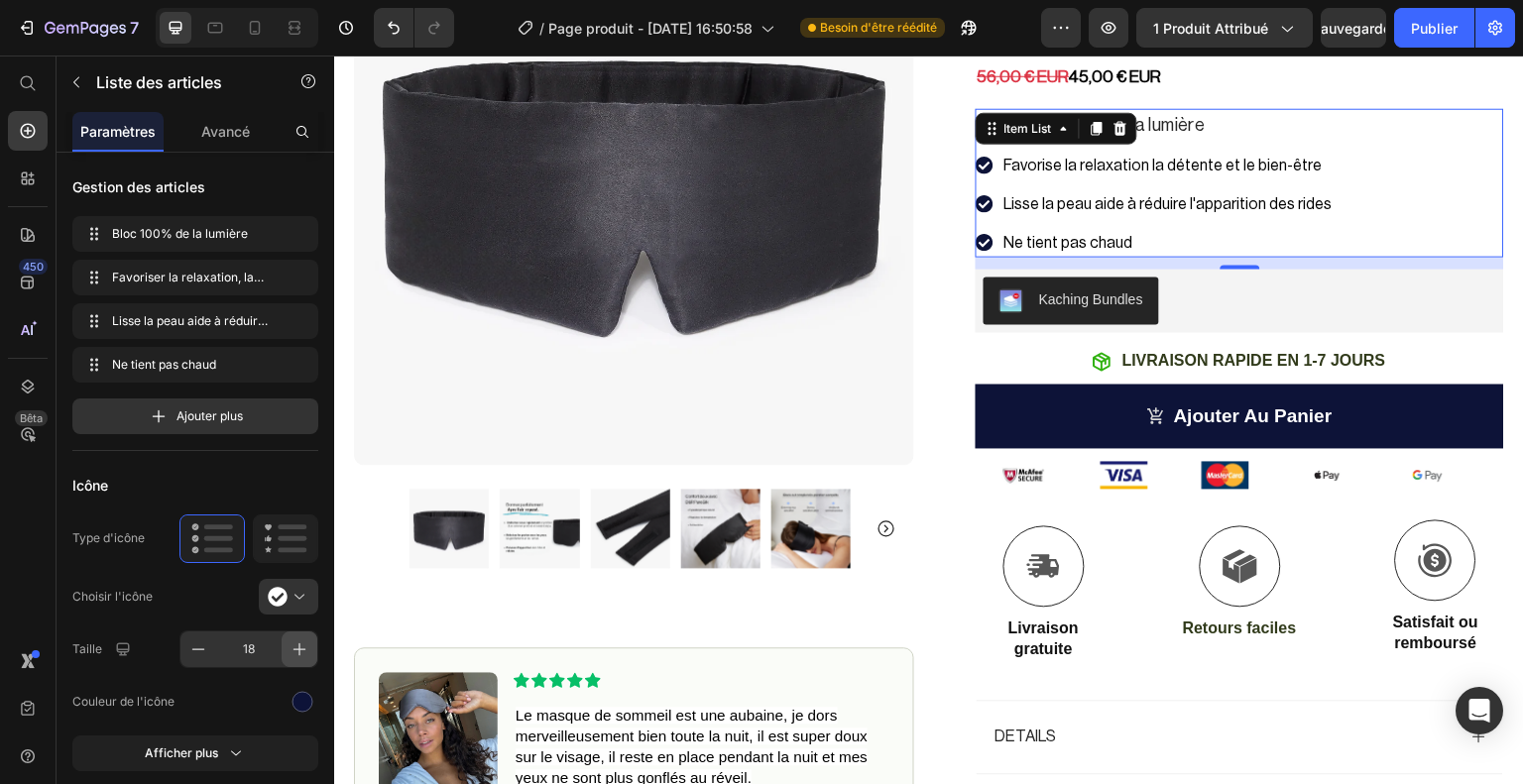 click 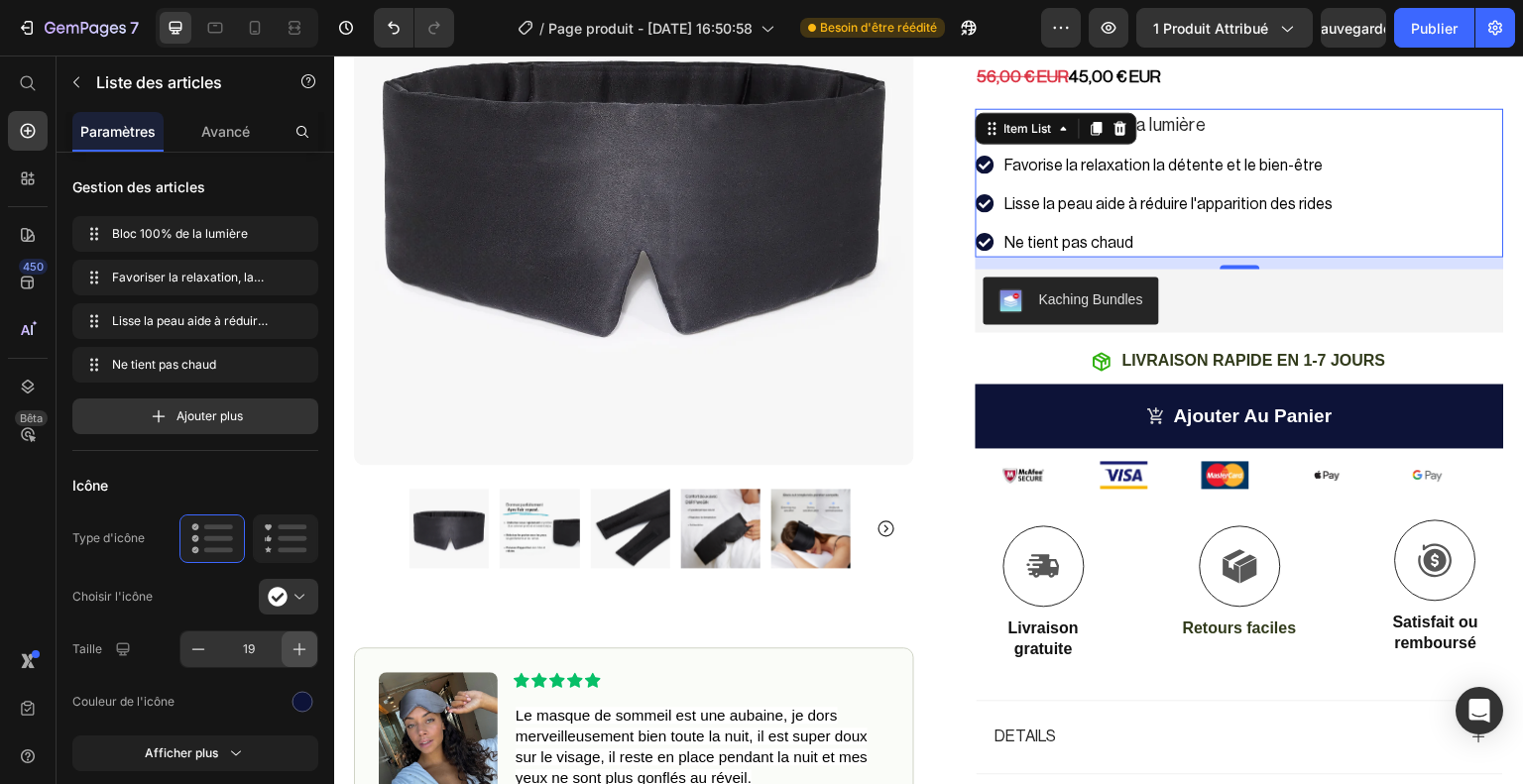 click 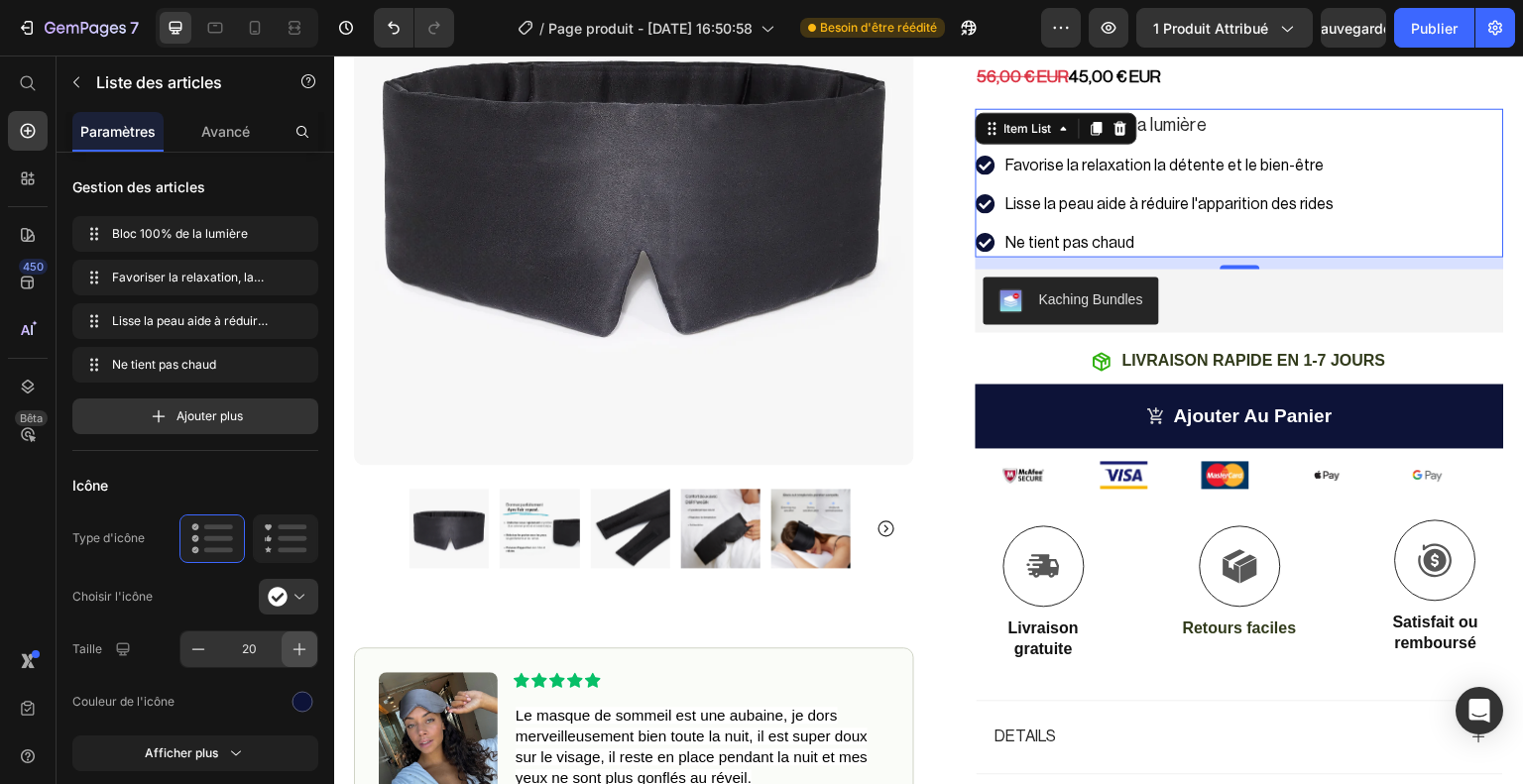 click 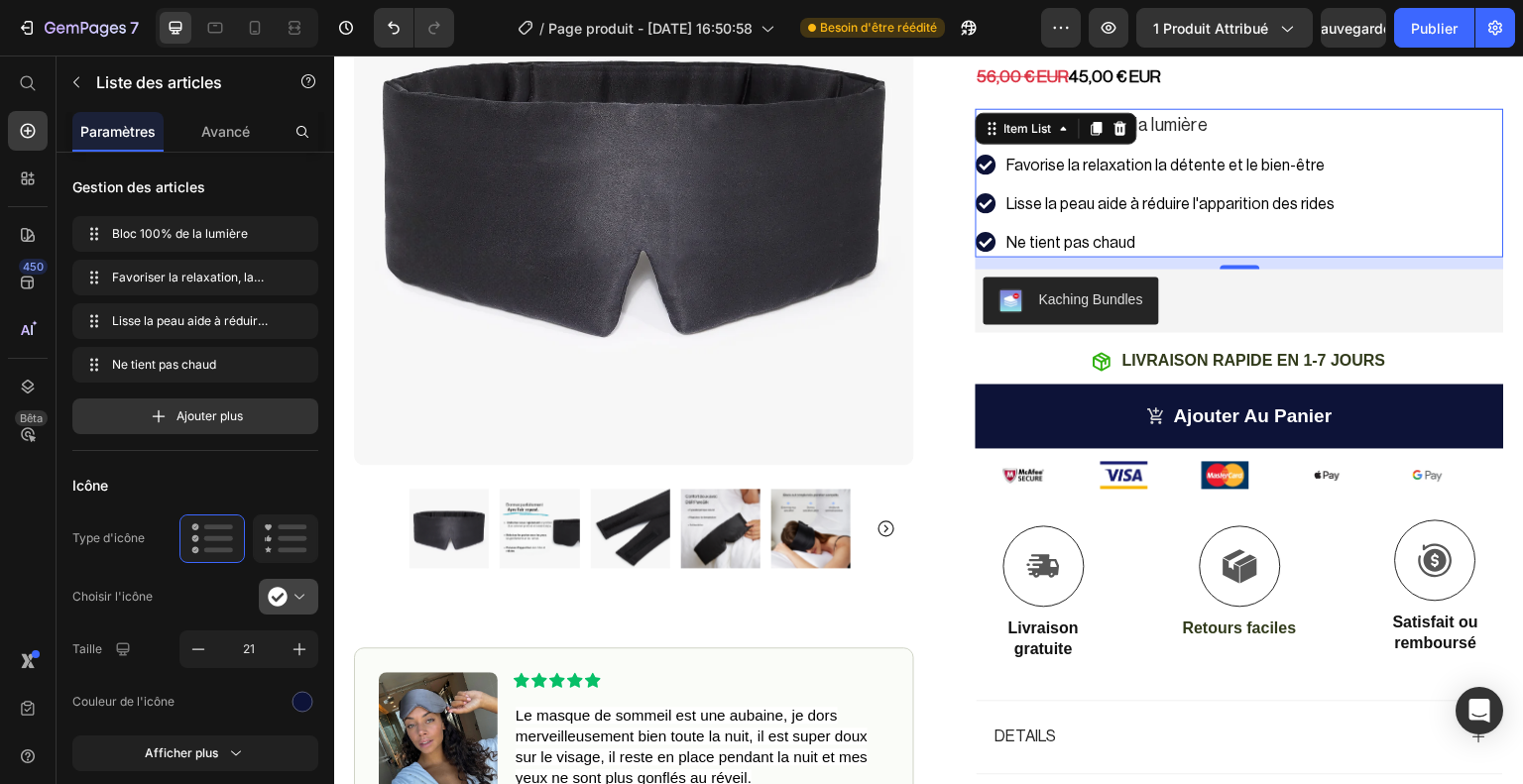 click at bounding box center [296, 597] 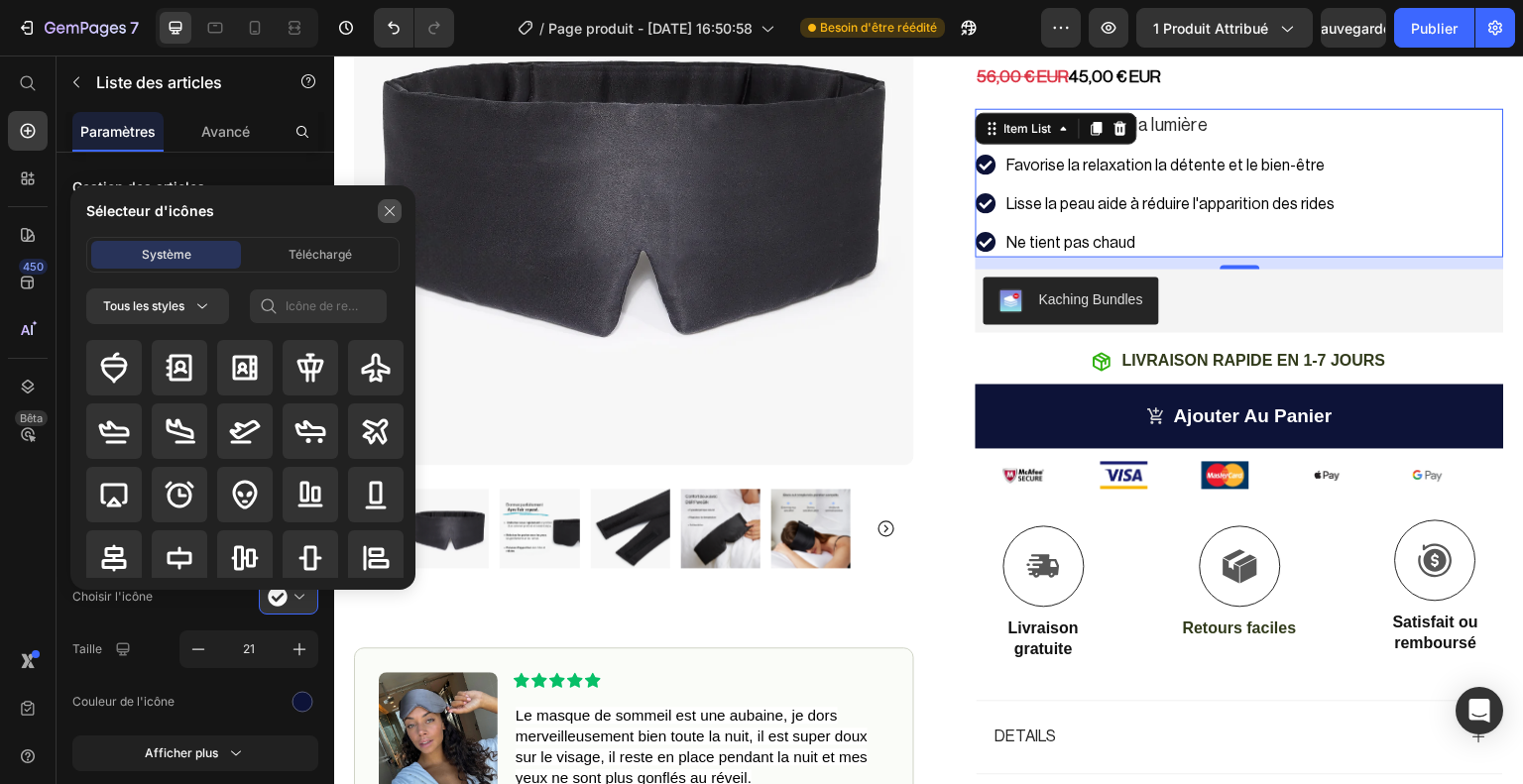 click 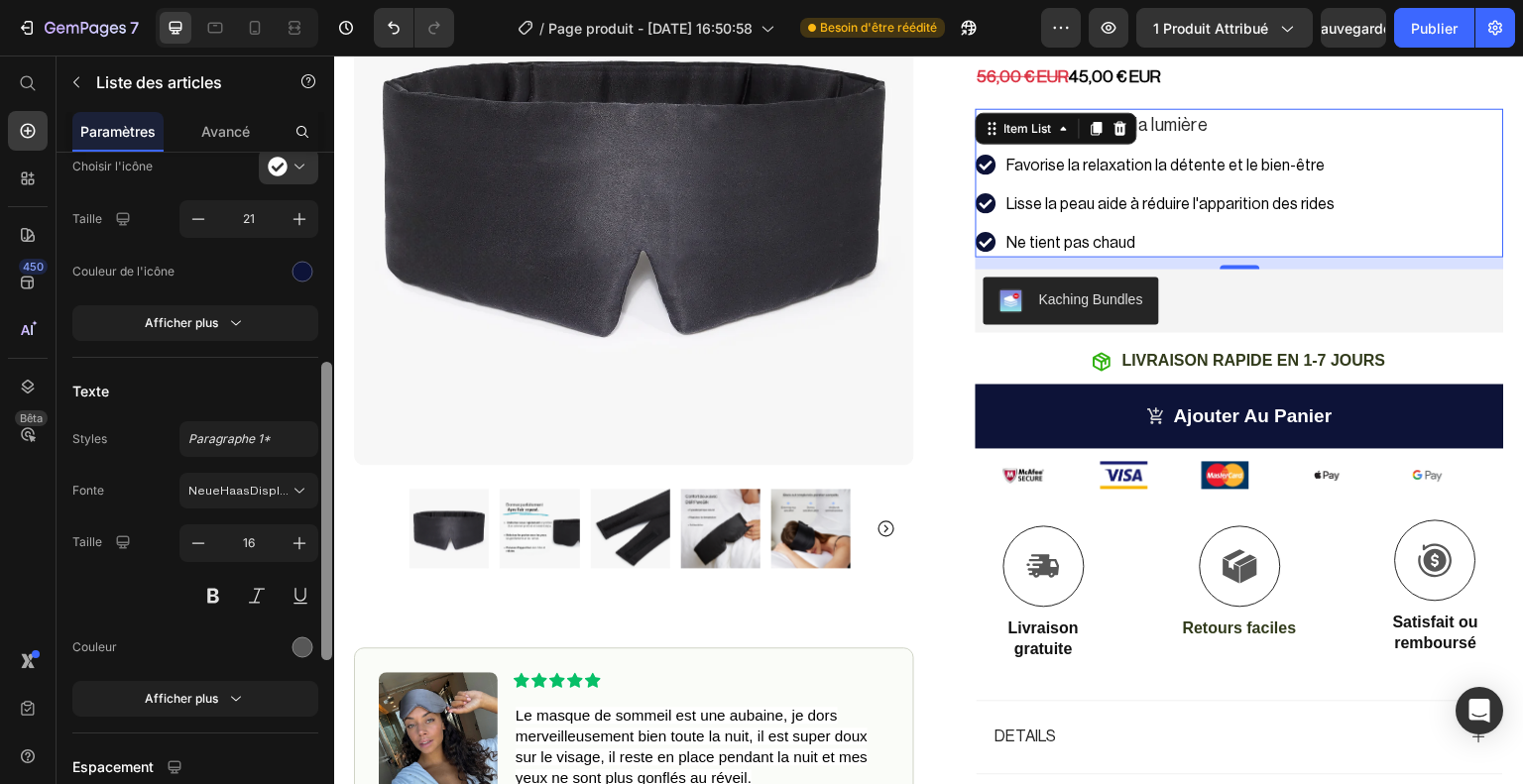 scroll, scrollTop: 446, scrollLeft: 0, axis: vertical 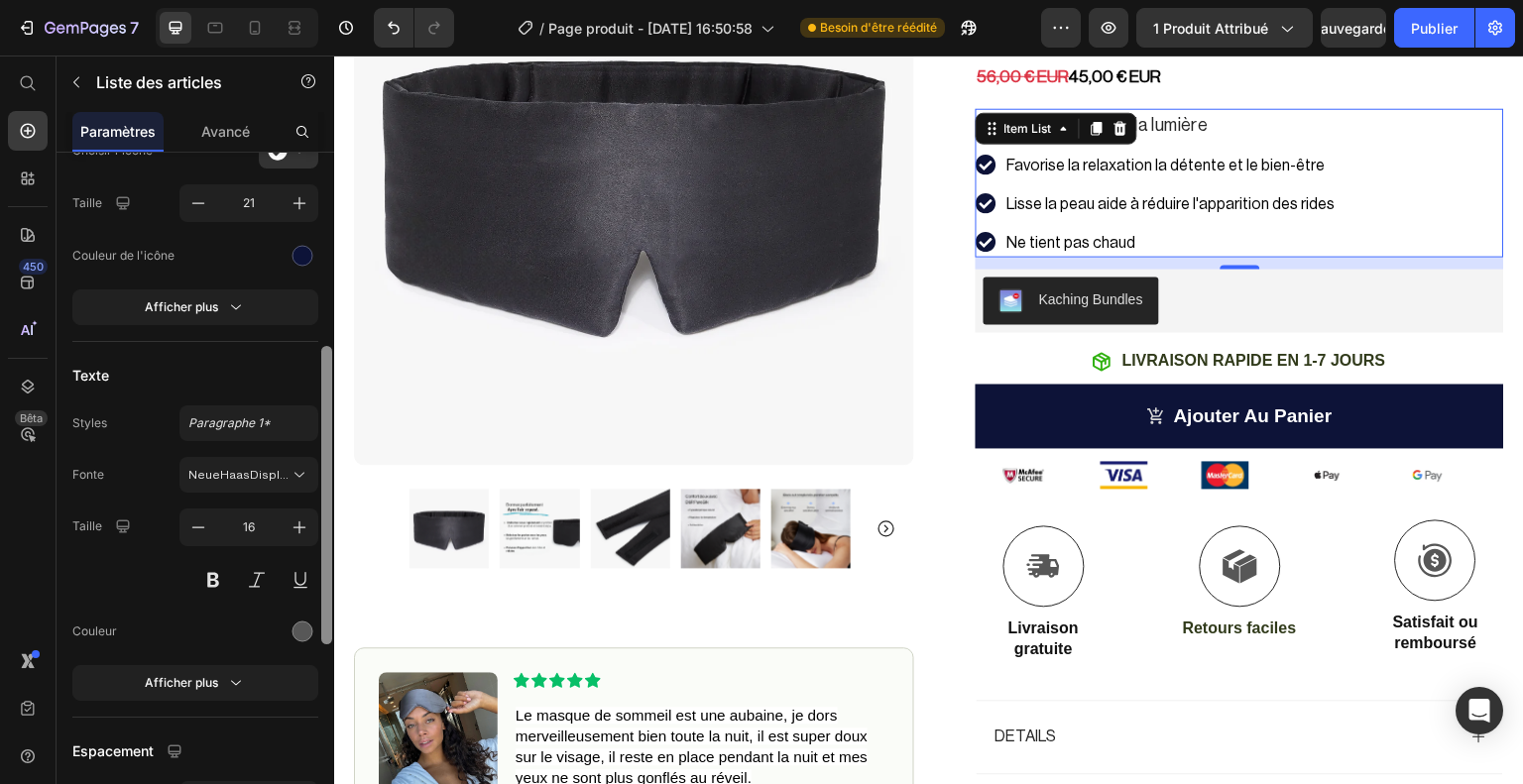 drag, startPoint x: 329, startPoint y: 270, endPoint x: 332, endPoint y: 464, distance: 194.02319 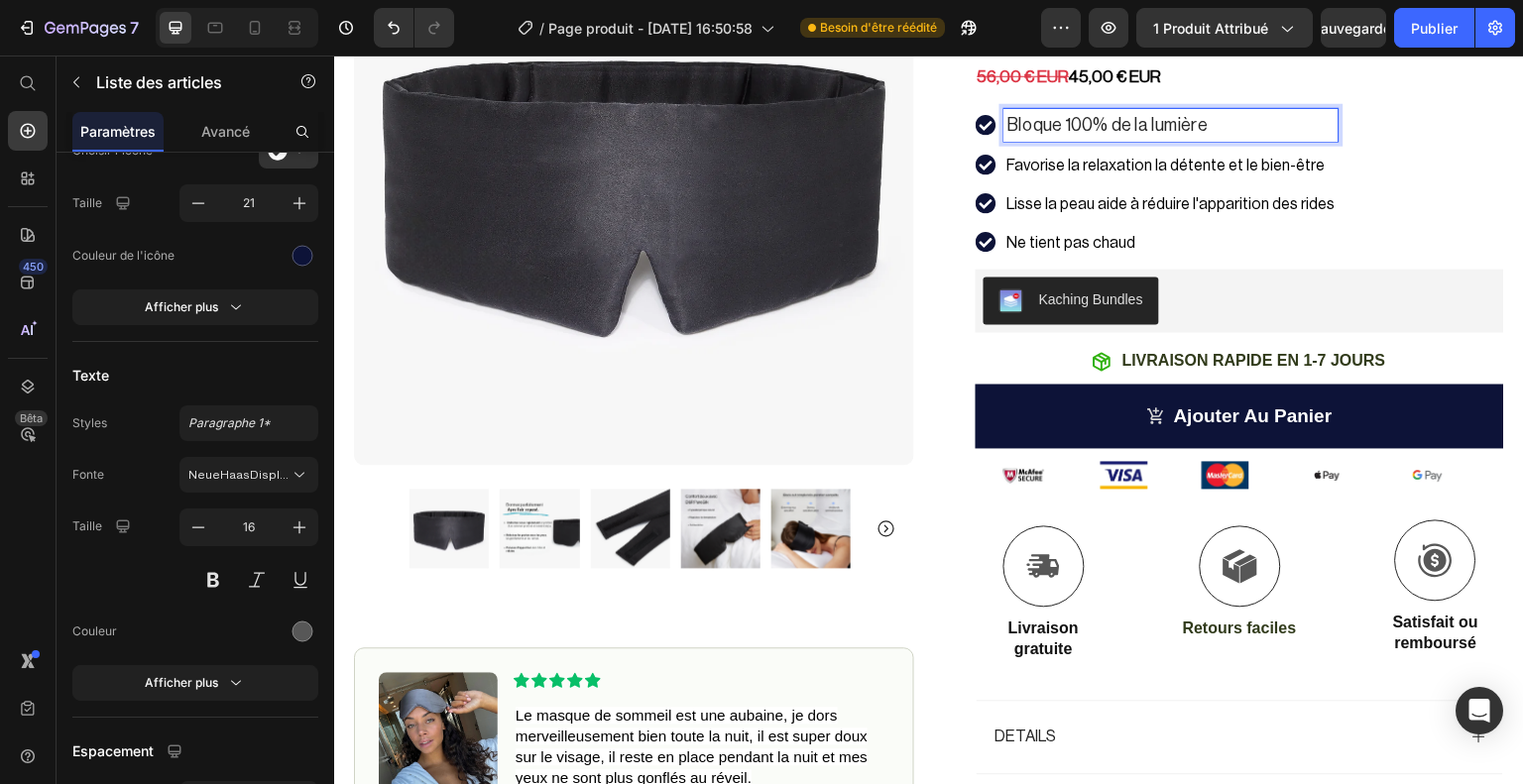 click on "Bloque 100% de la lumière" at bounding box center (1108, 124) 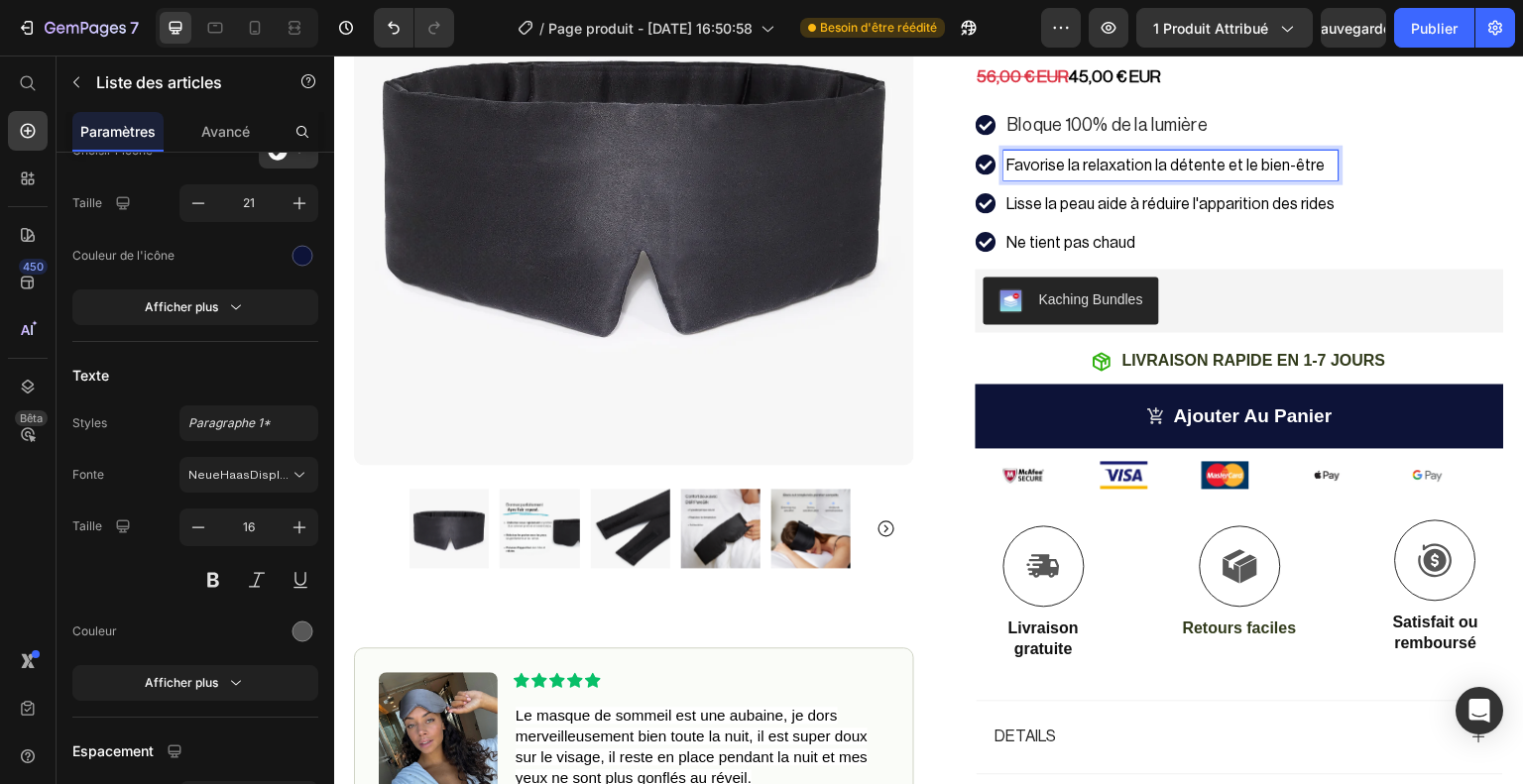 click on "Favorise la relaxation la détente et le bien-être" at bounding box center [1166, 165] 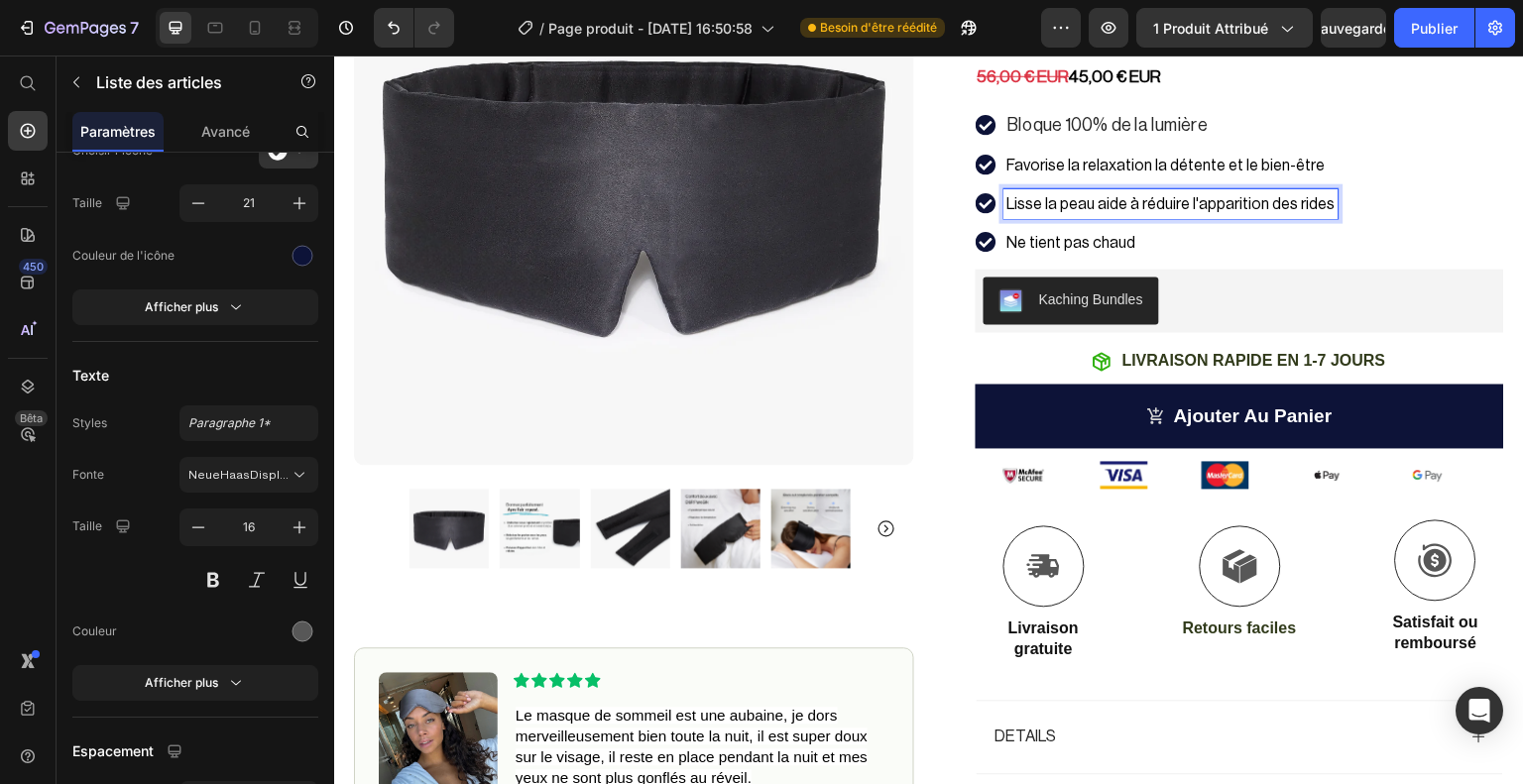 click on "Lisse la peau aide à réduire l'apparition des rides" at bounding box center [1171, 203] 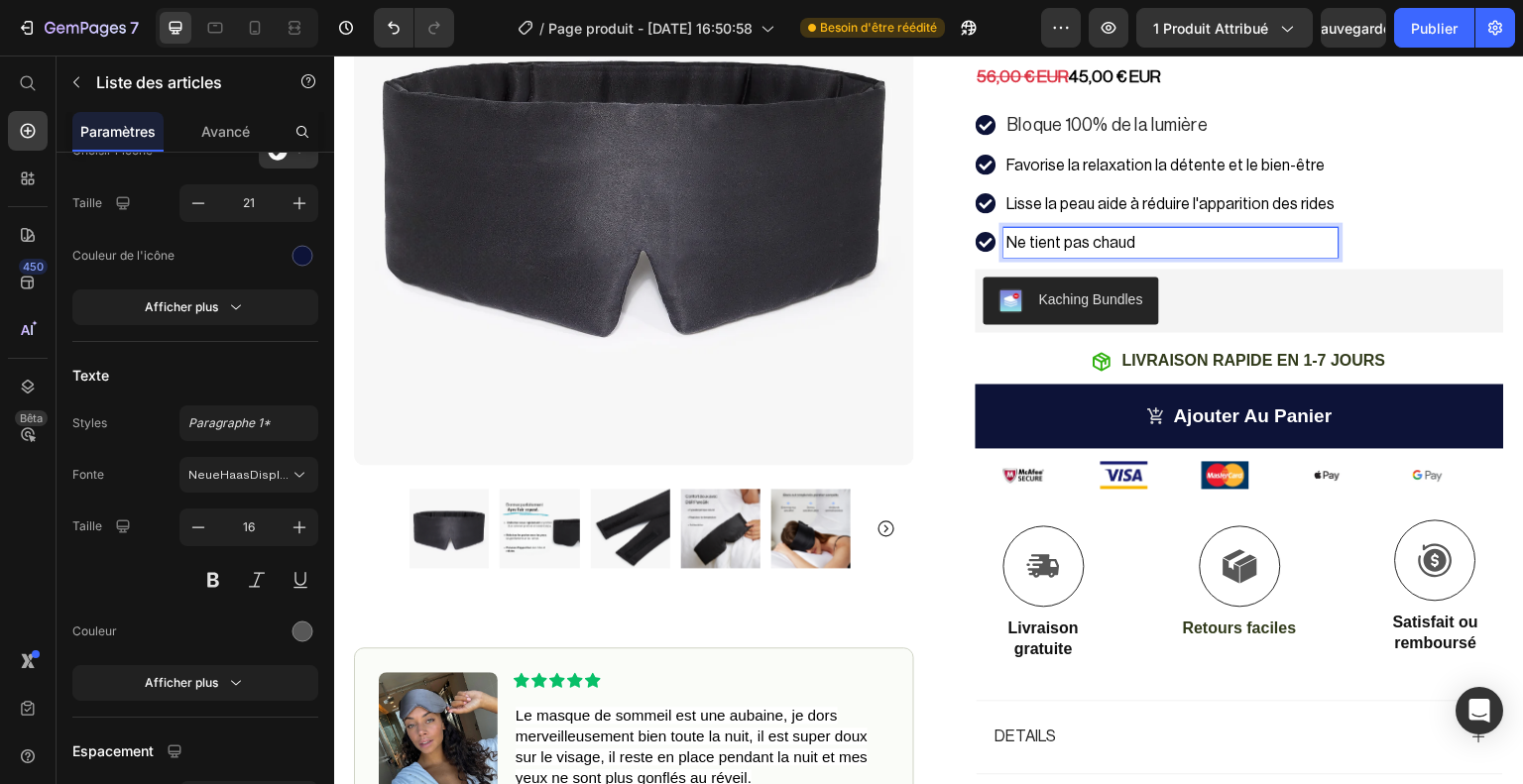 click on "Ne tient pas chaud" at bounding box center [1072, 242] 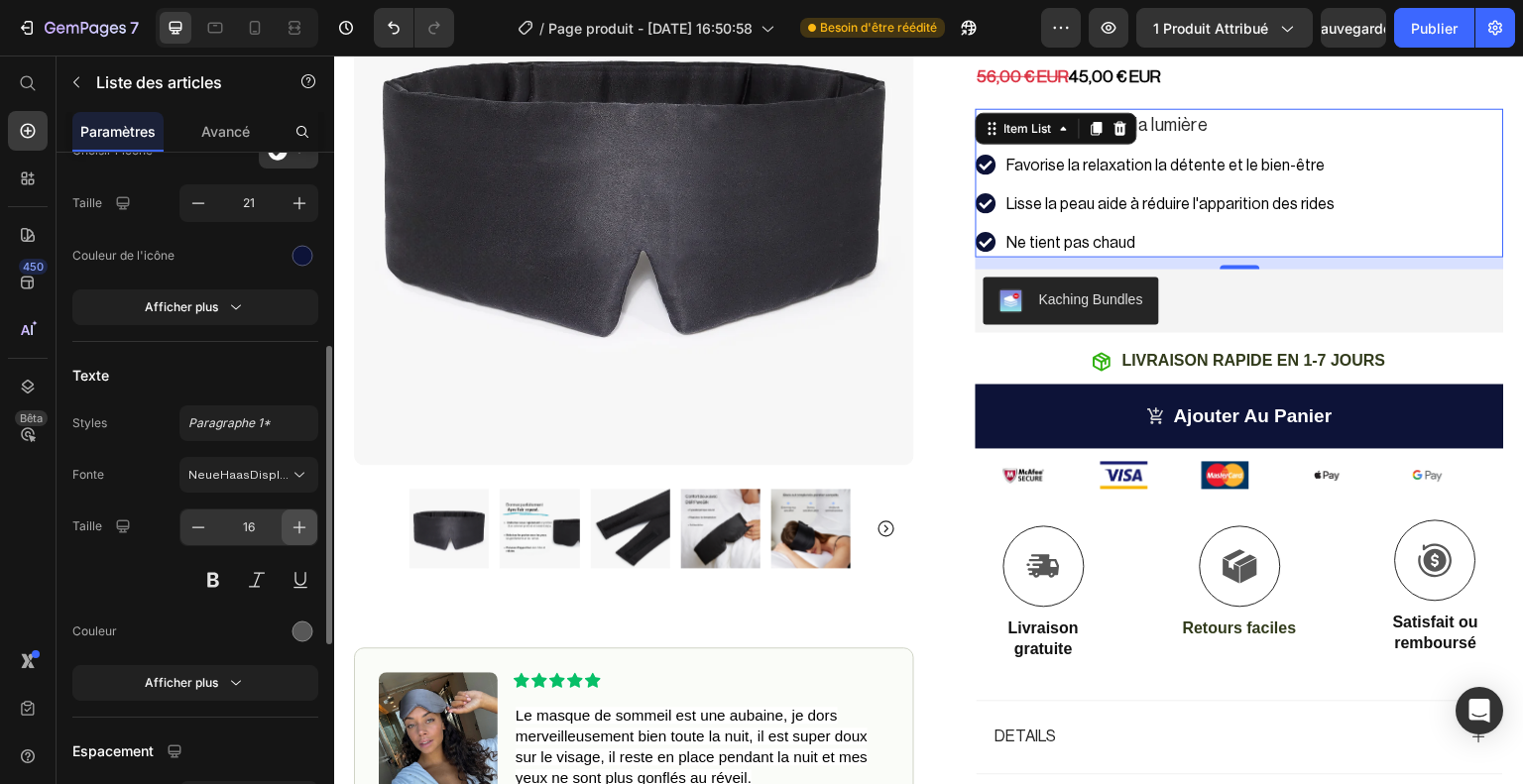 click at bounding box center [299, 527] 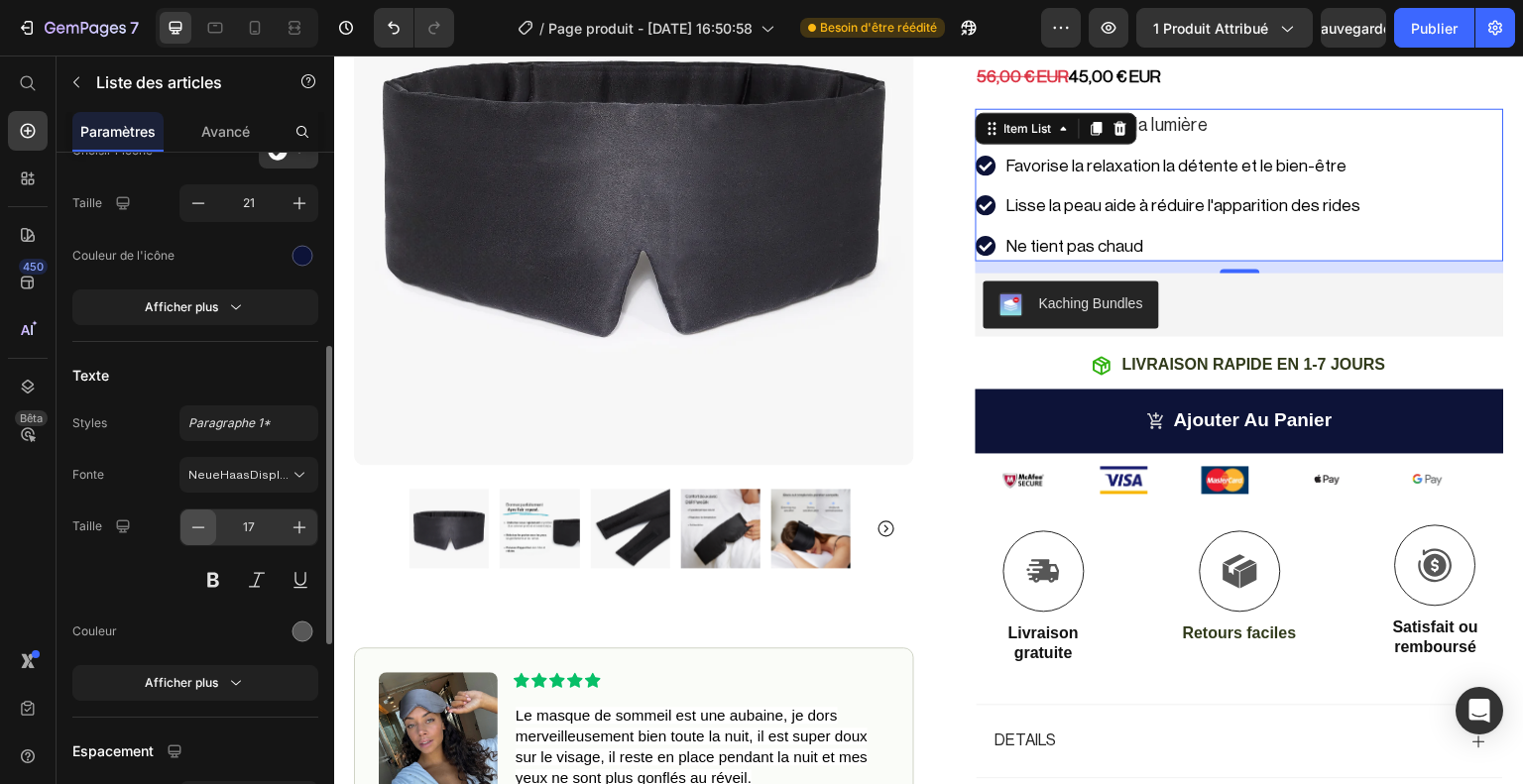 click at bounding box center [198, 527] 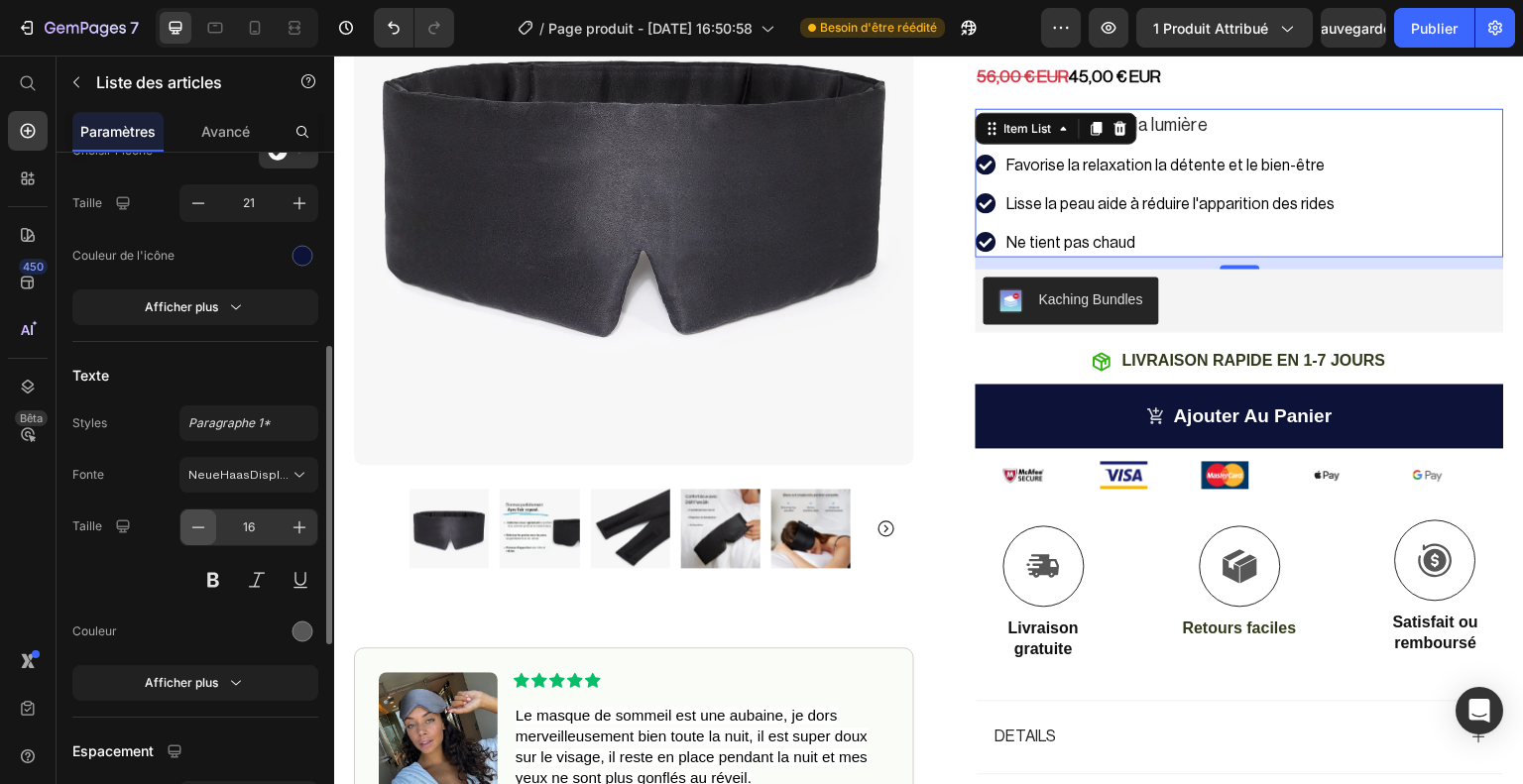 click at bounding box center (198, 527) 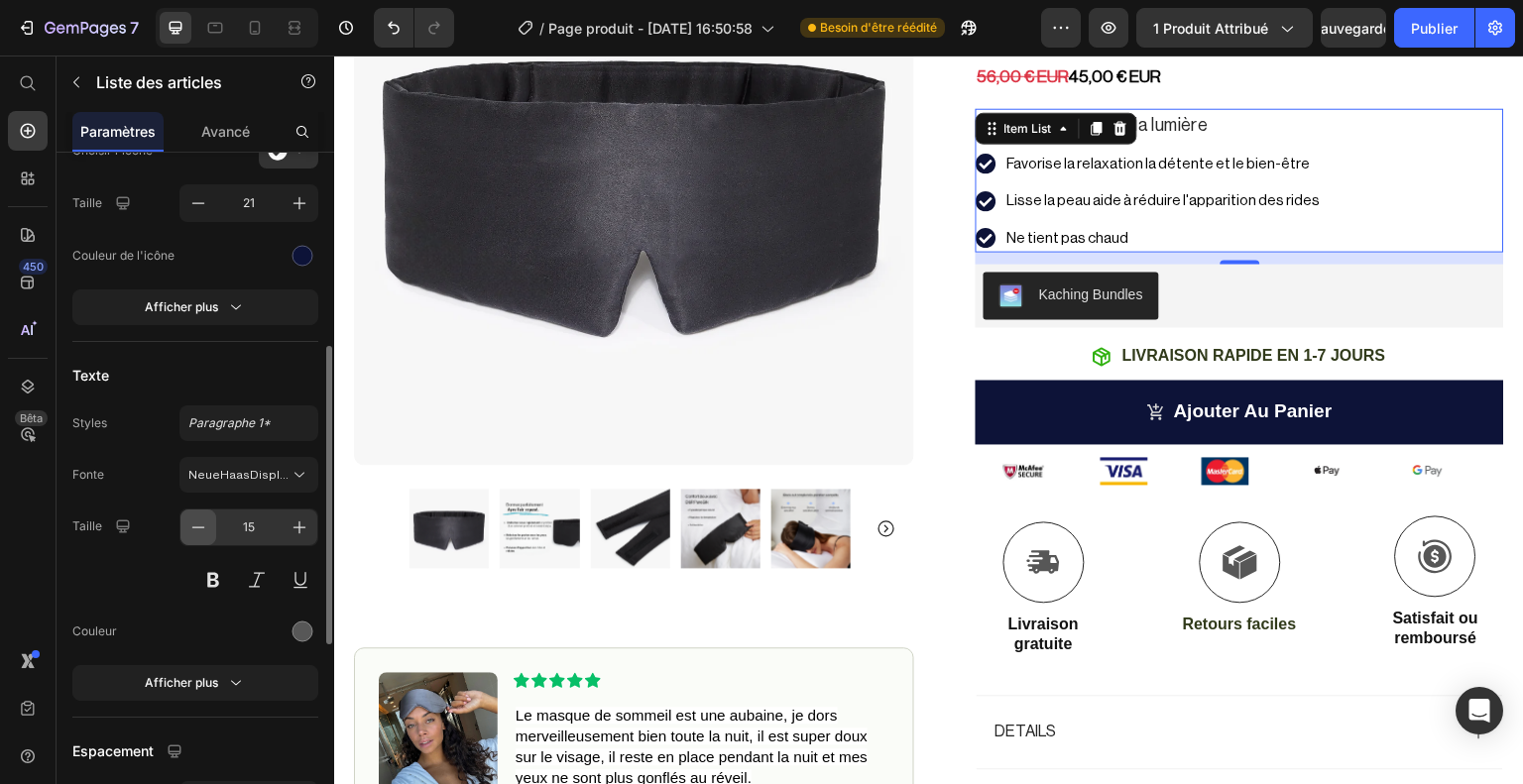 click at bounding box center (198, 527) 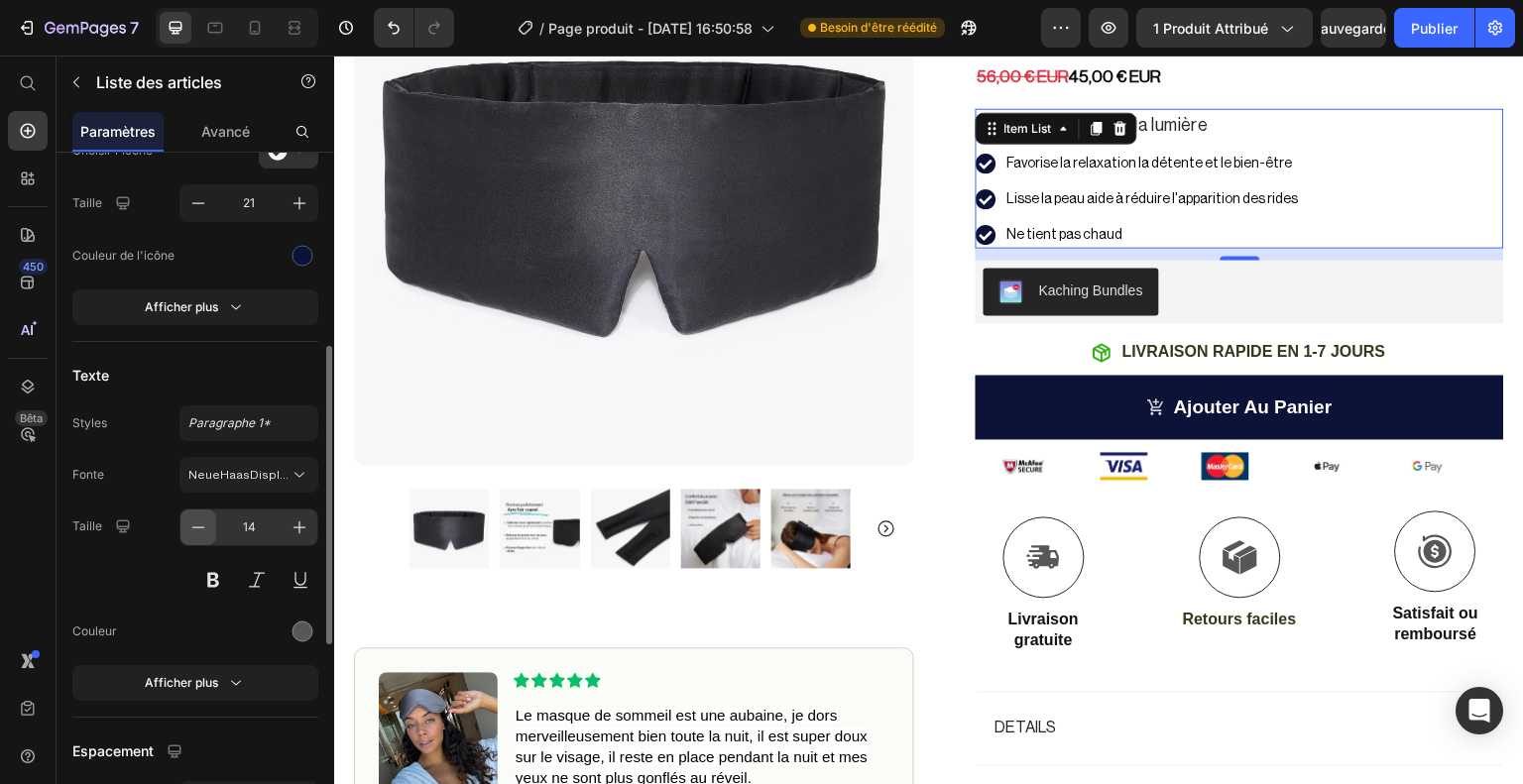 click at bounding box center (198, 527) 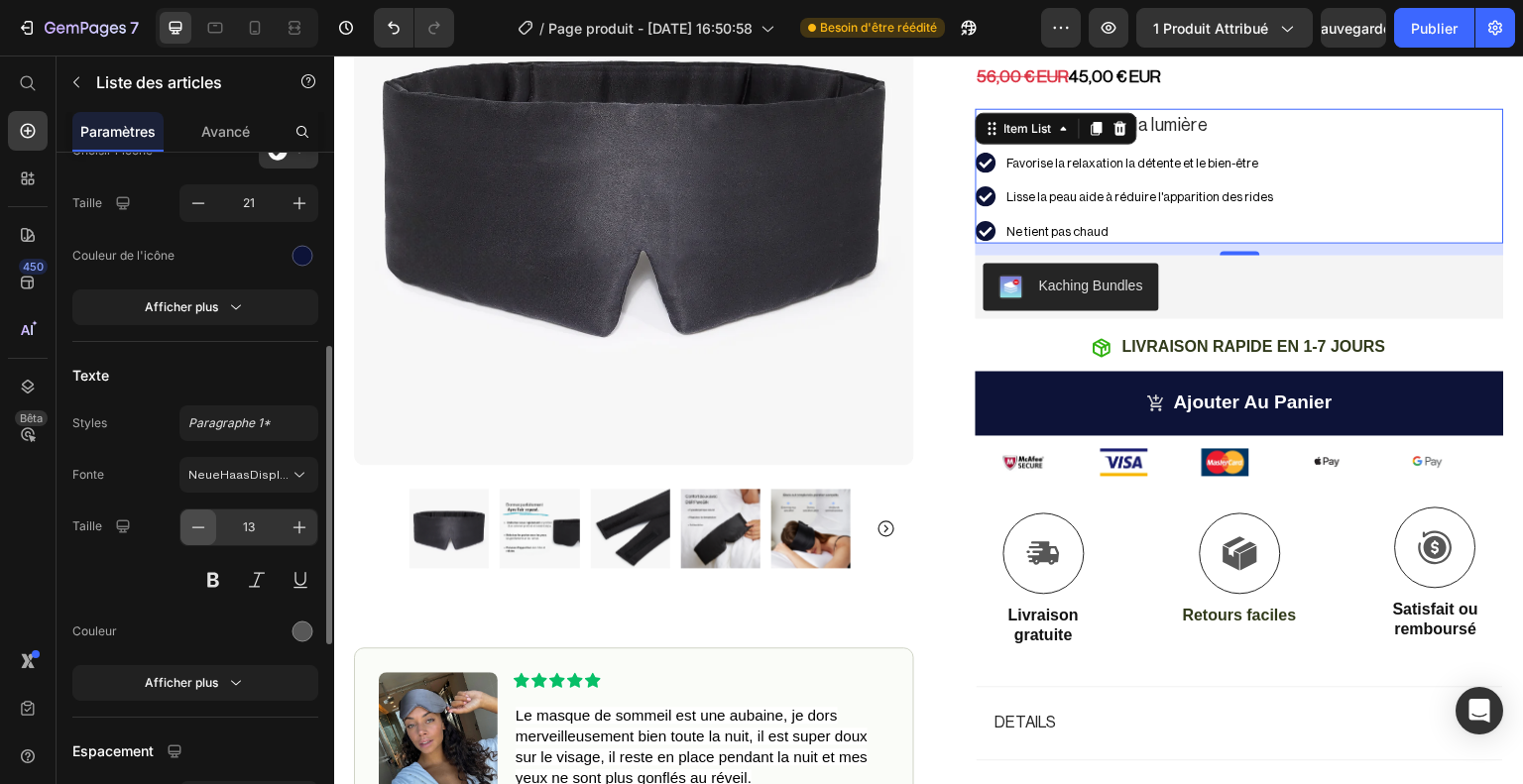 click at bounding box center [198, 527] 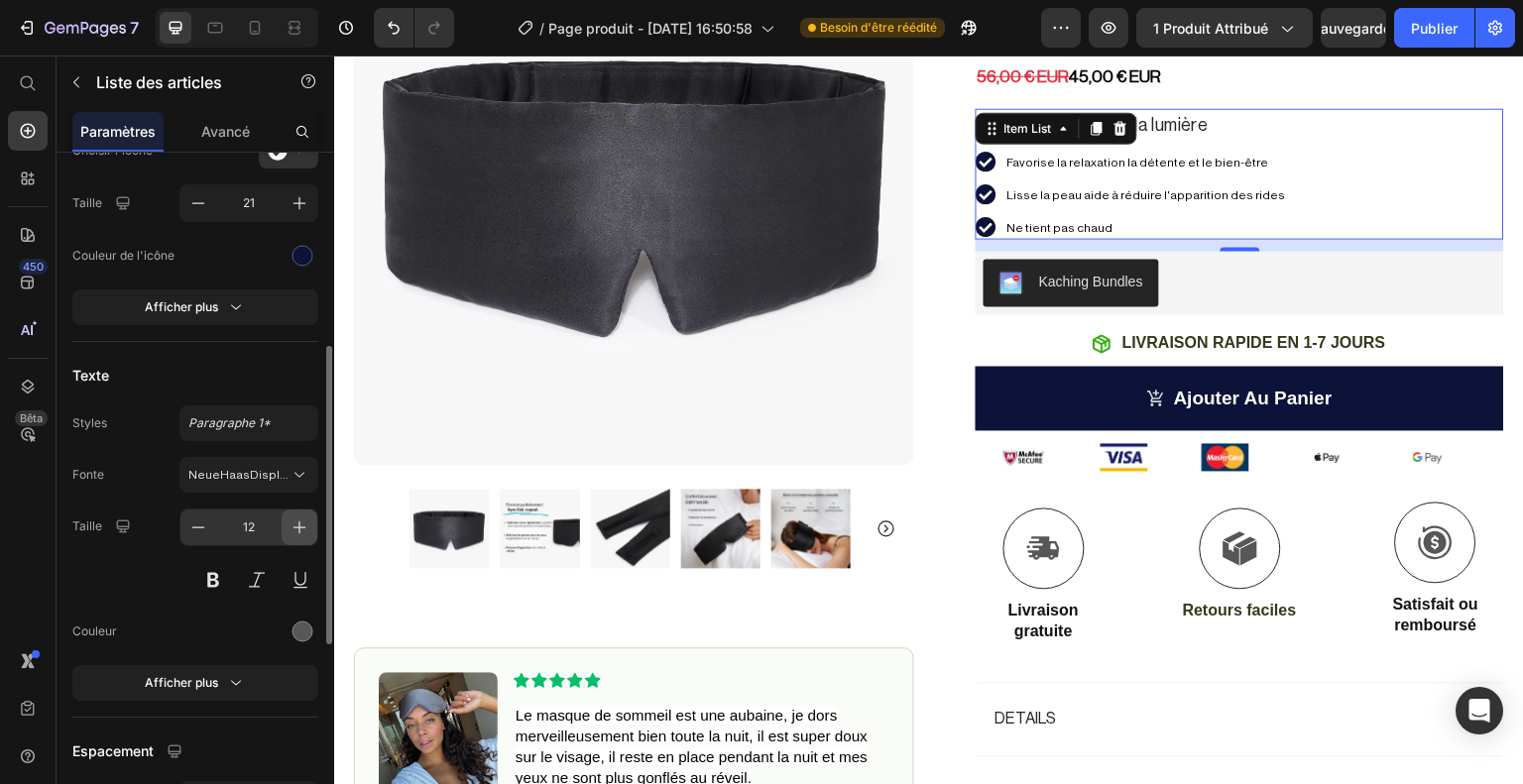 click 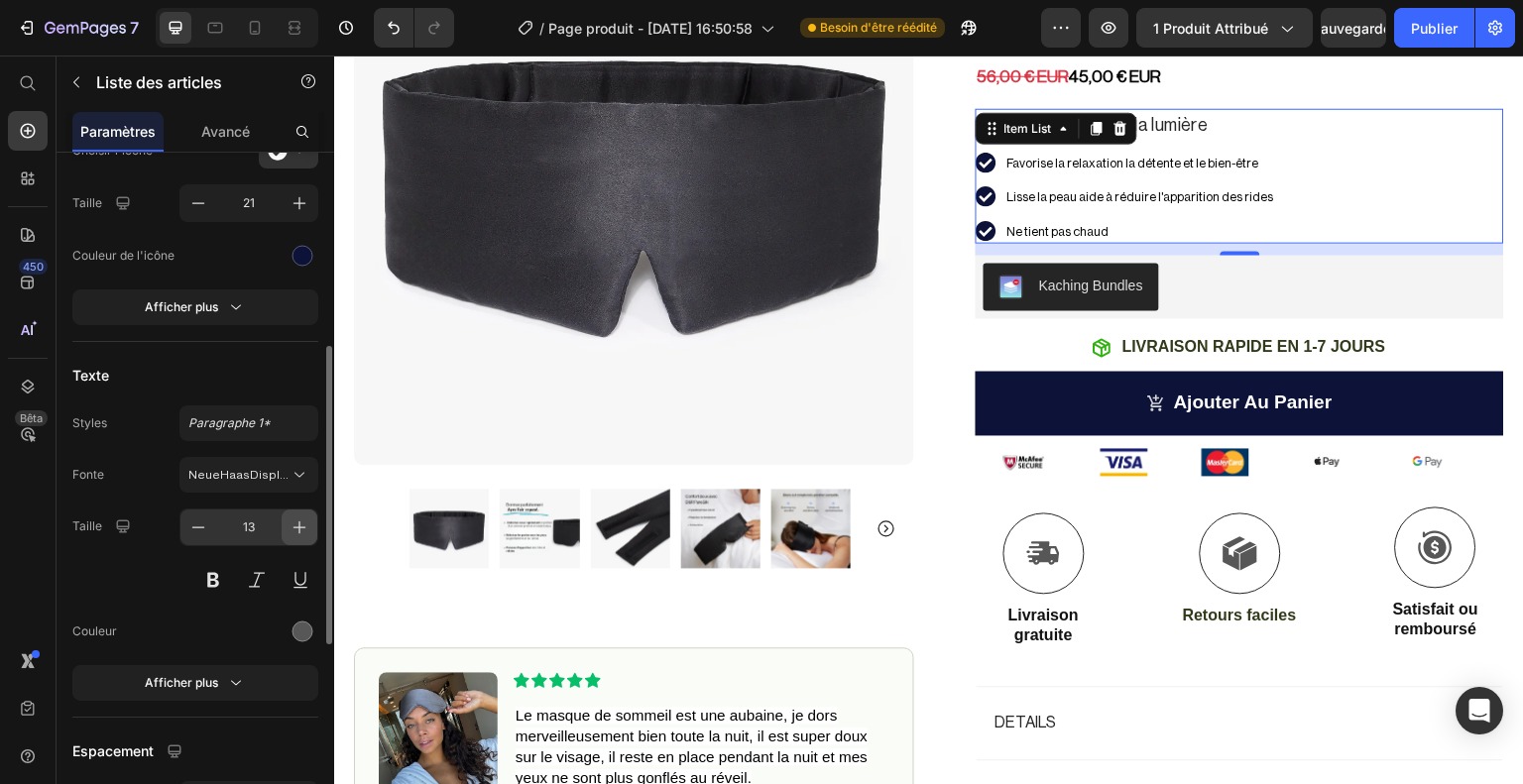 click 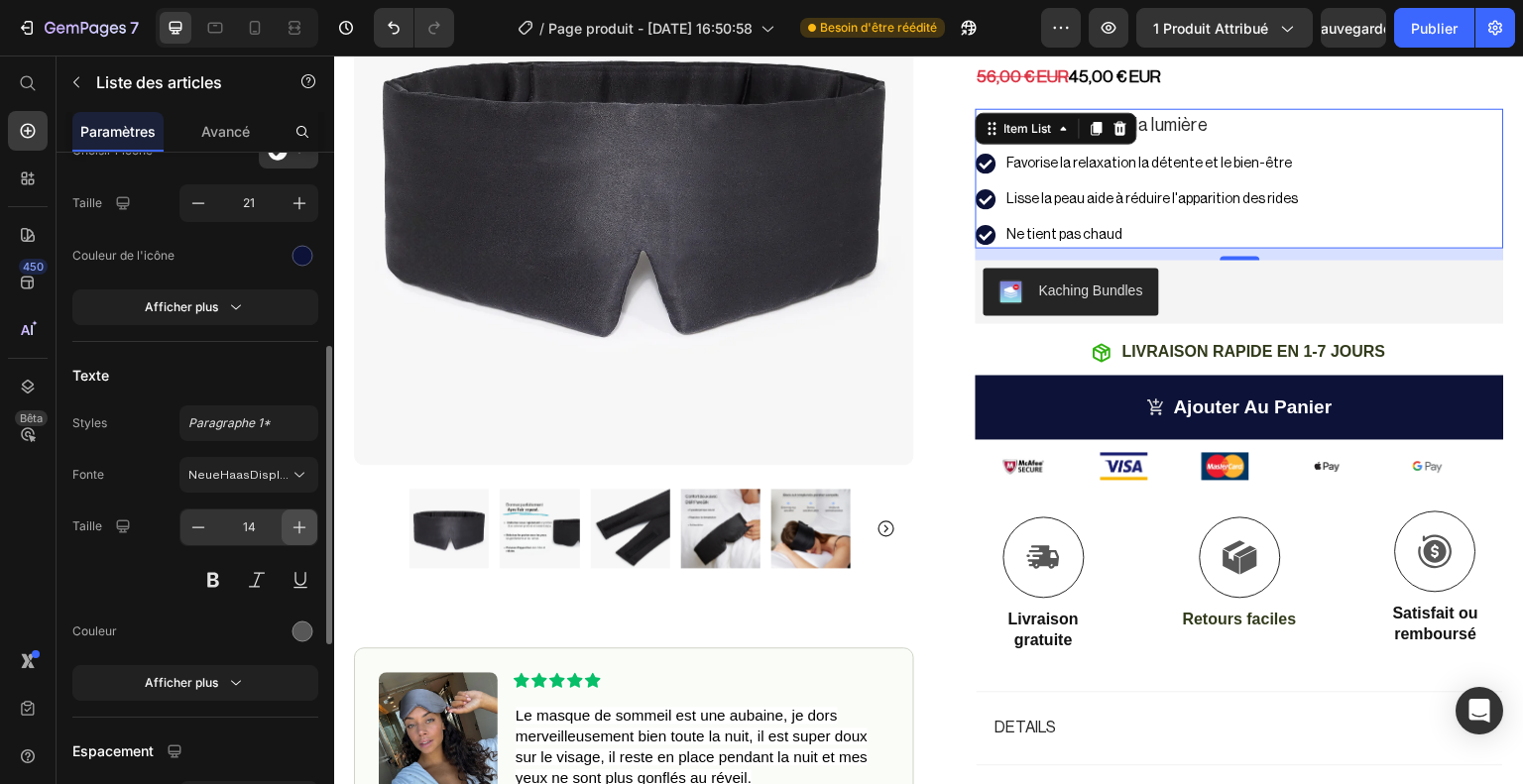 click 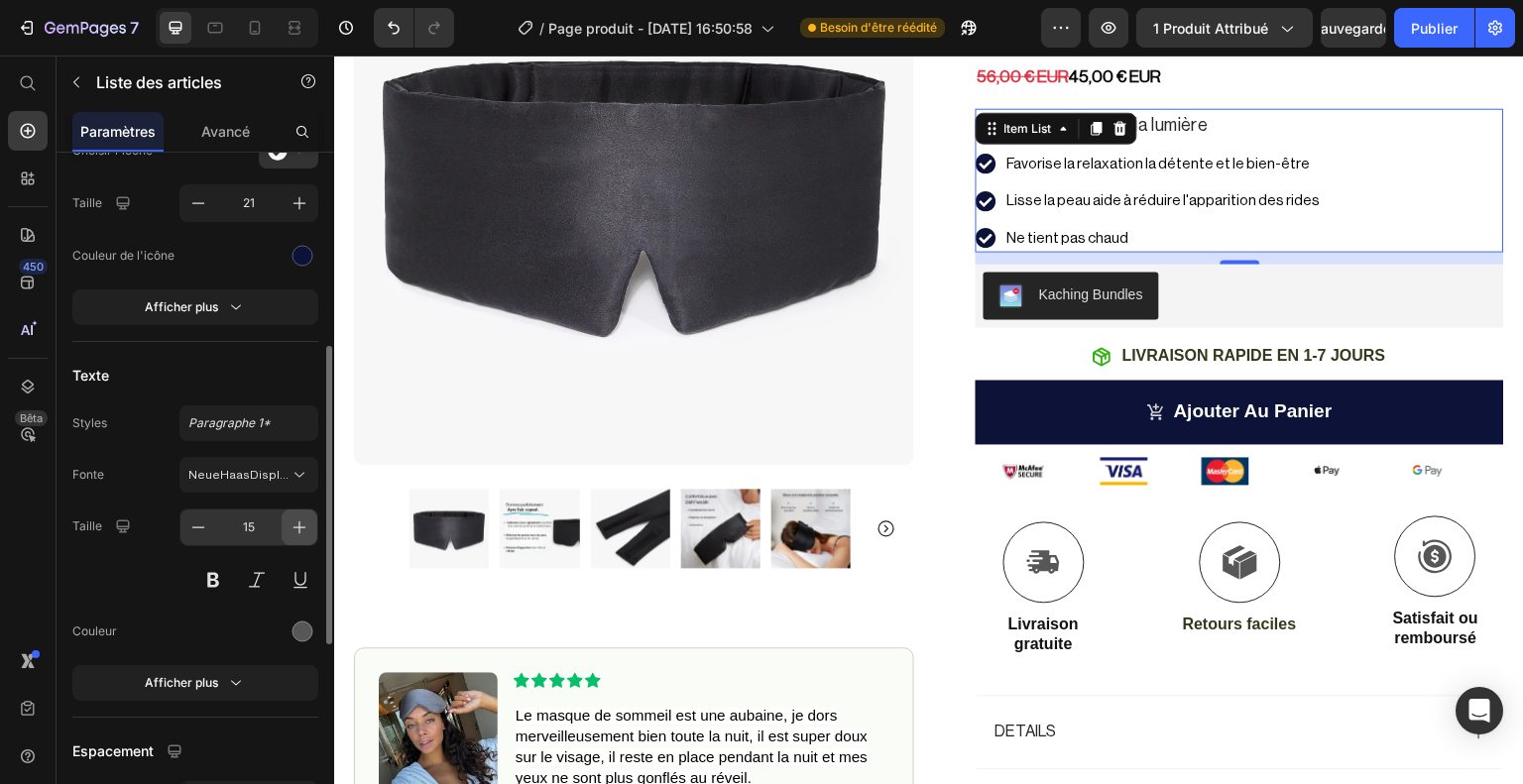 click 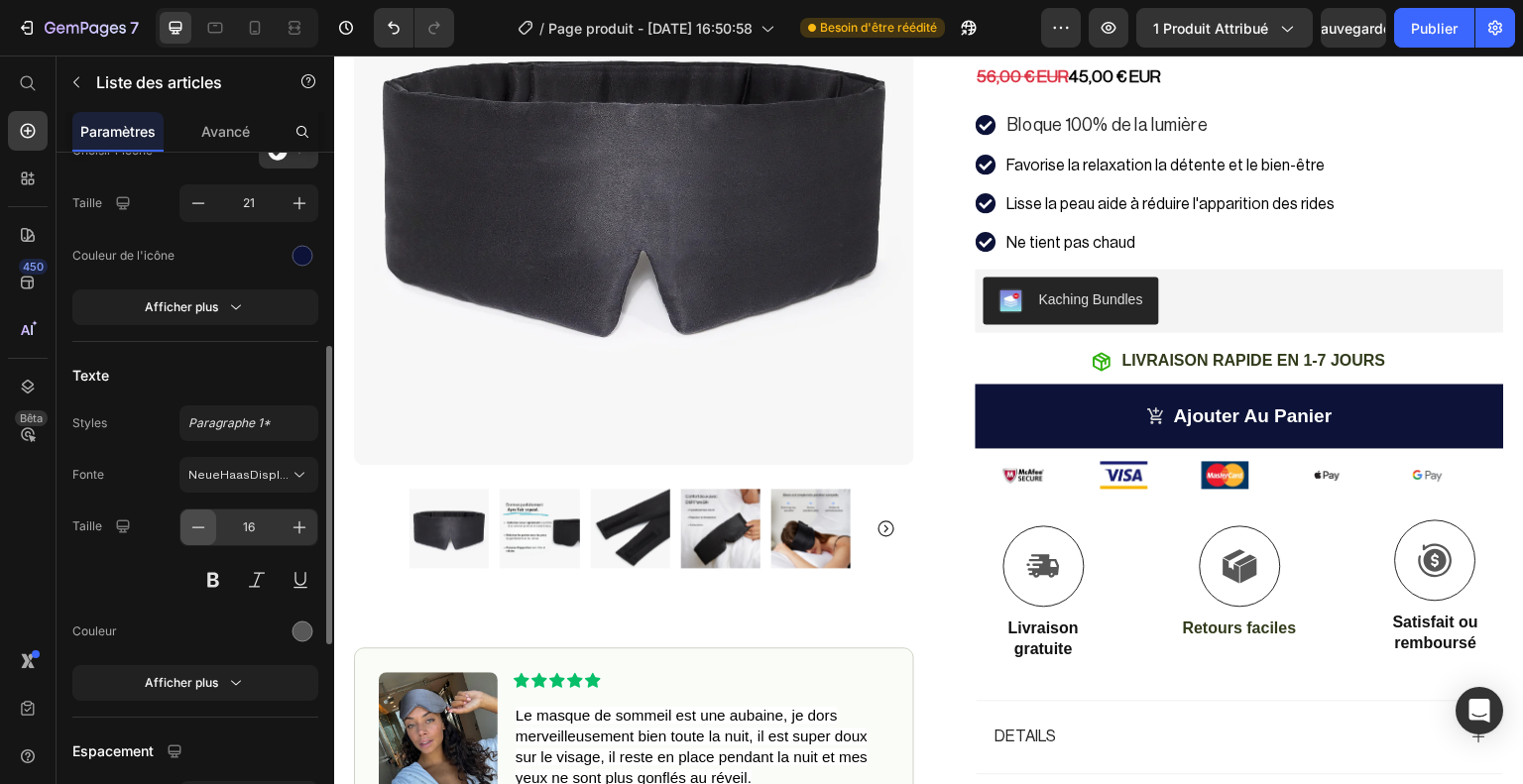 click at bounding box center [198, 527] 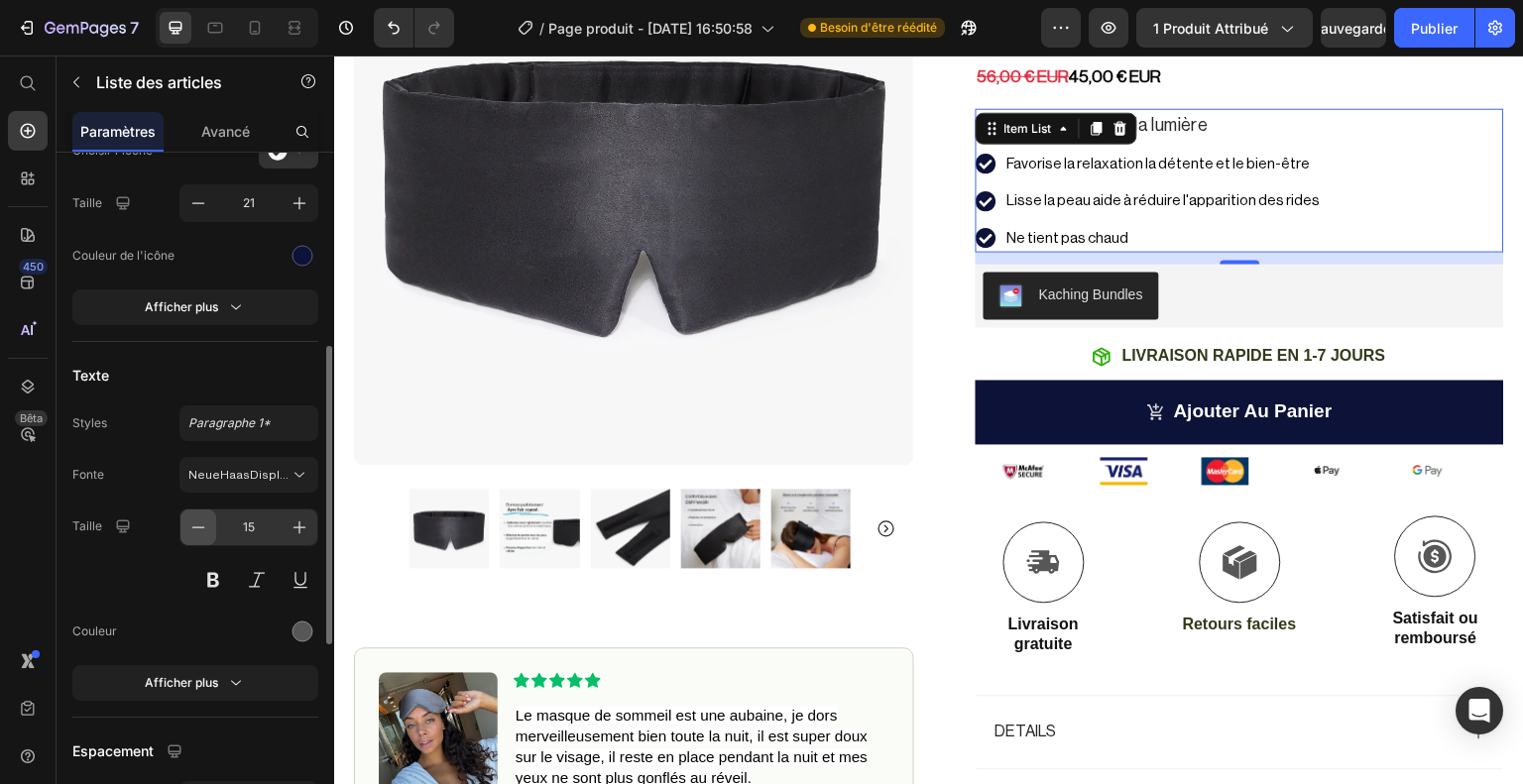 click at bounding box center (198, 527) 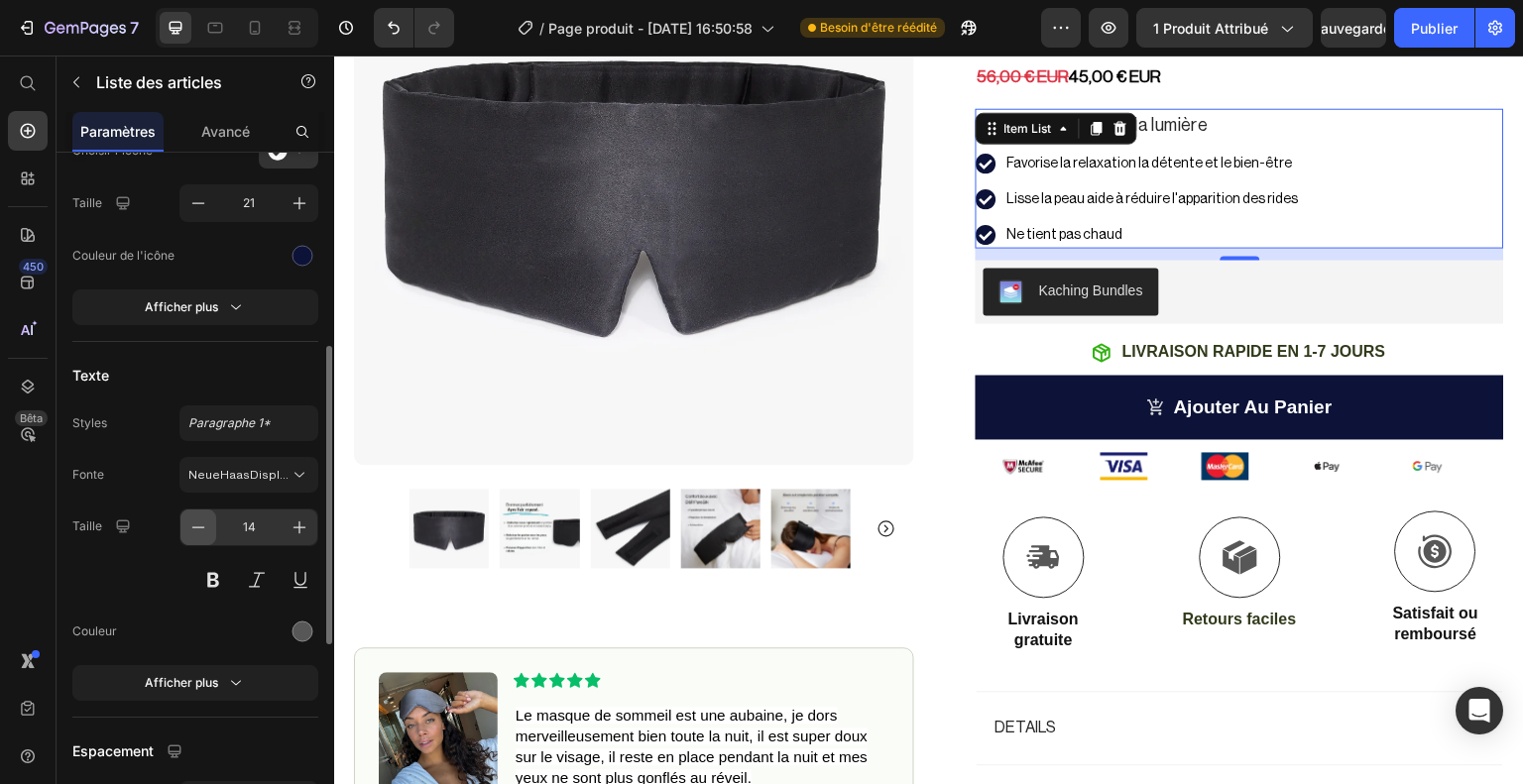 click at bounding box center [198, 527] 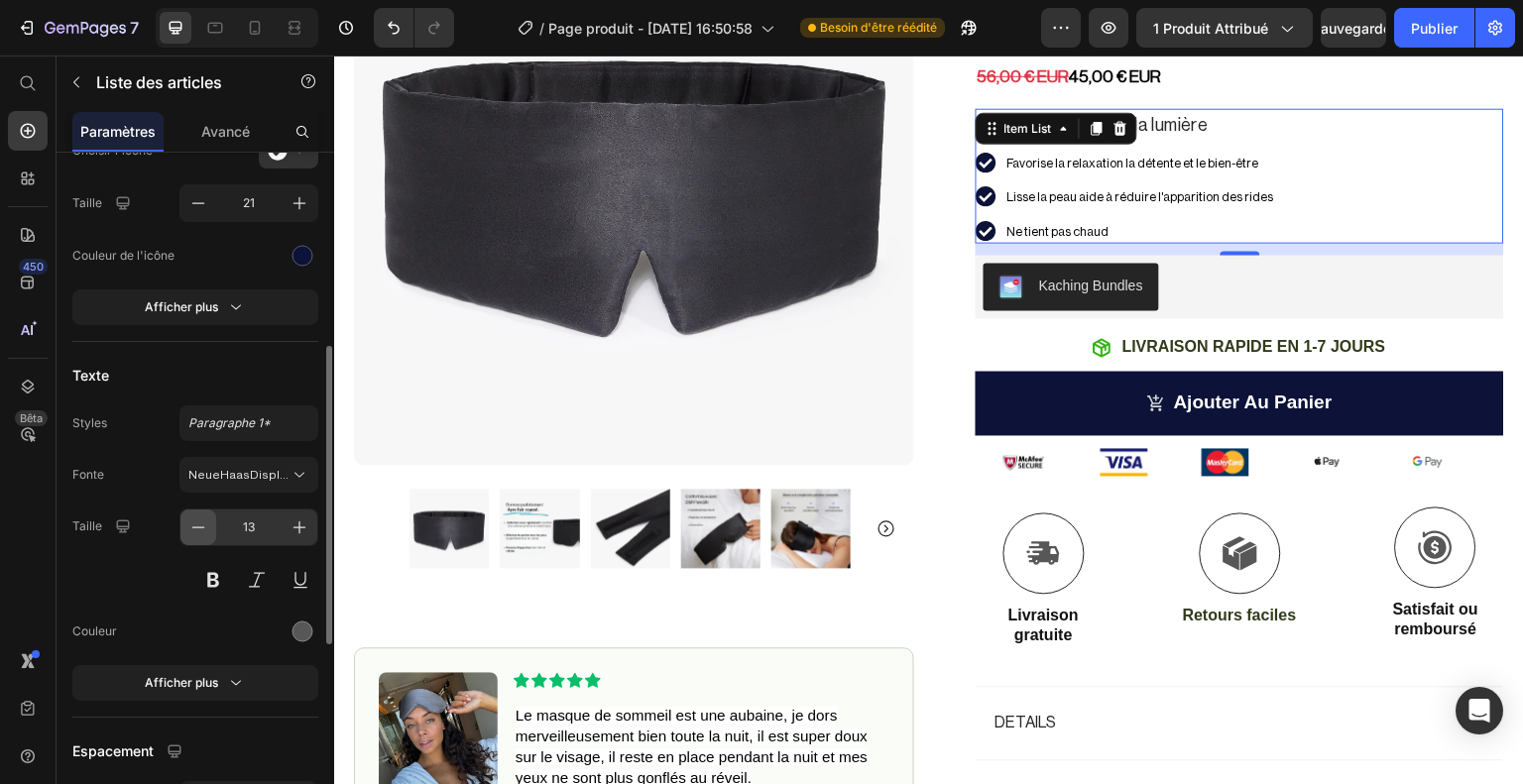 click at bounding box center (198, 527) 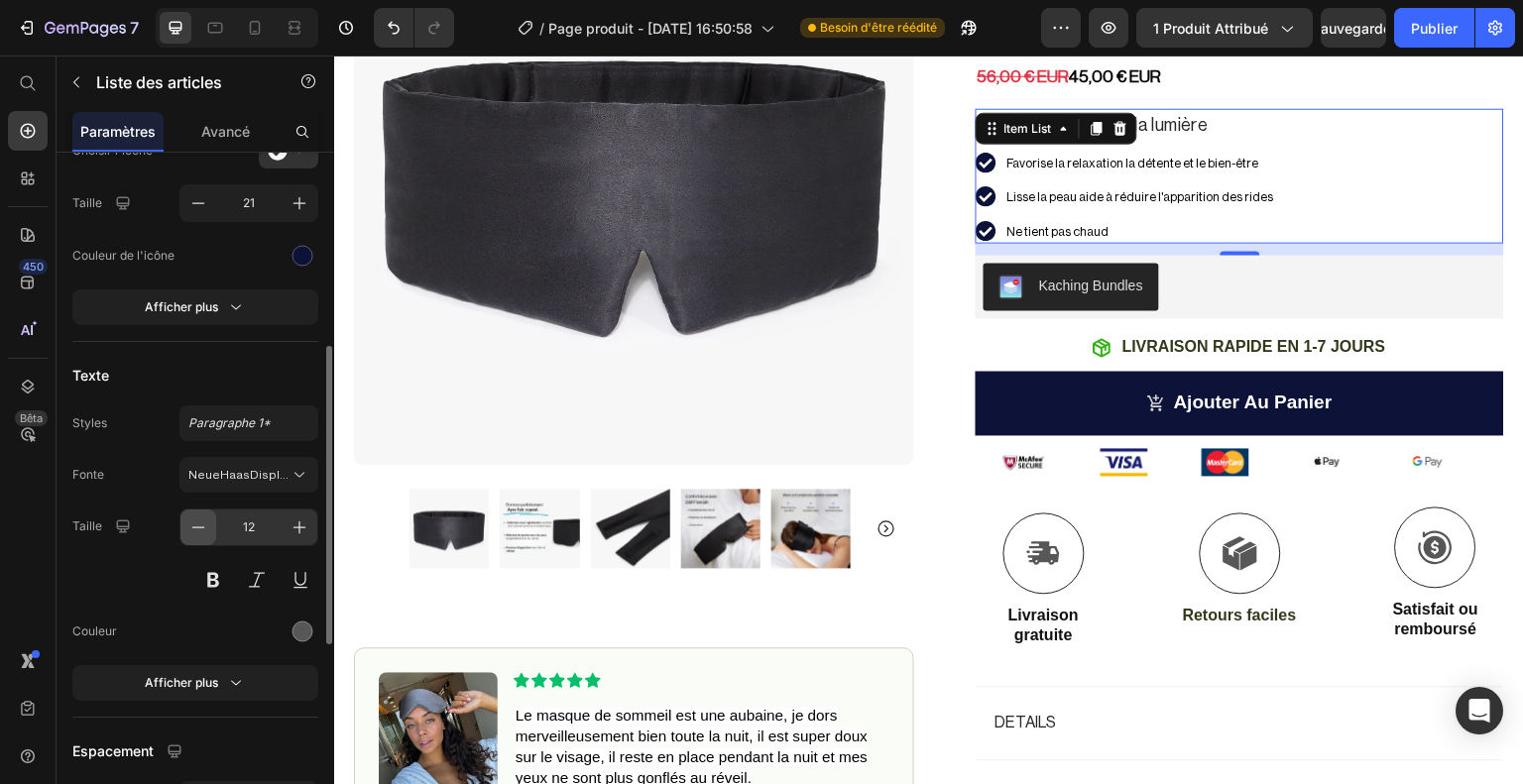 click at bounding box center (198, 527) 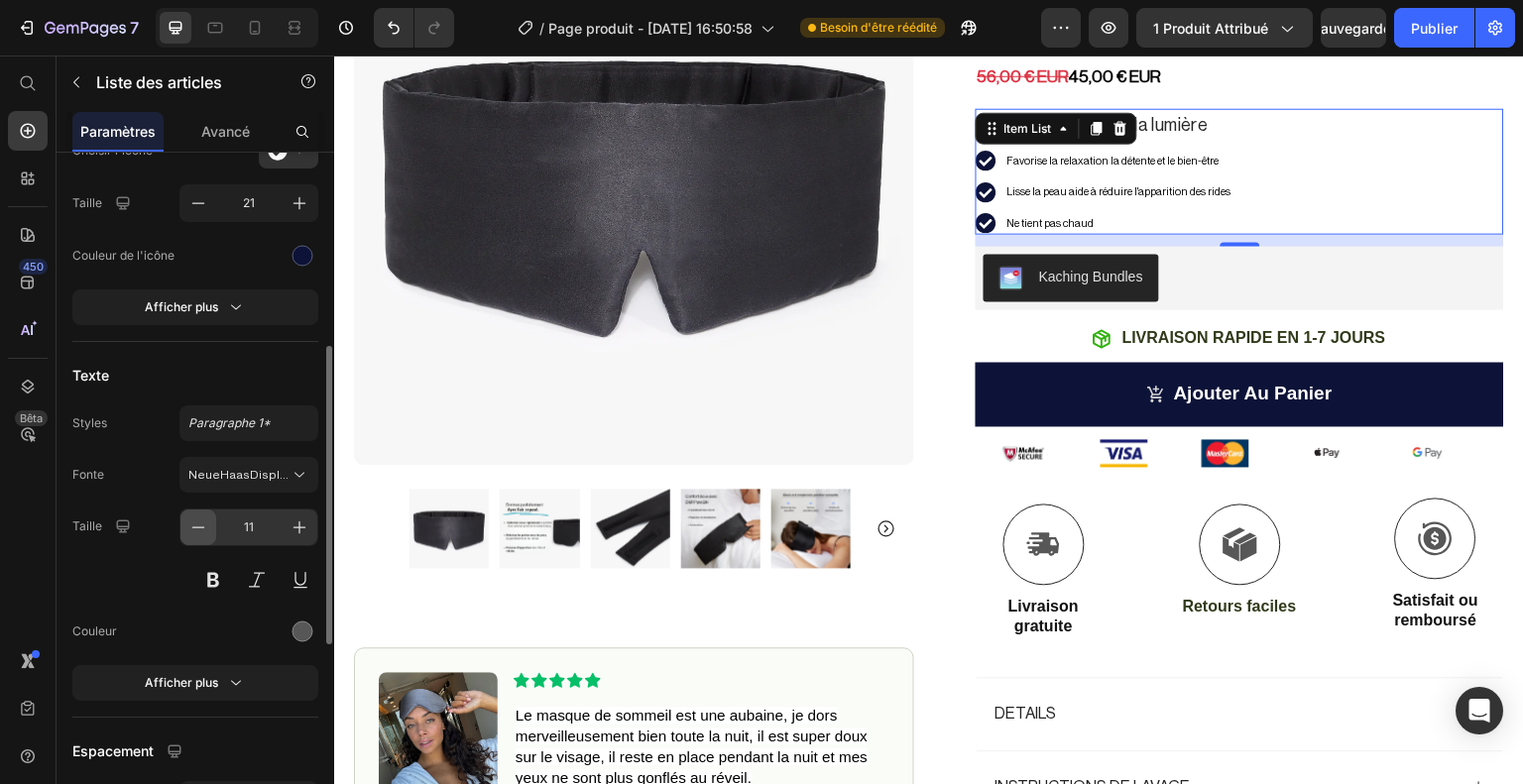 click at bounding box center (198, 527) 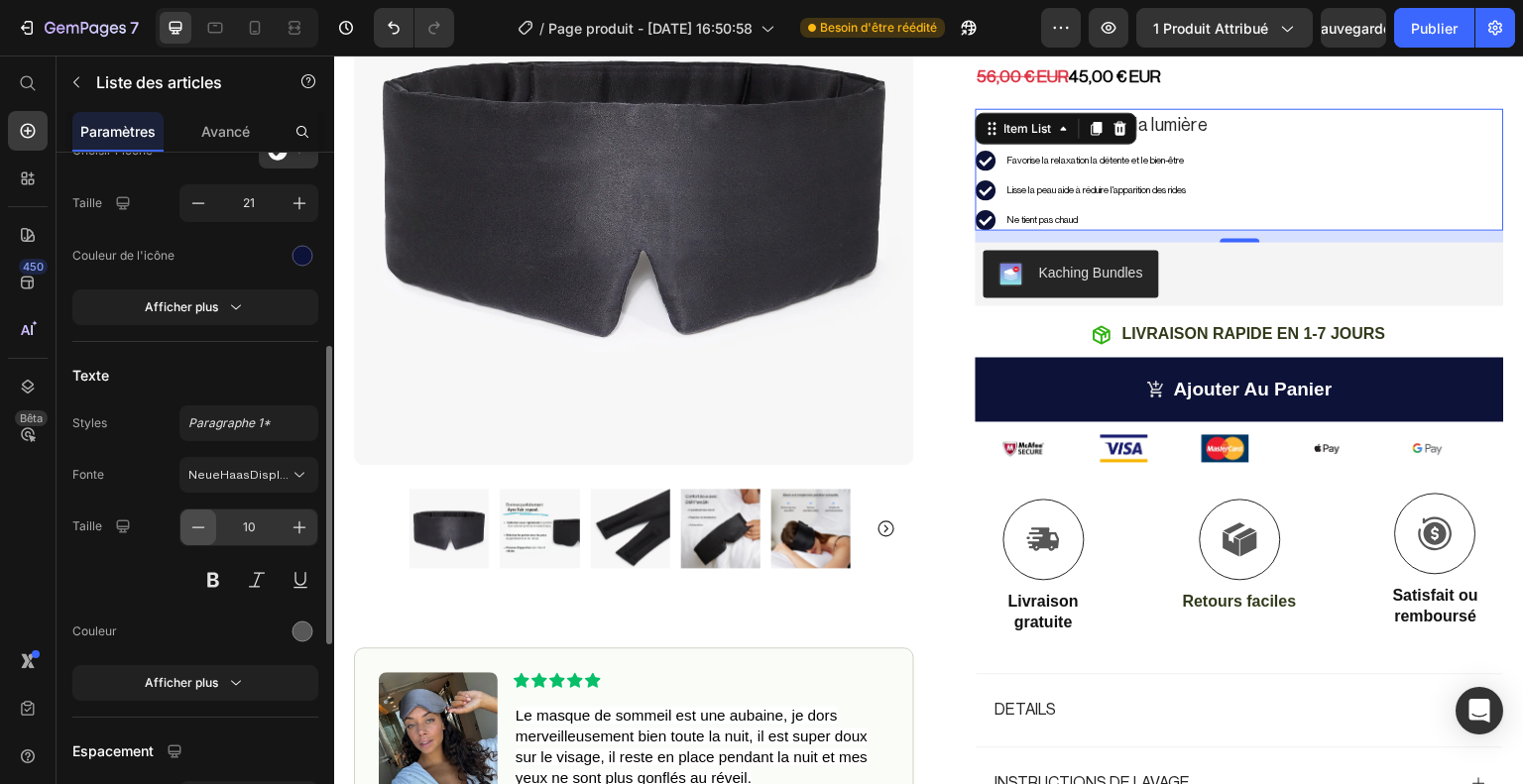click at bounding box center (198, 527) 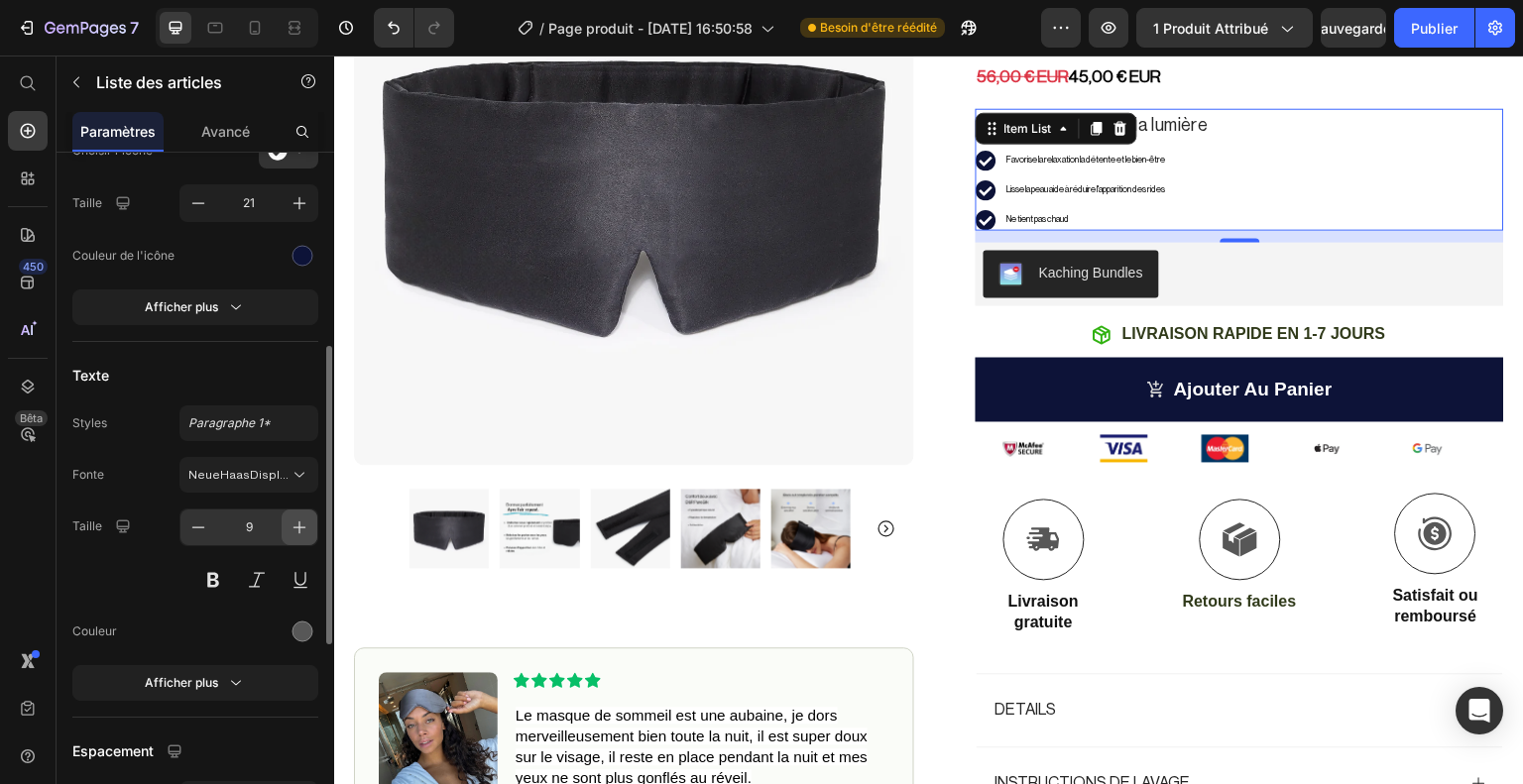 click at bounding box center (299, 527) 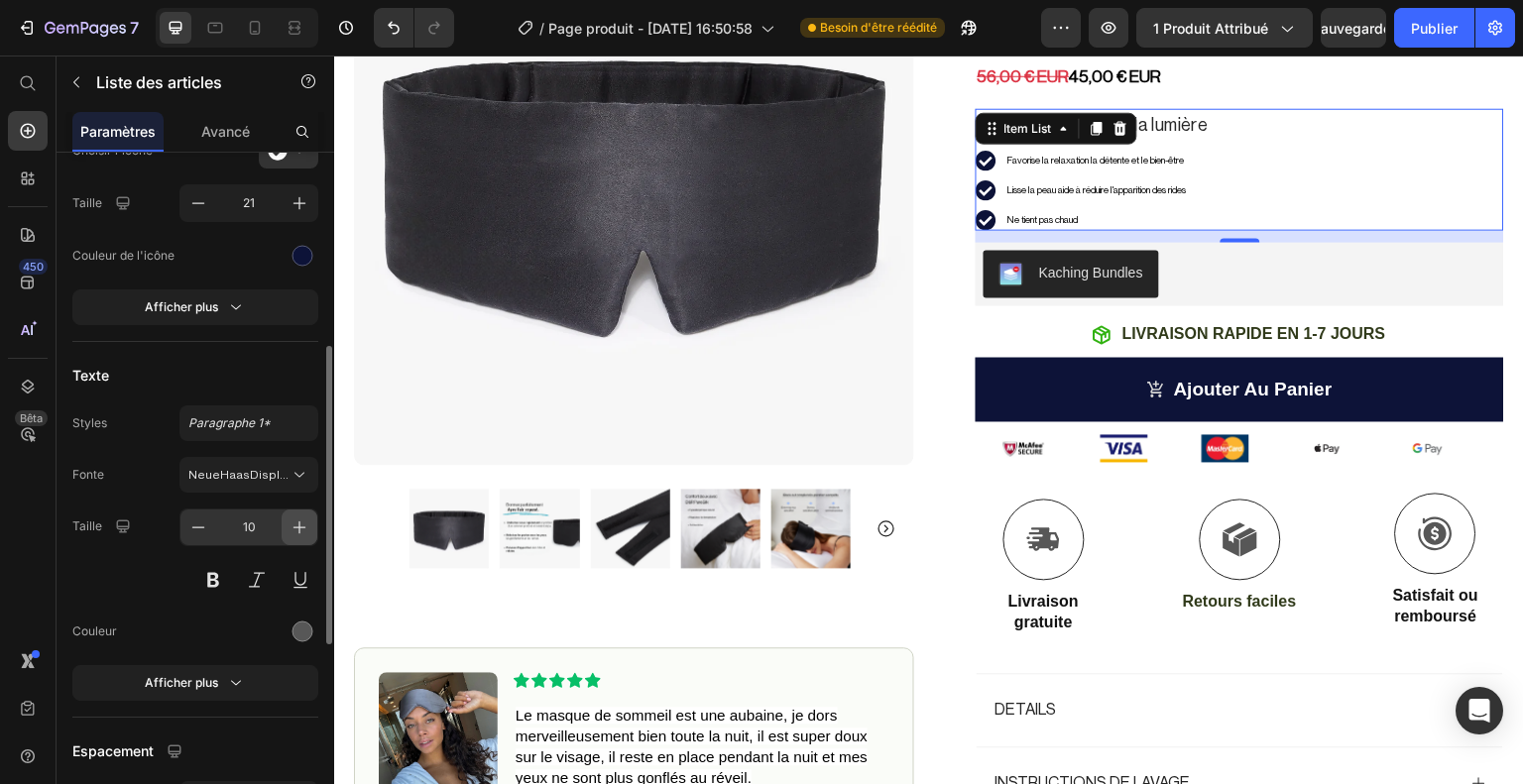 click at bounding box center (299, 527) 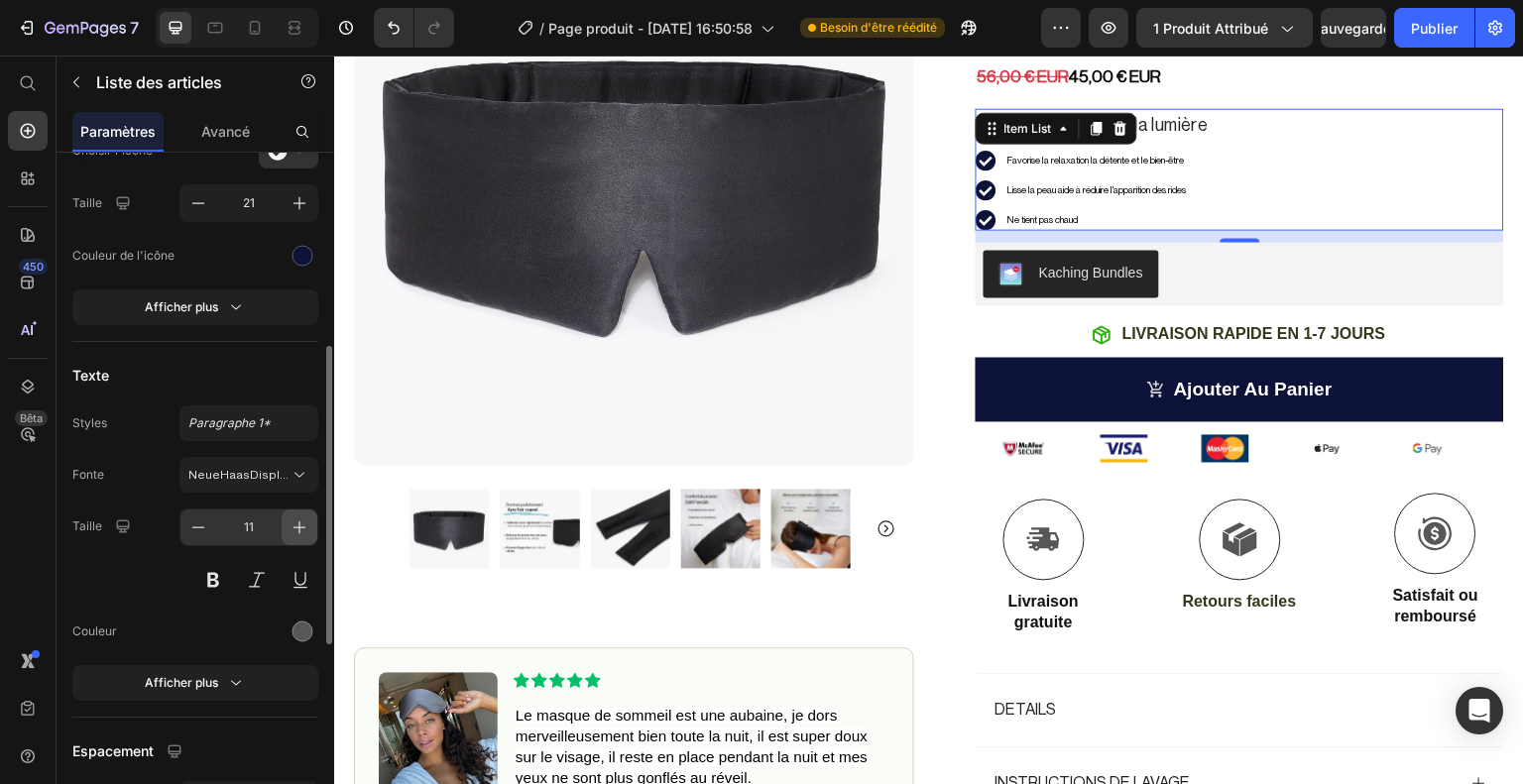 click at bounding box center (299, 527) 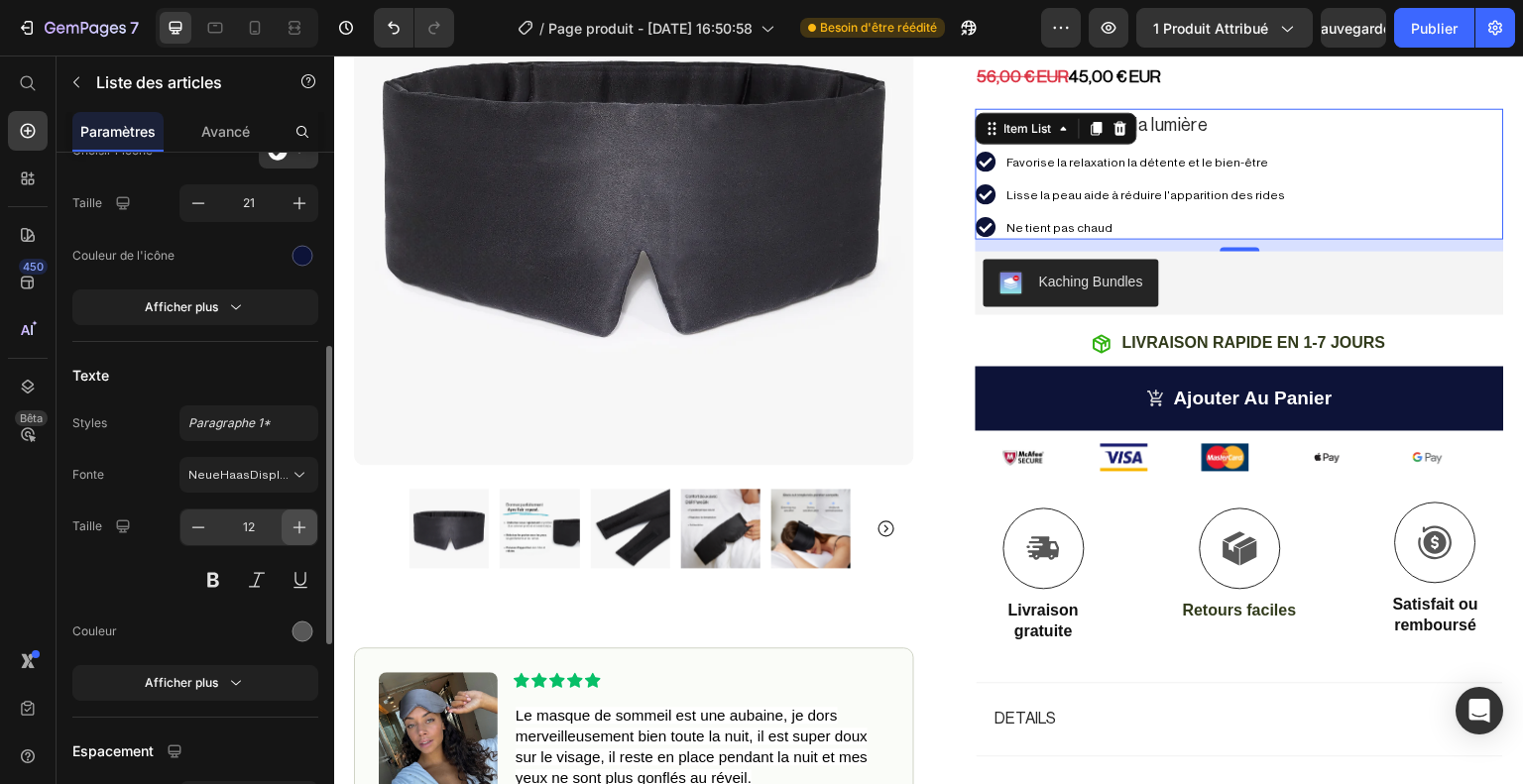 click at bounding box center [299, 527] 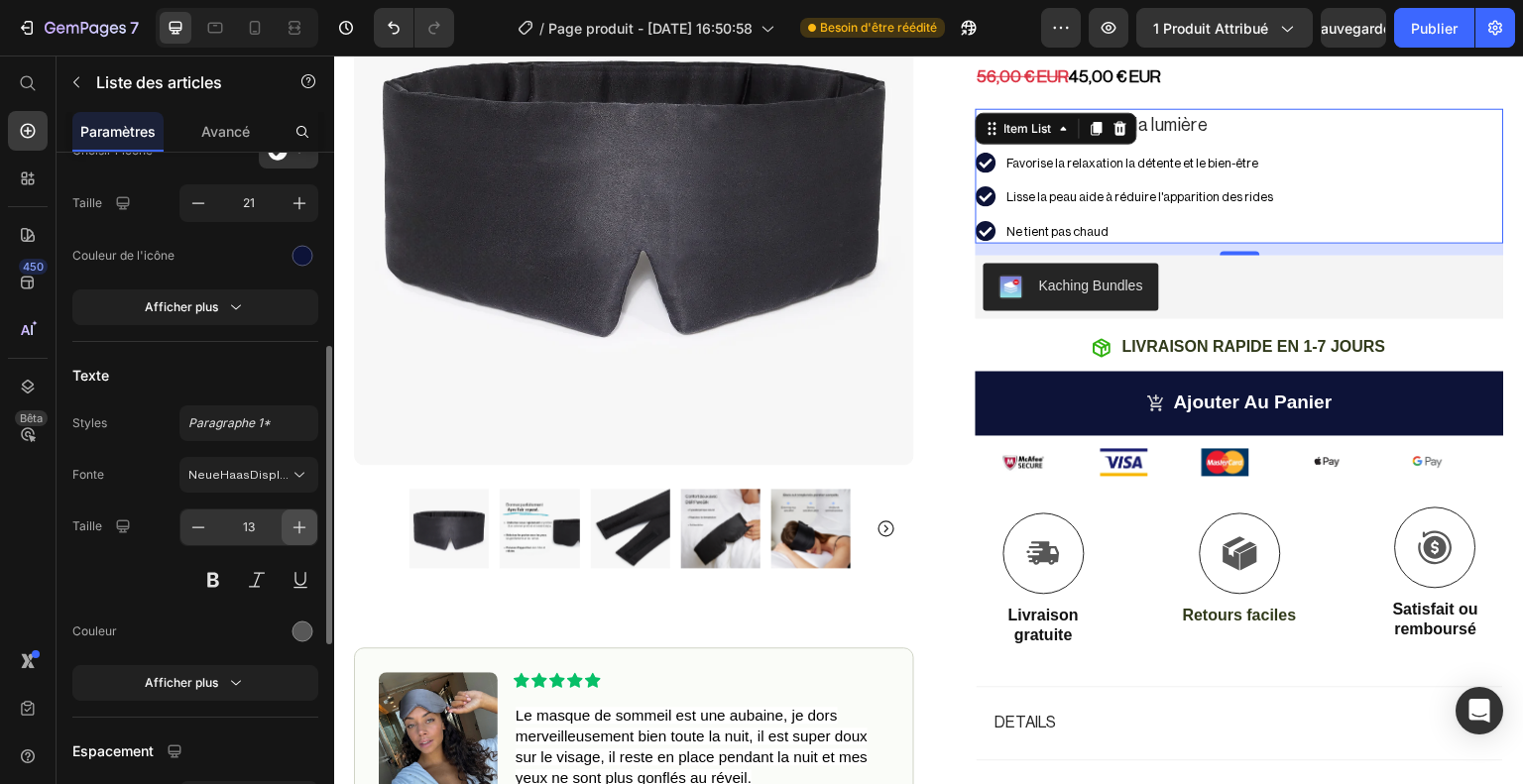 click at bounding box center [299, 527] 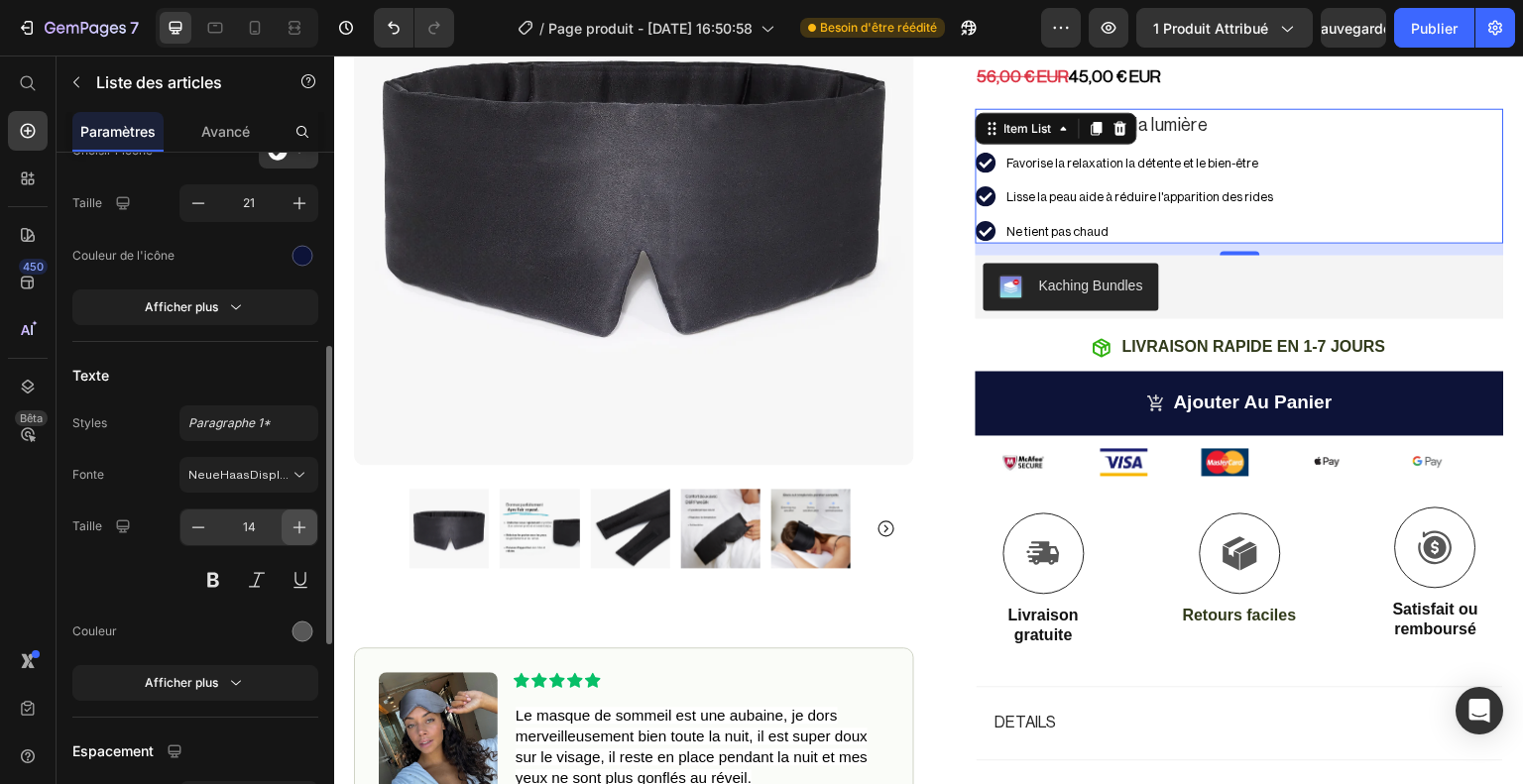 click at bounding box center (299, 527) 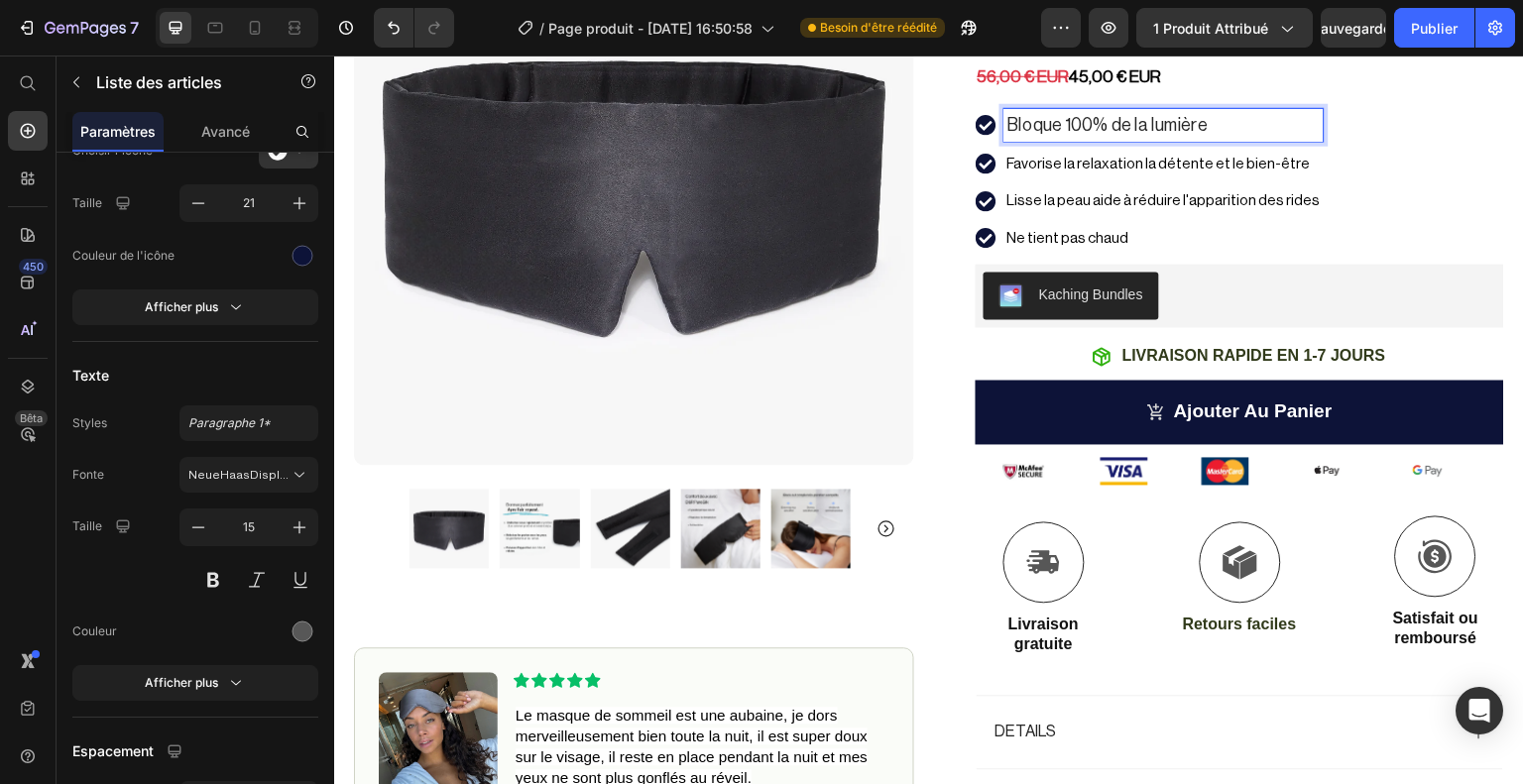 click on "Bloque 100% de la lumière" at bounding box center [1164, 124] 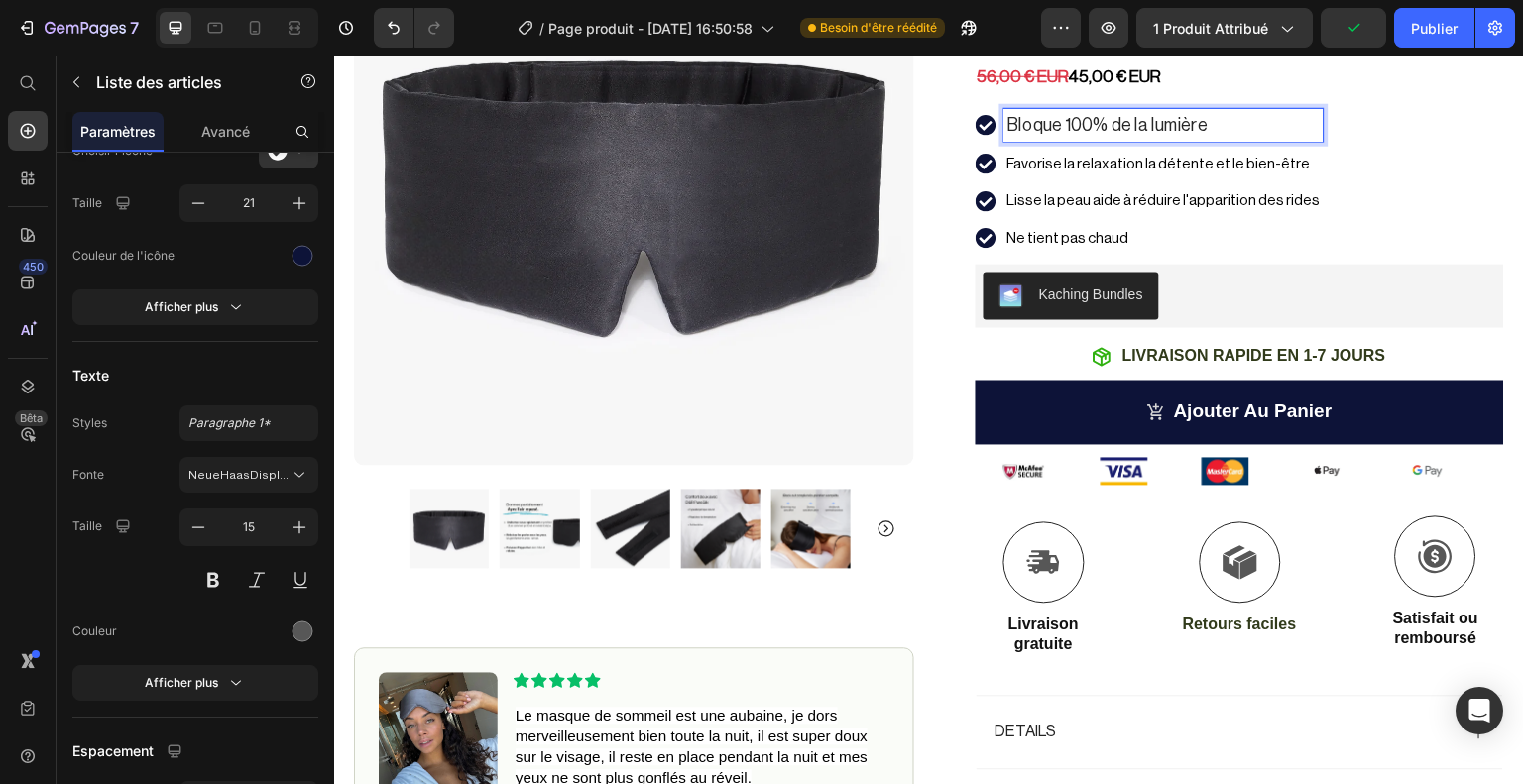 click on "Bloque 100% de la lumière" at bounding box center [1164, 124] 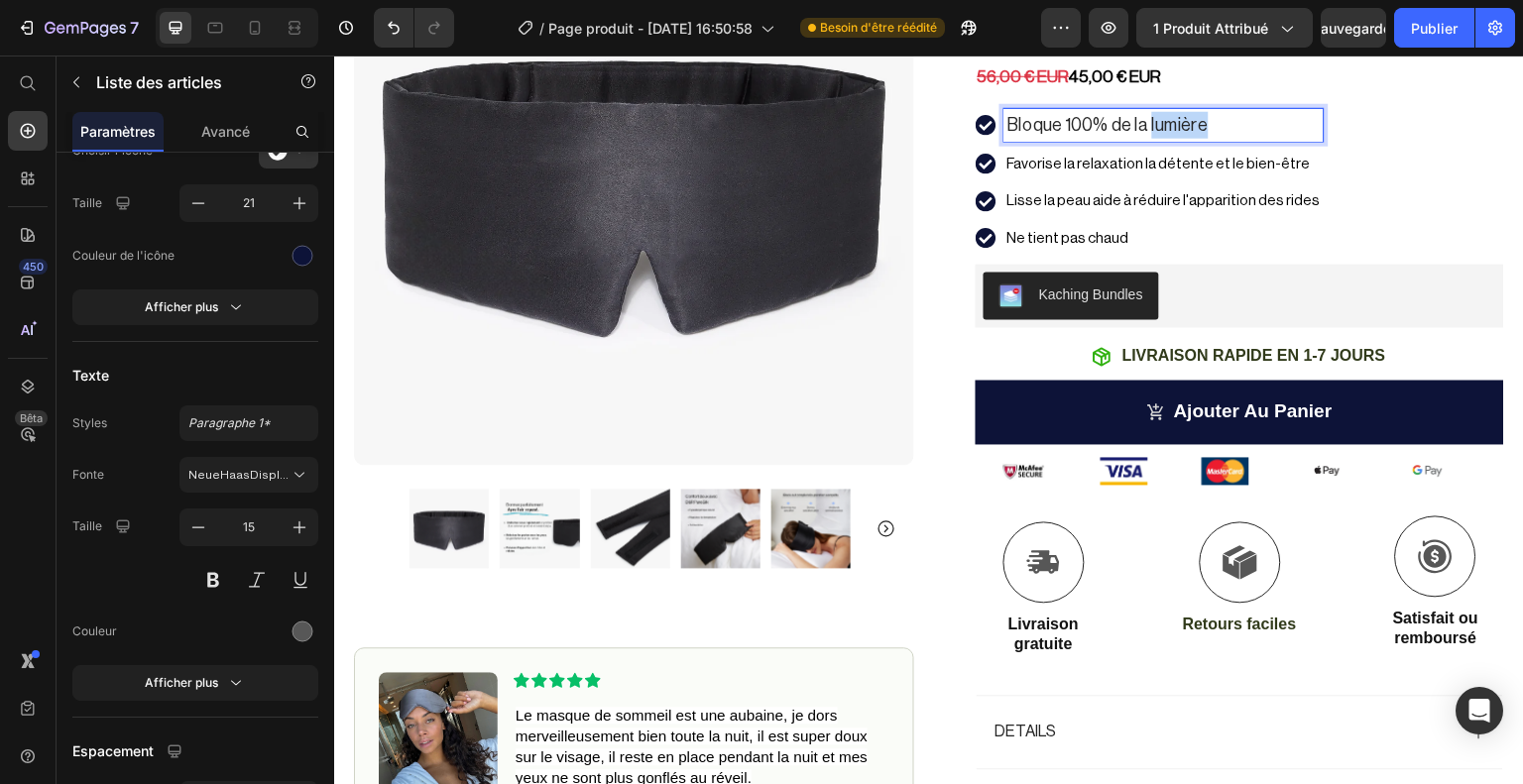click on "Bloque 100% de la lumière" at bounding box center (1108, 124) 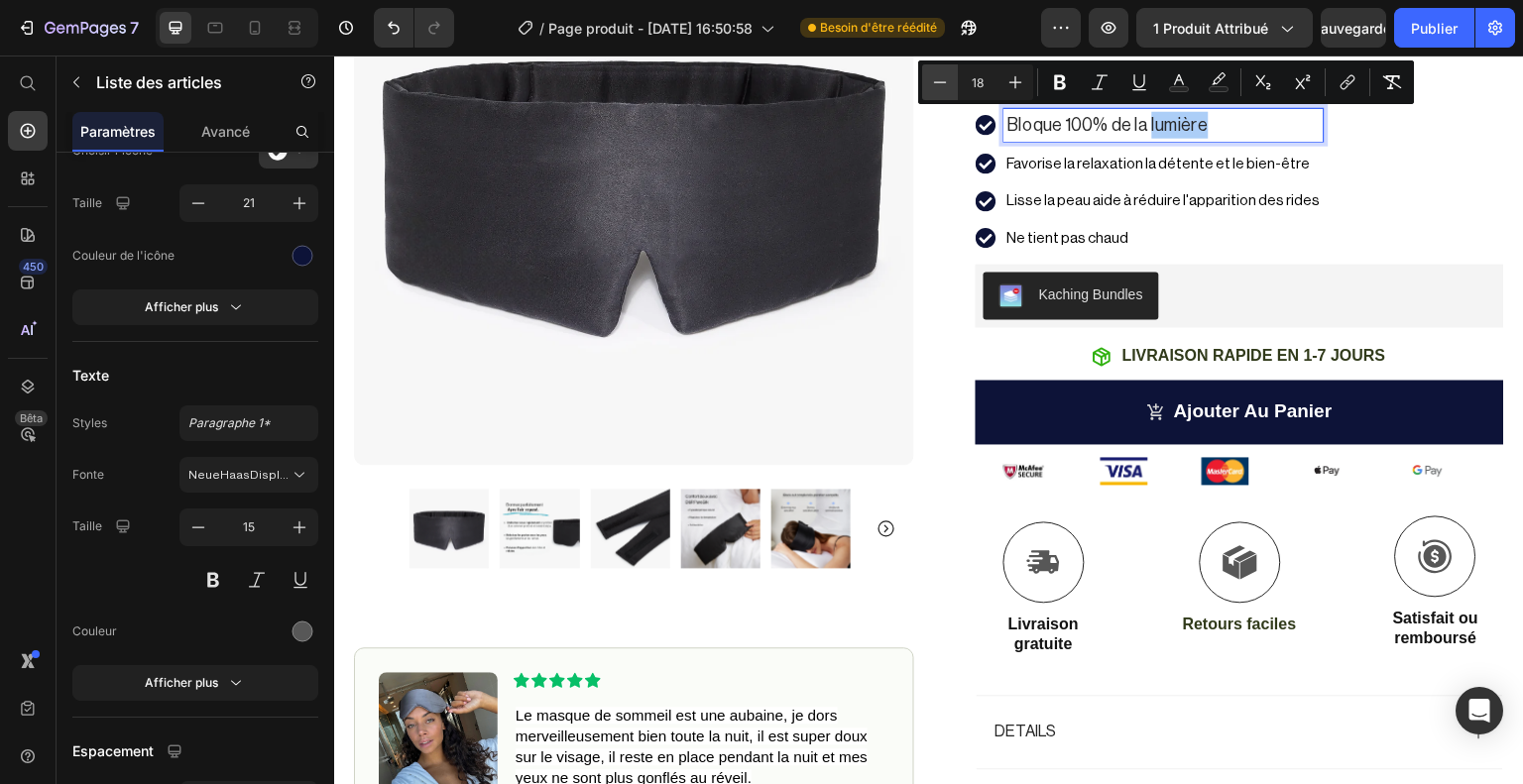 click 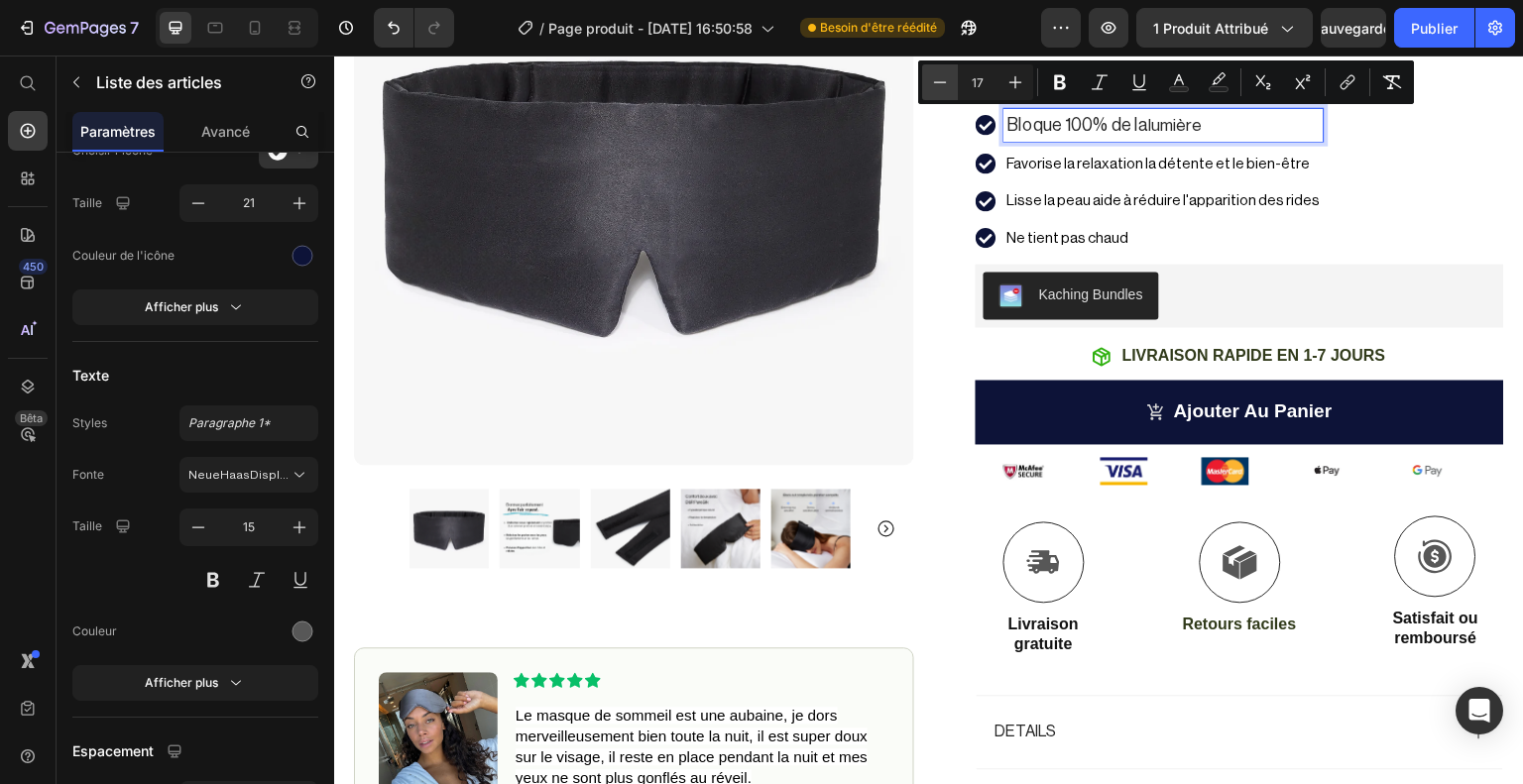 click 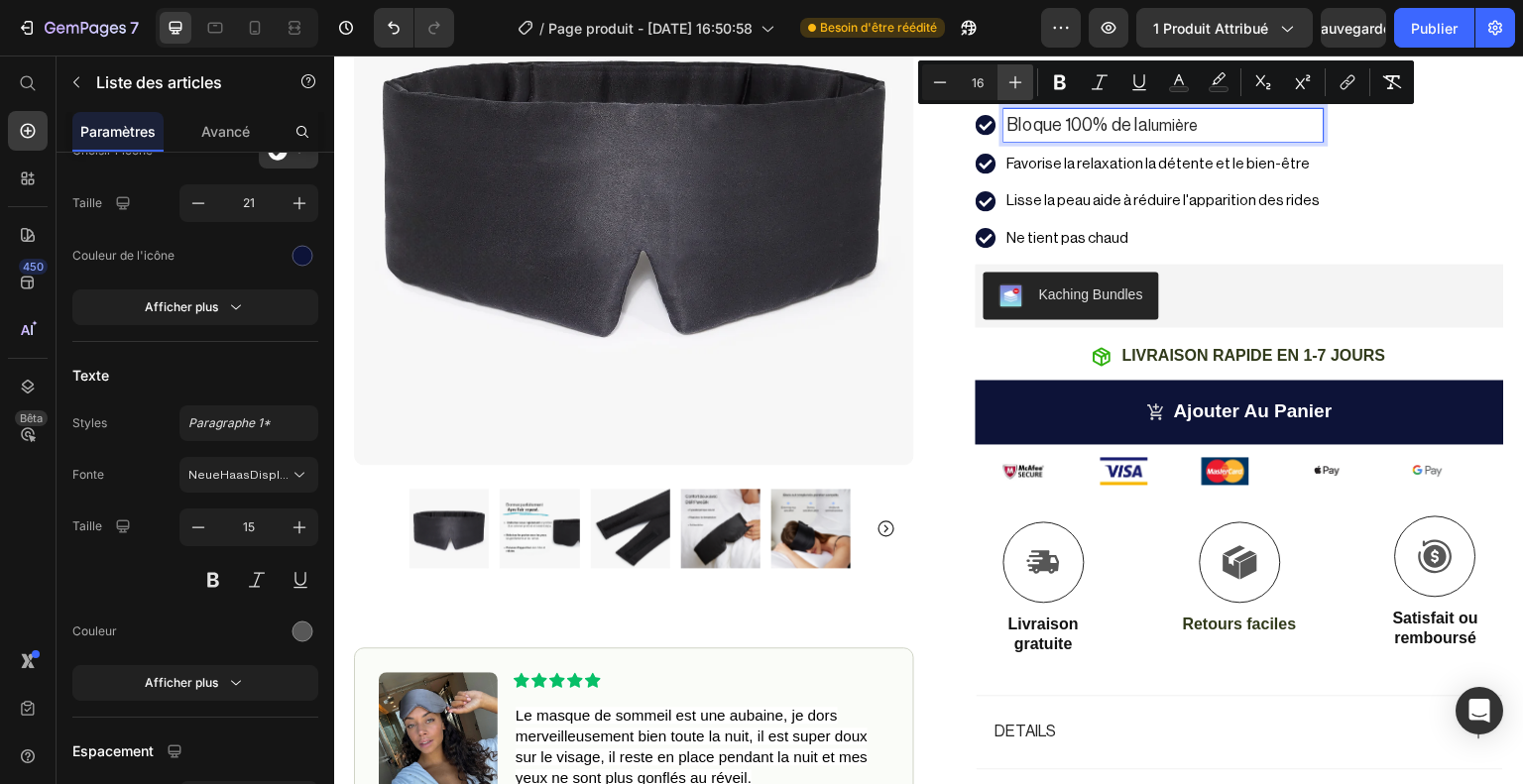click 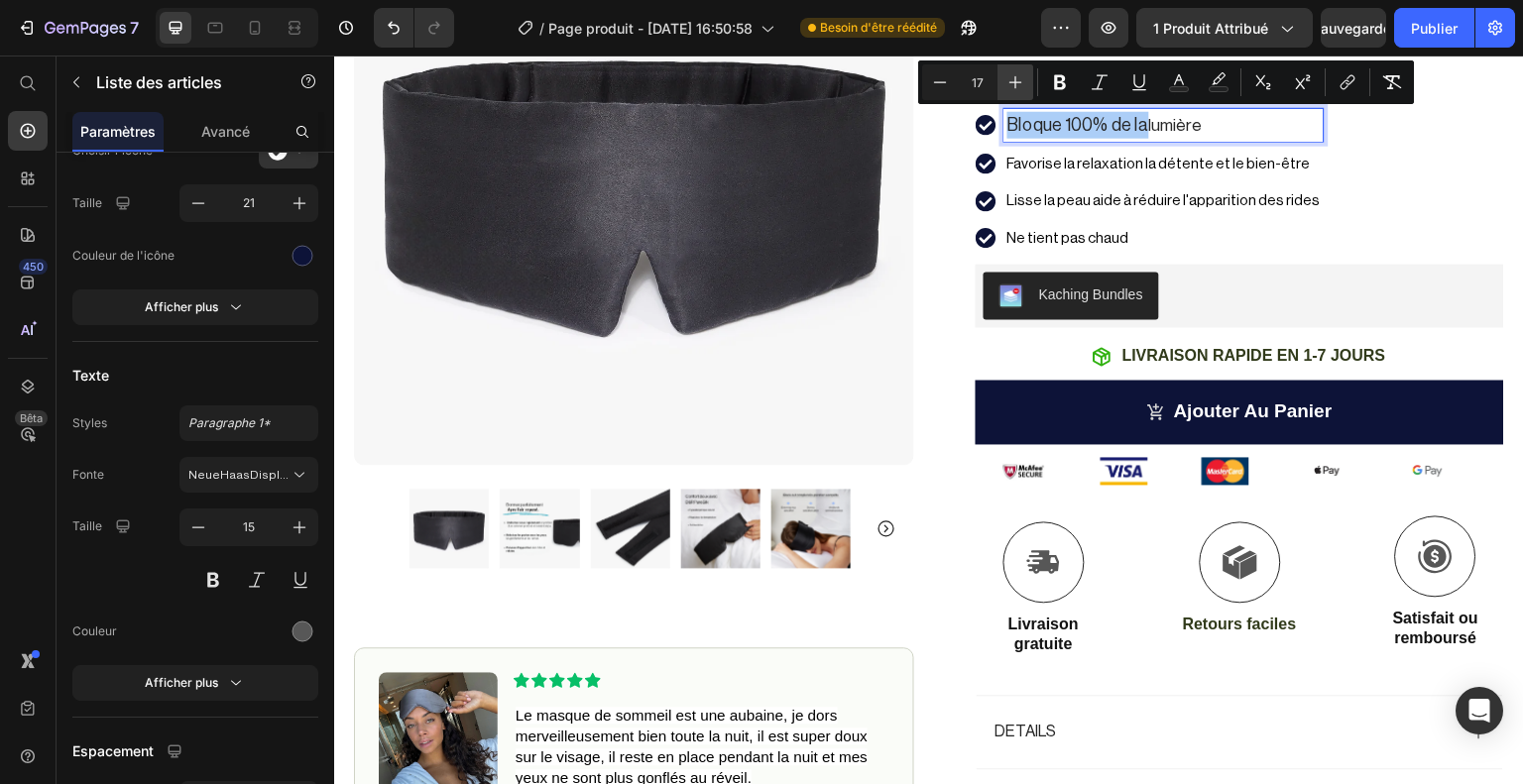 click 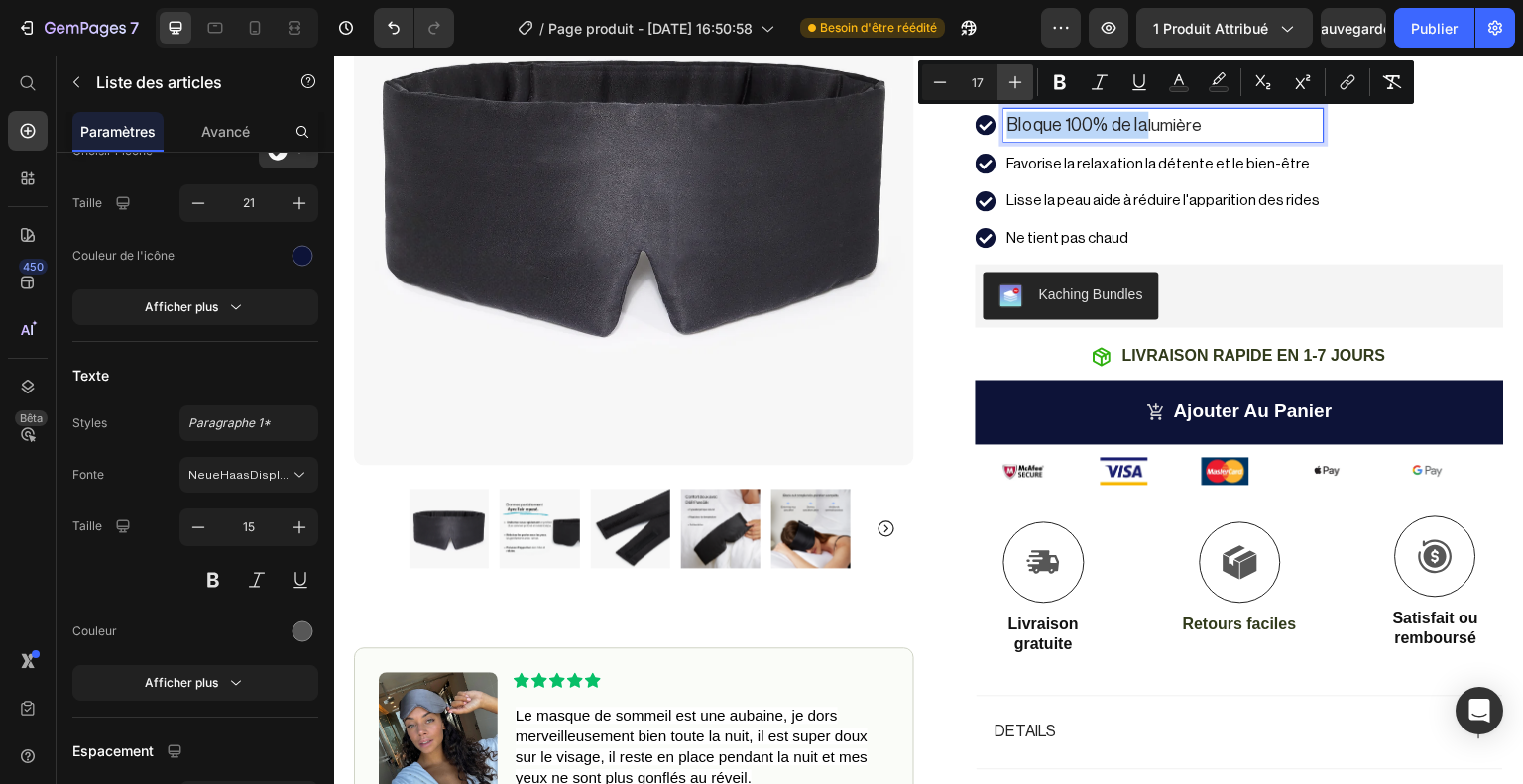 type on "18" 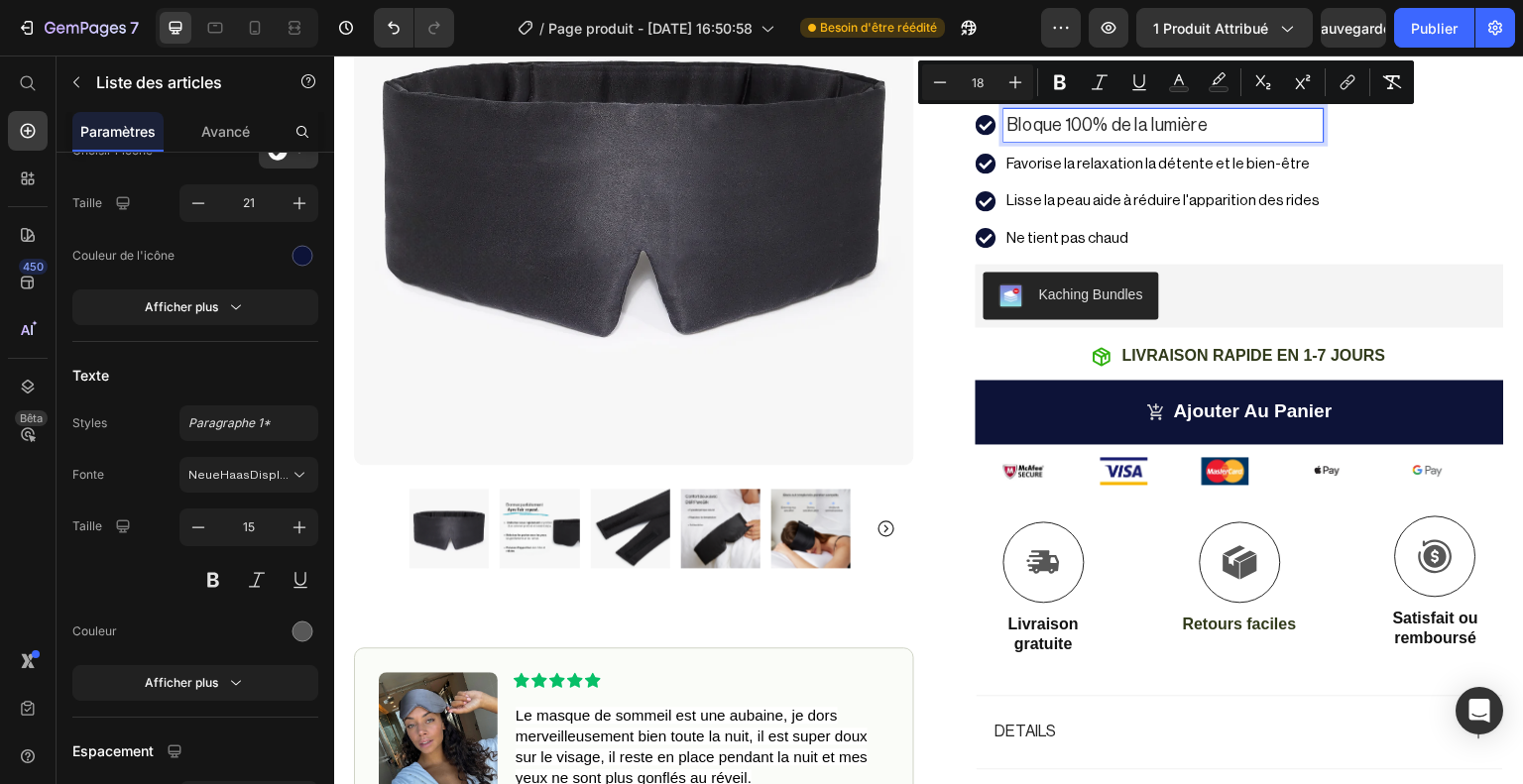 drag, startPoint x: 1190, startPoint y: 111, endPoint x: 1201, endPoint y: 118, distance: 13.038405 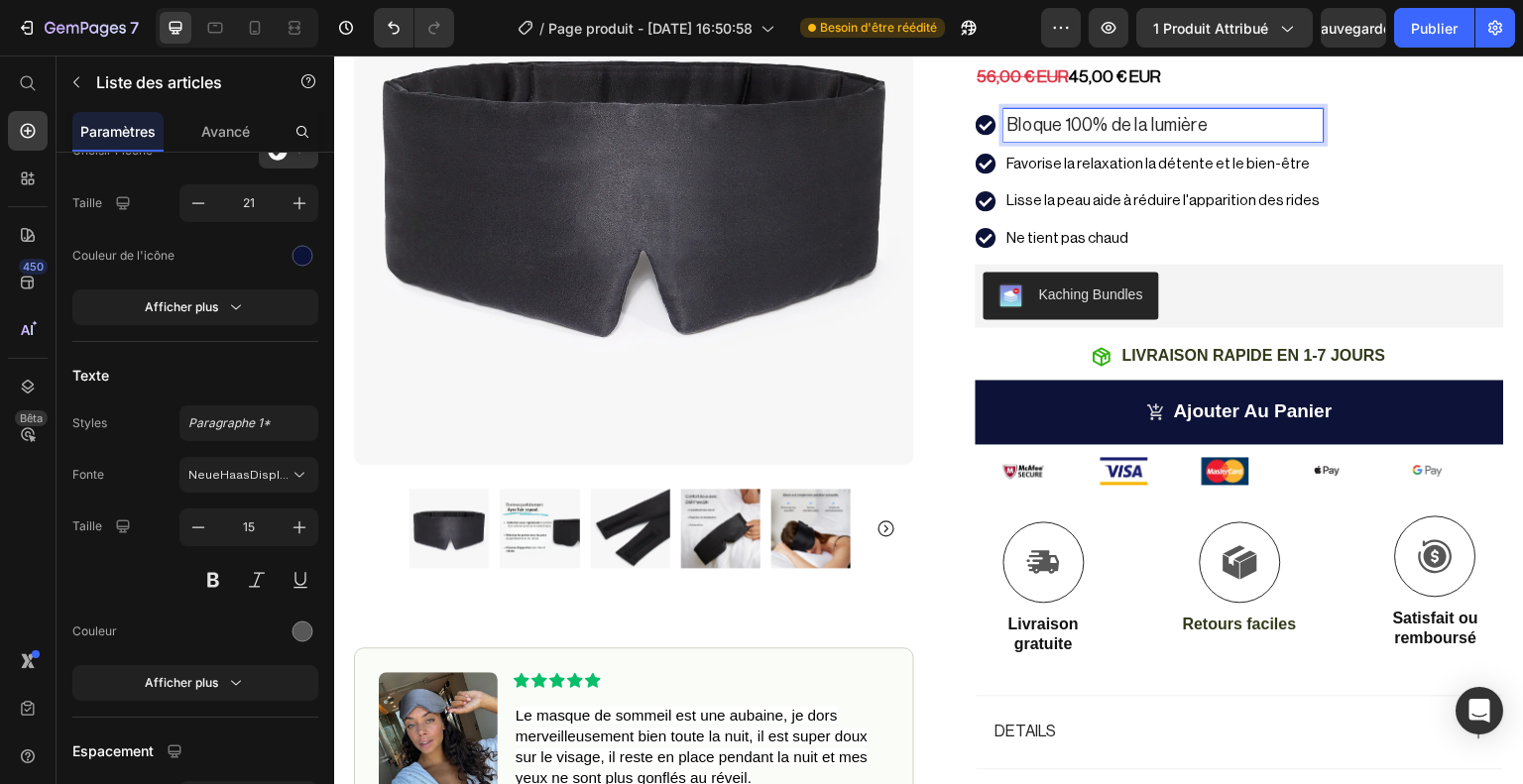 click on "Bloque 100% de la lumière" at bounding box center (1164, 124) 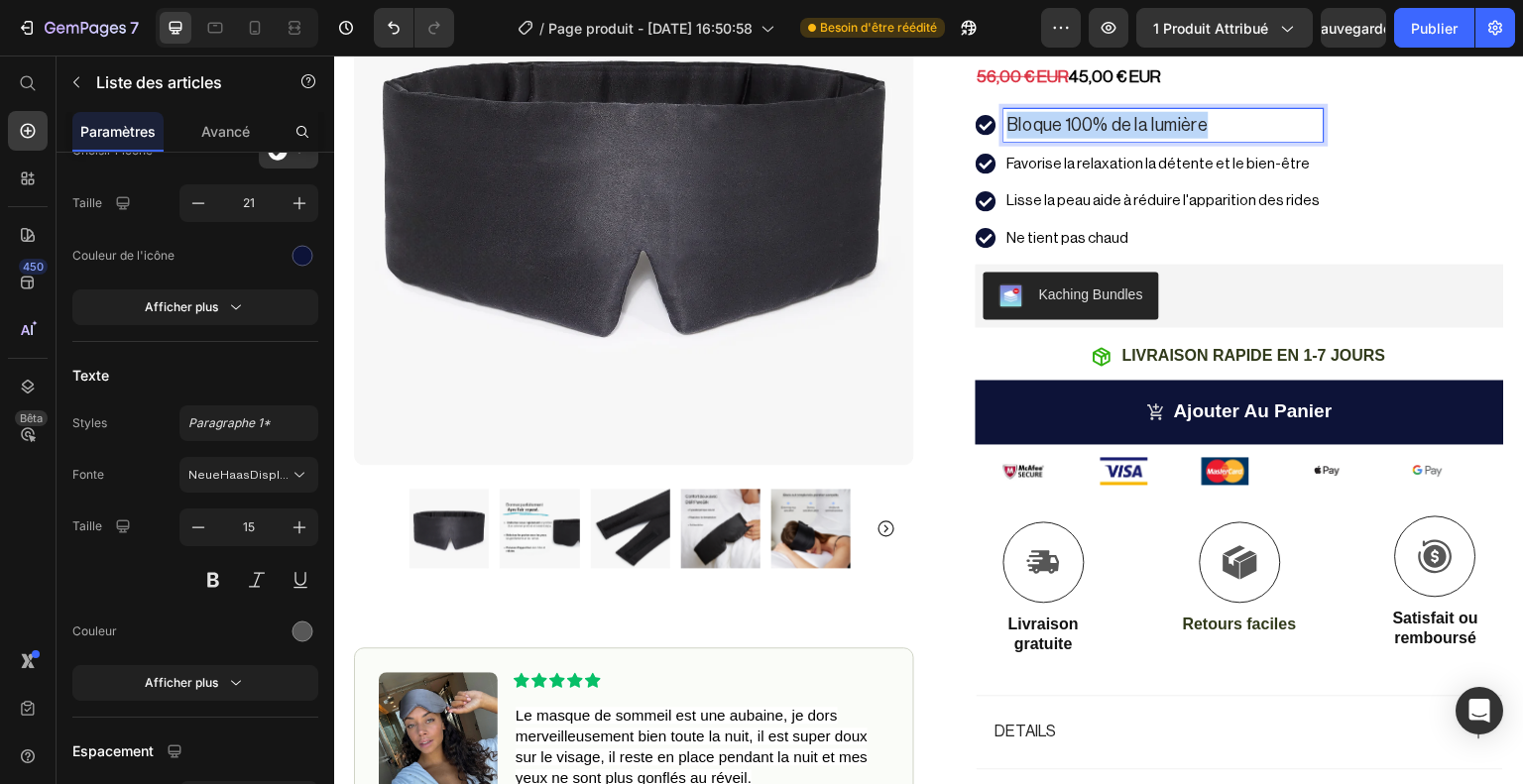 click on "Bloque 100% de la lumière" at bounding box center [1164, 124] 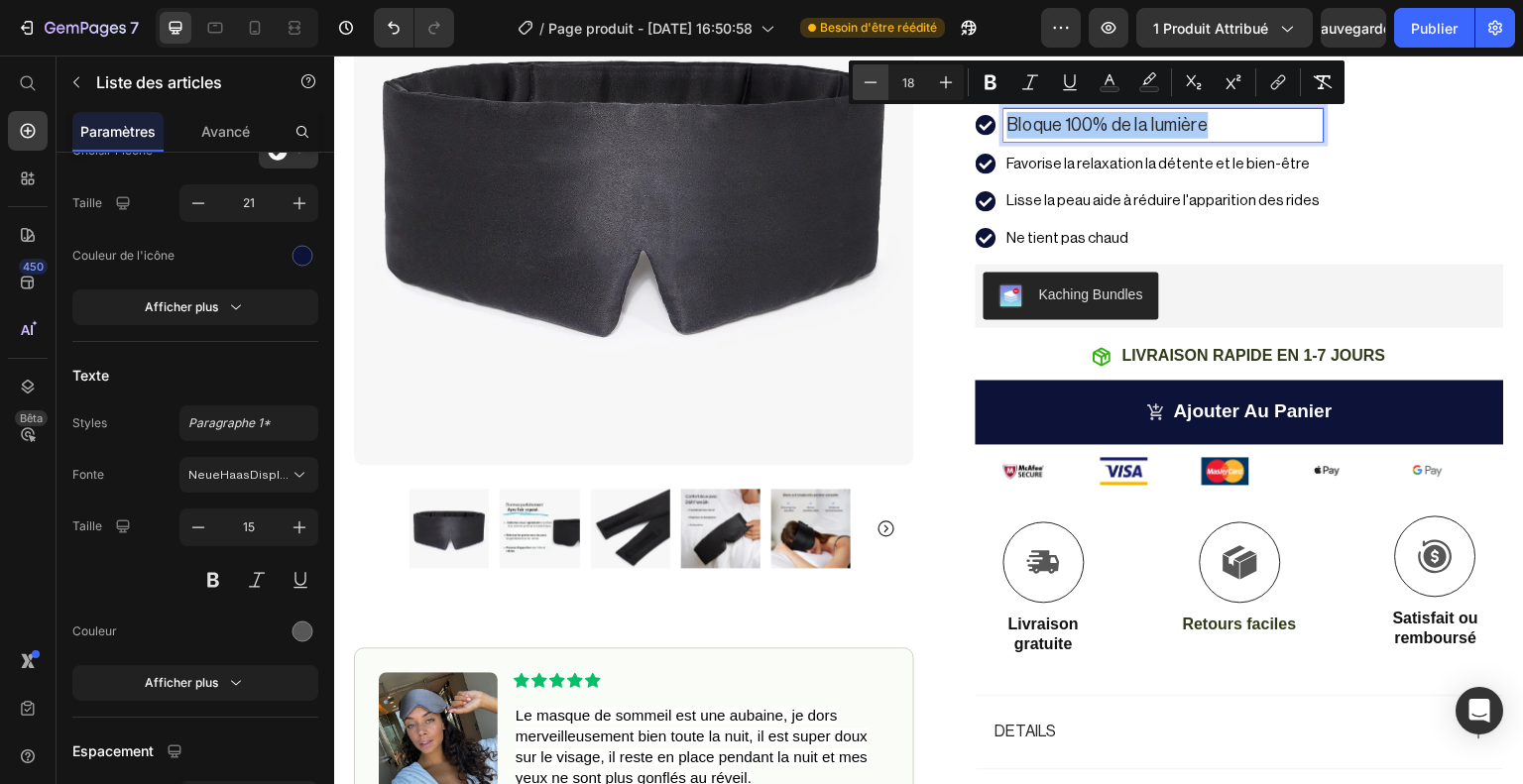 click 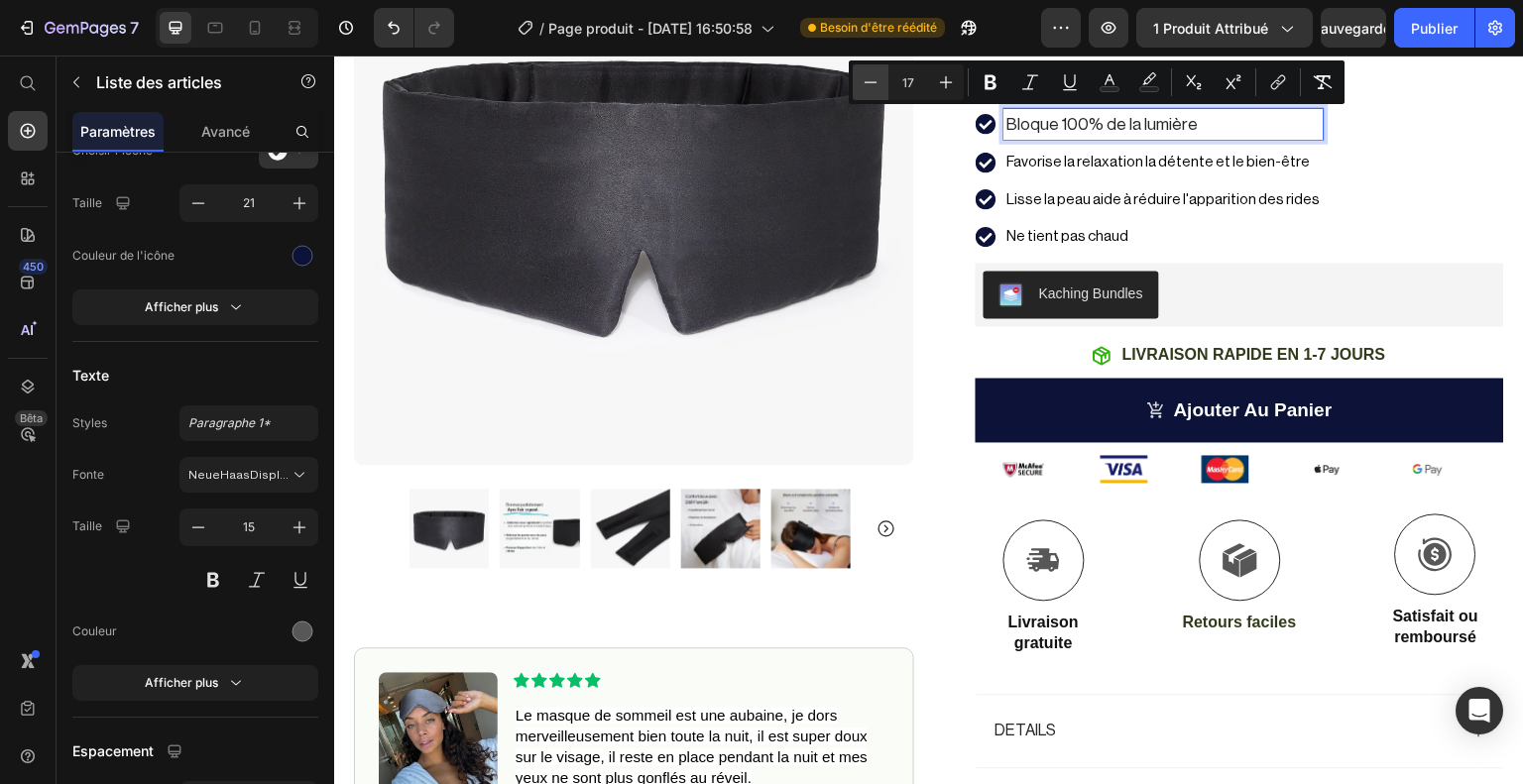click 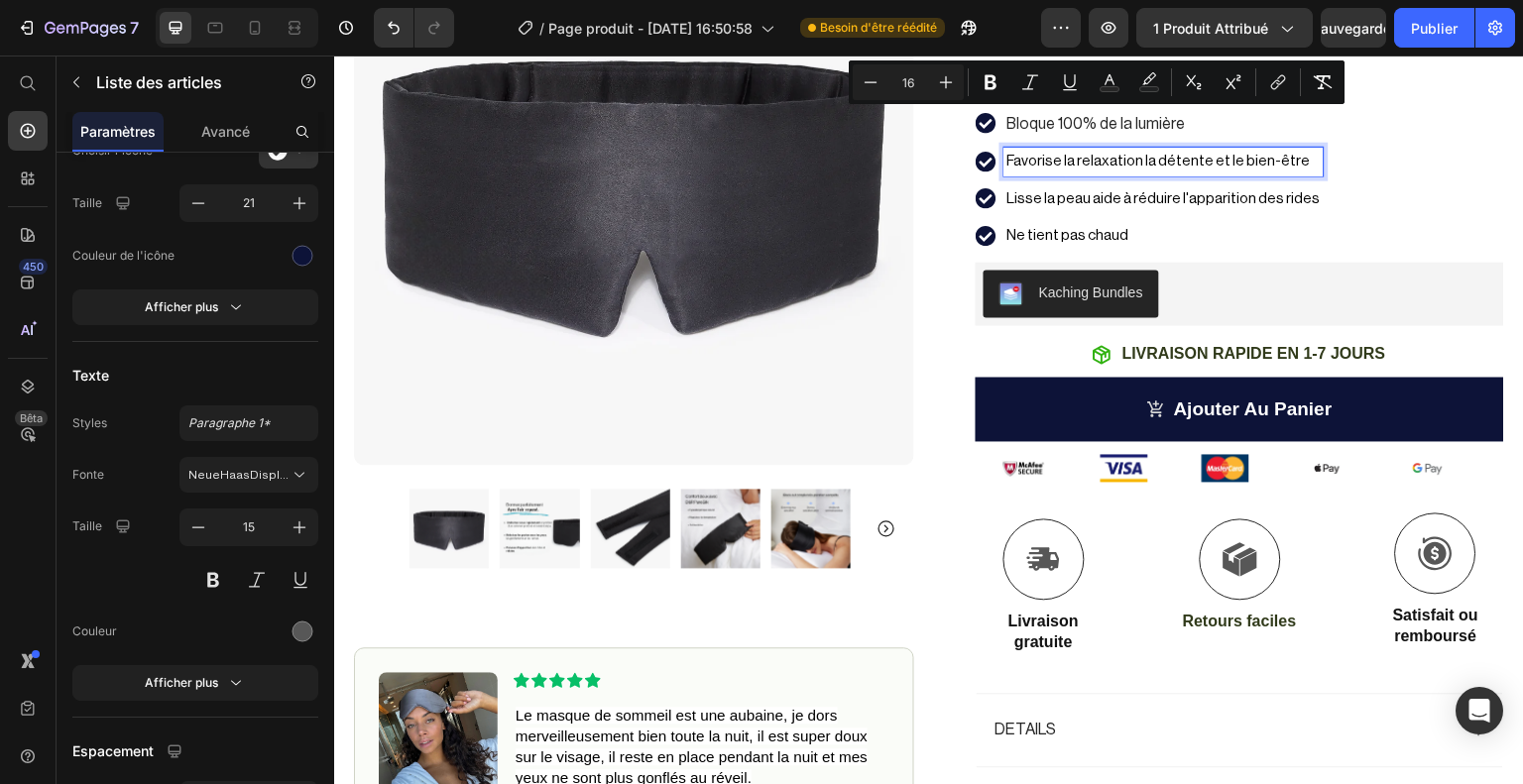 click on "Favorise la relaxation la détente et le bien-être" at bounding box center (1159, 160) 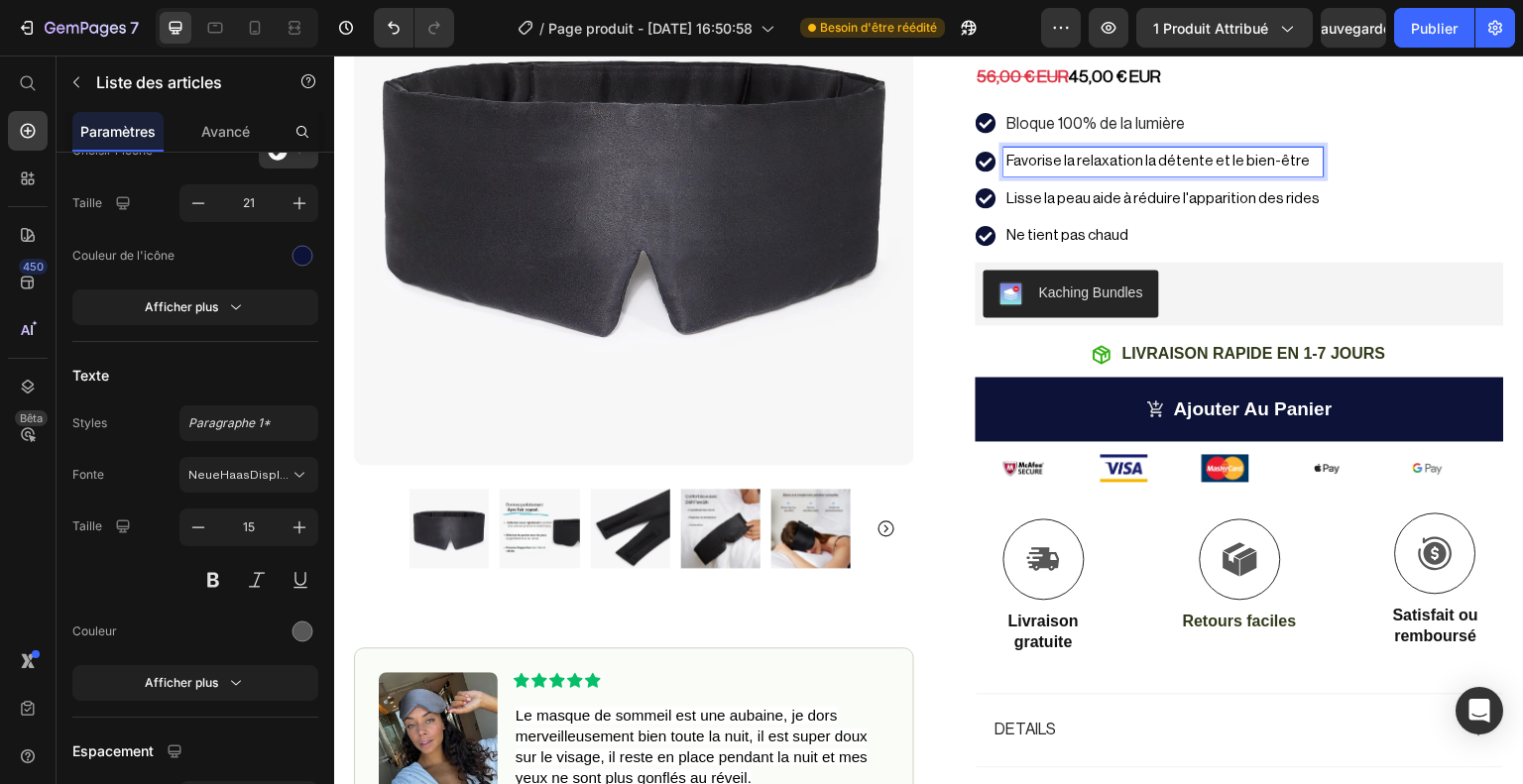 click on "Favorise la relaxation la détente et le bien-être" at bounding box center (1159, 160) 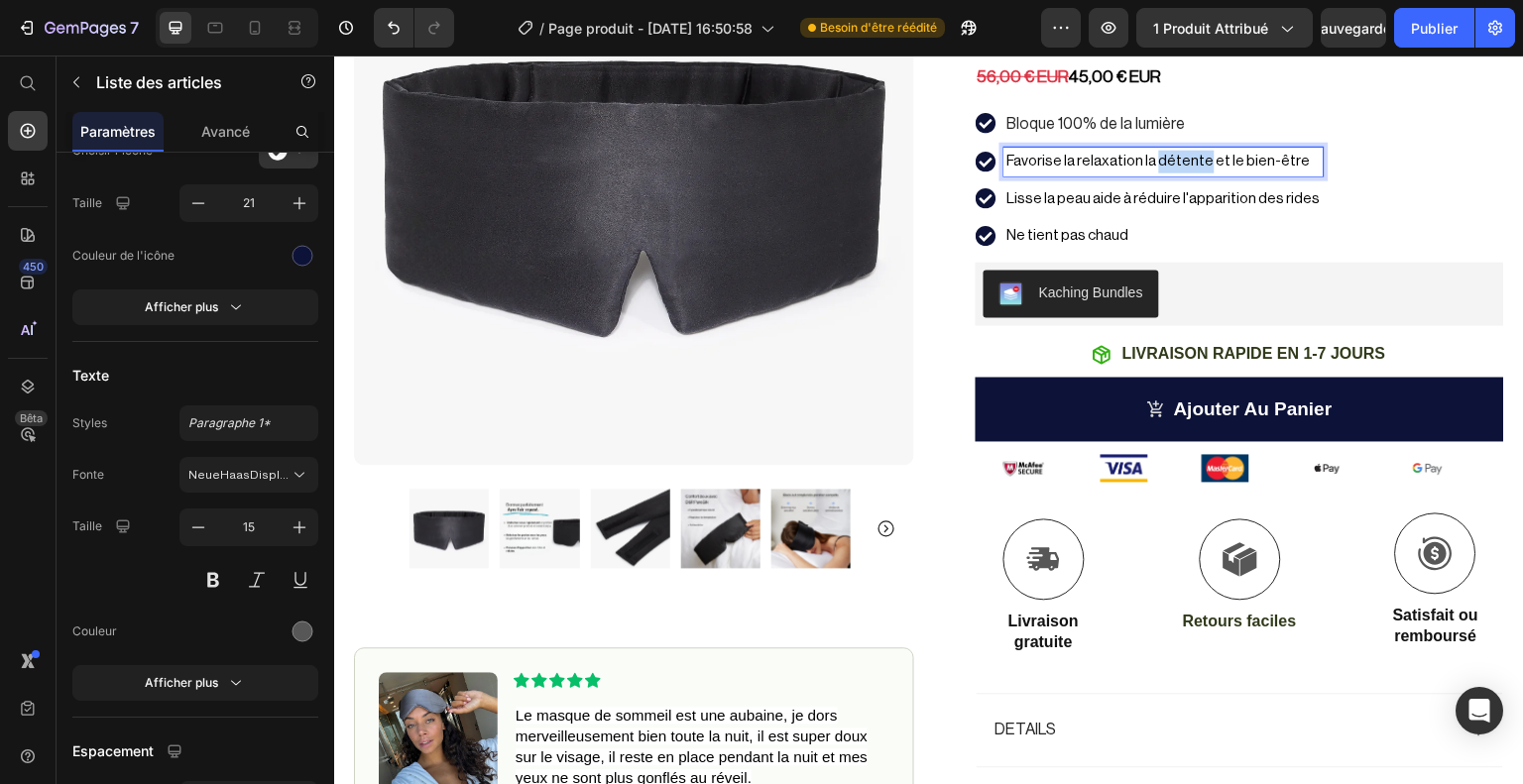 click on "Favorise la relaxation la détente et le bien-être" at bounding box center [1159, 160] 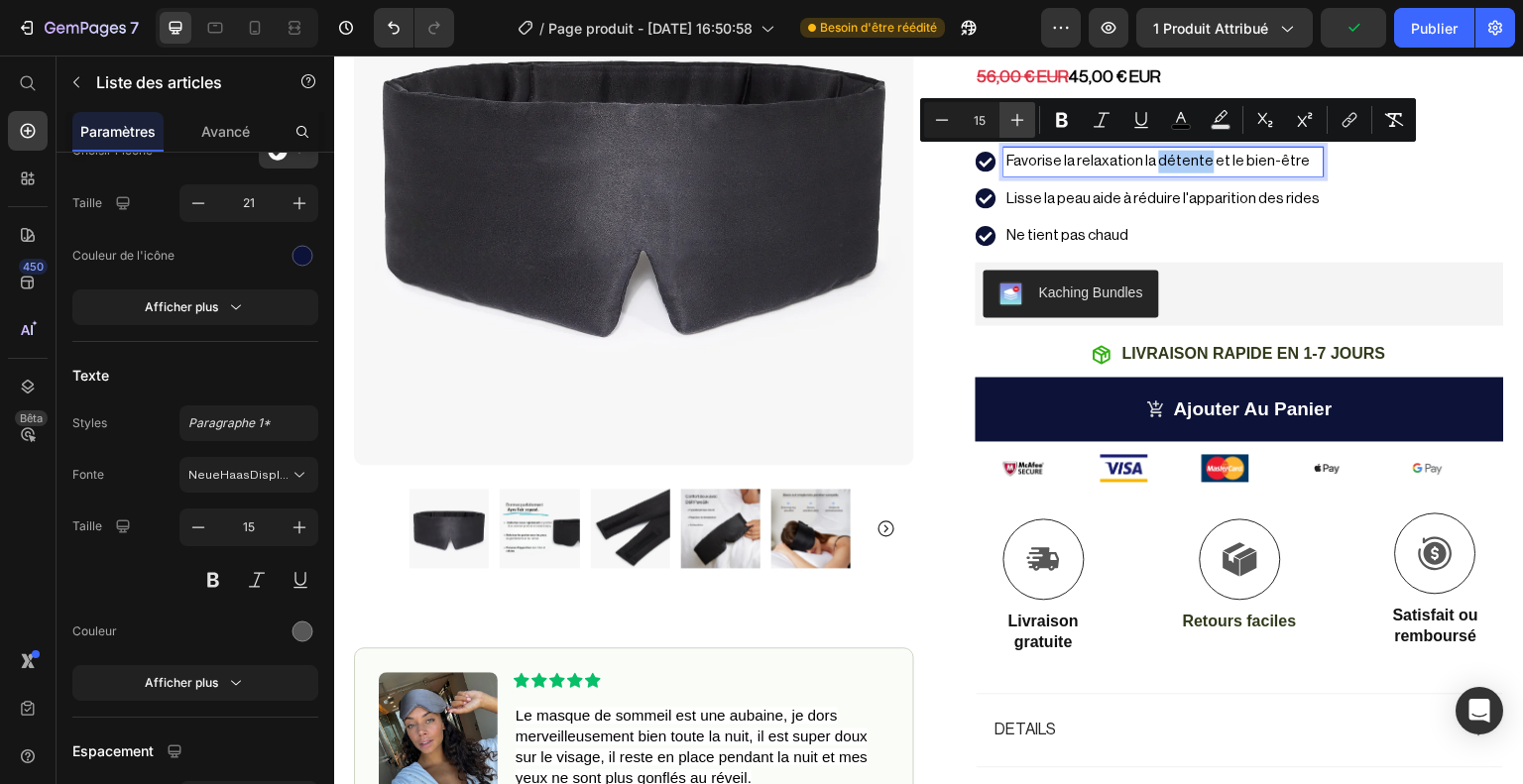 click 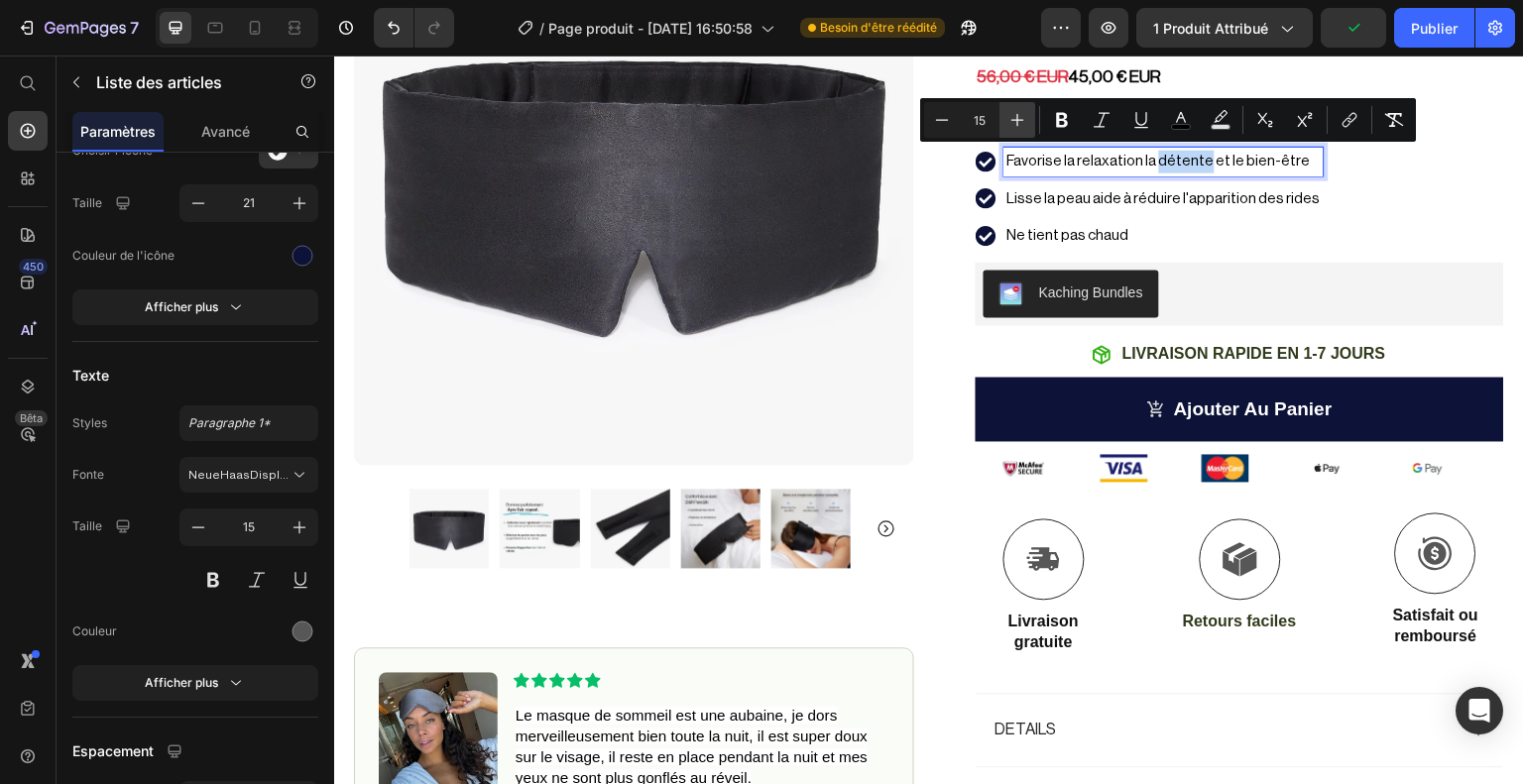 type on "16" 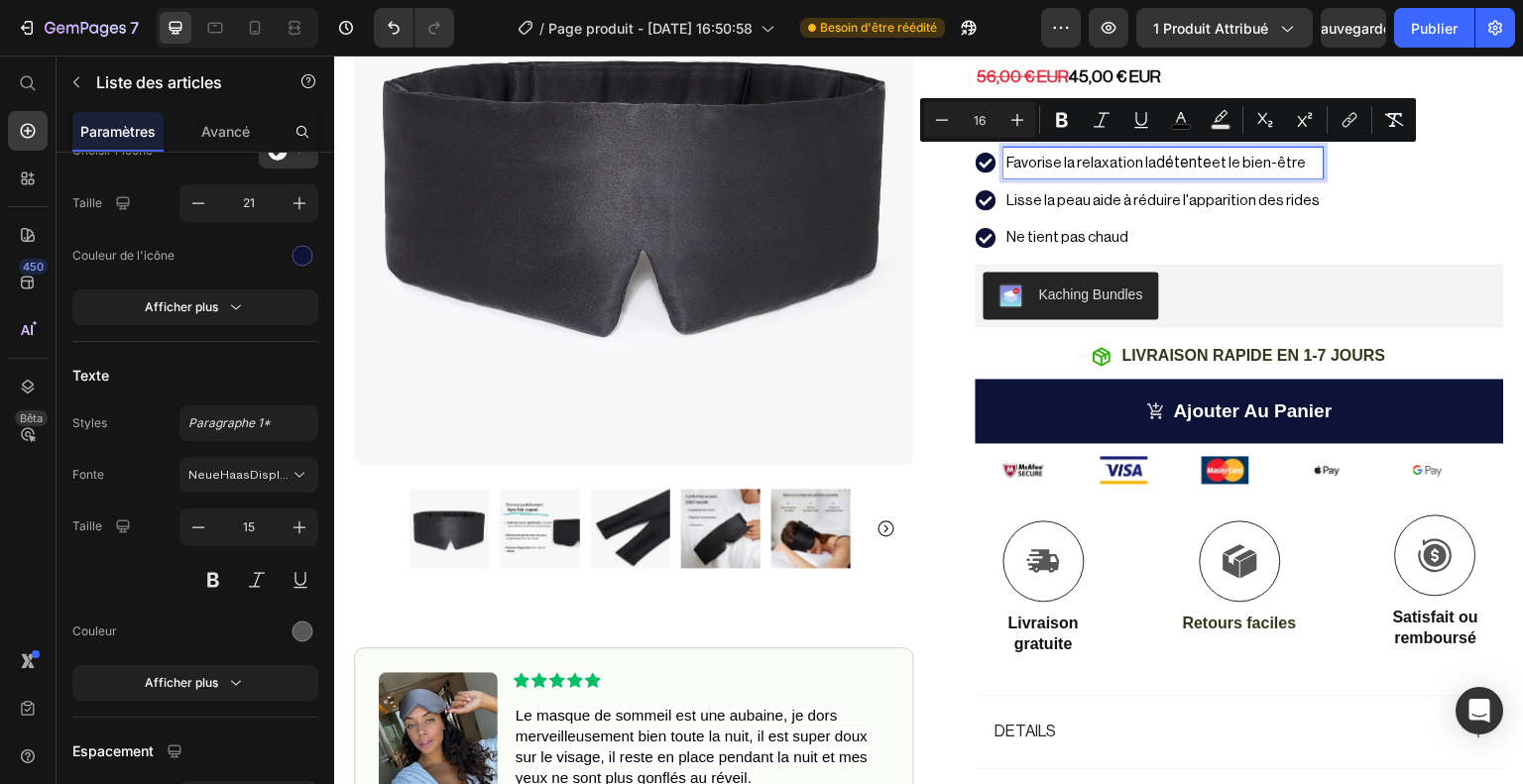 click on "Lisse la peau aide à réduire l'apparition des rides" at bounding box center (1164, 200) 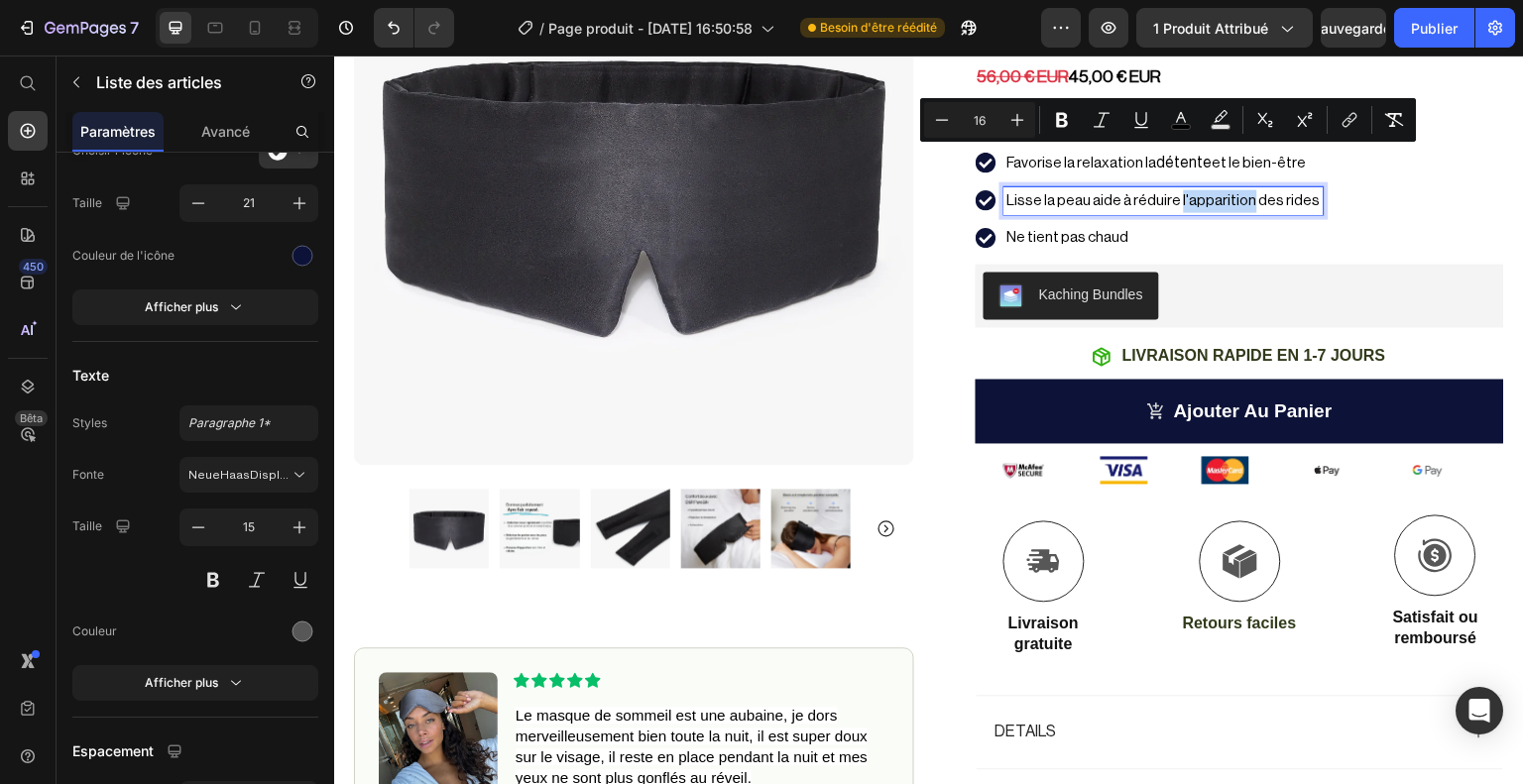 click on "Lisse la peau aide à réduire l'apparition des rides" at bounding box center (1164, 200) 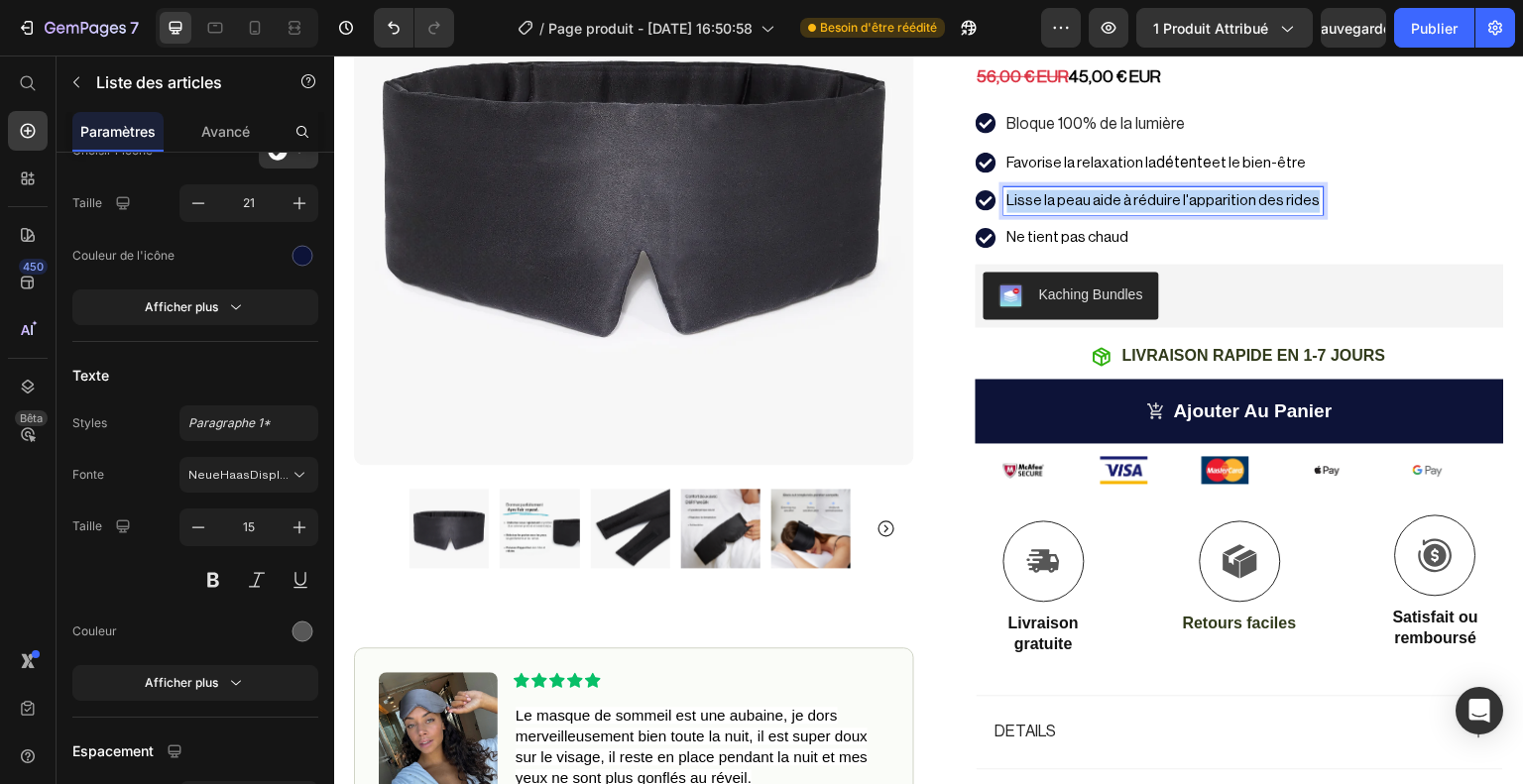 click on "Lisse la peau aide à réduire l'apparition des rides" at bounding box center [1164, 200] 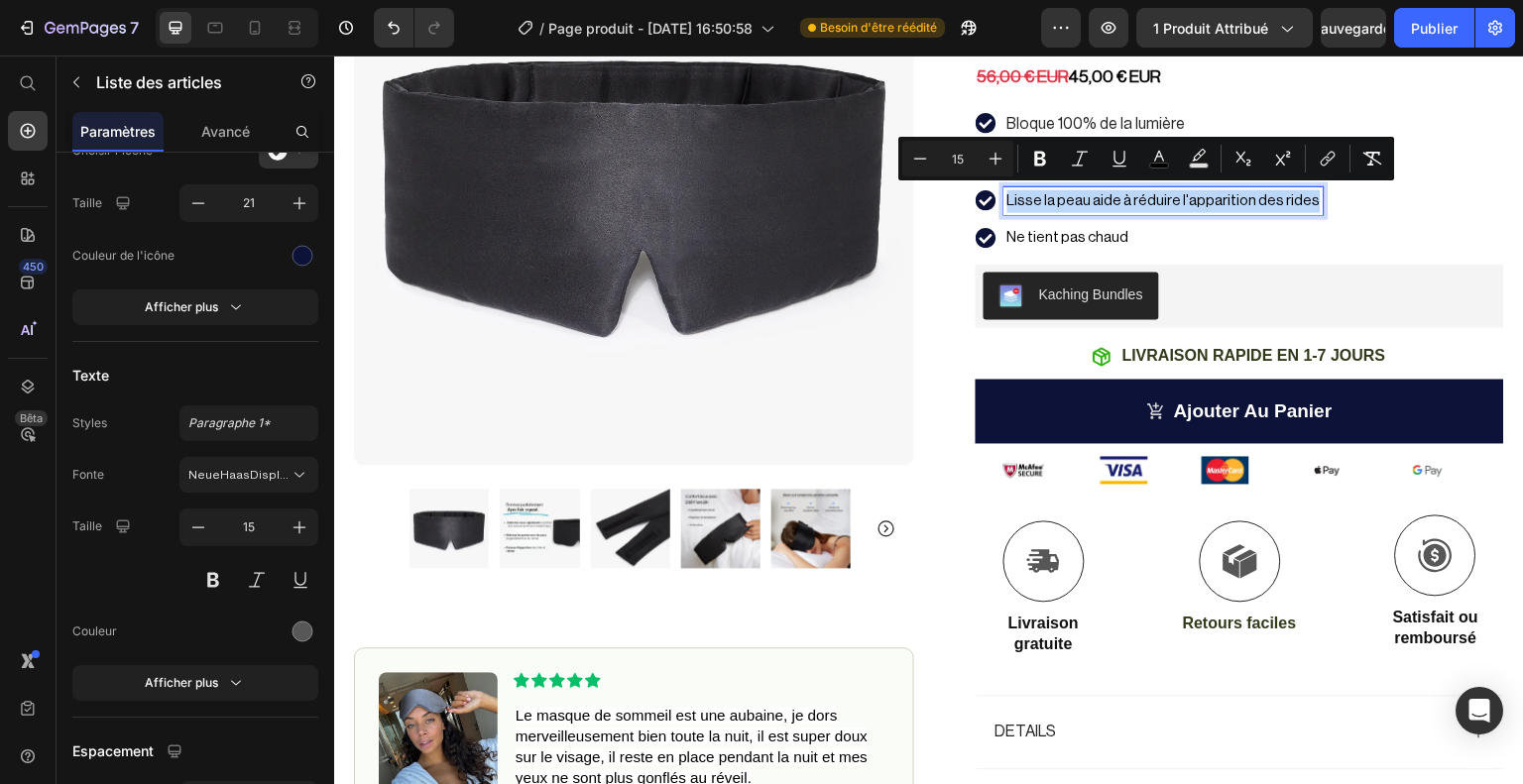 click on "Lisse la peau aide à réduire l'apparition des rides" at bounding box center (1164, 200) 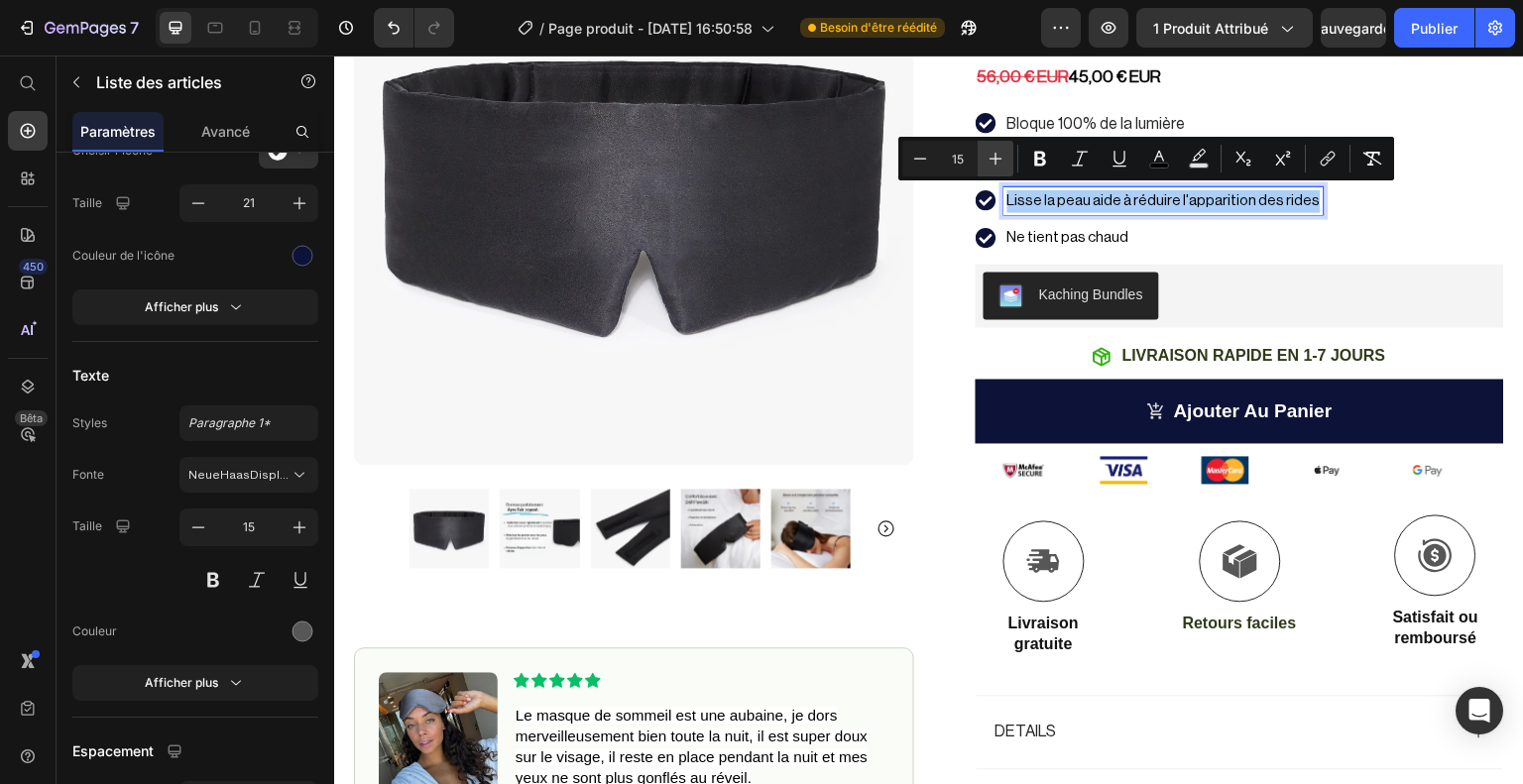 click 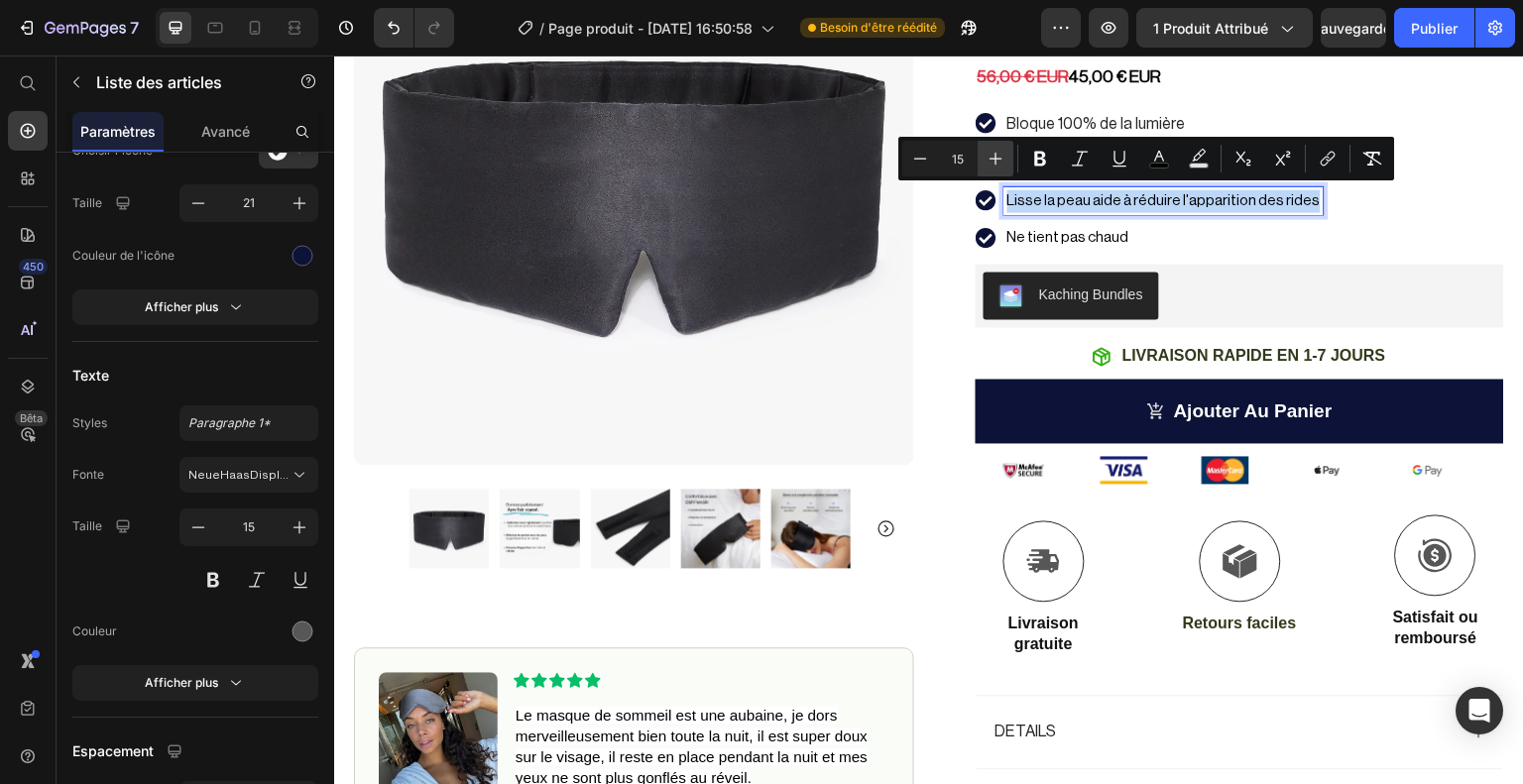 type on "16" 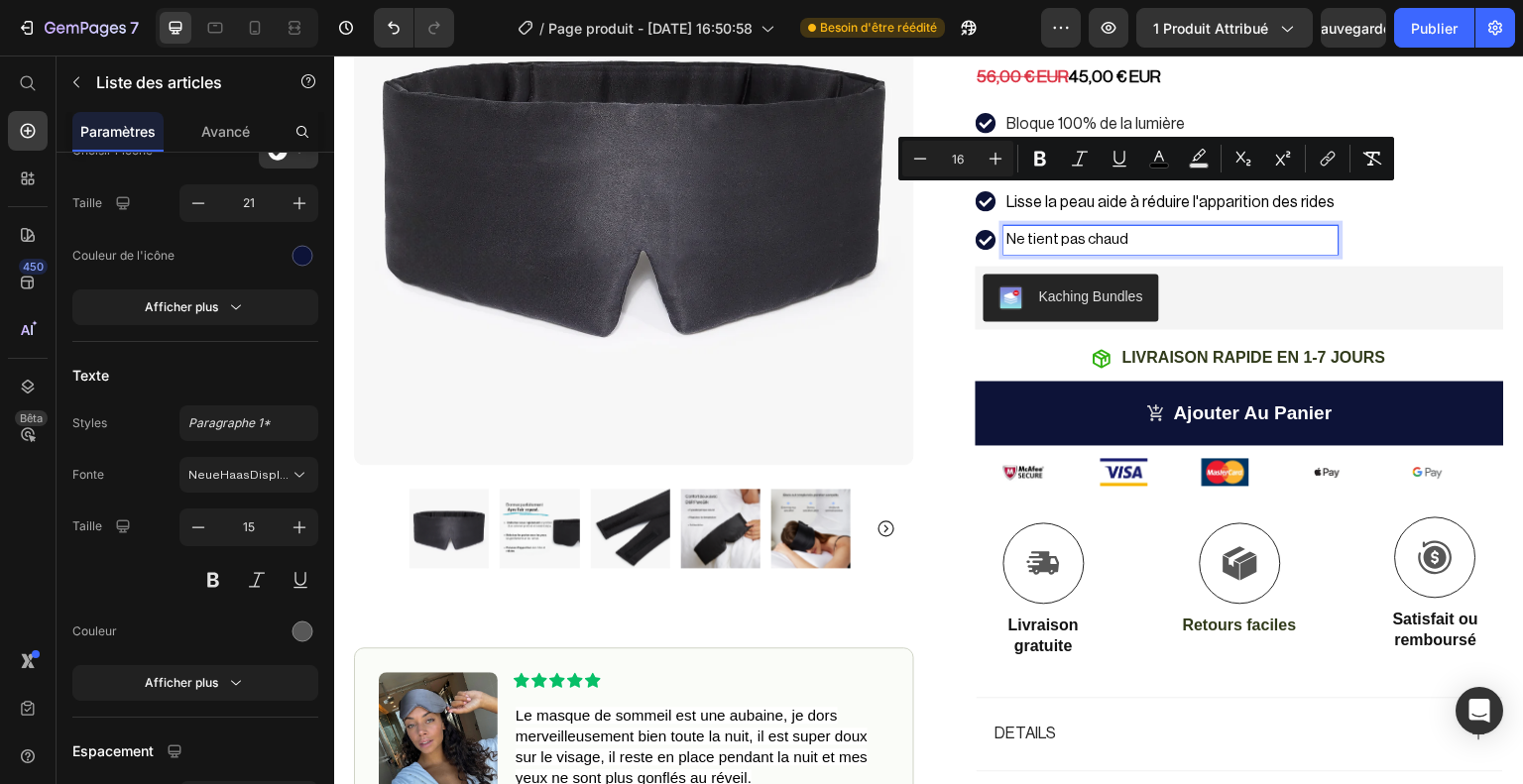 click on "Ne tient pas chaud" at bounding box center [1068, 238] 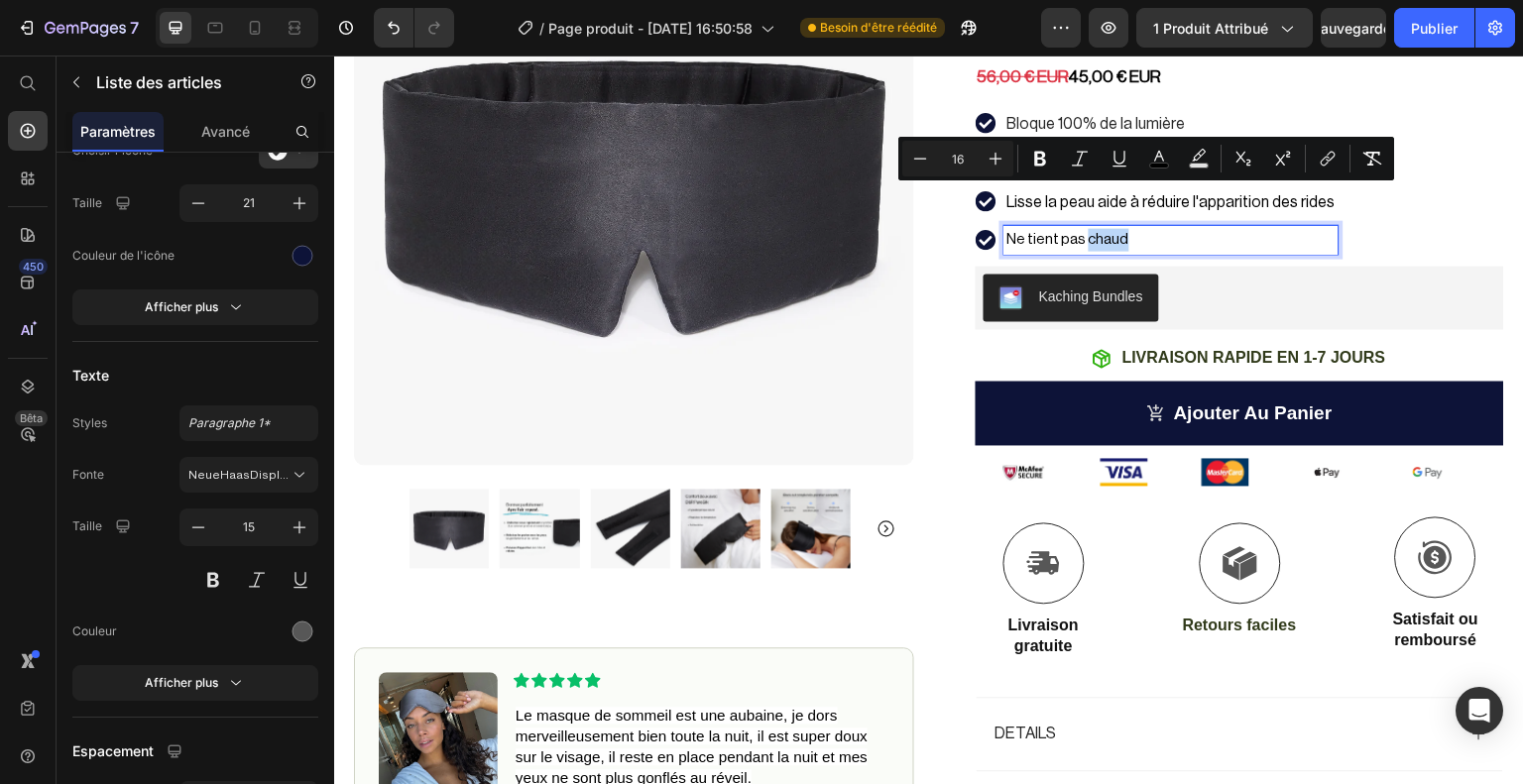 click on "Ne tient pas chaud" at bounding box center [1068, 238] 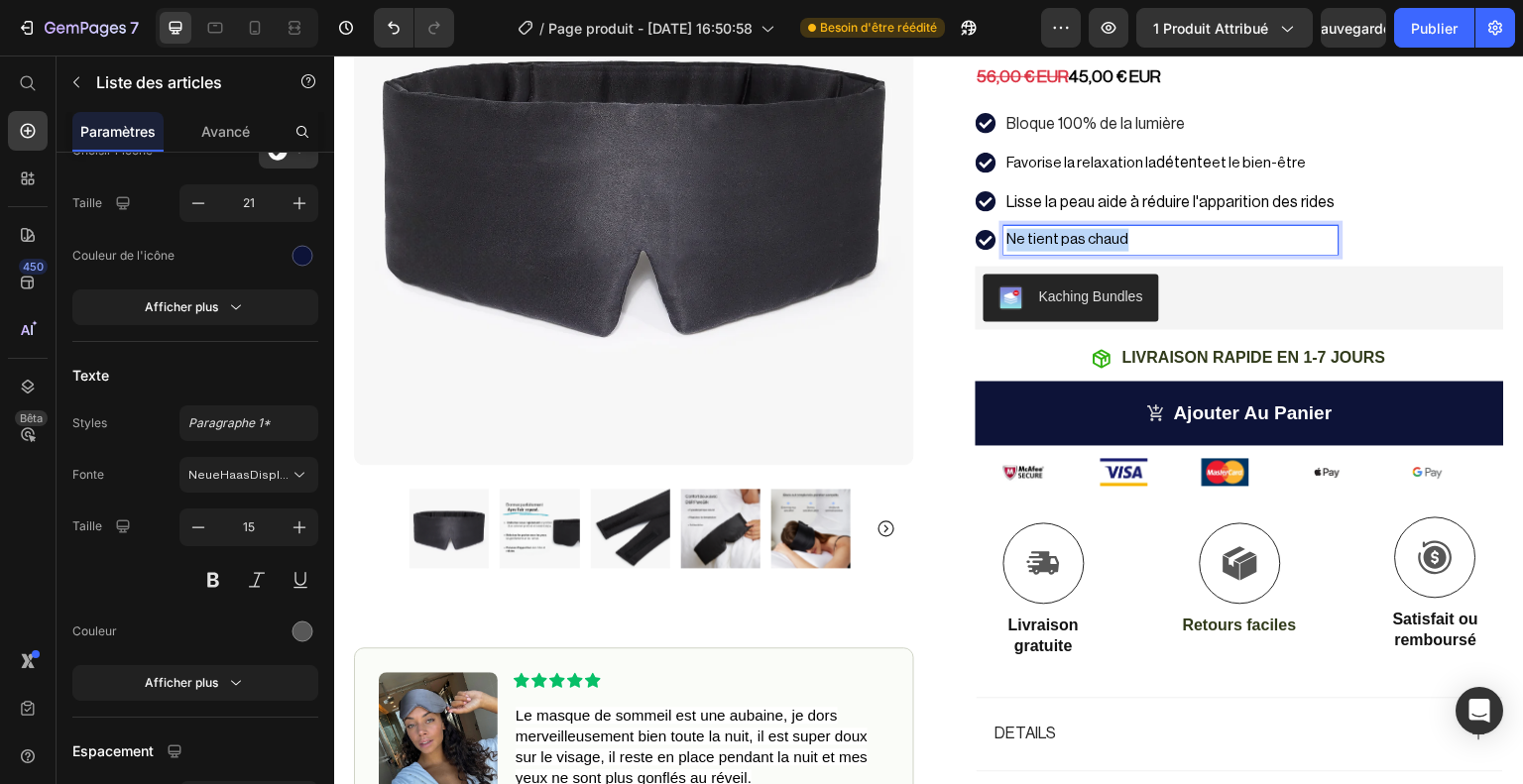 click on "Ne tient pas chaud" at bounding box center (1068, 238) 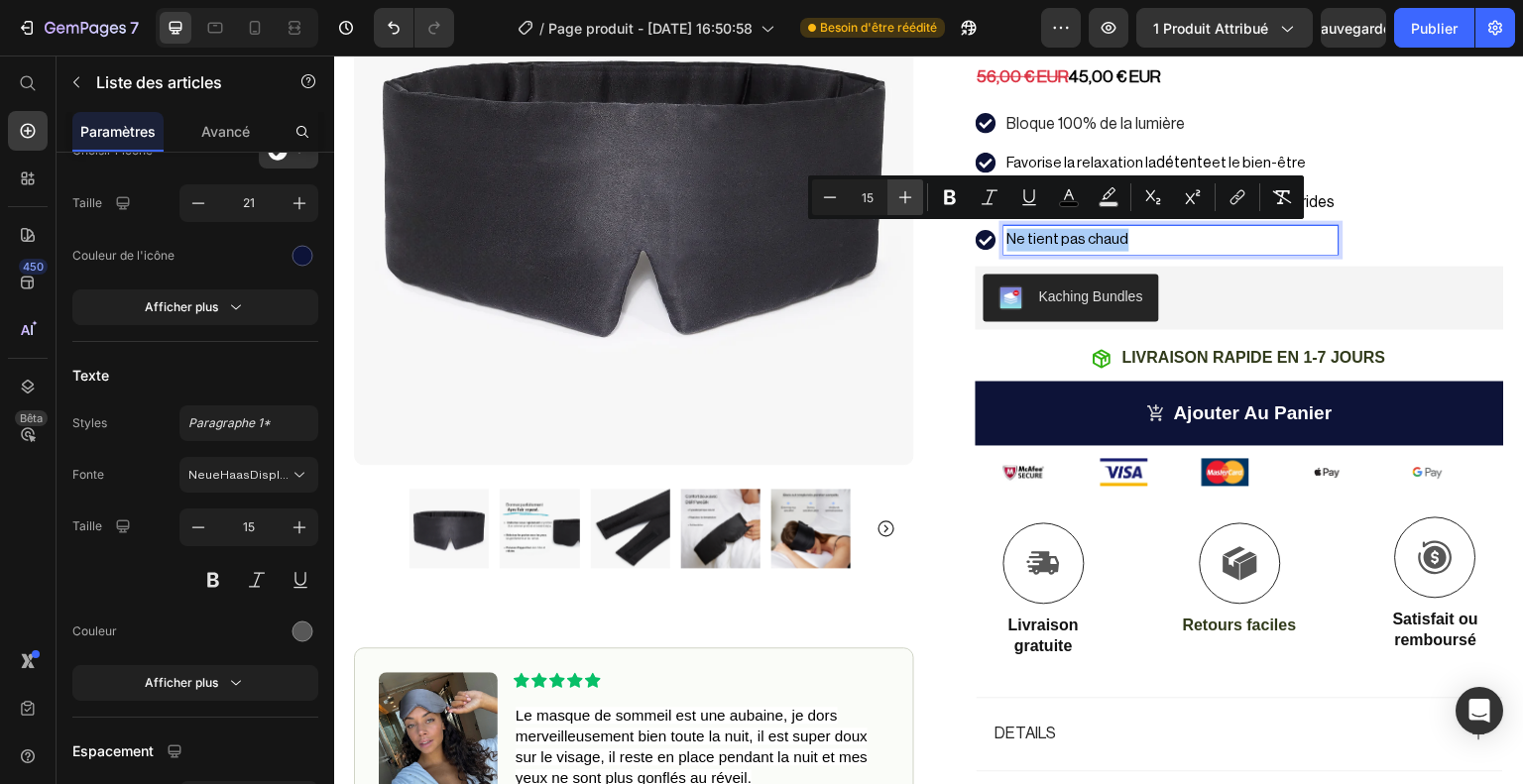 click 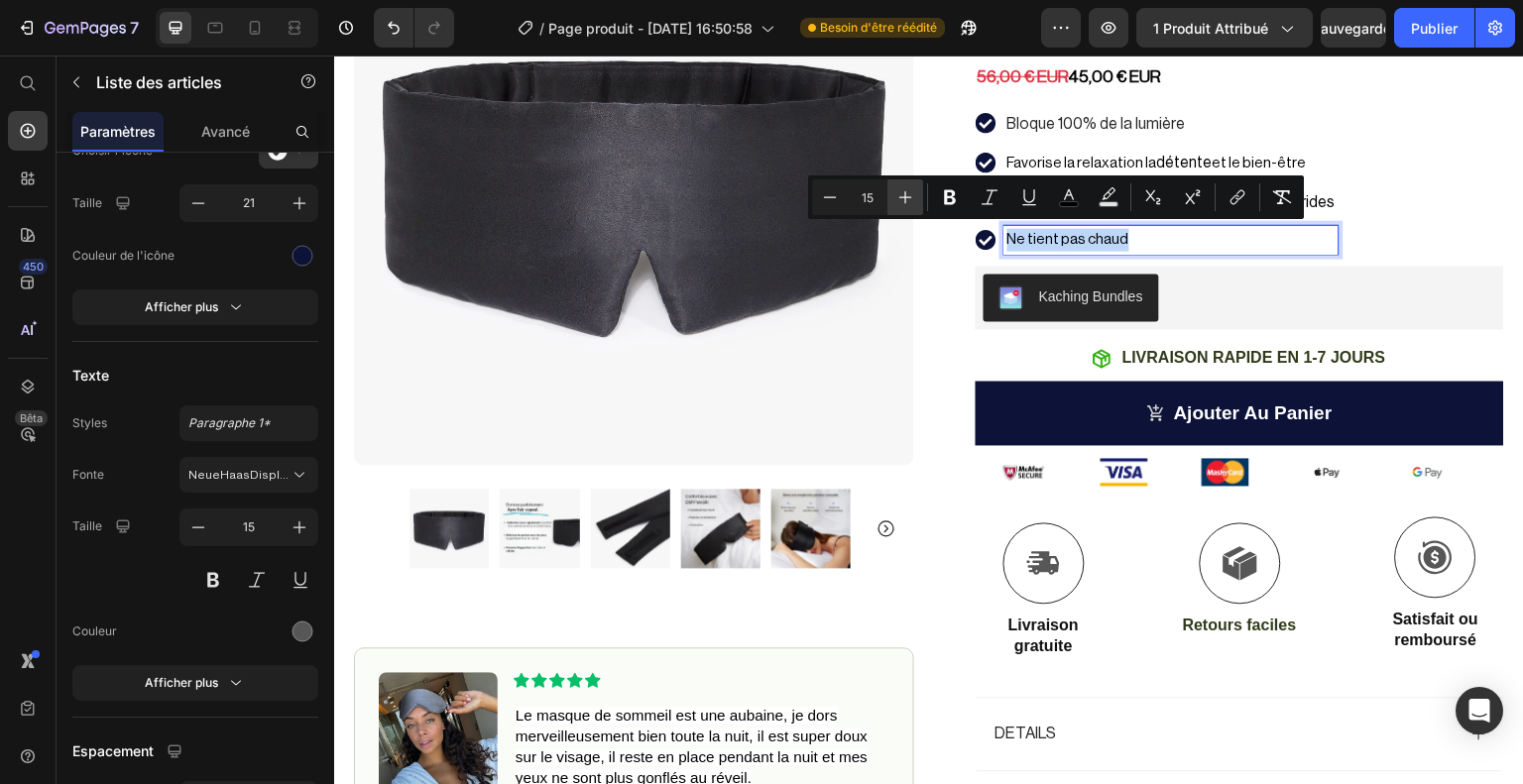 type on "16" 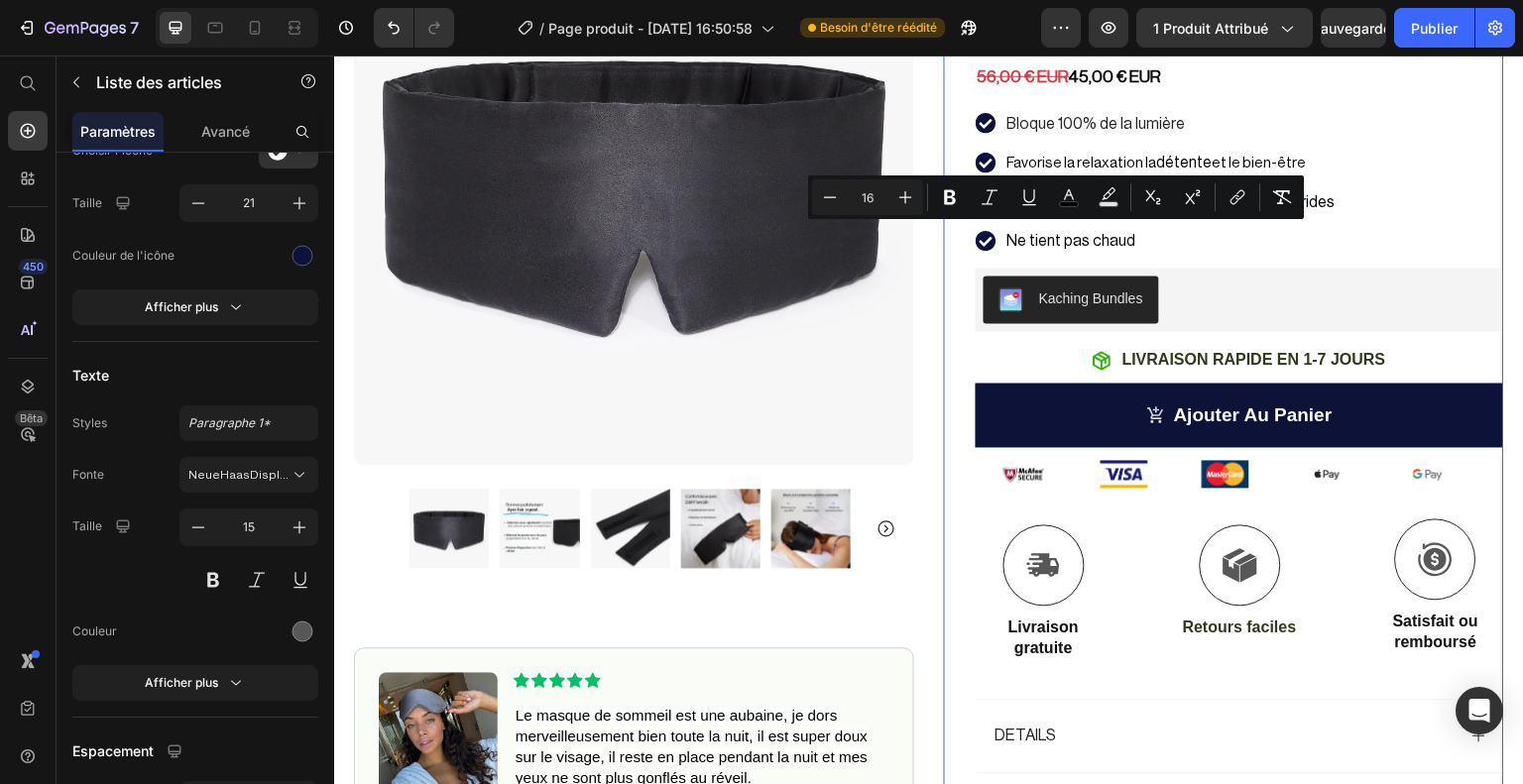 scroll, scrollTop: 0, scrollLeft: 0, axis: both 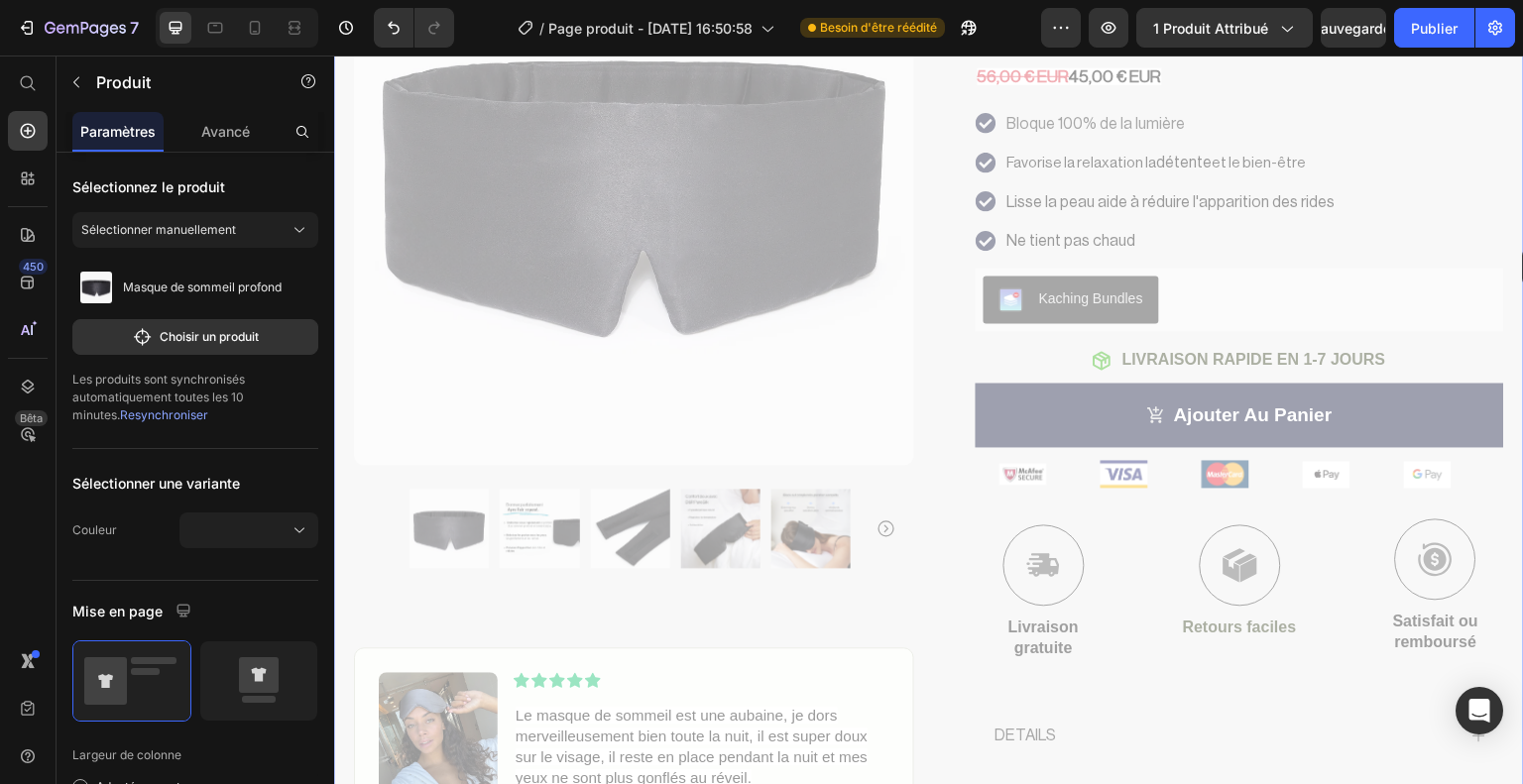 drag, startPoint x: 1507, startPoint y: 277, endPoint x: 1523, endPoint y: 254, distance: 28.01785 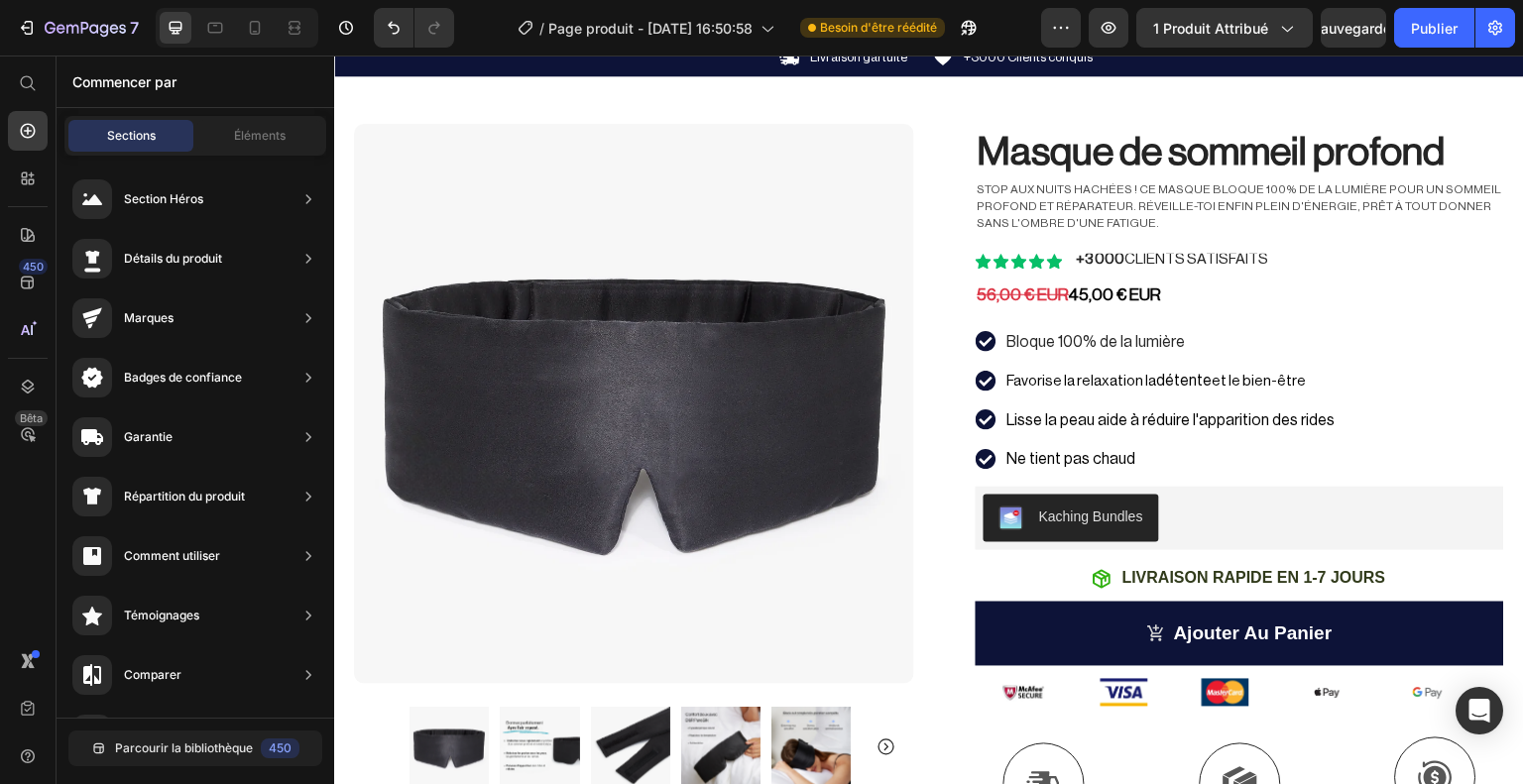scroll, scrollTop: 53, scrollLeft: 0, axis: vertical 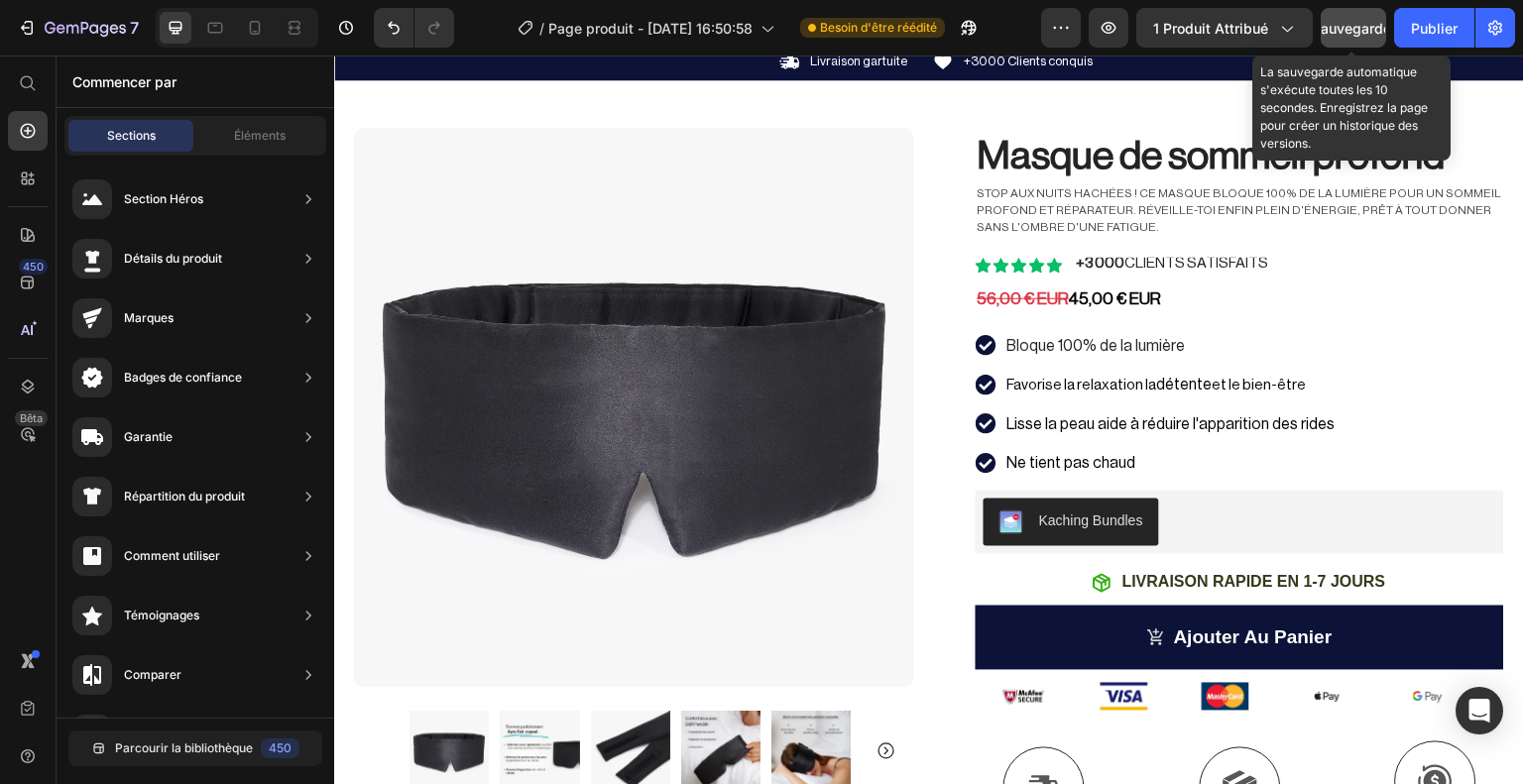 click on "Sauvegarder" 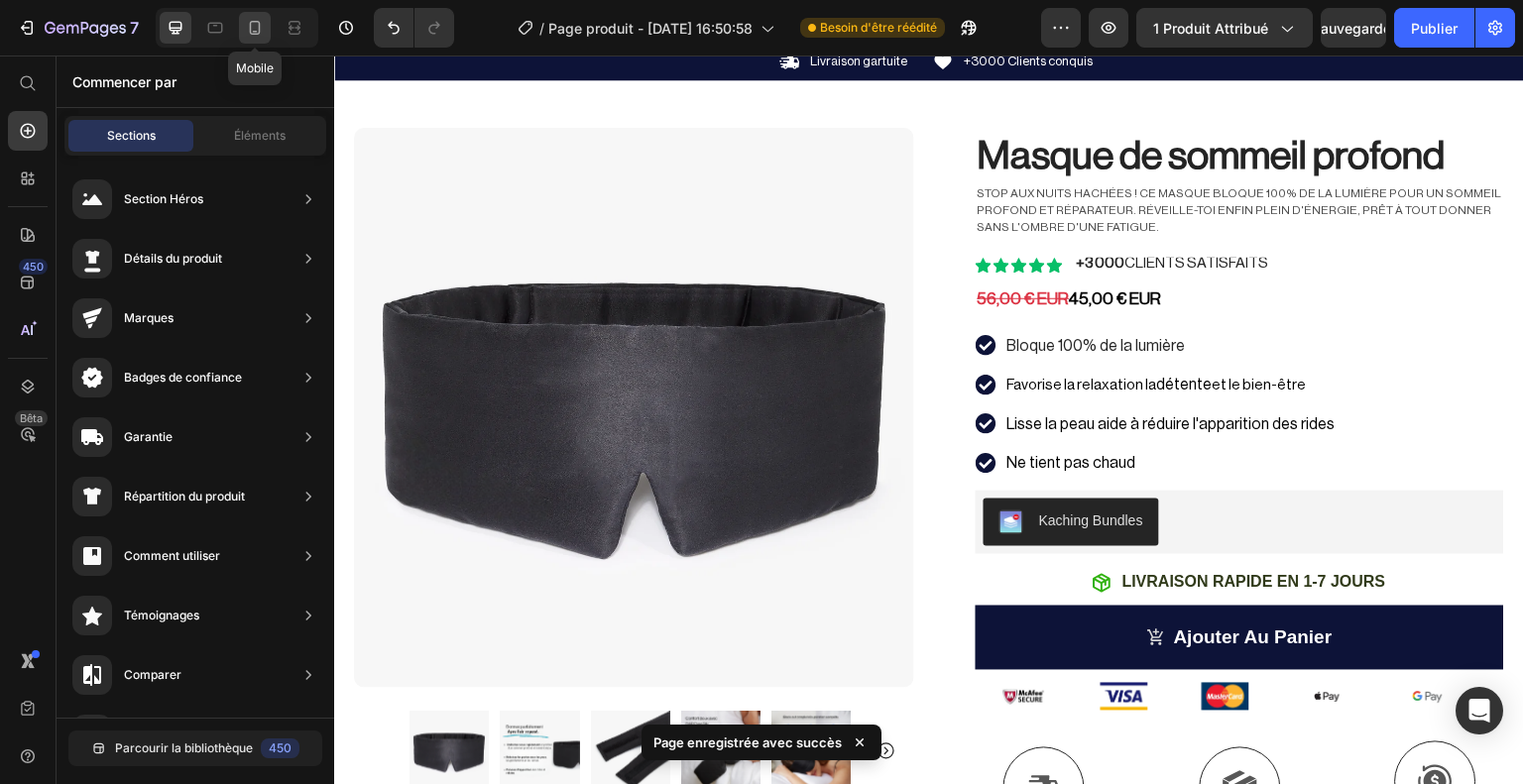 click 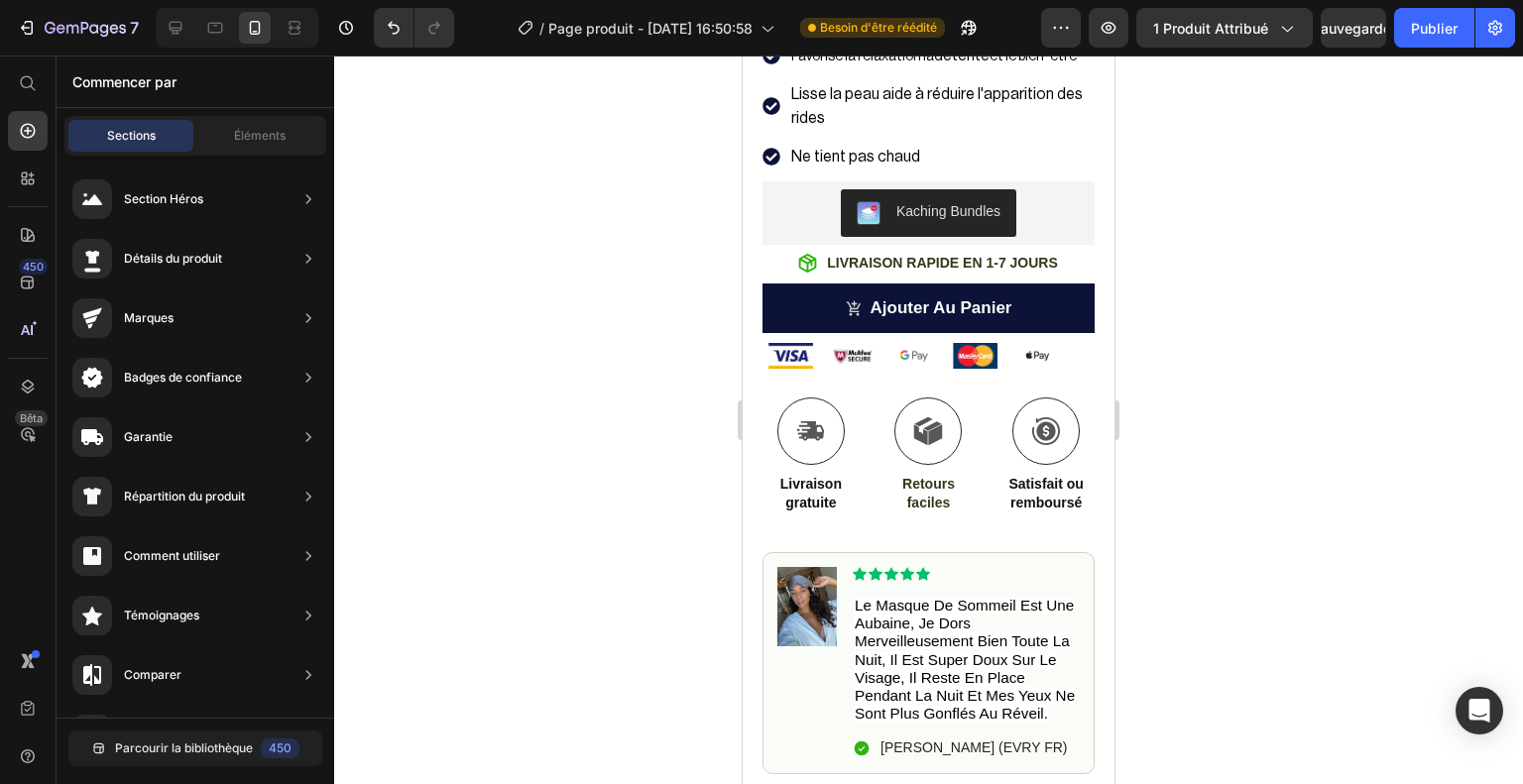 scroll, scrollTop: 840, scrollLeft: 0, axis: vertical 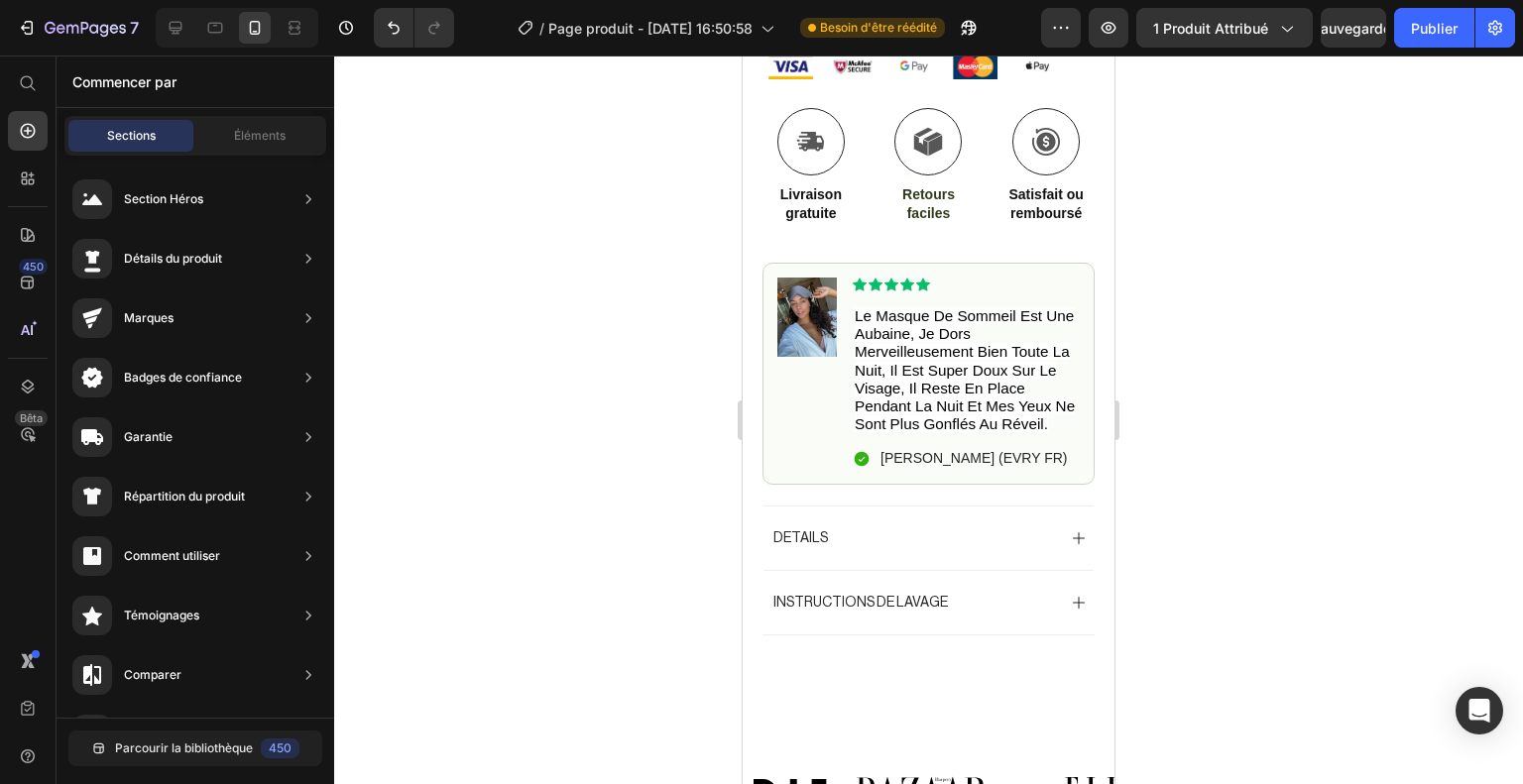 drag, startPoint x: 1103, startPoint y: 185, endPoint x: 1885, endPoint y: 459, distance: 828.613 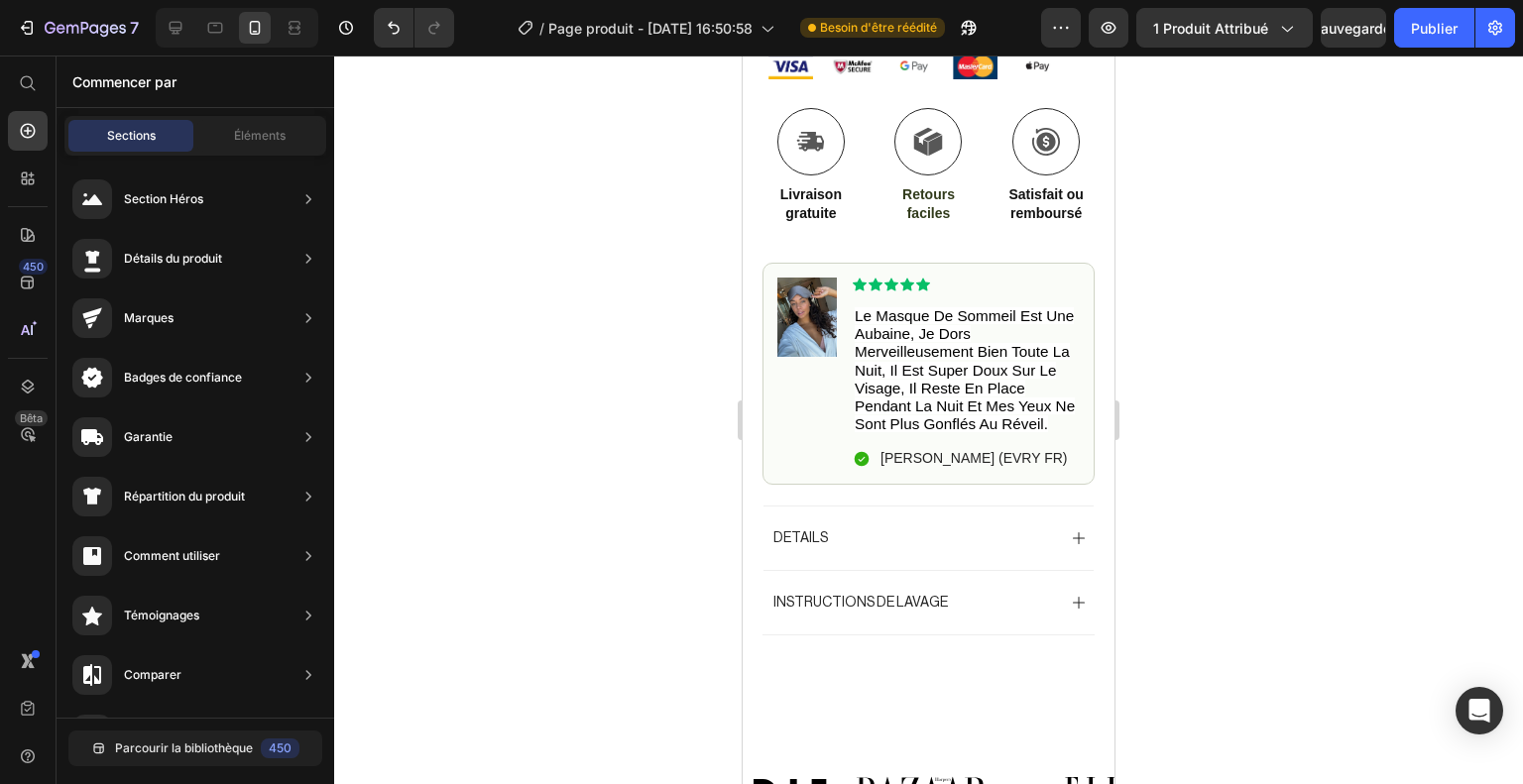 scroll, scrollTop: 1130, scrollLeft: 0, axis: vertical 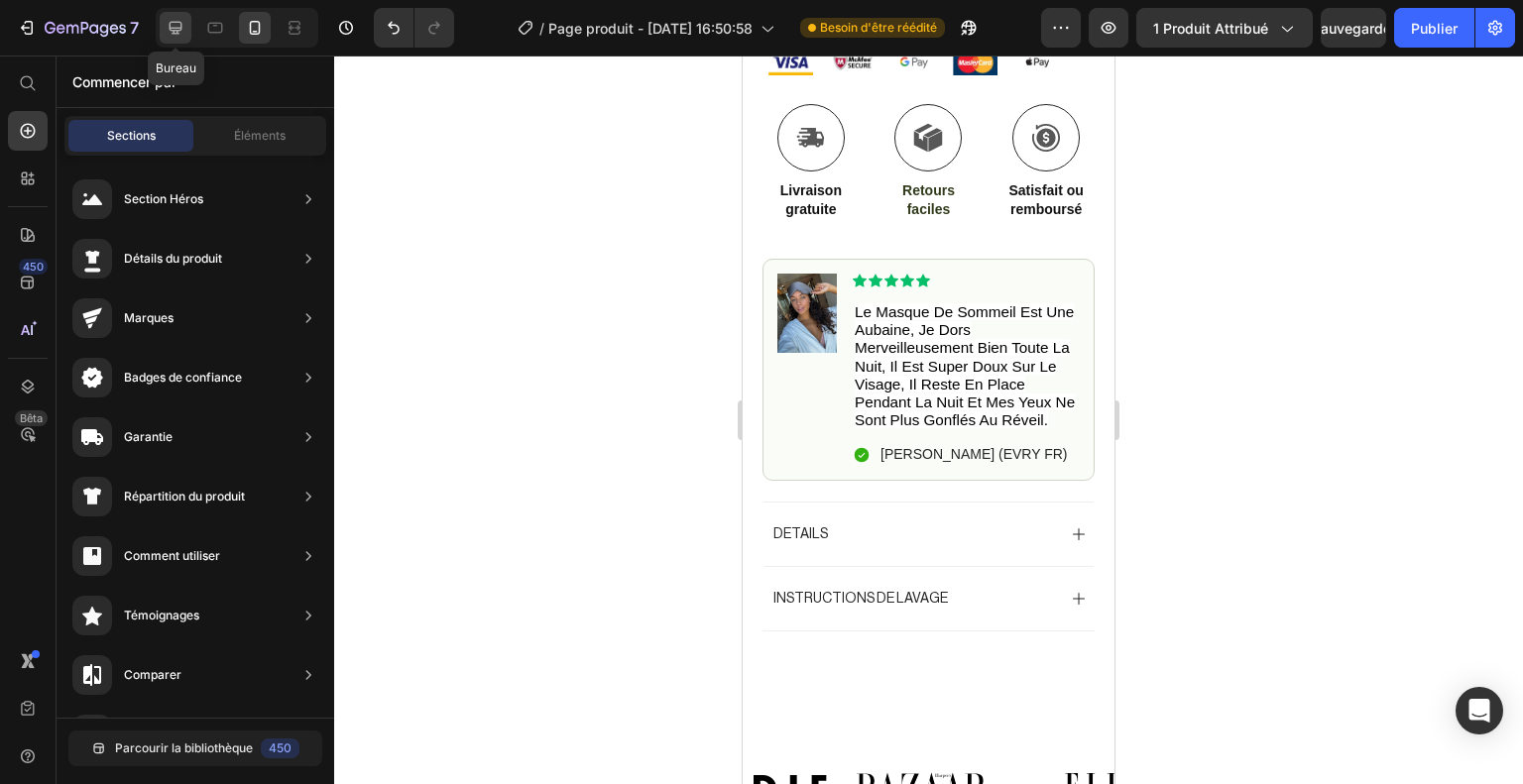 click 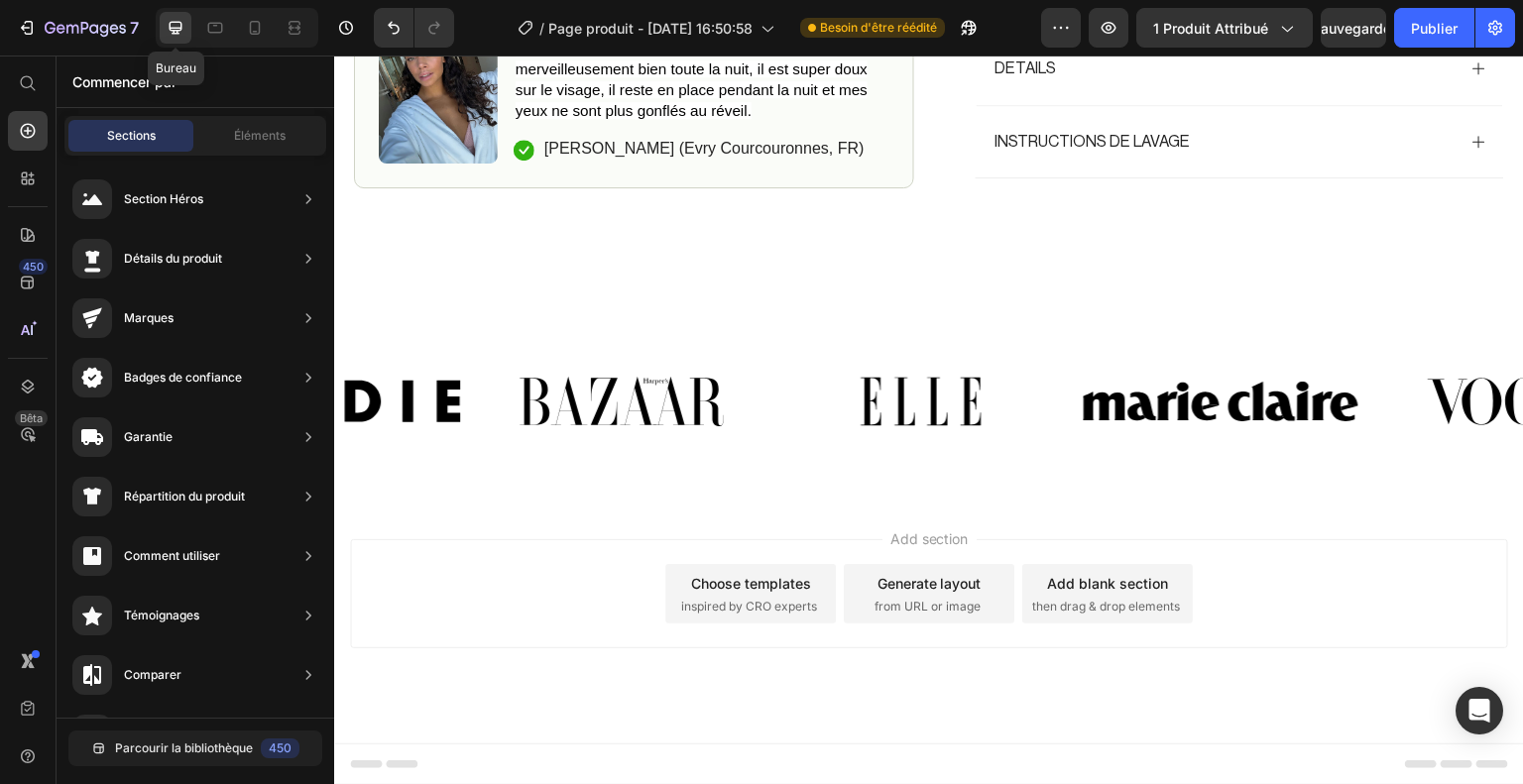 scroll, scrollTop: 932, scrollLeft: 0, axis: vertical 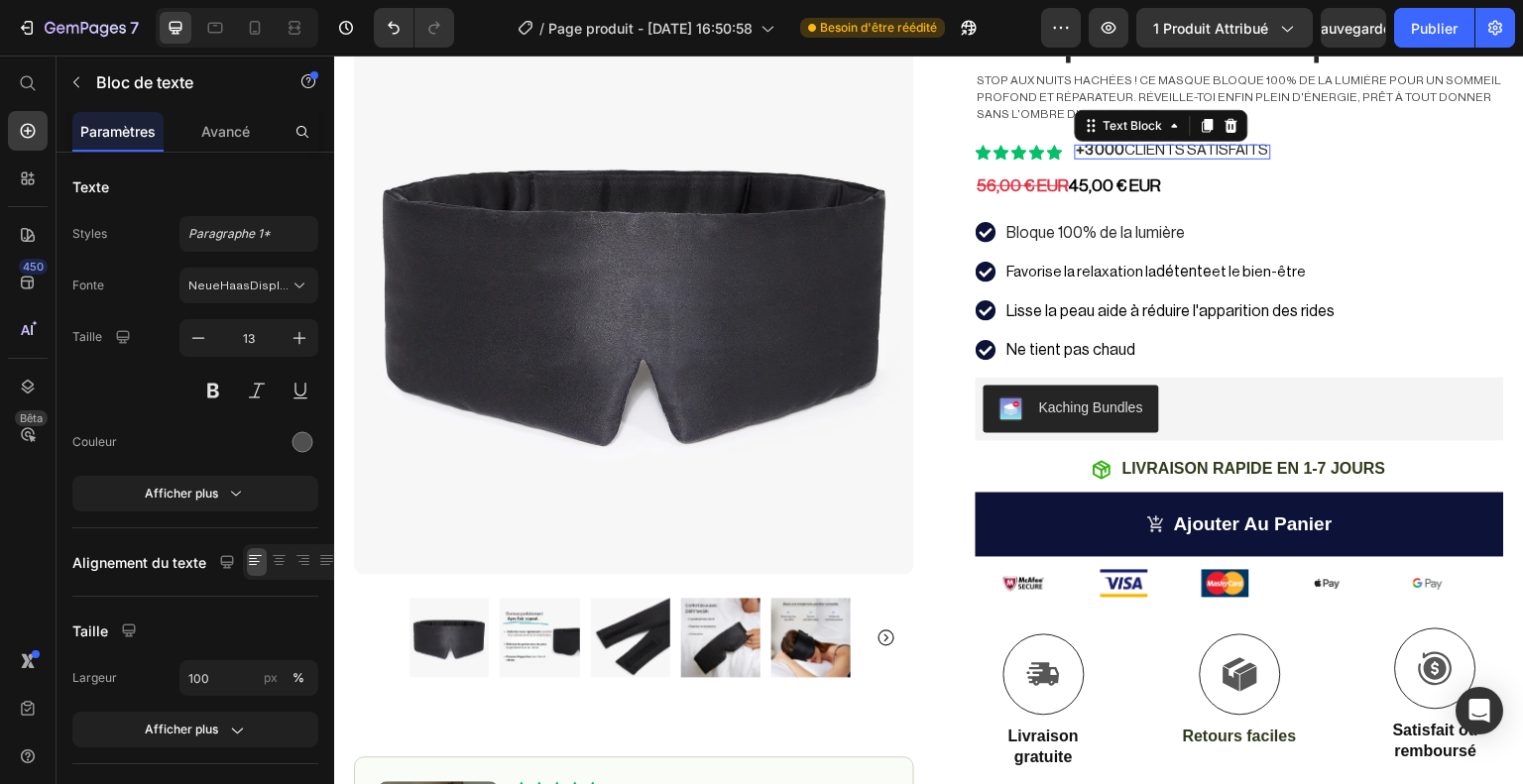 click on "+3000  CLIENTS SATISFAITS" at bounding box center [1173, 150] 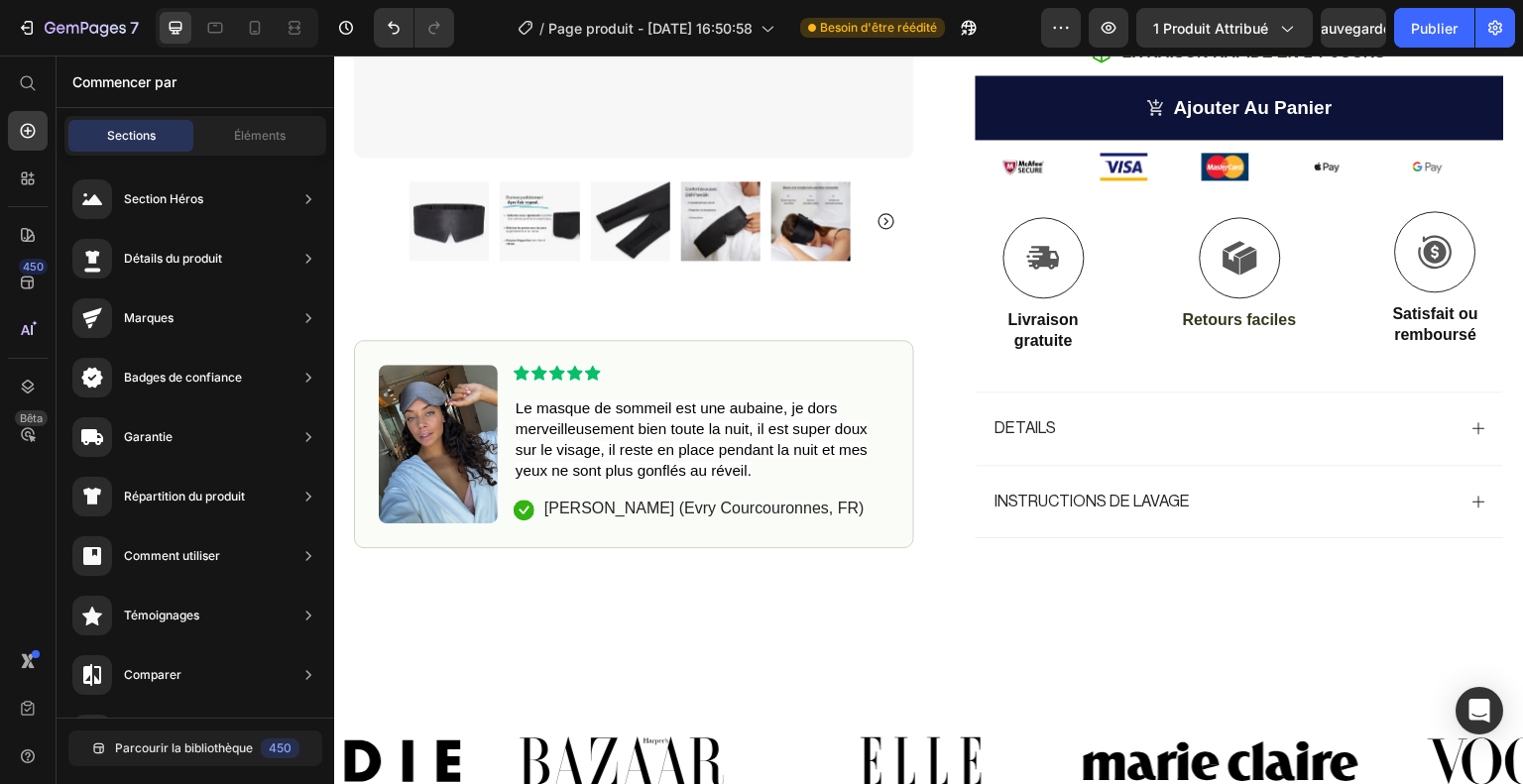 scroll, scrollTop: 590, scrollLeft: 0, axis: vertical 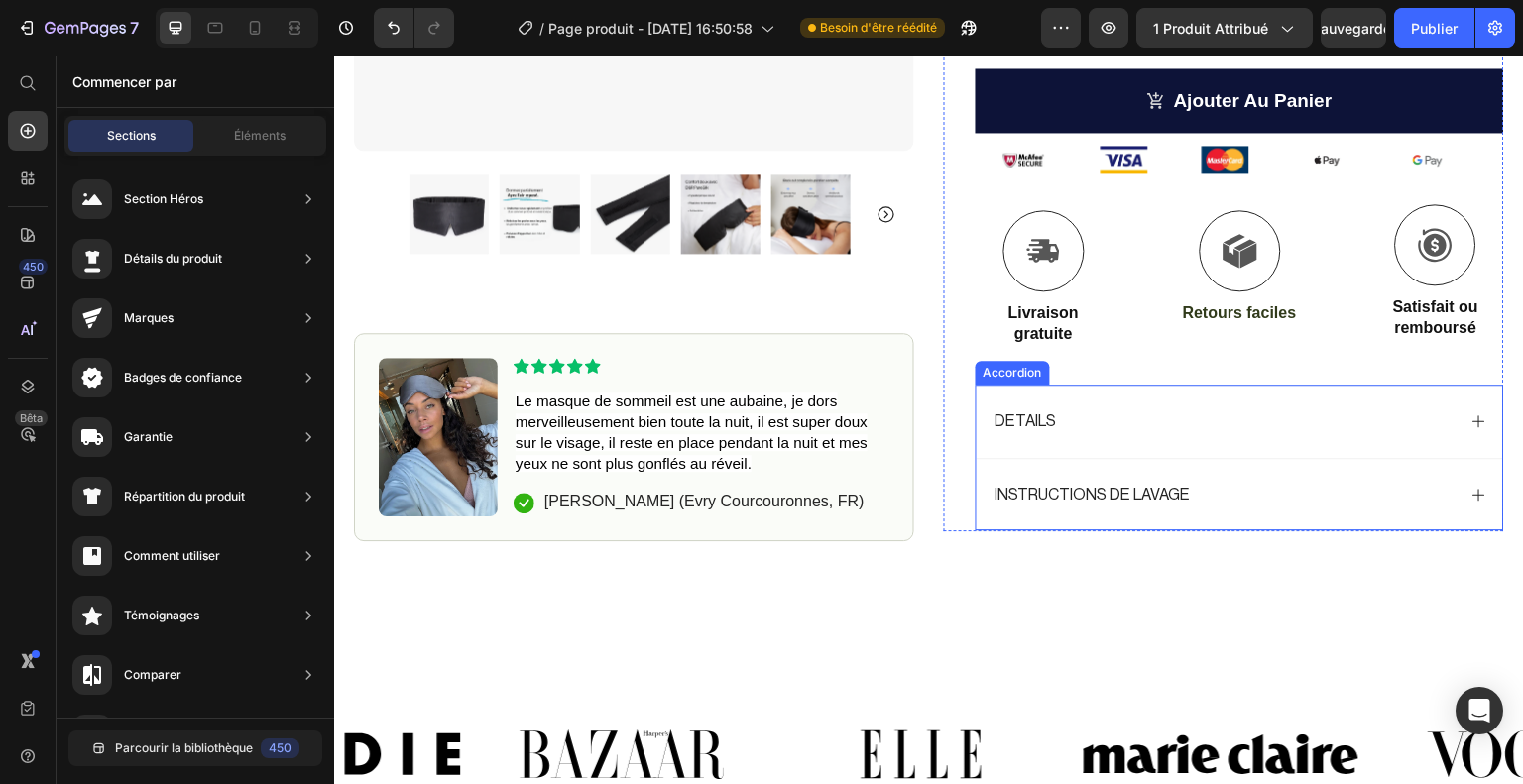 click on "INSTRUCTIONS DE LAVAGE" at bounding box center (1239, 495) 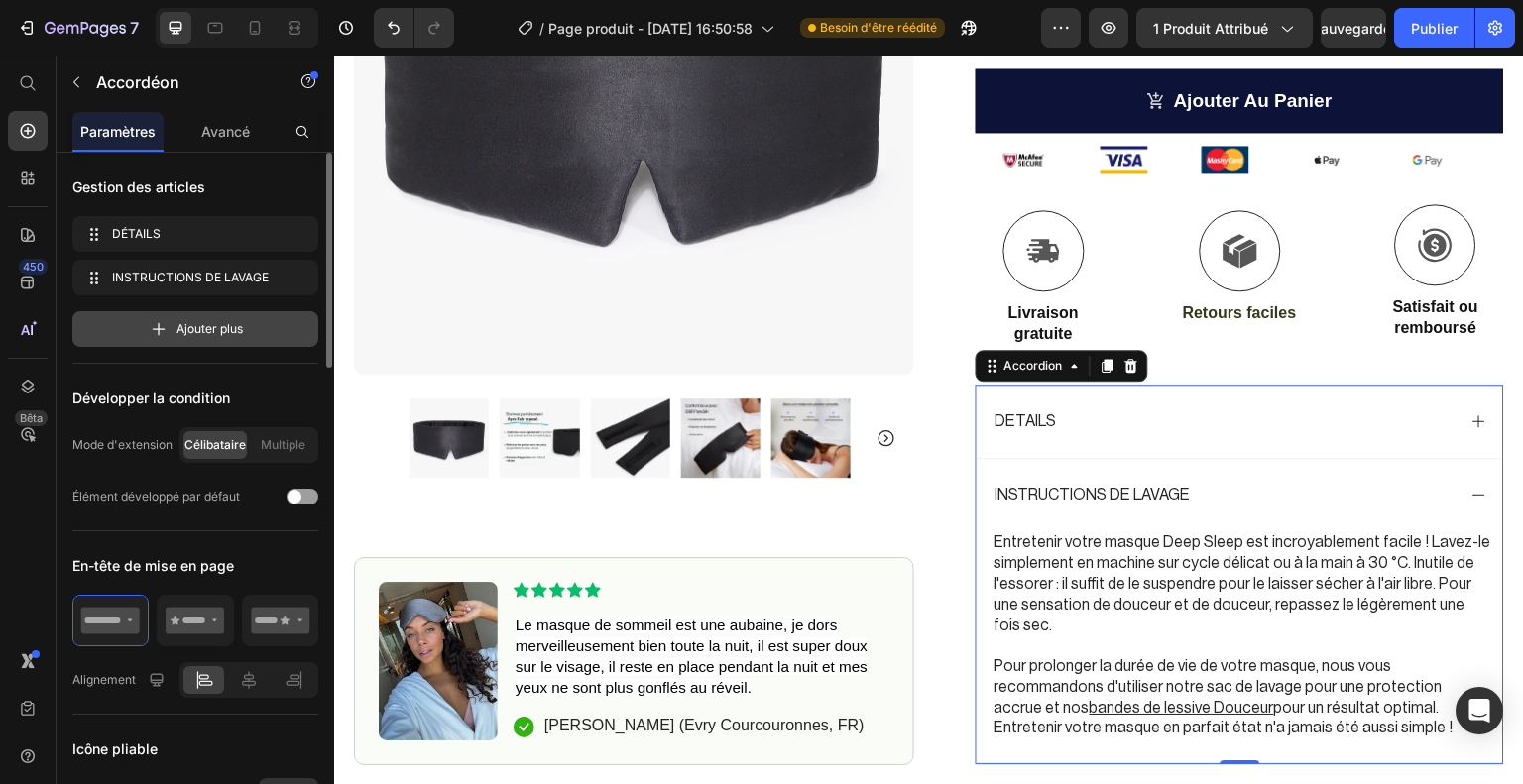 click on "Ajouter plus" at bounding box center [209, 328] 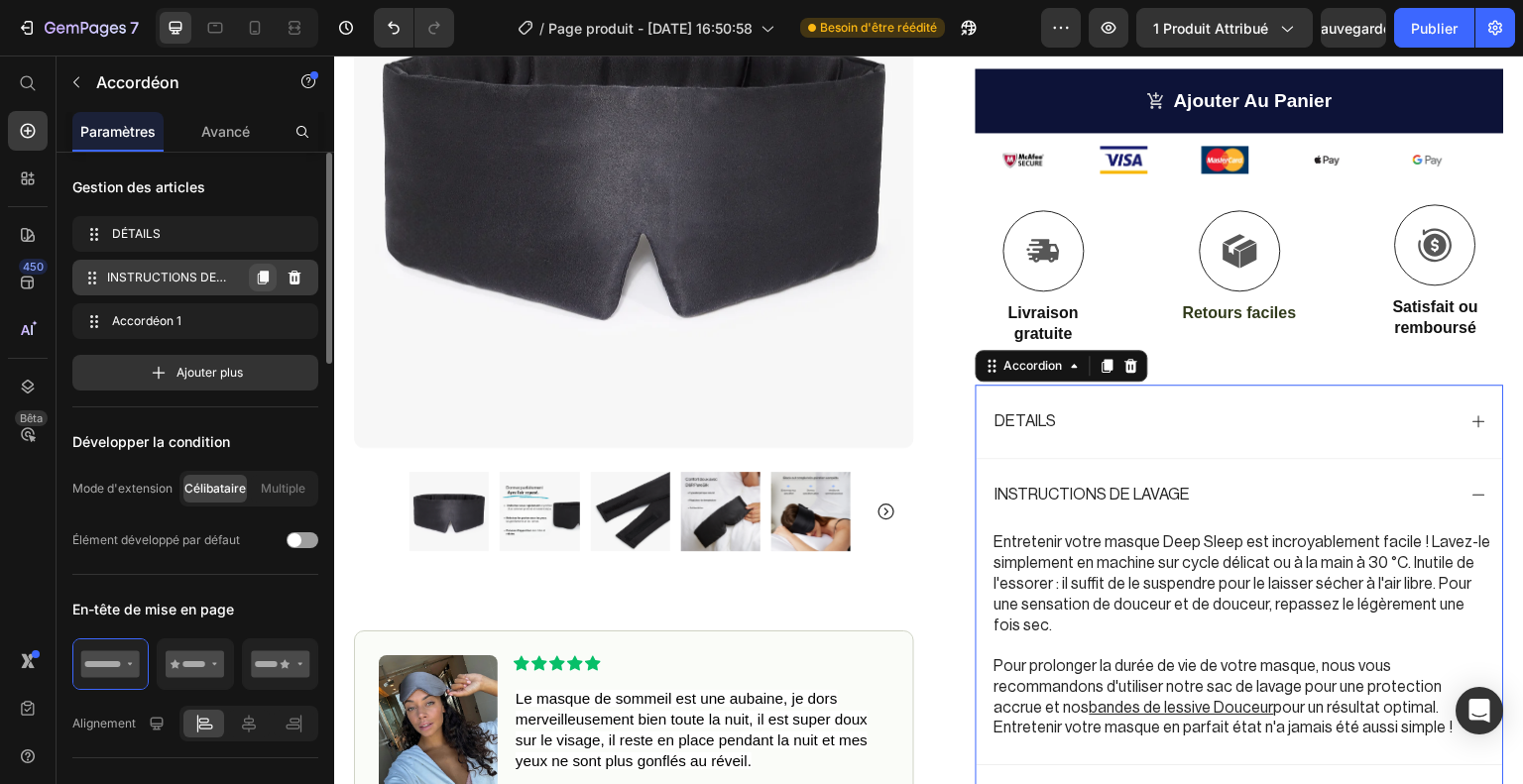 click 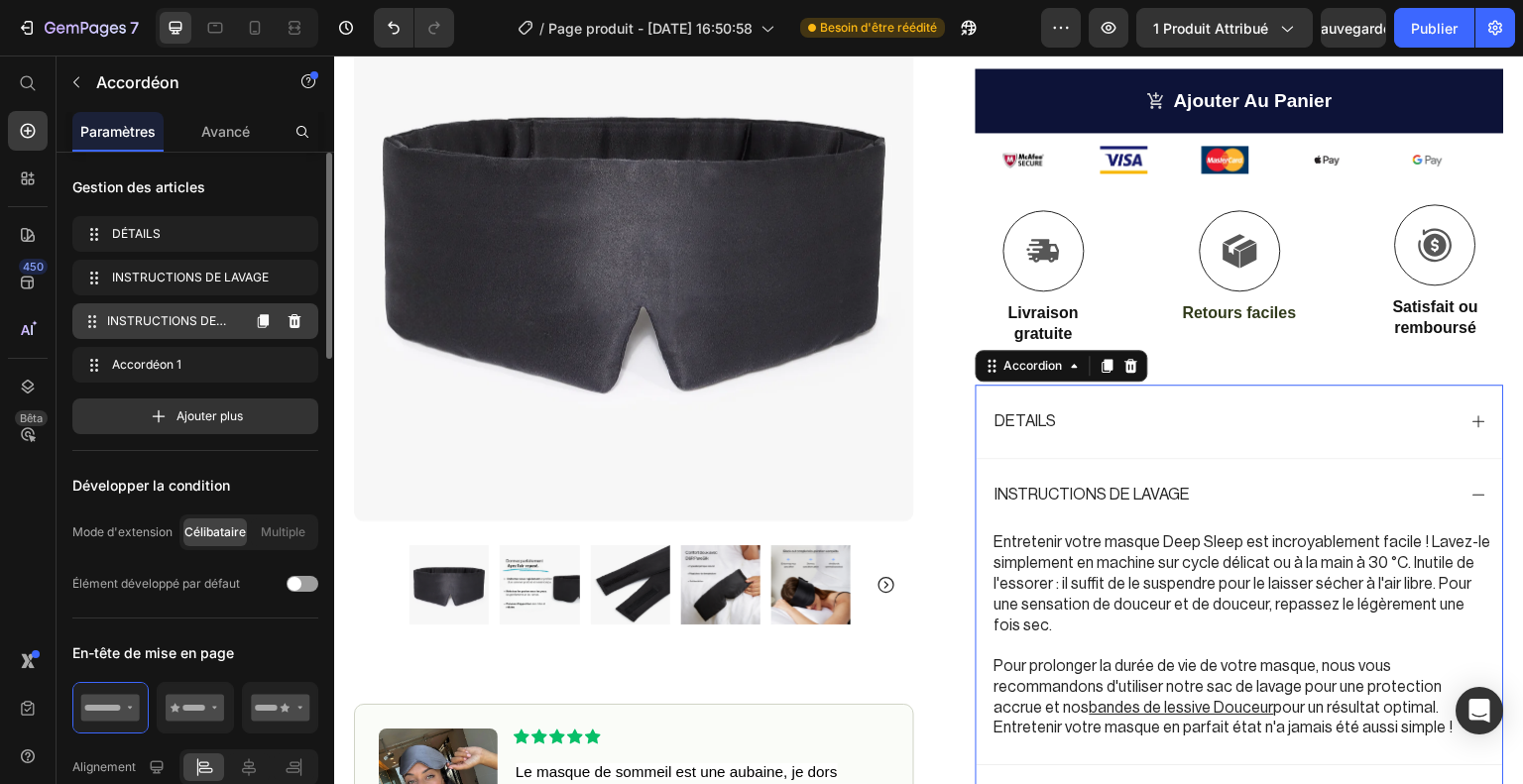 click on "INSTRUCTIONS DE LAVAGE" at bounding box center (167, 329) 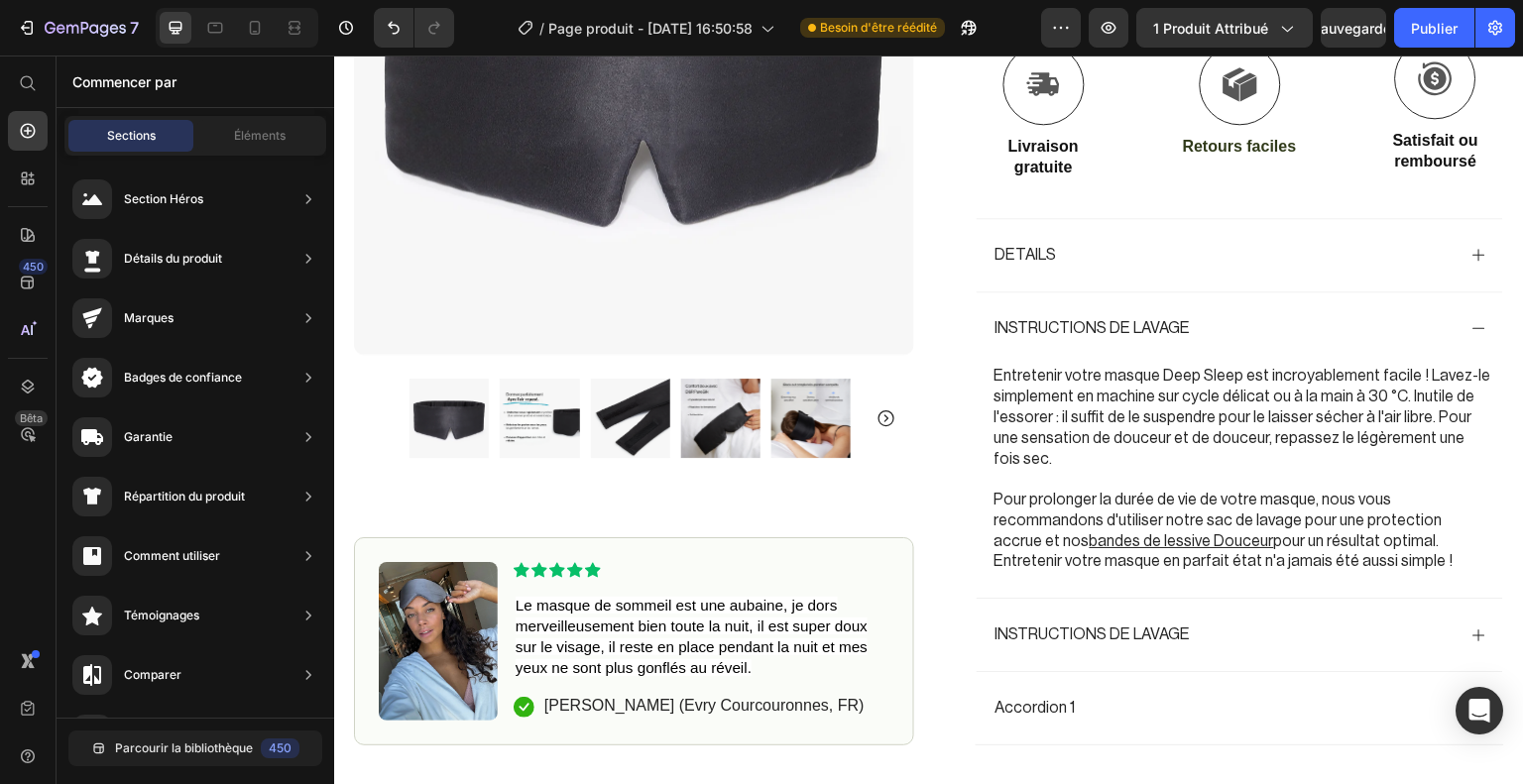 scroll, scrollTop: 761, scrollLeft: 0, axis: vertical 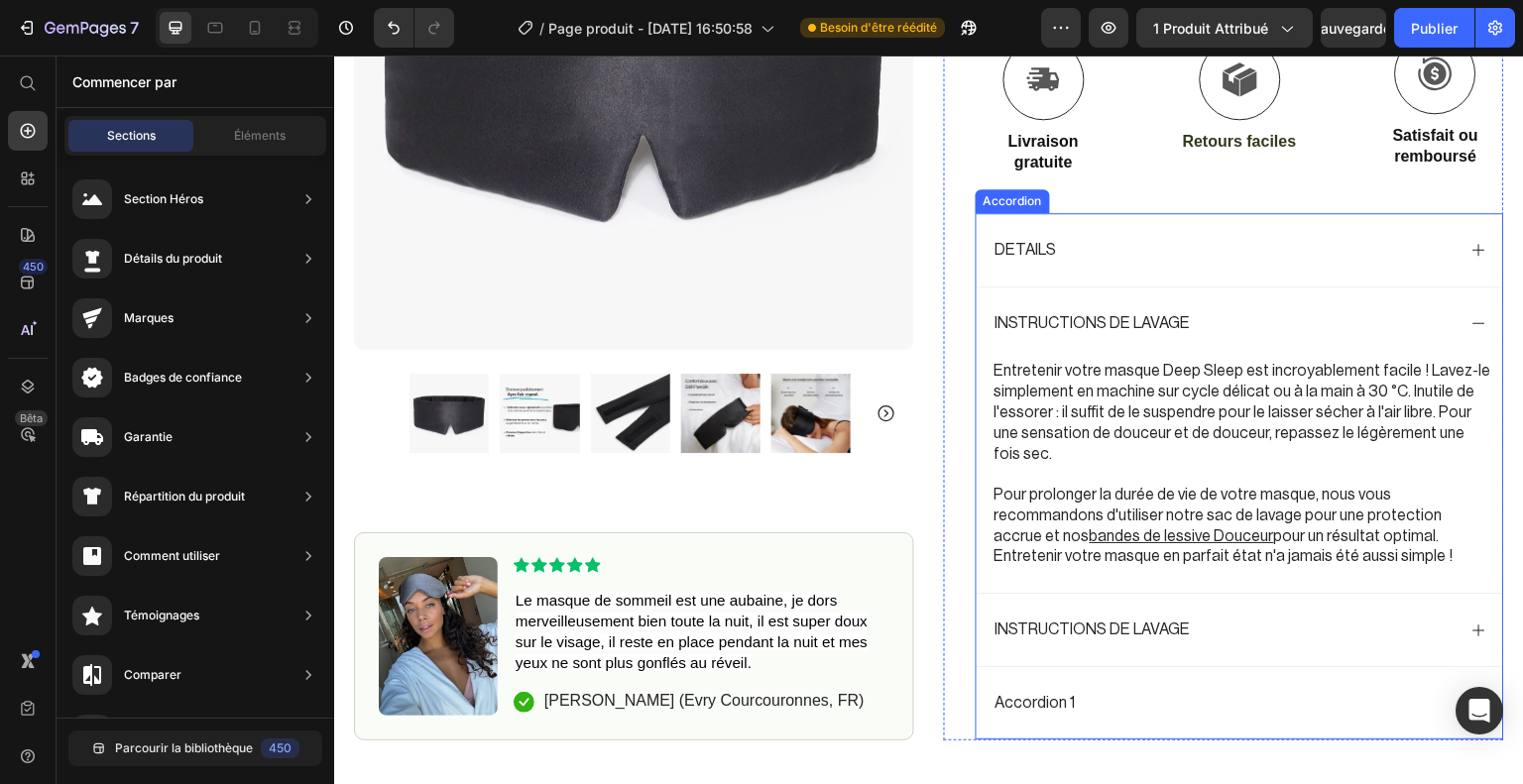 click on "INSTRUCTIONS DE LAVAGE" at bounding box center (1239, 323) 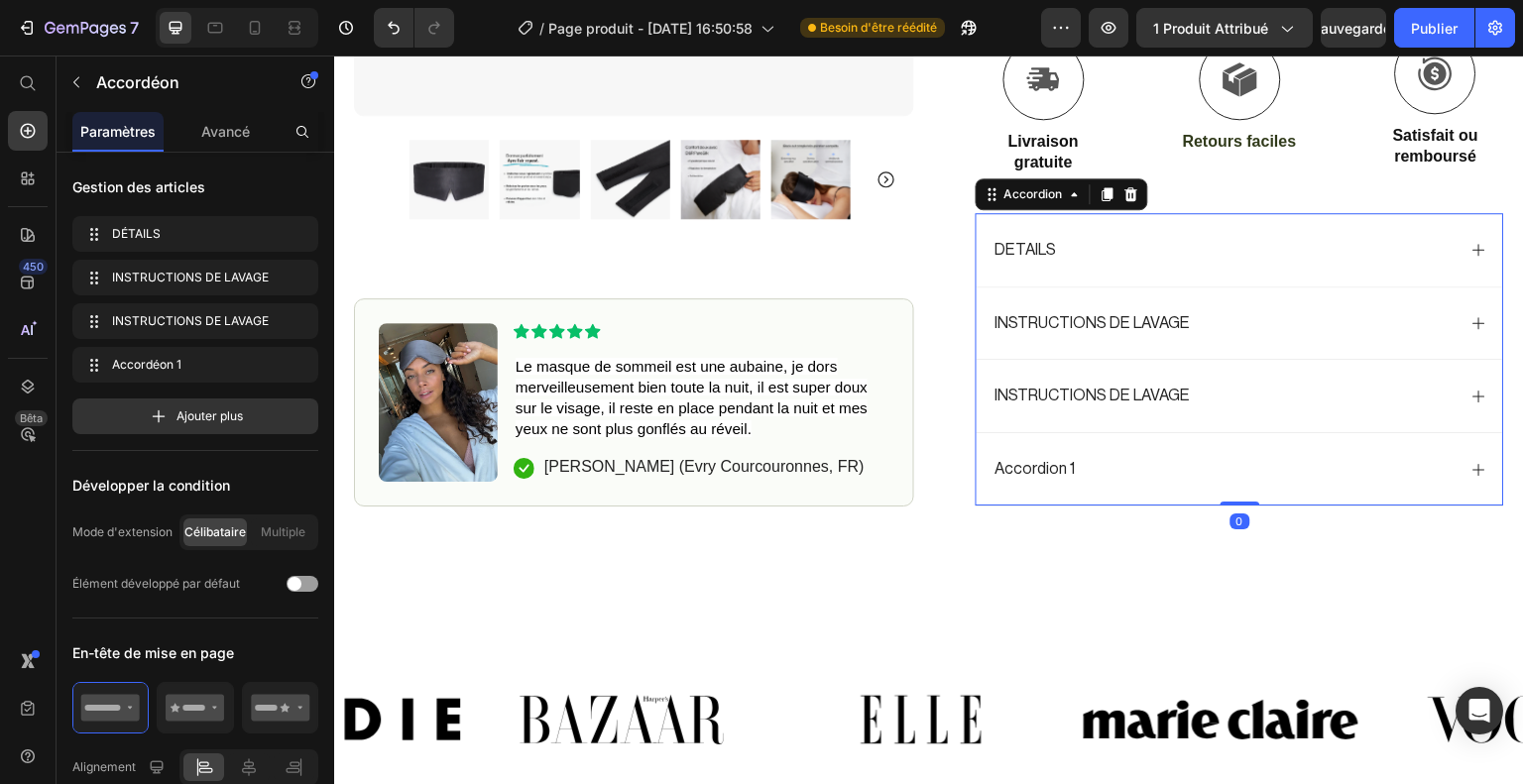 click on "INSTRUCTIONS DE LAVAGE" at bounding box center (1224, 395) 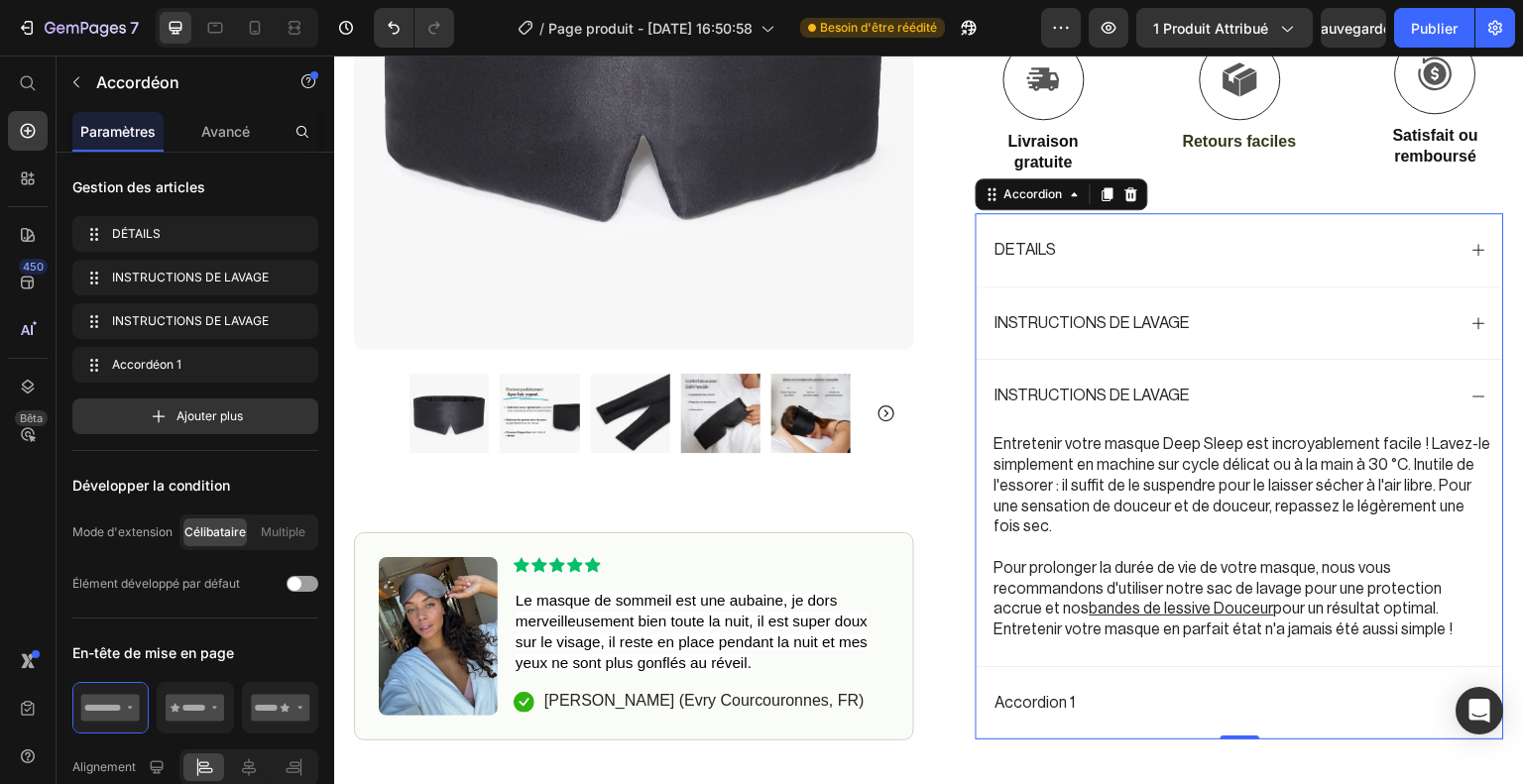 click on "INSTRUCTIONS DE LAVAGE" at bounding box center [1093, 395] 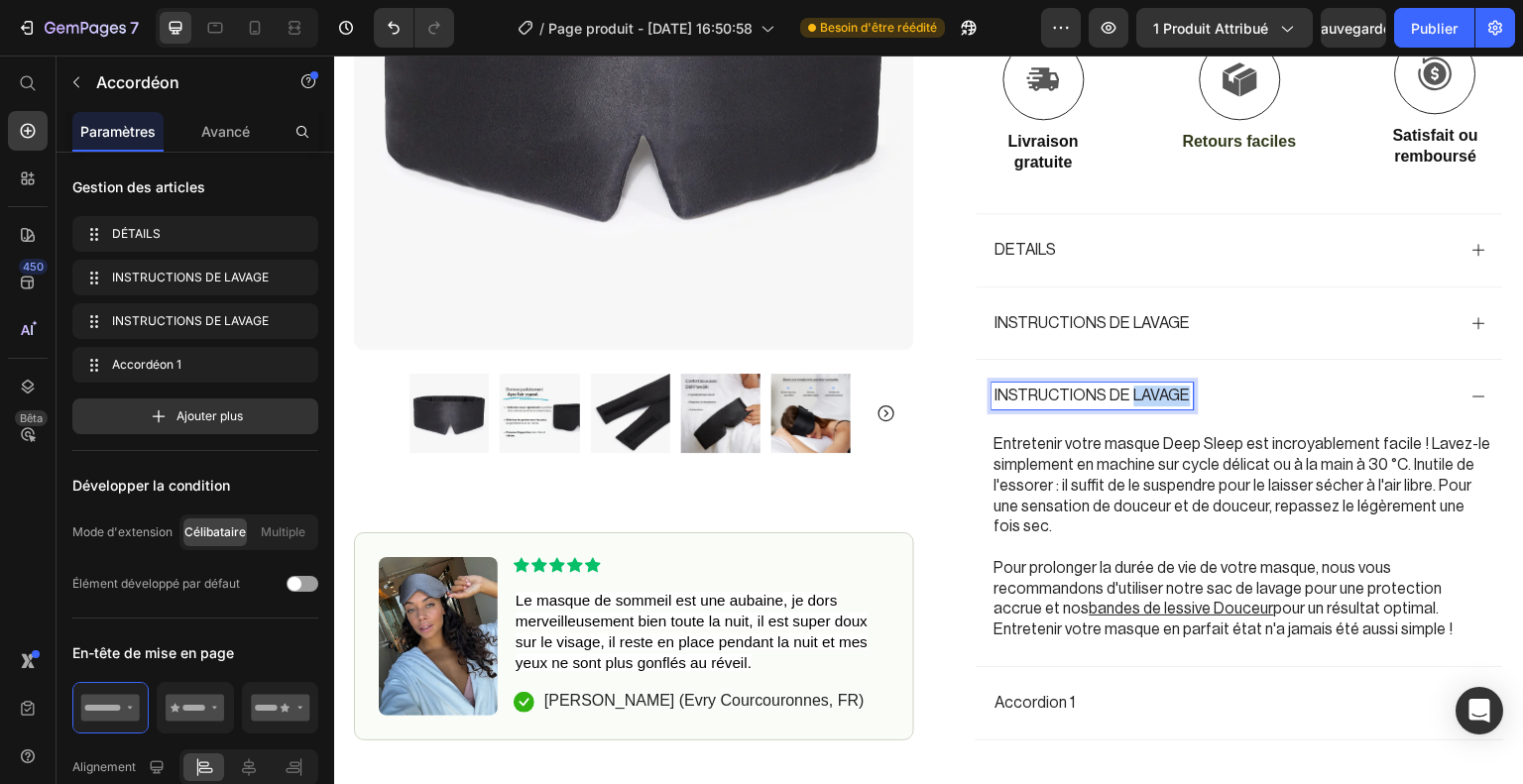 click on "INSTRUCTIONS DE LAVAGE" at bounding box center [1093, 395] 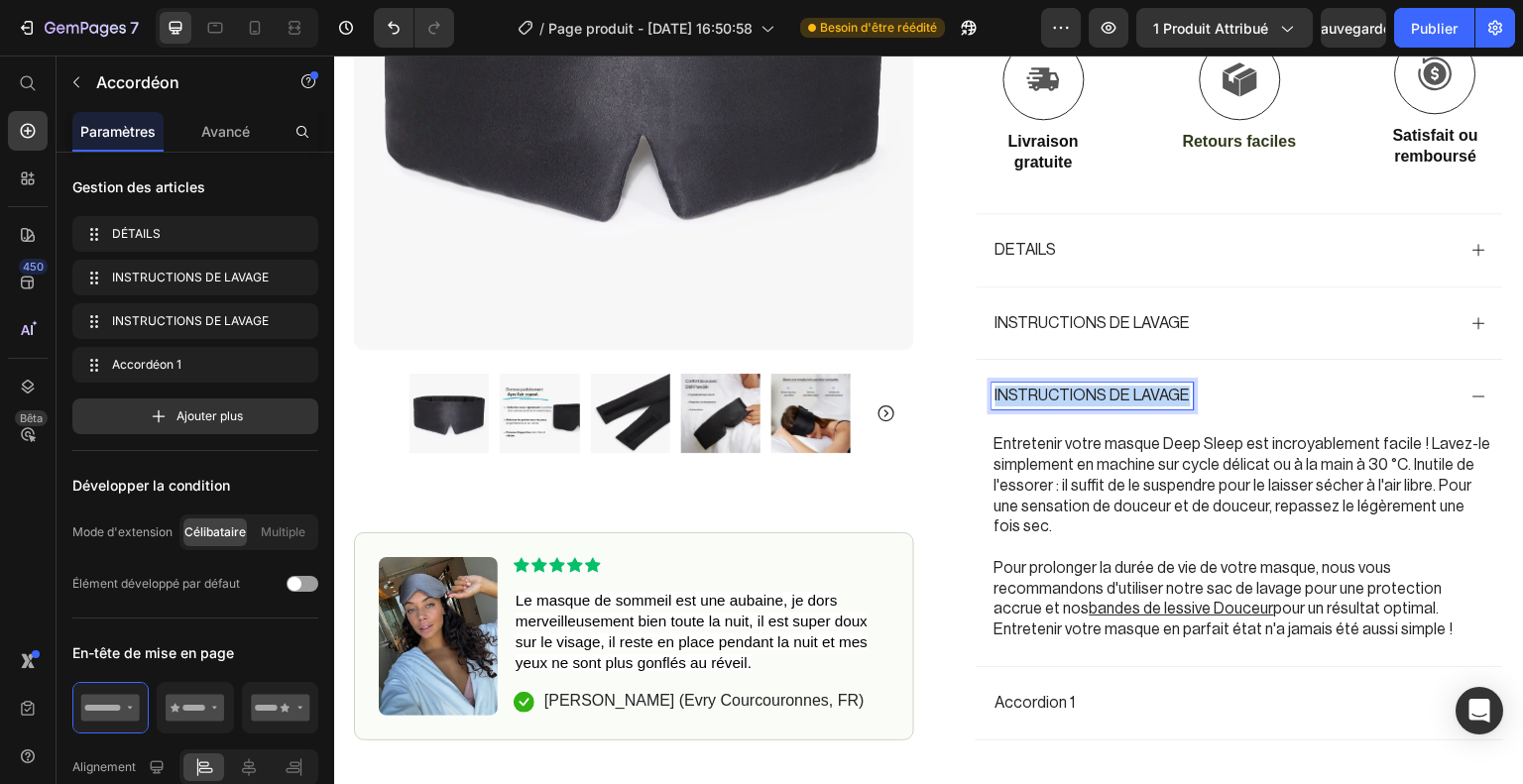 click on "INSTRUCTIONS DE LAVAGE" at bounding box center [1093, 395] 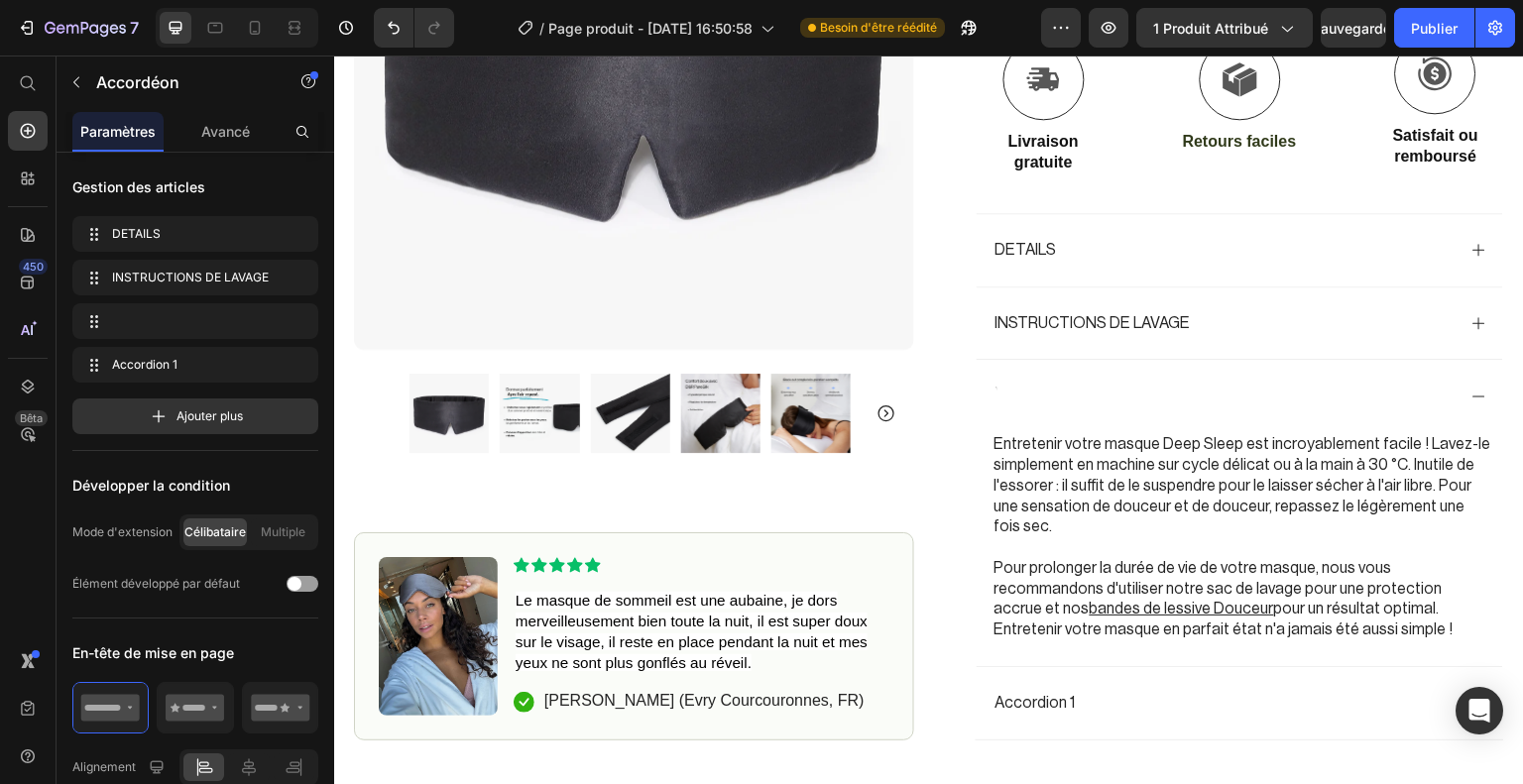 scroll, scrollTop: 755, scrollLeft: 0, axis: vertical 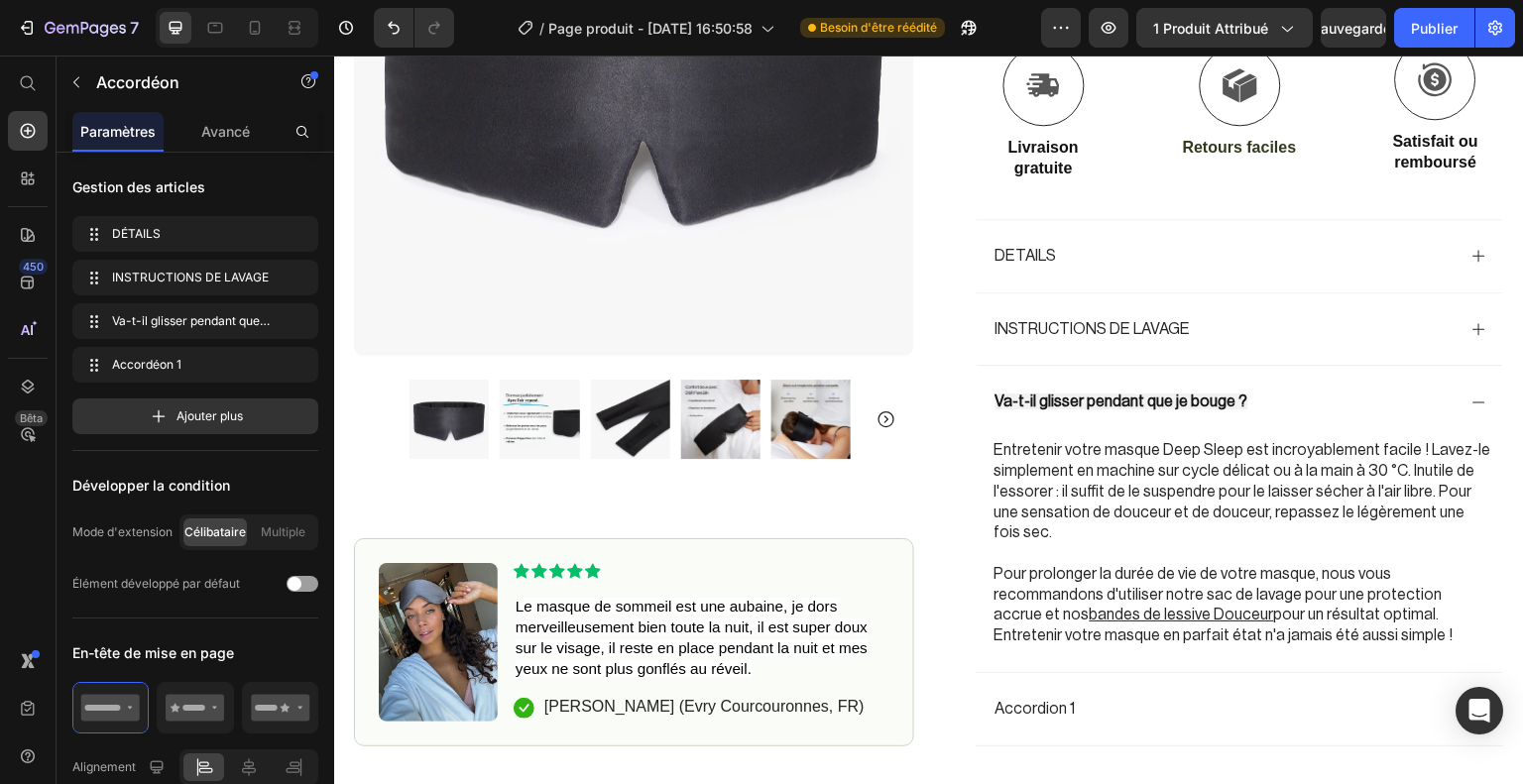 click on "Va-t-il glisser pendant que je bouge ?" at bounding box center [1121, 401] 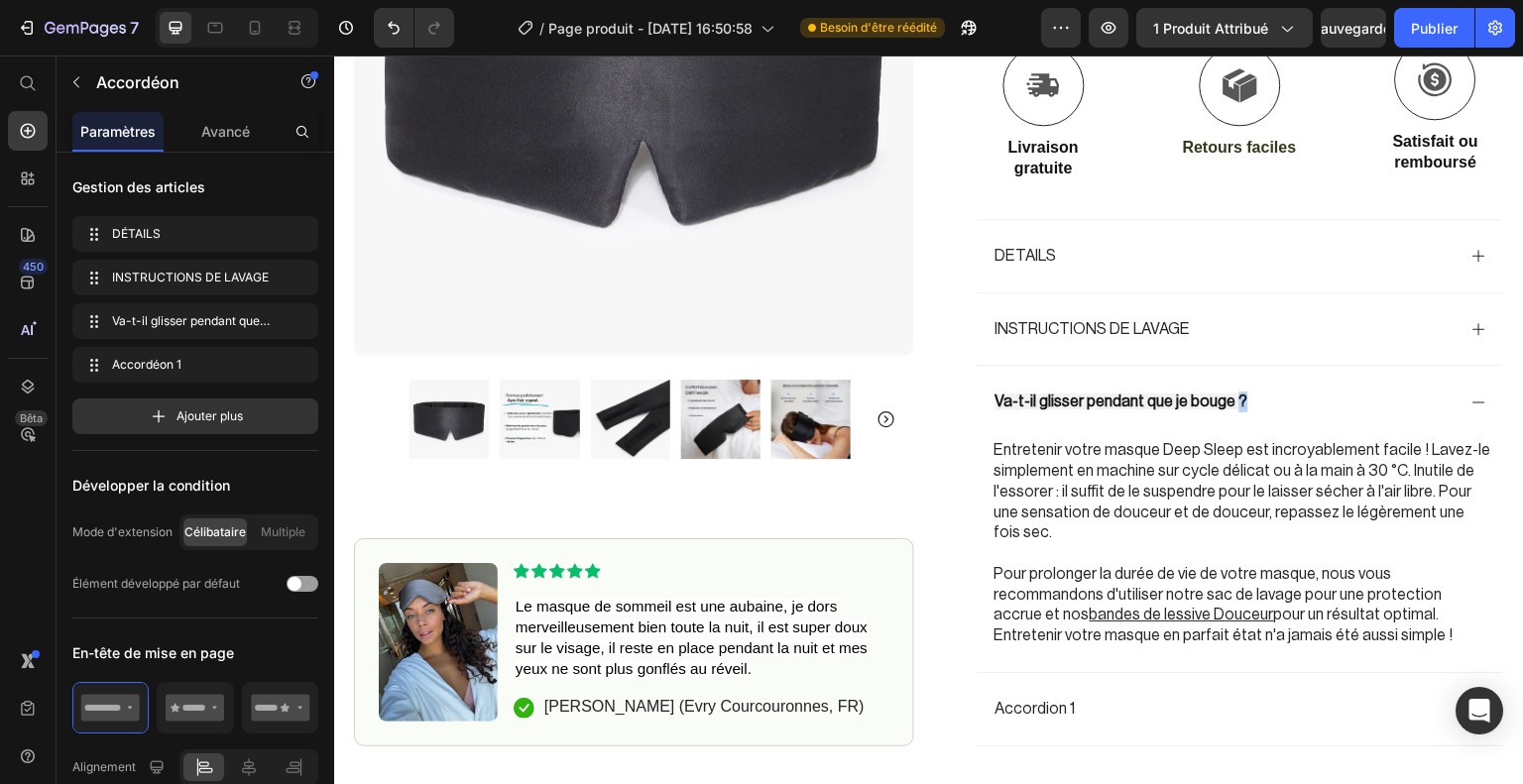 click on "Va-t-il glisser pendant que je bouge ?" at bounding box center [1121, 401] 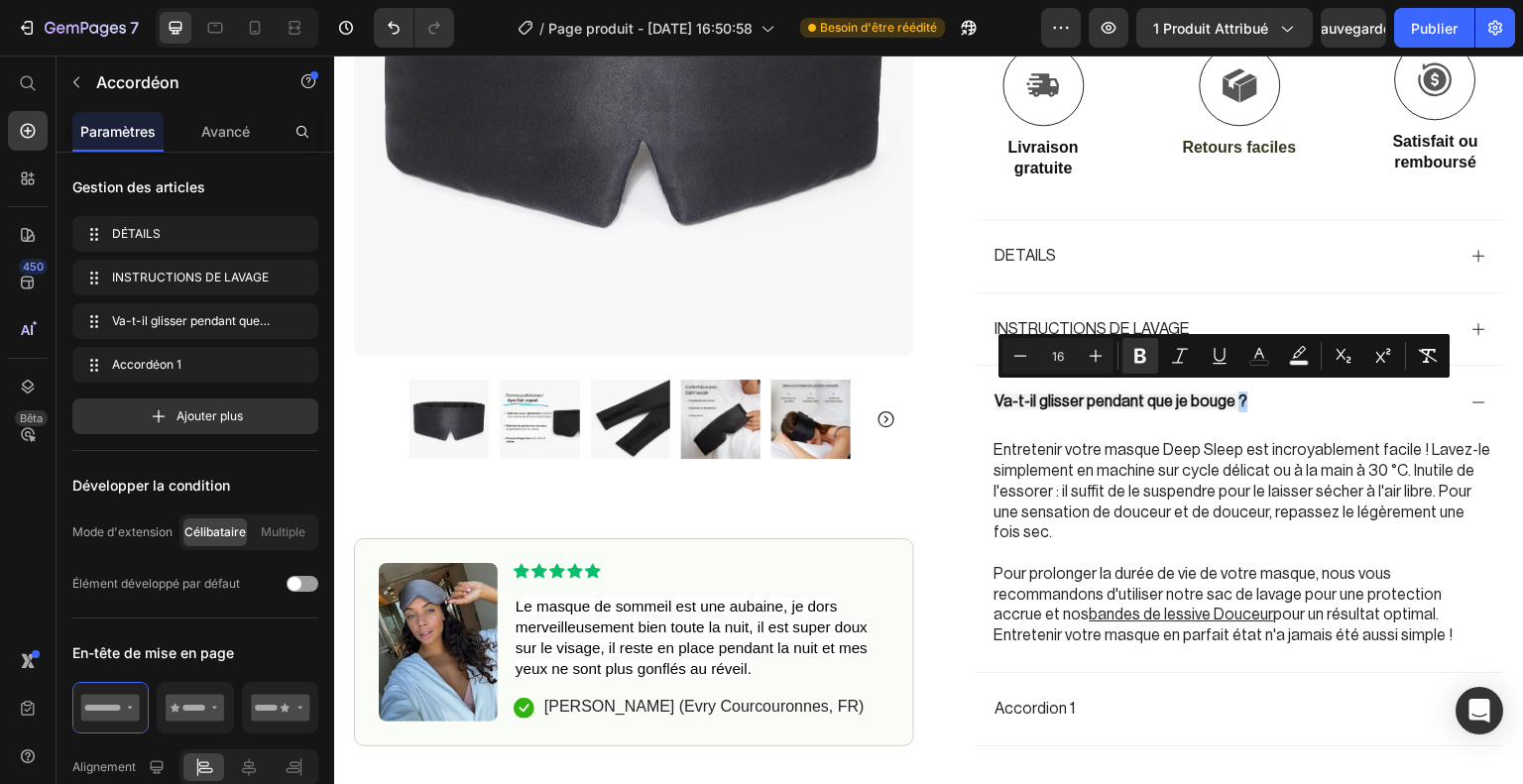 click on "Va-t-il glisser pendant que je bouge ?" at bounding box center [1121, 401] 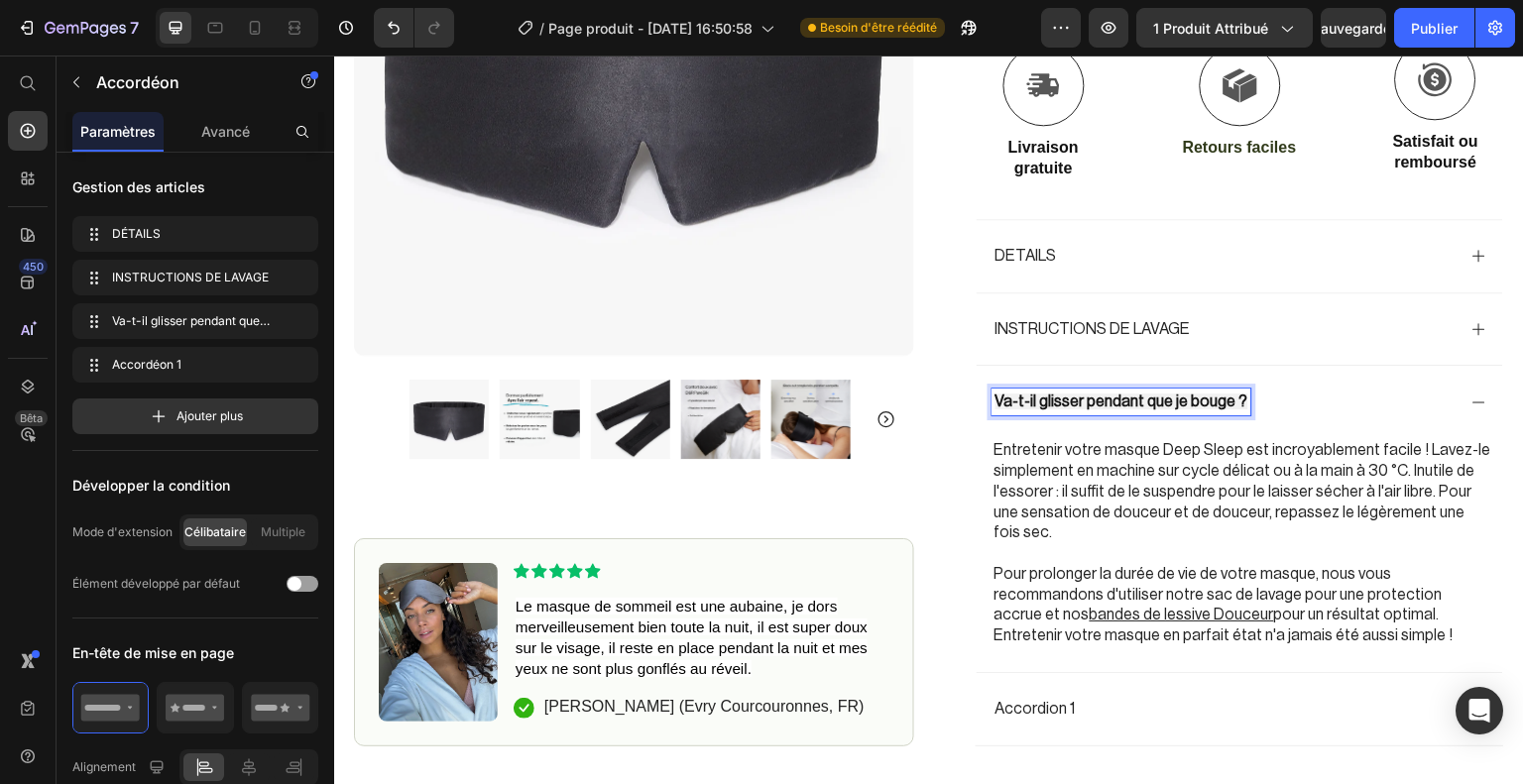 click on "Va-t-il glisser pendant que je bouge ?" at bounding box center (1121, 401) 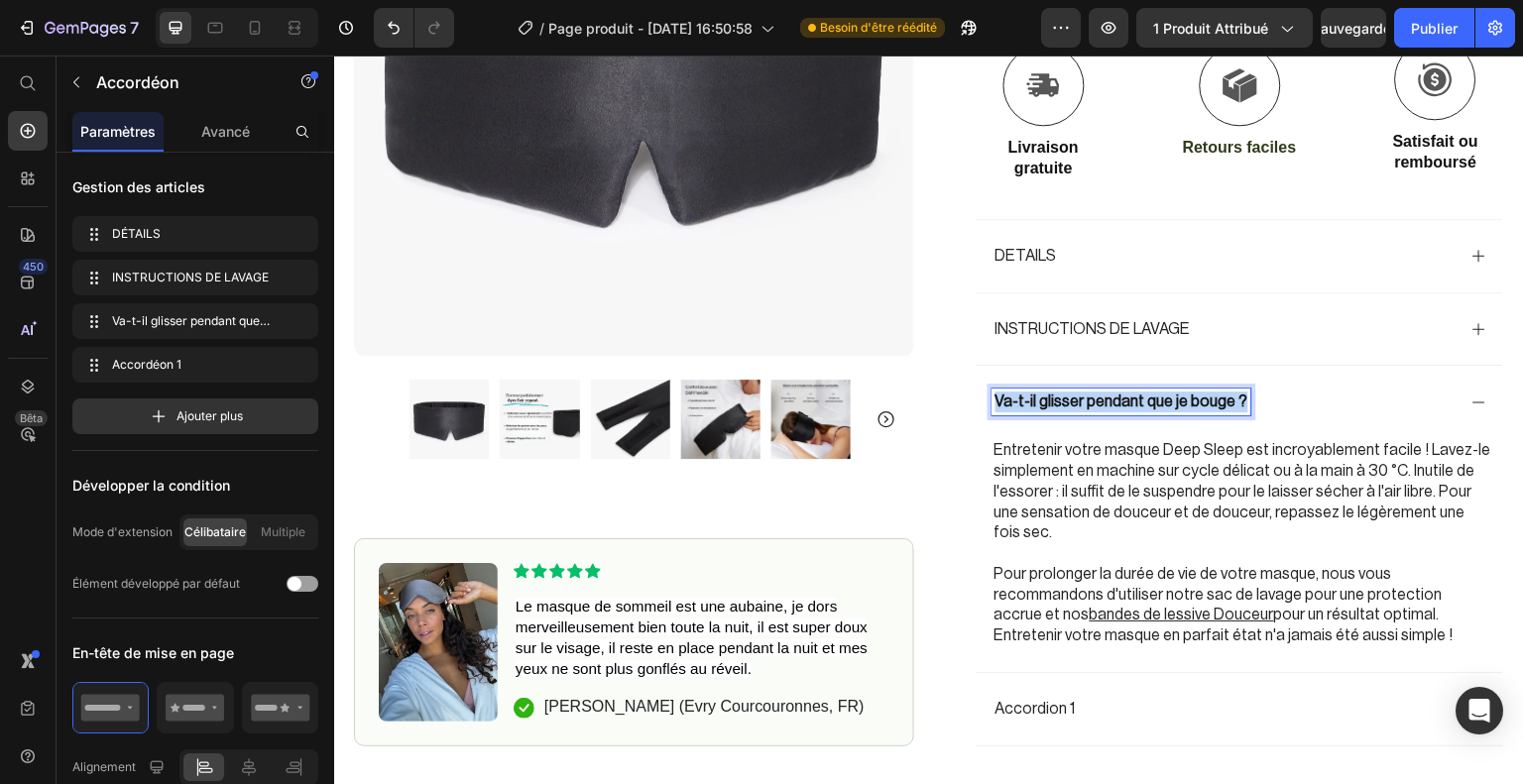 click on "Va-t-il glisser pendant que je bouge ?" at bounding box center (1121, 401) 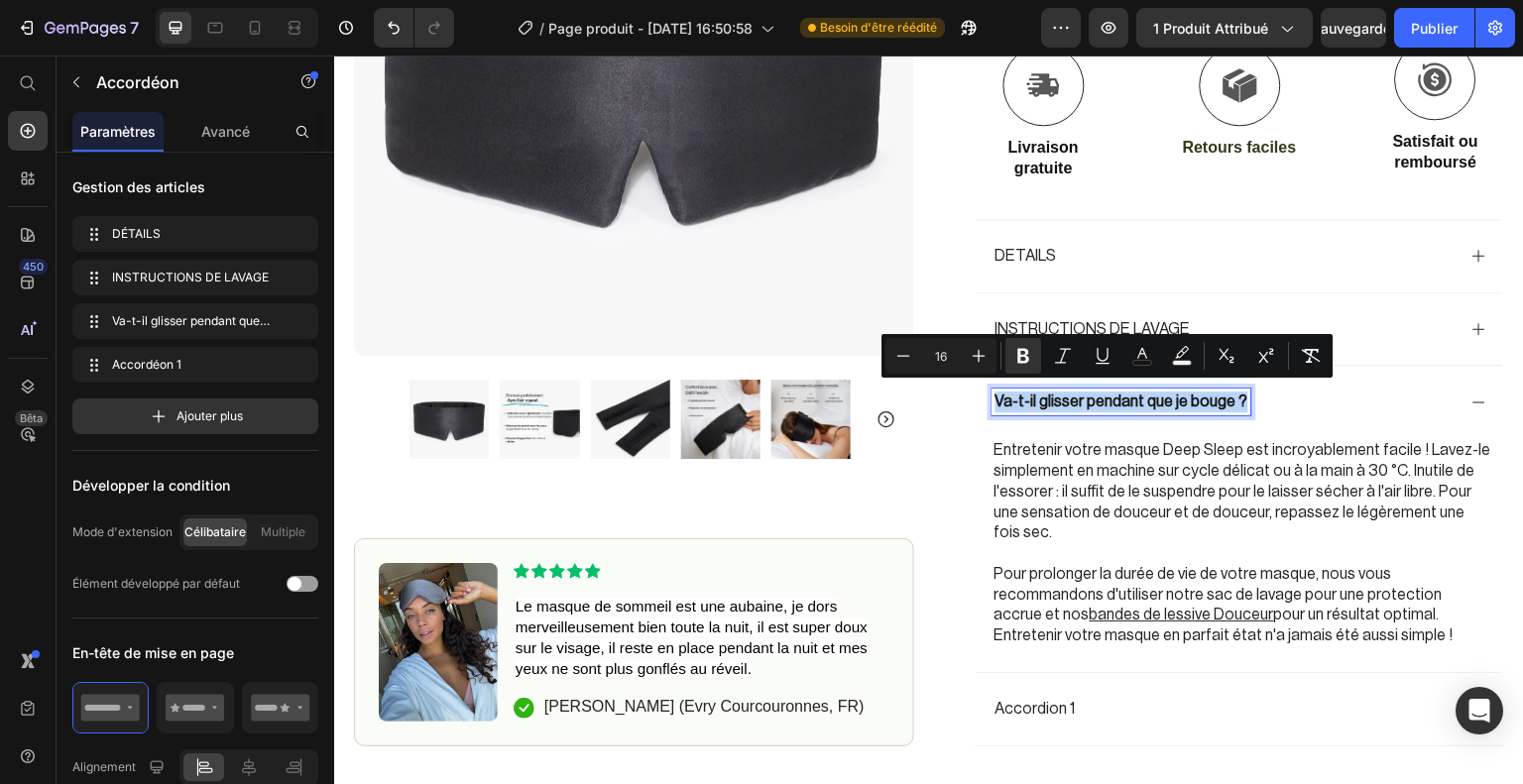 click on "Va-t-il glisser pendant que je bouge ?" at bounding box center (1121, 401) 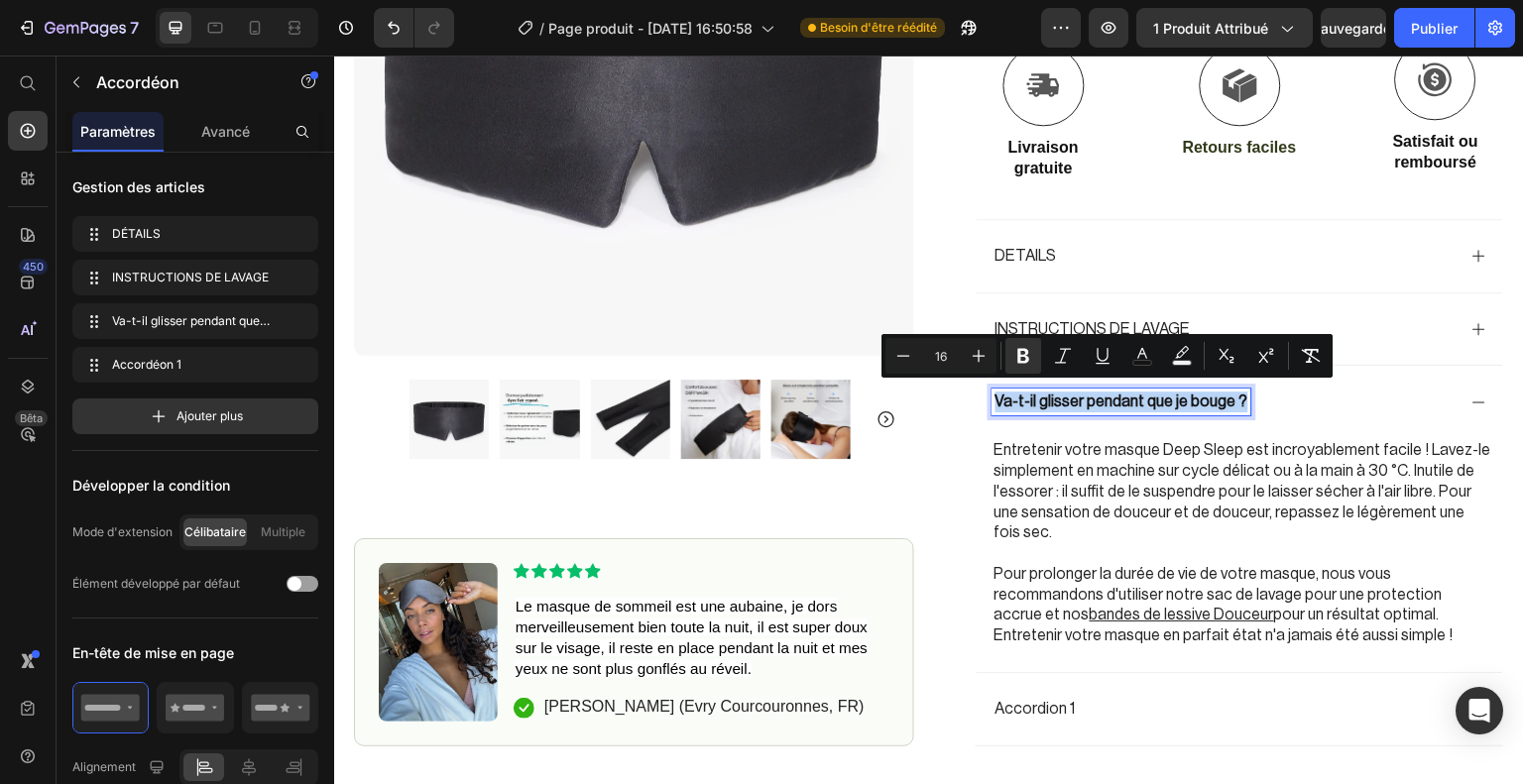 click on "Va-t-il glisser pendant que je bouge ?" at bounding box center (1121, 401) 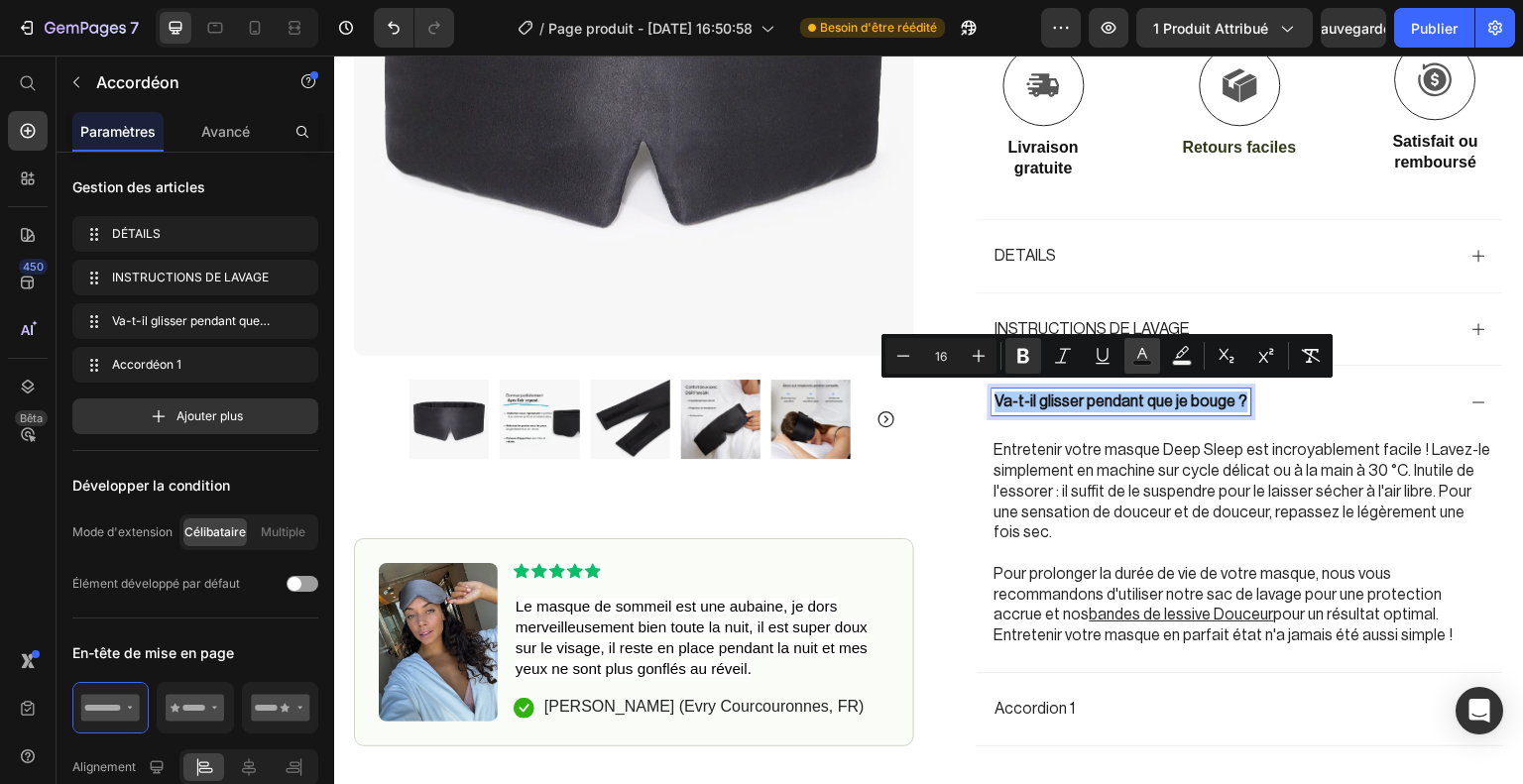 click 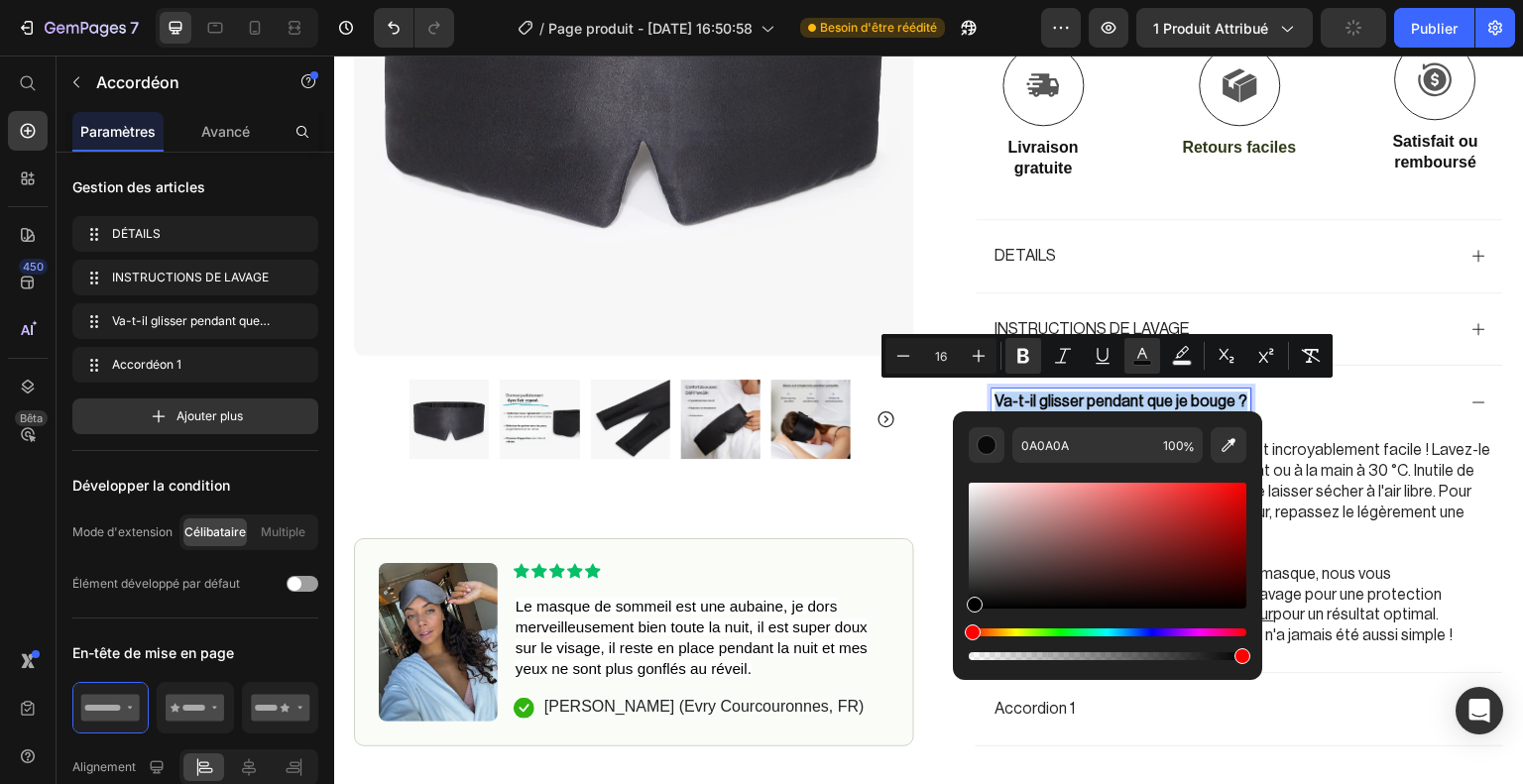 drag, startPoint x: 973, startPoint y: 604, endPoint x: 973, endPoint y: 623, distance: 19 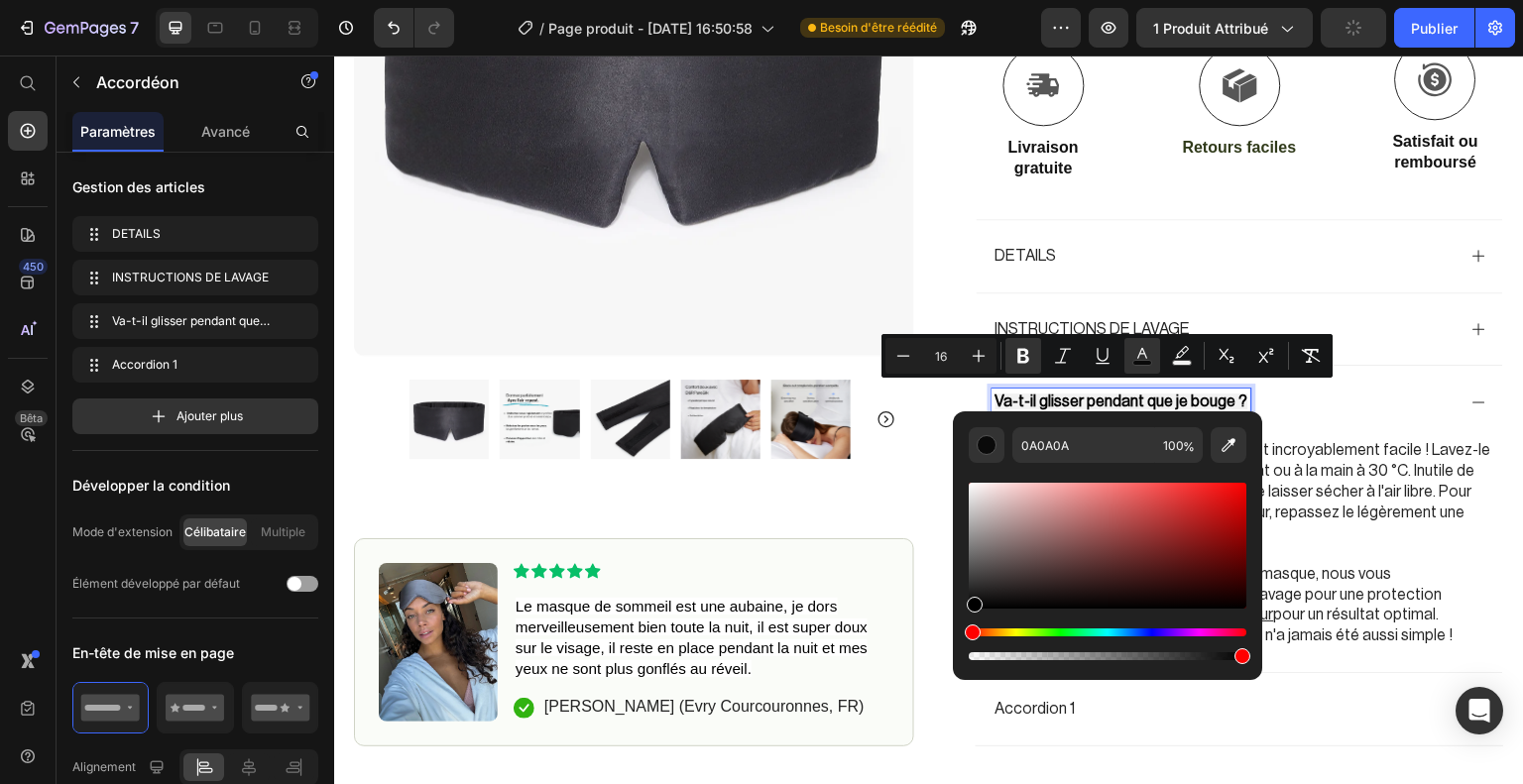 type on "000000" 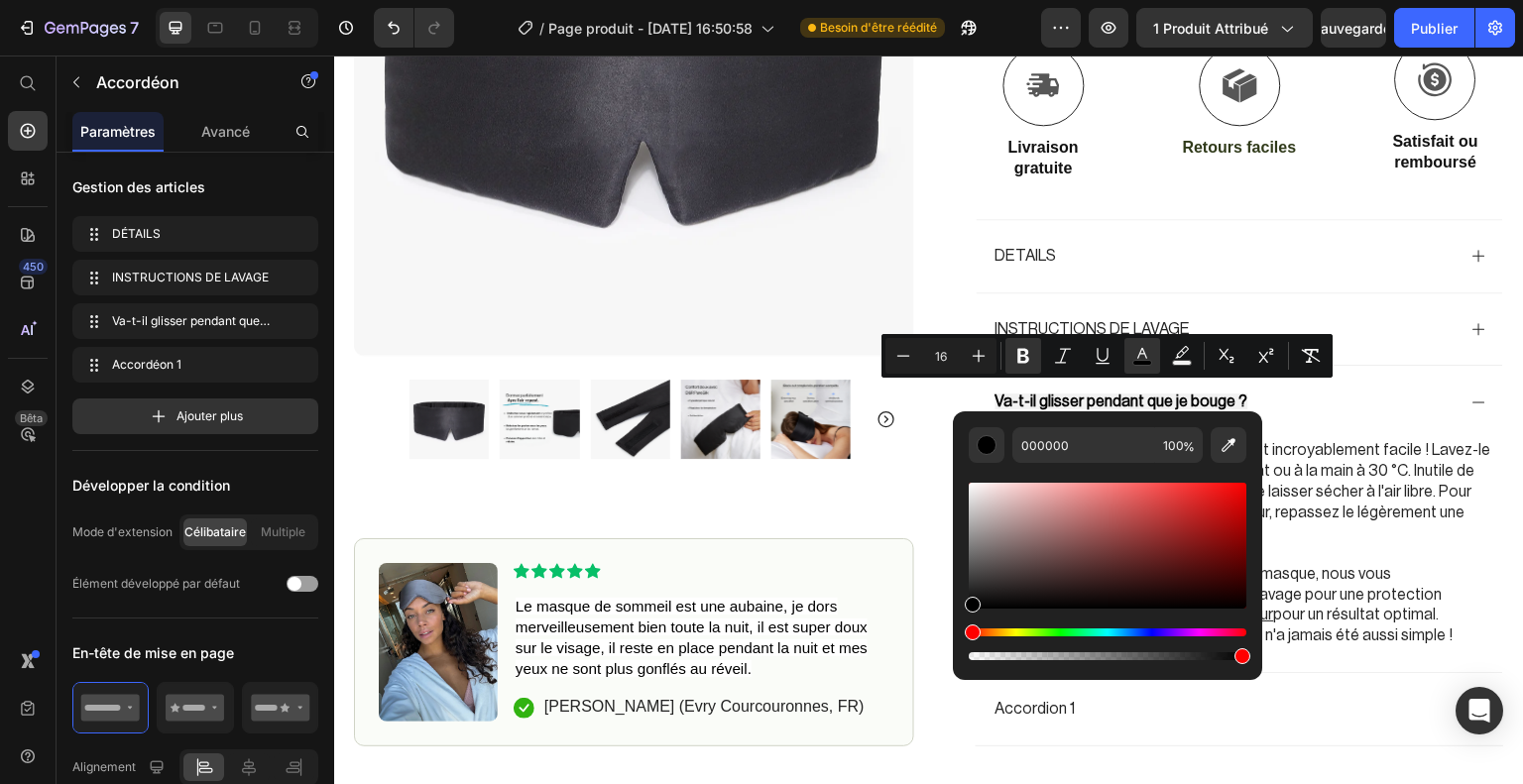 click on "Va-t-il glisser pendant que je bouge ?" at bounding box center [1239, 401] 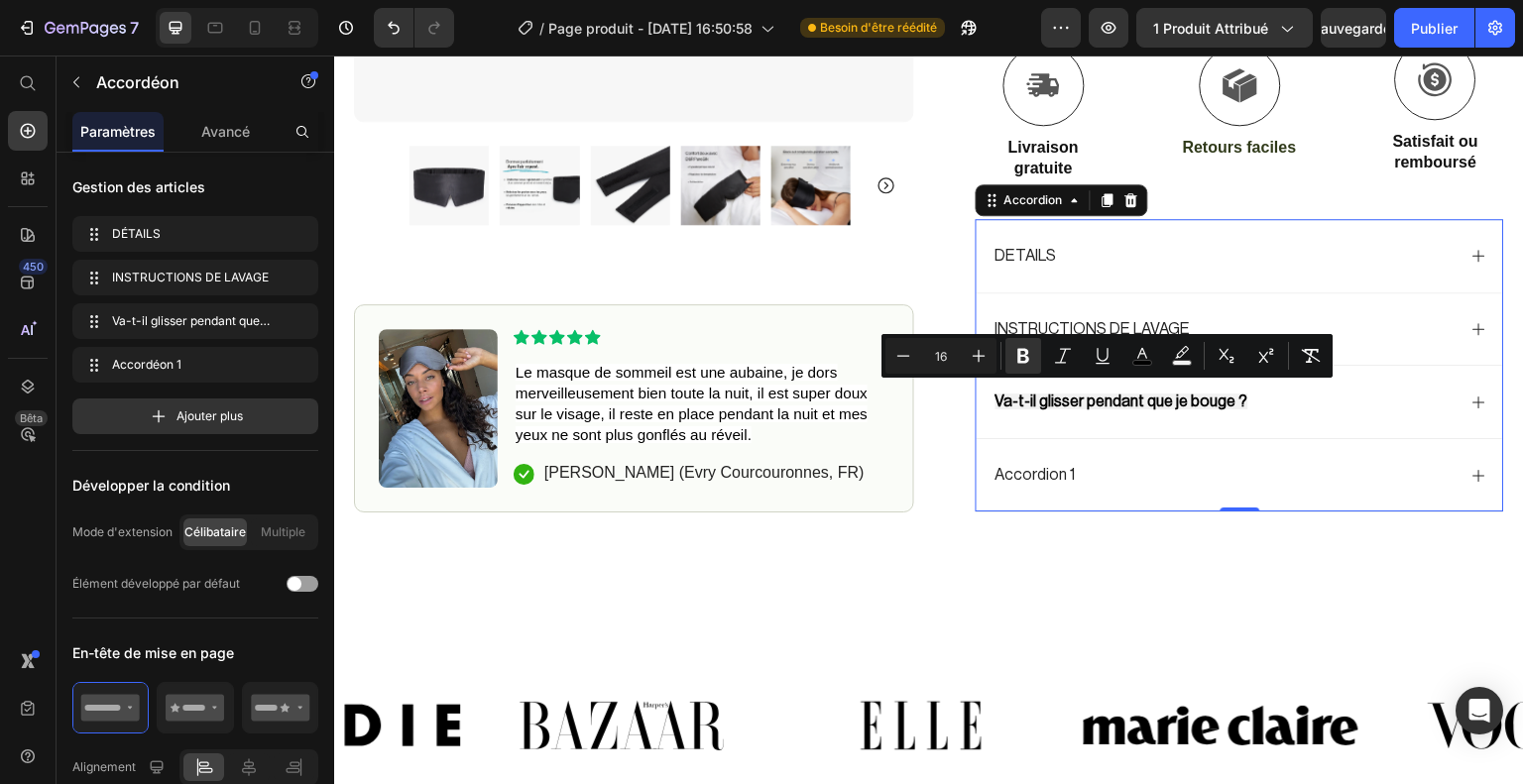 click on "Va-t-il glisser pendant que je bouge ?" at bounding box center [1121, 401] 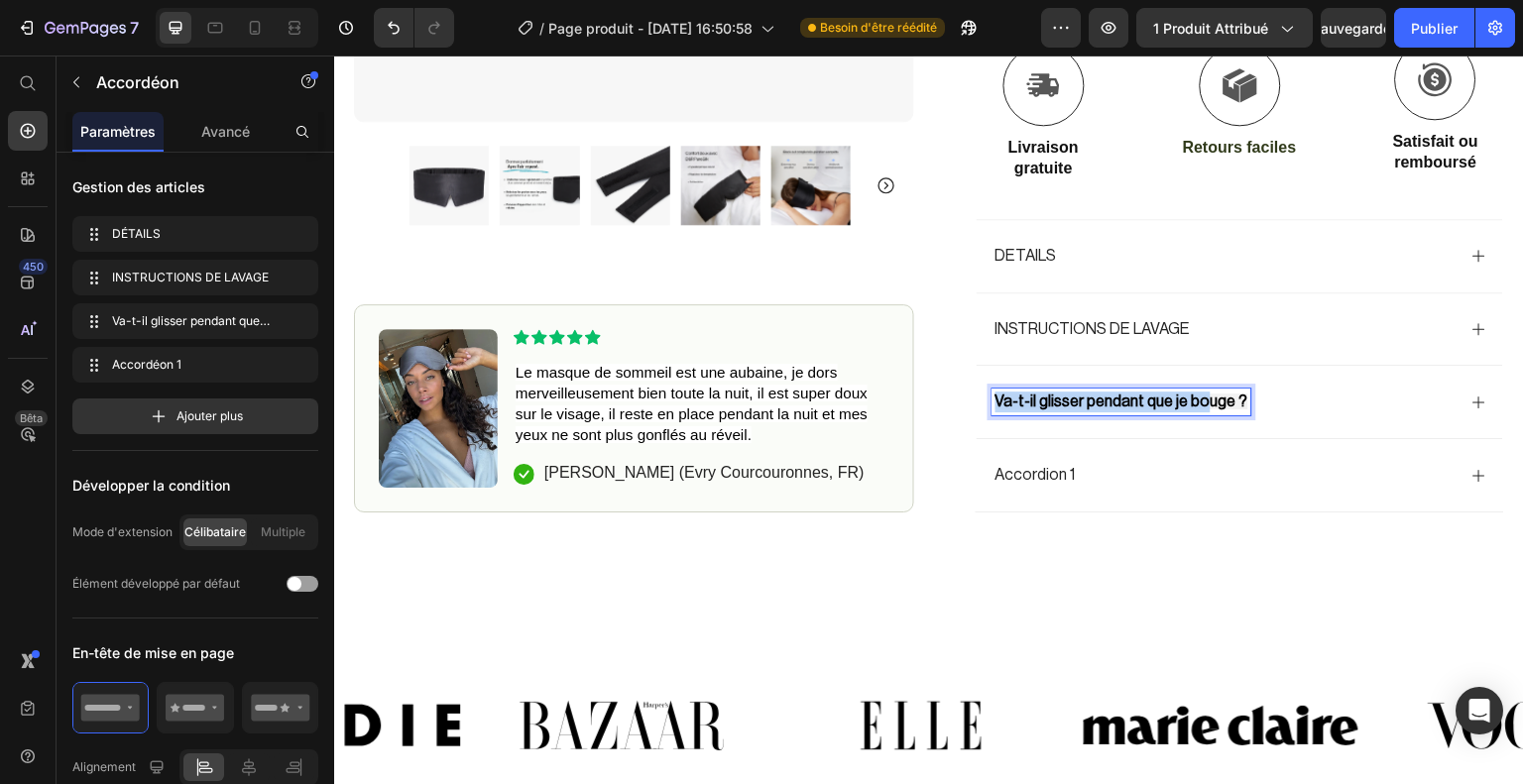 click on "Va-t-il glisser pendant que je bouge ?" at bounding box center (1121, 401) 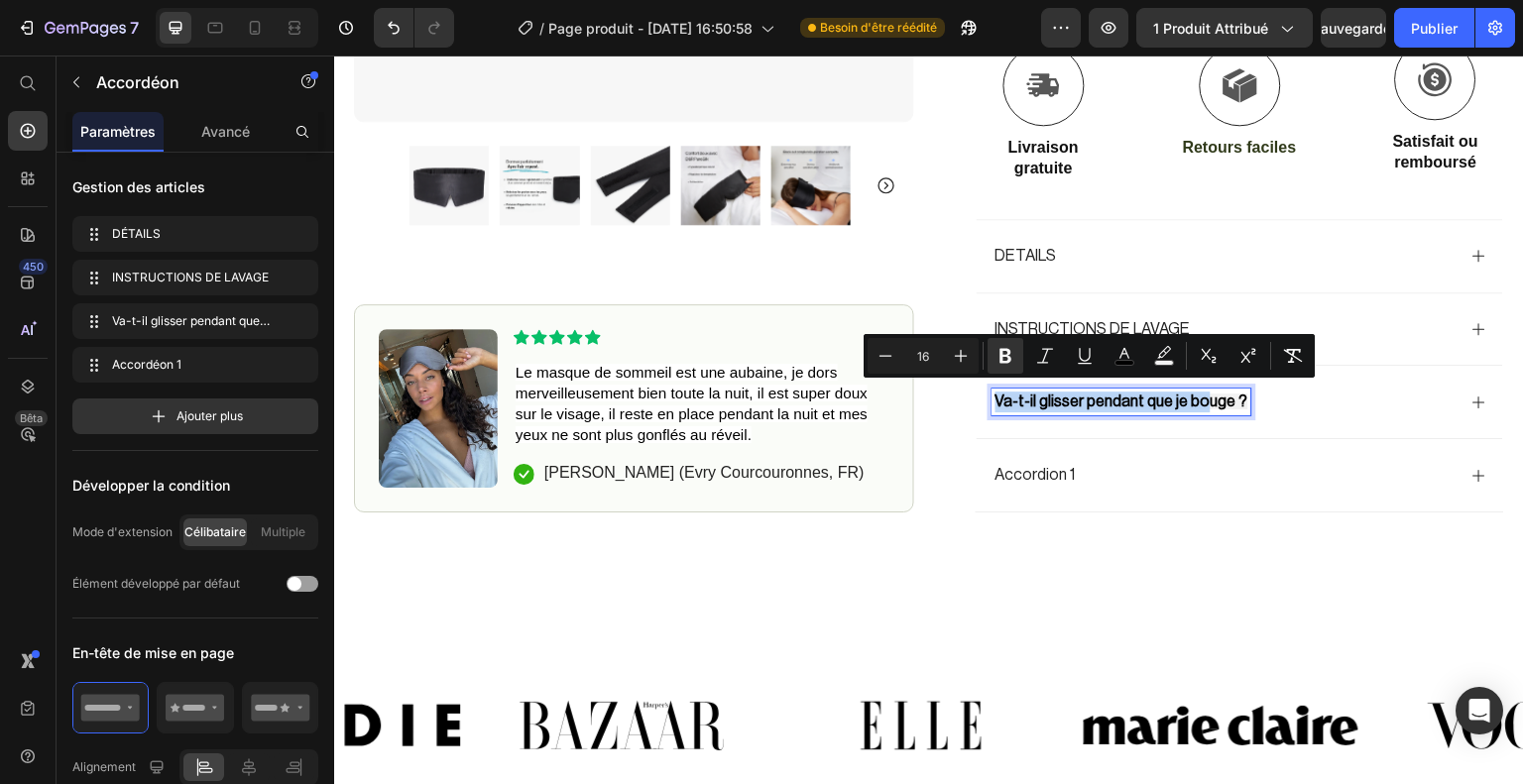 click on "Va-t-il glisser pendant que je bouge ?" at bounding box center (1121, 401) 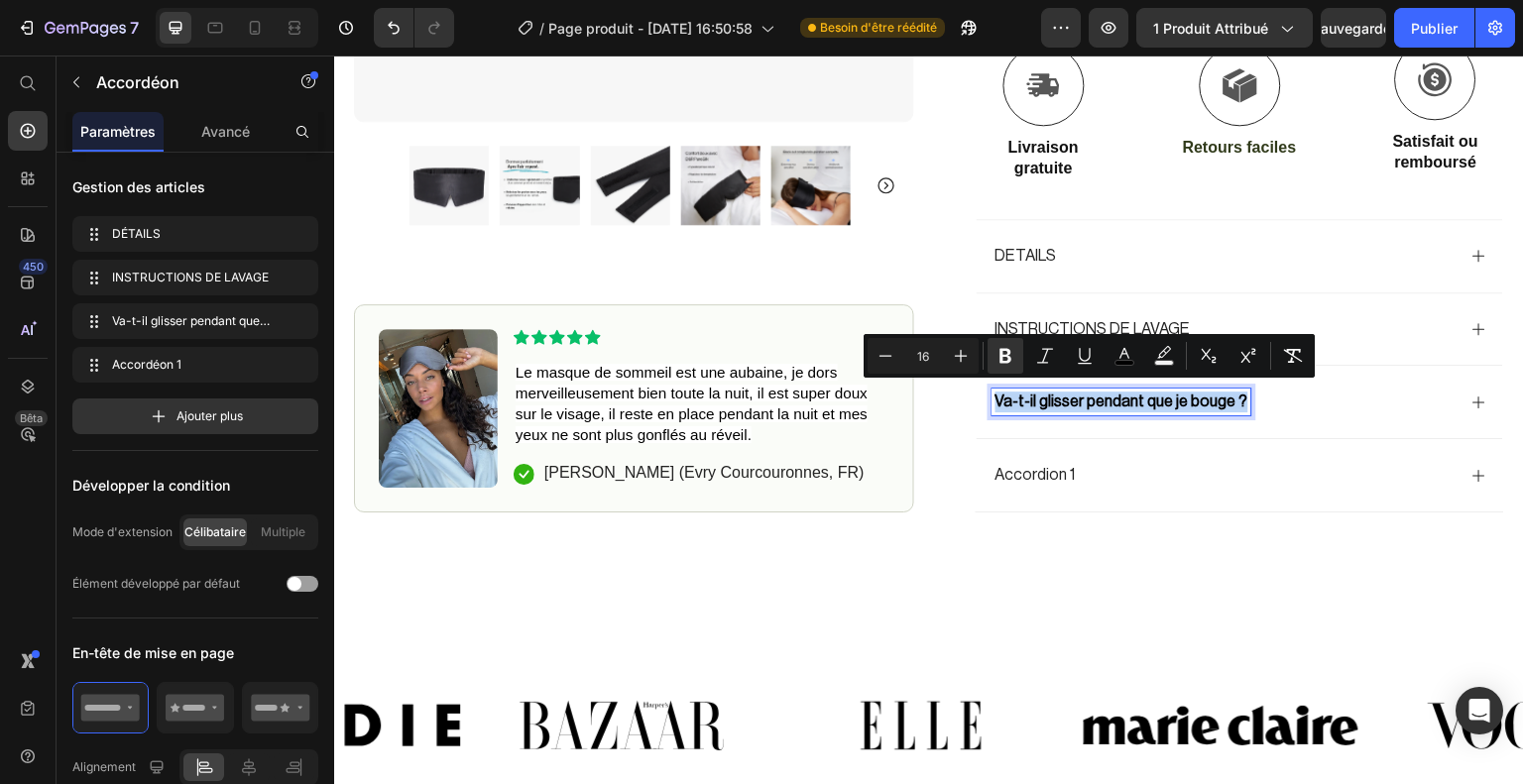 click on "Va-t-il glisser pendant que je bouge ?" at bounding box center [1121, 401] 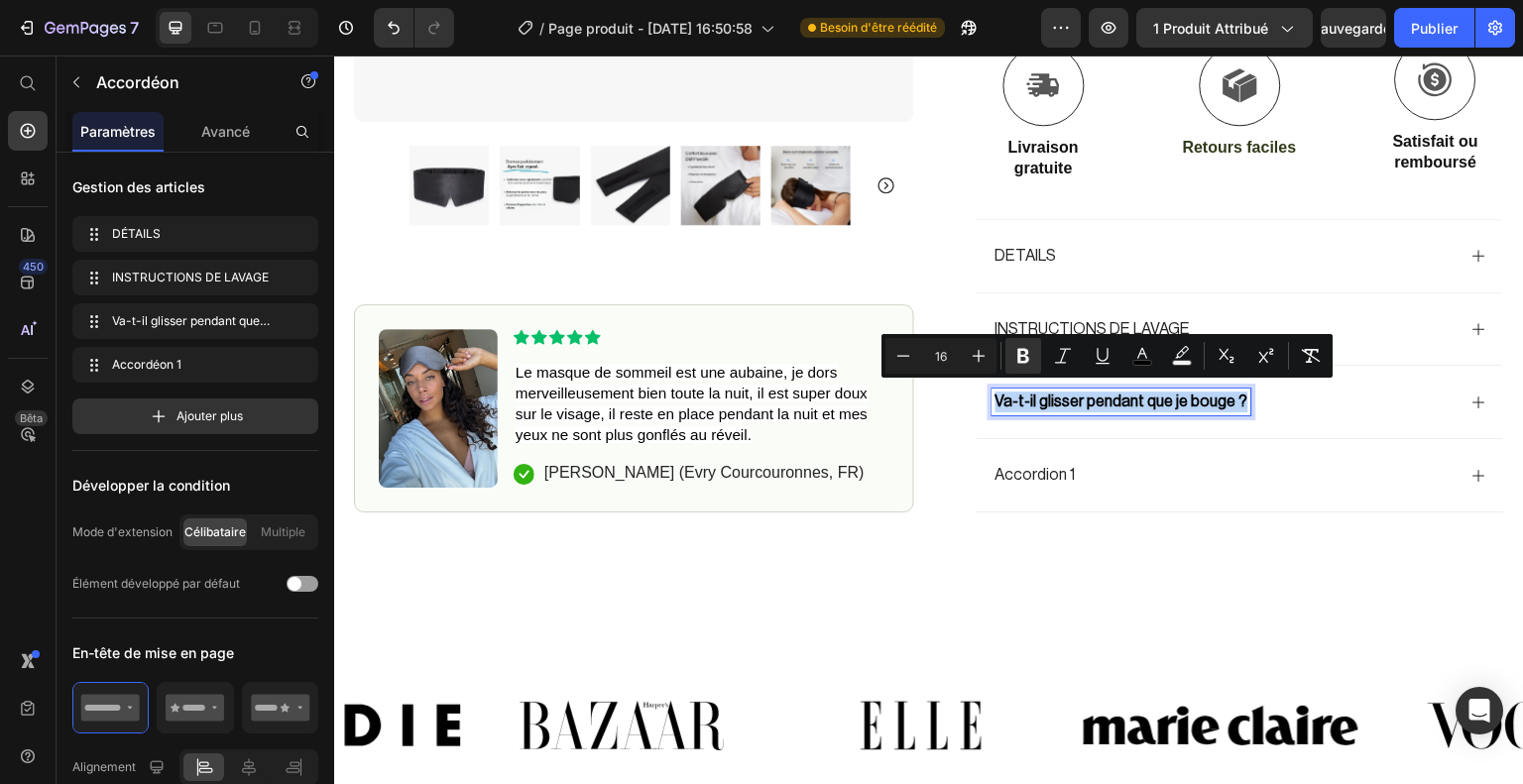 click on "Va-t-il glisser pendant que je bouge ?" at bounding box center (1121, 401) 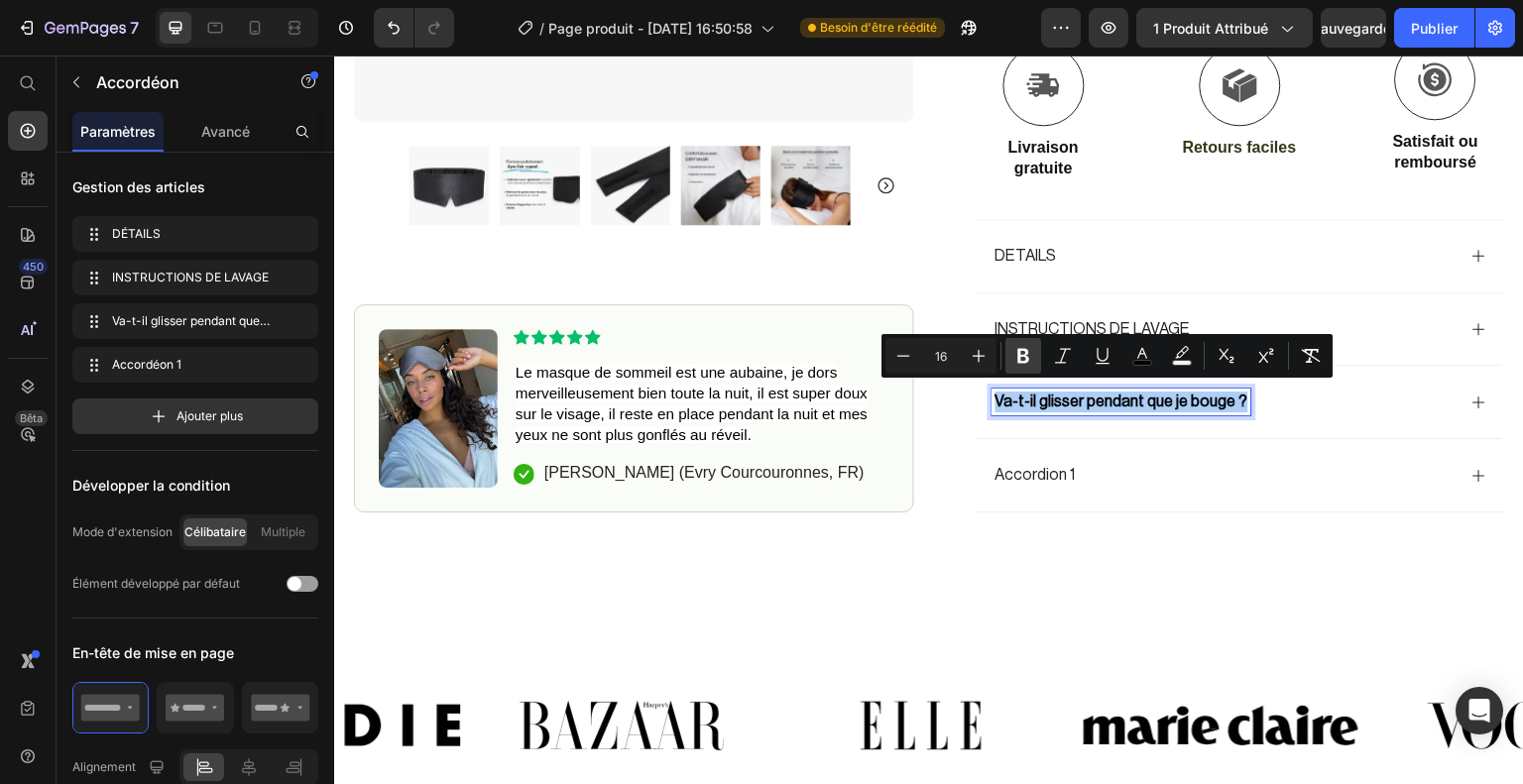 click 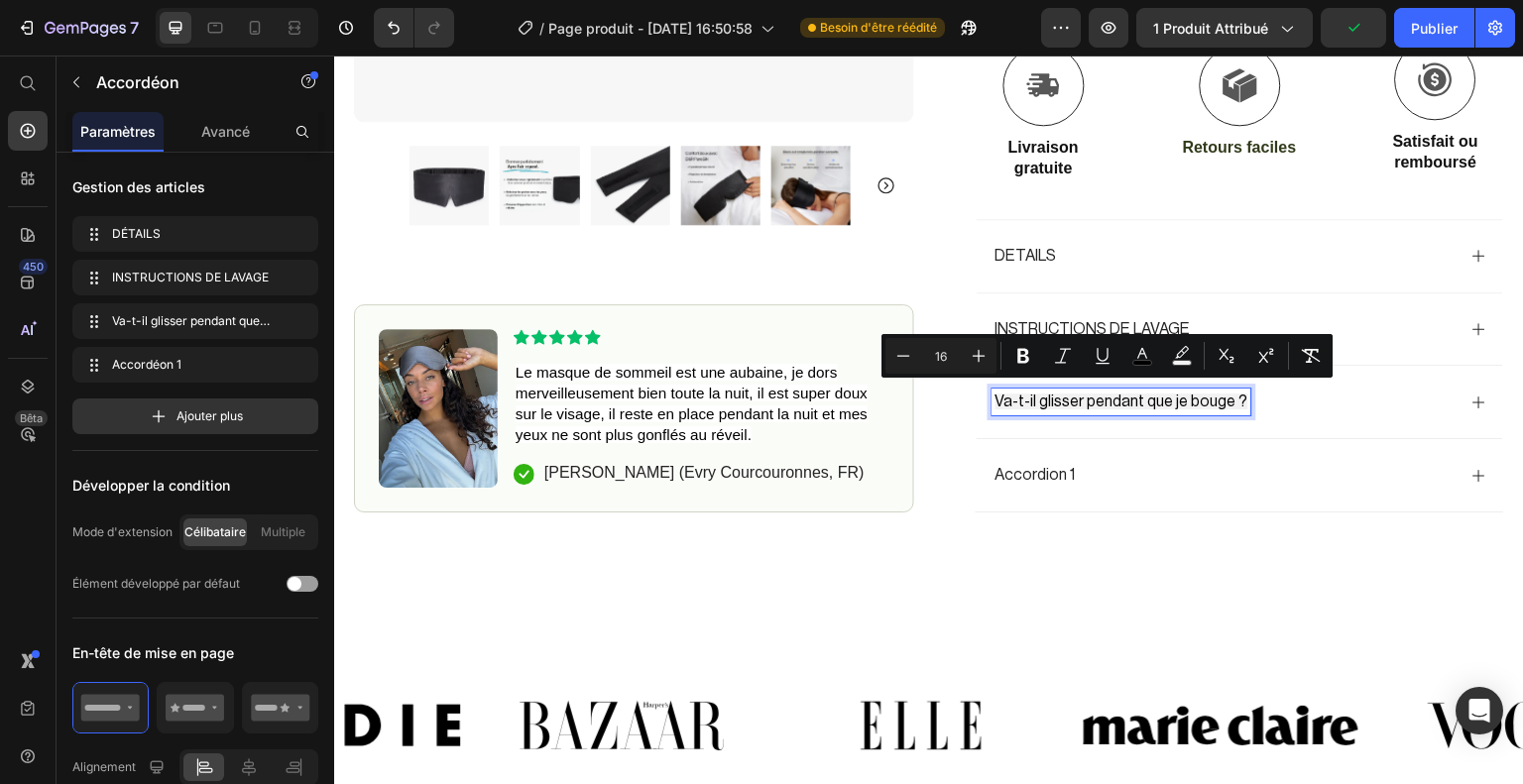 click on "Va-t-il glisser pendant que je bouge ?" at bounding box center [1224, 401] 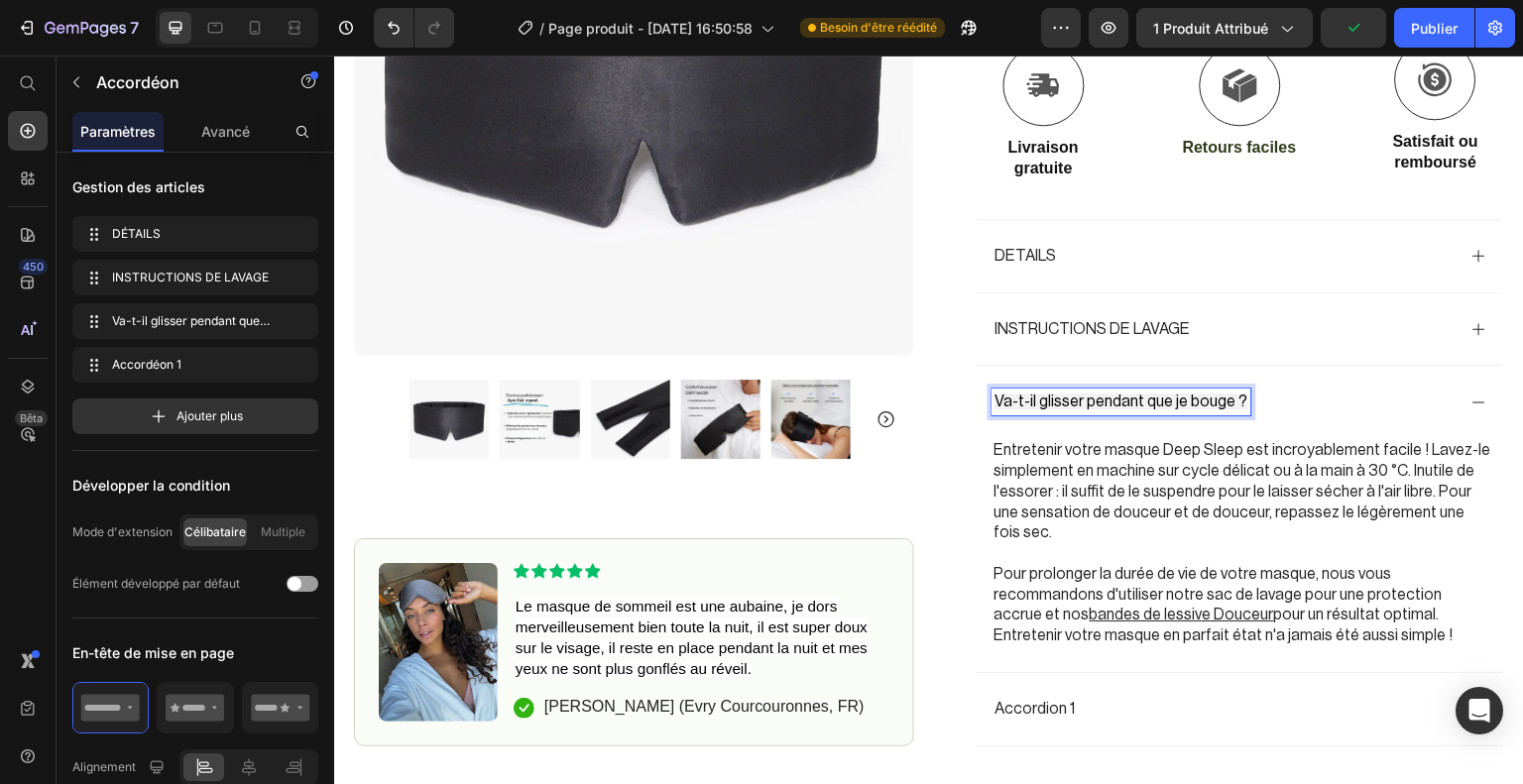 click on "Va-t-il glisser pendant que je bouge ?" at bounding box center (1121, 401) 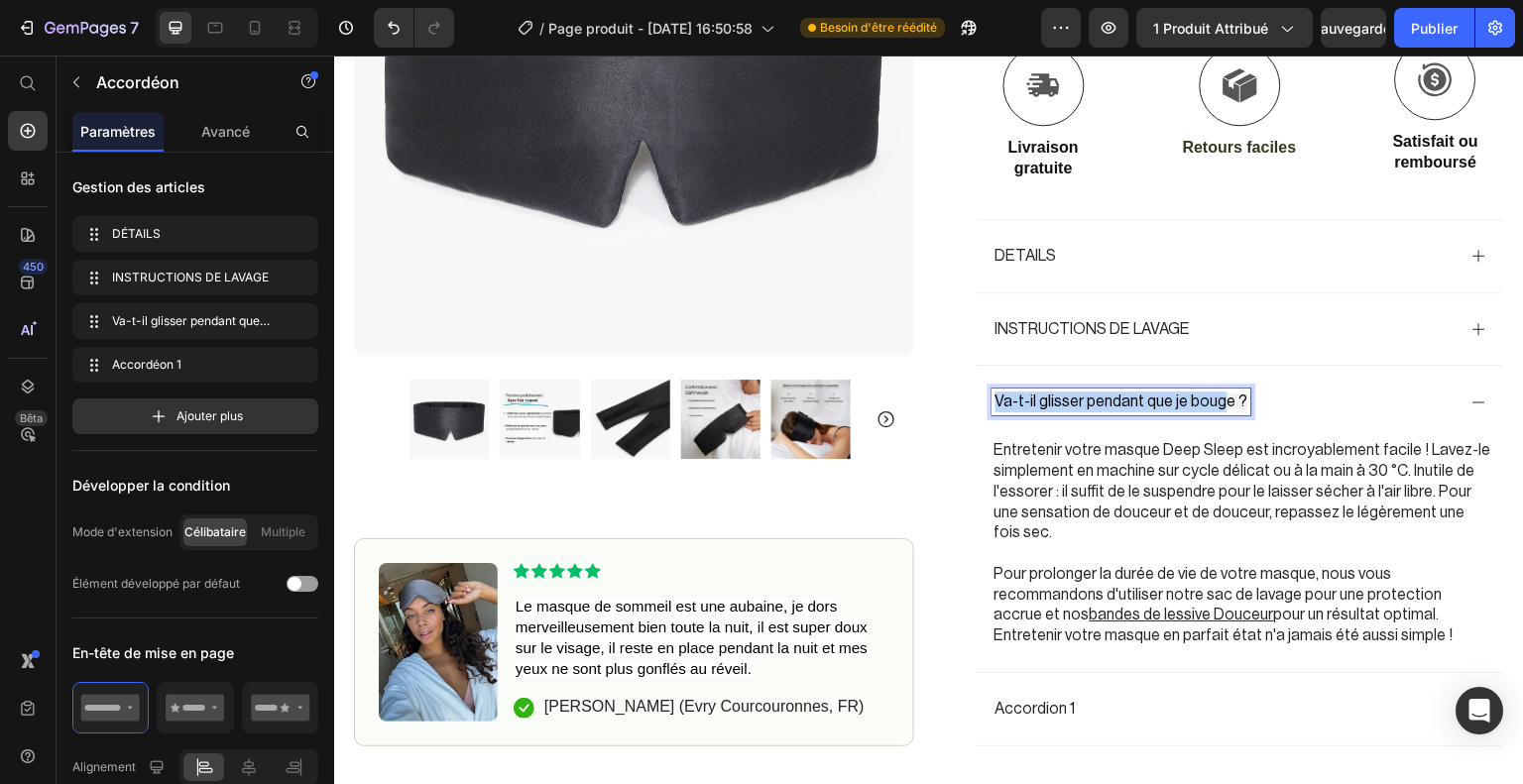 click on "Va-t-il glisser pendant que je bouge ?" at bounding box center (1121, 401) 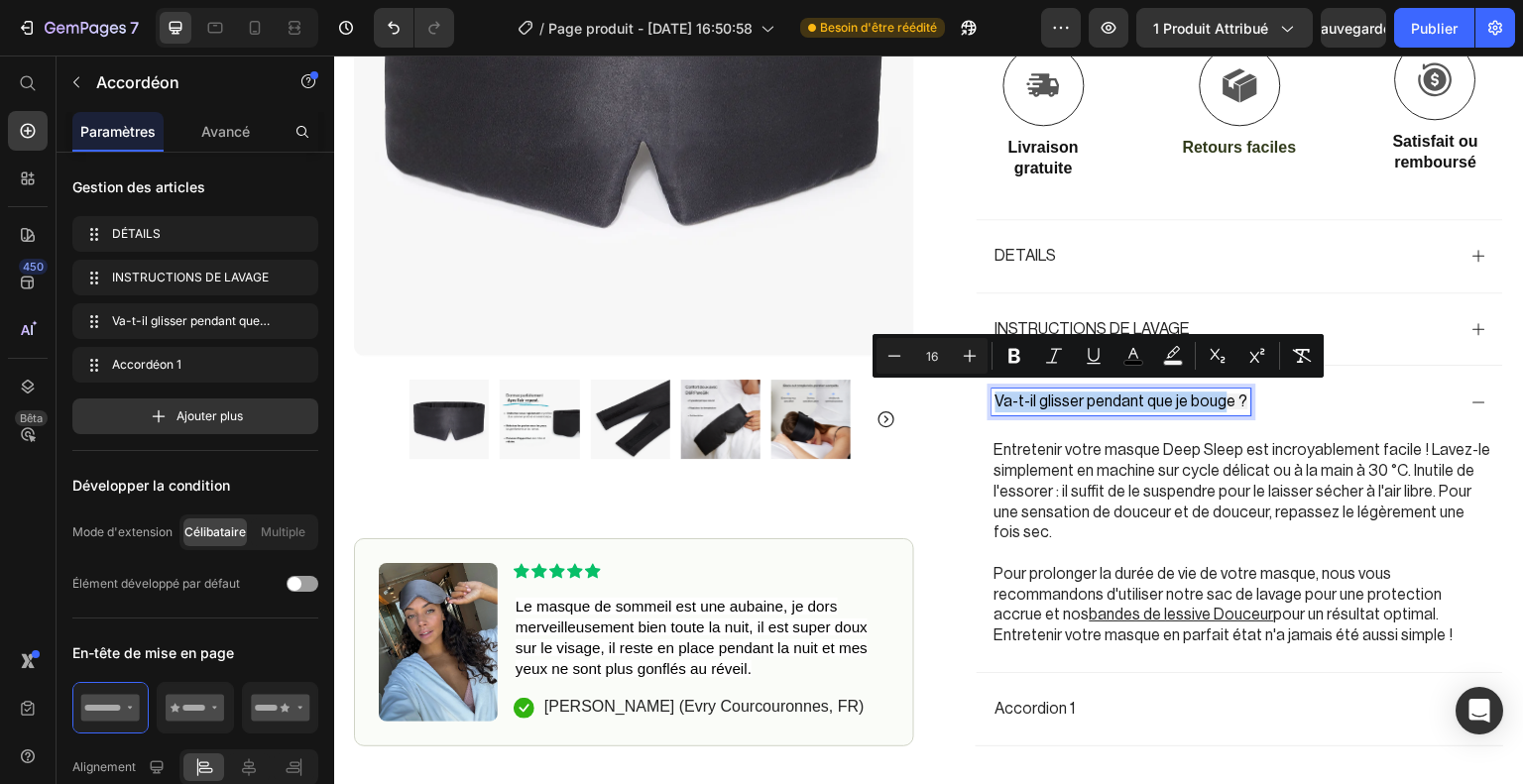 click on "Va-t-il glisser pendant que je bouge ?" at bounding box center (1121, 401) 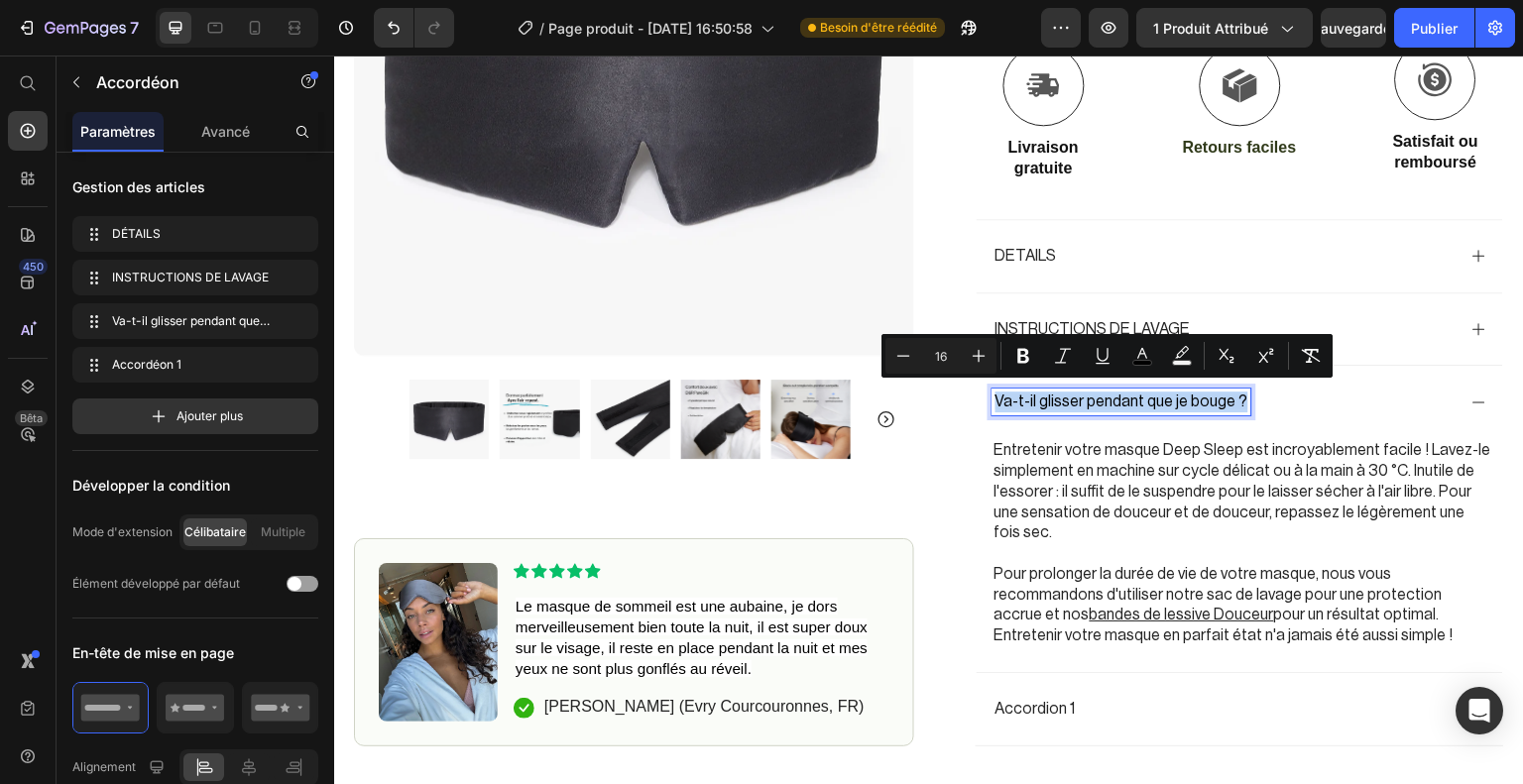drag, startPoint x: 1211, startPoint y: 402, endPoint x: 1230, endPoint y: 400, distance: 19.104973 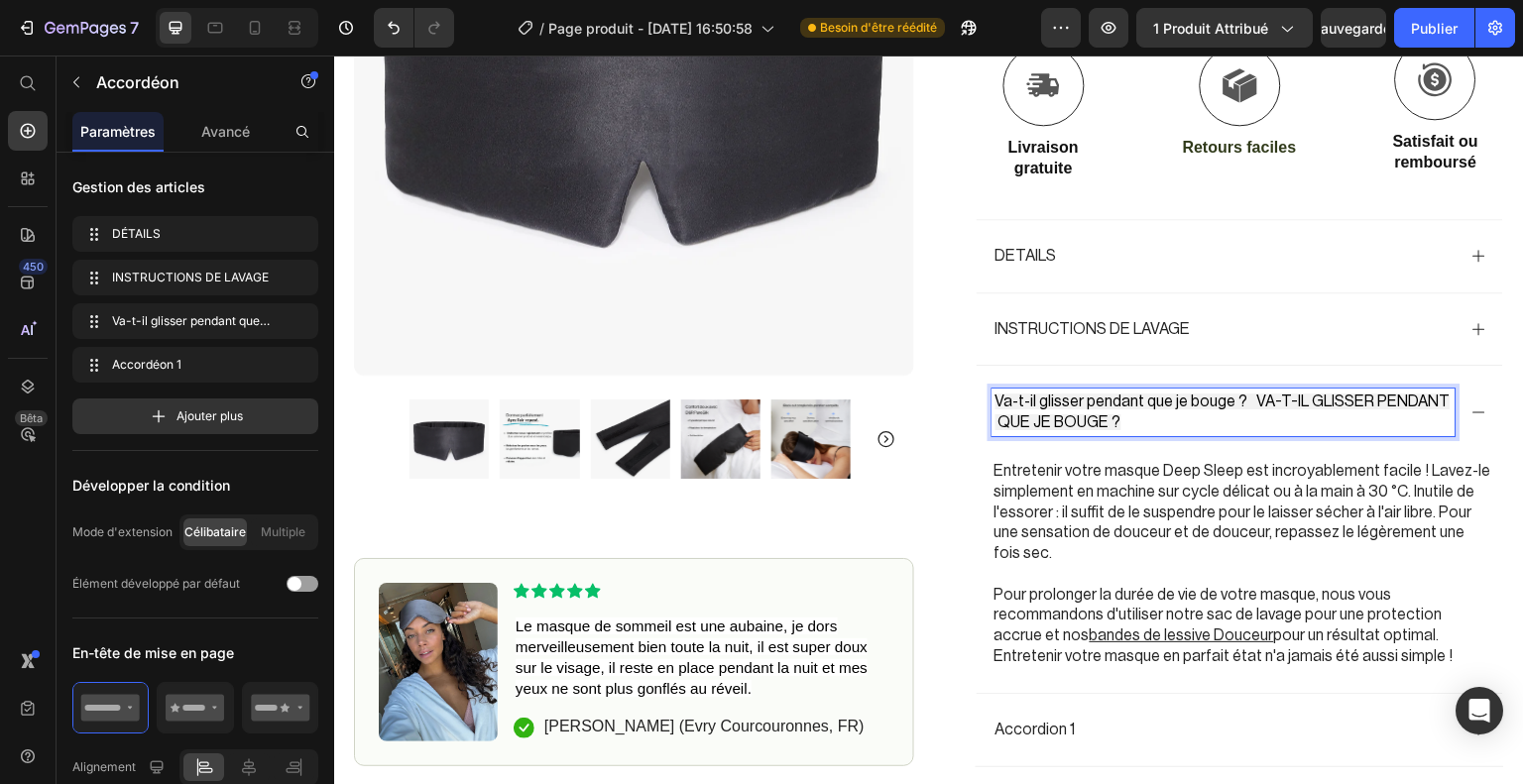click on "Va-t-il glisser pendant que je bouge ?   VA-T-IL GLISSER PENDANT  QUE JE BOUGE ?" at bounding box center (1223, 411) 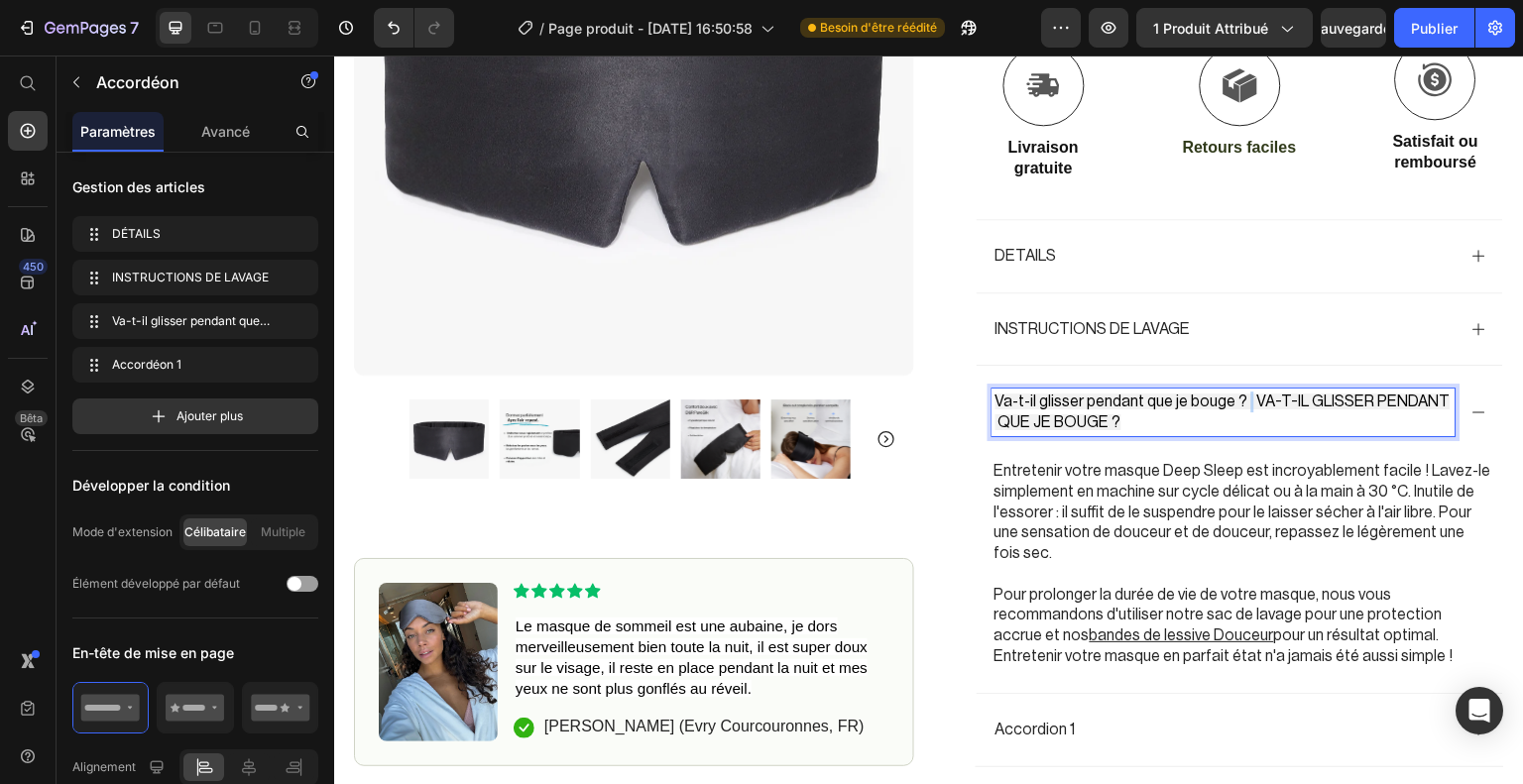 click on "Va-t-il glisser pendant que je bouge ?   VA-T-IL GLISSER PENDANT  QUE JE BOUGE ?" at bounding box center [1223, 411] 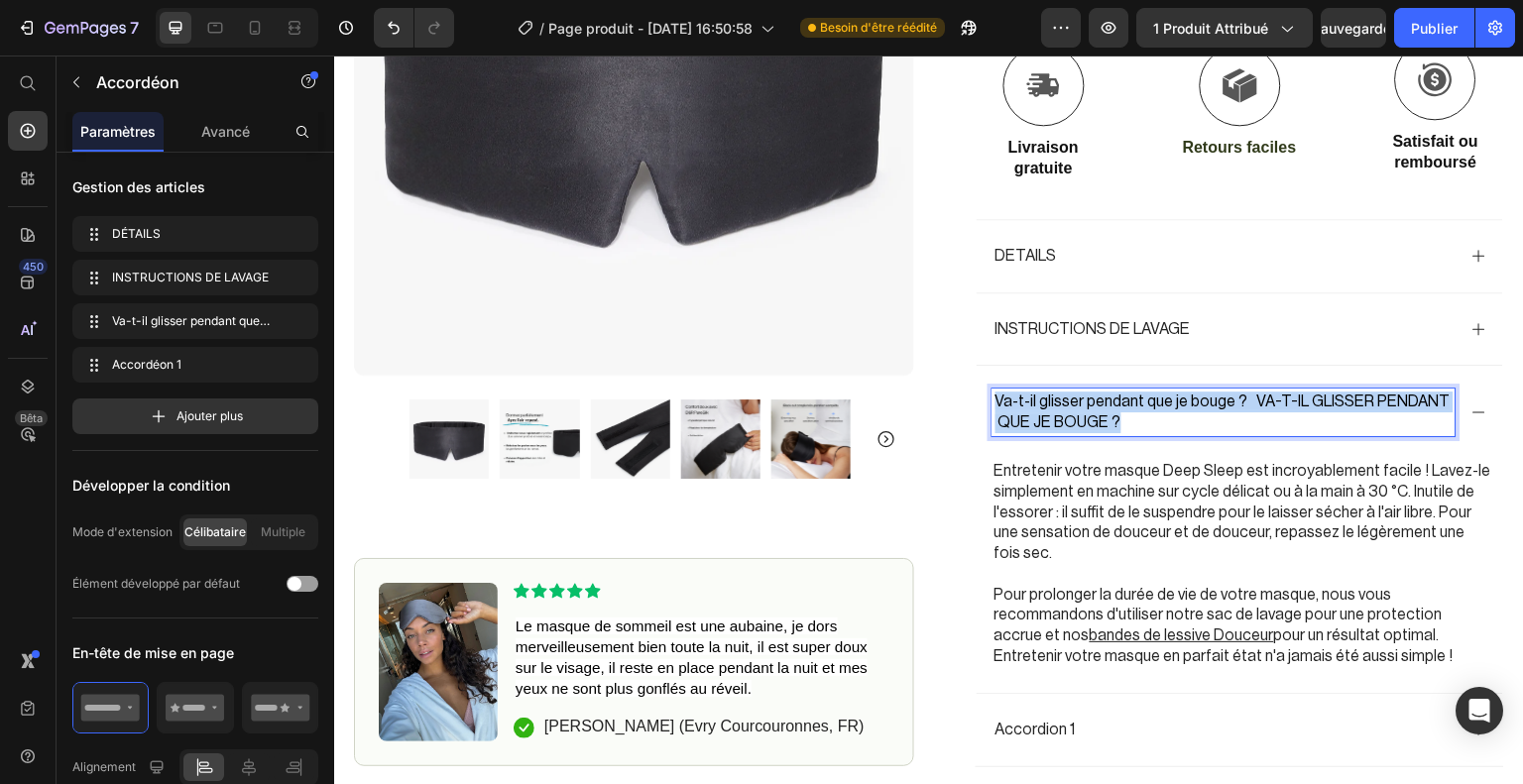 click on "Va-t-il glisser pendant que je bouge ?   VA-T-IL GLISSER PENDANT  QUE JE BOUGE ?" at bounding box center (1223, 411) 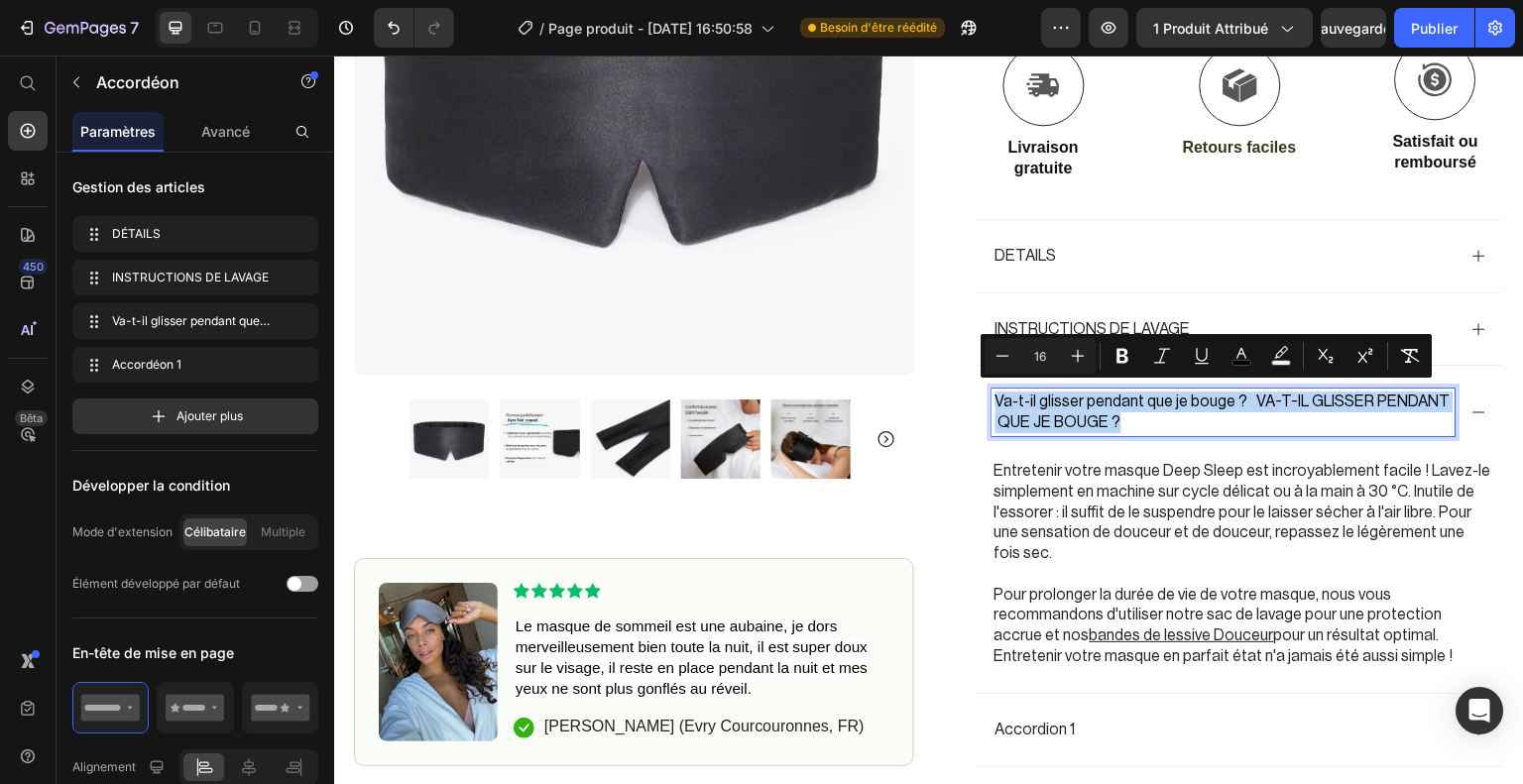 click on "Va-t-il glisser pendant que je bouge ?   VA-T-IL GLISSER PENDANT  QUE JE BOUGE ?" at bounding box center (1223, 411) 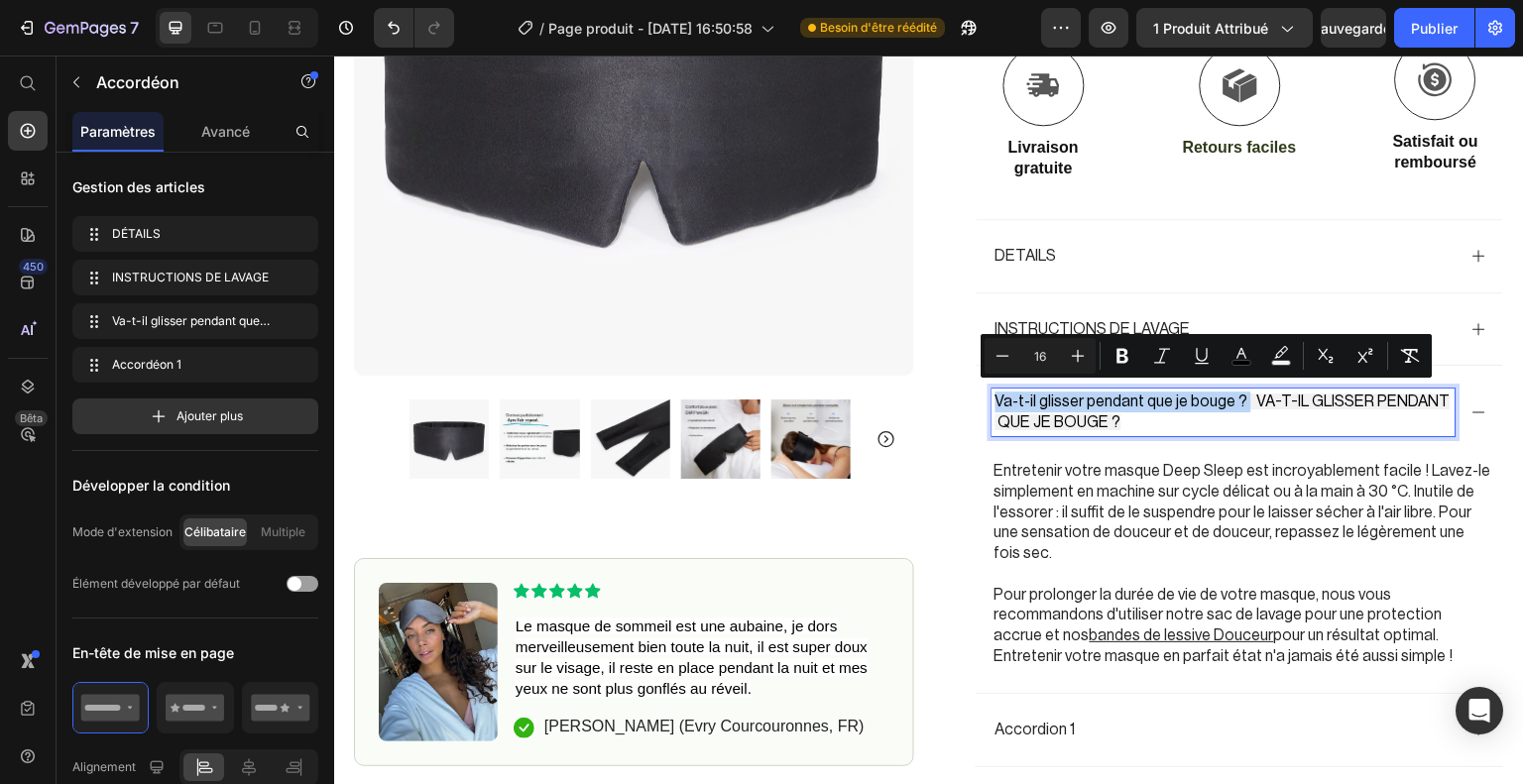 click on "Va-t-il glisser pendant que je bouge ?   VA-T-IL GLISSER PENDANT  QUE JE BOUGE ?" at bounding box center [1223, 411] 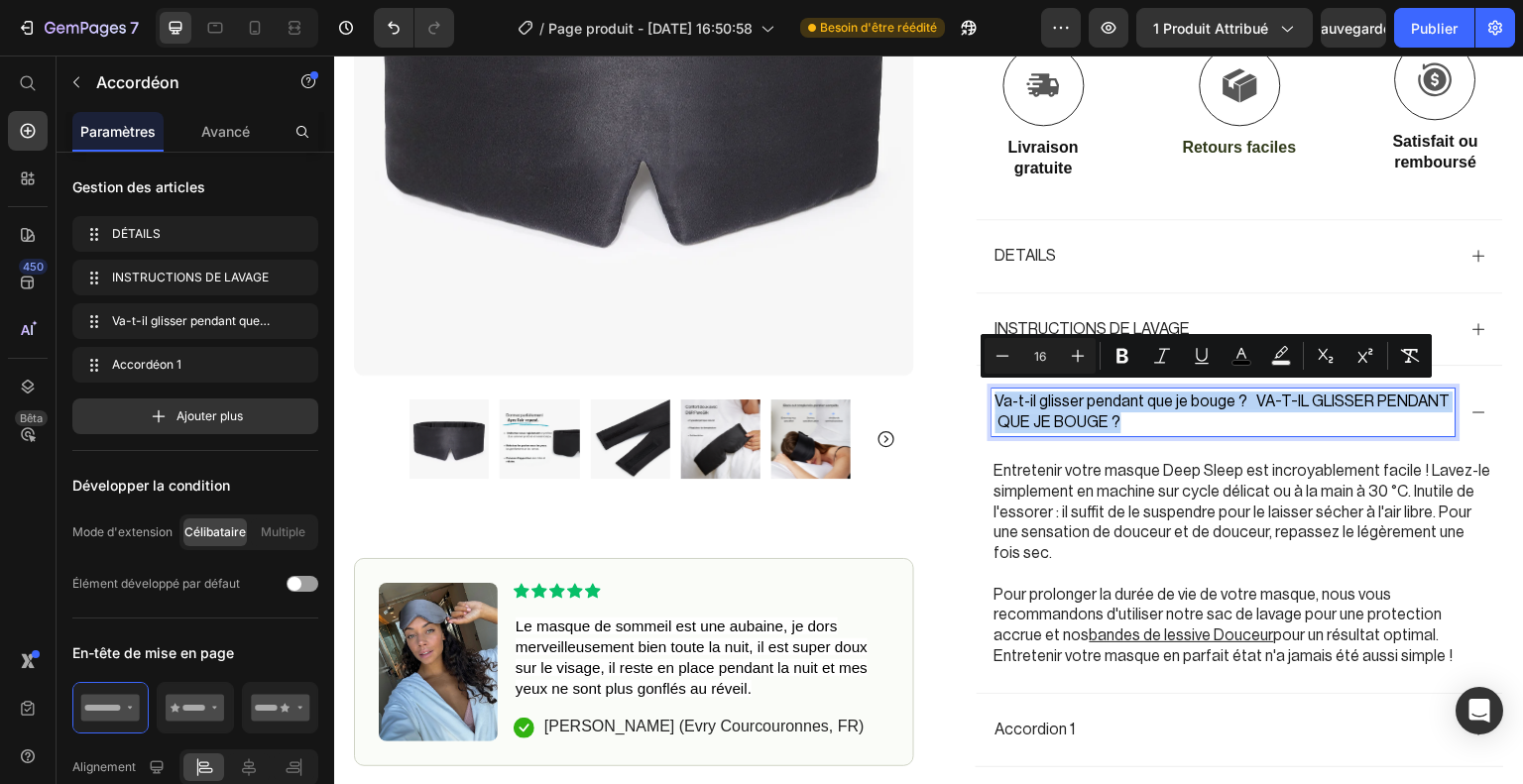 click on "Va-t-il glisser pendant que je bouge ?   VA-T-IL GLISSER PENDANT  QUE JE BOUGE ?" at bounding box center [1223, 411] 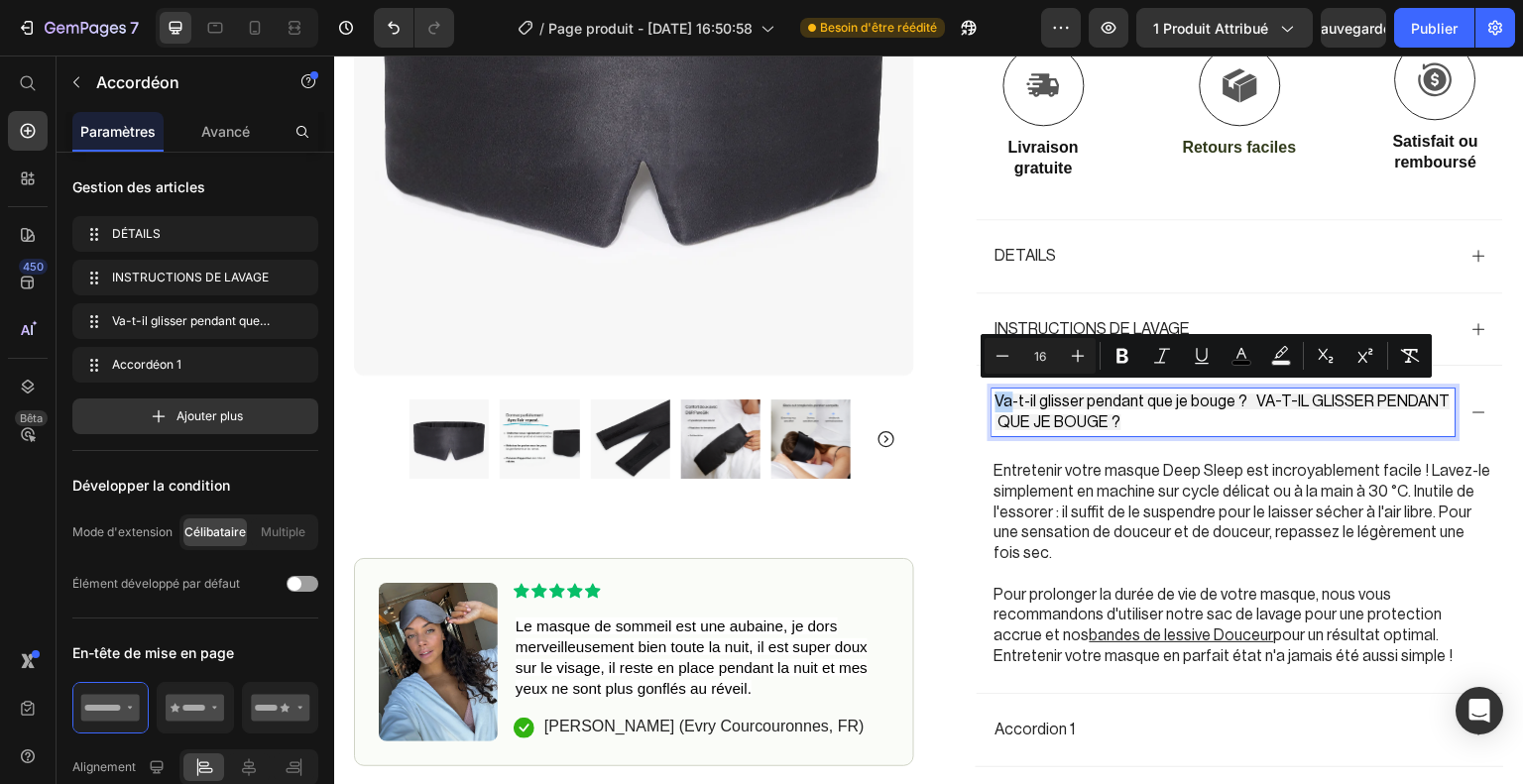 click on "Va-t-il glisser pendant que je bouge ?   VA-T-IL GLISSER PENDANT  QUE JE BOUGE ?" at bounding box center (1223, 411) 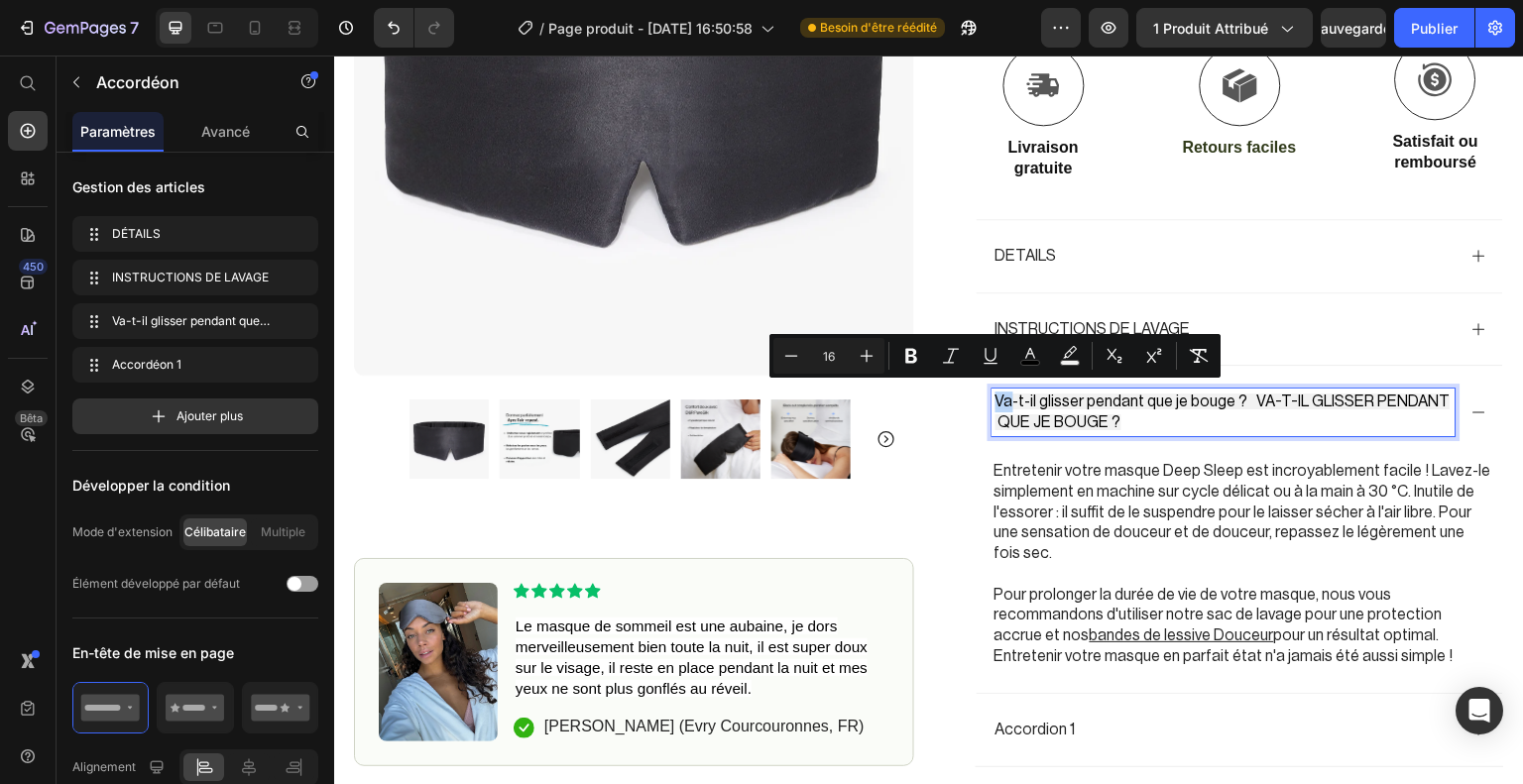 click on "Va-t-il glisser pendant que je bouge ?   VA-T-IL GLISSER PENDANT  QUE JE BOUGE ?" at bounding box center [1223, 411] 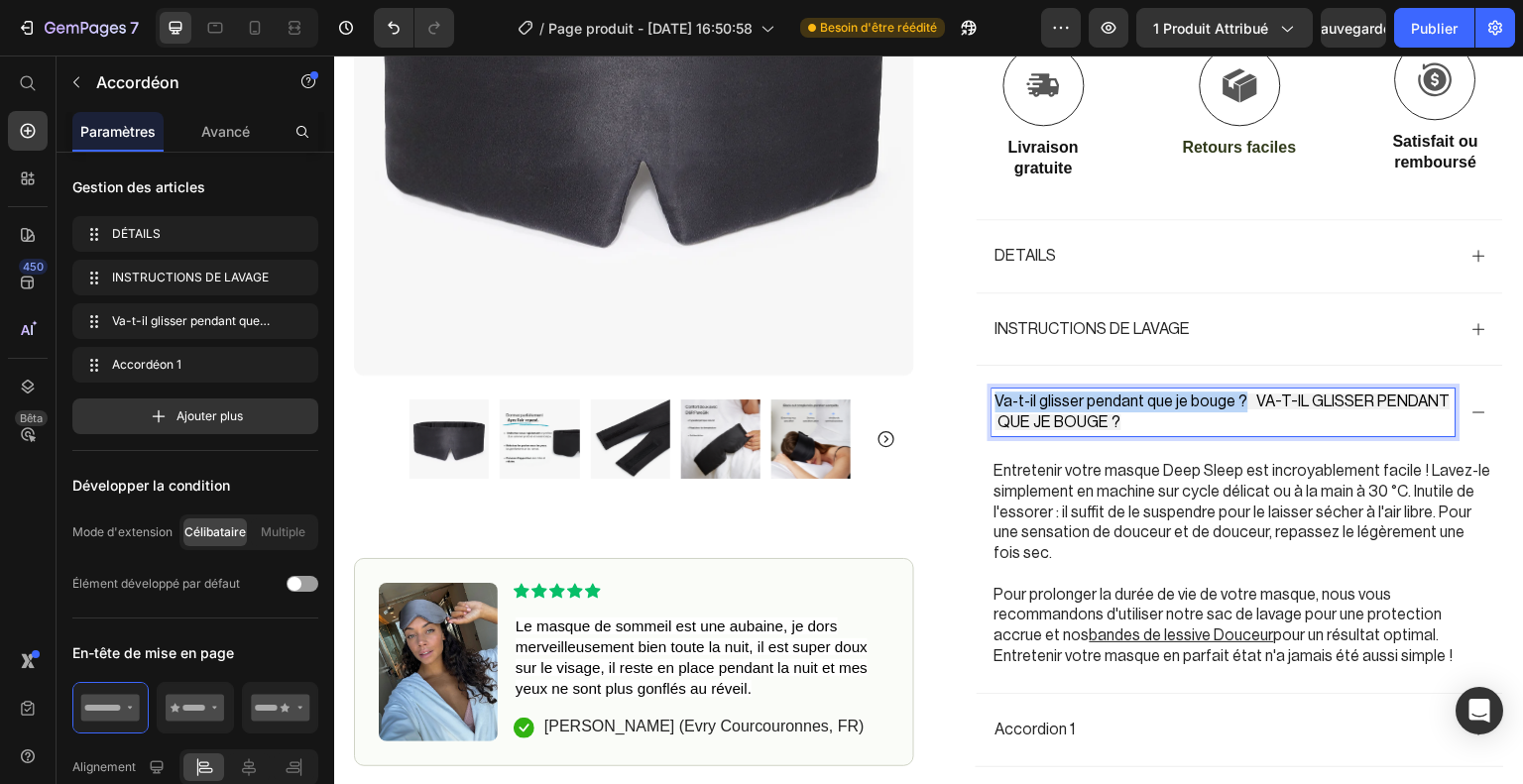 drag, startPoint x: 1003, startPoint y: 393, endPoint x: 1229, endPoint y: 398, distance: 226.0553 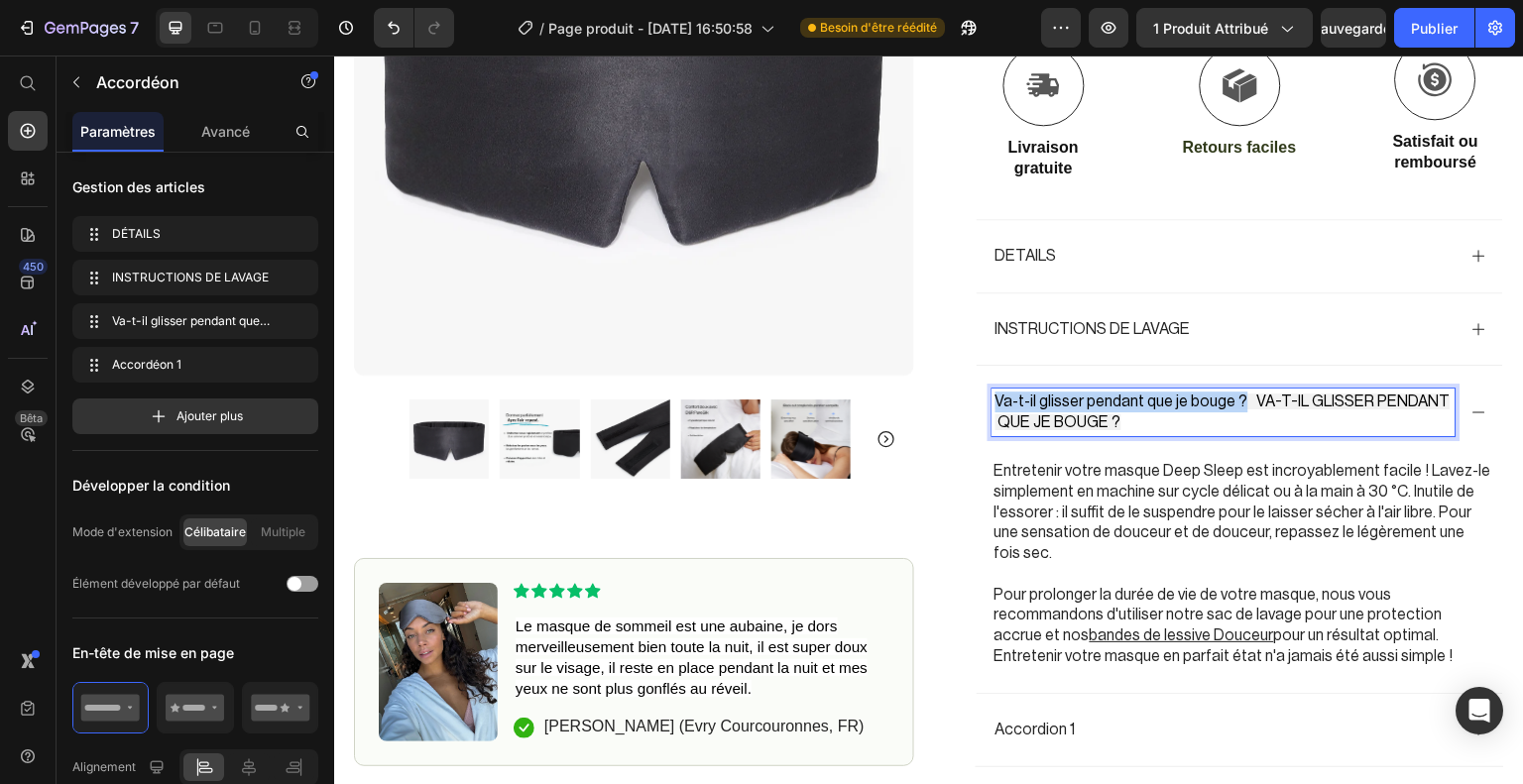 click on "Va-t-il glisser pendant que je bouge ?   VA-T-IL GLISSER PENDANT  QUE JE BOUGE ?" at bounding box center (1223, 411) 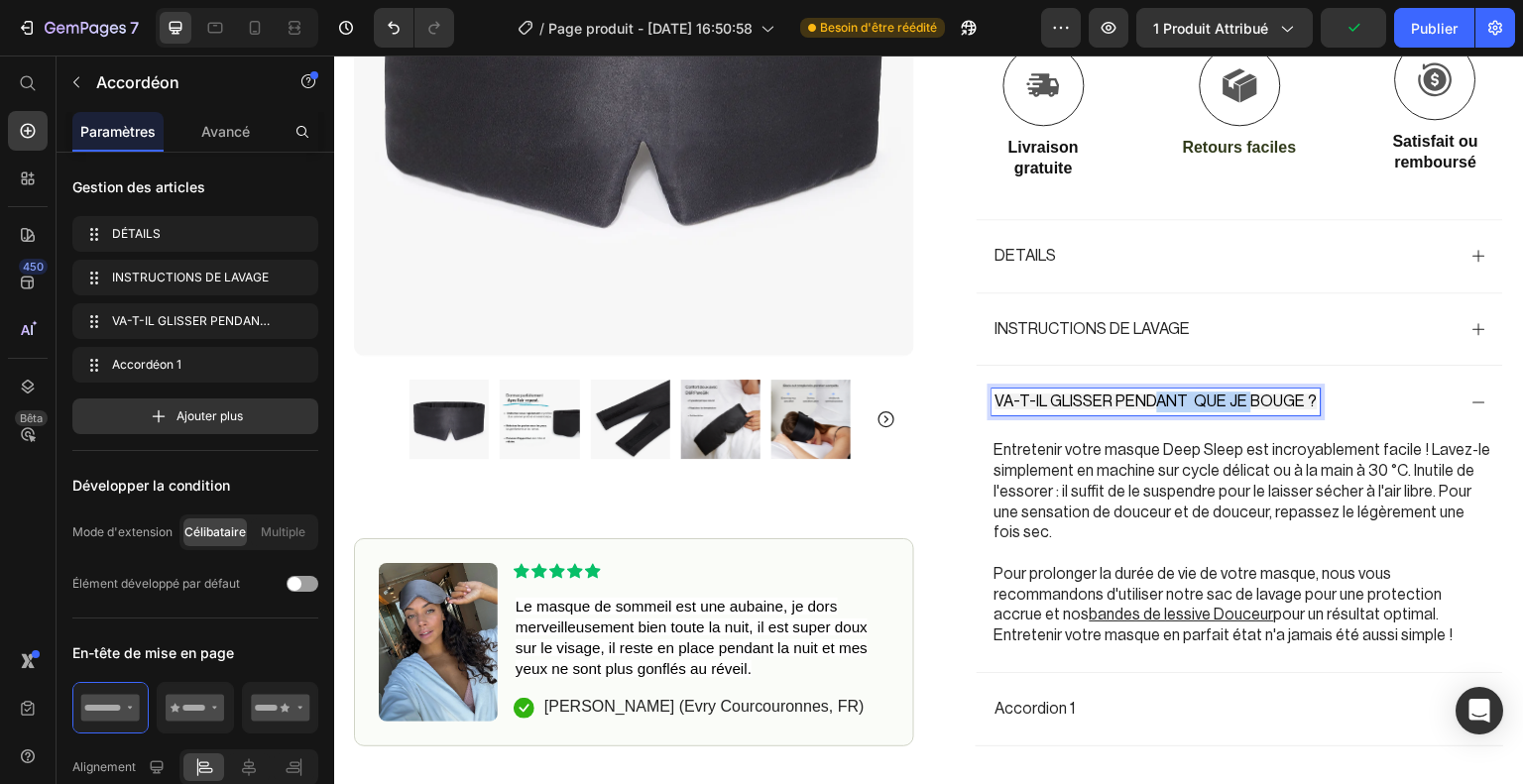 drag, startPoint x: 1229, startPoint y: 398, endPoint x: 1102, endPoint y: 381, distance: 128.13274 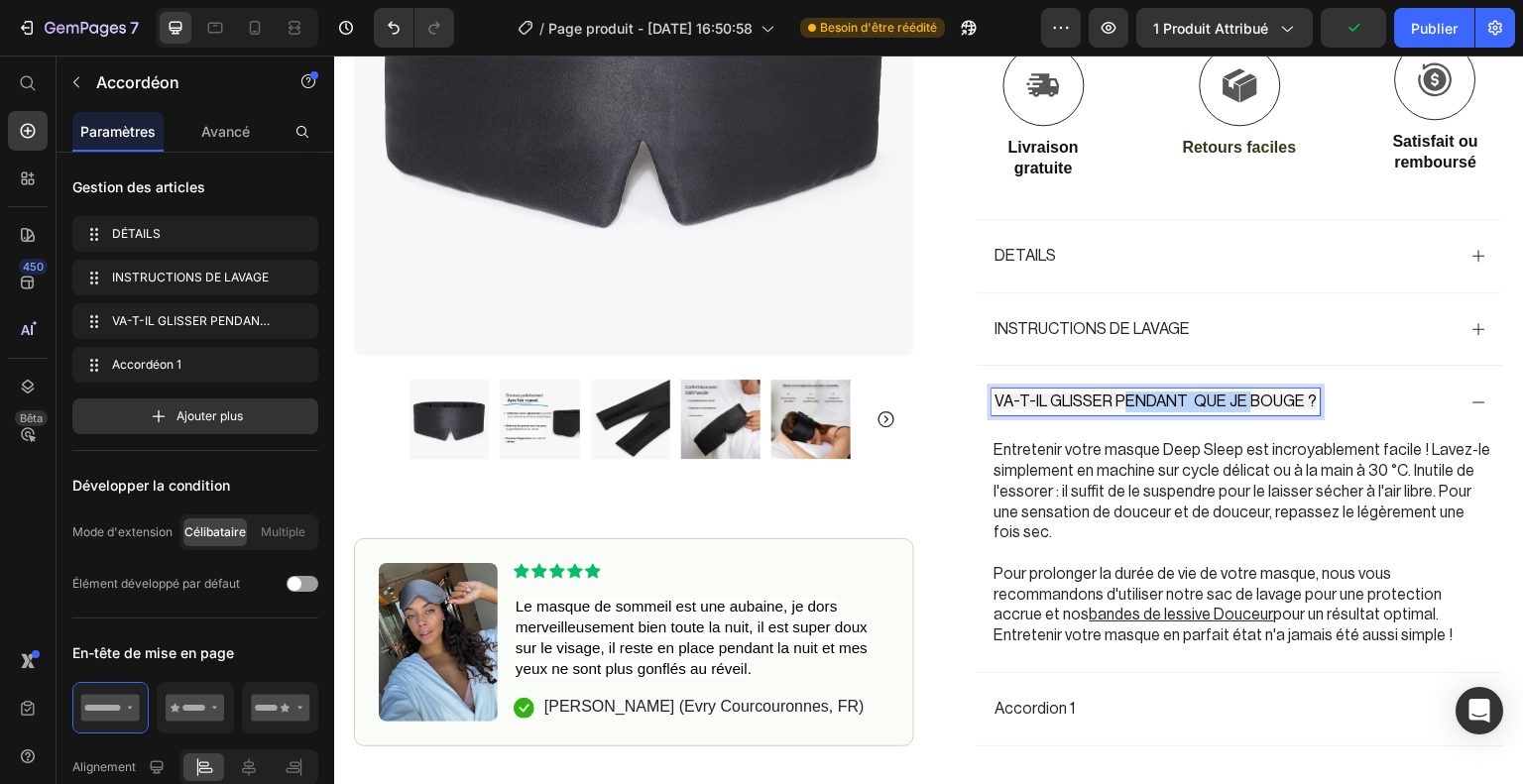 click on "VA-T-IL GLISSER PENDANT  QUE JE BOUGE ?" at bounding box center [1239, 401] 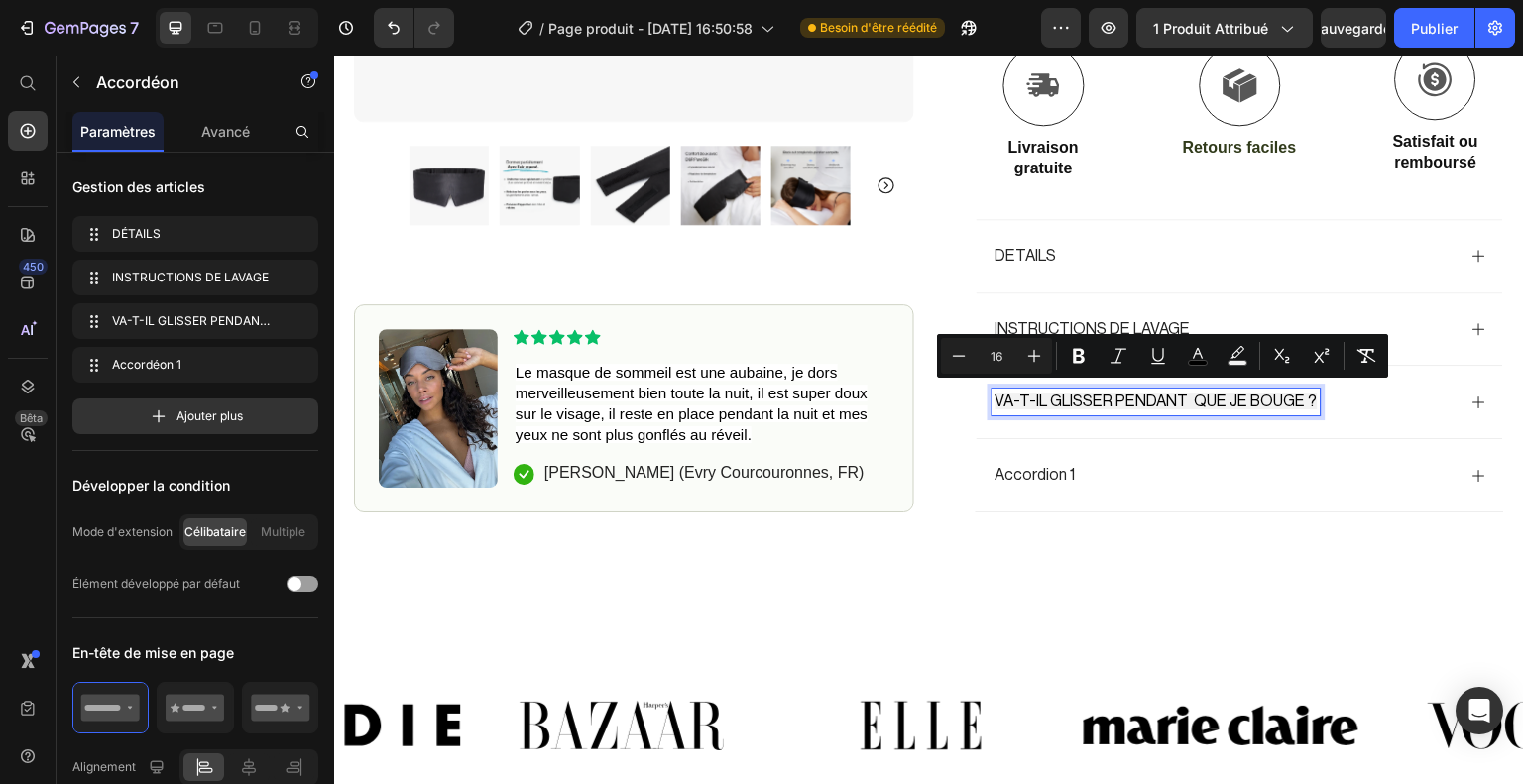 click on "VA-T-IL GLISSER PENDANT  QUE JE BOUGE ?" at bounding box center (1156, 401) 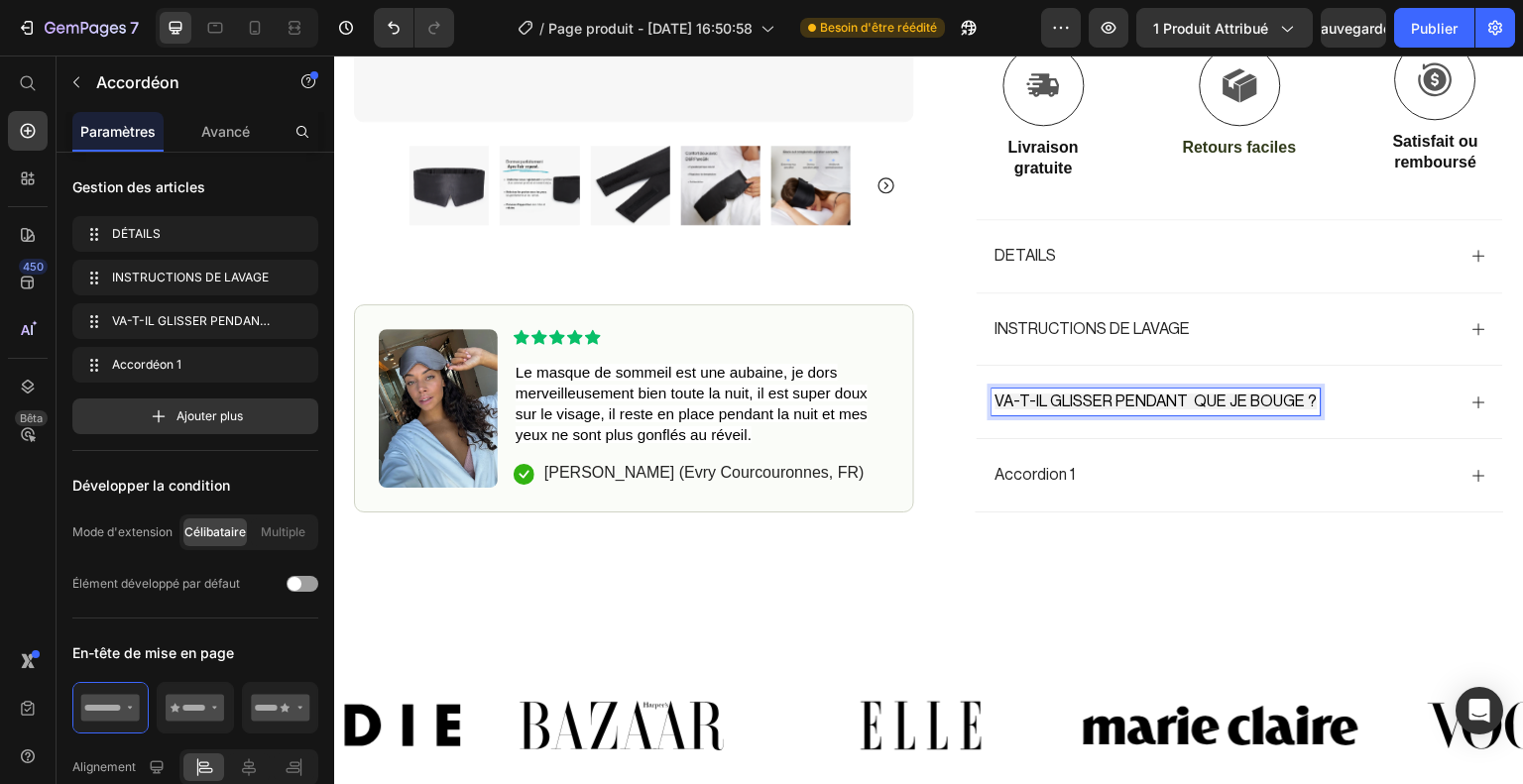 click on "VA-T-IL GLISSER PENDANT  QUE JE BOUGE ?" at bounding box center (1156, 401) 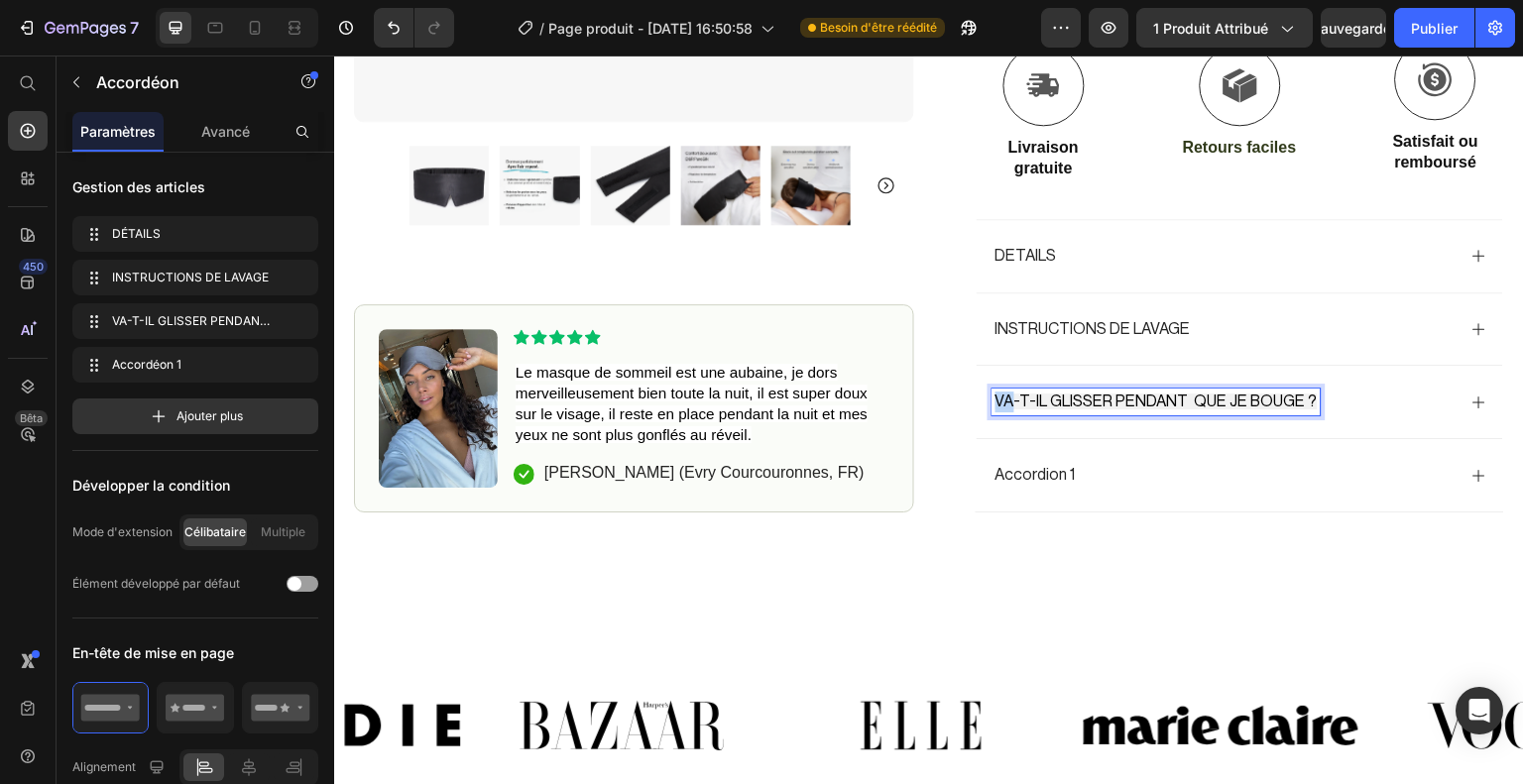 click on "VA-T-IL GLISSER PENDANT  QUE JE BOUGE ?" at bounding box center [1156, 401] 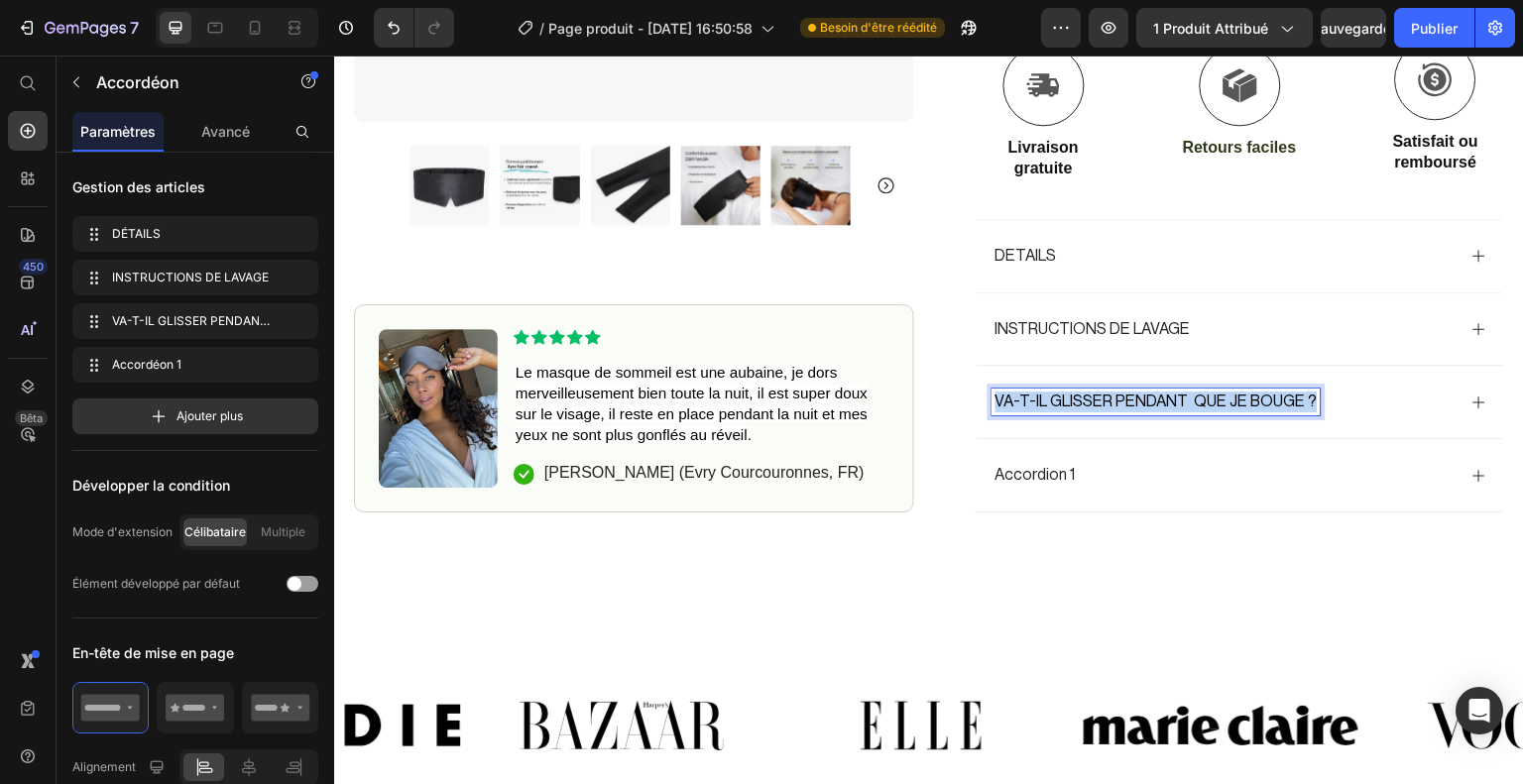 click on "VA-T-IL GLISSER PENDANT  QUE JE BOUGE ?" at bounding box center [1156, 401] 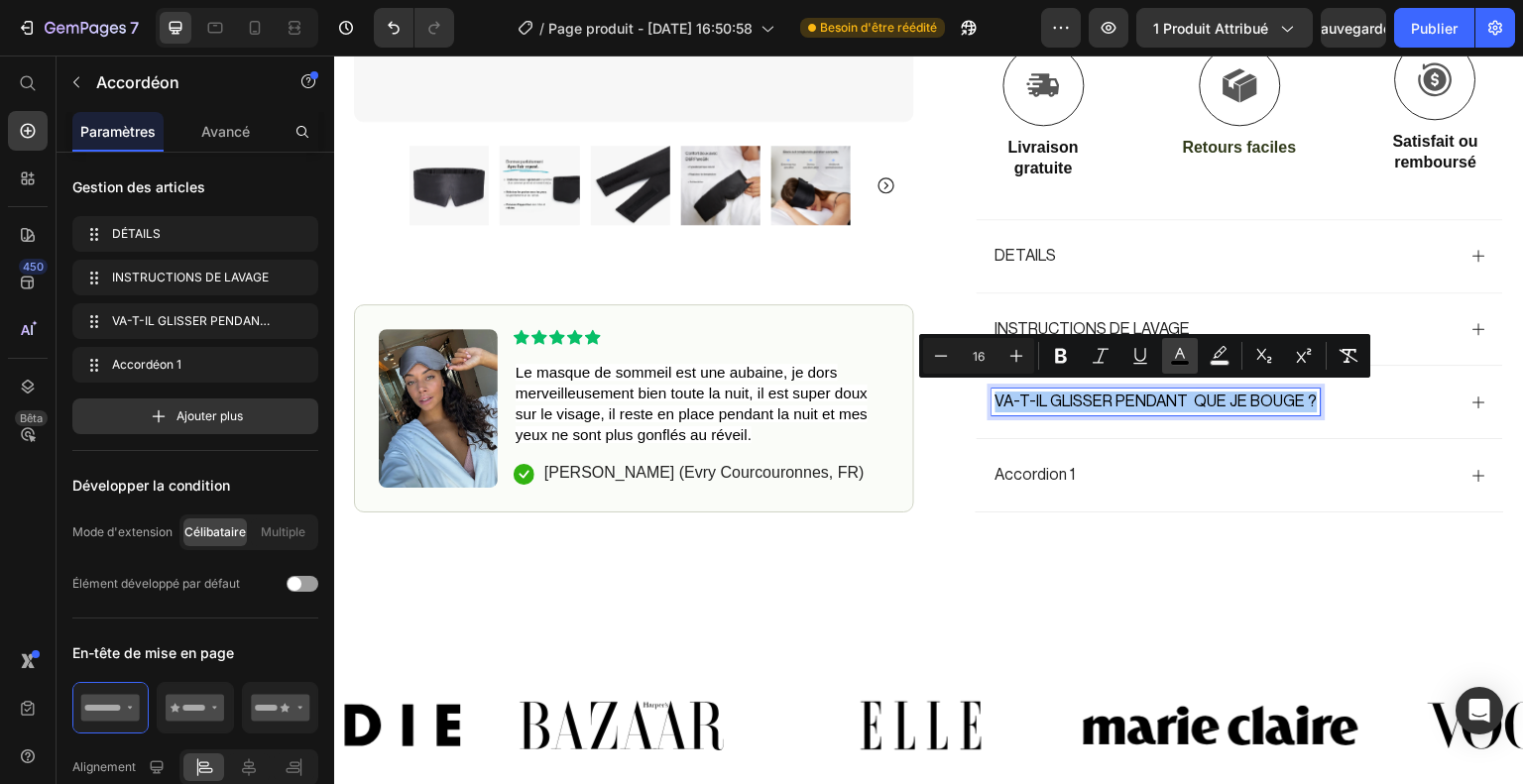 click 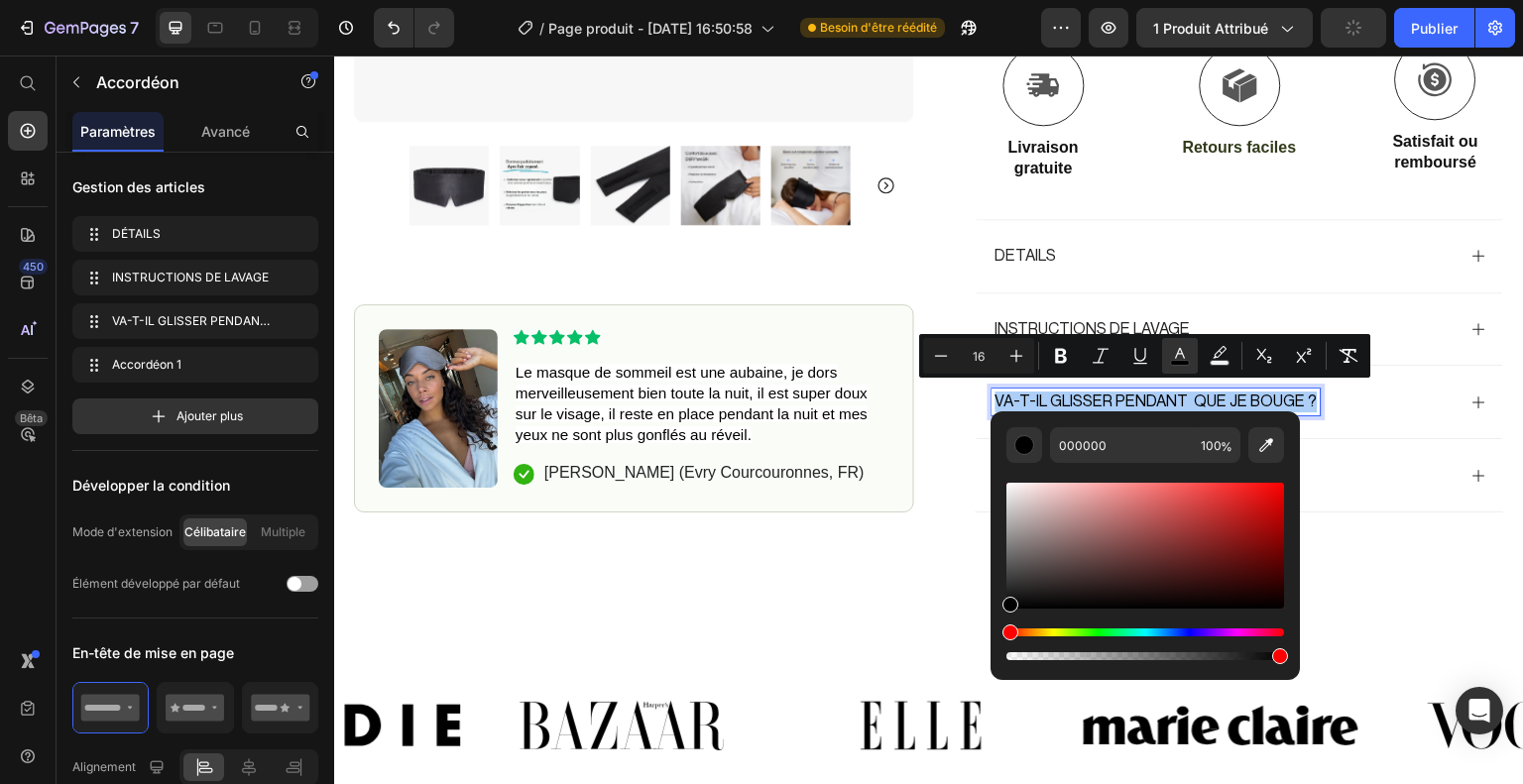 drag, startPoint x: 1013, startPoint y: 602, endPoint x: 1003, endPoint y: 617, distance: 18.027756 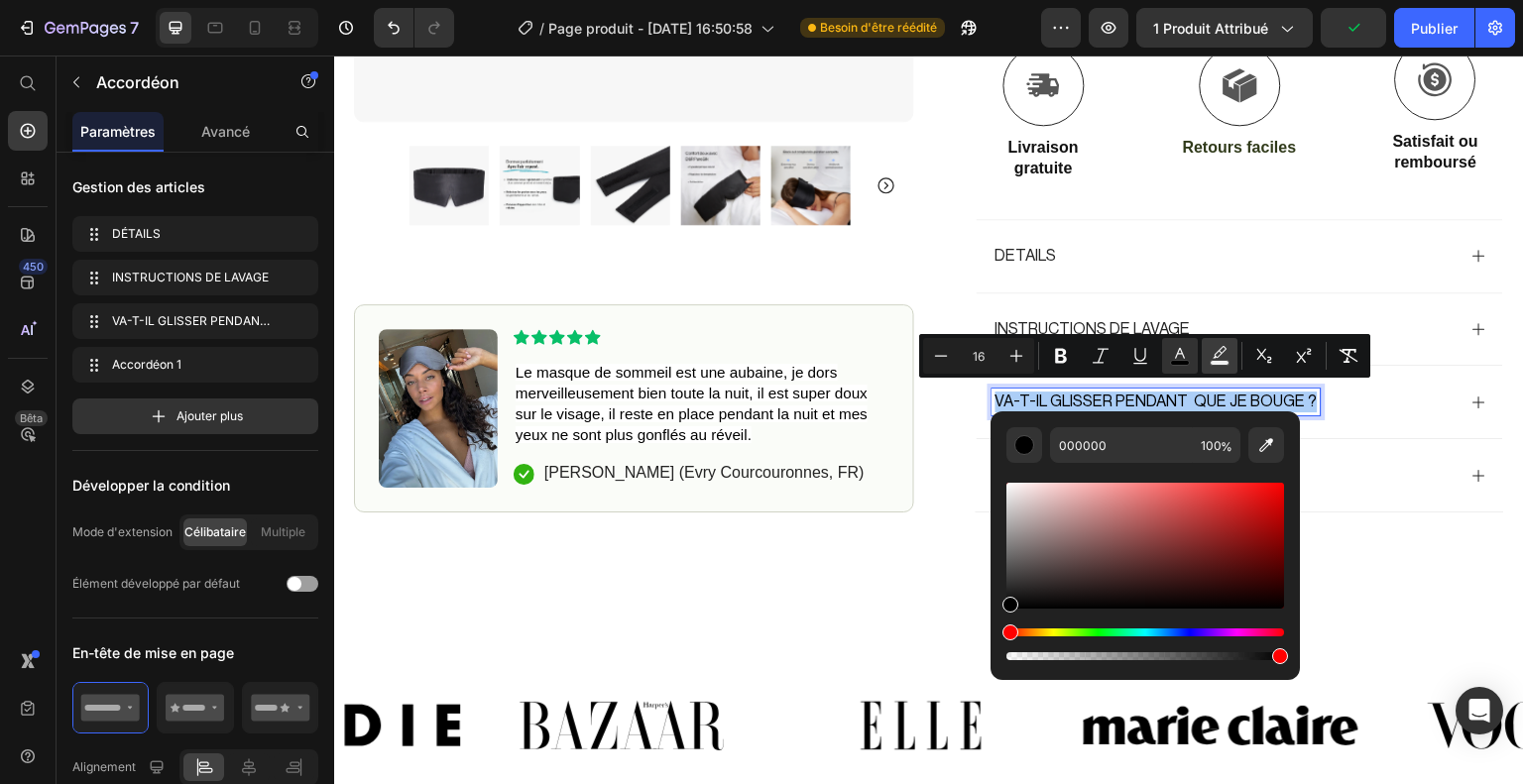 click 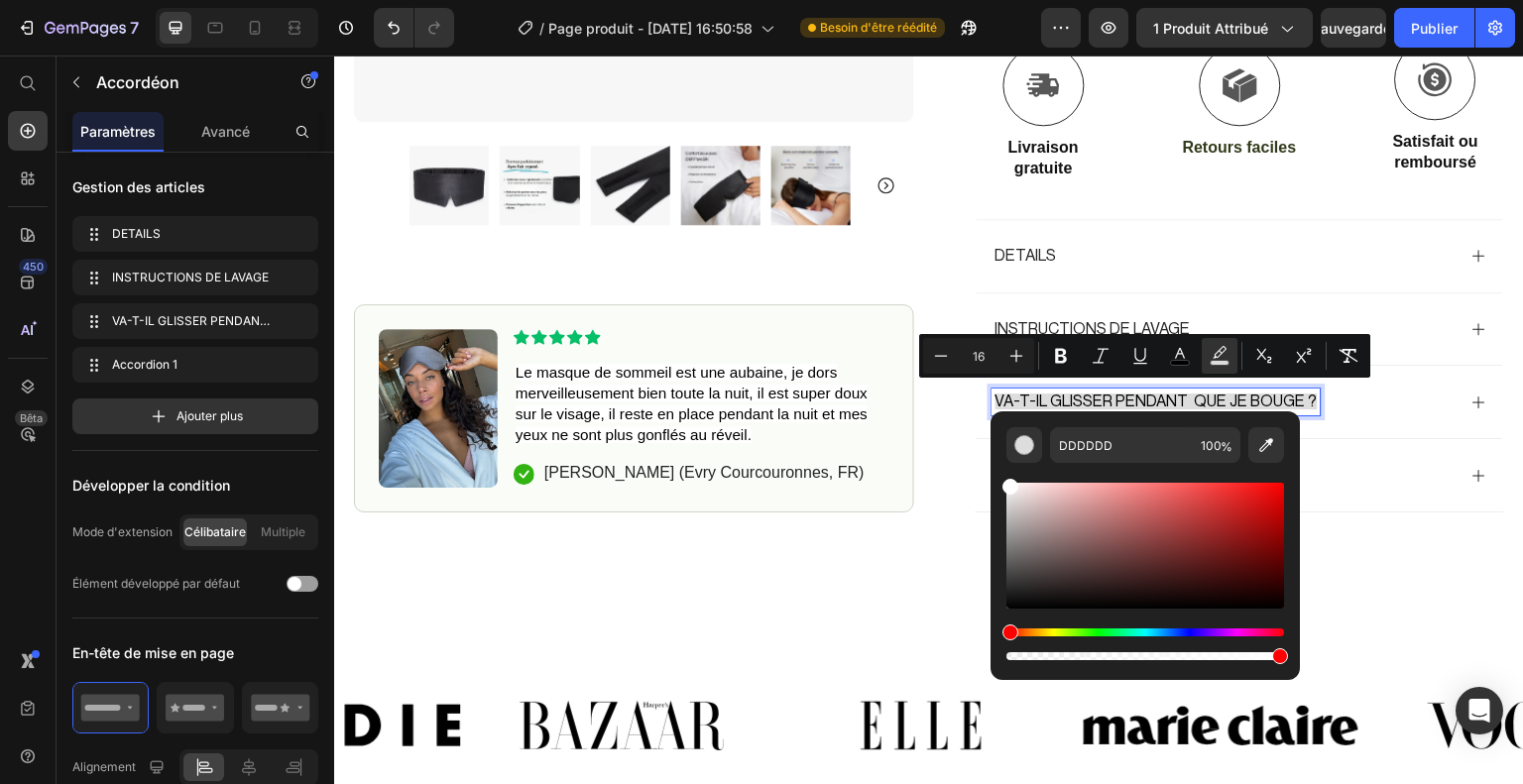 drag, startPoint x: 1007, startPoint y: 499, endPoint x: 1001, endPoint y: 478, distance: 21.84033 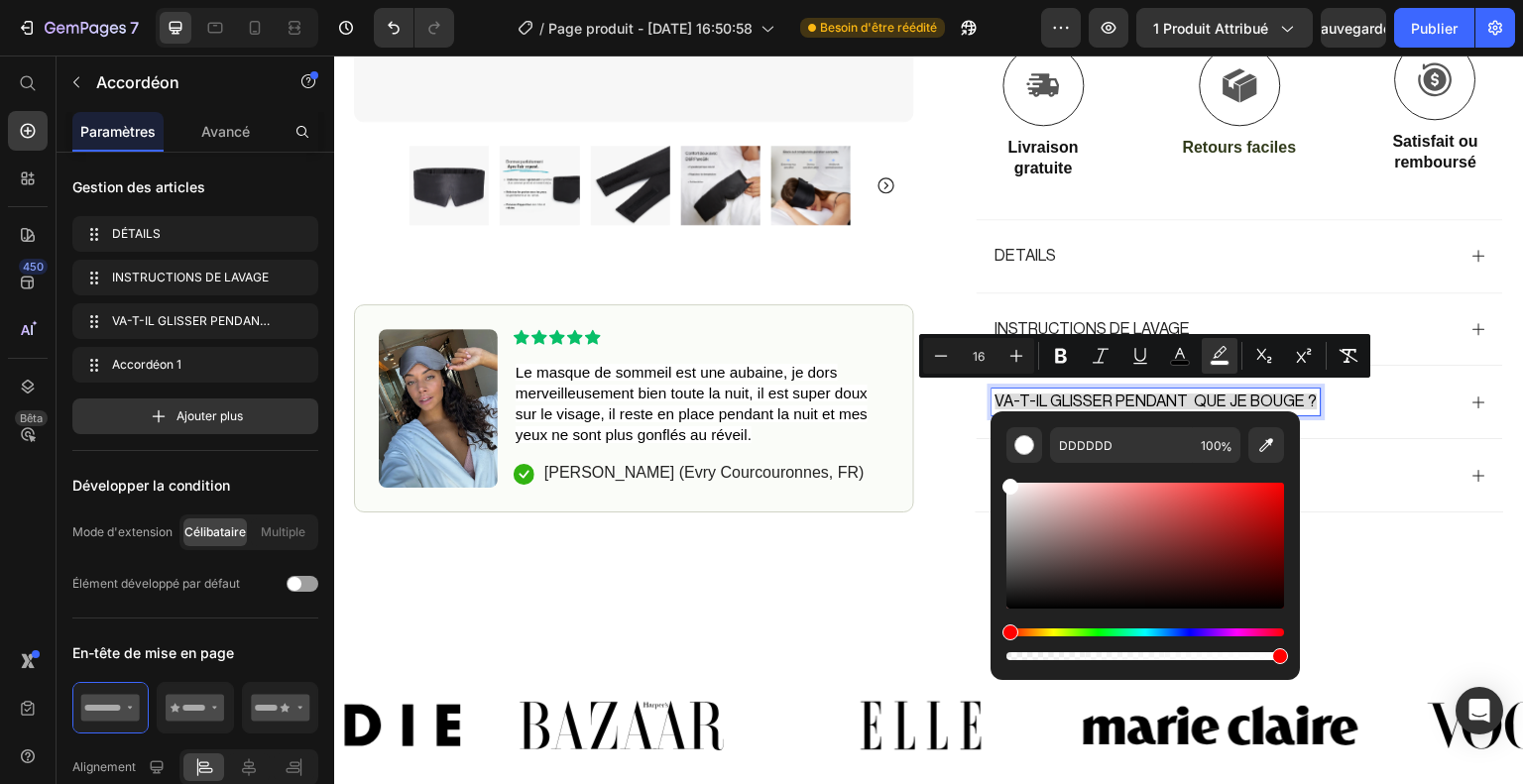 type on "FFFFFF" 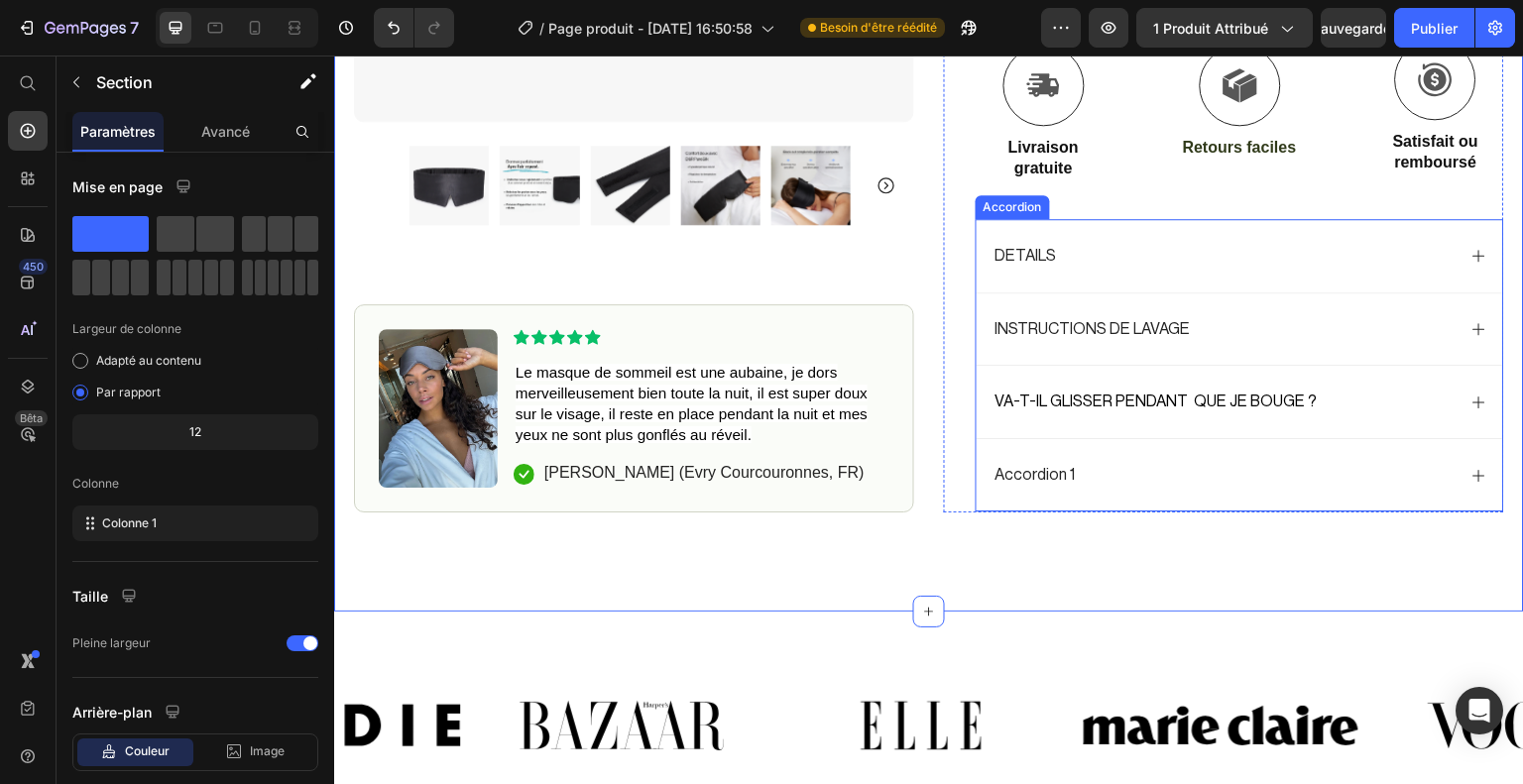 click on "VA-T-IL GLISSER PENDANT  QUE JE BOUGE ?" at bounding box center (1224, 401) 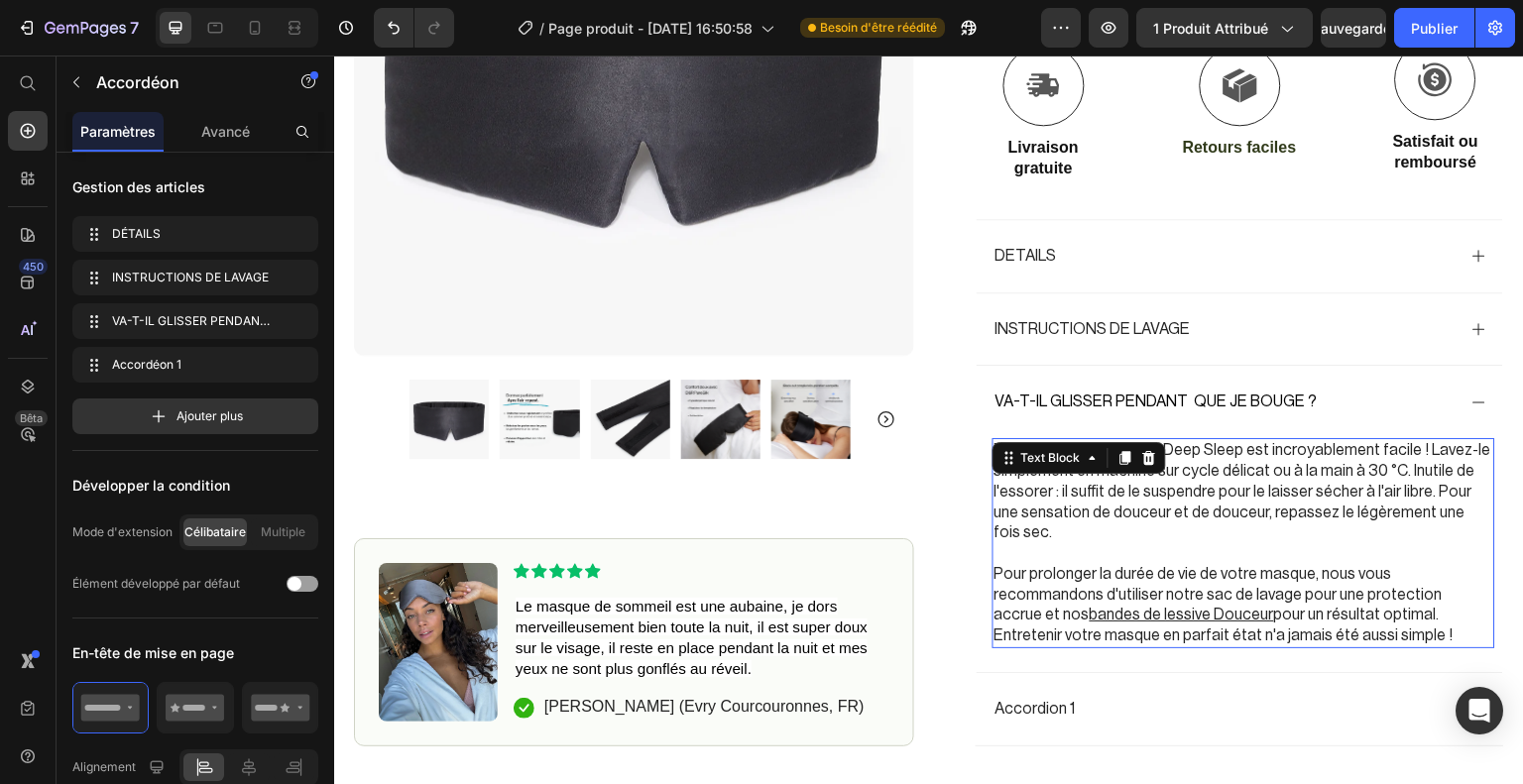 click on "Entretenir votre masque Deep Sleep est incroyablement facile ! Lavez-le simplement en machine sur cycle délicat ou à la main à 30 °C. Inutile de l'essorer : il suffit de le suspendre pour le laisser sécher à l'air libre. Pour une sensation de douceur et de douceur, repassez le légèrement une fois sec." at bounding box center [1243, 492] 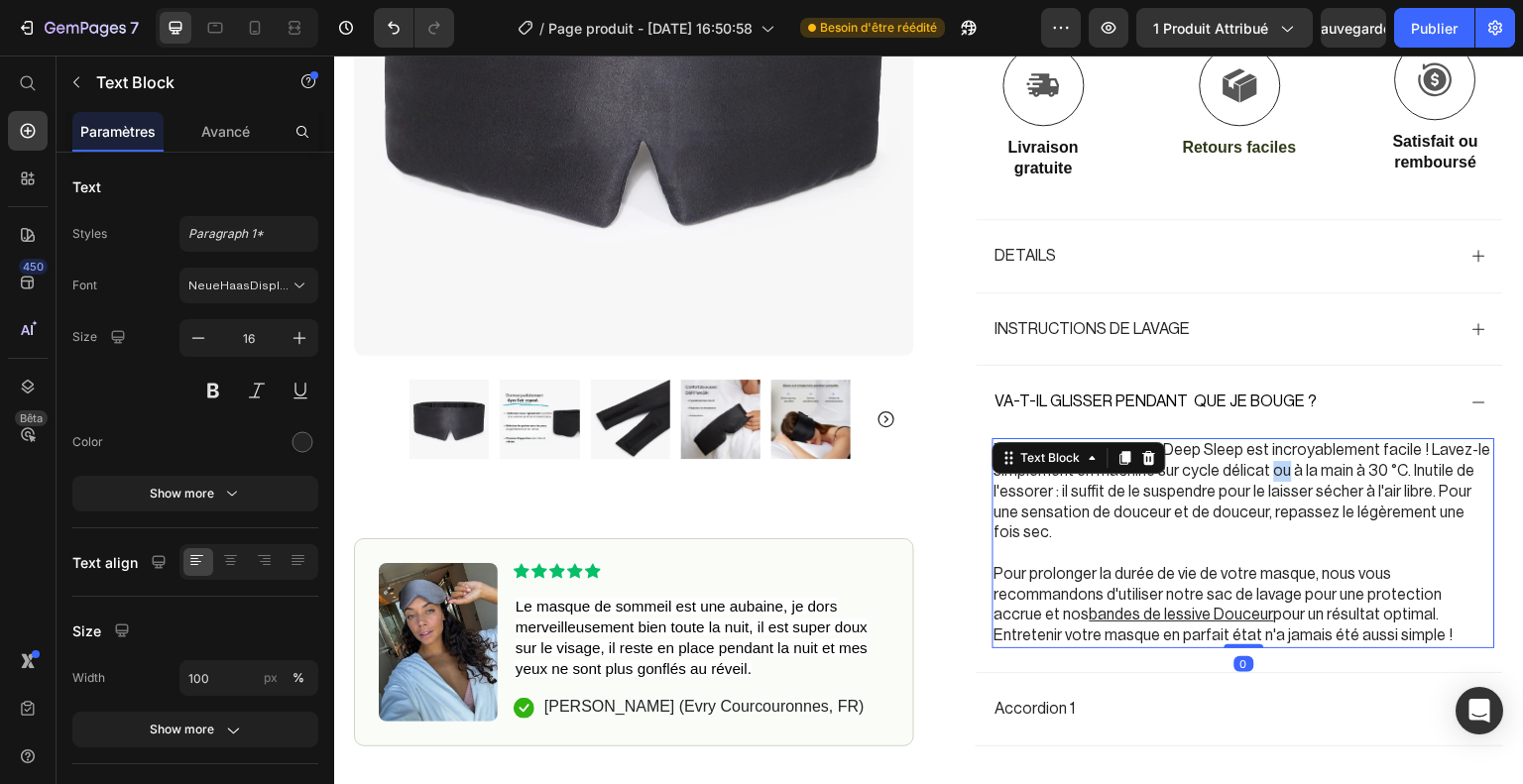click on "Entretenir votre masque Deep Sleep est incroyablement facile ! Lavez-le simplement en machine sur cycle délicat ou à la main à 30 °C. Inutile de l'essorer : il suffit de le suspendre pour le laisser sécher à l'air libre. Pour une sensation de douceur et de douceur, repassez le légèrement une fois sec." at bounding box center [1243, 492] 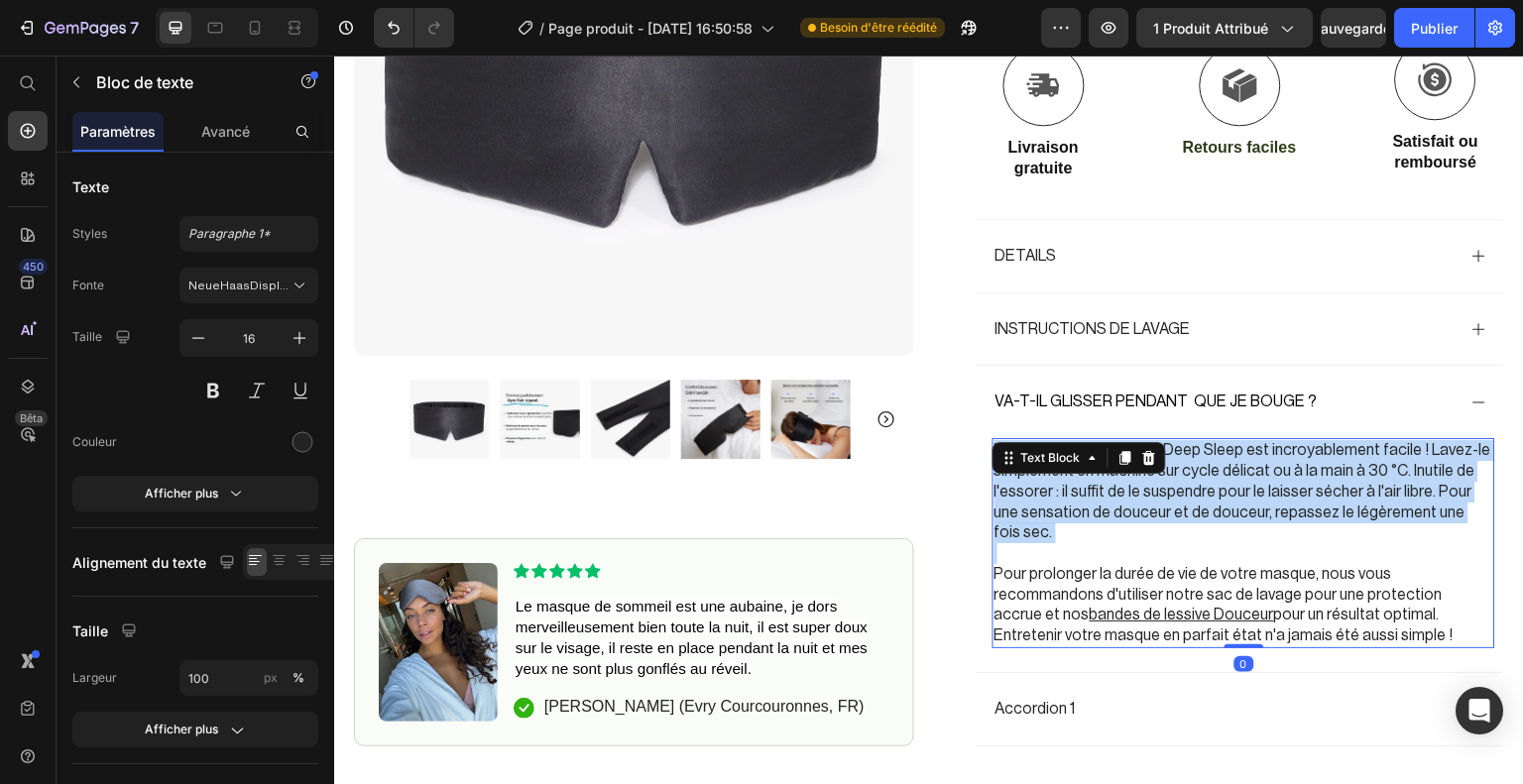 click on "Entretenir votre masque Deep Sleep est incroyablement facile ! Lavez-le simplement en machine sur cycle délicat ou à la main à 30 °C. Inutile de l'essorer : il suffit de le suspendre pour le laisser sécher à l'air libre. Pour une sensation de douceur et de douceur, repassez le légèrement une fois sec." at bounding box center [1243, 492] 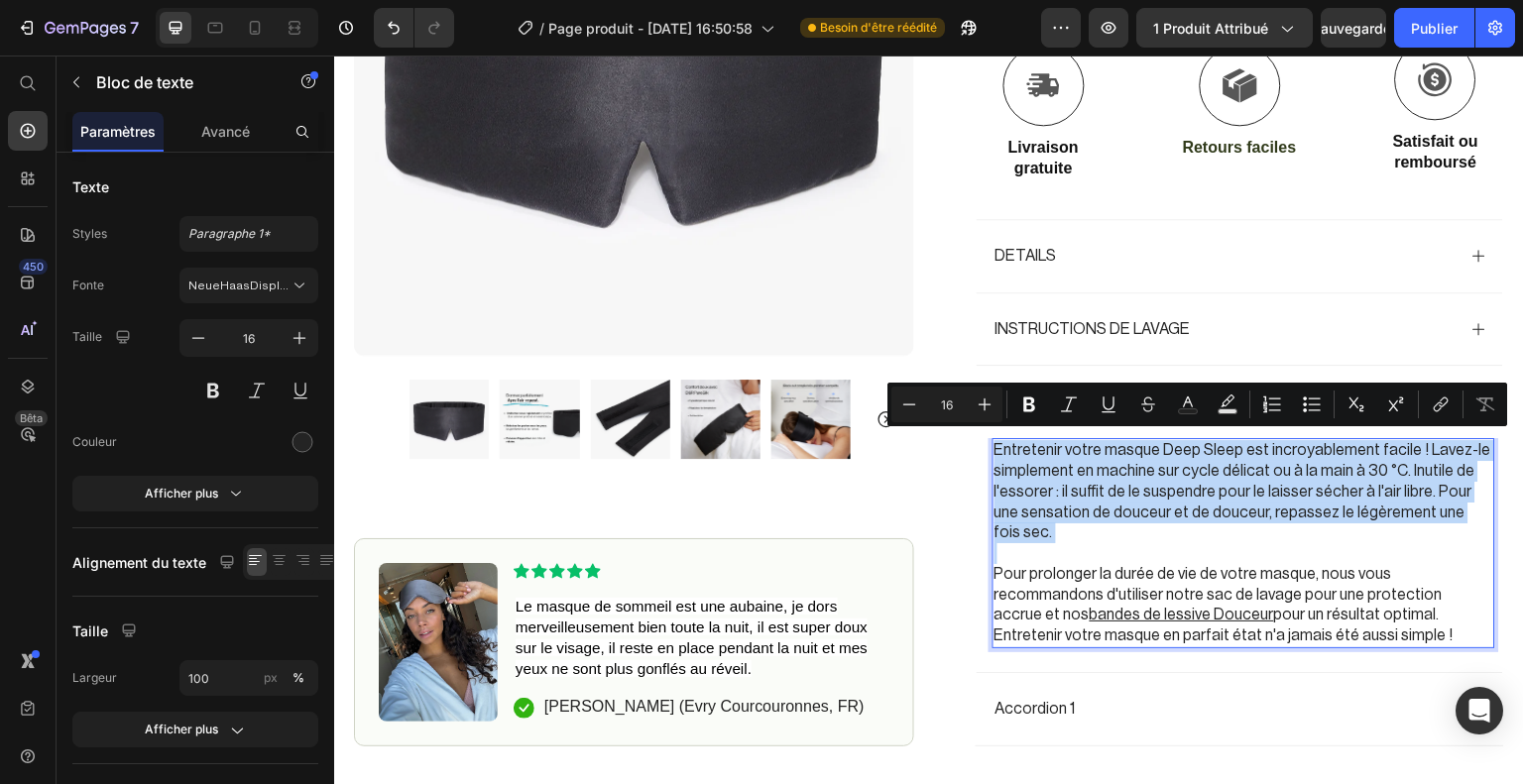 click on "Entretenir votre masque Deep Sleep est incroyablement facile ! Lavez-le simplement en machine sur cycle délicat ou à la main à 30 °C. Inutile de l'essorer : il suffit de le suspendre pour le laisser sécher à l'air libre. Pour une sensation de douceur et de douceur, repassez le légèrement une fois sec." at bounding box center [1243, 492] 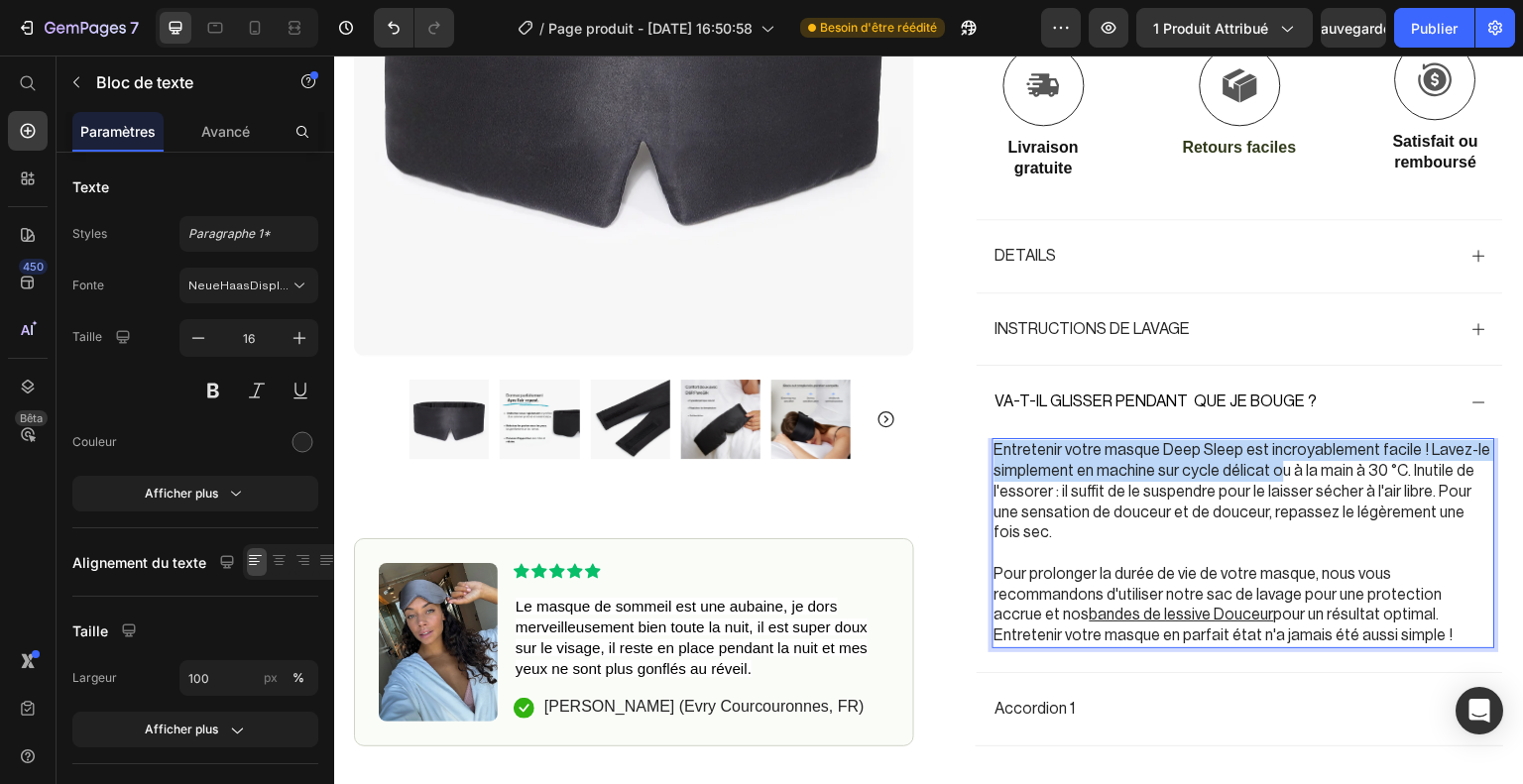 click on "Entretenir votre masque Deep Sleep est incroyablement facile ! Lavez-le simplement en machine sur cycle délicat ou à la main à 30 °C. Inutile de l'essorer : il suffit de le suspendre pour le laisser sécher à l'air libre. Pour une sensation de douceur et de douceur, repassez le légèrement une fois sec." at bounding box center [1243, 492] 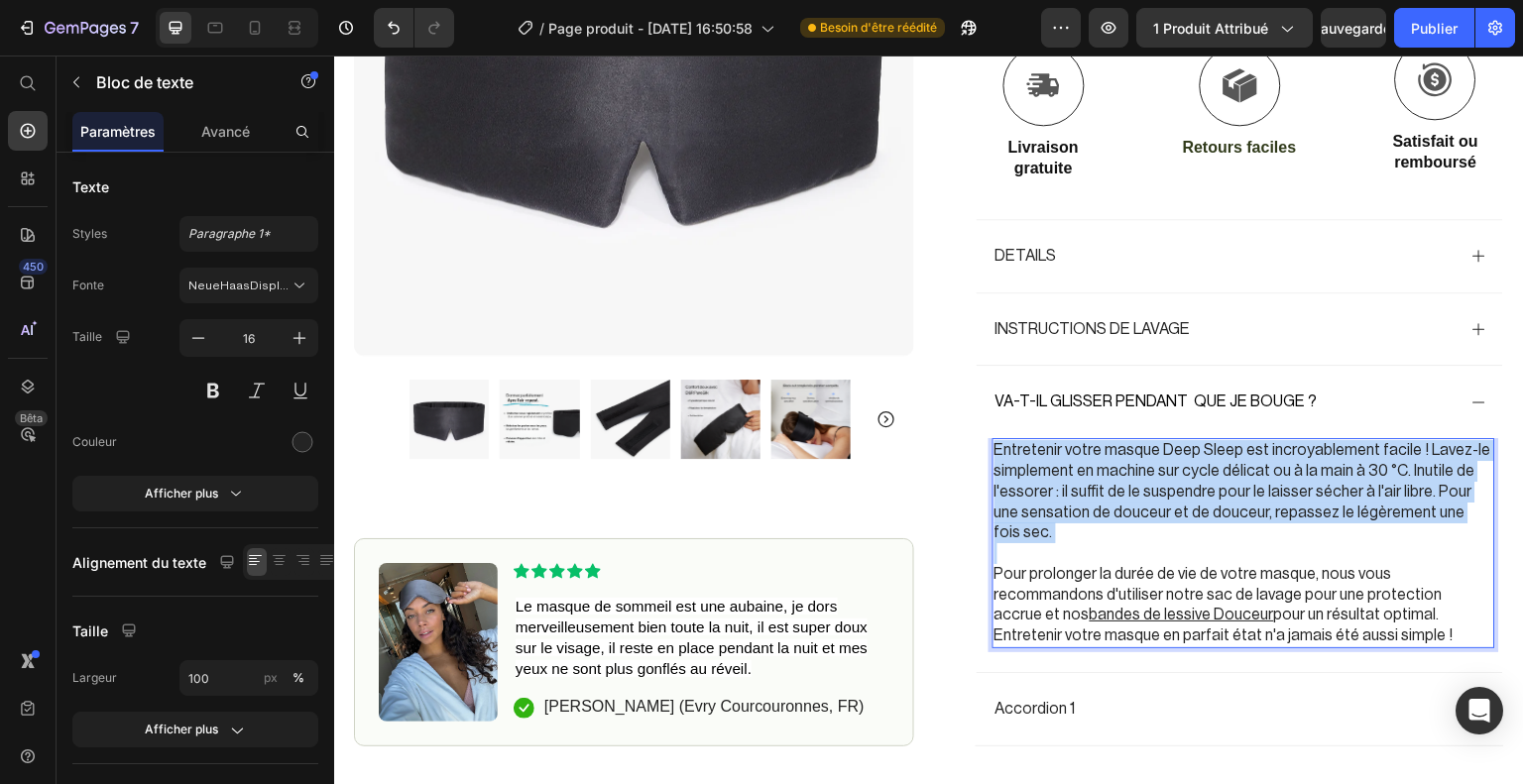 click on "Entretenir votre masque Deep Sleep est incroyablement facile ! Lavez-le simplement en machine sur cycle délicat ou à la main à 30 °C. Inutile de l'essorer : il suffit de le suspendre pour le laisser sécher à l'air libre. Pour une sensation de douceur et de douceur, repassez le légèrement une fois sec." at bounding box center (1243, 492) 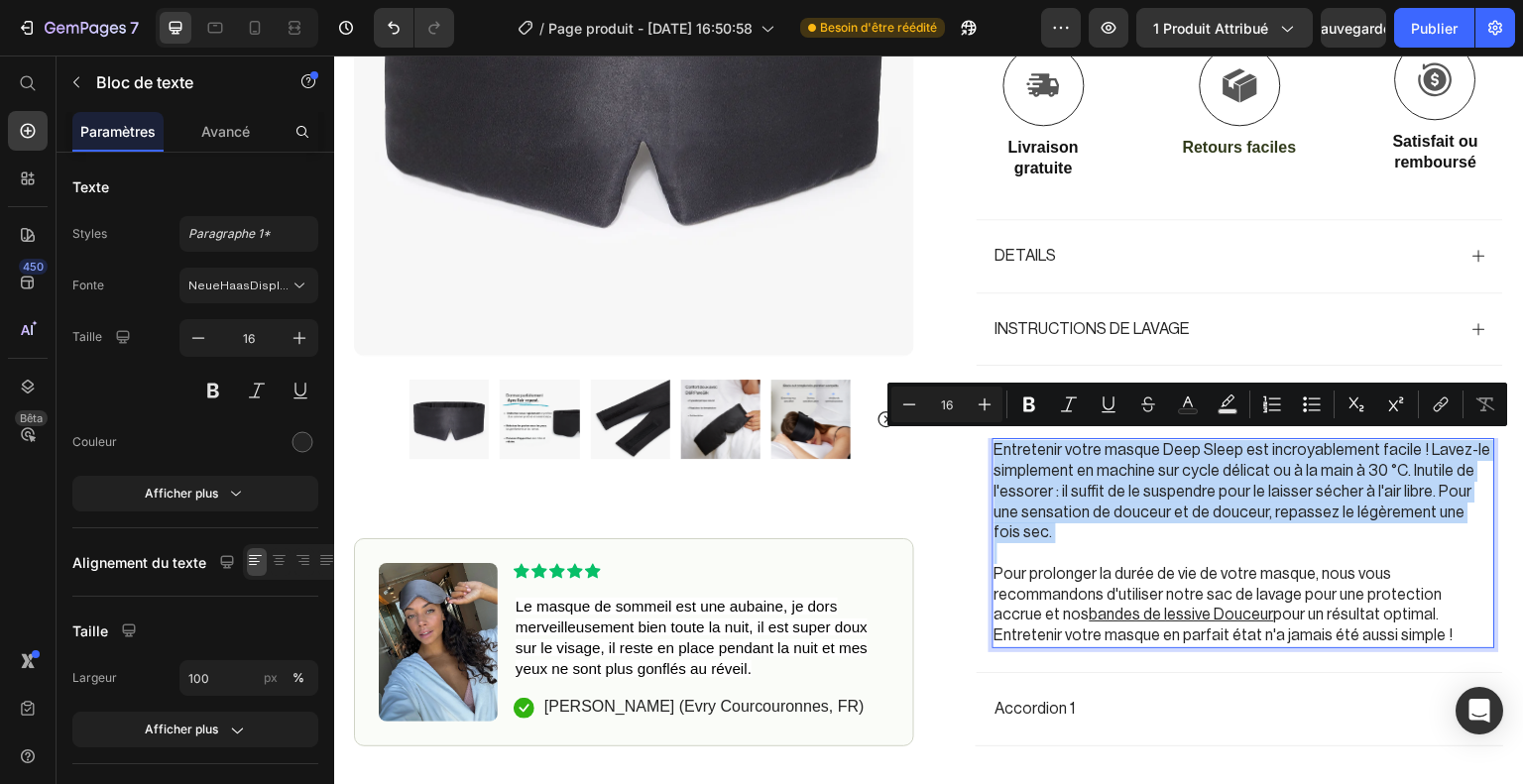 click on "Entretenir votre masque Deep Sleep est incroyablement facile ! Lavez-le simplement en machine sur cycle délicat ou à la main à 30 °C. Inutile de l'essorer : il suffit de le suspendre pour le laisser sécher à l'air libre. Pour une sensation de douceur et de douceur, repassez le légèrement une fois sec." at bounding box center (1243, 492) 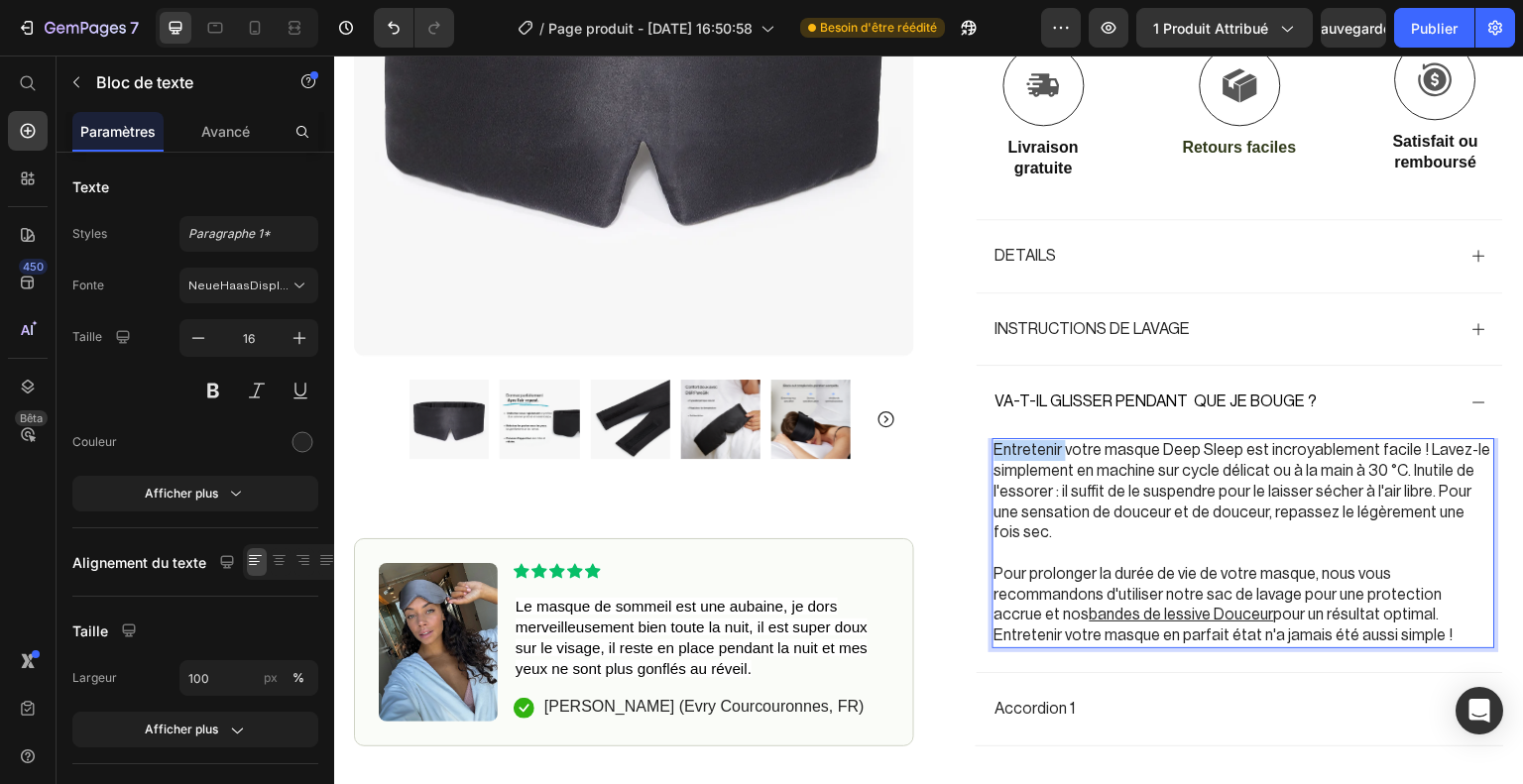 click on "Entretenir votre masque Deep Sleep est incroyablement facile ! Lavez-le simplement en machine sur cycle délicat ou à la main à 30 °C. Inutile de l'essorer : il suffit de le suspendre pour le laisser sécher à l'air libre. Pour une sensation de douceur et de douceur, repassez le légèrement une fois sec." at bounding box center (1243, 492) 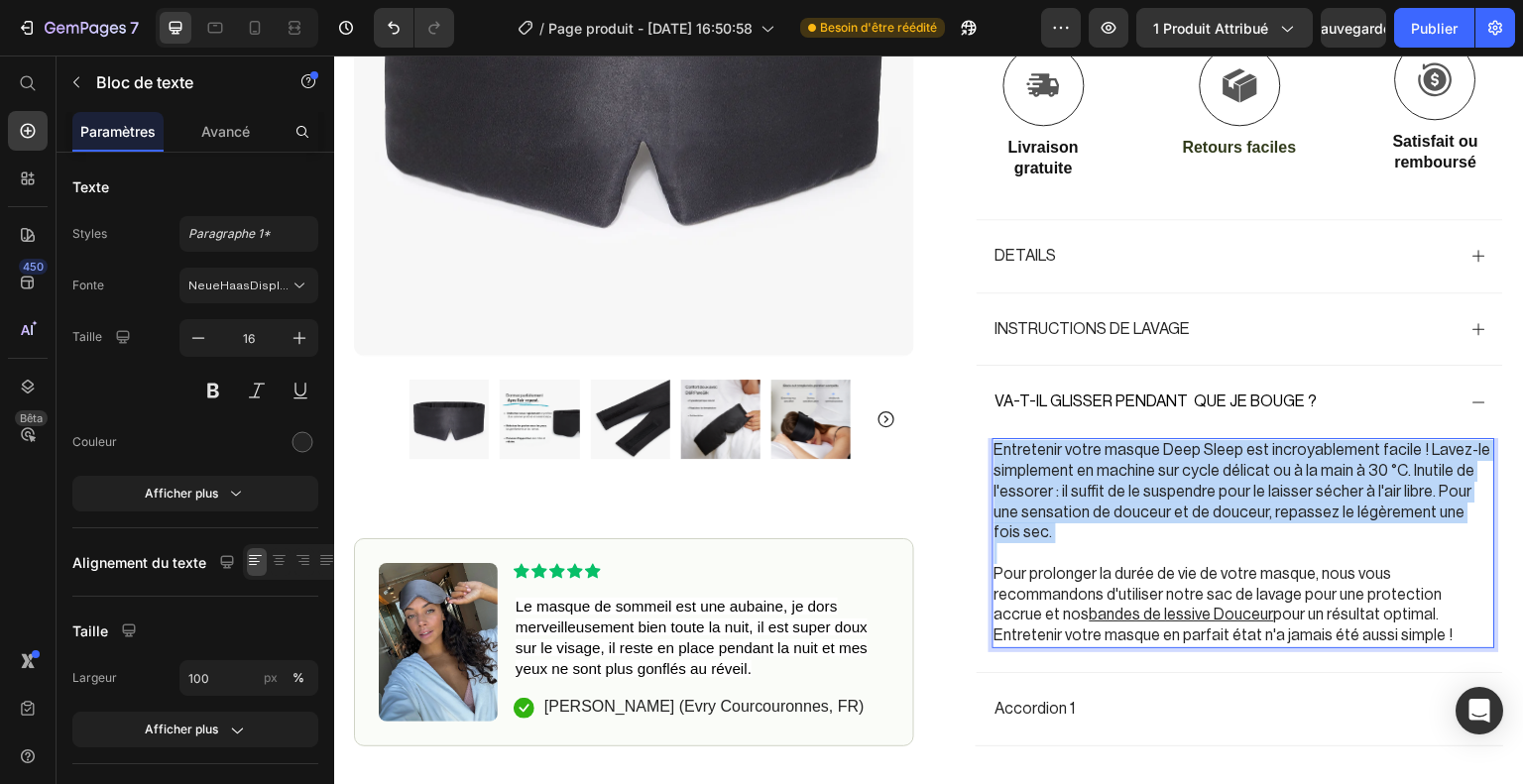 click on "Entretenir votre masque Deep Sleep est incroyablement facile ! Lavez-le simplement en machine sur cycle délicat ou à la main à 30 °C. Inutile de l'essorer : il suffit de le suspendre pour le laisser sécher à l'air libre. Pour une sensation de douceur et de douceur, repassez le légèrement une fois sec." at bounding box center [1243, 492] 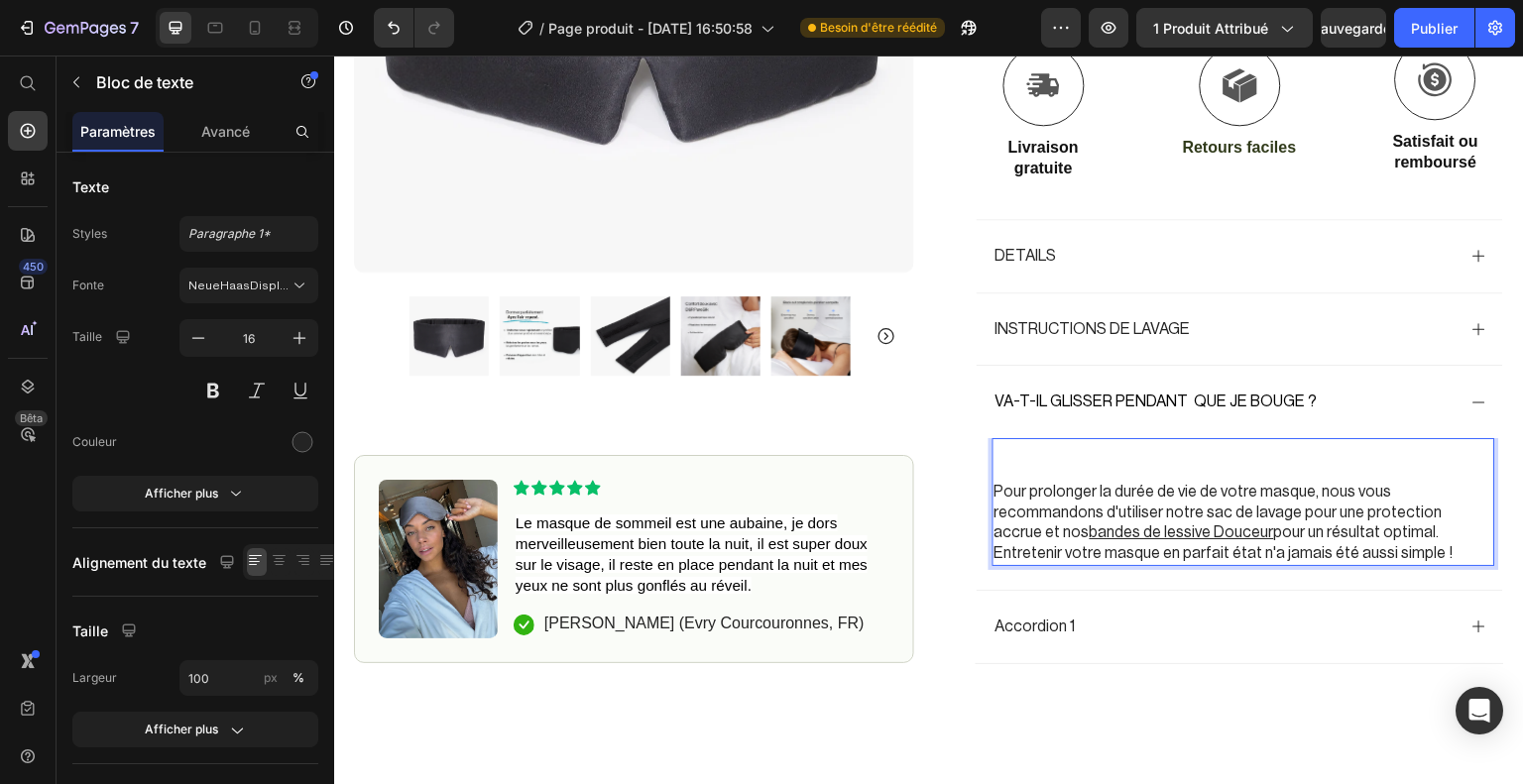 click at bounding box center [1243, 471] 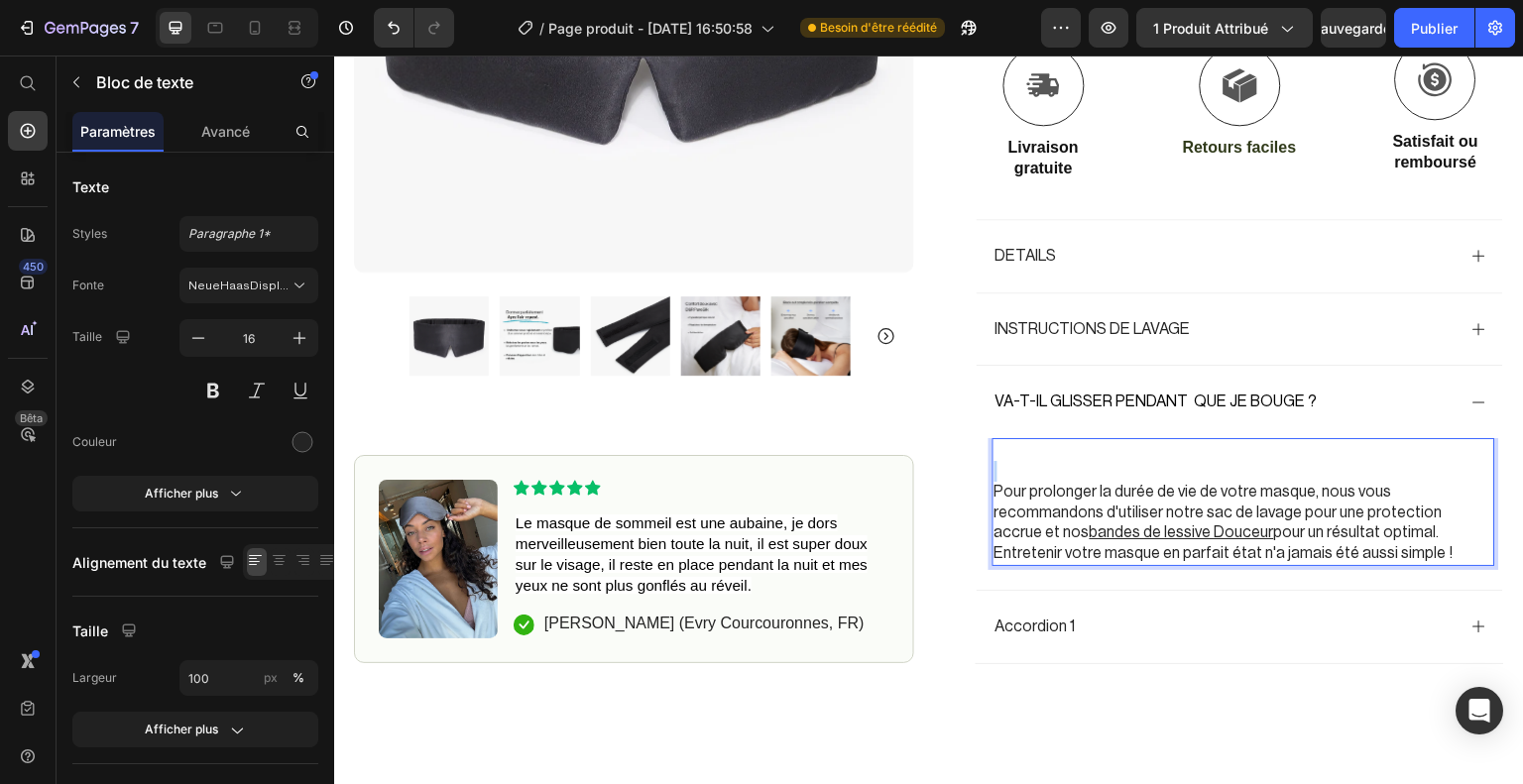 click at bounding box center (1243, 471) 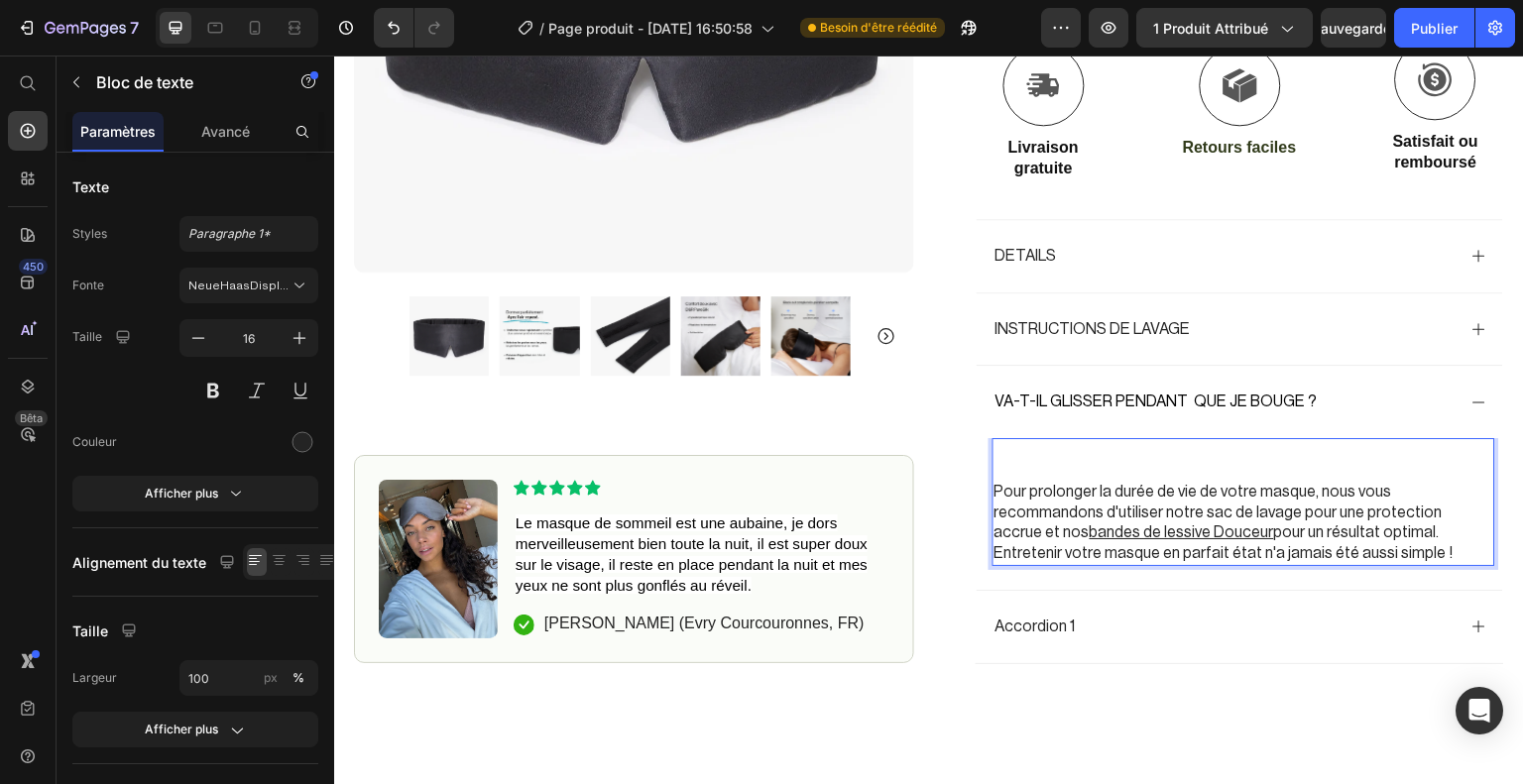 click at bounding box center (1243, 471) 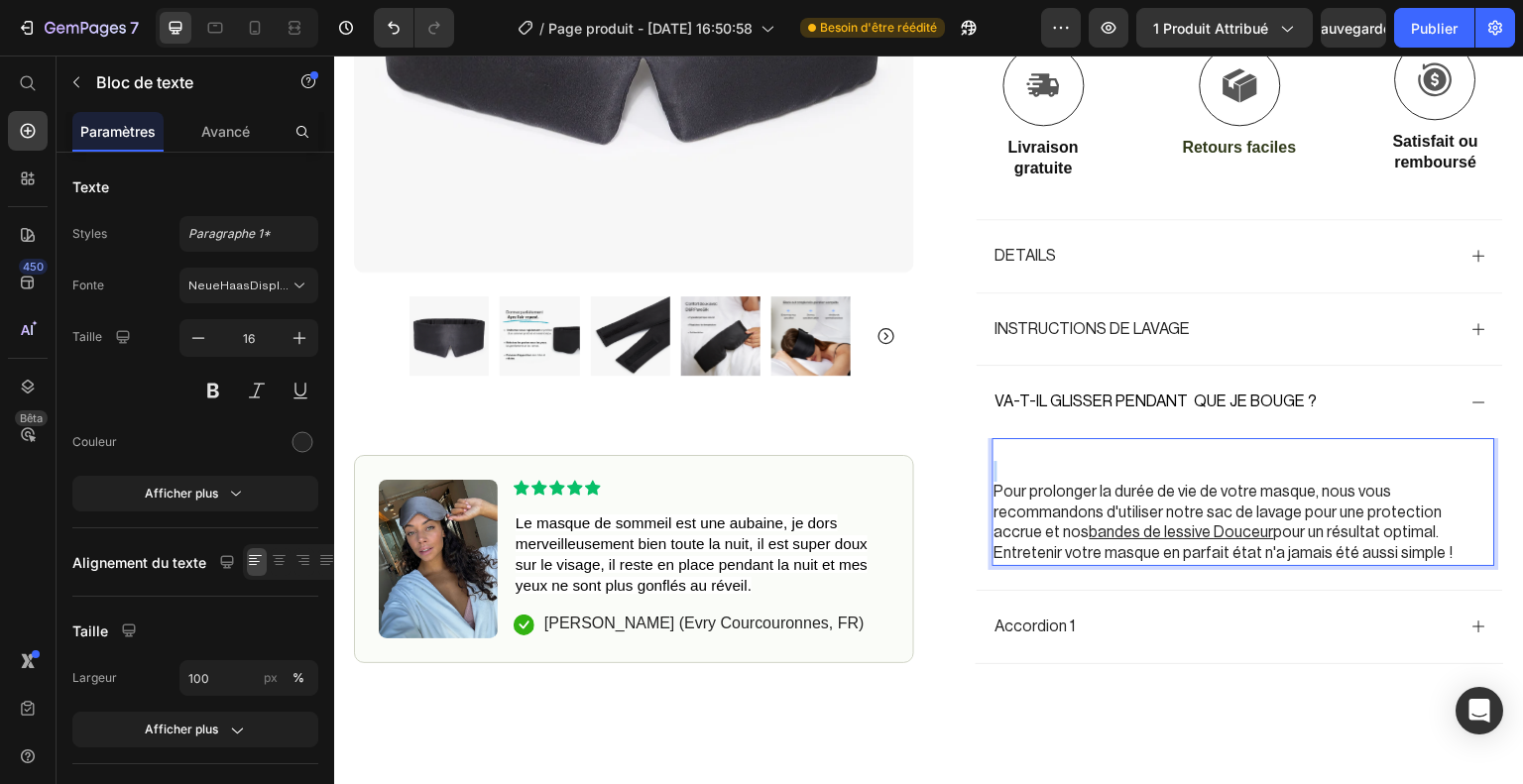click at bounding box center (1243, 471) 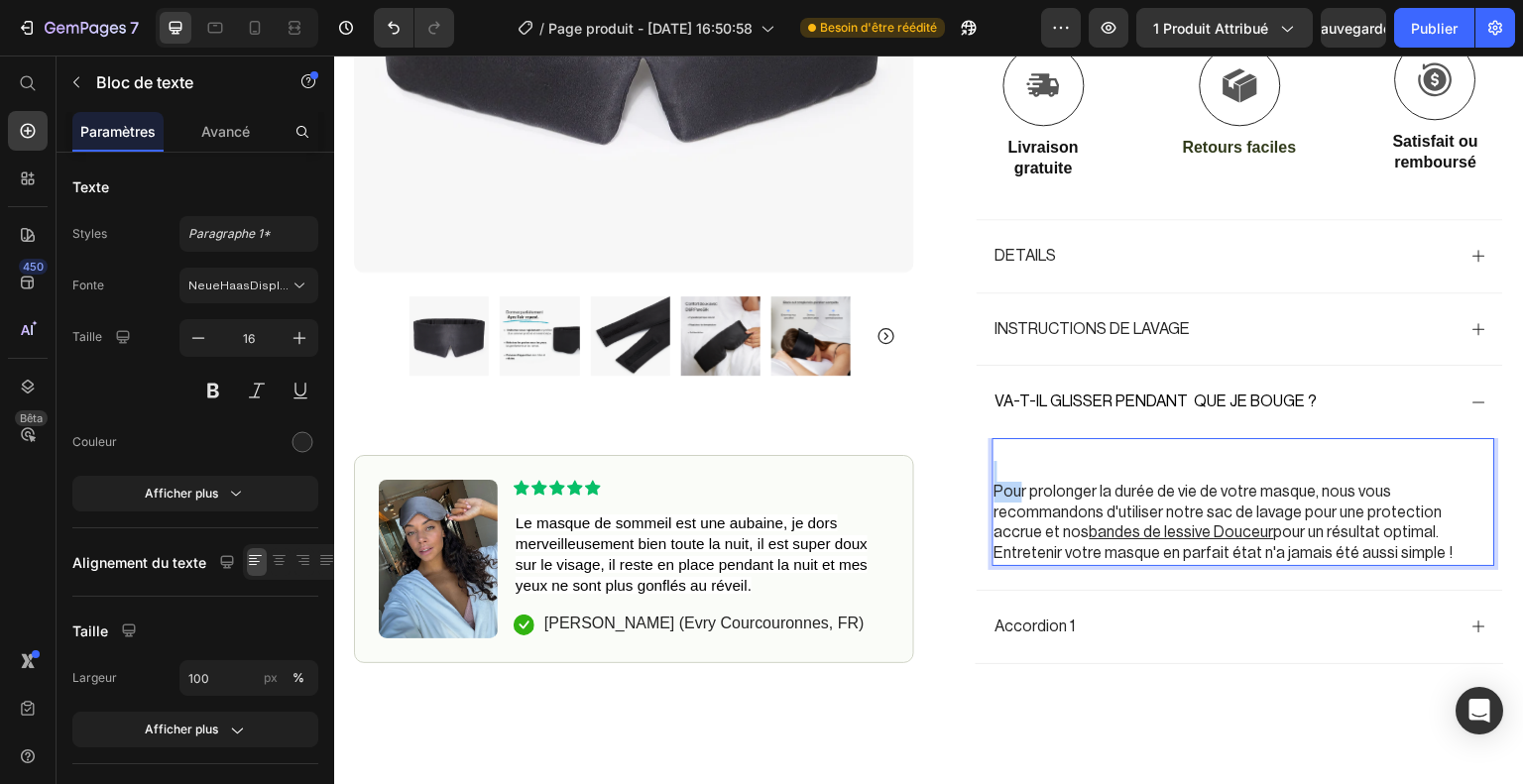 drag, startPoint x: 1005, startPoint y: 474, endPoint x: 1014, endPoint y: 493, distance: 21.023796 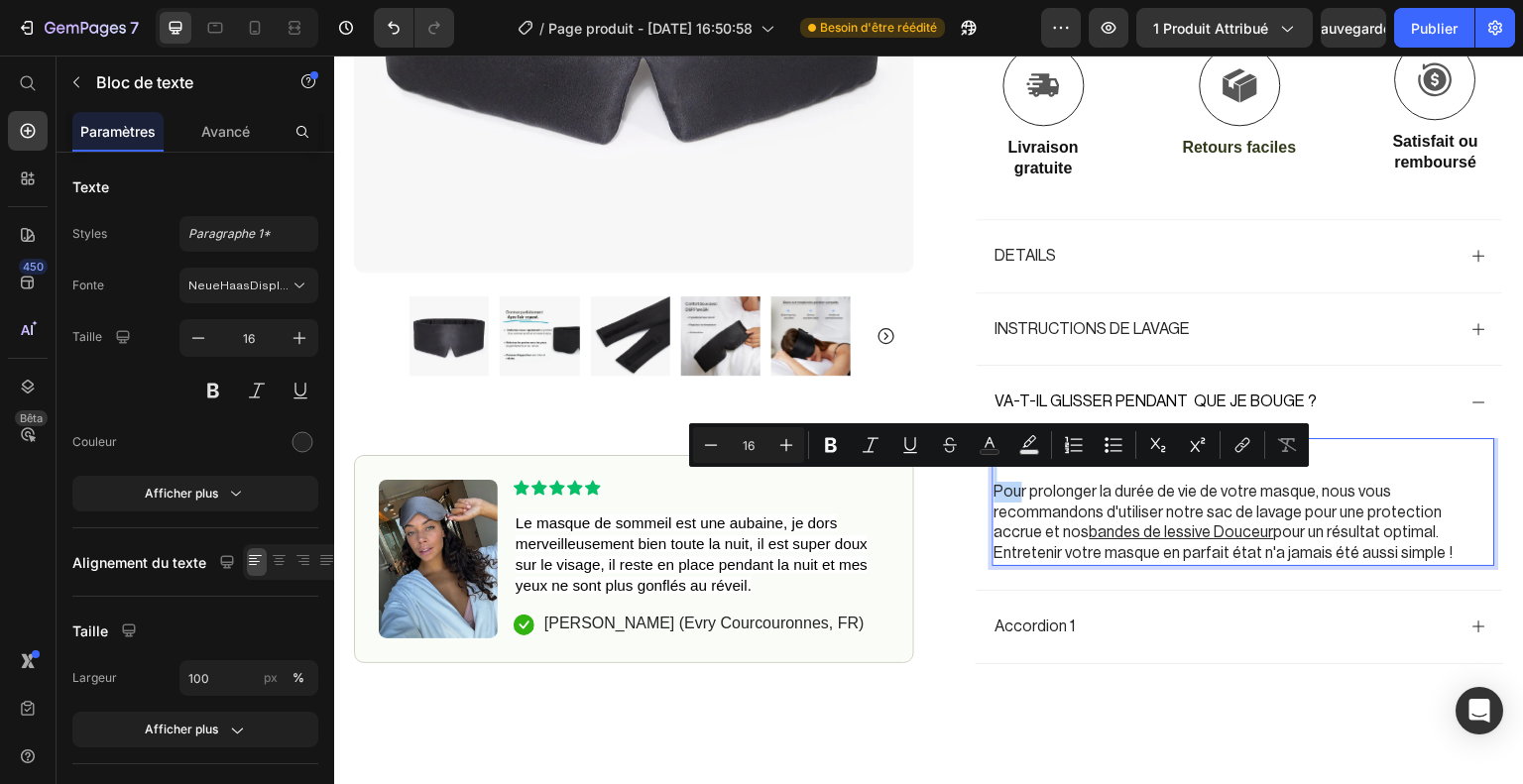 click on "Pour prolonger la durée de vie de votre masque, nous vous recommandons d'utiliser notre sac de lavage pour une protection accrue et nos  bandes de lessive Douceur  pour un résultat optimal. Entretenir votre masque en parfait état n'a jamais été aussi simple !" at bounding box center [1243, 522] 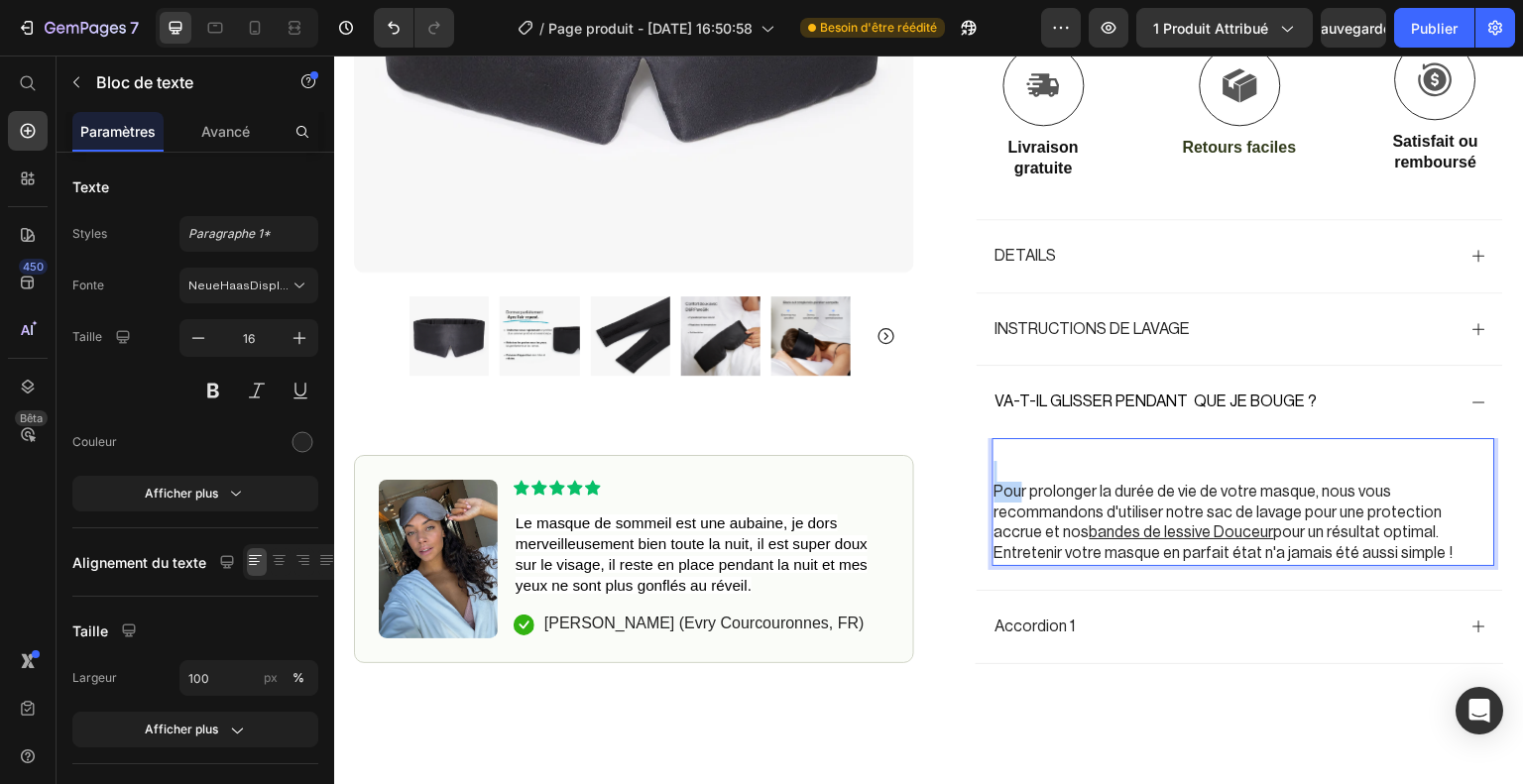 click on "Pour prolonger la durée de vie de votre masque, nous vous recommandons d'utiliser notre sac de lavage pour une protection accrue et nos  bandes de lessive Douceur  pour un résultat optimal. Entretenir votre masque en parfait état n'a jamais été aussi simple !" at bounding box center [1243, 522] 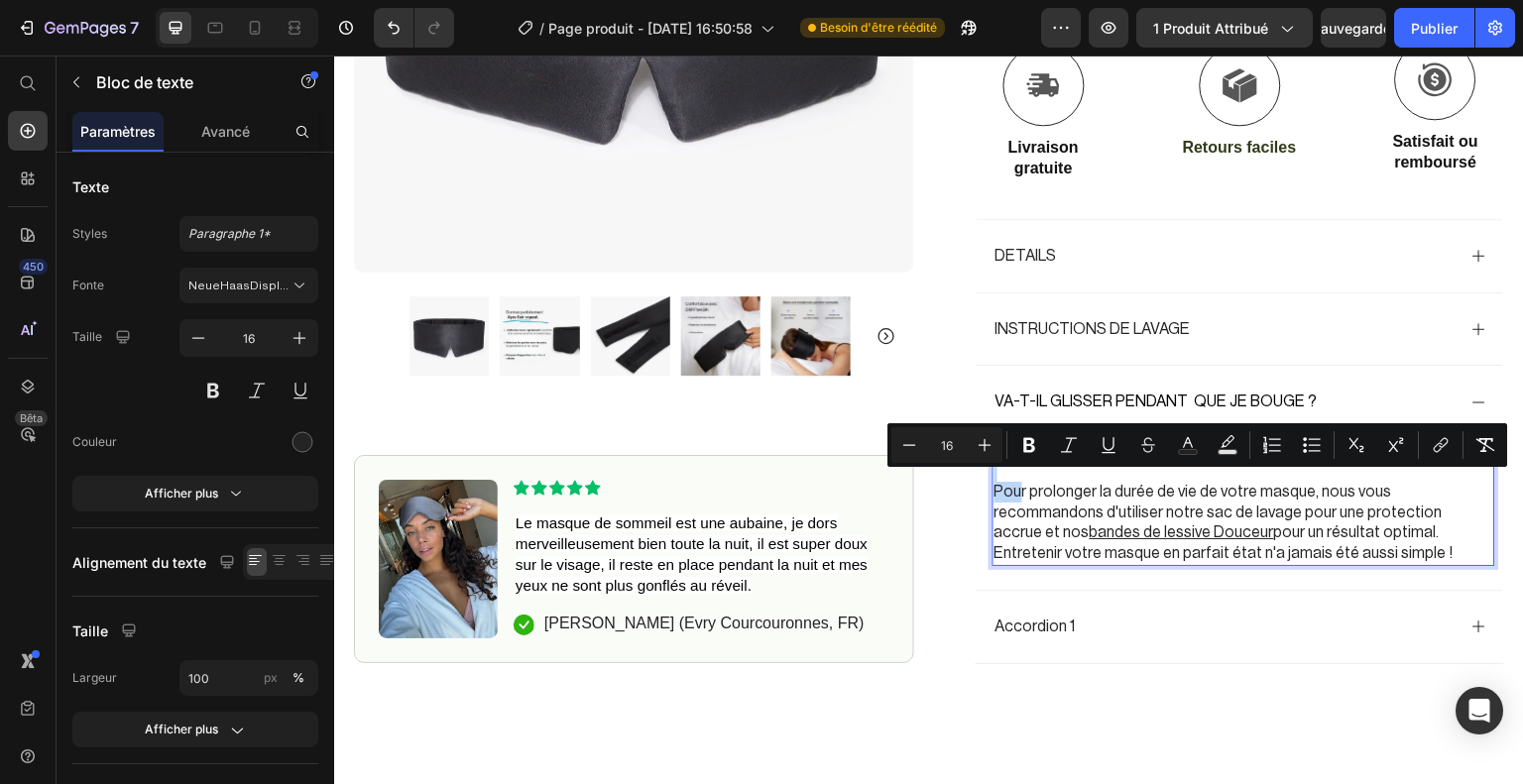 click on "Pour prolonger la durée de vie de votre masque, nous vous recommandons d'utiliser notre sac de lavage pour une protection accrue et nos  bandes de lessive Douceur  pour un résultat optimal. Entretenir votre masque en parfait état n'a jamais été aussi simple !" at bounding box center (1243, 522) 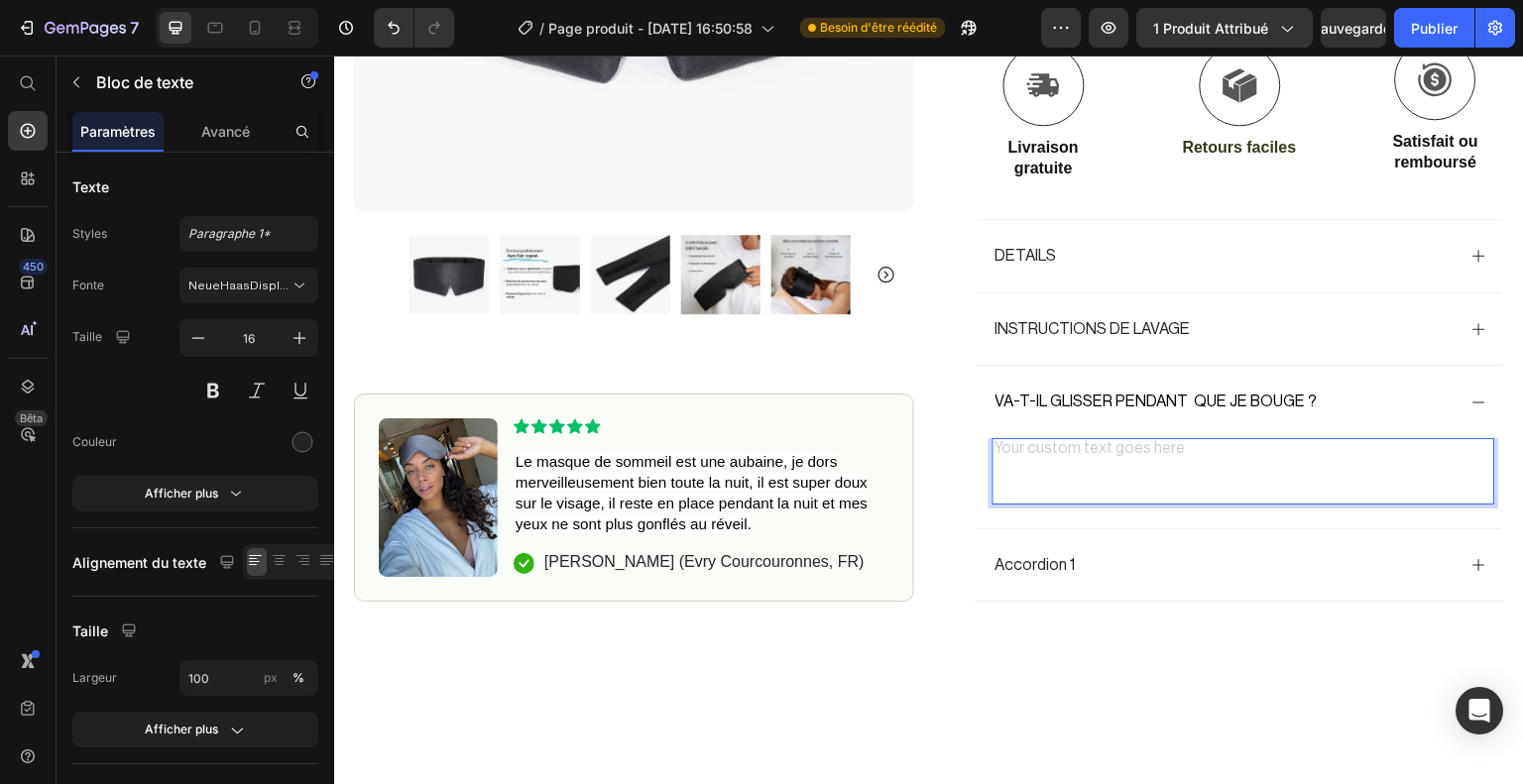 click at bounding box center (1243, 471) 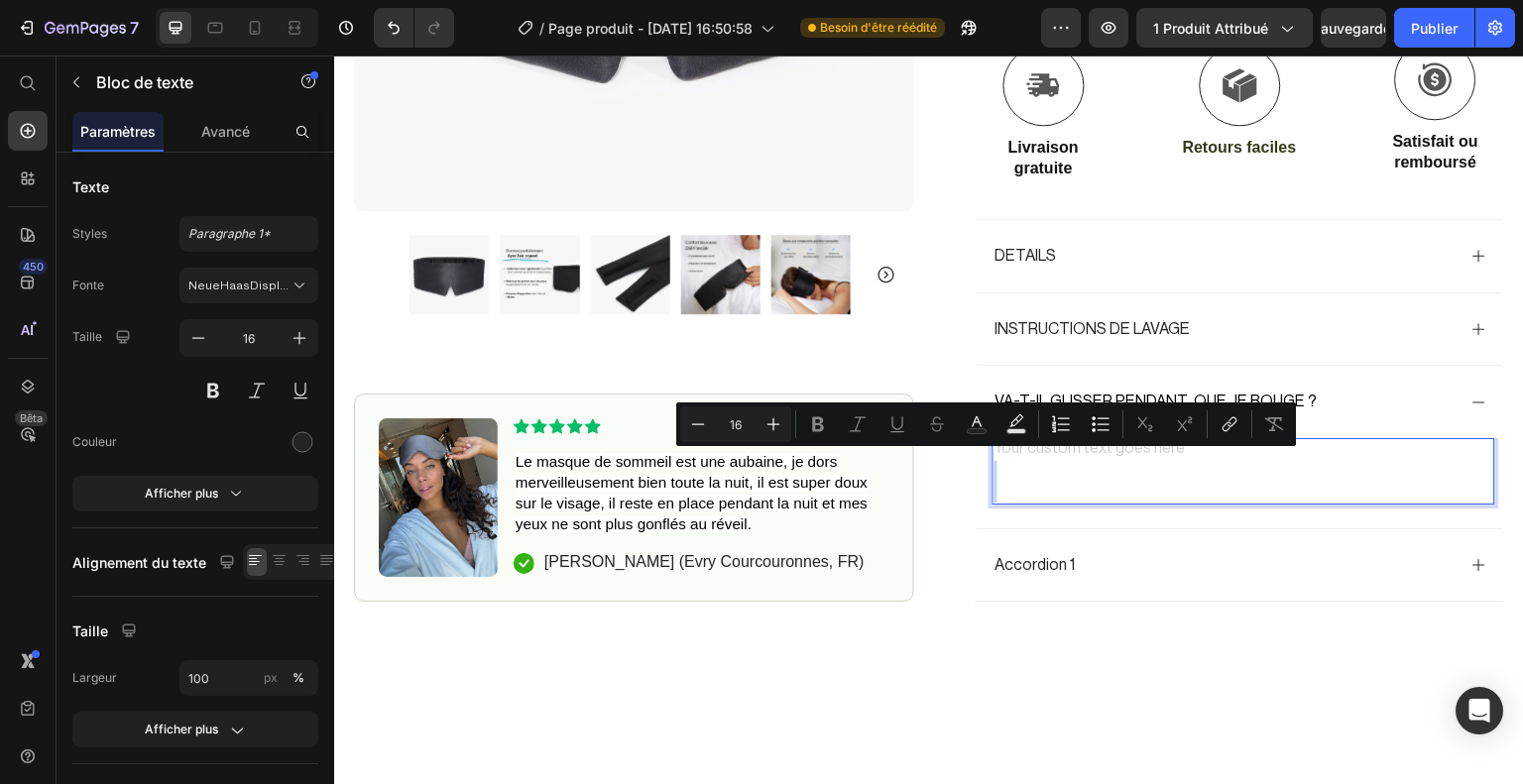 drag, startPoint x: 1008, startPoint y: 454, endPoint x: 1015, endPoint y: 480, distance: 26.925824 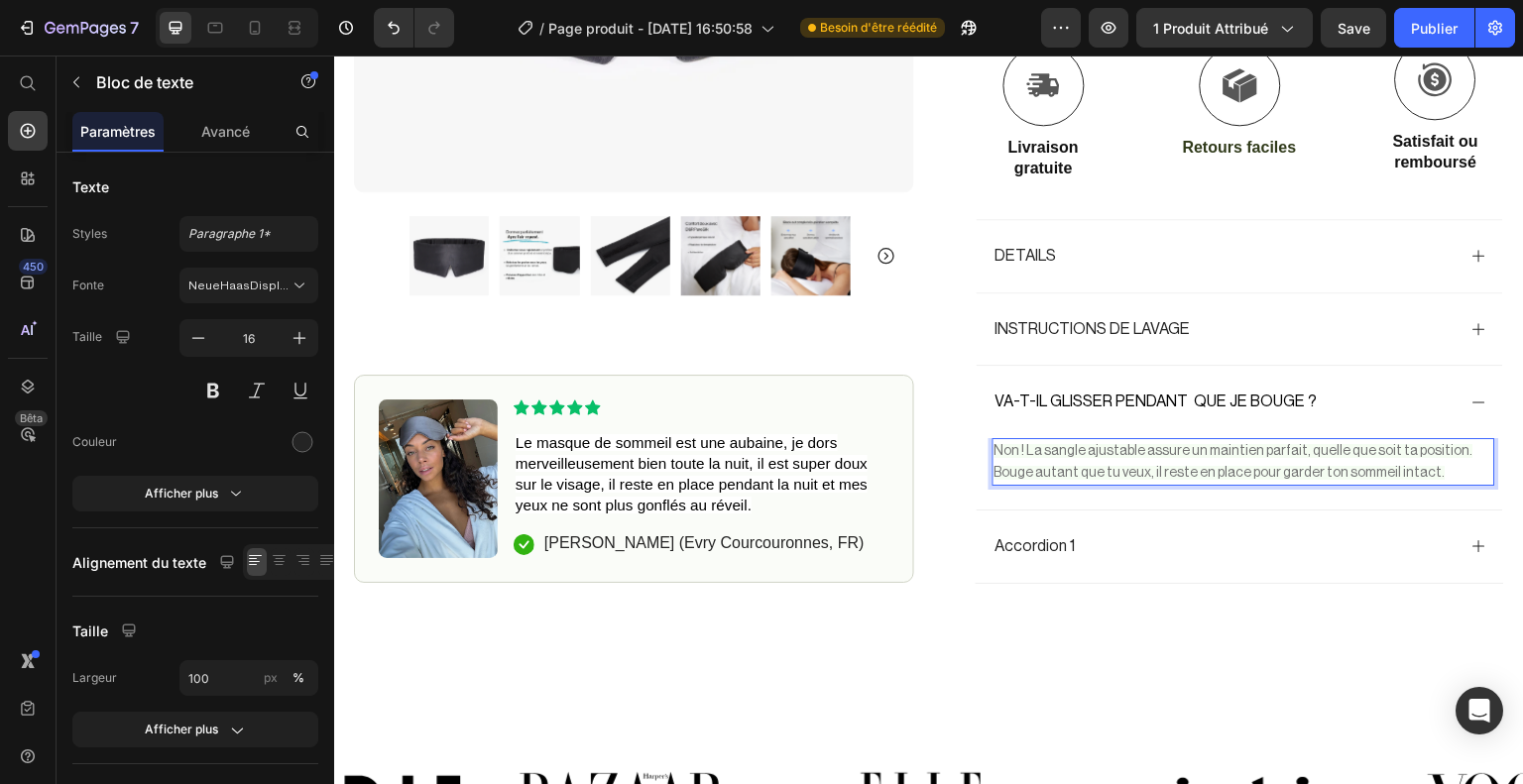 click on "Non ! La sangle ajustable assure un maintien parfait, quelle que soit ta position. Bouge autant que tu veux, il reste en place pour garder ton sommeil intact." at bounding box center [1233, 462] 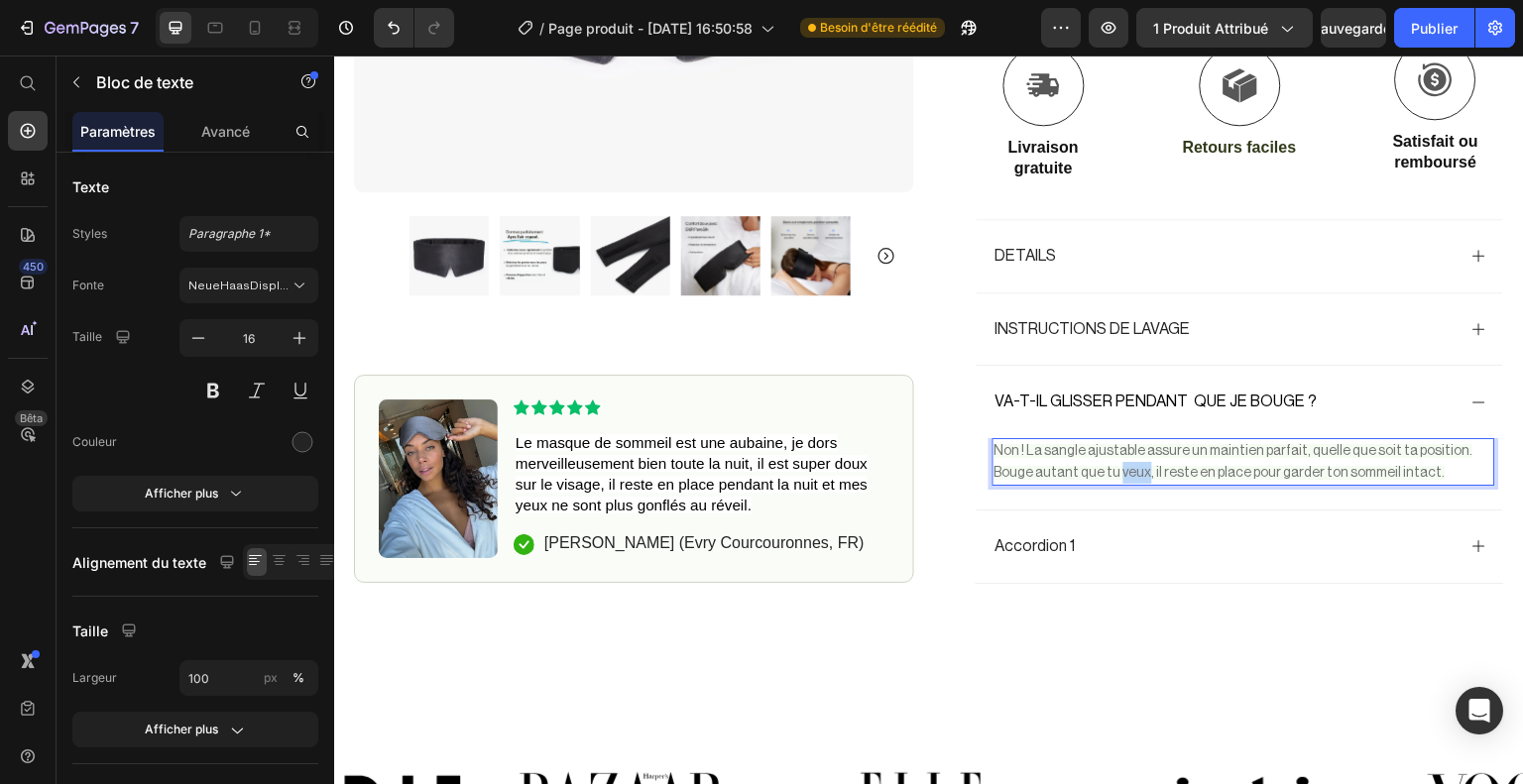 click on "Non ! La sangle ajustable assure un maintien parfait, quelle que soit ta position. Bouge autant que tu veux, il reste en place pour garder ton sommeil intact." at bounding box center [1233, 462] 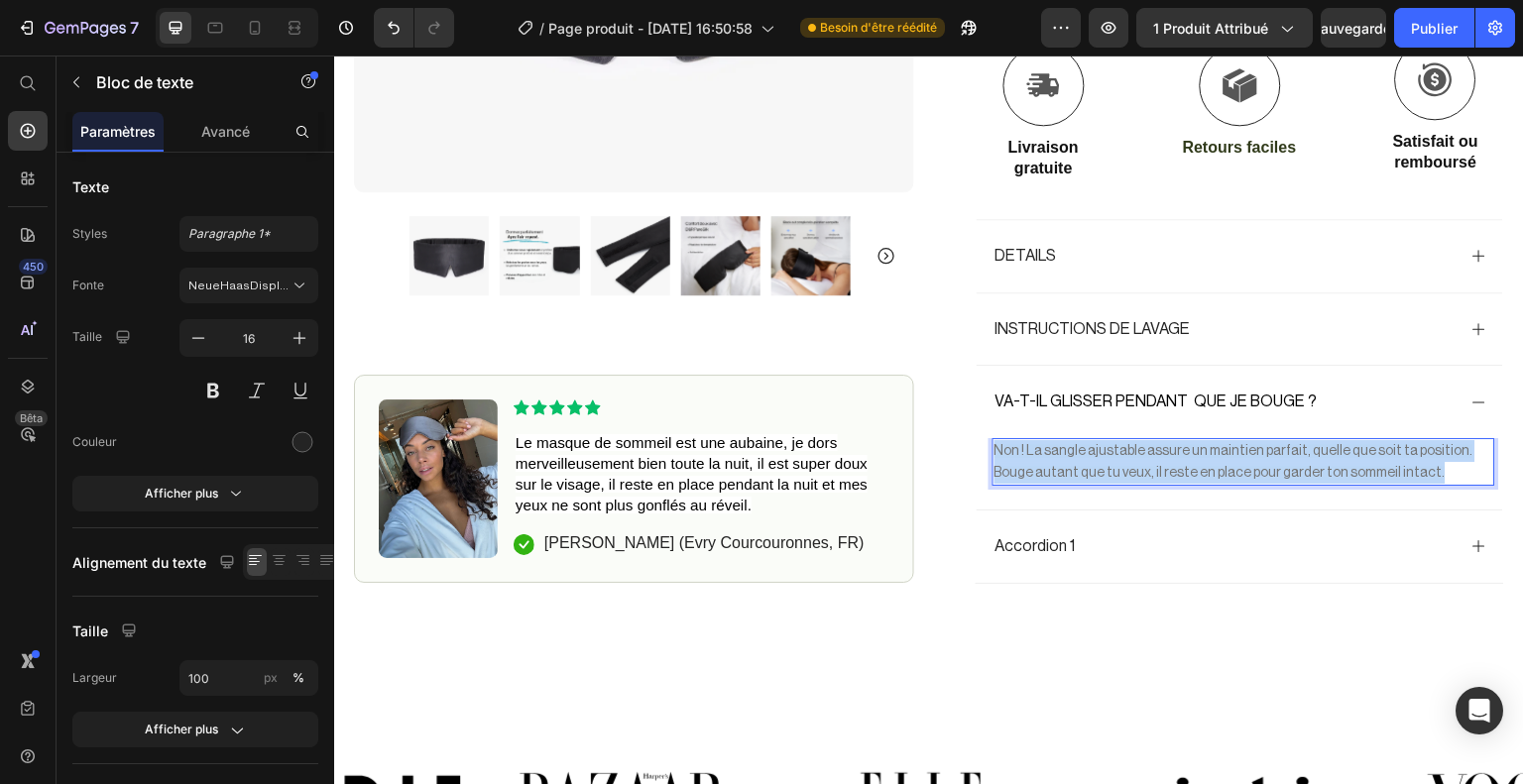 click on "Non ! La sangle ajustable assure un maintien parfait, quelle que soit ta position. Bouge autant que tu veux, il reste en place pour garder ton sommeil intact." at bounding box center [1233, 462] 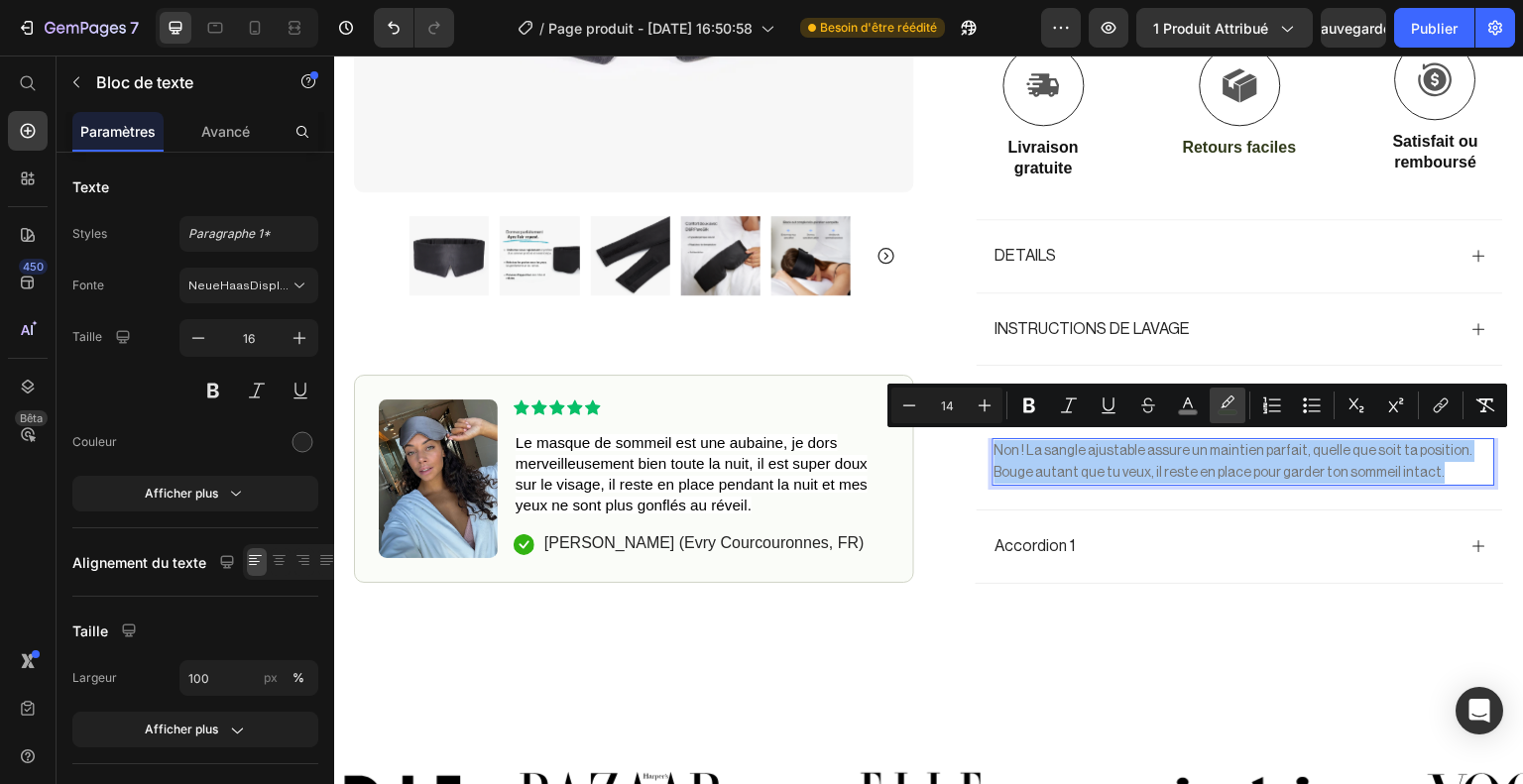 click 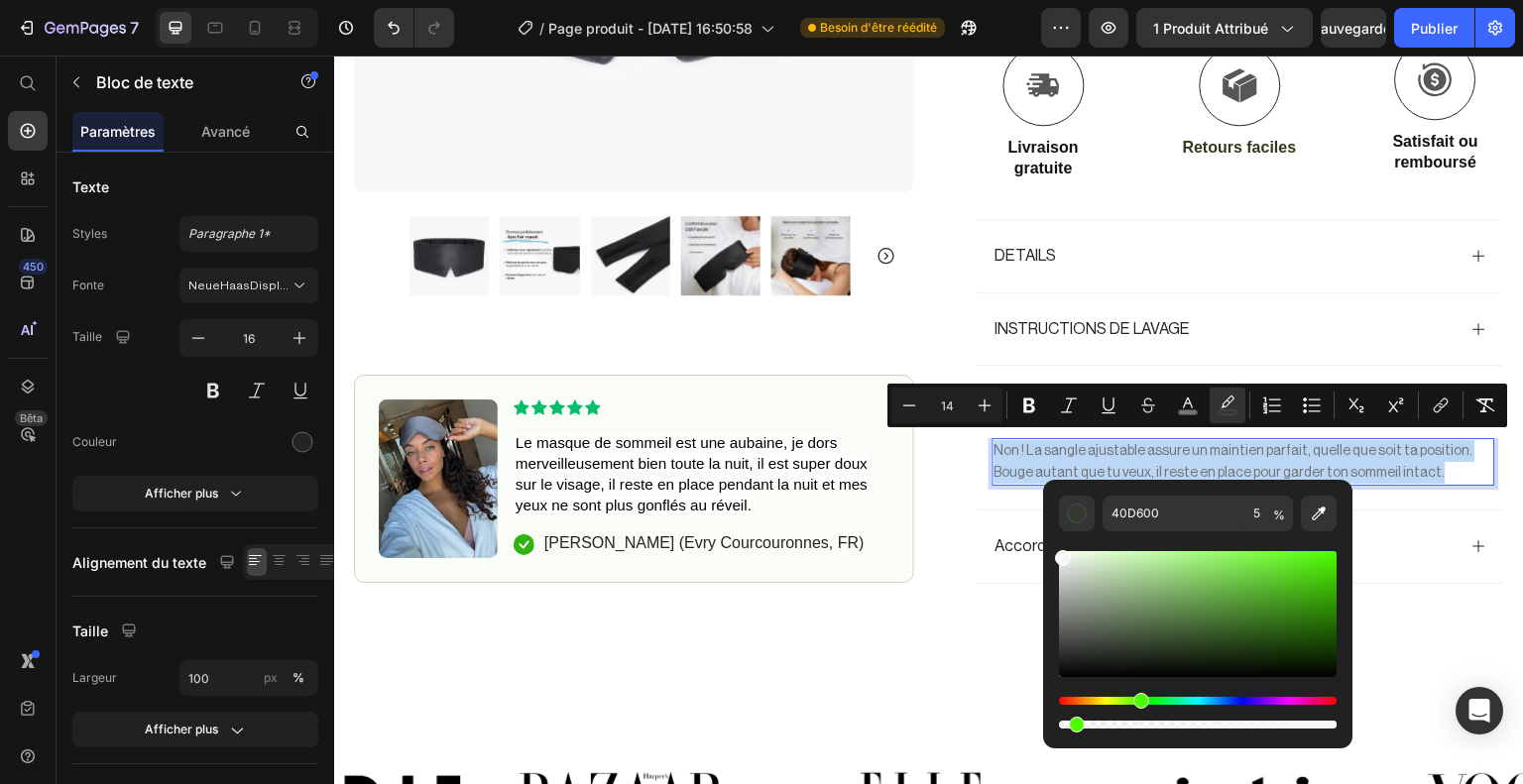 click at bounding box center (1198, 614) 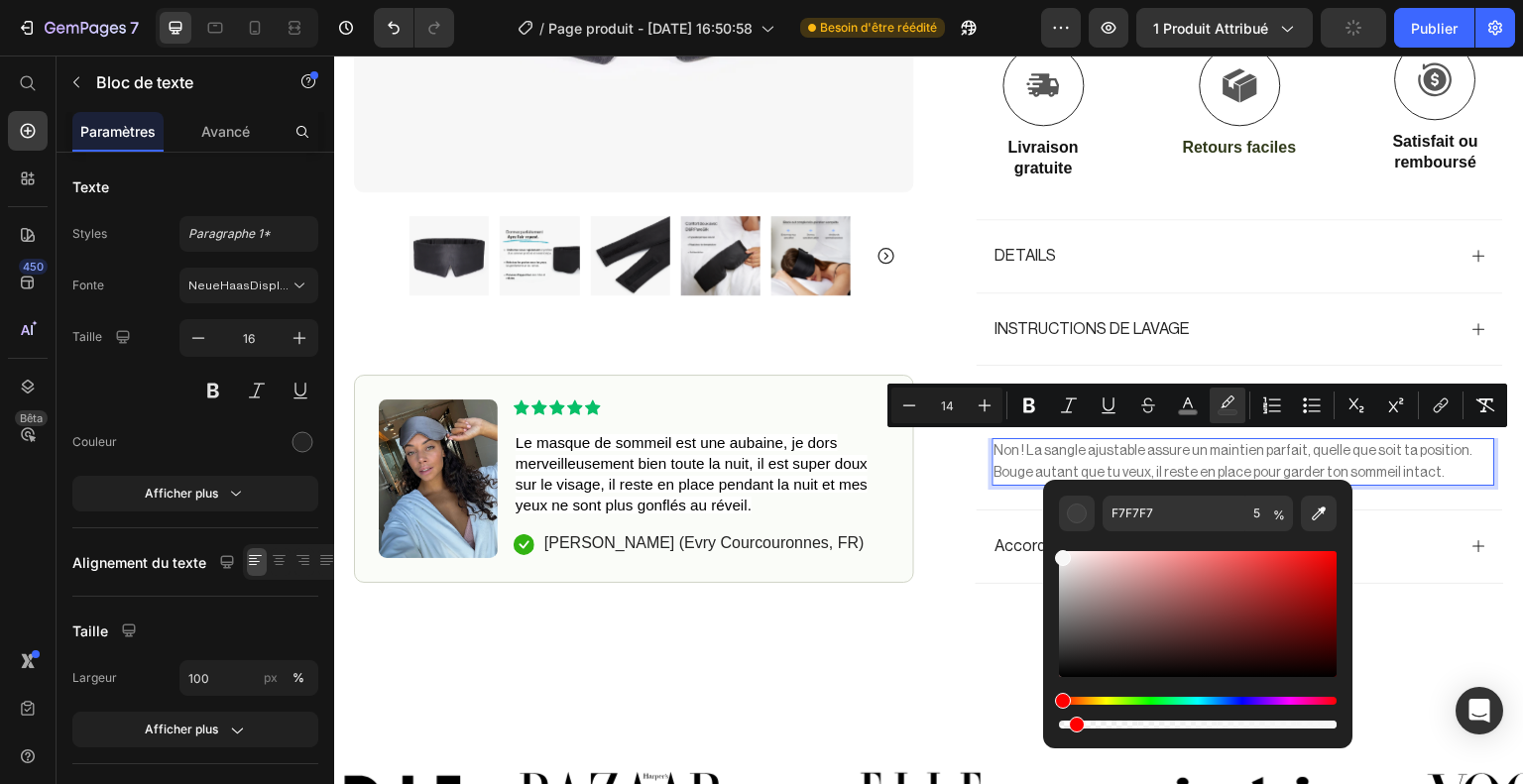 click at bounding box center (1063, 558) 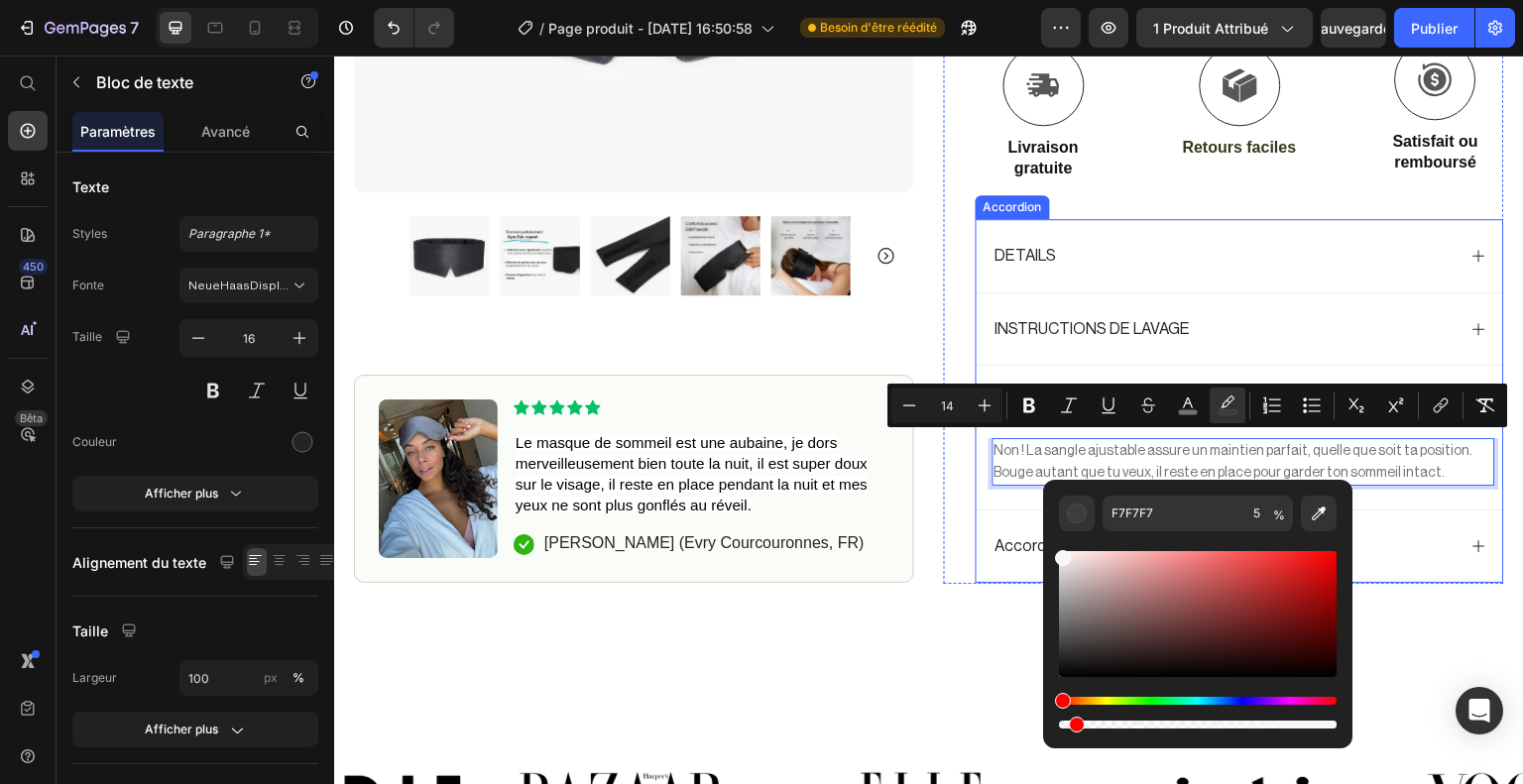 click on "Accordion 1" at bounding box center (1239, 546) 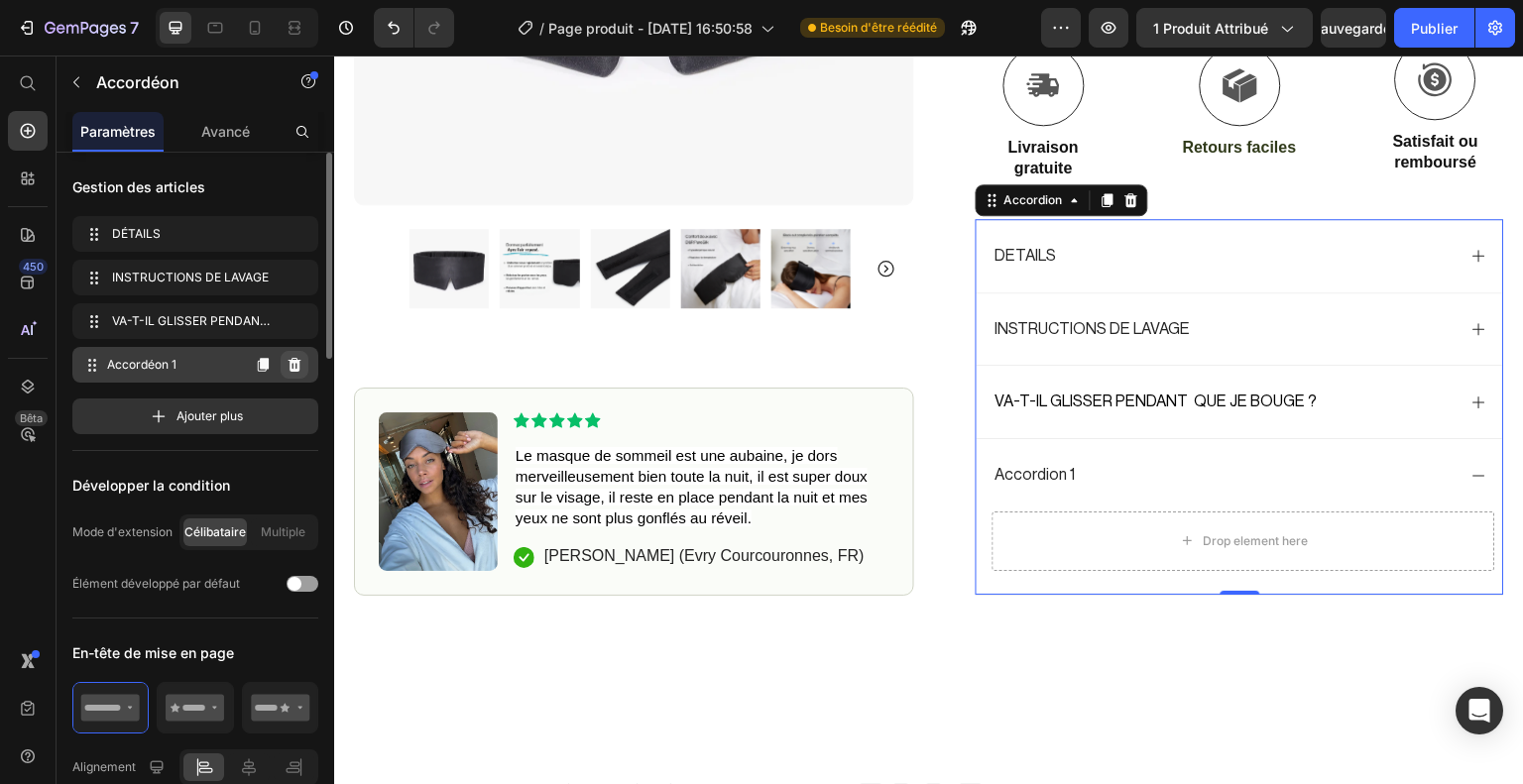 click 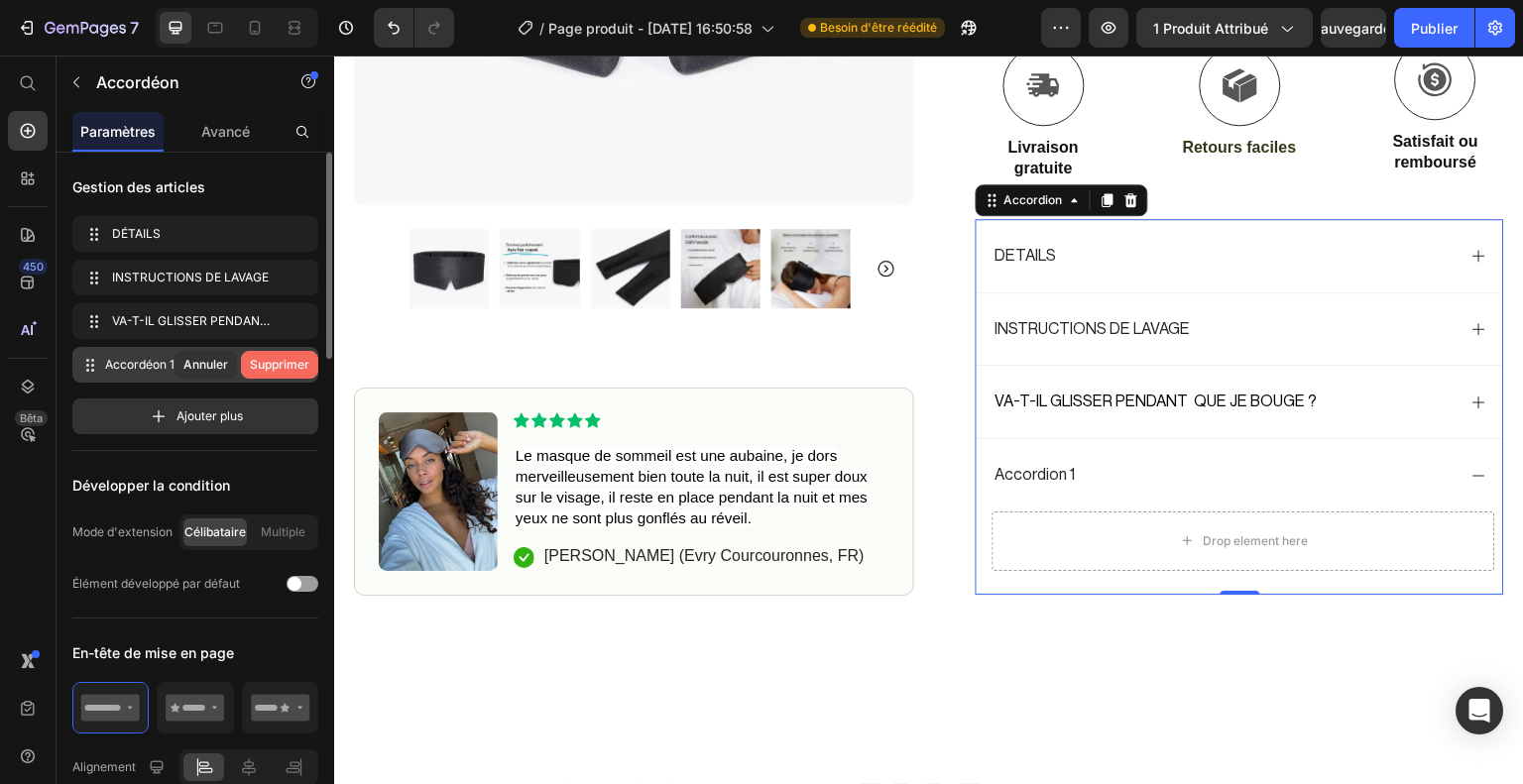 click on "Supprimer" at bounding box center [280, 364] 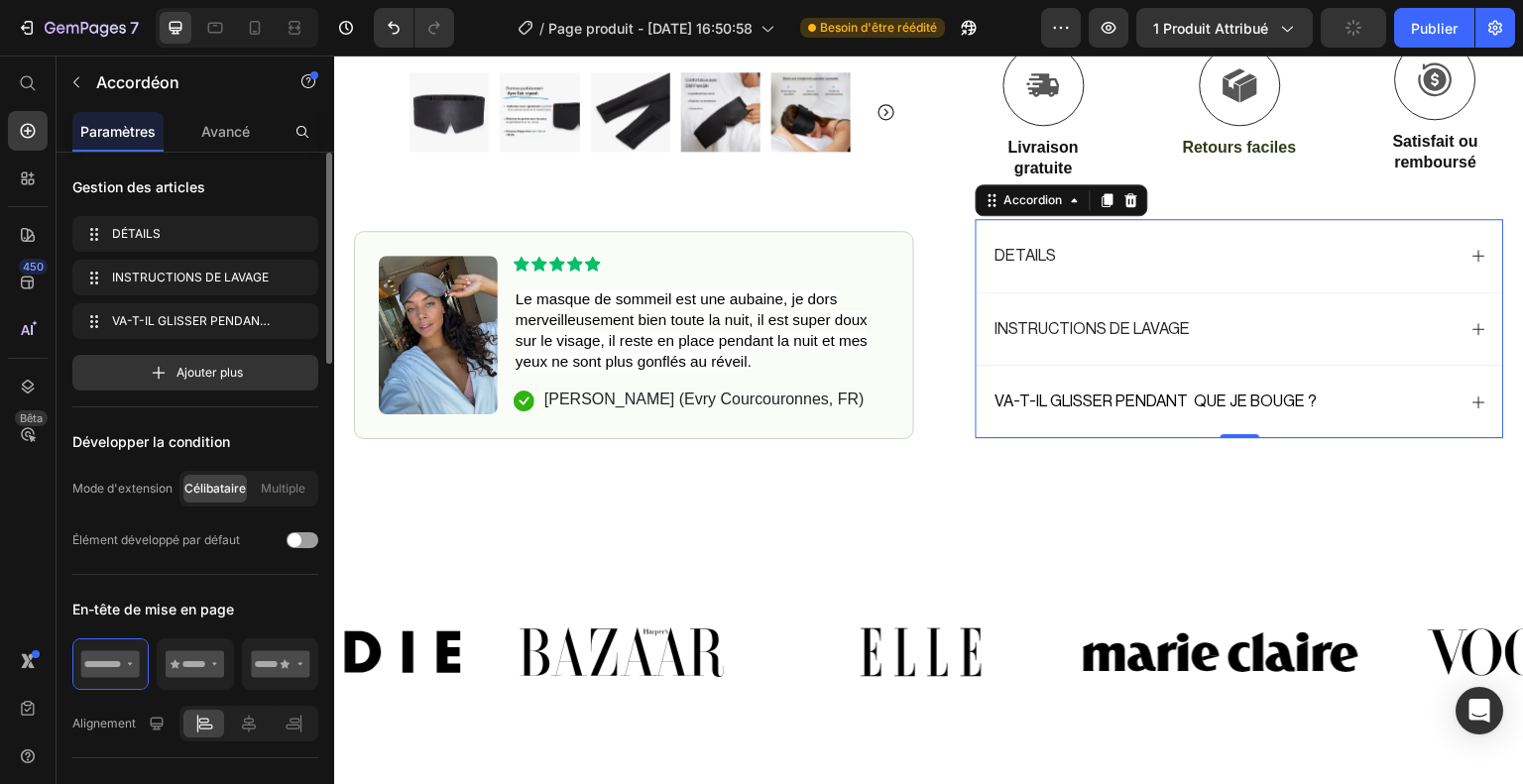 click on "INSTRUCTIONS DE LAVAGE" at bounding box center [1224, 329] 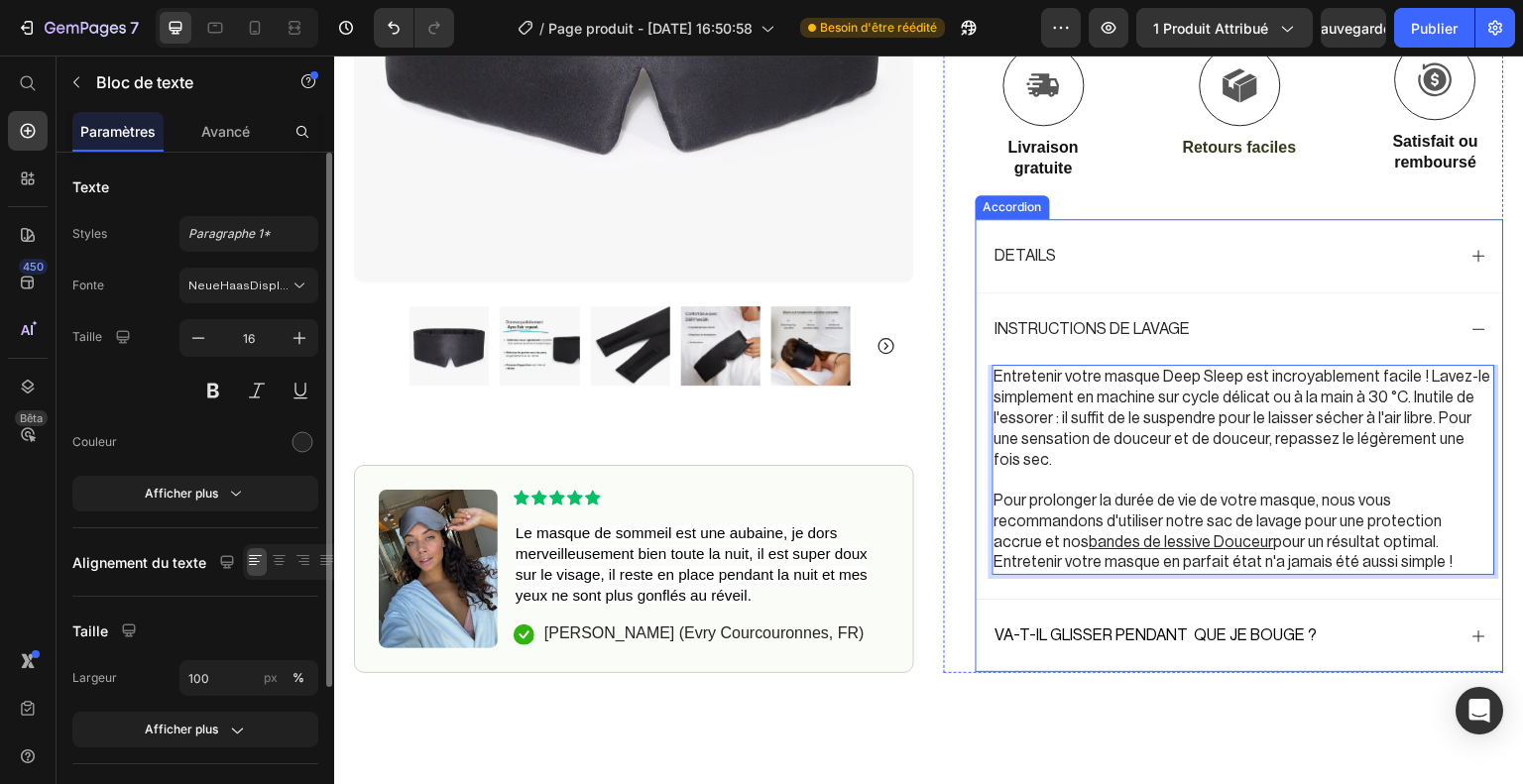 click on "VA-T-IL GLISSER PENDANT  QUE JE BOUGE ?" at bounding box center [1224, 635] 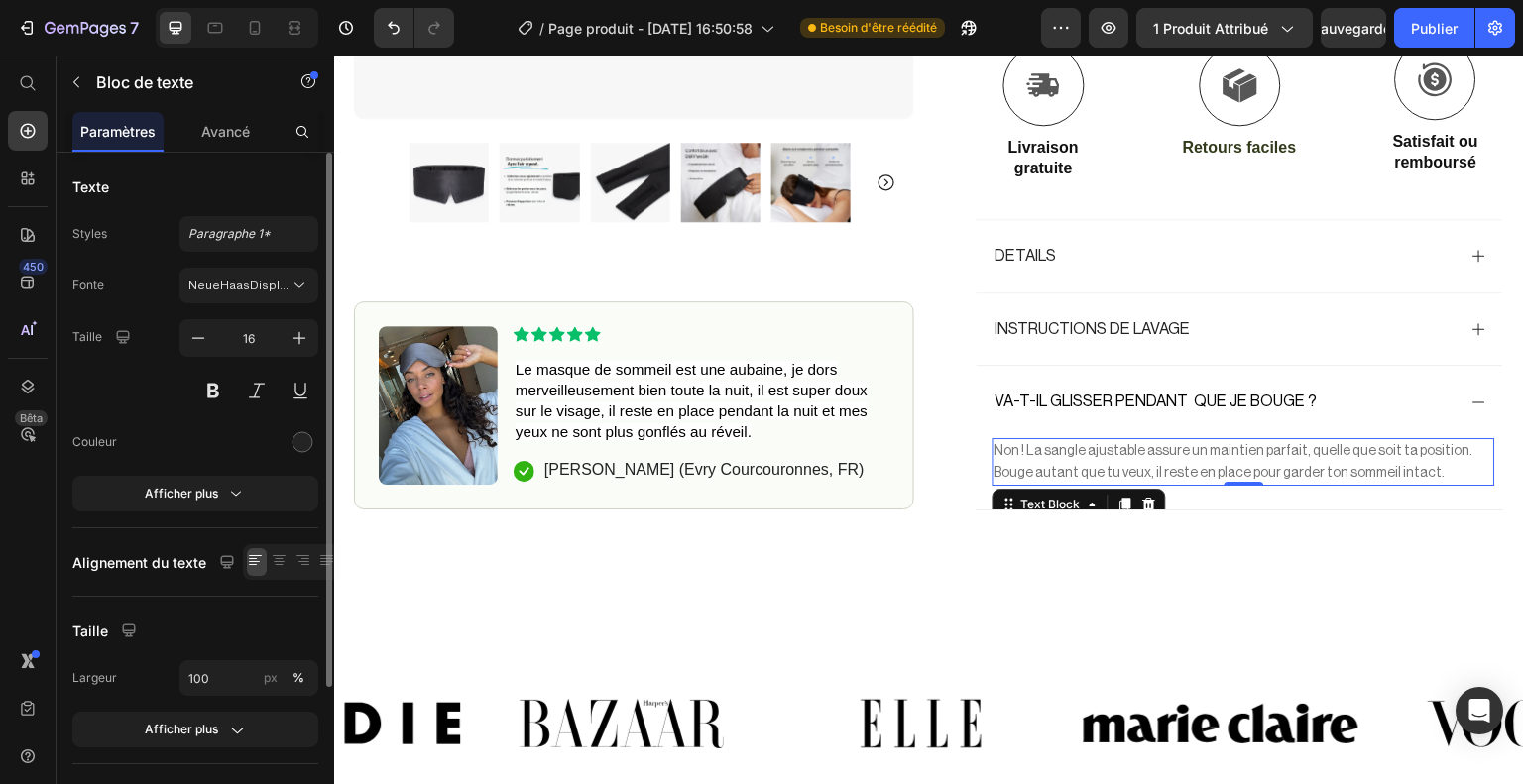 click on "Non ! La sangle ajustable assure un maintien parfait, quelle que soit ta position. Bouge autant que tu veux, il reste en place pour garder ton sommeil intact." at bounding box center (1233, 462) 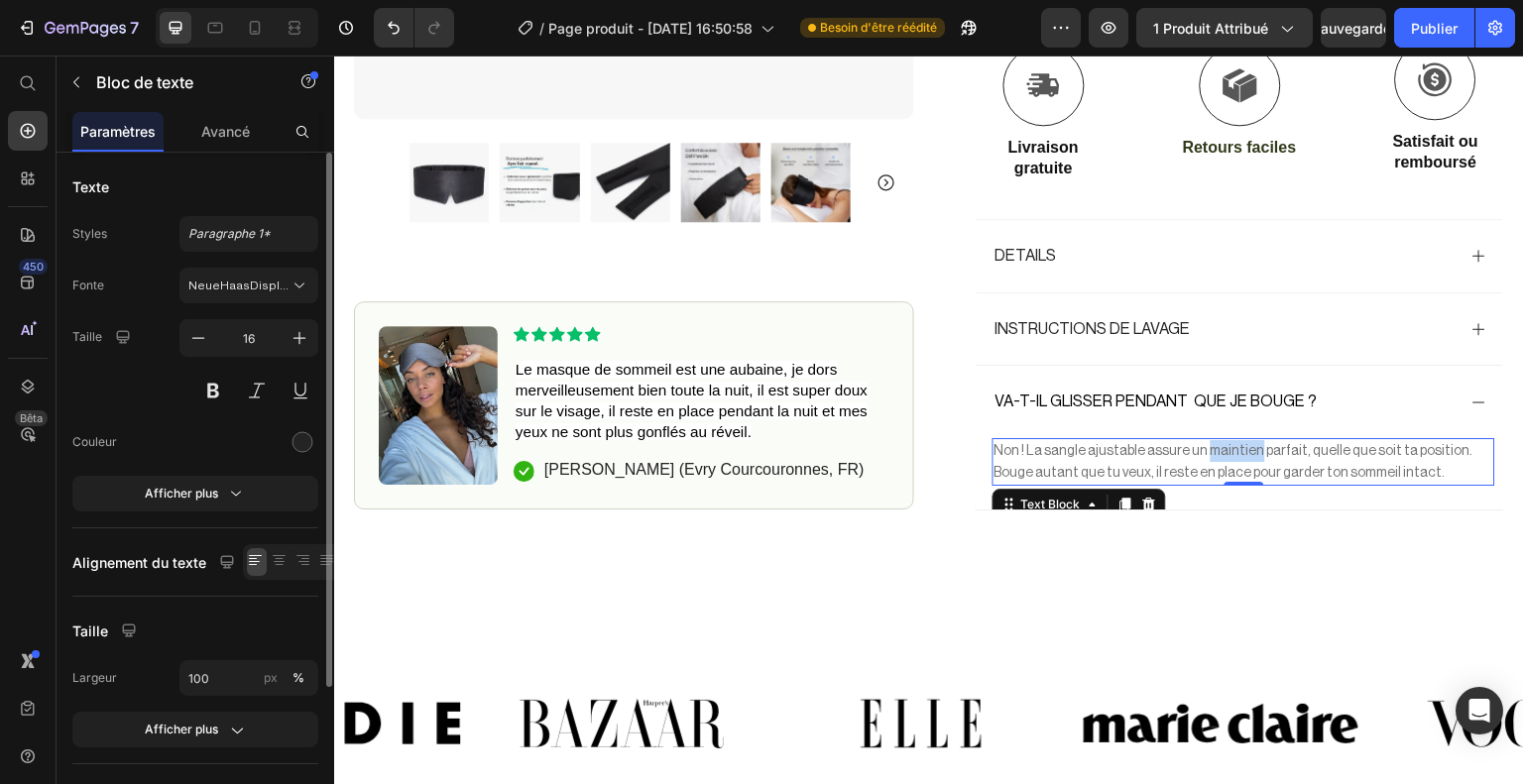 click on "Non ! La sangle ajustable assure un maintien parfait, quelle que soit ta position. Bouge autant que tu veux, il reste en place pour garder ton sommeil intact." at bounding box center [1233, 462] 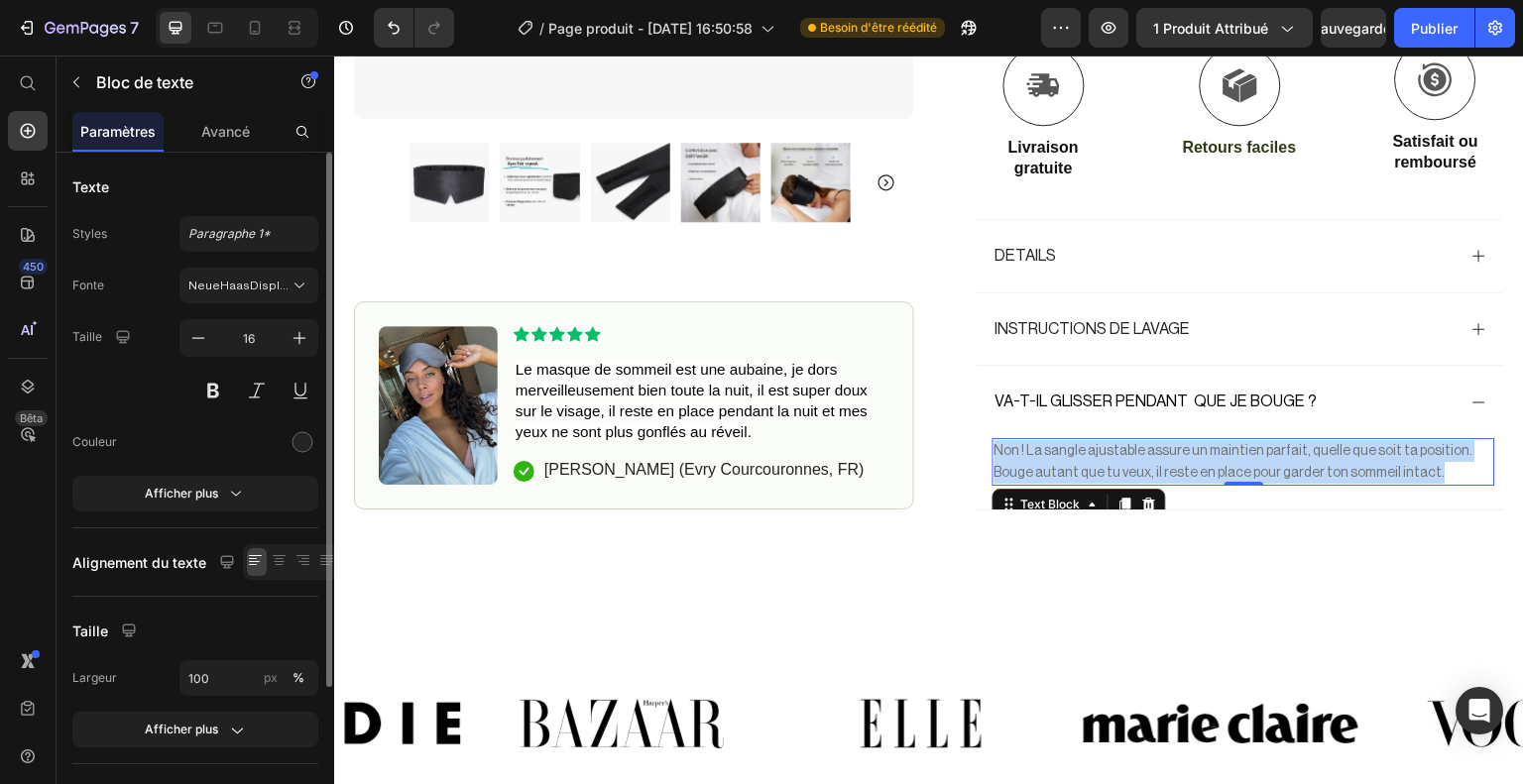 click on "Non ! La sangle ajustable assure un maintien parfait, quelle que soit ta position. Bouge autant que tu veux, il reste en place pour garder ton sommeil intact." at bounding box center [1233, 462] 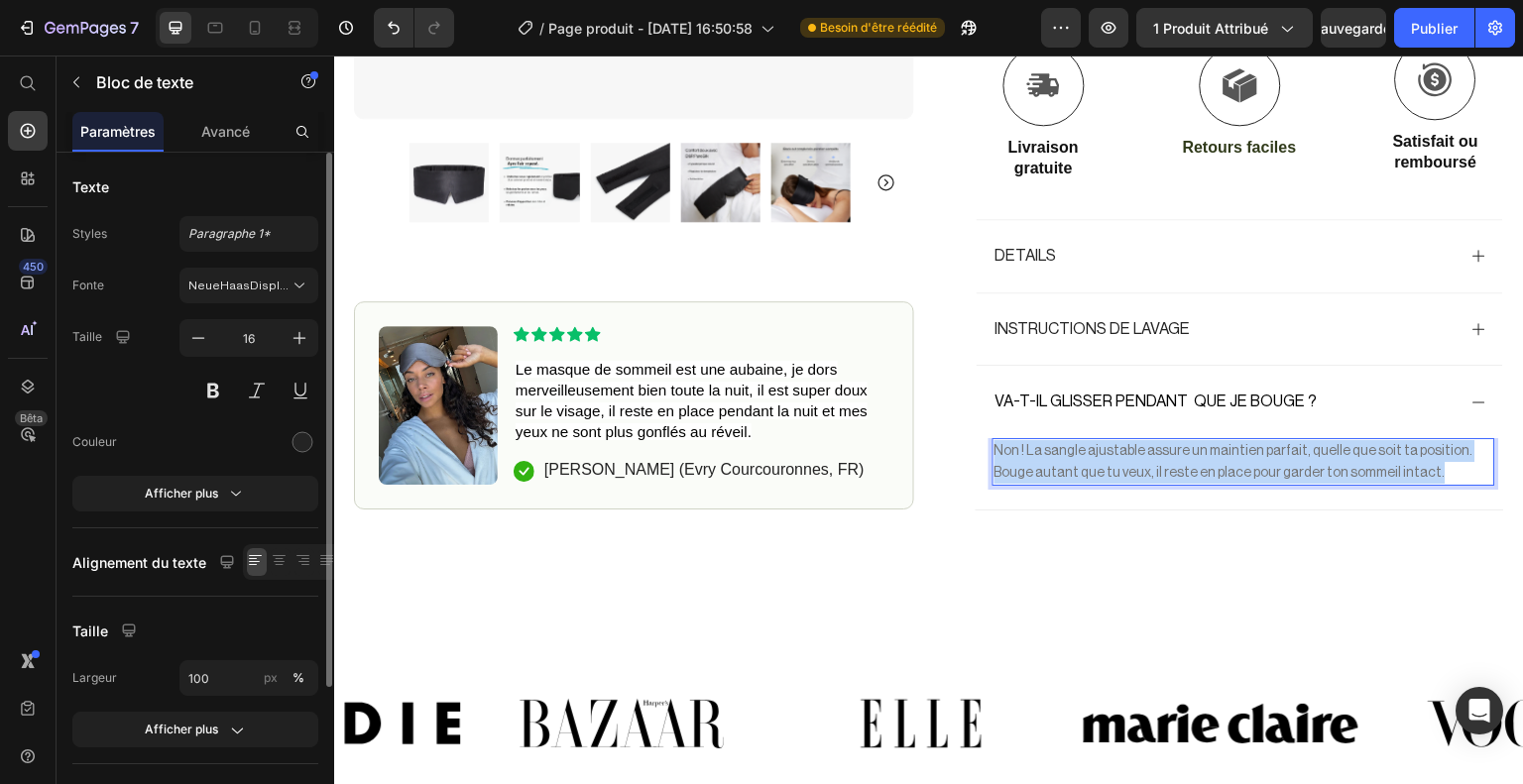 click on "Non ! La sangle ajustable assure un maintien parfait, quelle que soit ta position. Bouge autant que tu veux, il reste en place pour garder ton sommeil intact." at bounding box center [1233, 462] 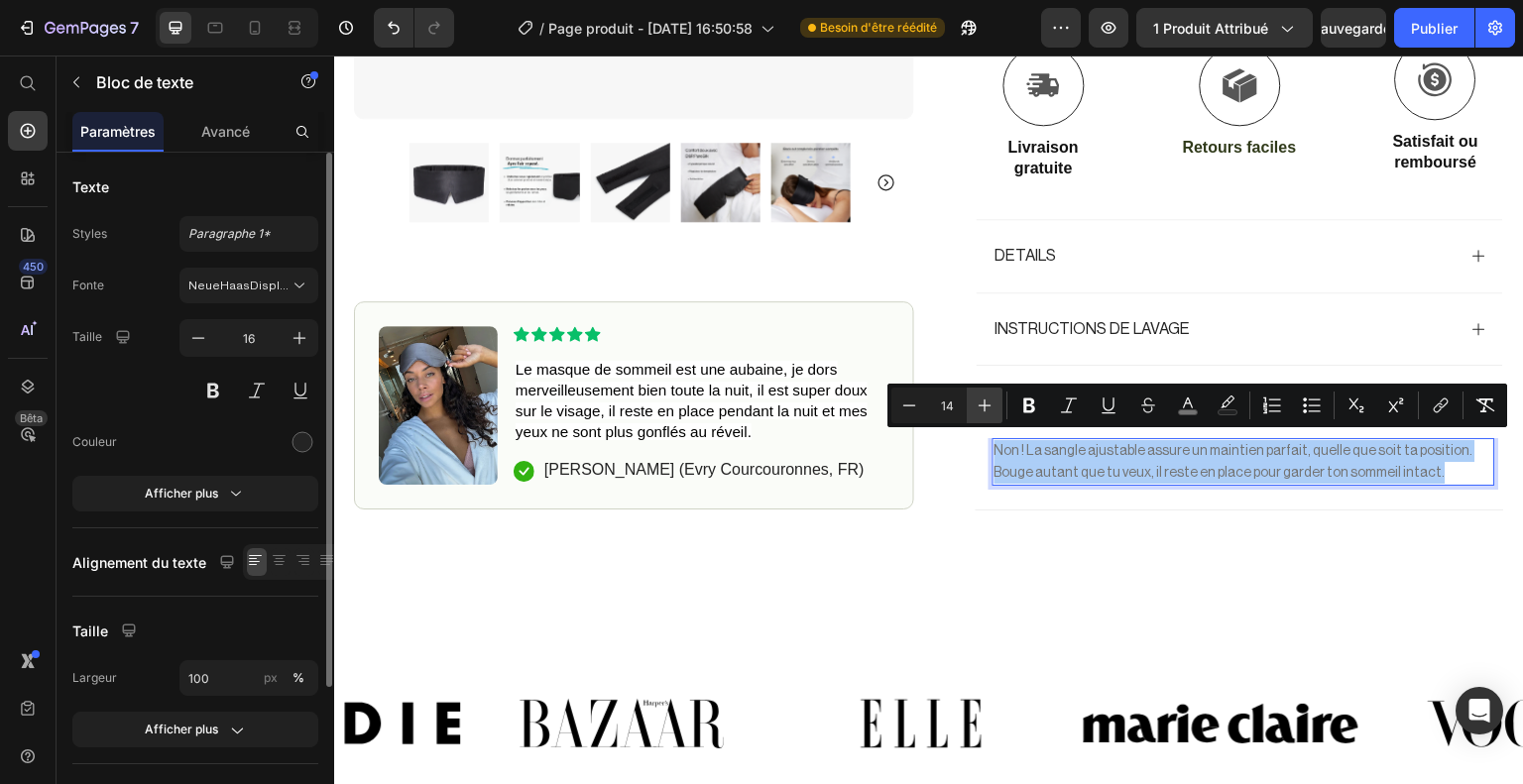 click 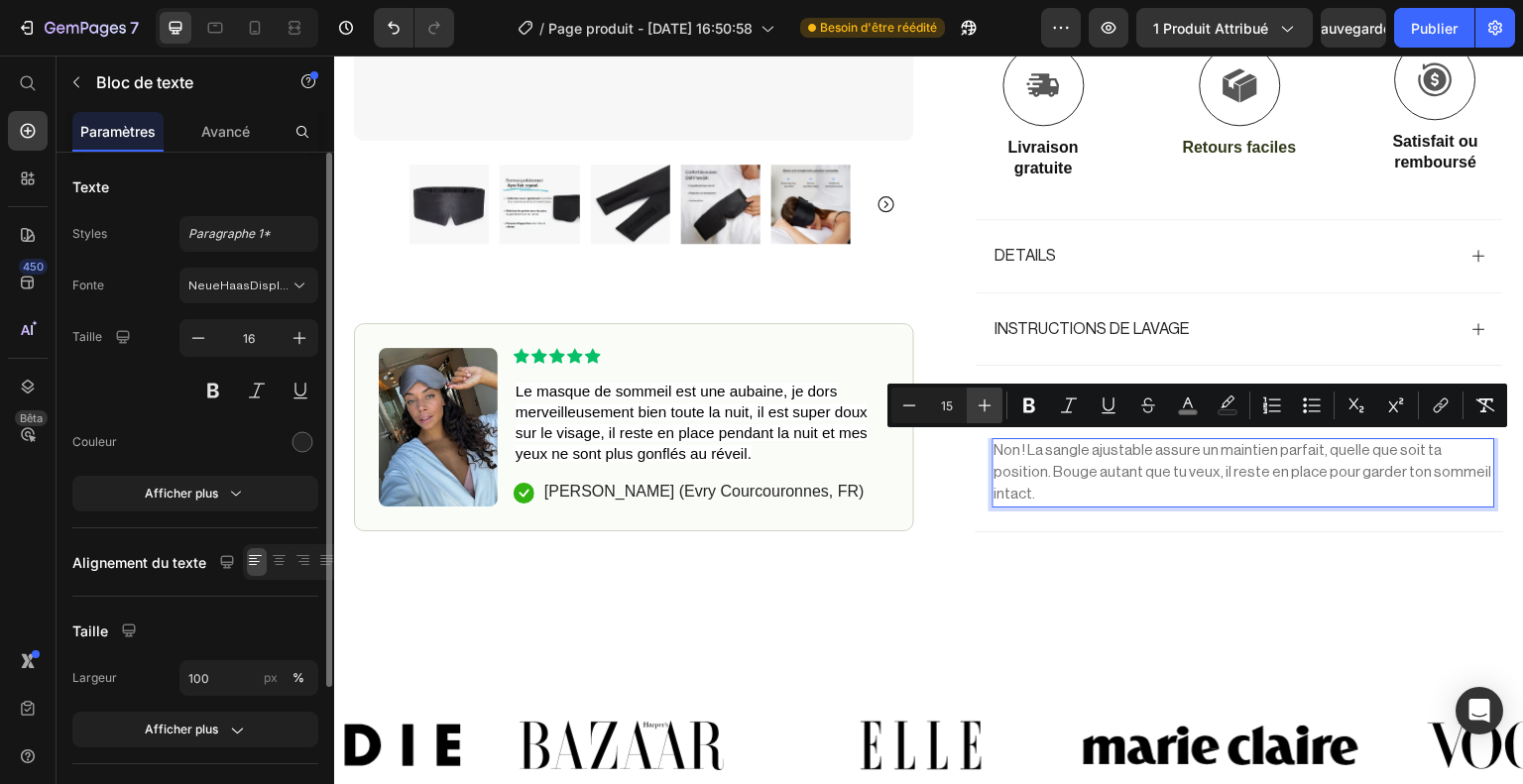 click 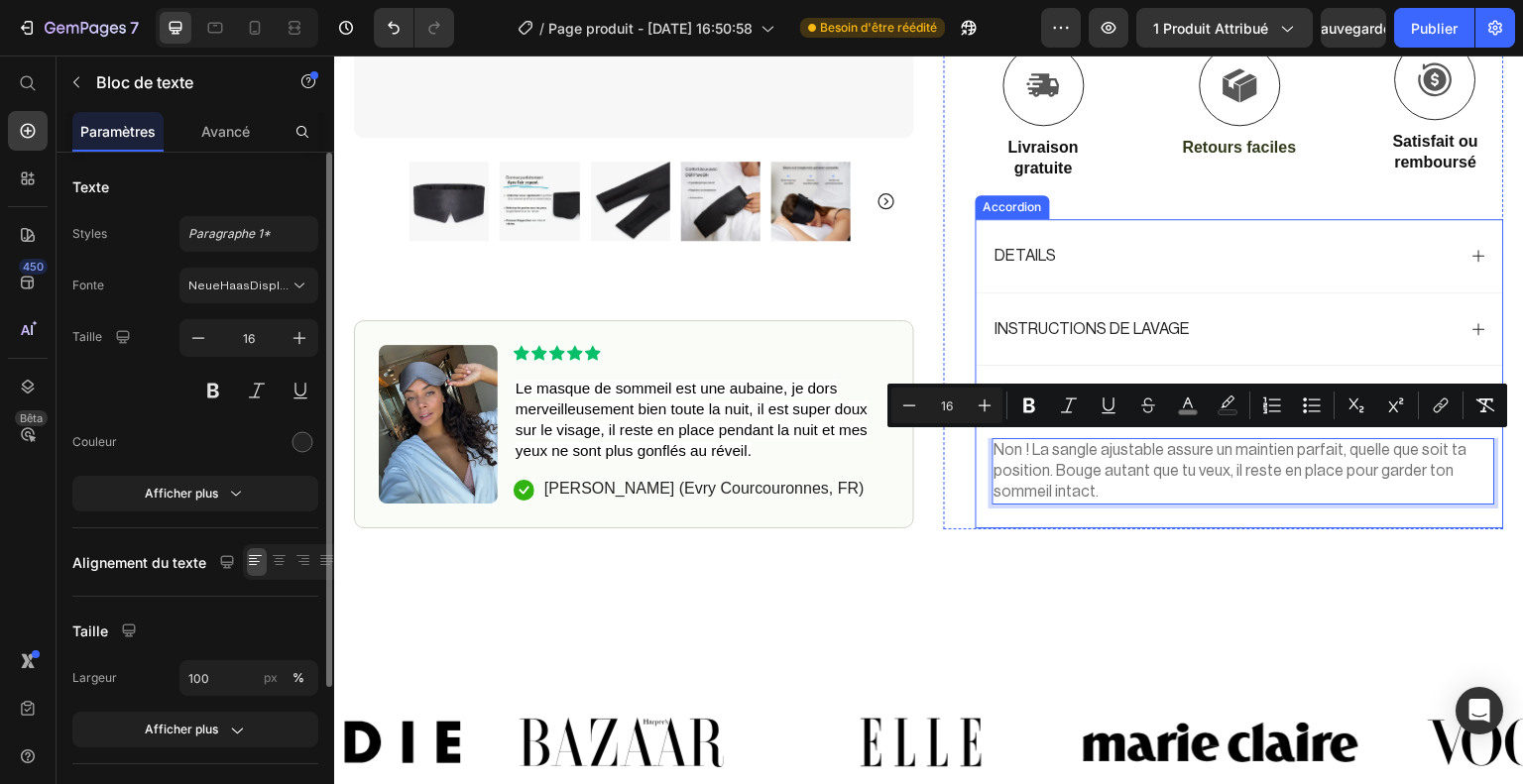 click on "INSTRUCTIONS DE LAVAGE" at bounding box center [1093, 329] 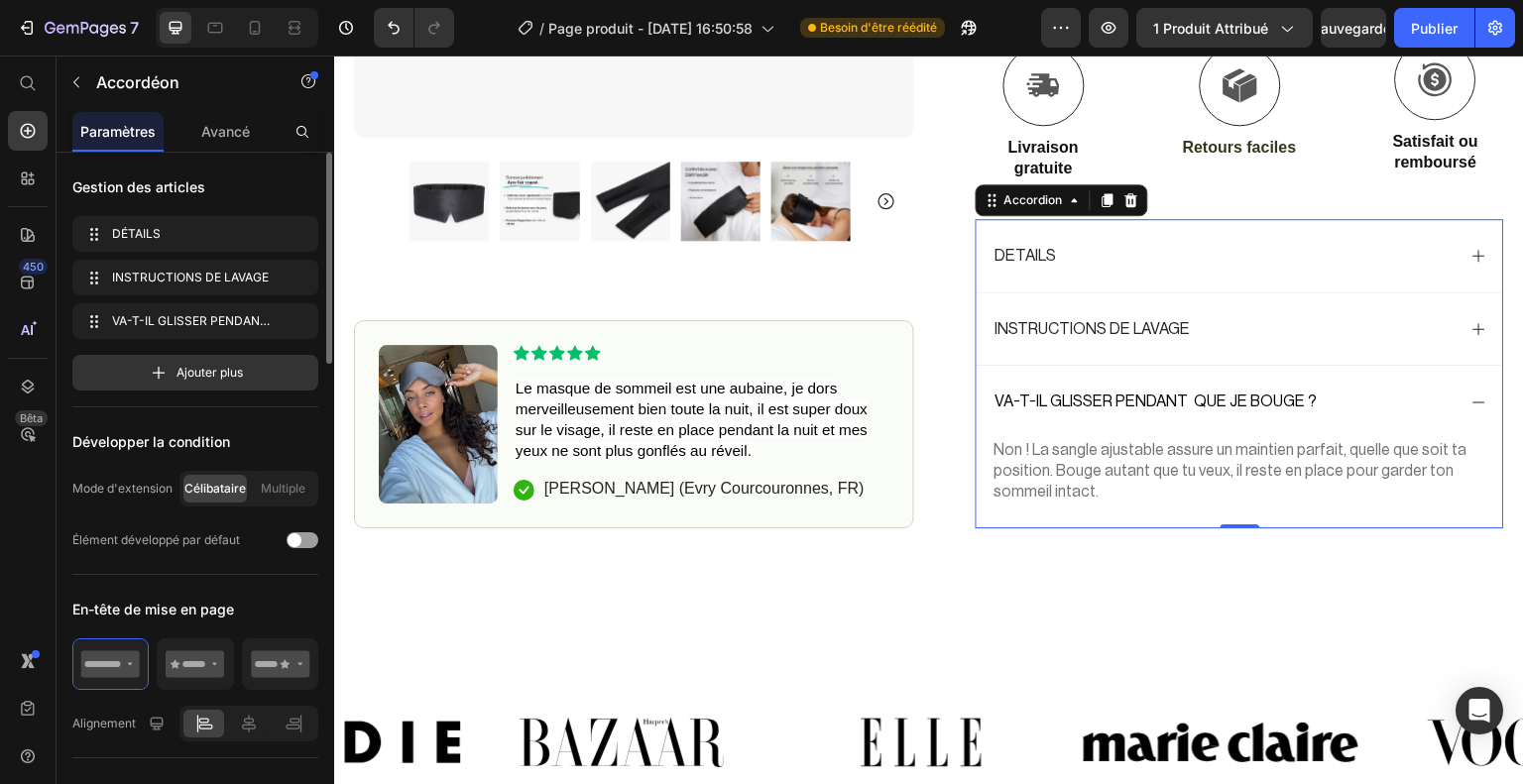 click on "INSTRUCTIONS DE LAVAGE" at bounding box center (1224, 329) 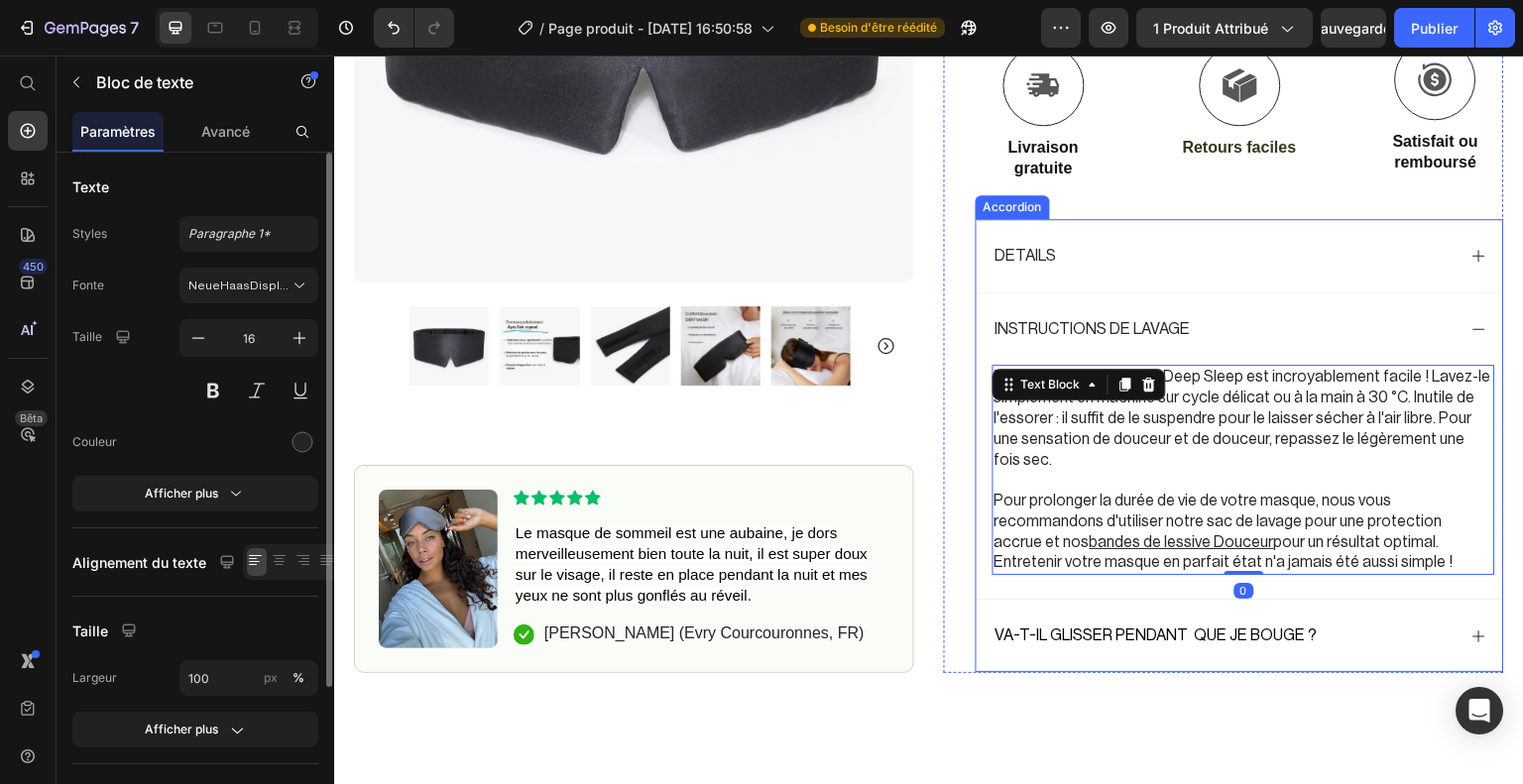 click on "VA-T-IL GLISSER PENDANT  QUE JE BOUGE ?" at bounding box center [1156, 635] 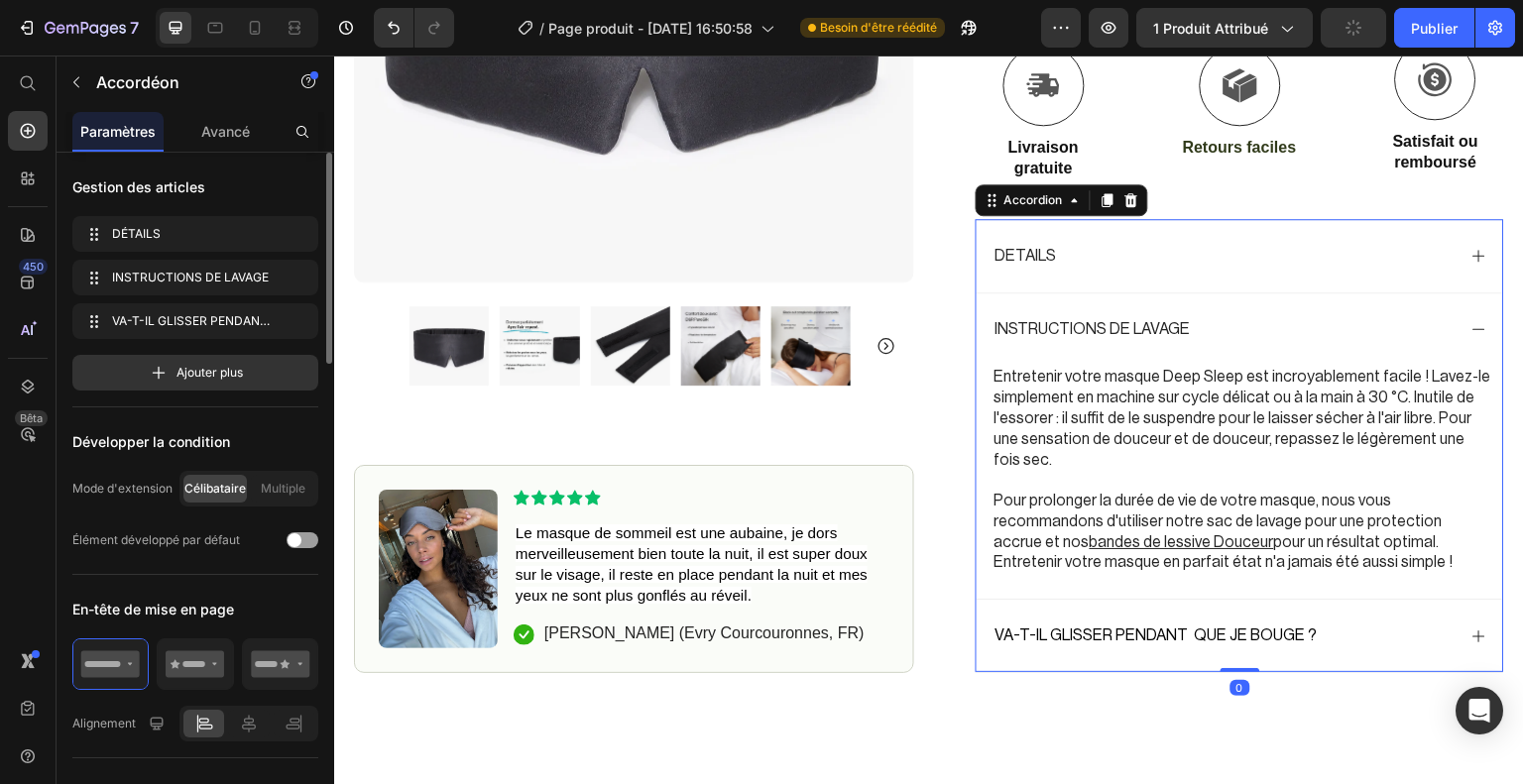 click on "VA-T-IL GLISSER PENDANT  QUE JE BOUGE ?" at bounding box center (1224, 635) 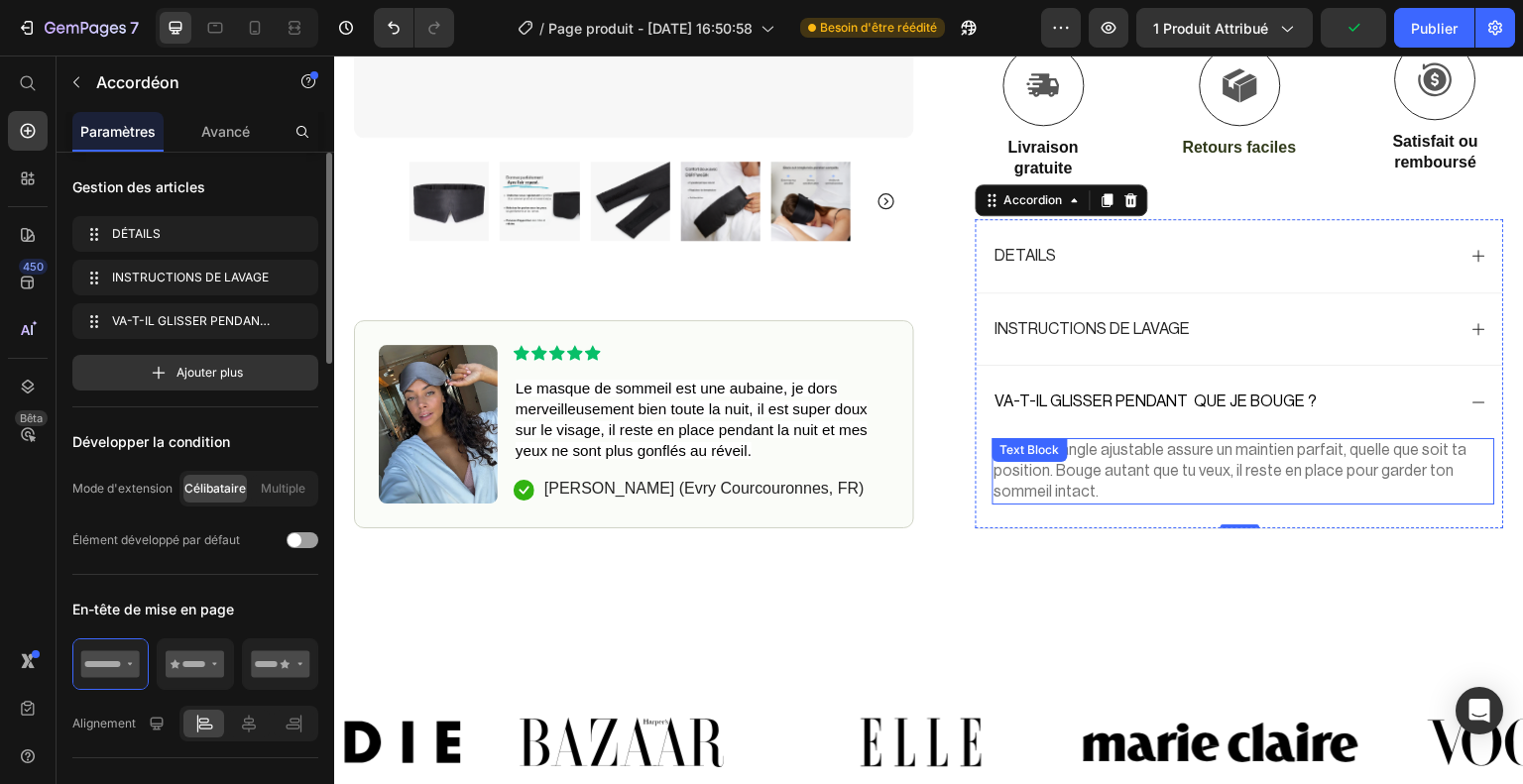 click on "Non ! La sangle ajustable assure un maintien parfait, quelle que soit ta position. Bouge autant que tu veux, il reste en place pour garder ton sommeil intact. Text Block" at bounding box center (1243, 471) 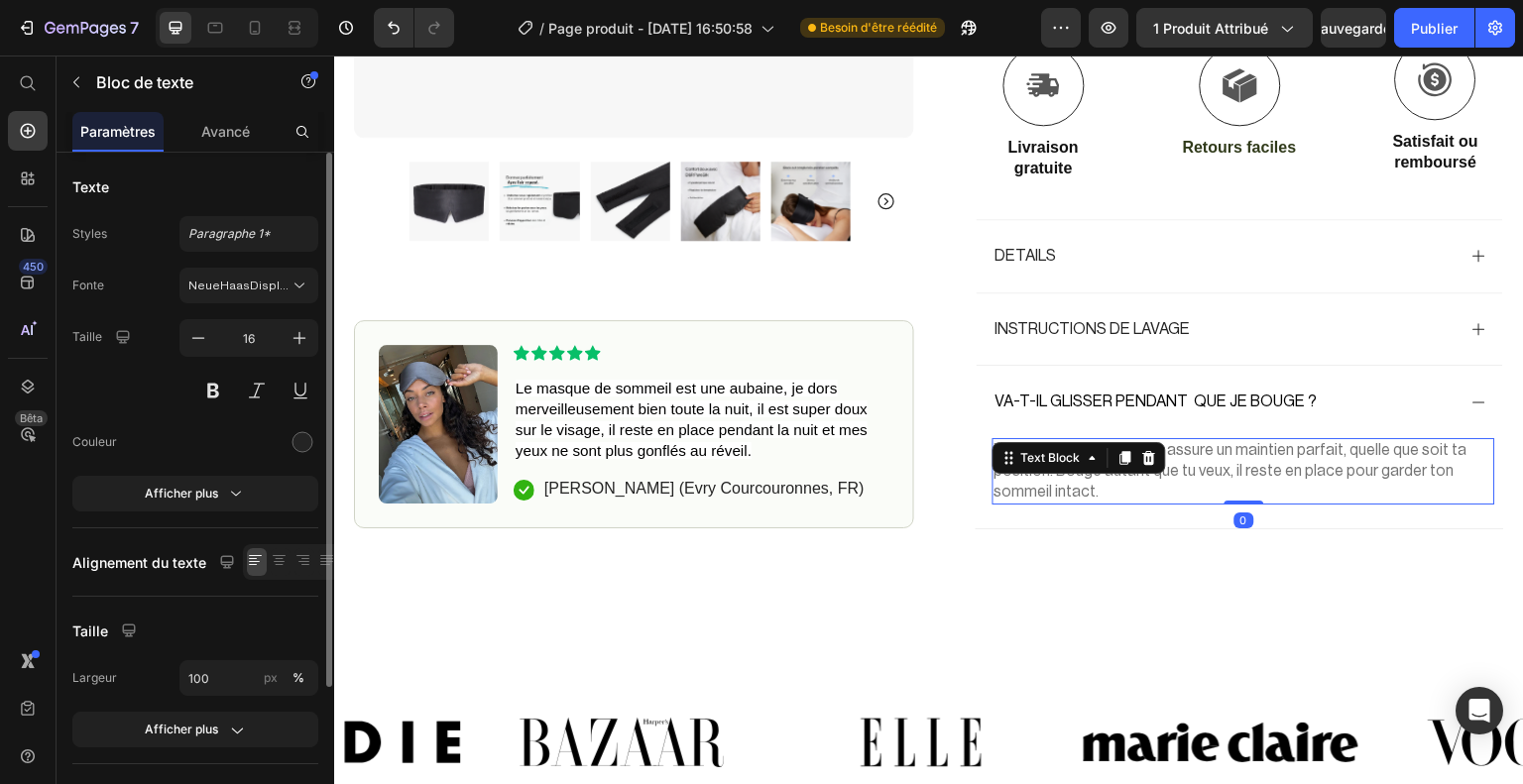 click on "Non ! La sangle ajustable assure un maintien parfait, quelle que soit ta position. Bouge autant que tu veux, il reste en place pour garder ton sommeil intact." at bounding box center (1230, 471) 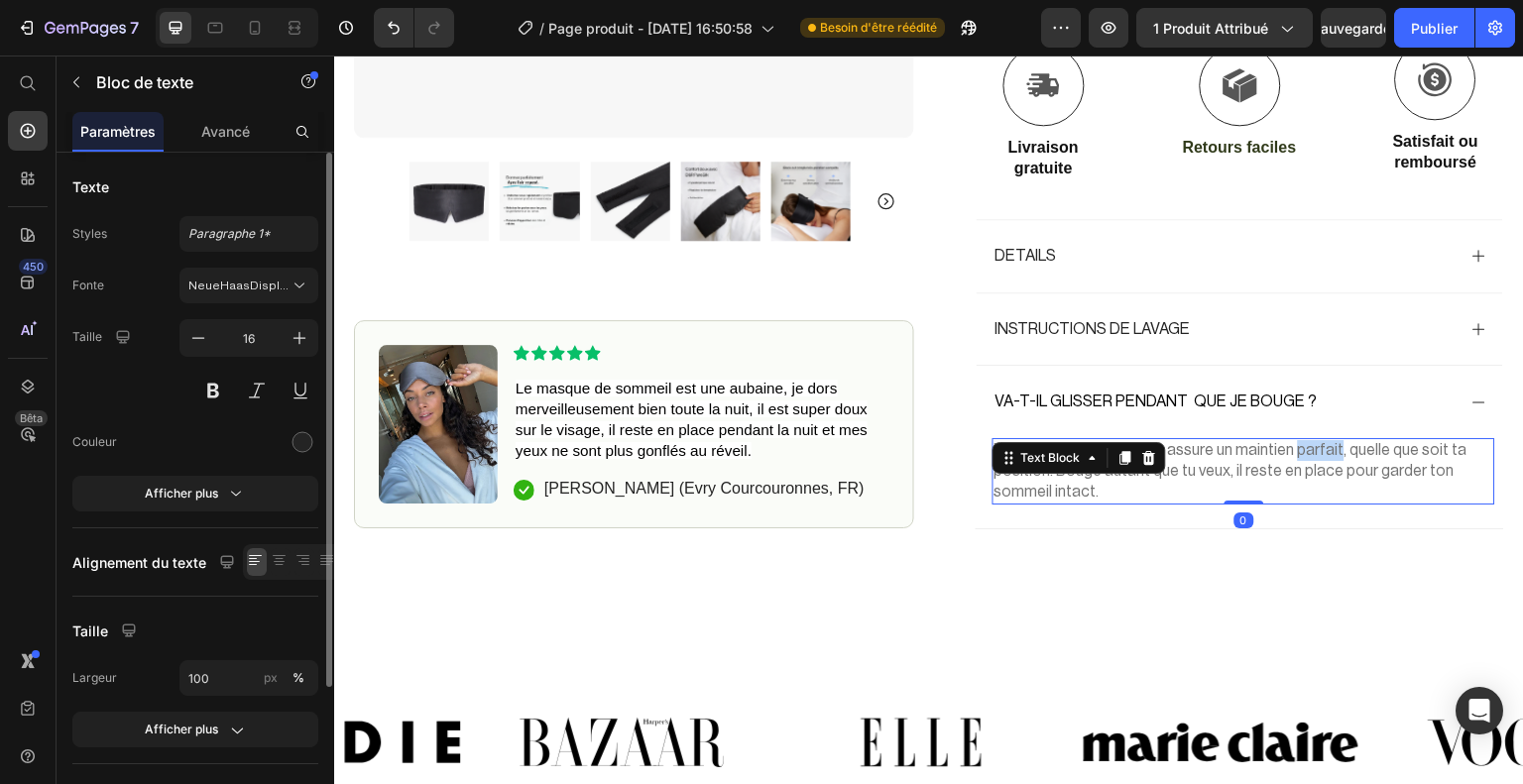 click on "Non ! La sangle ajustable assure un maintien parfait, quelle que soit ta position. Bouge autant que tu veux, il reste en place pour garder ton sommeil intact." at bounding box center [1230, 471] 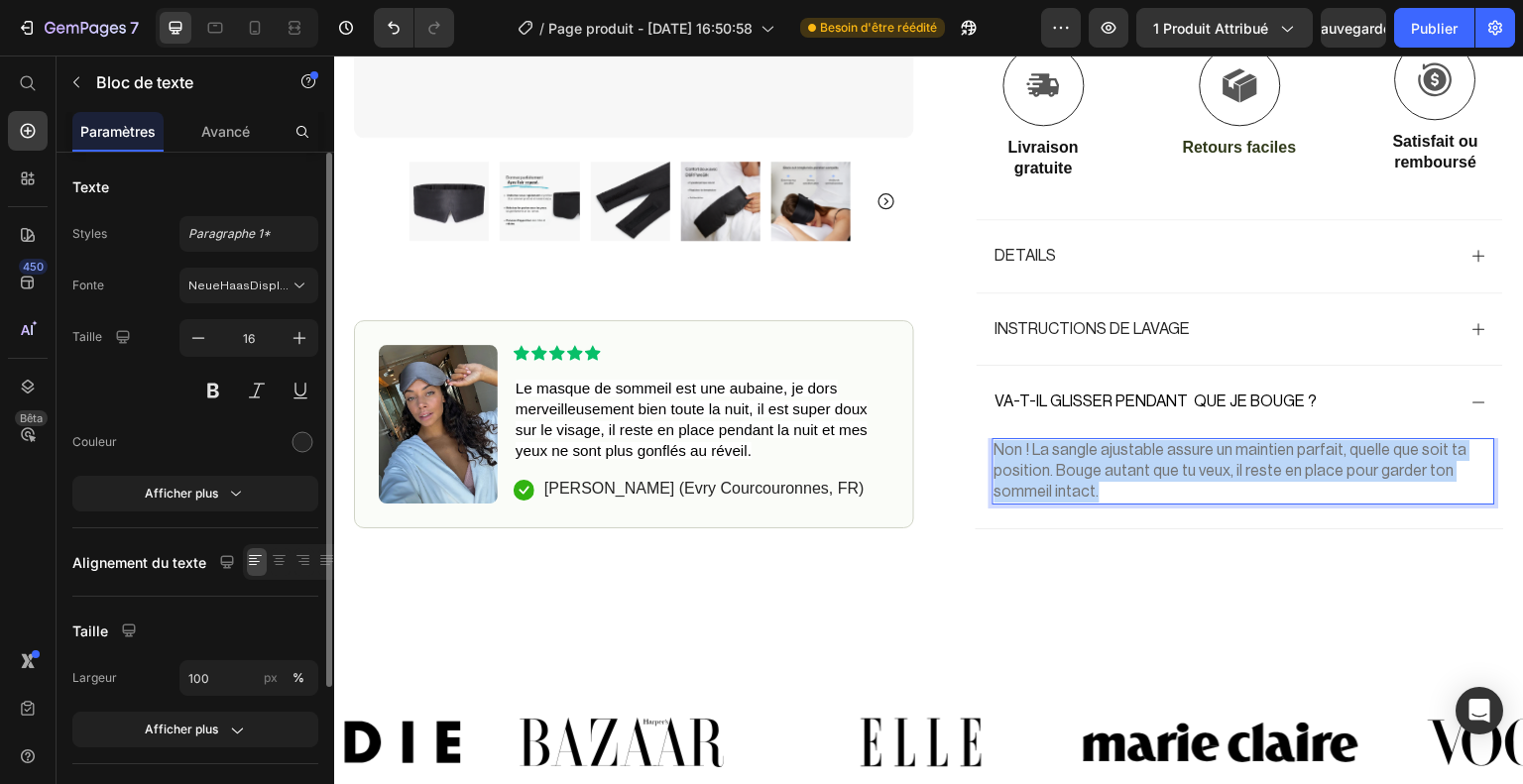 click on "Non ! La sangle ajustable assure un maintien parfait, quelle que soit ta position. Bouge autant que tu veux, il reste en place pour garder ton sommeil intact." at bounding box center (1230, 471) 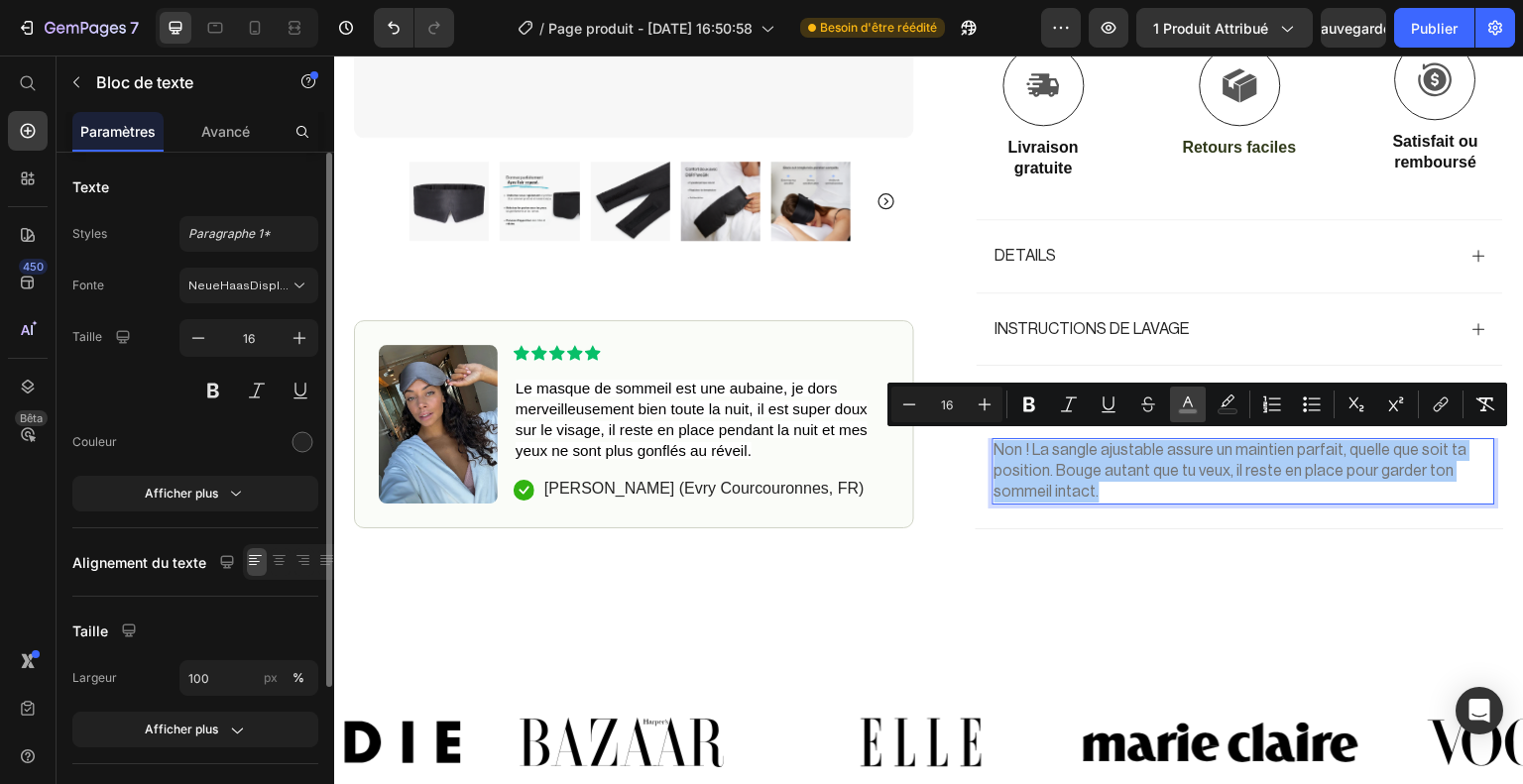 click on "color" at bounding box center (1188, 404) 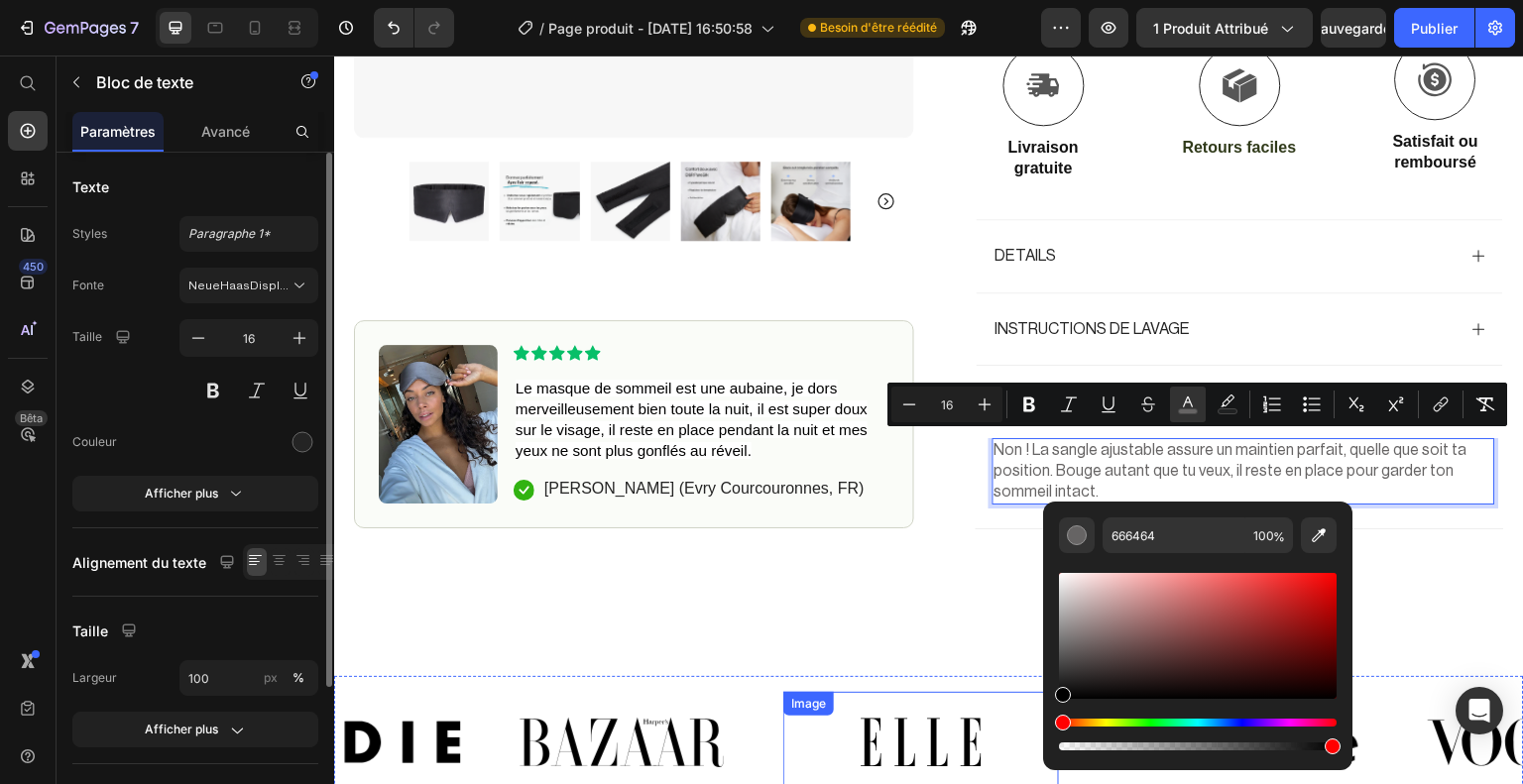 drag, startPoint x: 1397, startPoint y: 704, endPoint x: 1041, endPoint y: 732, distance: 357.0994 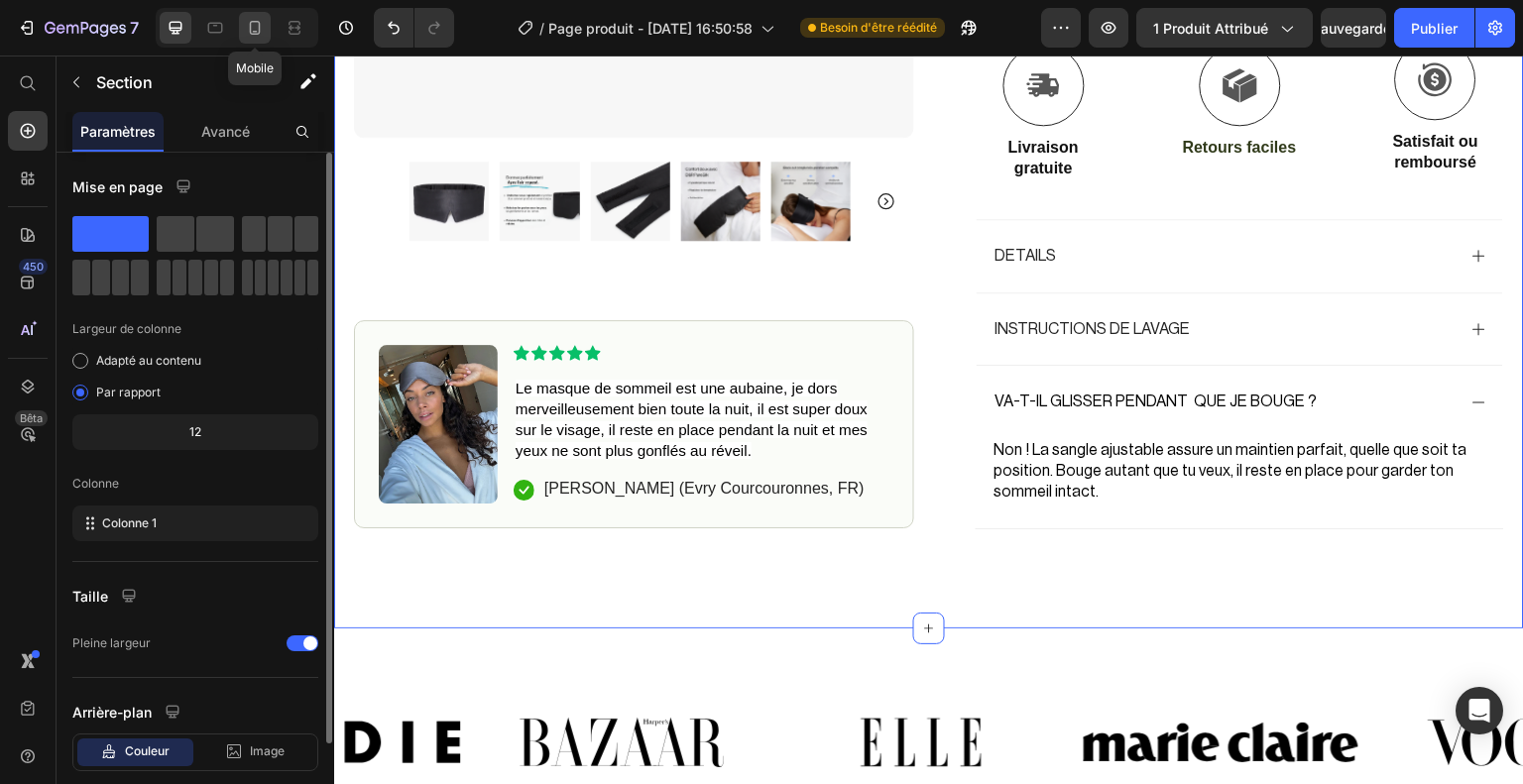 click 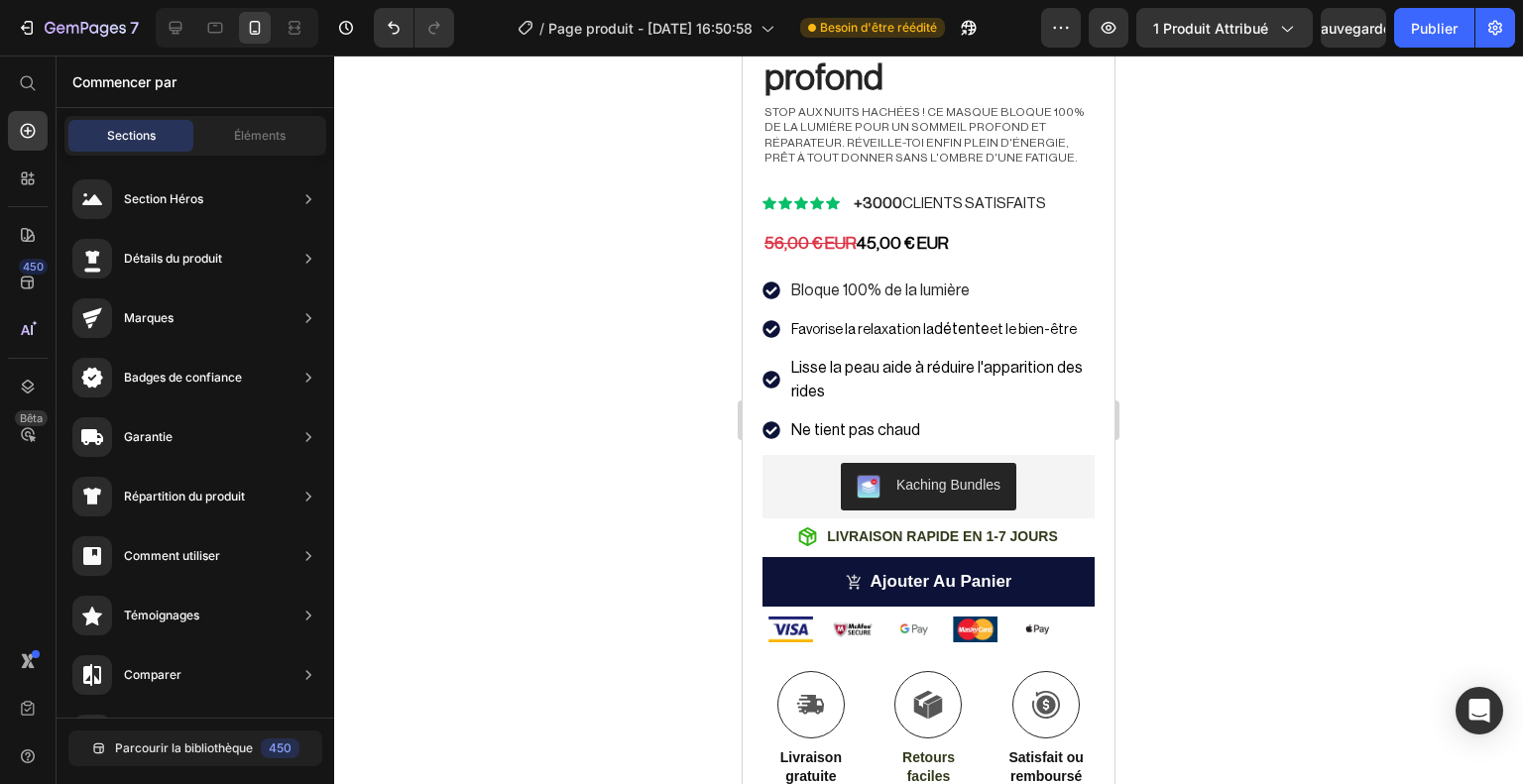 scroll, scrollTop: 593, scrollLeft: 0, axis: vertical 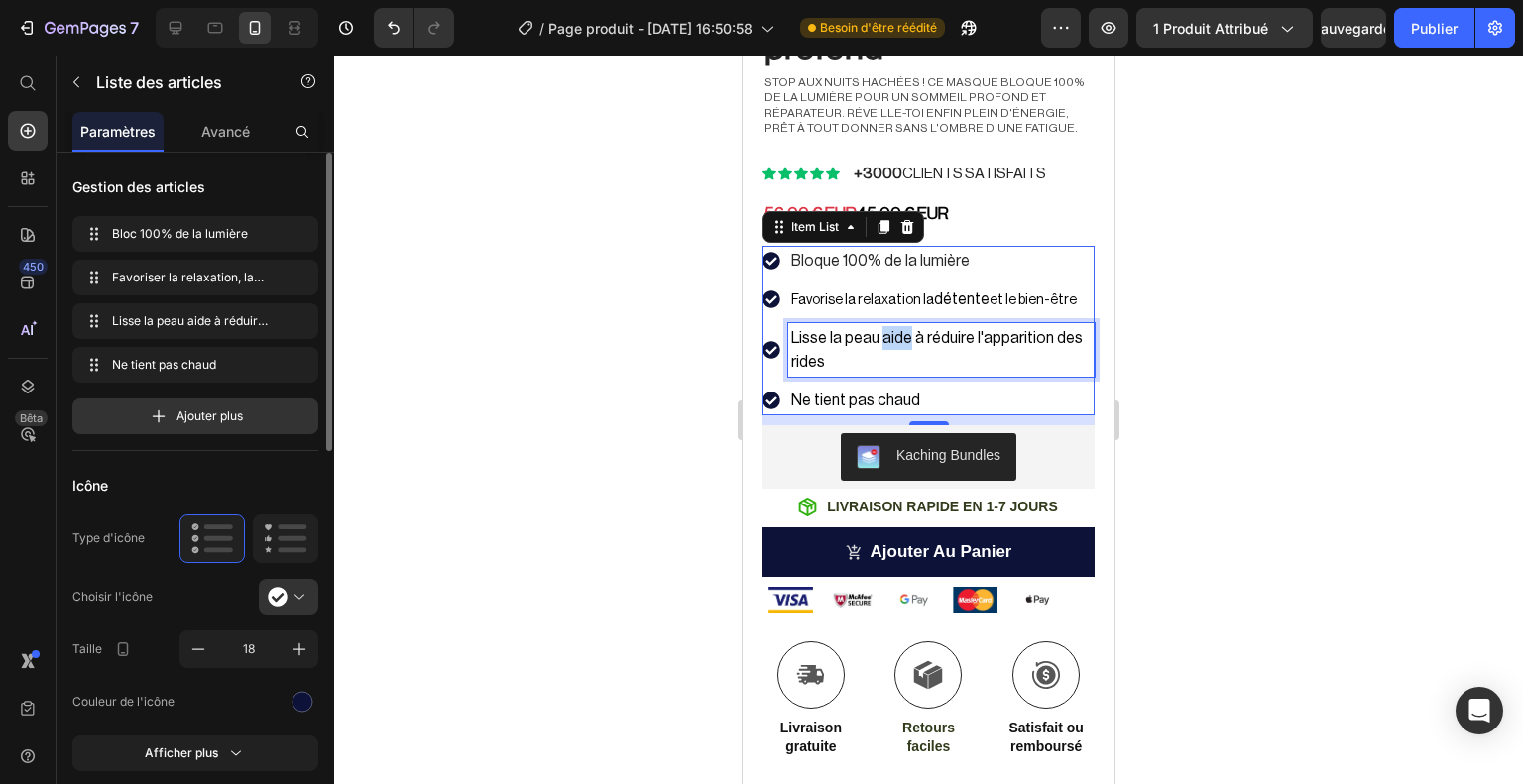 click on "Lisse la peau aide à réduire l'apparition des rides" at bounding box center (937, 350) 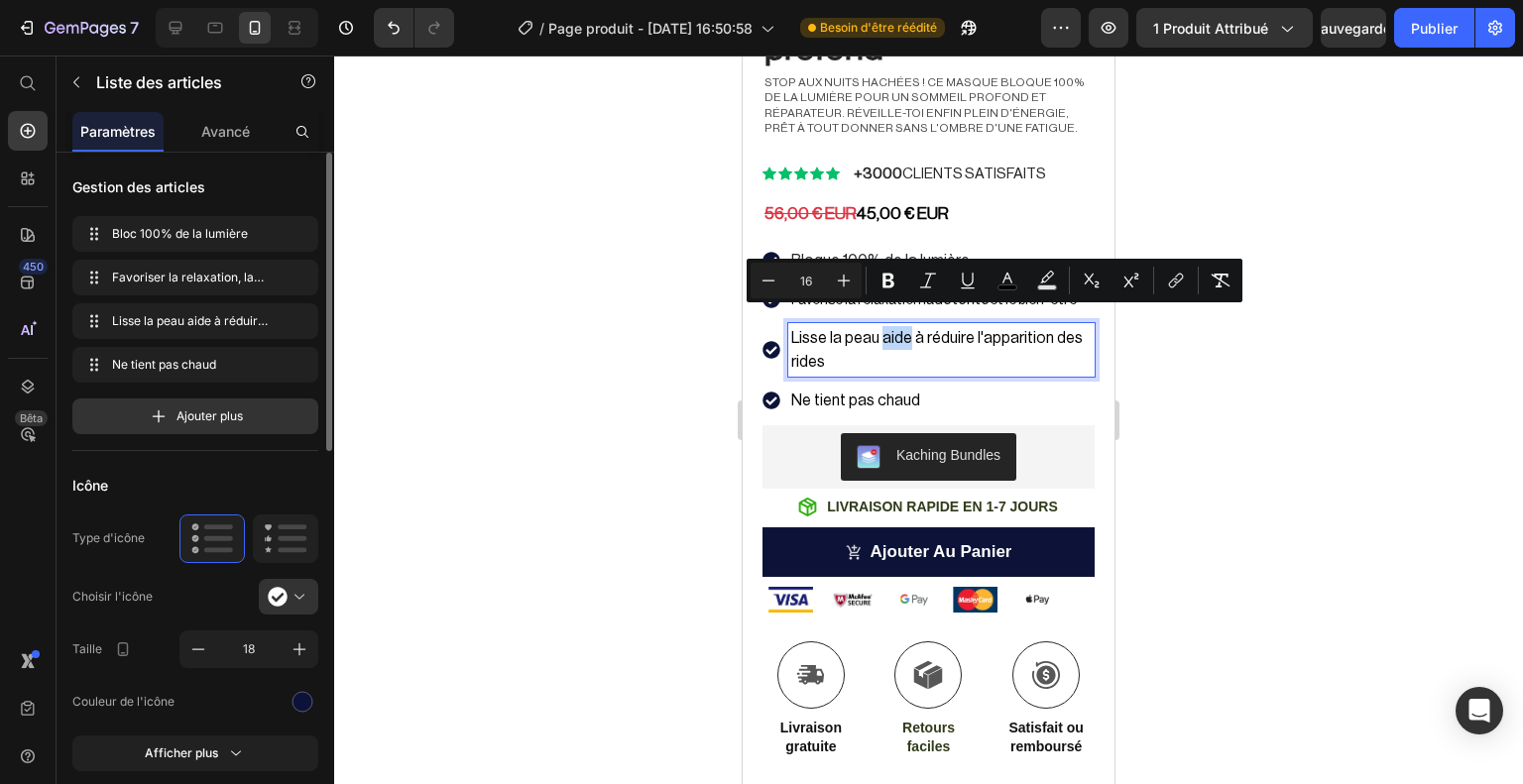 click on "Lisse la peau aide à réduire l'apparition des rides" at bounding box center [937, 350] 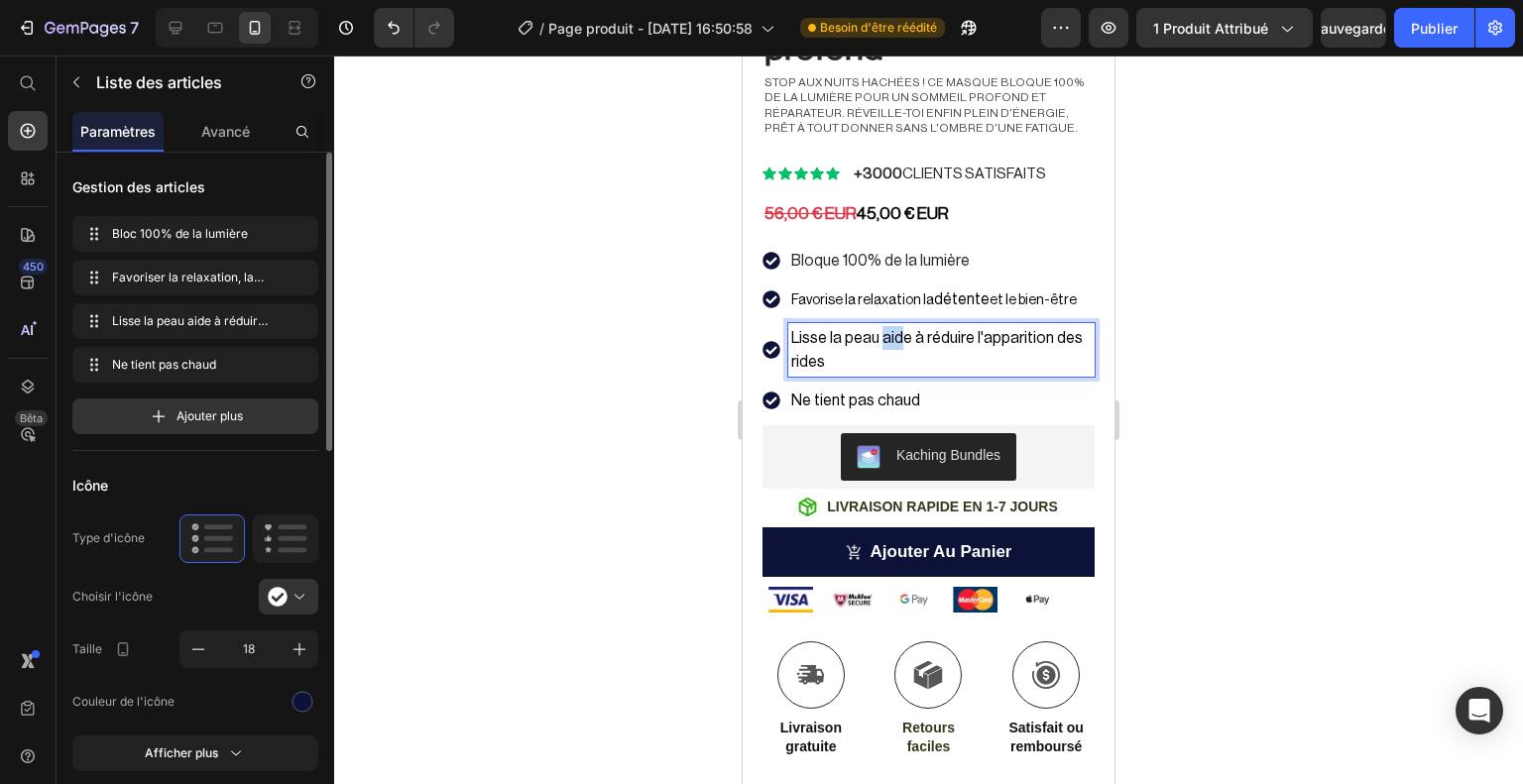 click on "Lisse la peau aide à réduire l'apparition des rides" at bounding box center (937, 350) 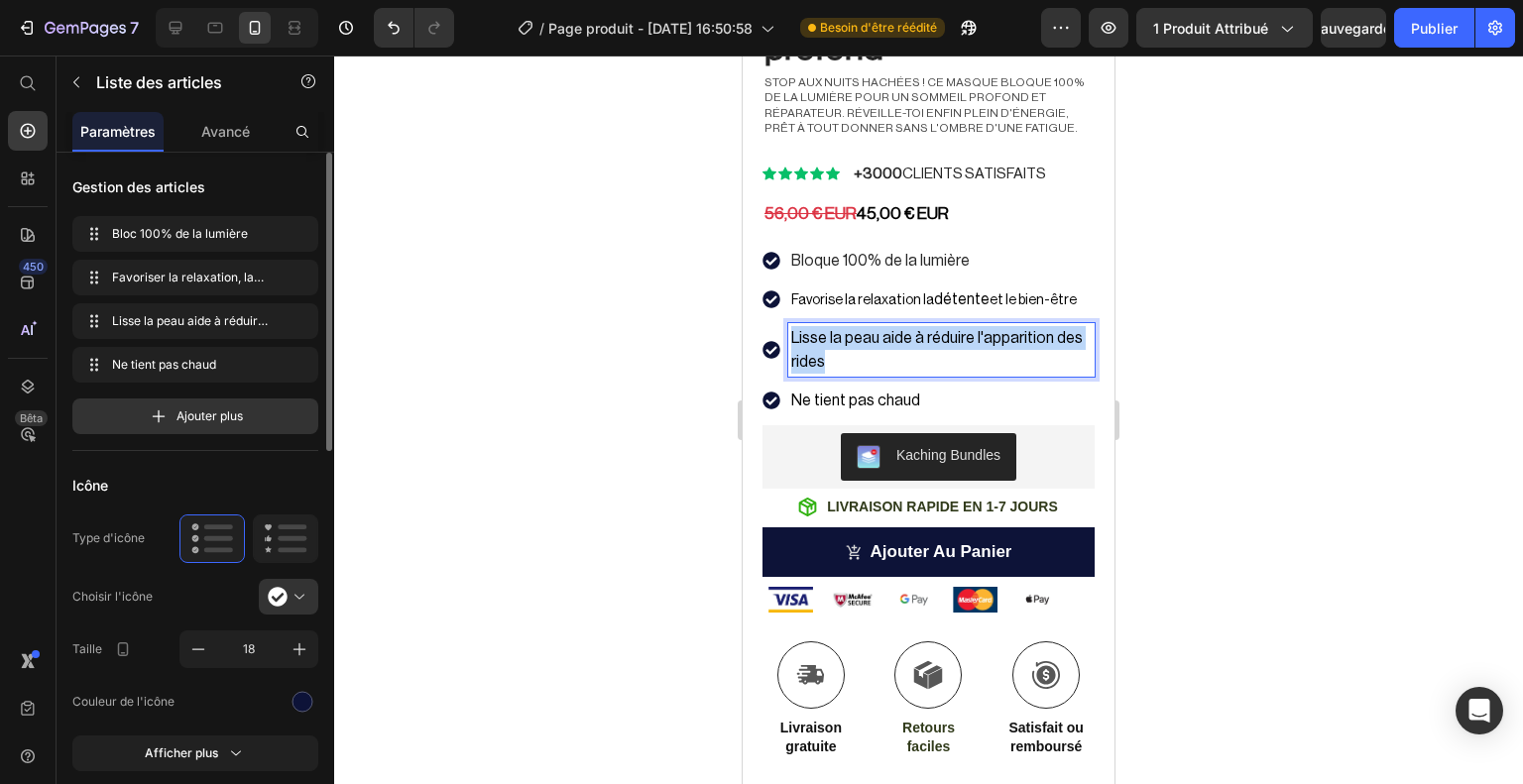 click on "Lisse la peau aide à réduire l'apparition des rides" at bounding box center (937, 350) 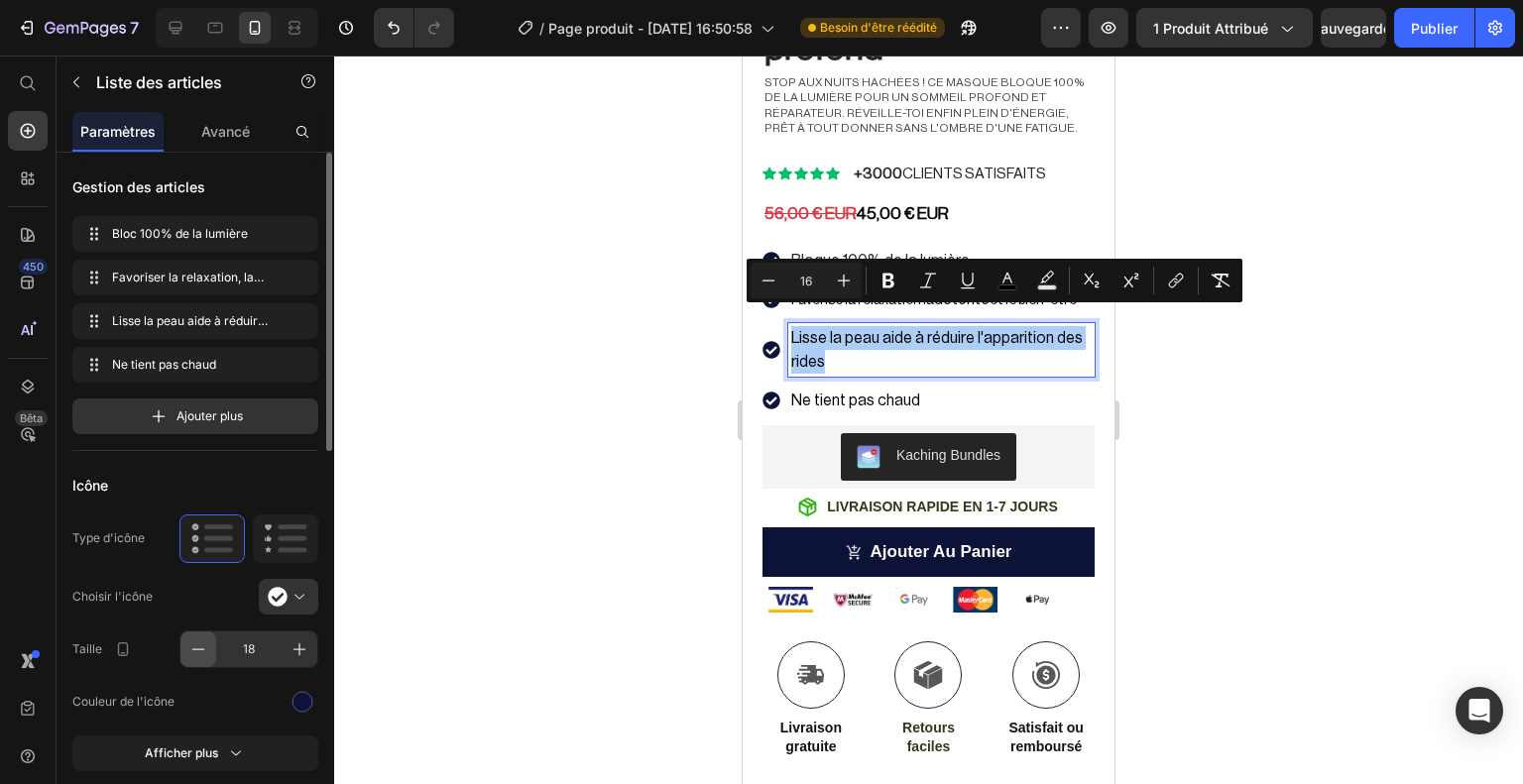 click 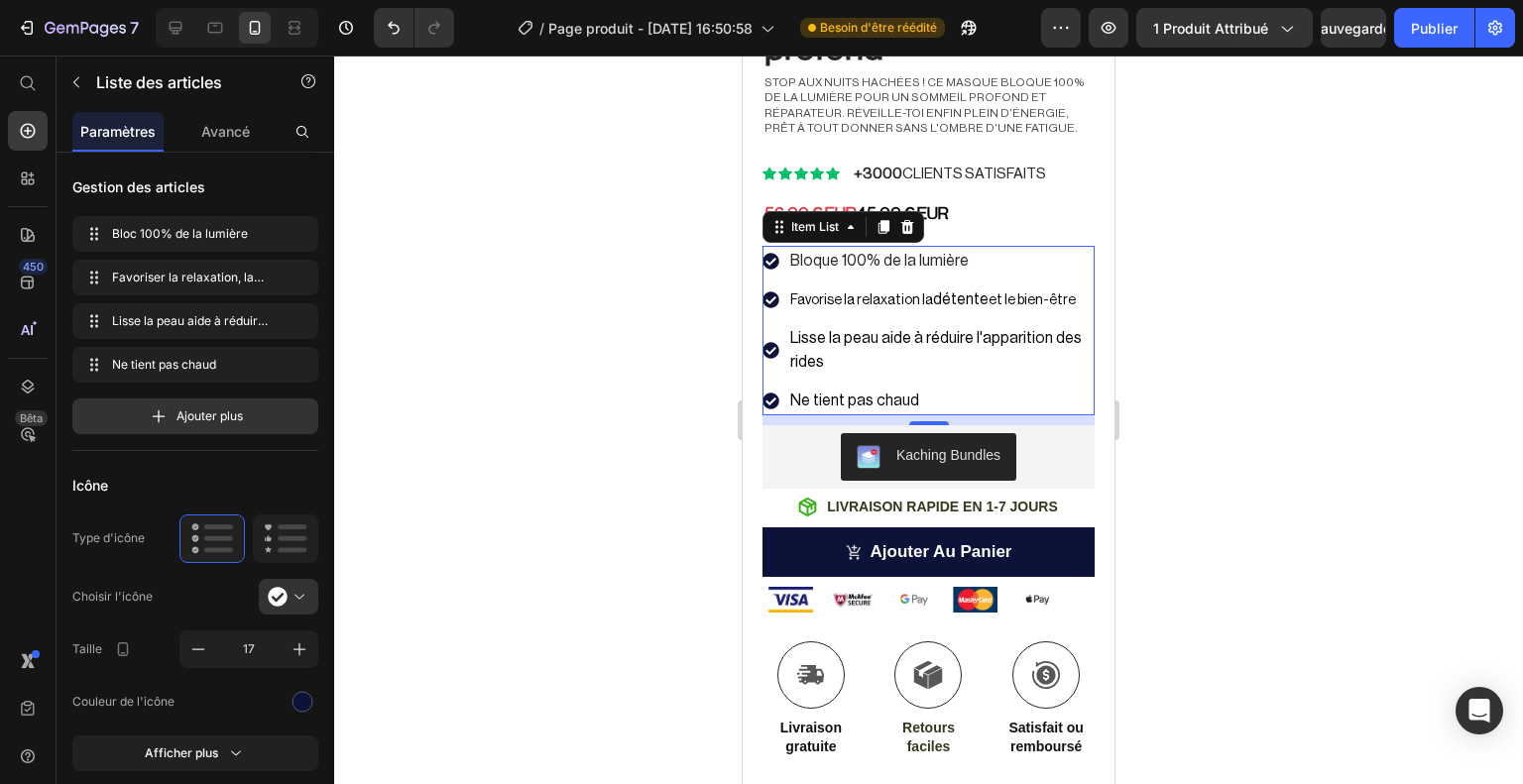 click on "Lisse la peau aide à réduire l'apparition des rides" at bounding box center [941, 350] 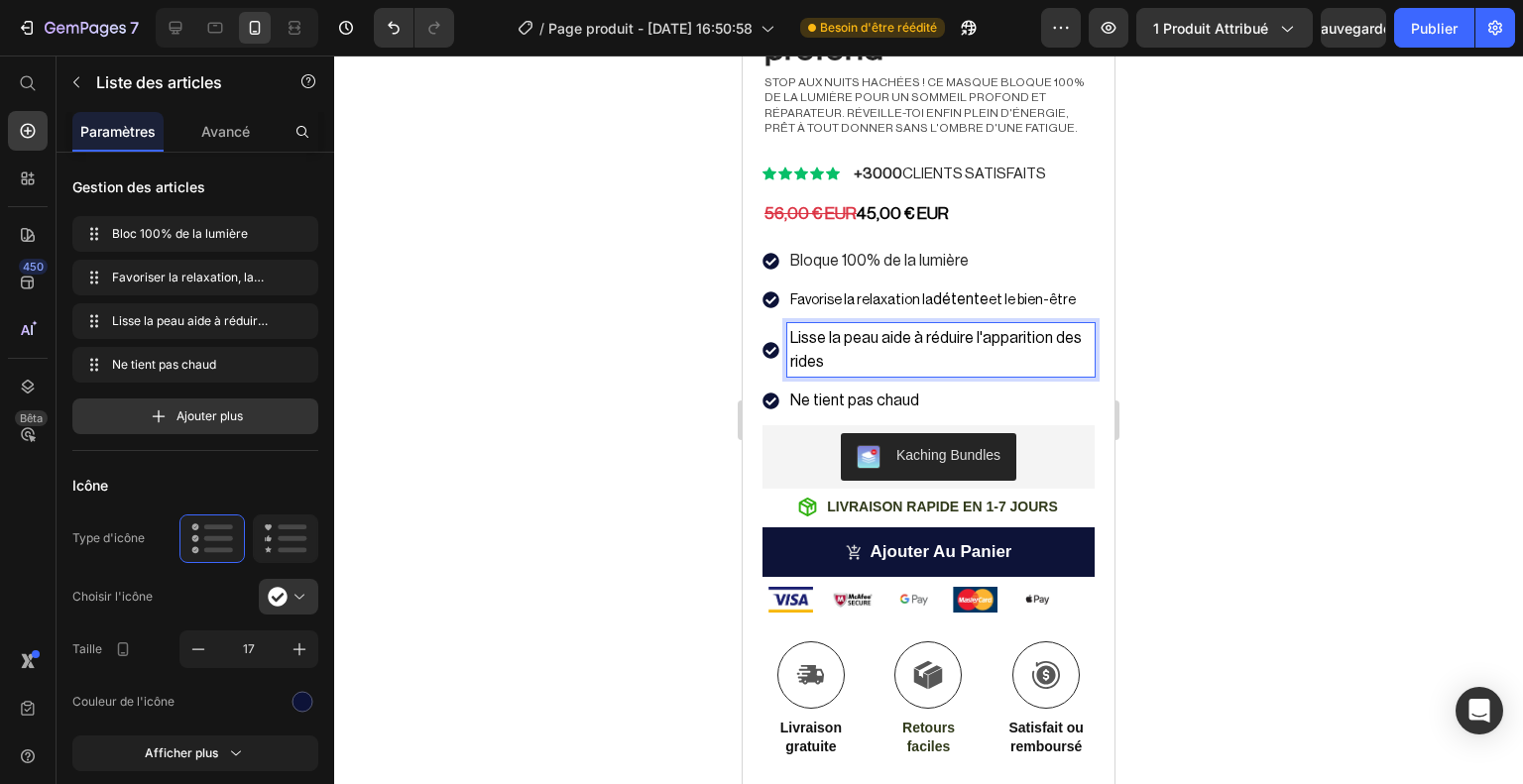 click on "Lisse la peau aide à réduire l'apparition des rides" at bounding box center [941, 350] 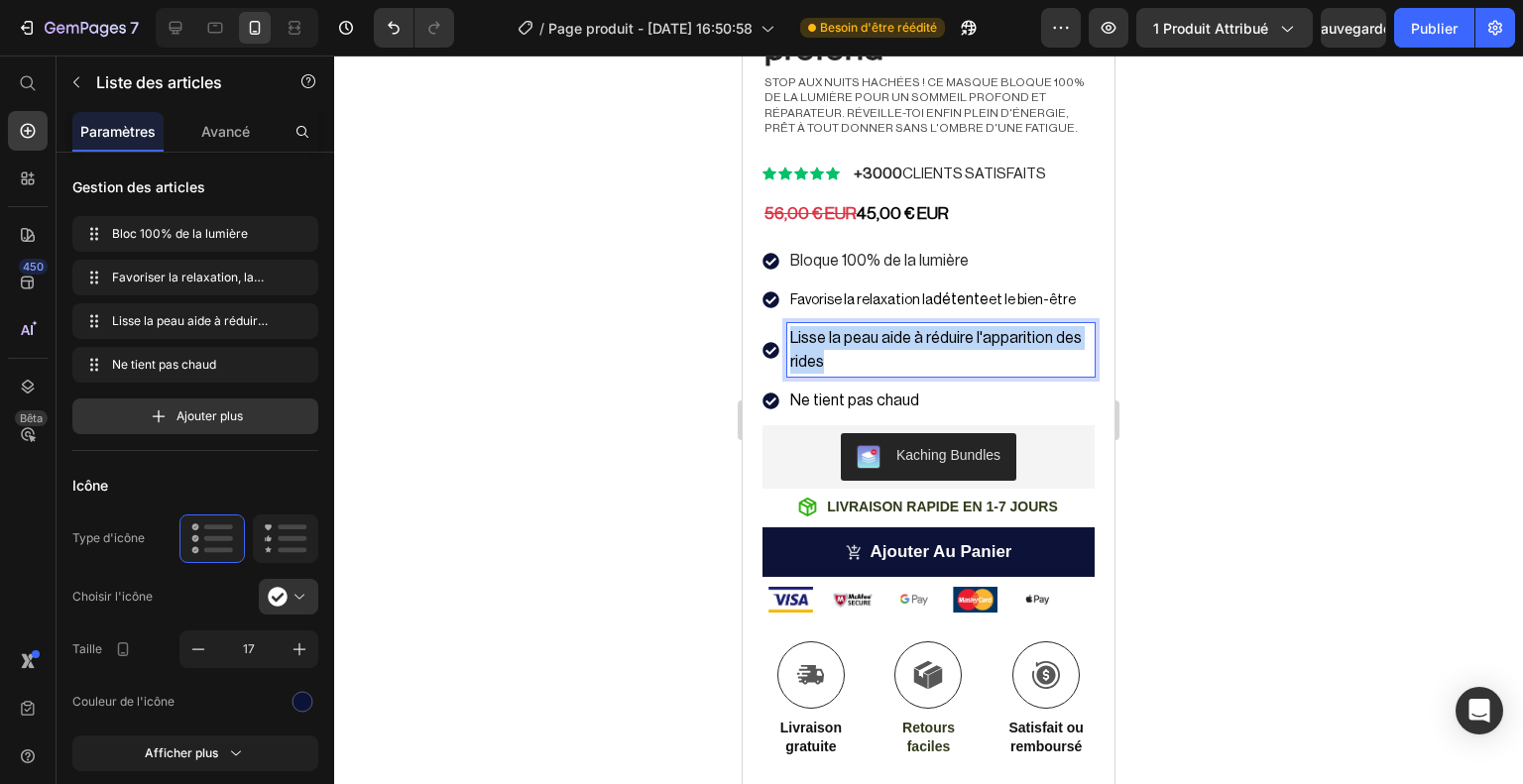 click on "Lisse la peau aide à réduire l'apparition des rides" at bounding box center (941, 350) 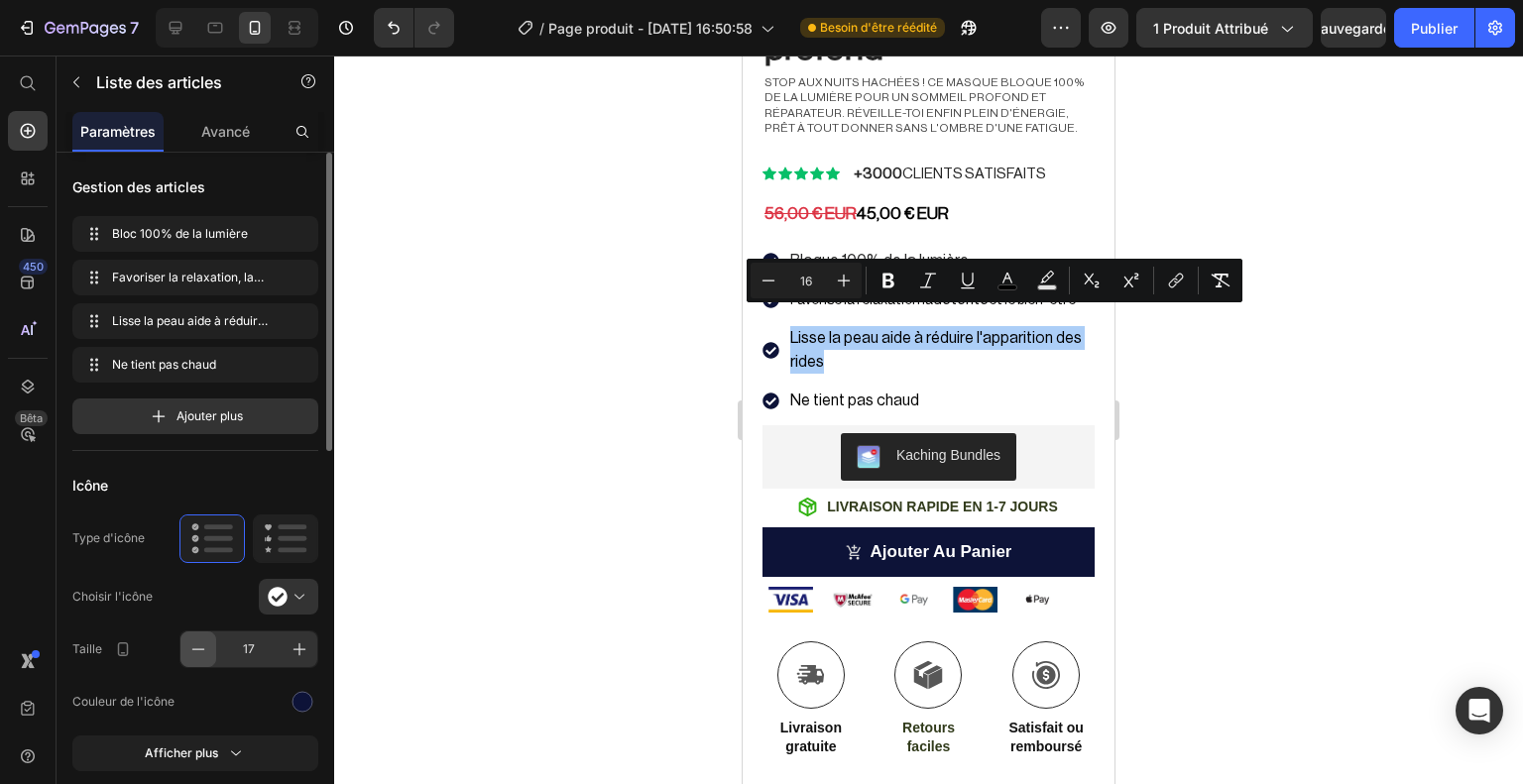 click 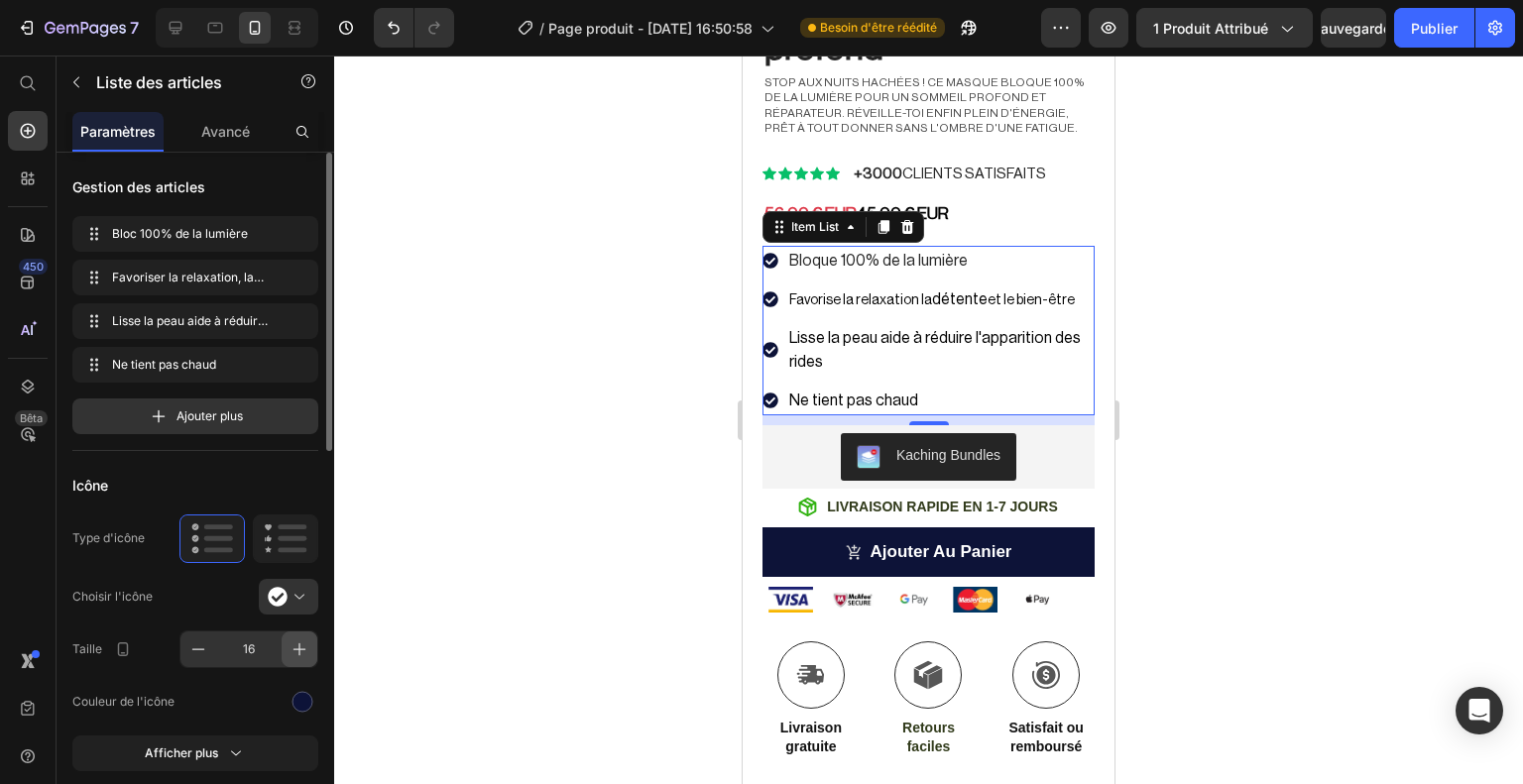 click 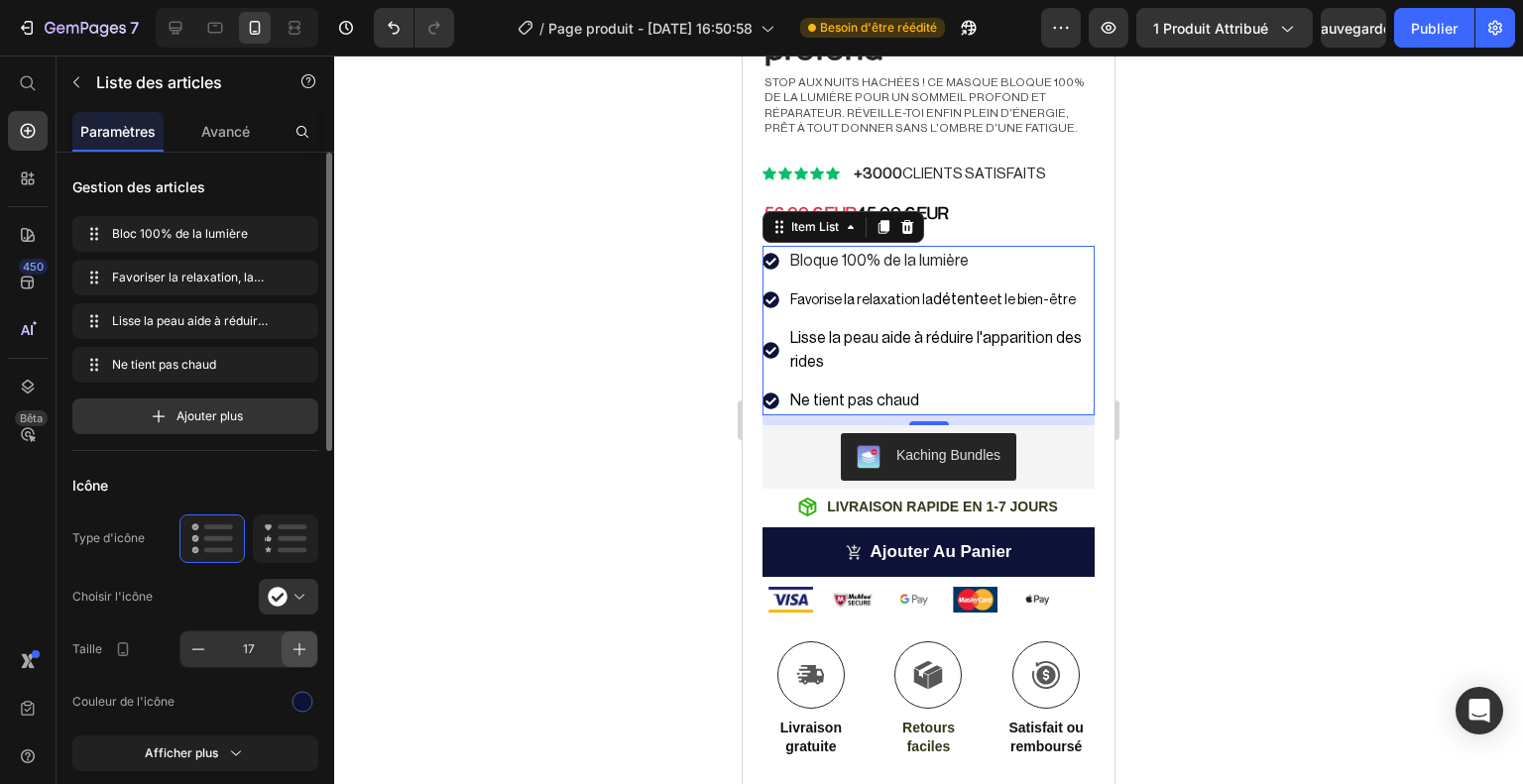 click 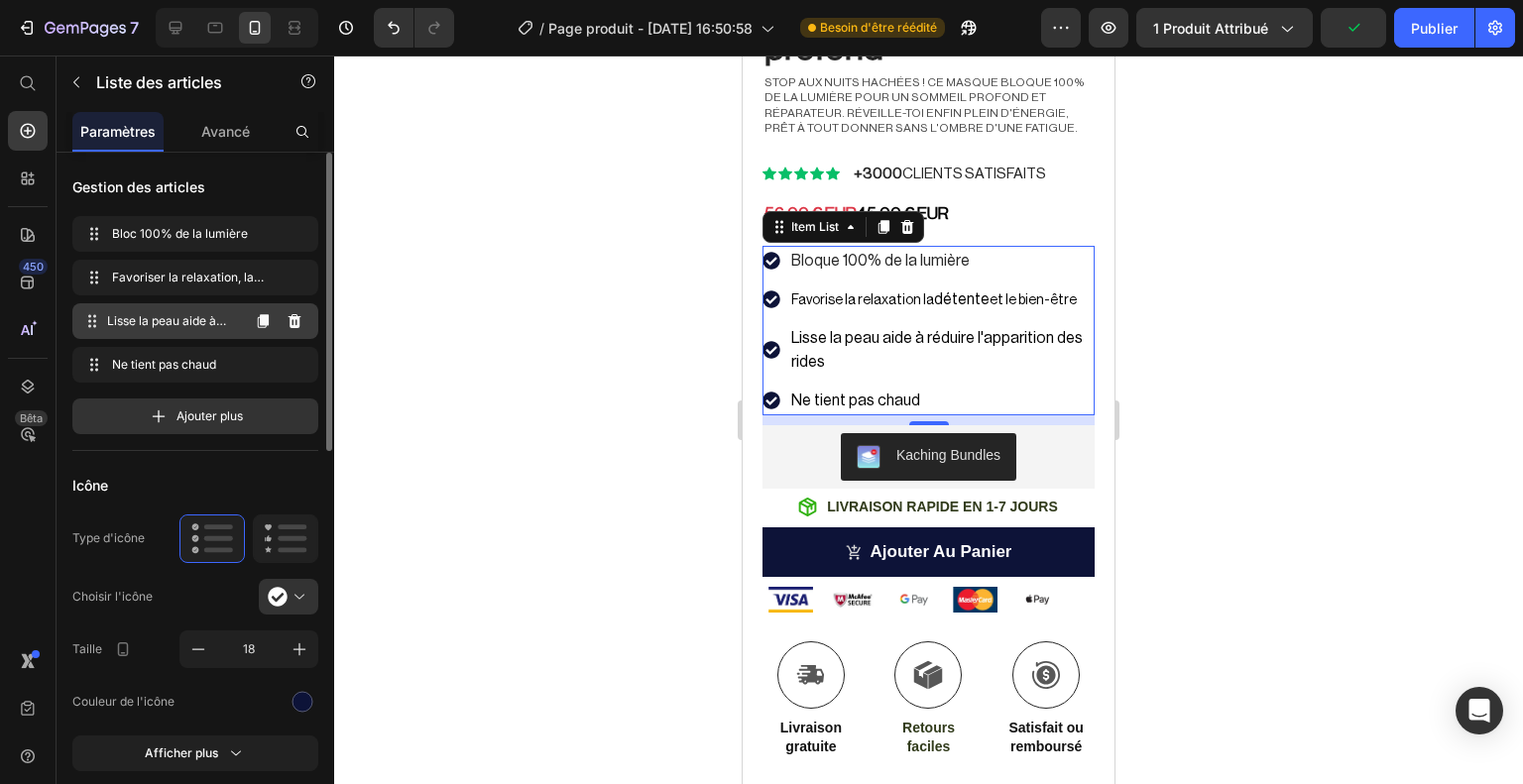click on "Lisse la peau aide à réduire l'apparition des rides" at bounding box center (172, 338) 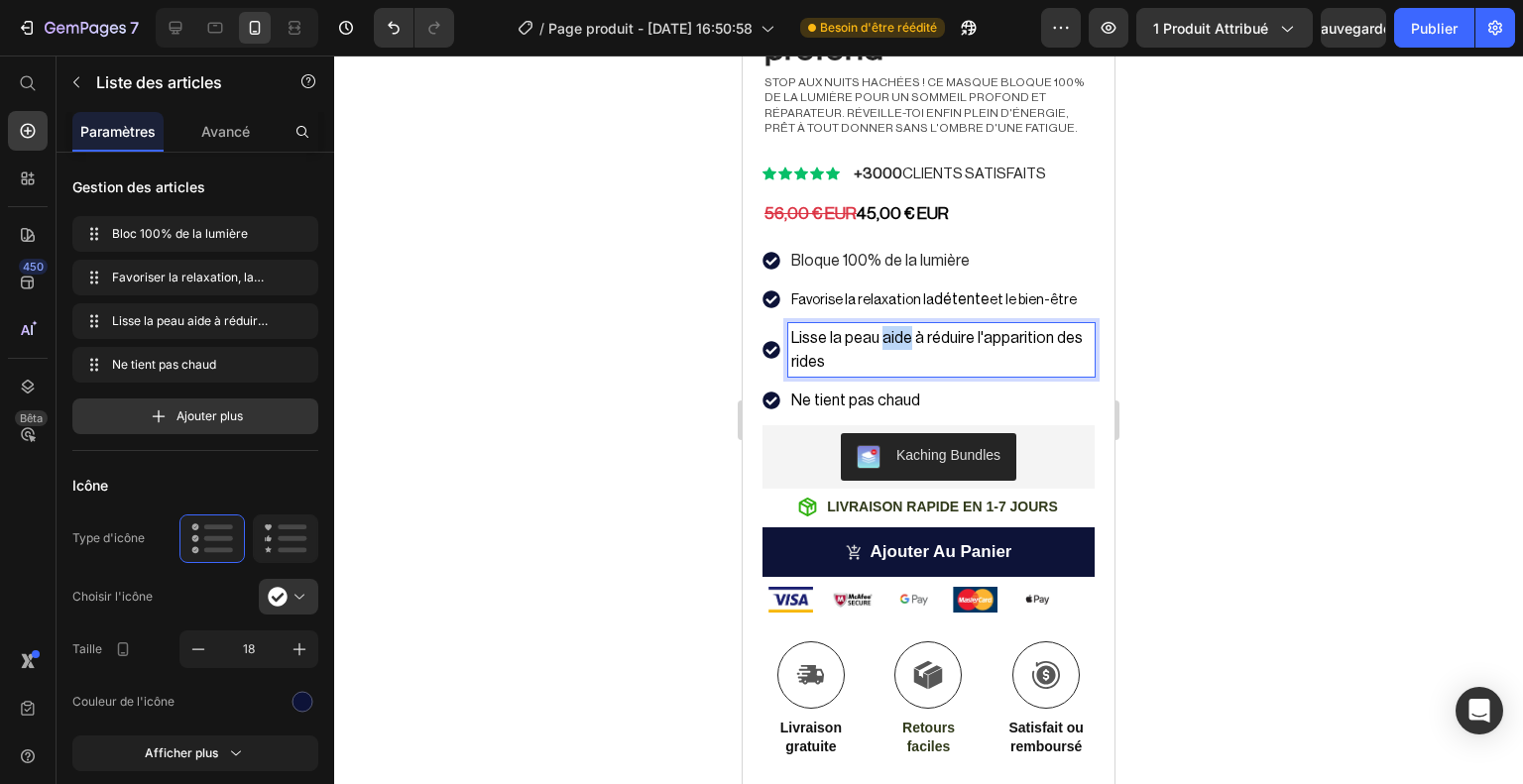 click on "Lisse la peau aide à réduire l'apparition des rides" at bounding box center (937, 350) 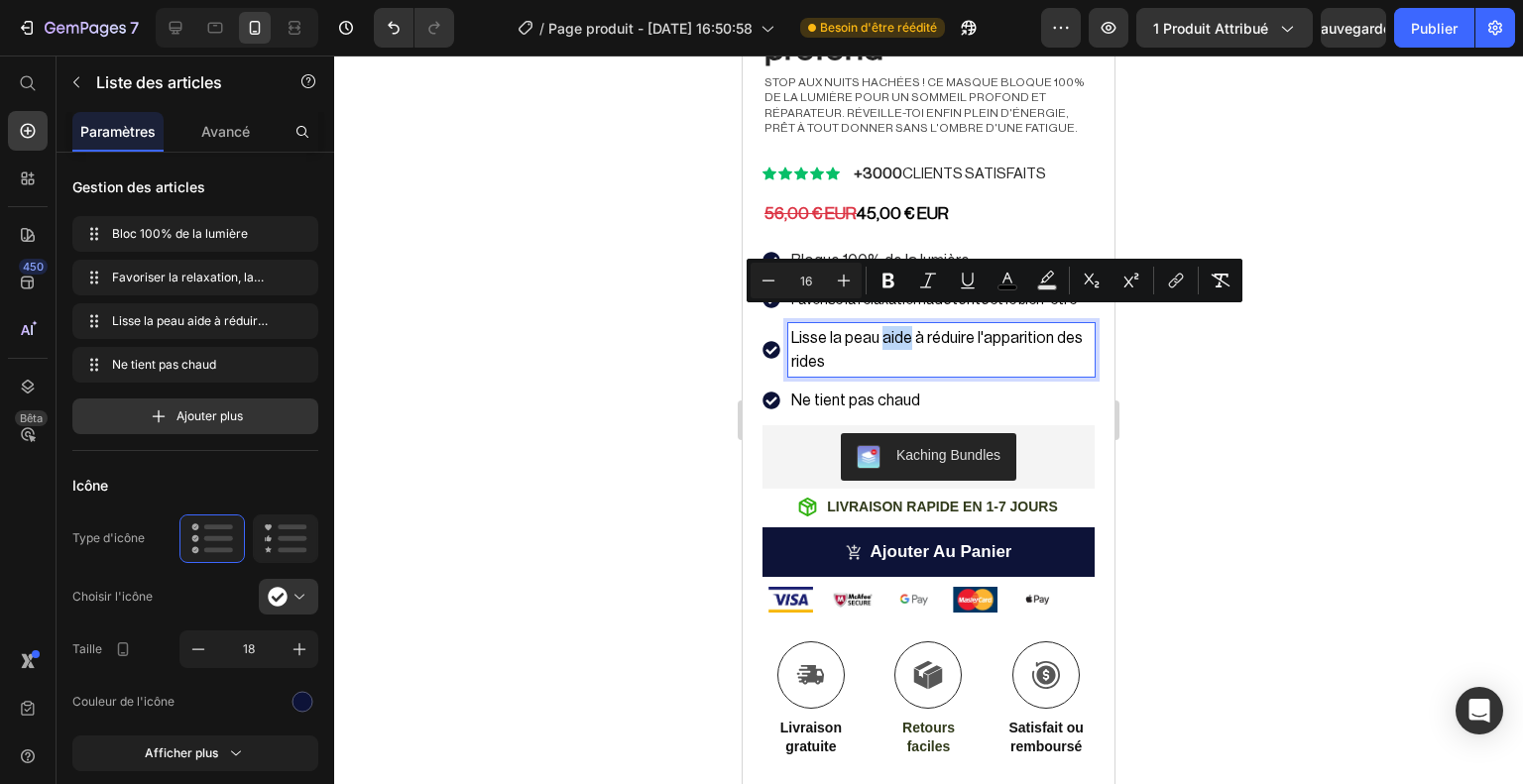 click on "Lisse la peau aide à réduire l'apparition des rides" at bounding box center (937, 350) 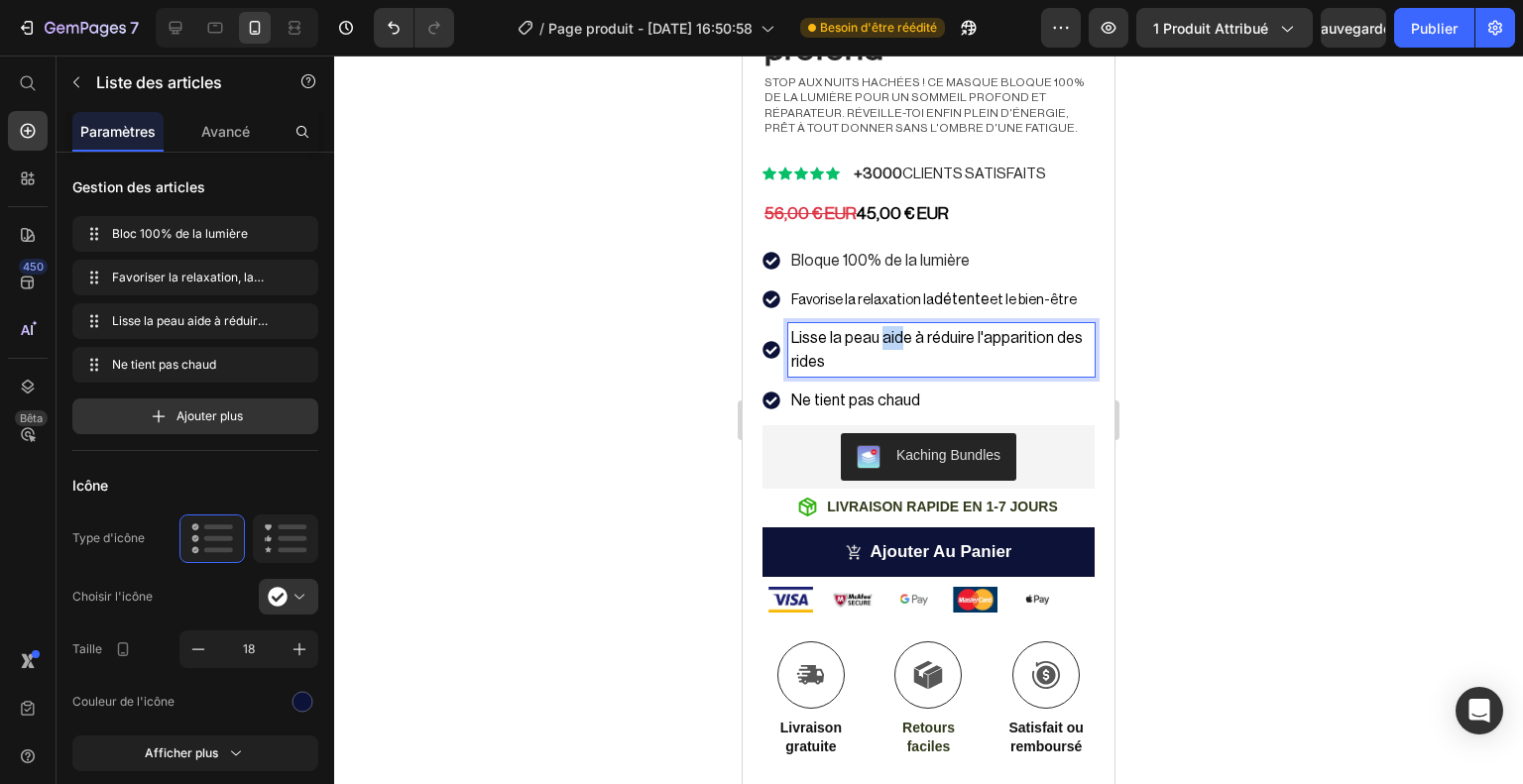 click on "Lisse la peau aide à réduire l'apparition des rides" at bounding box center (937, 350) 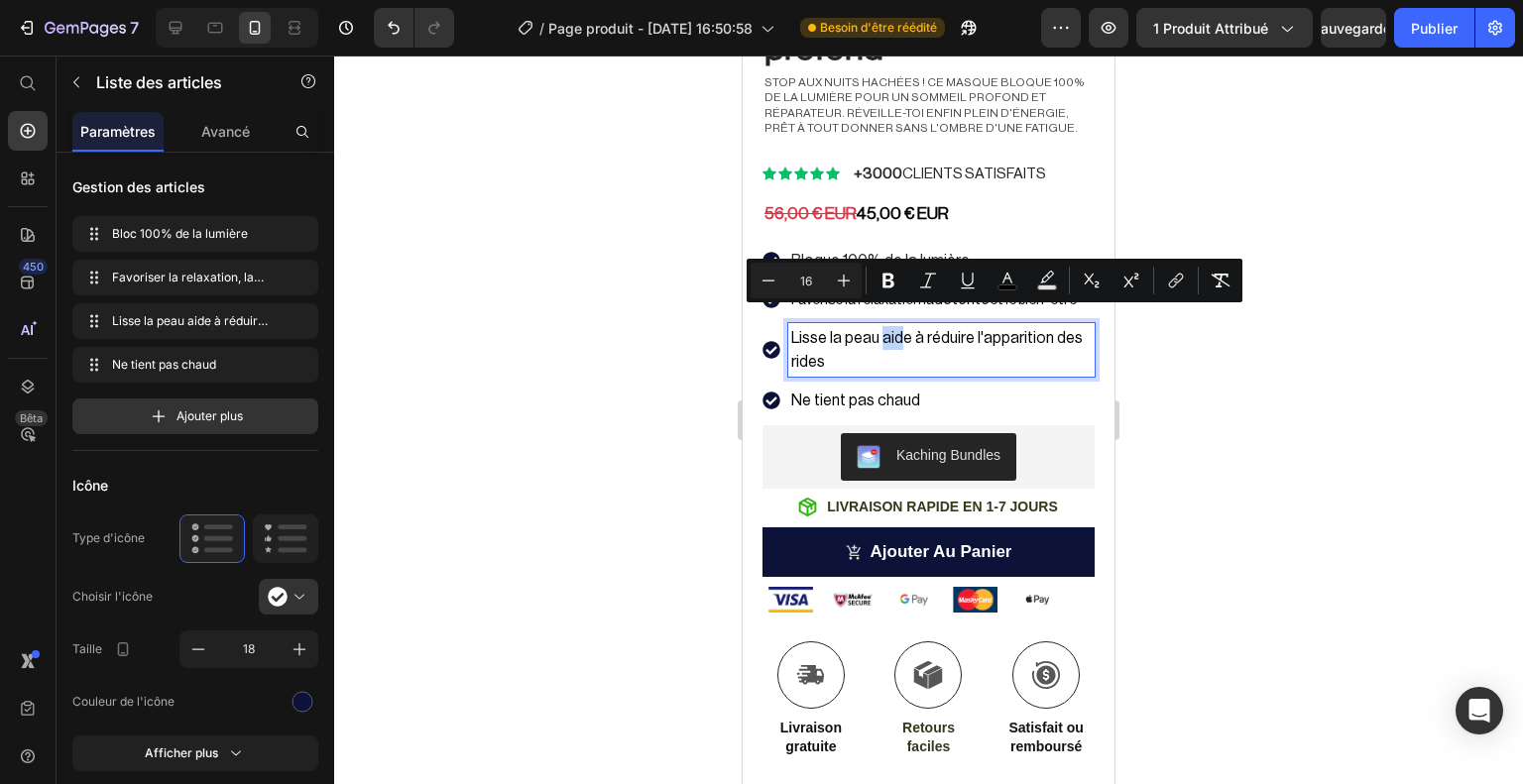 click on "Lisse la peau aide à réduire l'apparition des rides" at bounding box center (937, 350) 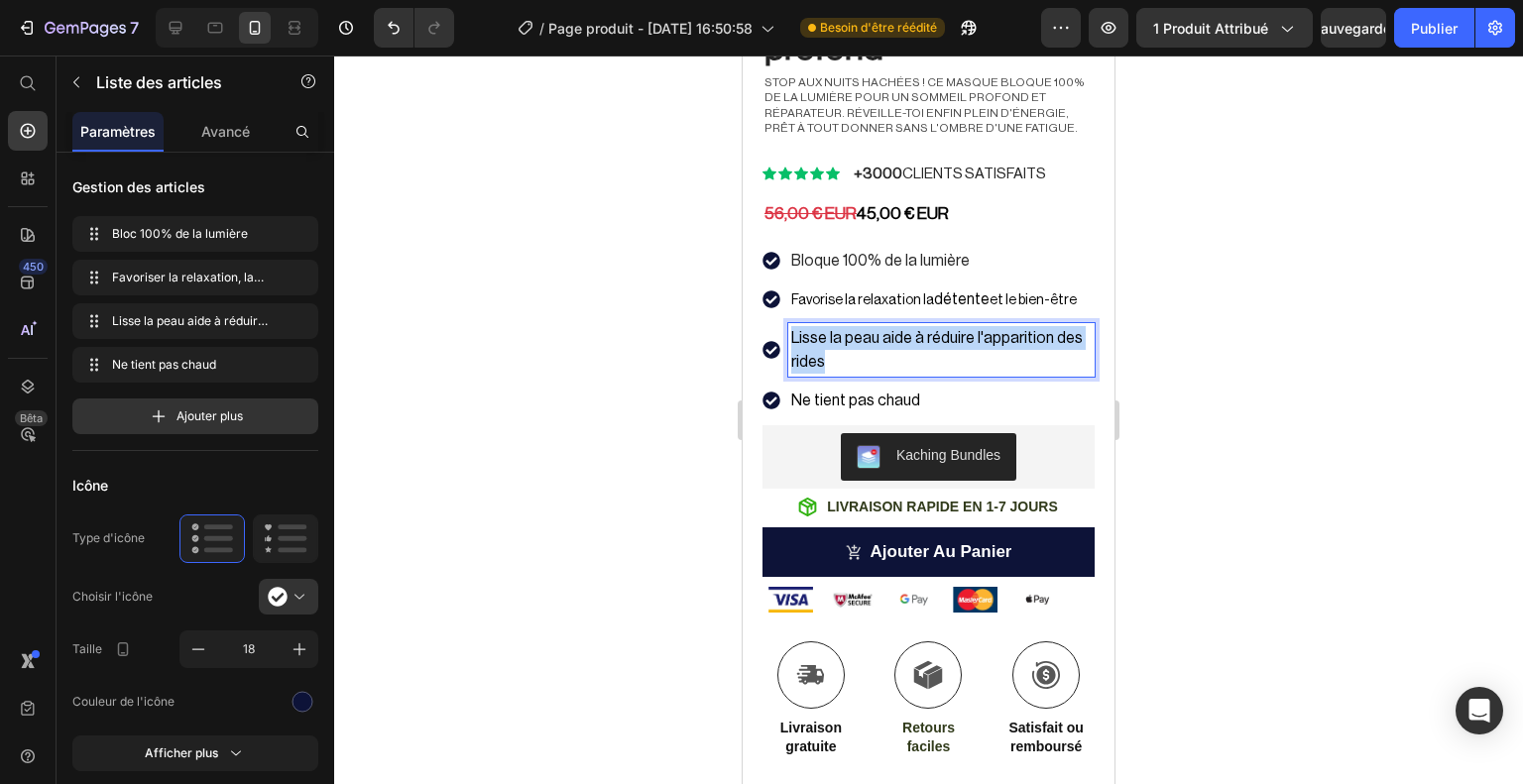 click on "Lisse la peau aide à réduire l'apparition des rides" at bounding box center (937, 350) 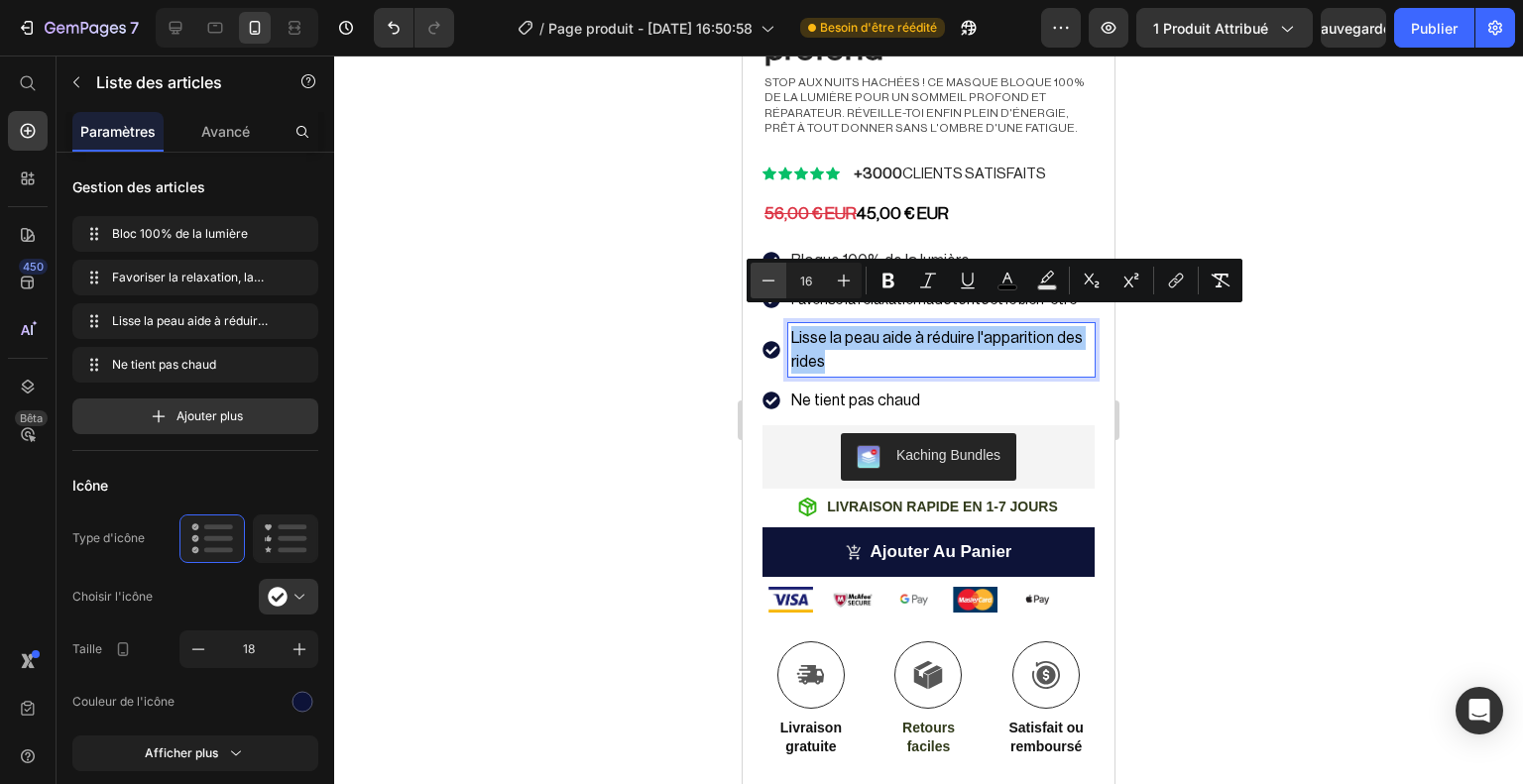 click on "Minus" at bounding box center (768, 280) 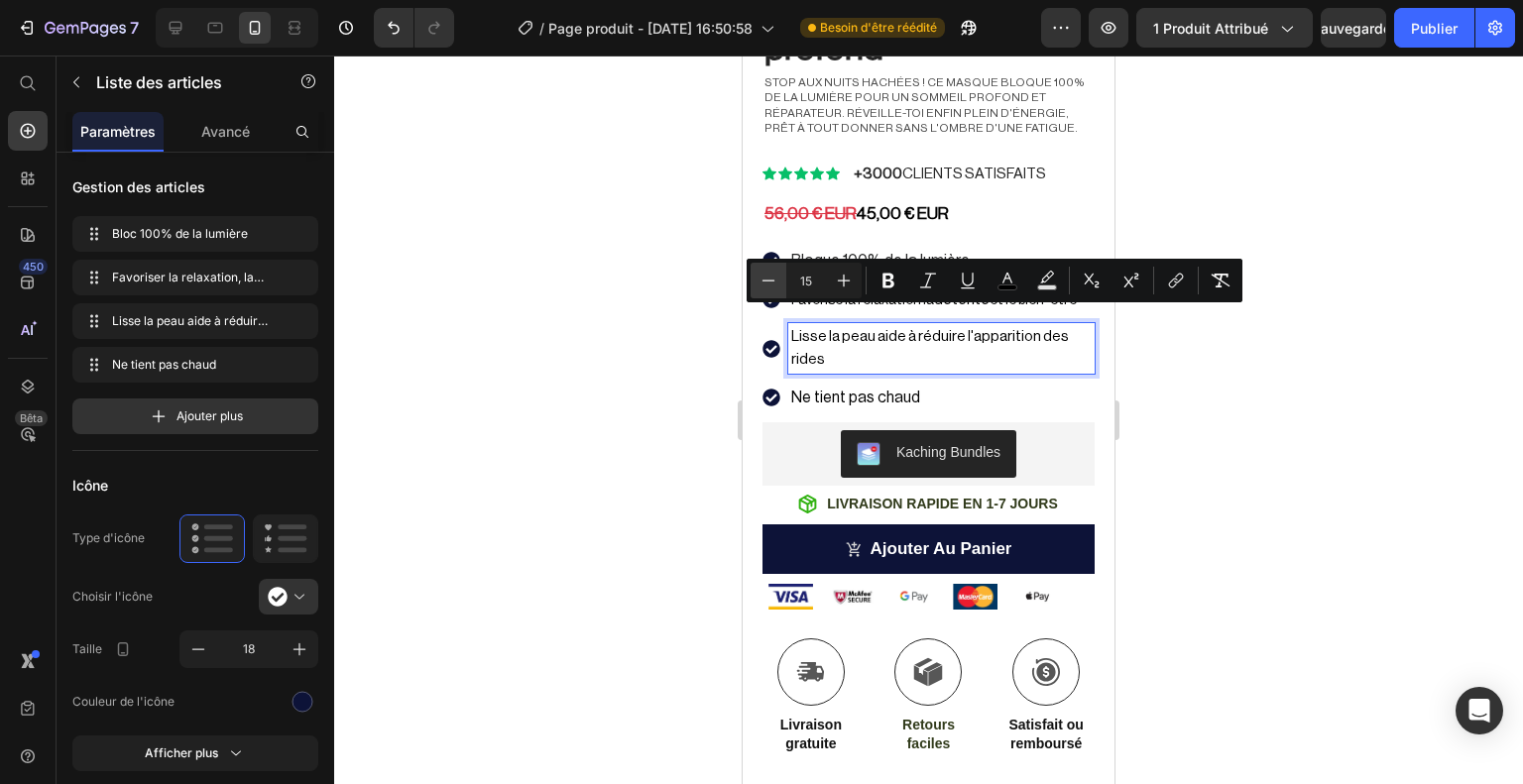 click on "Moins" at bounding box center (768, 280) 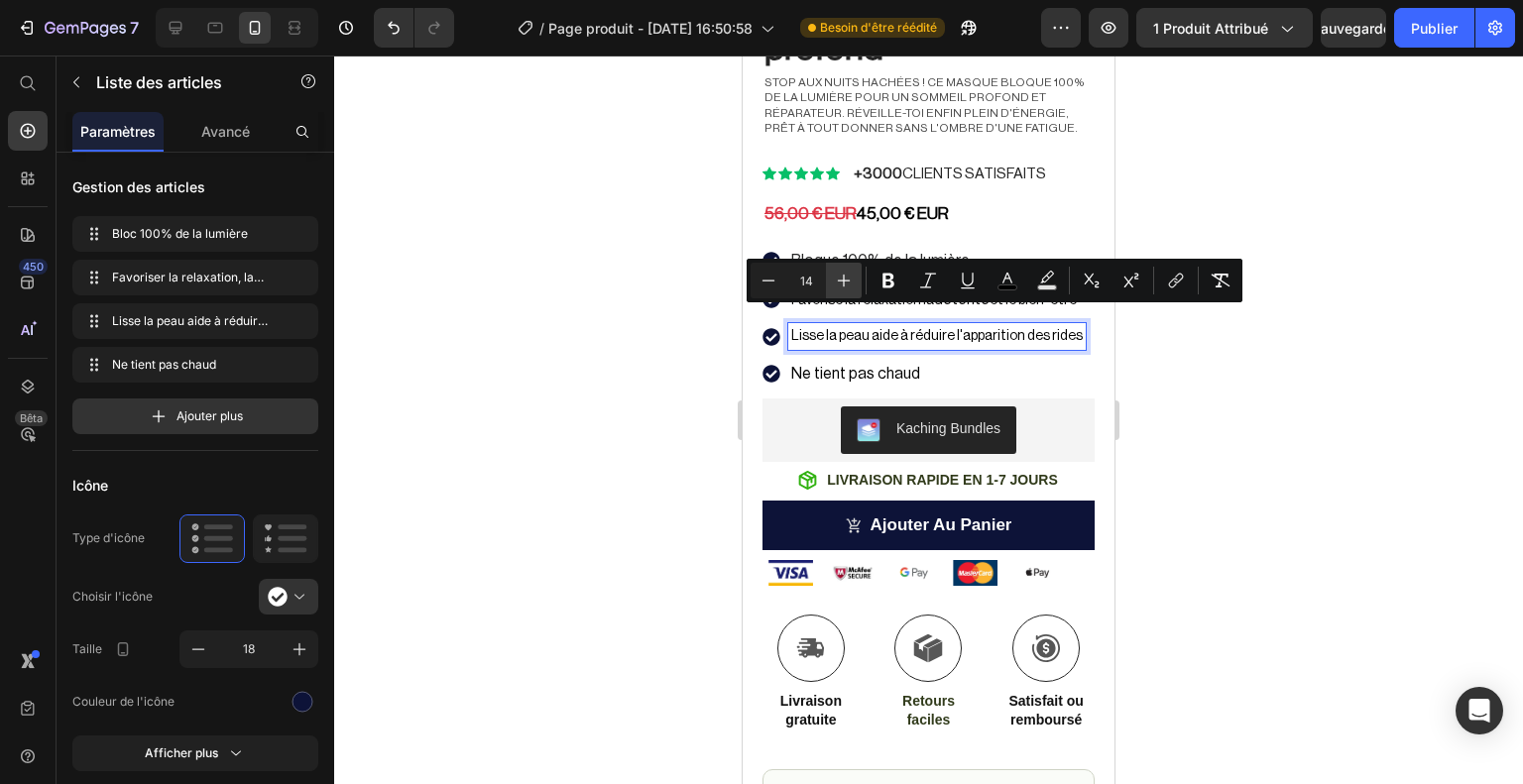click on "Plus" at bounding box center [844, 280] 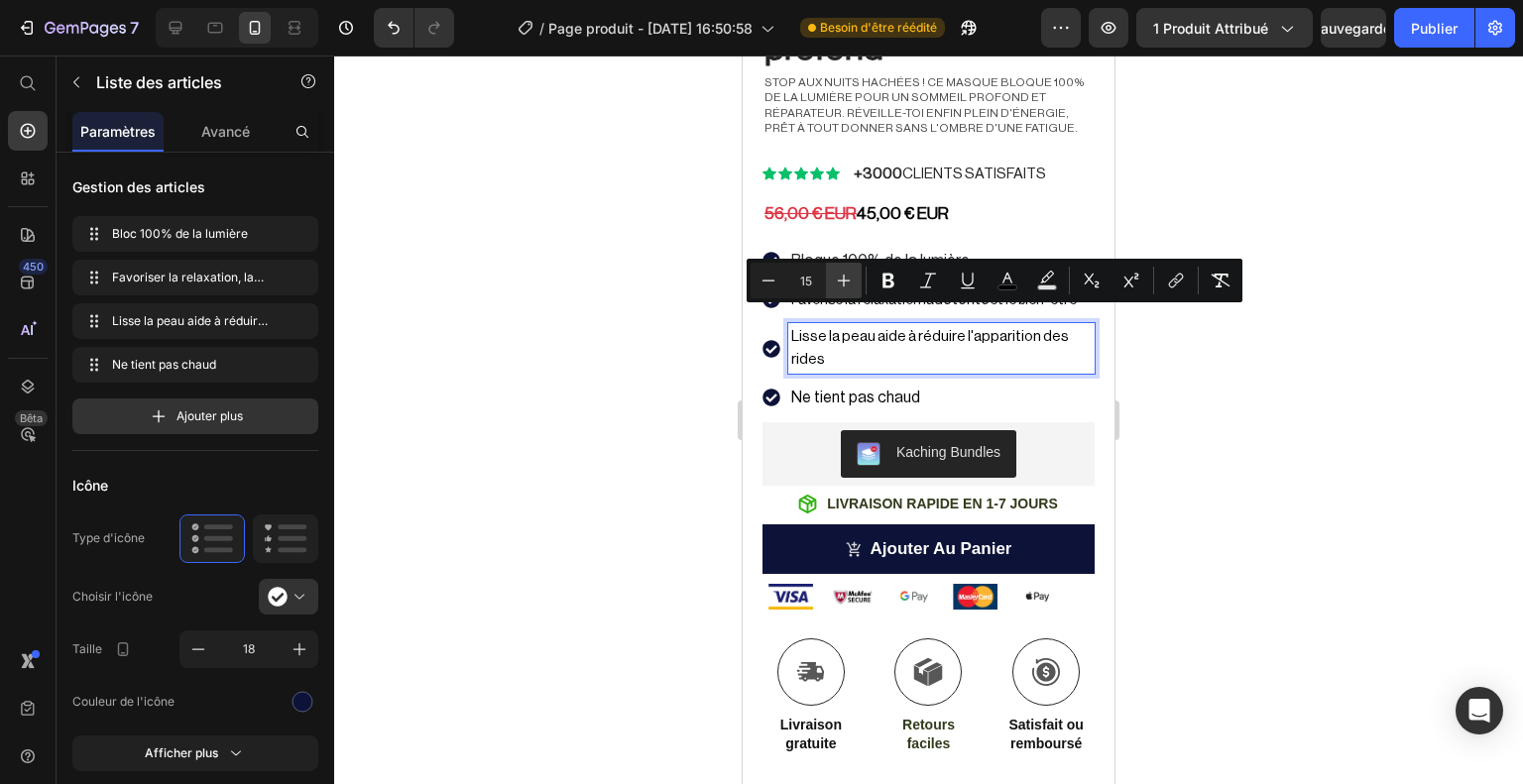 click on "Plus" at bounding box center (844, 280) 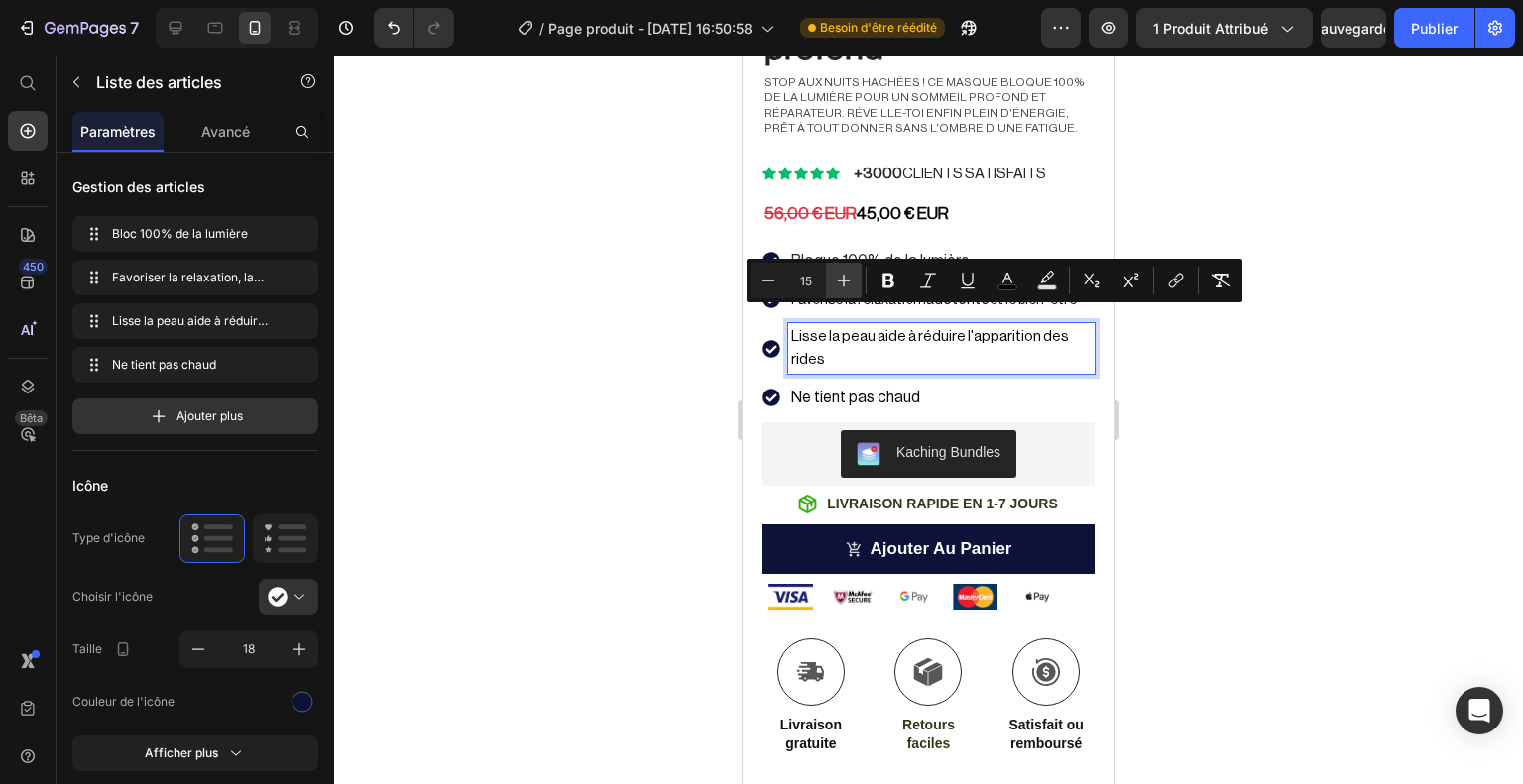 type on "16" 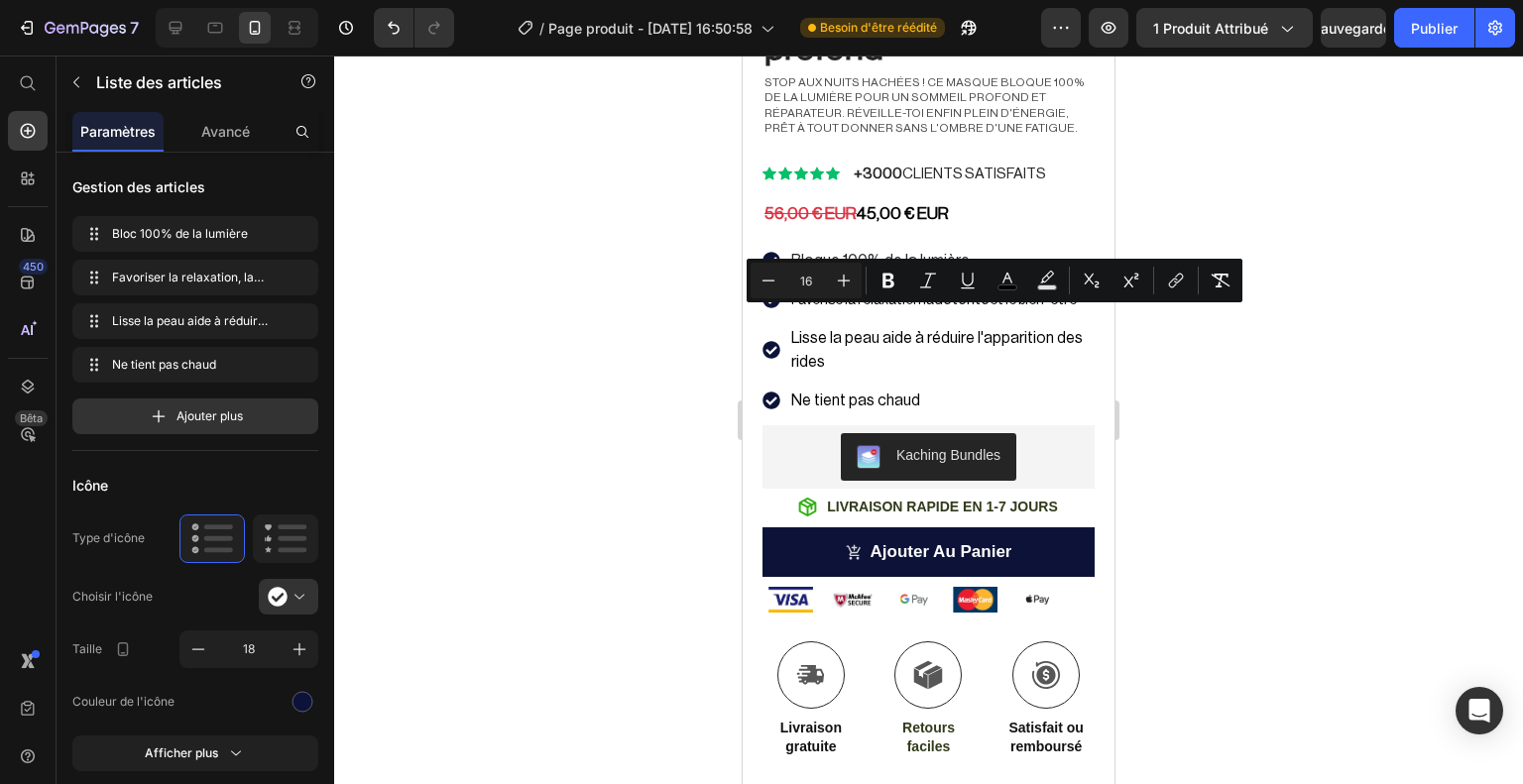 click 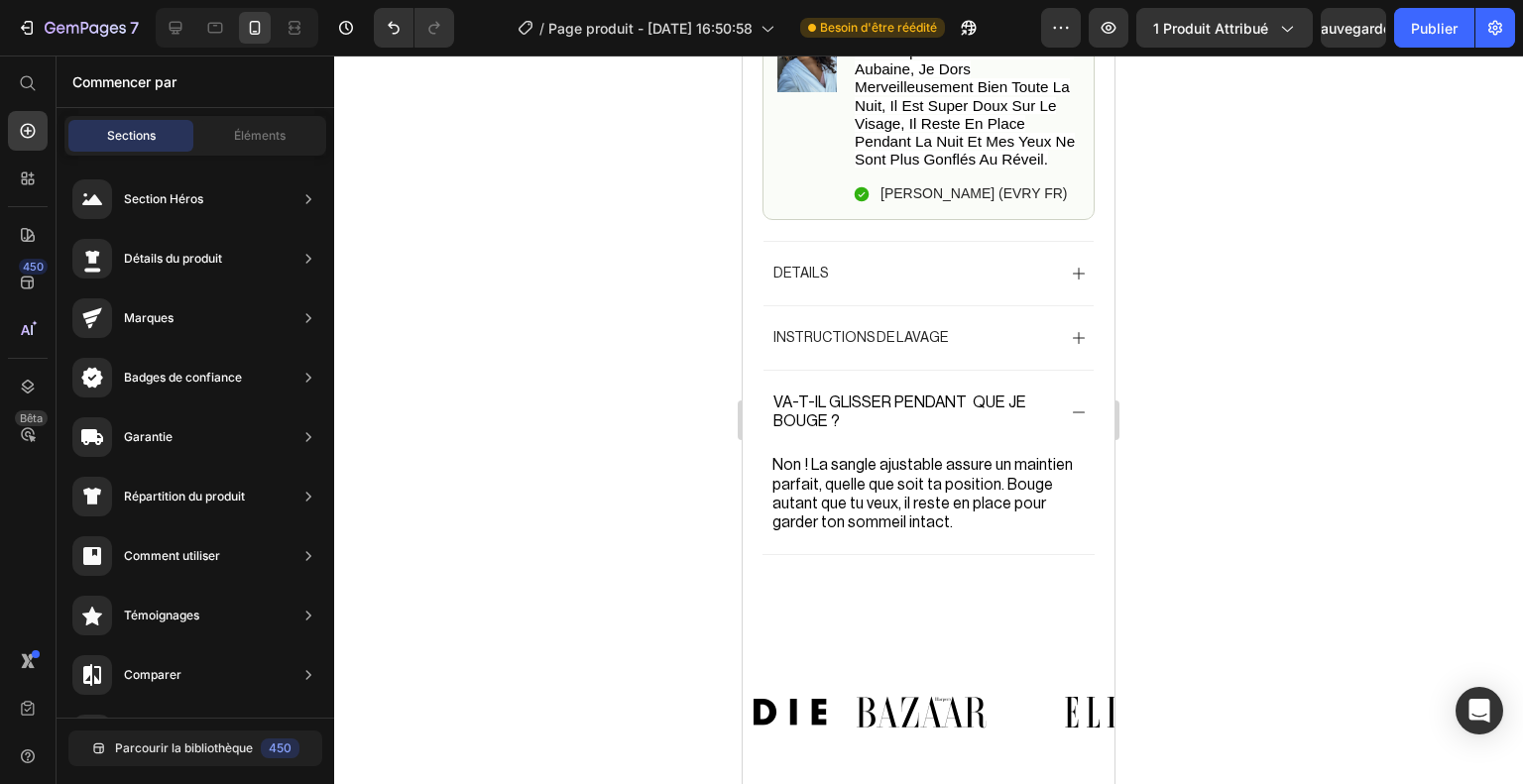 scroll, scrollTop: 1356, scrollLeft: 0, axis: vertical 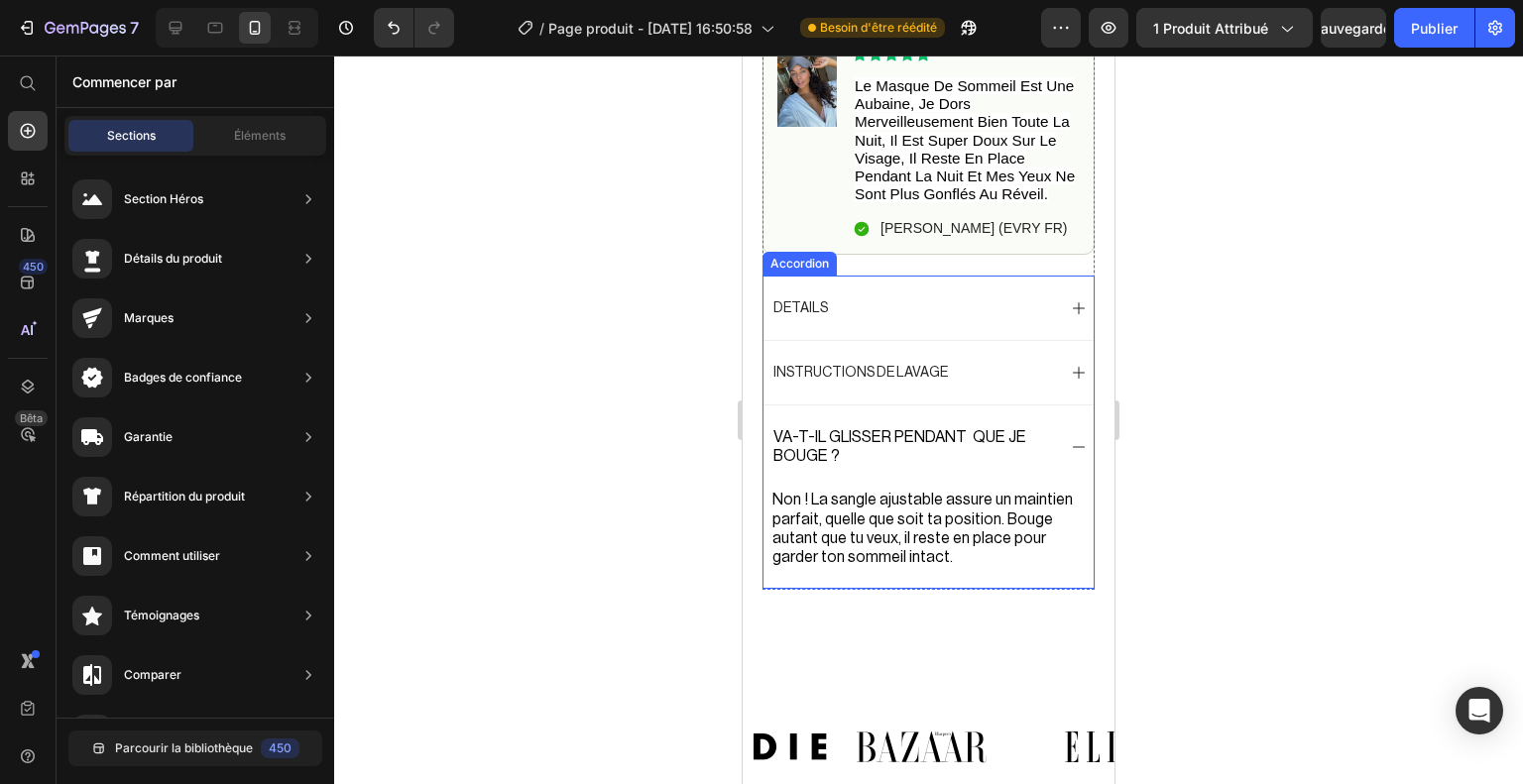 click on "VA-T-IL GLISSER PENDANT  QUE JE BOUGE ?" at bounding box center [912, 447] 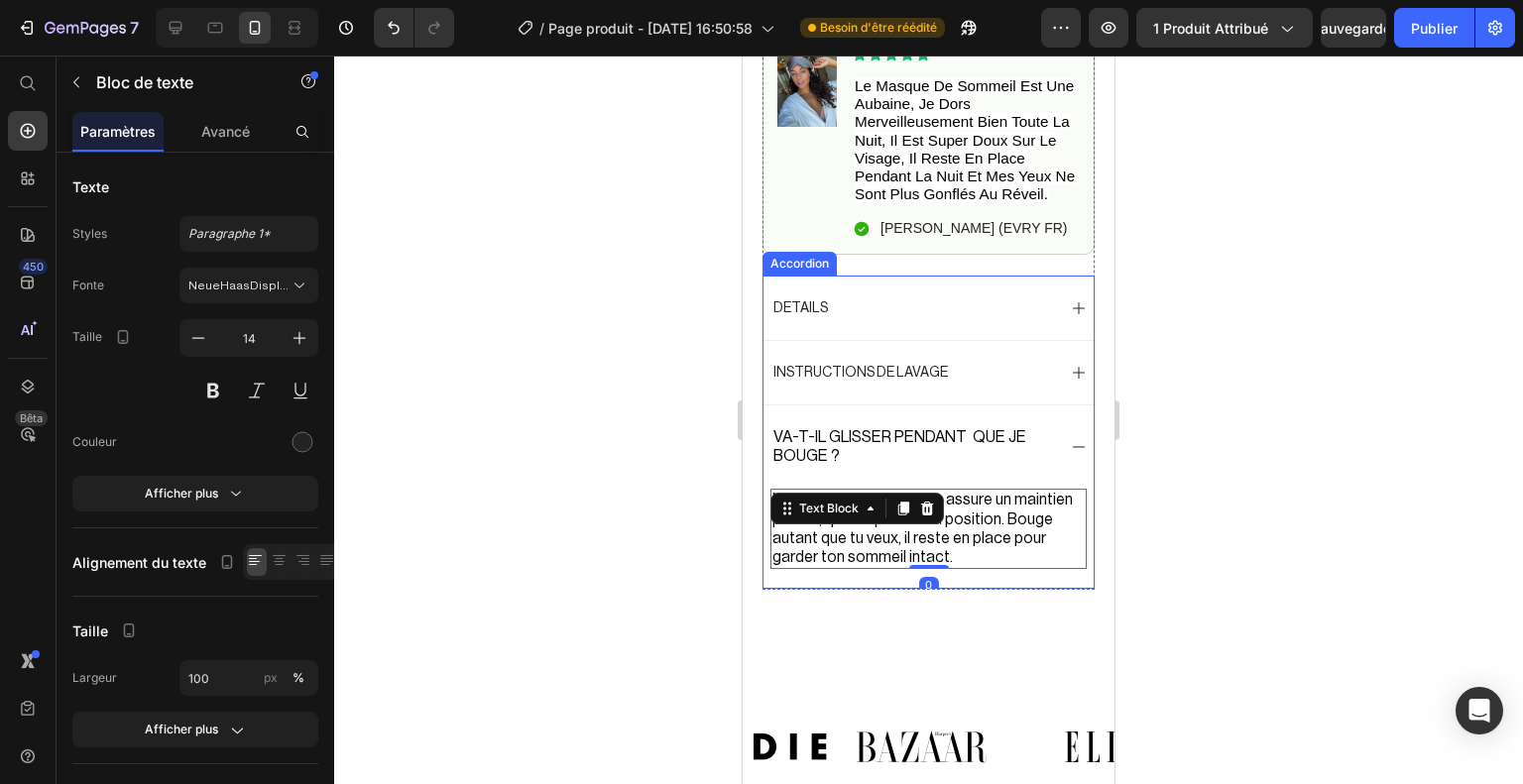 click on "VA-T-IL GLISSER PENDANT  QUE JE BOUGE ?" at bounding box center (928, 446) 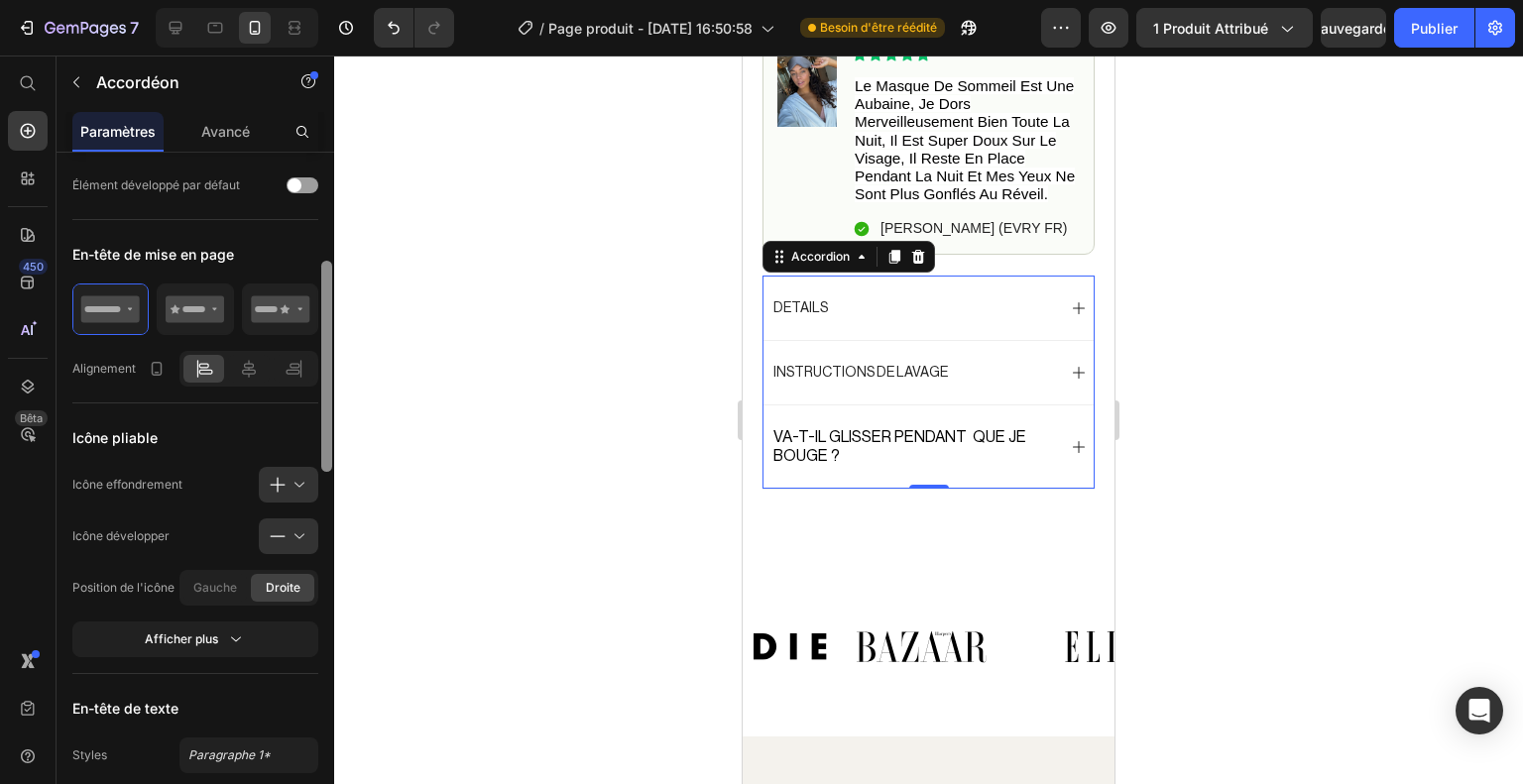 scroll, scrollTop: 381, scrollLeft: 0, axis: vertical 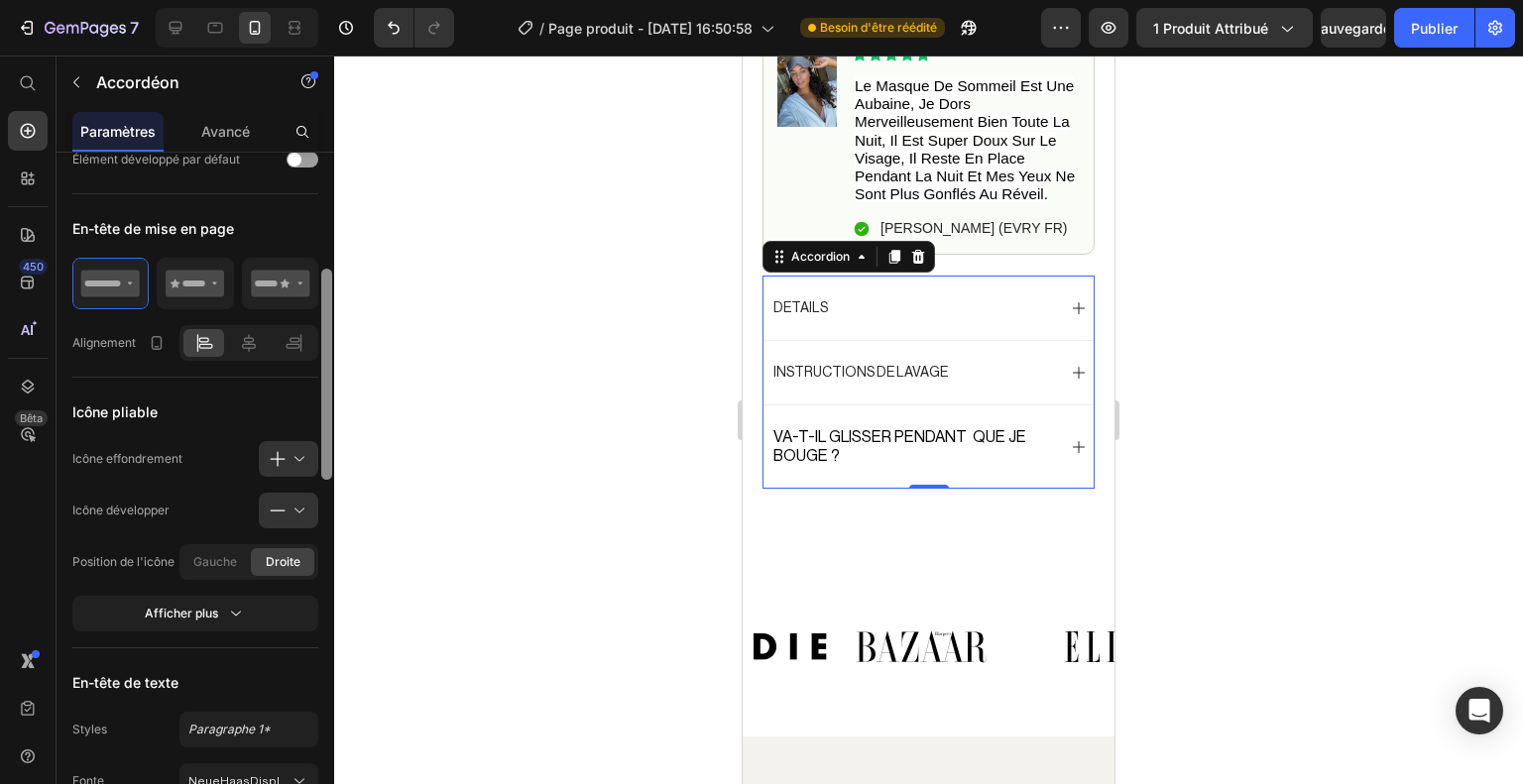 drag, startPoint x: 328, startPoint y: 348, endPoint x: 333, endPoint y: 465, distance: 117.10679 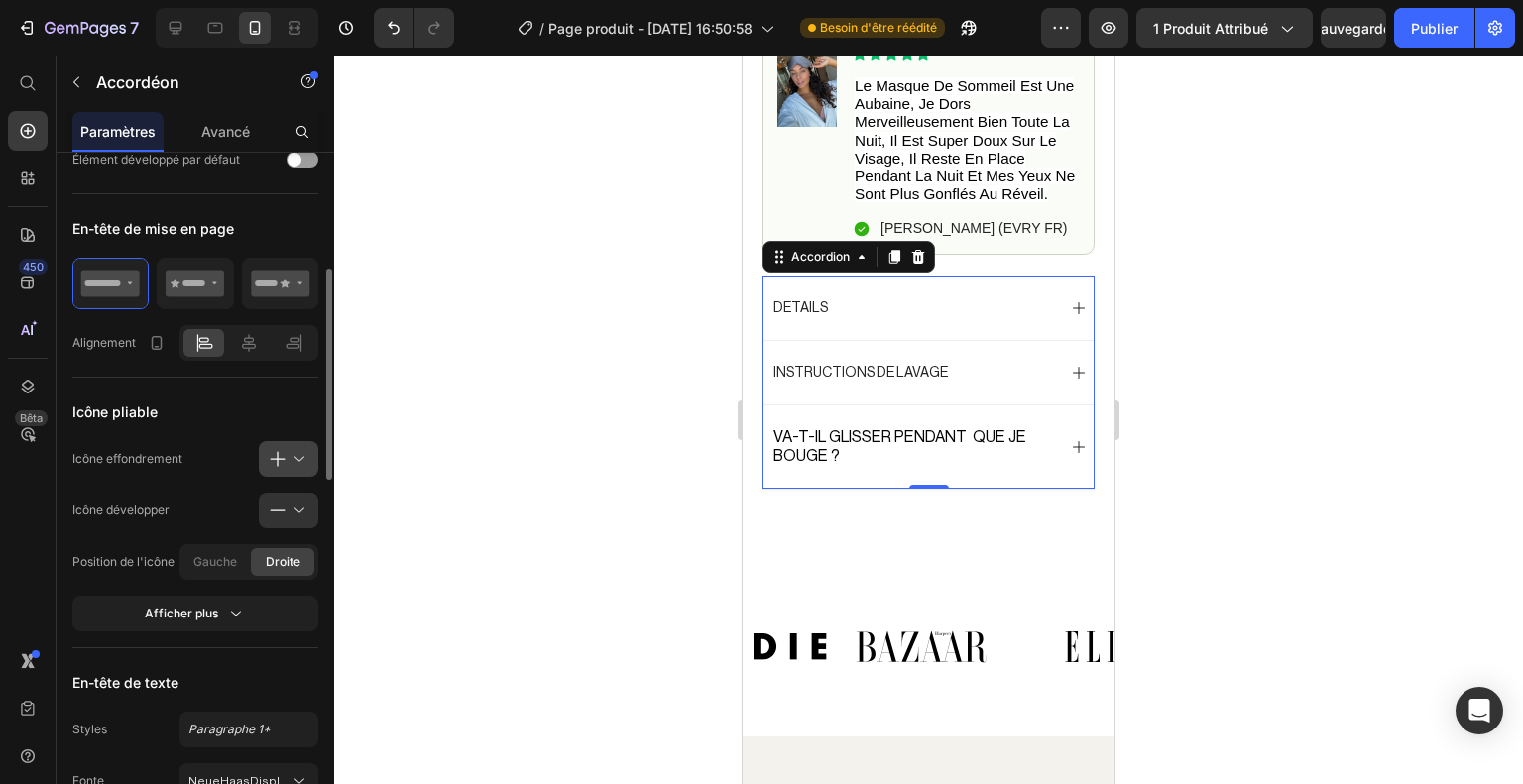 click at bounding box center [296, 459] 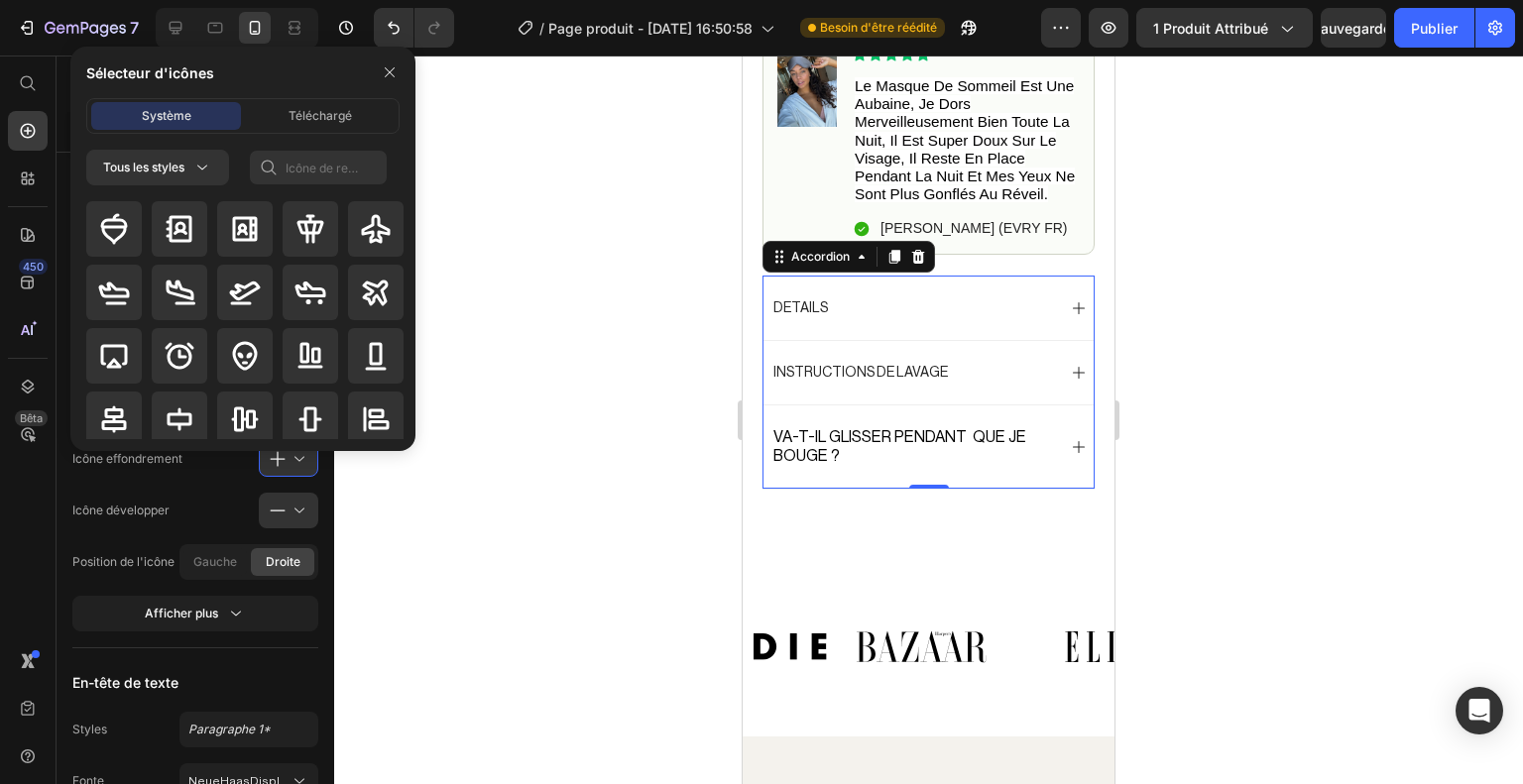 click 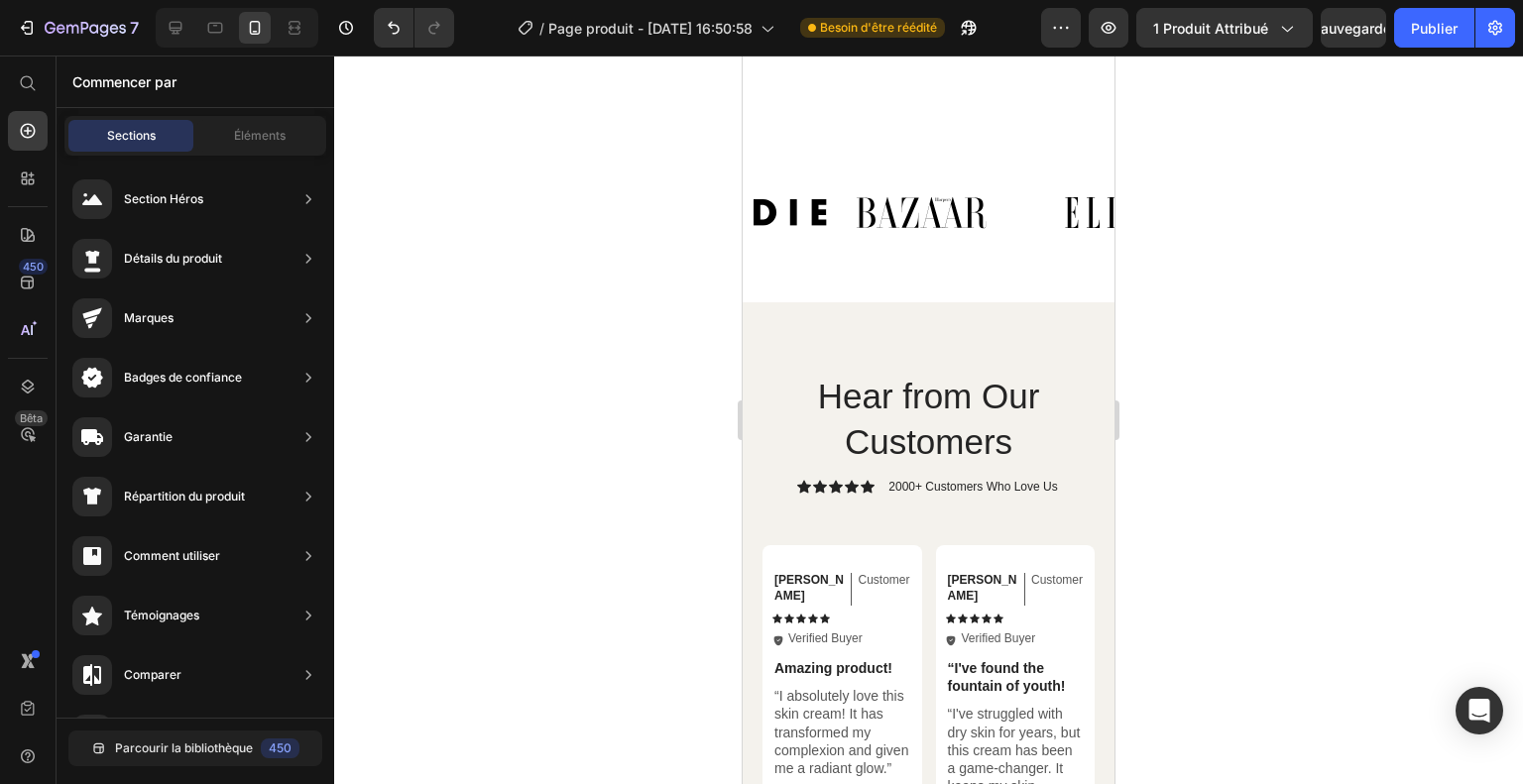 scroll, scrollTop: 1794, scrollLeft: 0, axis: vertical 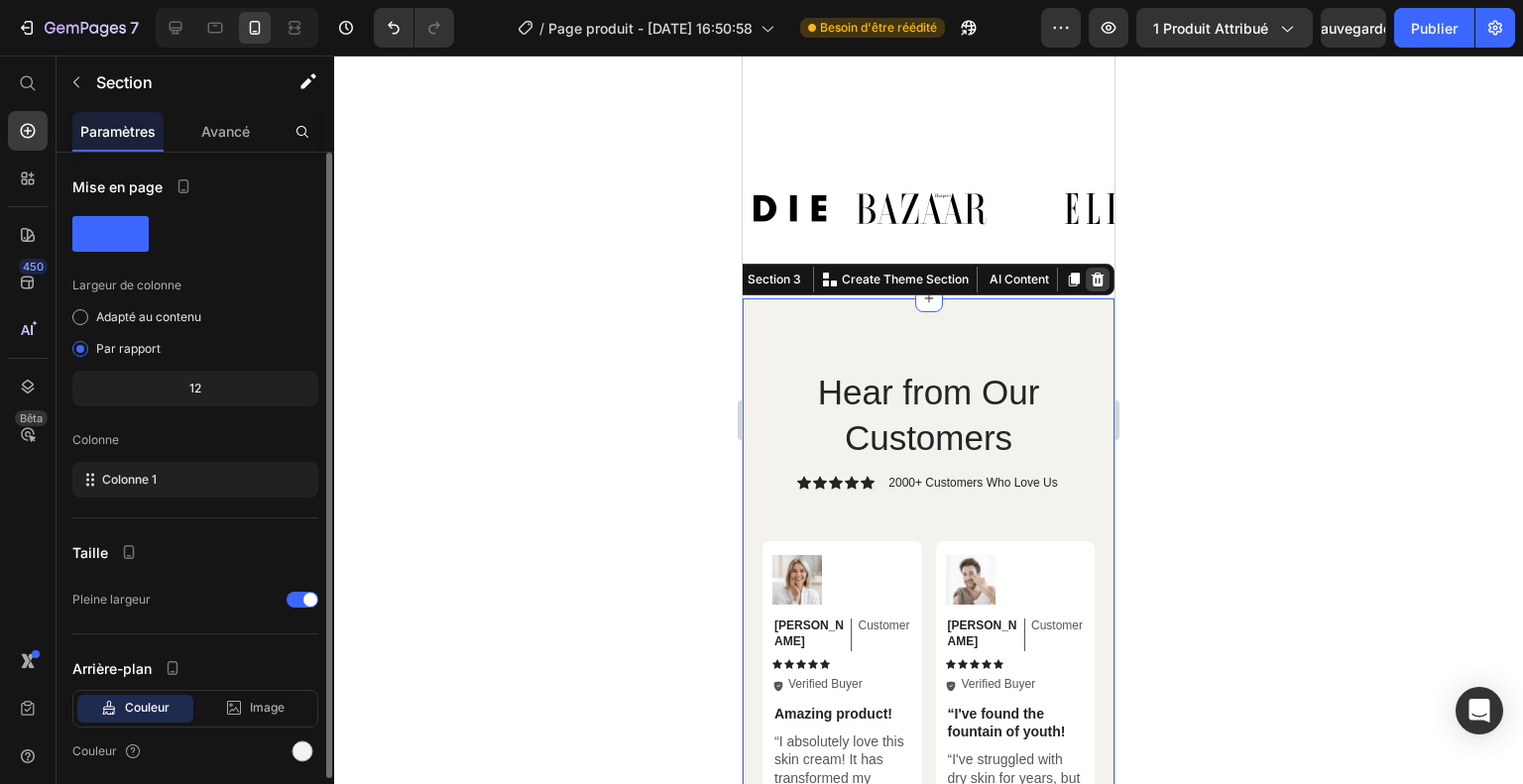 click 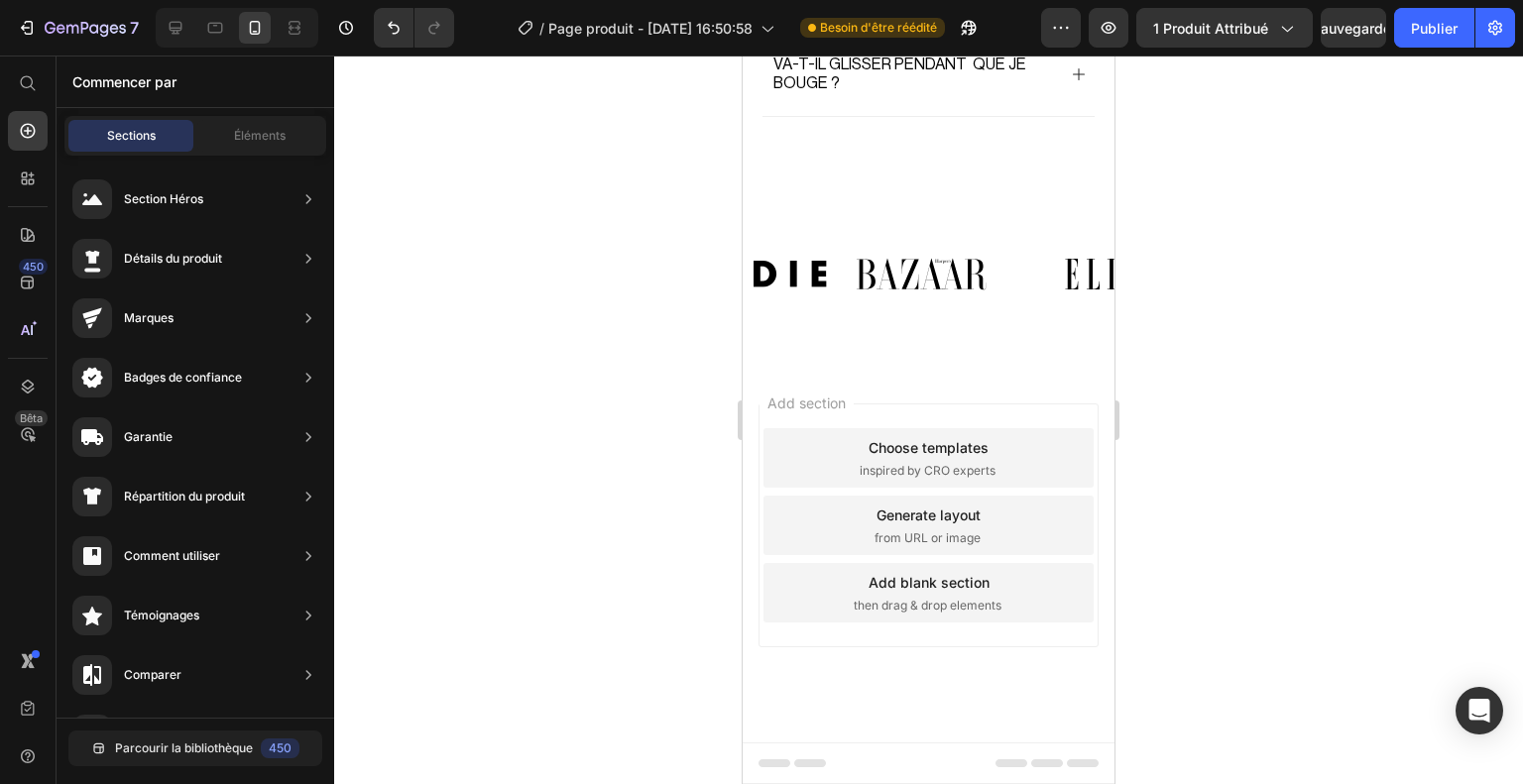 scroll, scrollTop: 1588, scrollLeft: 0, axis: vertical 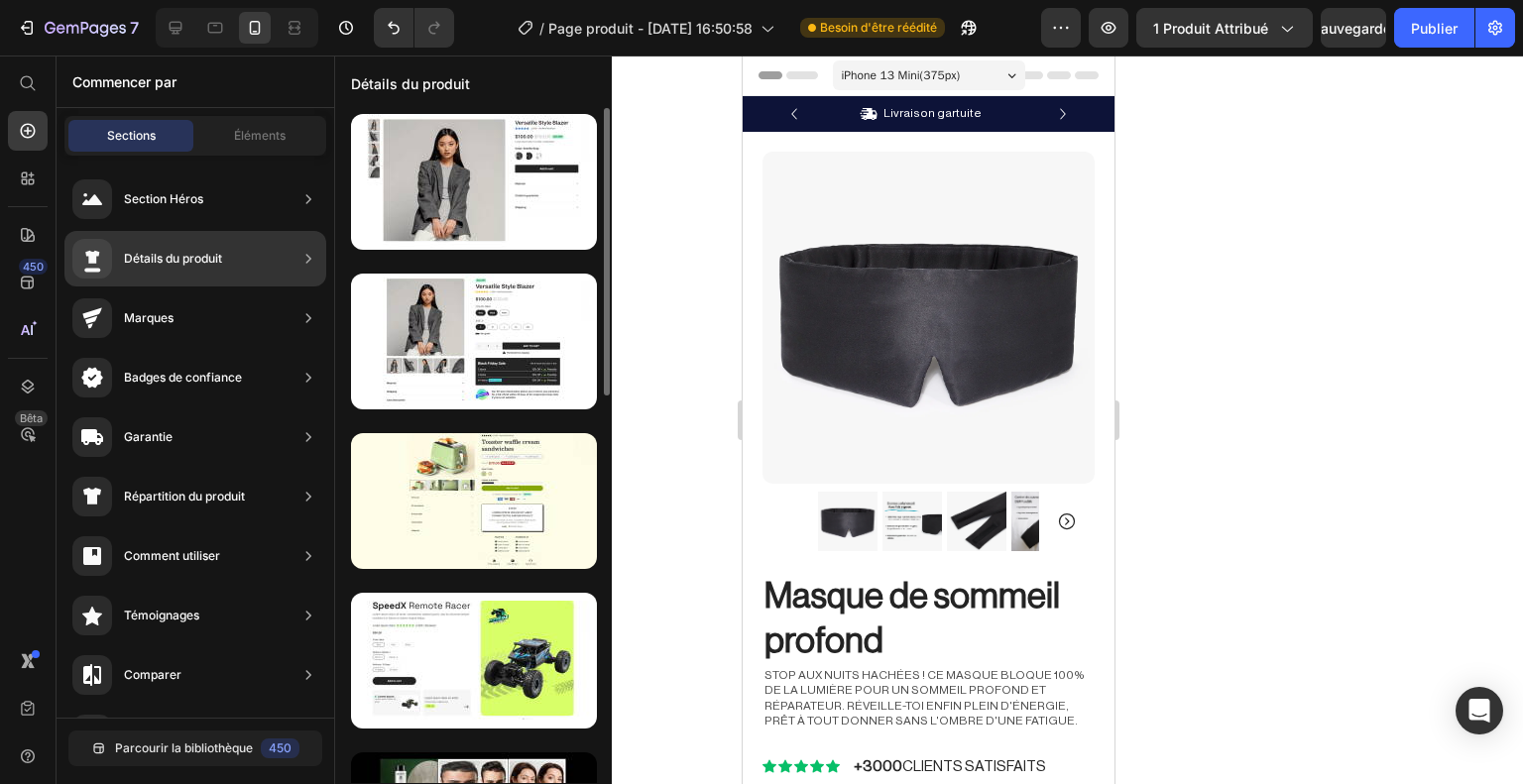 drag, startPoint x: 262, startPoint y: 202, endPoint x: 346, endPoint y: 287, distance: 119.50314 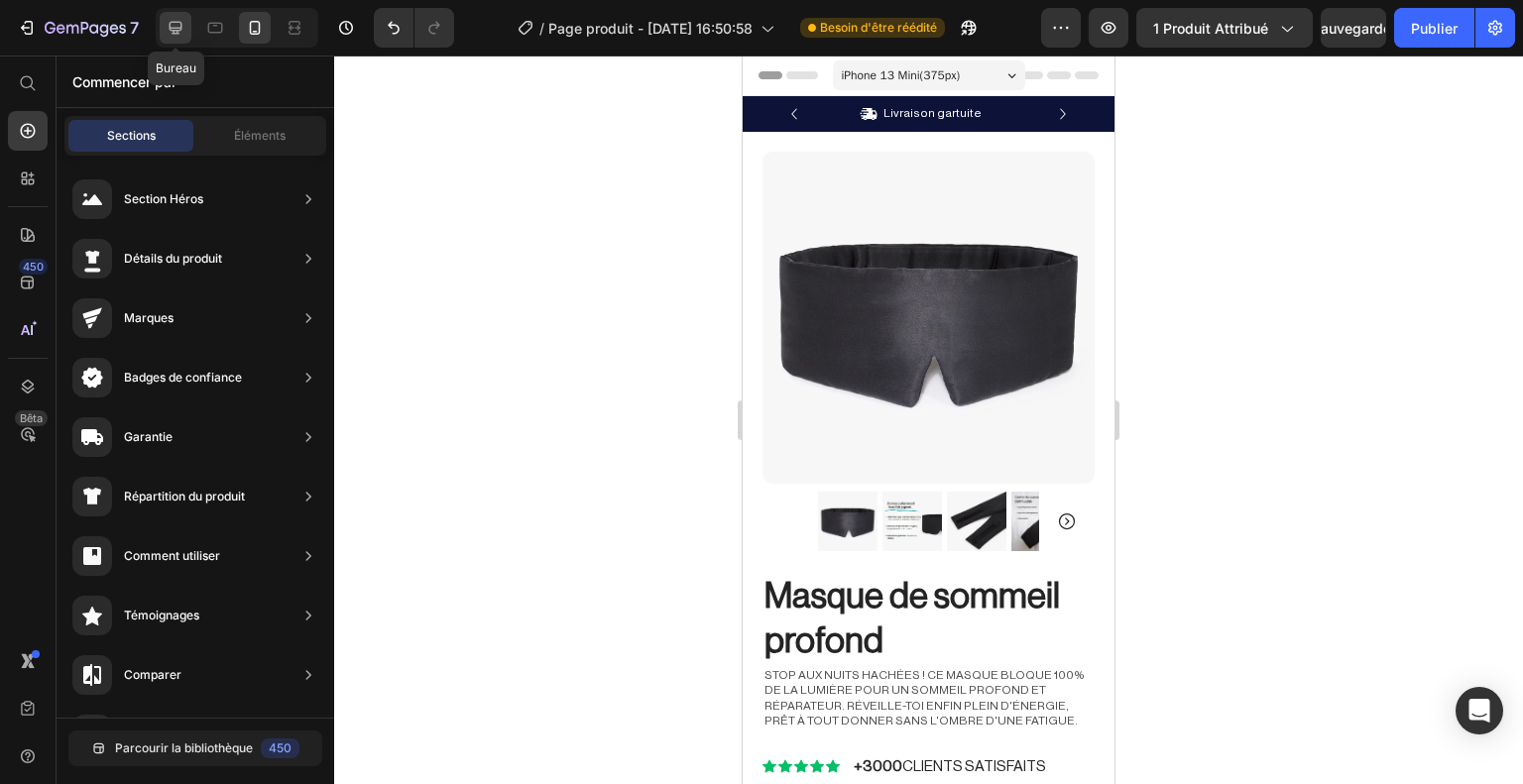 click 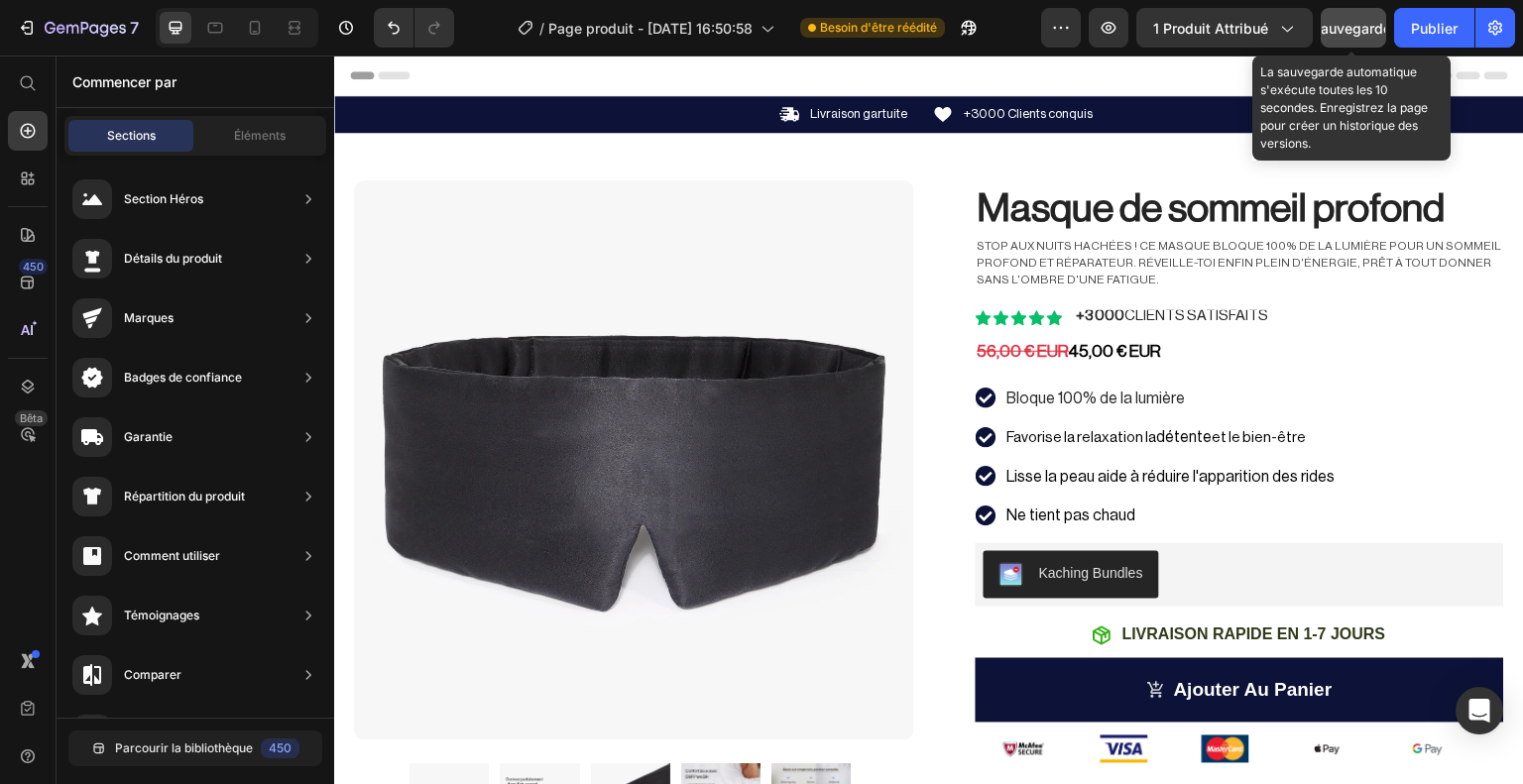 click on "Sauvegarder" at bounding box center (1353, 28) 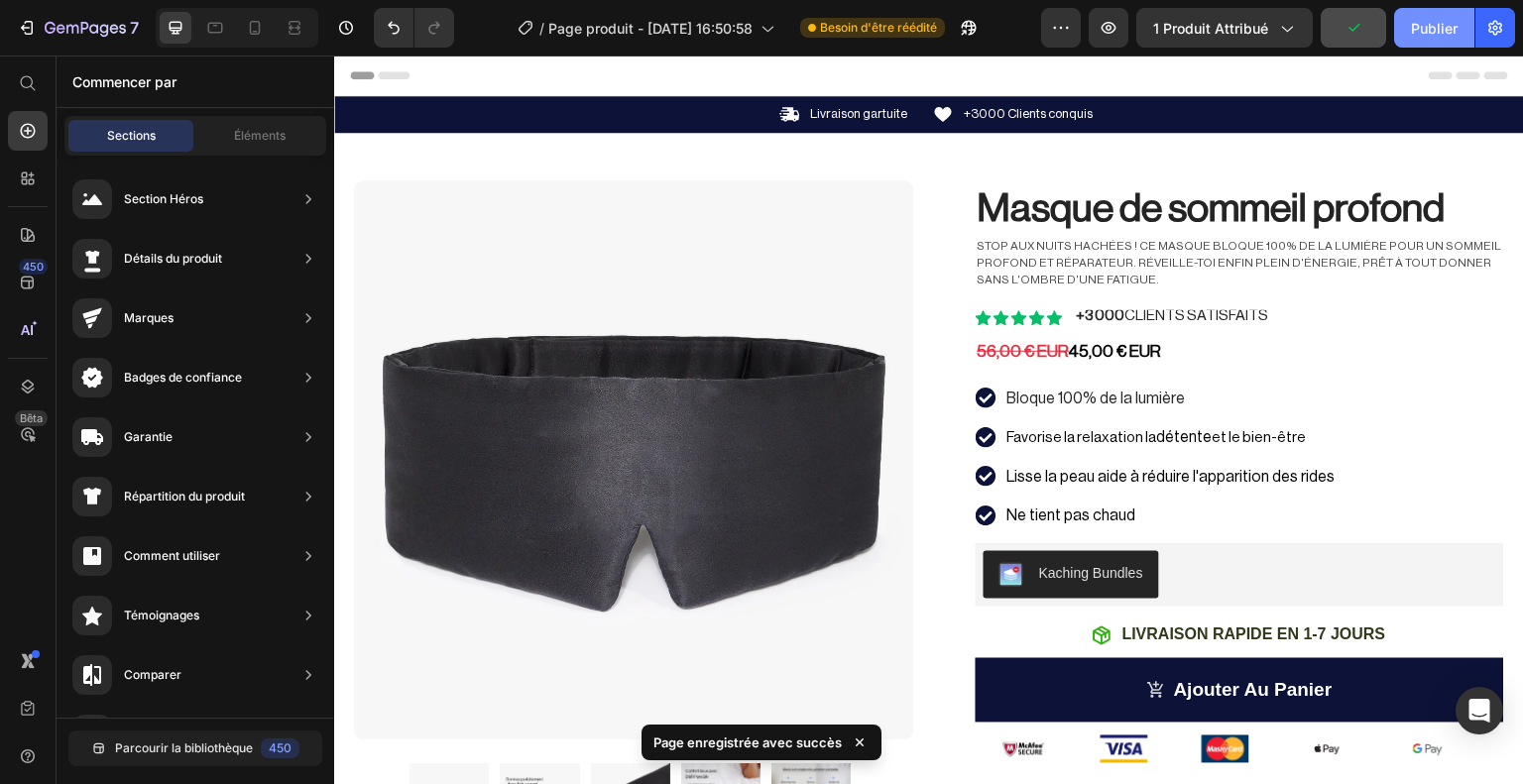 click on "Publier" at bounding box center [1434, 28] 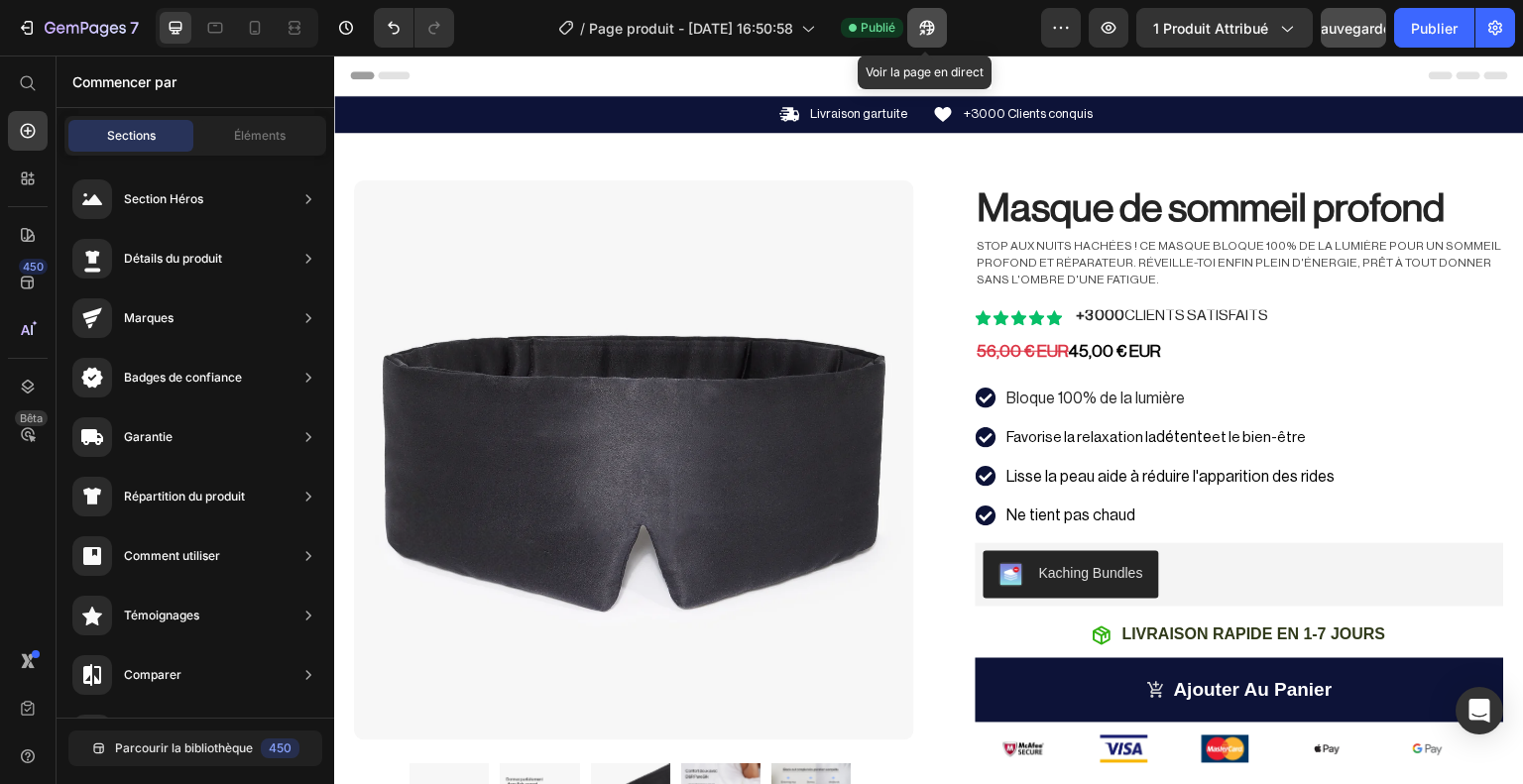 click 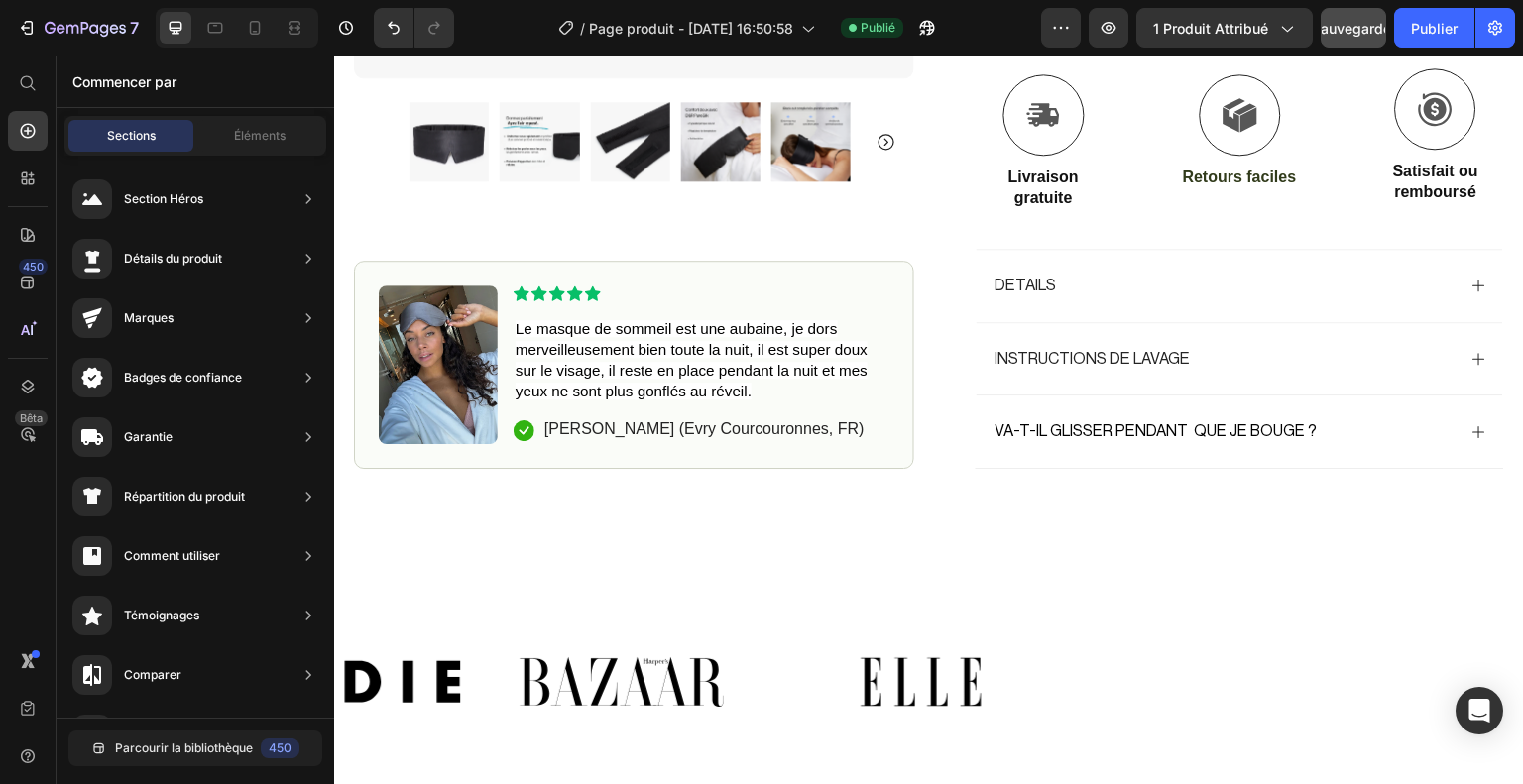scroll, scrollTop: 754, scrollLeft: 0, axis: vertical 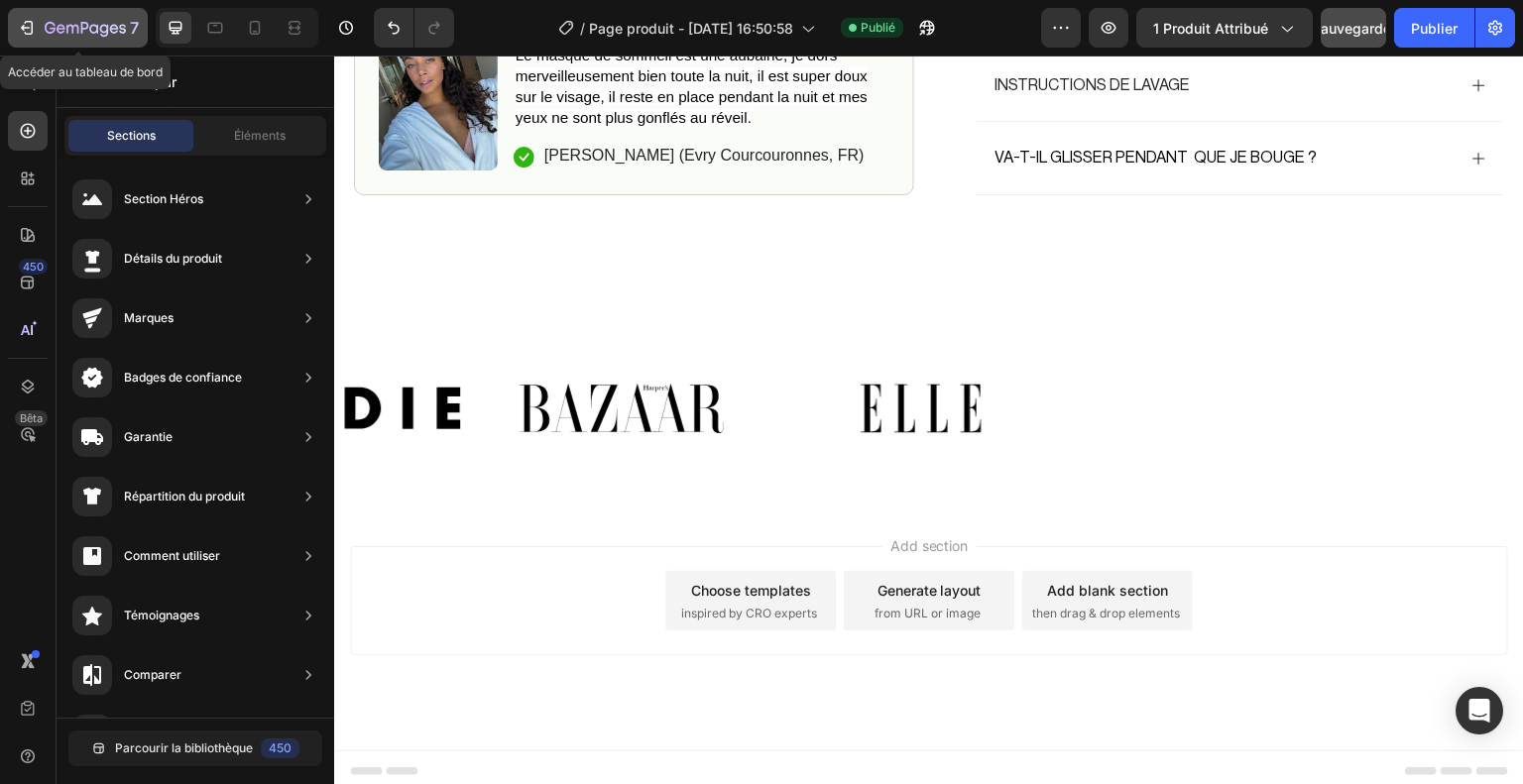 click on "7" 